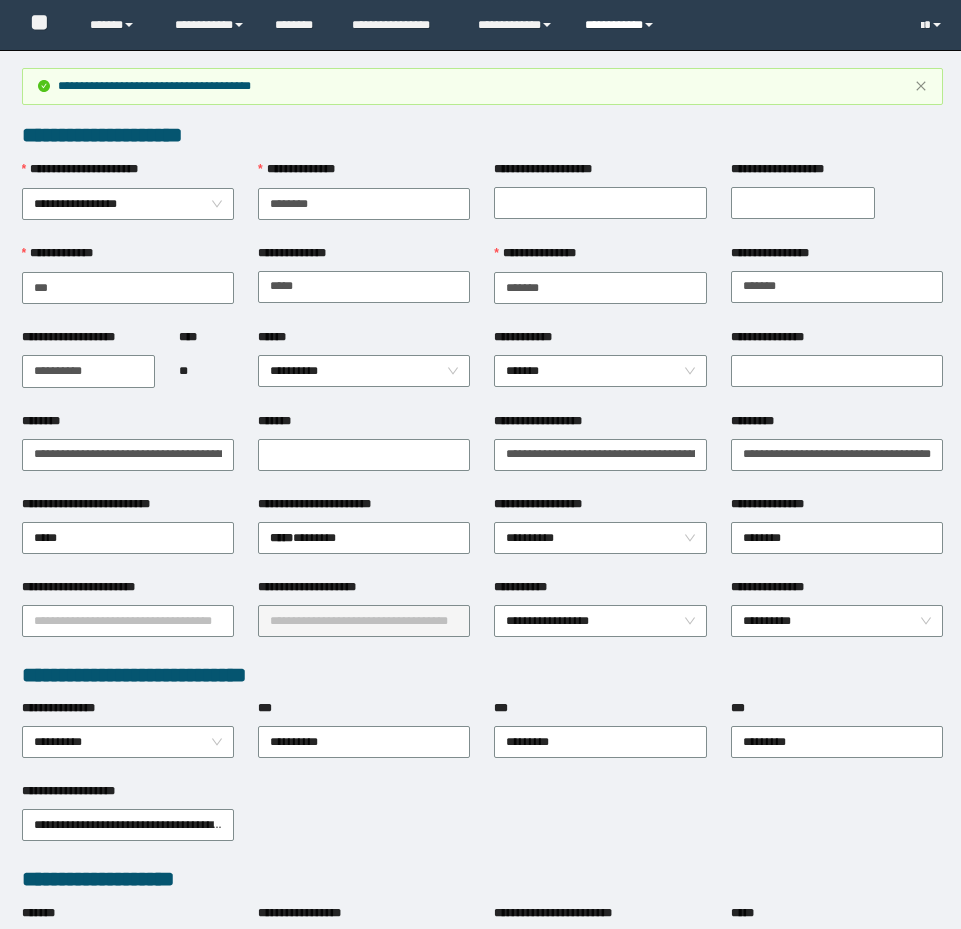 scroll, scrollTop: 0, scrollLeft: 0, axis: both 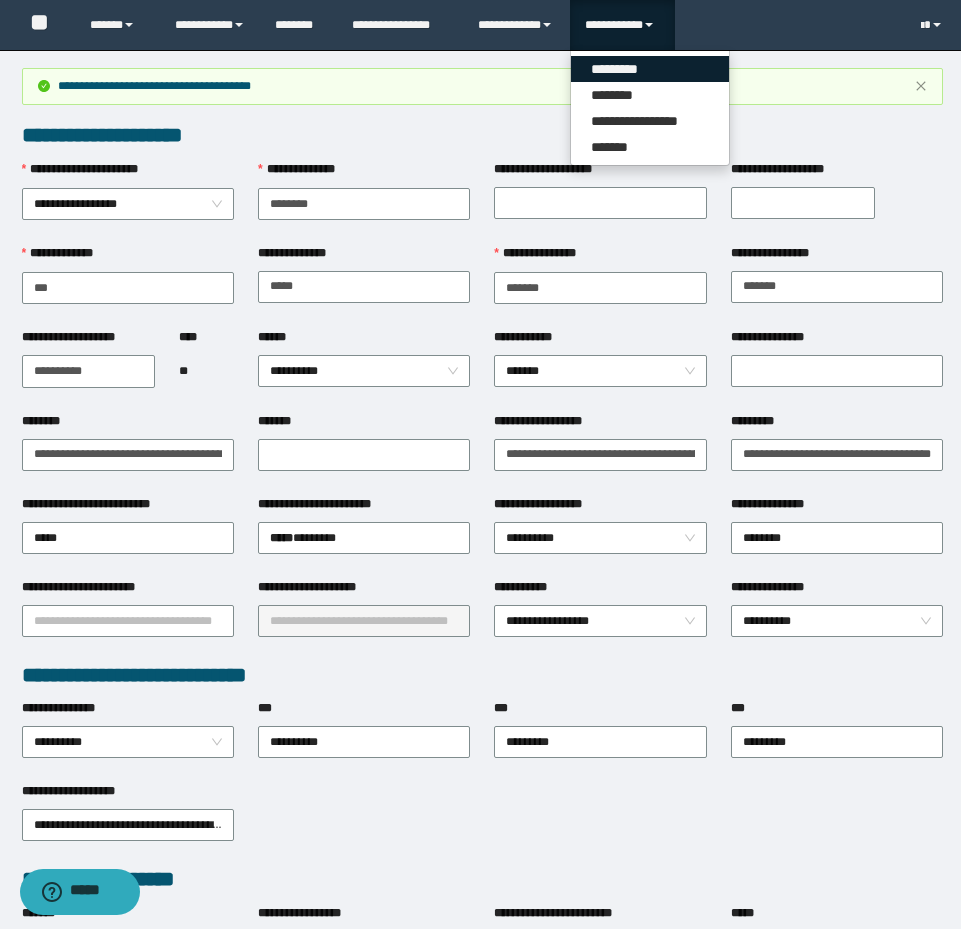 click on "*********" at bounding box center [650, 69] 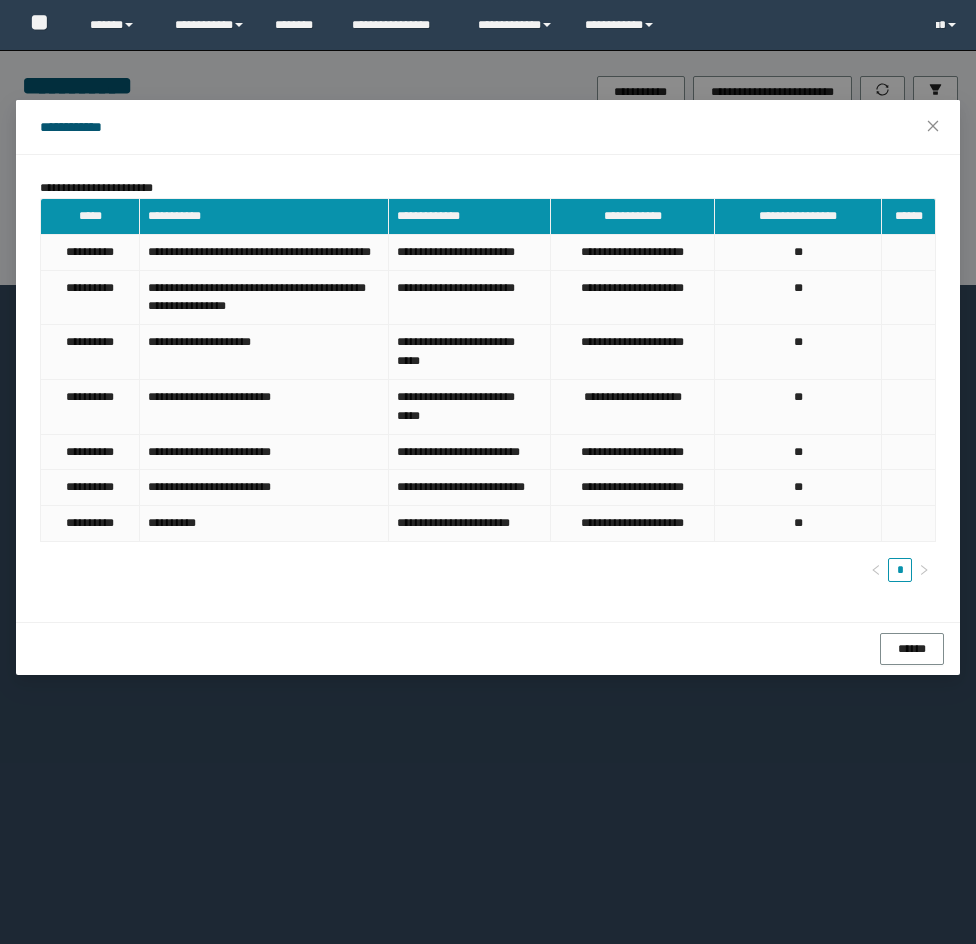 scroll, scrollTop: 0, scrollLeft: 0, axis: both 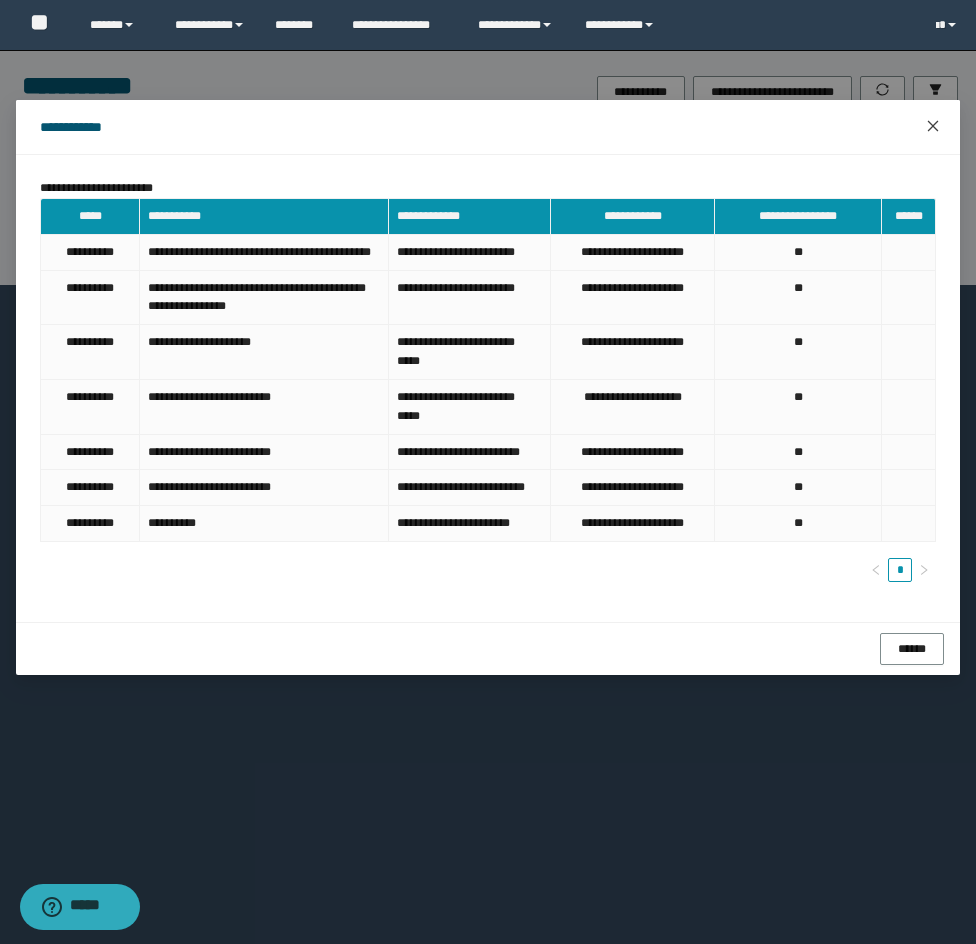 click at bounding box center [933, 127] 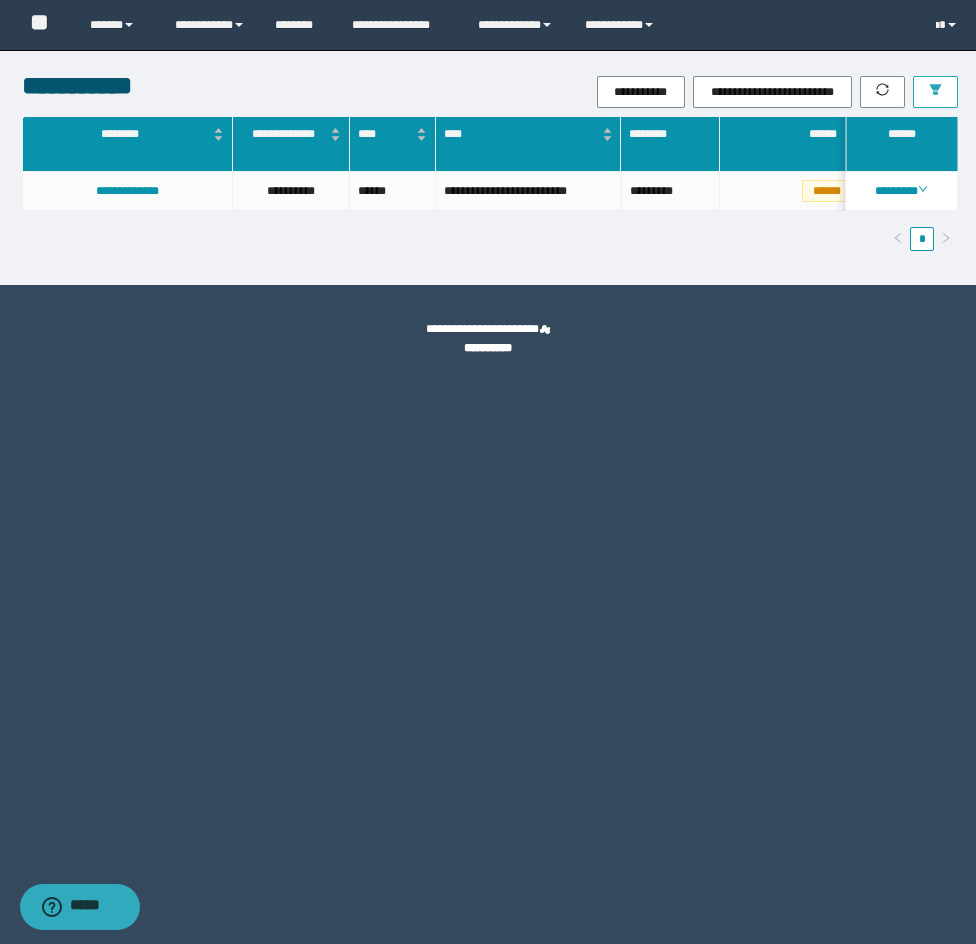 click 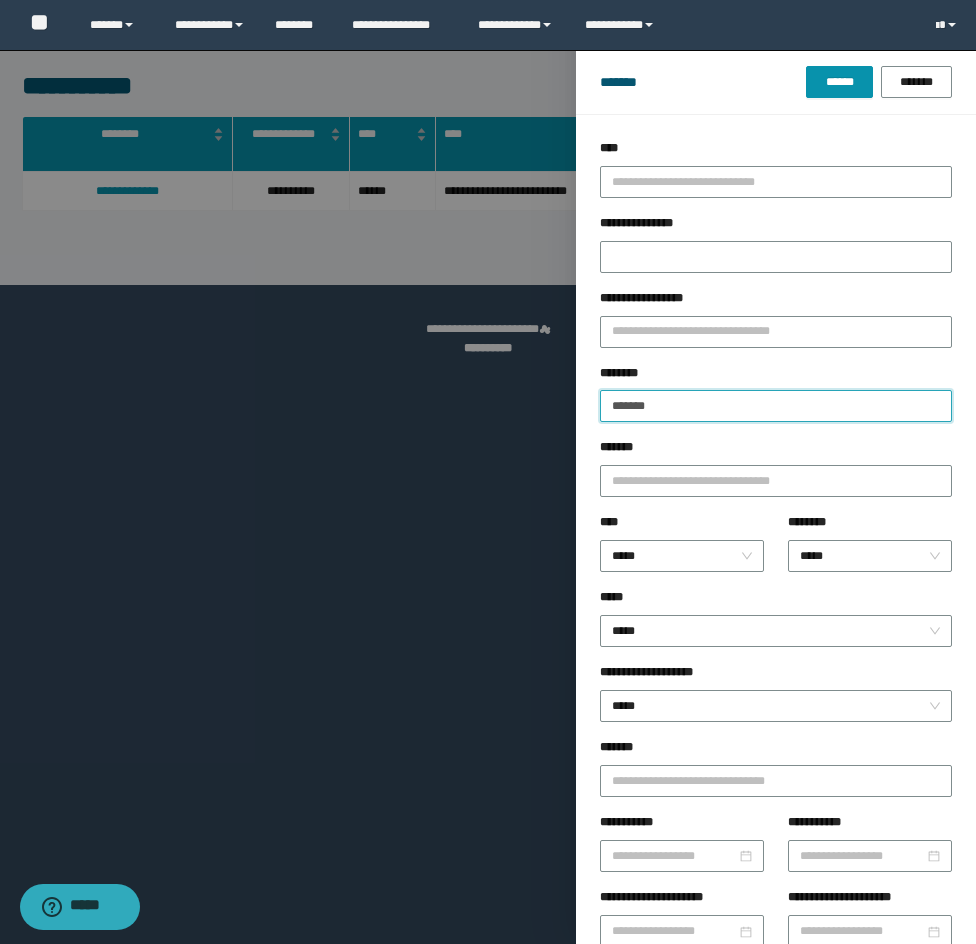 drag, startPoint x: 744, startPoint y: 410, endPoint x: 471, endPoint y: 340, distance: 281.8315 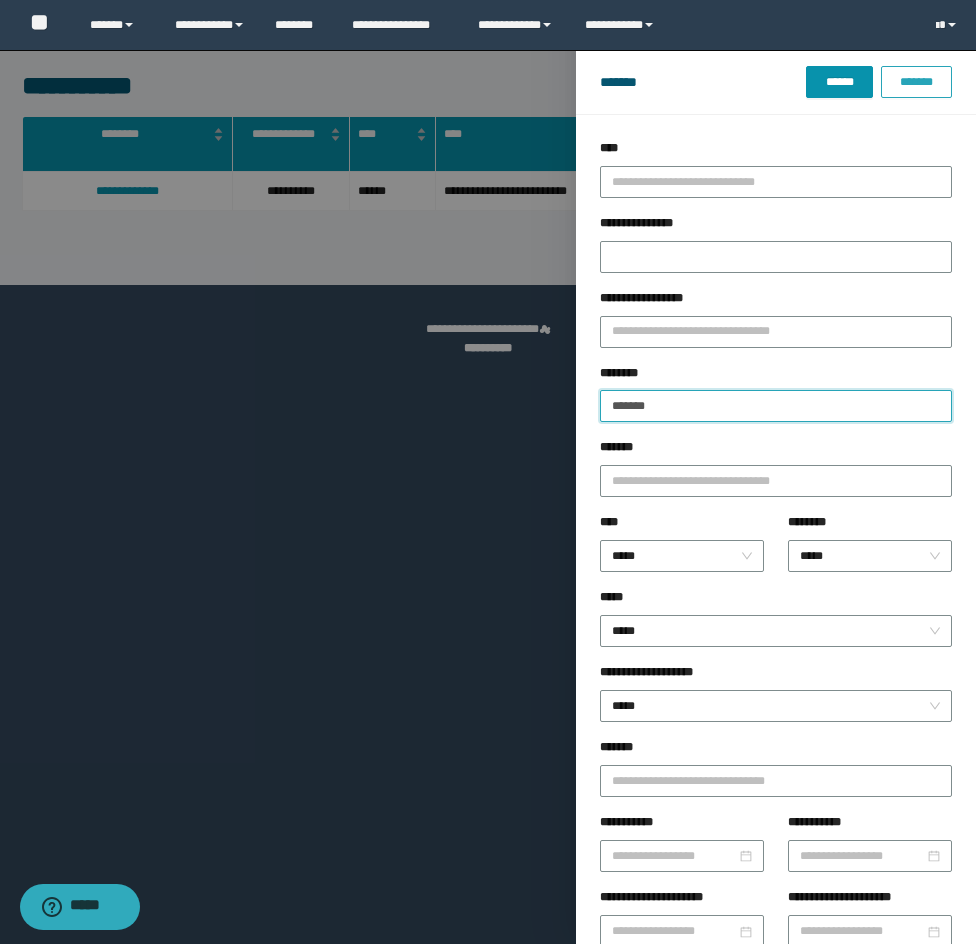 paste 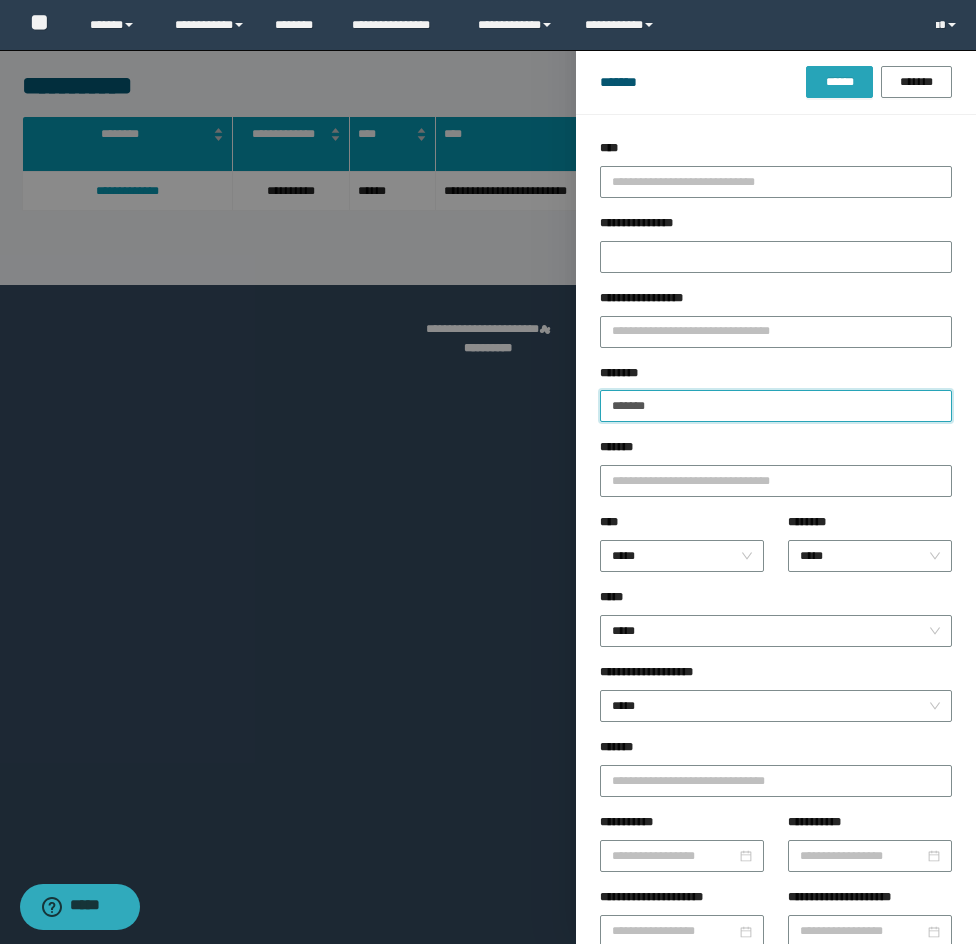 type on "*******" 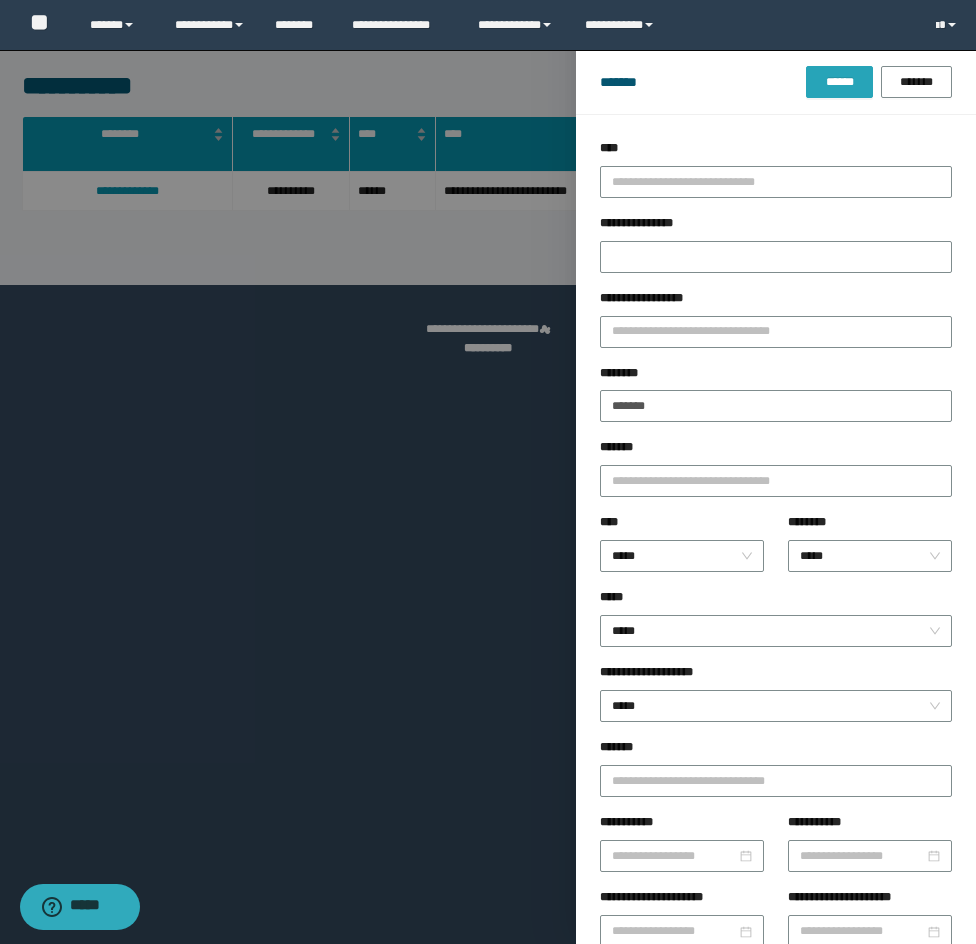 click on "******" at bounding box center [839, 82] 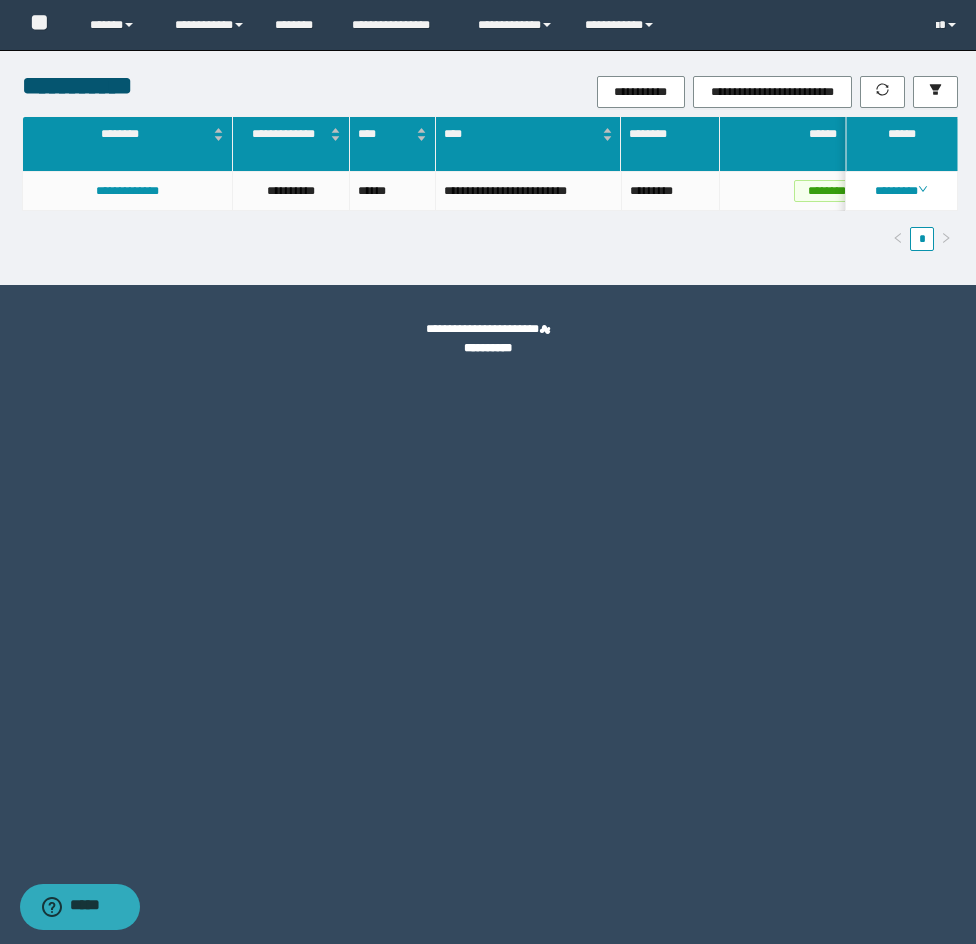 drag, startPoint x: 332, startPoint y: 237, endPoint x: 554, endPoint y: 226, distance: 222.27235 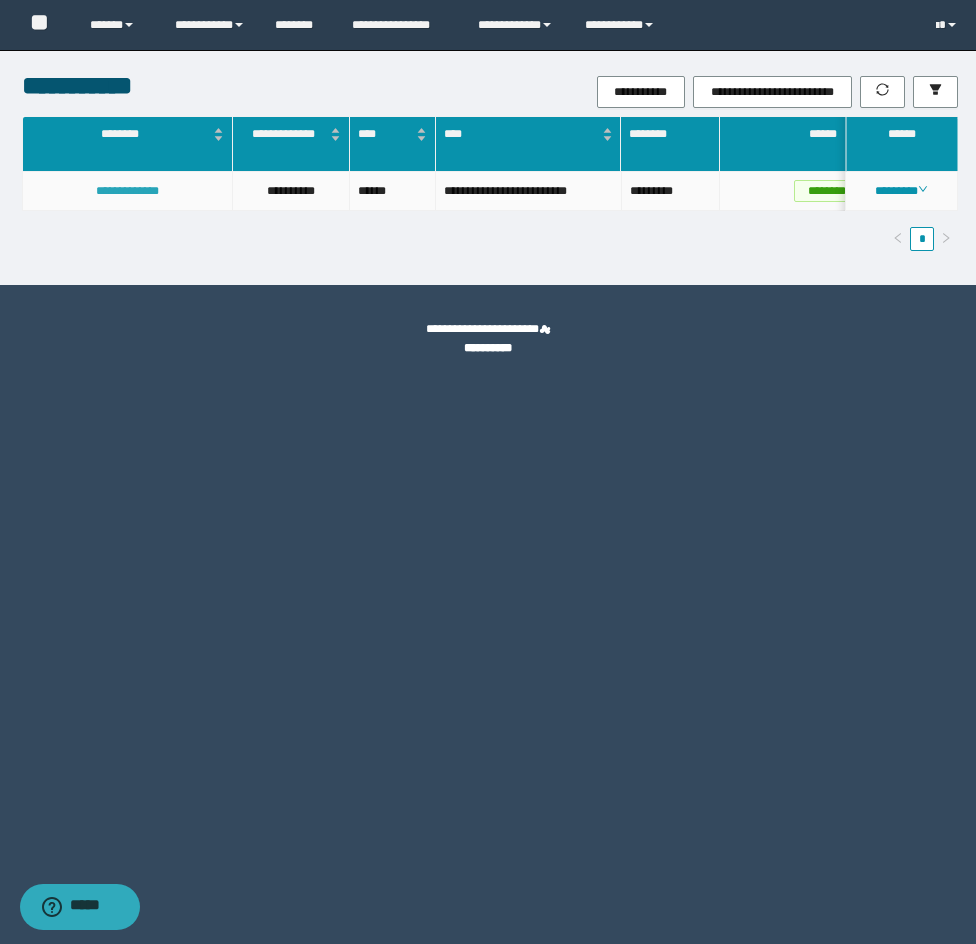 click on "**********" at bounding box center [127, 191] 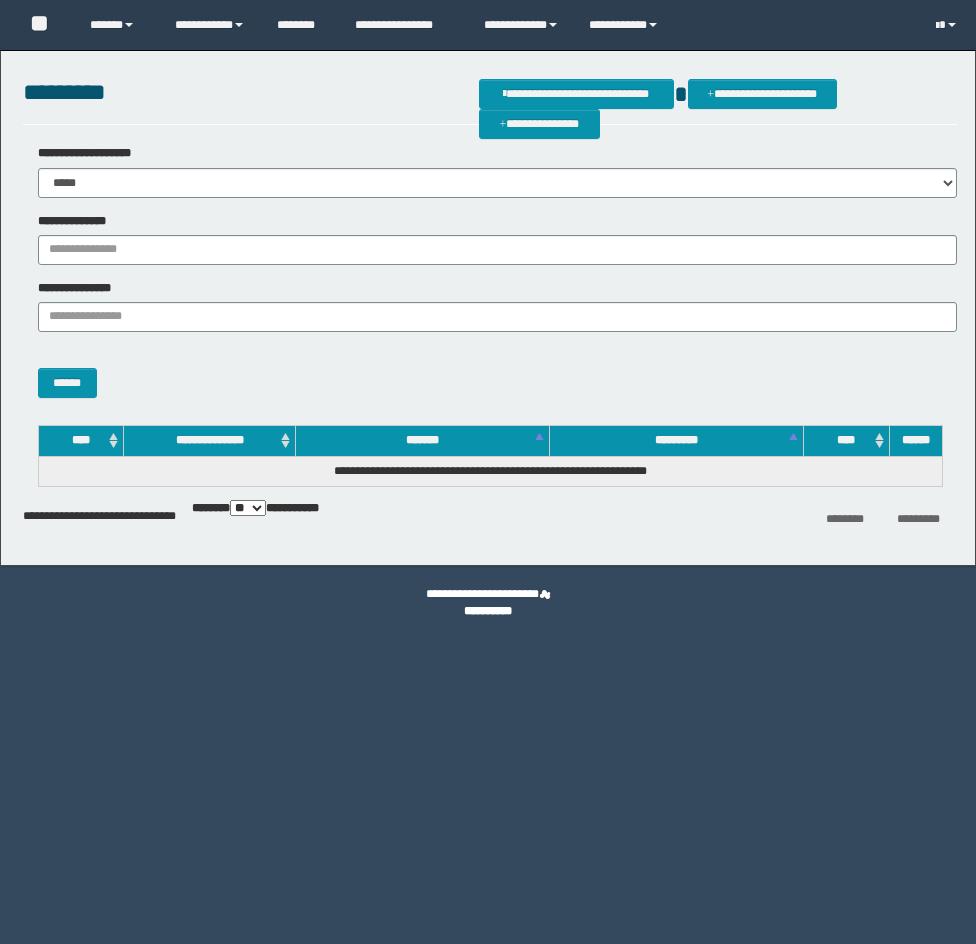 scroll, scrollTop: 0, scrollLeft: 0, axis: both 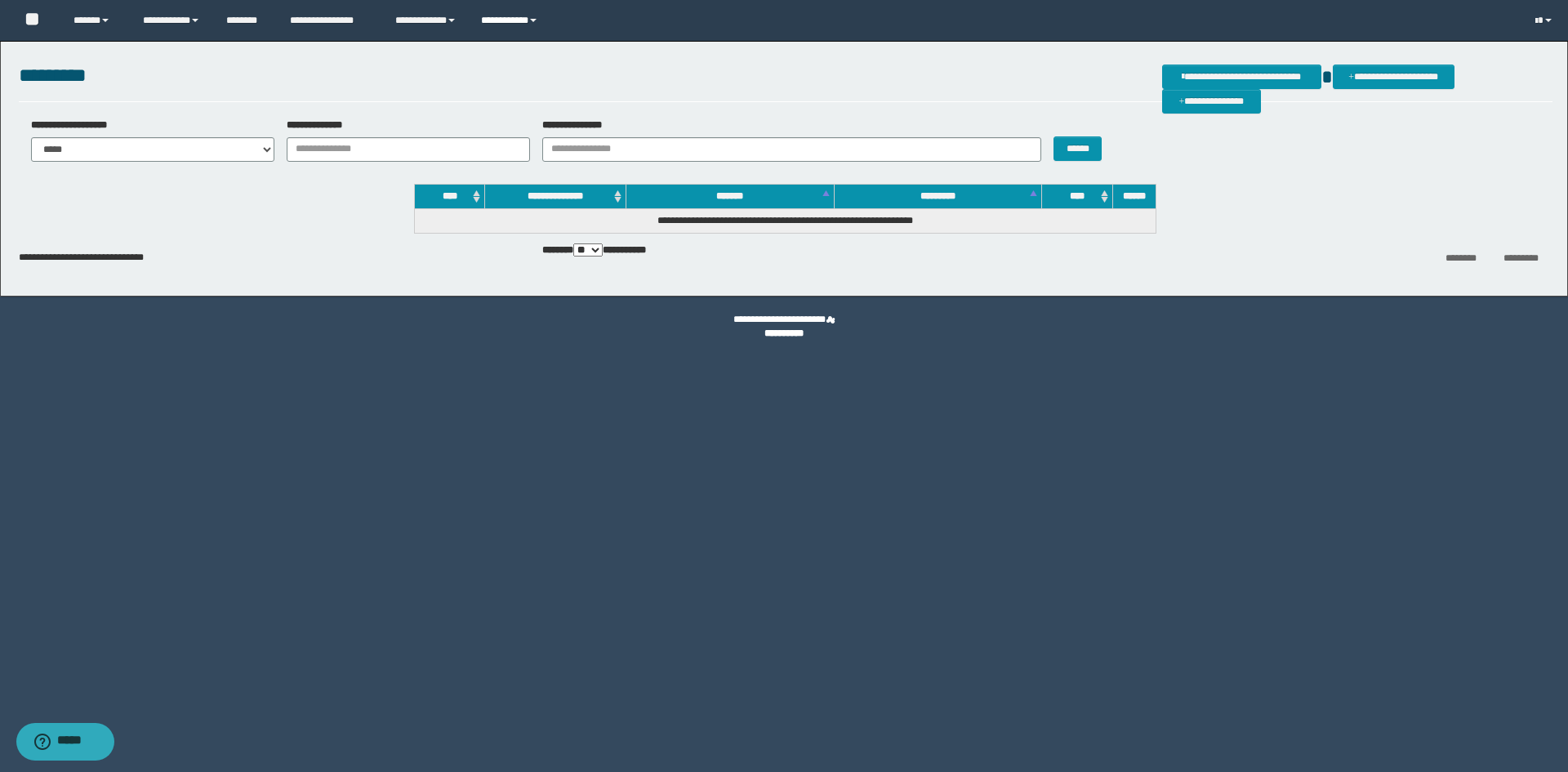 click on "**********" at bounding box center (511, 20) 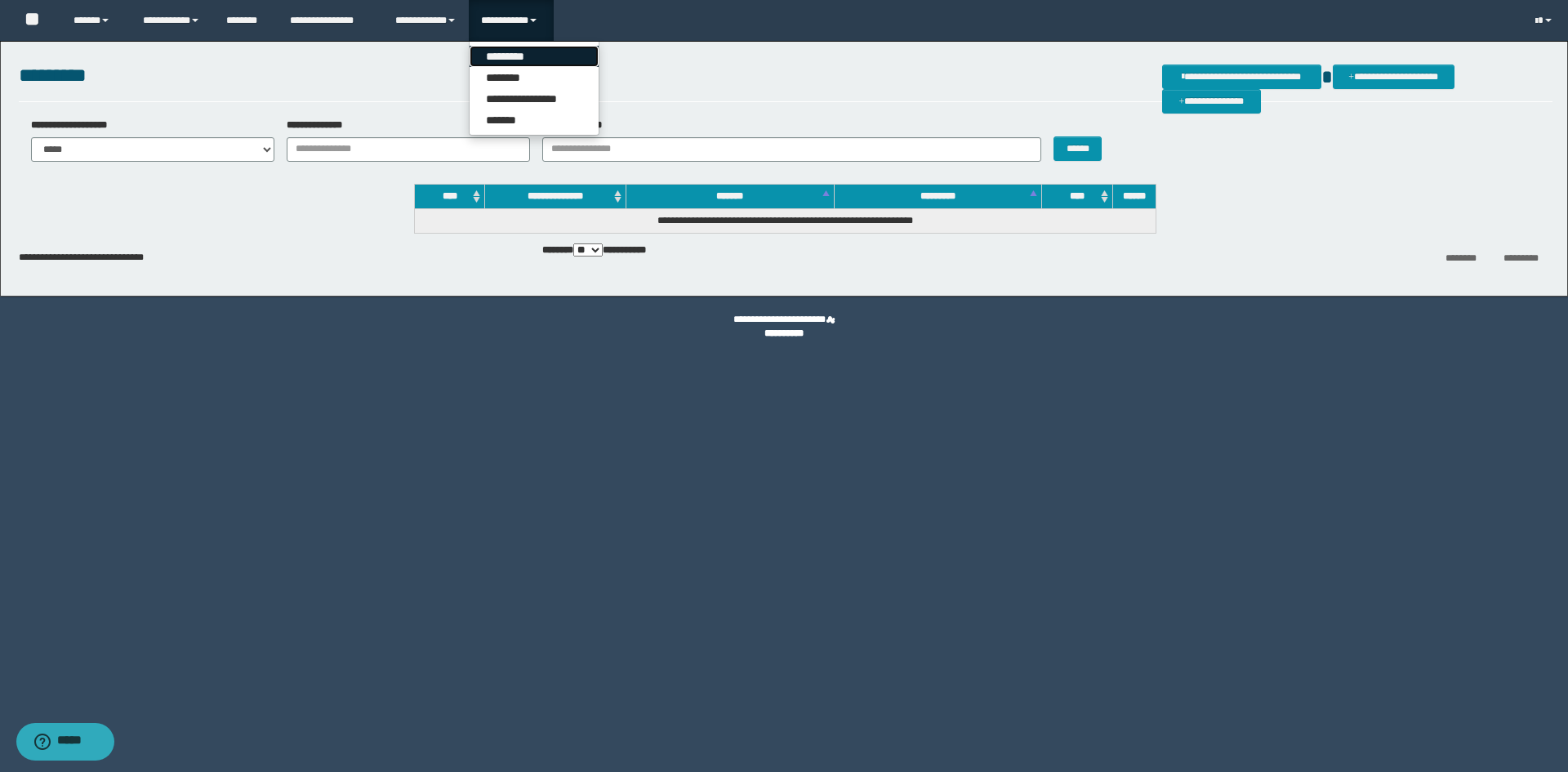 click on "*********" at bounding box center (534, 56) 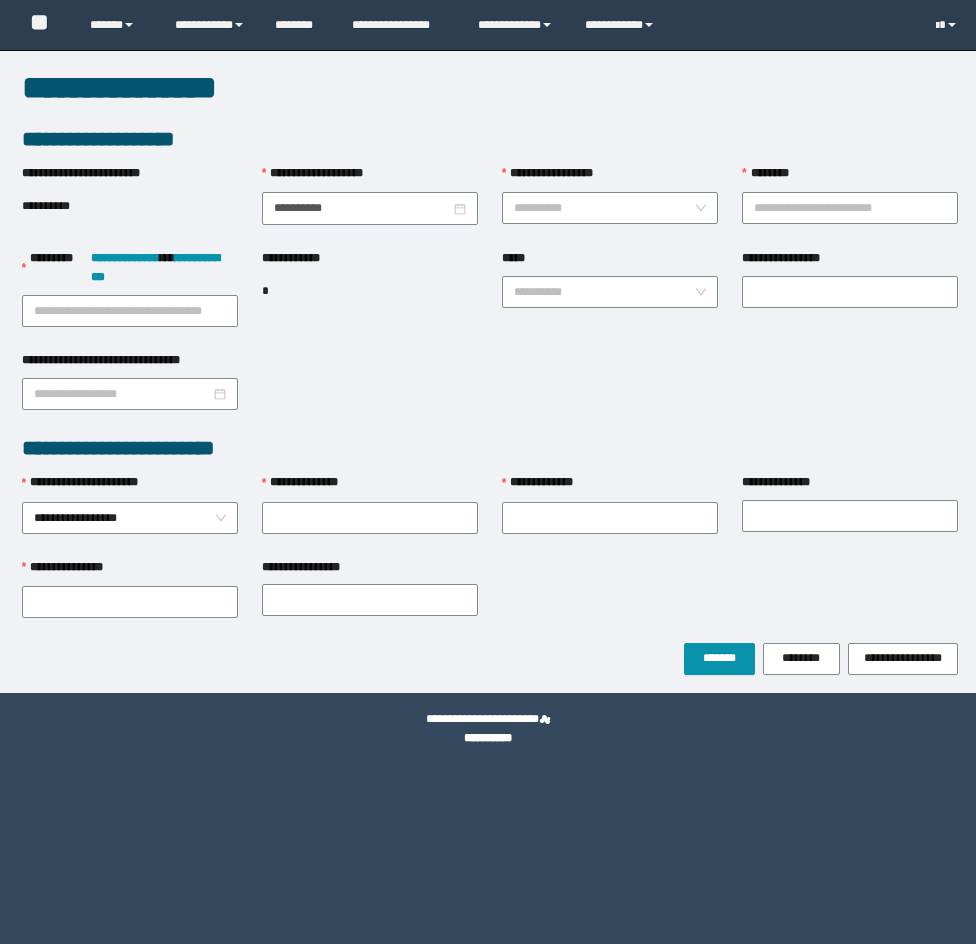 scroll, scrollTop: 0, scrollLeft: 0, axis: both 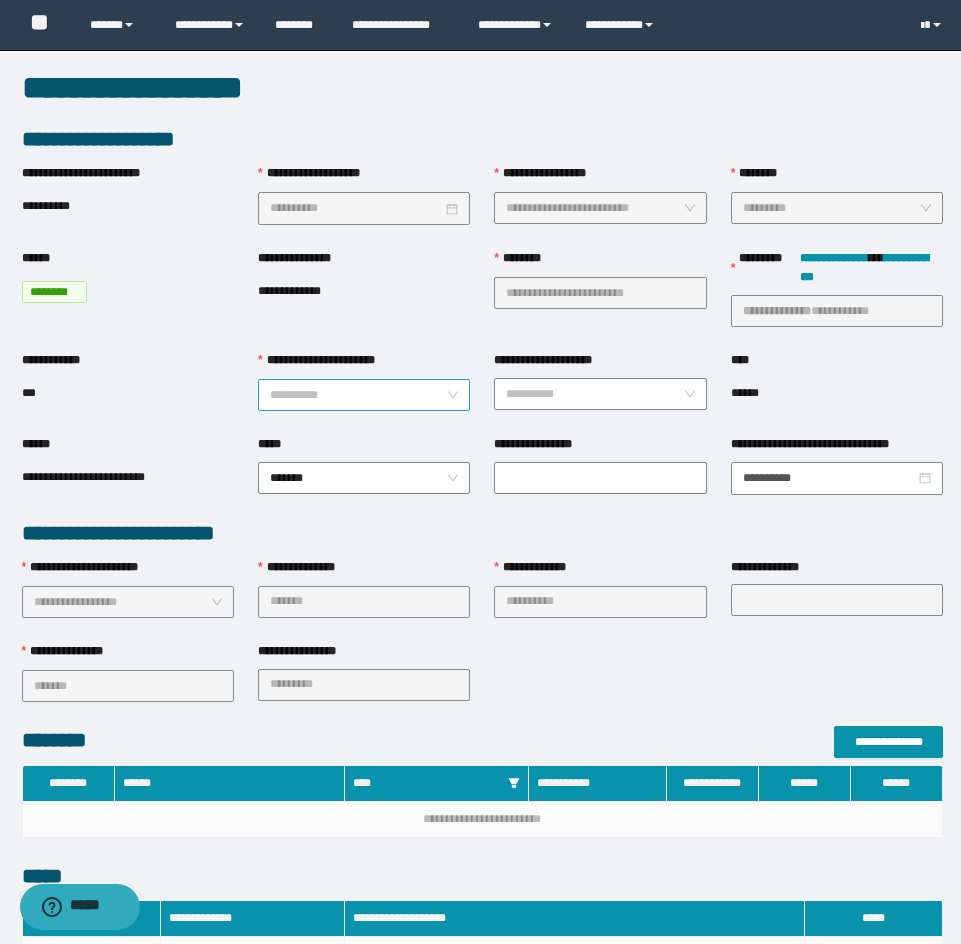 click on "**********" at bounding box center [358, 395] 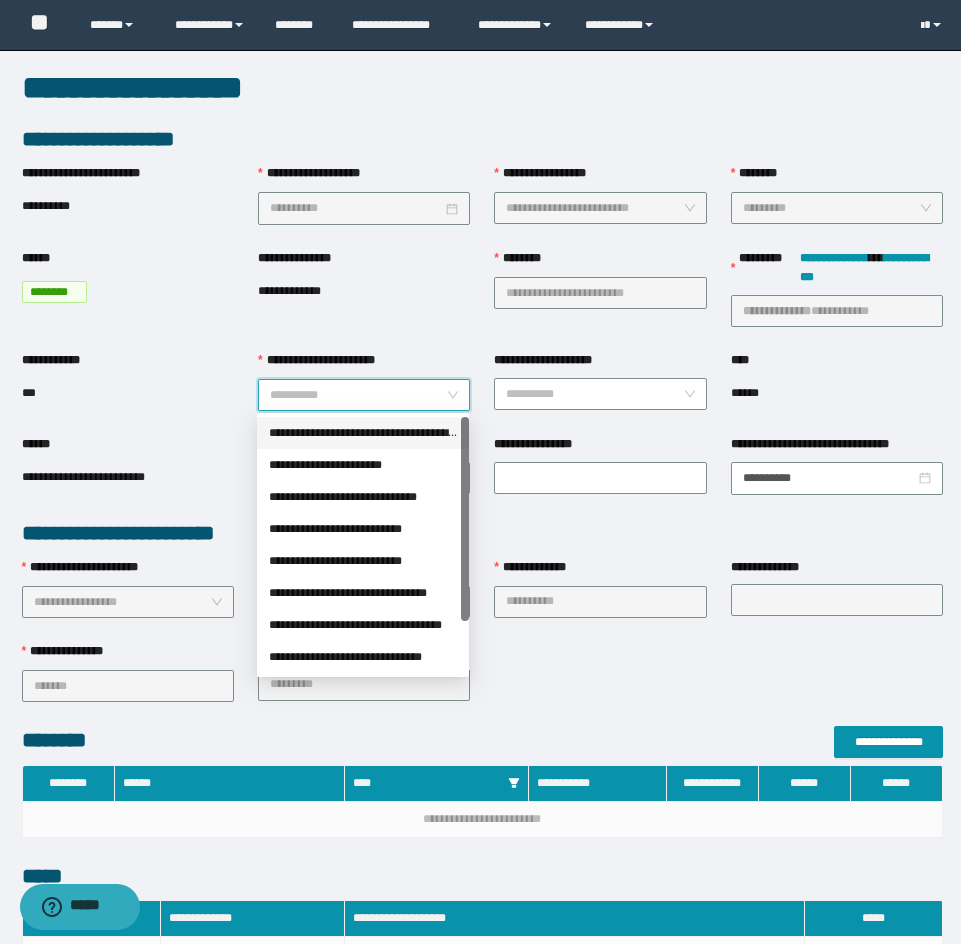 click on "**********" at bounding box center (363, 433) 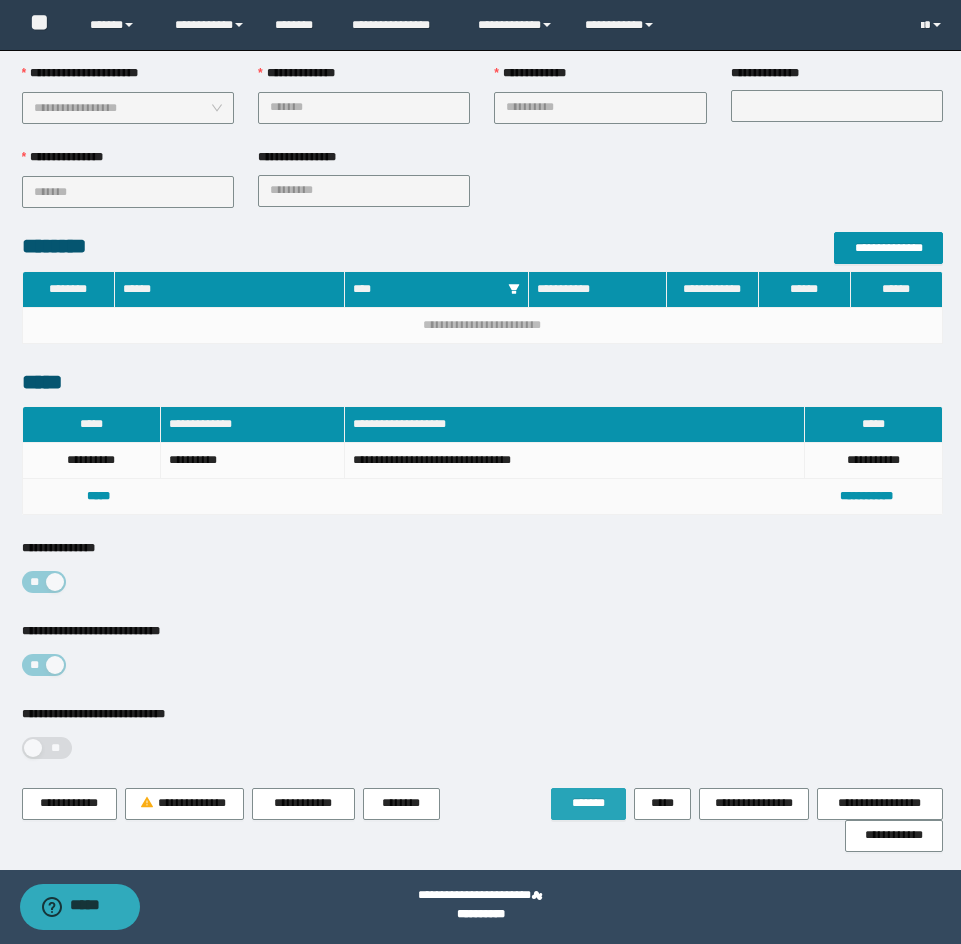 click on "*******" at bounding box center [588, 804] 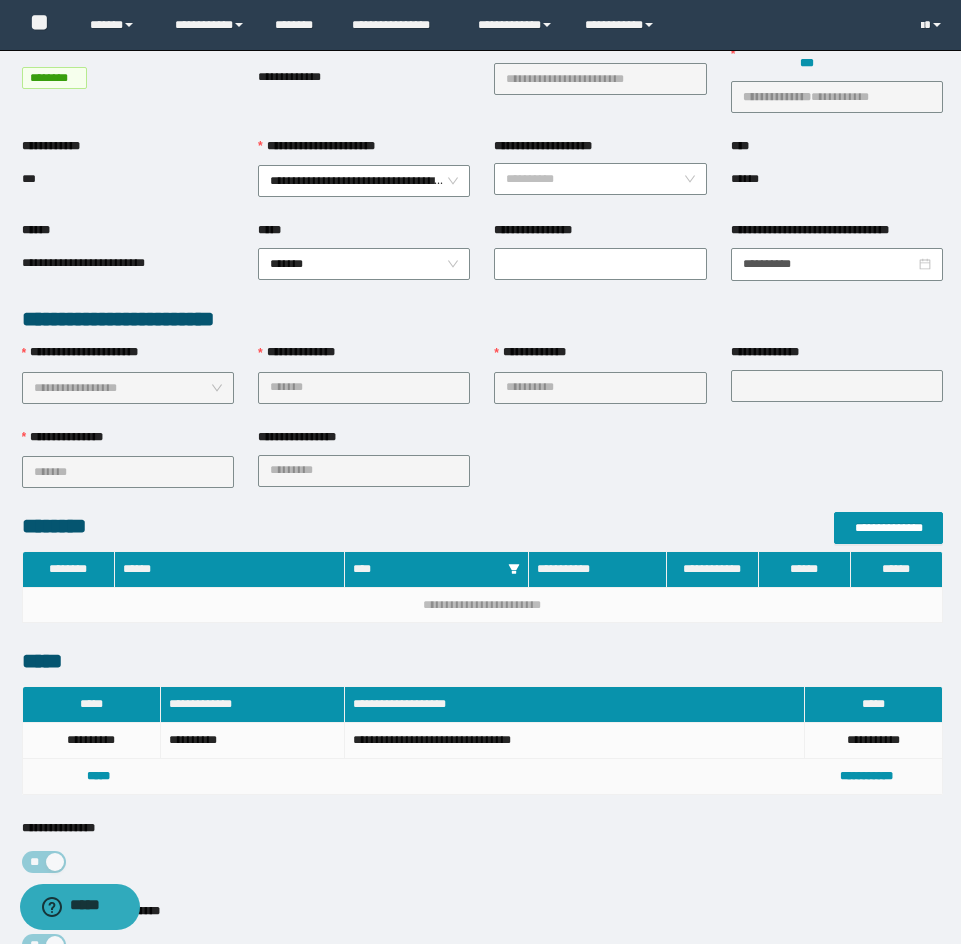 scroll, scrollTop: 0, scrollLeft: 0, axis: both 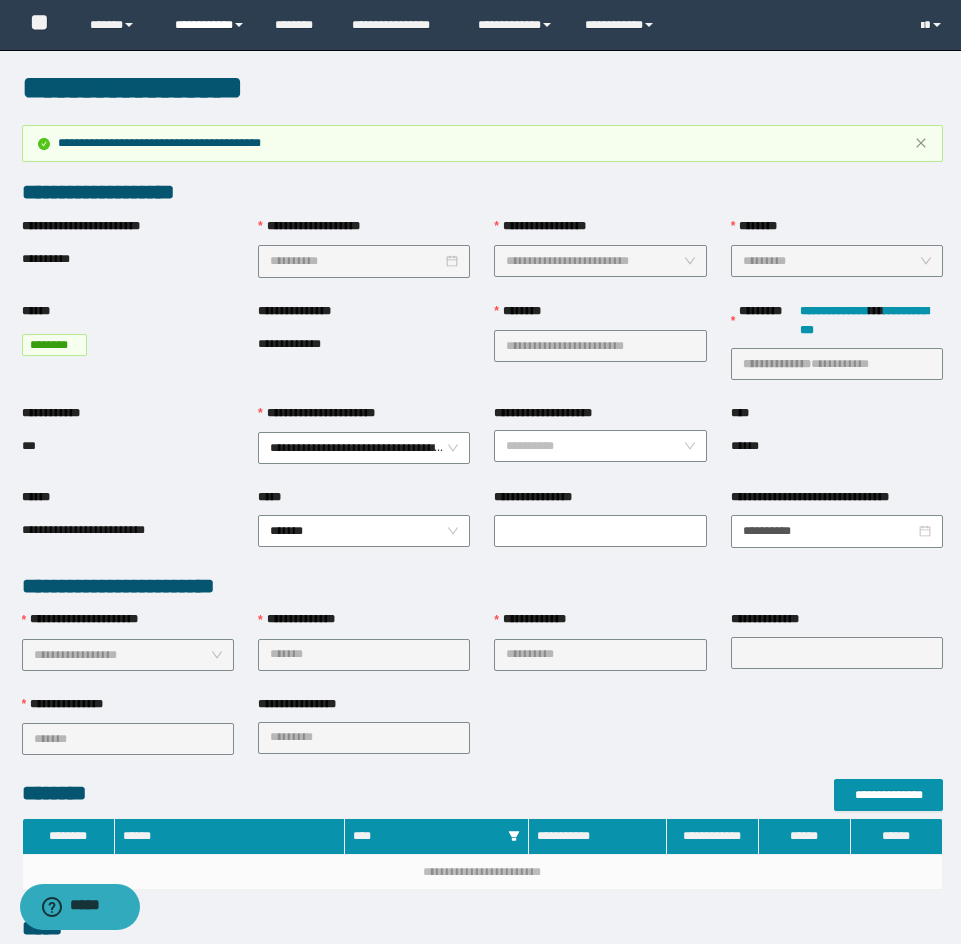 click on "**********" at bounding box center (210, 25) 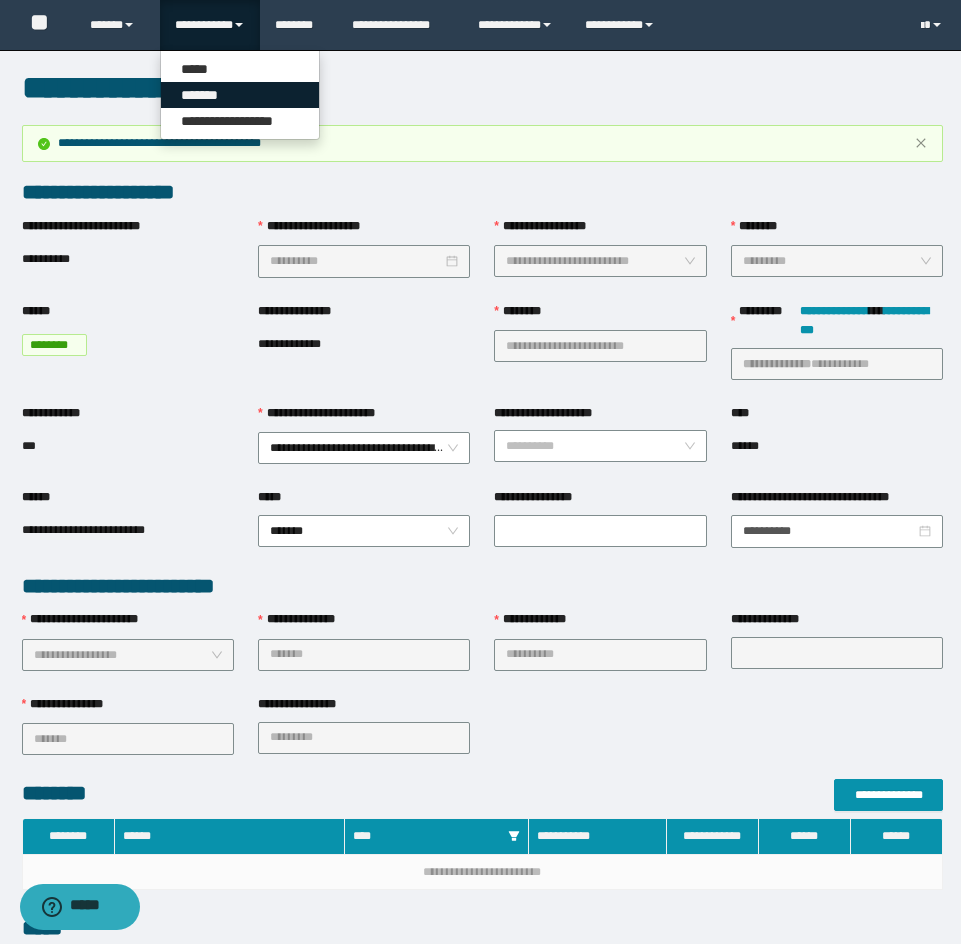 click on "*******" at bounding box center (240, 95) 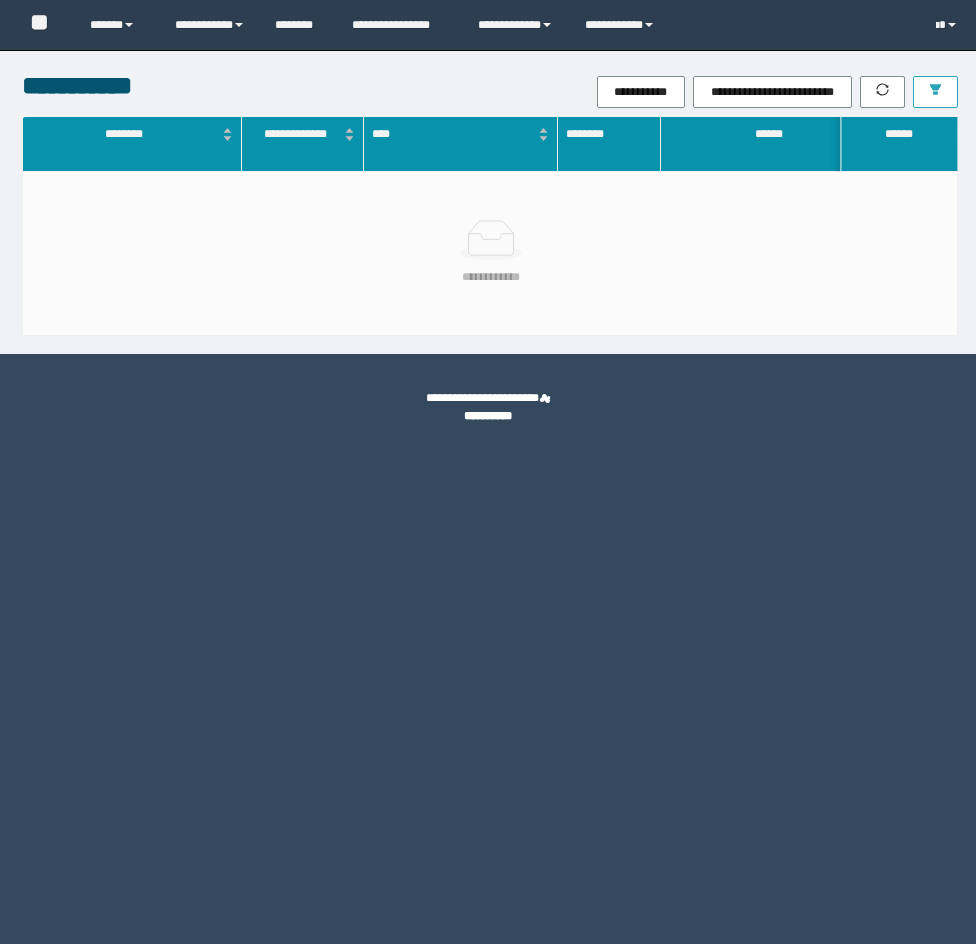 scroll, scrollTop: 0, scrollLeft: 0, axis: both 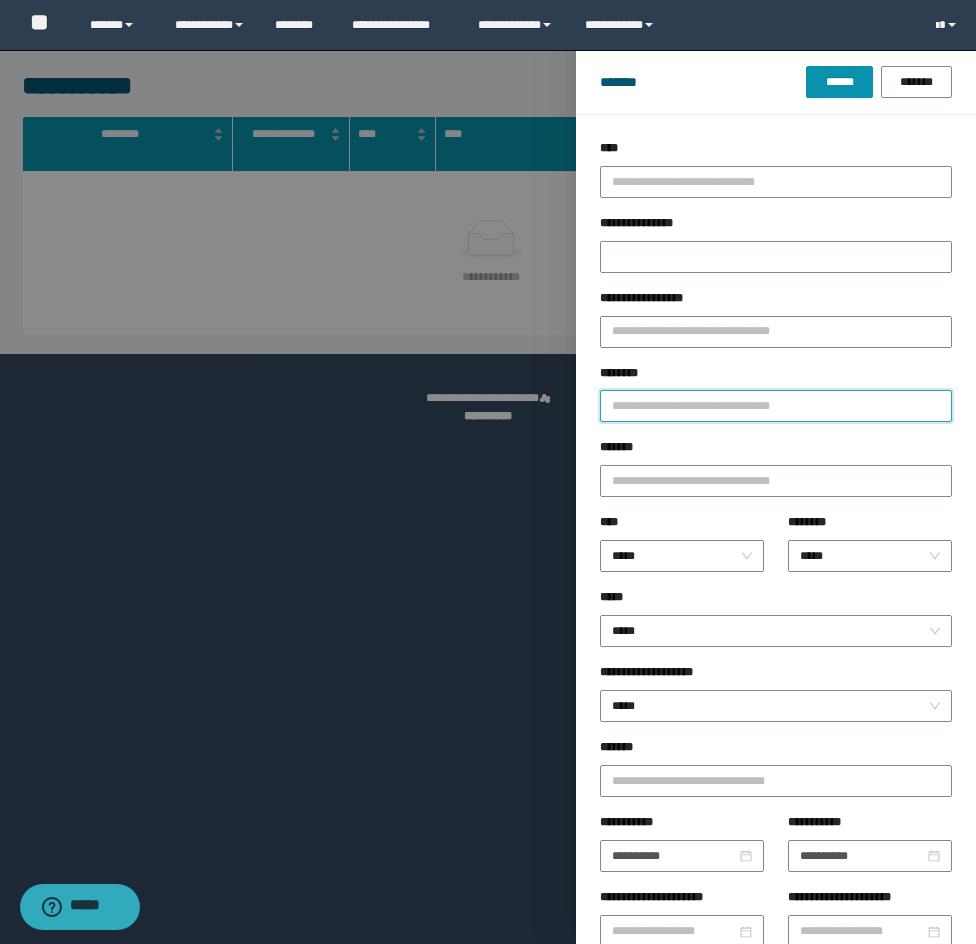 click on "********" at bounding box center (776, 406) 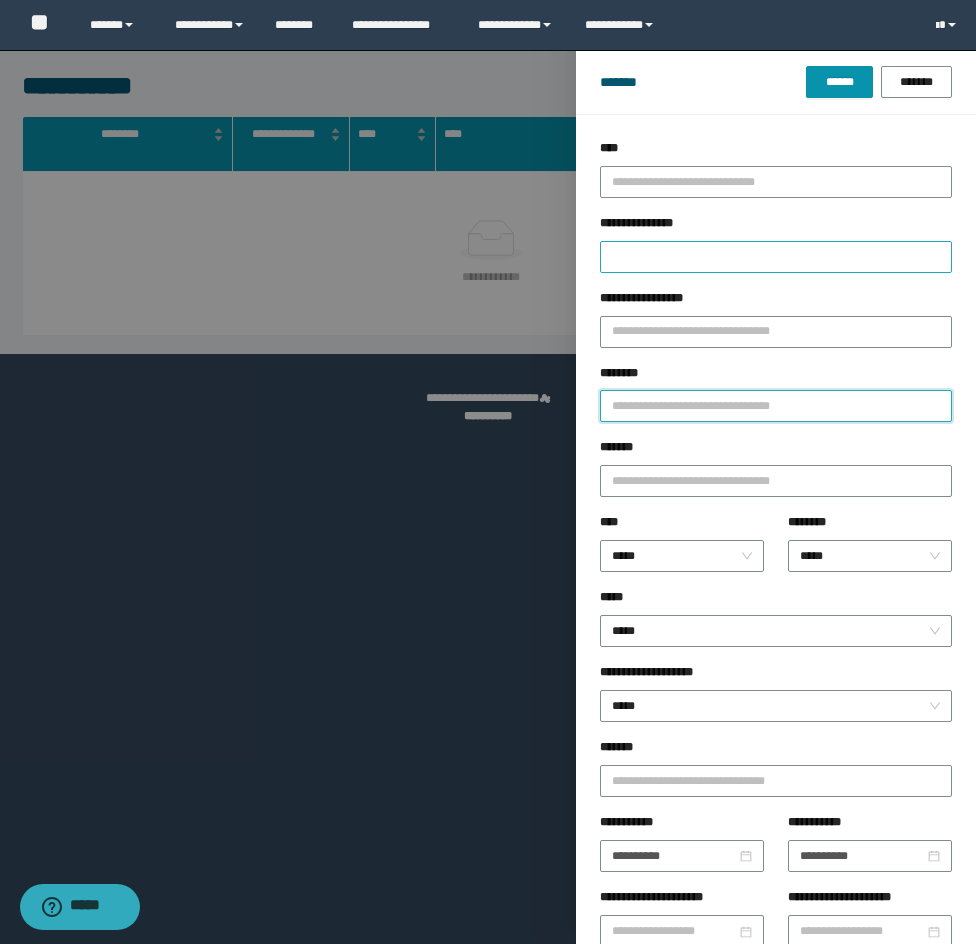 paste on "********" 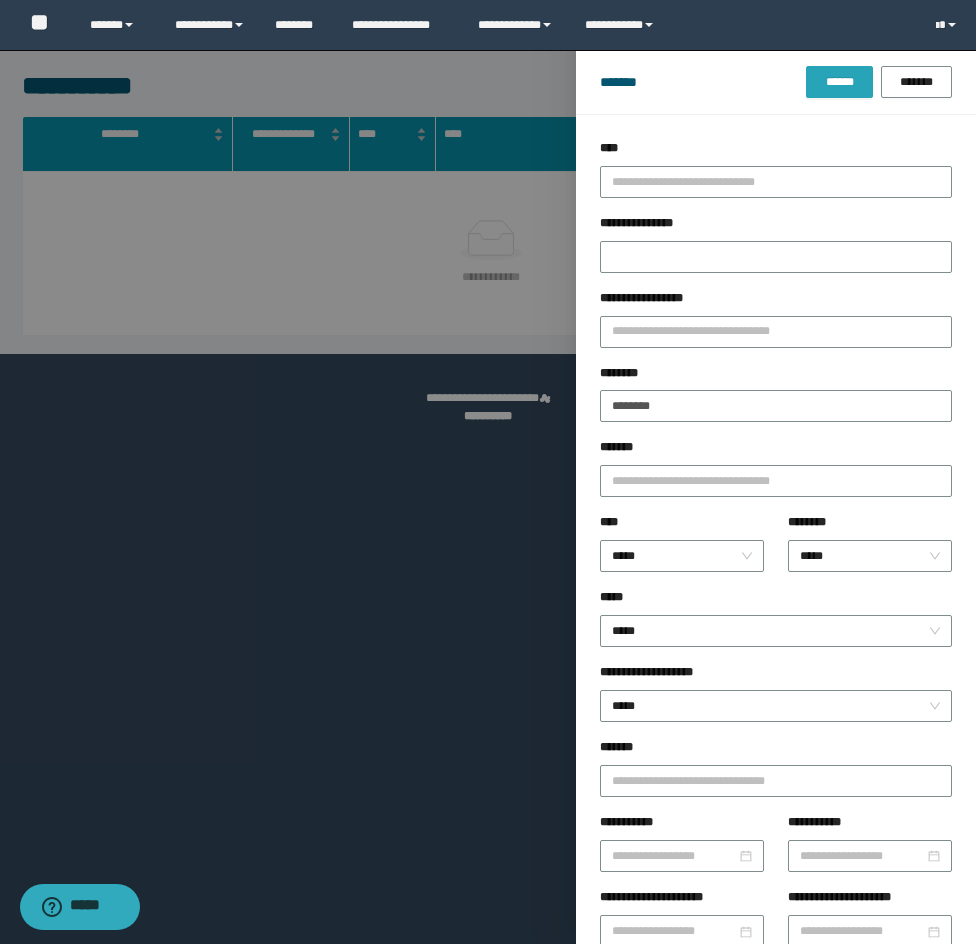 click on "******" at bounding box center [839, 82] 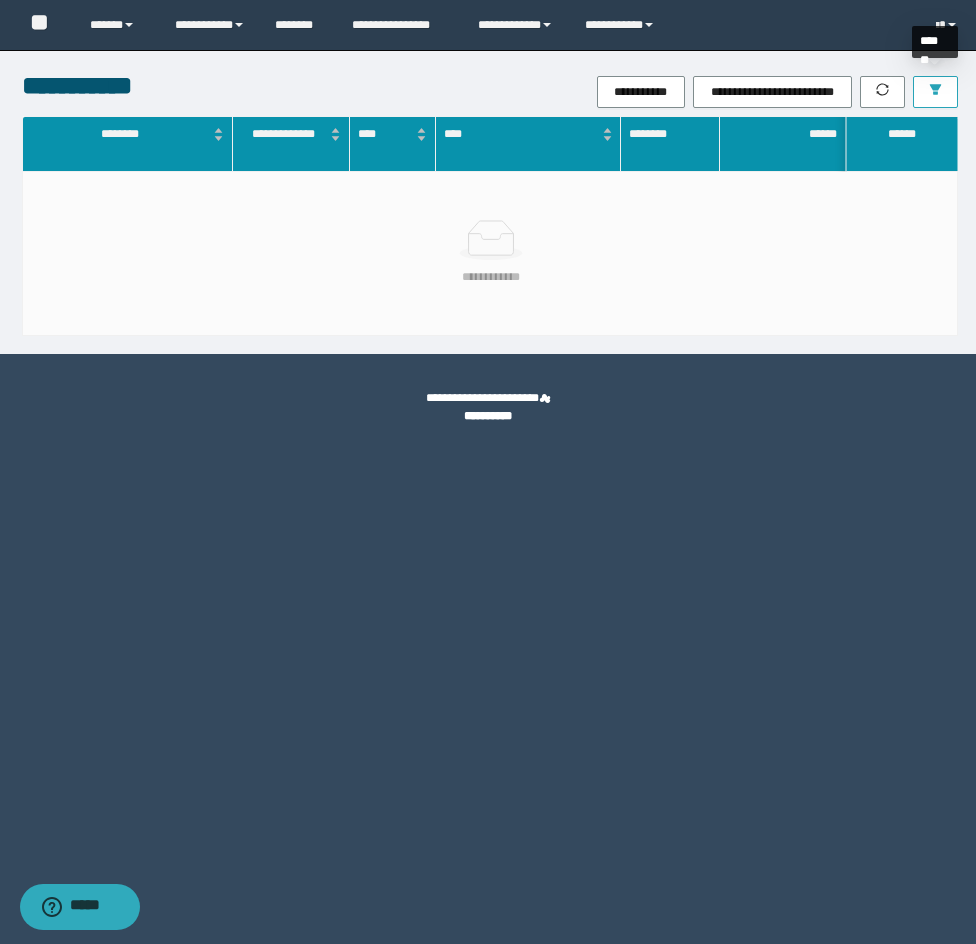 click 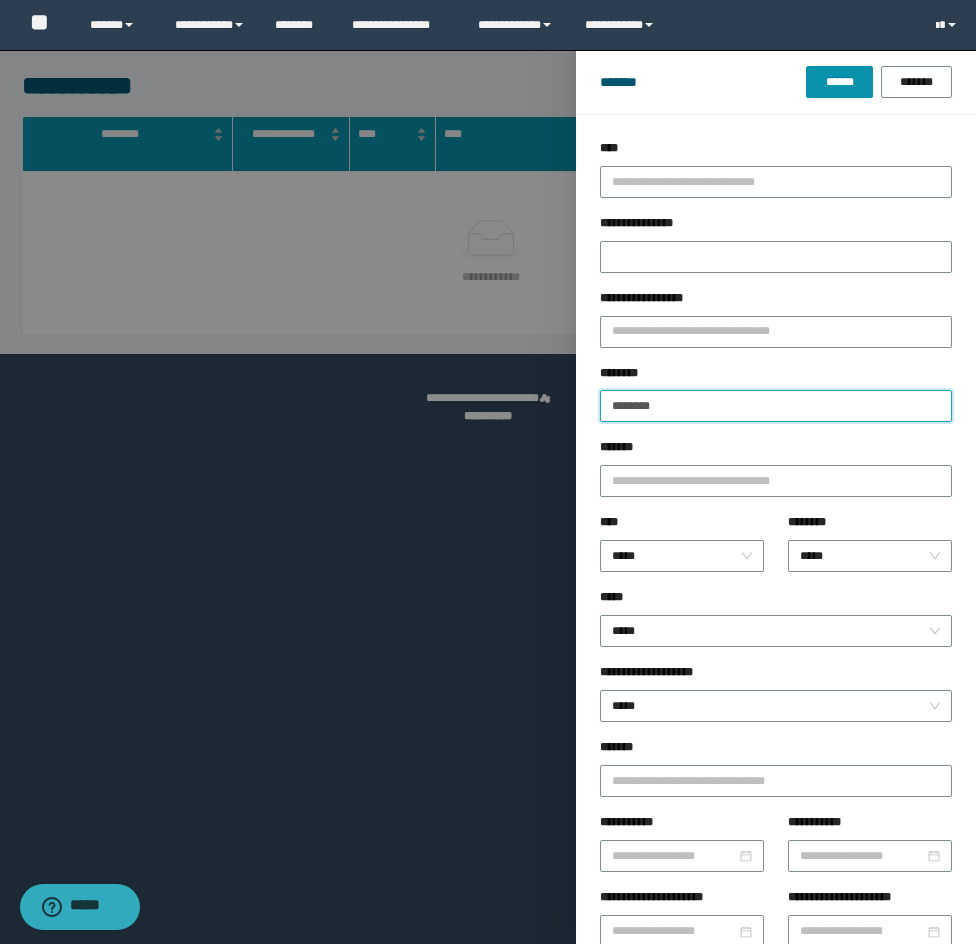 click on "********" at bounding box center (776, 406) 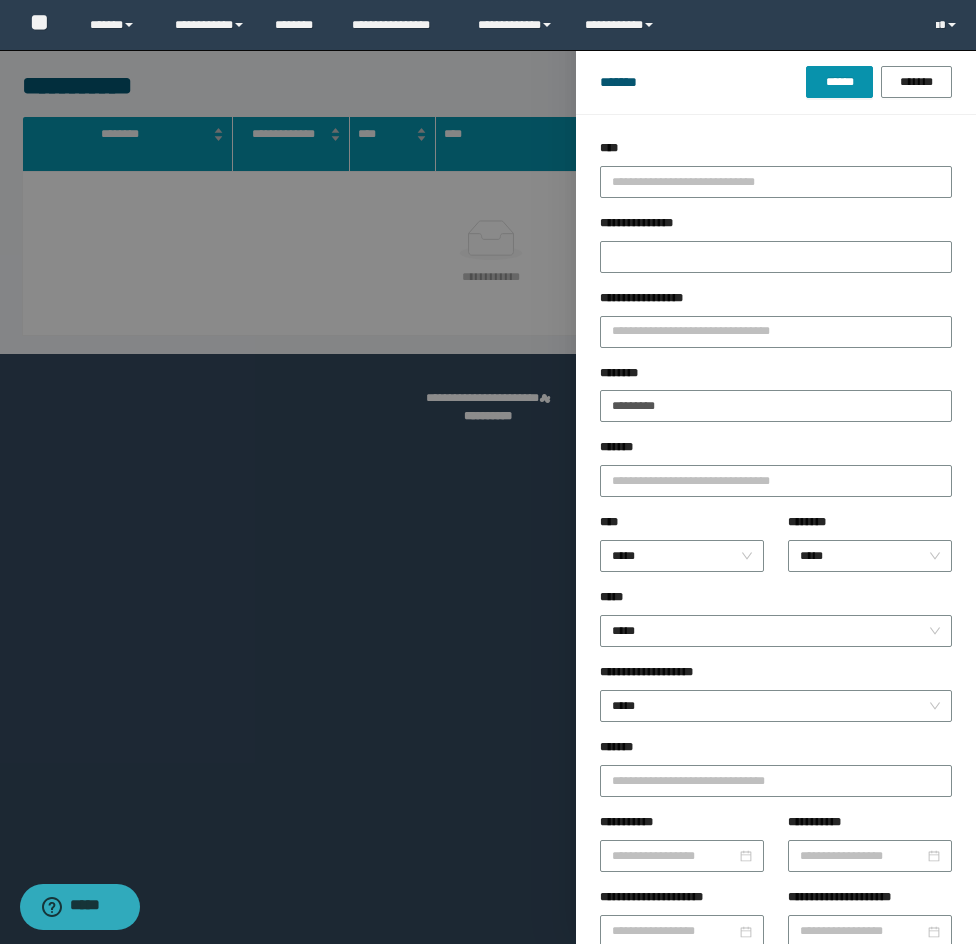 click on "******* ****** *******" at bounding box center (776, 82) 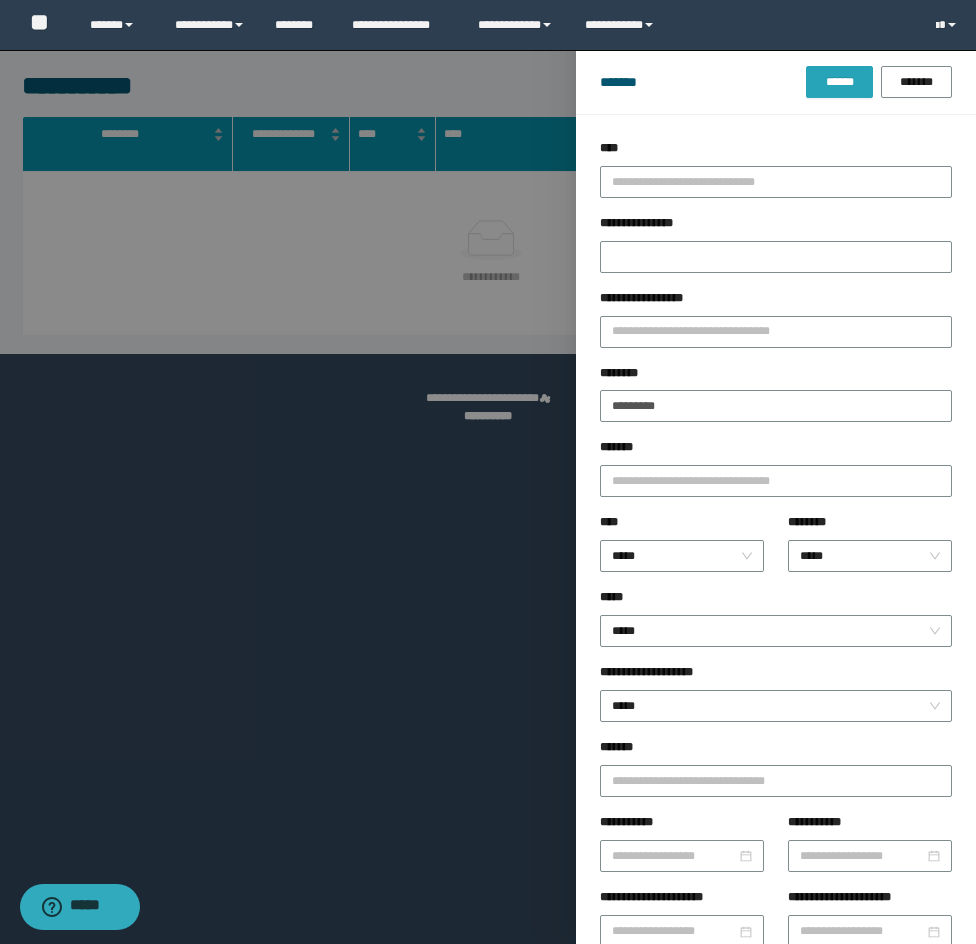 click on "******" at bounding box center (839, 82) 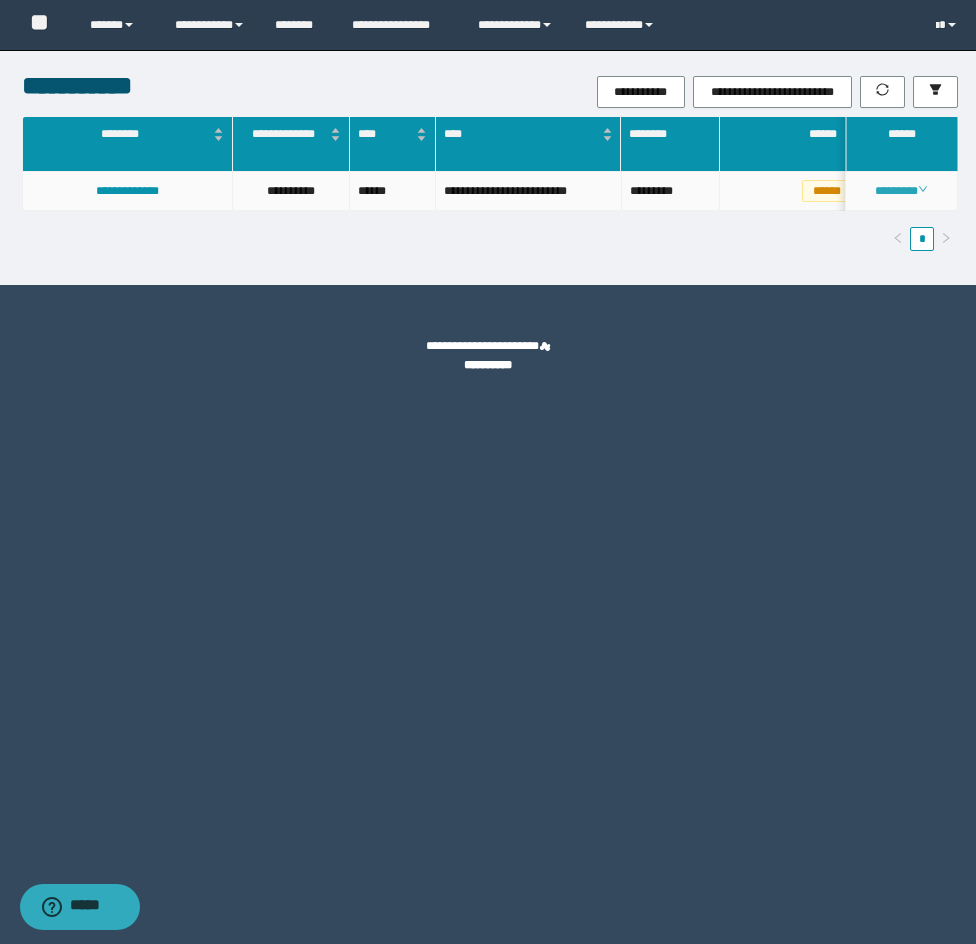 click on "********" at bounding box center [901, 191] 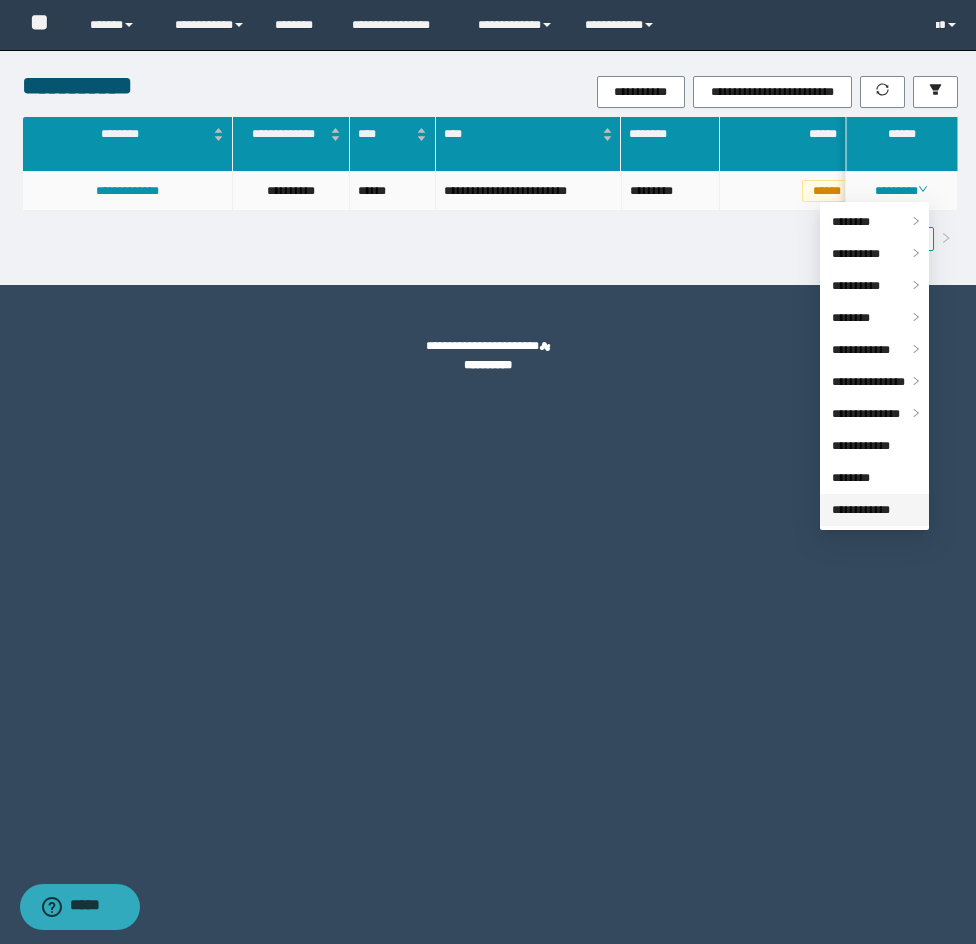 click on "**********" at bounding box center (861, 510) 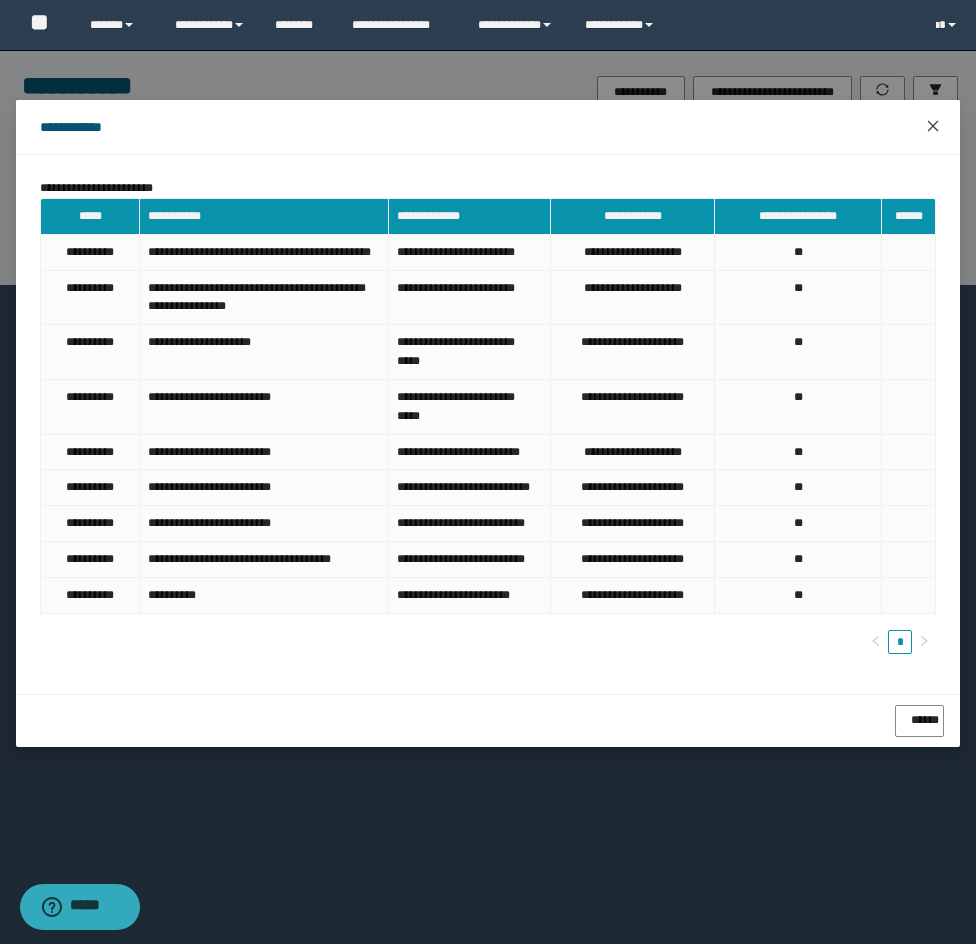 click 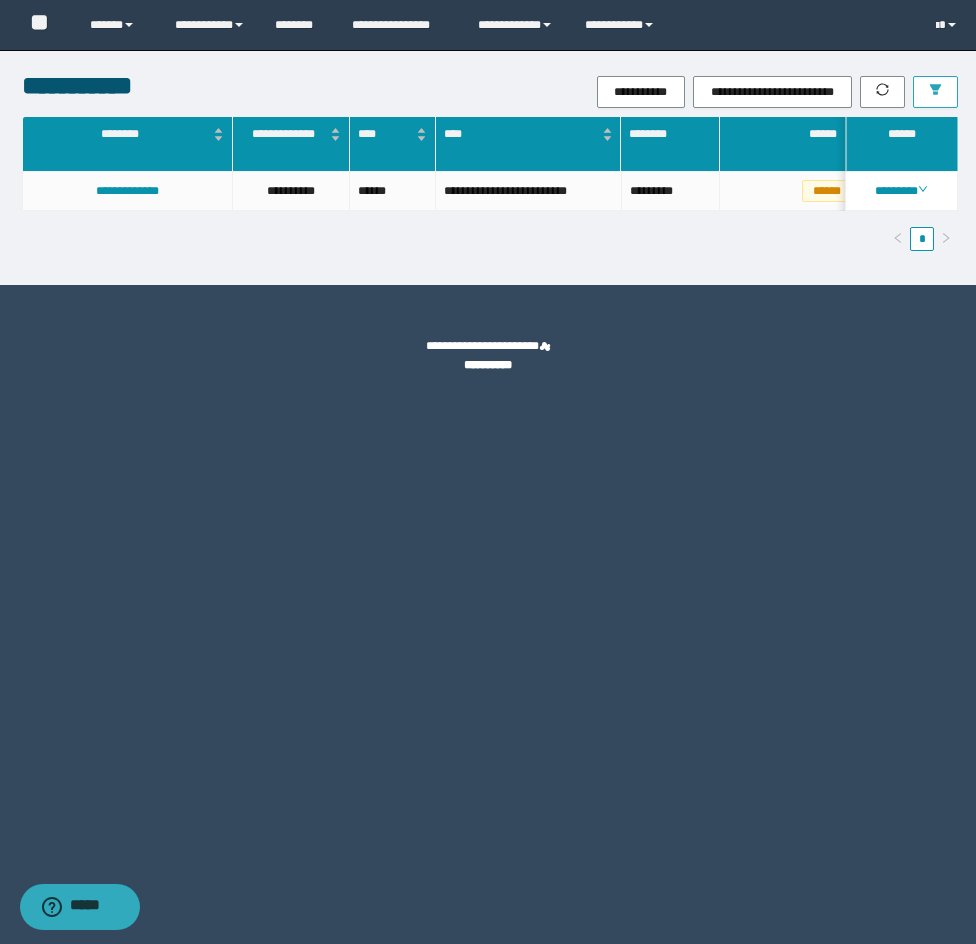 click 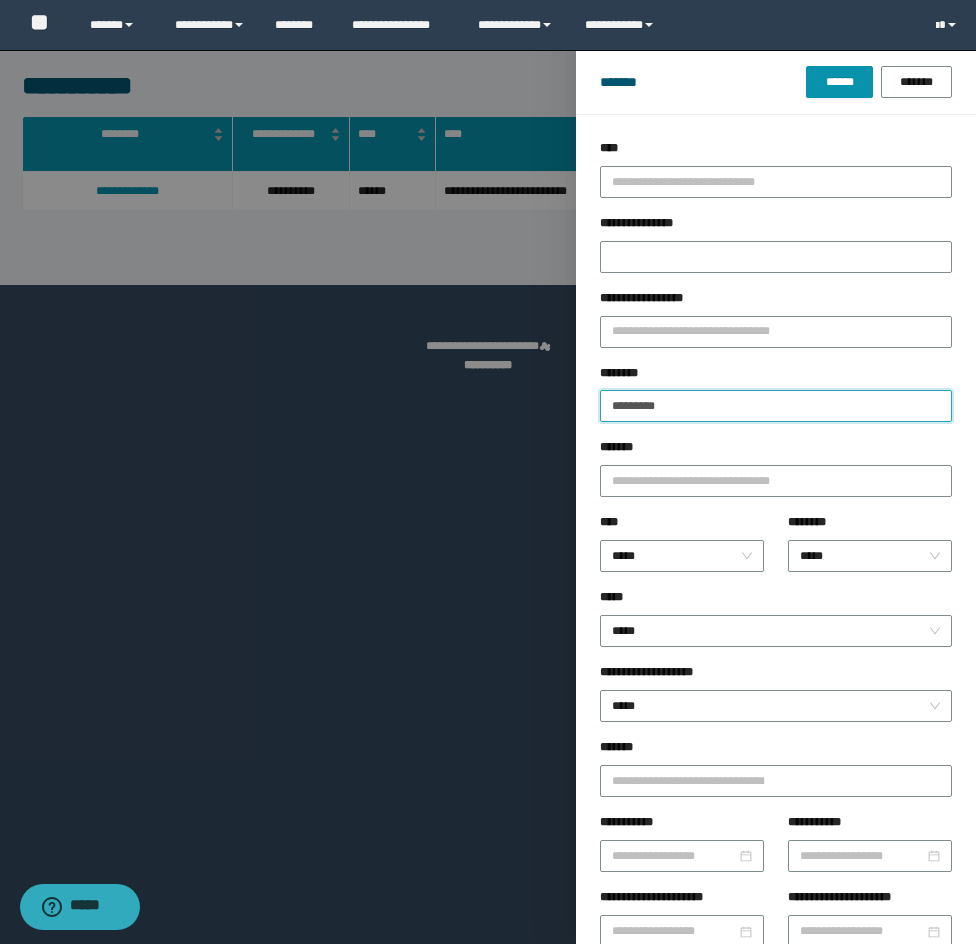 drag, startPoint x: 688, startPoint y: 391, endPoint x: 519, endPoint y: 358, distance: 172.19176 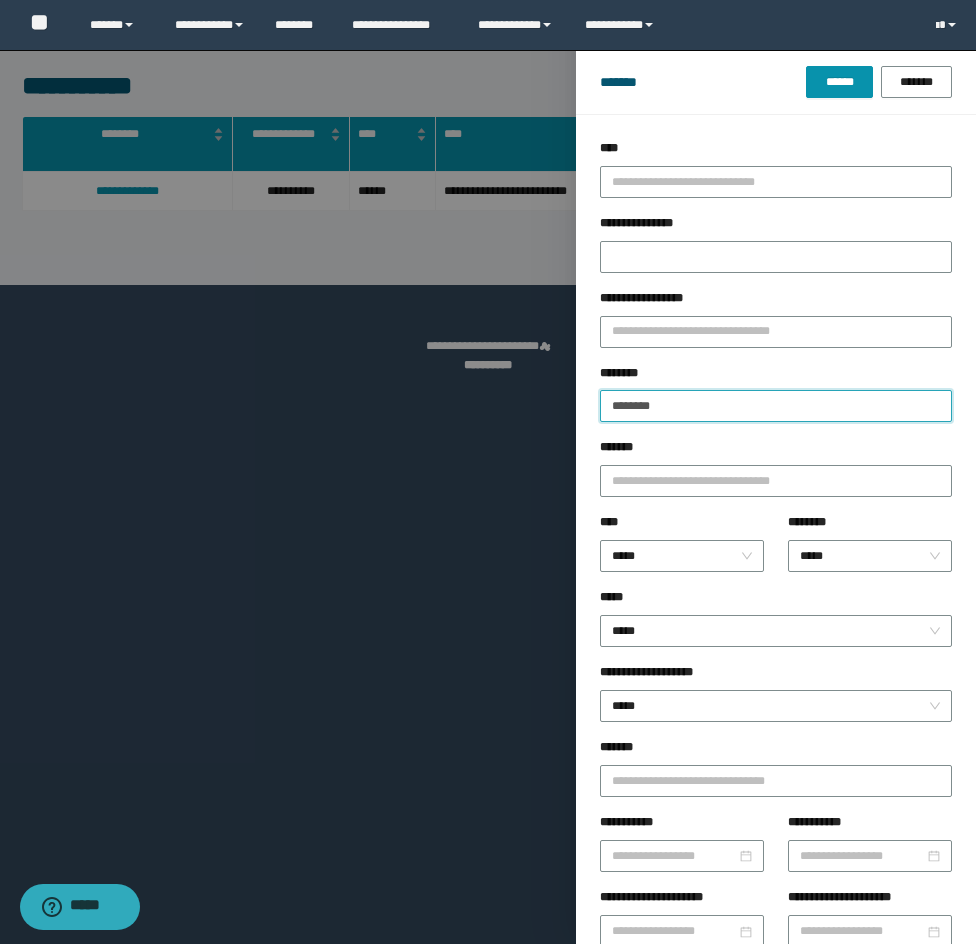 type on "********" 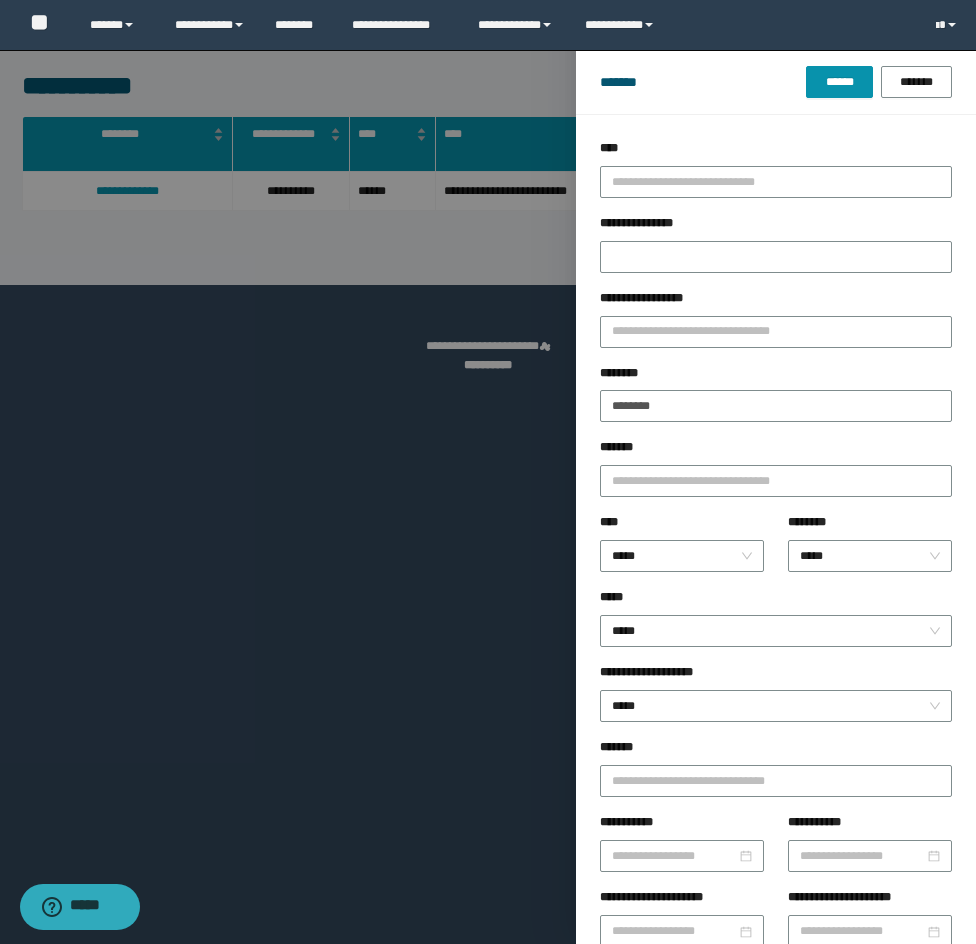 click on "******* ****** *******" at bounding box center [776, 82] 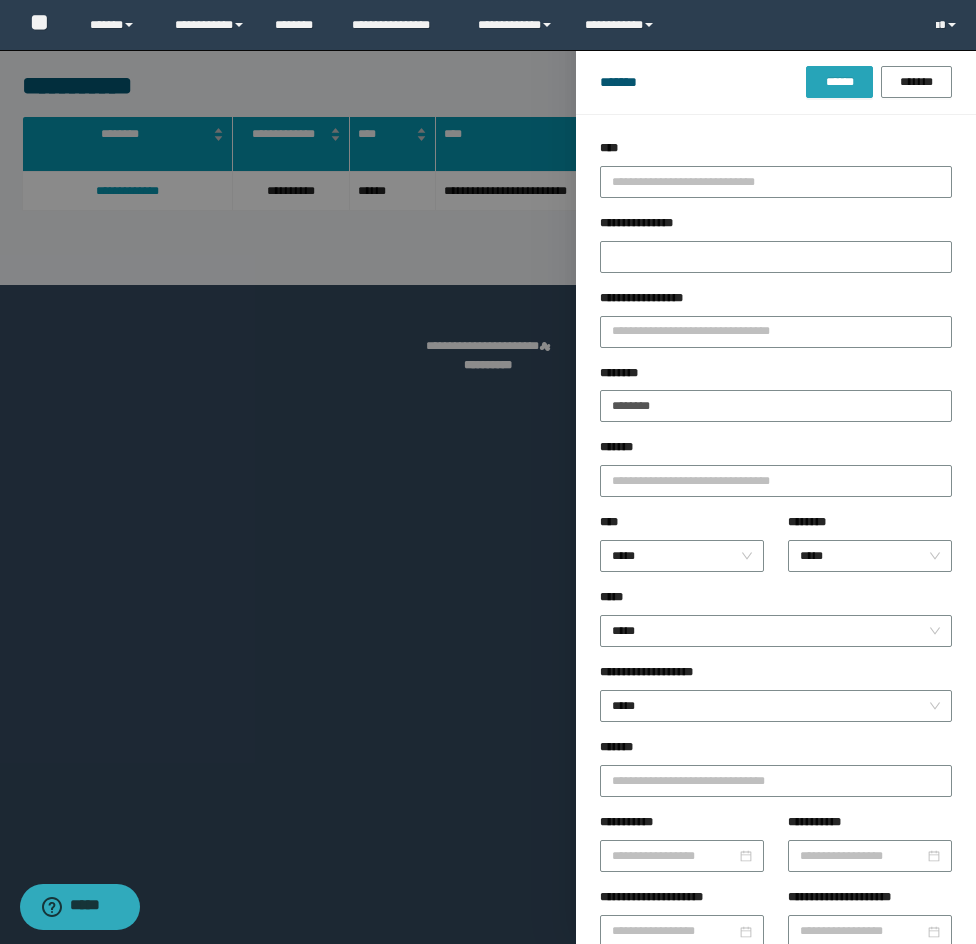 click on "******" at bounding box center (839, 82) 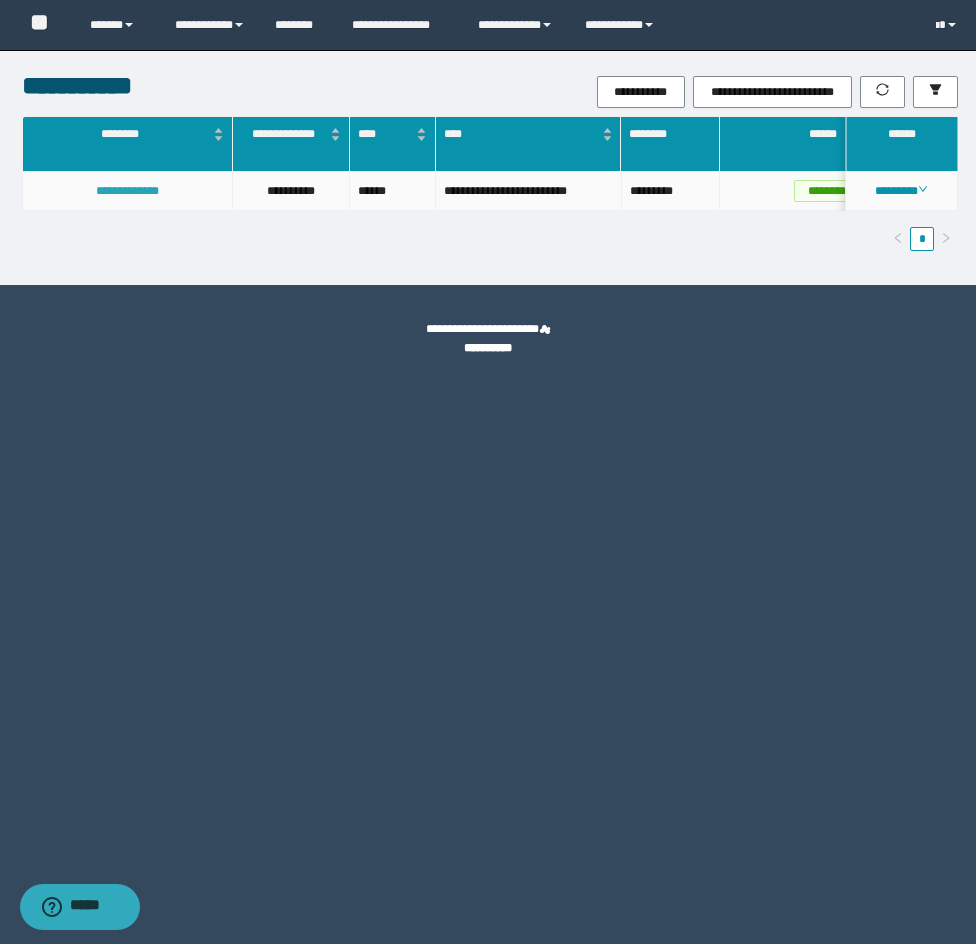 click on "**********" at bounding box center [127, 191] 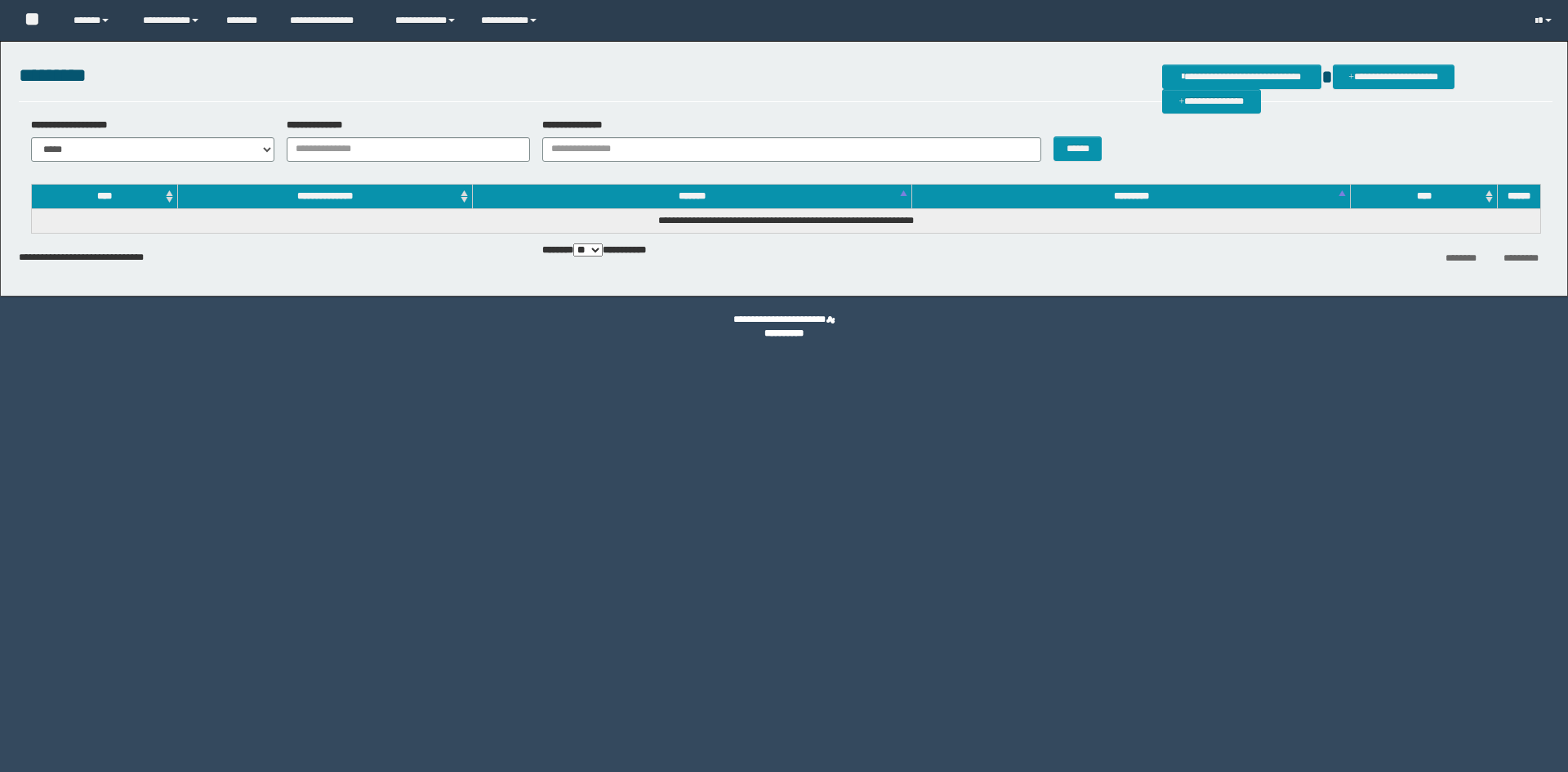 scroll, scrollTop: 0, scrollLeft: 0, axis: both 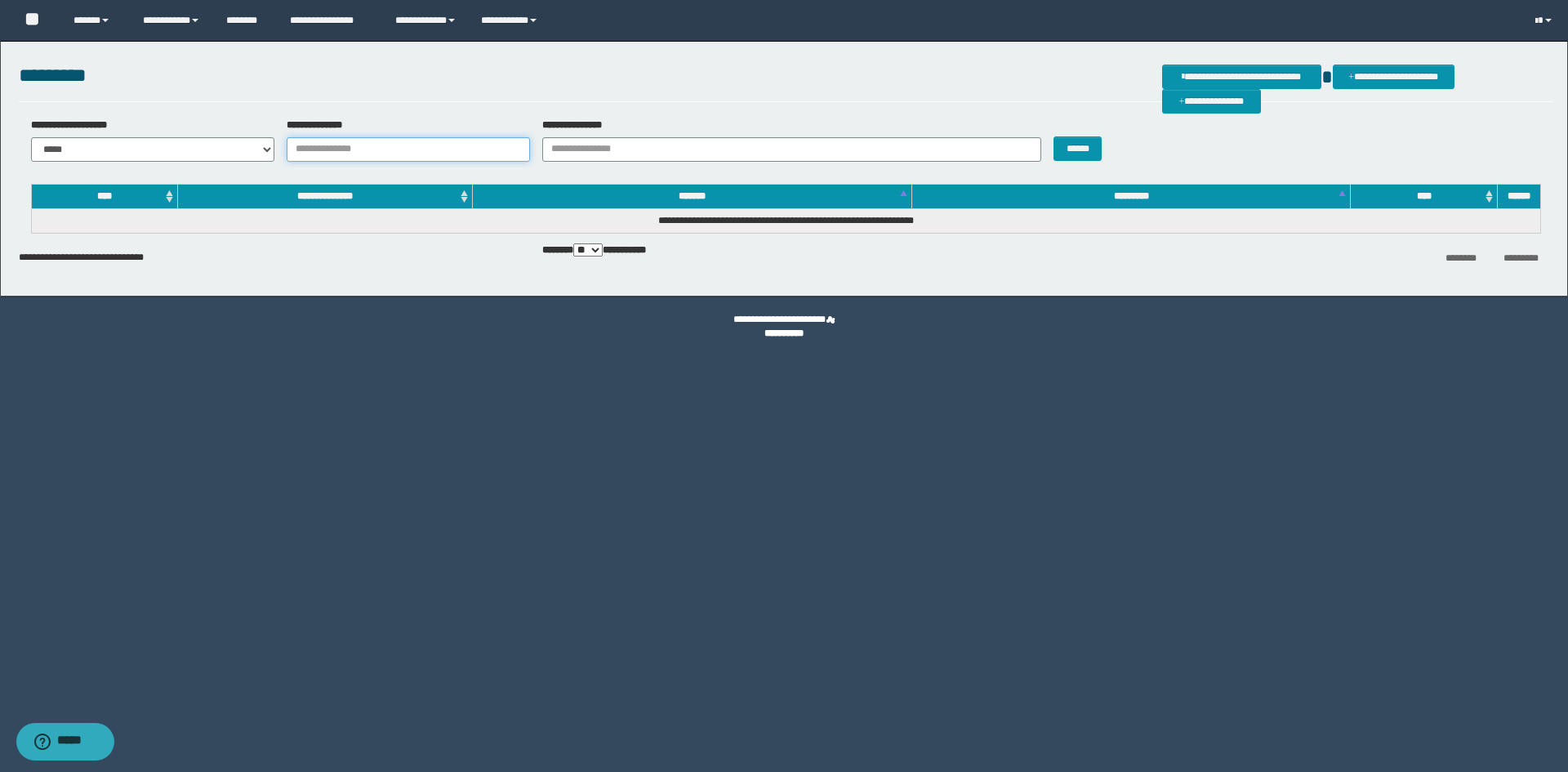 click on "**********" at bounding box center [408, 149] 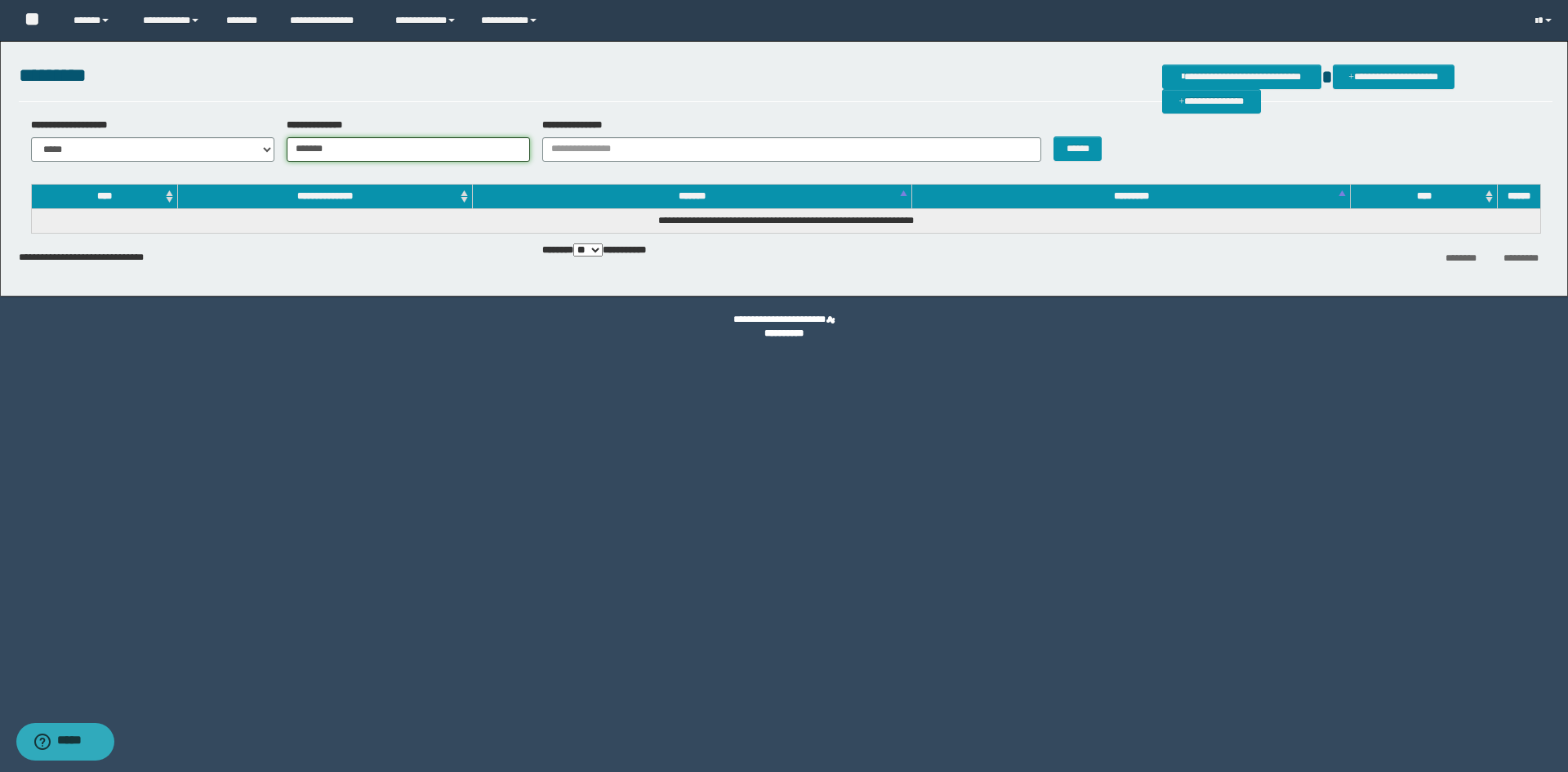 type on "*******" 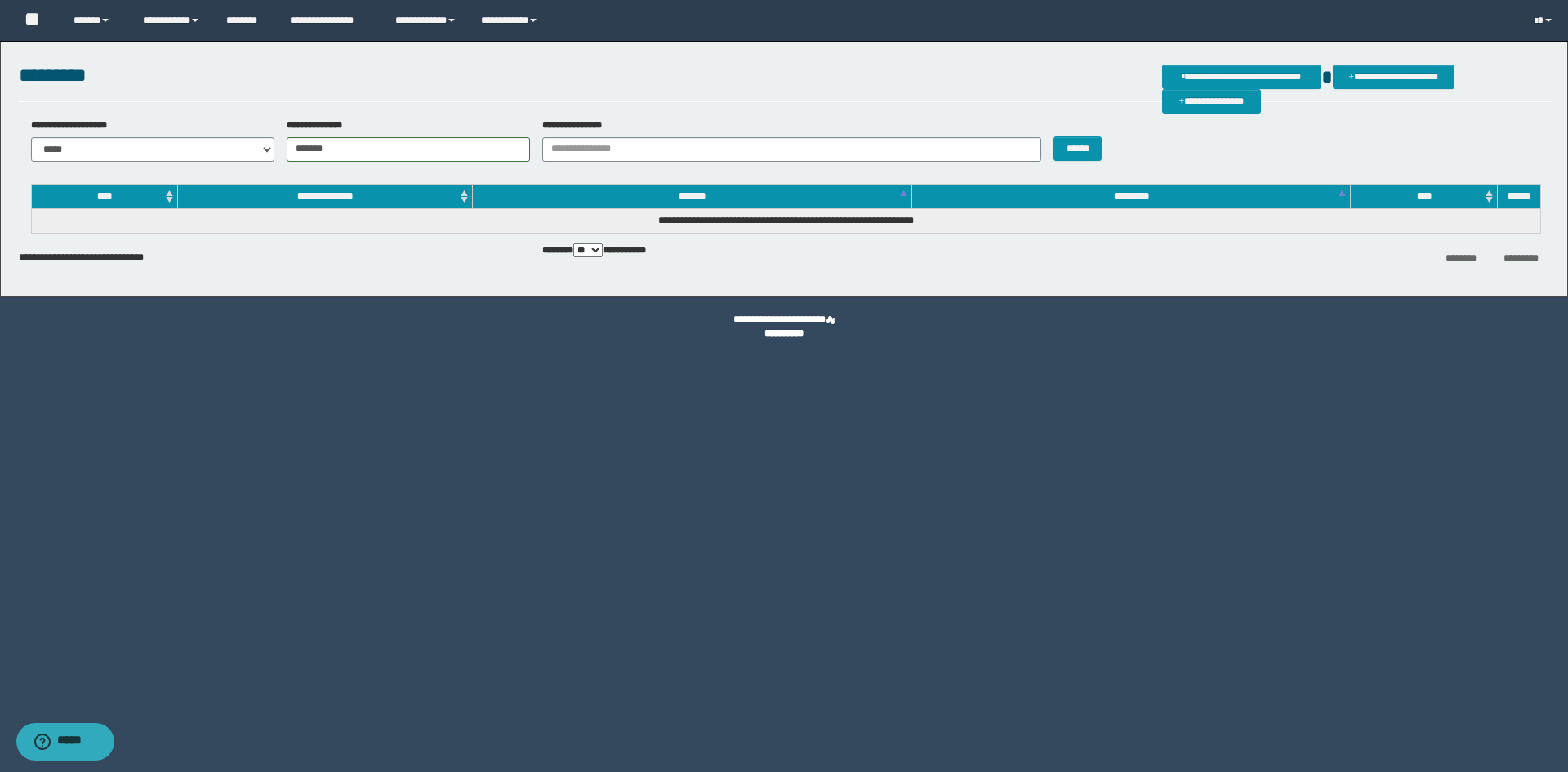 click on "******" at bounding box center [1105, 140] 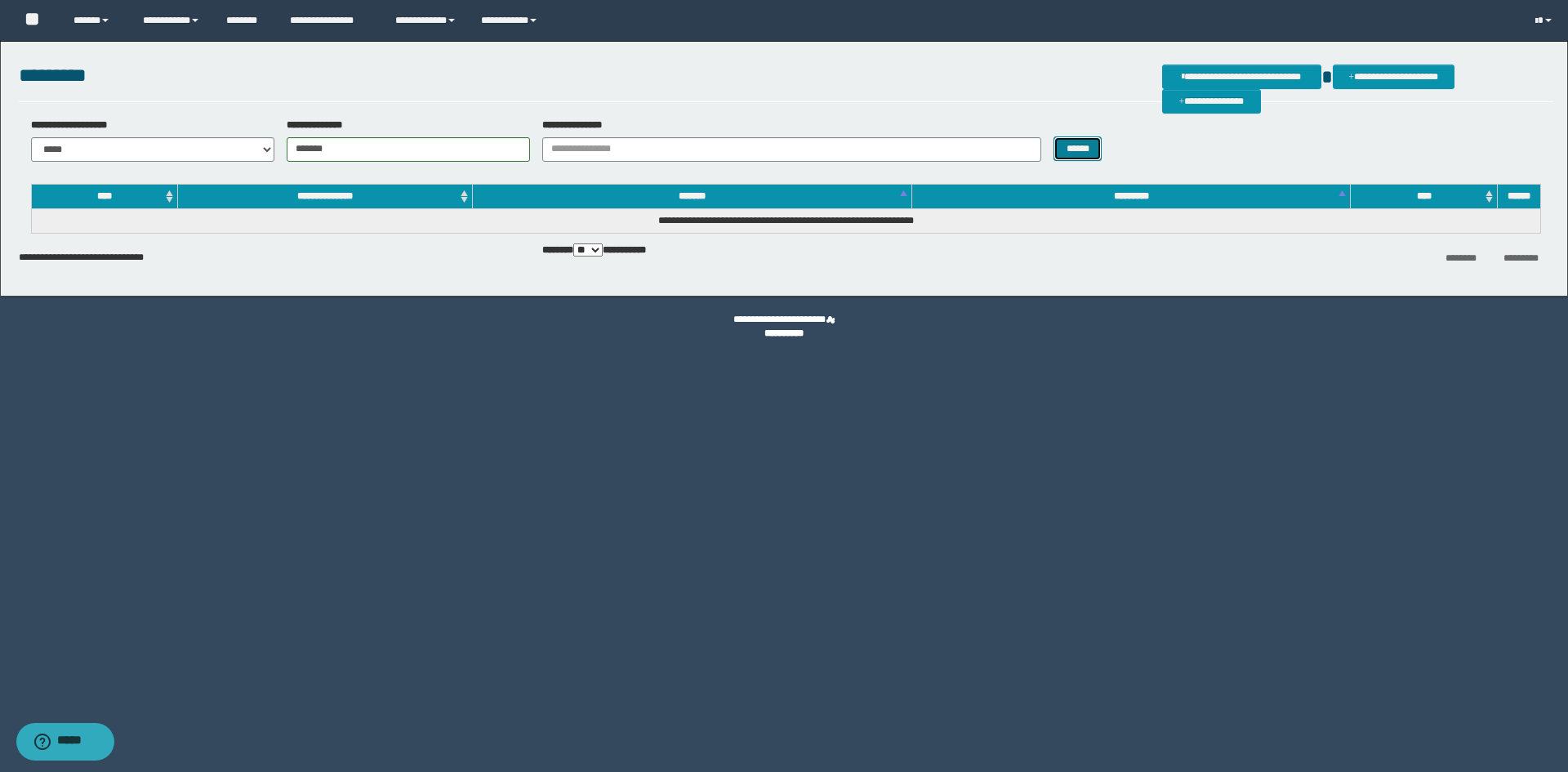click on "******" at bounding box center (1077, 149) 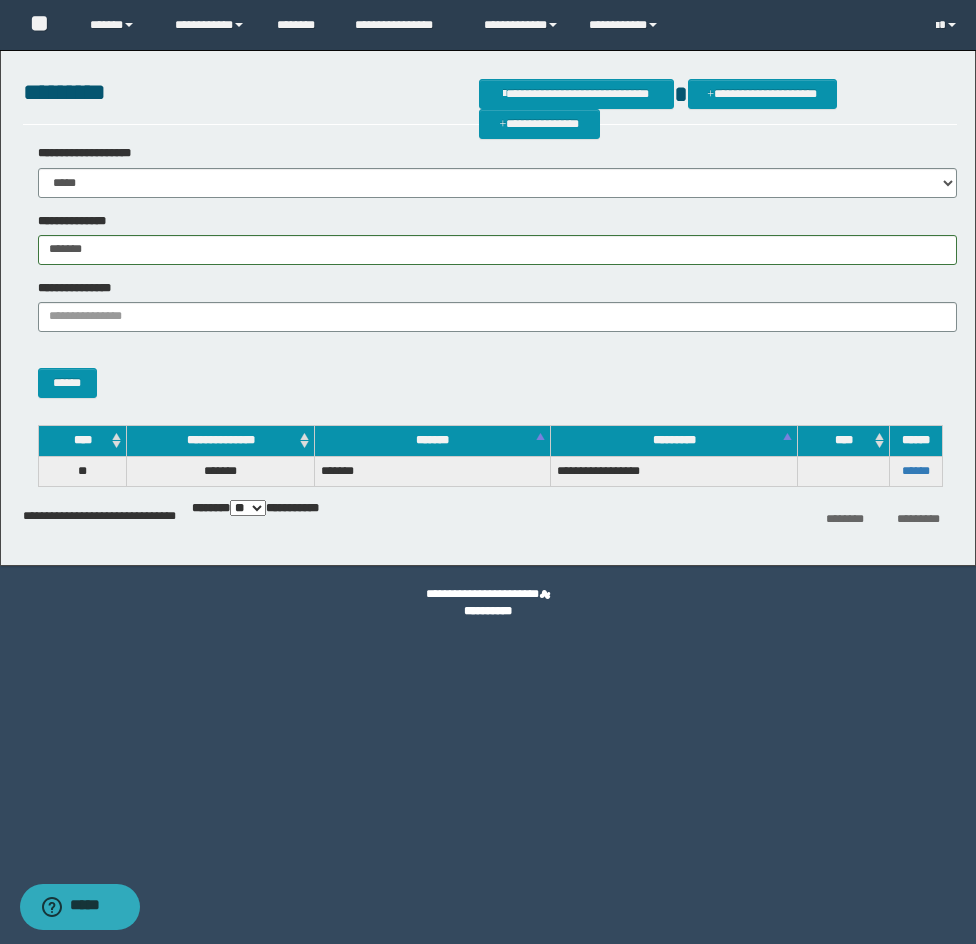 click on "******" at bounding box center (915, 471) 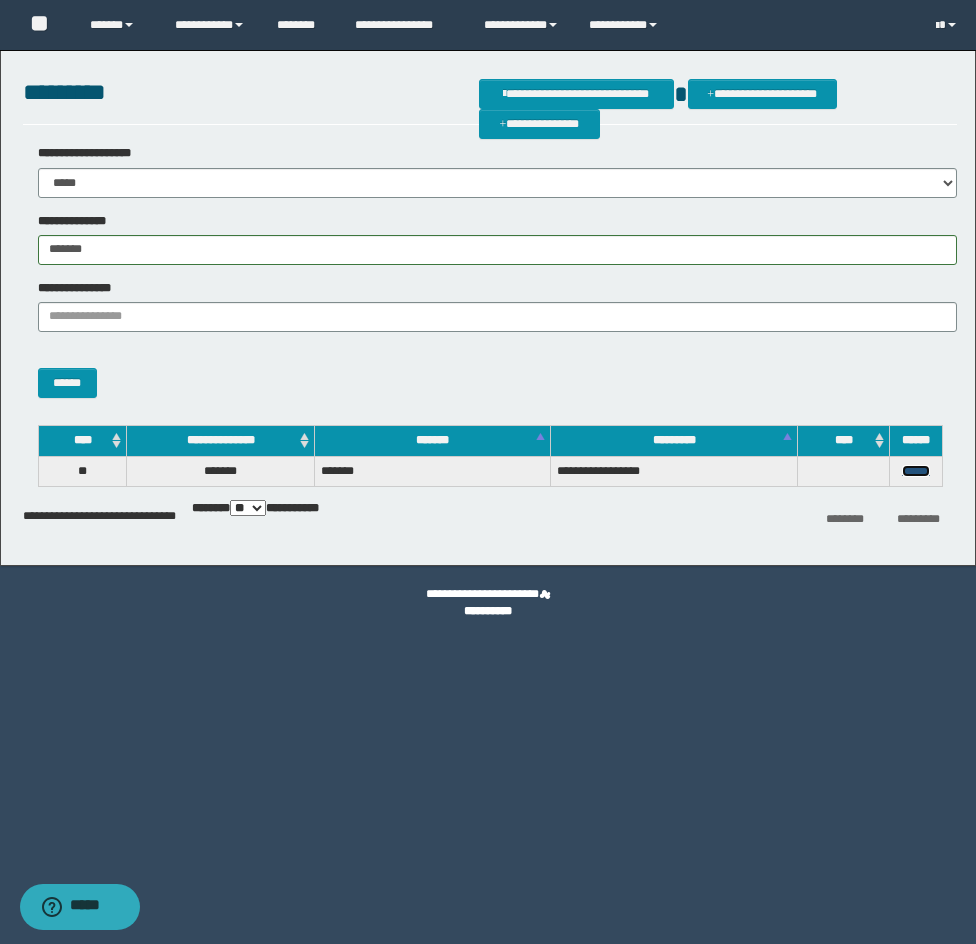 click on "******" at bounding box center [916, 471] 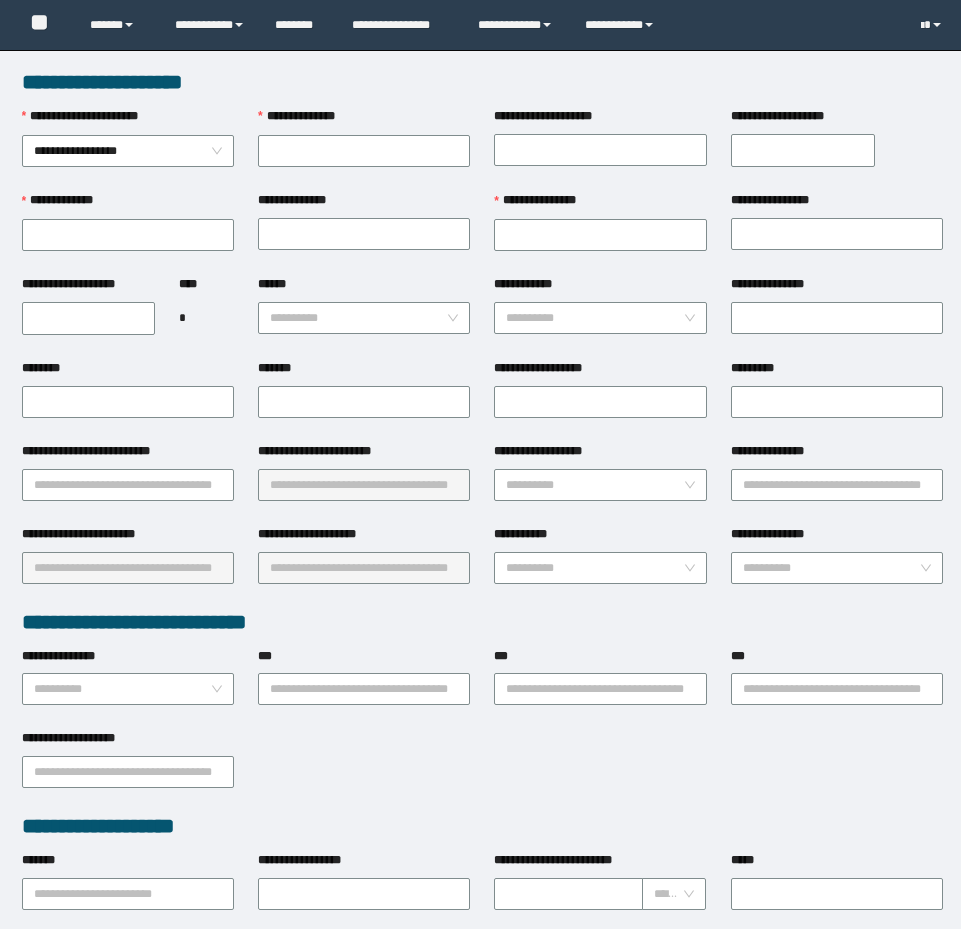 scroll, scrollTop: 0, scrollLeft: 0, axis: both 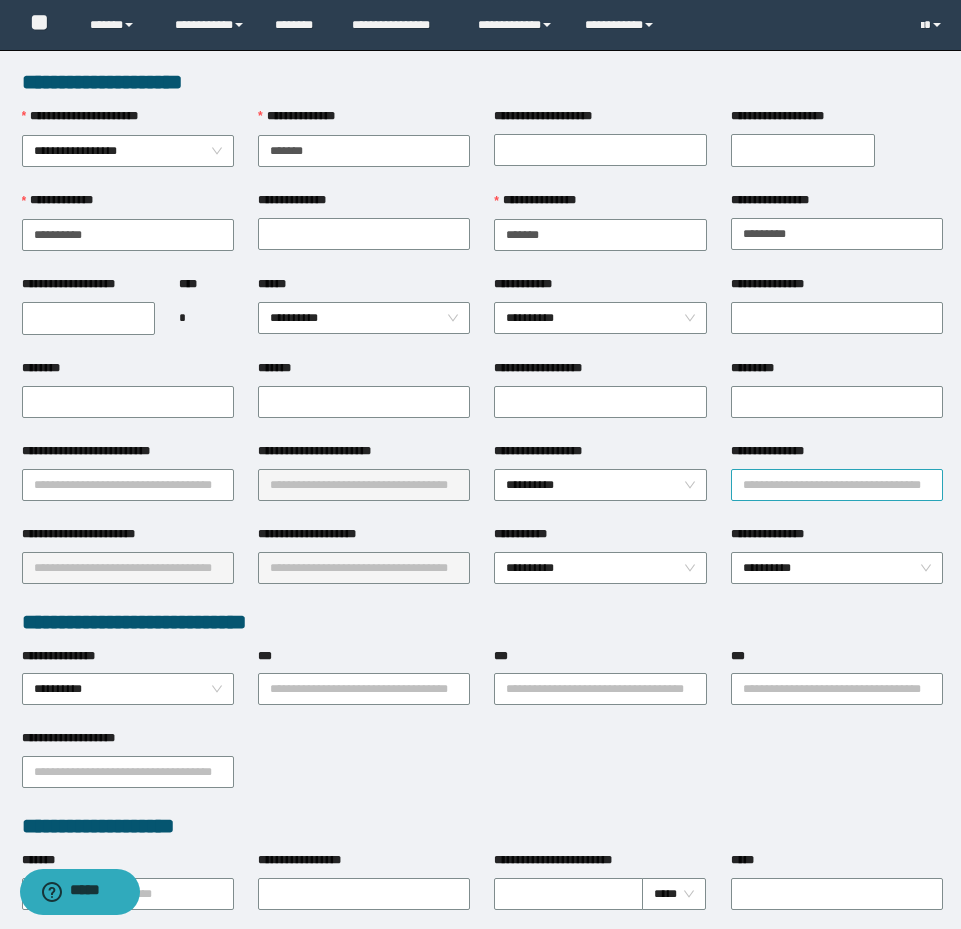 click on "**********" at bounding box center [837, 485] 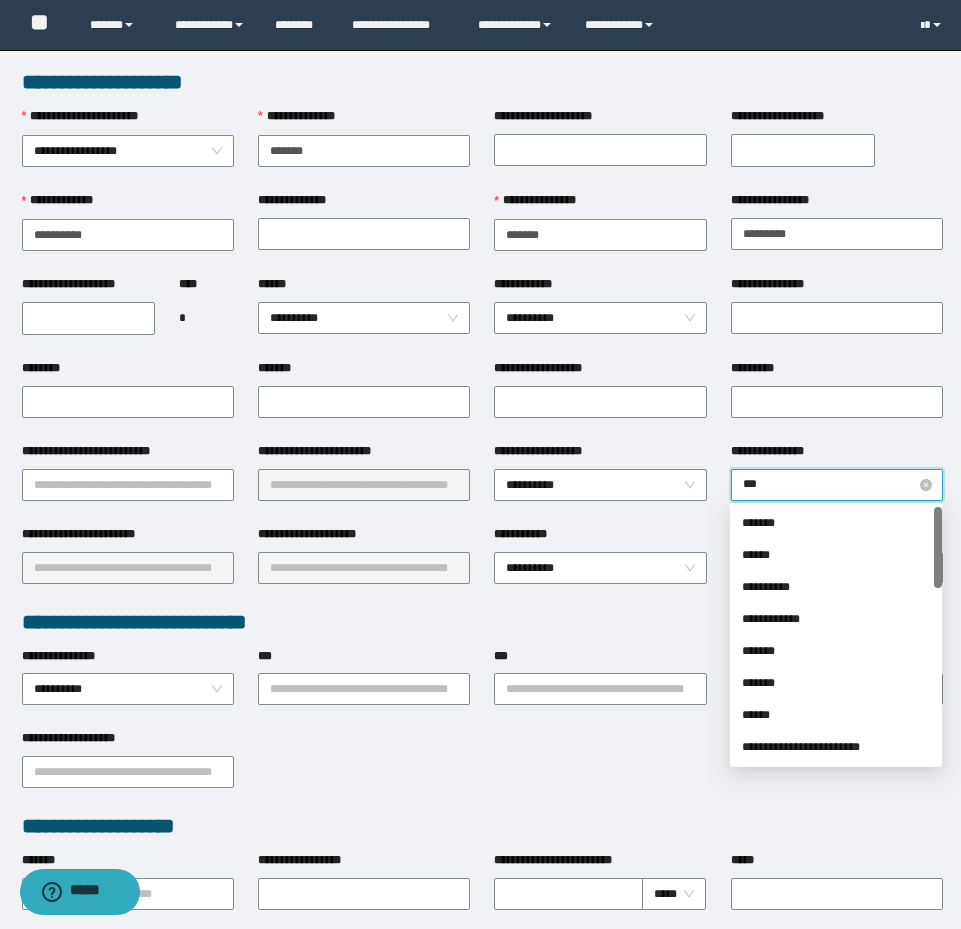 type on "****" 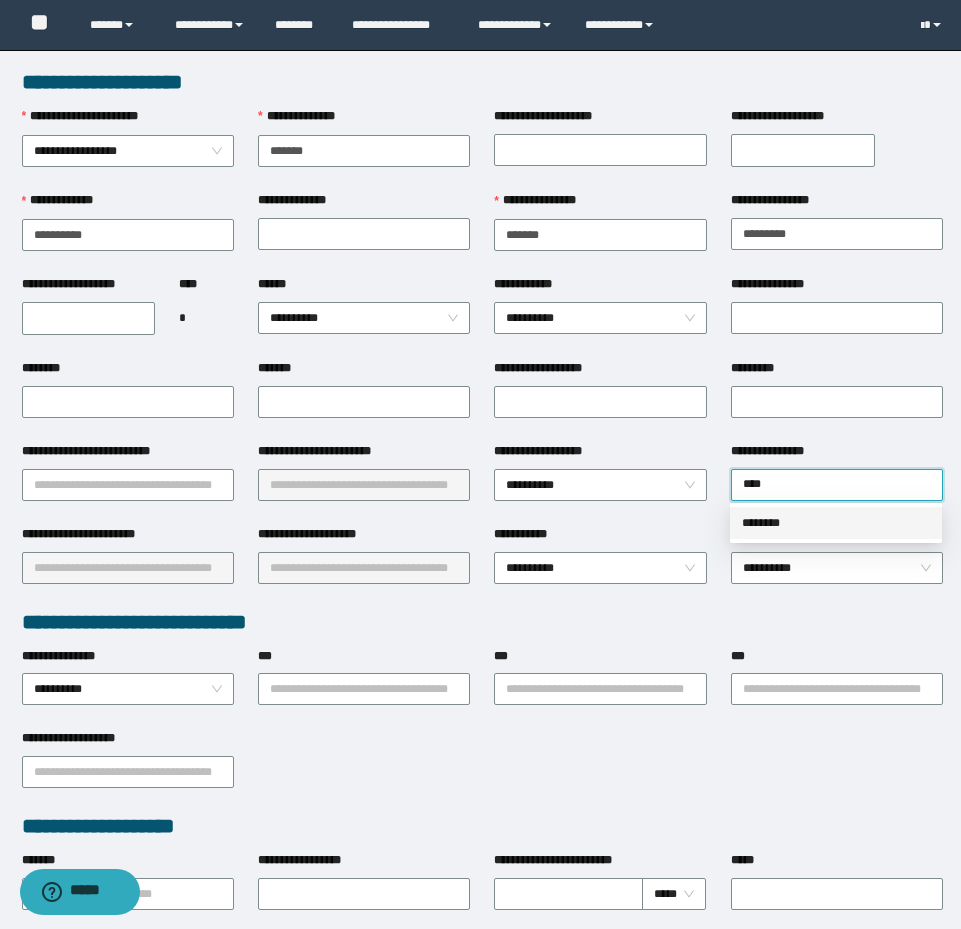 click on "********" at bounding box center (836, 523) 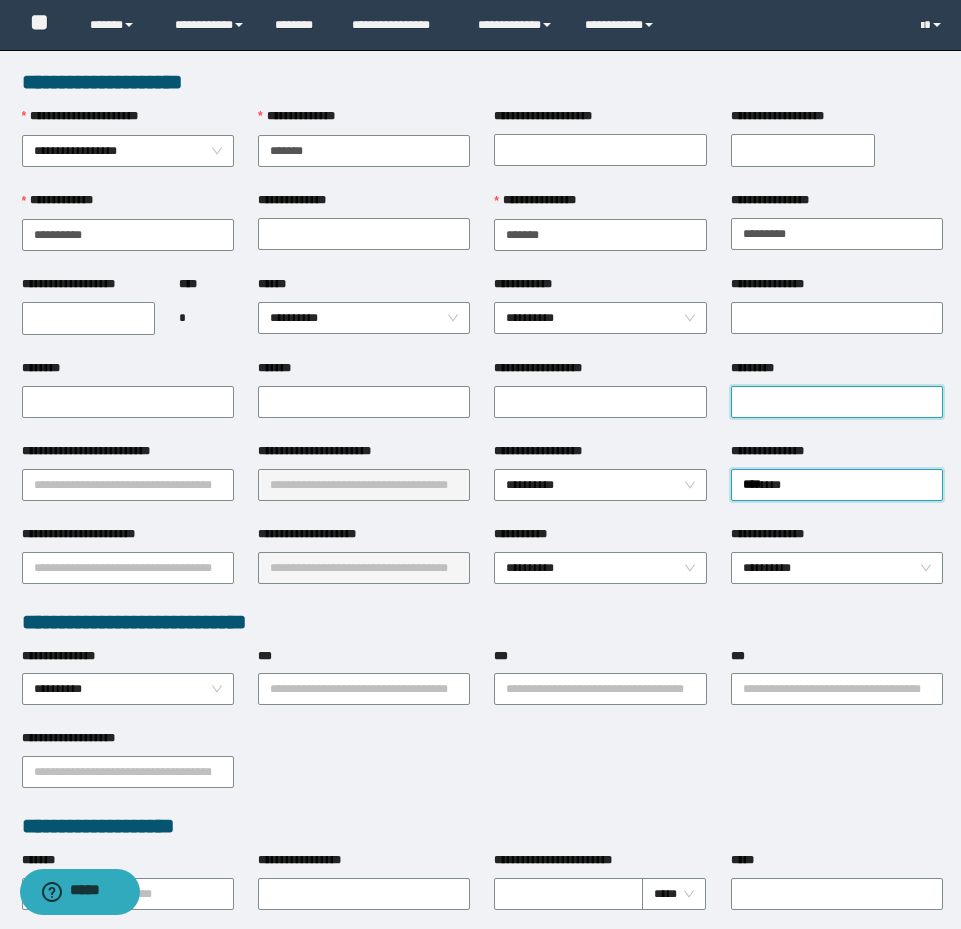 click on "*********" at bounding box center (837, 402) 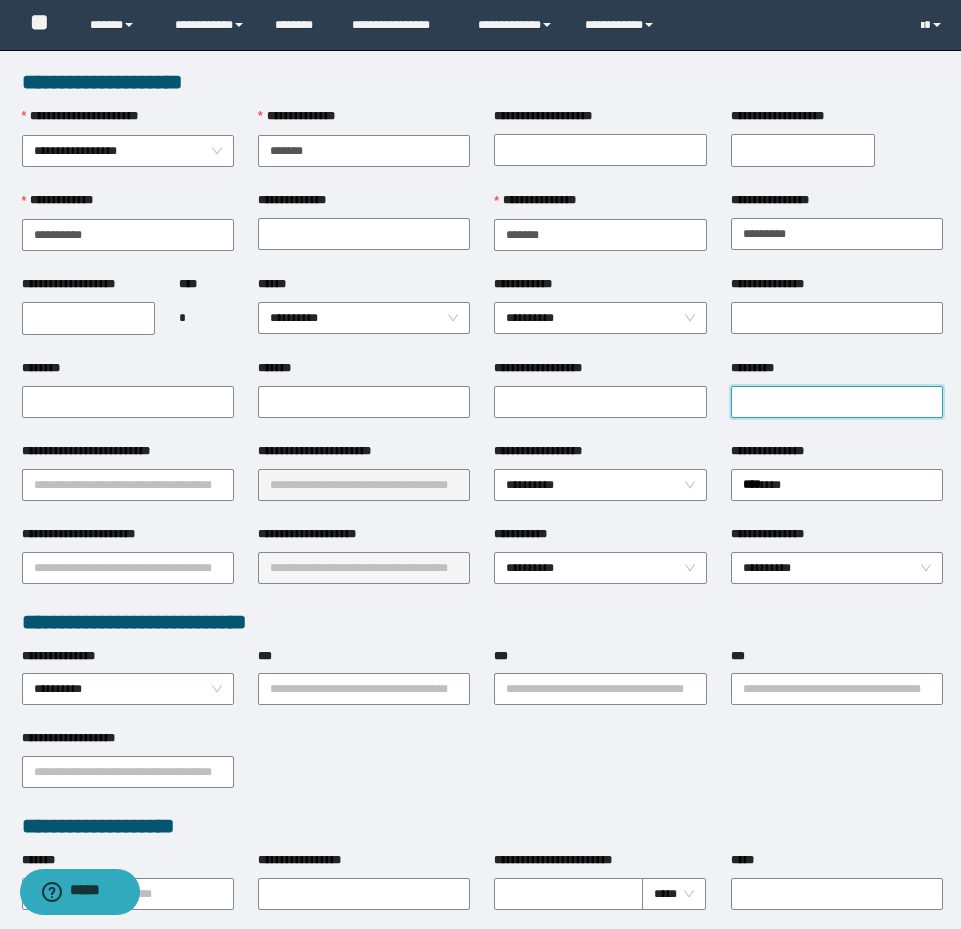 paste on "**********" 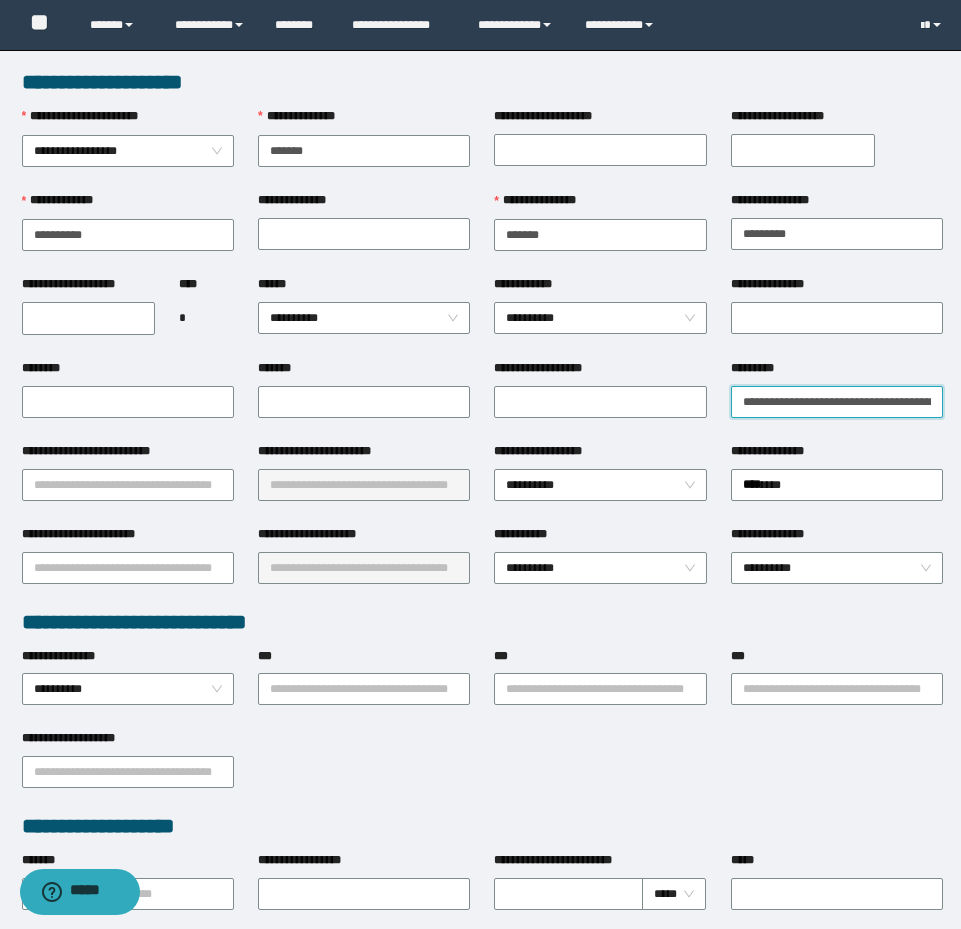 scroll, scrollTop: 0, scrollLeft: 99, axis: horizontal 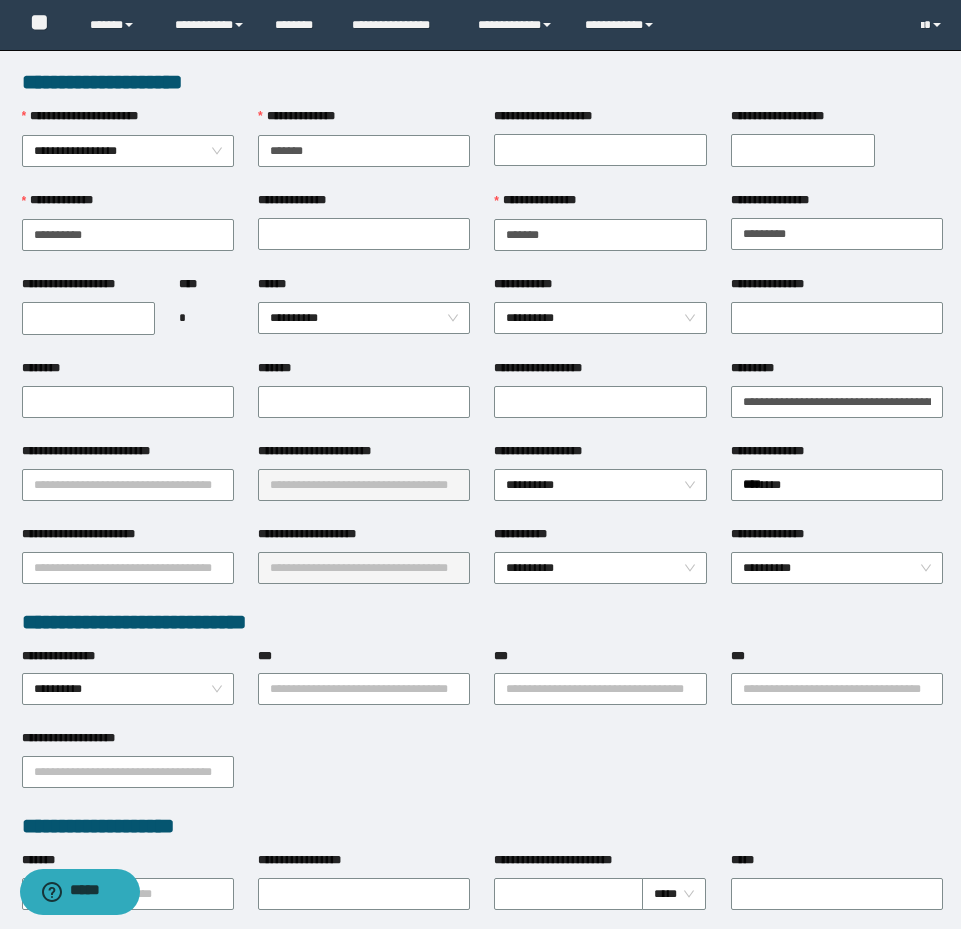 click on "**********" at bounding box center [837, 400] 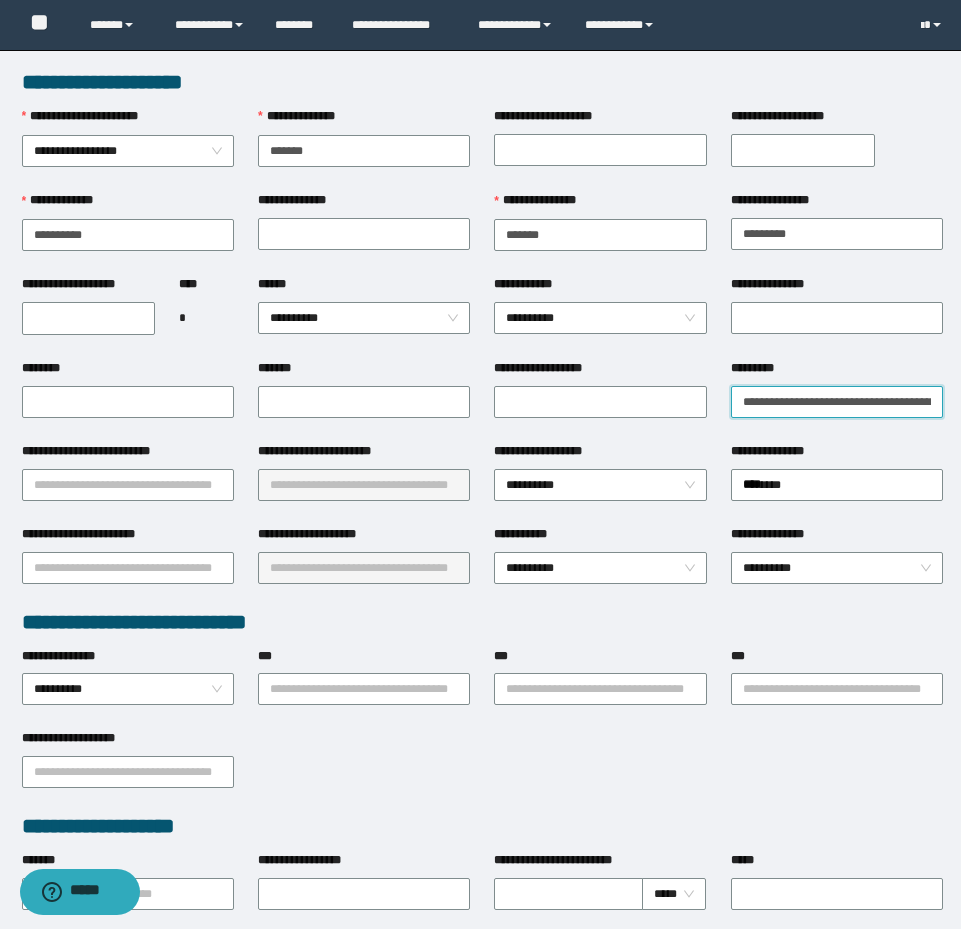 drag, startPoint x: 798, startPoint y: 401, endPoint x: 717, endPoint y: 397, distance: 81.09871 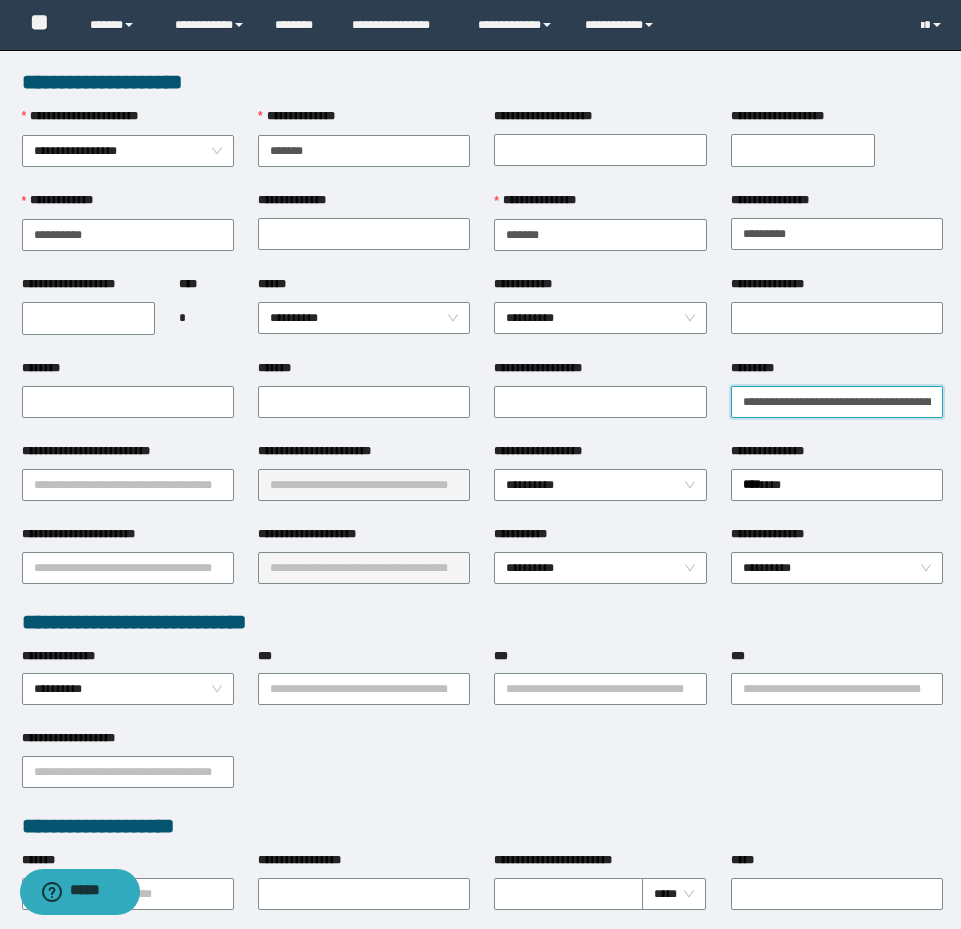 scroll, scrollTop: 0, scrollLeft: 44, axis: horizontal 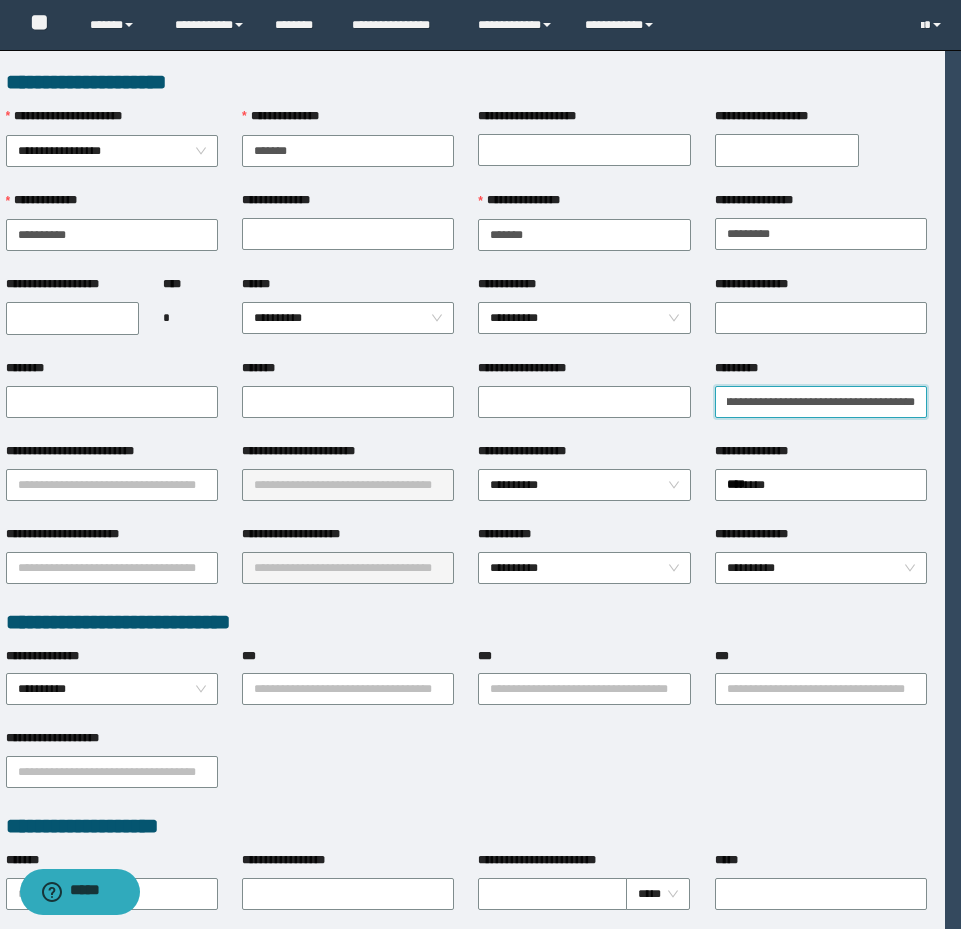 drag, startPoint x: 887, startPoint y: 403, endPoint x: 943, endPoint y: 410, distance: 56.435802 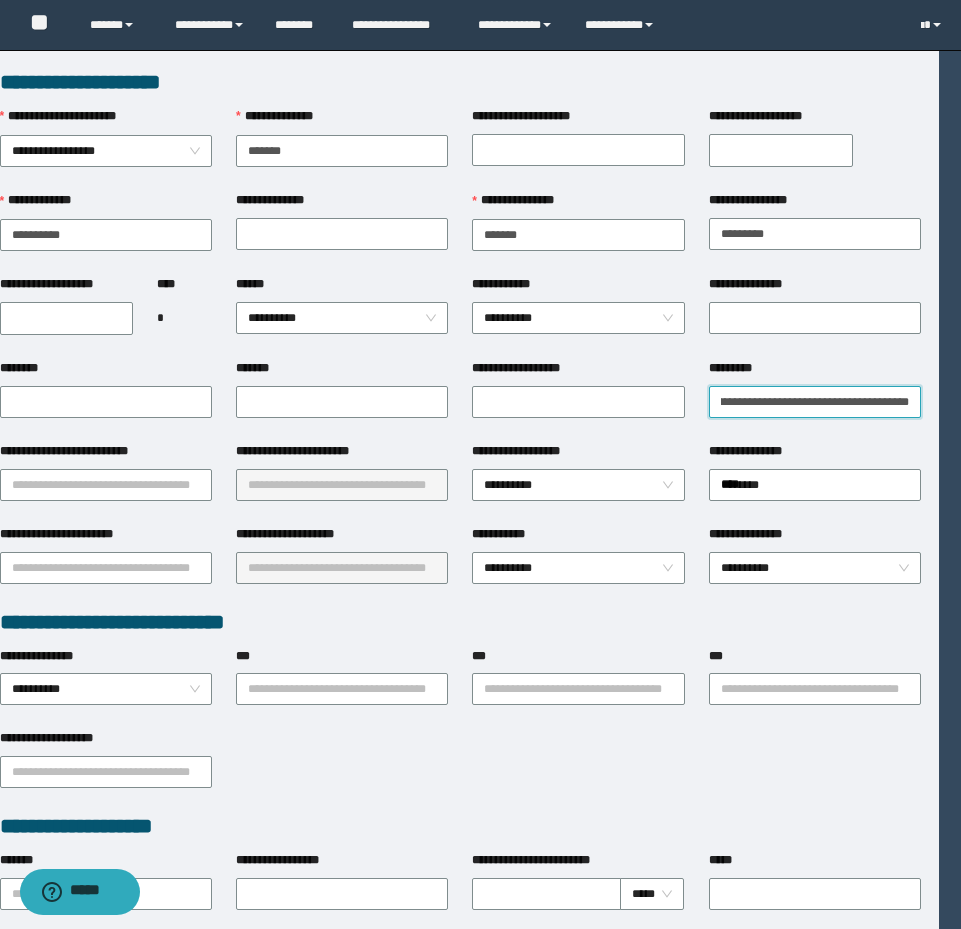 click on "**********" at bounding box center (815, 402) 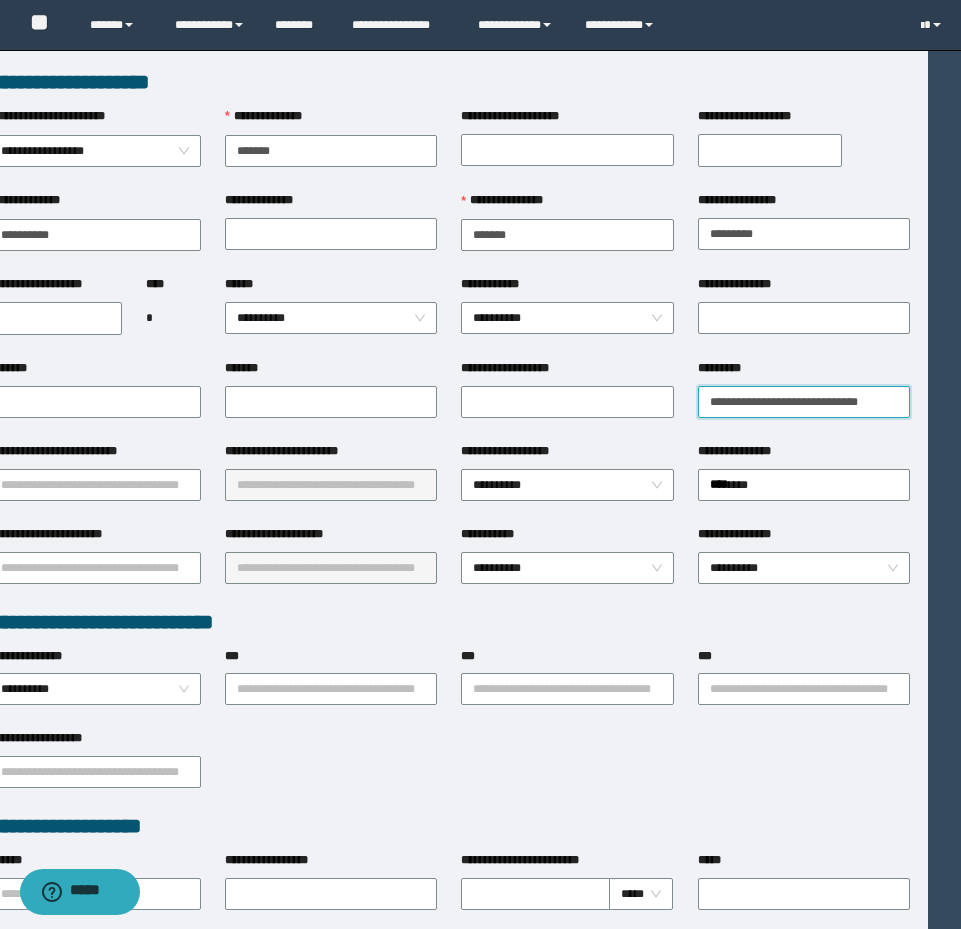 scroll, scrollTop: 0, scrollLeft: 0, axis: both 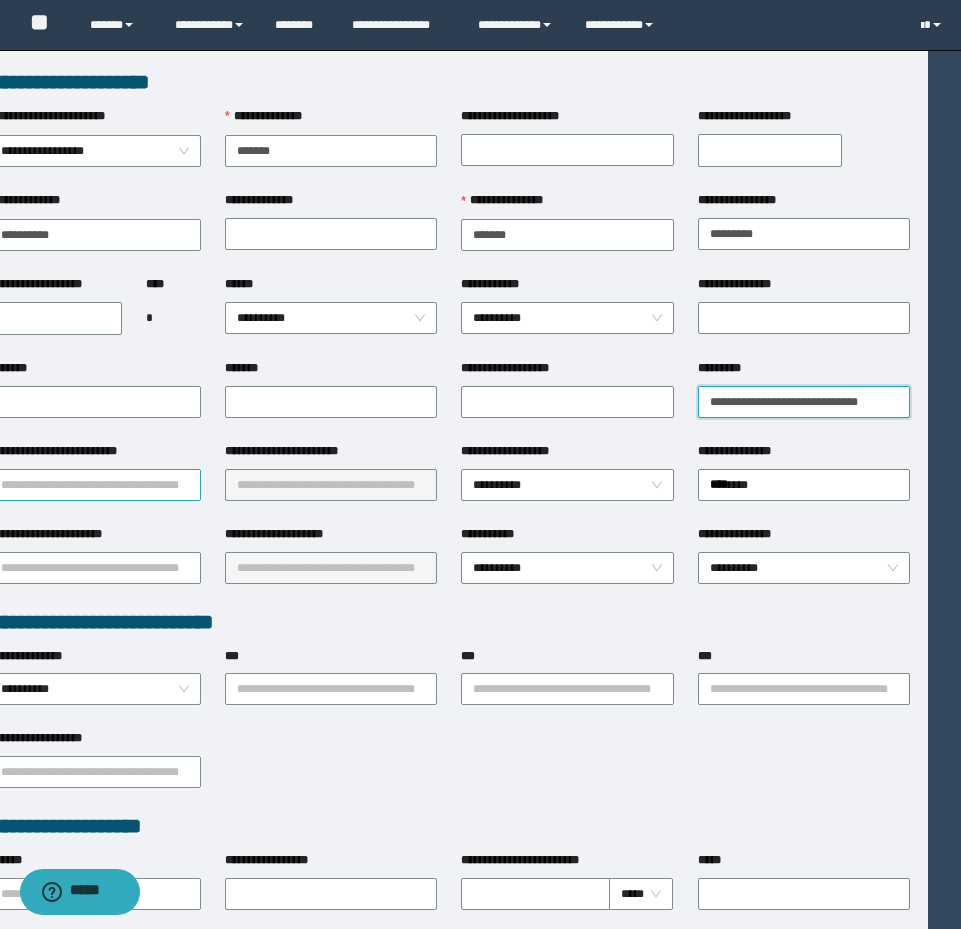 type on "**********" 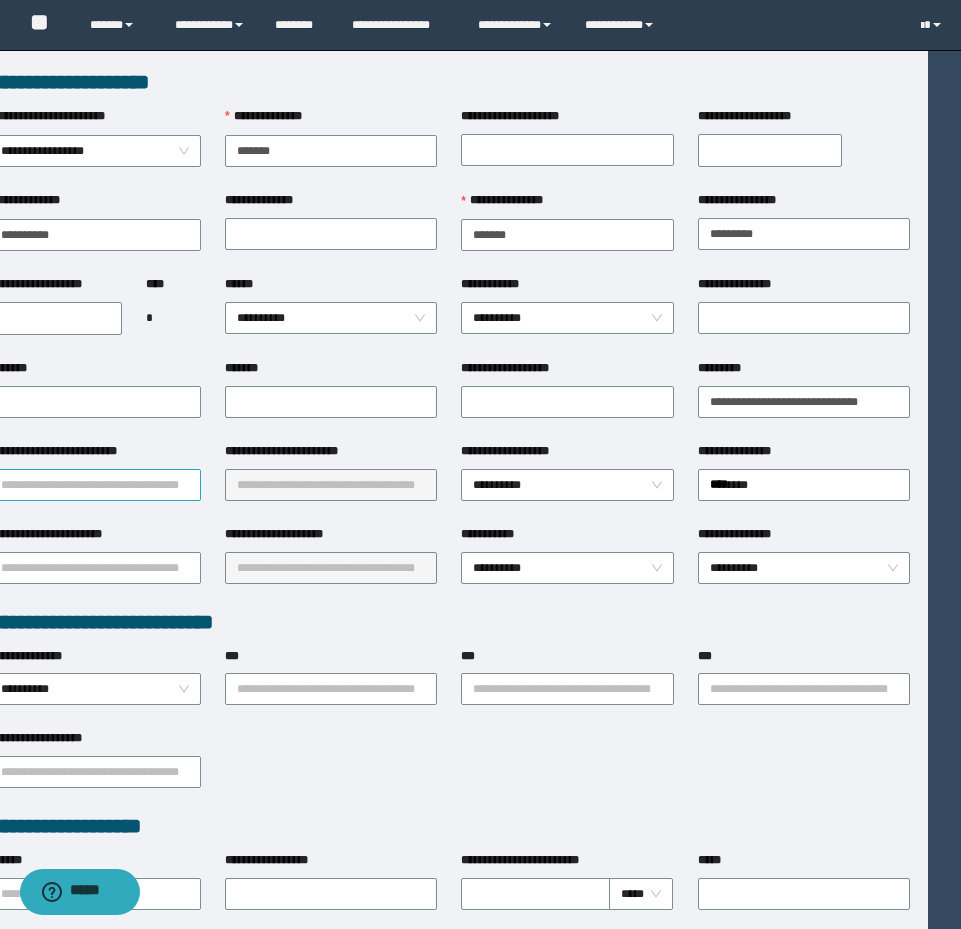 click on "**********" at bounding box center (95, 485) 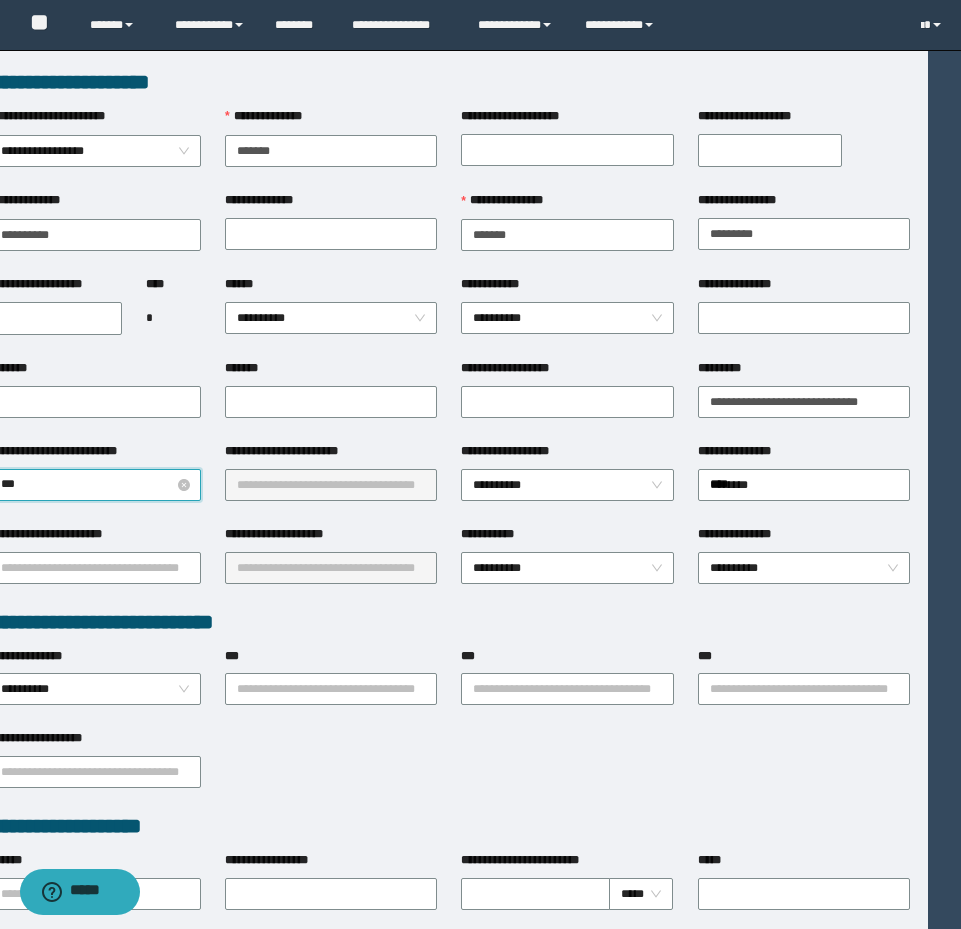 type on "****" 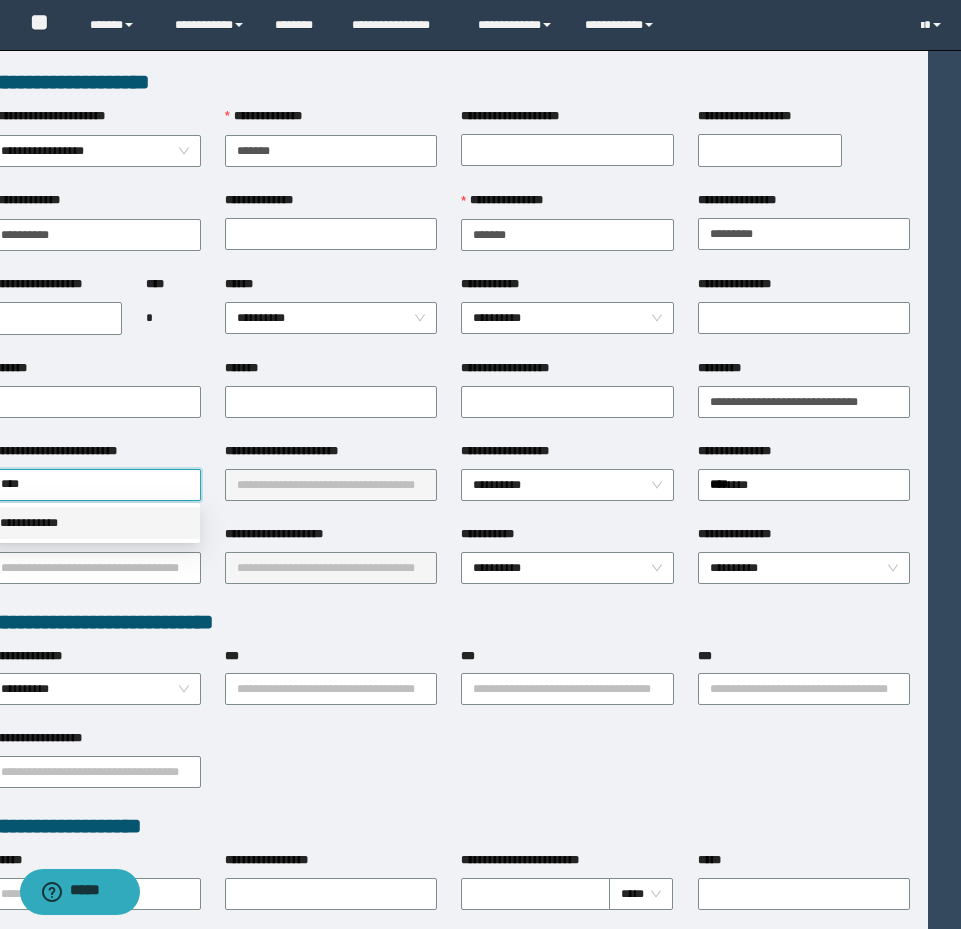 click on "**********" at bounding box center [94, 523] 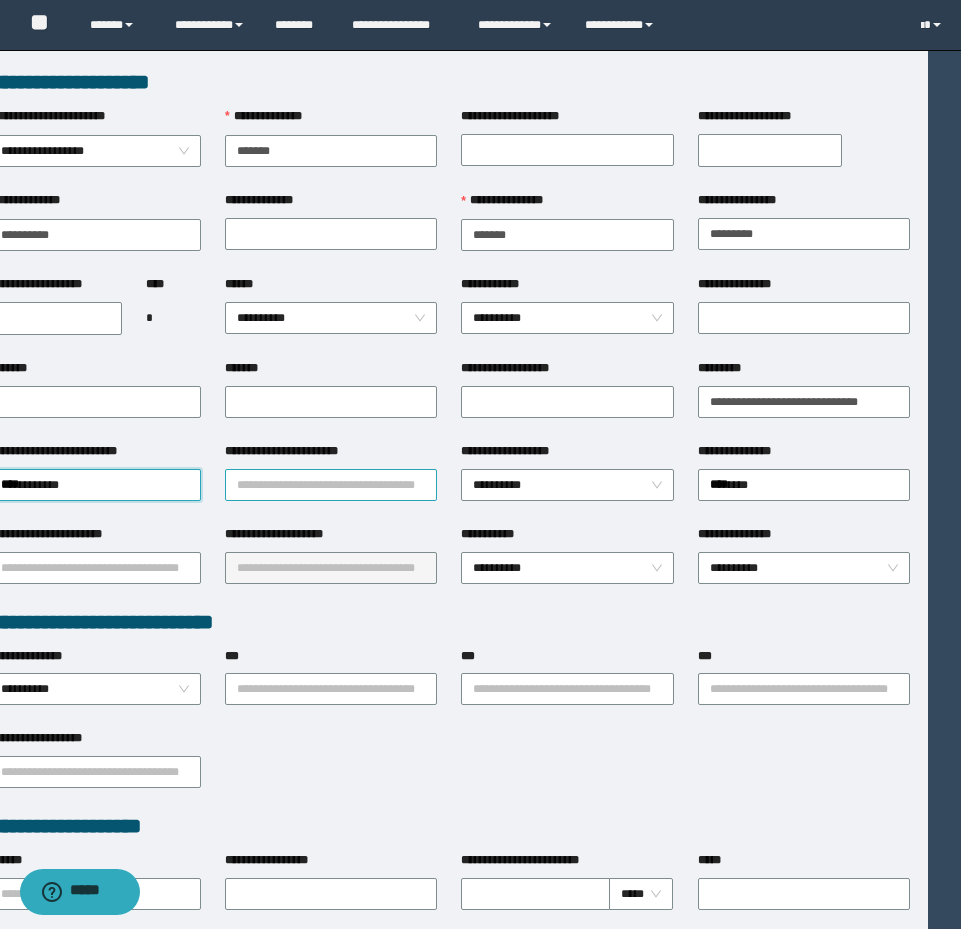 click on "**********" at bounding box center [331, 485] 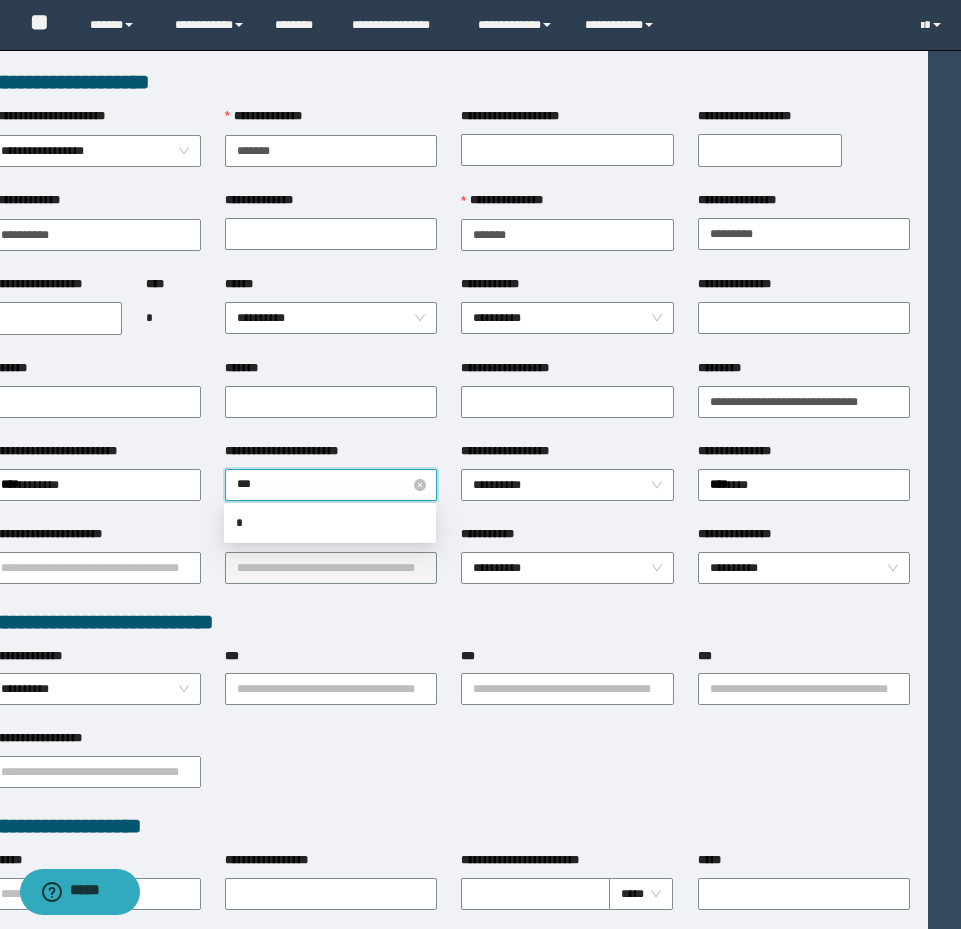 type on "****" 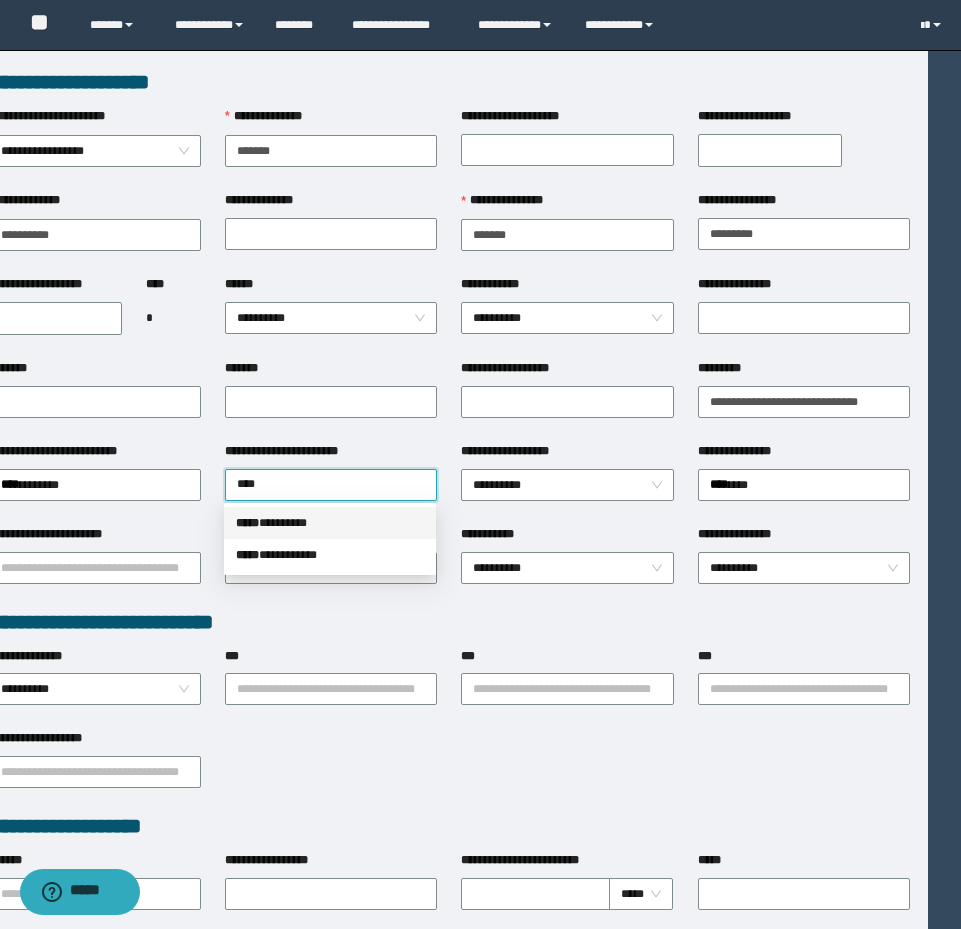 click on "***** * *******" at bounding box center [330, 523] 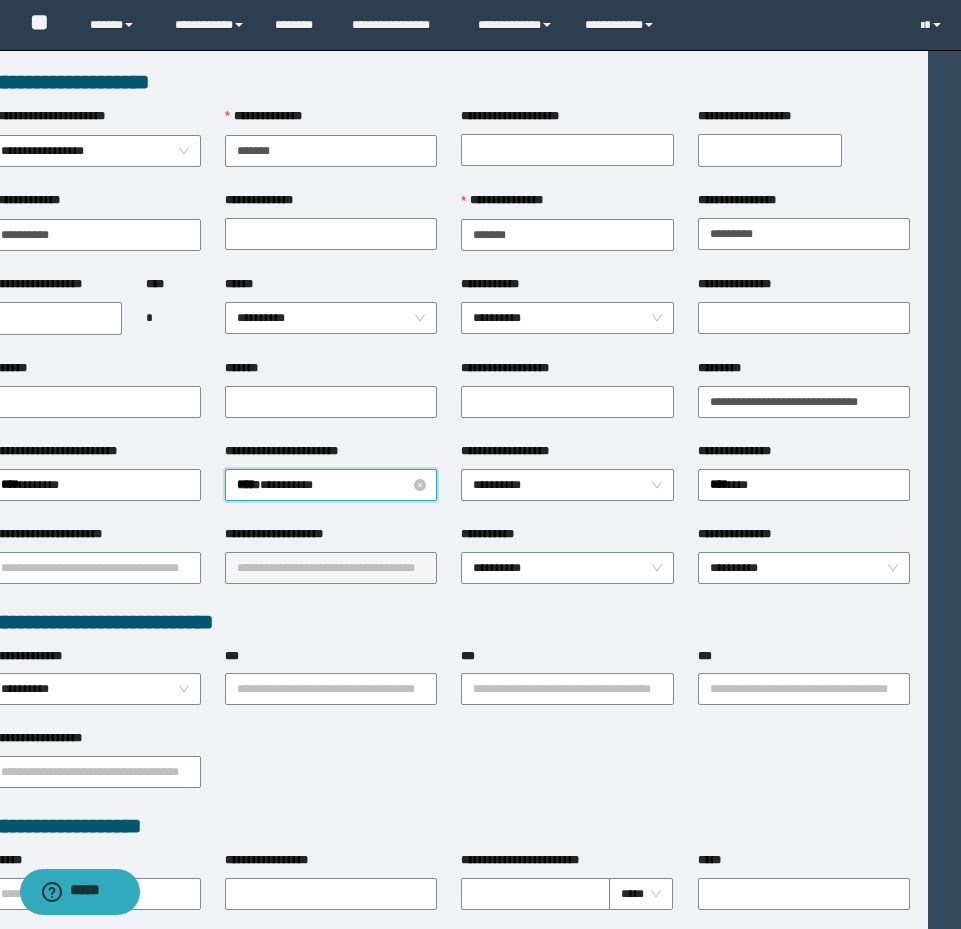 click on "***** * *******" at bounding box center (331, 485) 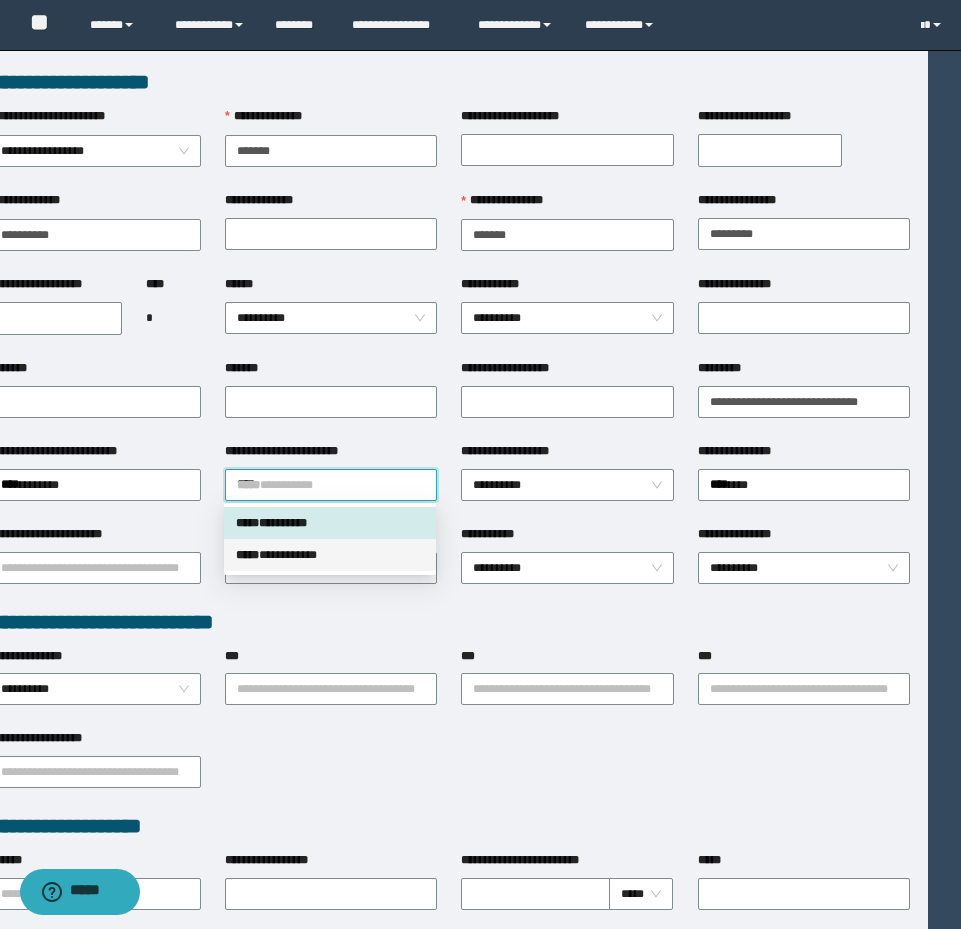 click on "***** * *********" at bounding box center [330, 555] 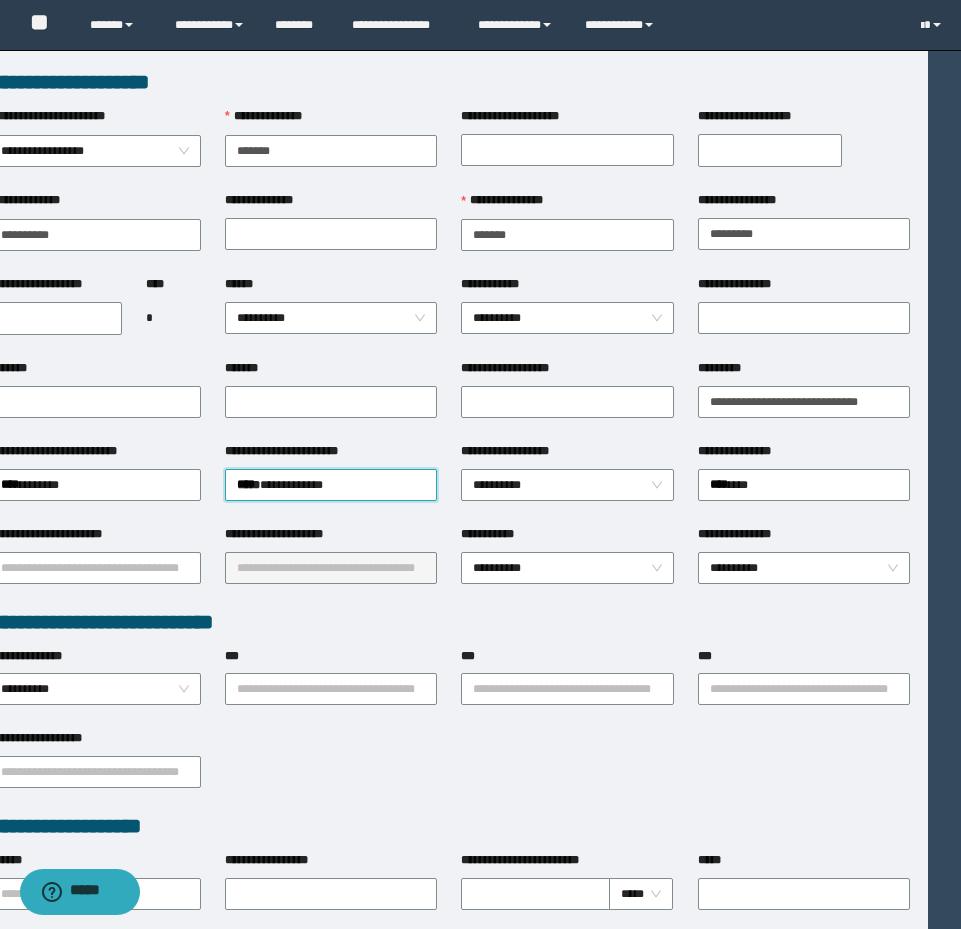 scroll, scrollTop: 0, scrollLeft: 0, axis: both 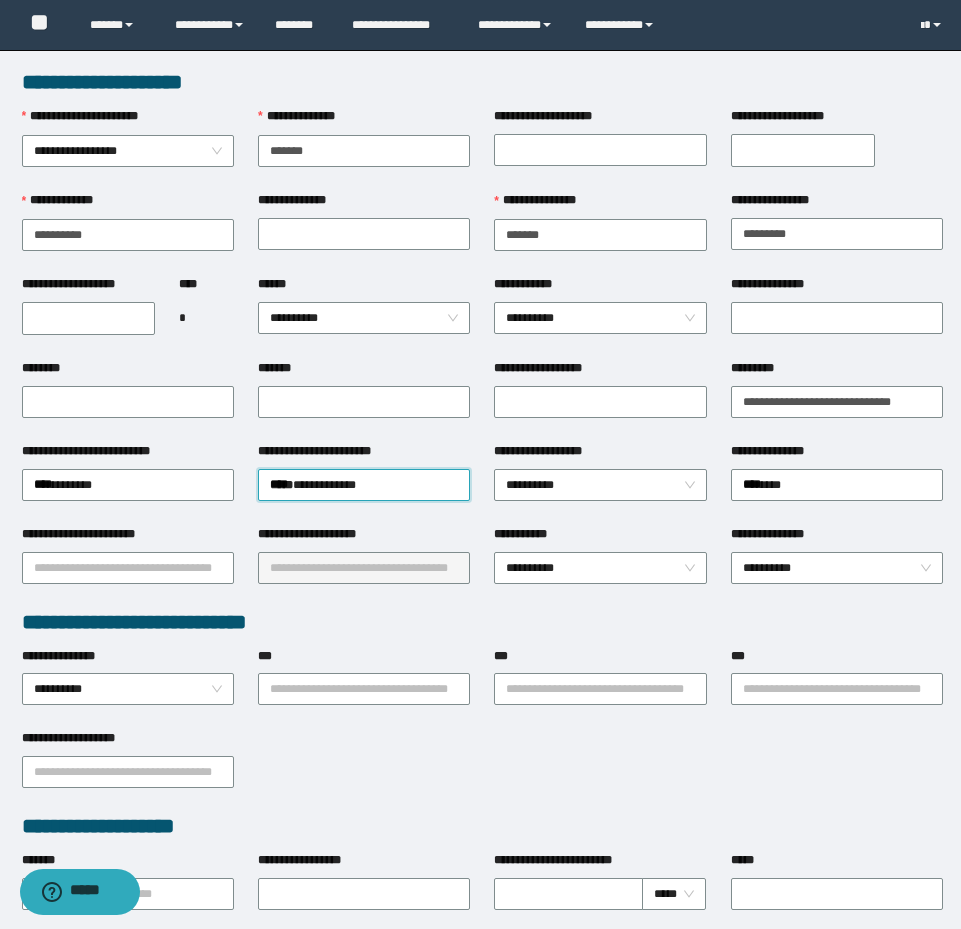 drag, startPoint x: 447, startPoint y: 934, endPoint x: 111, endPoint y: 3, distance: 989.77625 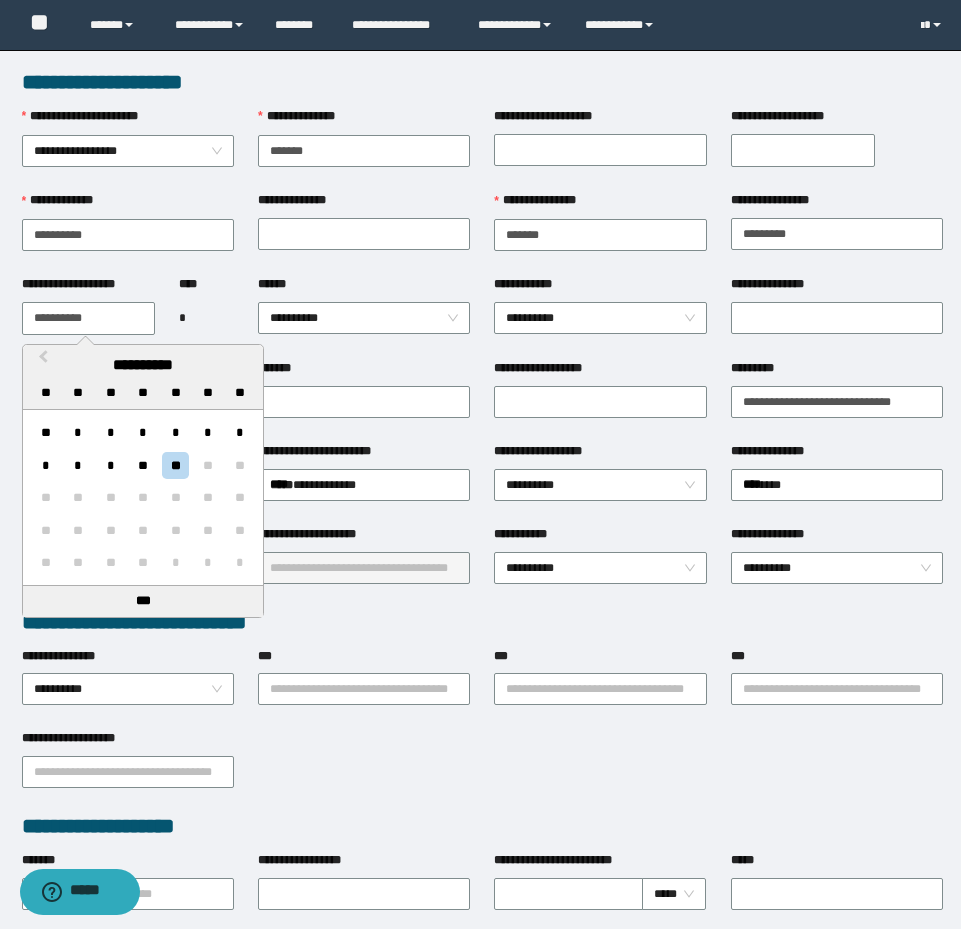 click on "**********" at bounding box center (89, 318) 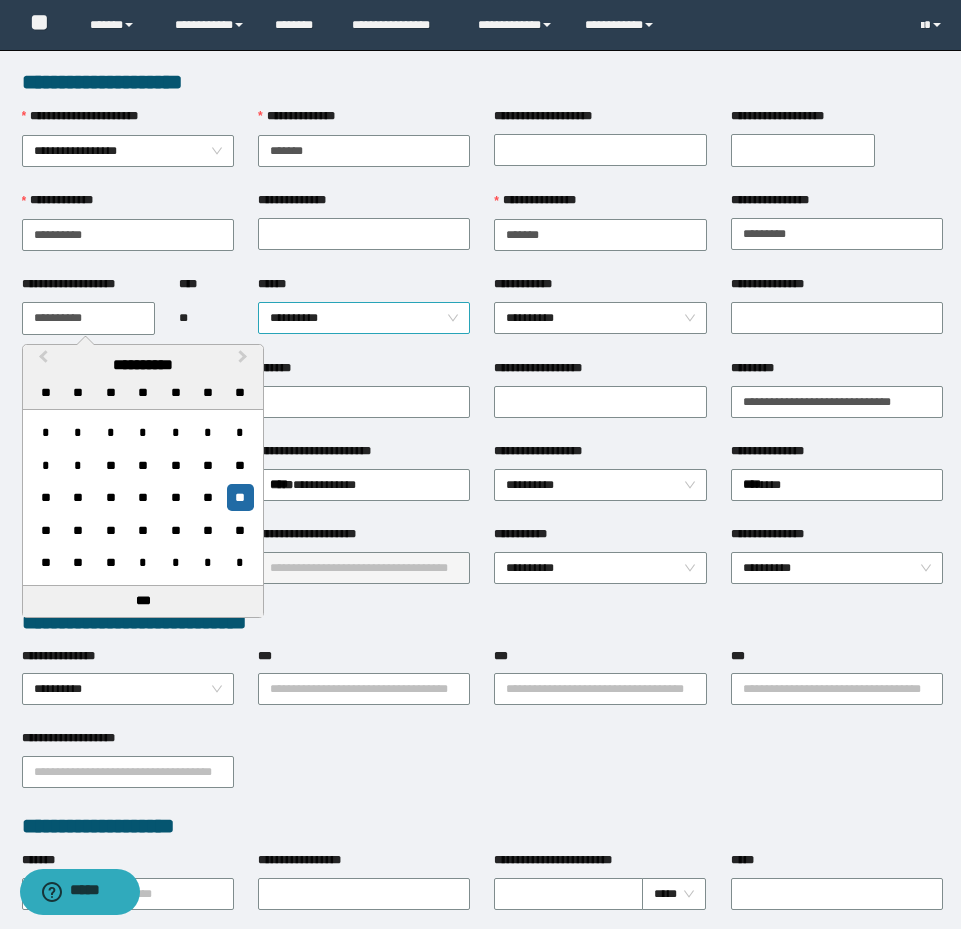 type on "**********" 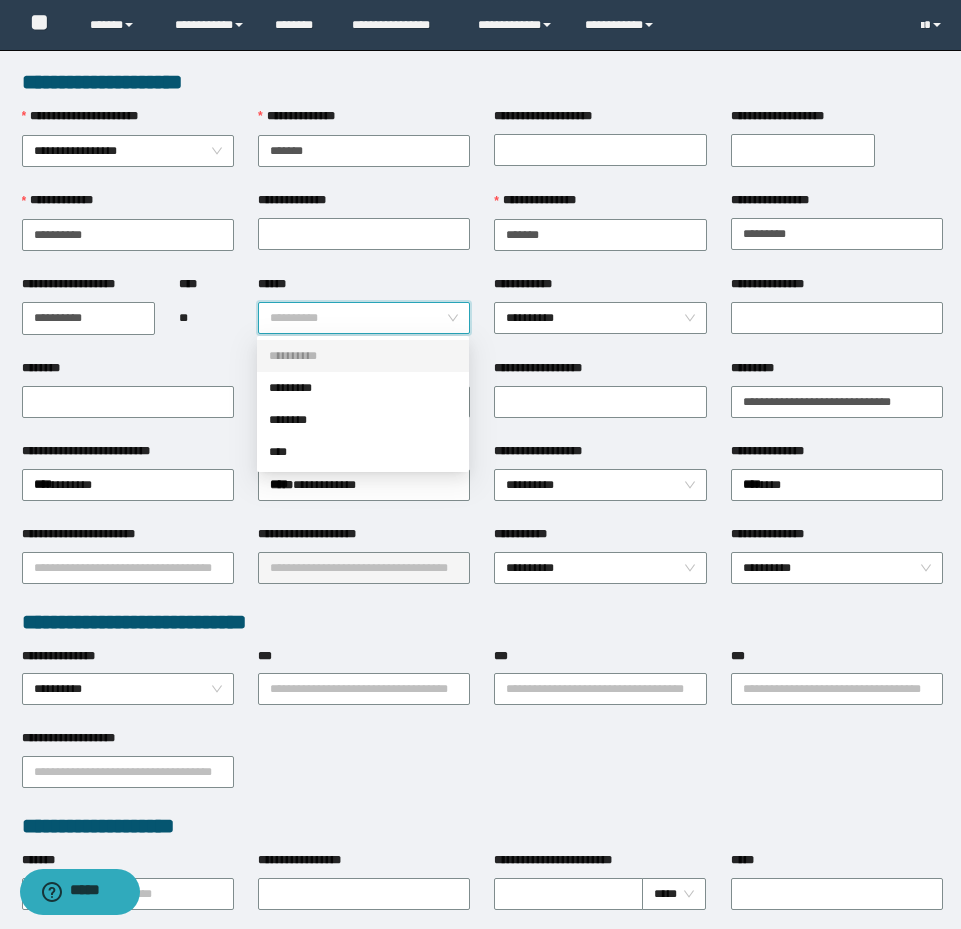 click on "*********" at bounding box center [363, 388] 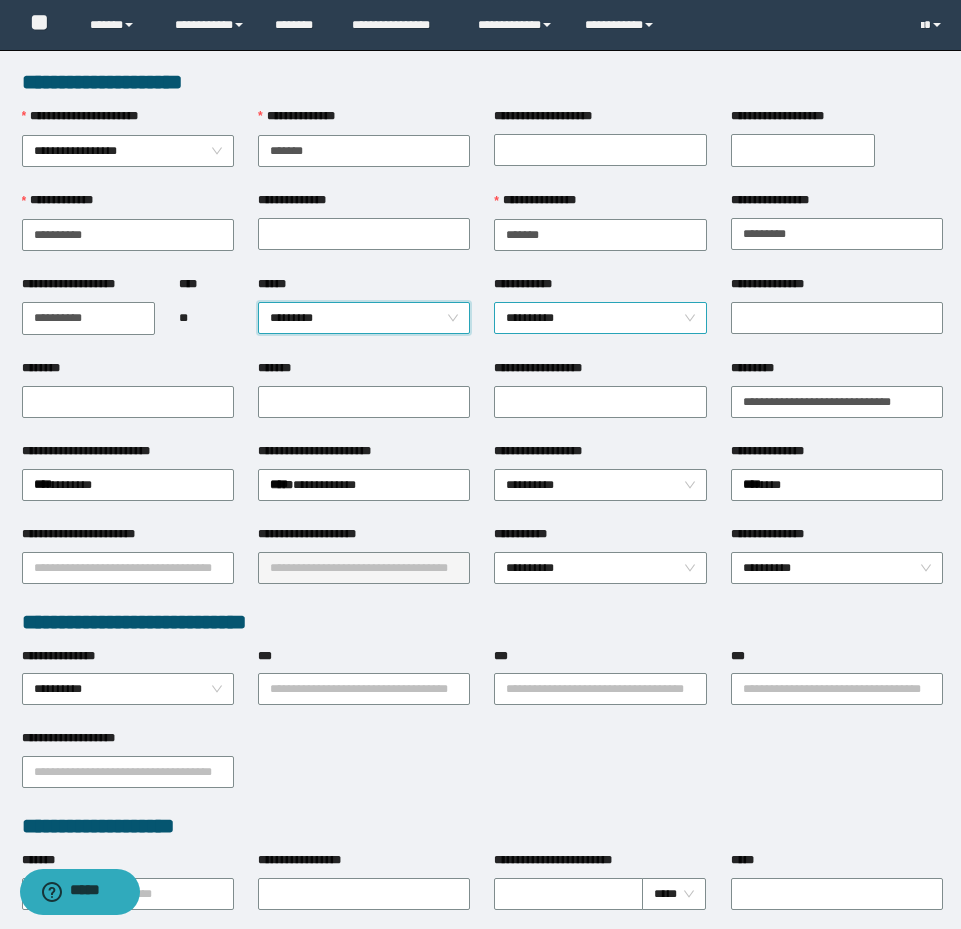 click on "**********" at bounding box center (600, 318) 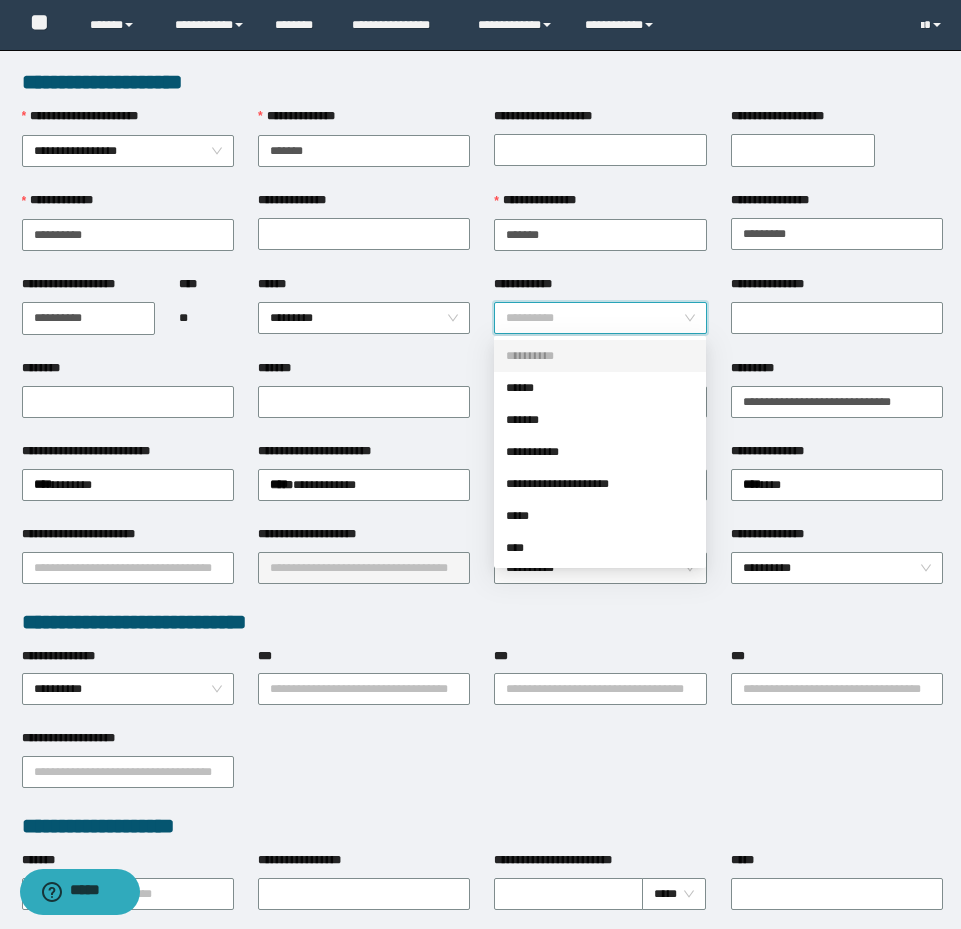 click on "**********" at bounding box center [600, 318] 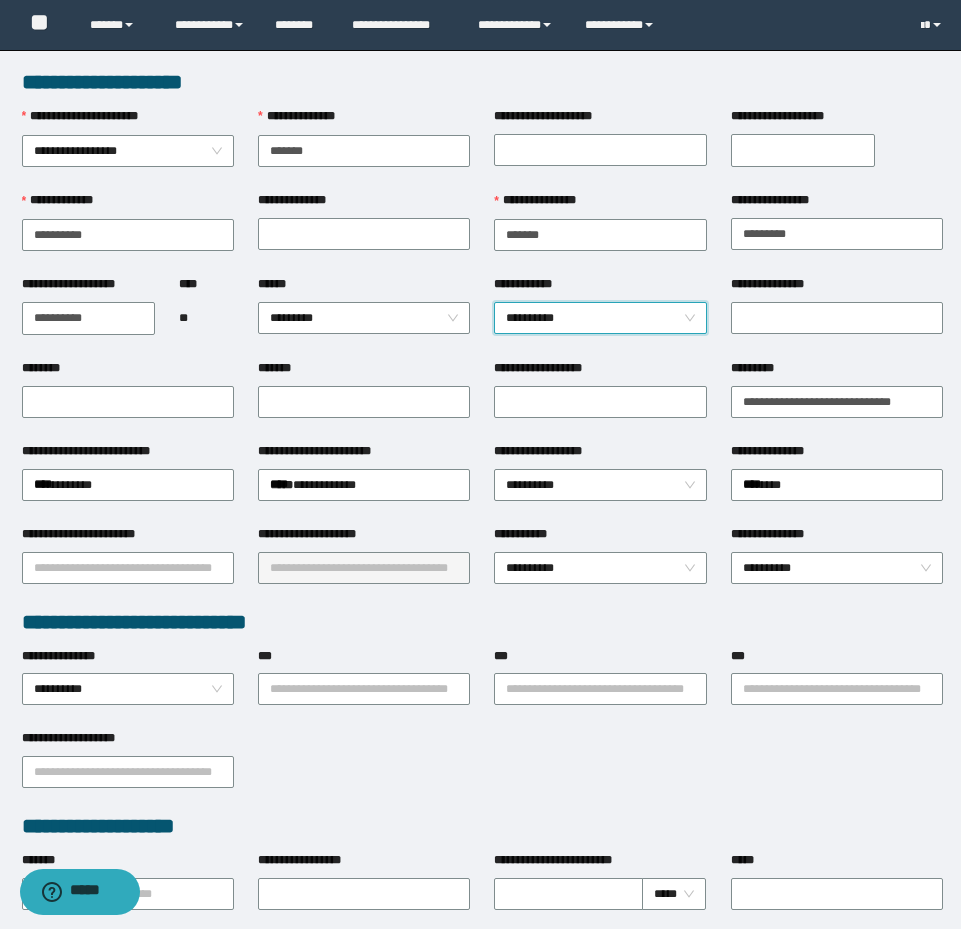click on "**********" at bounding box center [600, 318] 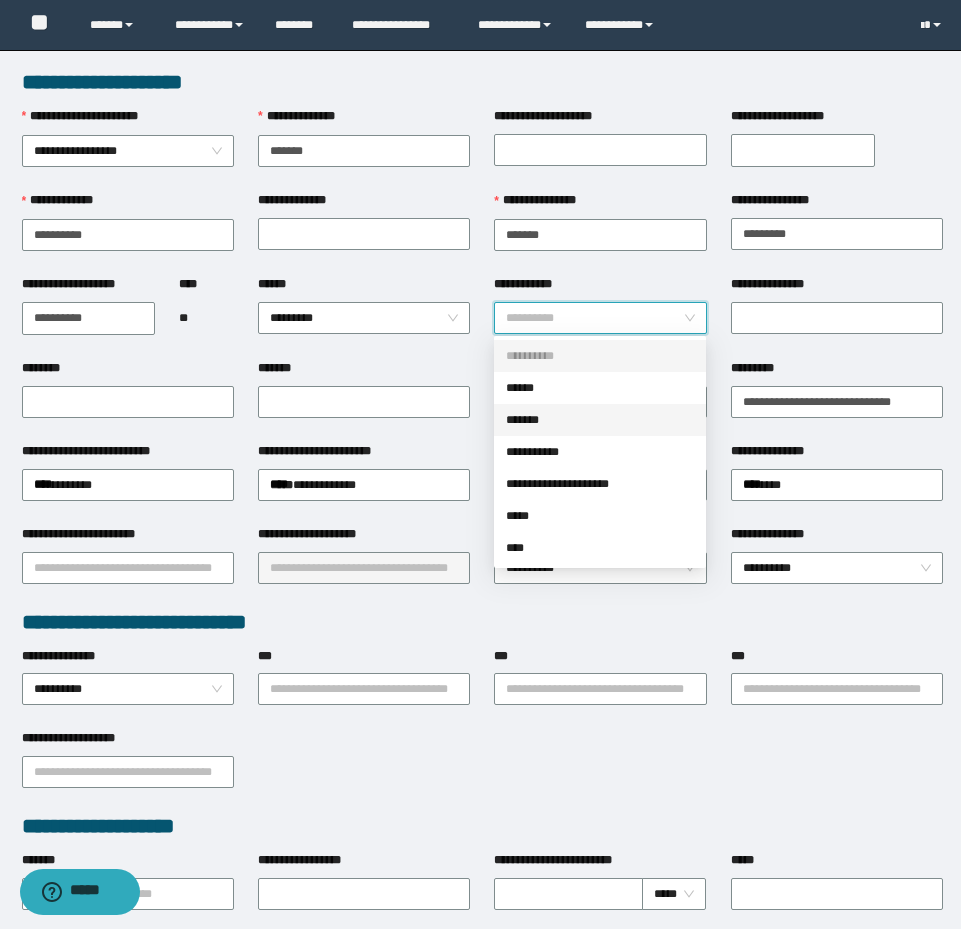 click on "**********" at bounding box center (600, 452) 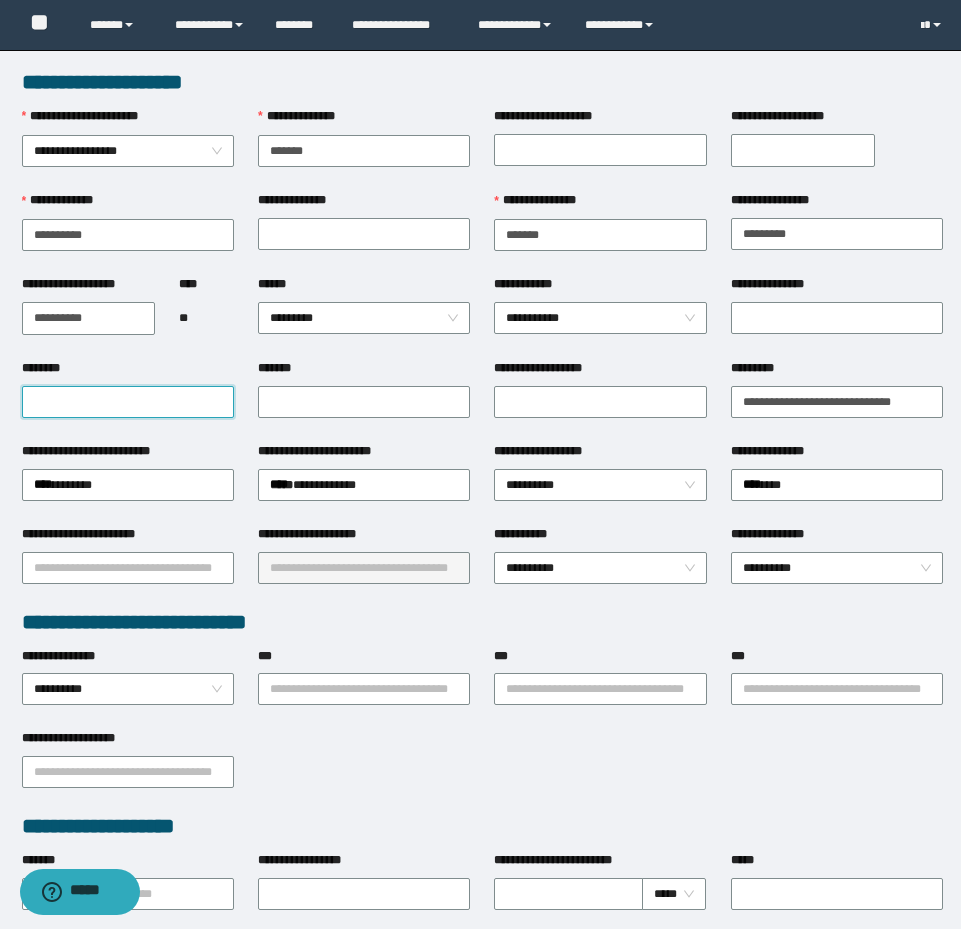 click on "********" at bounding box center [128, 402] 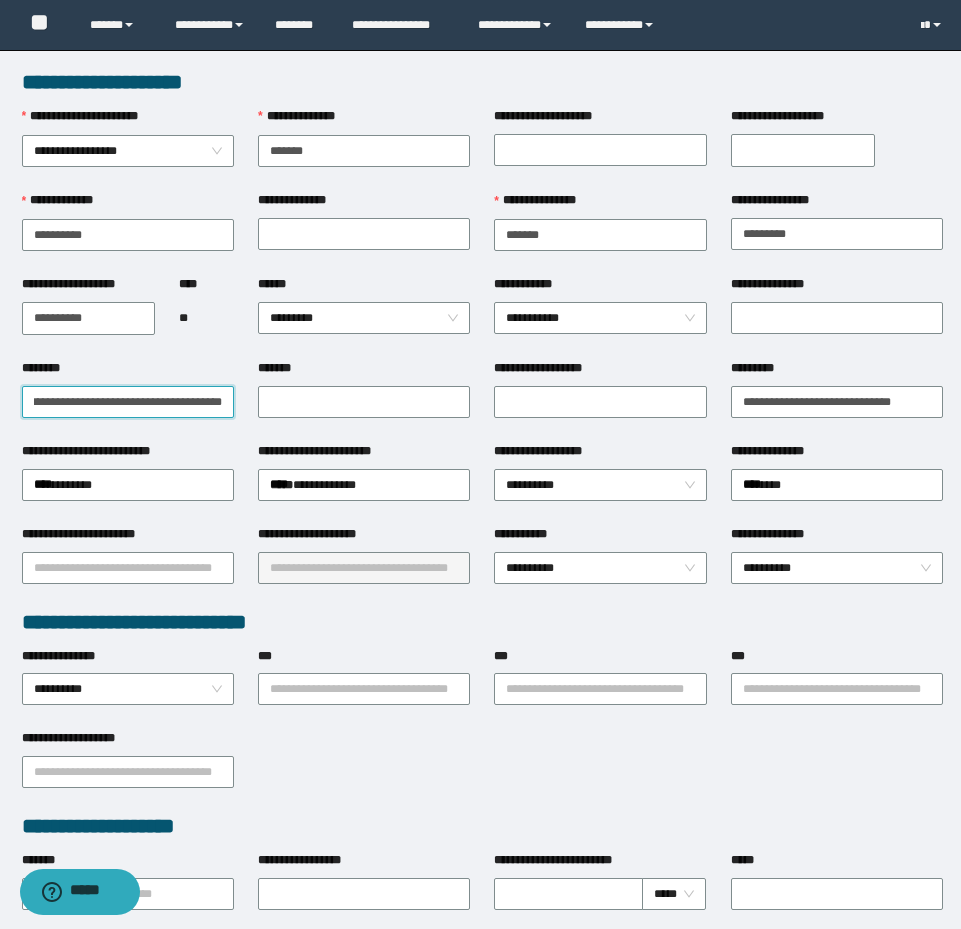 scroll, scrollTop: 0, scrollLeft: 0, axis: both 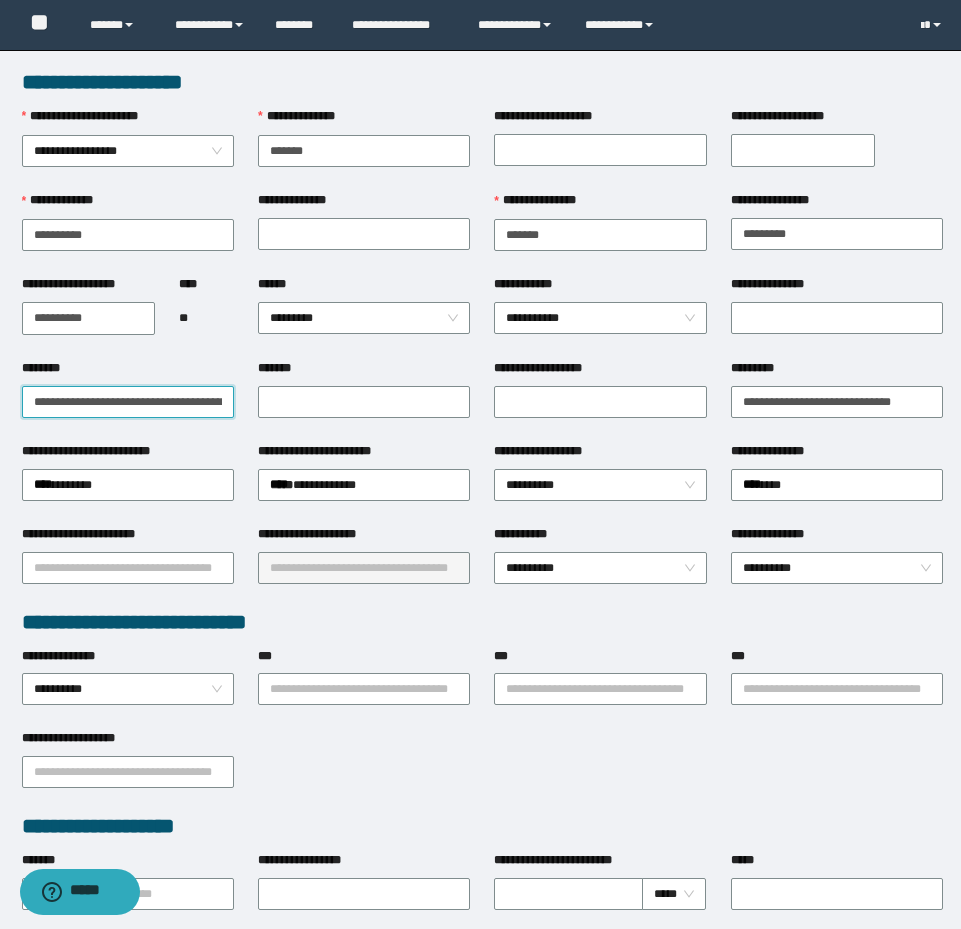 drag, startPoint x: 222, startPoint y: 402, endPoint x: -8, endPoint y: 389, distance: 230.3671 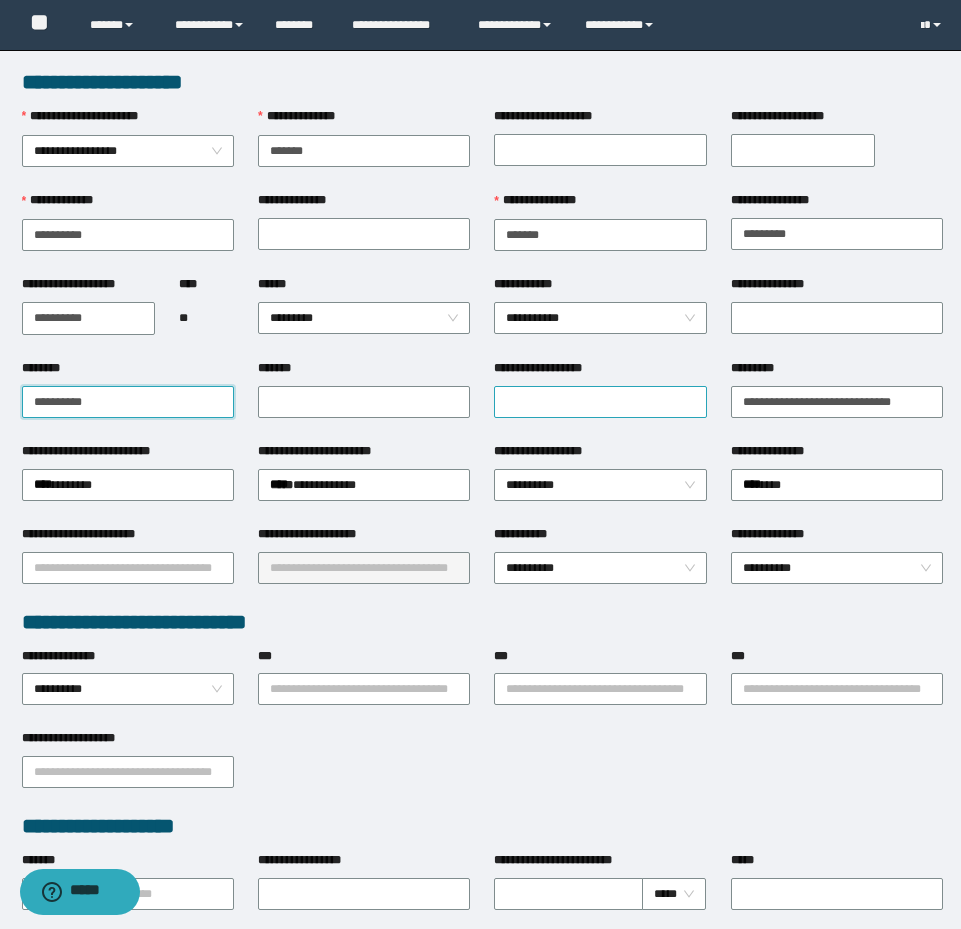 type on "**********" 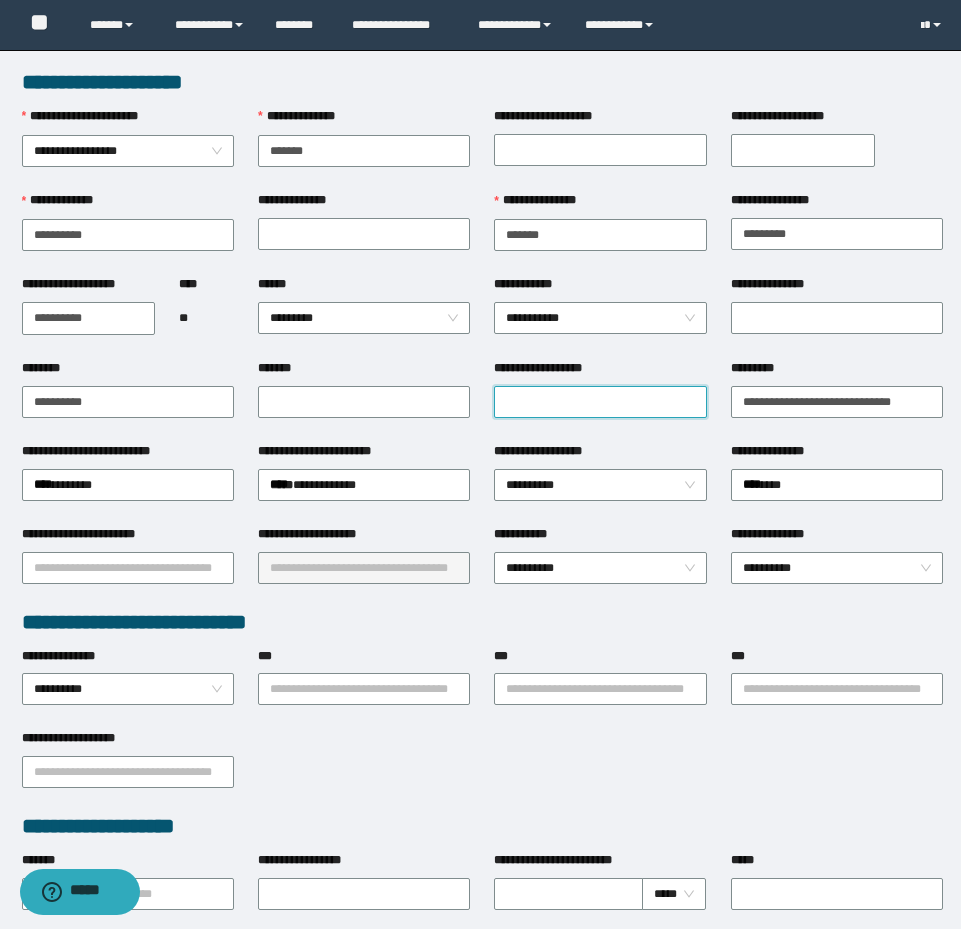 click on "**********" at bounding box center [600, 402] 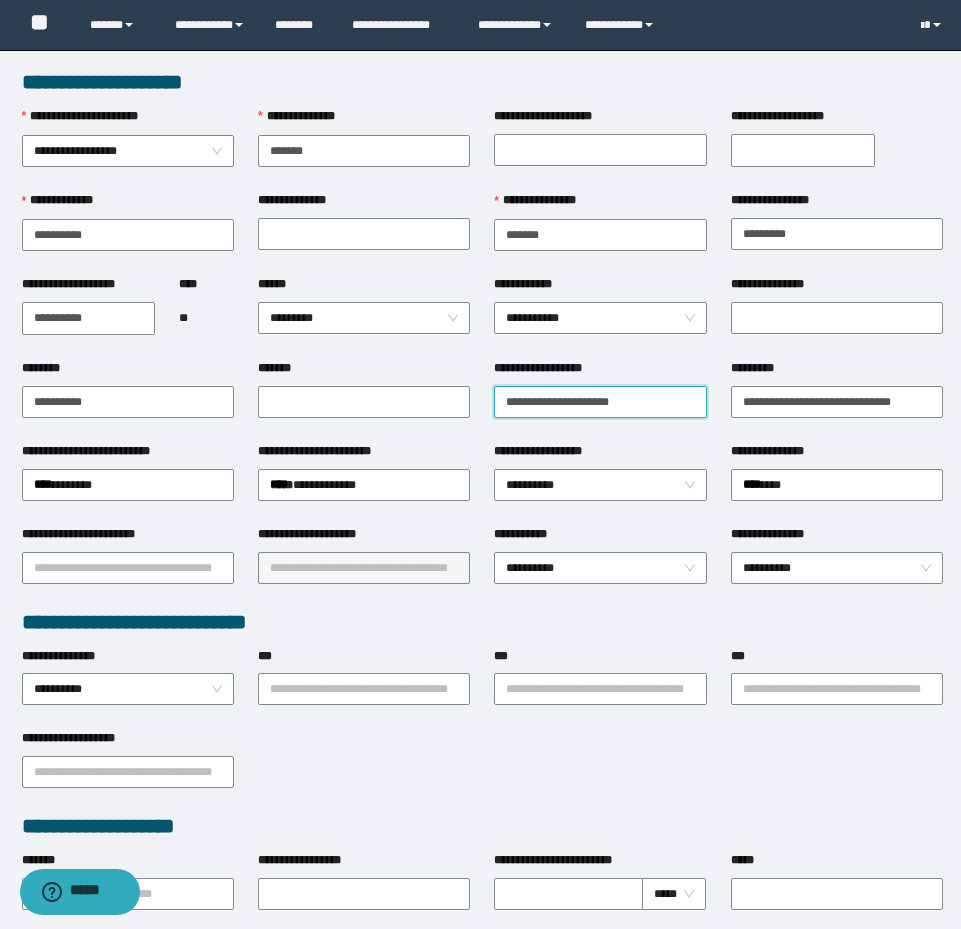click on "**********" at bounding box center (600, 402) 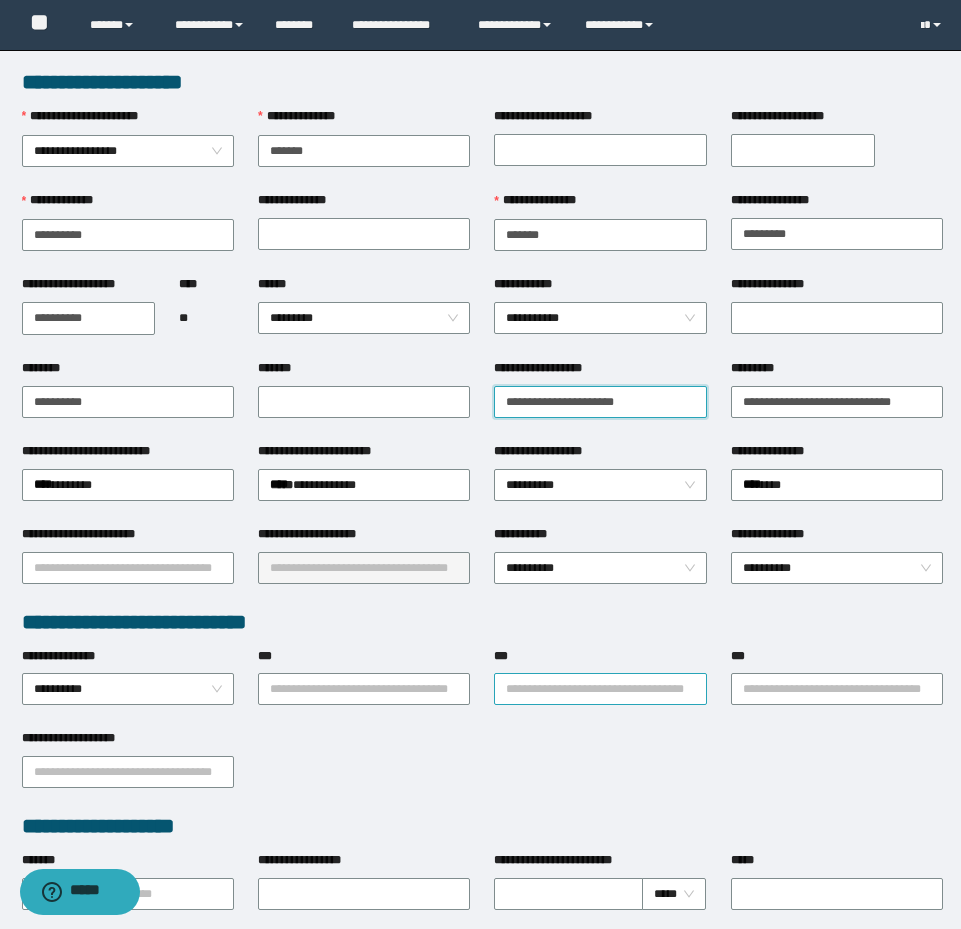 type on "**********" 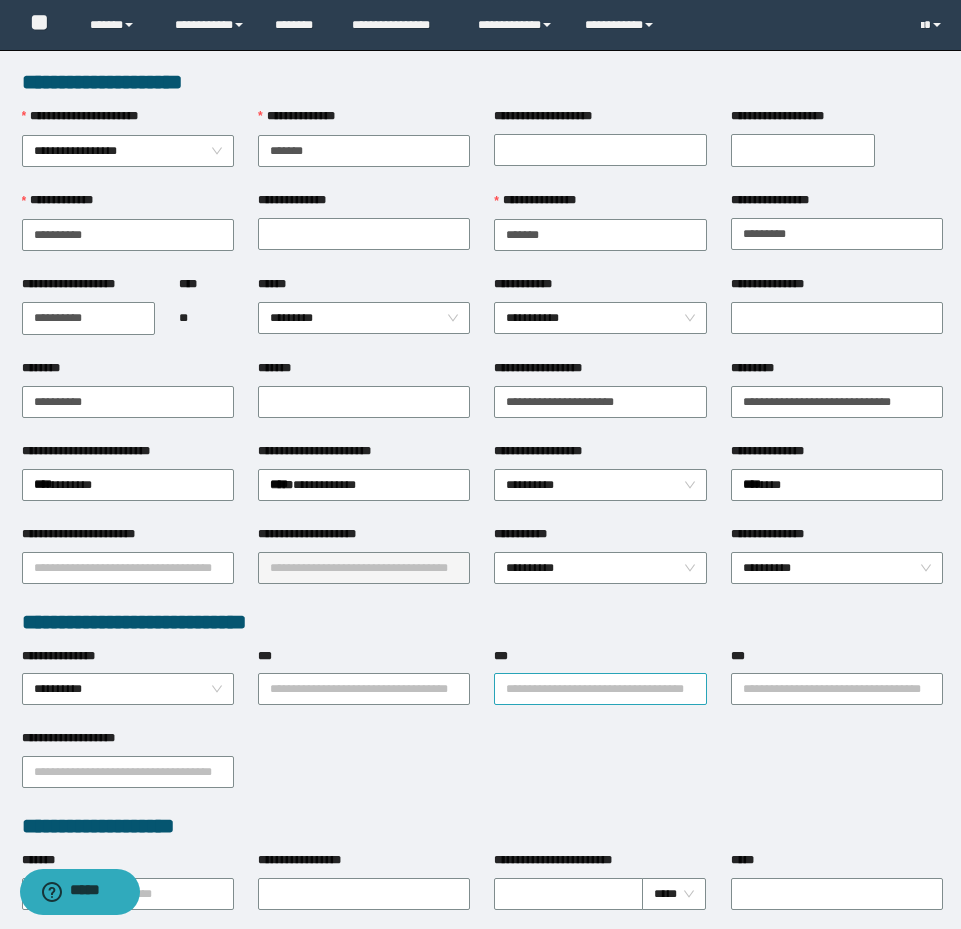 click on "***" at bounding box center [600, 689] 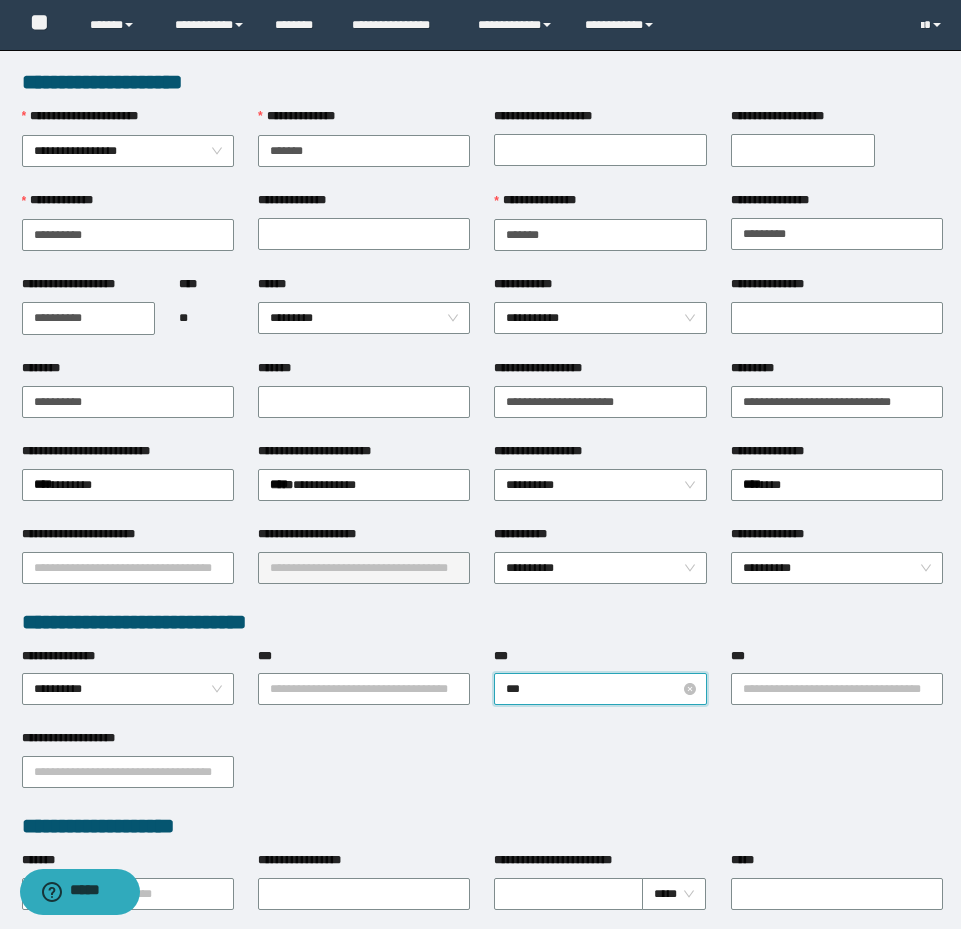 type on "****" 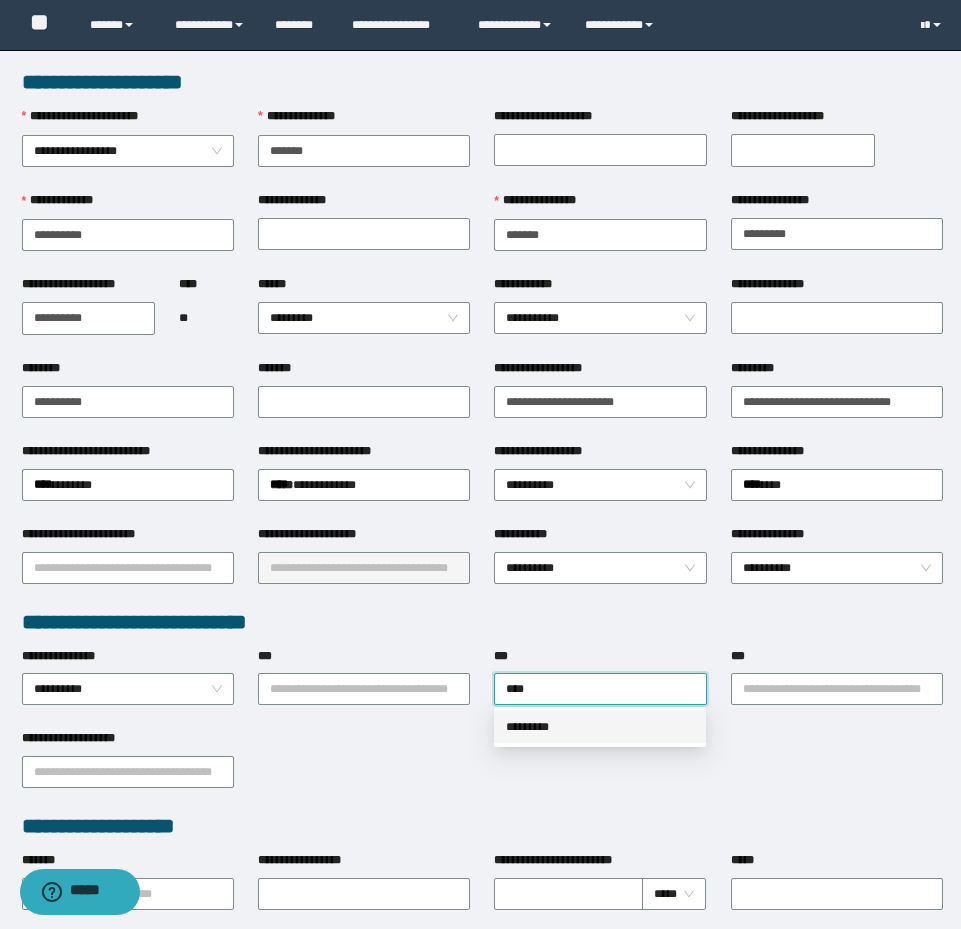click on "*********" at bounding box center (600, 727) 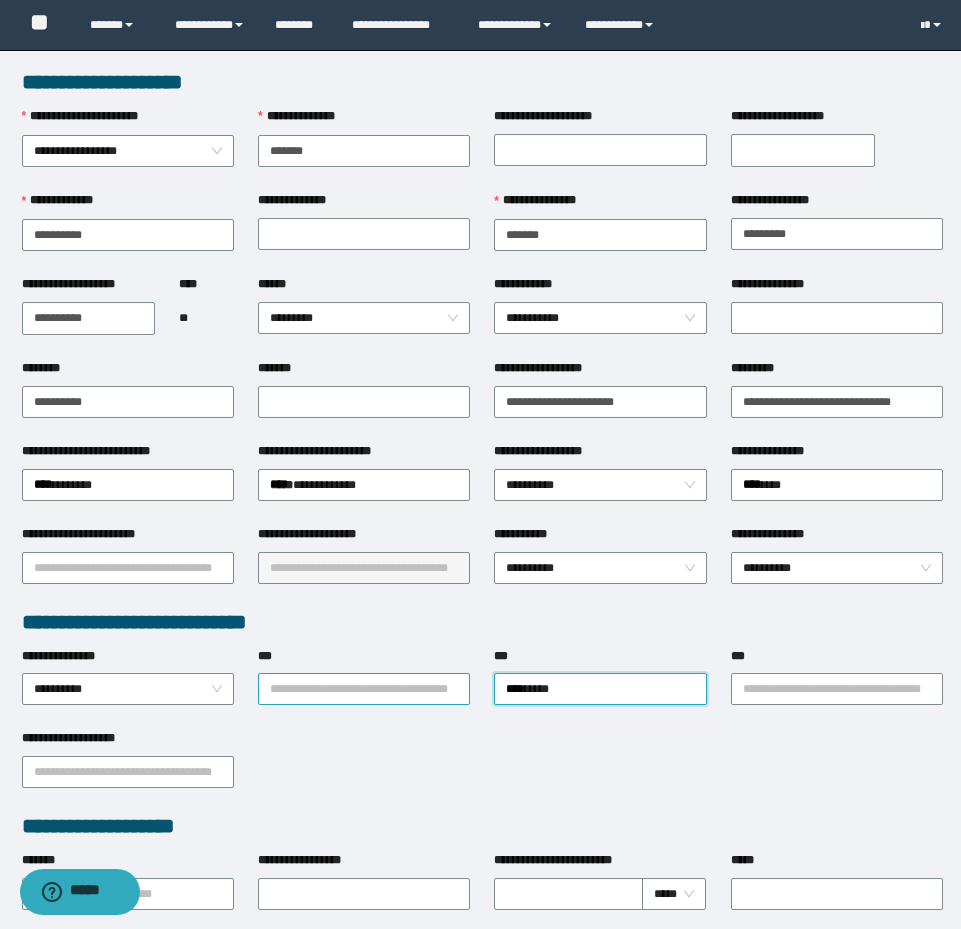 click on "***" at bounding box center [364, 689] 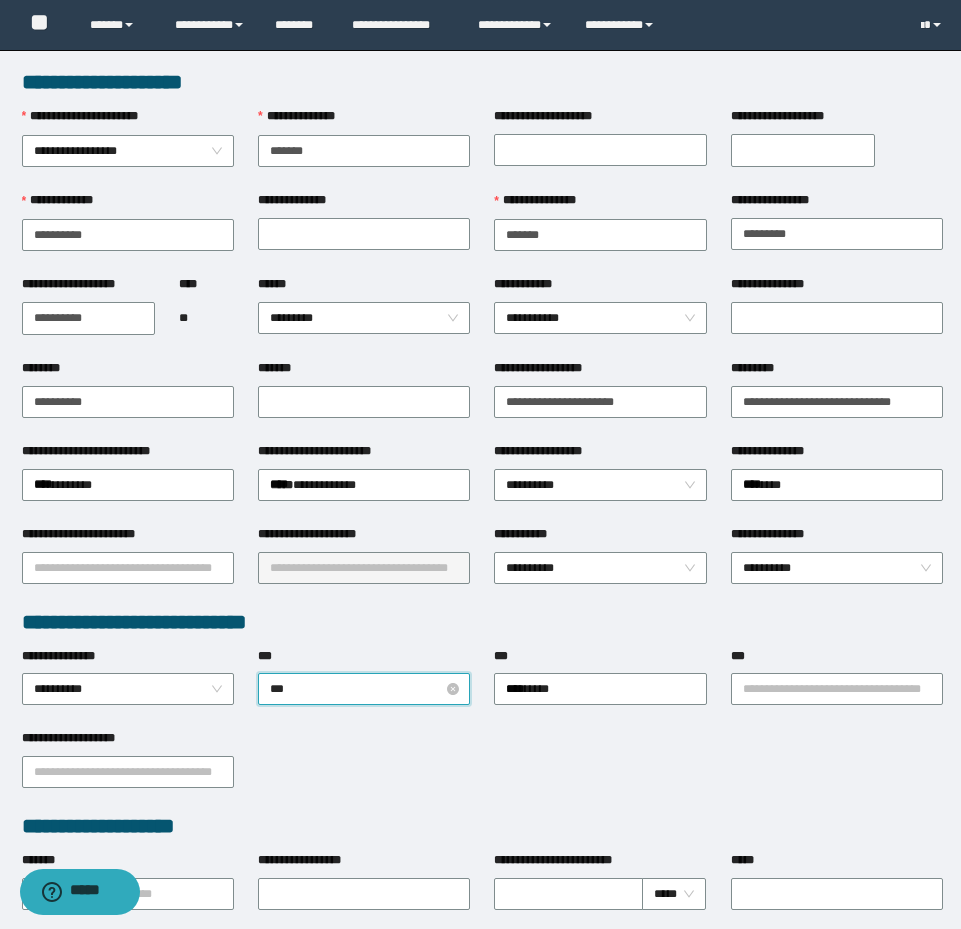 type on "****" 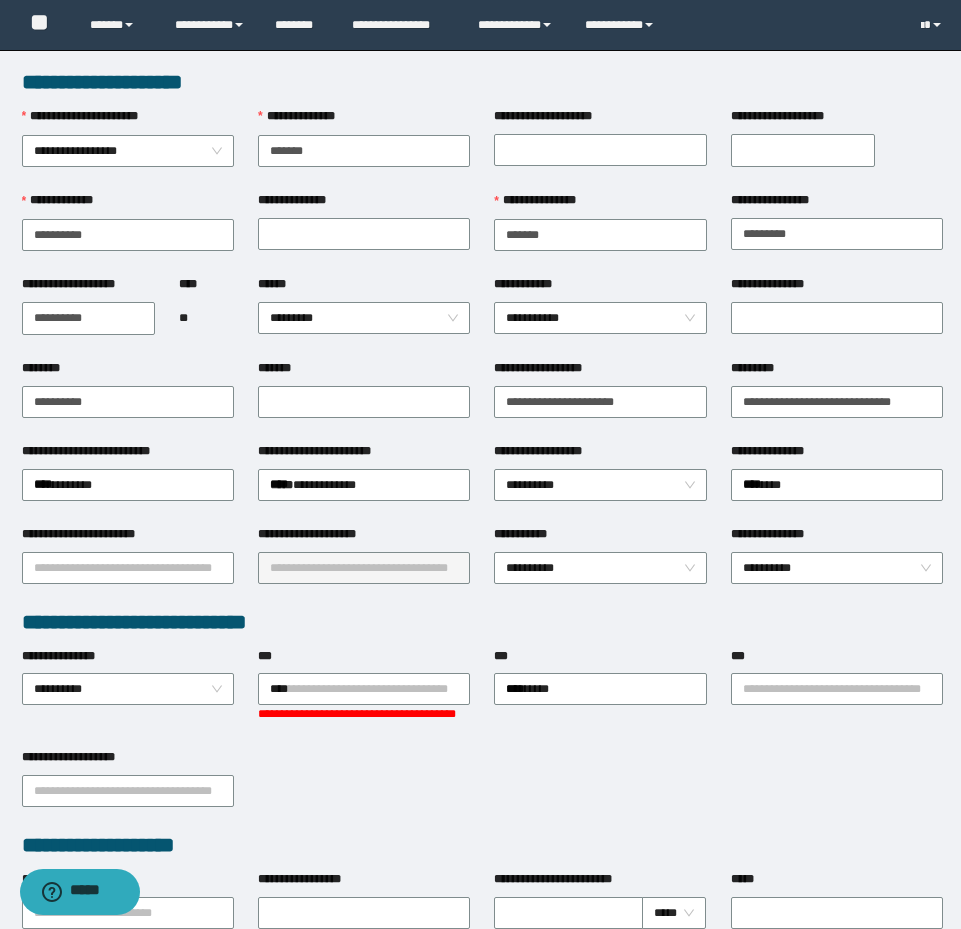 click on "**********" at bounding box center [480, 464] 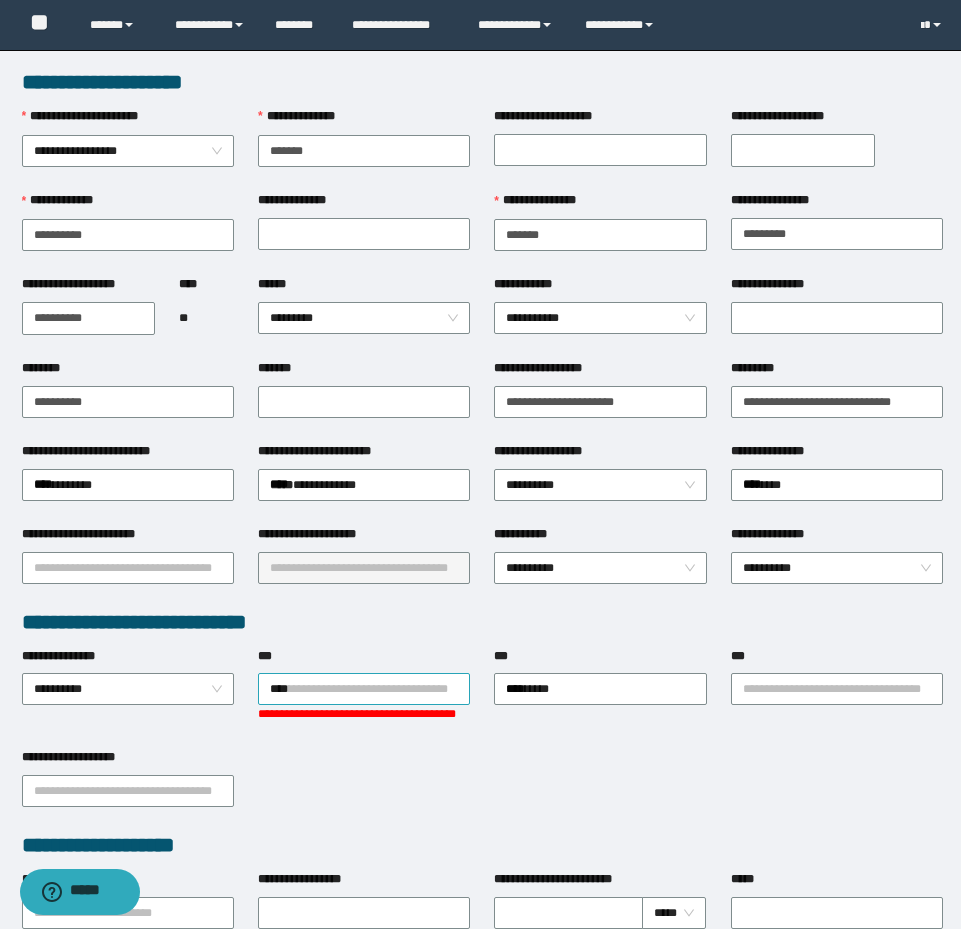 click on "**********" at bounding box center (364, 689) 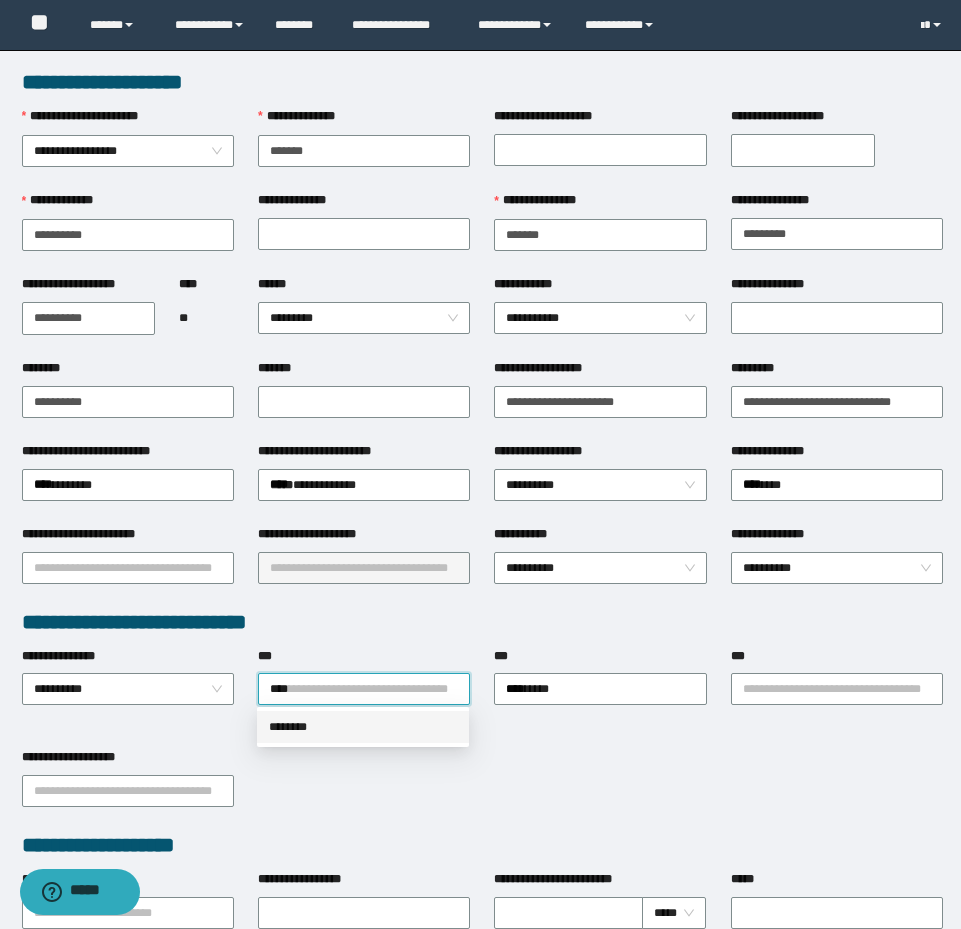 click on "********" at bounding box center (363, 727) 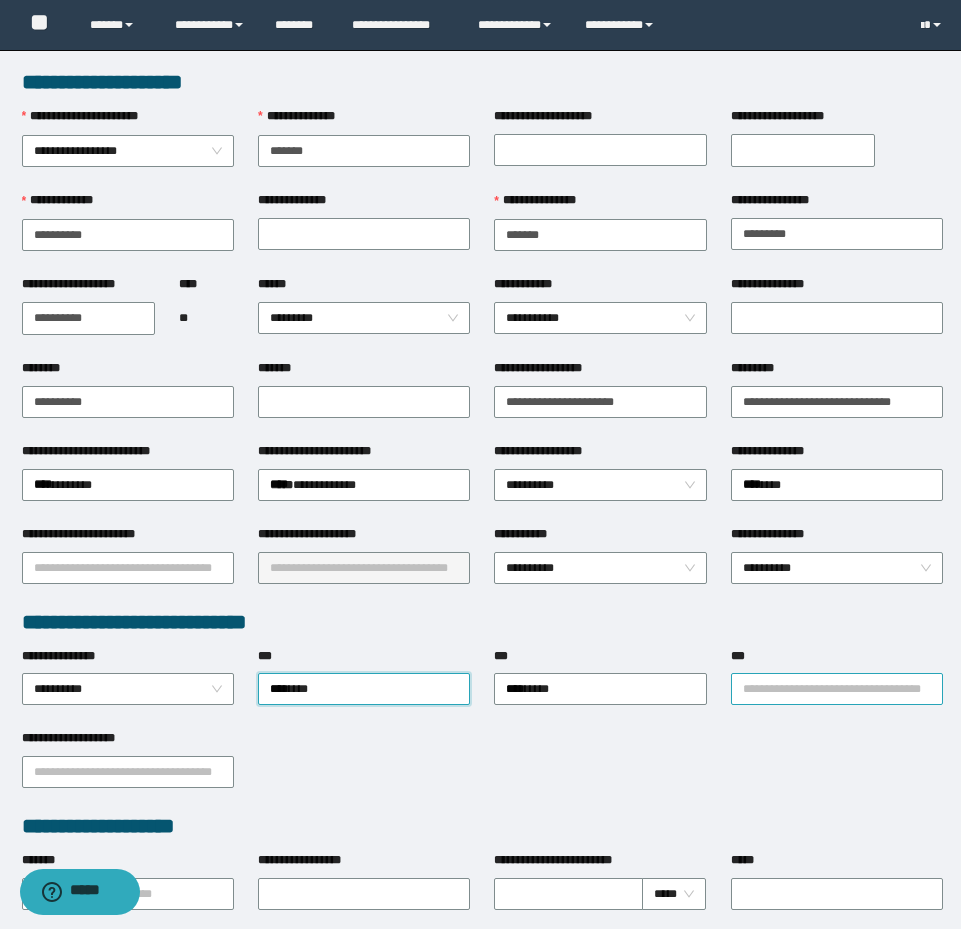 click on "***" at bounding box center [837, 689] 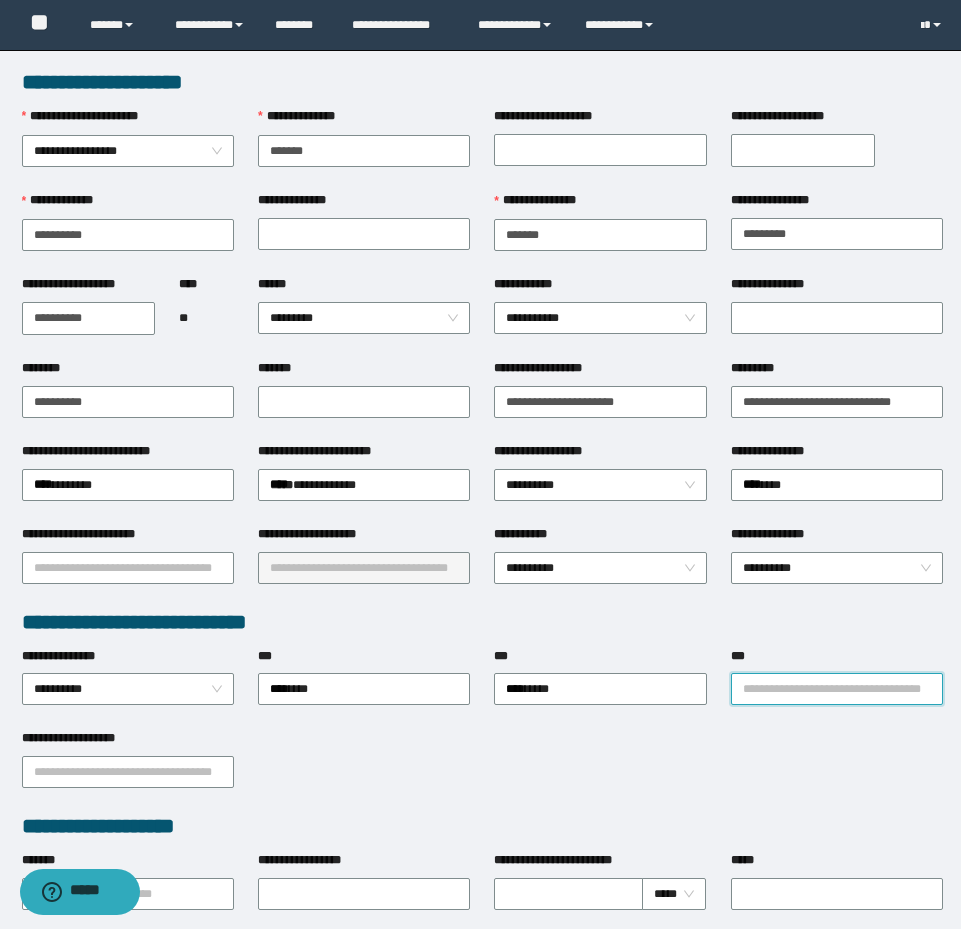 click on "***" at bounding box center [837, 689] 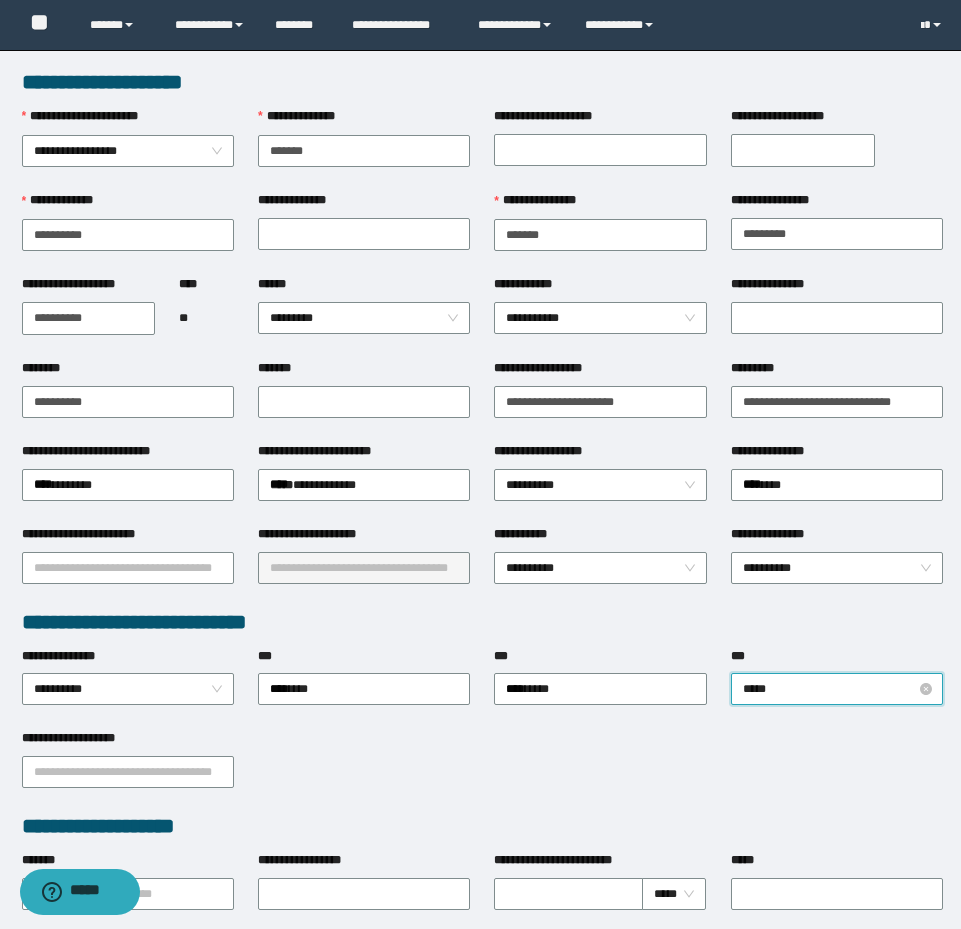 type on "******" 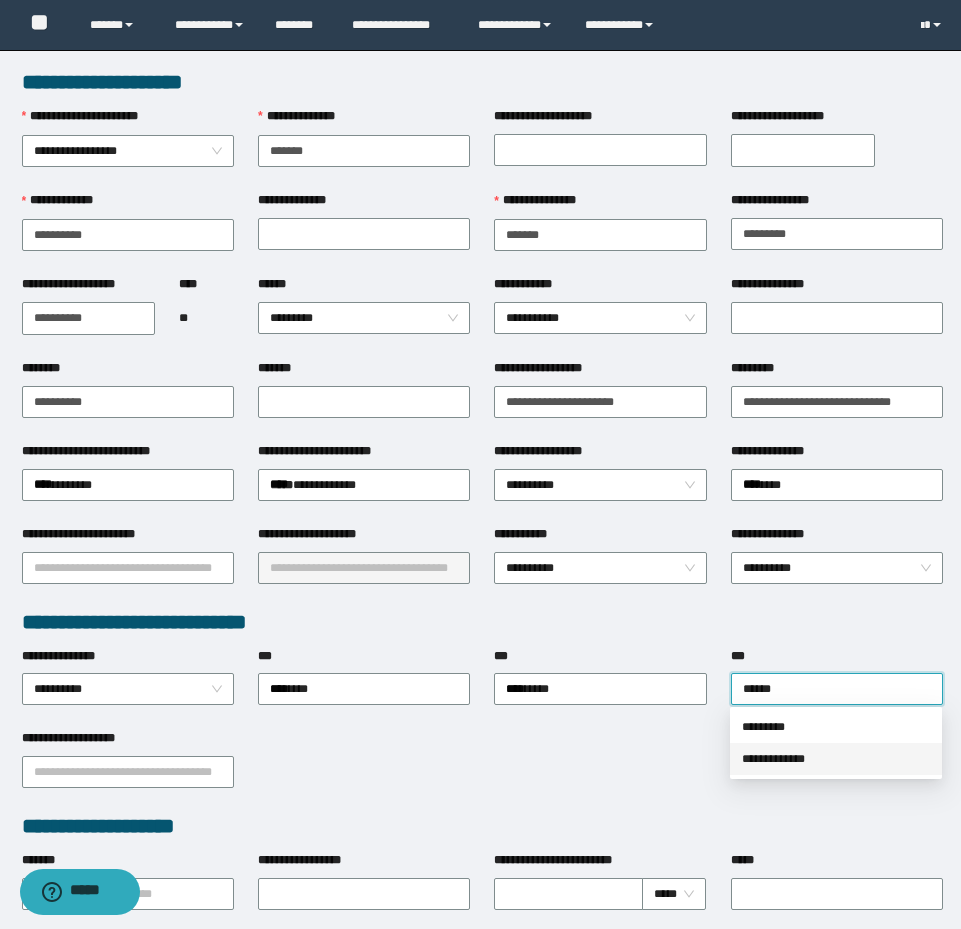 click on "**********" at bounding box center [836, 759] 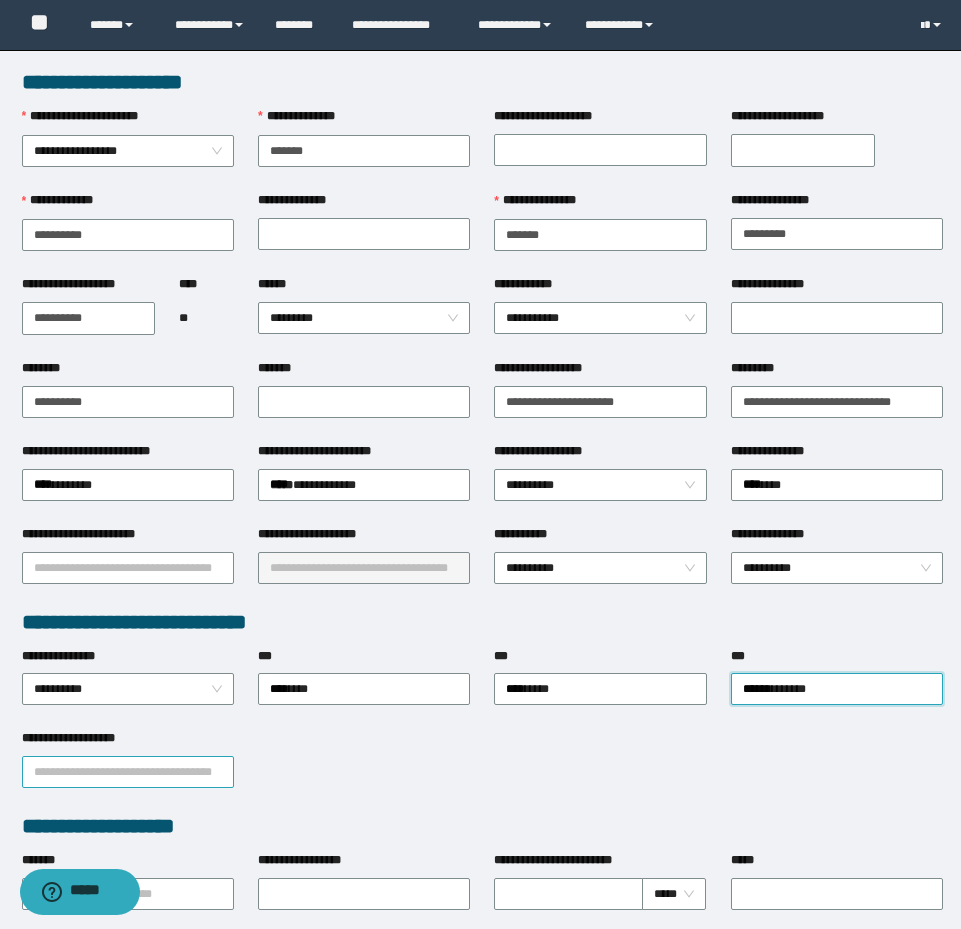 click on "**********" at bounding box center (128, 772) 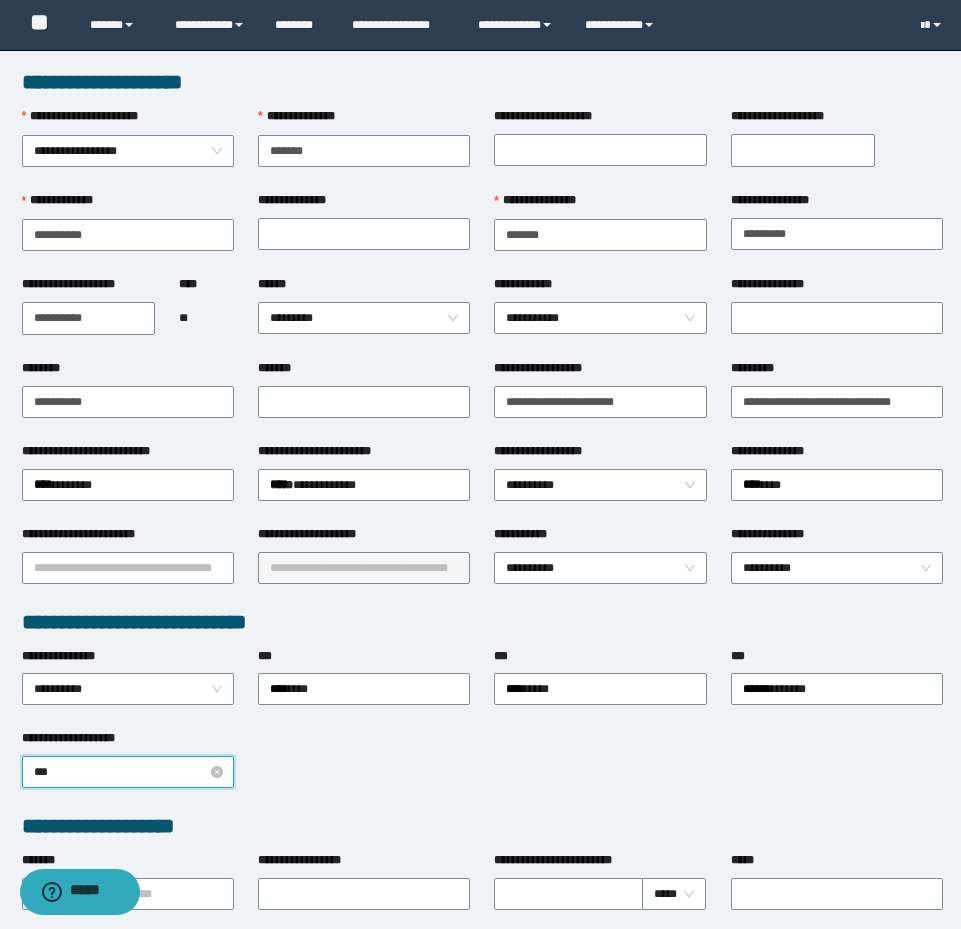 type on "****" 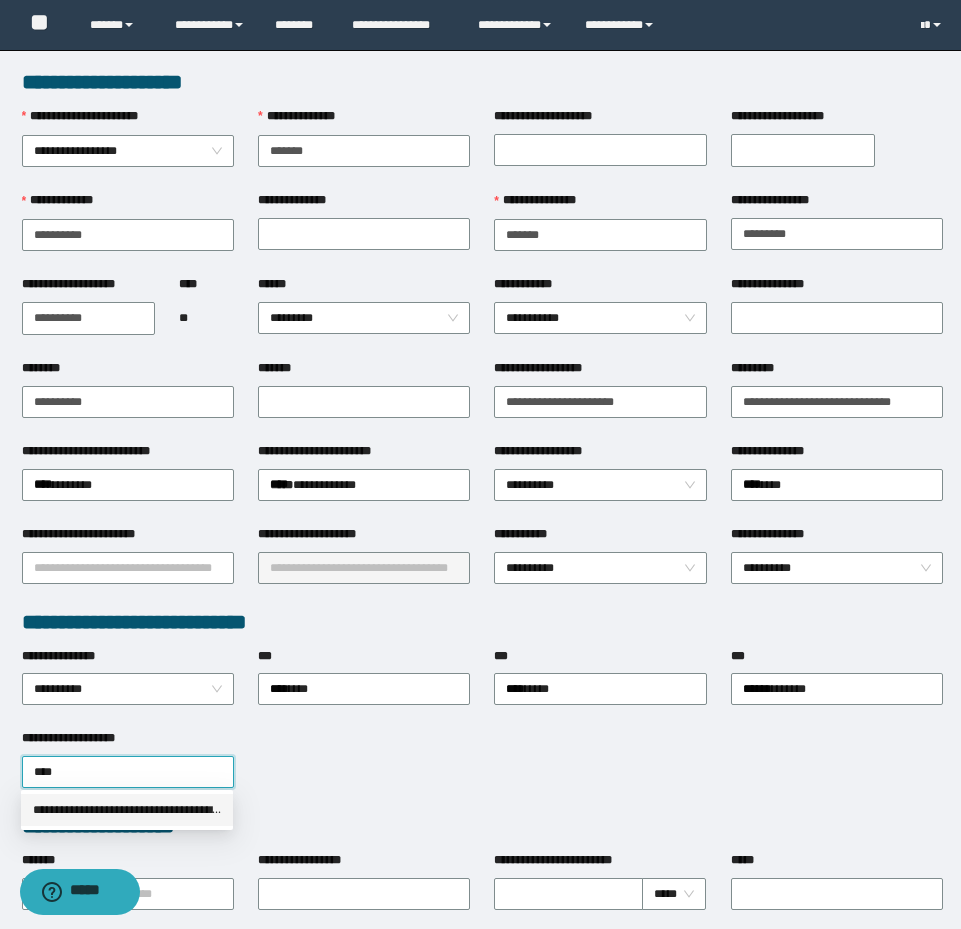 click on "**********" at bounding box center [127, 810] 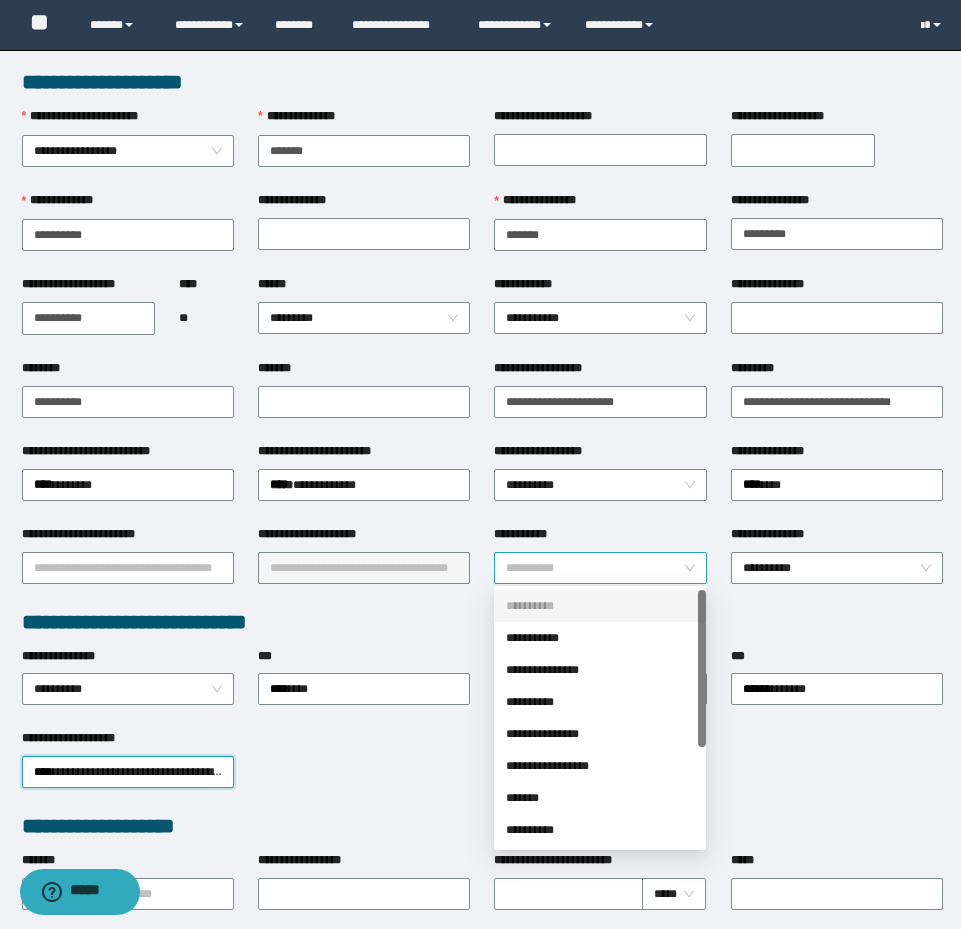 click on "**********" at bounding box center (600, 568) 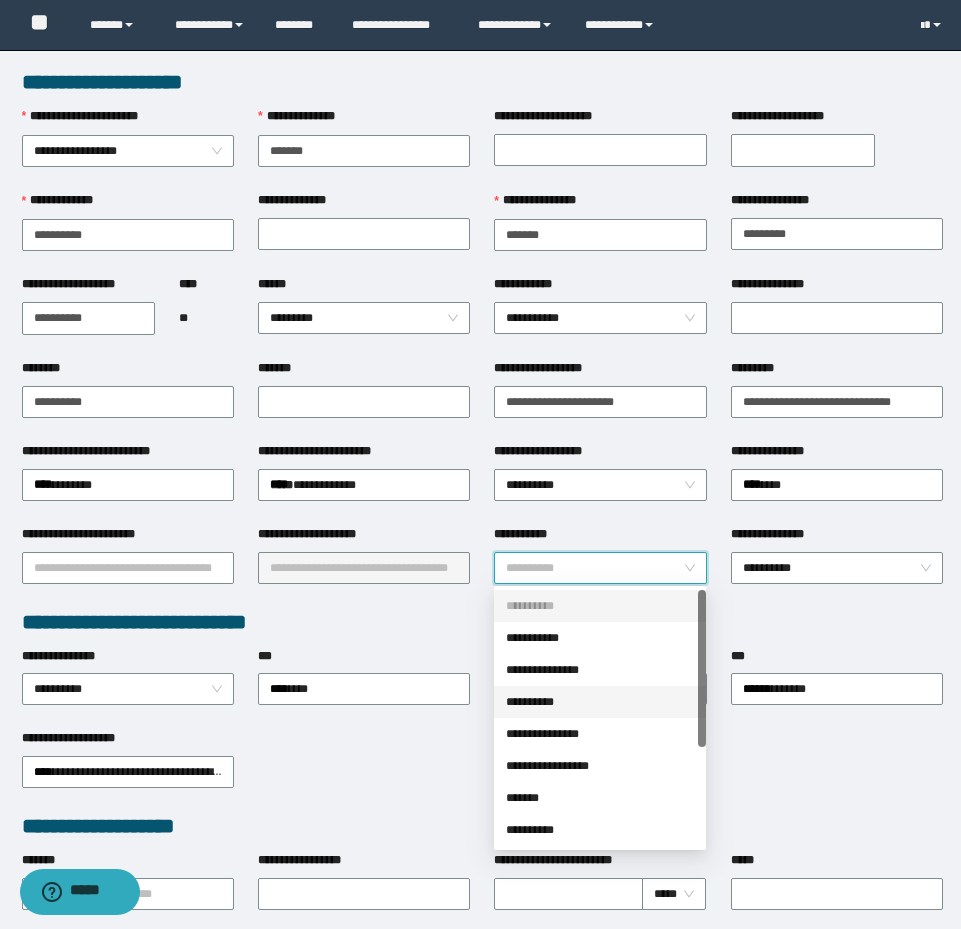 click on "**********" at bounding box center (600, 702) 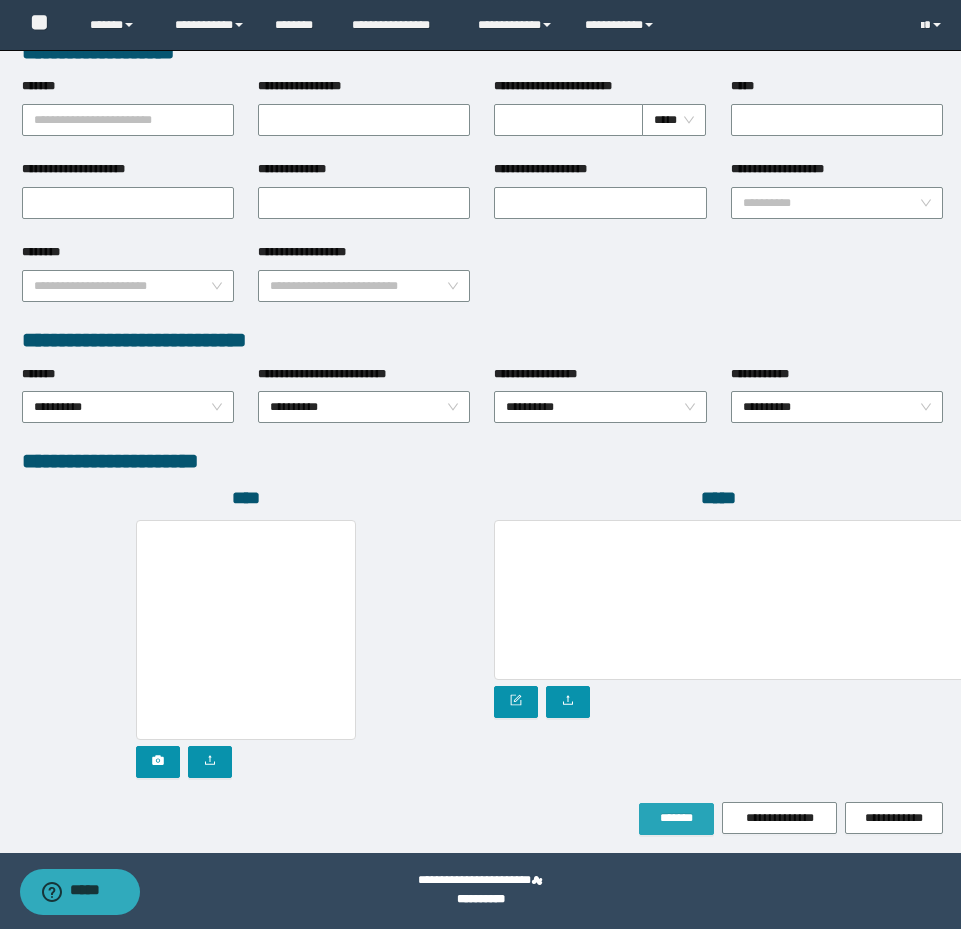 click on "*******" at bounding box center [676, 819] 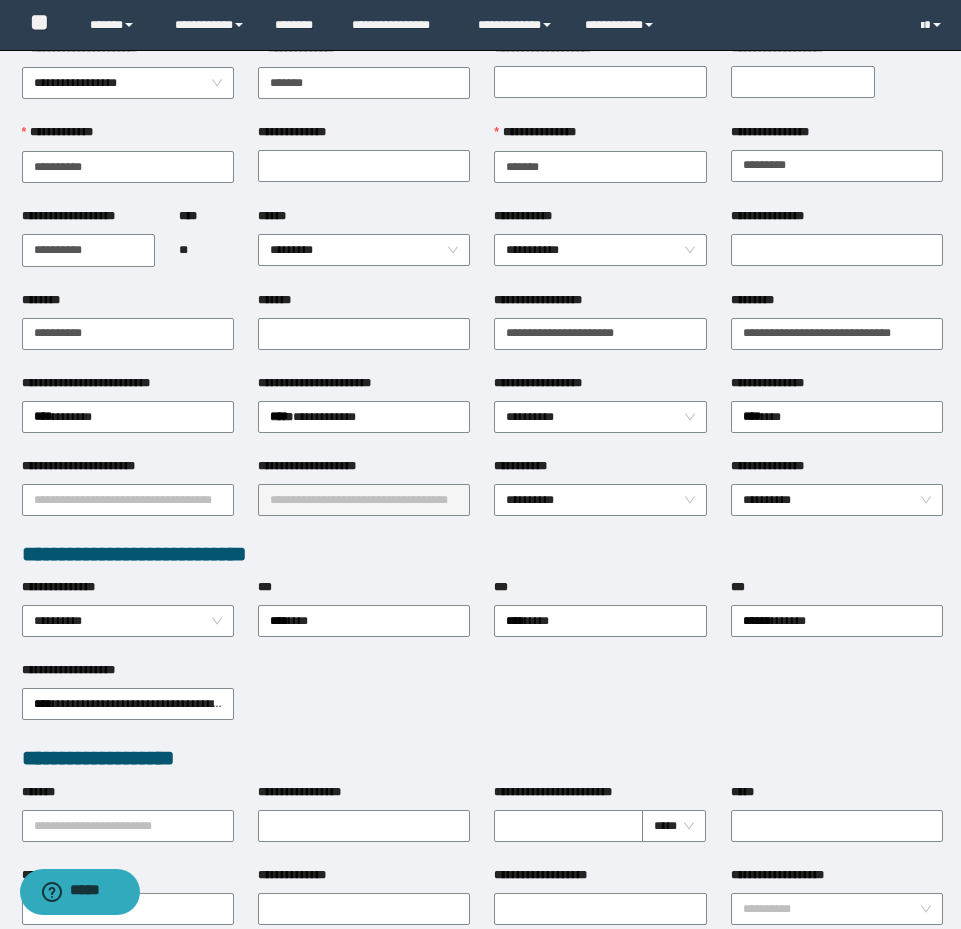 scroll, scrollTop: 0, scrollLeft: 0, axis: both 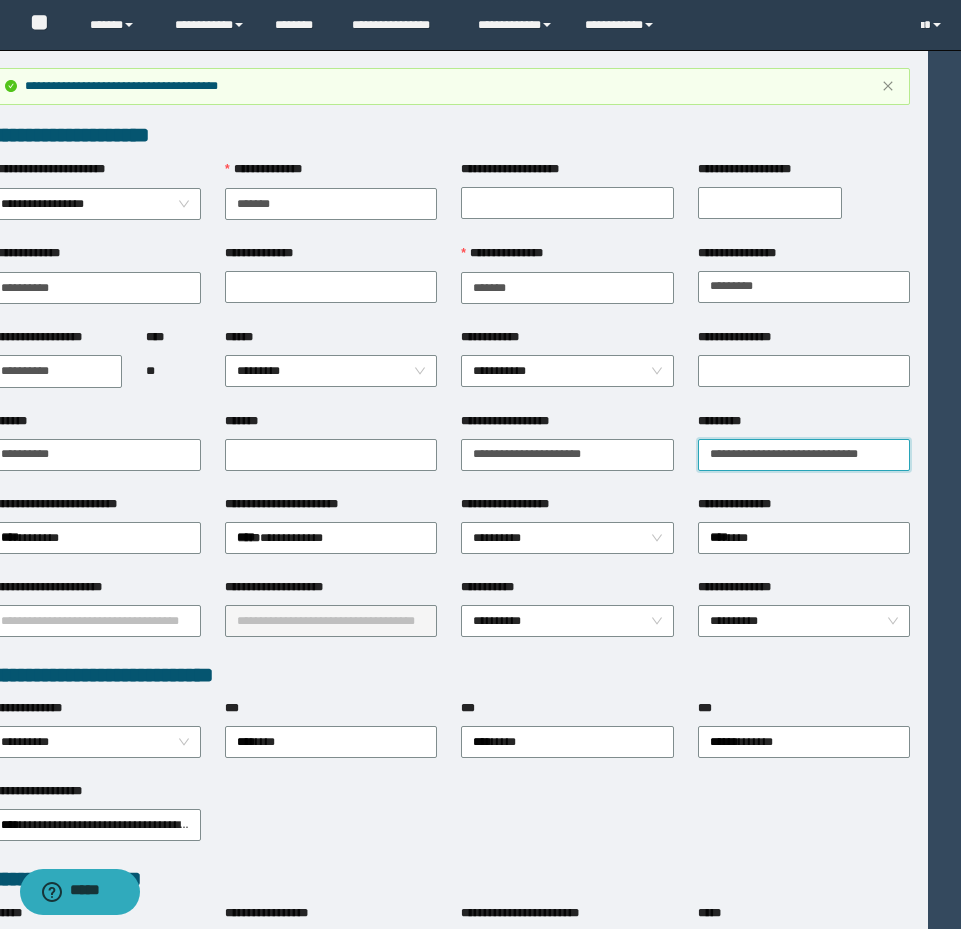 drag, startPoint x: 744, startPoint y: 465, endPoint x: 972, endPoint y: 474, distance: 228.17757 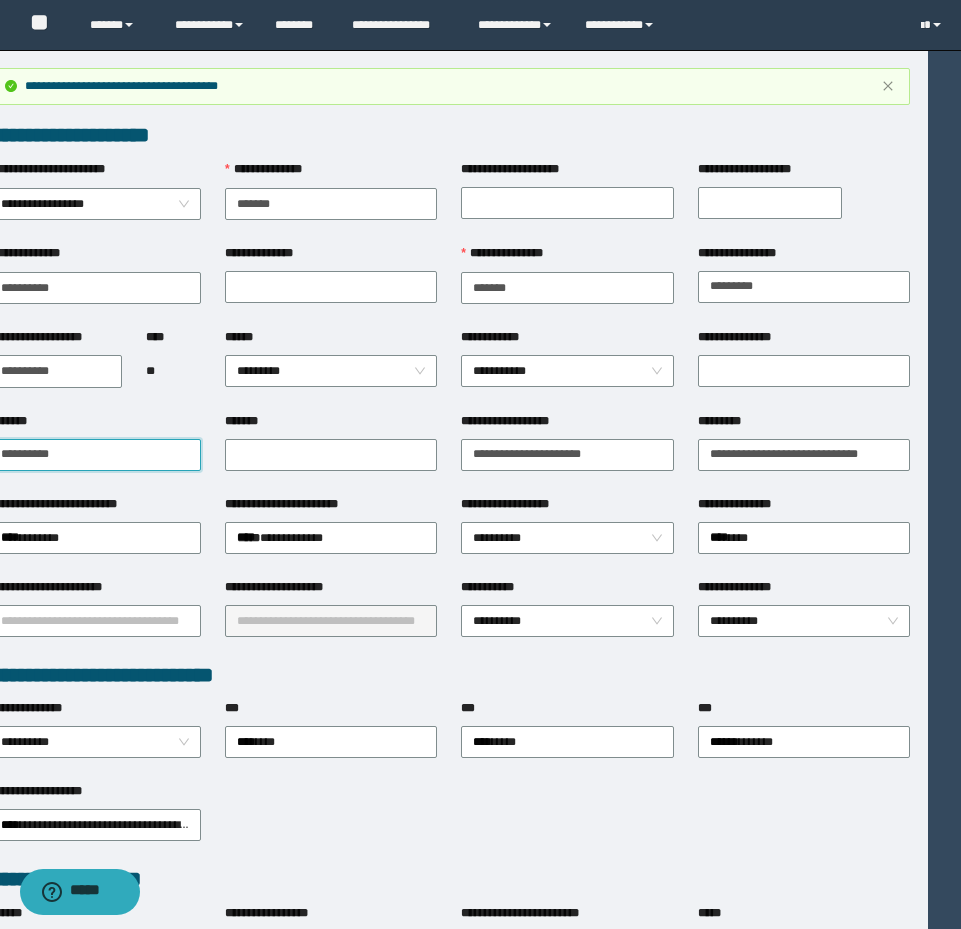 scroll, scrollTop: 0, scrollLeft: 0, axis: both 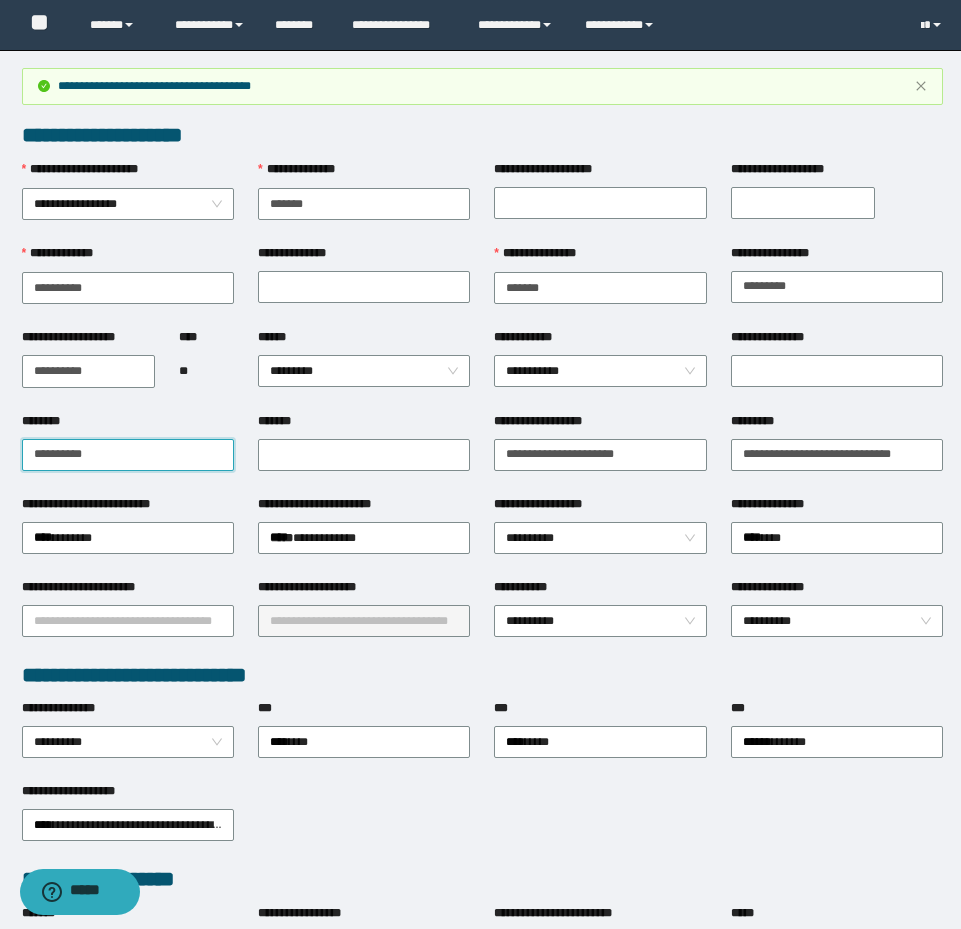 drag, startPoint x: 131, startPoint y: 457, endPoint x: -8, endPoint y: 451, distance: 139.12944 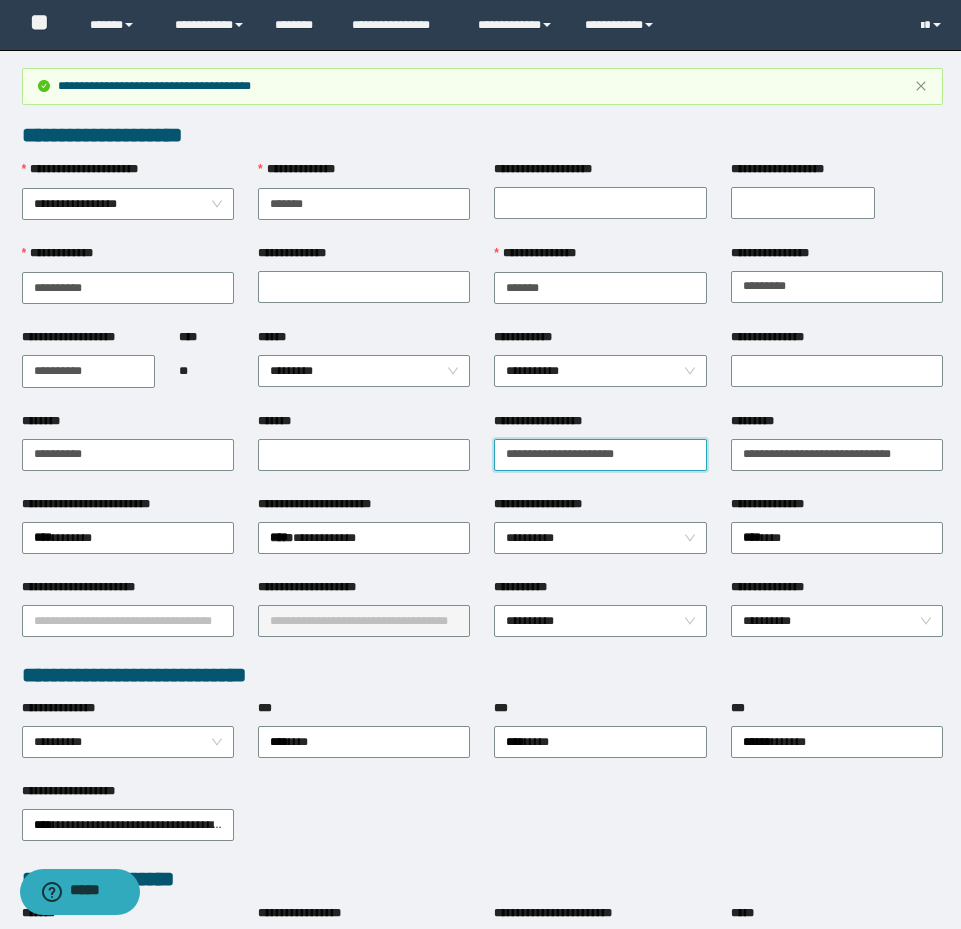 drag, startPoint x: 660, startPoint y: 462, endPoint x: 240, endPoint y: 400, distance: 424.5515 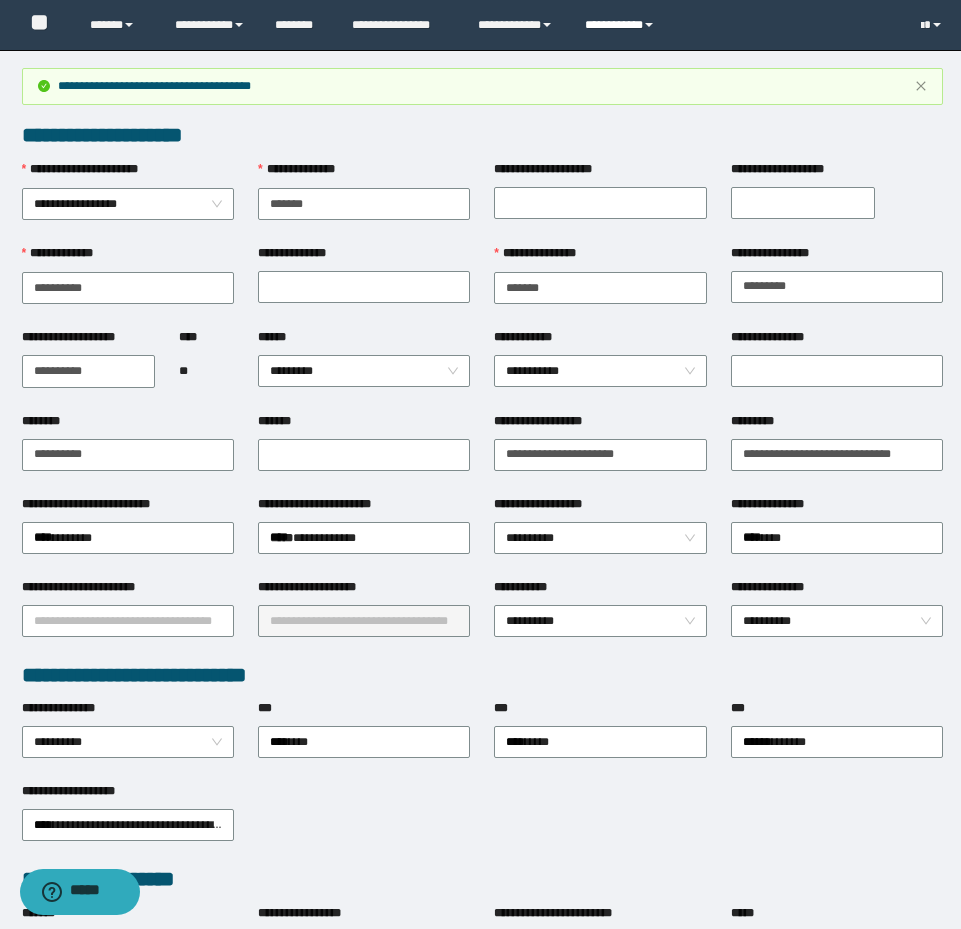click on "**********" at bounding box center (622, 25) 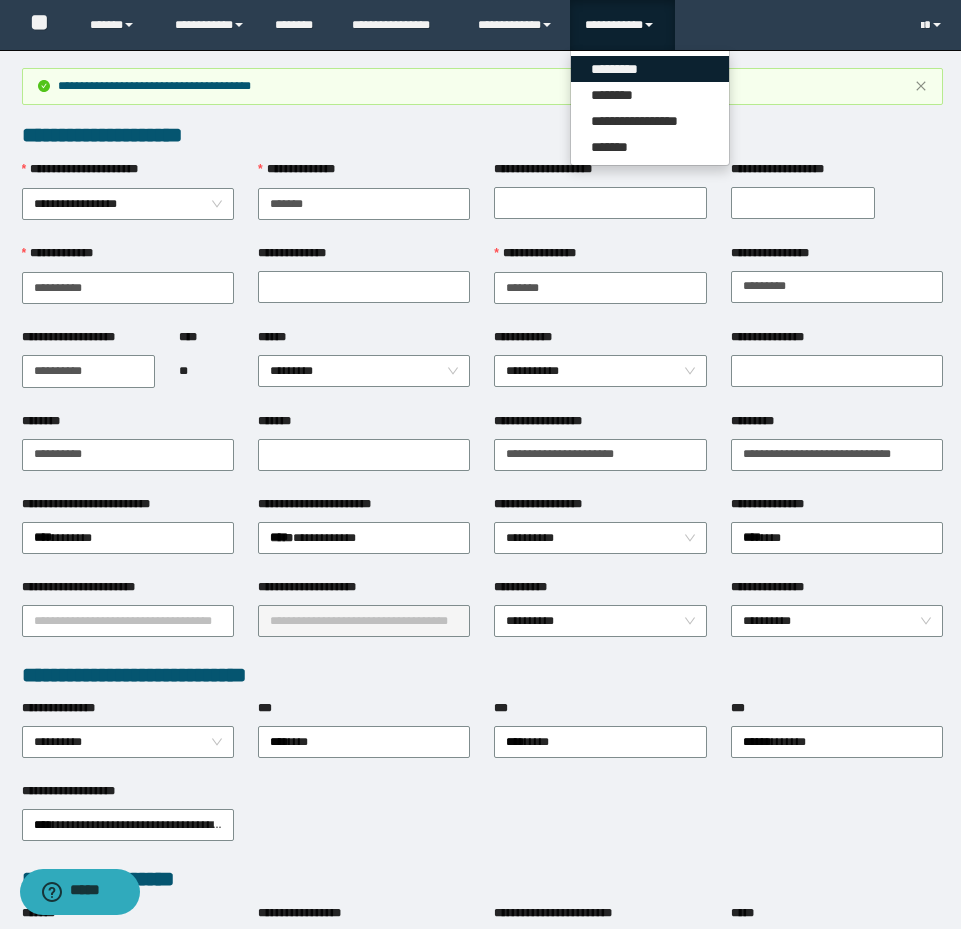 click on "*********" at bounding box center [650, 69] 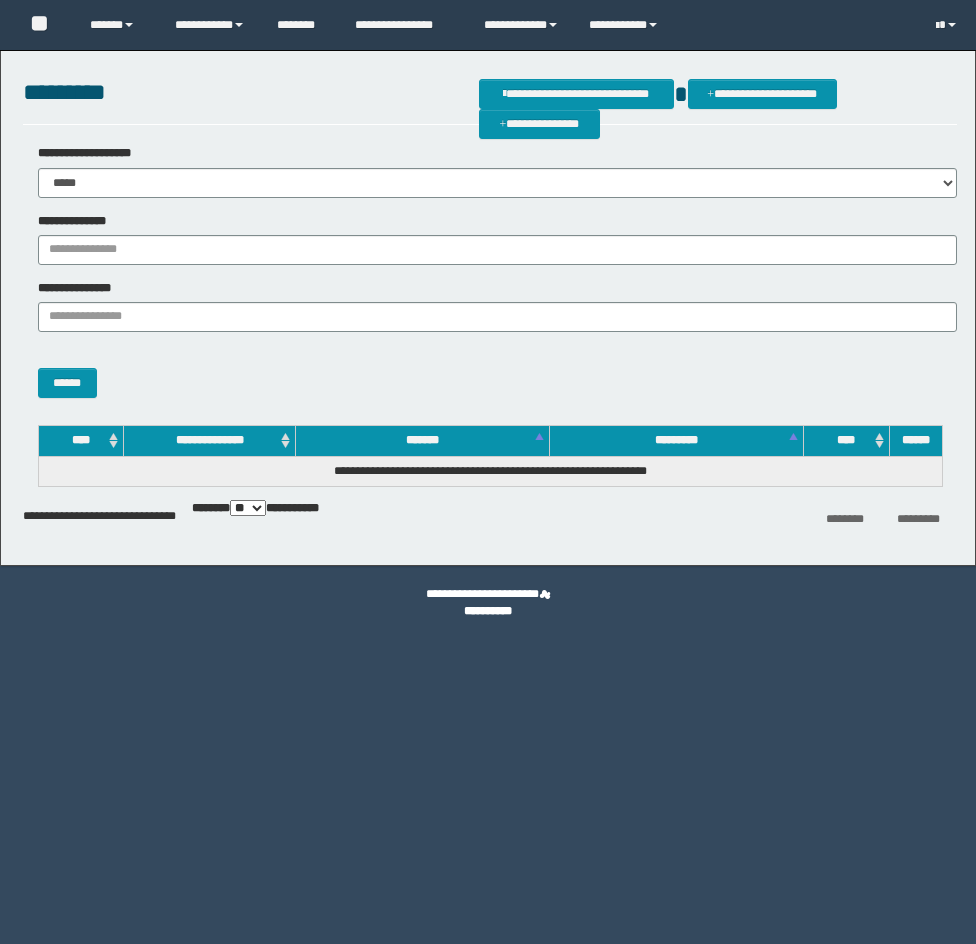 scroll, scrollTop: 0, scrollLeft: 0, axis: both 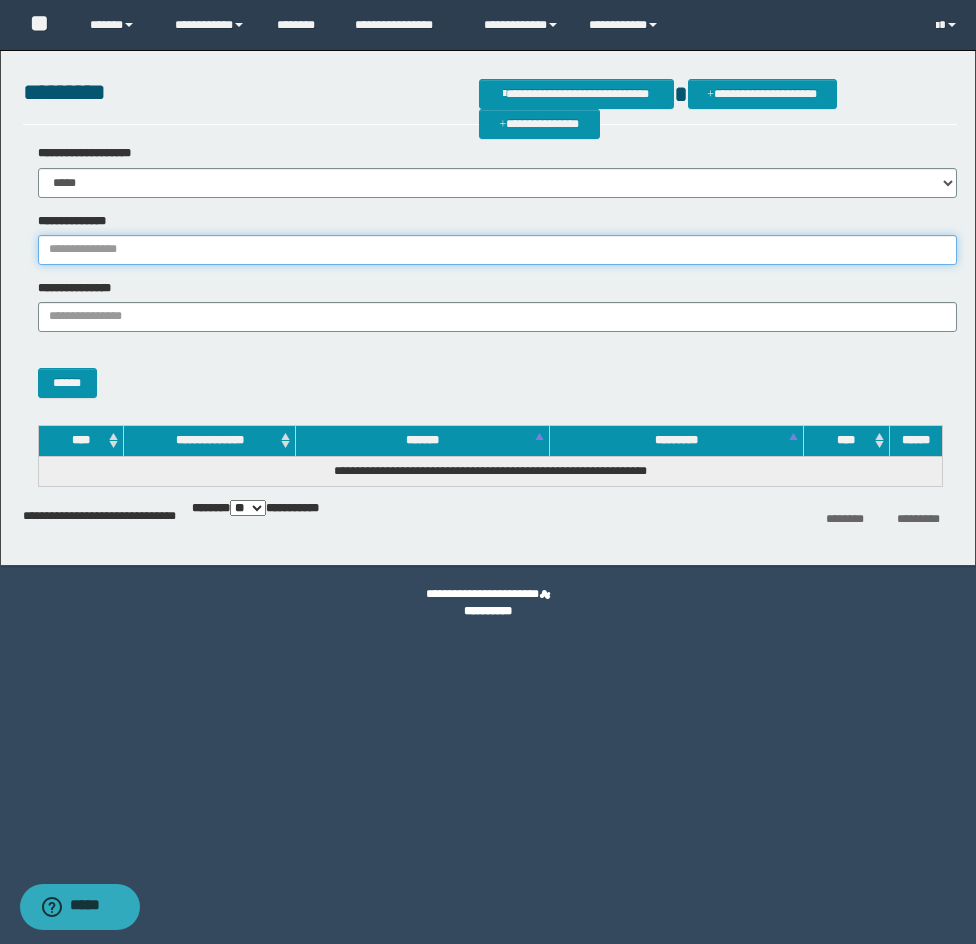 click on "**********" at bounding box center [497, 250] 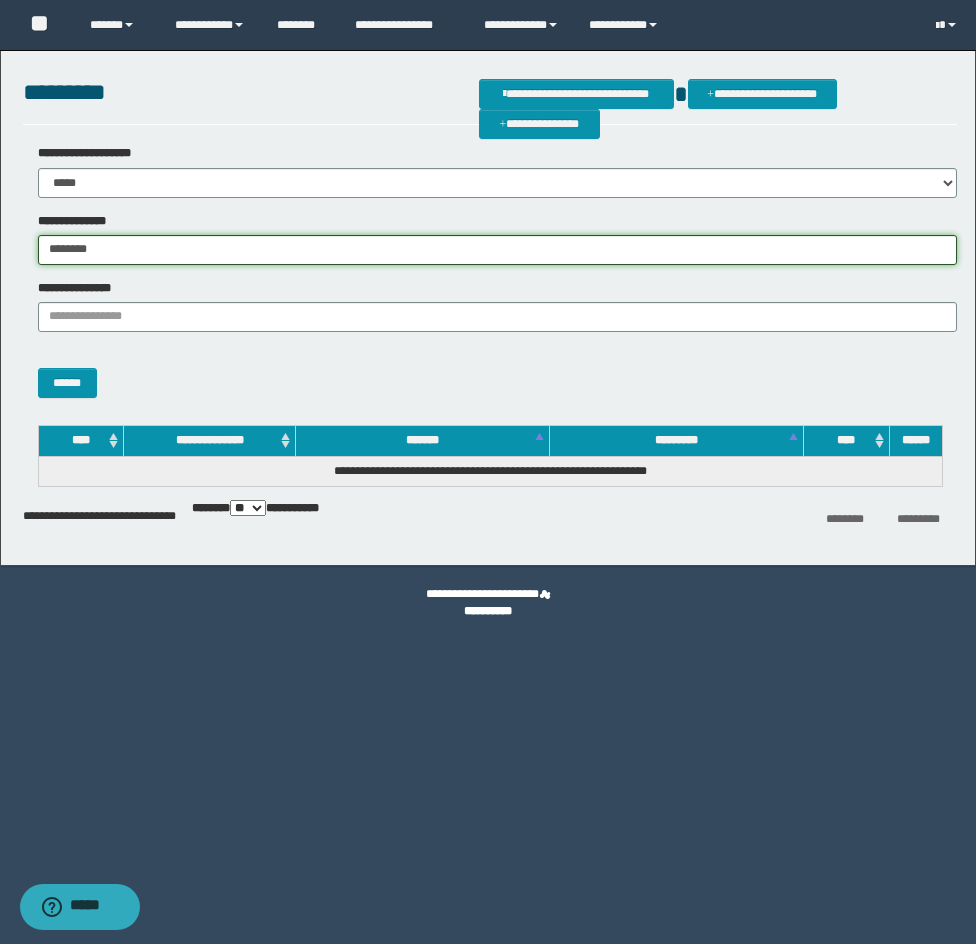 type on "********" 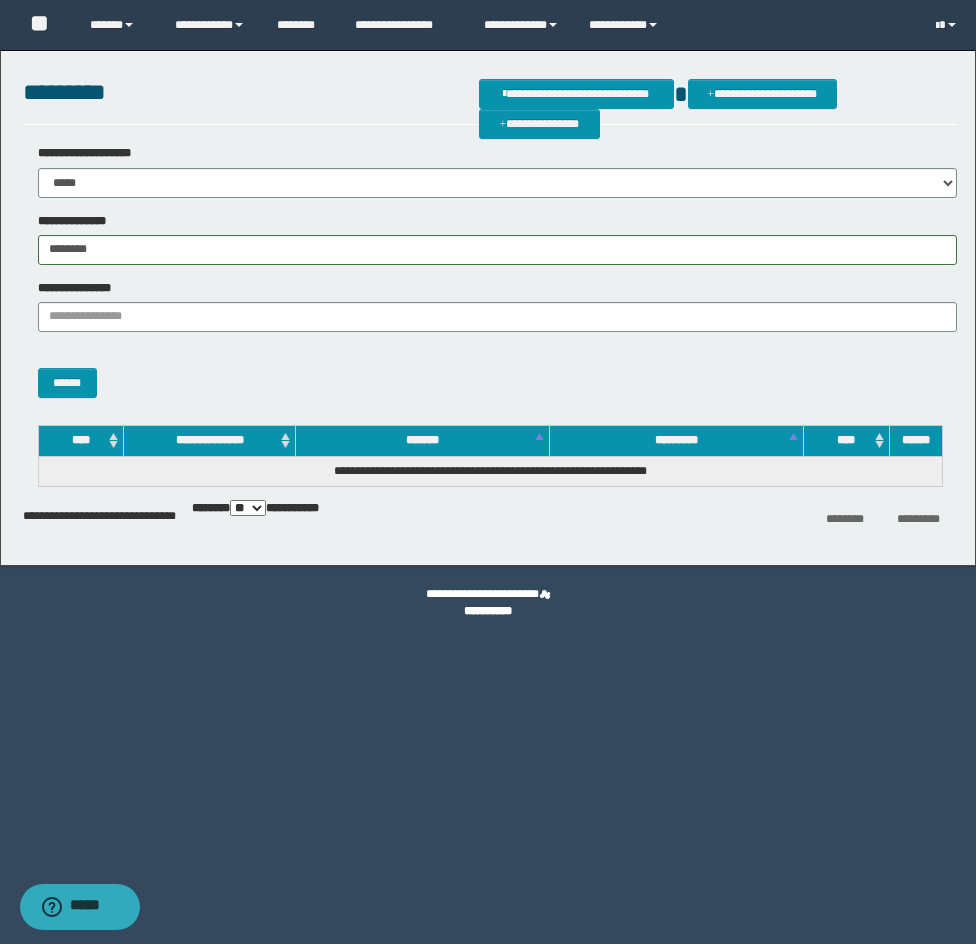 click on "******" at bounding box center [490, 373] 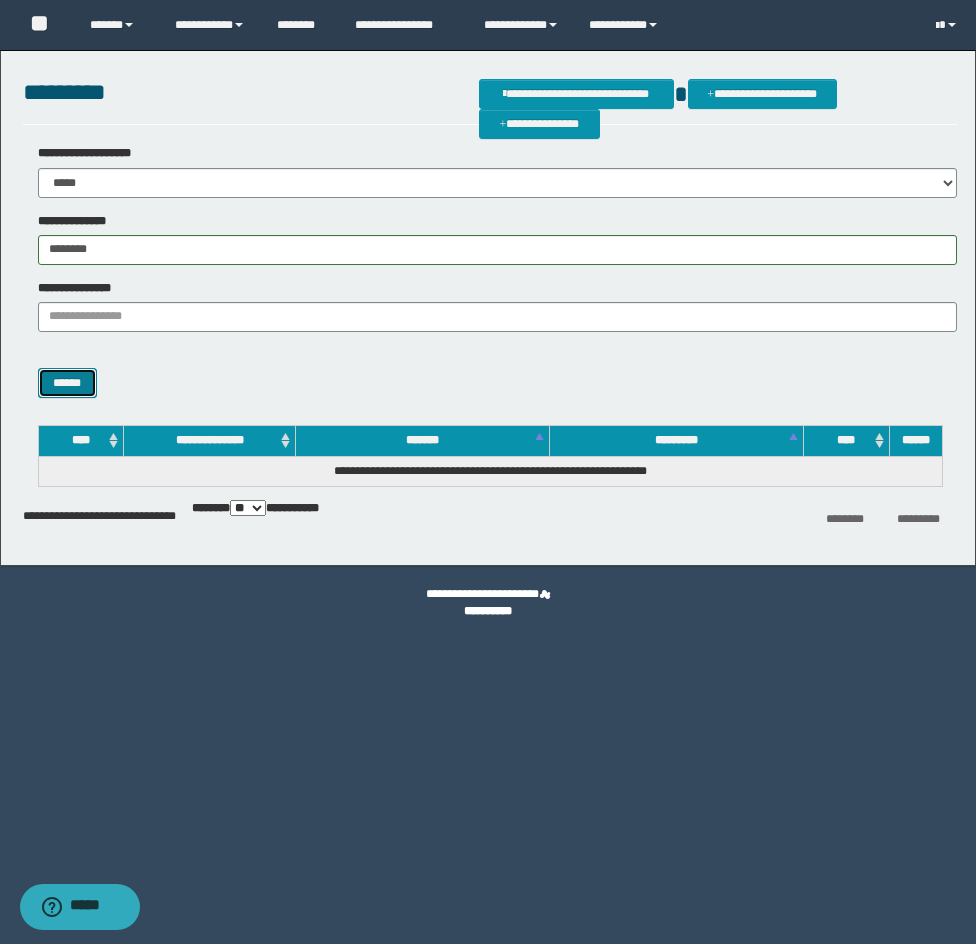 click on "******" at bounding box center [67, 383] 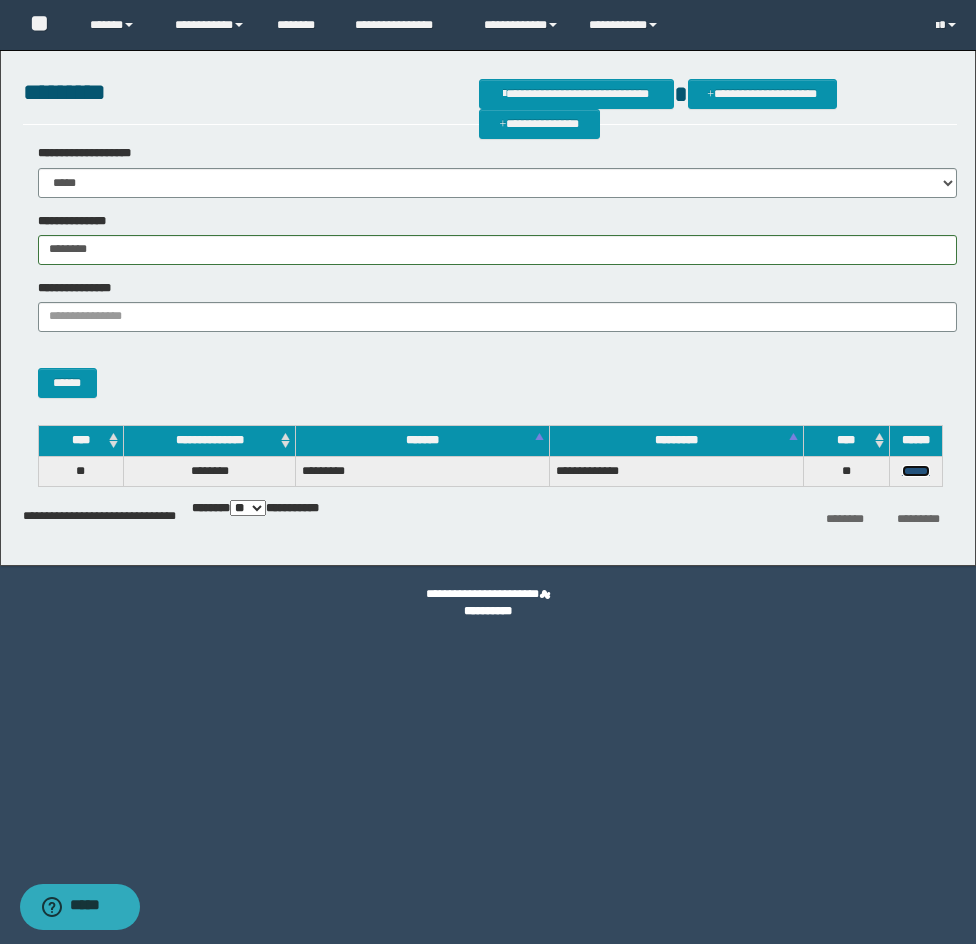 click on "******" at bounding box center [916, 471] 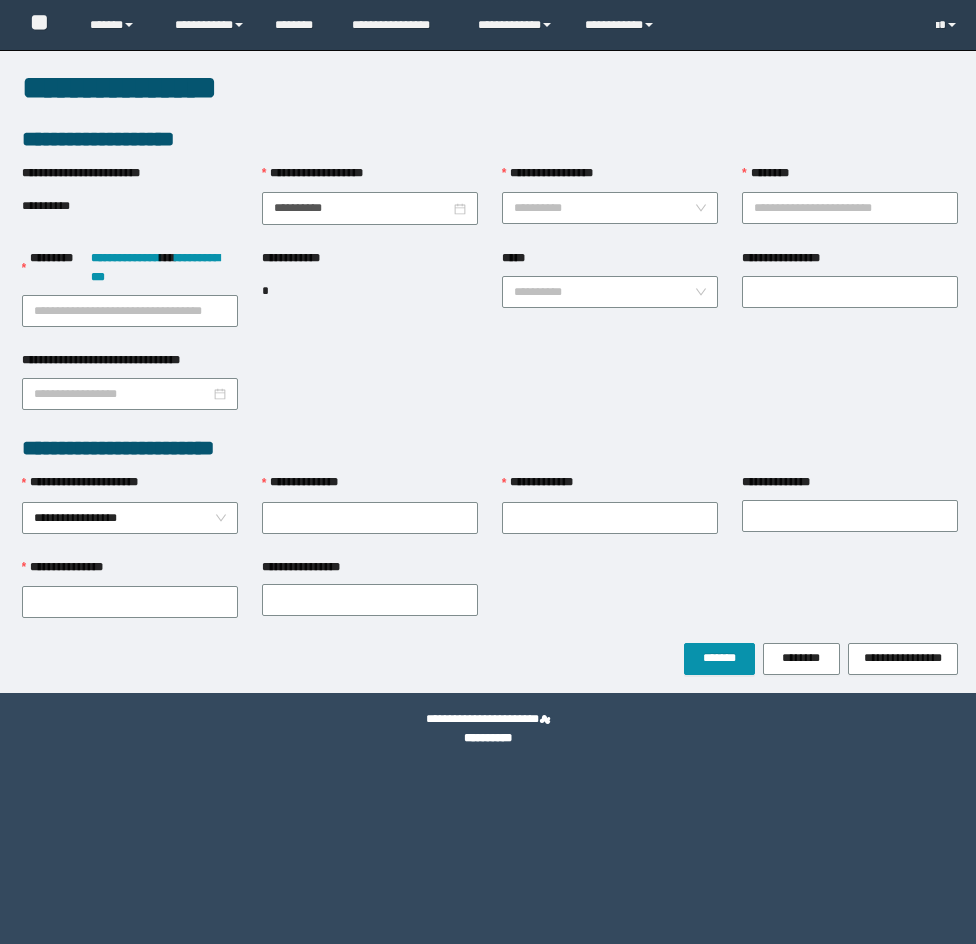 scroll, scrollTop: 0, scrollLeft: 0, axis: both 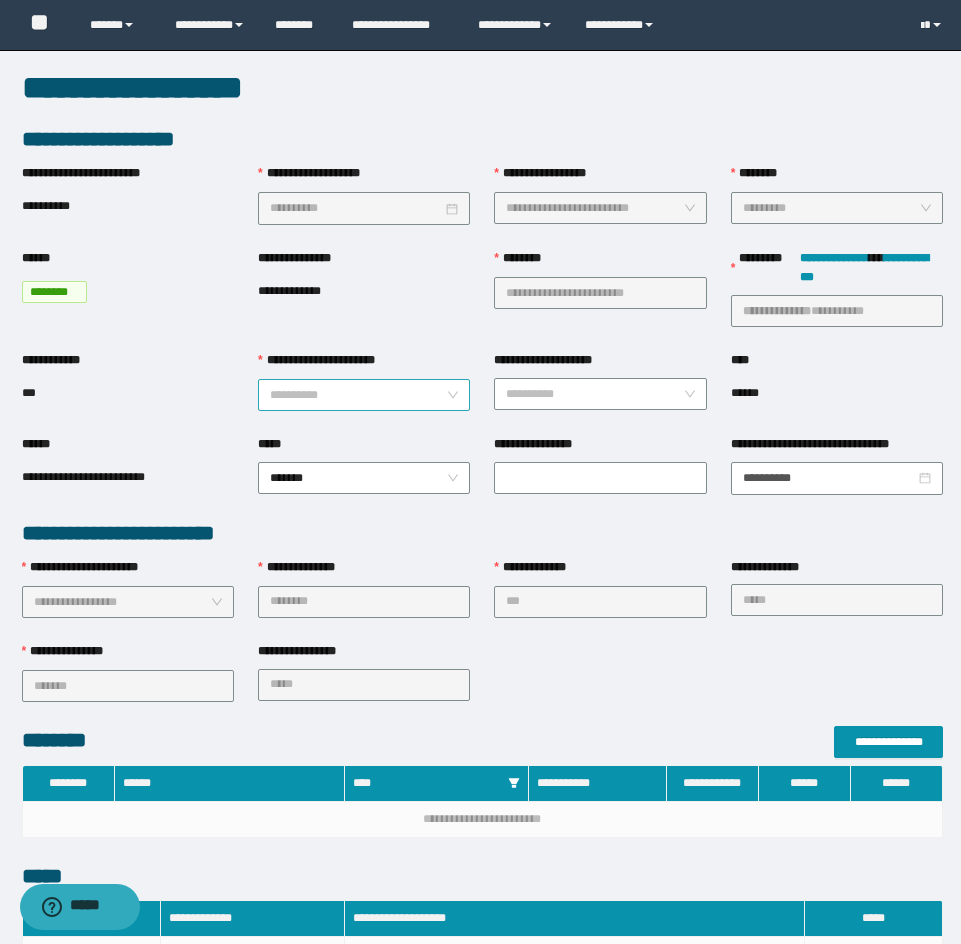 click on "**********" at bounding box center (364, 381) 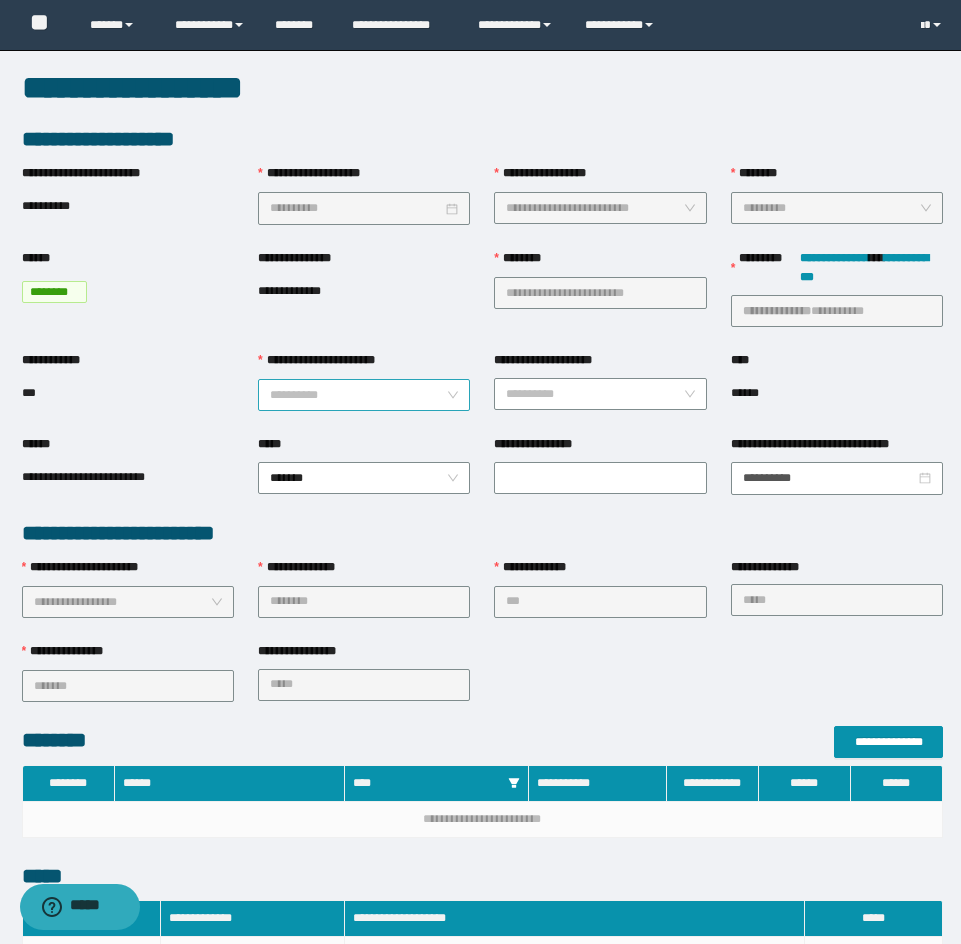 click on "**********" at bounding box center [358, 395] 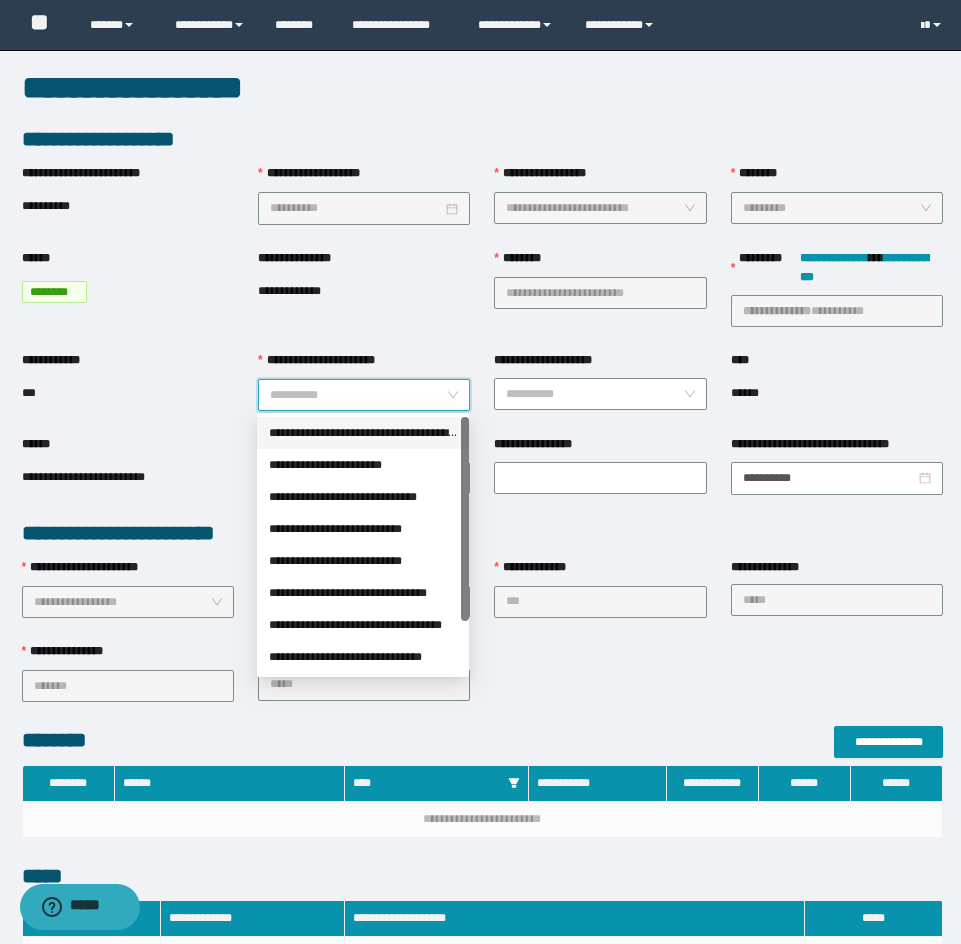 click on "**********" at bounding box center (363, 433) 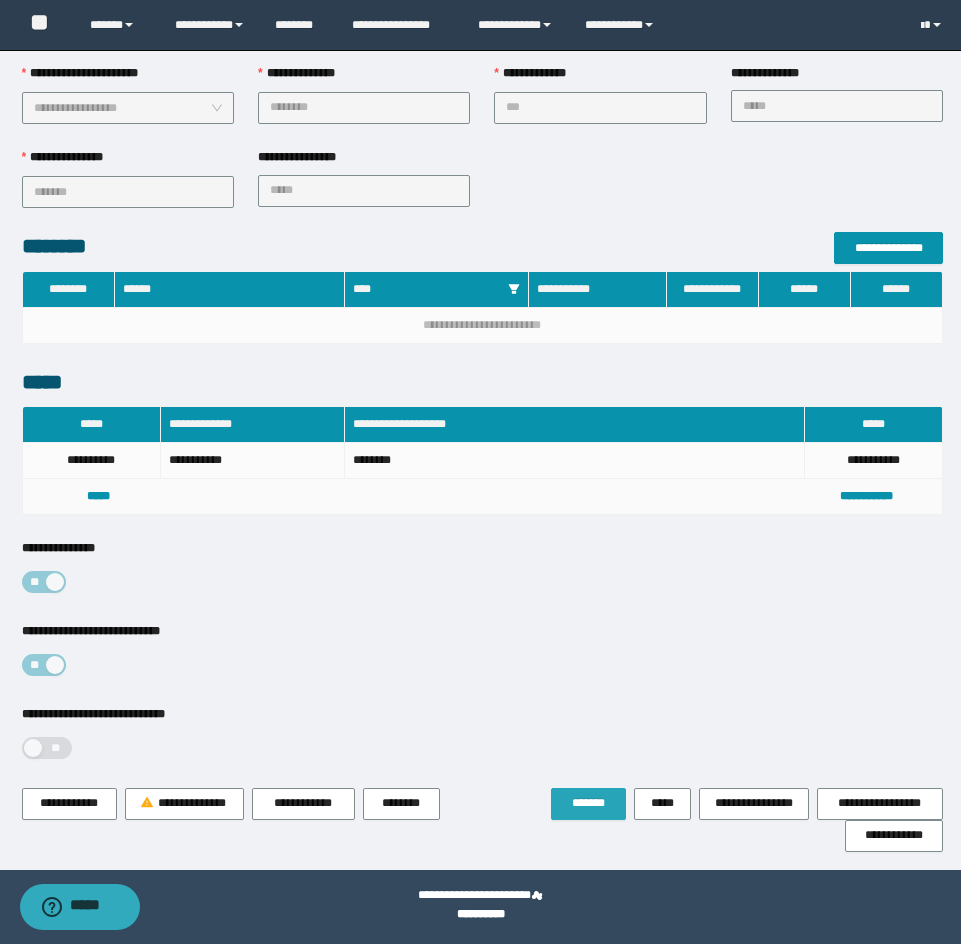 click on "*******" at bounding box center (588, 803) 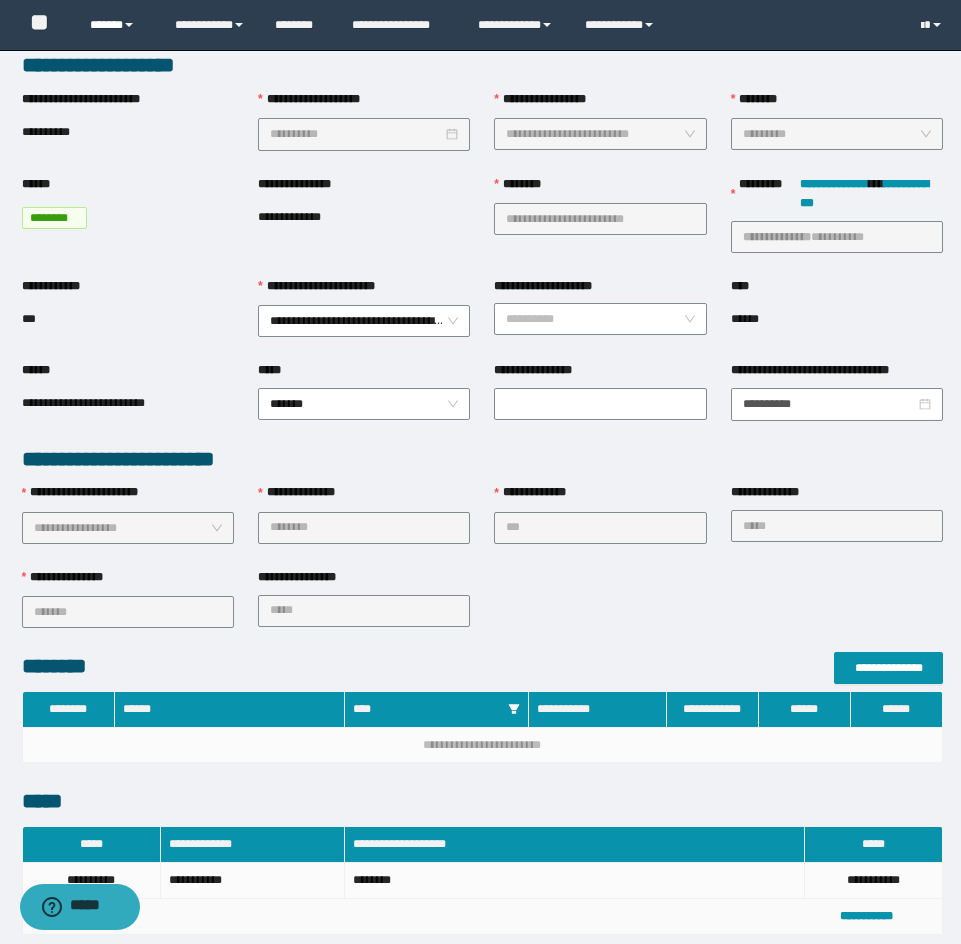 scroll, scrollTop: 0, scrollLeft: 0, axis: both 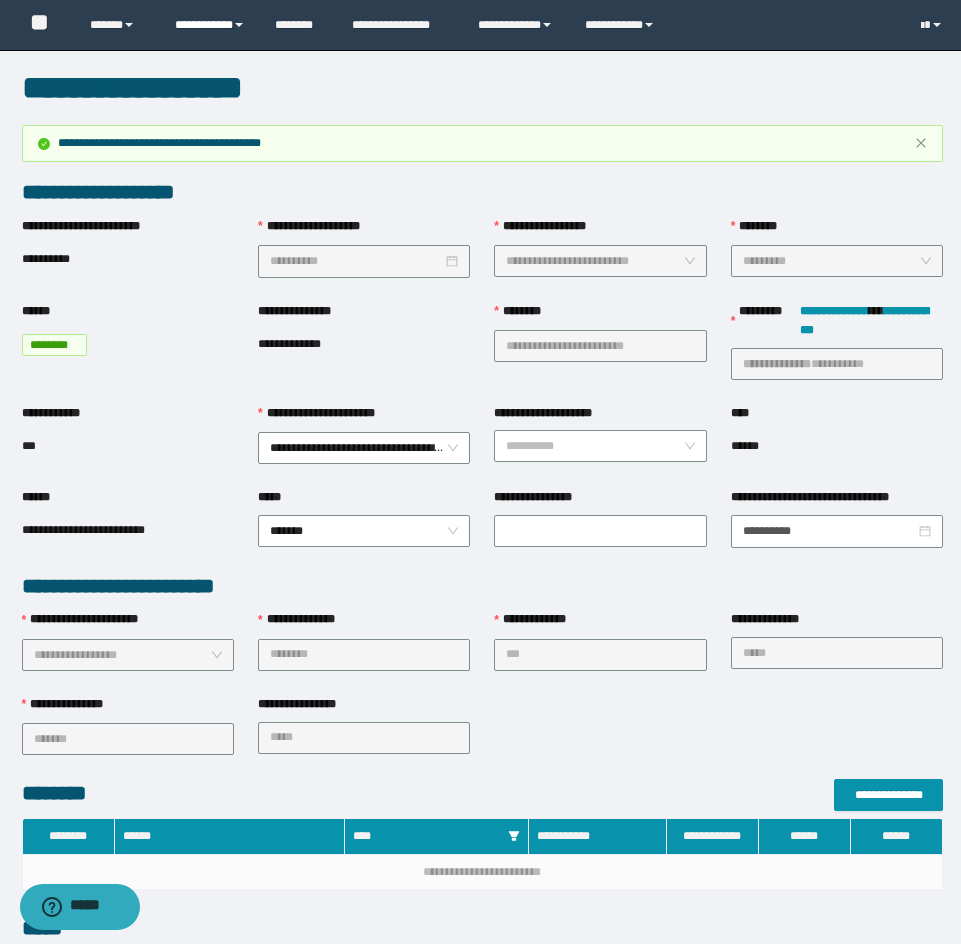 click on "**********" at bounding box center [210, 25] 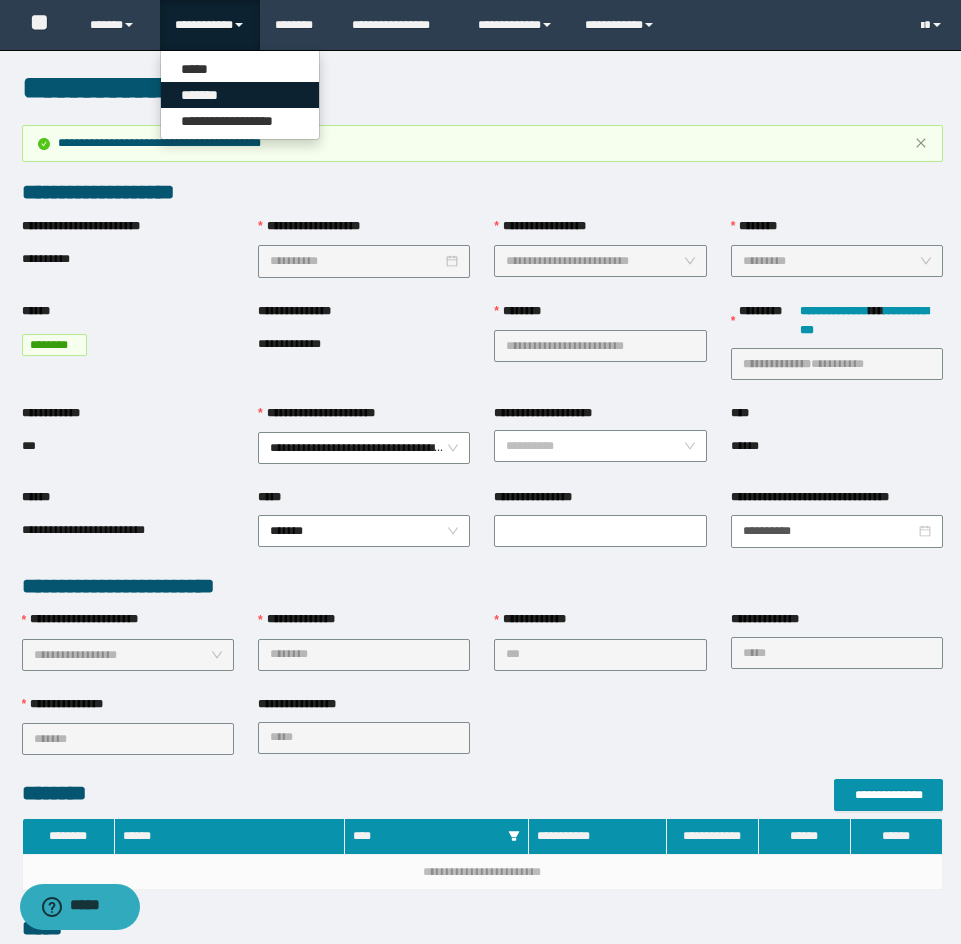 click on "*******" at bounding box center [240, 95] 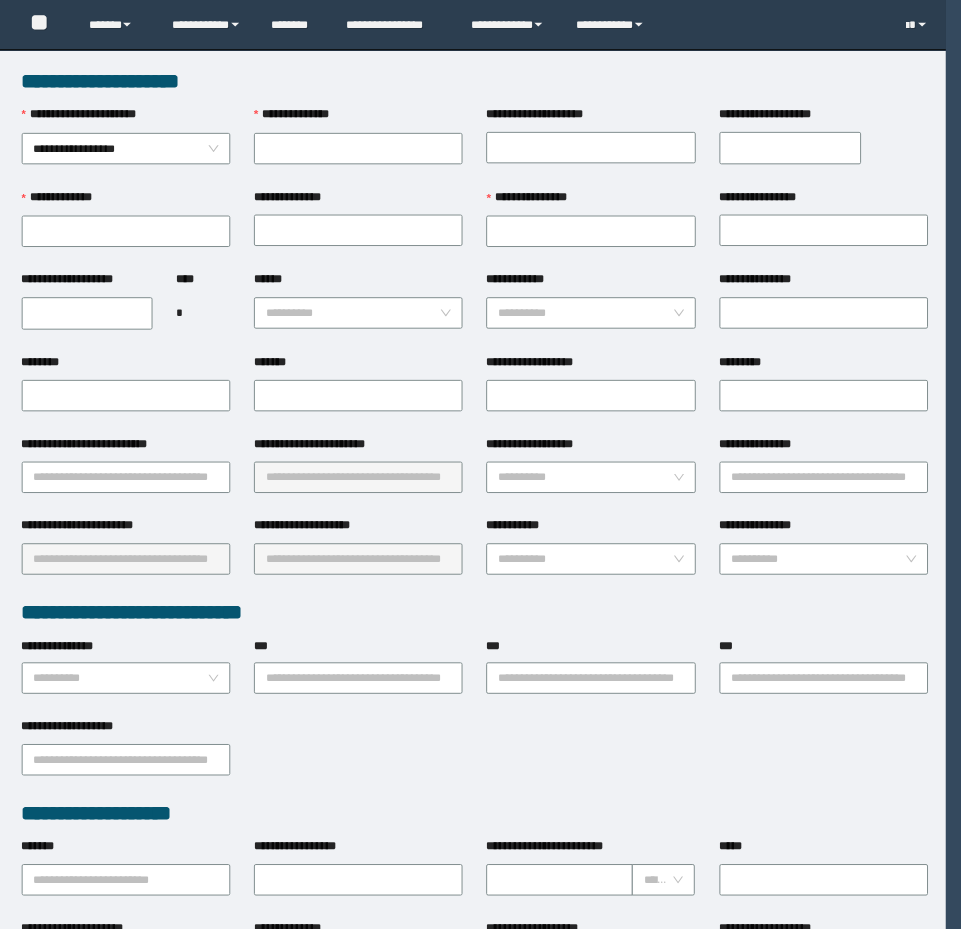 scroll, scrollTop: 0, scrollLeft: 0, axis: both 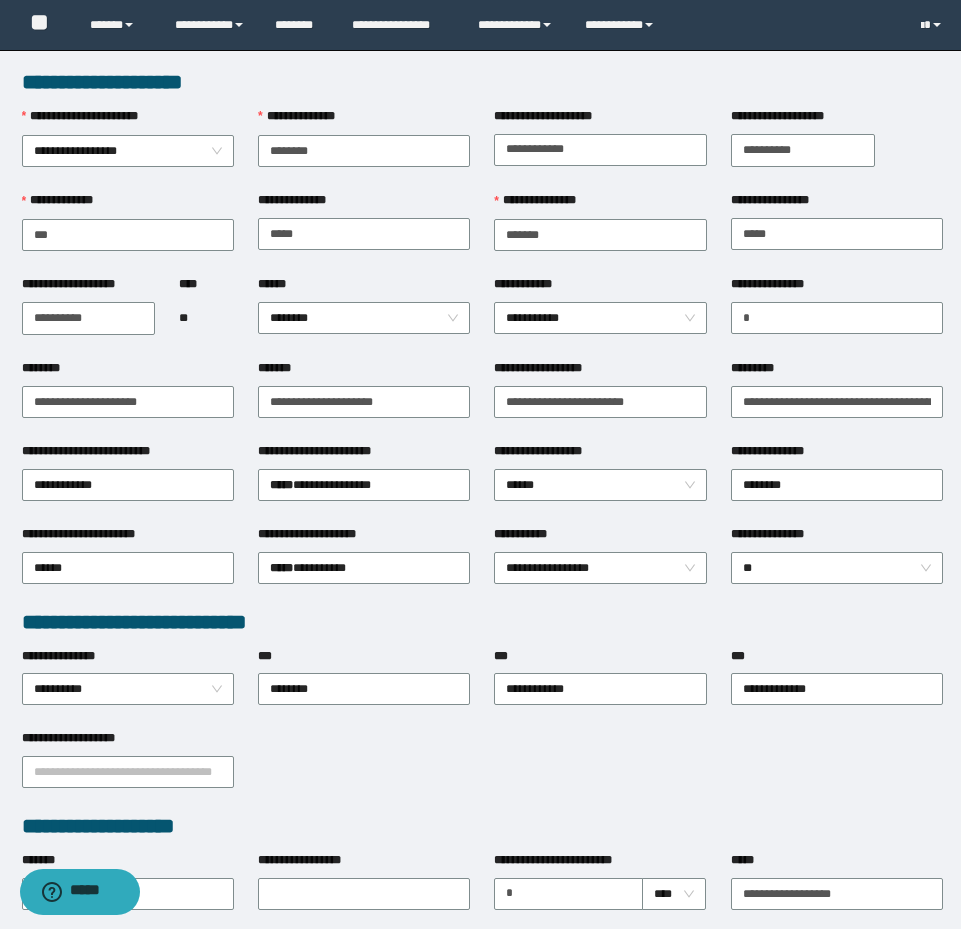type on "********" 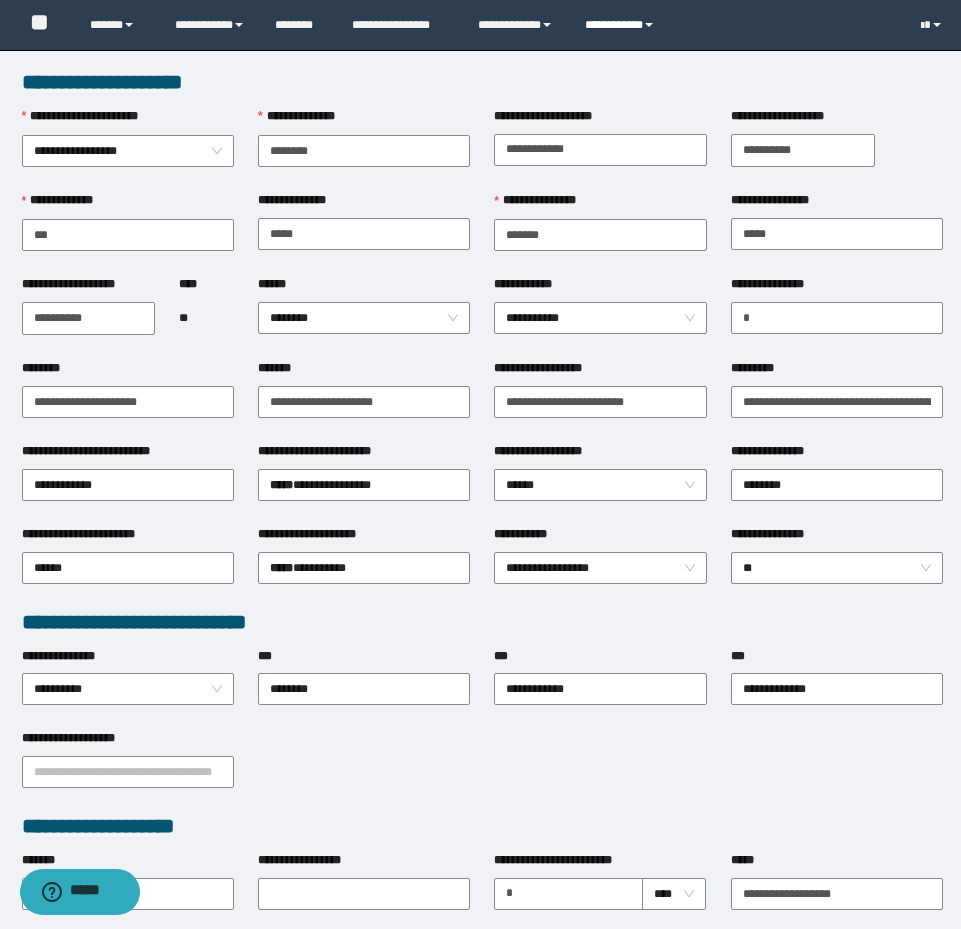 click on "**********" at bounding box center (622, 25) 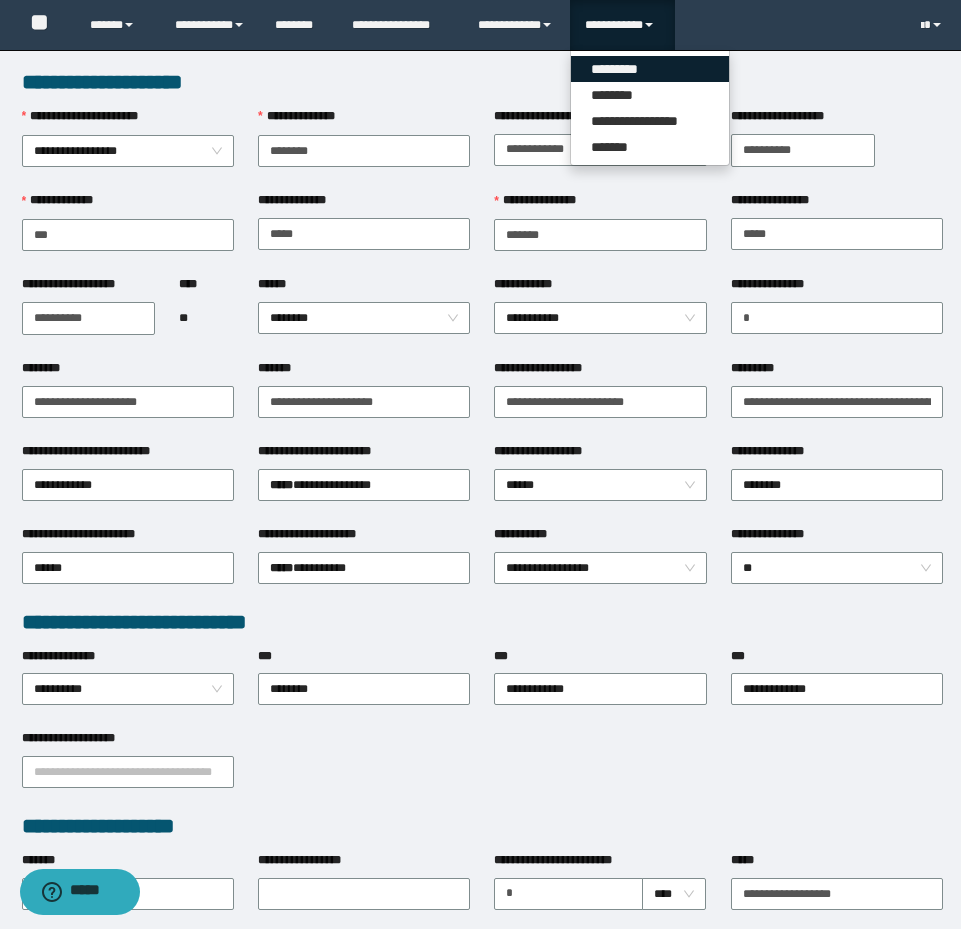 click on "*********" at bounding box center [650, 69] 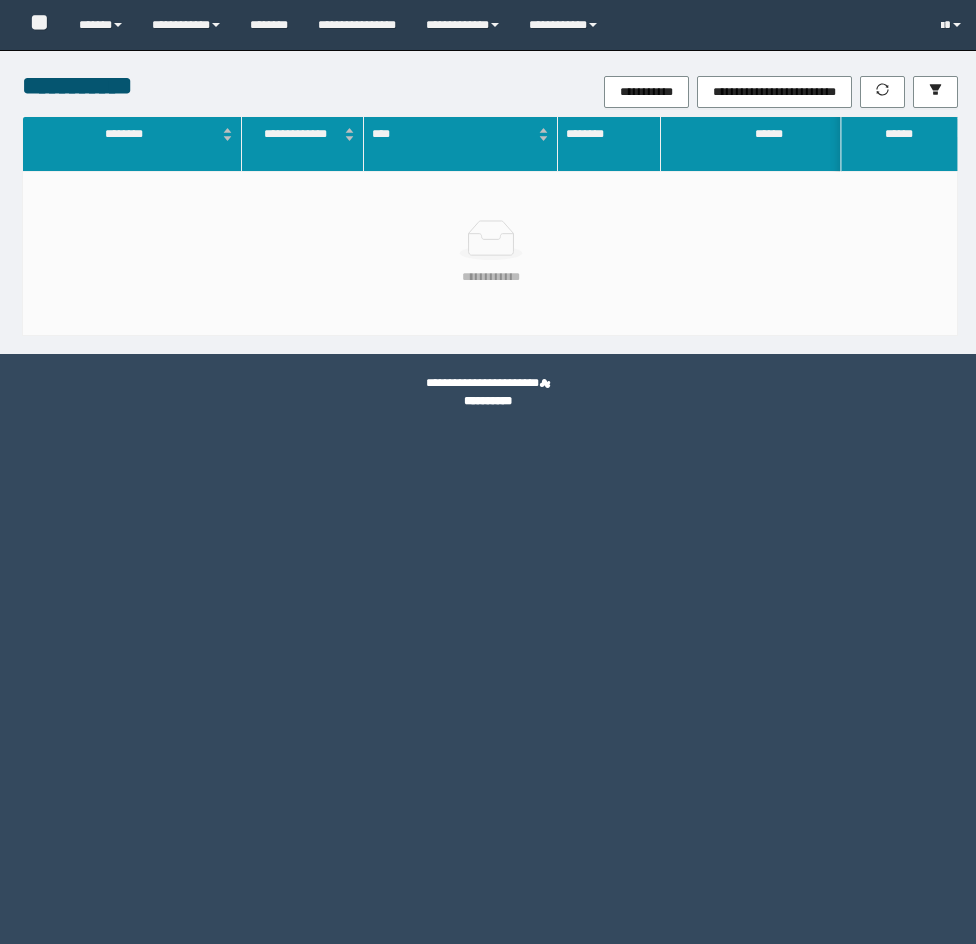 scroll, scrollTop: 0, scrollLeft: 0, axis: both 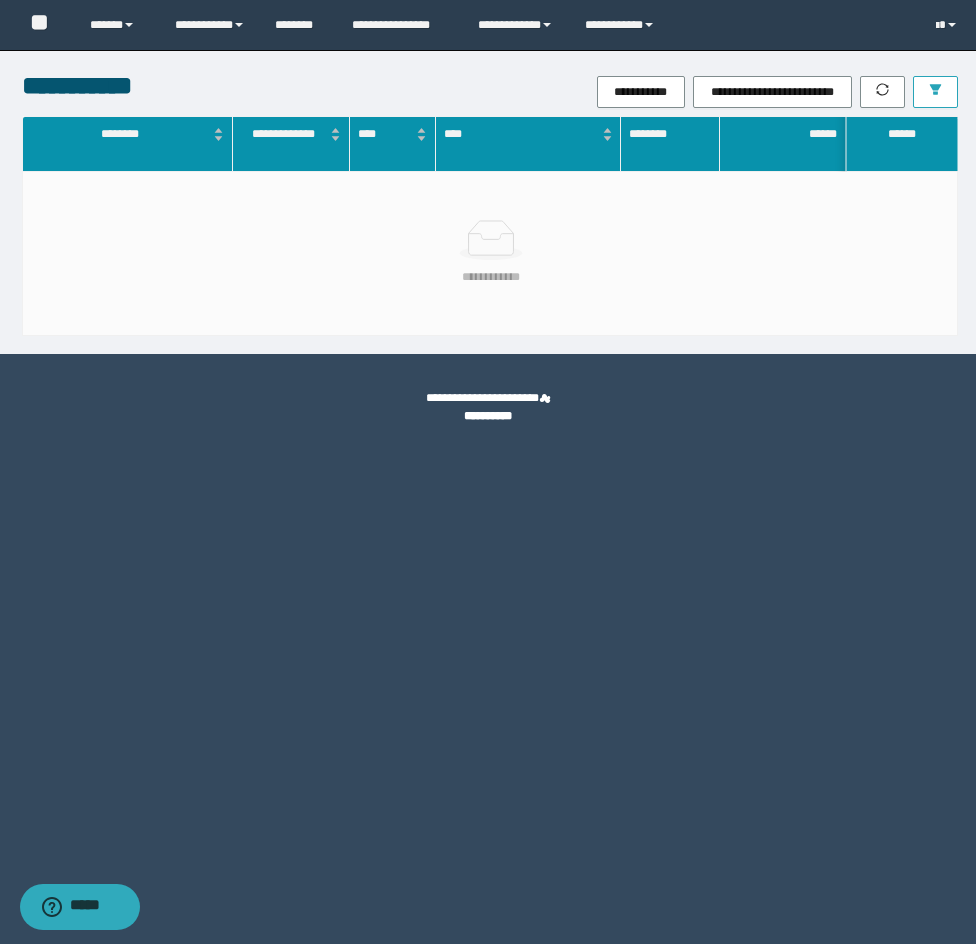 click at bounding box center [935, 92] 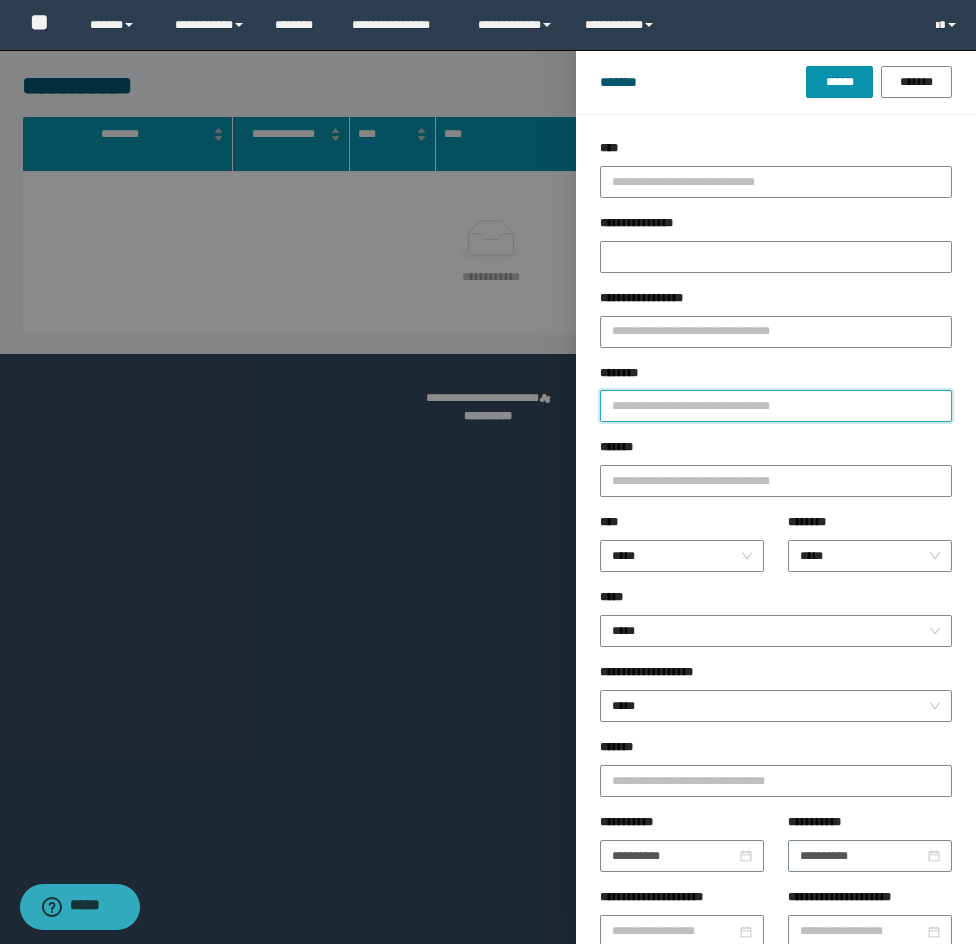 click on "********" at bounding box center [776, 406] 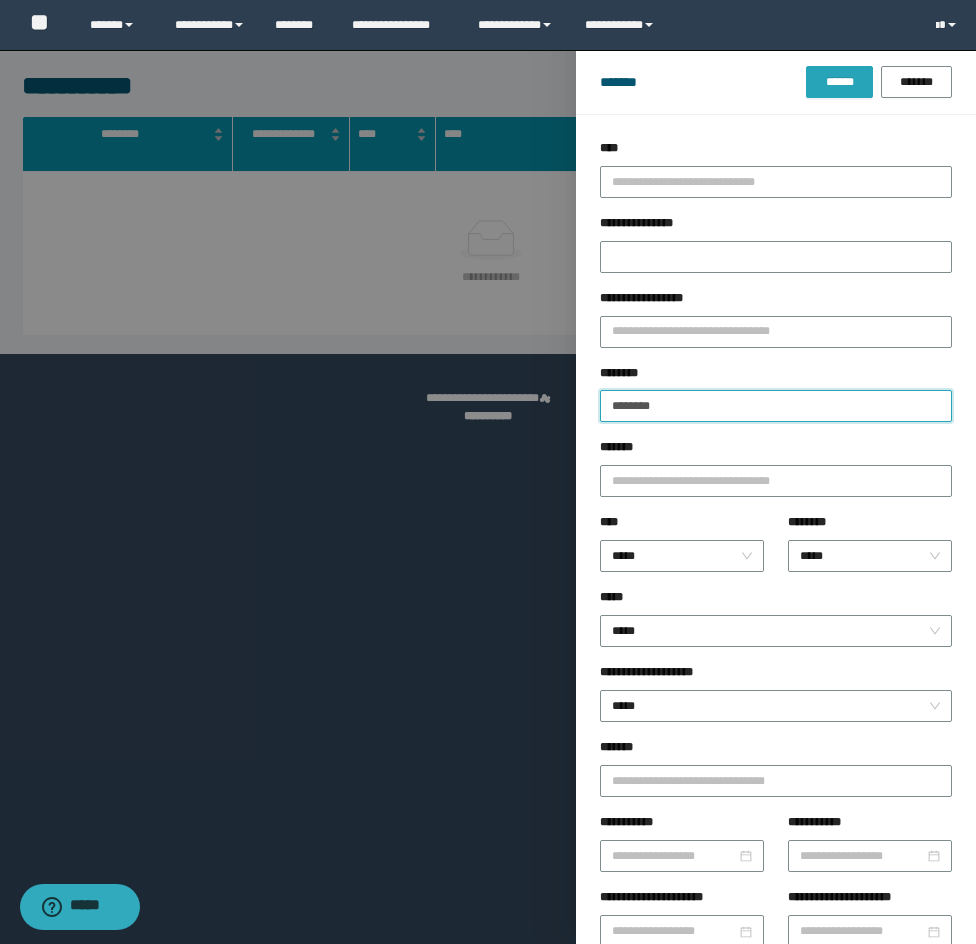type on "********" 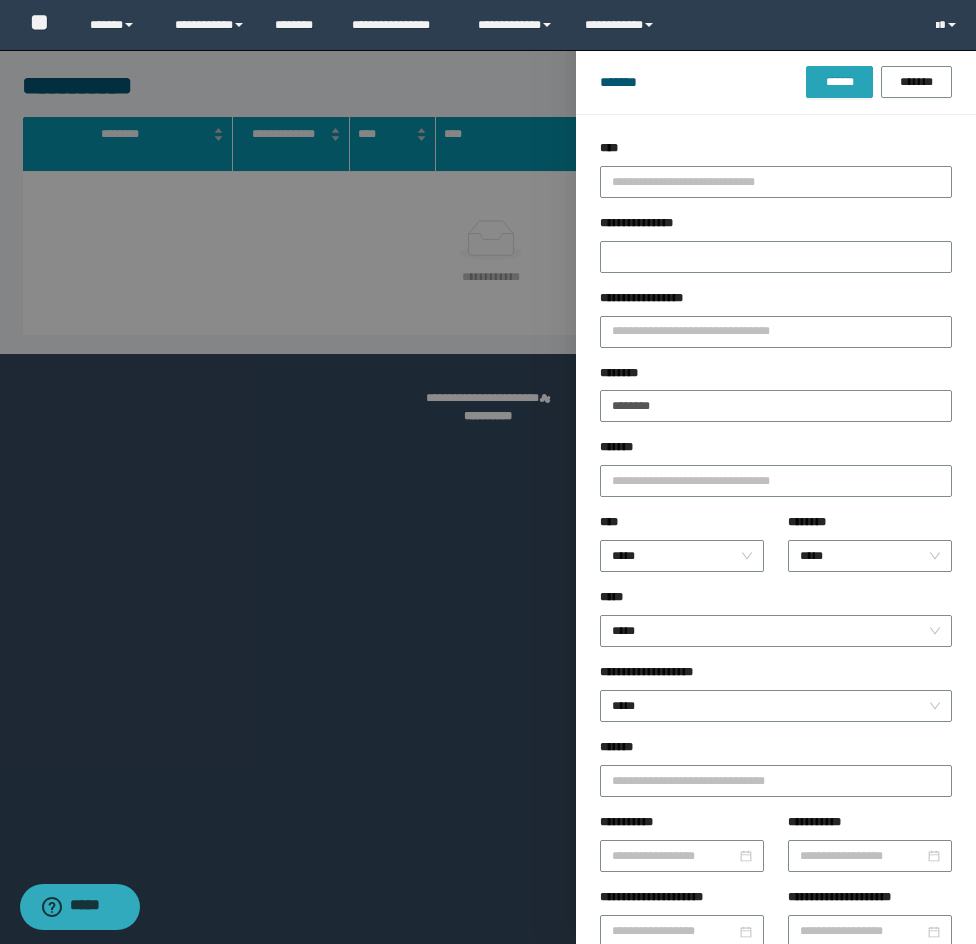 click on "******" at bounding box center (839, 82) 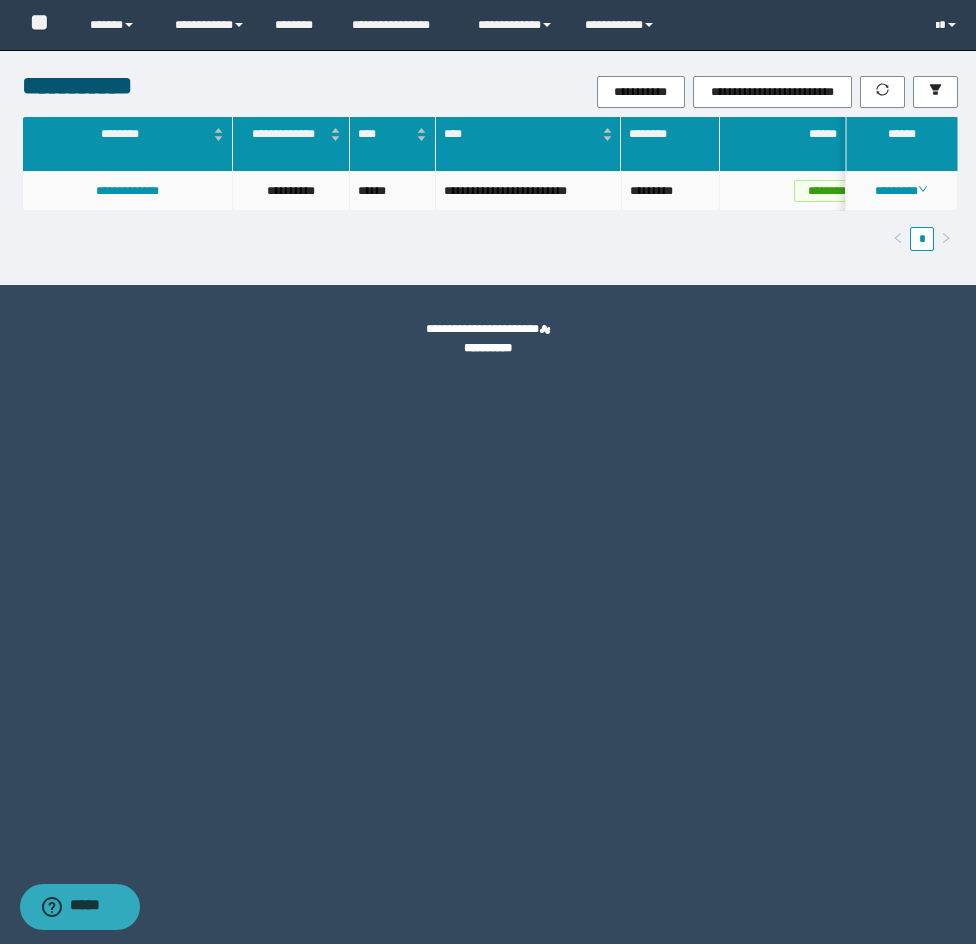 click on "**********" at bounding box center (128, 191) 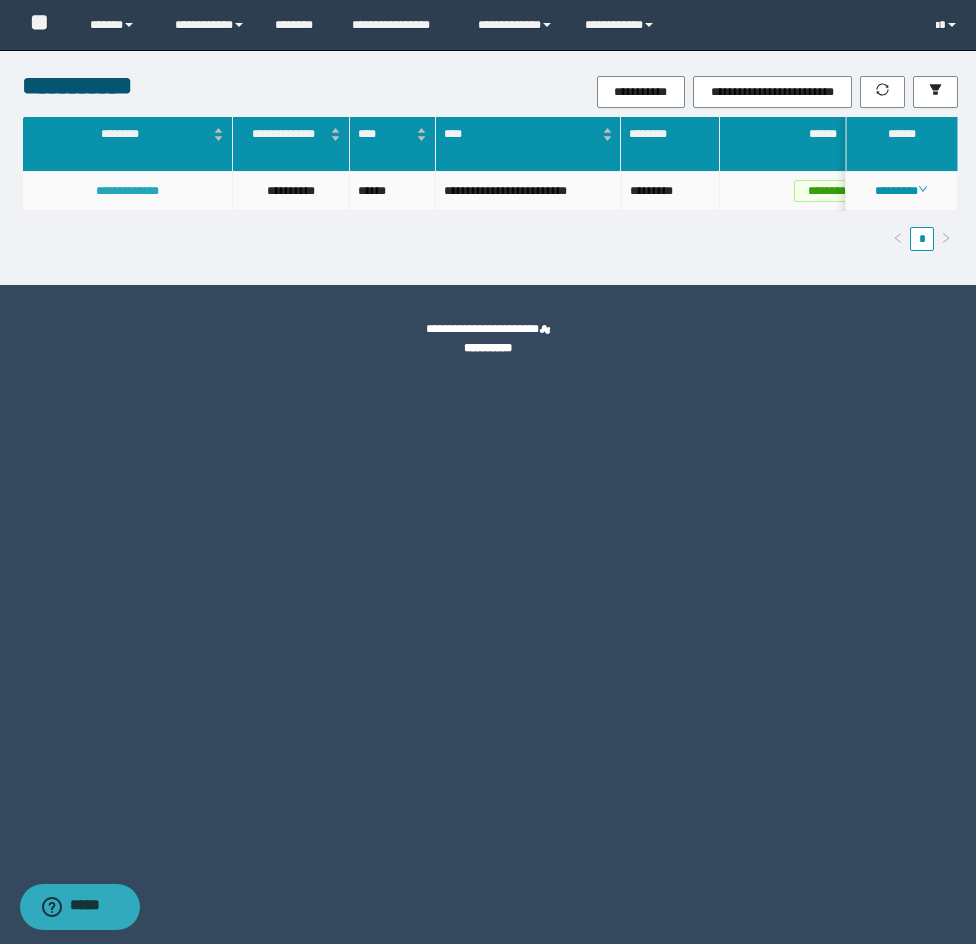 click on "**********" at bounding box center [127, 191] 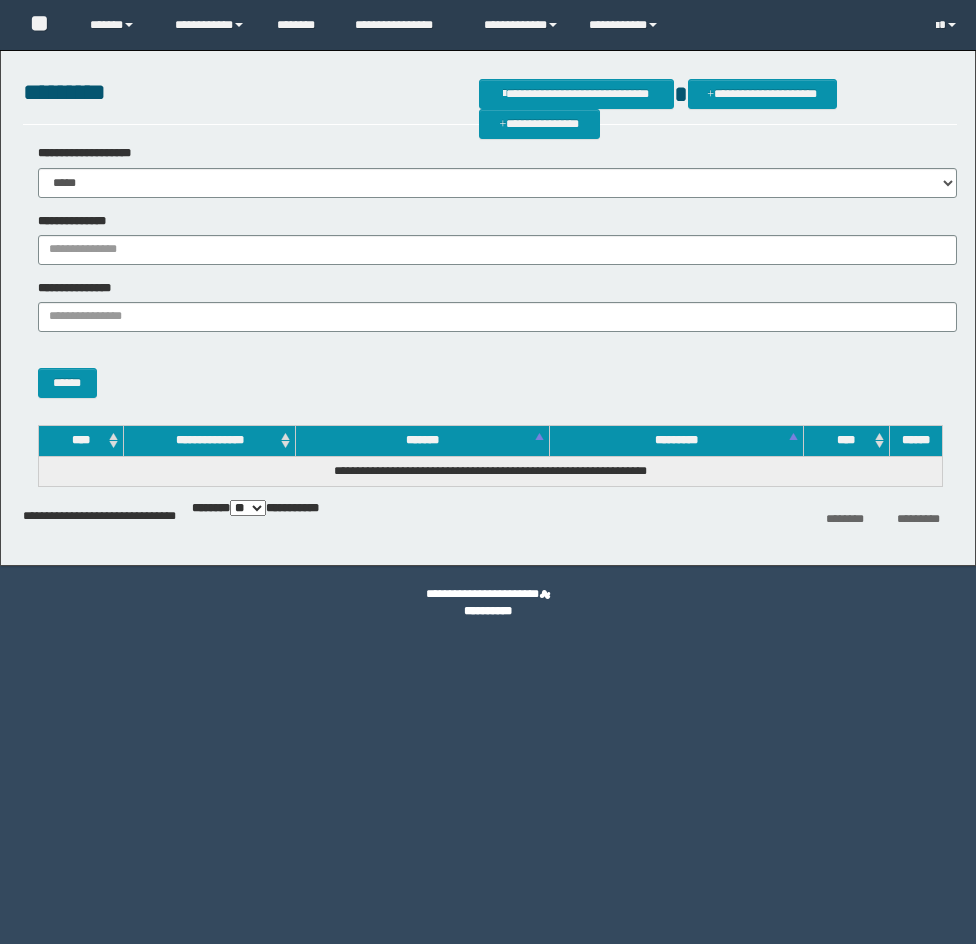 scroll, scrollTop: 0, scrollLeft: 0, axis: both 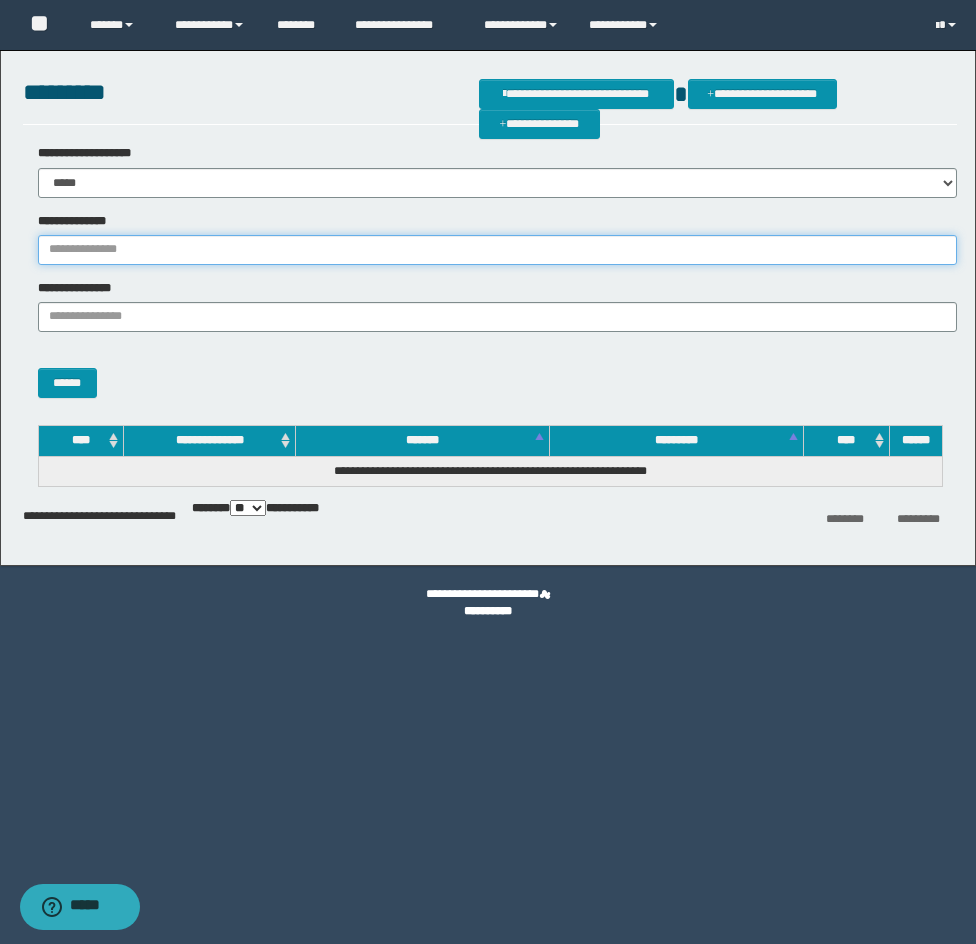 drag, startPoint x: 108, startPoint y: 241, endPoint x: 105, endPoint y: 275, distance: 34.132095 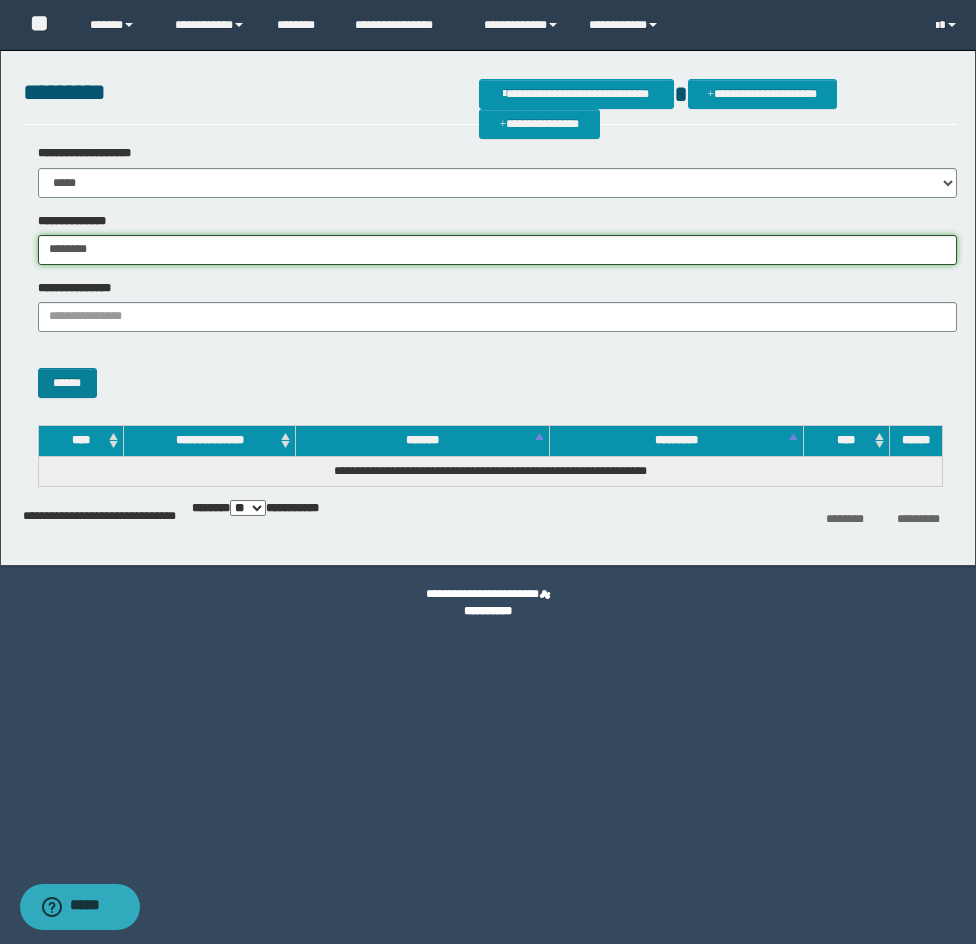 type on "********" 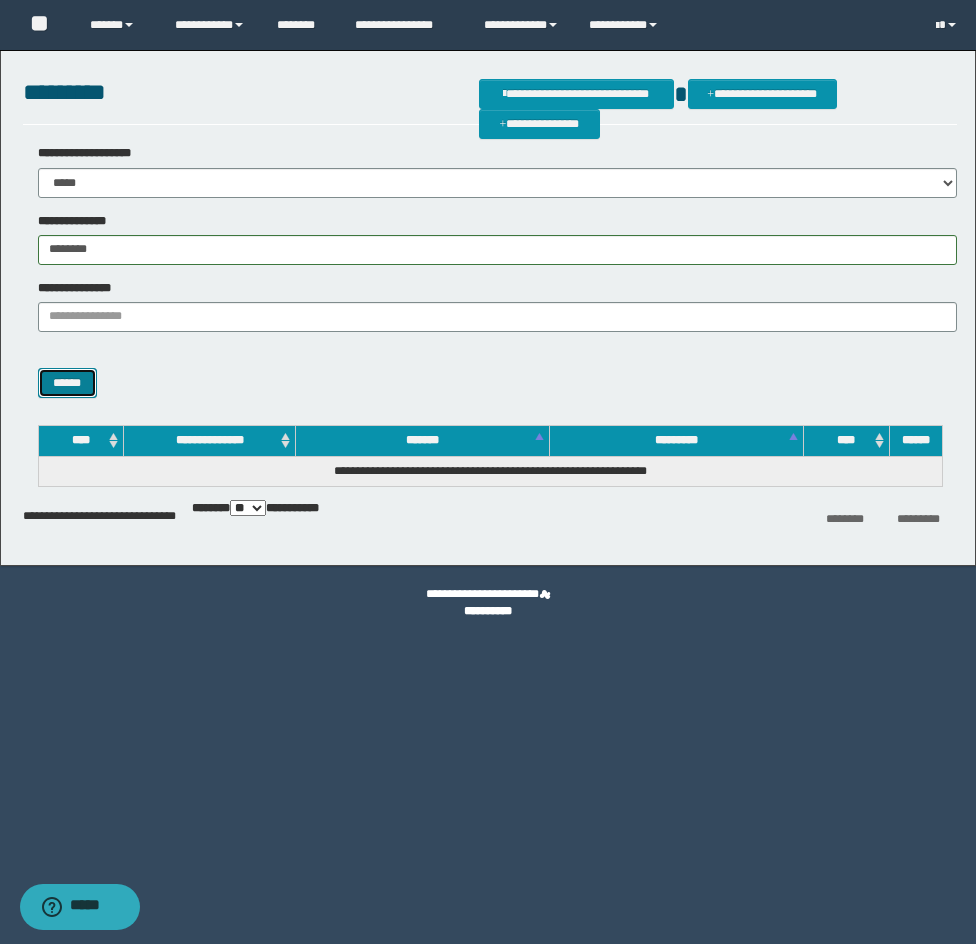 click on "******" at bounding box center [67, 383] 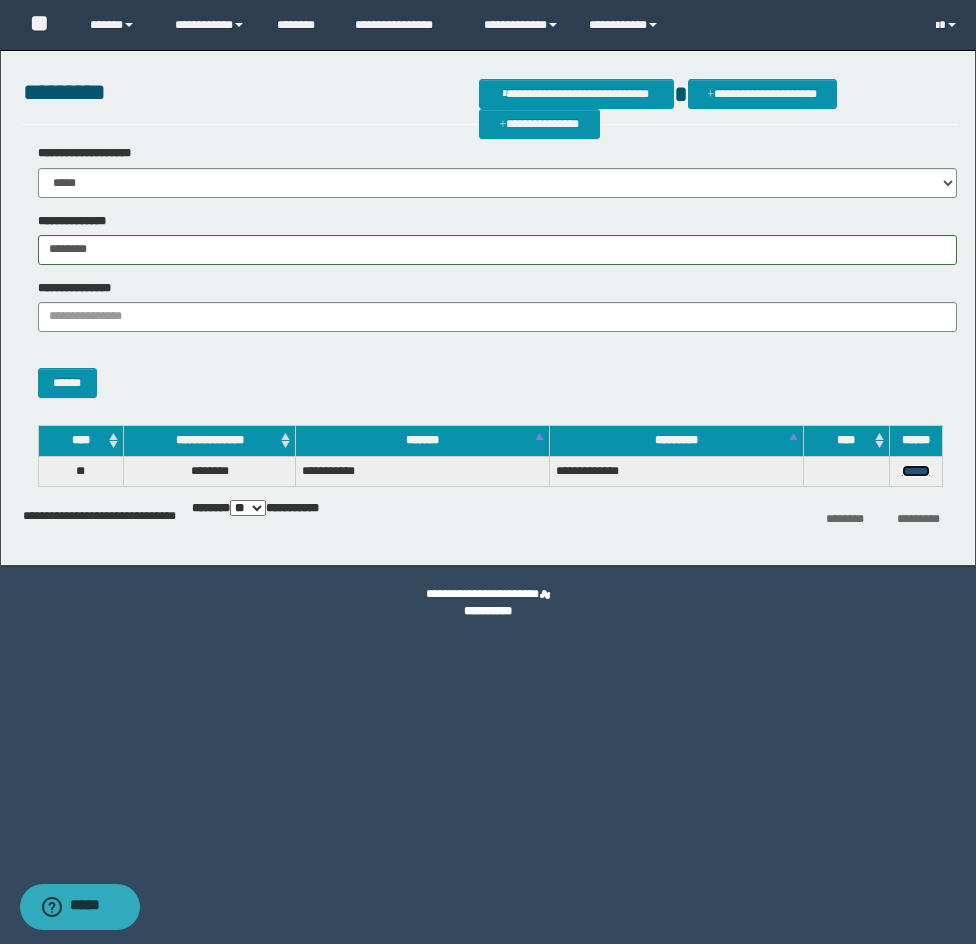 click on "******" at bounding box center [916, 471] 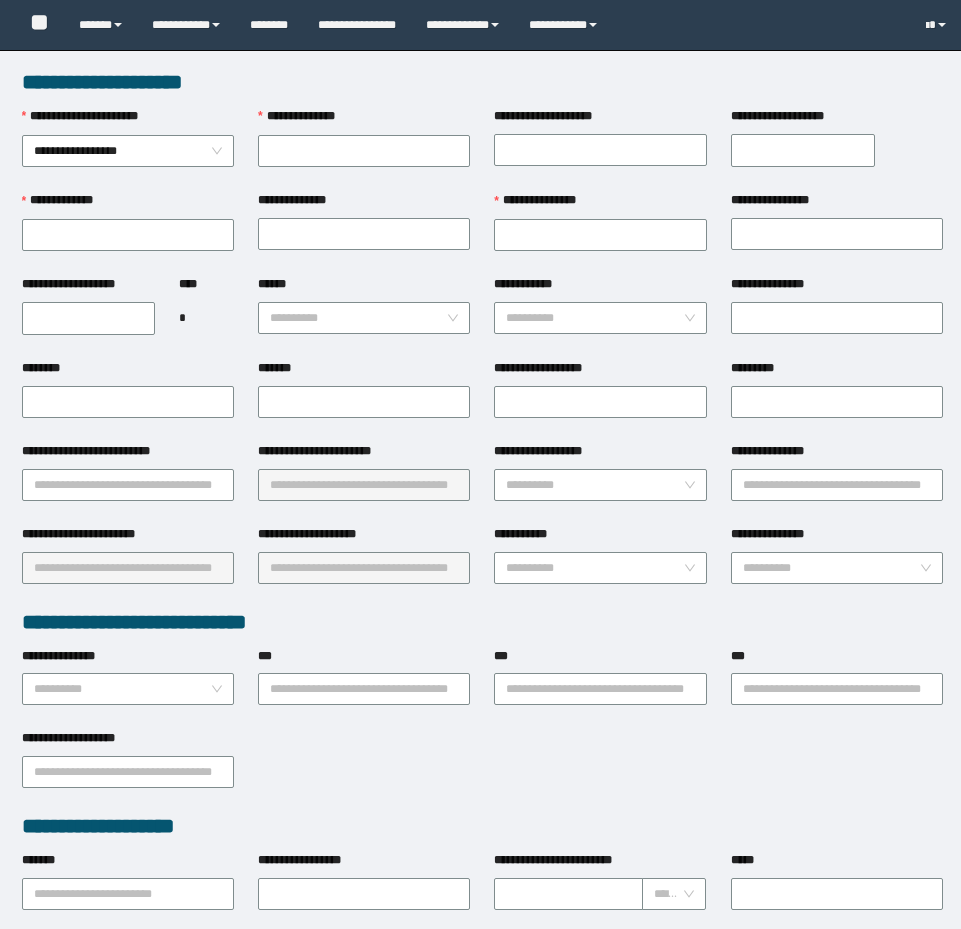 scroll, scrollTop: 0, scrollLeft: 0, axis: both 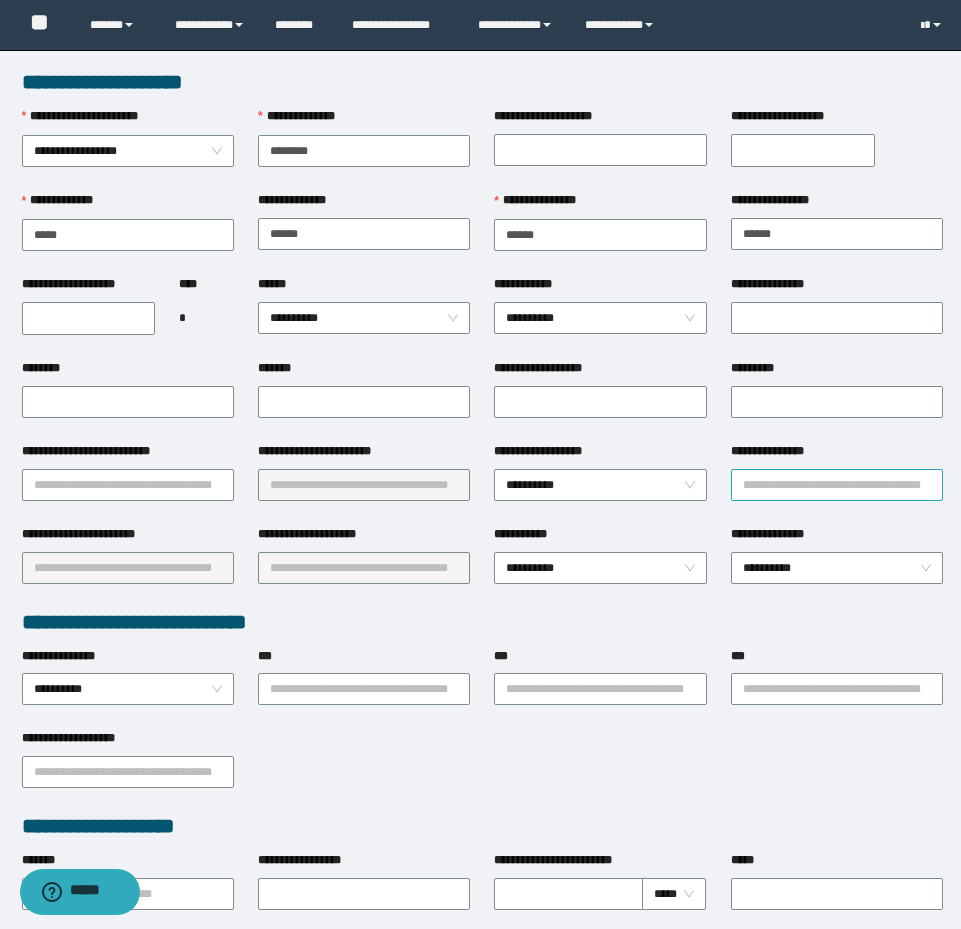 click on "**********" at bounding box center [837, 485] 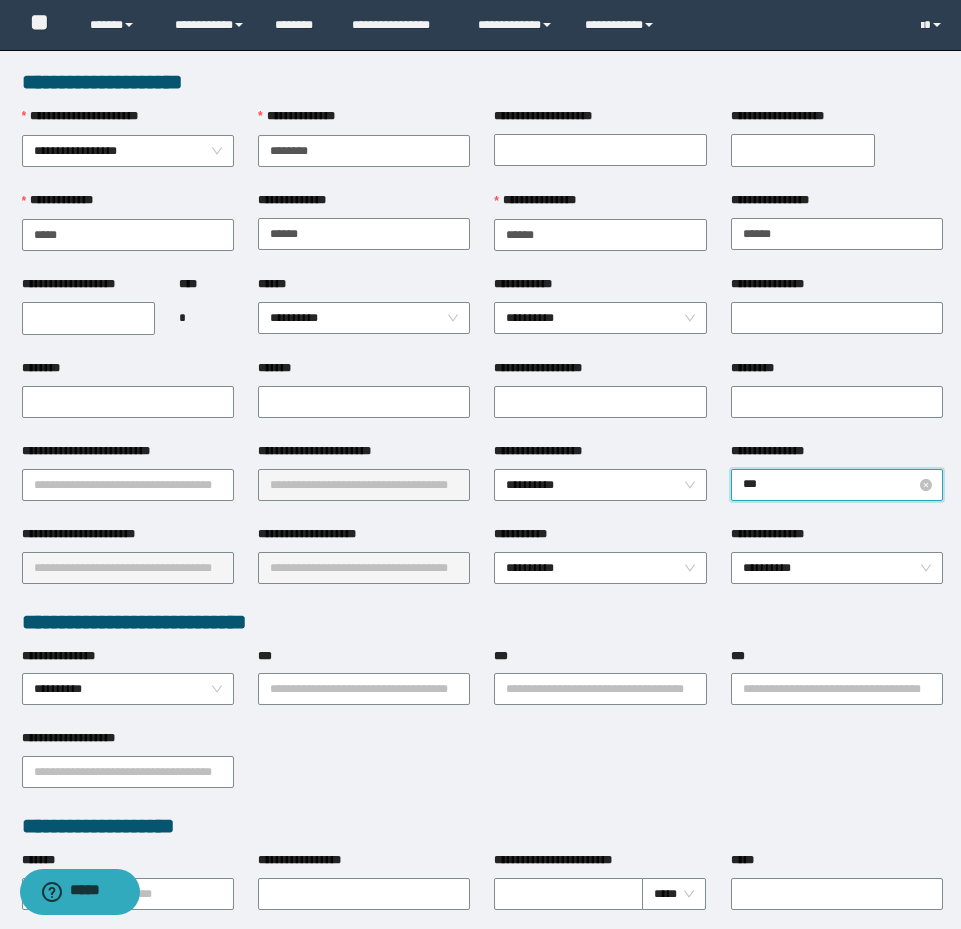 type on "****" 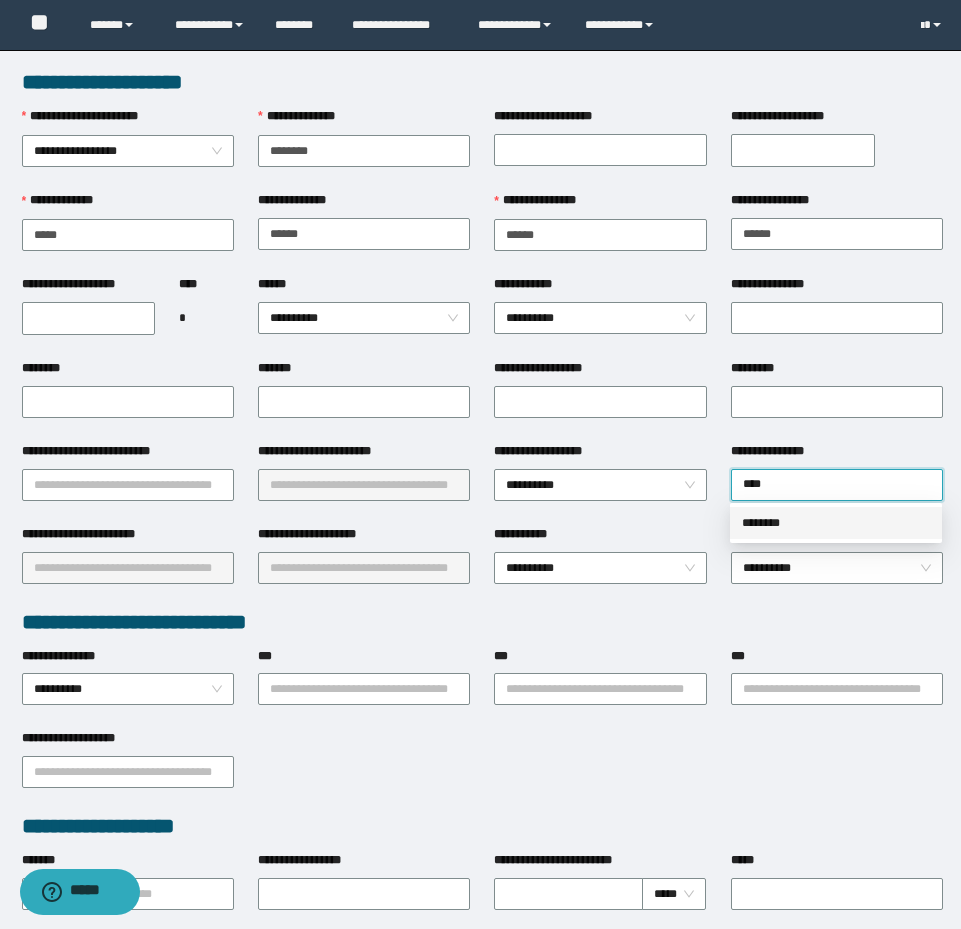 click on "********" at bounding box center [836, 523] 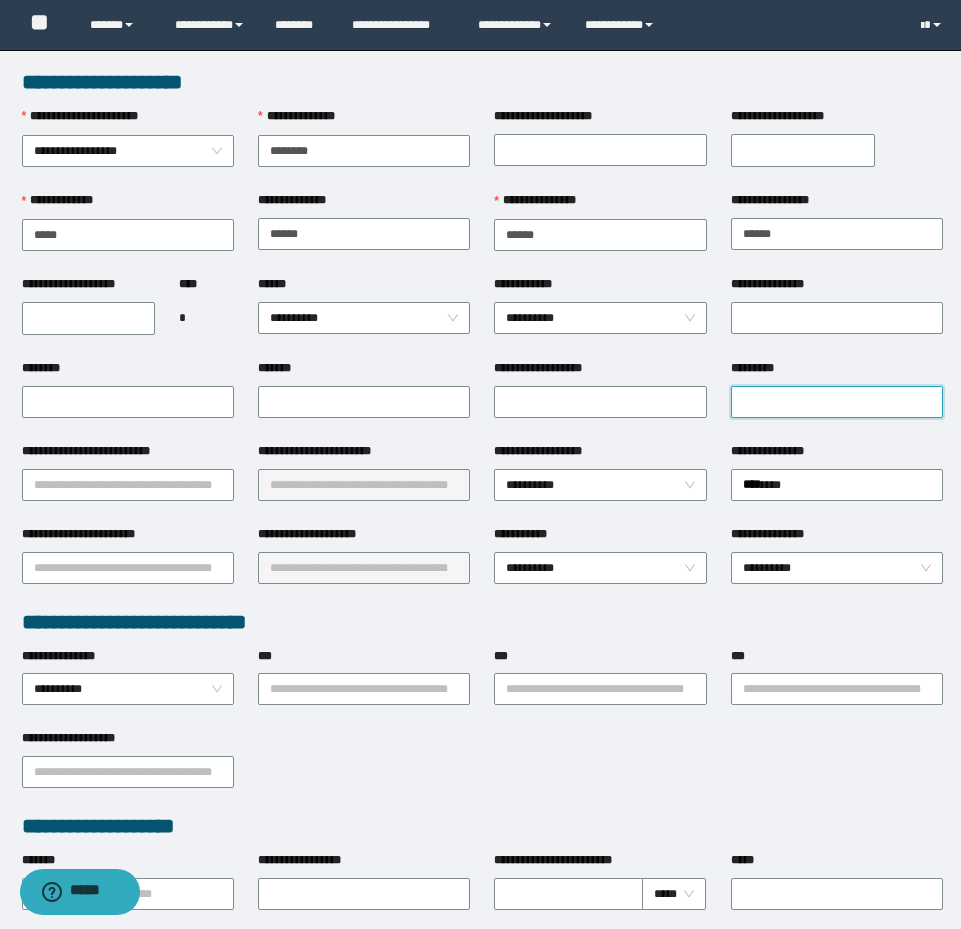 click on "*********" at bounding box center (837, 402) 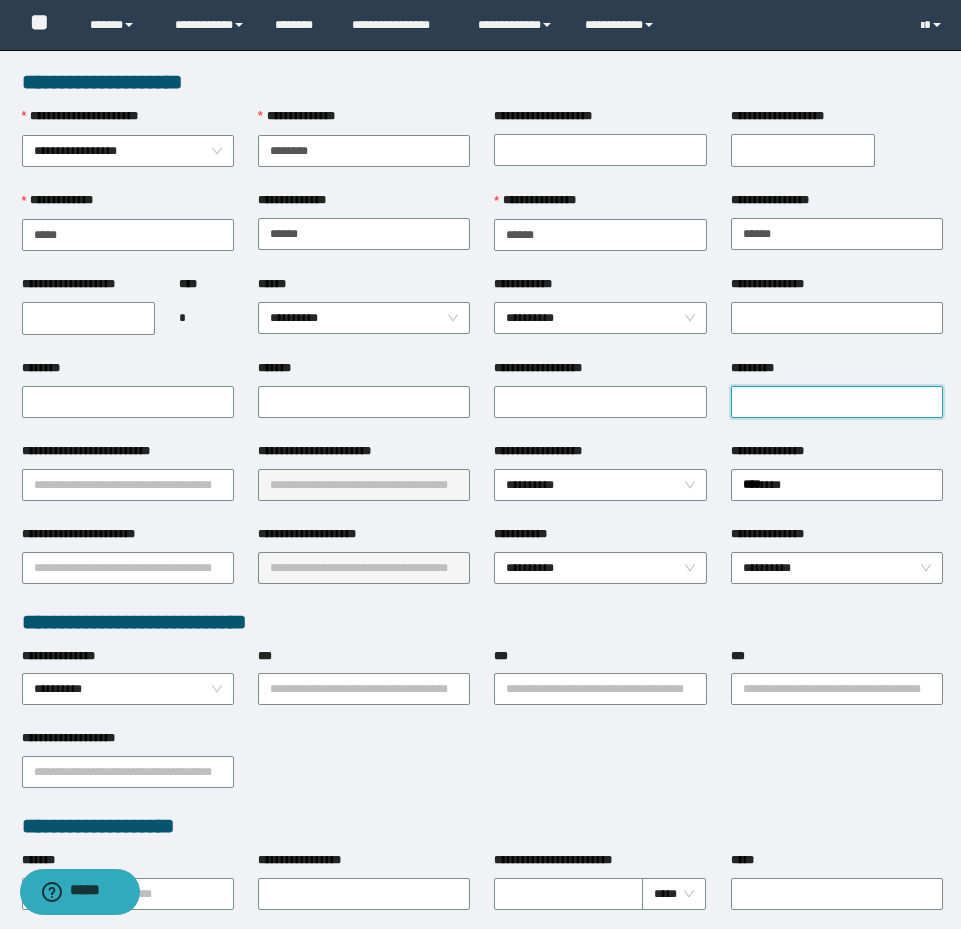 paste on "********" 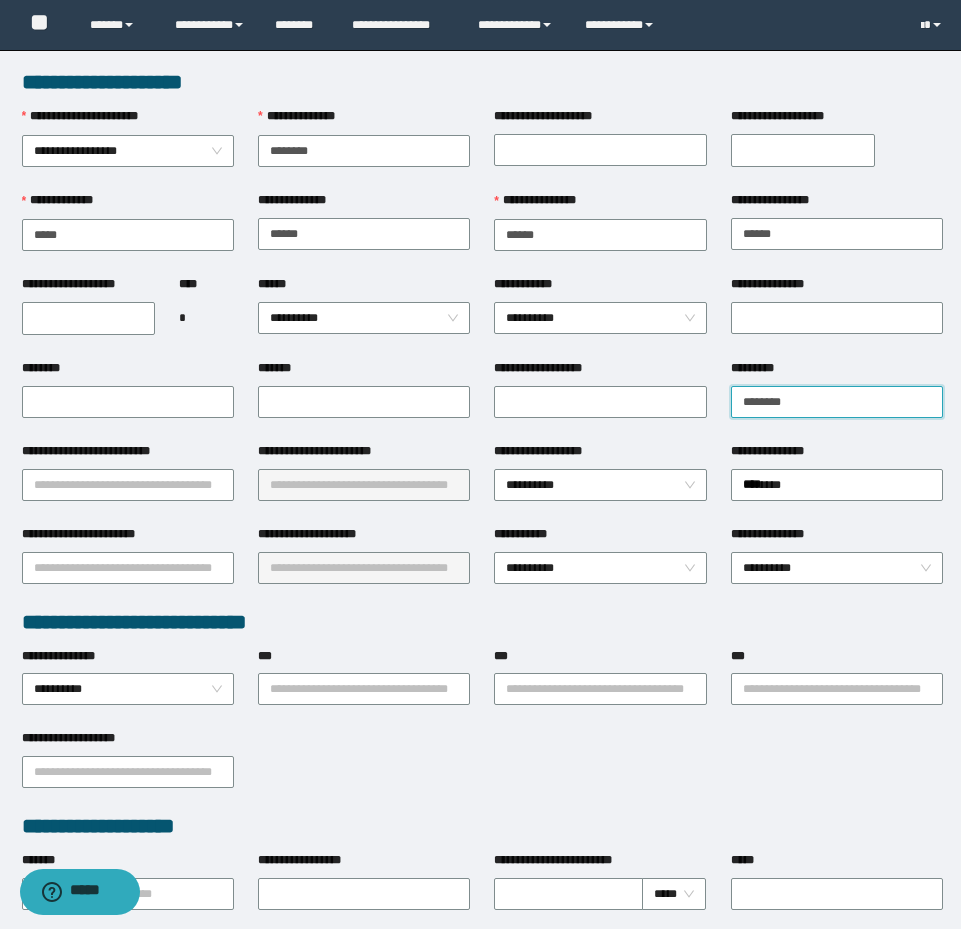 drag, startPoint x: 853, startPoint y: 409, endPoint x: 735, endPoint y: 402, distance: 118.20744 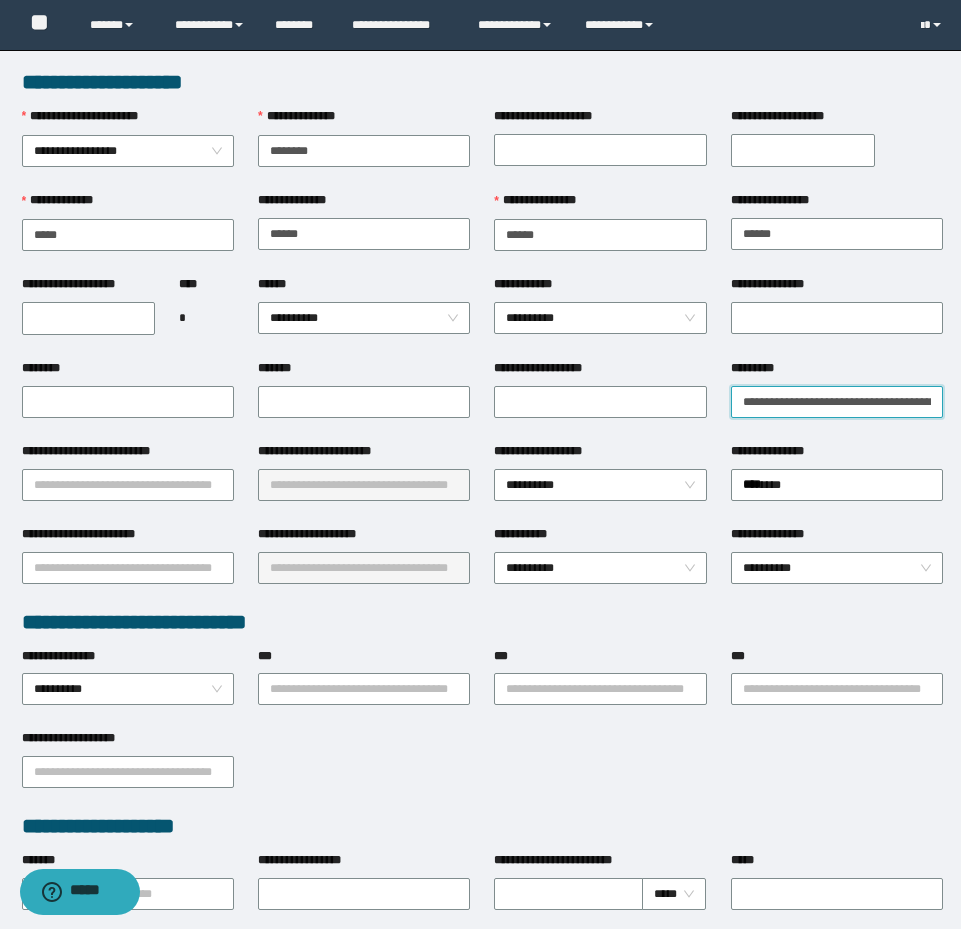 scroll, scrollTop: 0, scrollLeft: 135, axis: horizontal 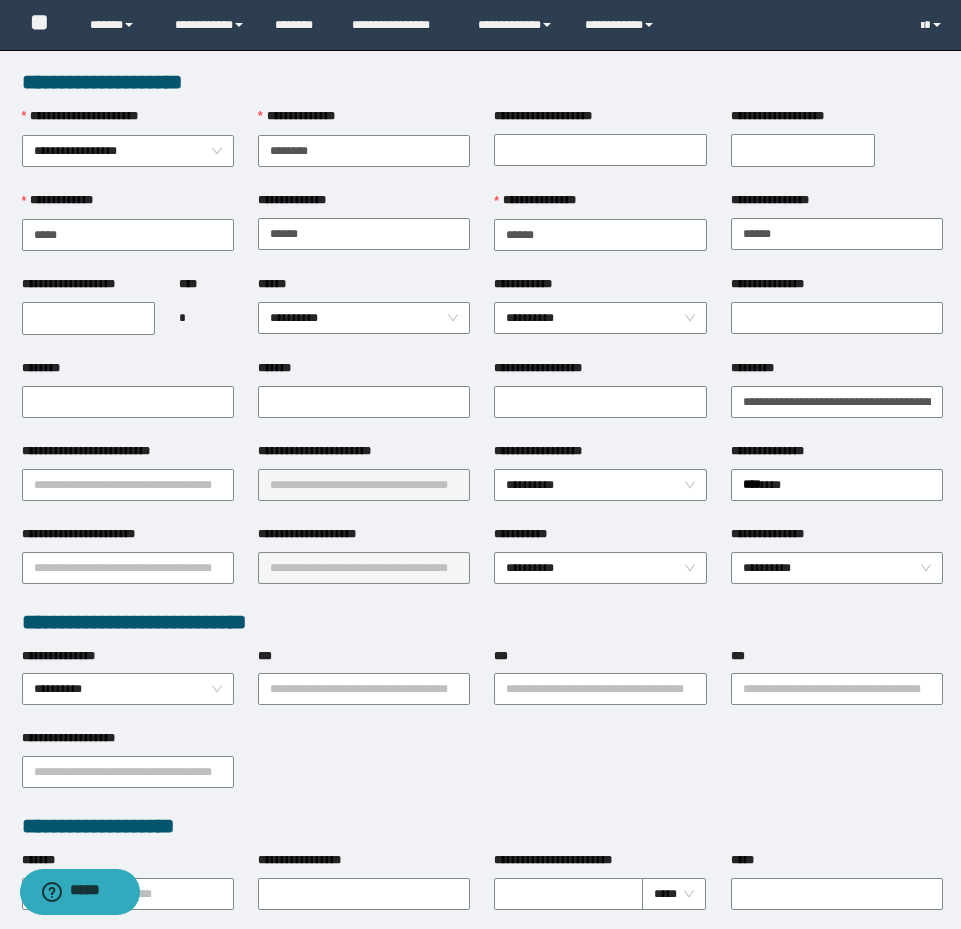 click on "**********" at bounding box center [837, 400] 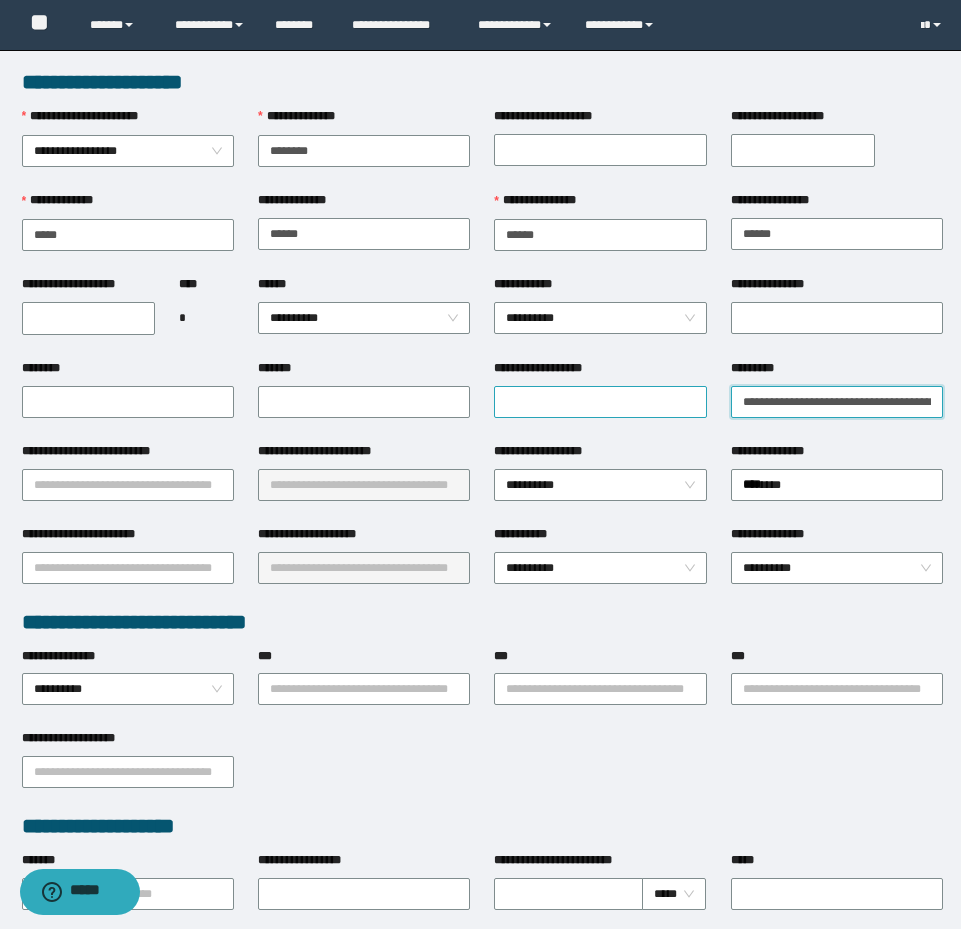 drag, startPoint x: 799, startPoint y: 404, endPoint x: 697, endPoint y: 395, distance: 102.396286 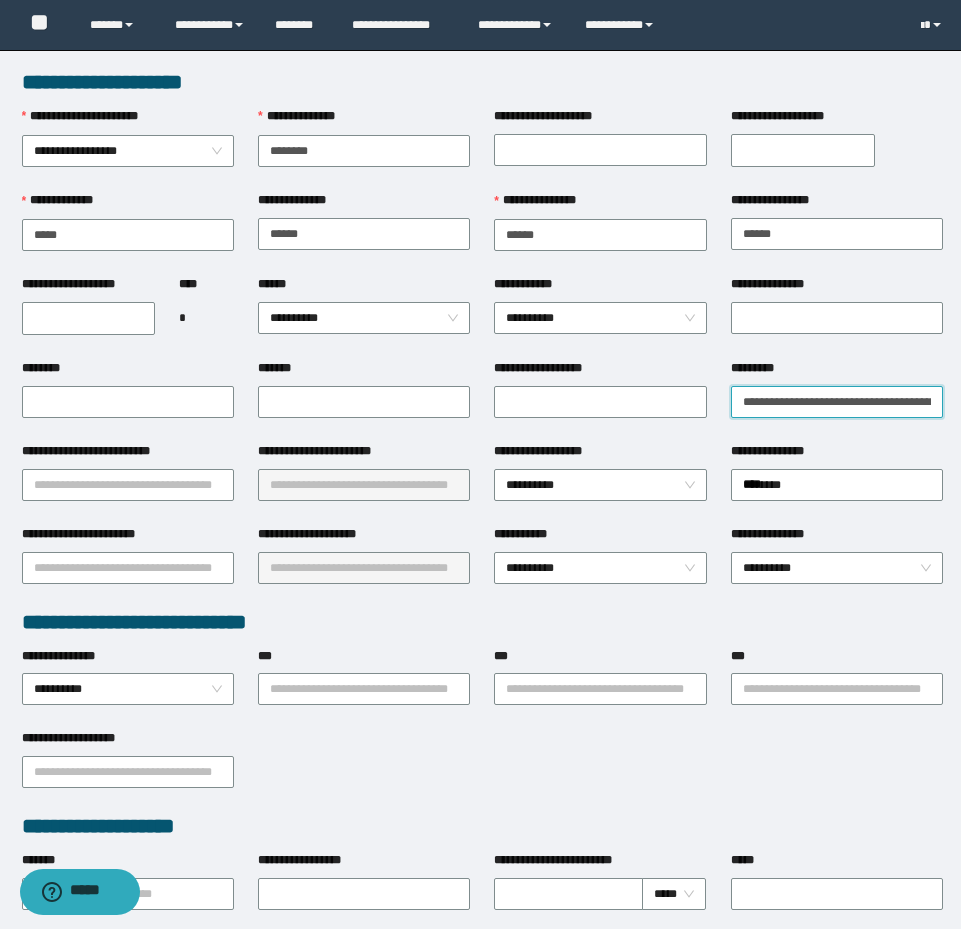 type on "**********" 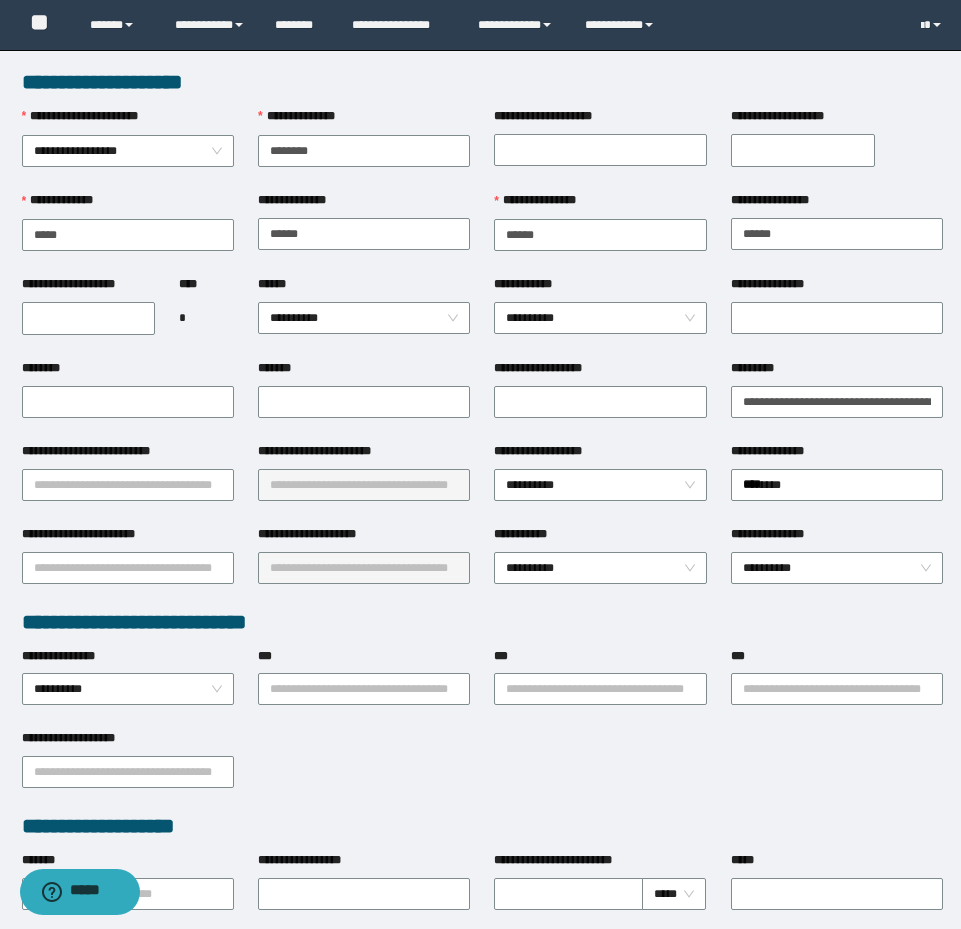 click on "********" at bounding box center [128, 400] 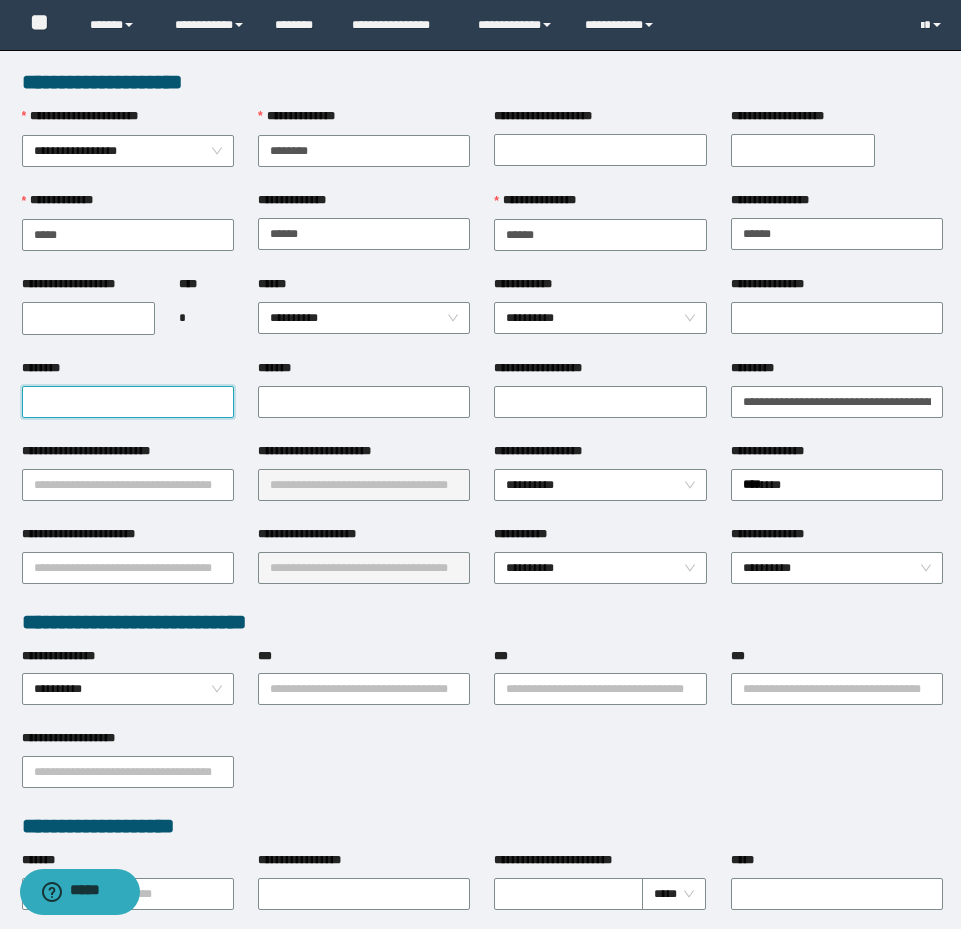 click on "********" at bounding box center (128, 402) 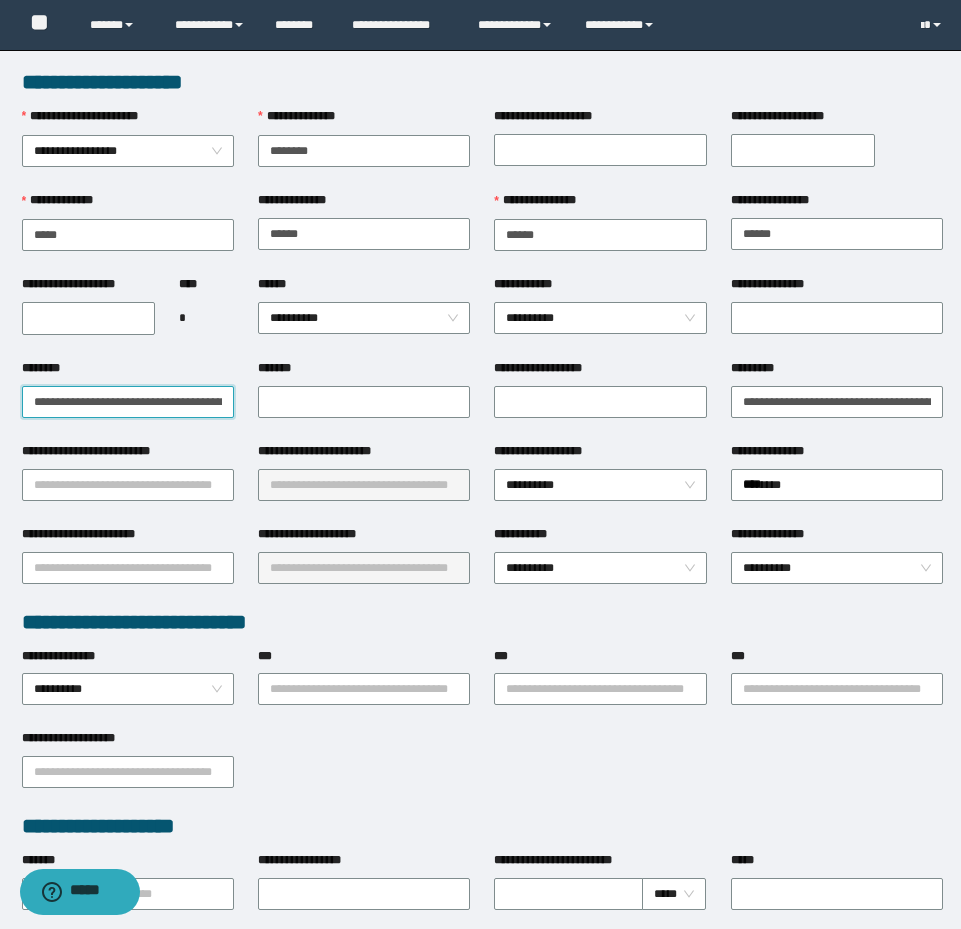 scroll, scrollTop: 0, scrollLeft: 135, axis: horizontal 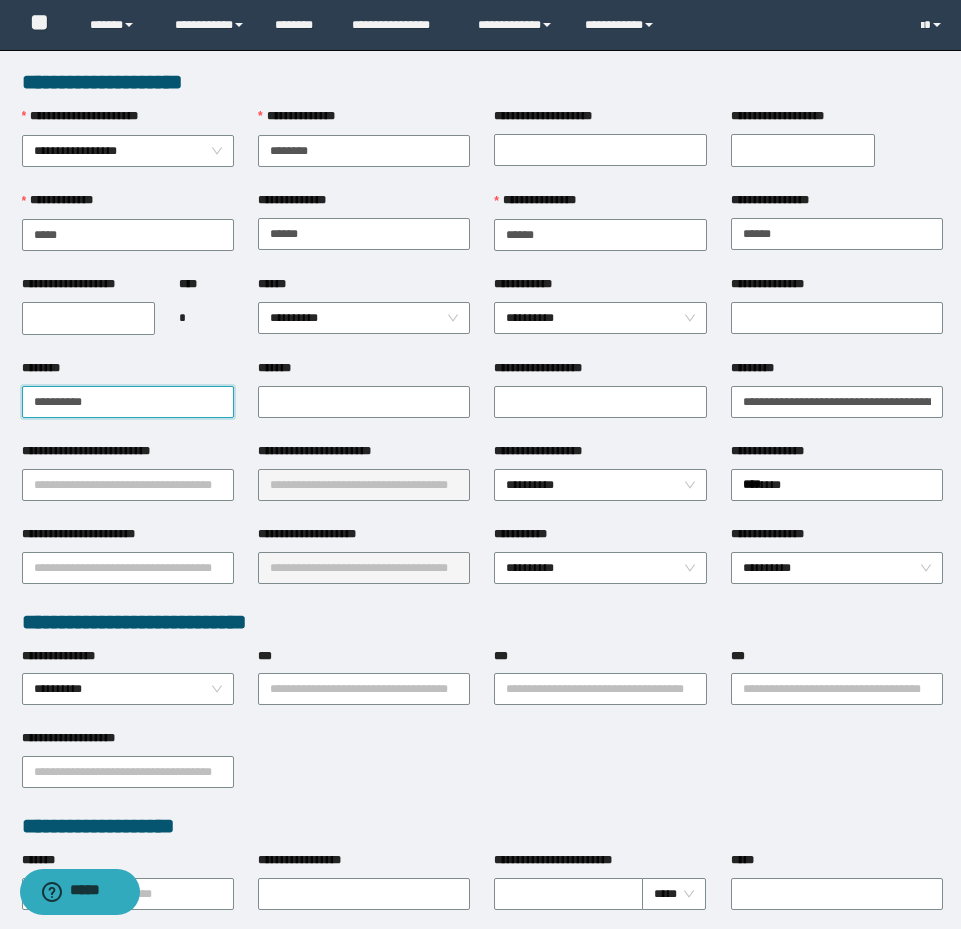 type on "**********" 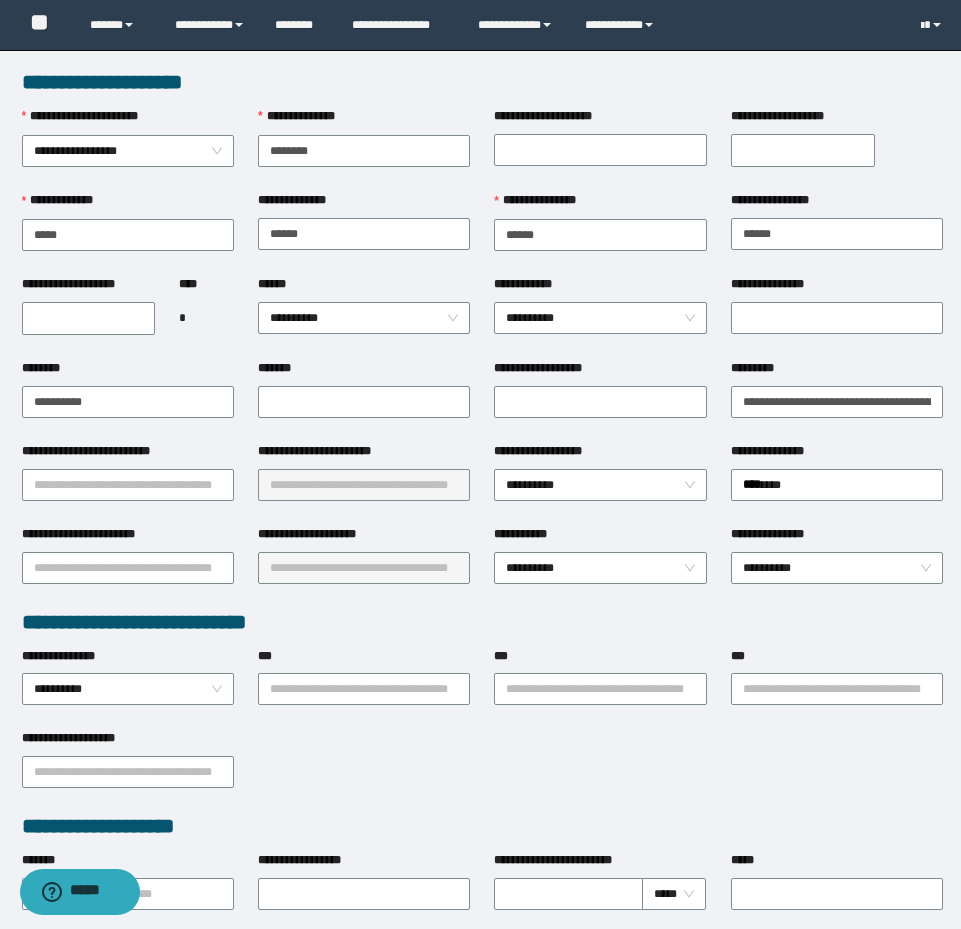 click on "**********" at bounding box center [89, 317] 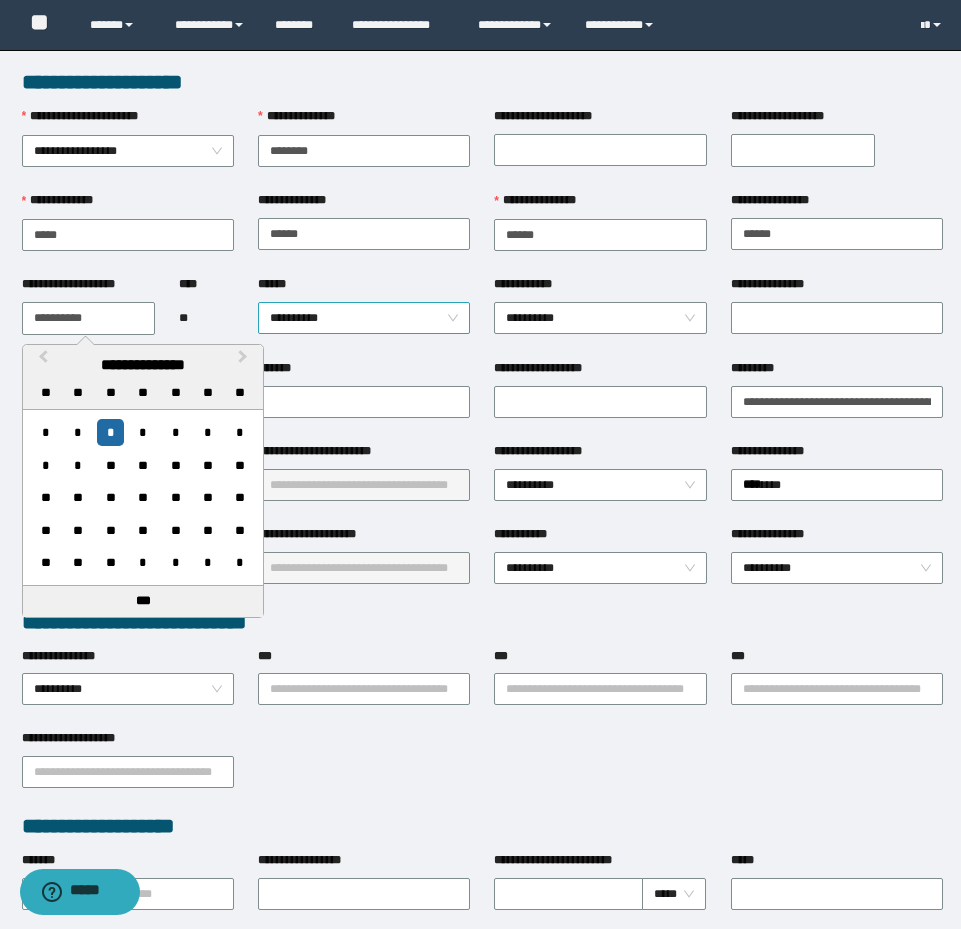 type on "**********" 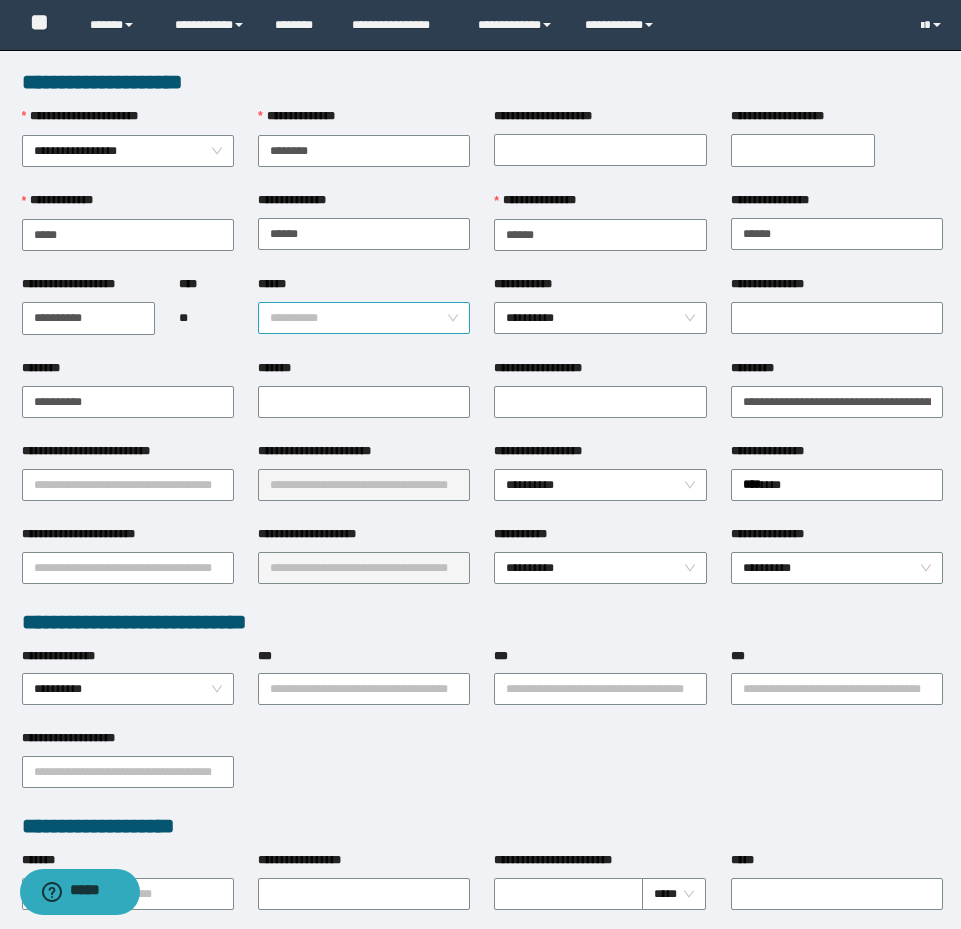 click on "**********" at bounding box center (364, 318) 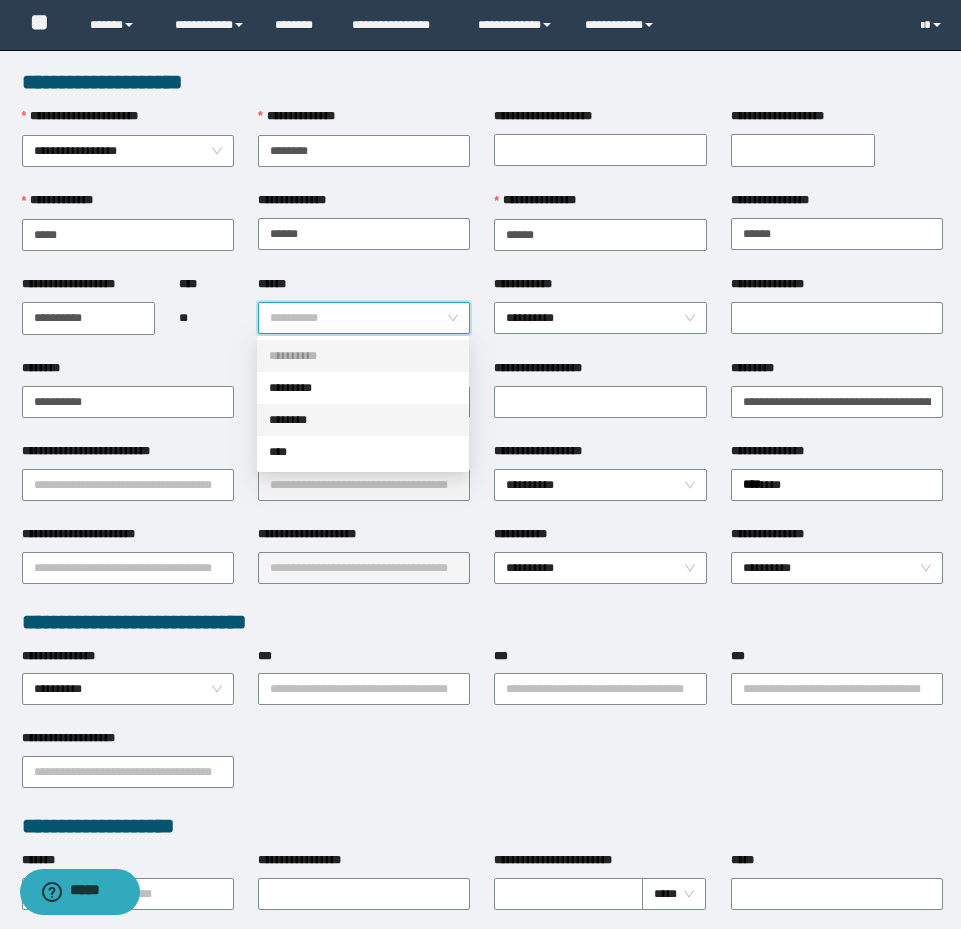 click on "********" at bounding box center [363, 420] 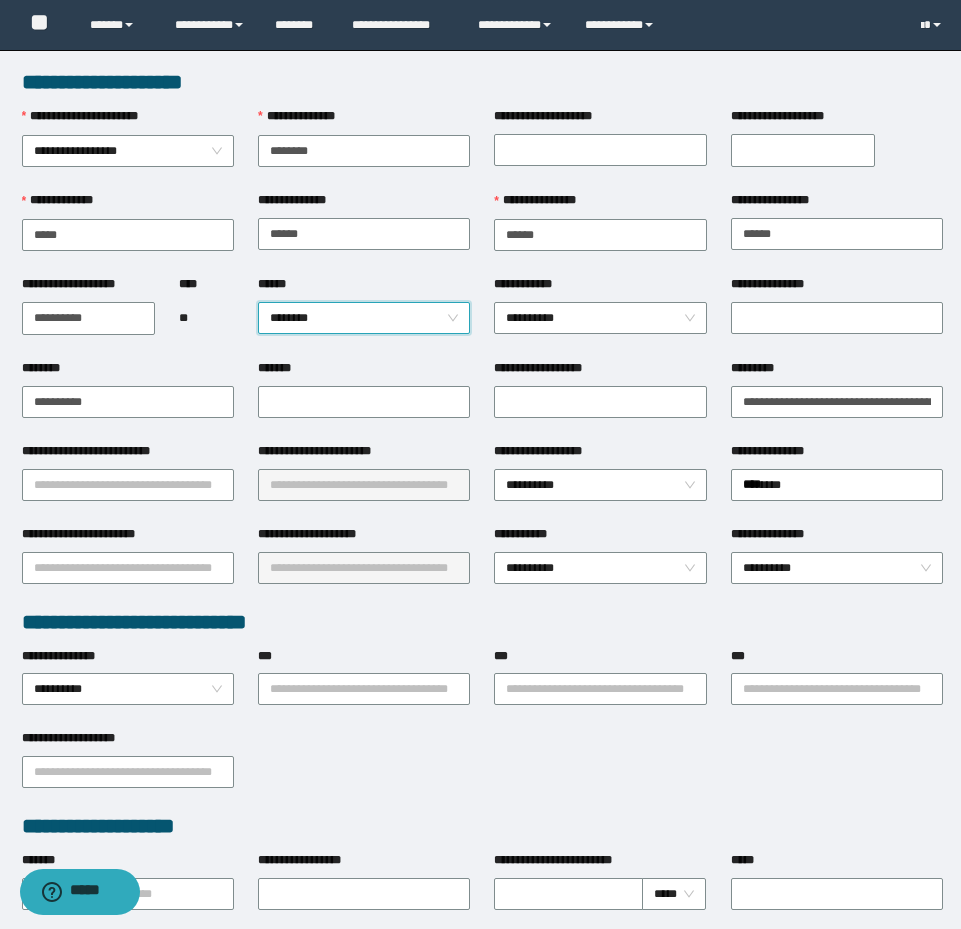 click on "****** ******** ********" at bounding box center [364, 317] 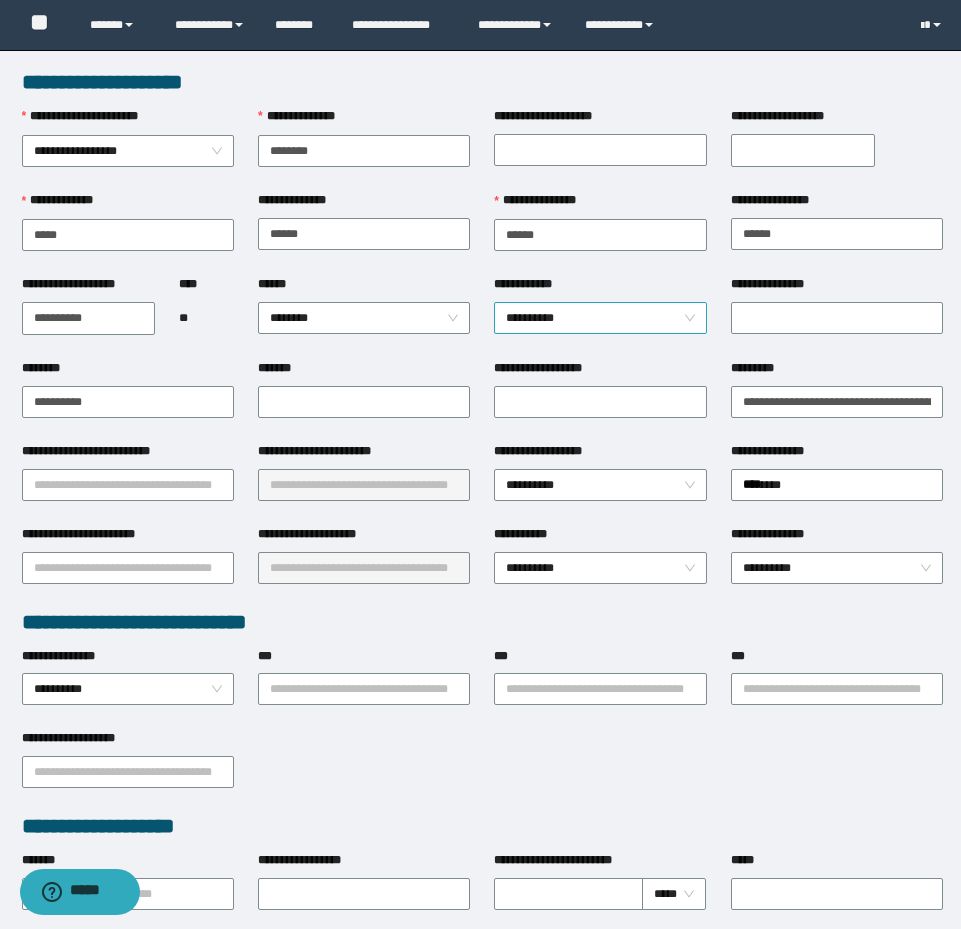 click on "**********" at bounding box center [600, 318] 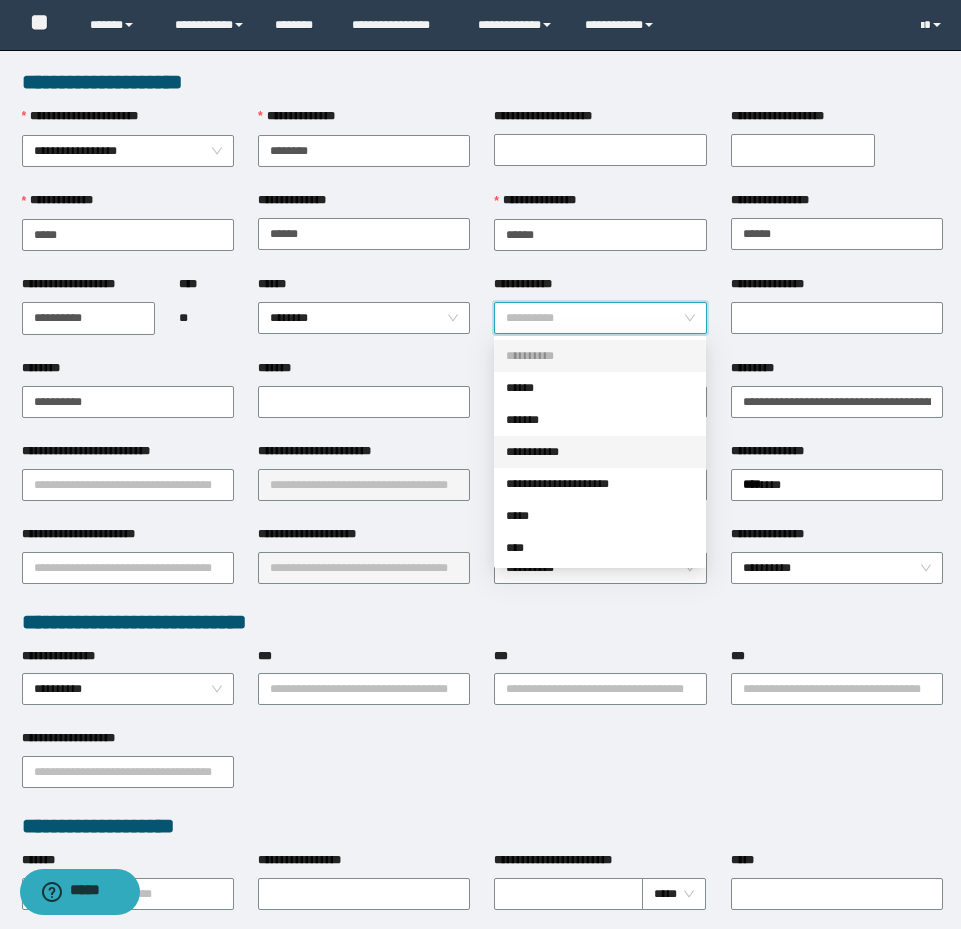 click on "**********" at bounding box center (600, 452) 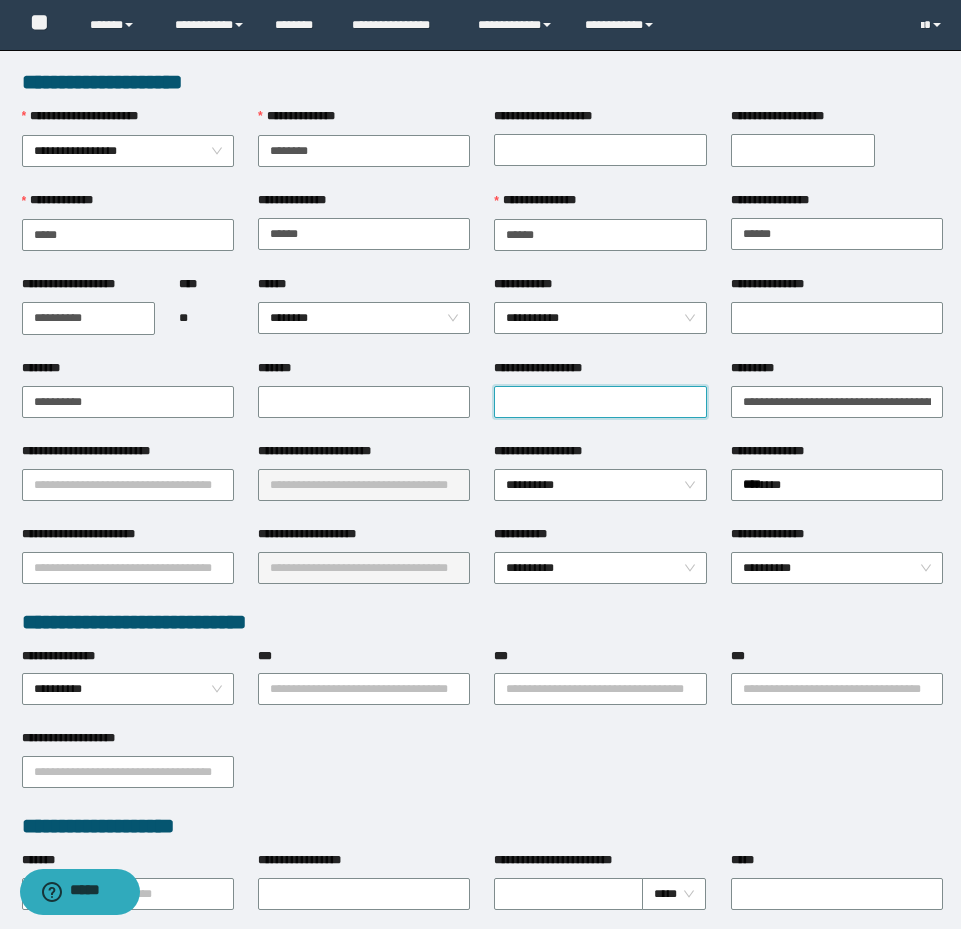 click on "**********" at bounding box center (600, 402) 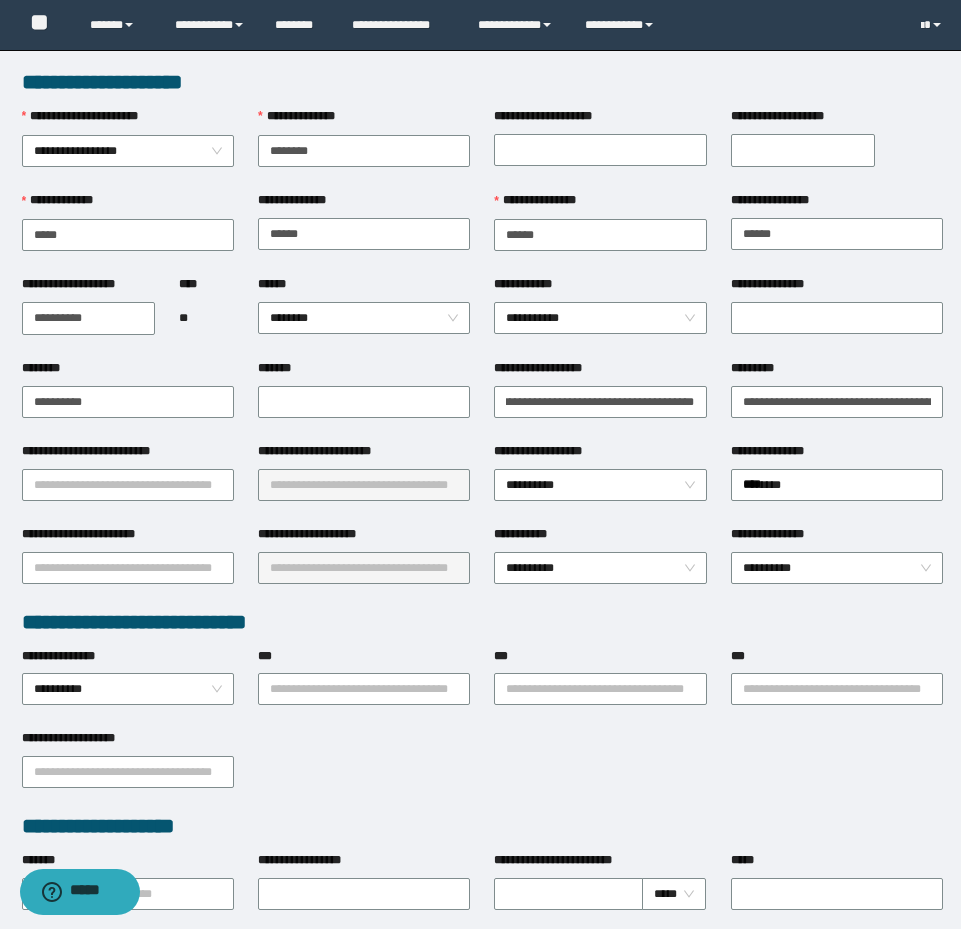 scroll, scrollTop: 0, scrollLeft: 0, axis: both 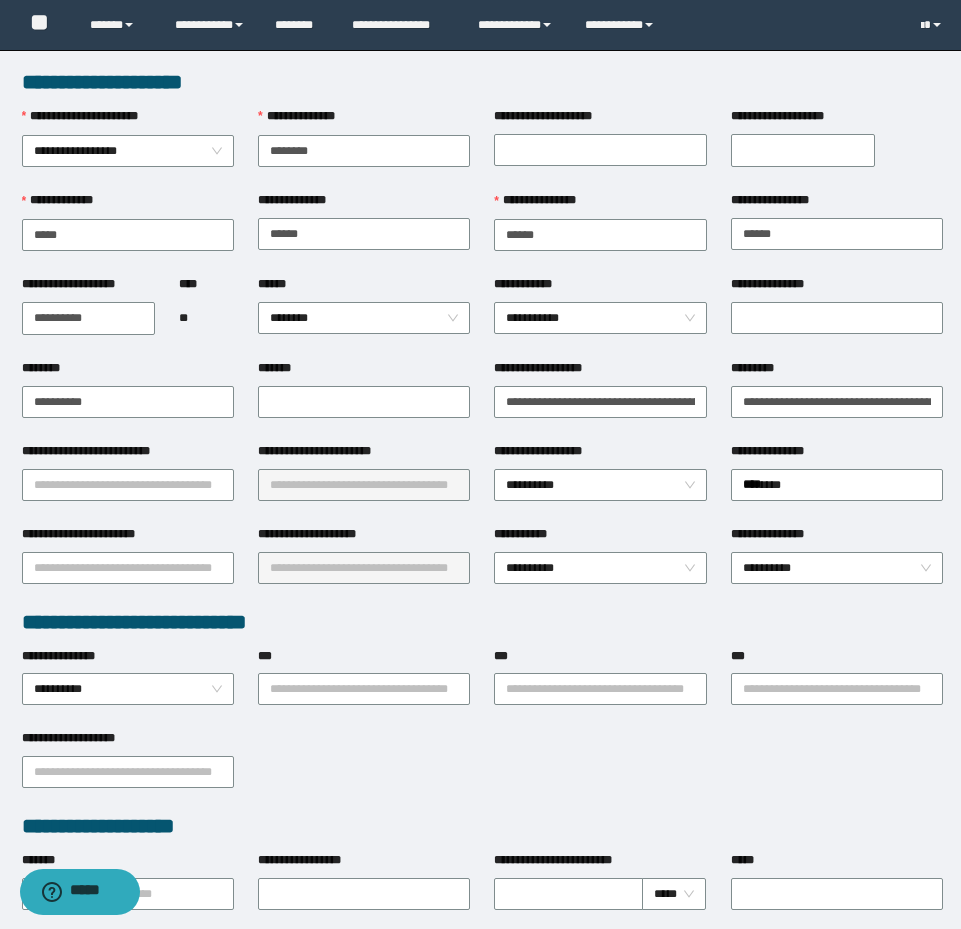 click on "**********" at bounding box center (600, 400) 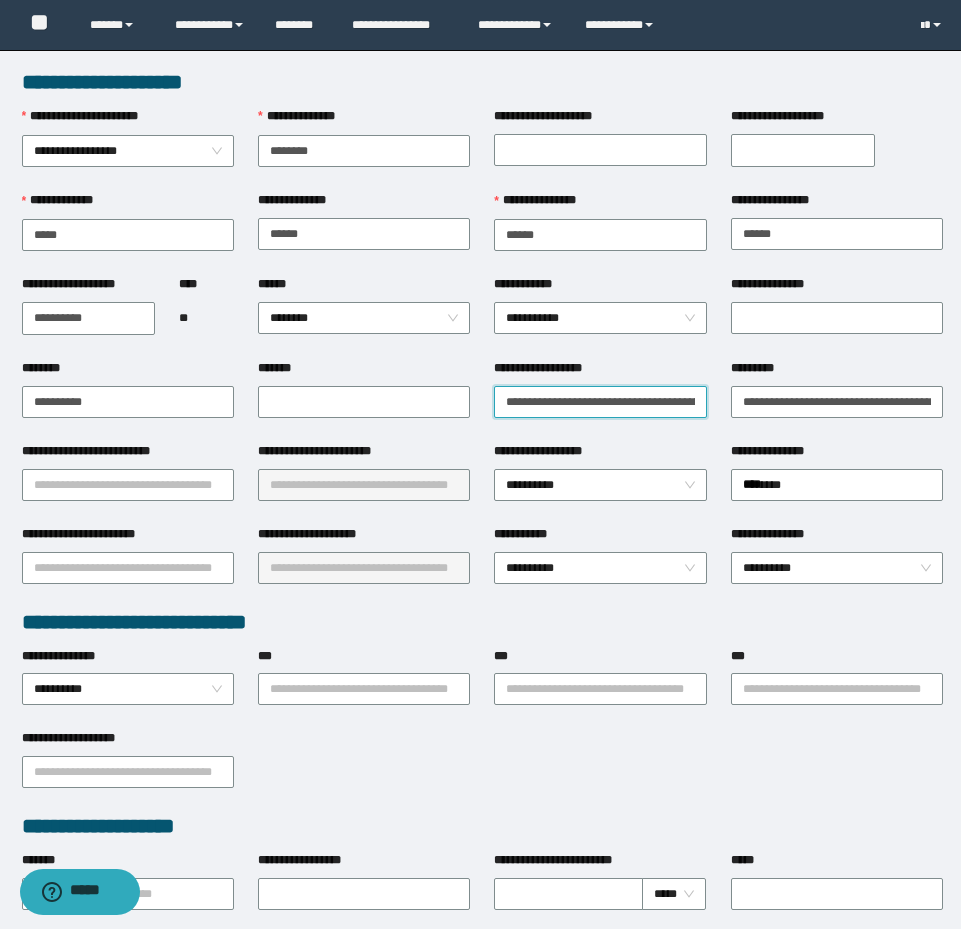 click on "**********" at bounding box center [600, 402] 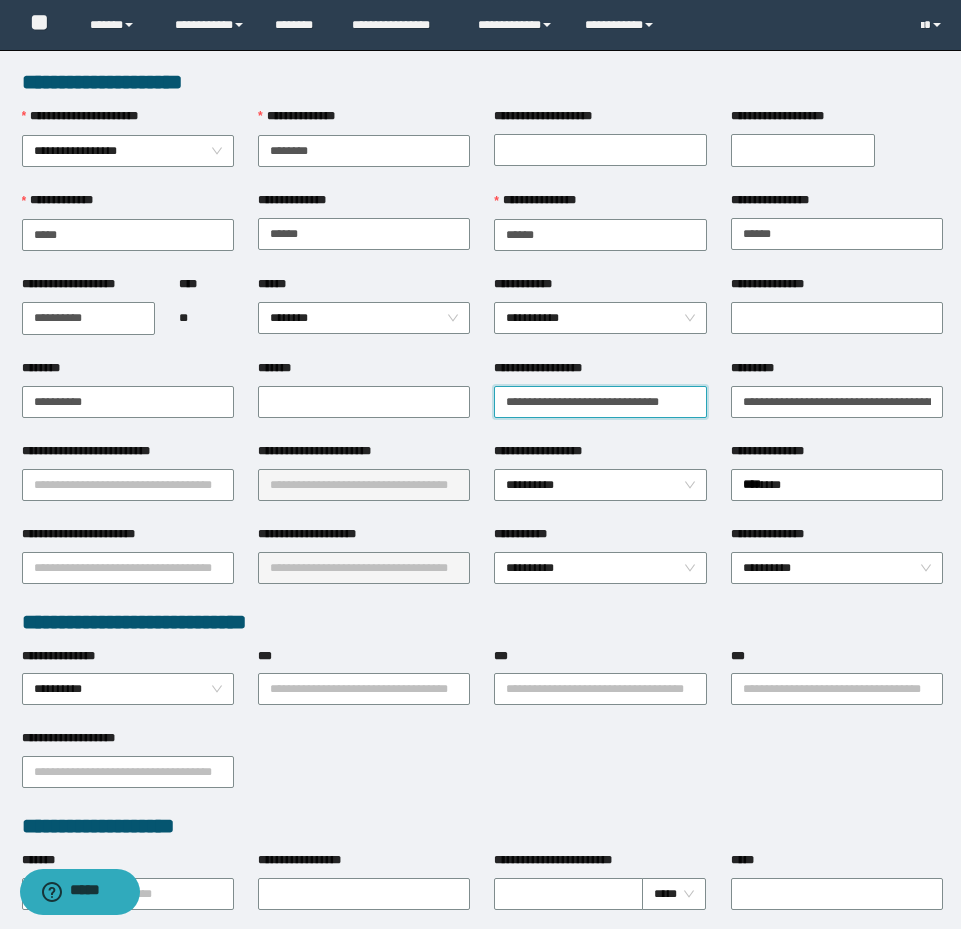 click on "**********" at bounding box center (600, 402) 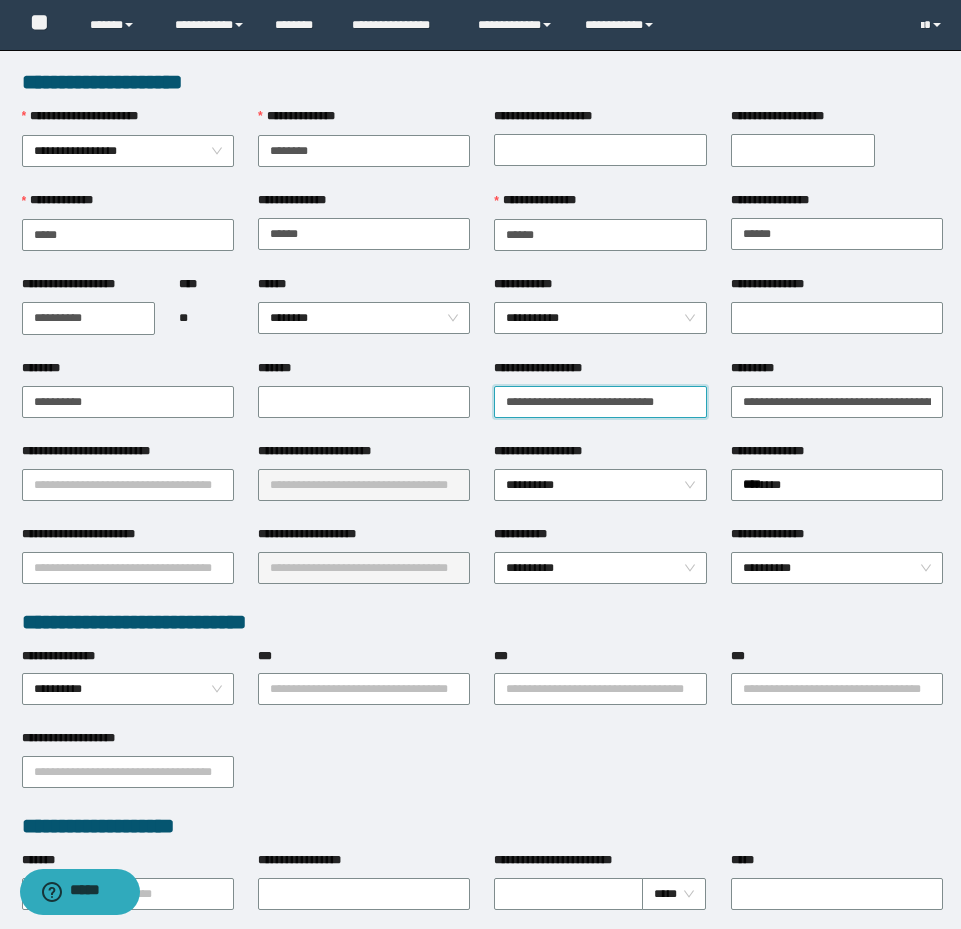 click on "**********" at bounding box center (600, 402) 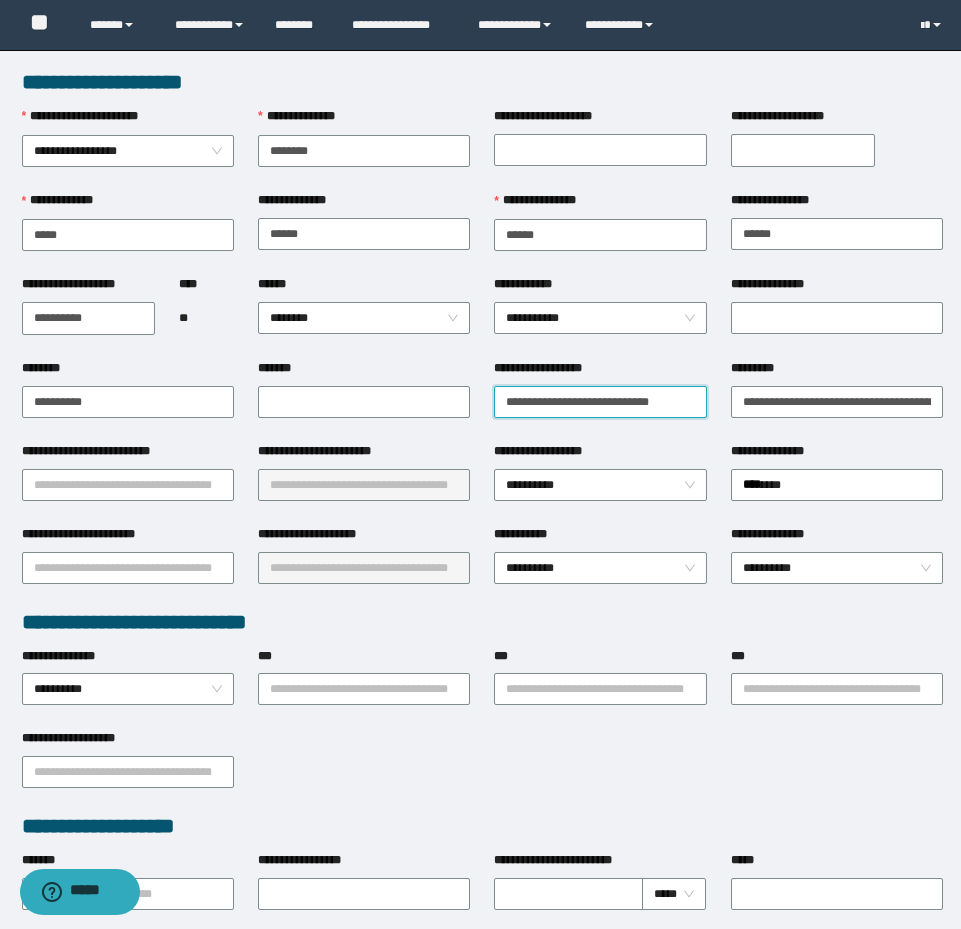 click on "**********" at bounding box center (600, 402) 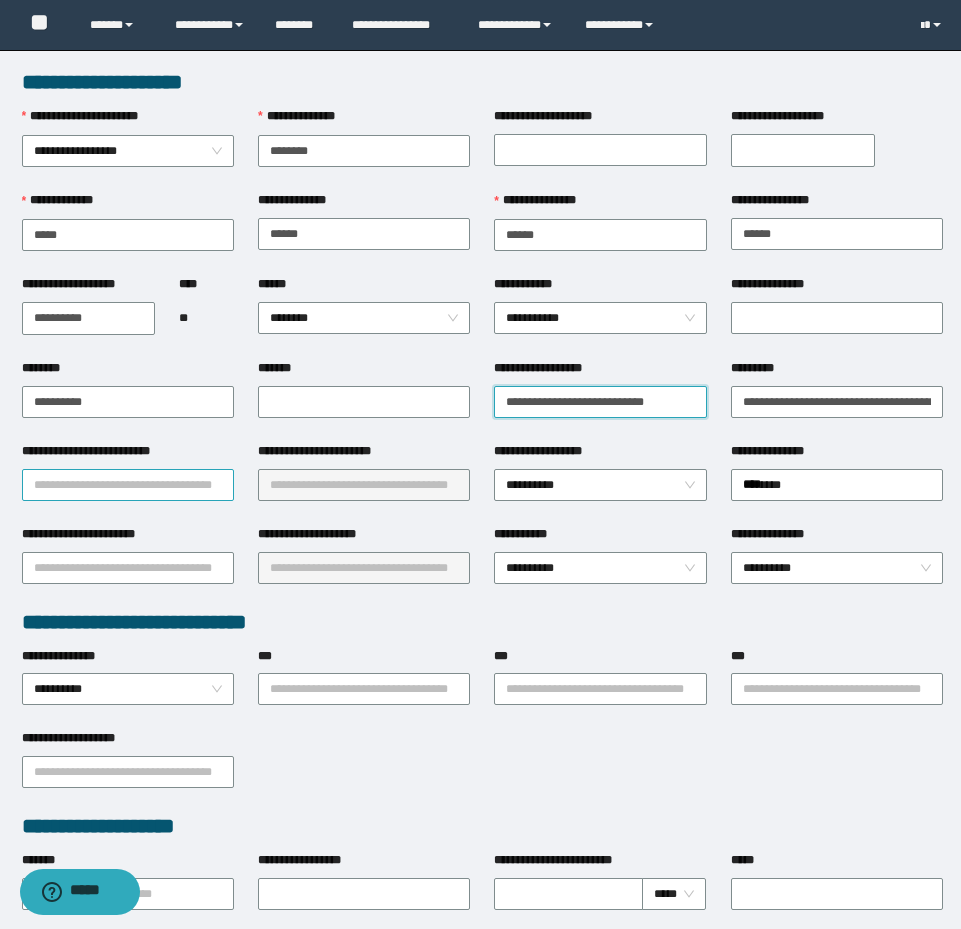 type on "**********" 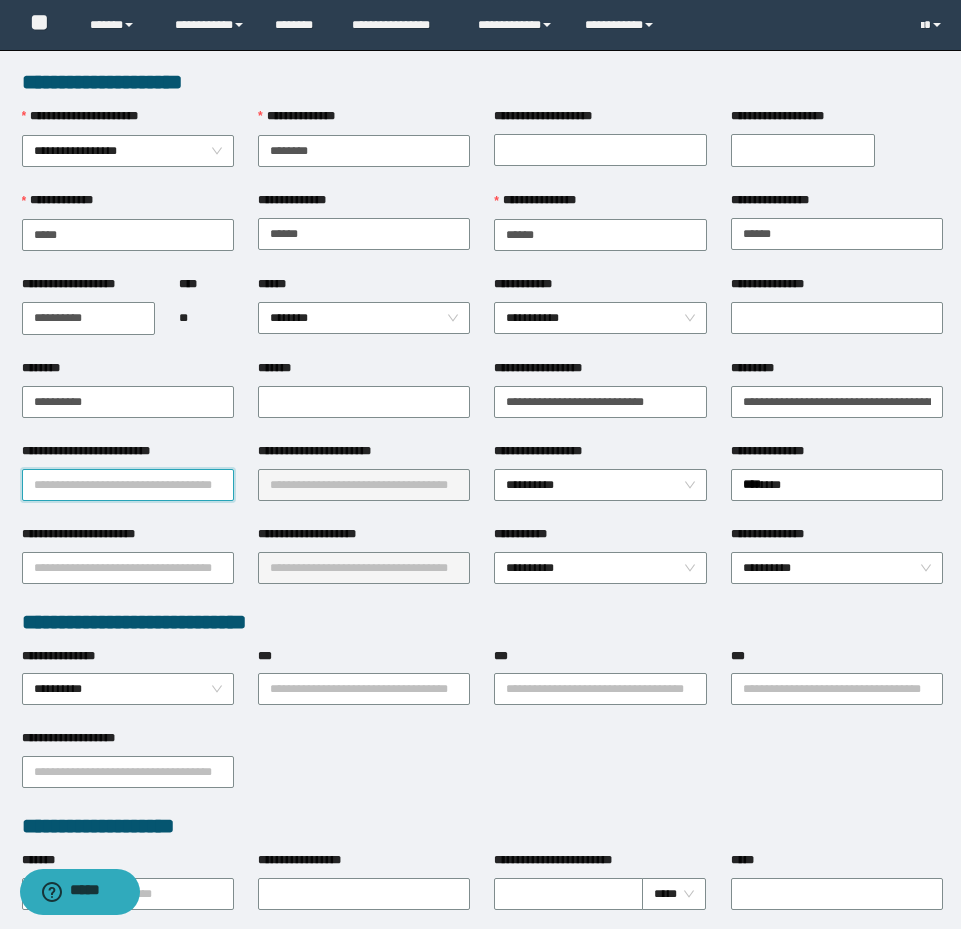 click on "**********" at bounding box center (128, 485) 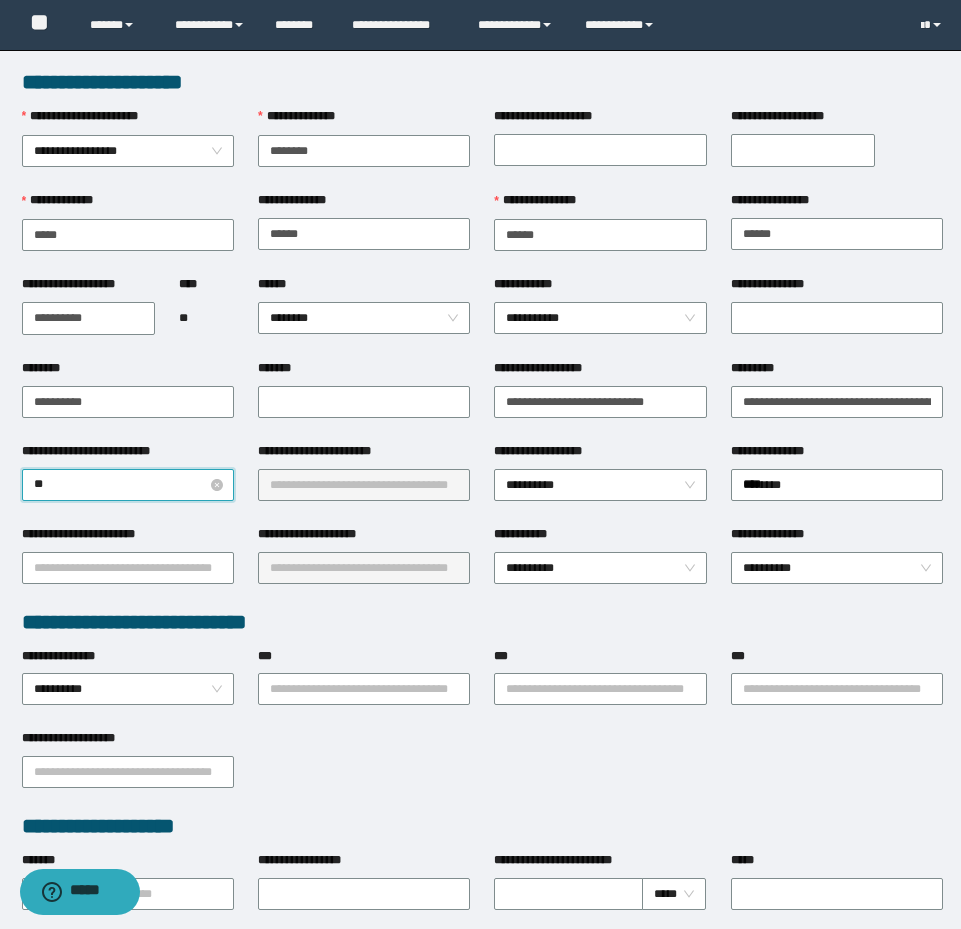 type on "***" 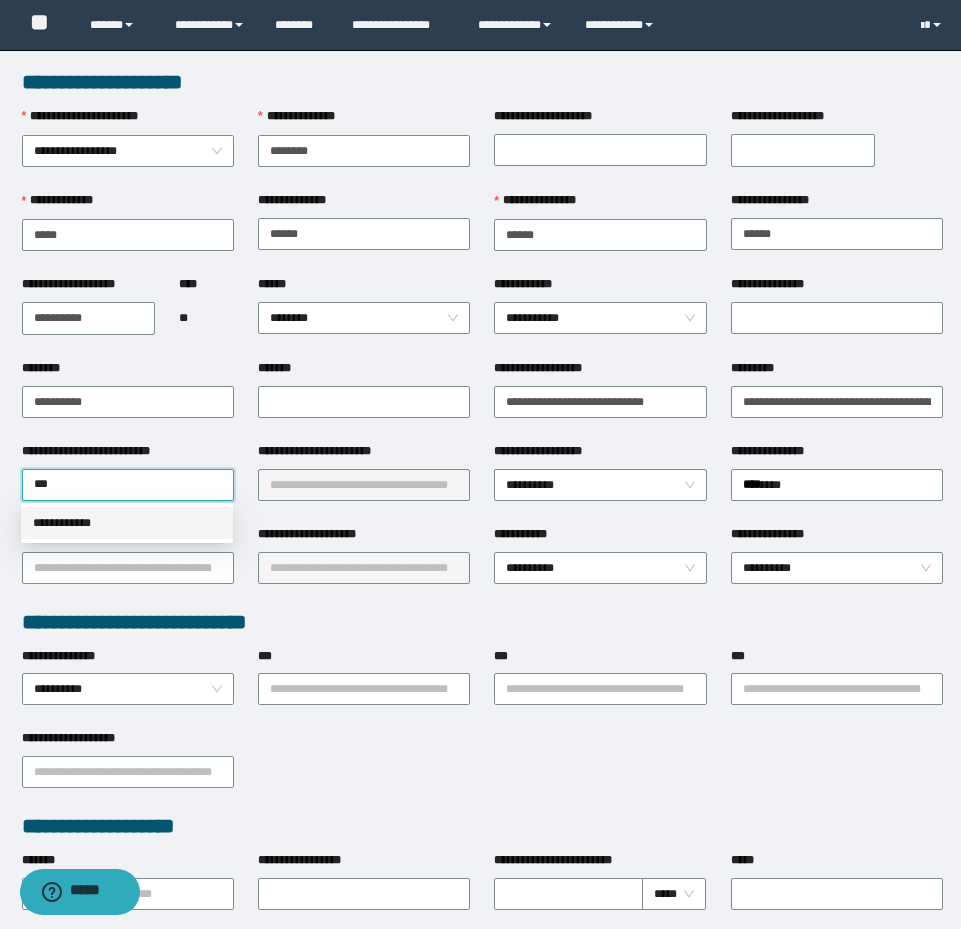 click on "**********" at bounding box center [127, 523] 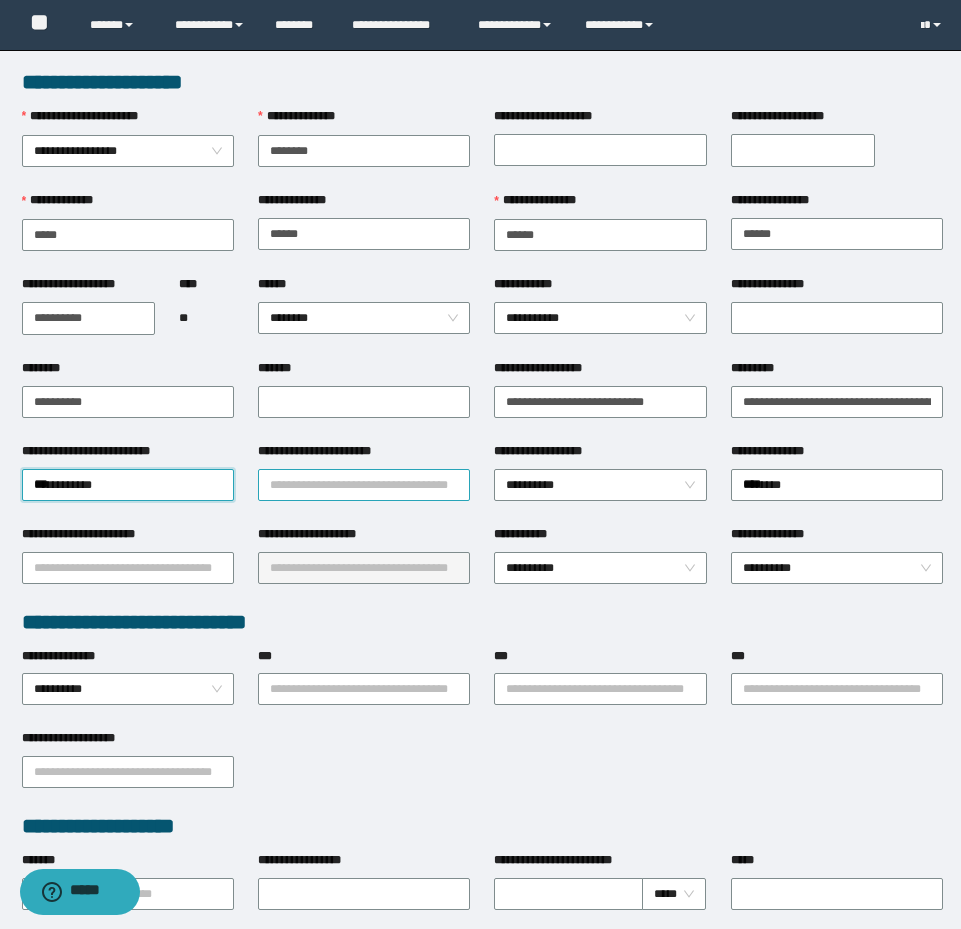 click on "**********" at bounding box center [364, 485] 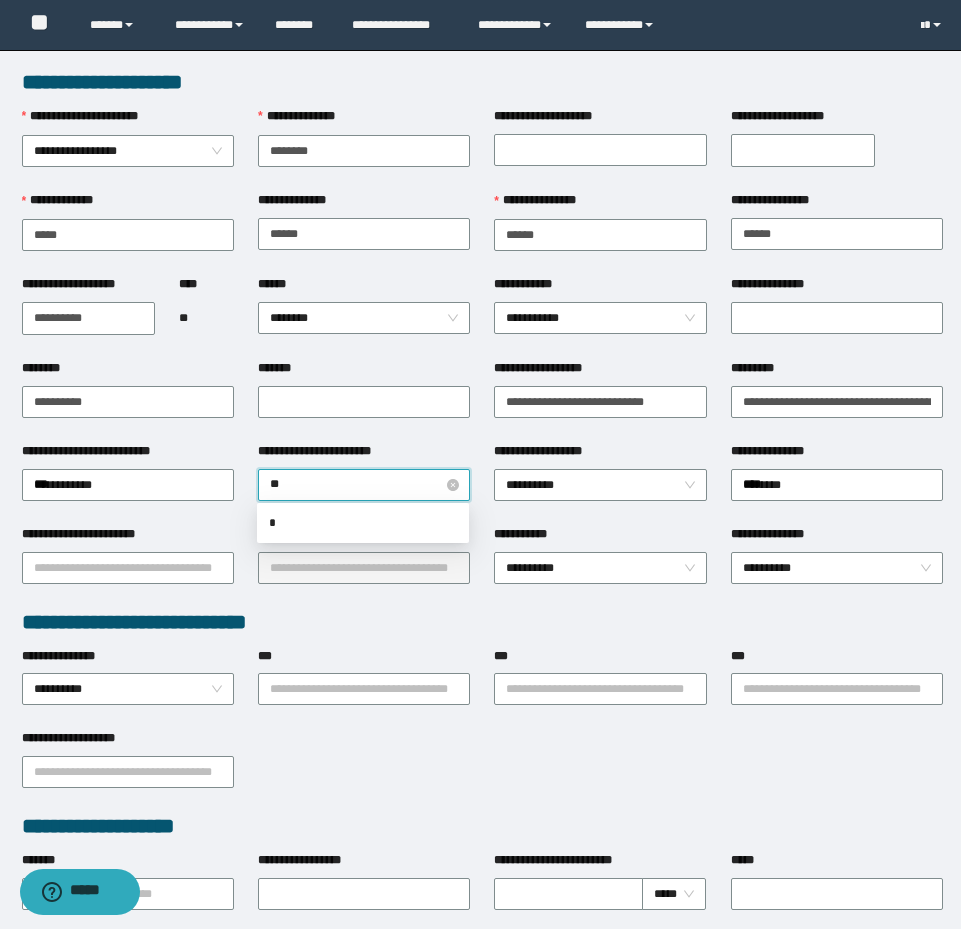 type on "***" 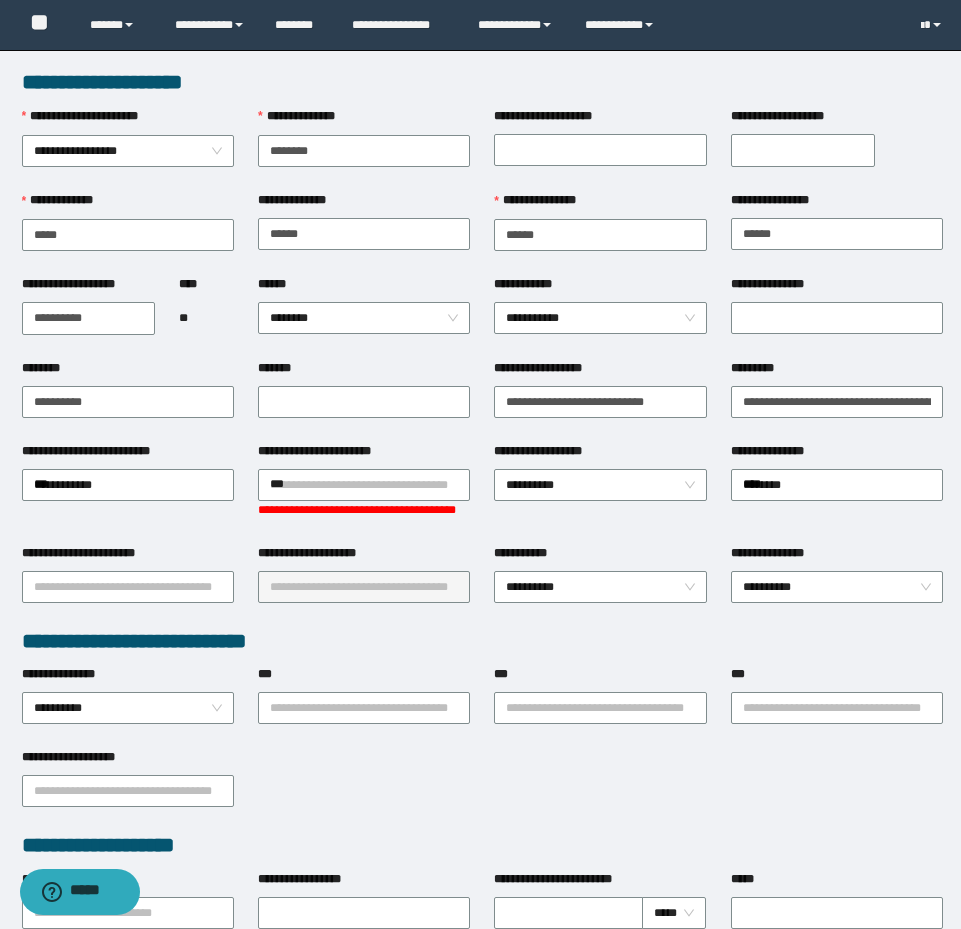click on "**********" at bounding box center (364, 557) 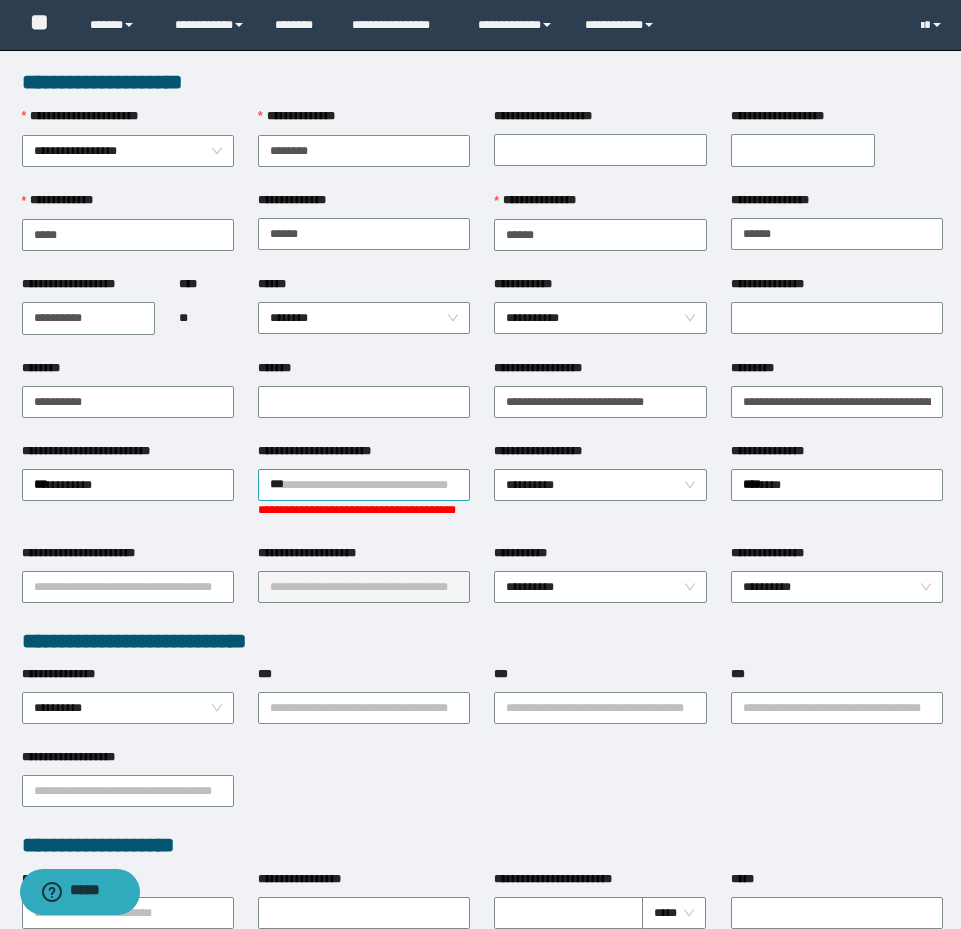 click on "***" at bounding box center (364, 485) 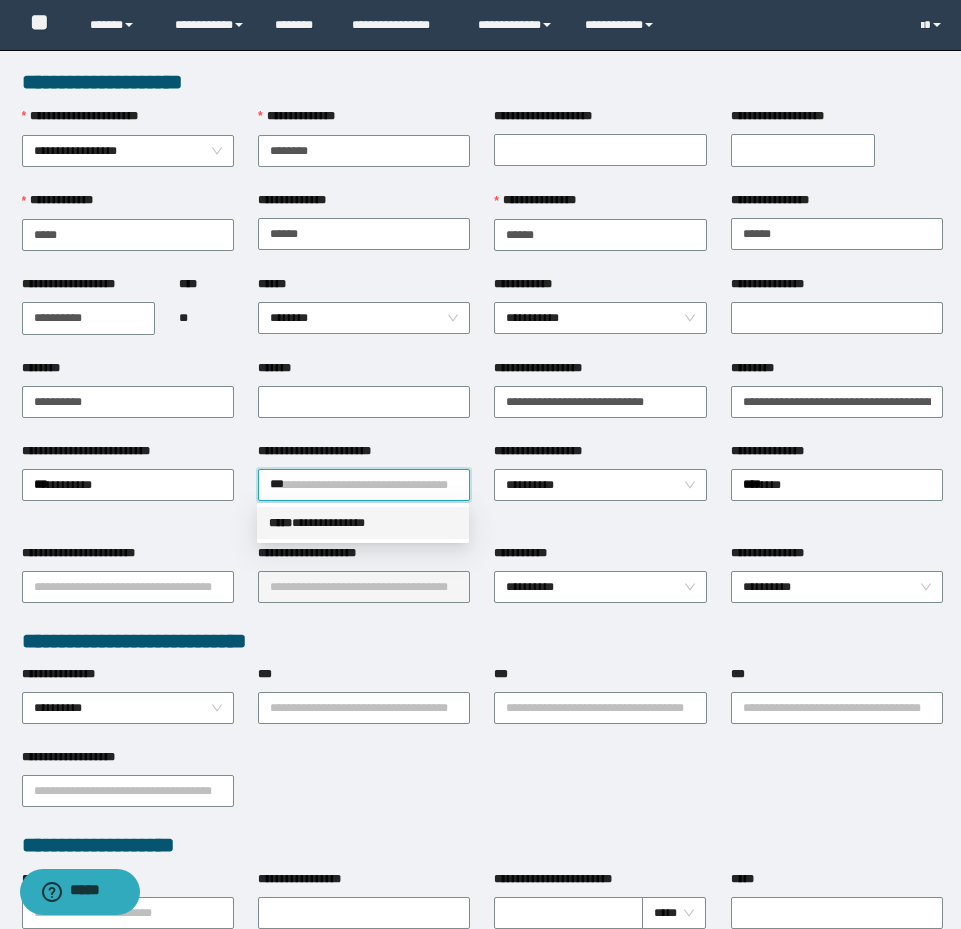 click on "**********" at bounding box center (363, 523) 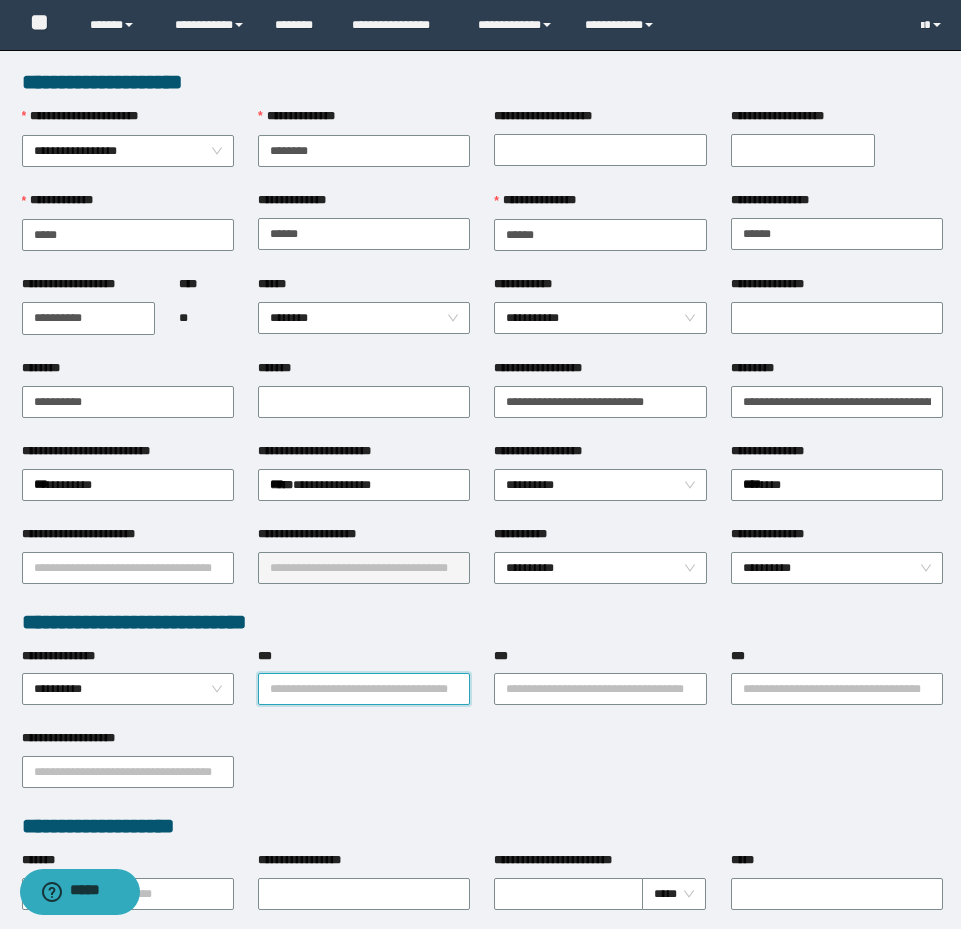 click on "***" at bounding box center (364, 689) 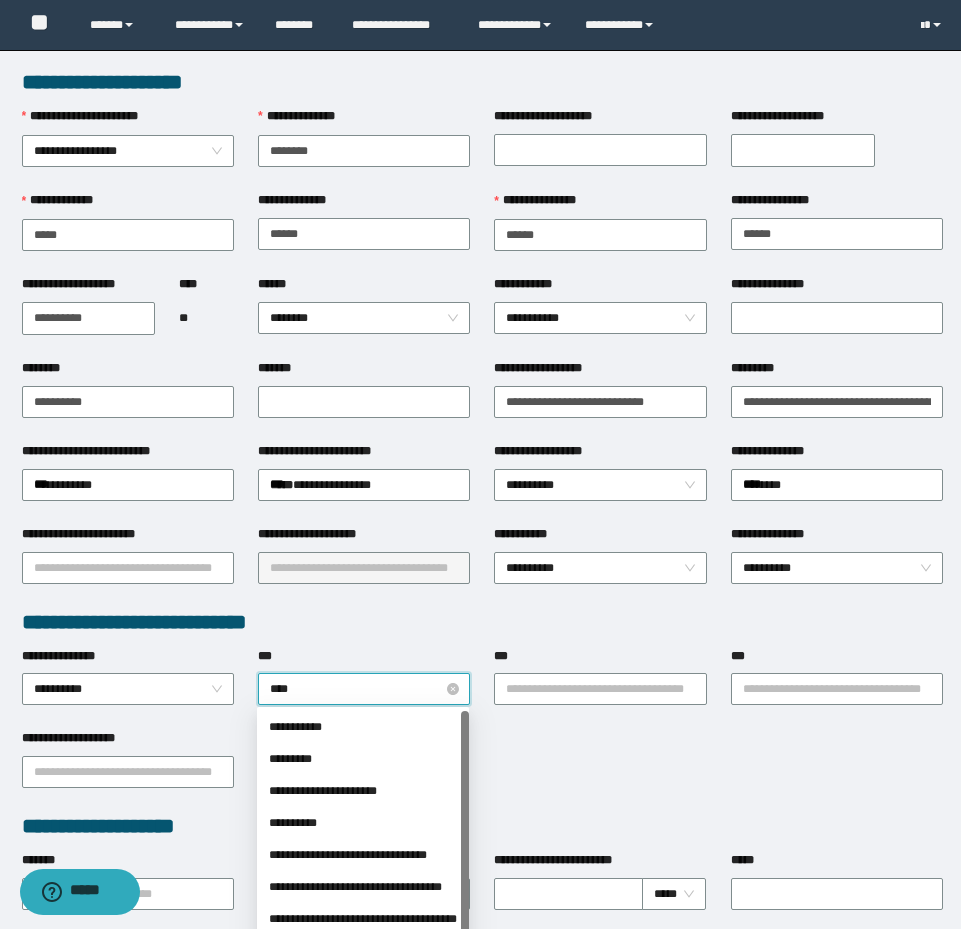 type on "*****" 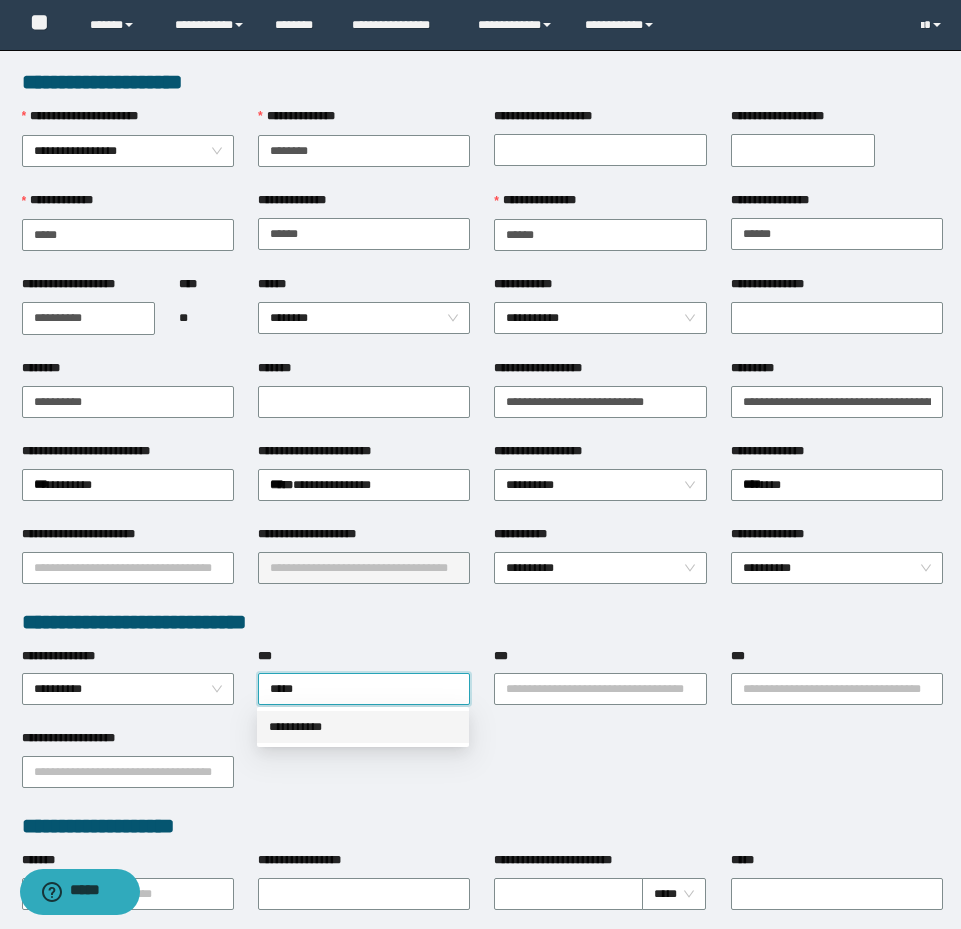 click on "**********" at bounding box center (363, 727) 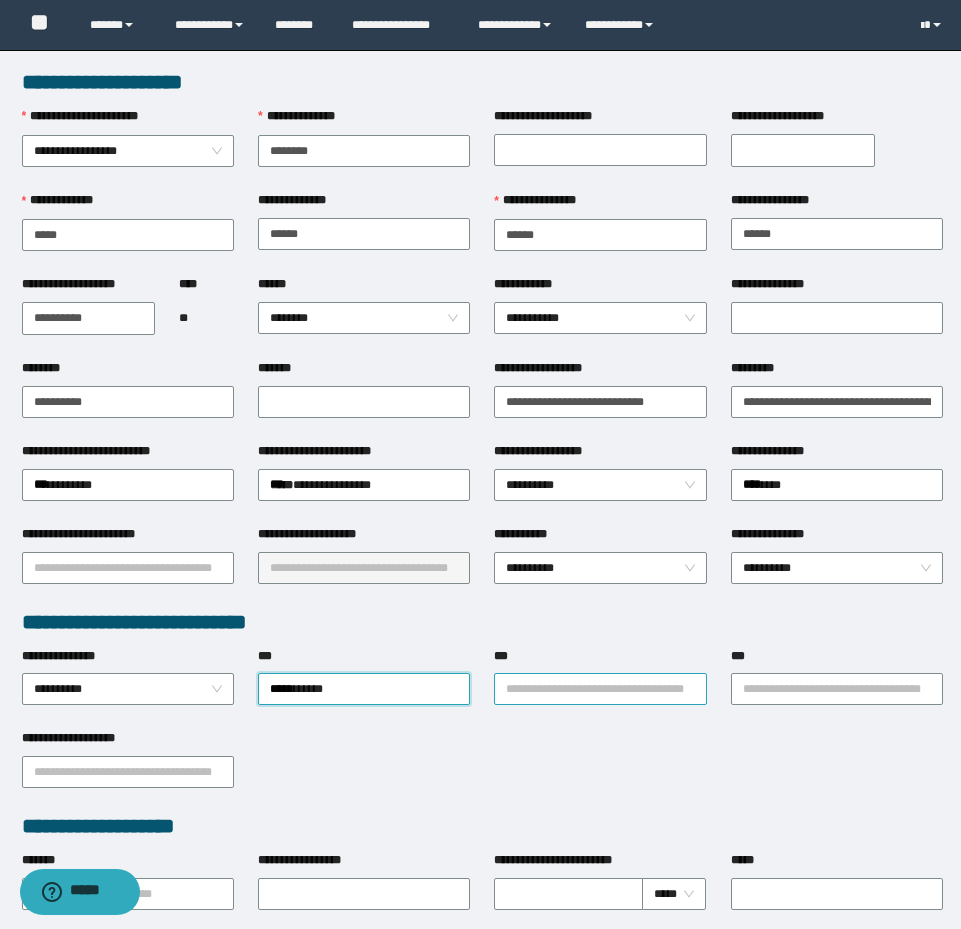click on "***" at bounding box center [600, 689] 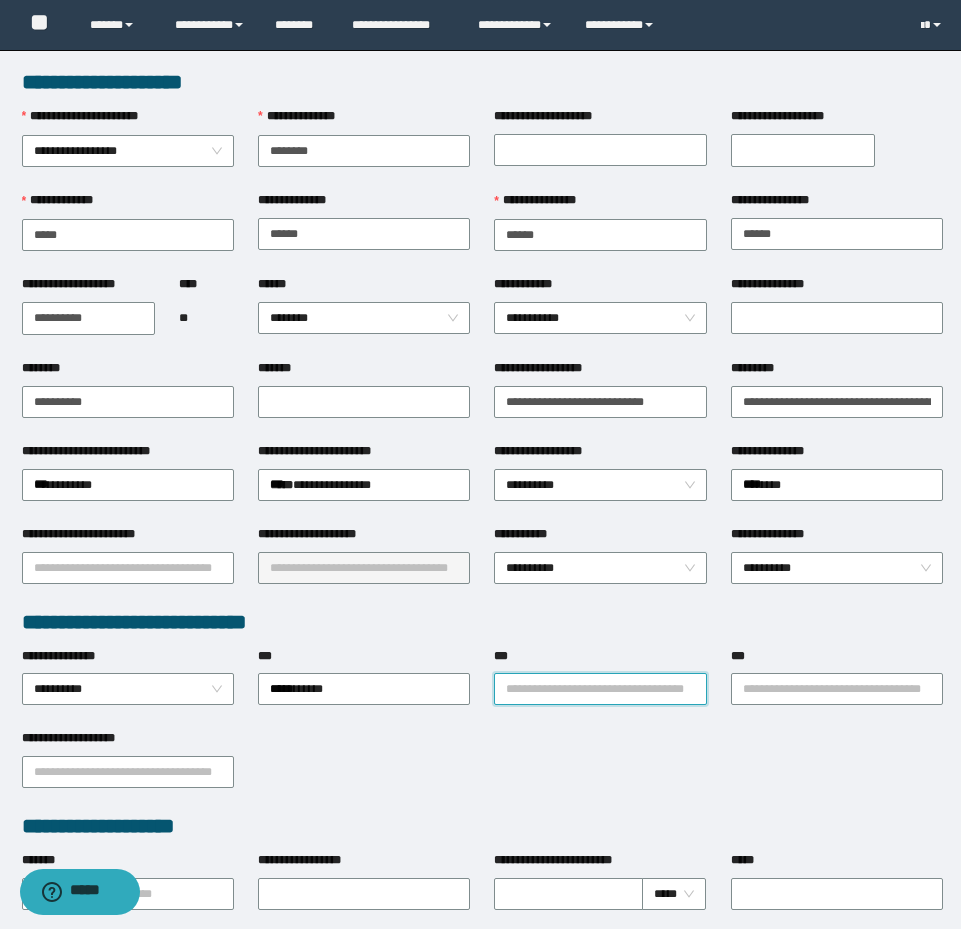 click on "***" at bounding box center [600, 689] 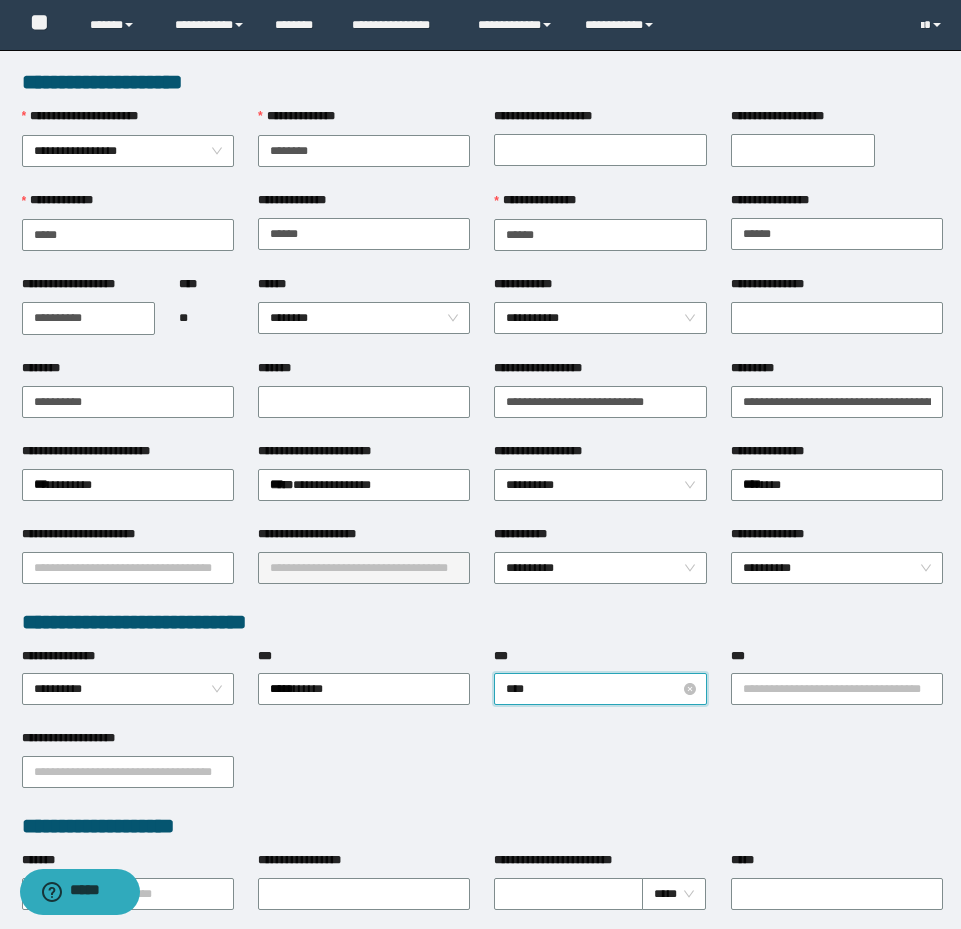 type on "*****" 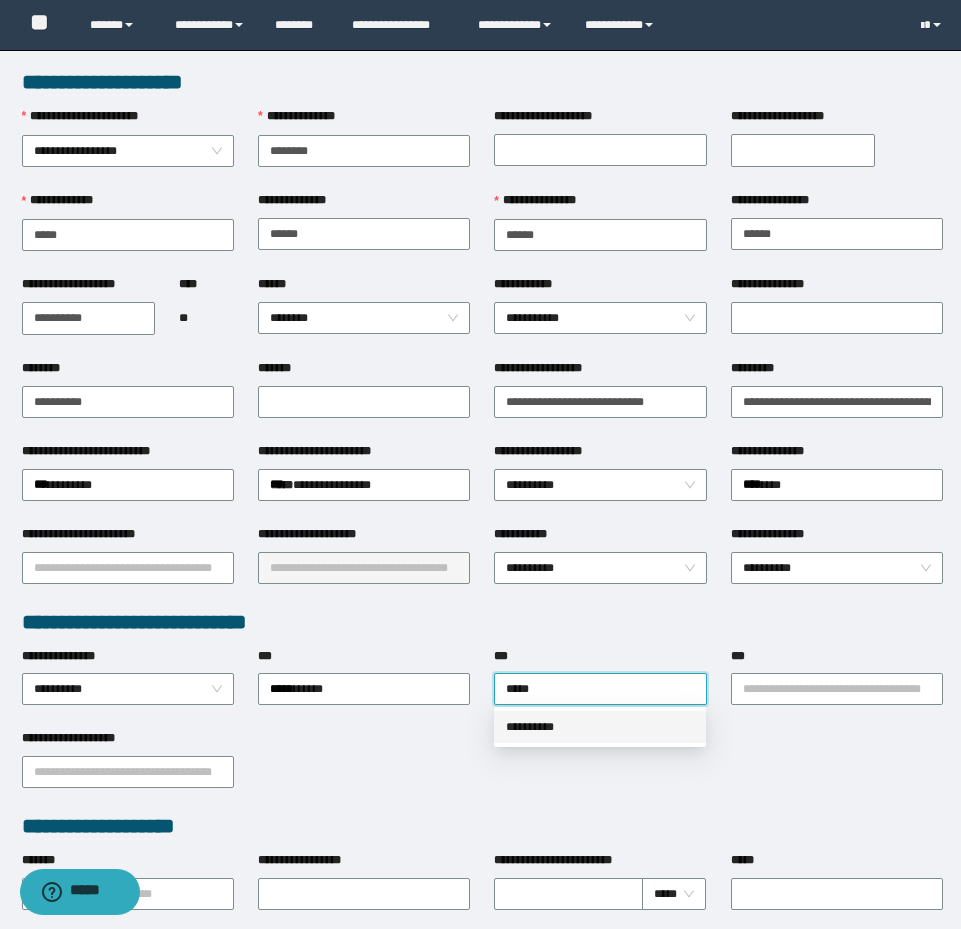 click on "**********" at bounding box center (600, 727) 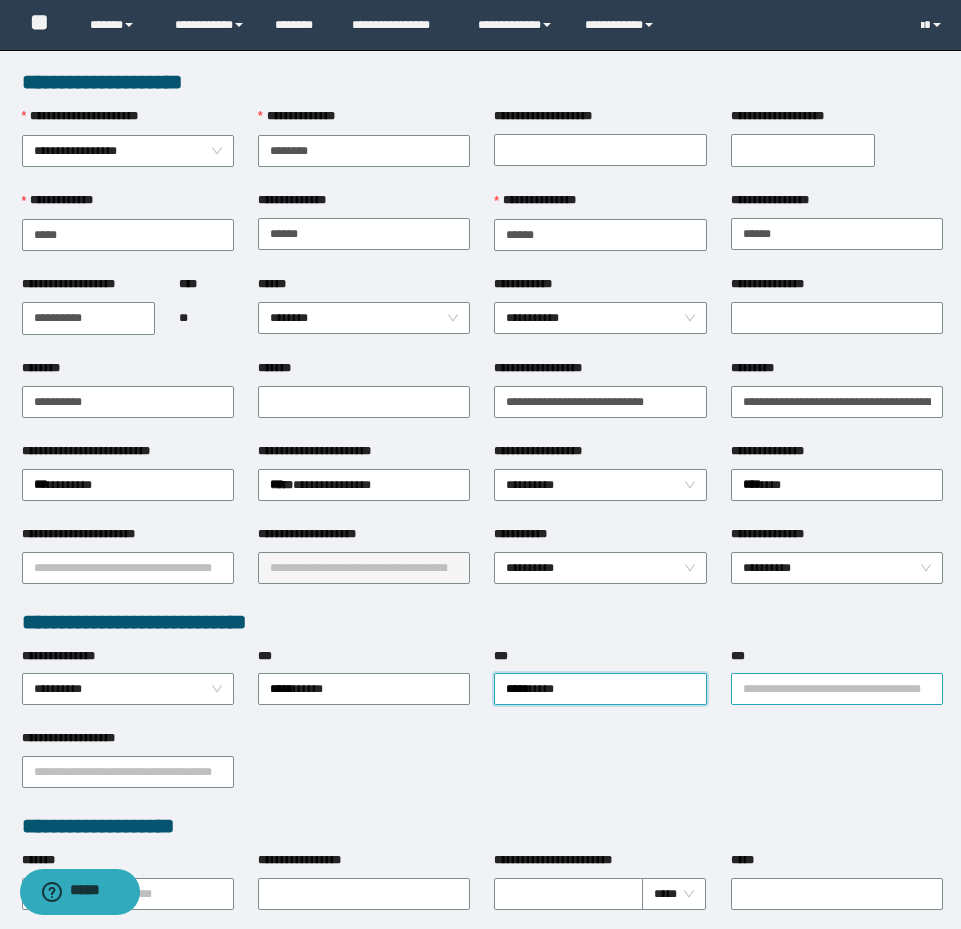 click on "***" at bounding box center (837, 689) 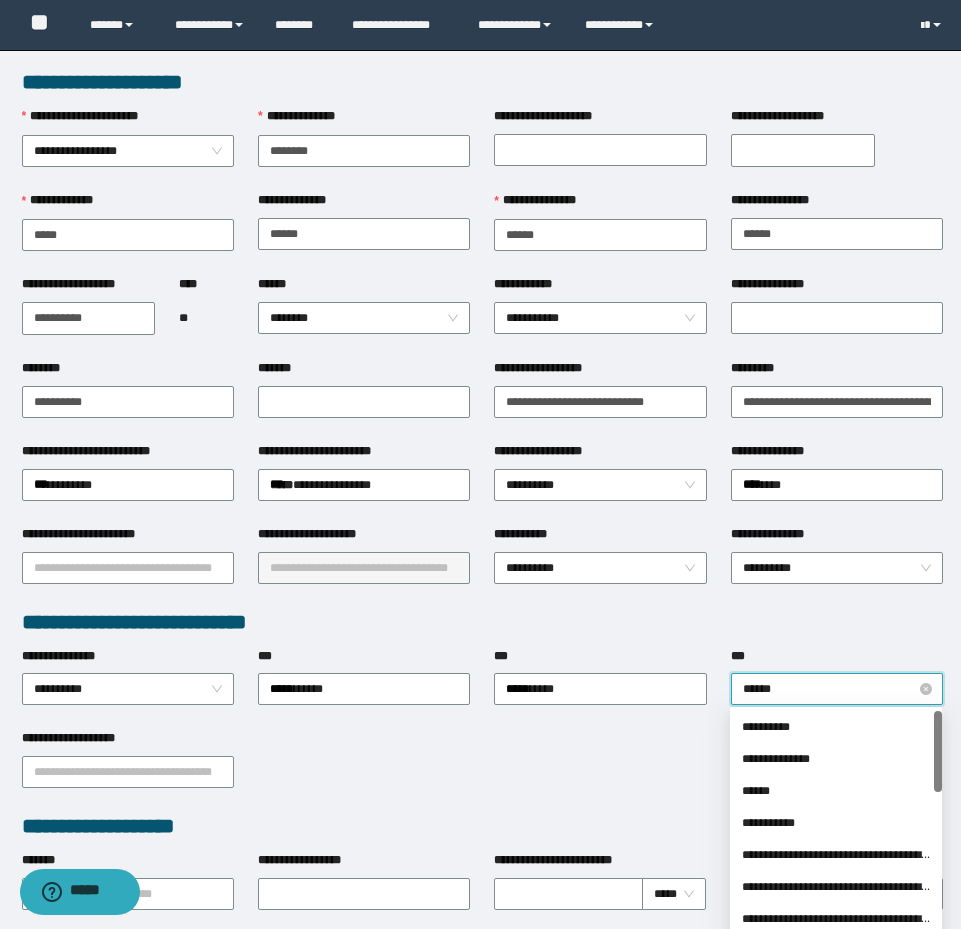 type on "*******" 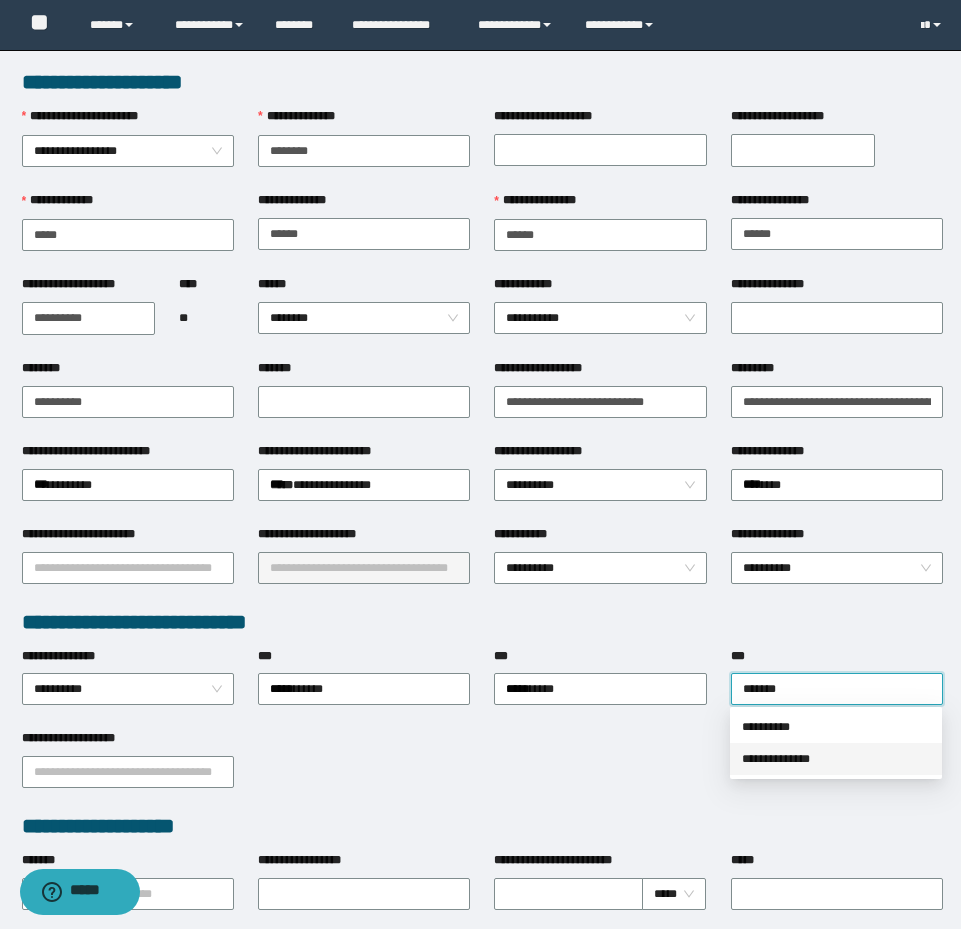 click on "**********" at bounding box center [836, 759] 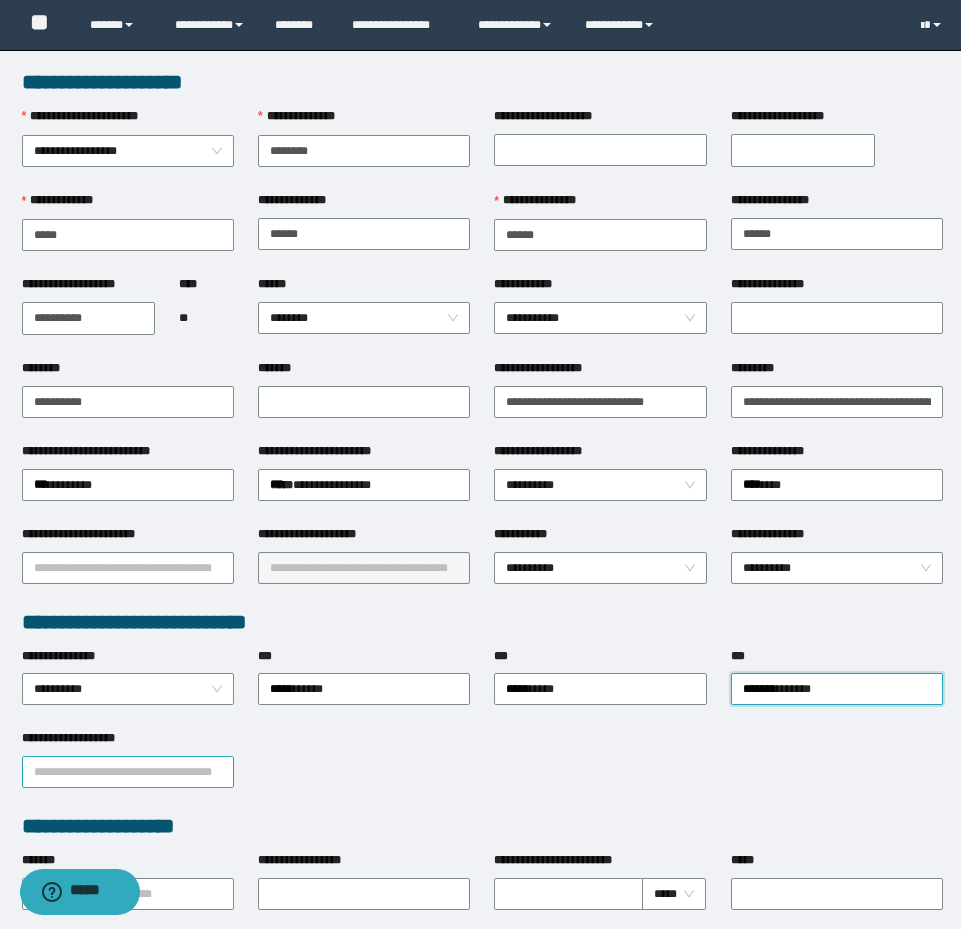 click on "**********" at bounding box center [128, 772] 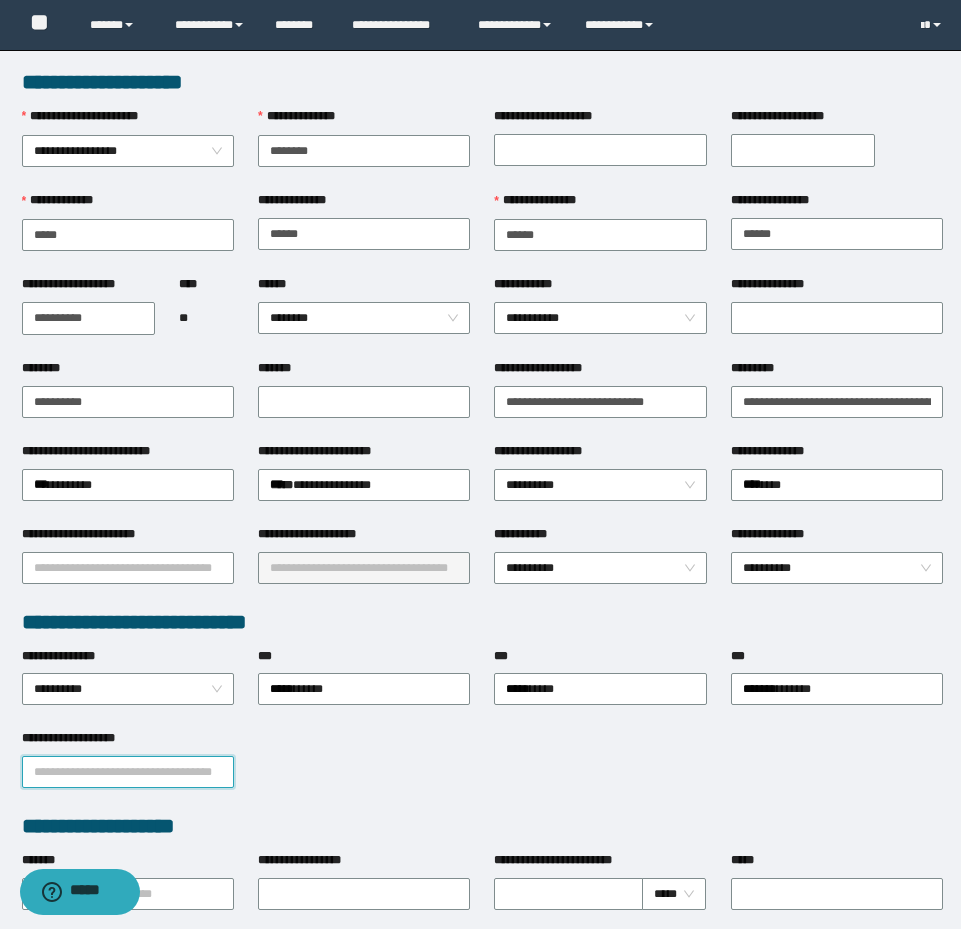 click on "**********" at bounding box center (128, 772) 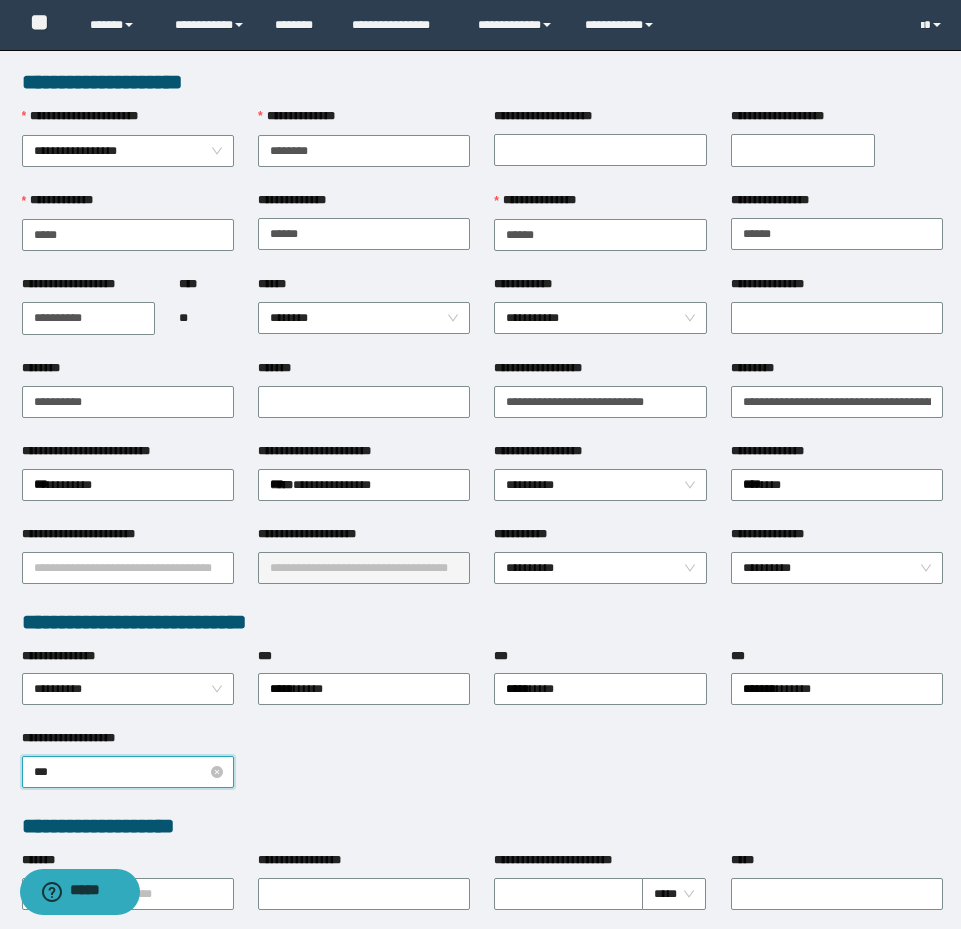 type on "****" 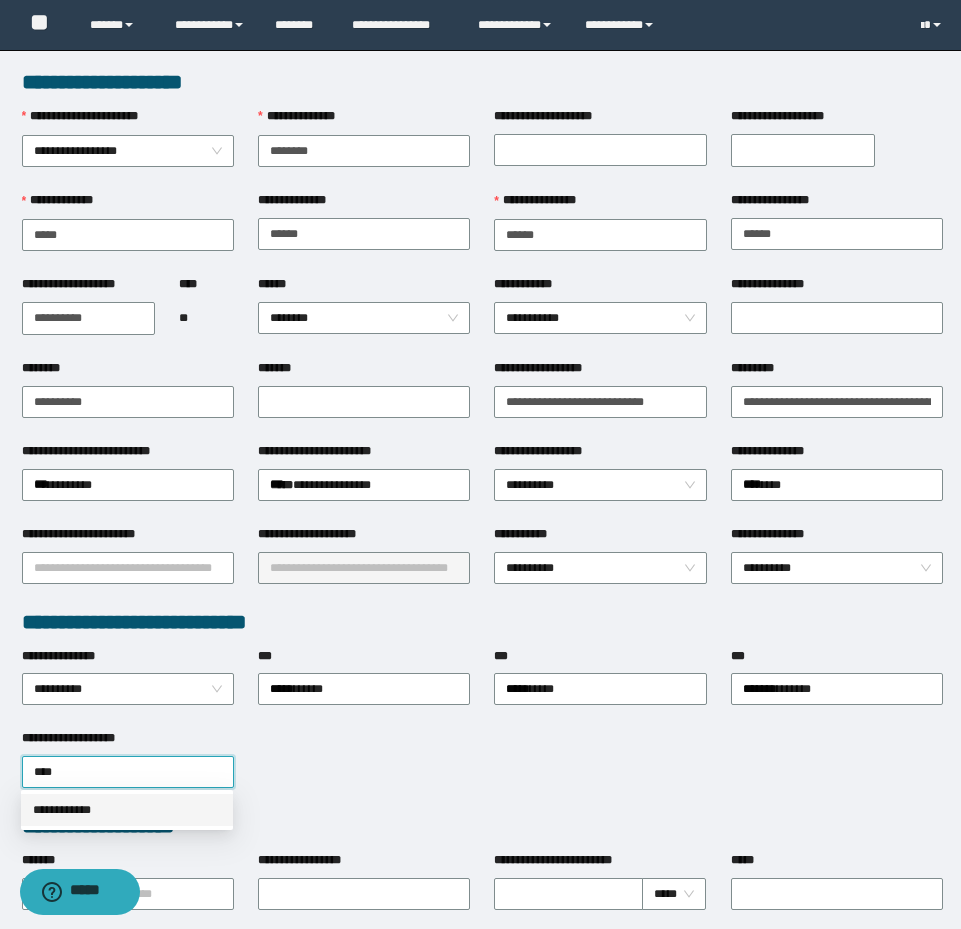 click on "**********" at bounding box center (127, 810) 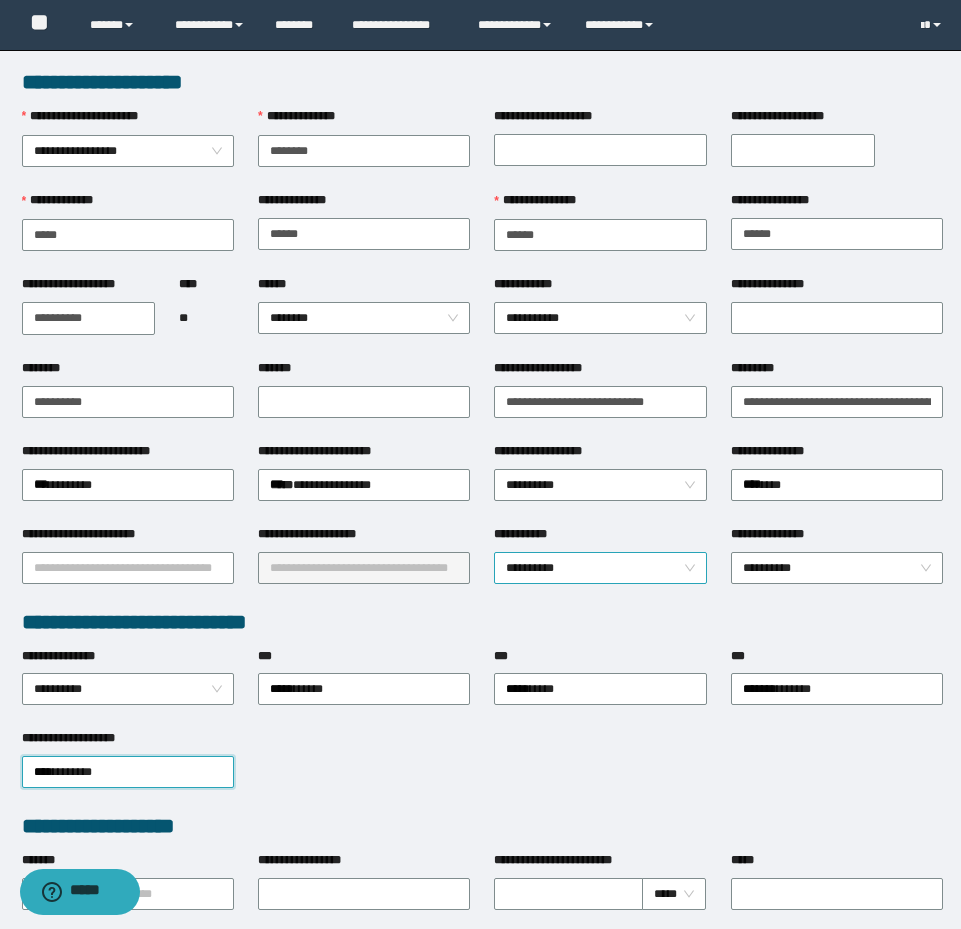 click on "**********" at bounding box center (600, 568) 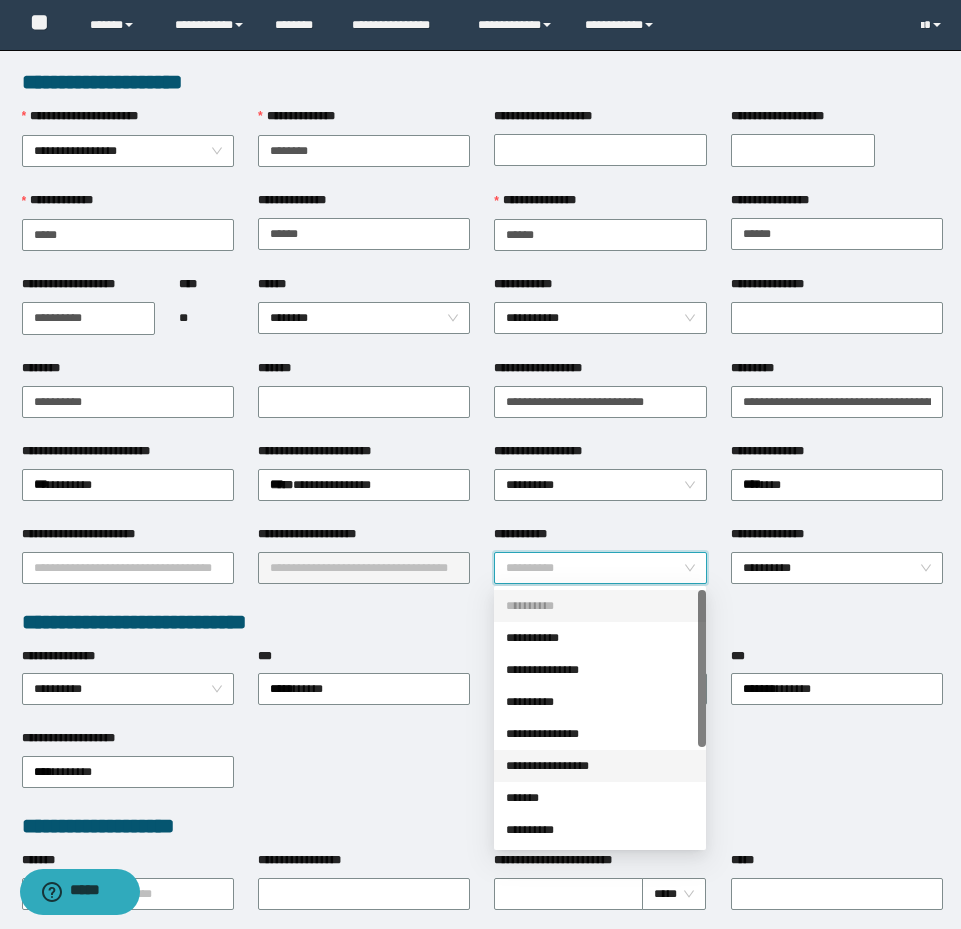 click on "**********" at bounding box center (600, 766) 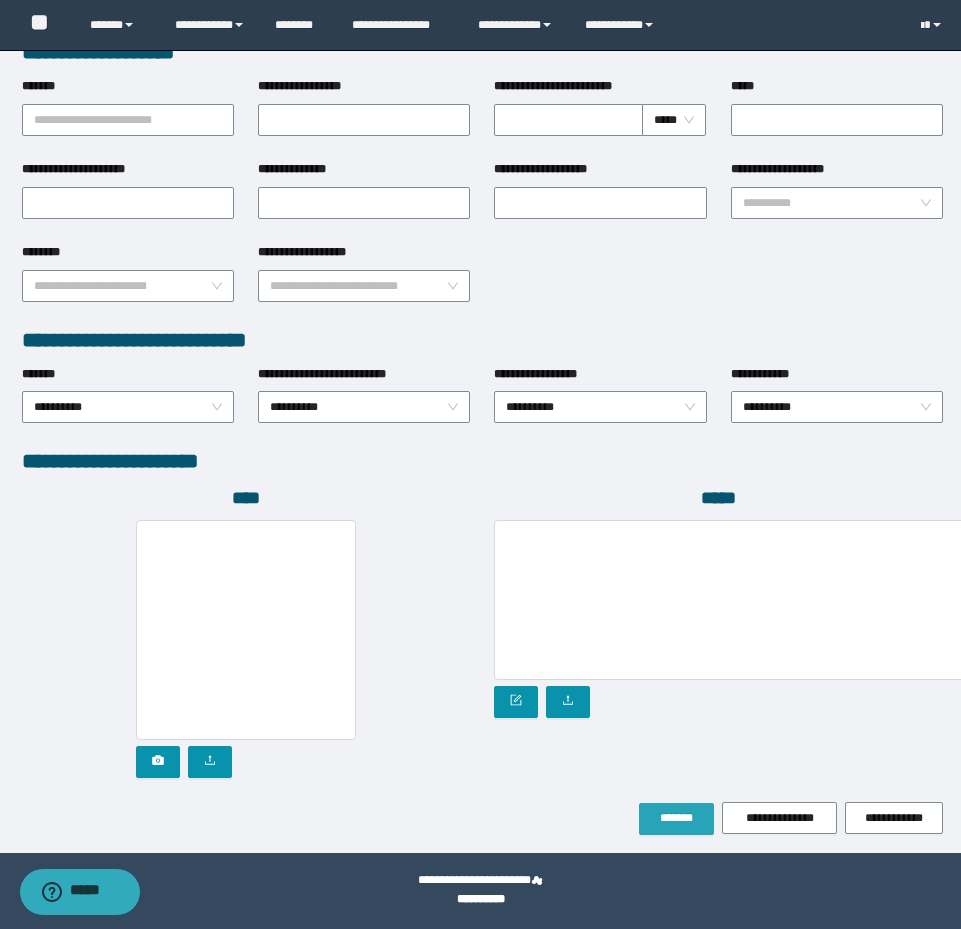 click on "*******" at bounding box center (676, 819) 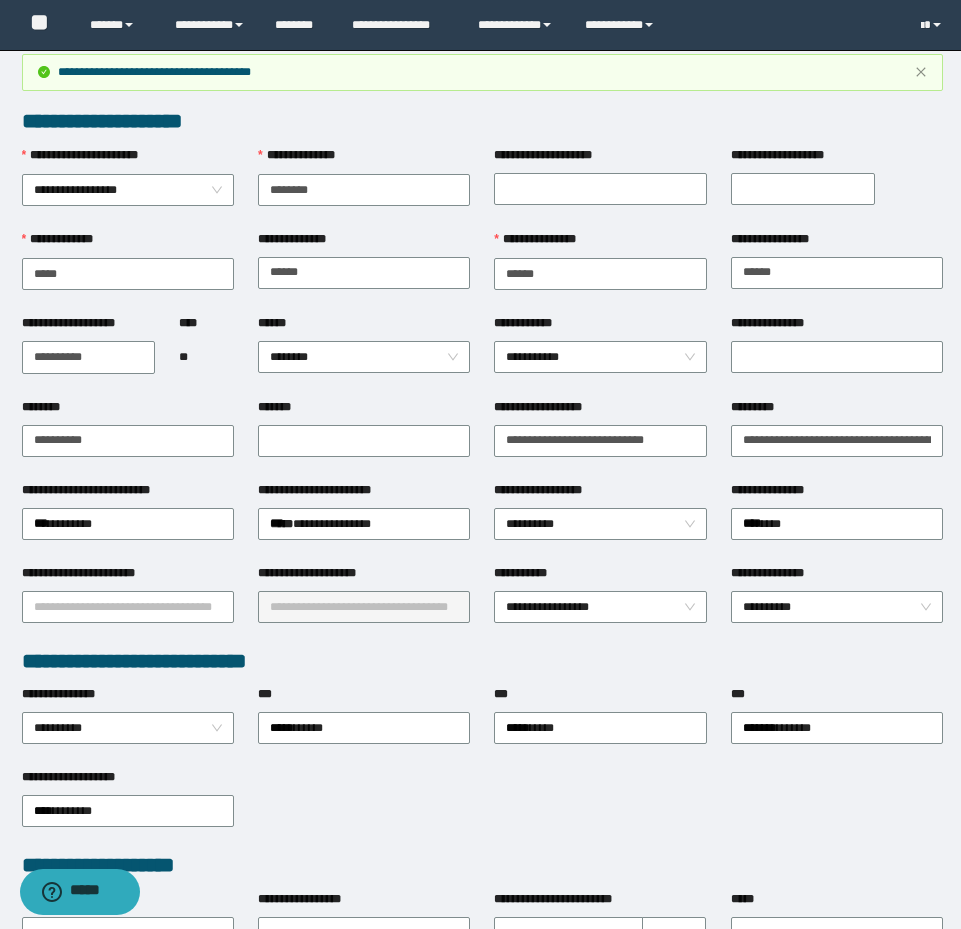 scroll, scrollTop: 0, scrollLeft: 0, axis: both 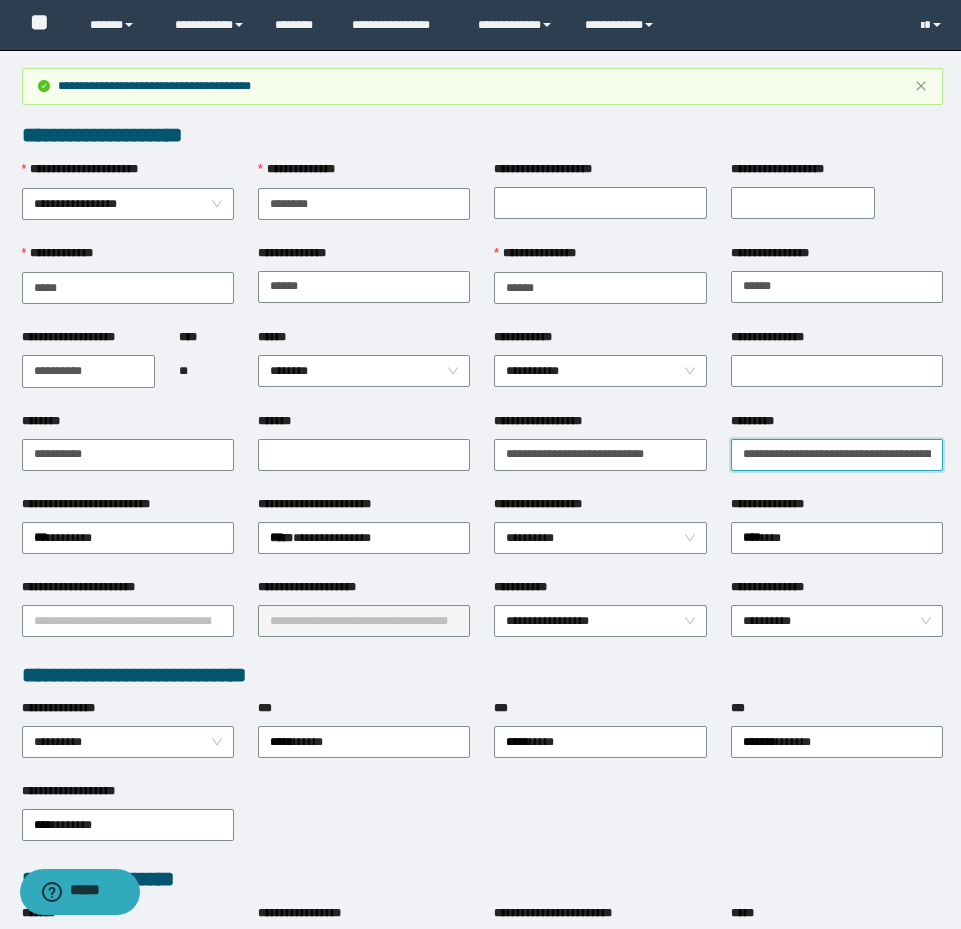 click on "**********" at bounding box center [837, 455] 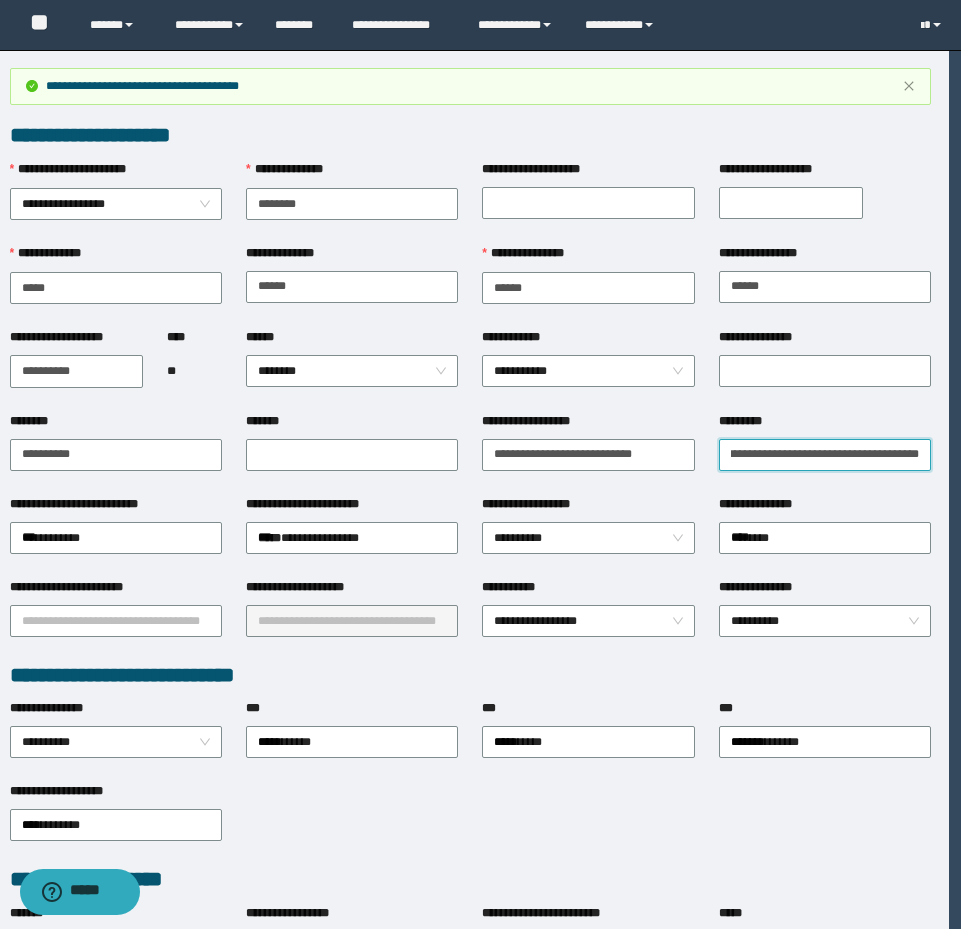 scroll, scrollTop: 0, scrollLeft: 33, axis: horizontal 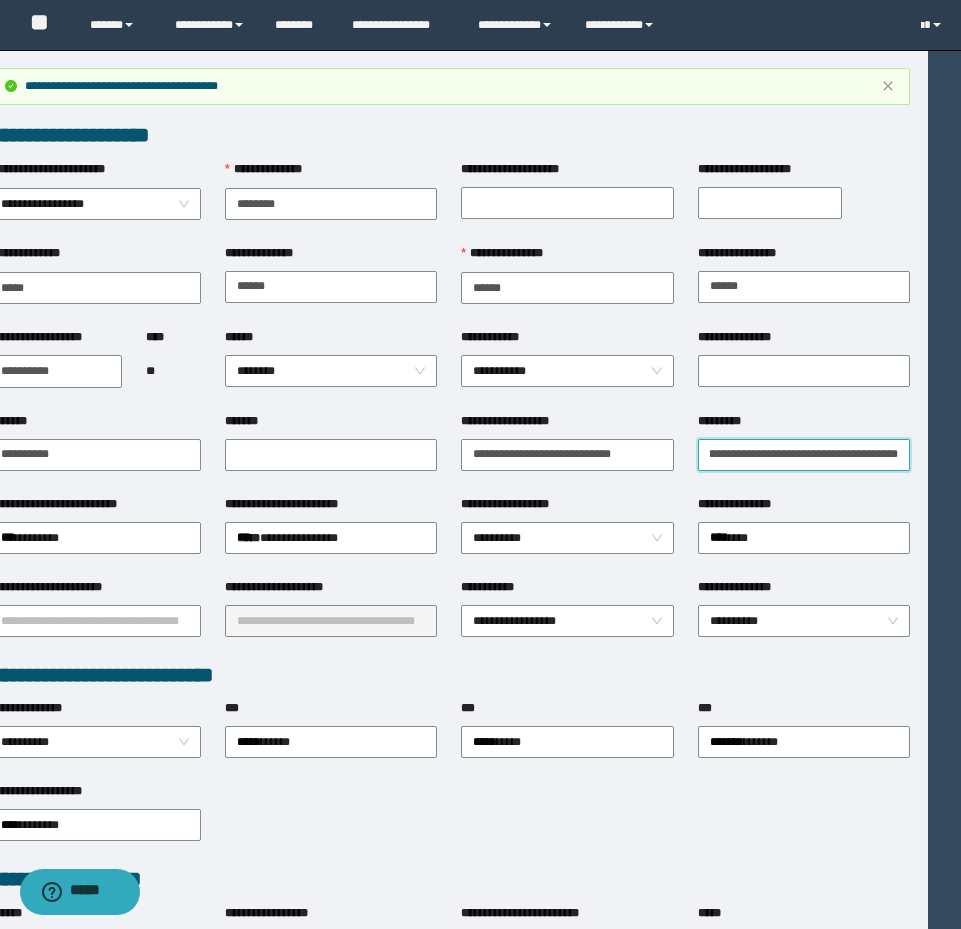 drag, startPoint x: 739, startPoint y: 459, endPoint x: 958, endPoint y: 484, distance: 220.42232 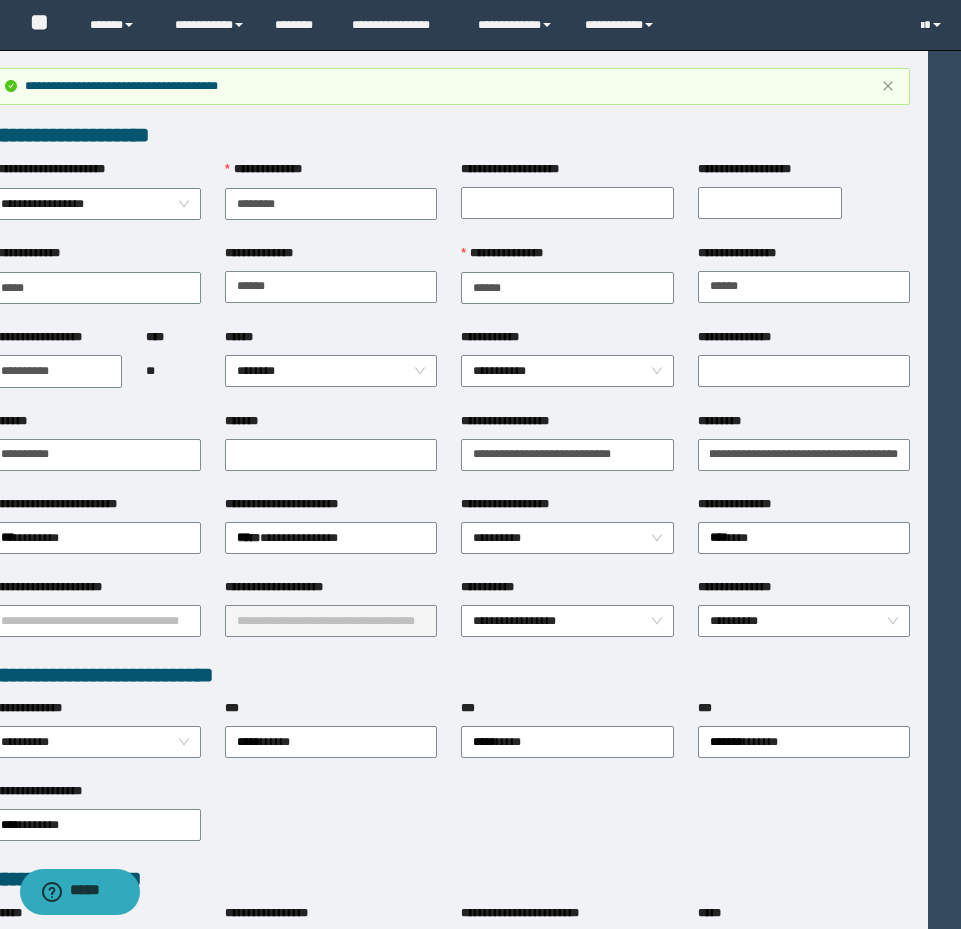 scroll, scrollTop: 0, scrollLeft: 0, axis: both 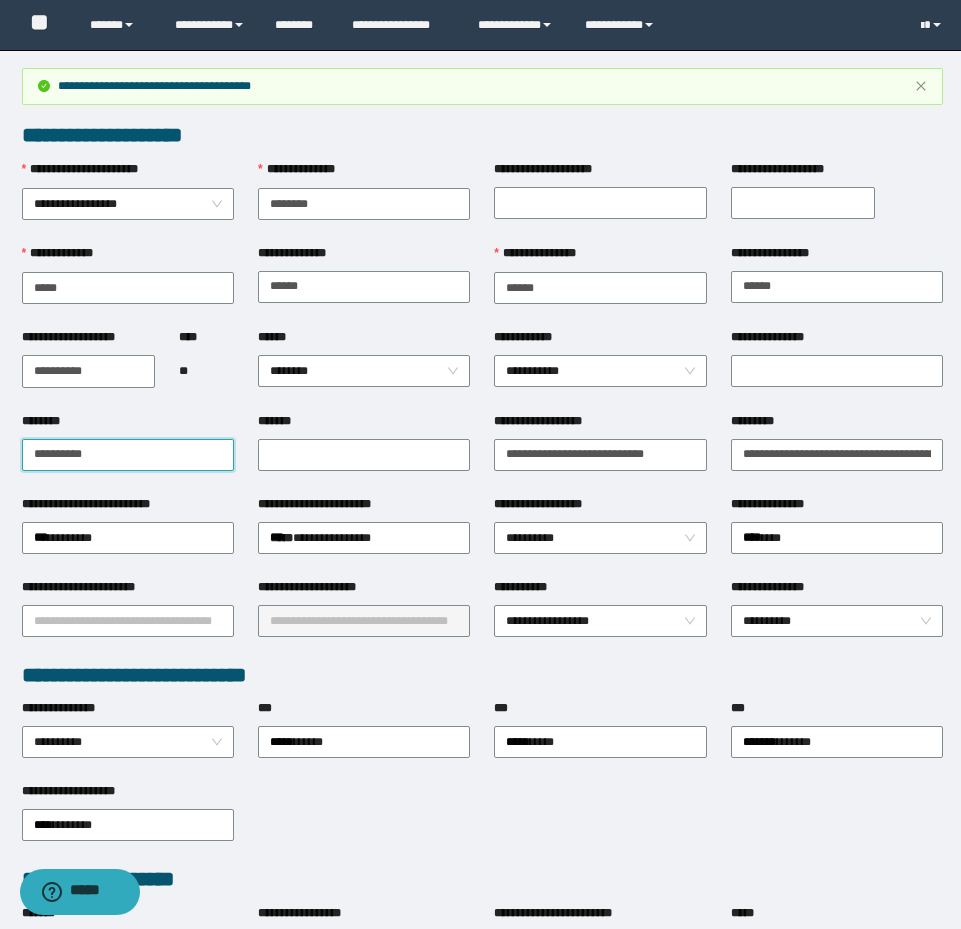 click on "**********" at bounding box center (480, 464) 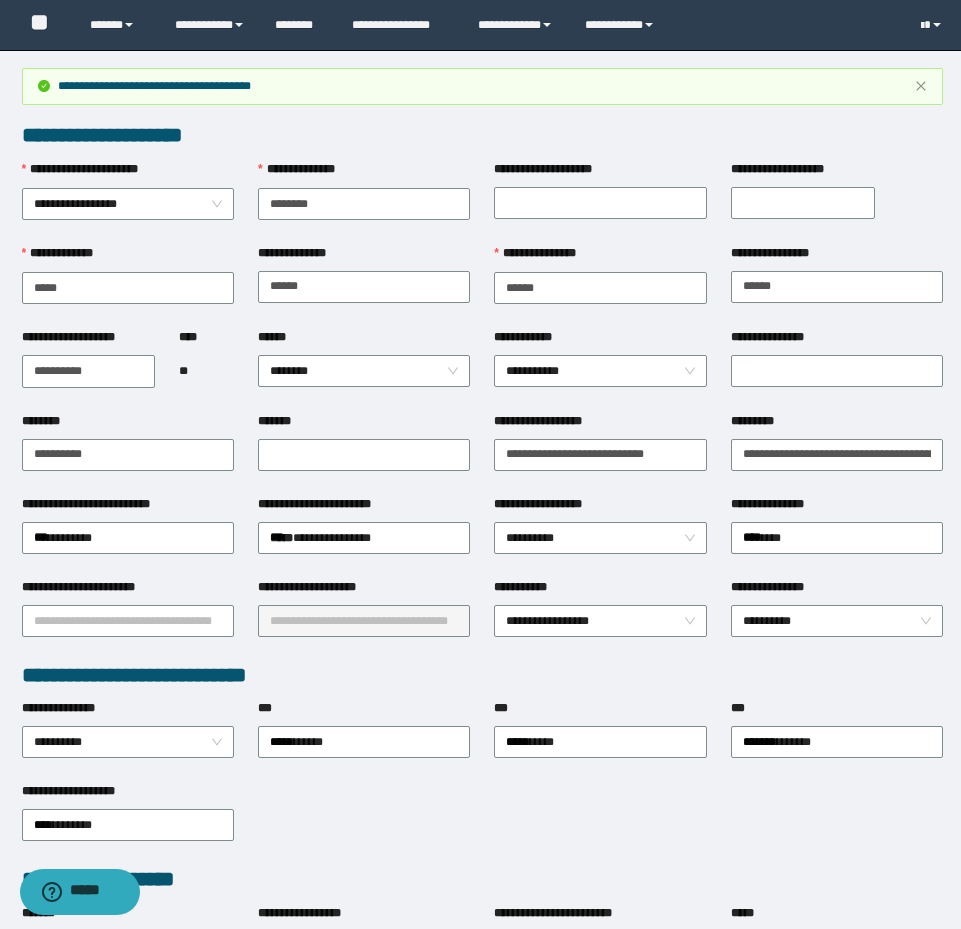 drag, startPoint x: 706, startPoint y: 459, endPoint x: 574, endPoint y: 428, distance: 135.5913 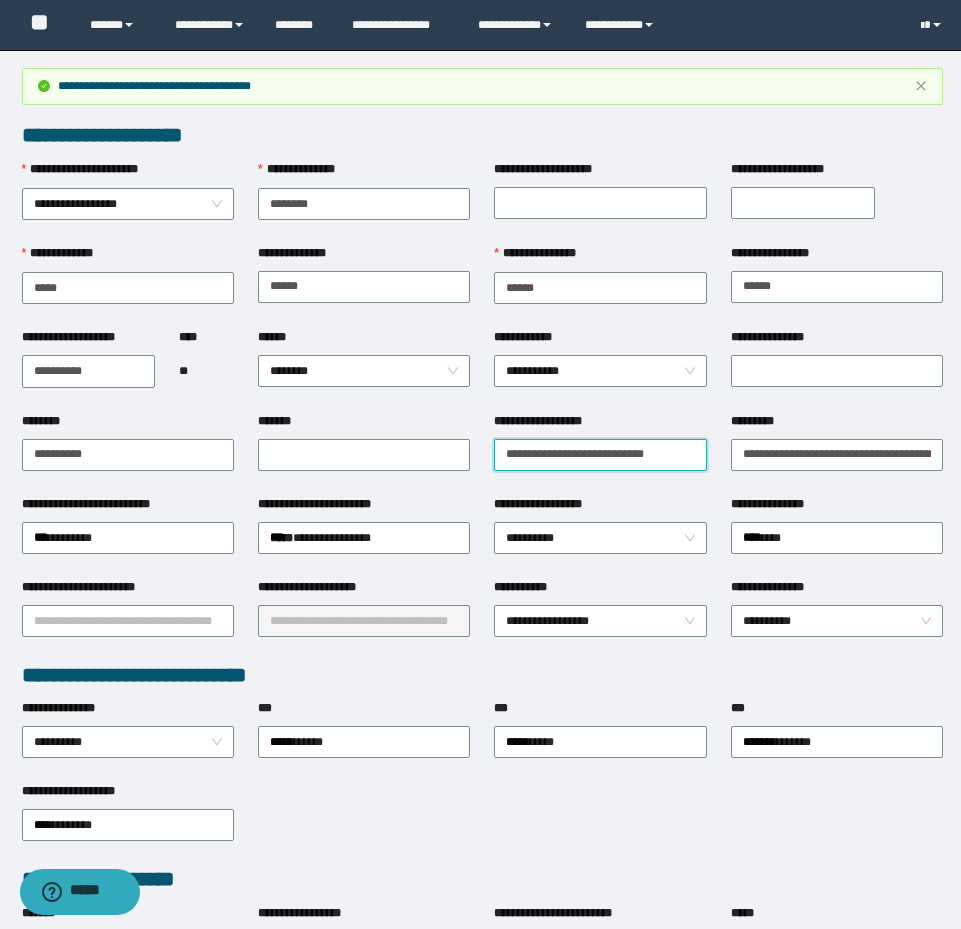 click on "**********" at bounding box center [600, 455] 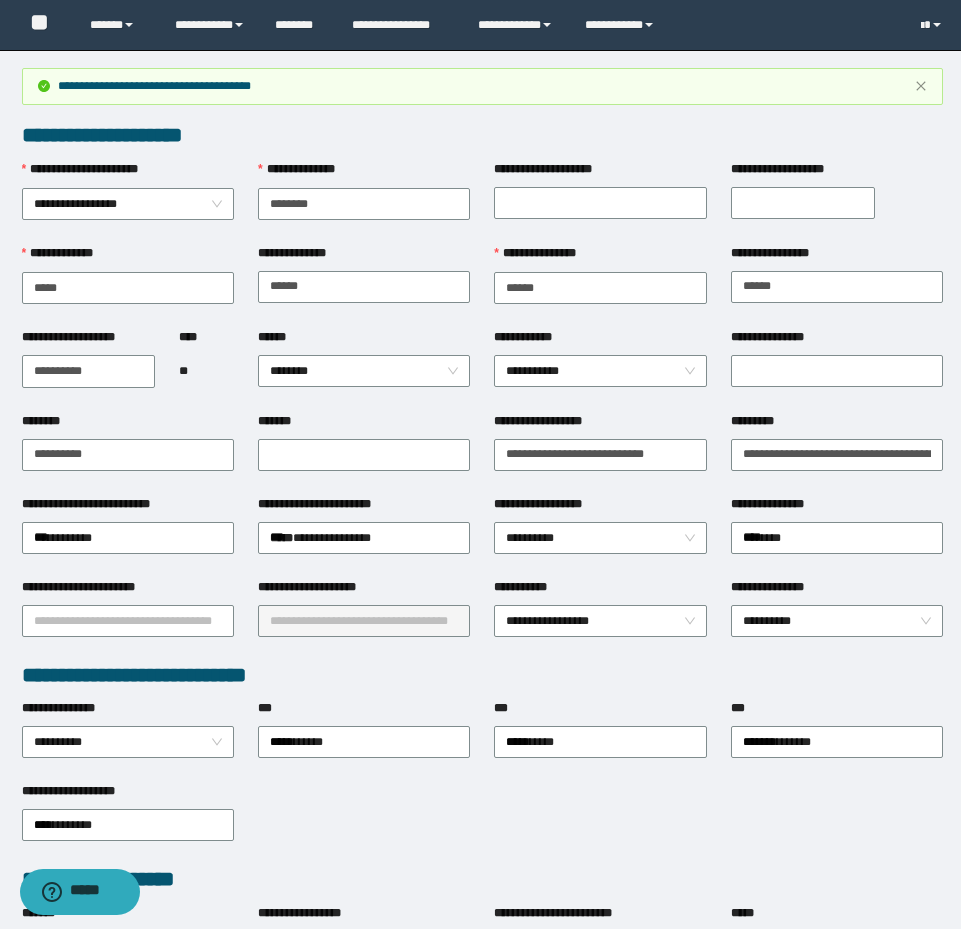 click on "**********" at bounding box center (480, 891) 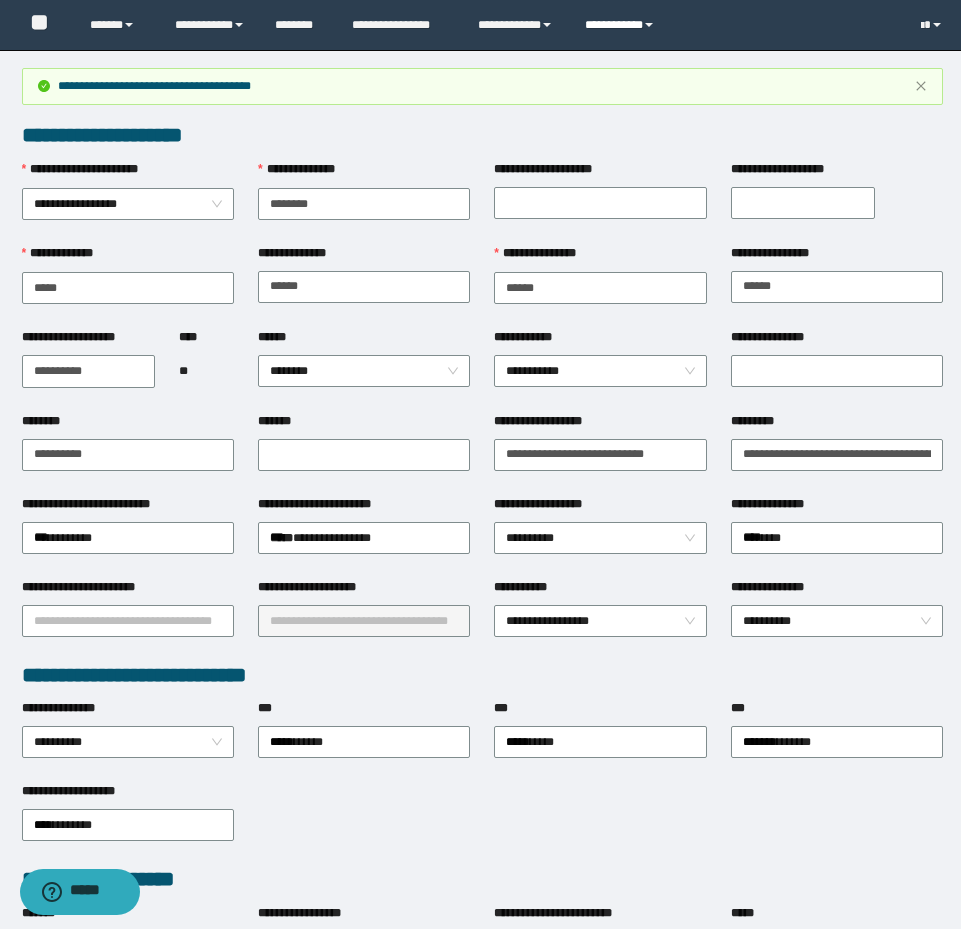 click on "**********" at bounding box center (622, 25) 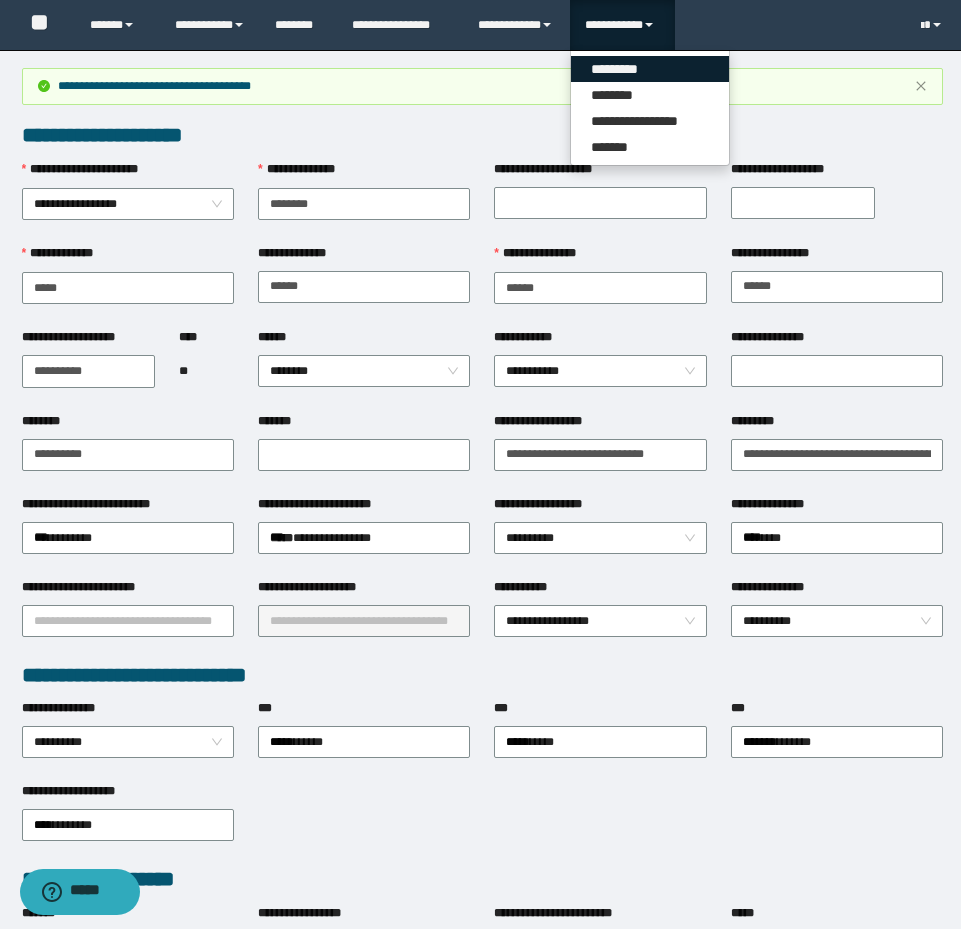 click on "*********" at bounding box center [650, 69] 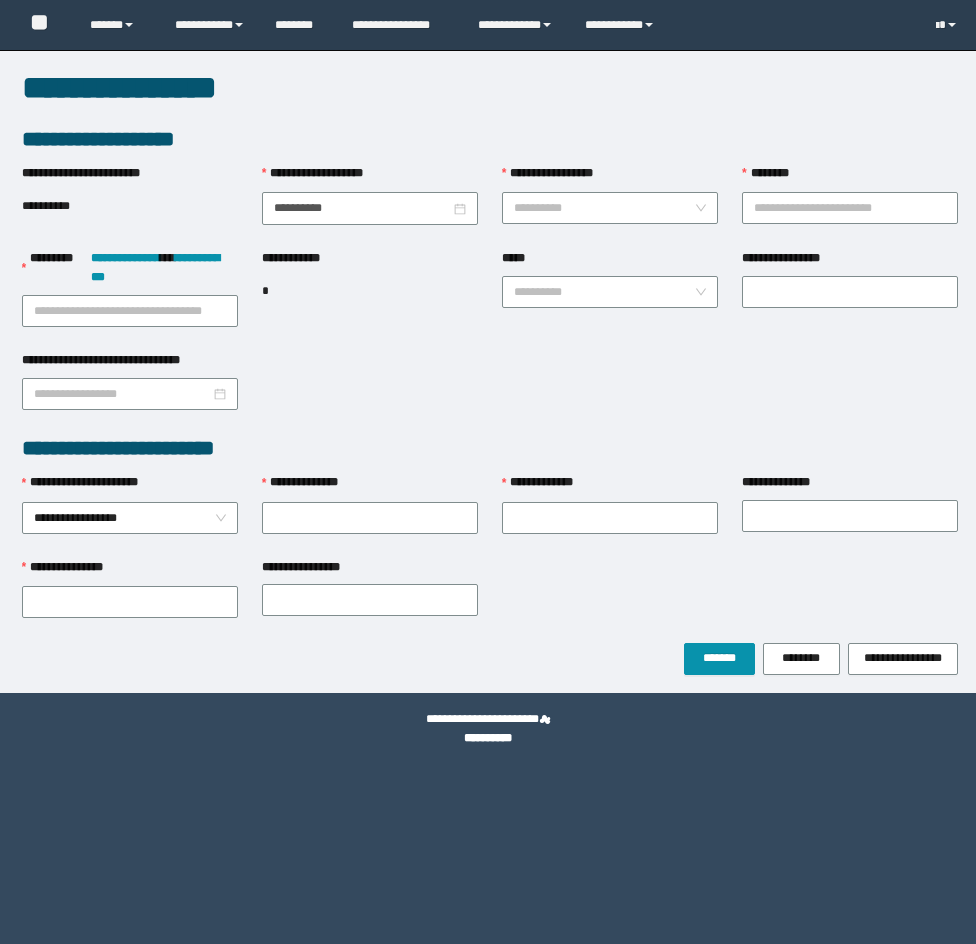 scroll, scrollTop: 0, scrollLeft: 0, axis: both 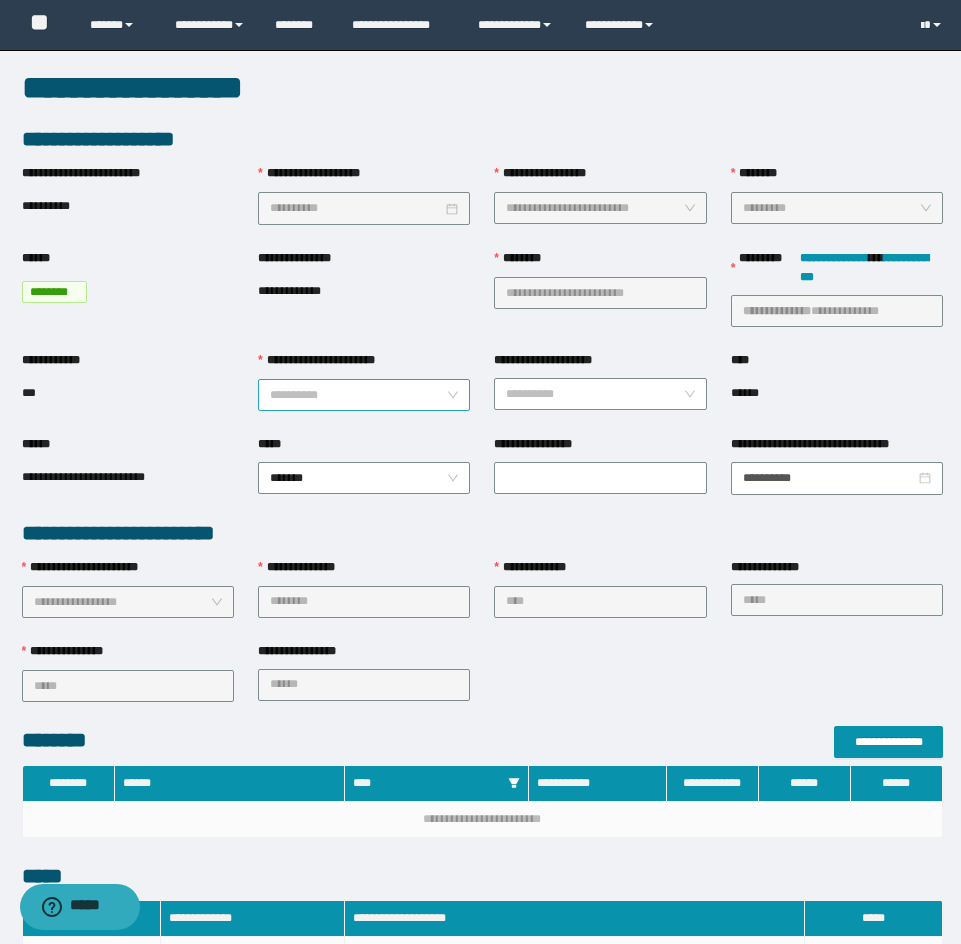 click on "**********" at bounding box center [358, 395] 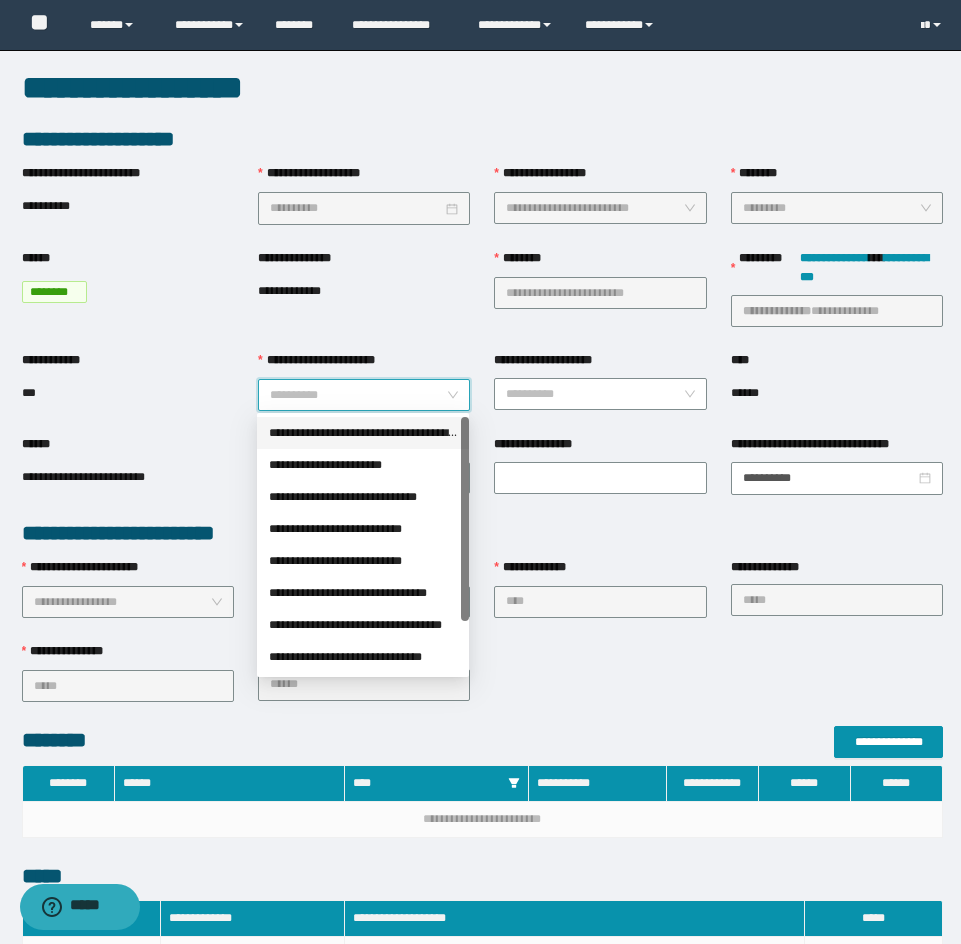 click on "**********" at bounding box center (363, 433) 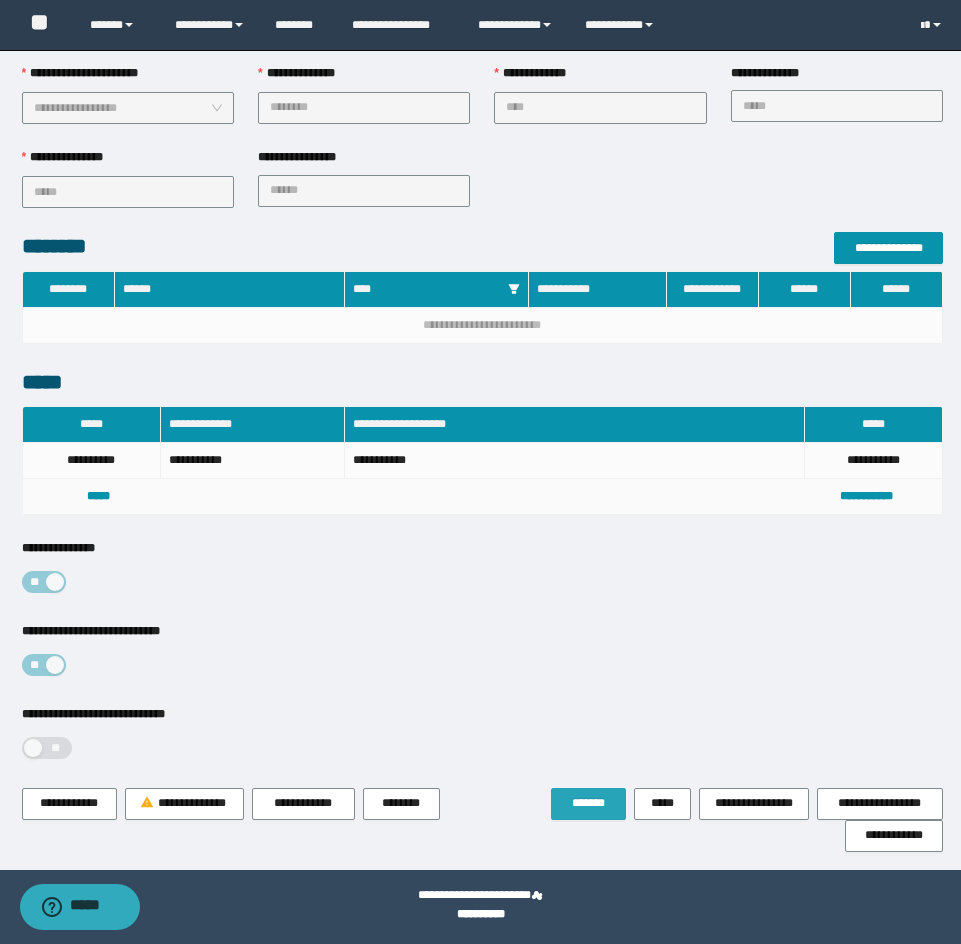 click on "*******" at bounding box center [588, 803] 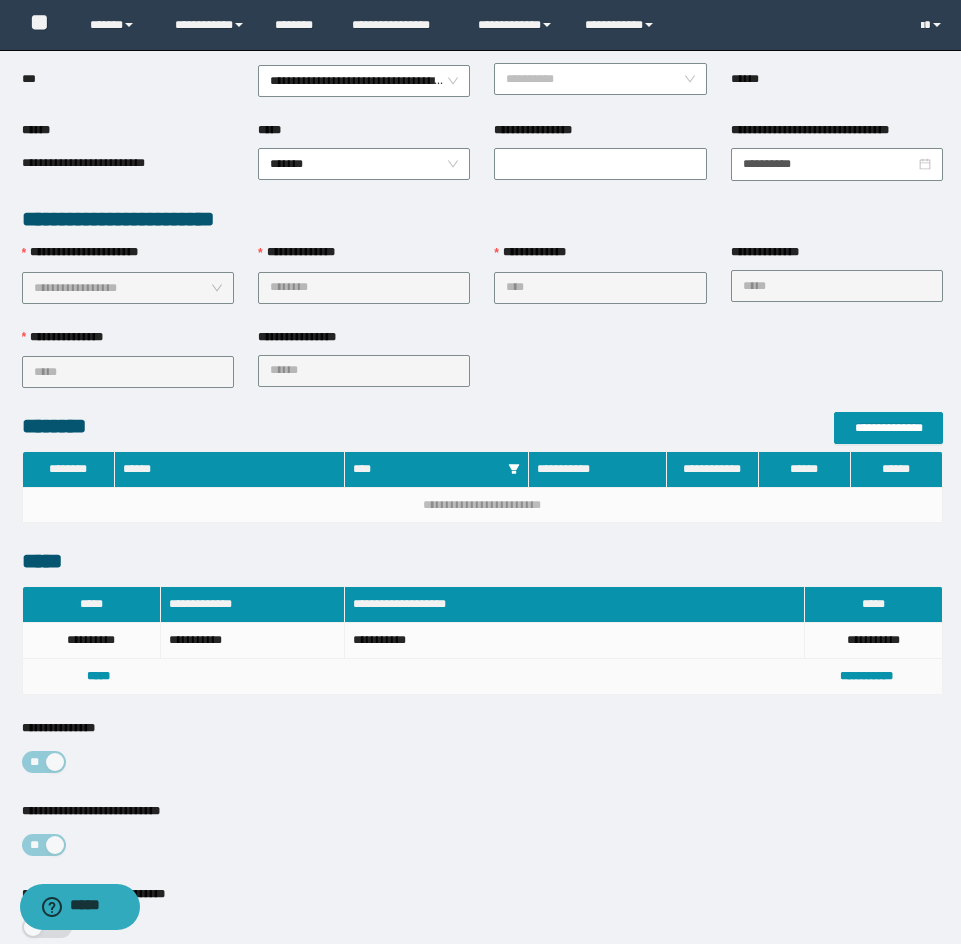 scroll, scrollTop: 0, scrollLeft: 0, axis: both 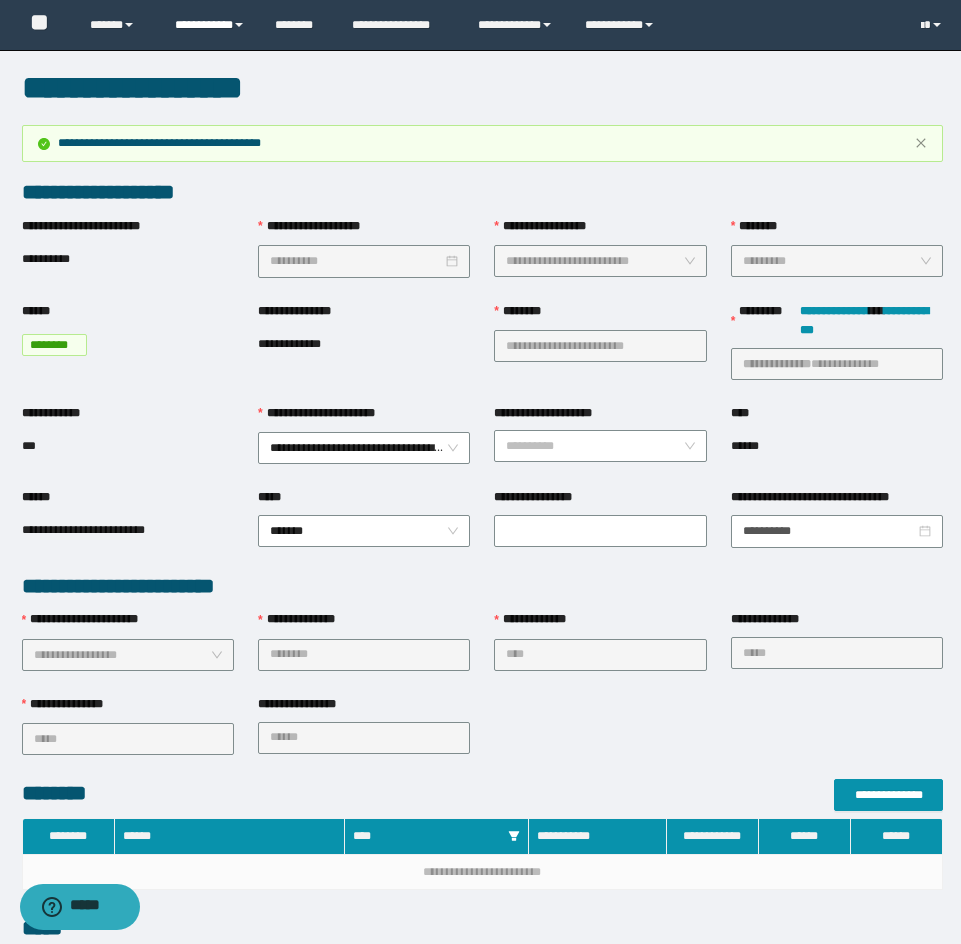 click on "**********" at bounding box center (210, 25) 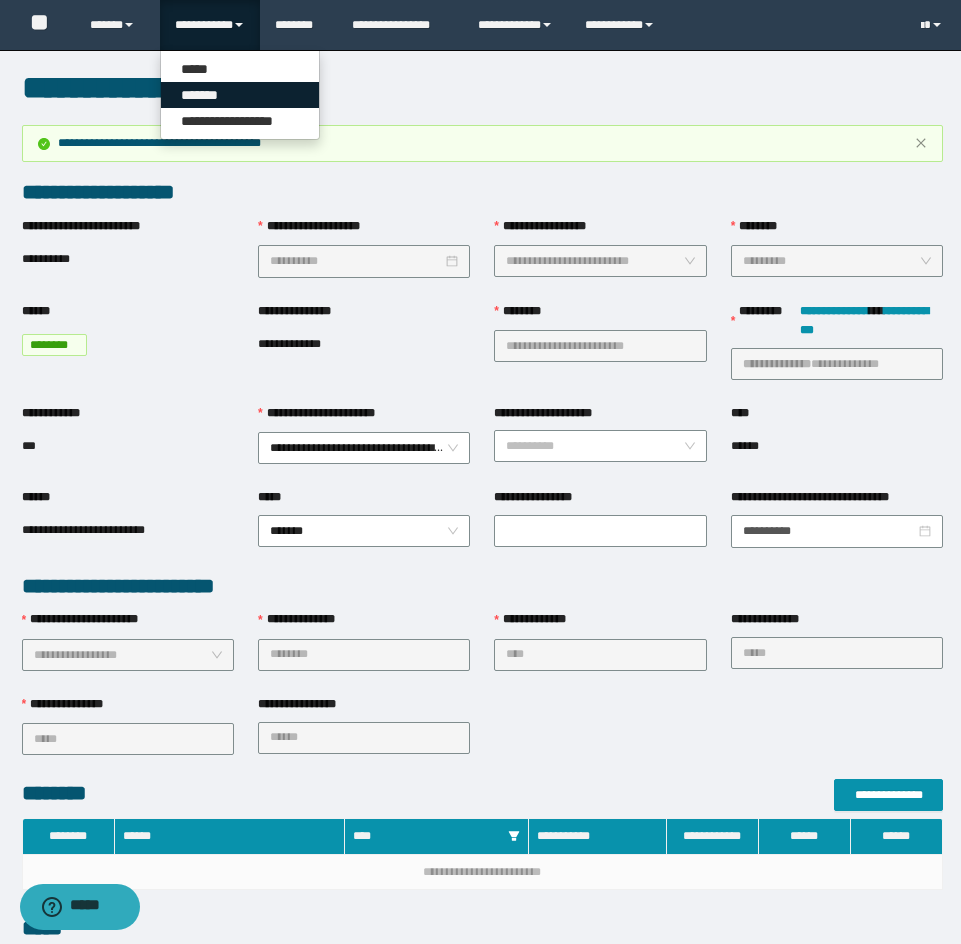 click on "*******" at bounding box center (240, 95) 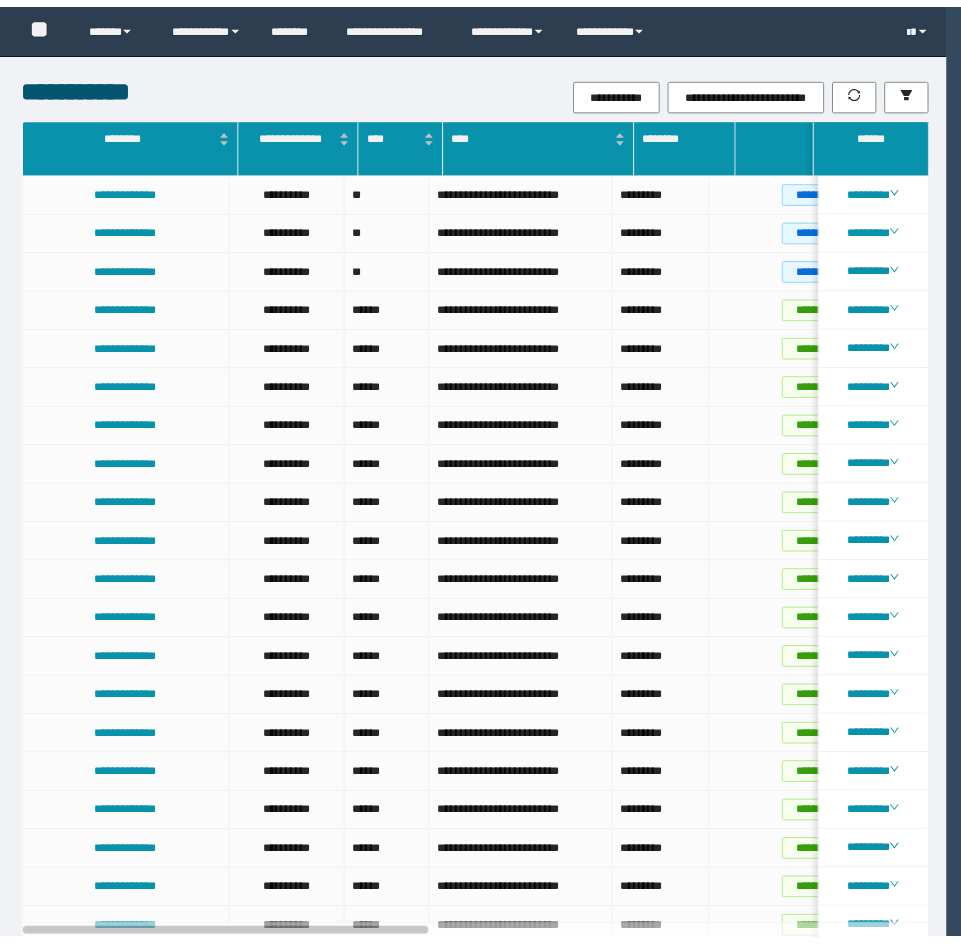 scroll, scrollTop: 0, scrollLeft: 0, axis: both 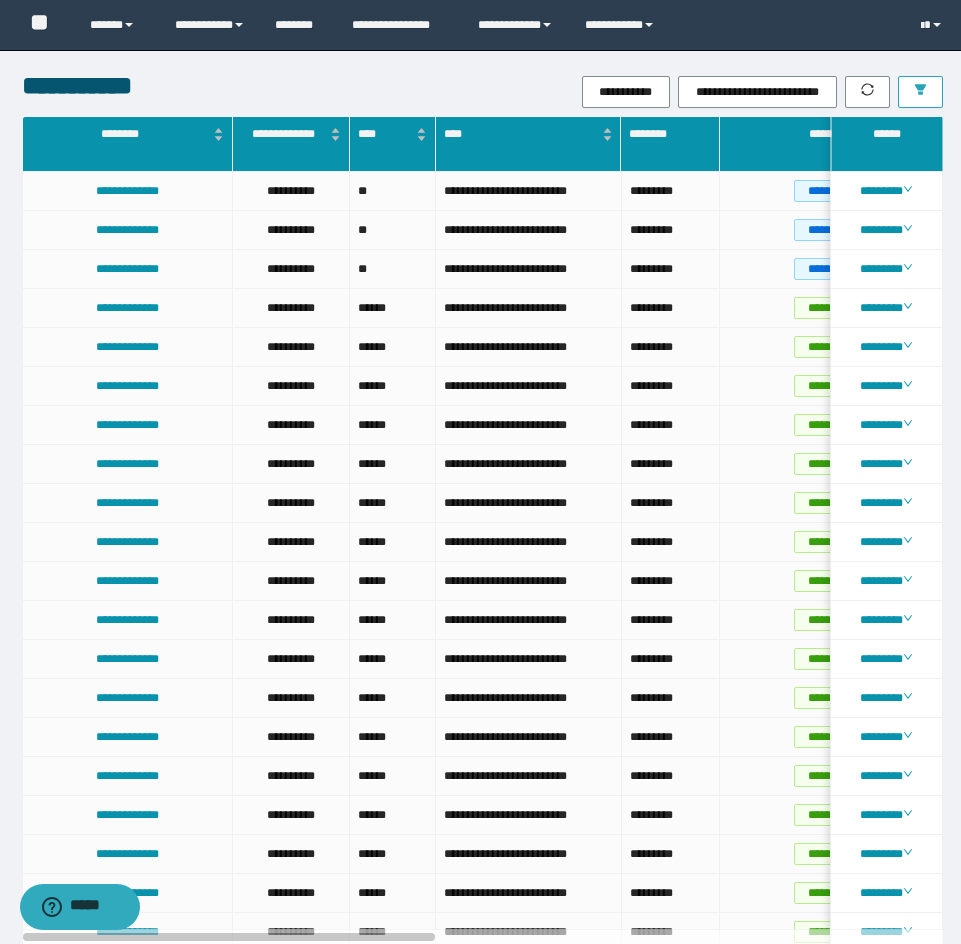 click at bounding box center (920, 92) 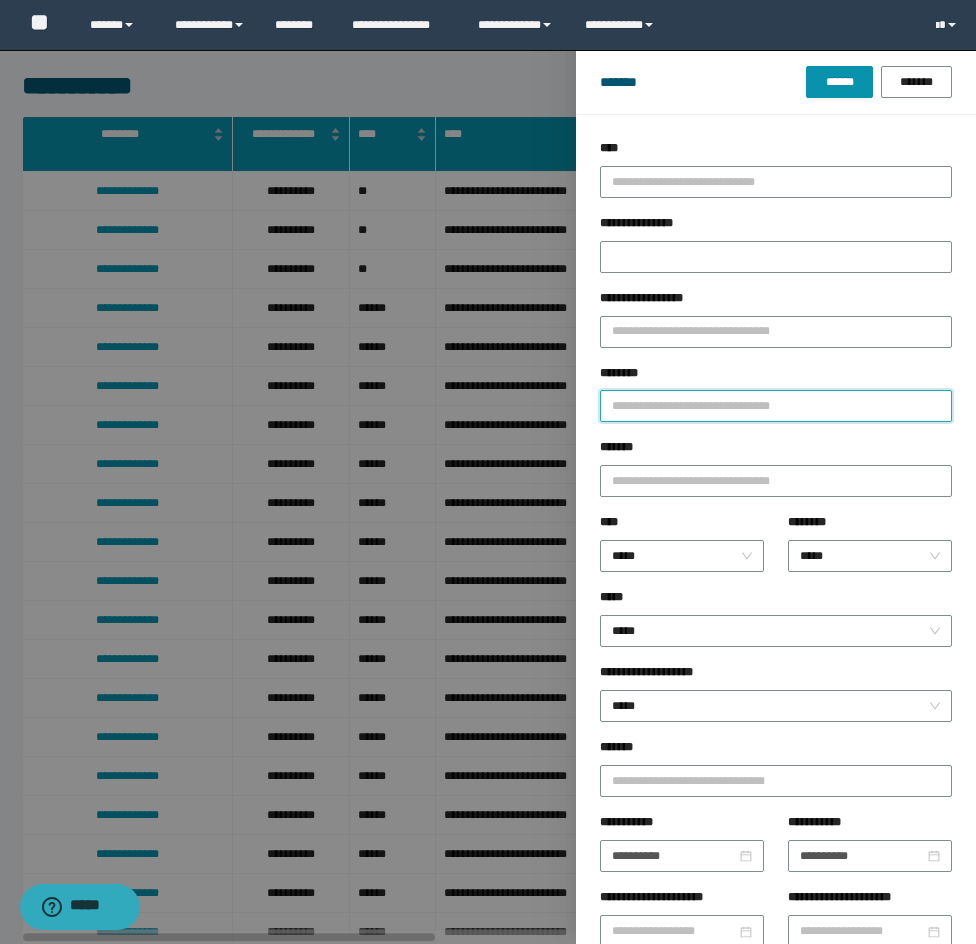 click on "********" at bounding box center (776, 406) 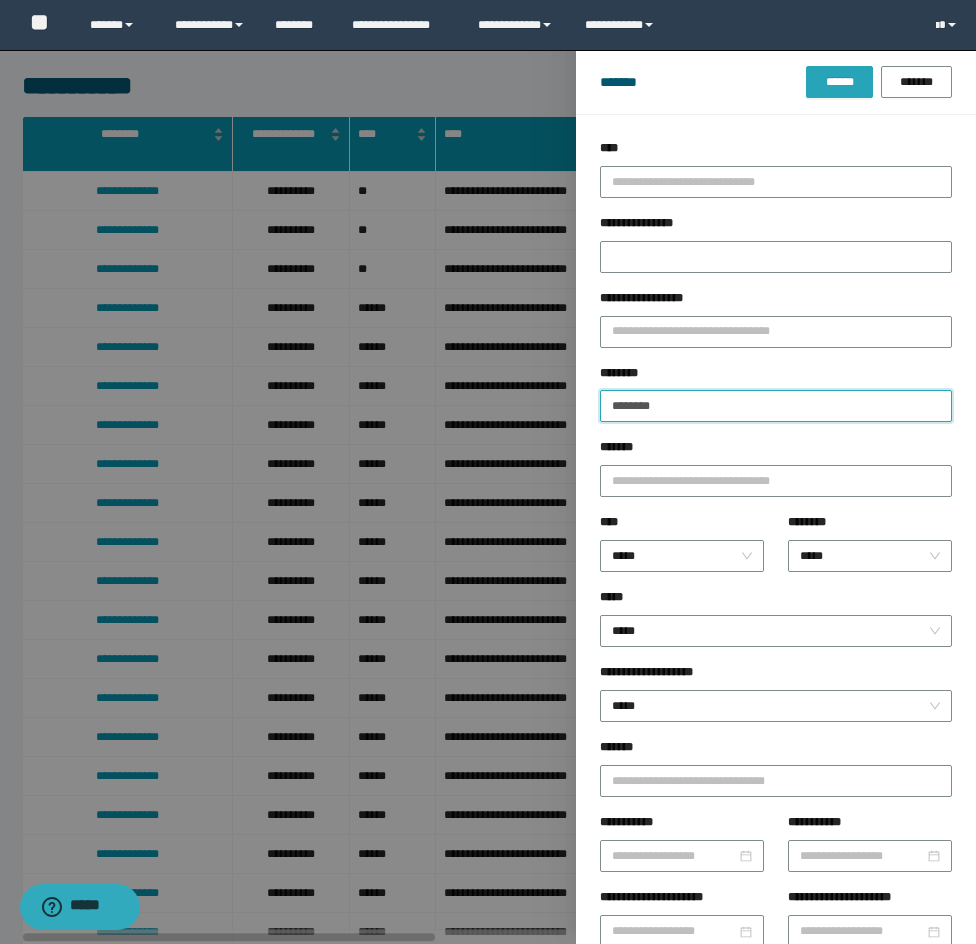 type on "********" 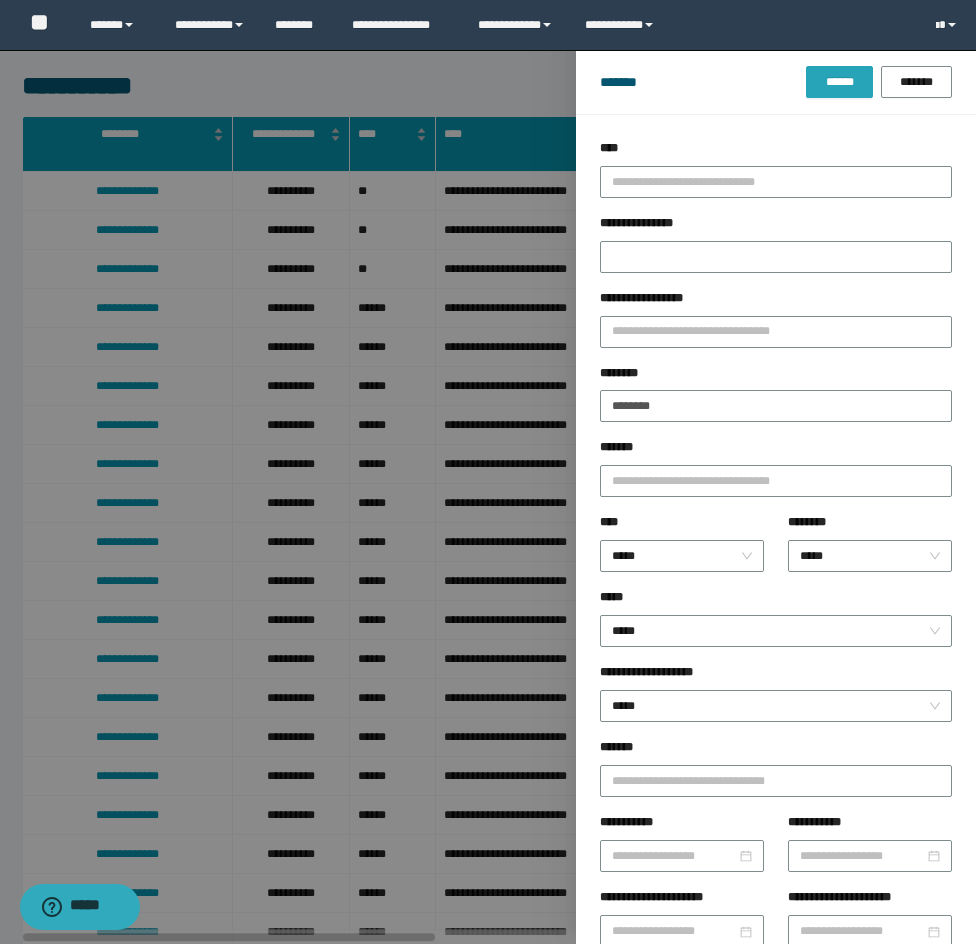 click on "******" at bounding box center (839, 82) 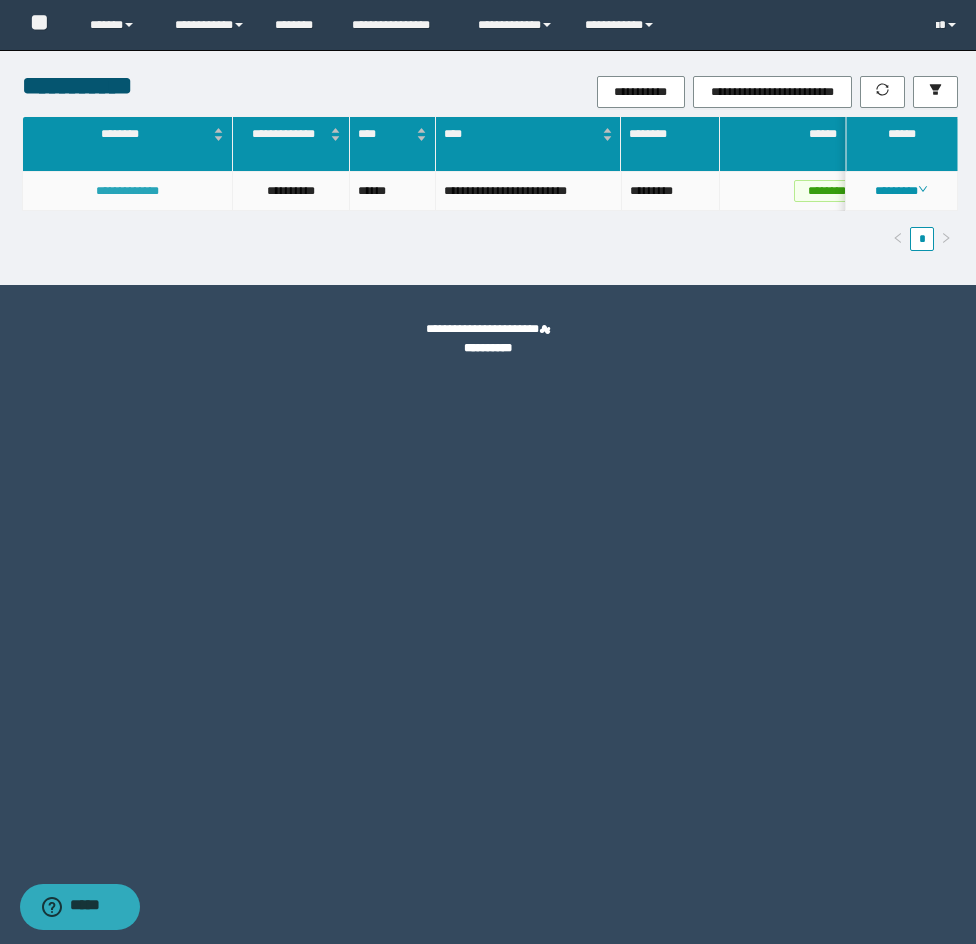 click on "**********" at bounding box center [127, 191] 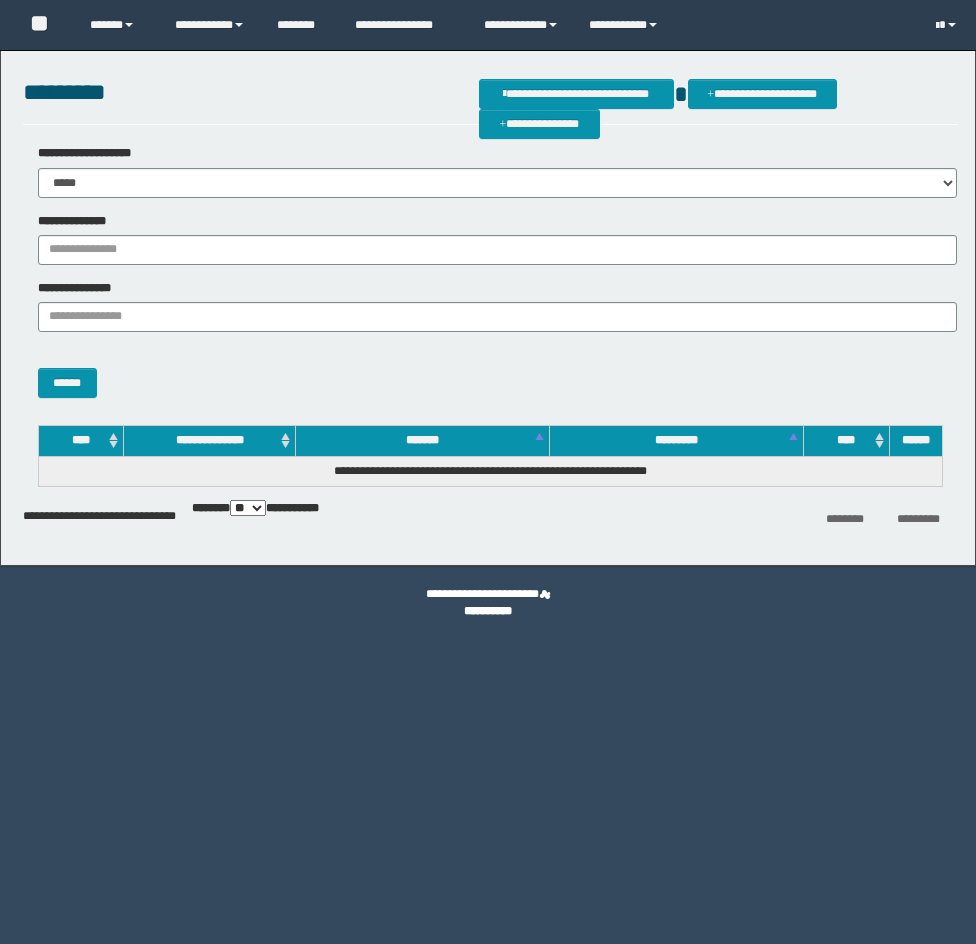 scroll, scrollTop: 0, scrollLeft: 0, axis: both 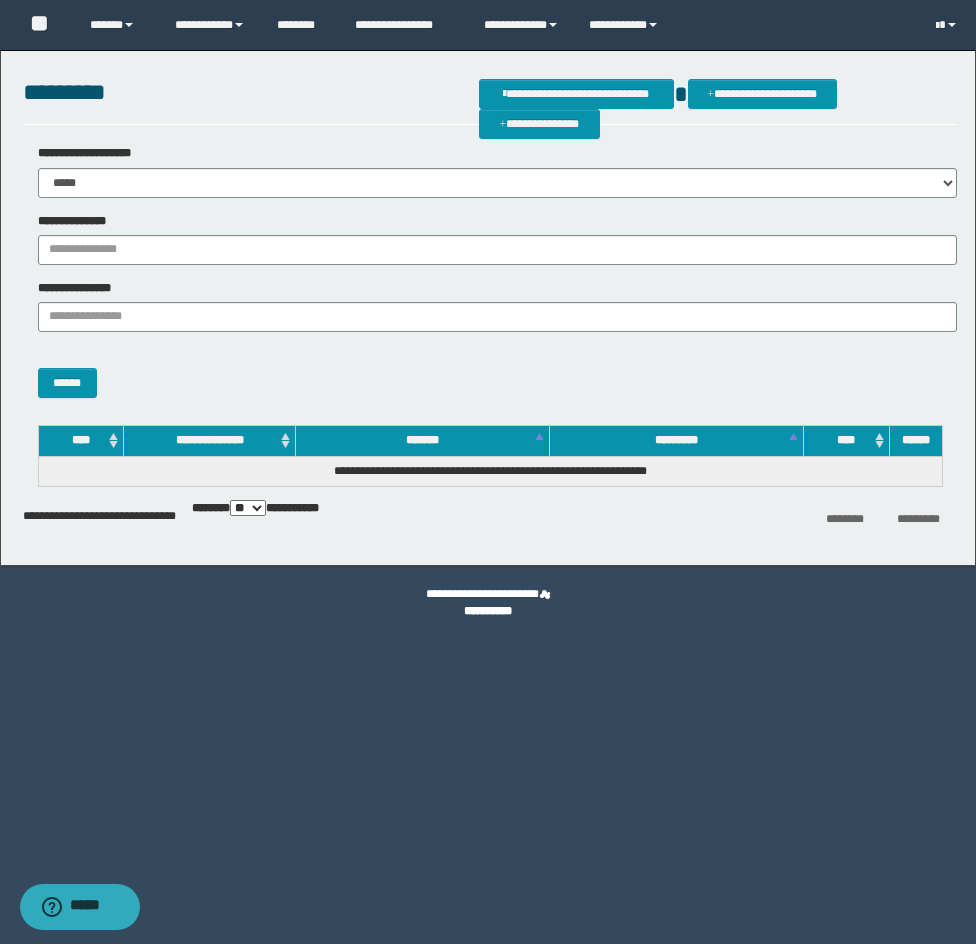 click on "**********" at bounding box center [490, 239] 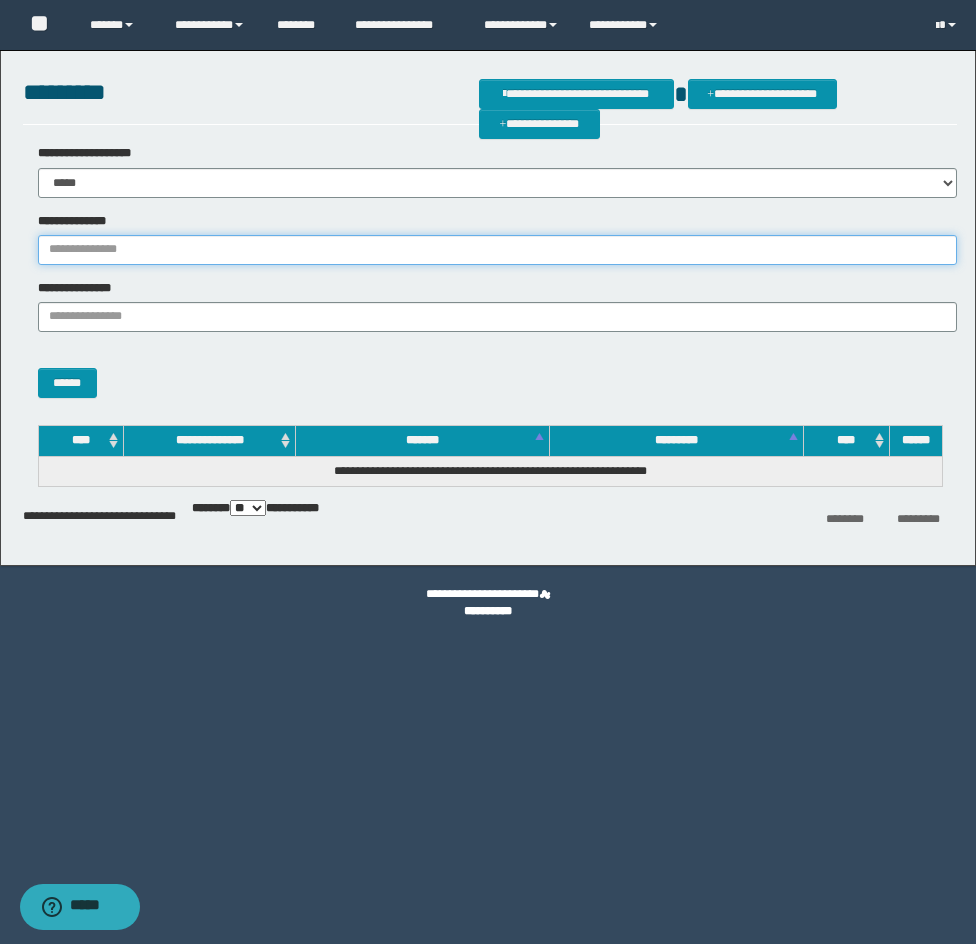 click on "**********" at bounding box center [497, 250] 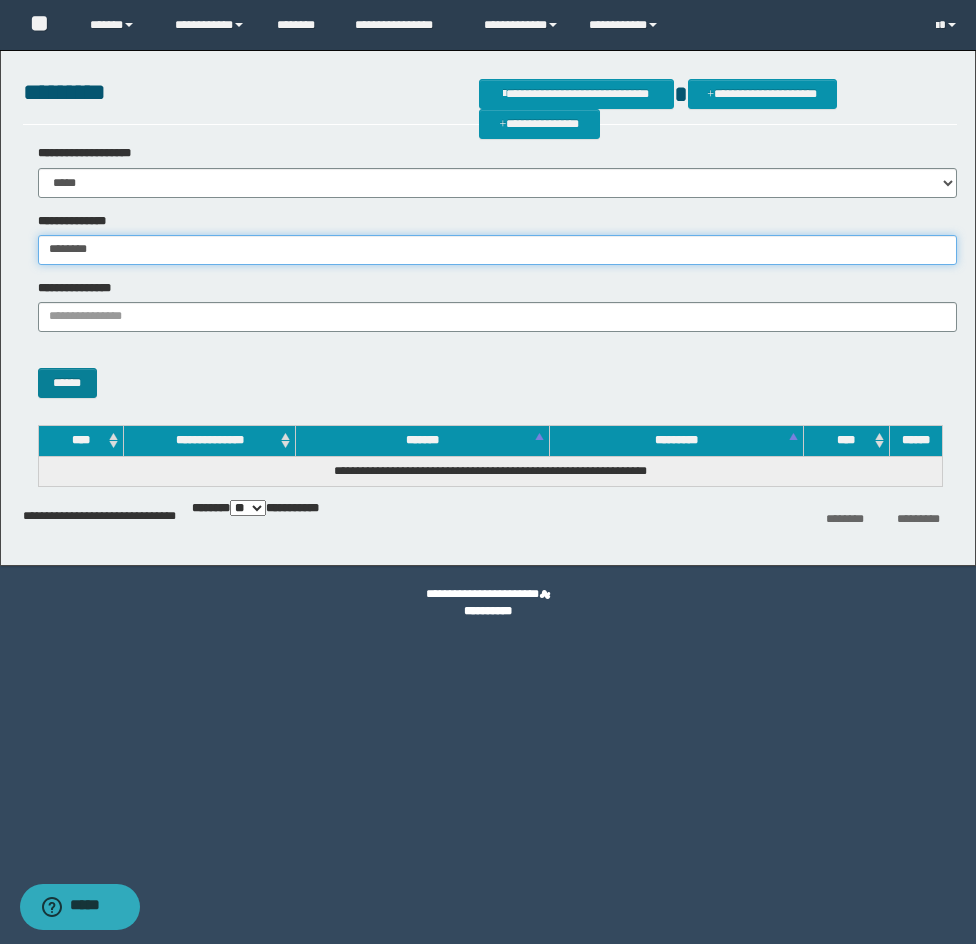 type on "********" 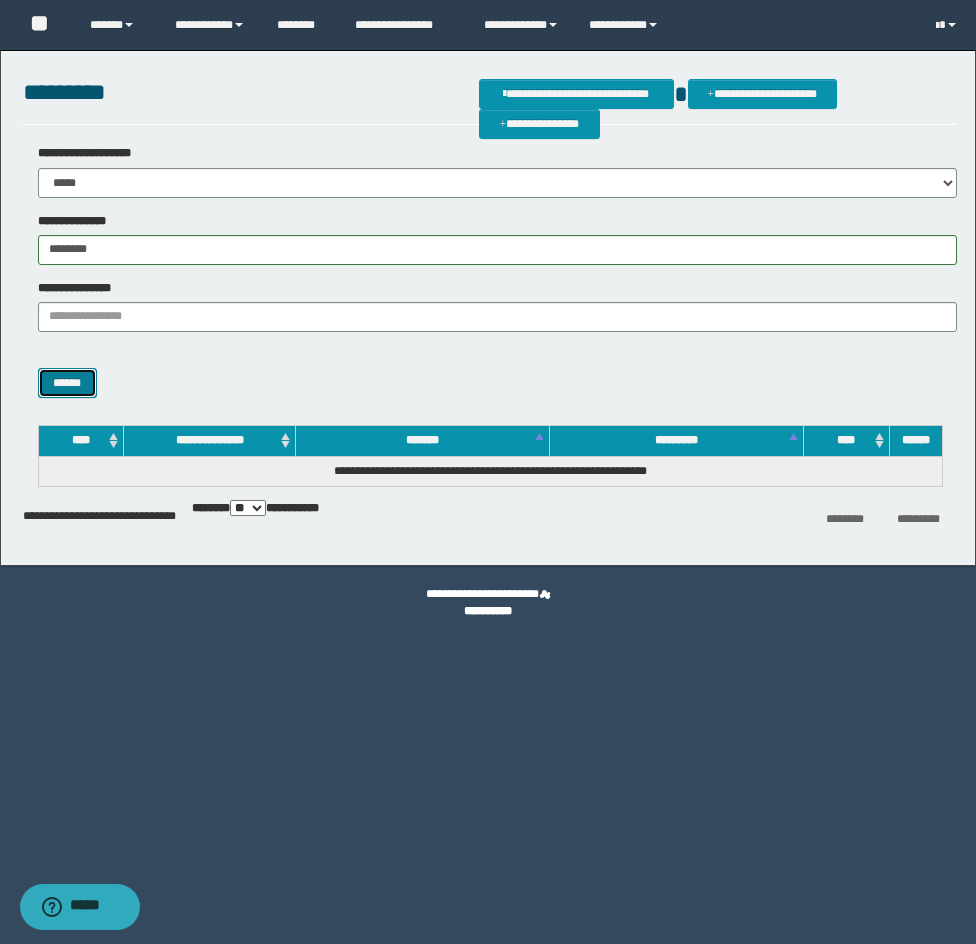 click on "******" at bounding box center (67, 383) 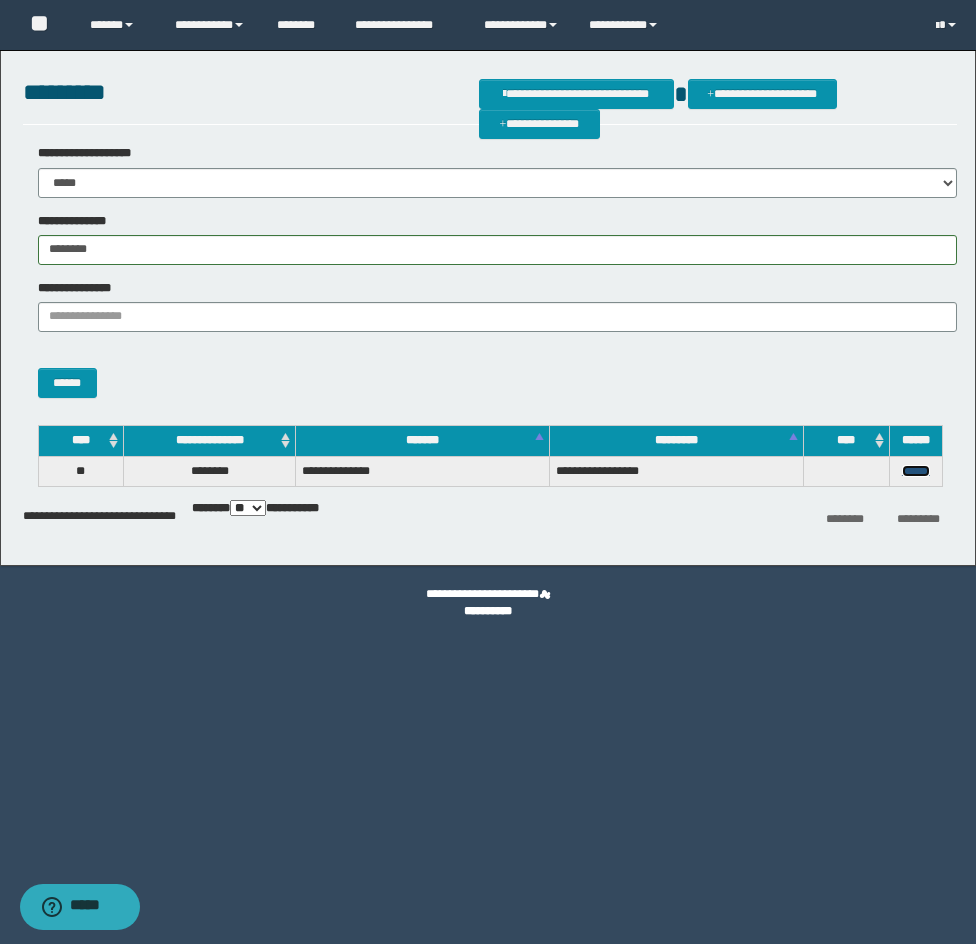 click on "******" at bounding box center [916, 471] 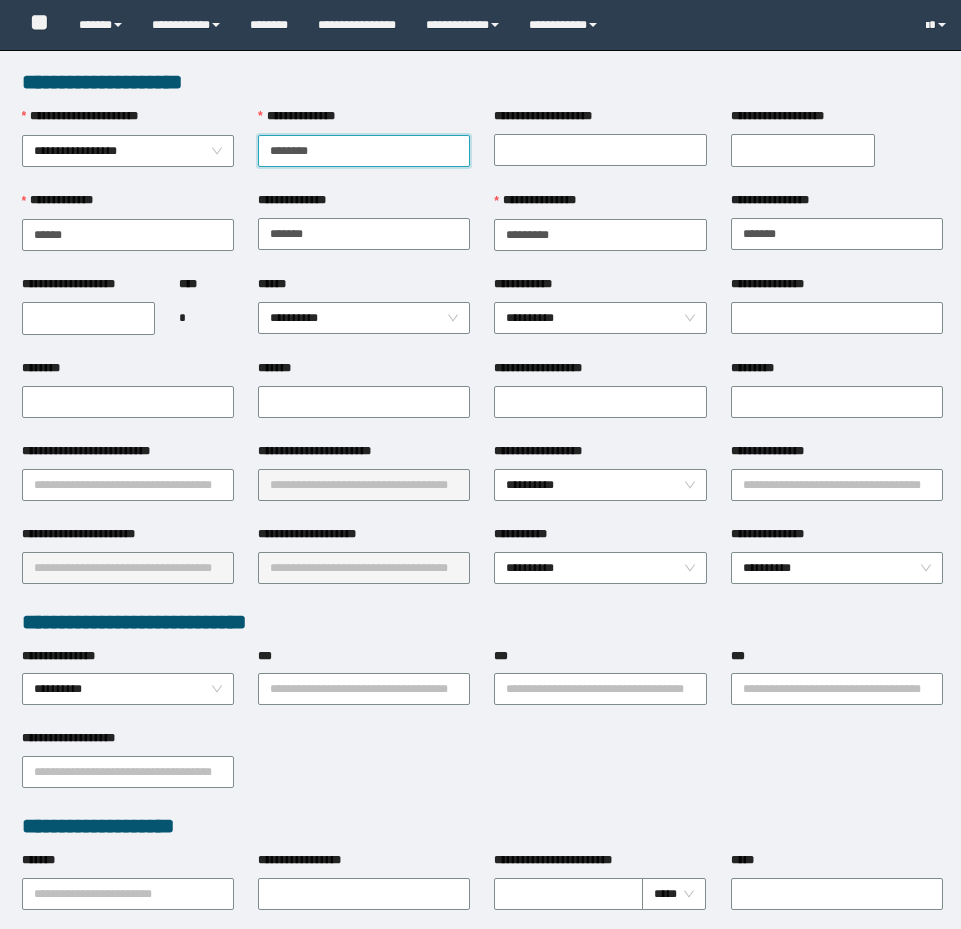 scroll, scrollTop: 0, scrollLeft: 0, axis: both 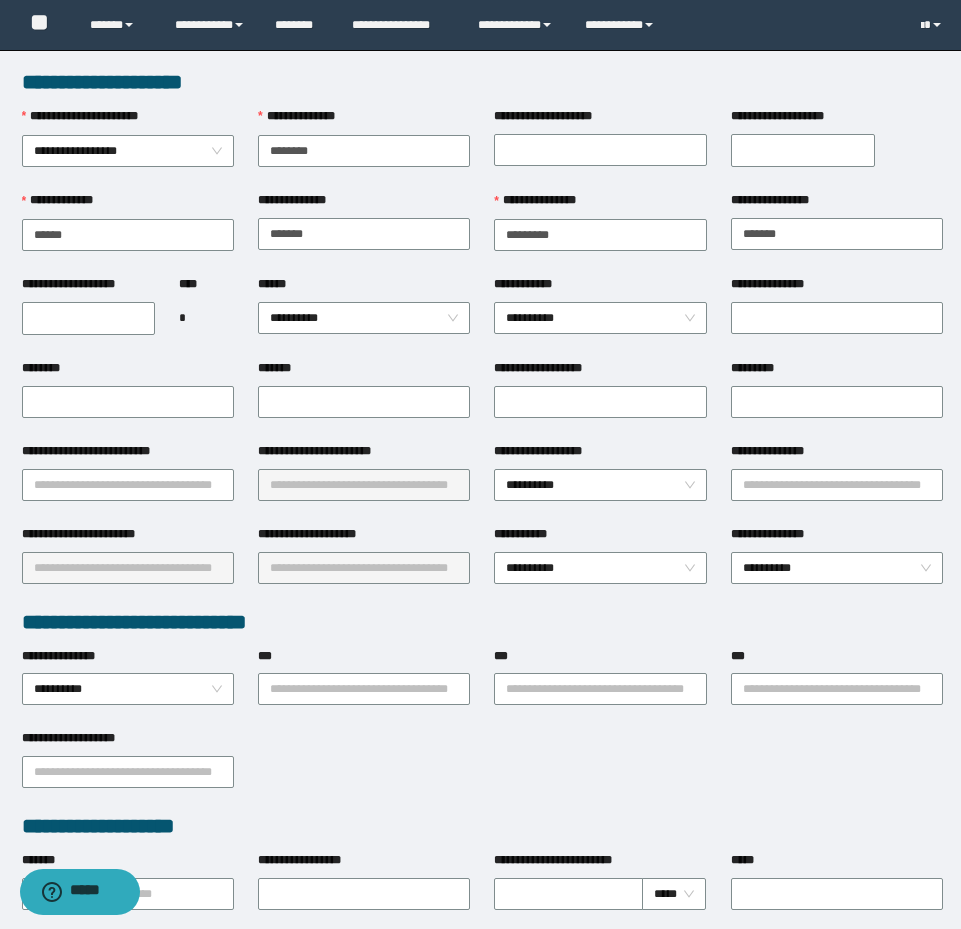 click on "**********" at bounding box center (89, 318) 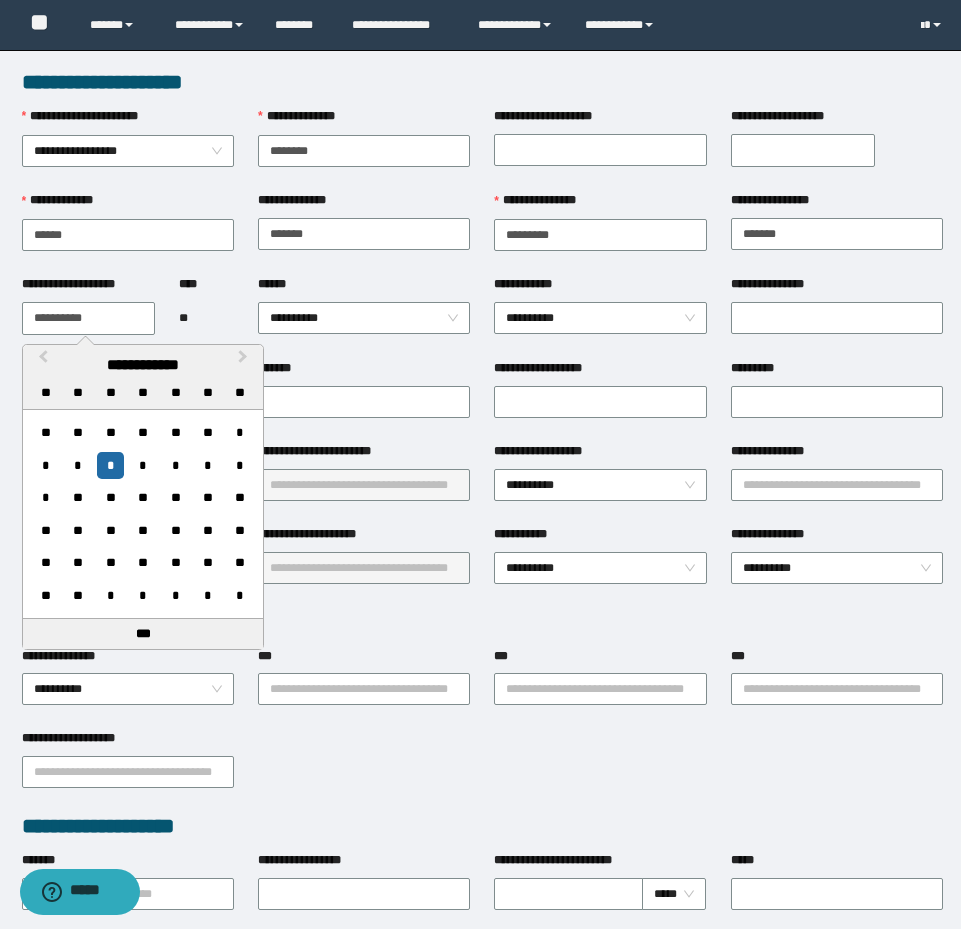type on "**********" 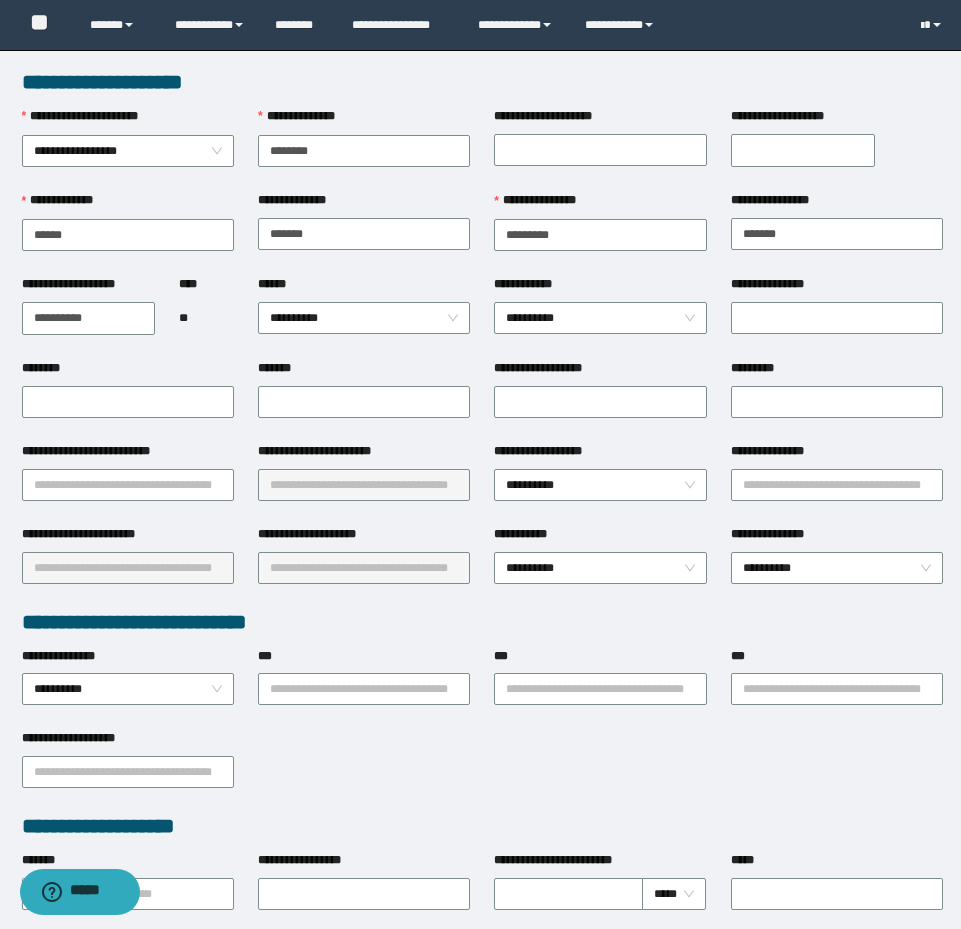 click on "******" at bounding box center [364, 288] 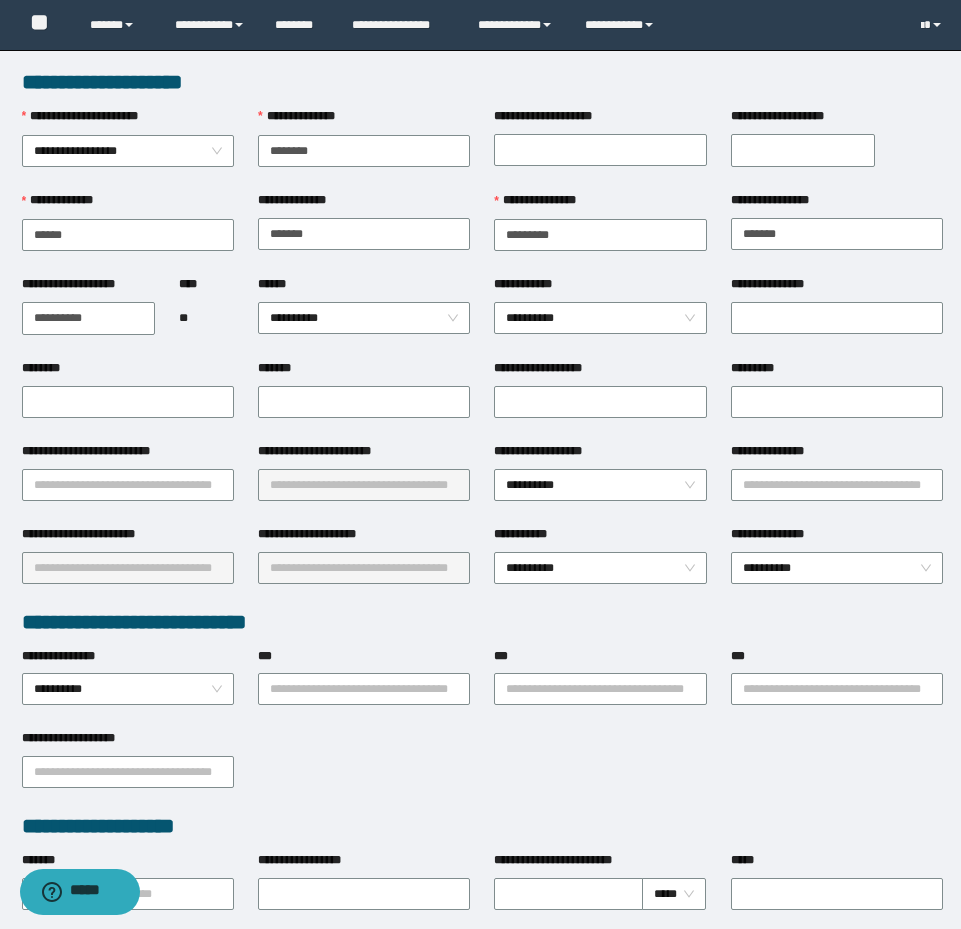 drag, startPoint x: 325, startPoint y: 302, endPoint x: 346, endPoint y: 333, distance: 37.44329 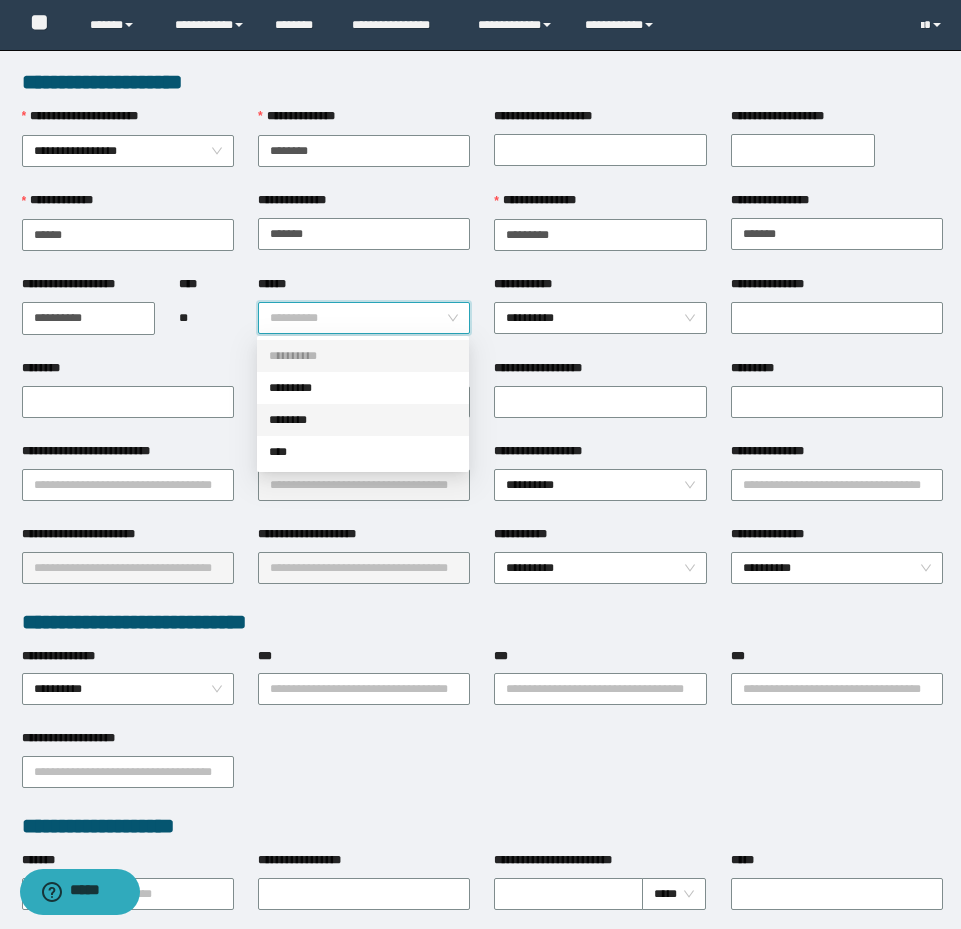 click on "********" at bounding box center (363, 420) 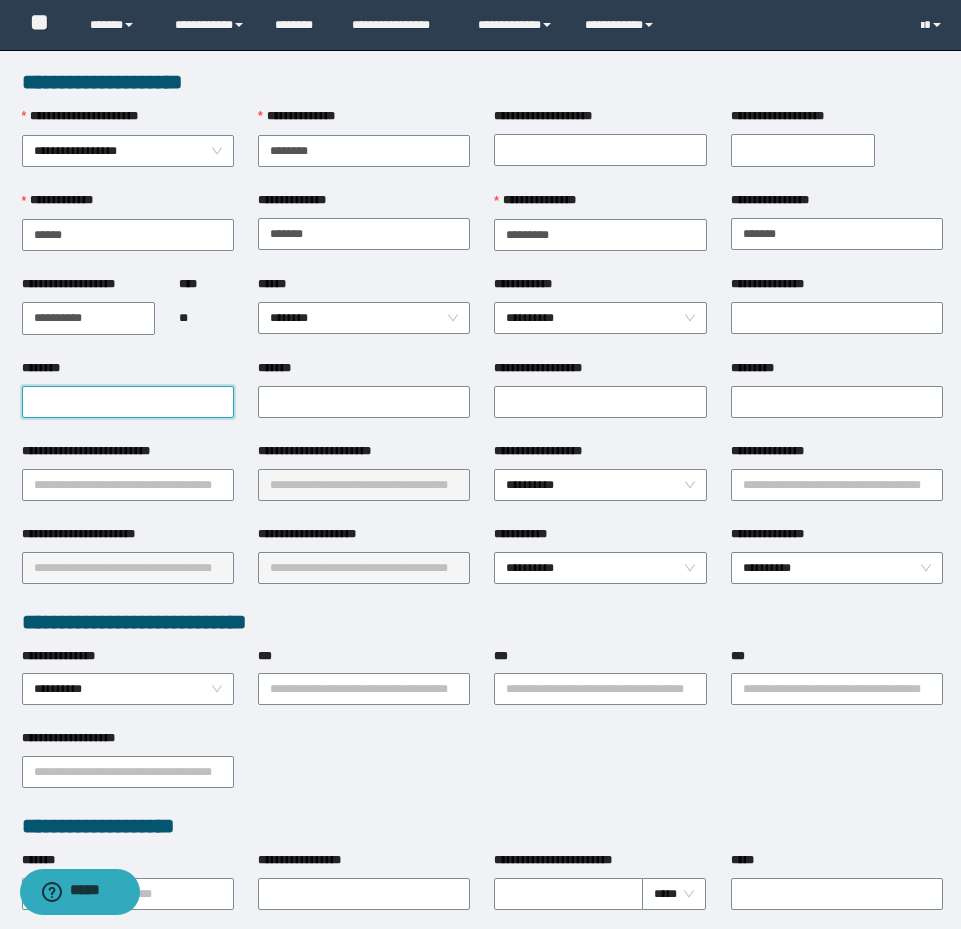 click on "********" at bounding box center (128, 402) 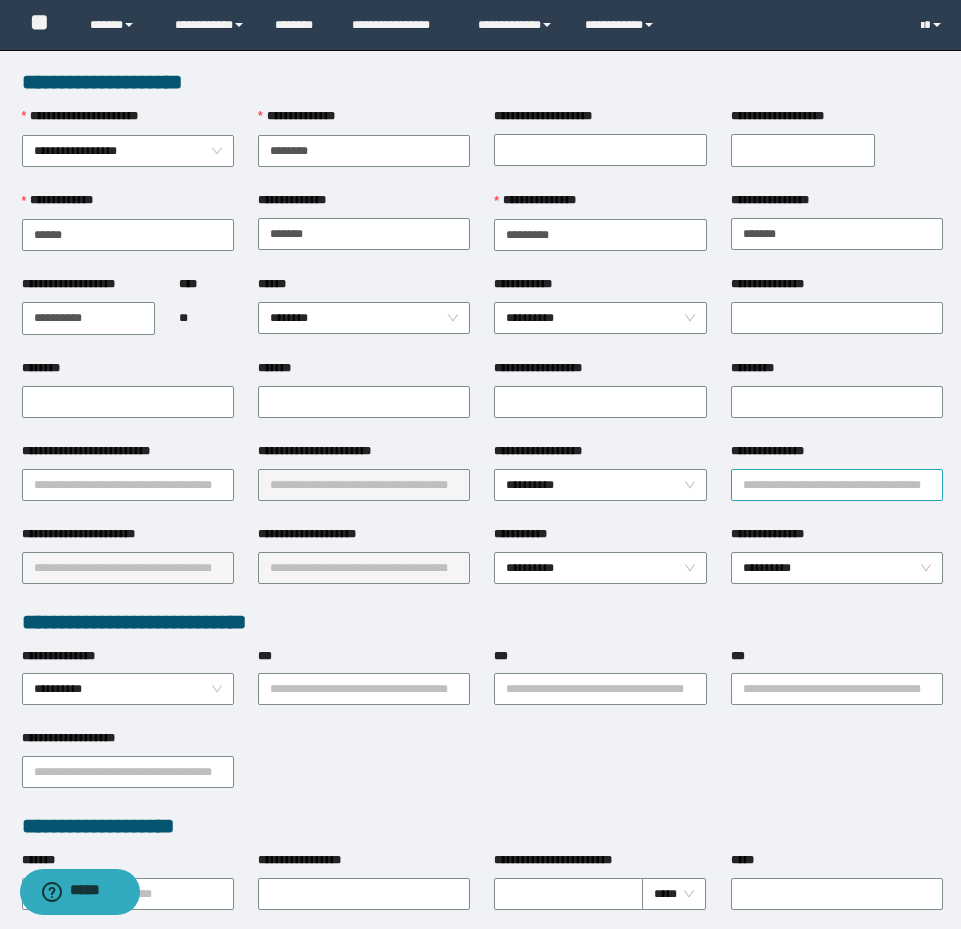 click on "**********" at bounding box center [837, 485] 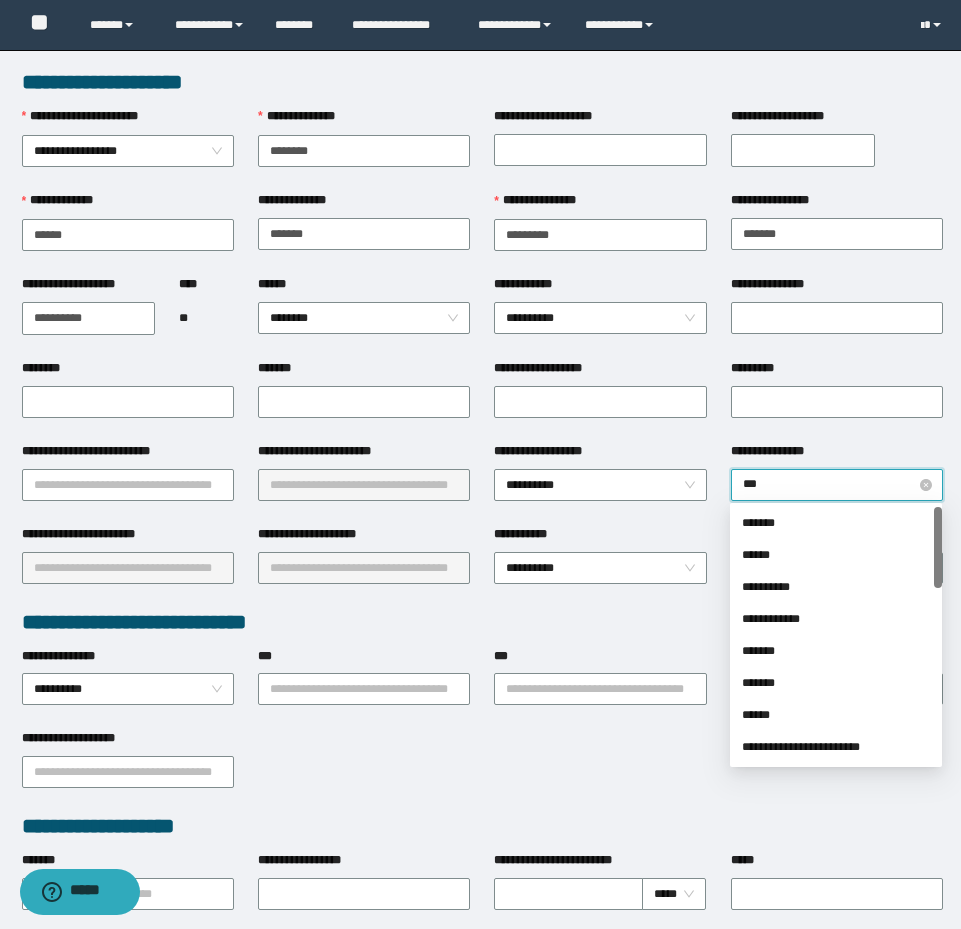 type on "****" 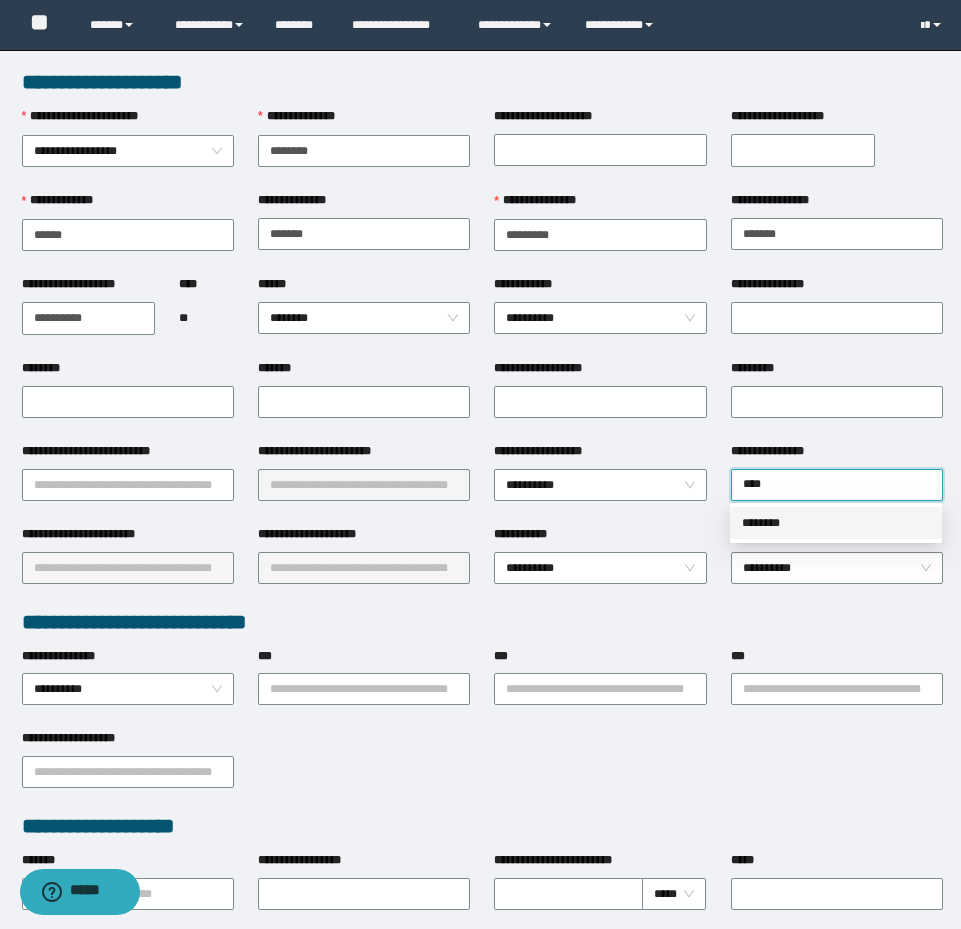 click on "********" at bounding box center [836, 523] 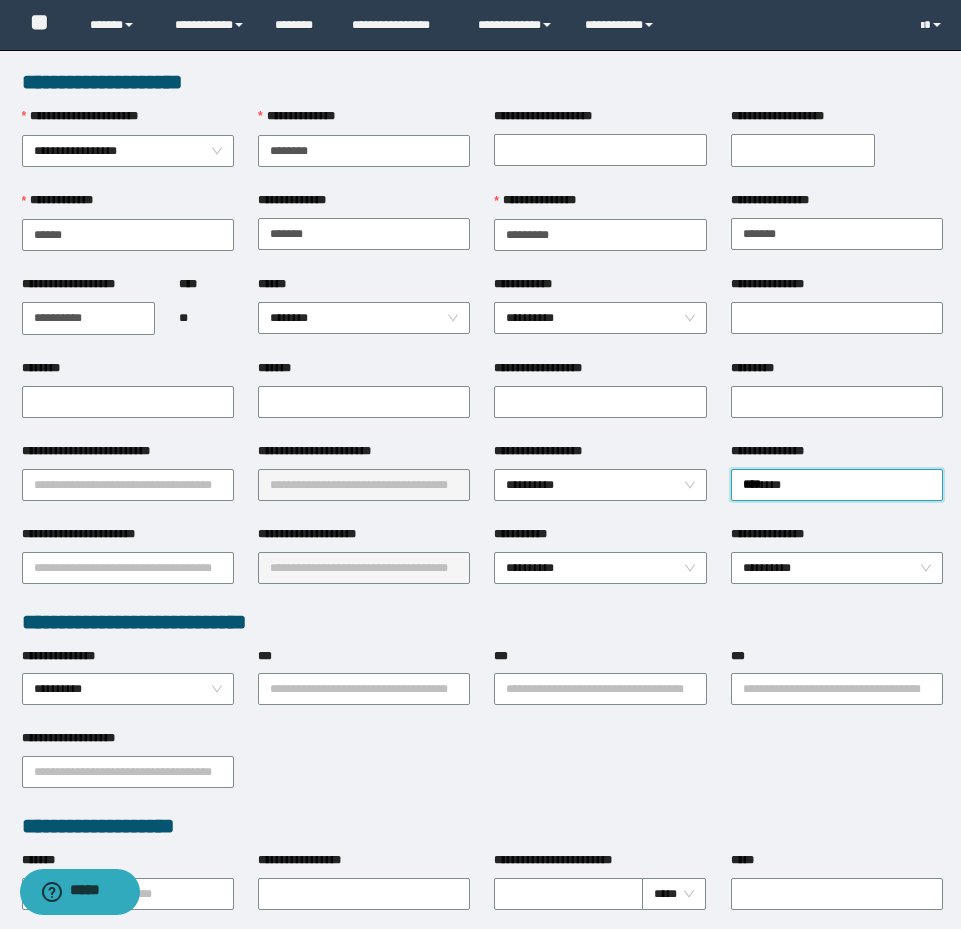 click on "*********" at bounding box center (837, 400) 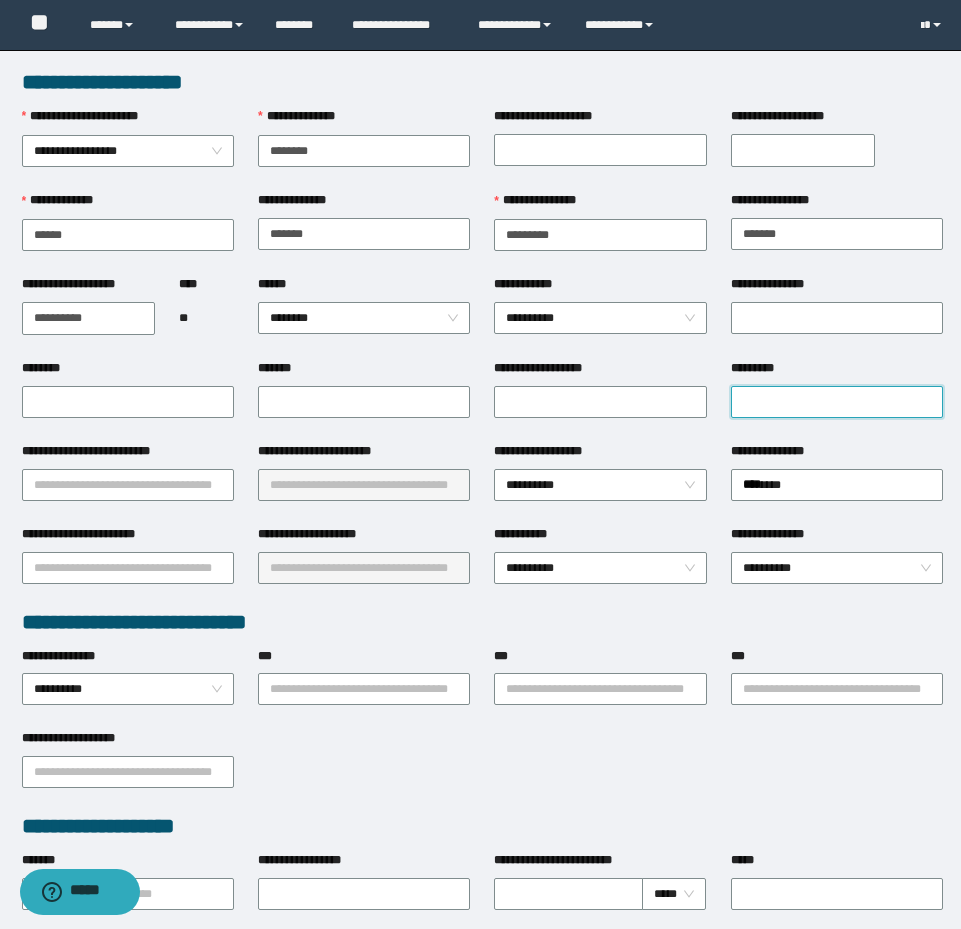 click on "*********" at bounding box center (837, 402) 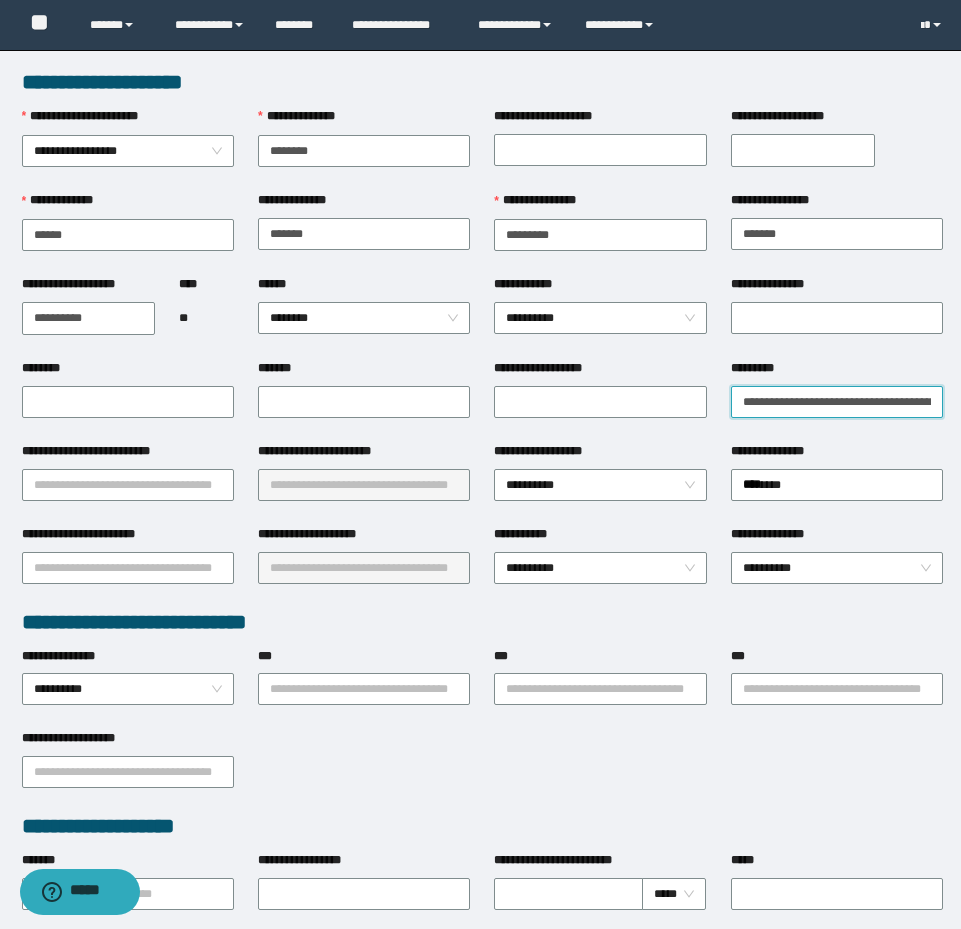 scroll, scrollTop: 0, scrollLeft: 169, axis: horizontal 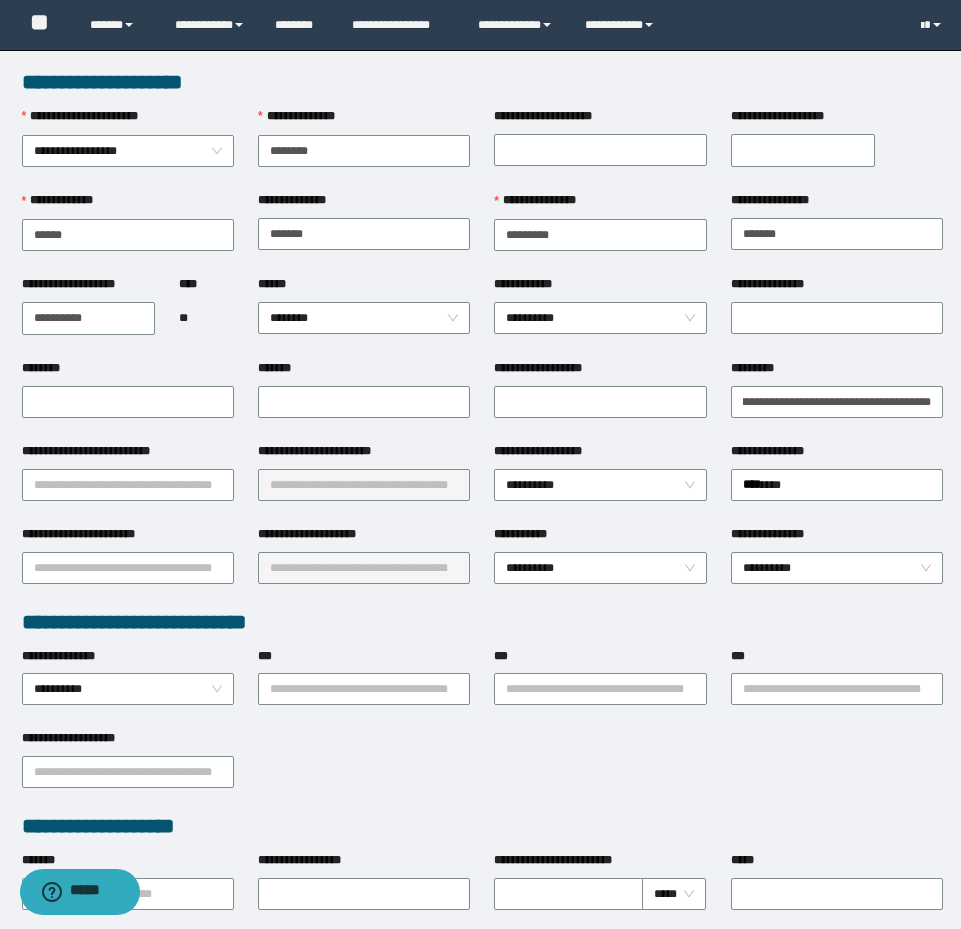 click on "**********" at bounding box center (837, 400) 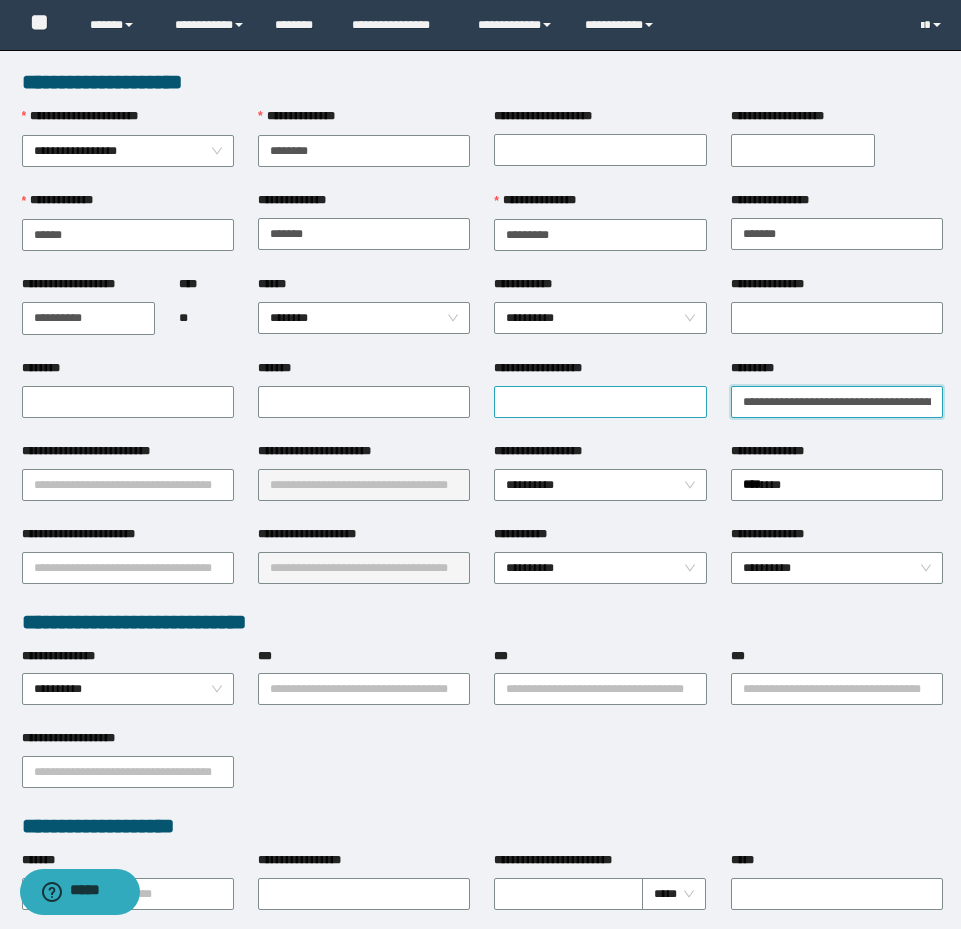 drag, startPoint x: 795, startPoint y: 405, endPoint x: 647, endPoint y: 395, distance: 148.33745 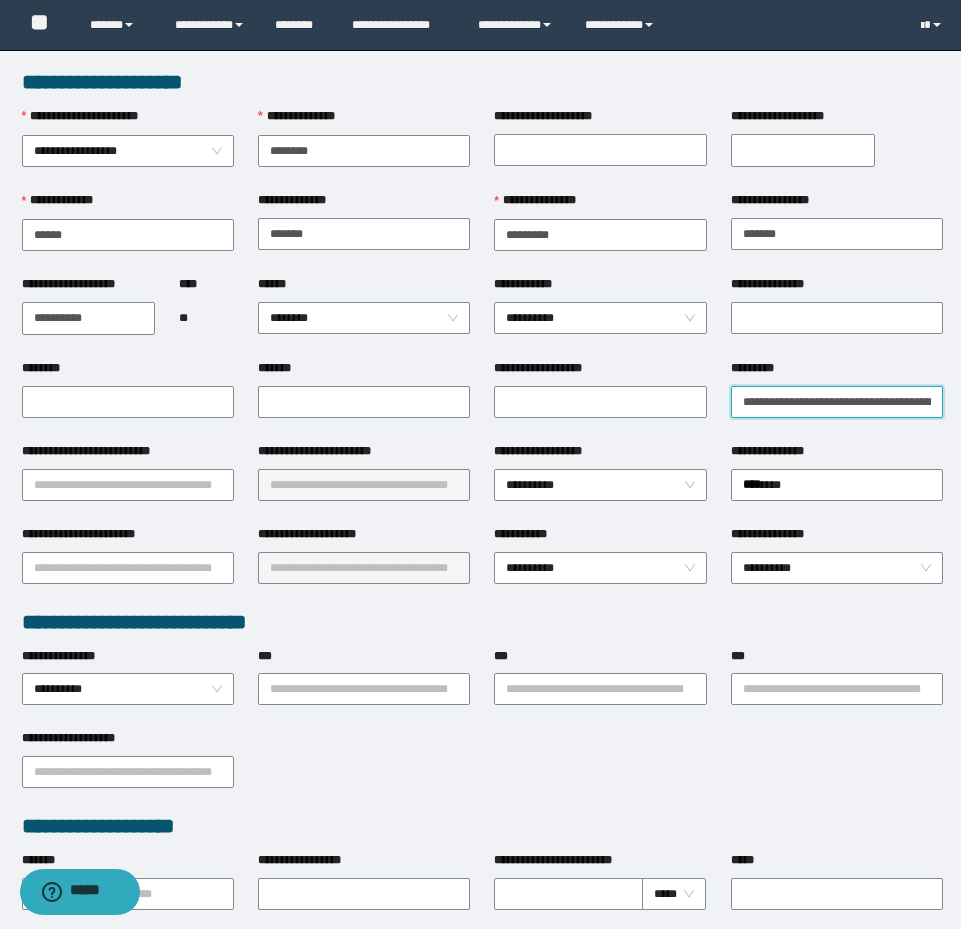 type on "**********" 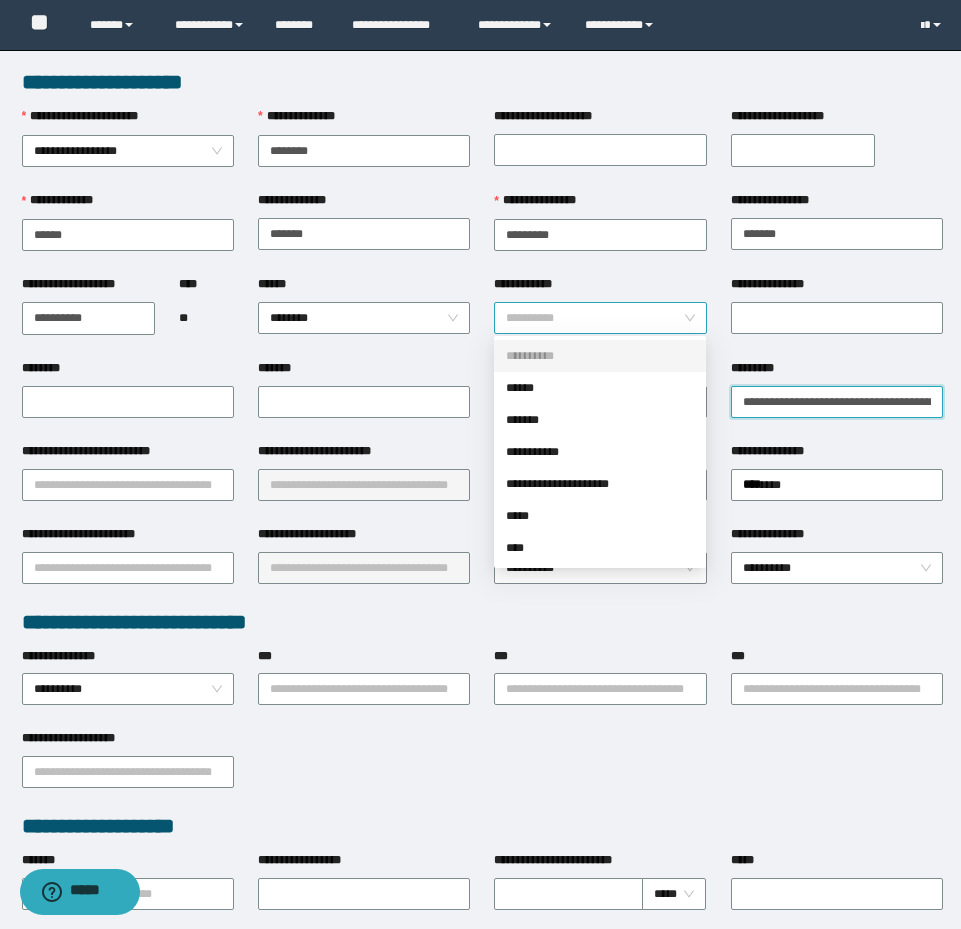 click on "**********" at bounding box center (600, 318) 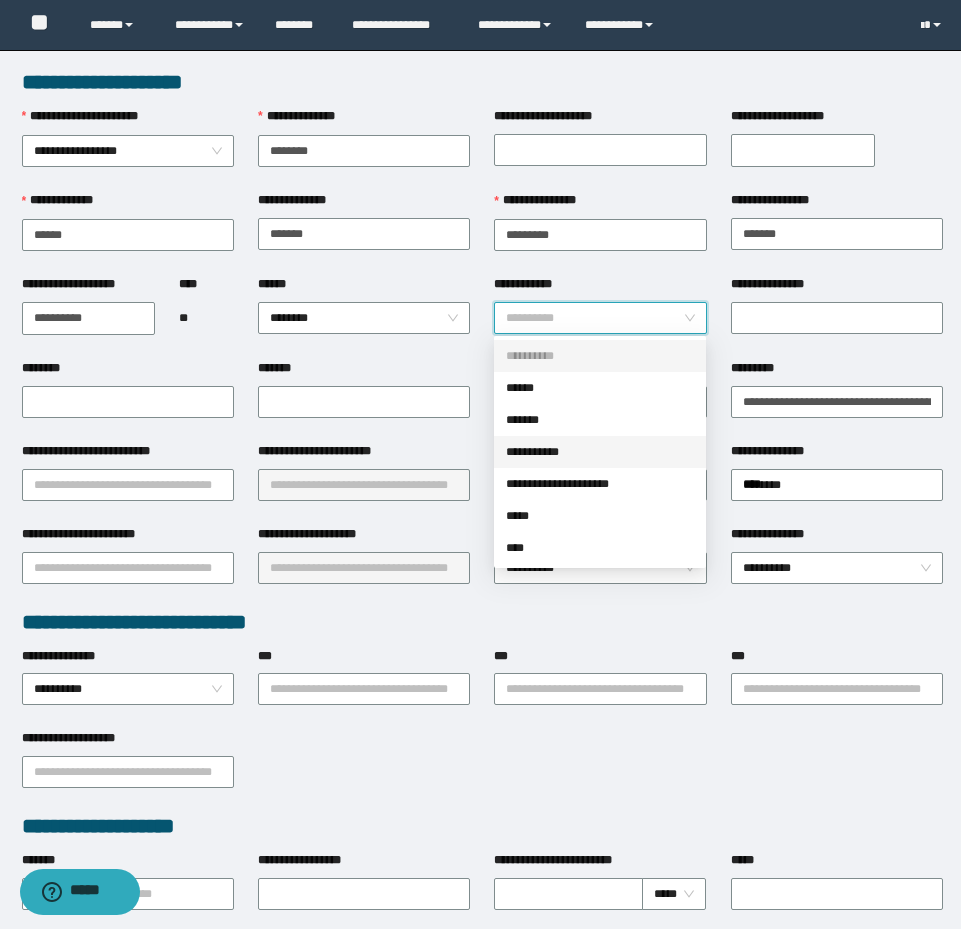 click on "**********" at bounding box center (600, 452) 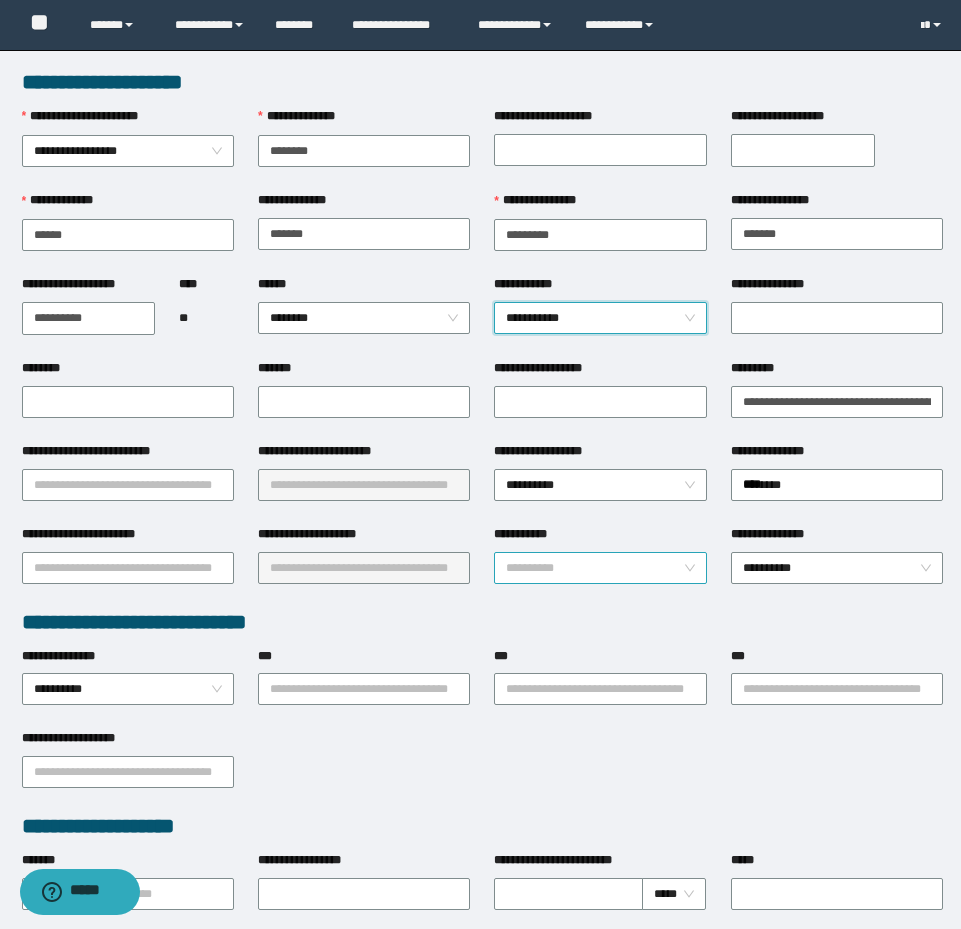 click on "**********" at bounding box center (600, 568) 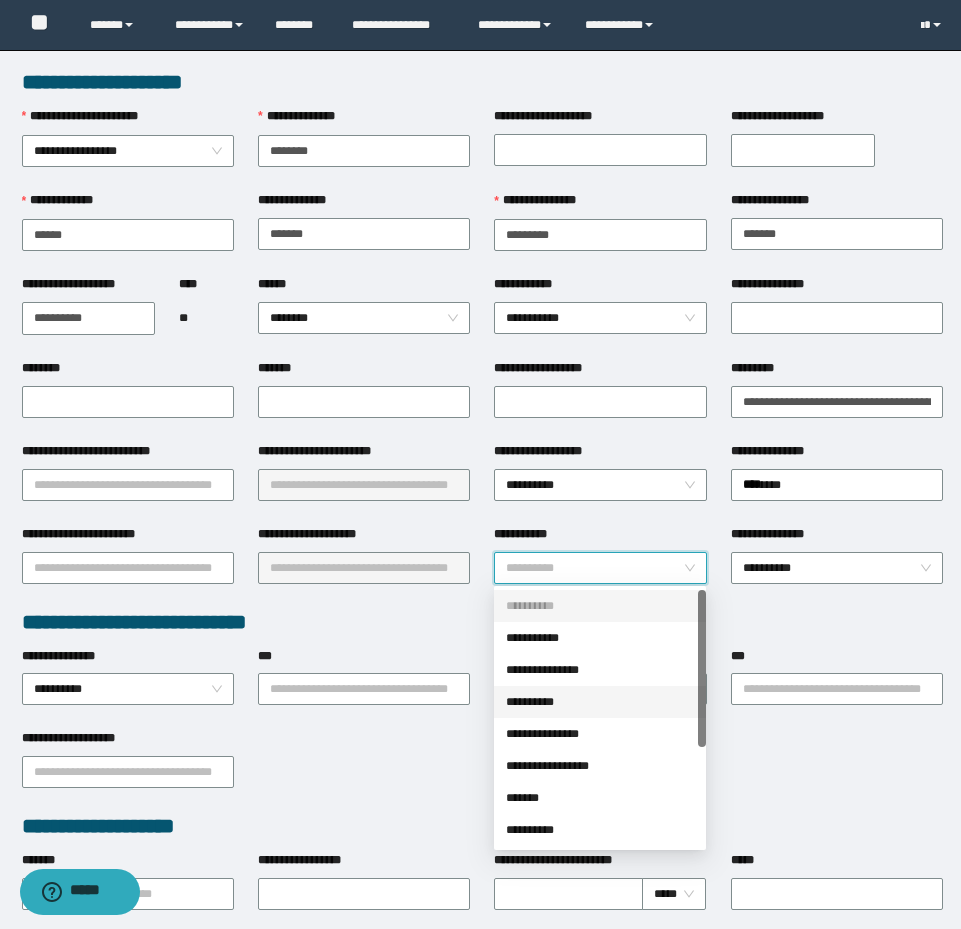 scroll, scrollTop: 100, scrollLeft: 0, axis: vertical 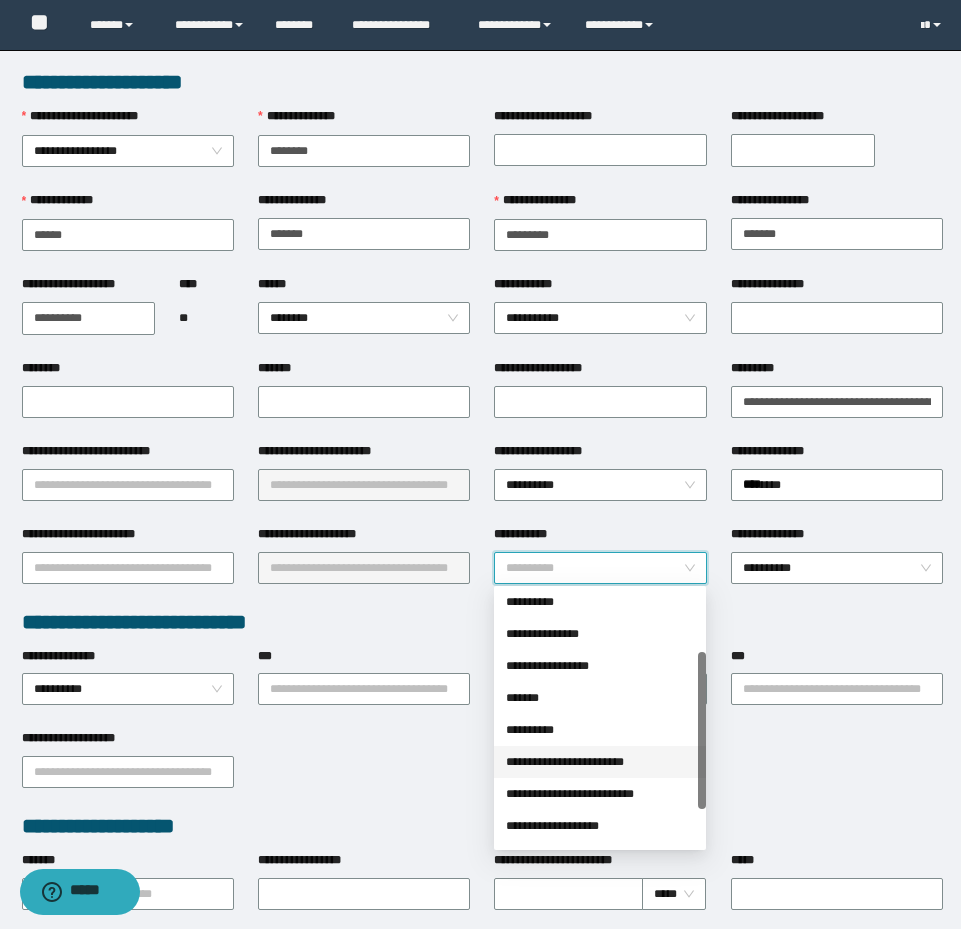click on "**********" at bounding box center [600, 762] 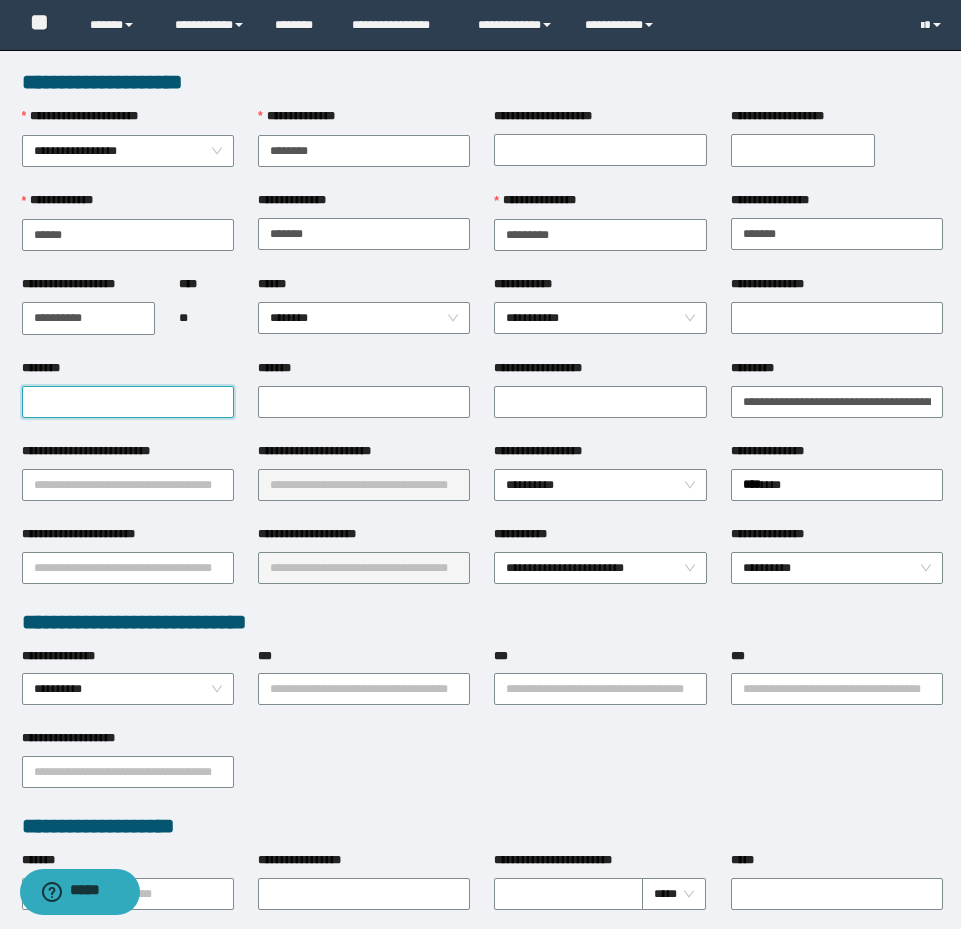 click on "********" at bounding box center (128, 402) 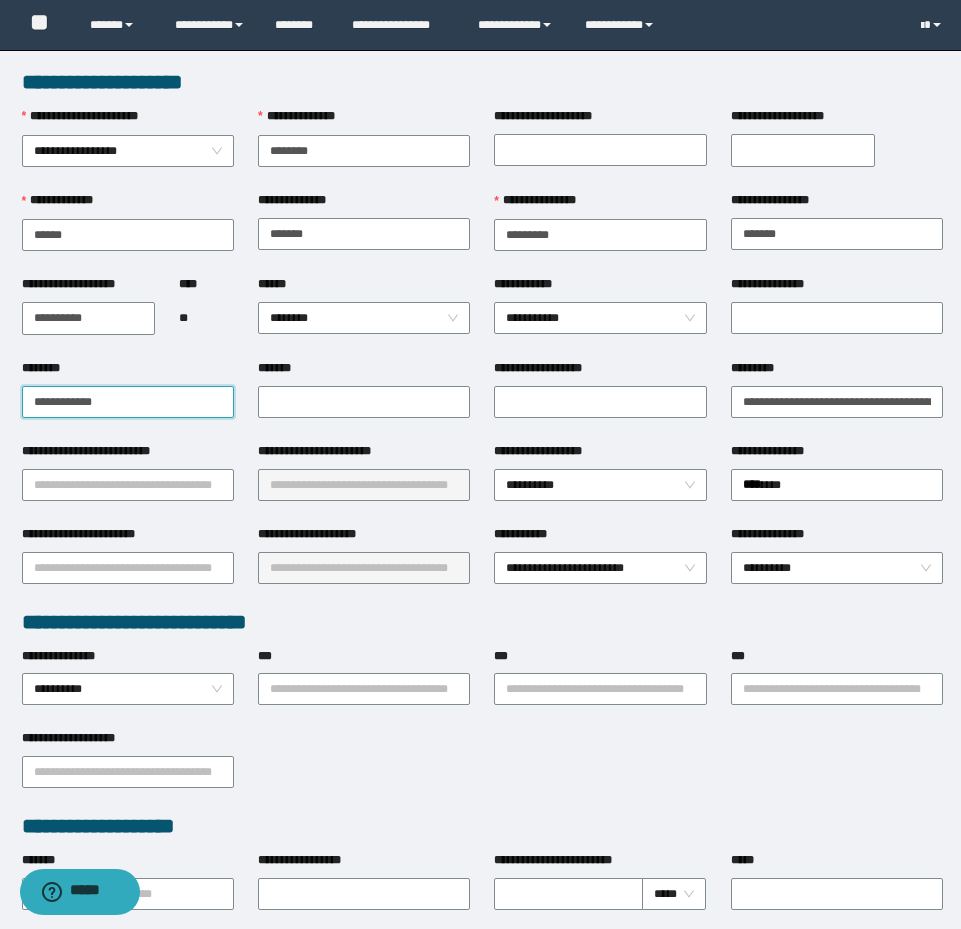 click on "**********" at bounding box center (128, 402) 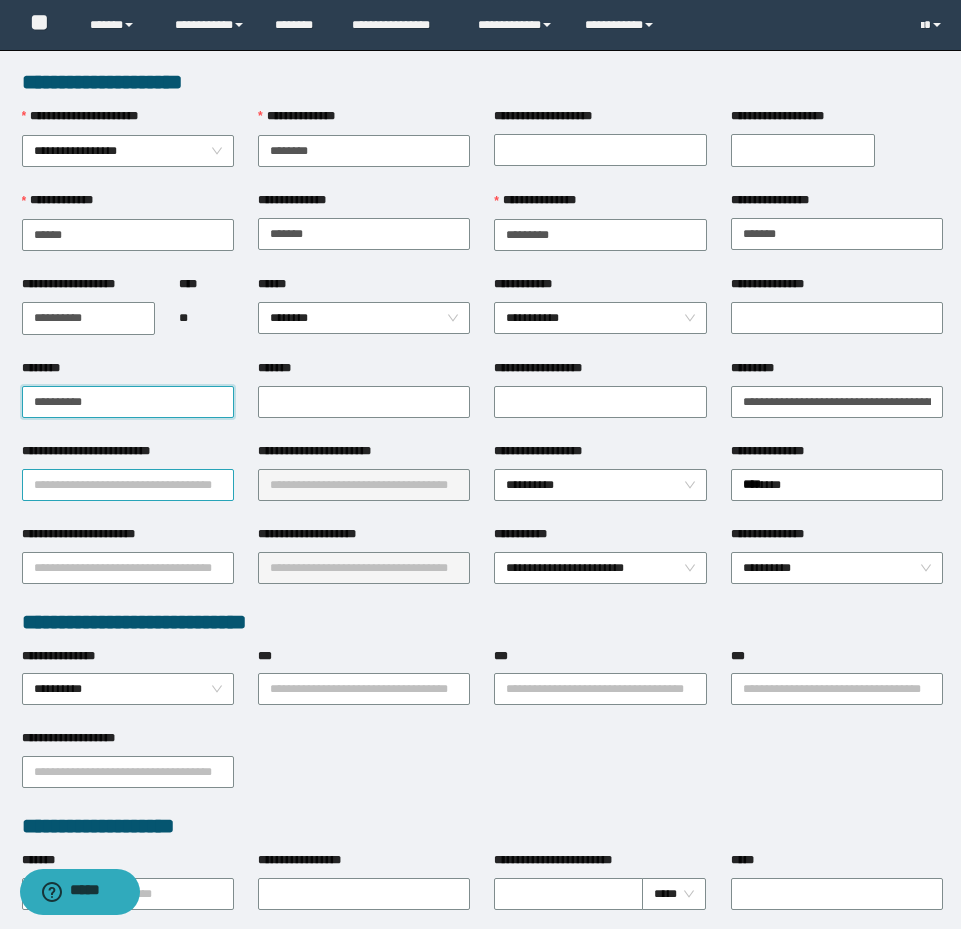 type on "**********" 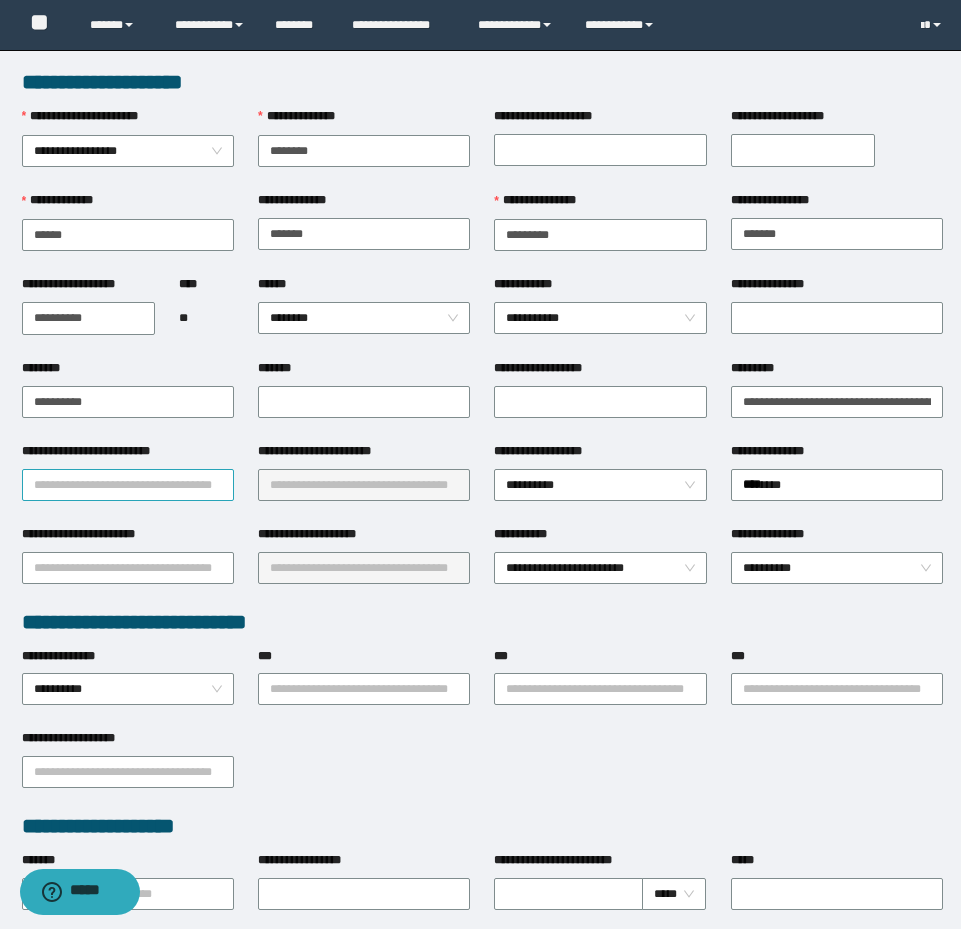 click on "**********" at bounding box center [128, 485] 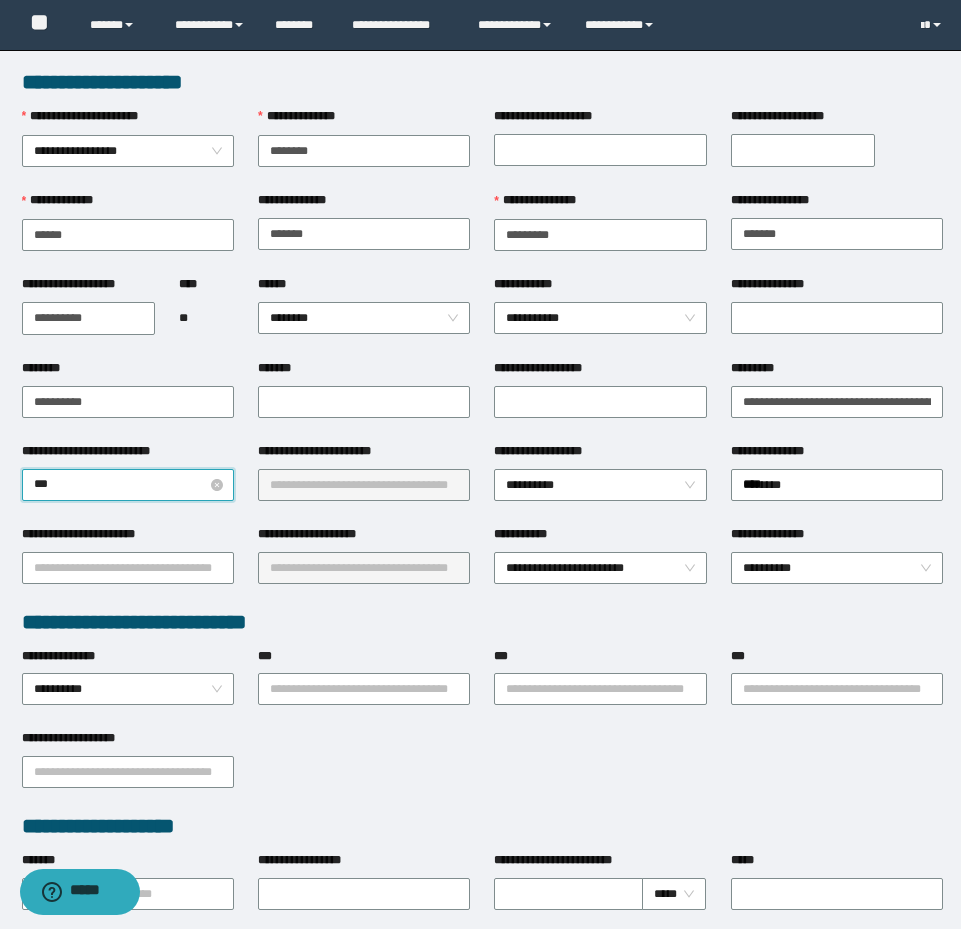 type on "****" 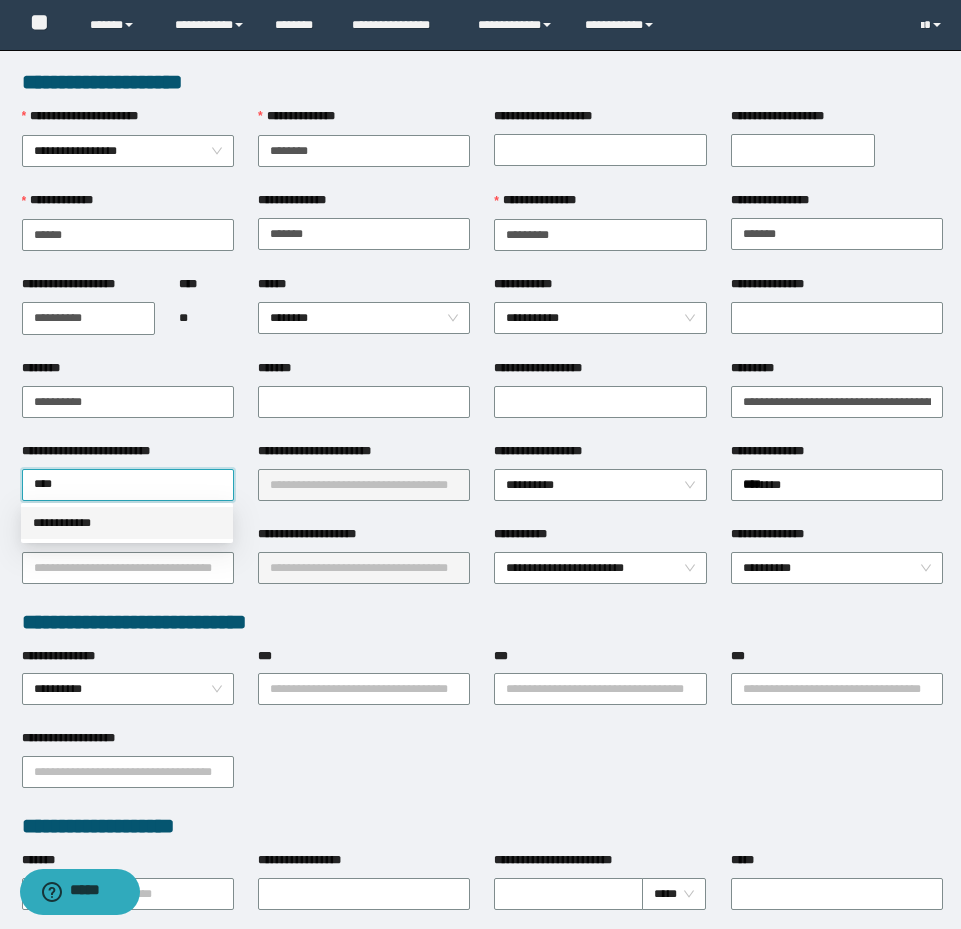 click on "**********" at bounding box center [127, 523] 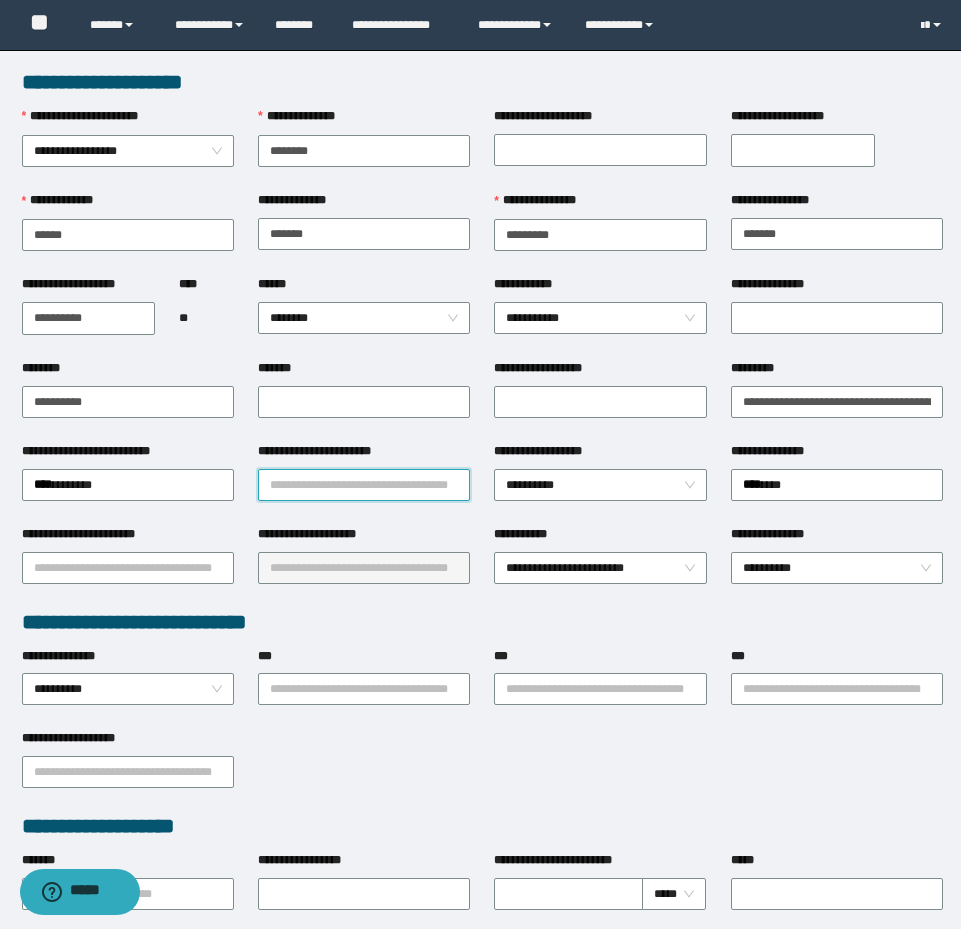 click on "**********" at bounding box center [364, 485] 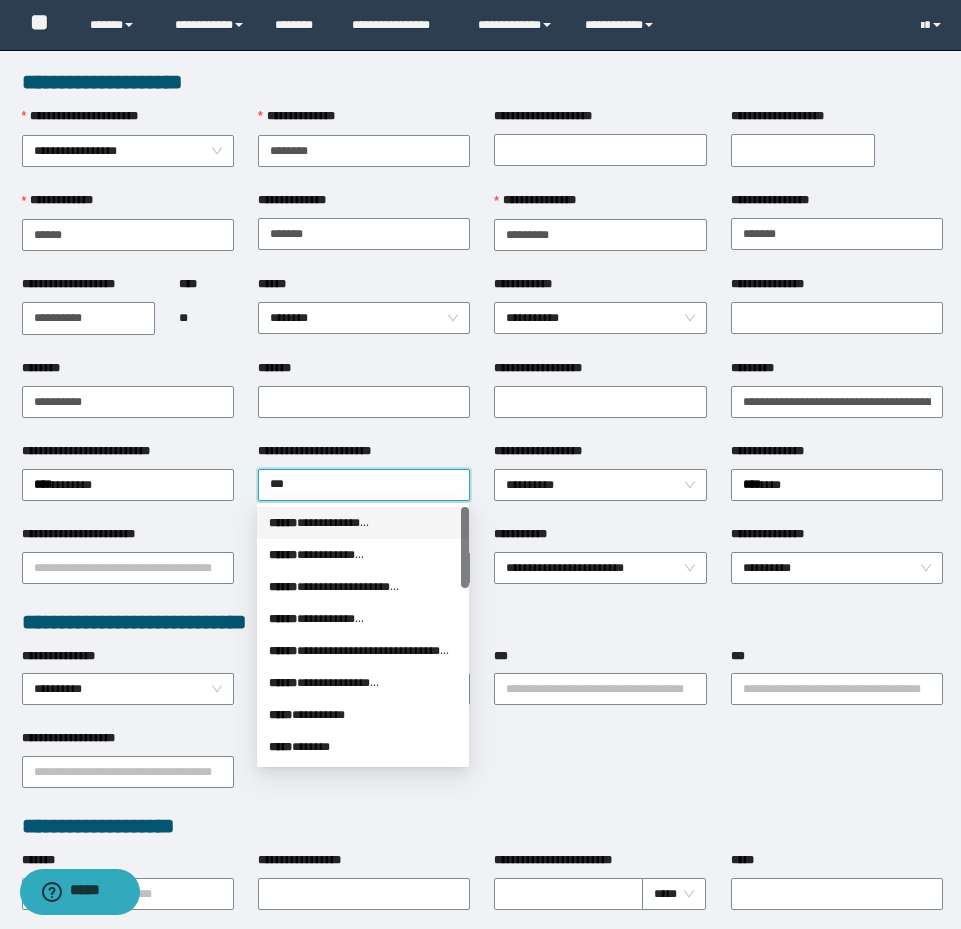 type on "****" 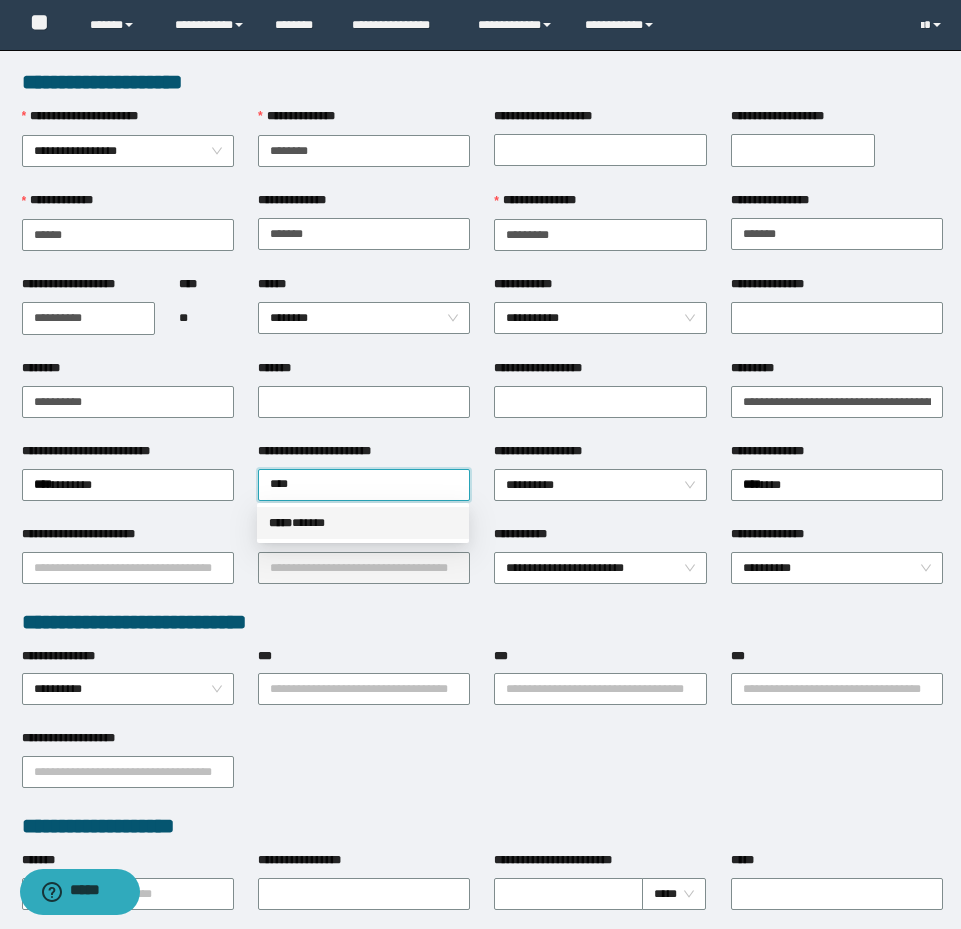 click on "***** * ****" at bounding box center (363, 523) 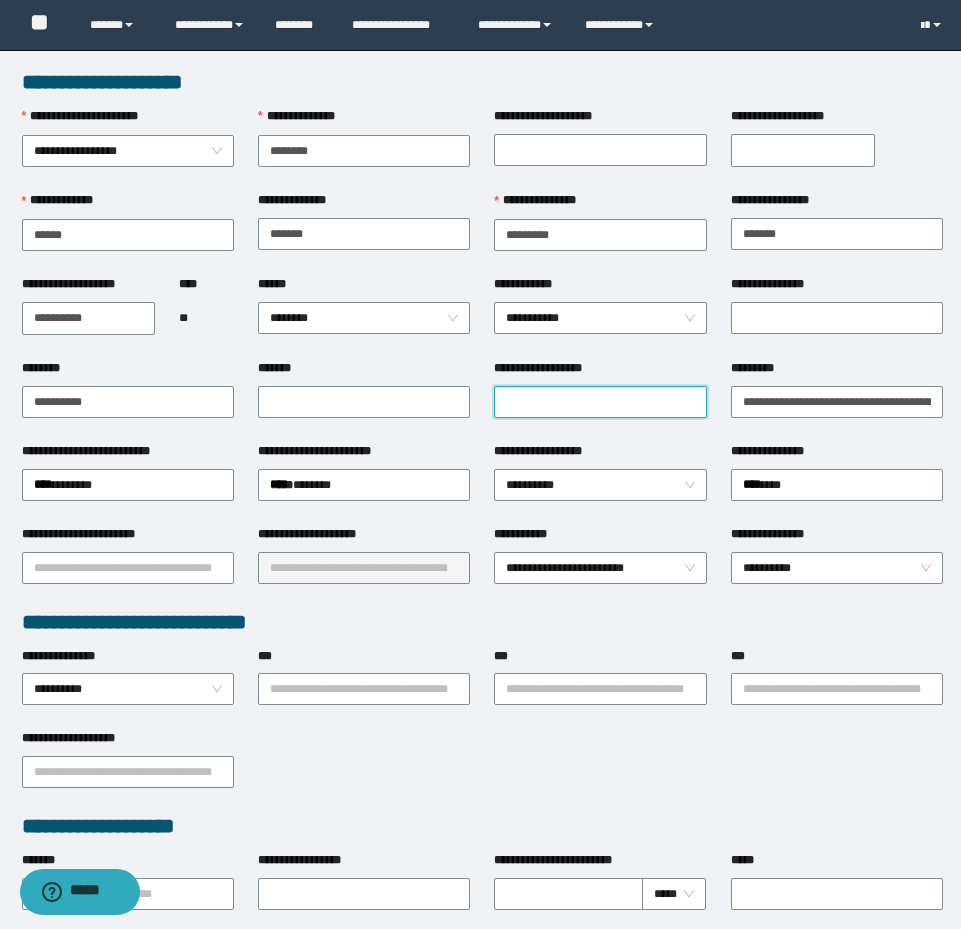 click on "**********" at bounding box center (600, 402) 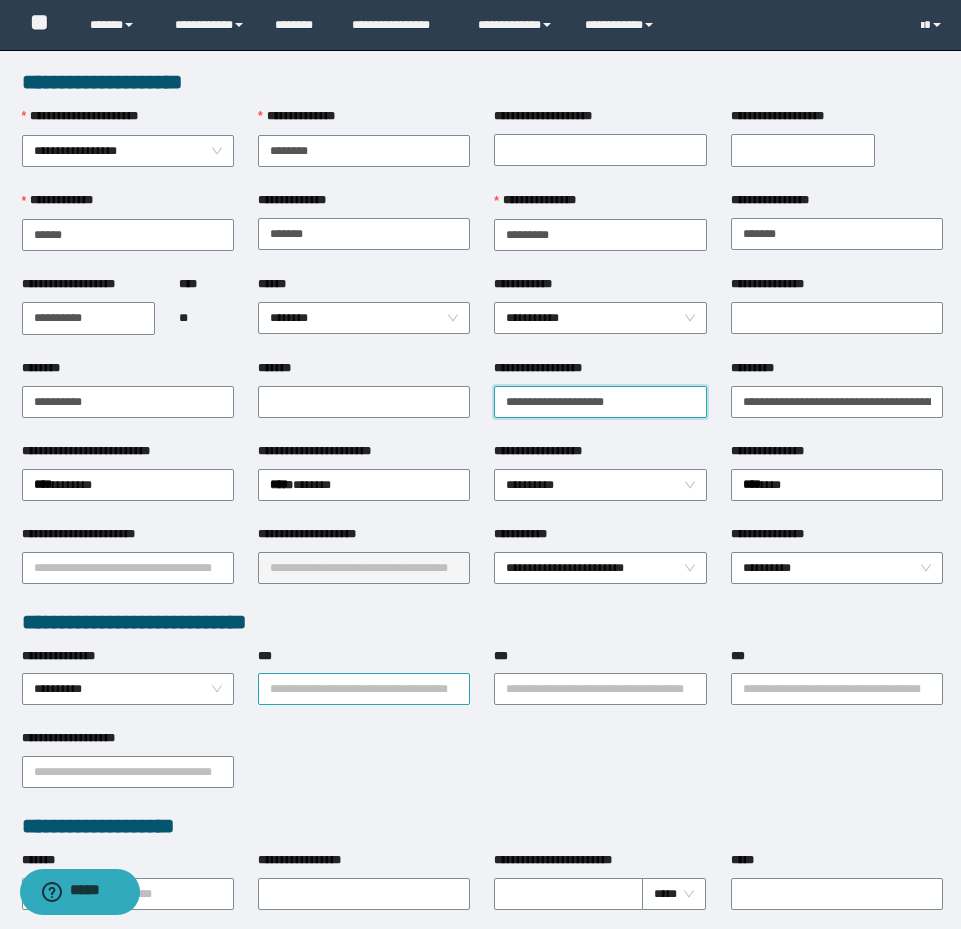 type on "**********" 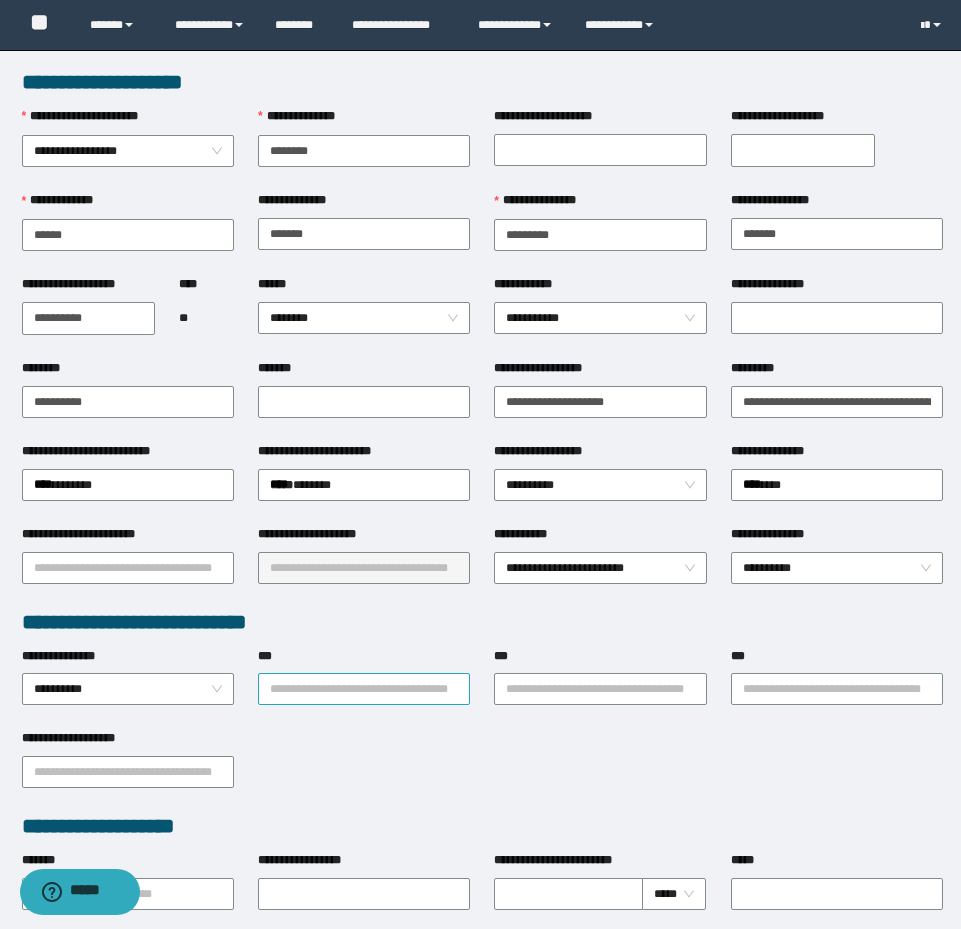 click on "***" at bounding box center (364, 689) 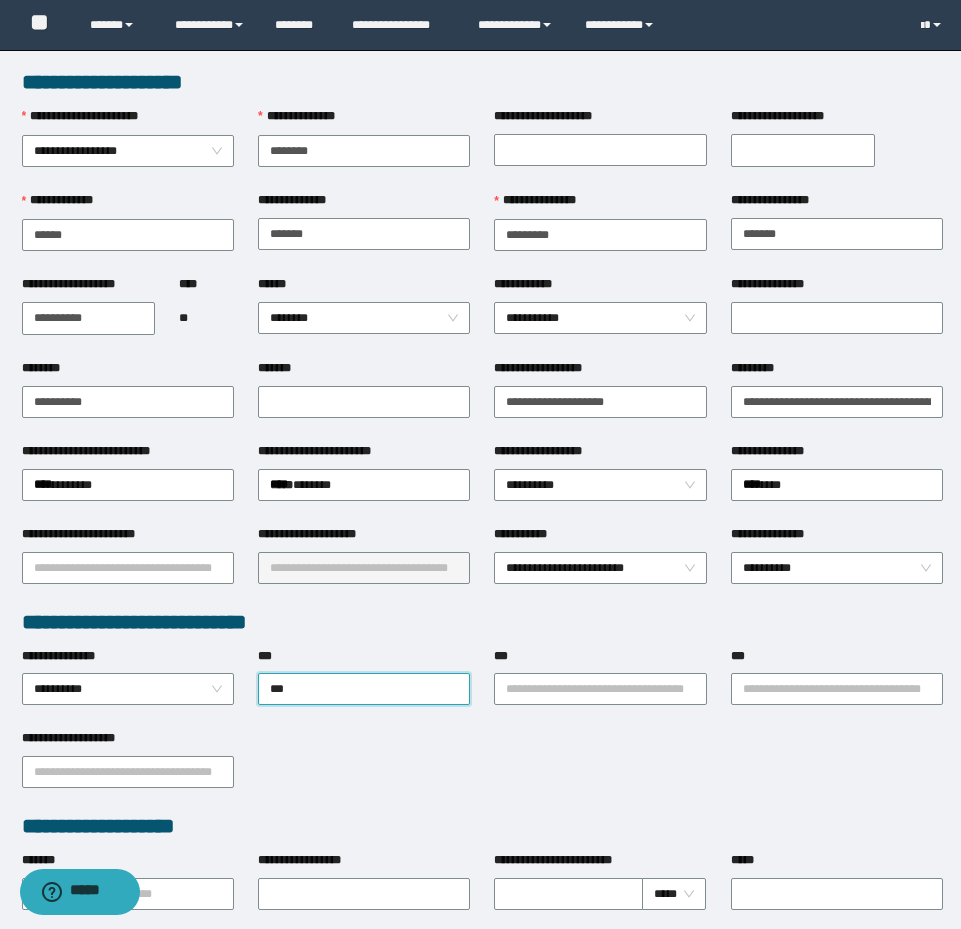 type on "****" 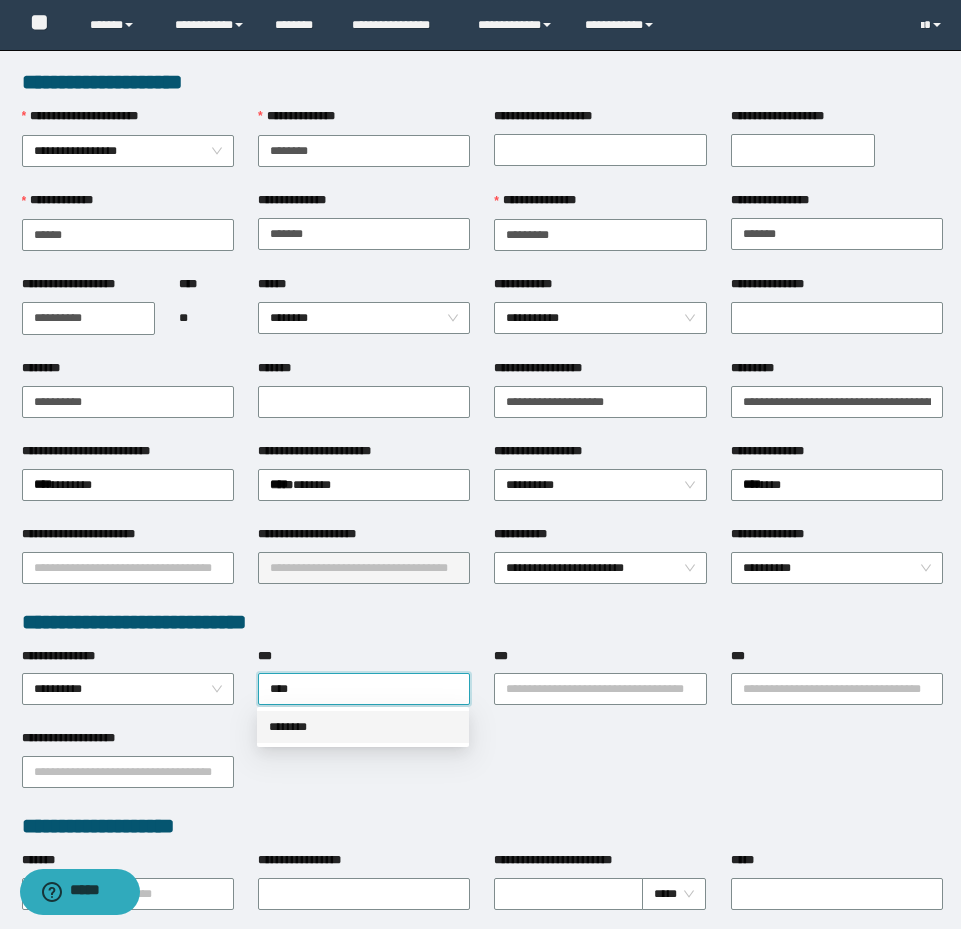 click on "********" at bounding box center [363, 727] 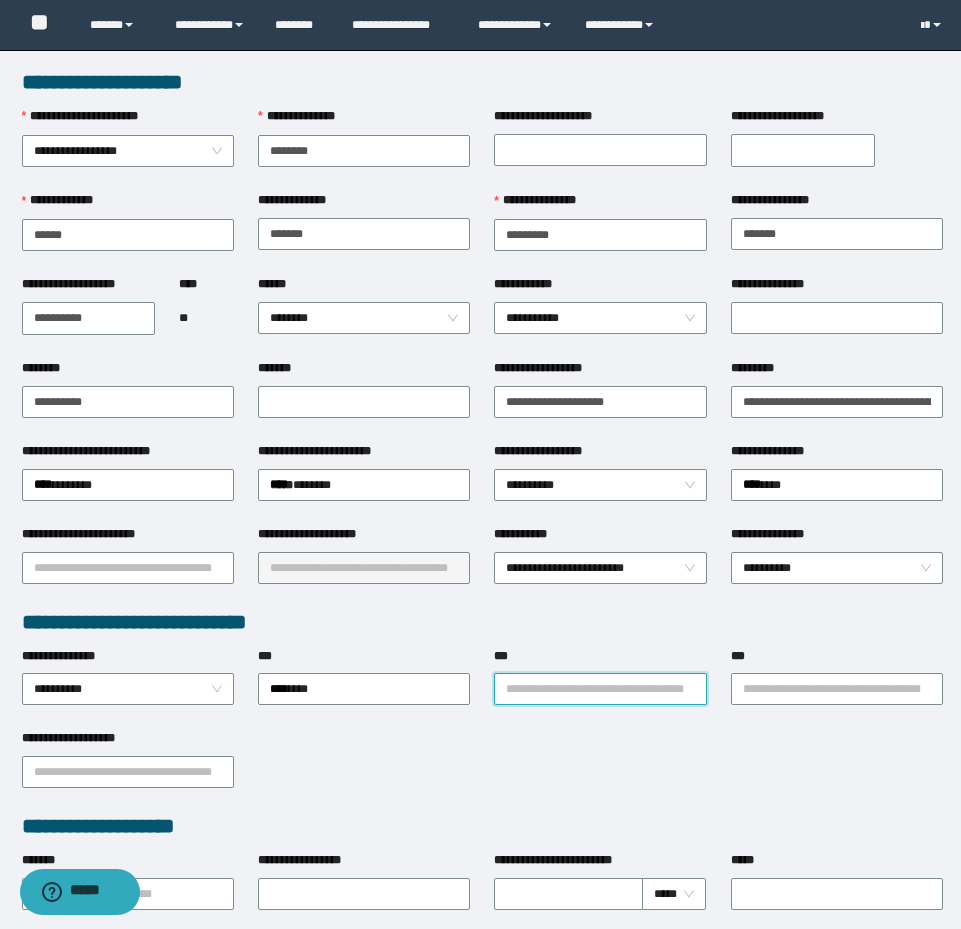 click on "***" at bounding box center (600, 689) 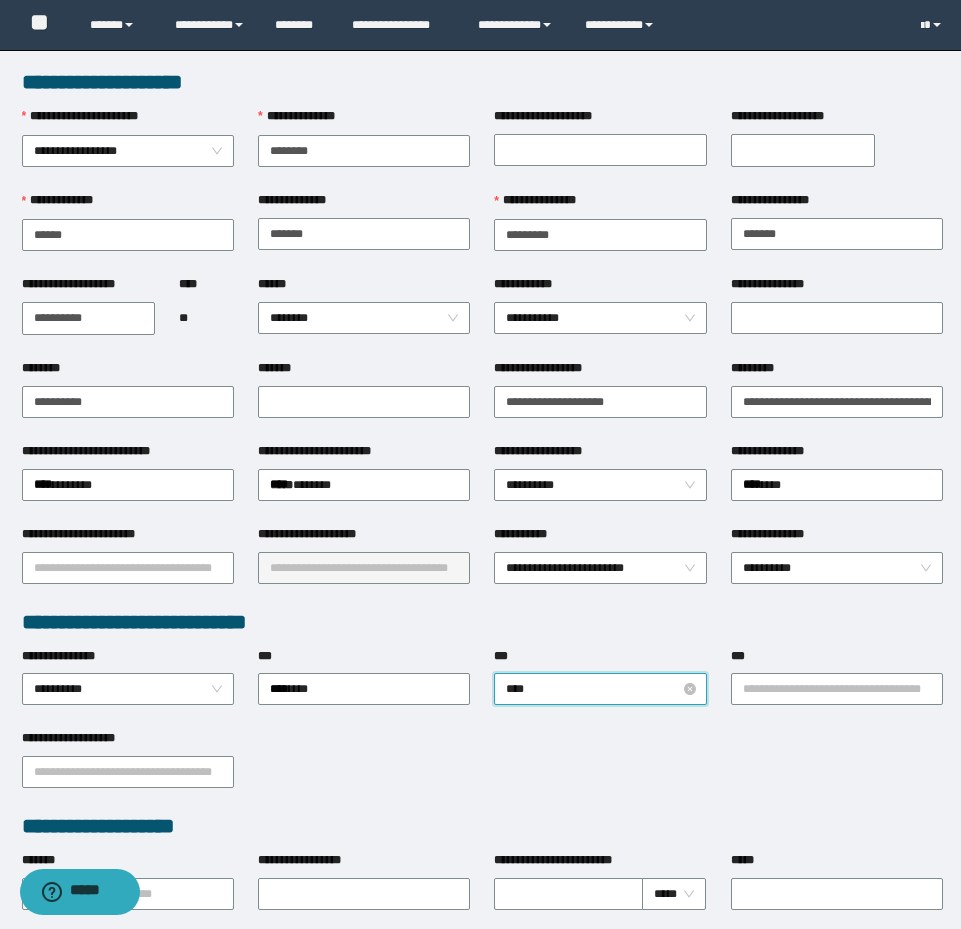 type on "*****" 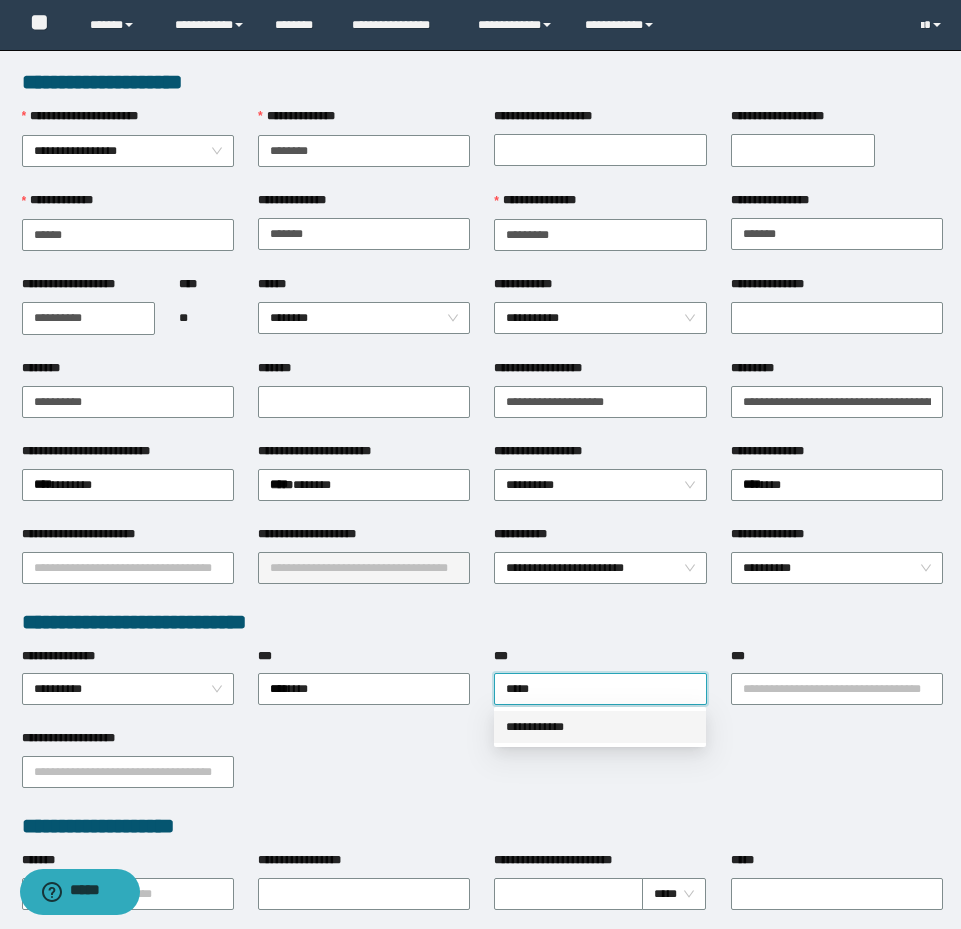 click on "**********" at bounding box center (600, 727) 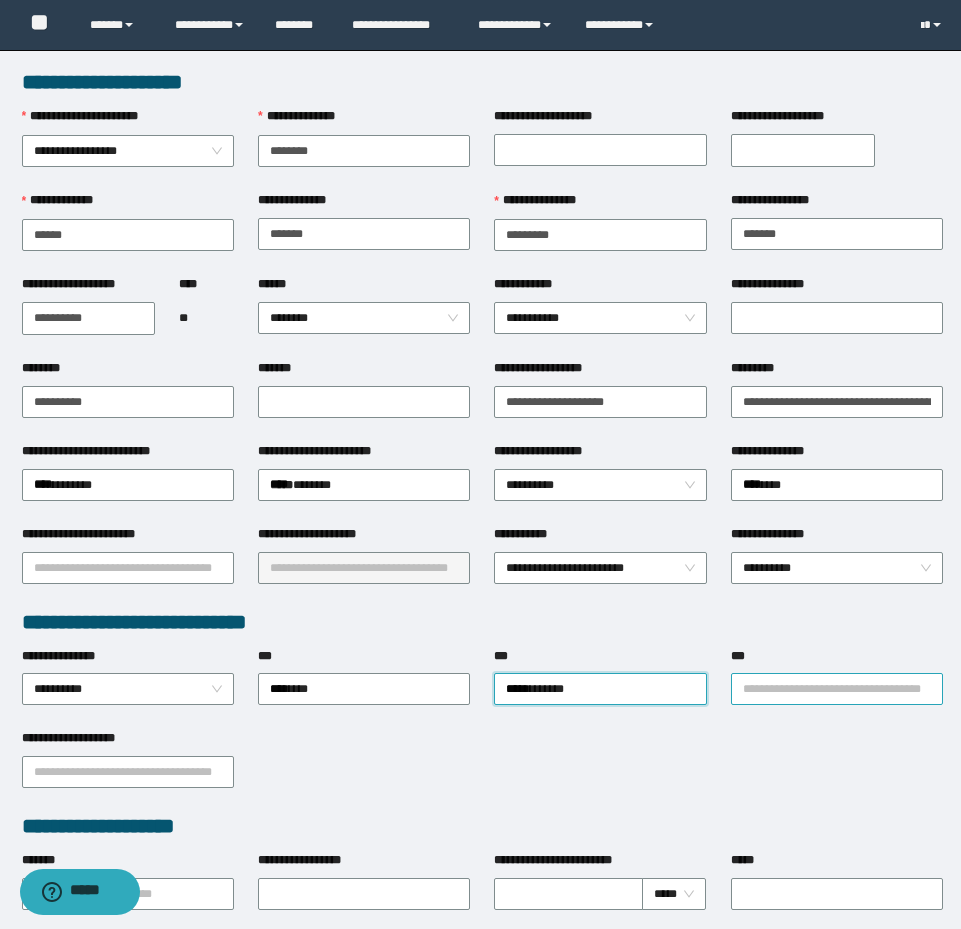 click on "***" at bounding box center [837, 689] 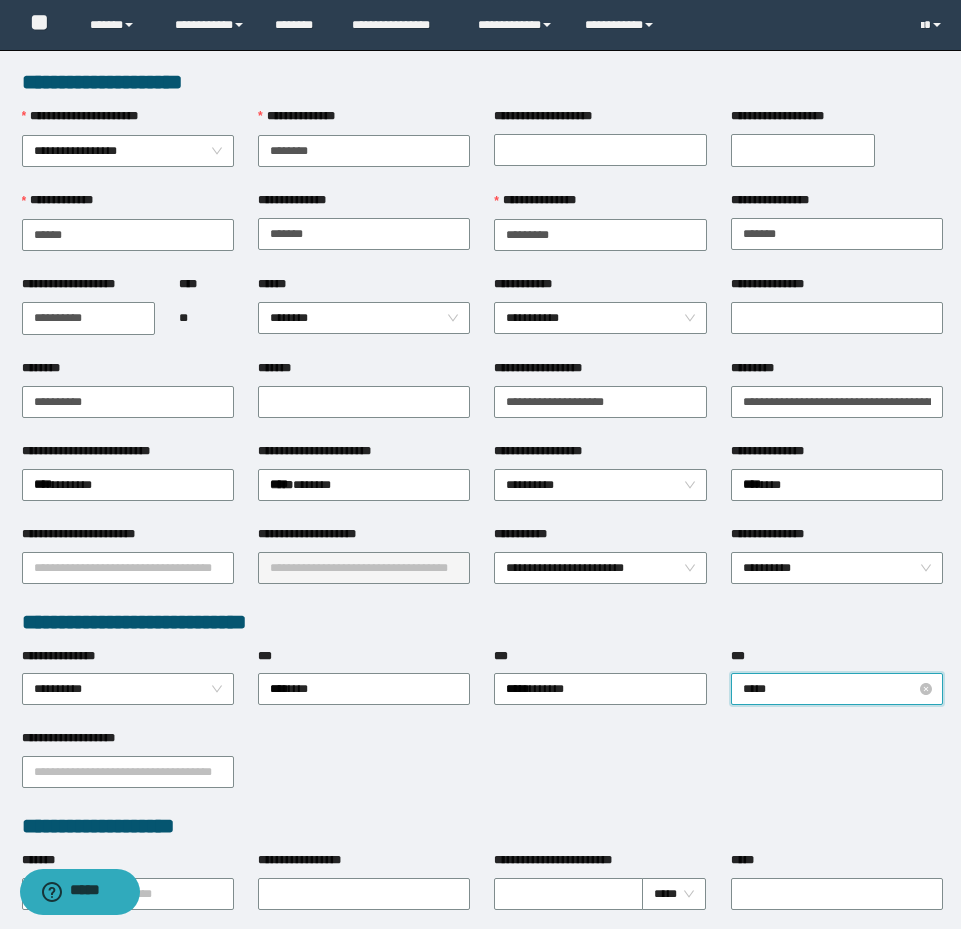 type on "******" 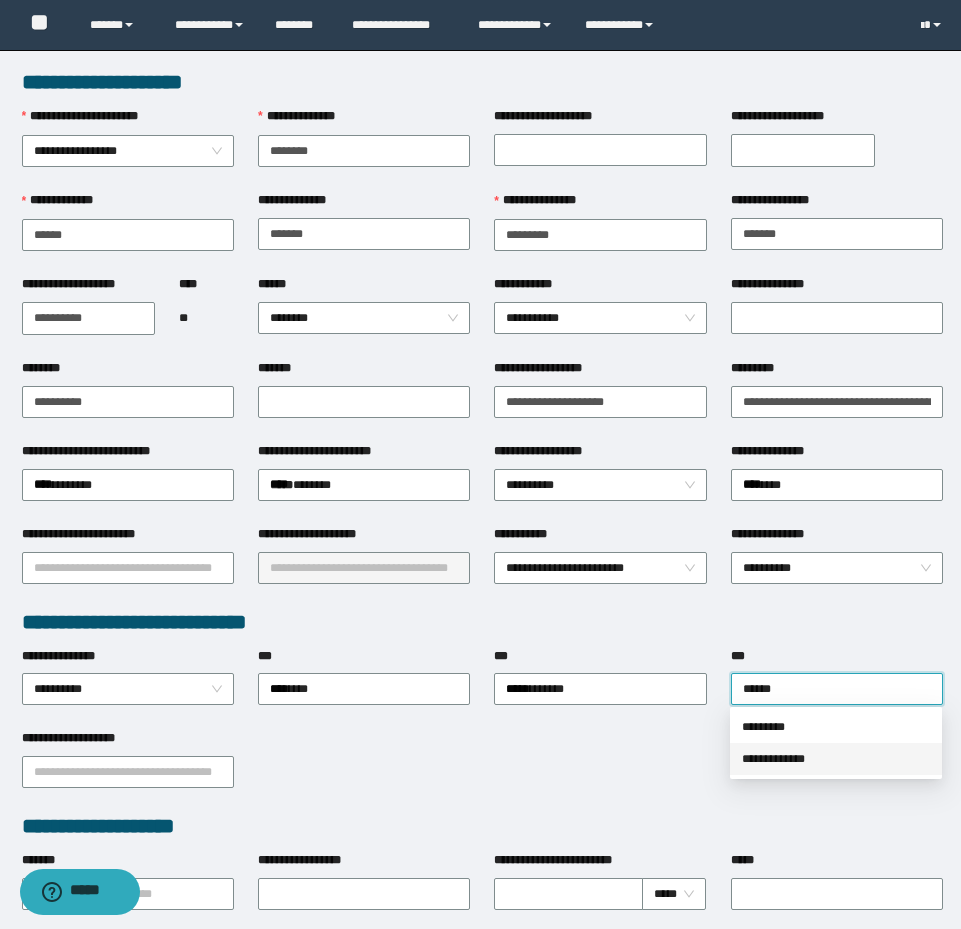 click on "**********" at bounding box center (836, 759) 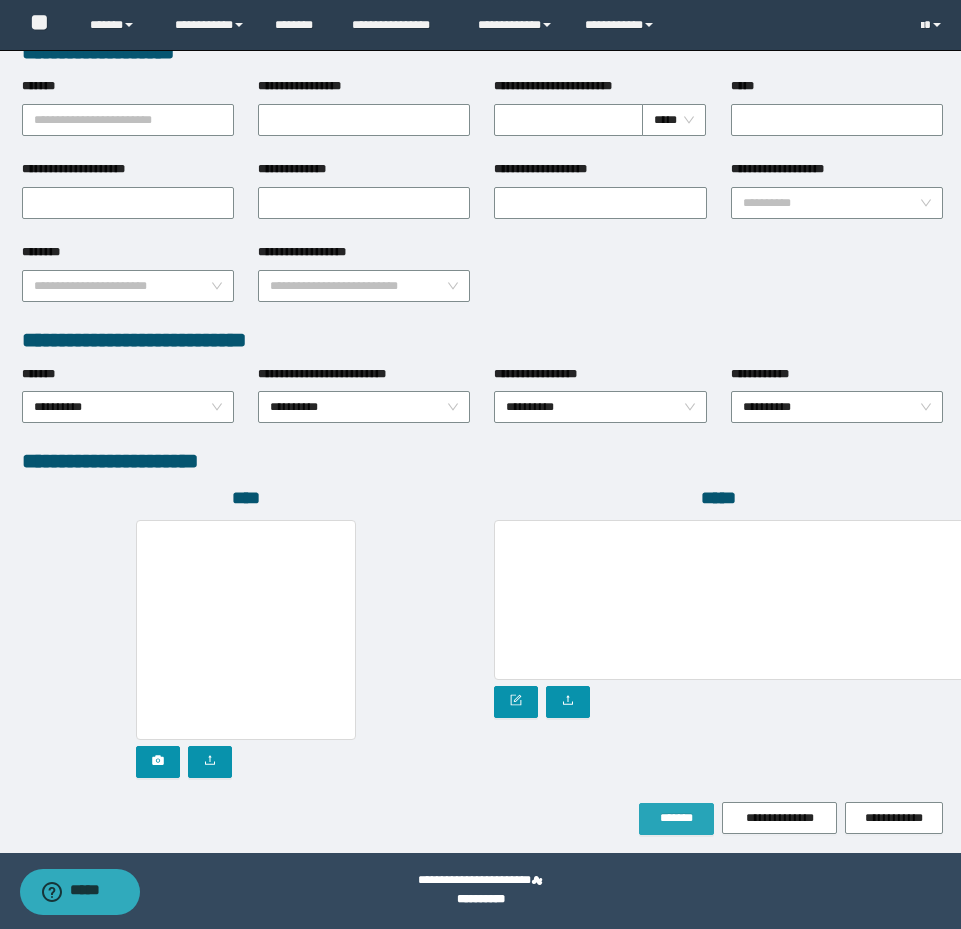 click on "*******" at bounding box center [676, 818] 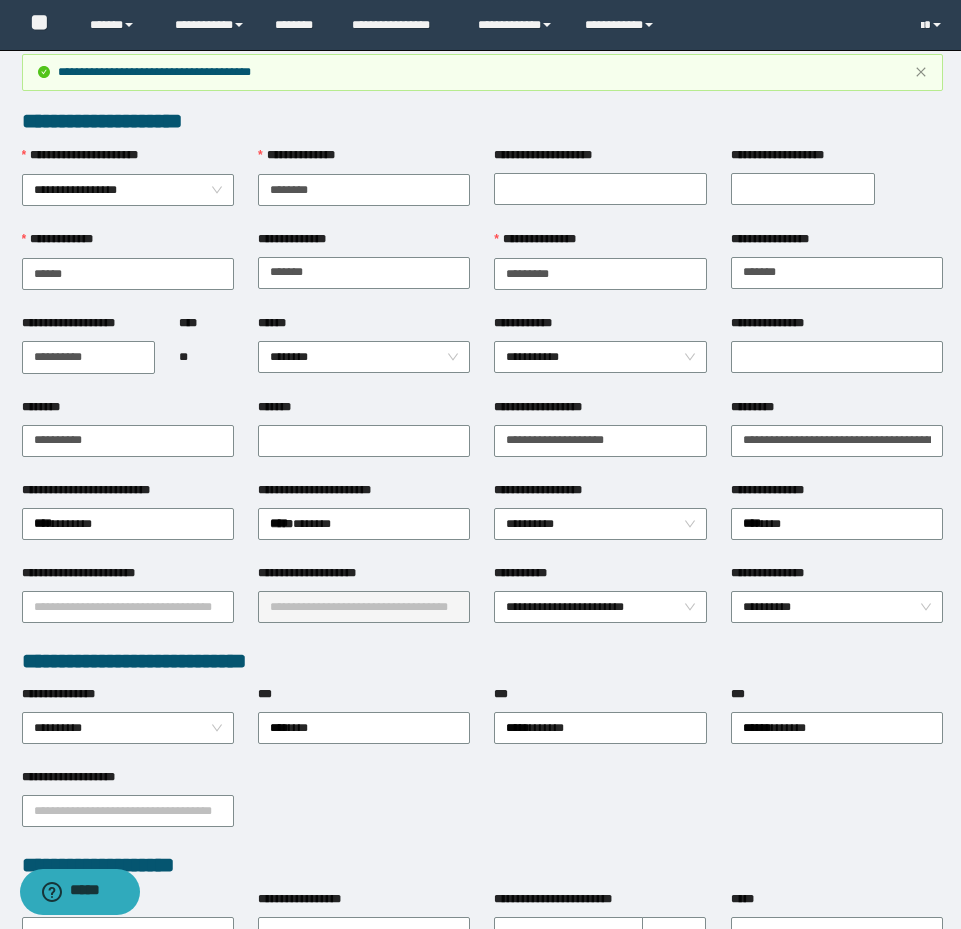 scroll, scrollTop: 0, scrollLeft: 0, axis: both 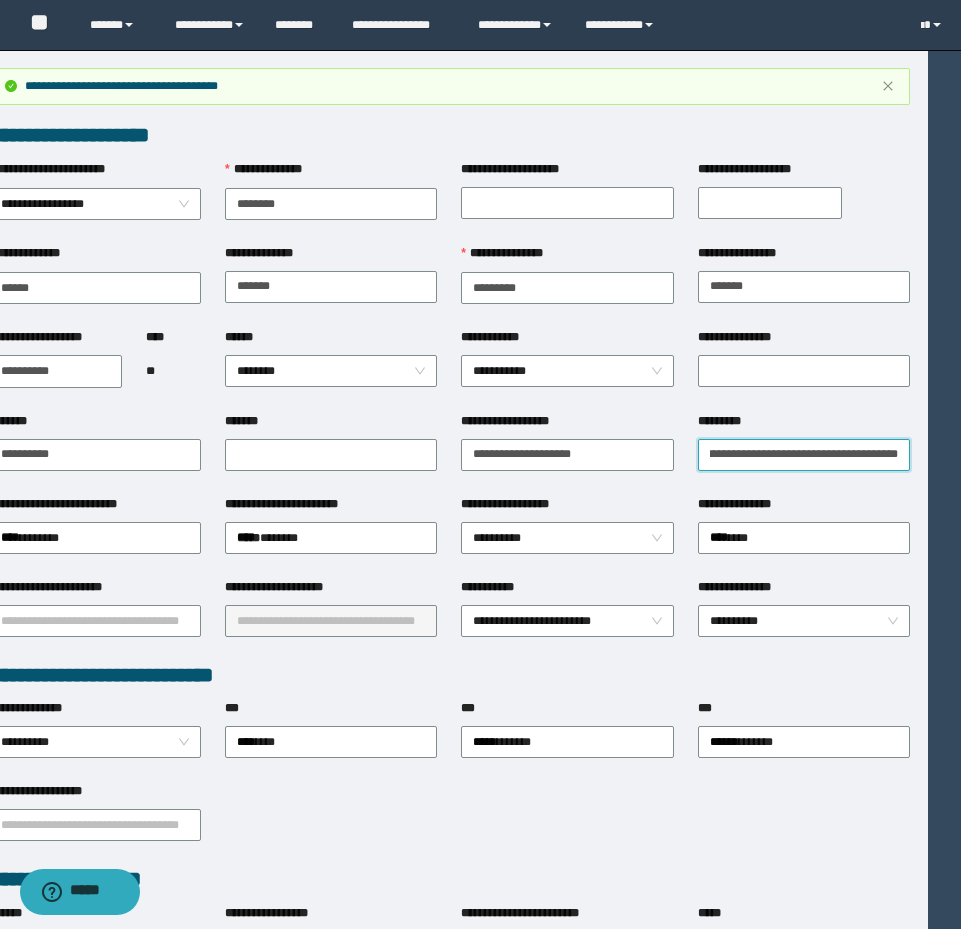 drag, startPoint x: 740, startPoint y: 454, endPoint x: 1154, endPoint y: 493, distance: 415.8329 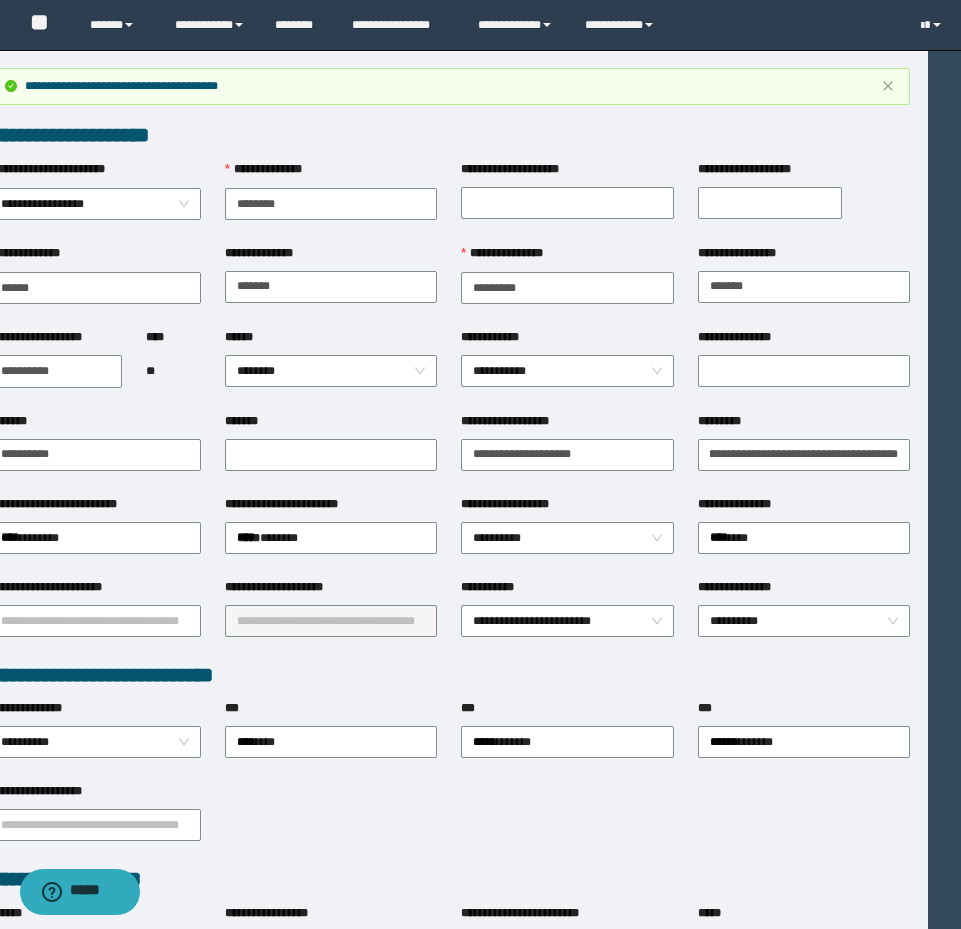 scroll, scrollTop: 0, scrollLeft: 0, axis: both 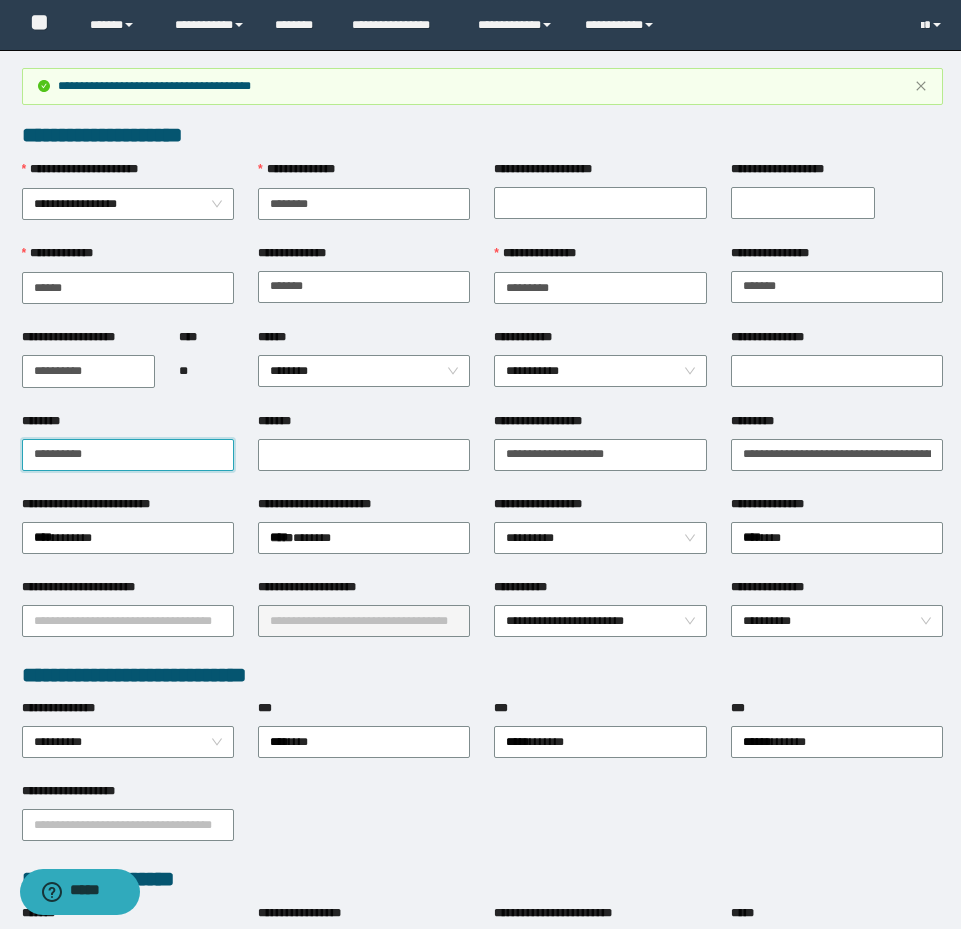 drag, startPoint x: 91, startPoint y: 455, endPoint x: -8, endPoint y: 420, distance: 105.00476 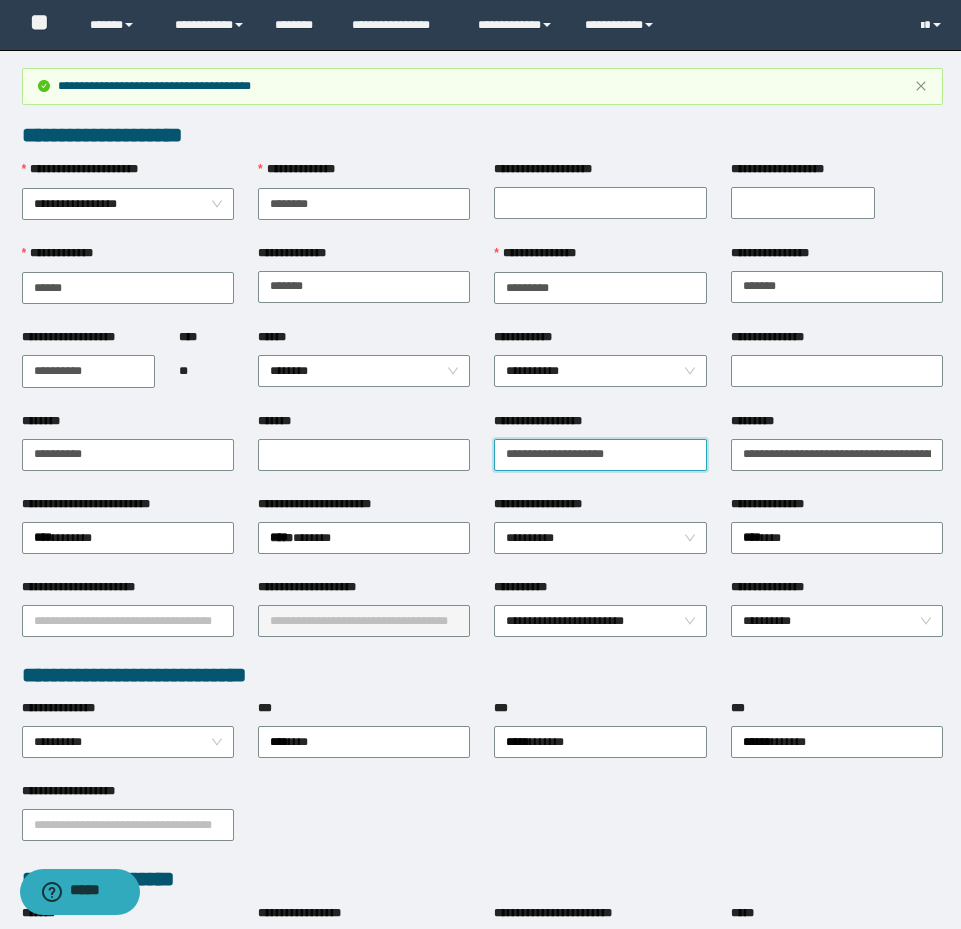 drag, startPoint x: 648, startPoint y: 449, endPoint x: 202, endPoint y: 434, distance: 446.25217 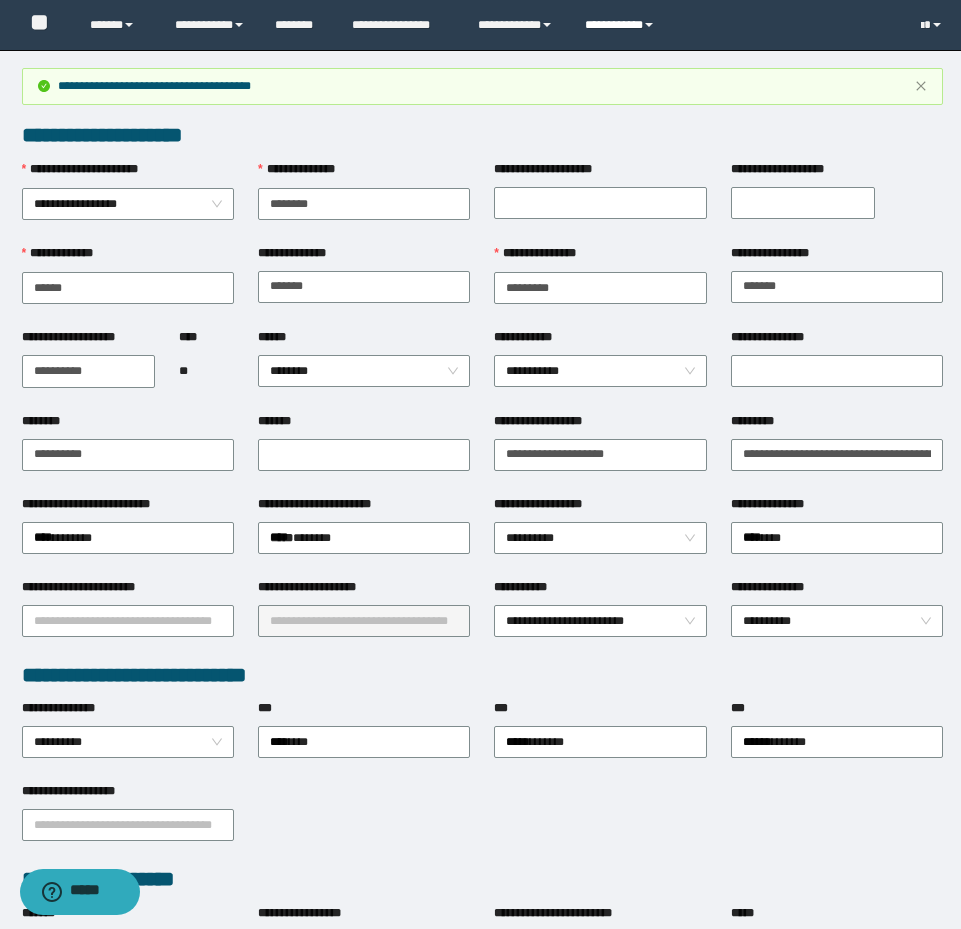 click on "**********" at bounding box center [622, 25] 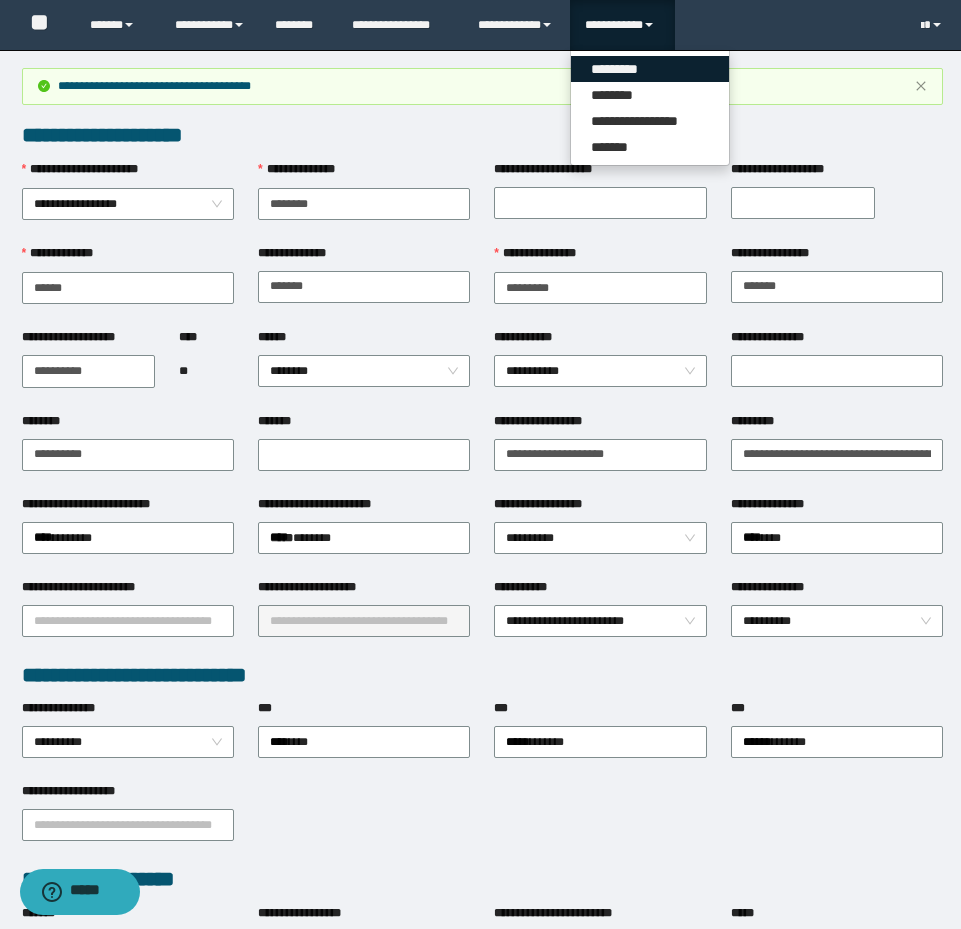 click on "*********" at bounding box center (650, 69) 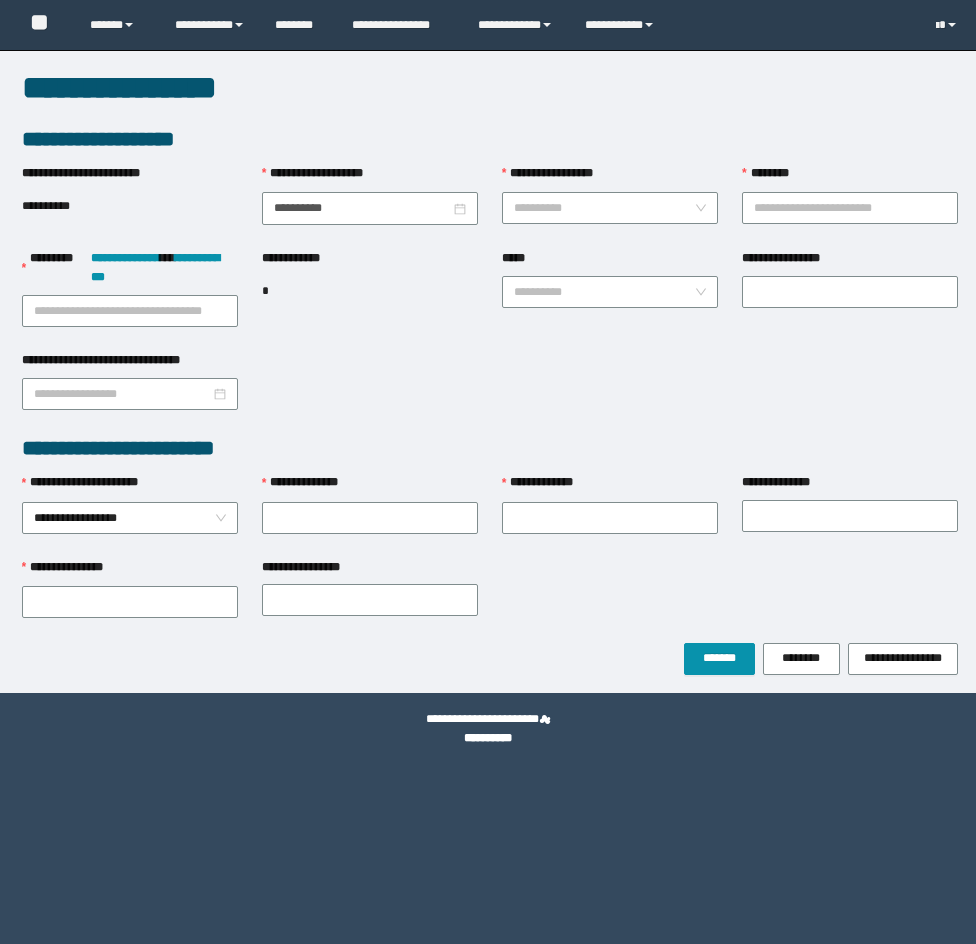scroll, scrollTop: 0, scrollLeft: 0, axis: both 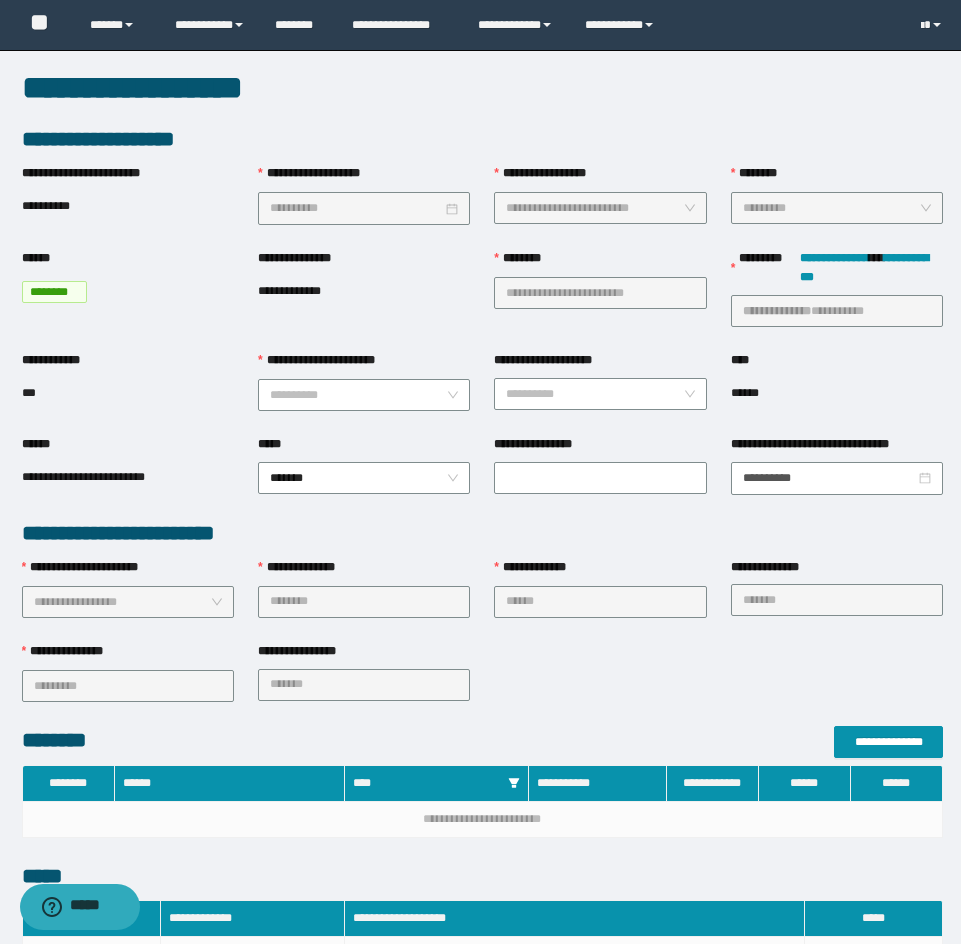click on "**********" at bounding box center [364, 393] 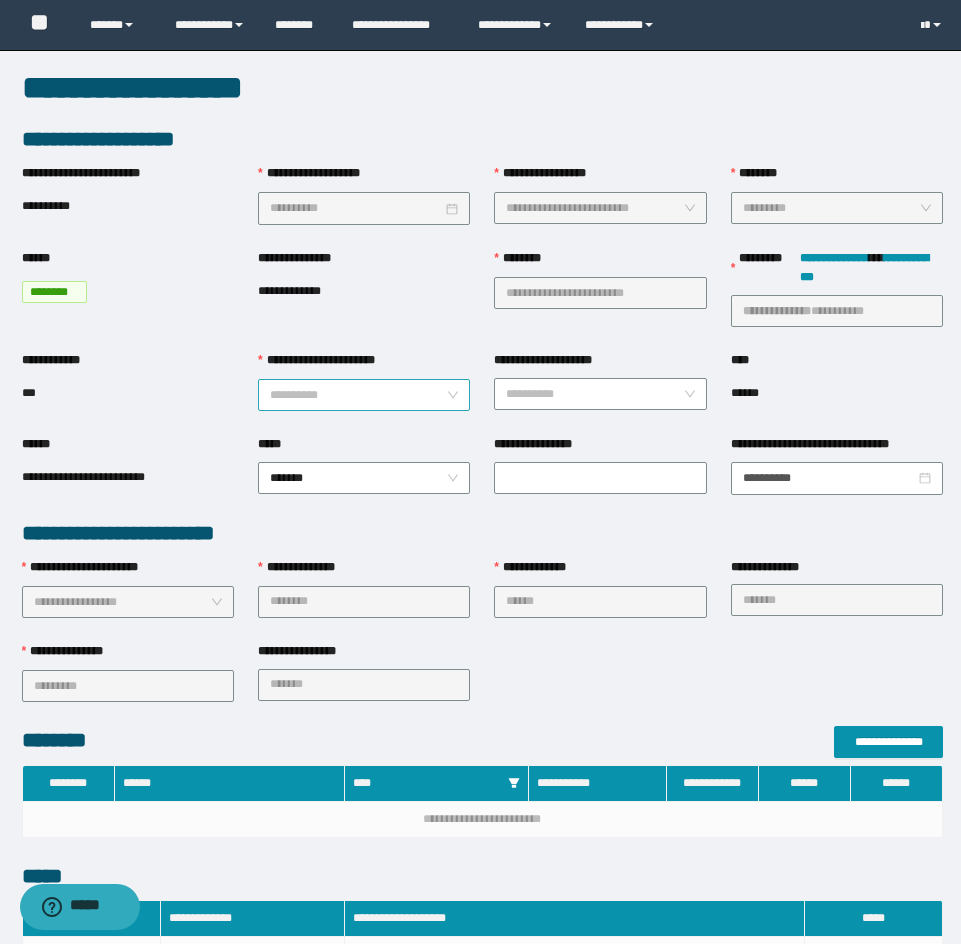 click on "**********" at bounding box center [358, 395] 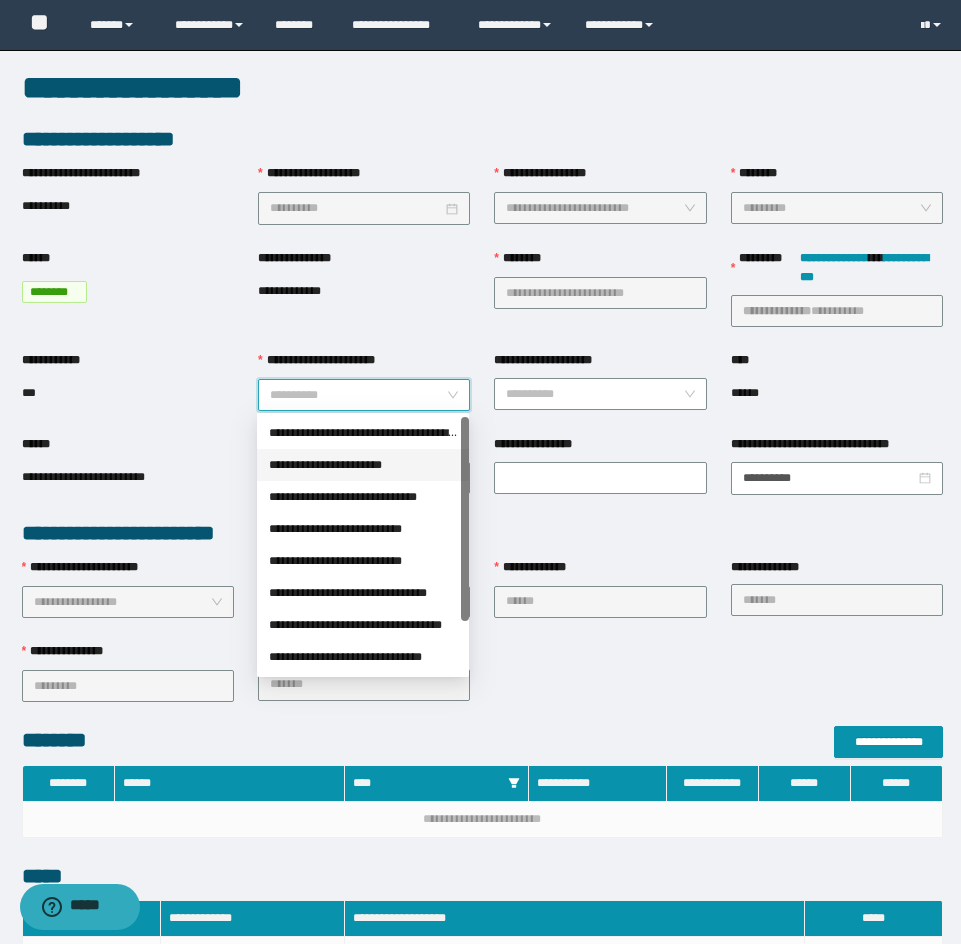 click on "**********" at bounding box center (363, 465) 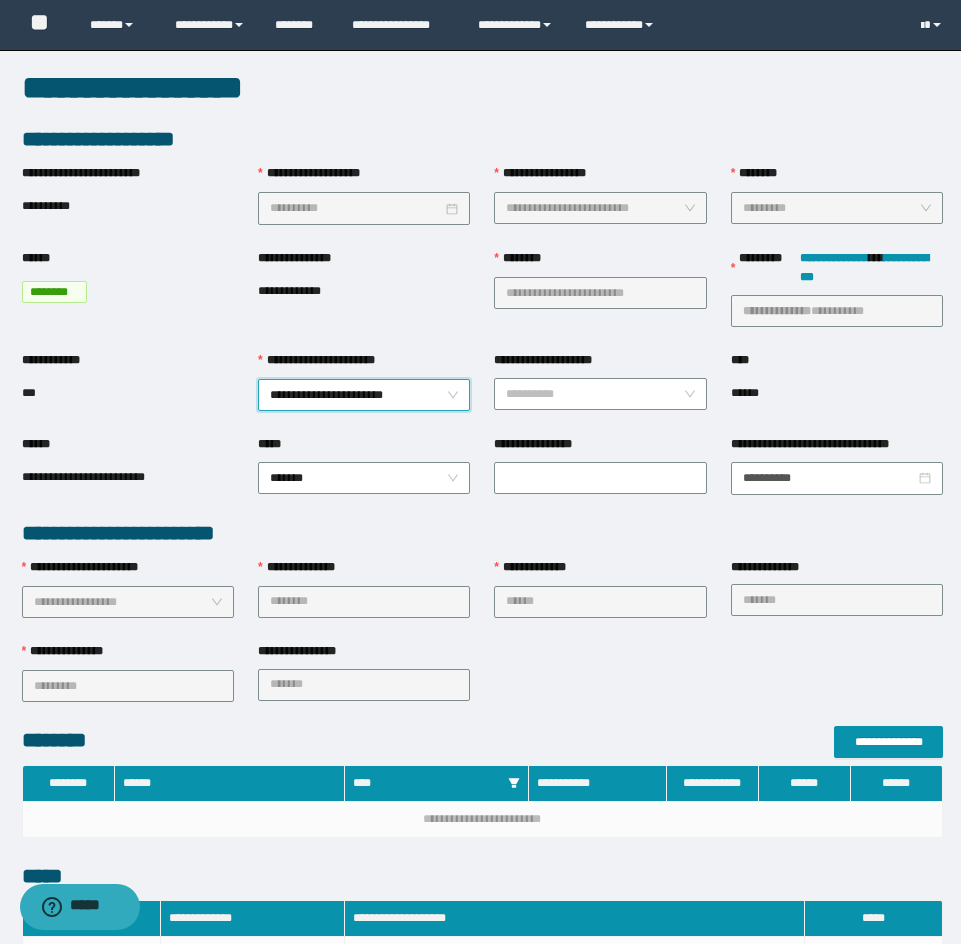 scroll, scrollTop: 494, scrollLeft: 0, axis: vertical 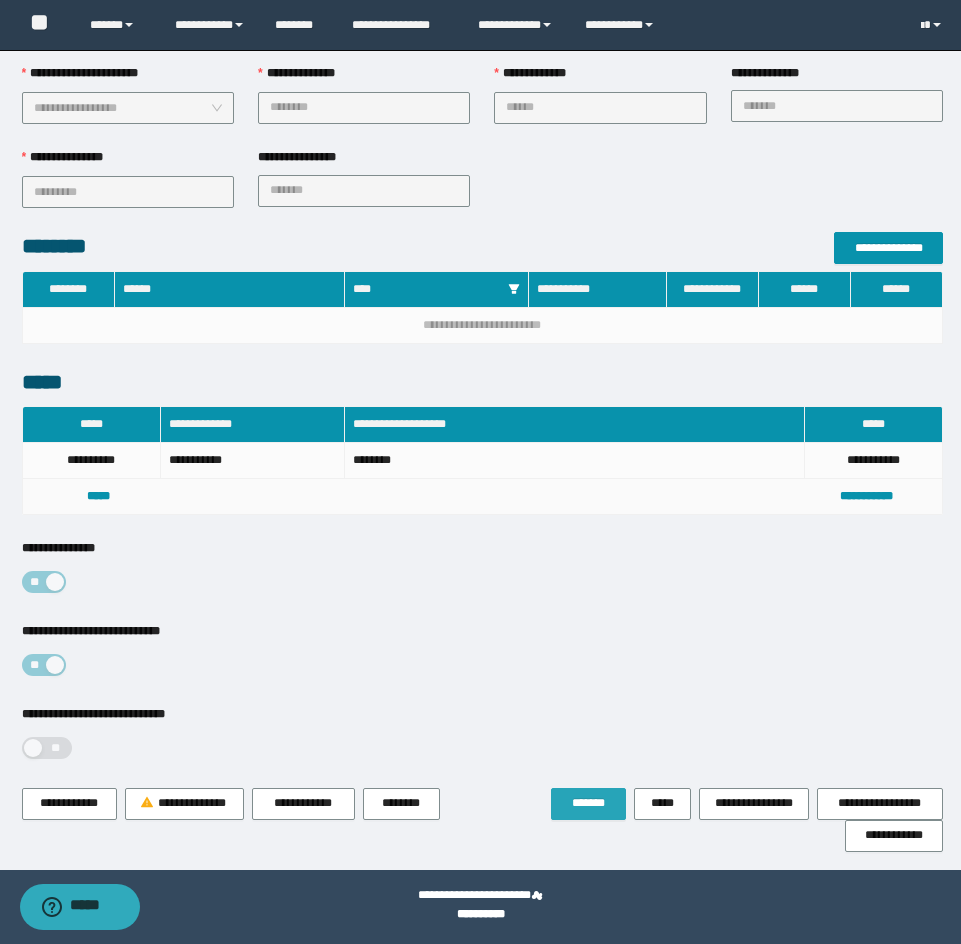 click on "*******" at bounding box center [588, 804] 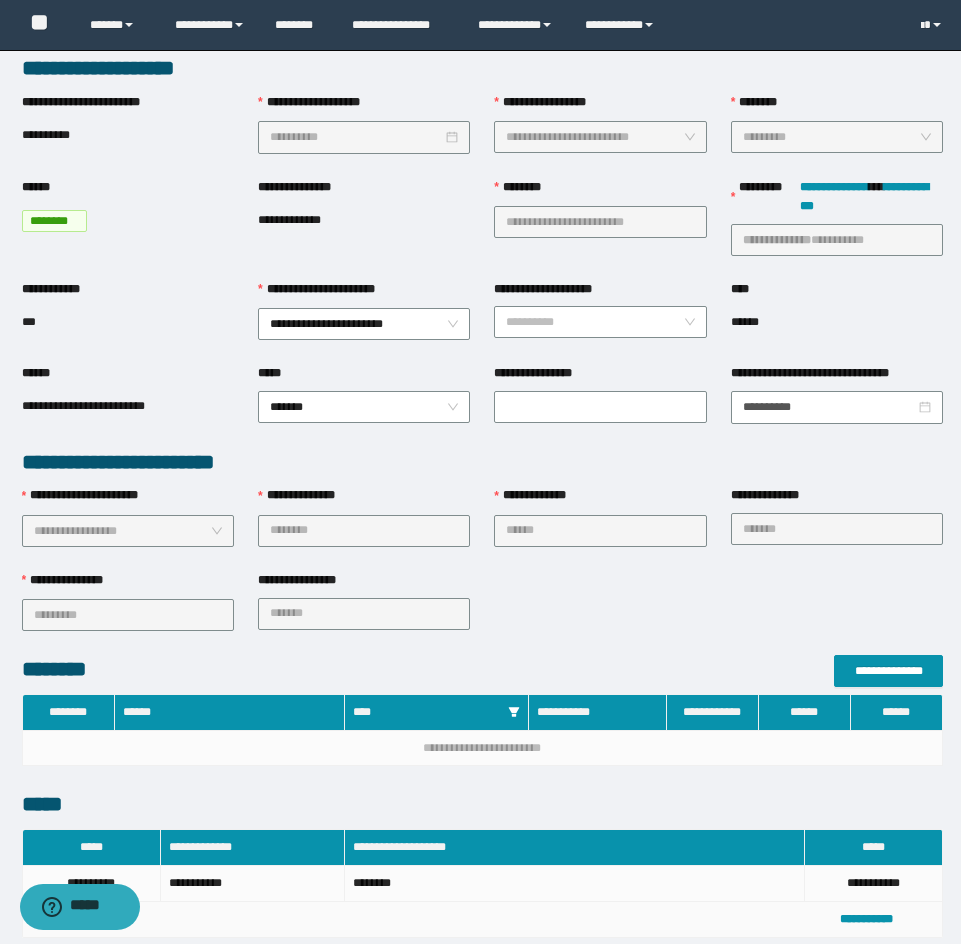 scroll, scrollTop: 0, scrollLeft: 0, axis: both 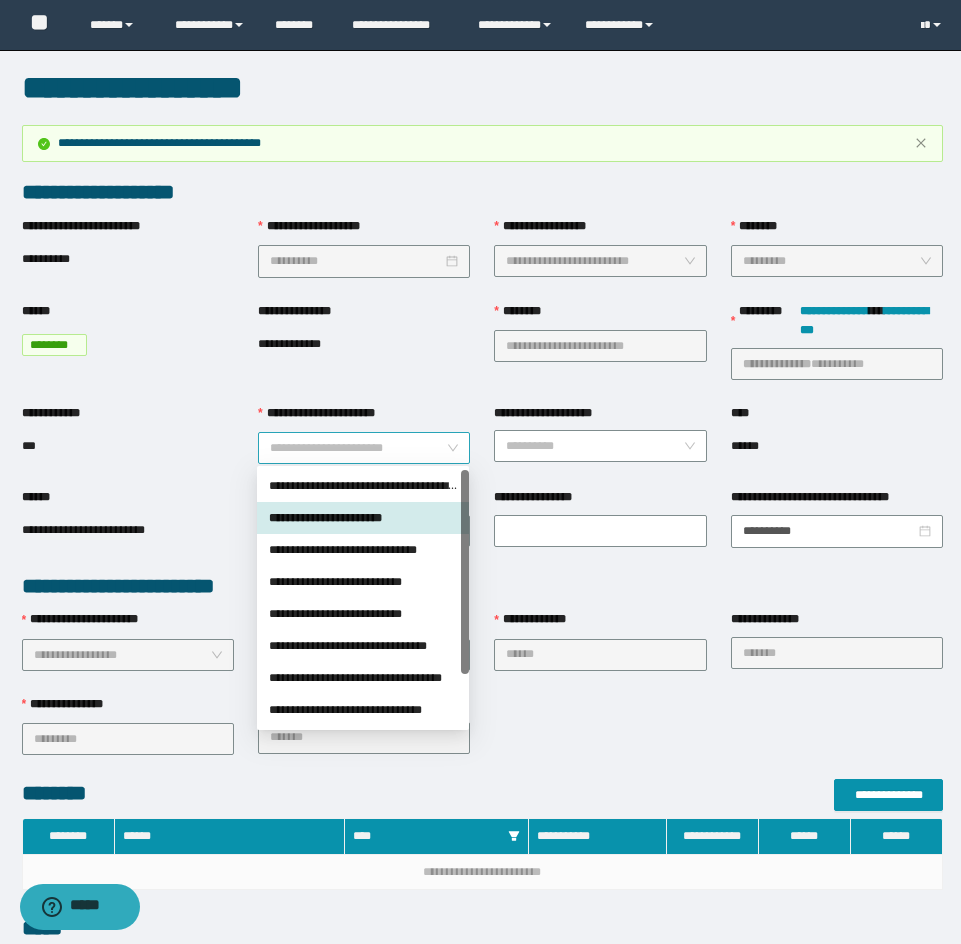click on "**********" at bounding box center [364, 448] 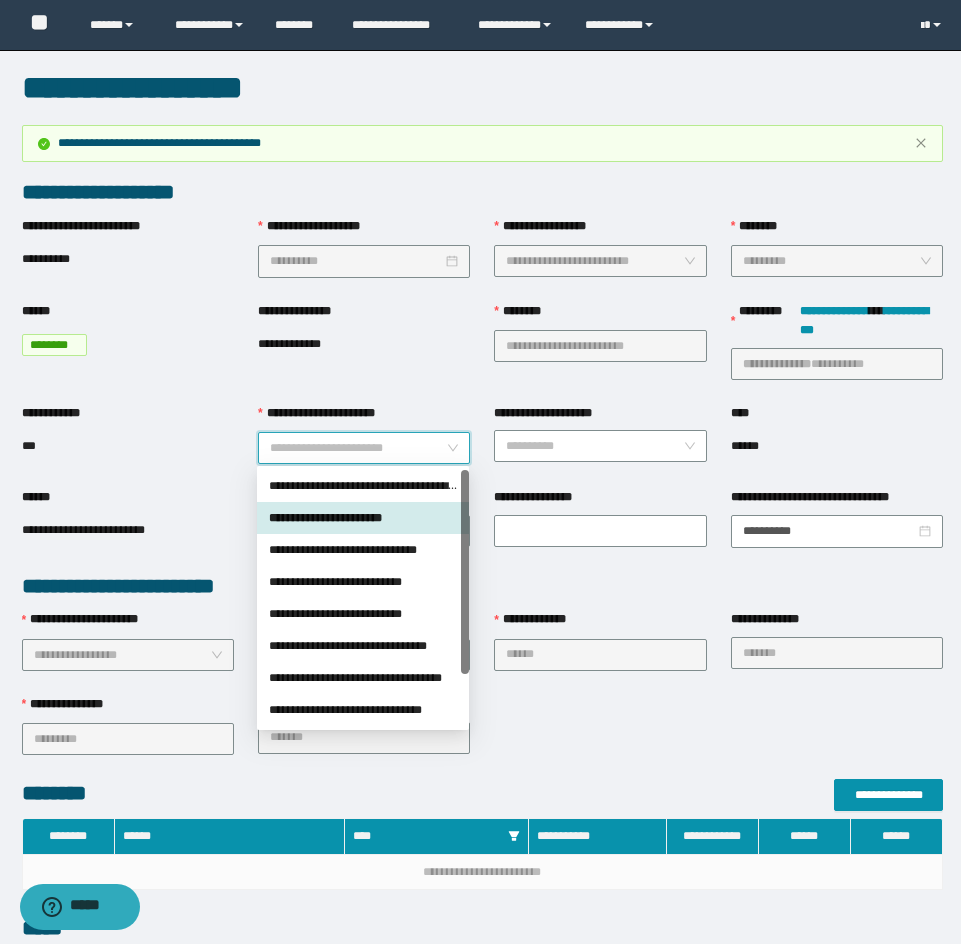 click on "**********" at bounding box center [364, 448] 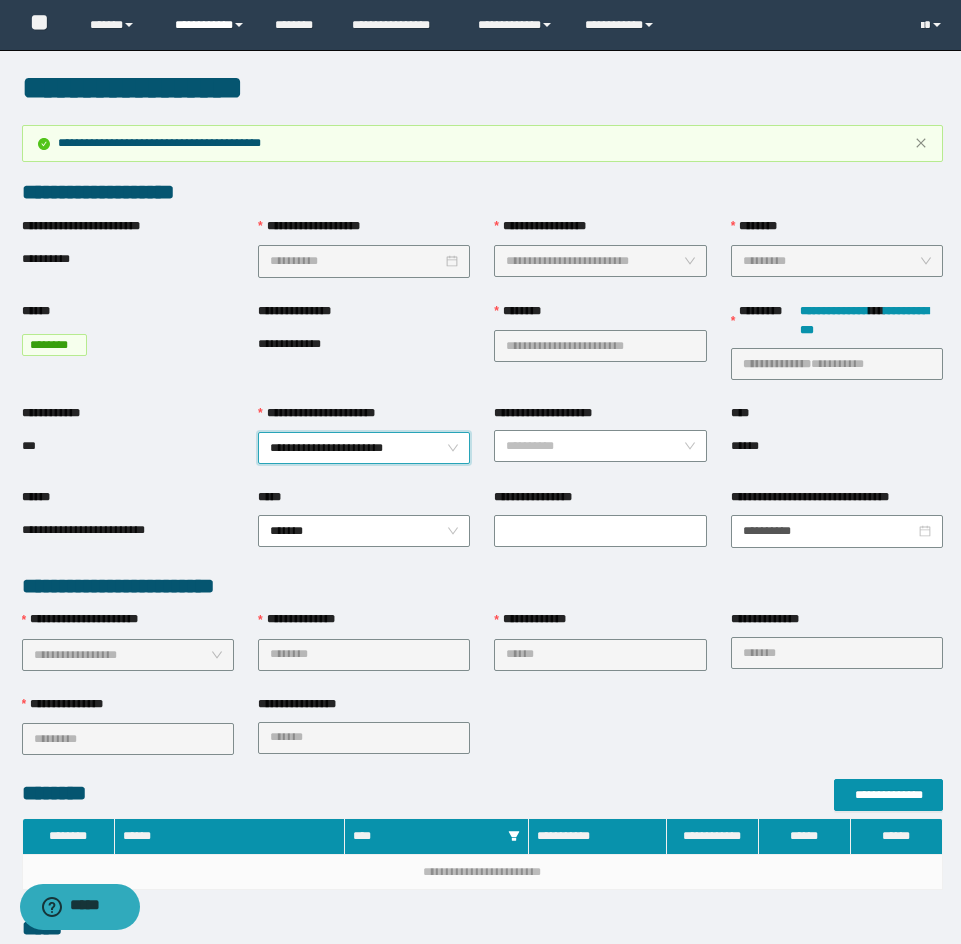 click on "**********" at bounding box center [210, 25] 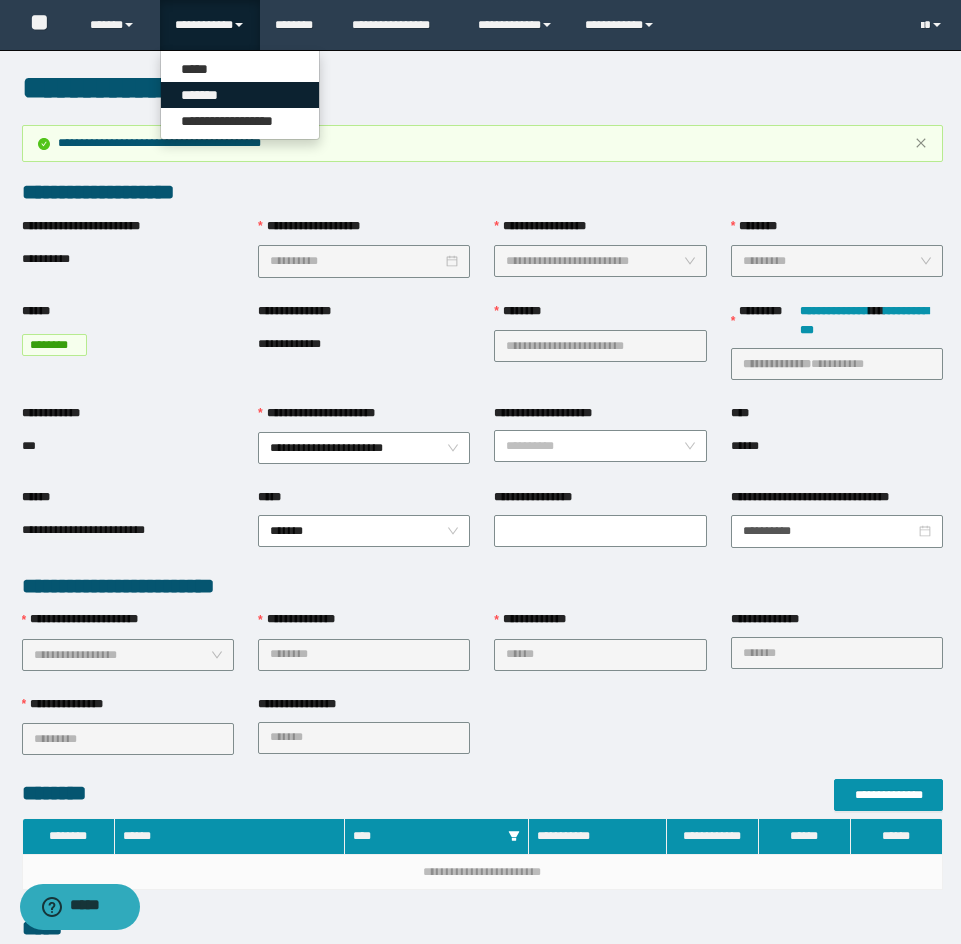 click on "*******" at bounding box center [240, 95] 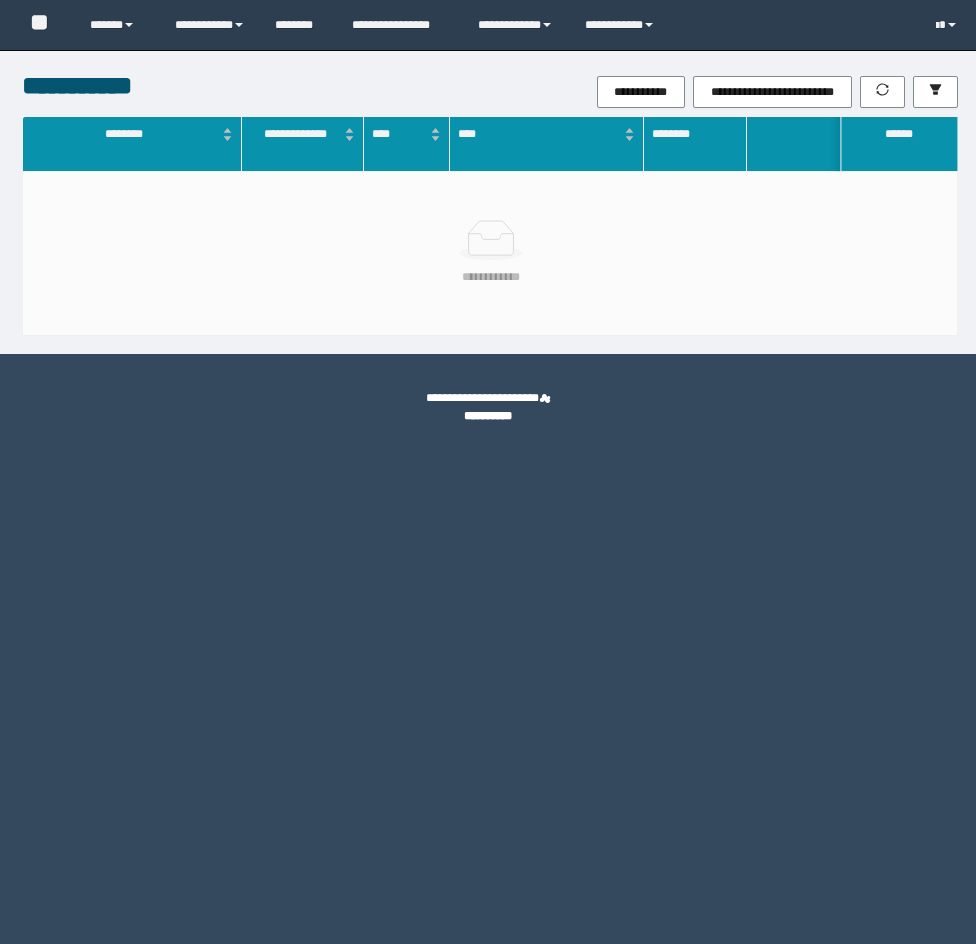 scroll, scrollTop: 0, scrollLeft: 0, axis: both 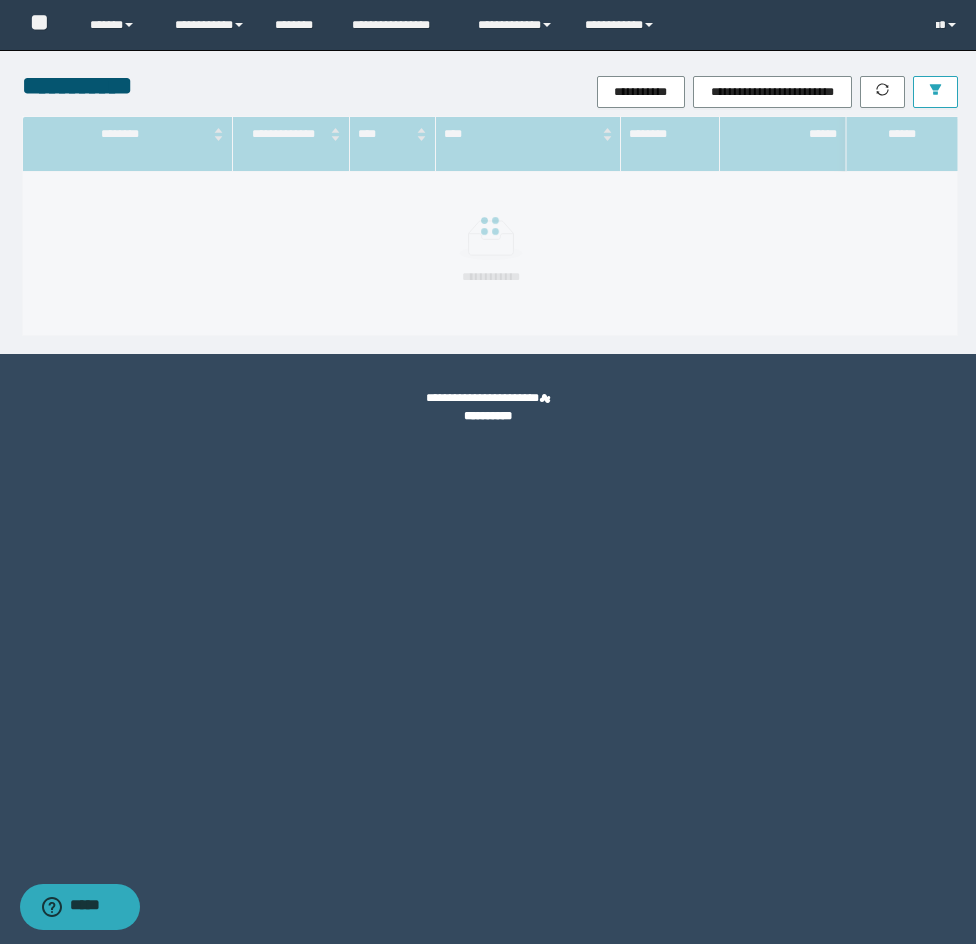 click at bounding box center (935, 92) 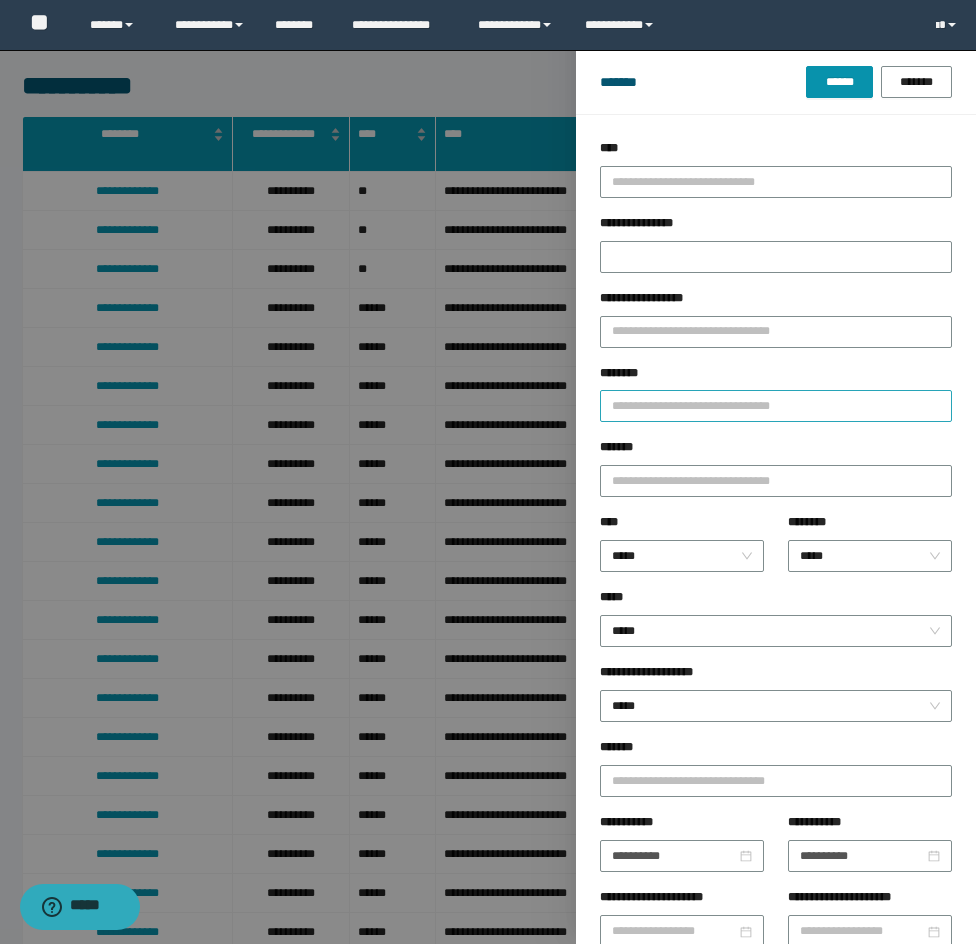 drag, startPoint x: 691, startPoint y: 389, endPoint x: 689, endPoint y: 405, distance: 16.124516 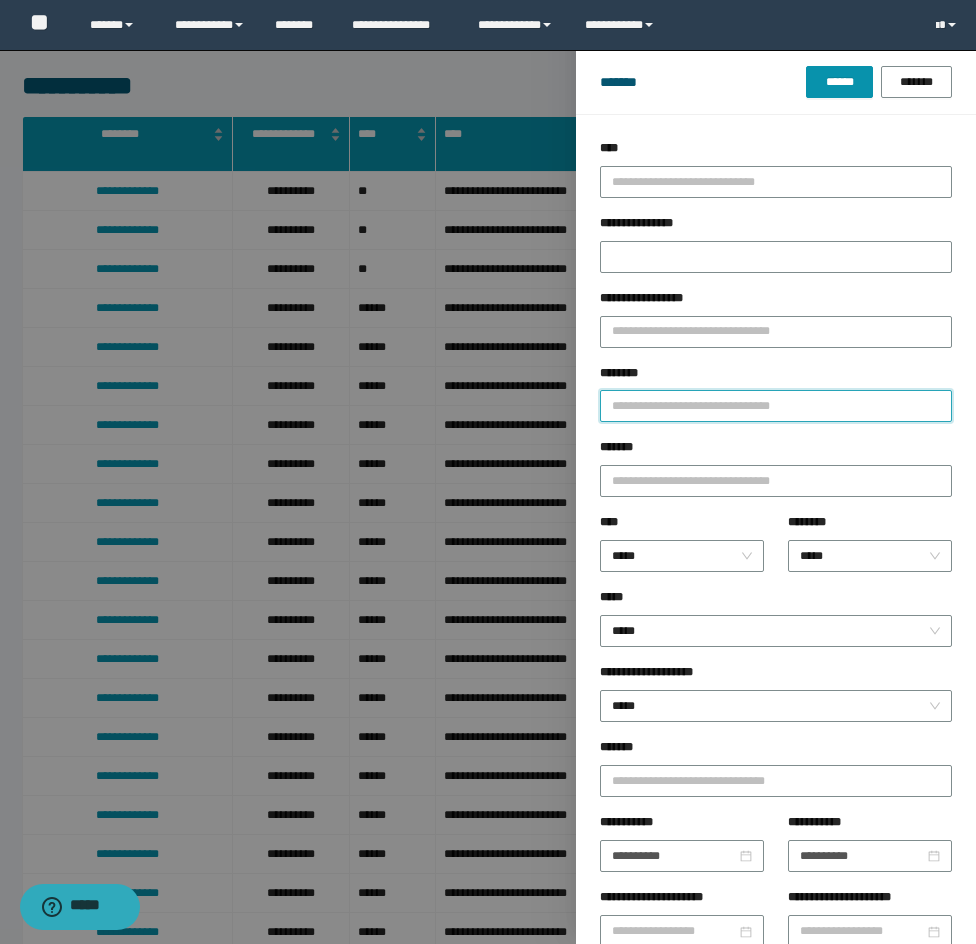 drag, startPoint x: 689, startPoint y: 408, endPoint x: 706, endPoint y: 378, distance: 34.48188 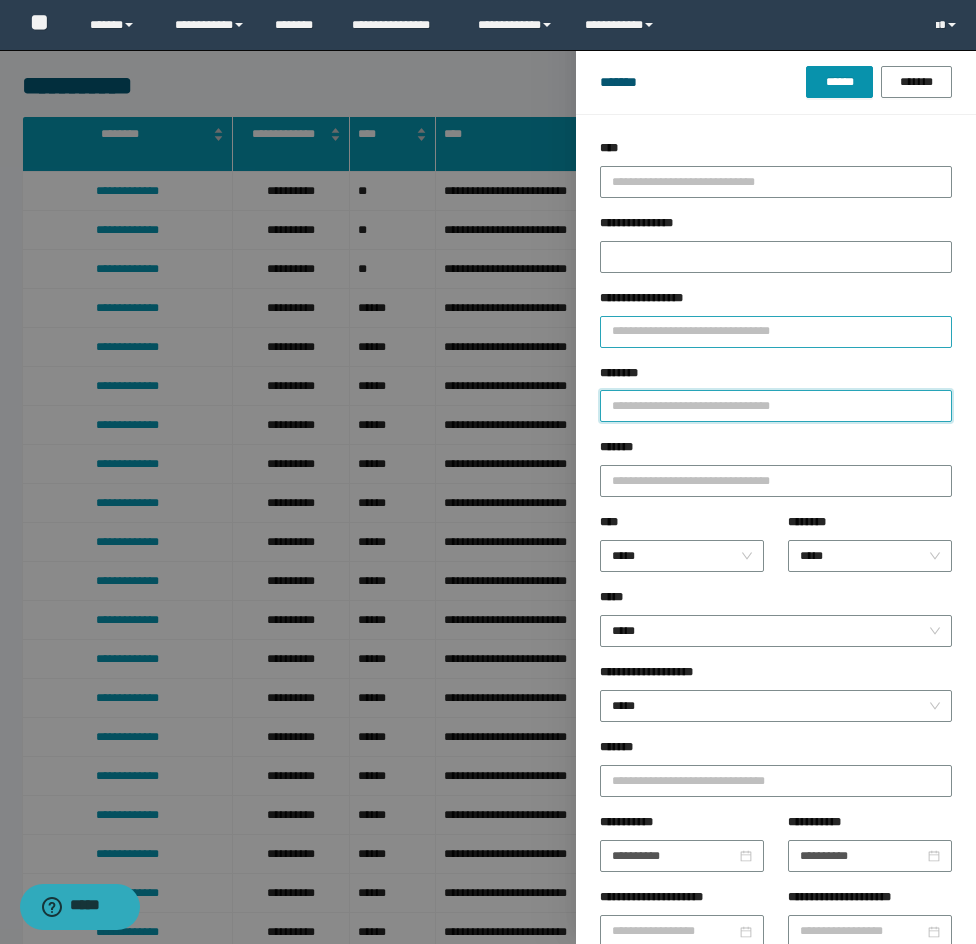 paste on "********" 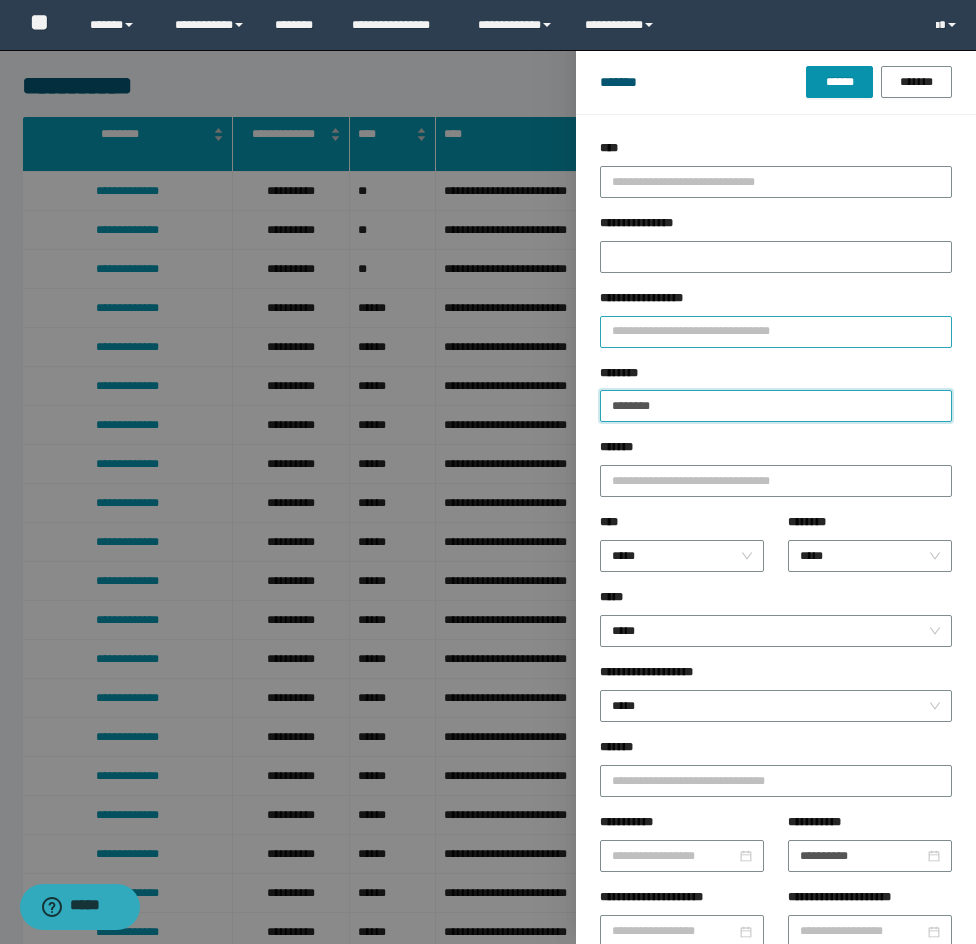 type 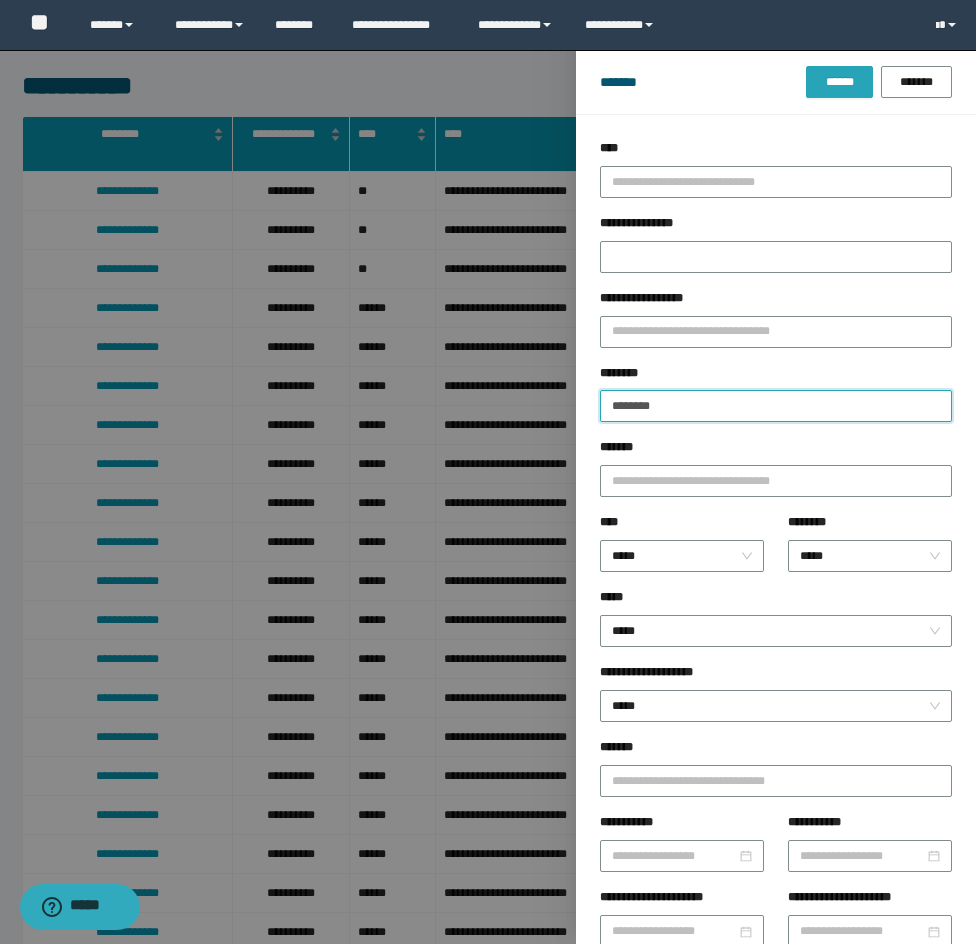 type on "********" 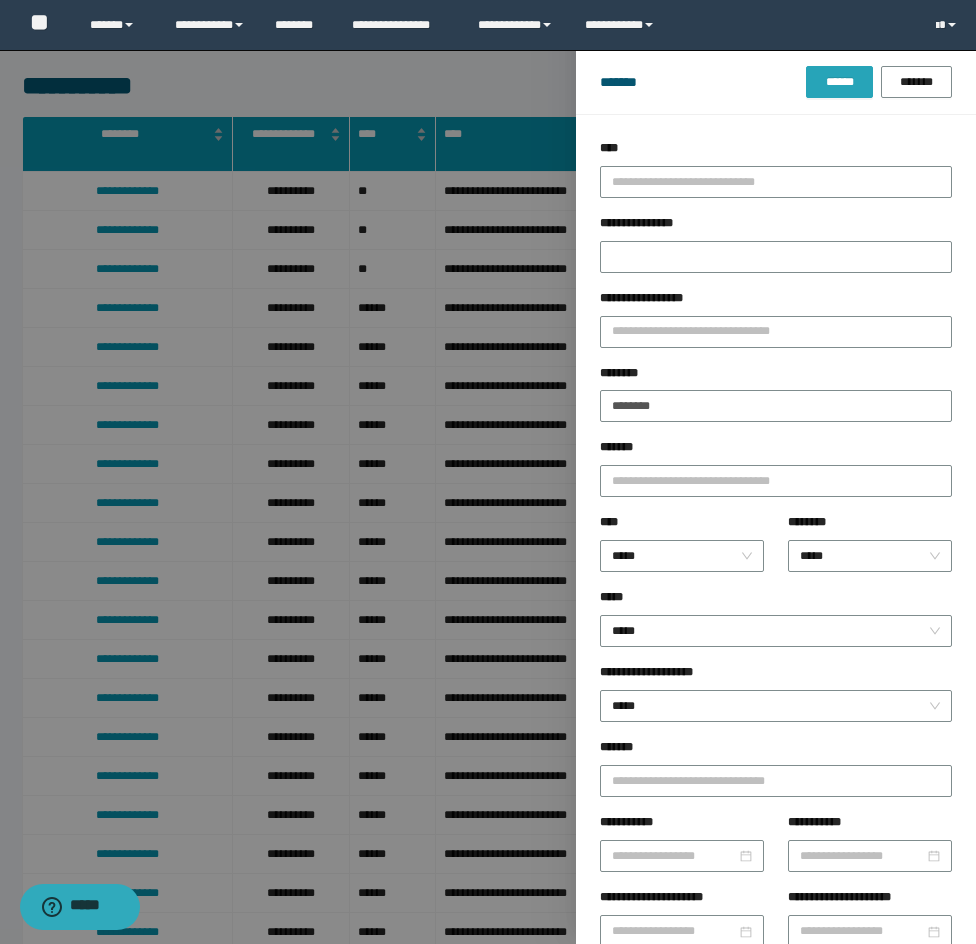 click on "******" at bounding box center (839, 82) 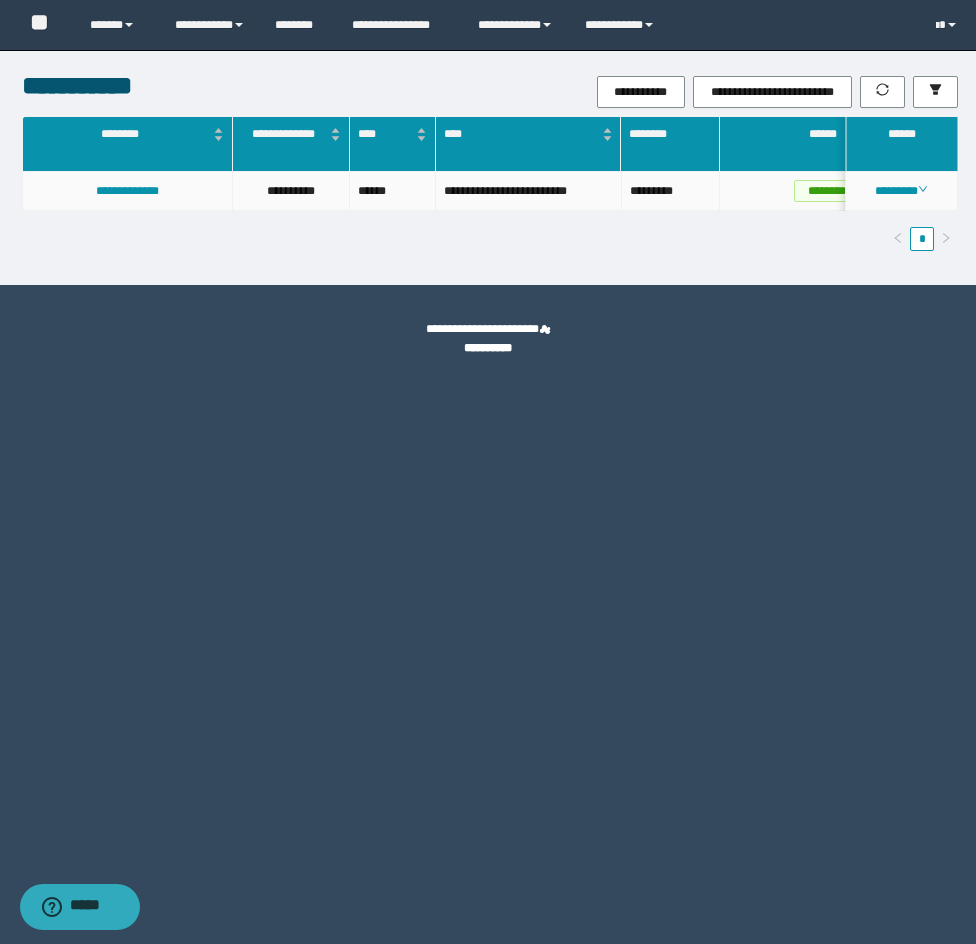 click on "**********" at bounding box center (127, 191) 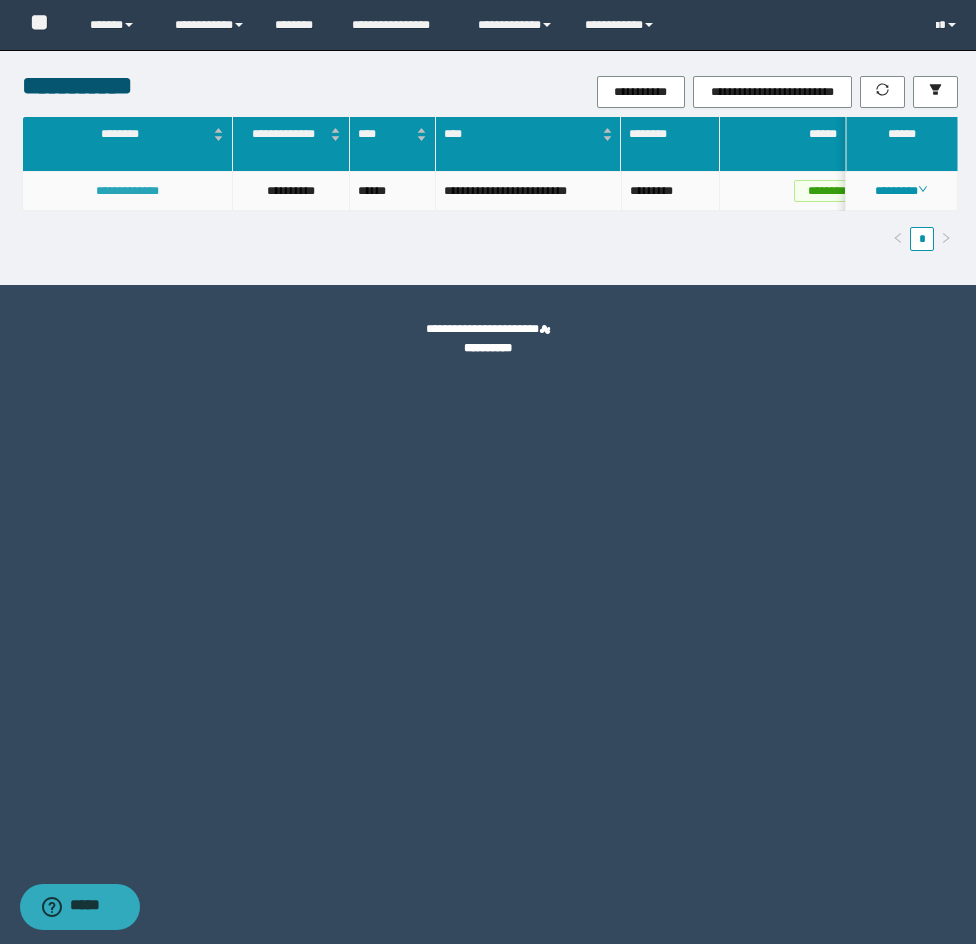click on "**********" at bounding box center (127, 191) 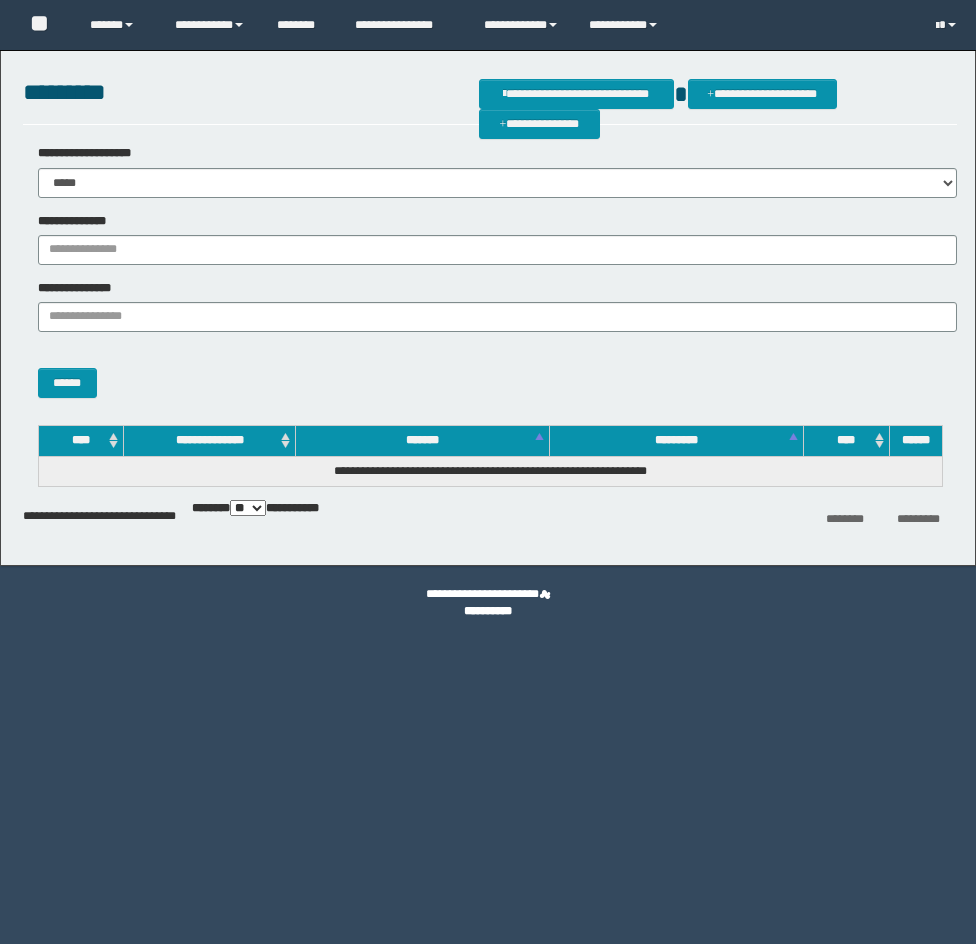 scroll, scrollTop: 0, scrollLeft: 0, axis: both 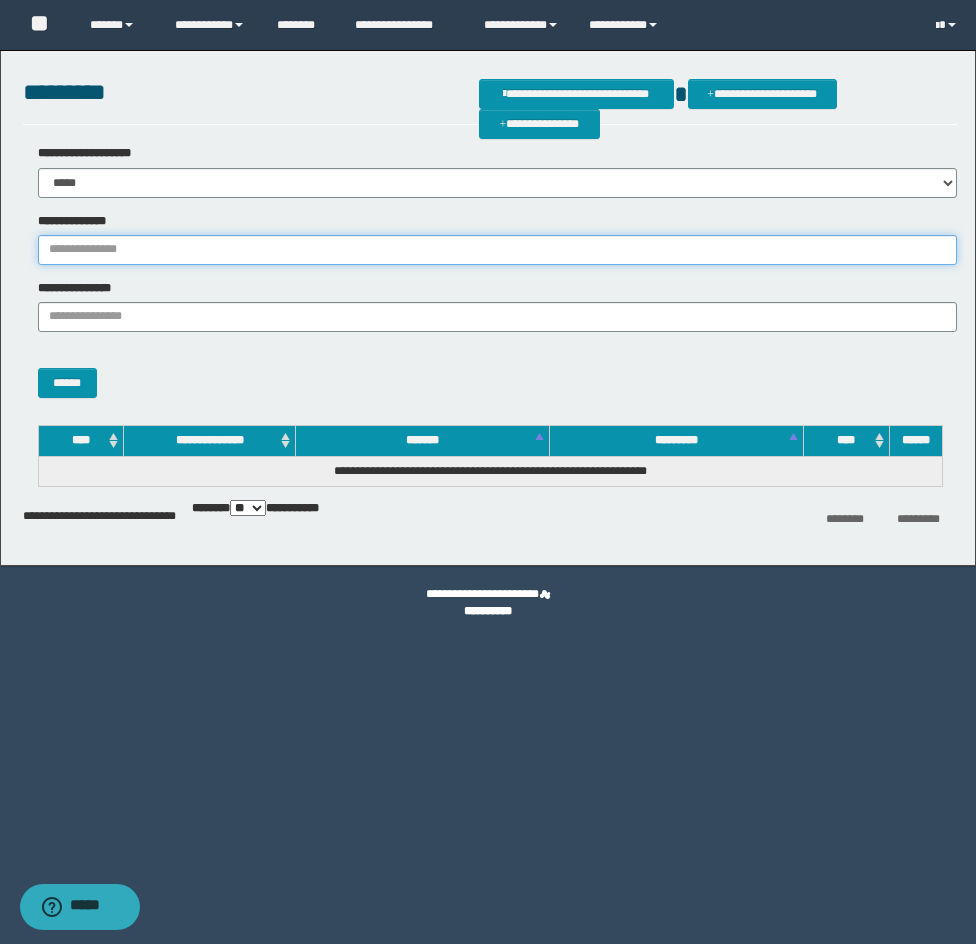 click on "**********" at bounding box center (497, 250) 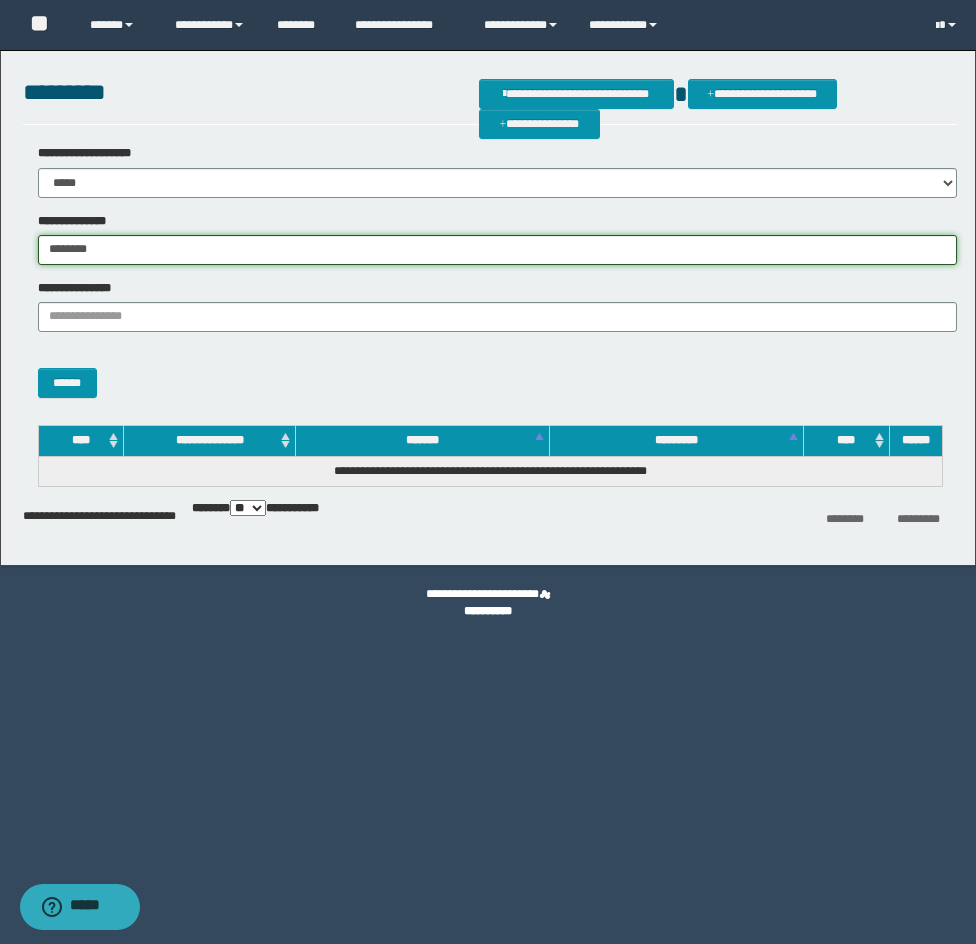 type on "********" 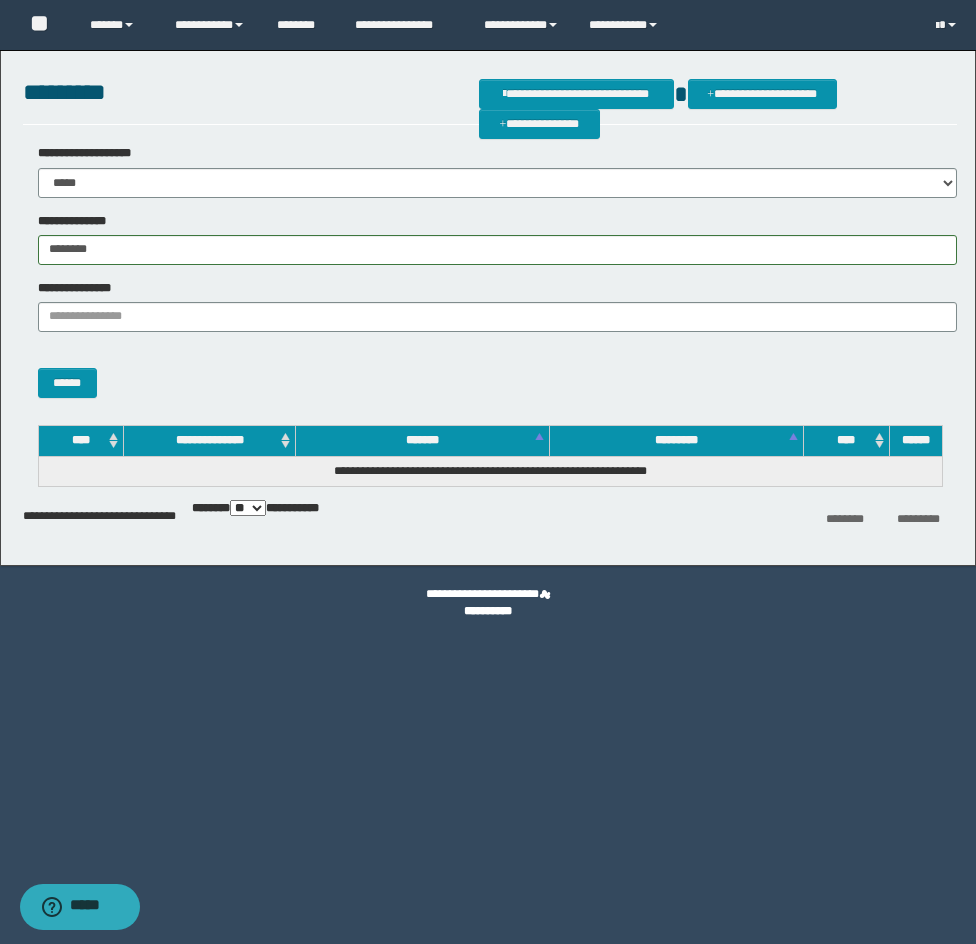 click on "**********" at bounding box center (490, 279) 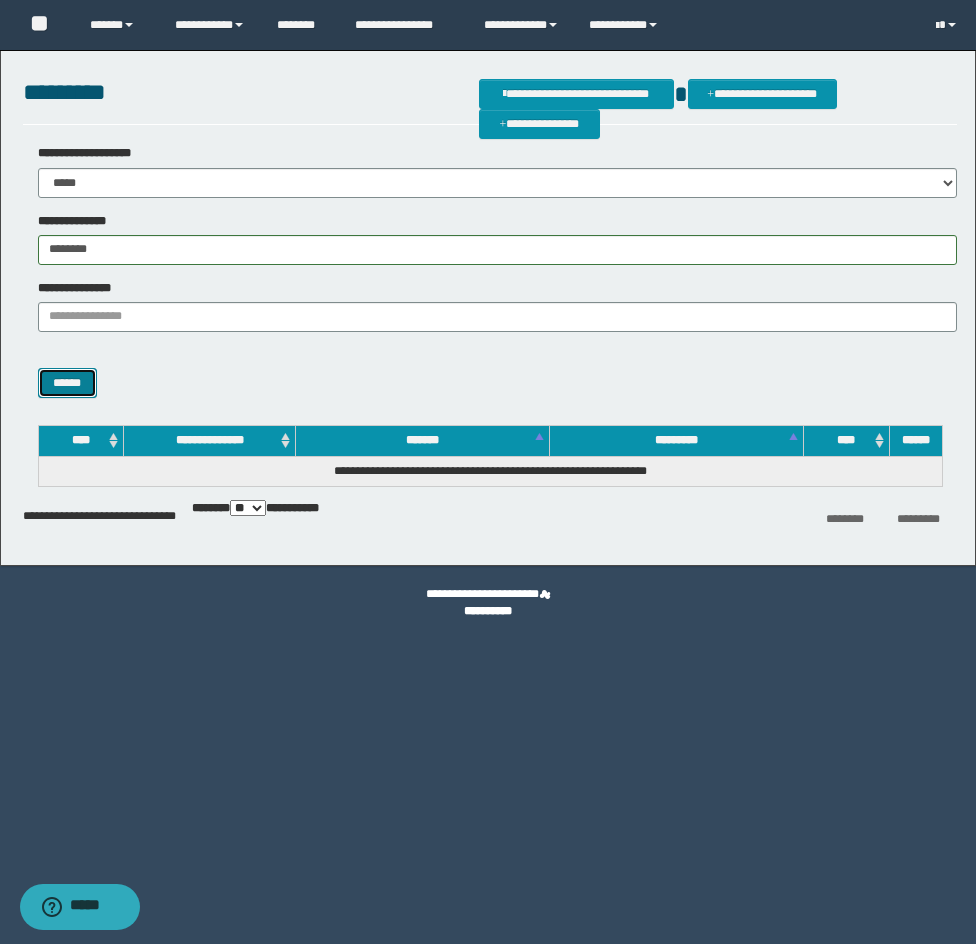 click on "******" at bounding box center [67, 383] 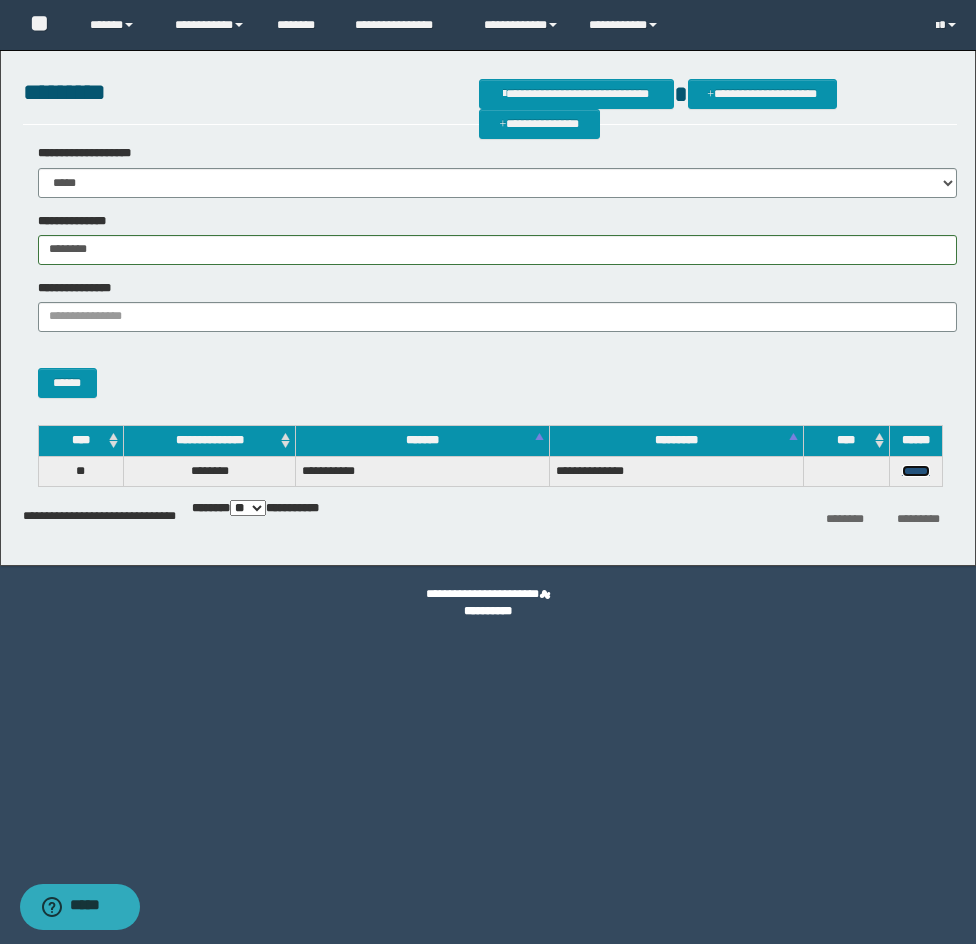 click on "******" at bounding box center [916, 471] 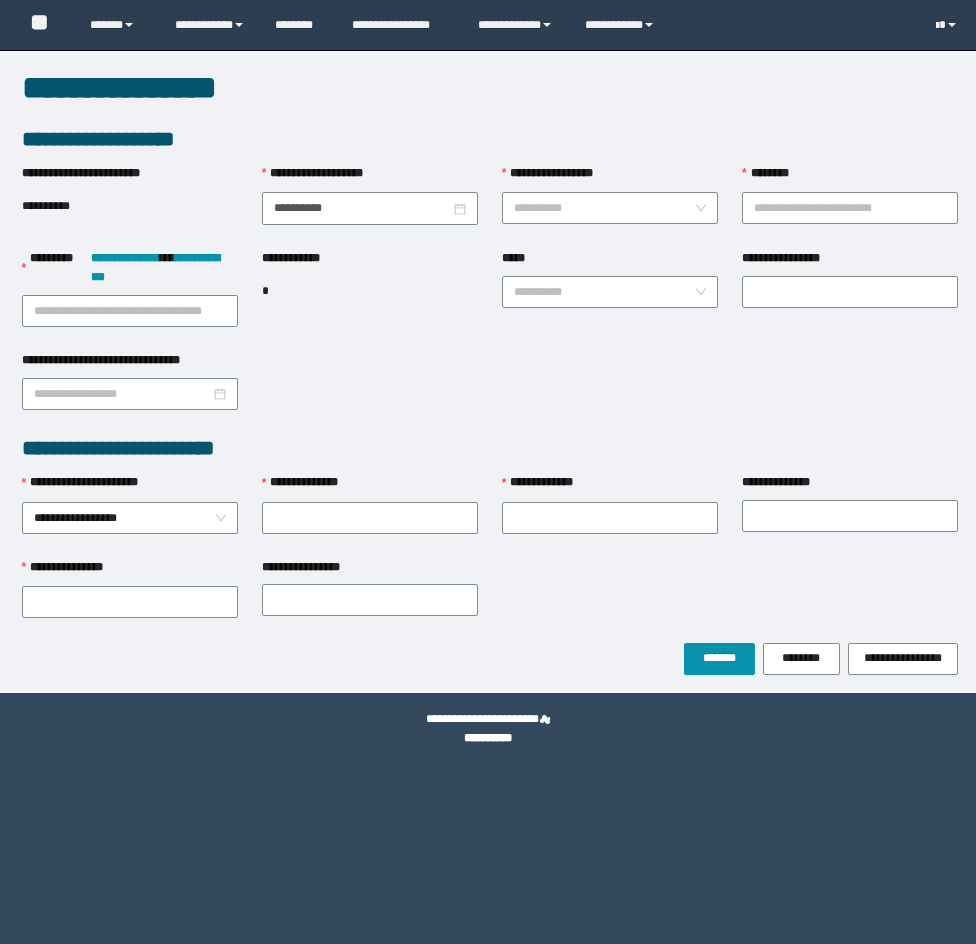 scroll, scrollTop: 0, scrollLeft: 0, axis: both 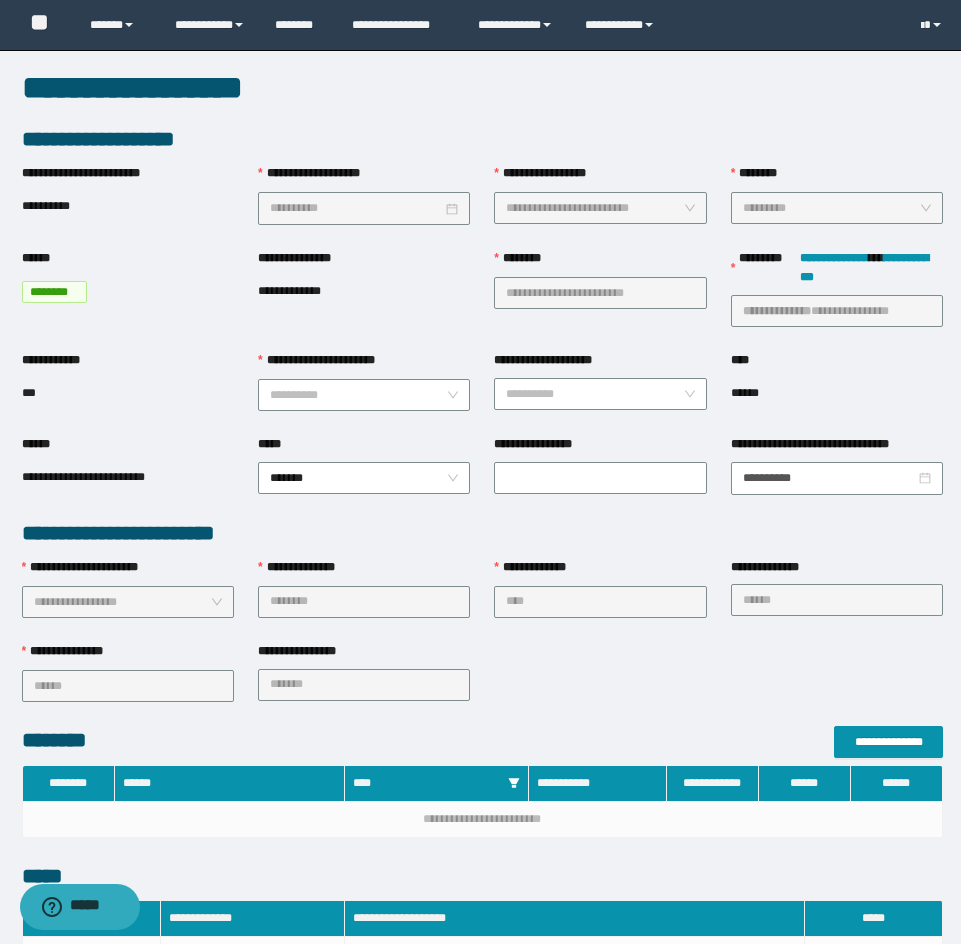 click on "**********" at bounding box center (364, 393) 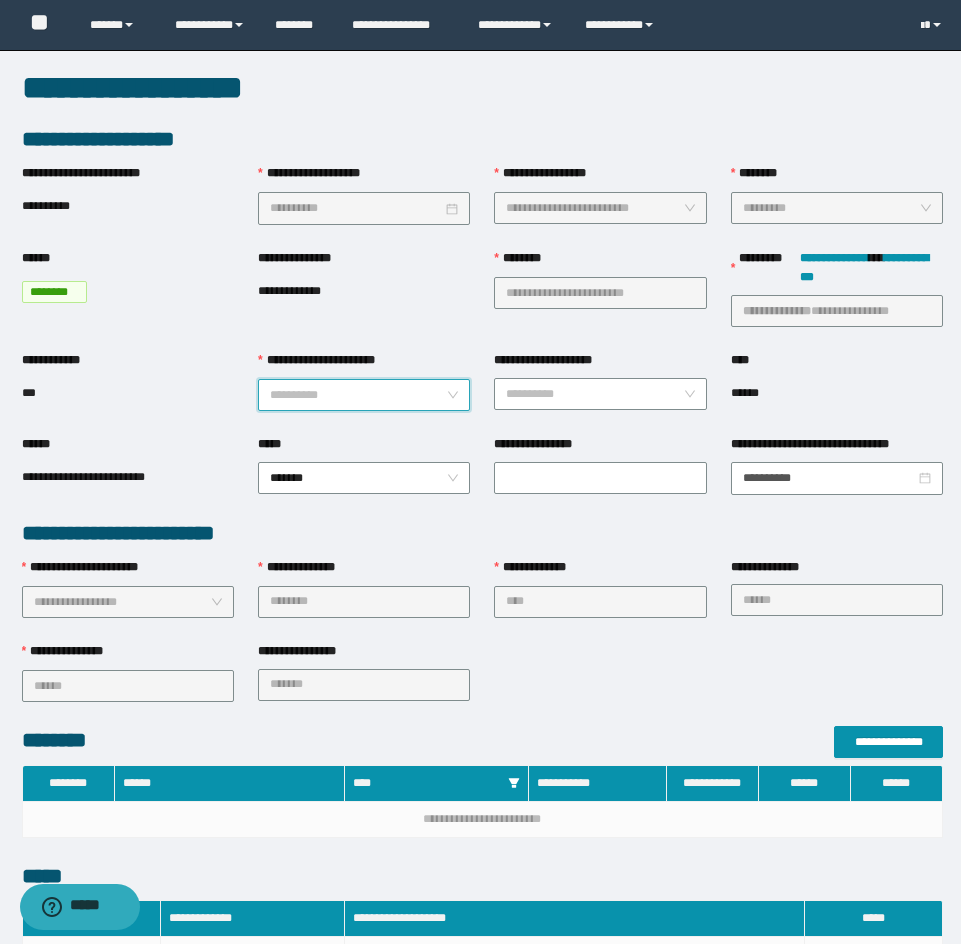 click on "**********" at bounding box center [364, 395] 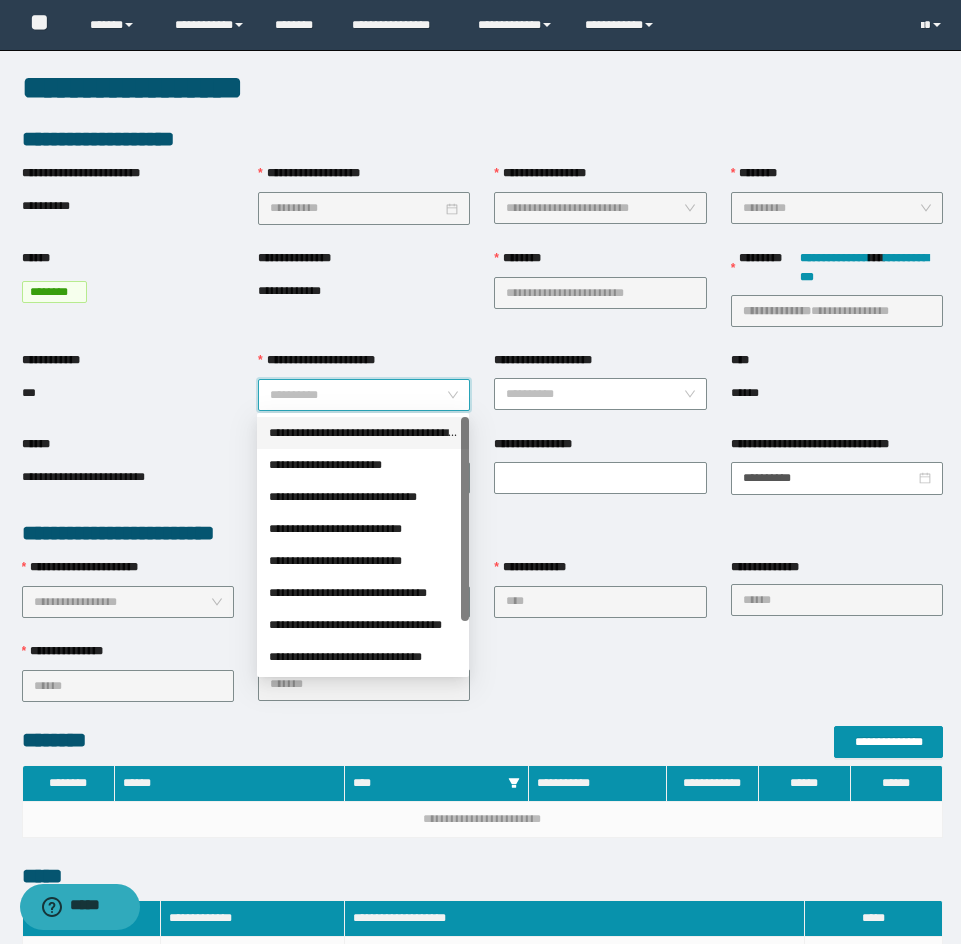 click on "**********" at bounding box center [363, 433] 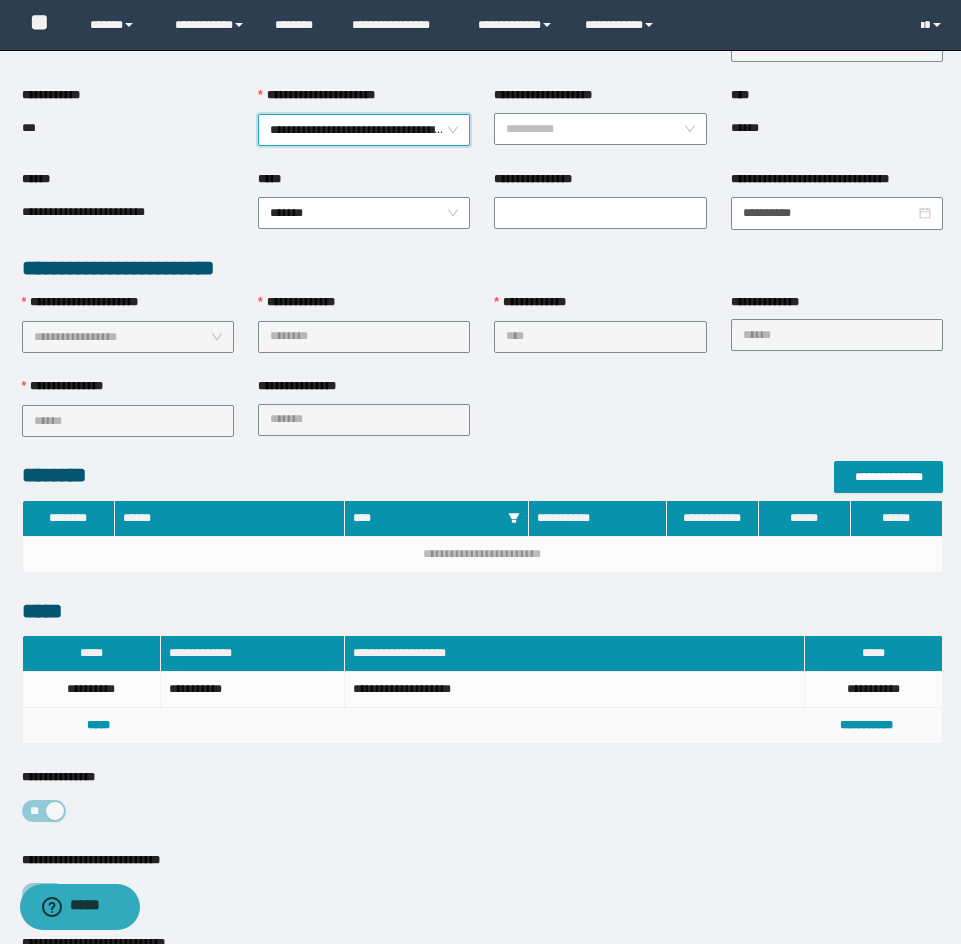 scroll, scrollTop: 494, scrollLeft: 0, axis: vertical 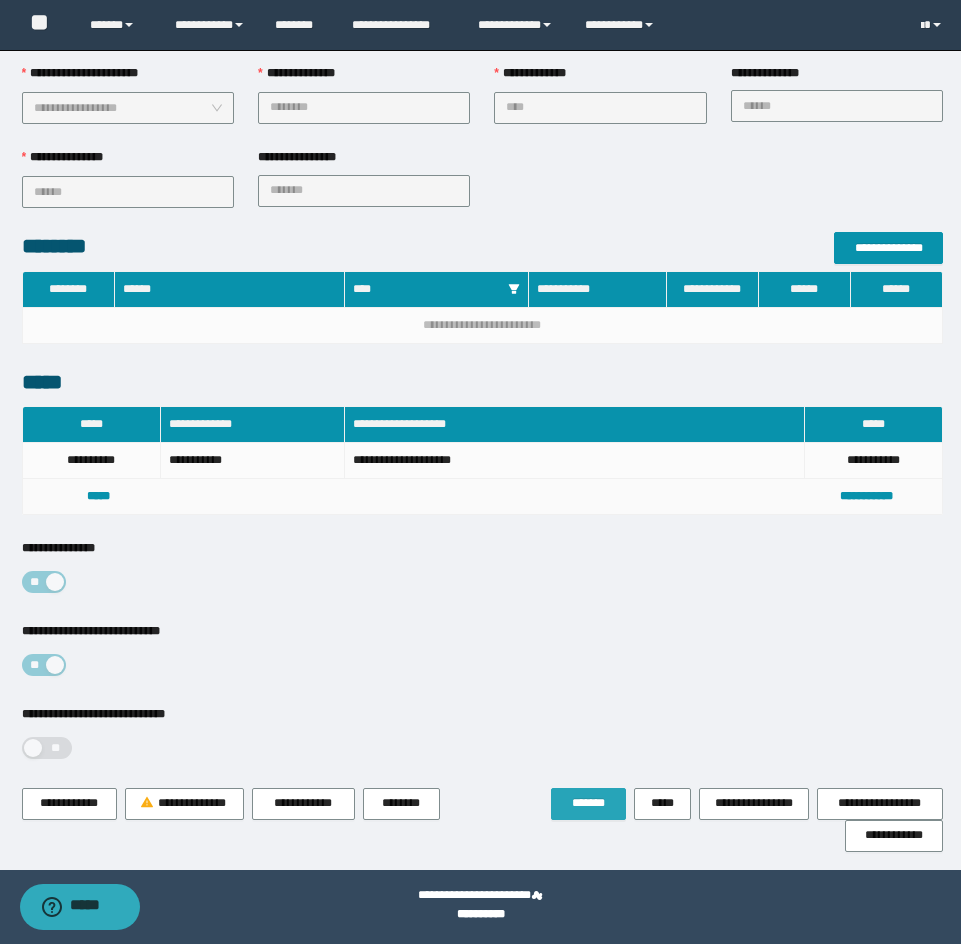 click on "*******" at bounding box center (588, 803) 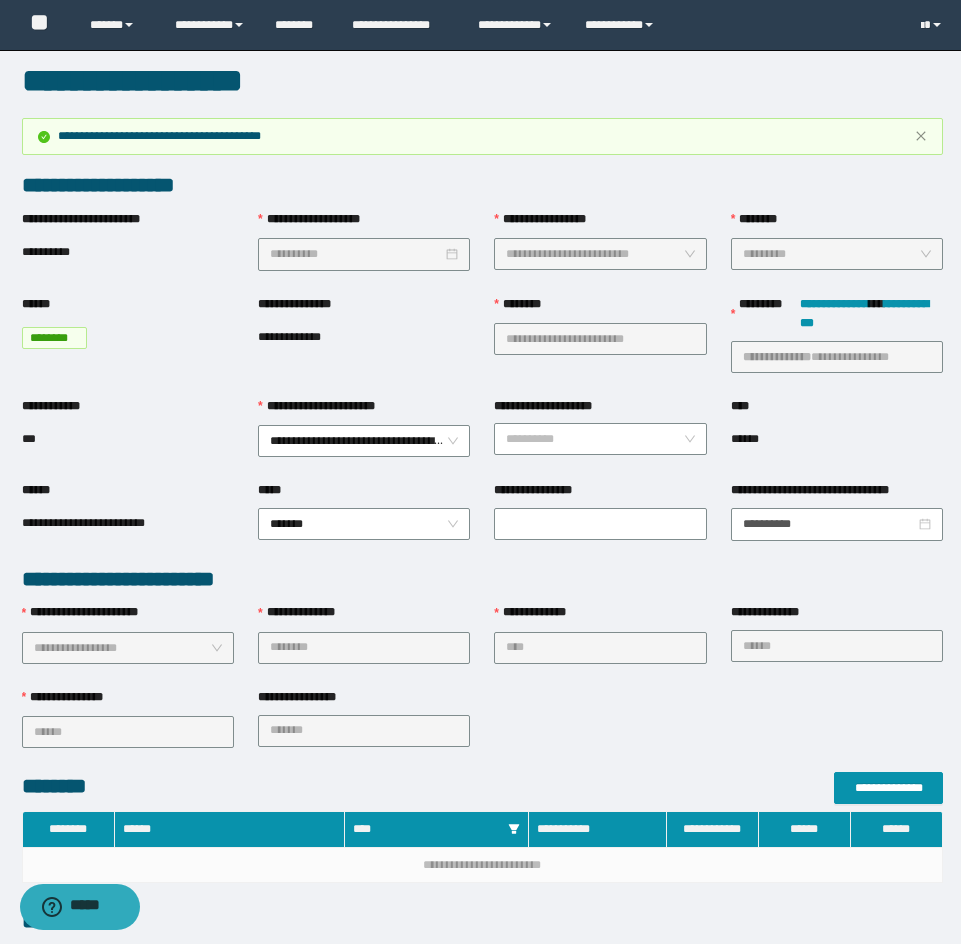 scroll, scrollTop: 0, scrollLeft: 0, axis: both 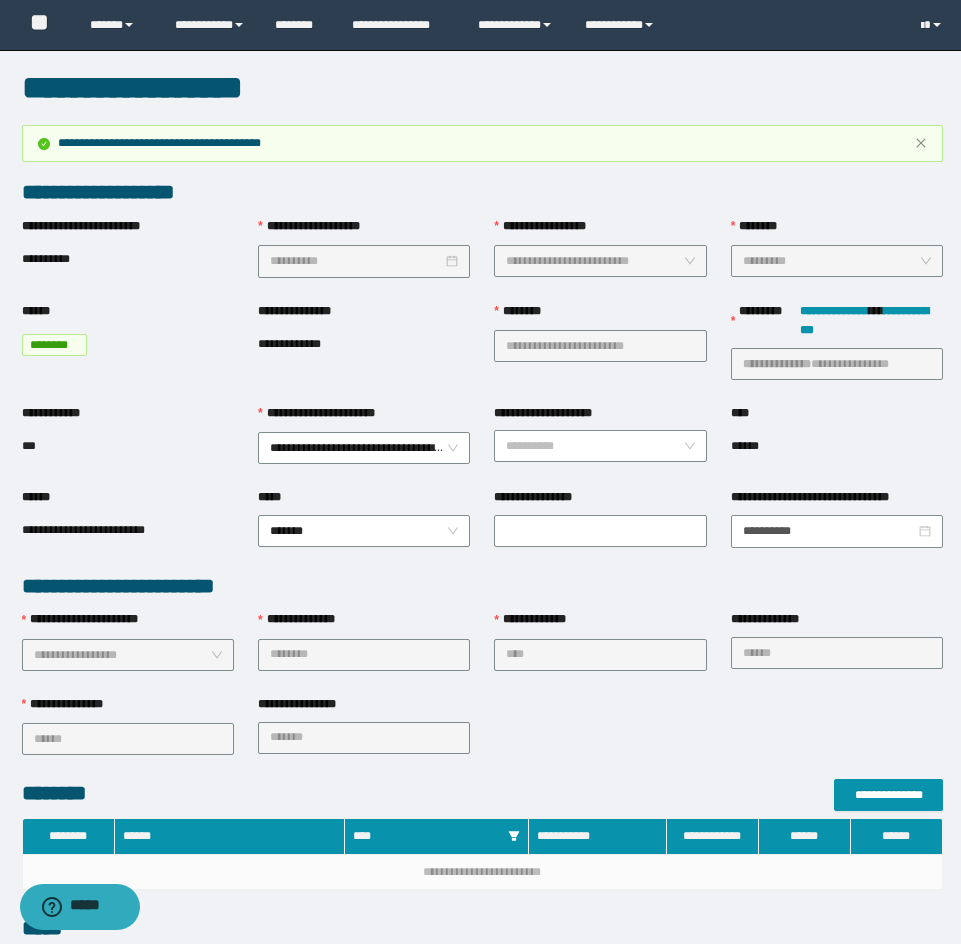 type 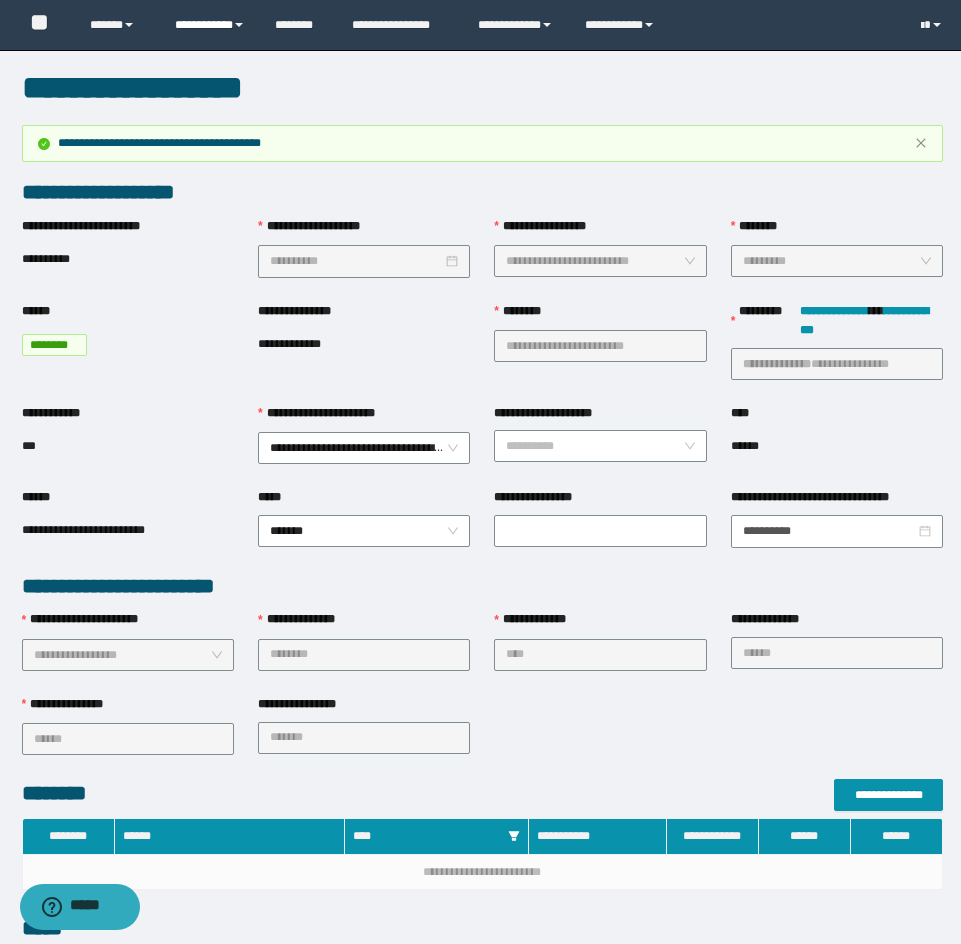 click on "**********" at bounding box center (210, 25) 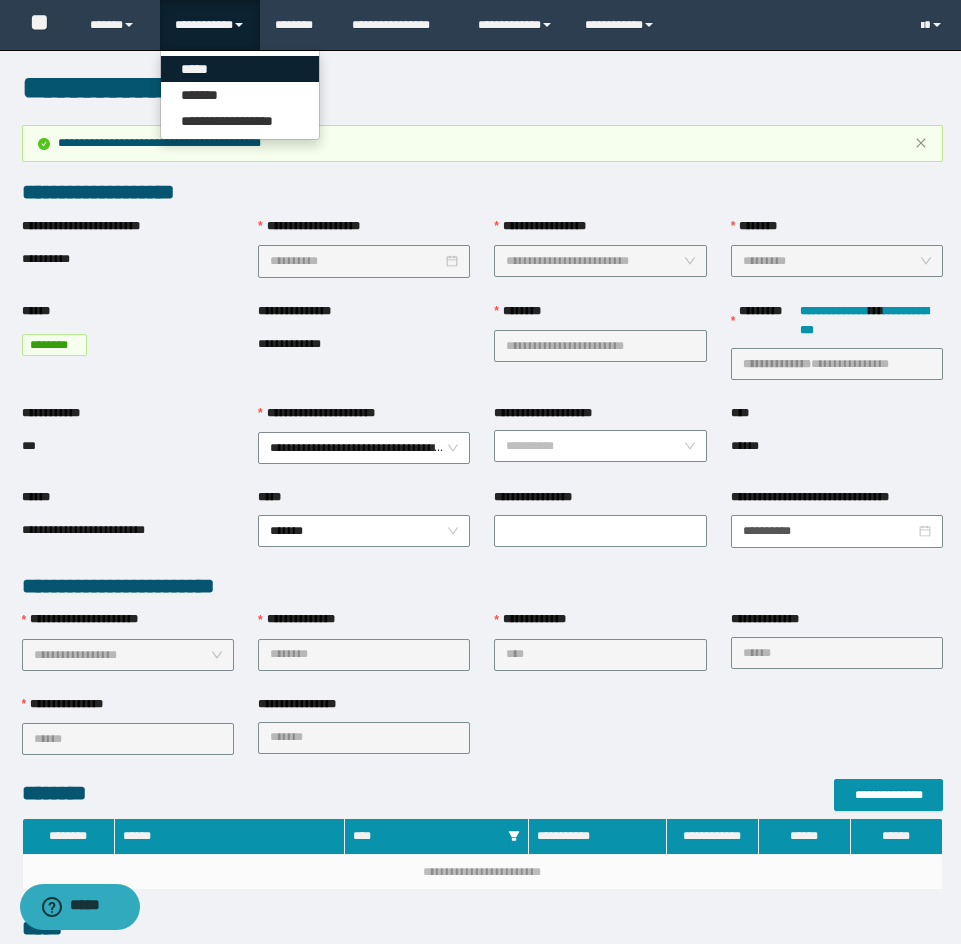 click on "*****" at bounding box center [240, 69] 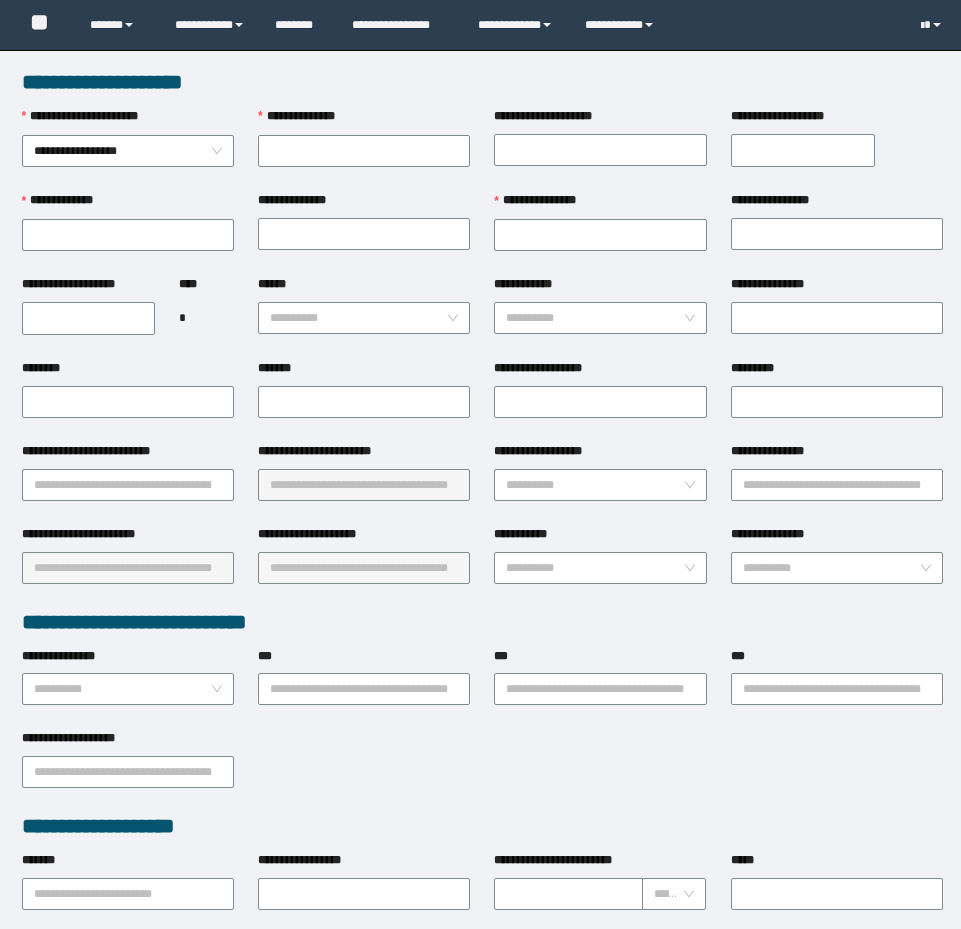 scroll, scrollTop: 0, scrollLeft: 0, axis: both 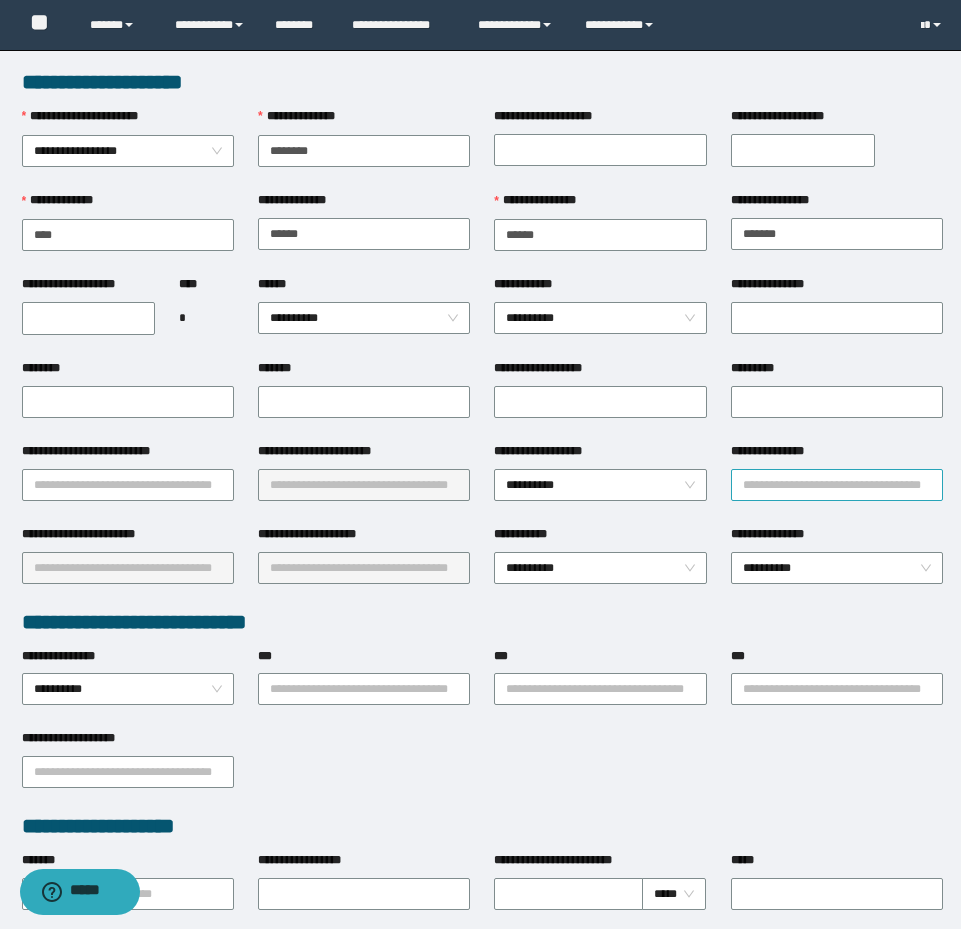 click on "**********" at bounding box center (837, 485) 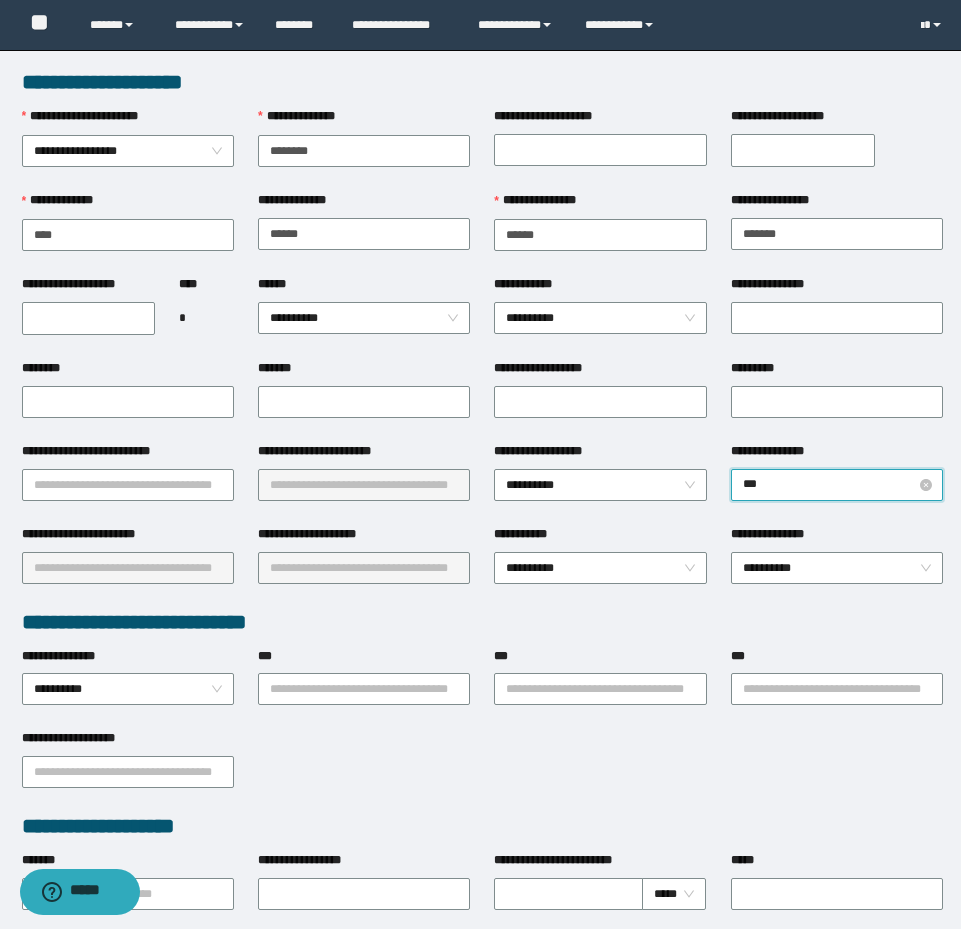 type on "****" 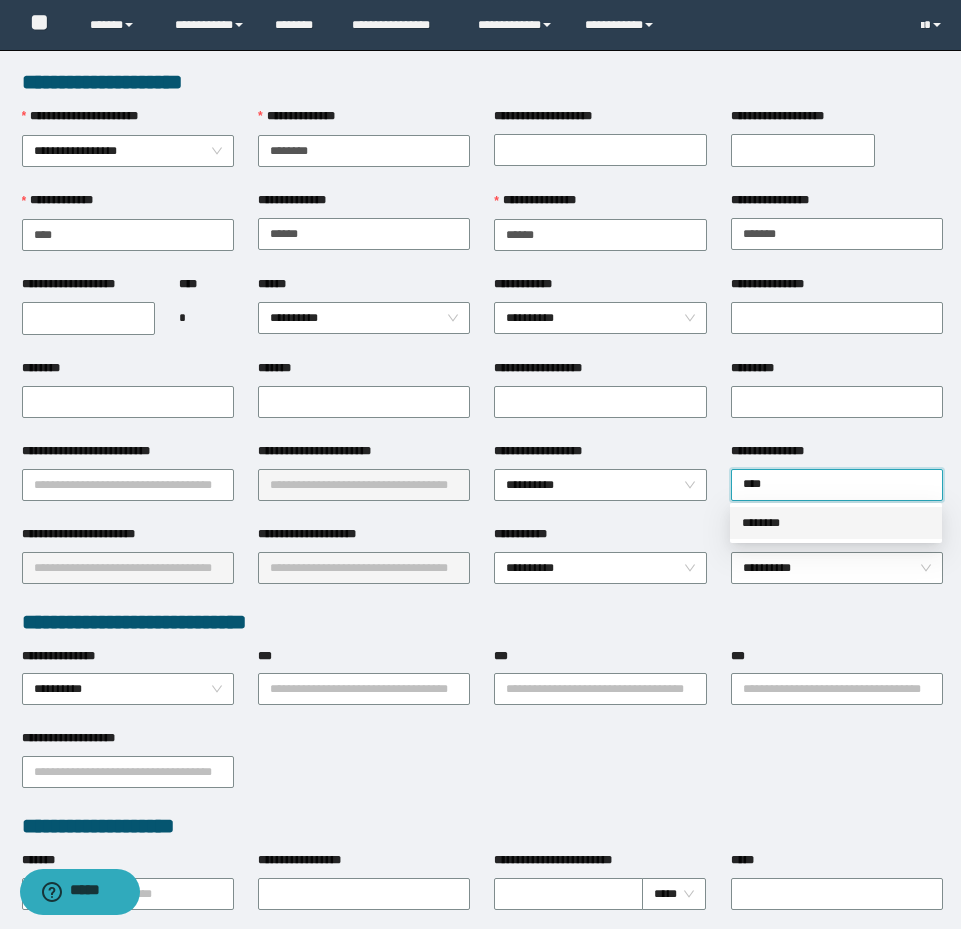 click on "********" at bounding box center (836, 523) 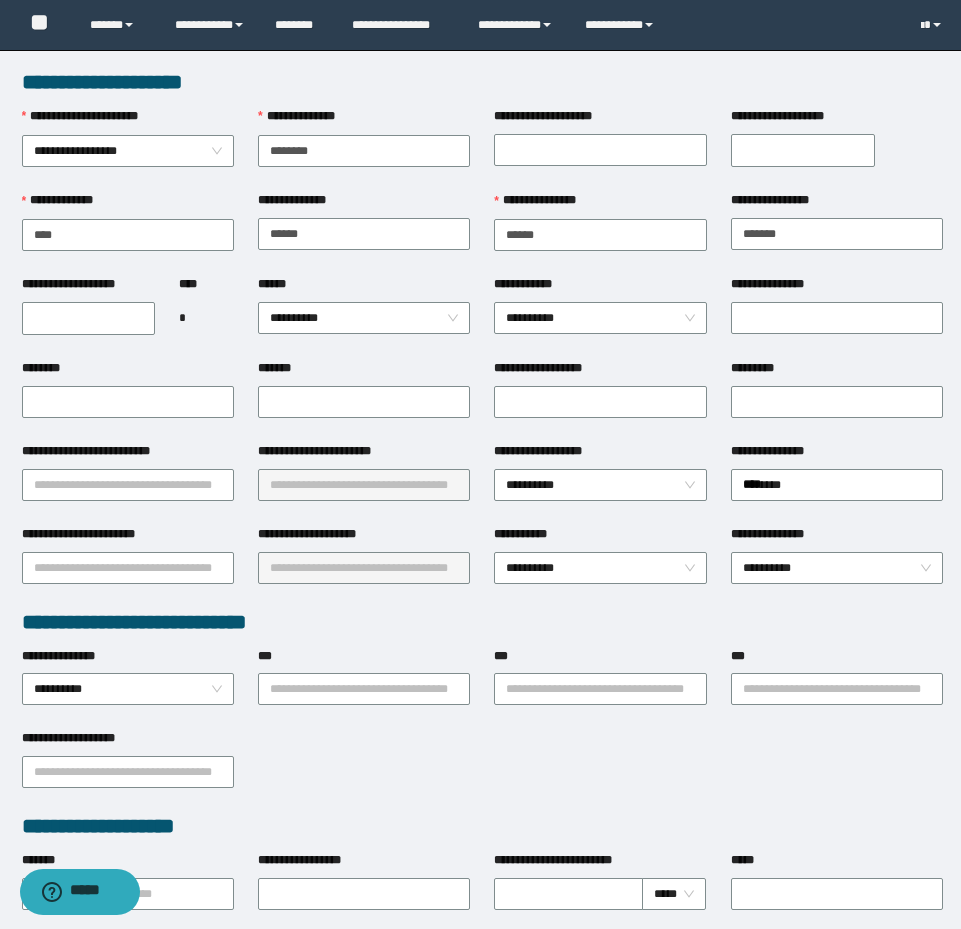 click on "**********" at bounding box center (89, 318) 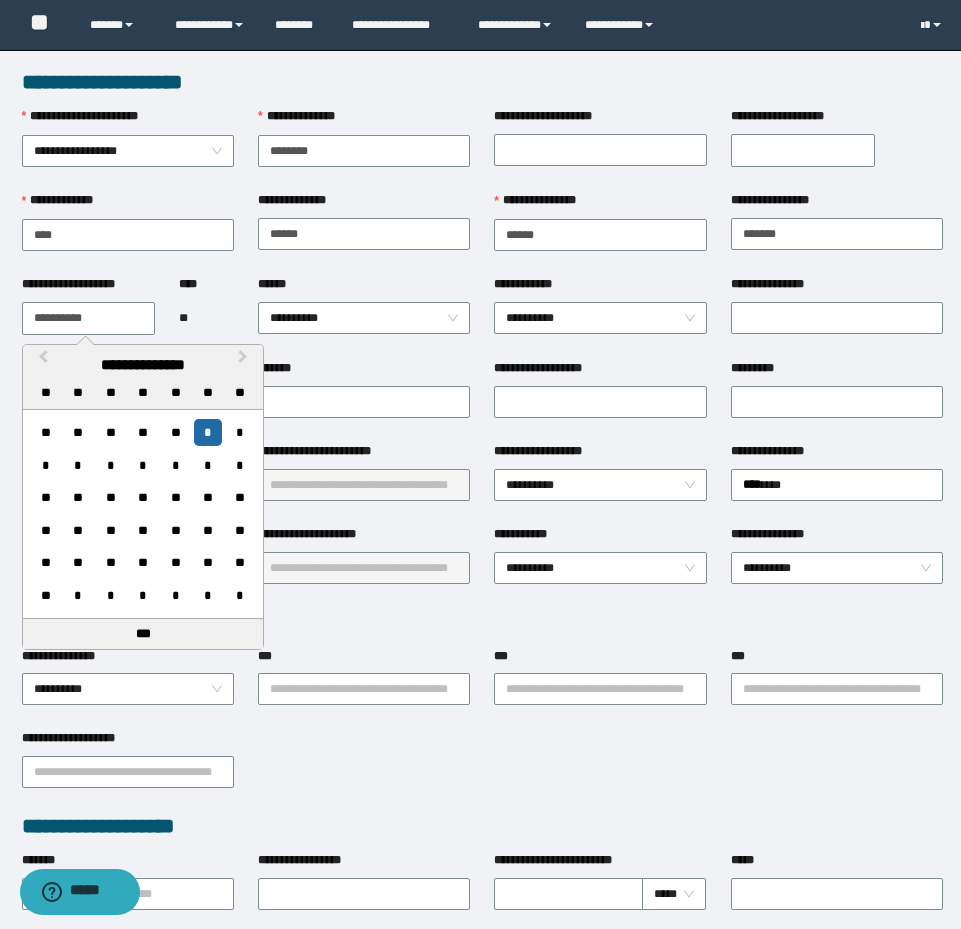 type on "**********" 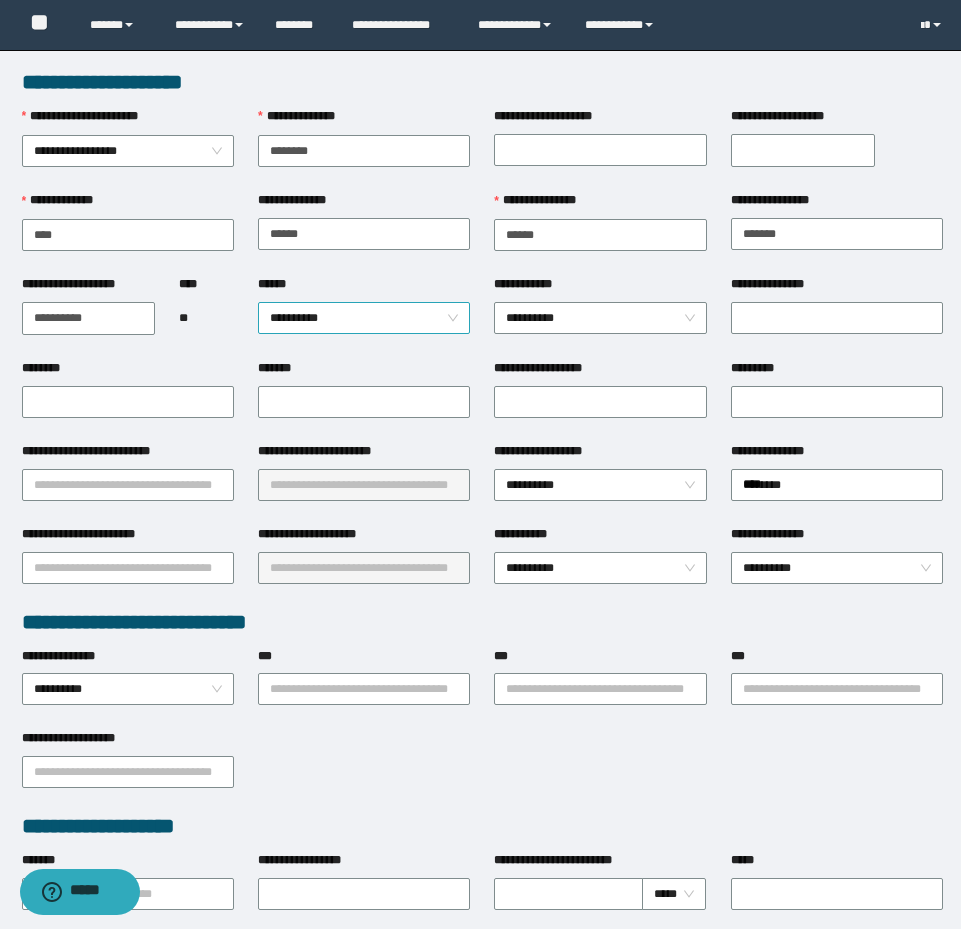 click on "**********" at bounding box center [364, 318] 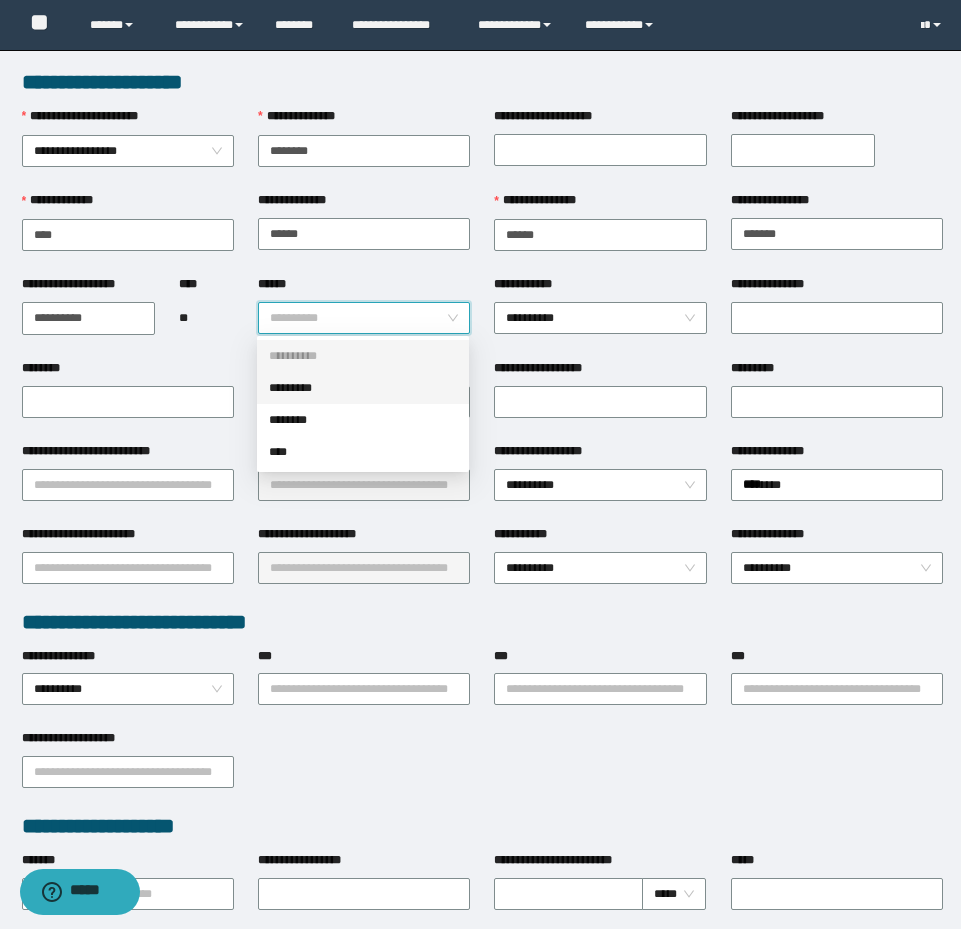 click on "********" at bounding box center (363, 420) 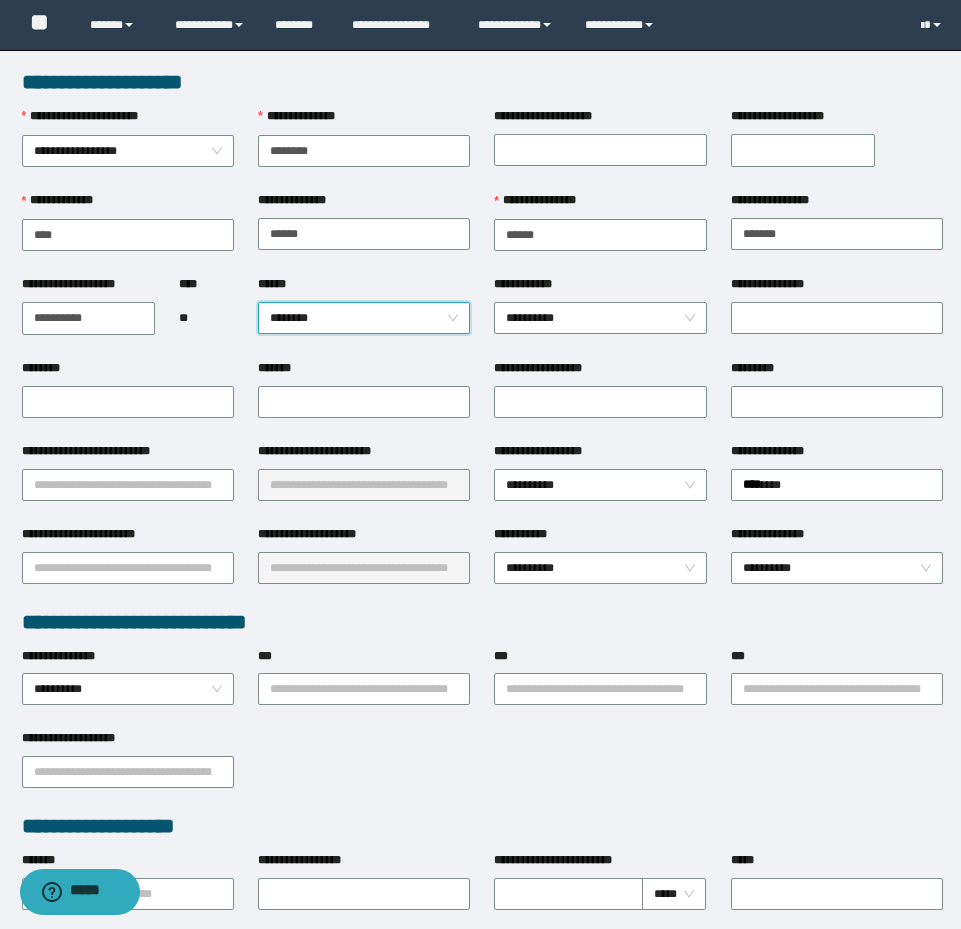 click on "********" at bounding box center (128, 372) 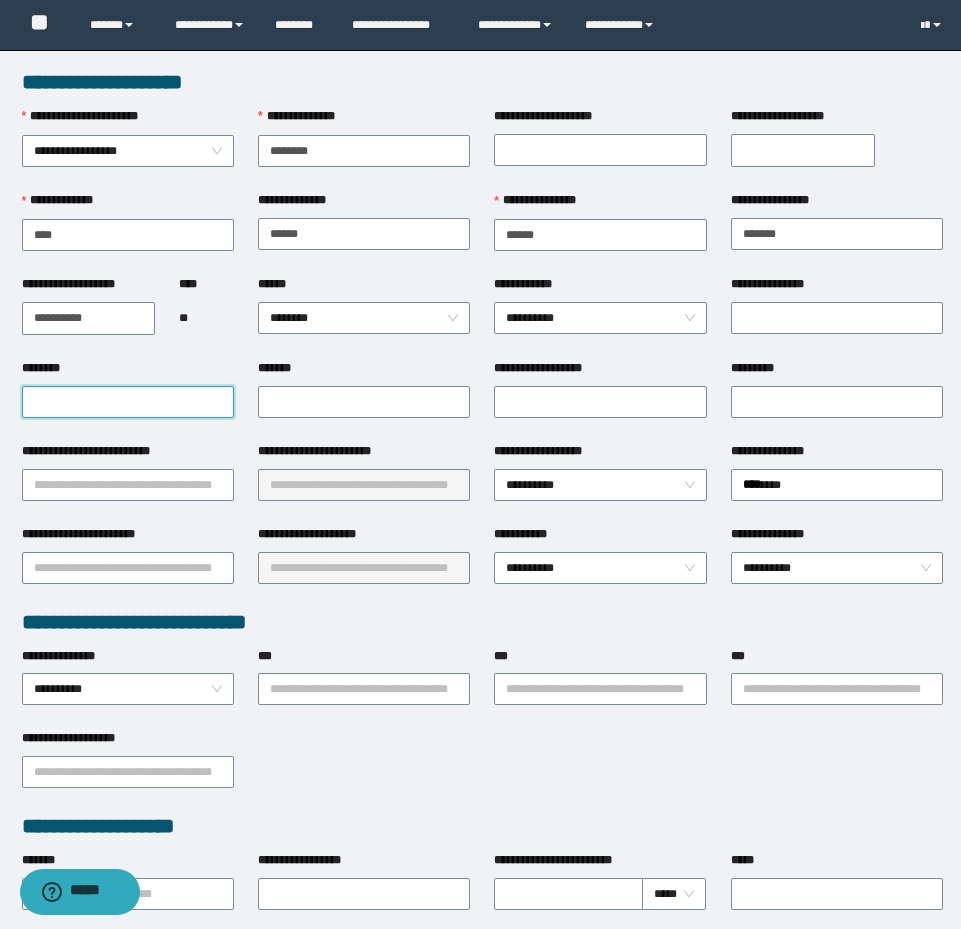 click on "********" at bounding box center [128, 402] 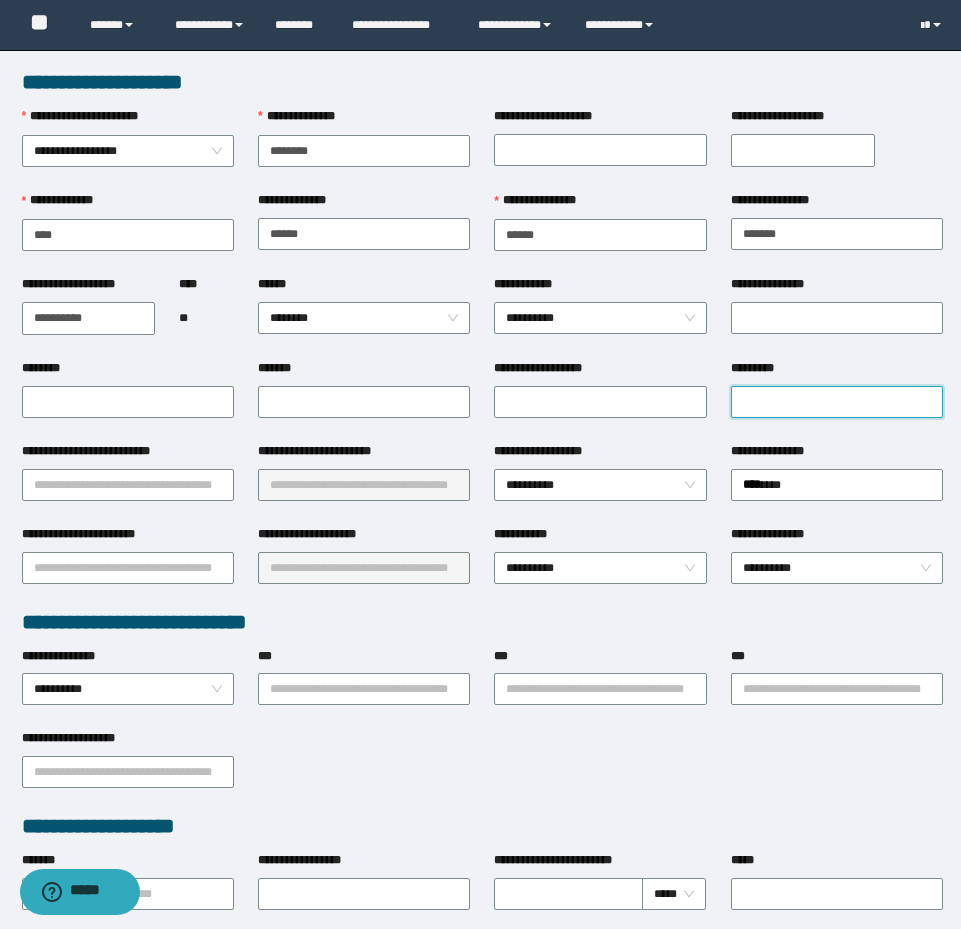 click on "*********" at bounding box center [837, 402] 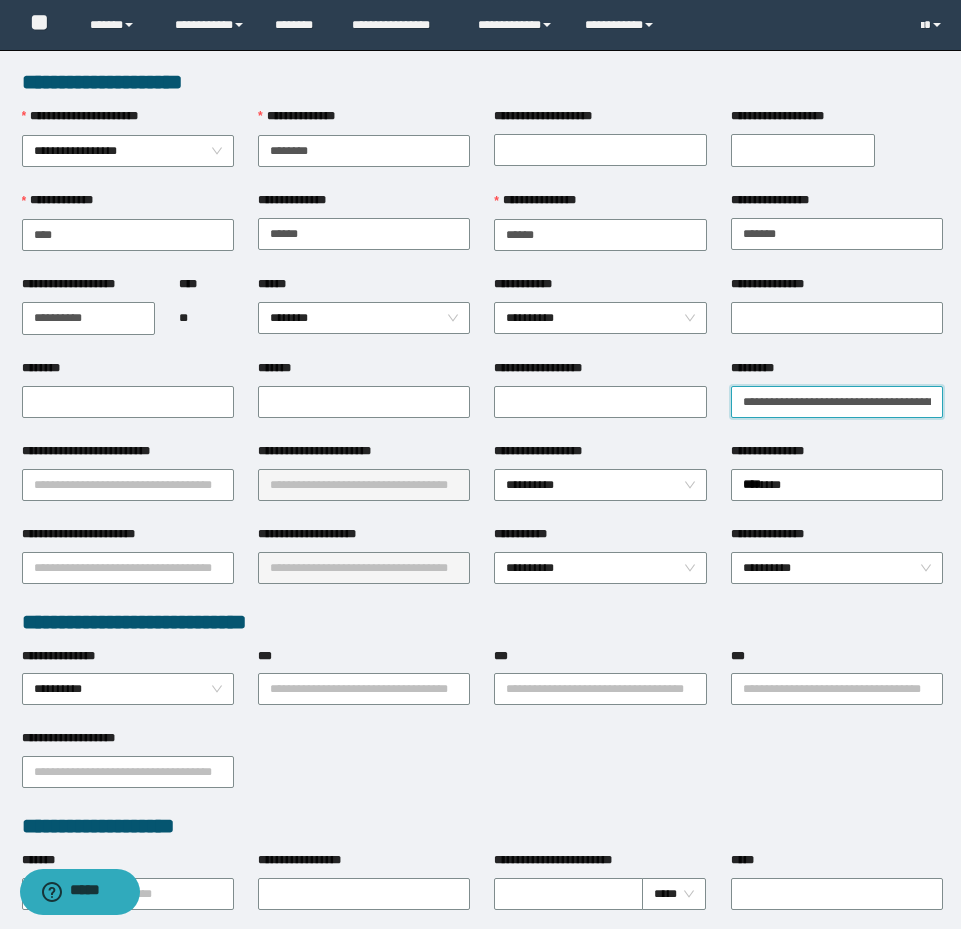 scroll, scrollTop: 0, scrollLeft: 112, axis: horizontal 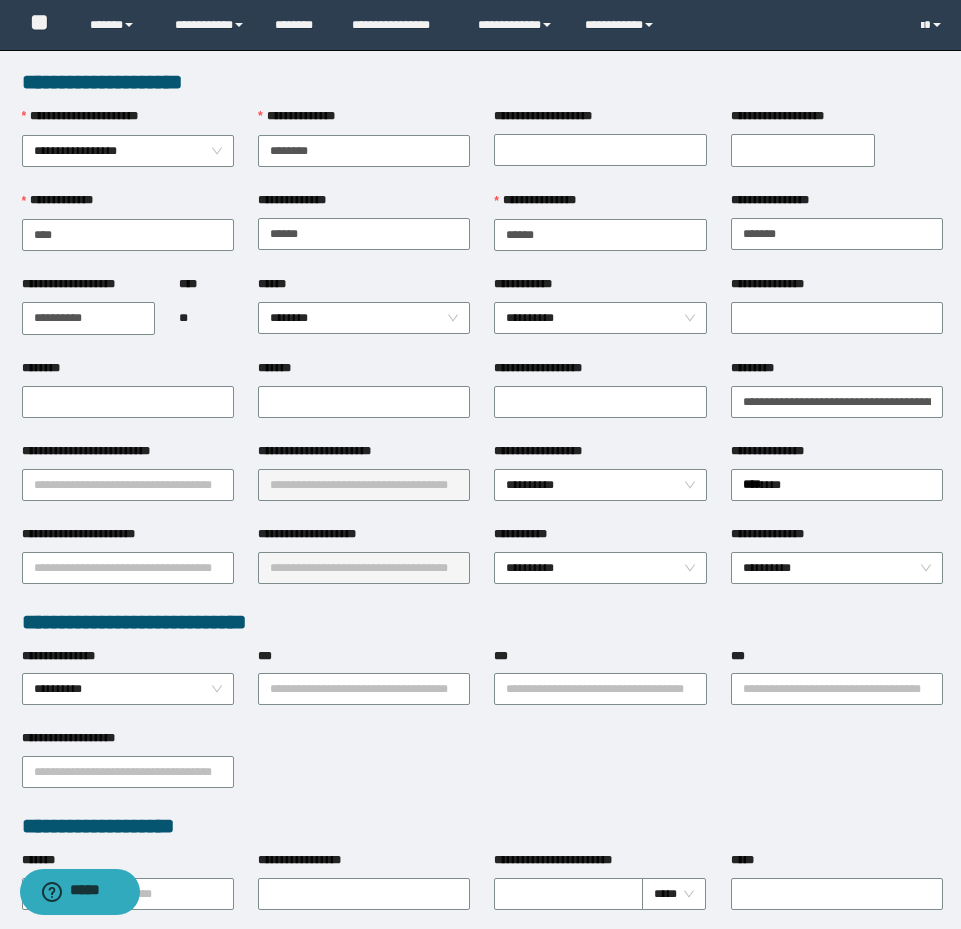 click on "**********" at bounding box center (837, 455) 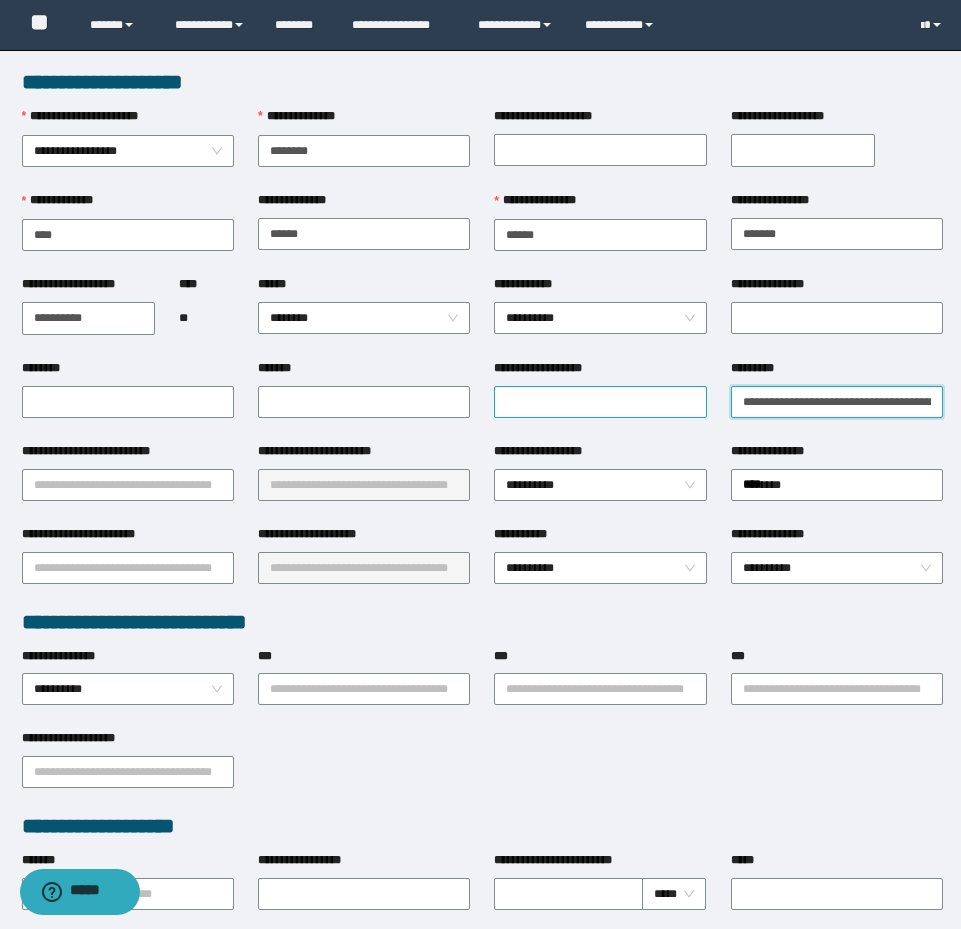 drag, startPoint x: 800, startPoint y: 397, endPoint x: 619, endPoint y: 392, distance: 181.06905 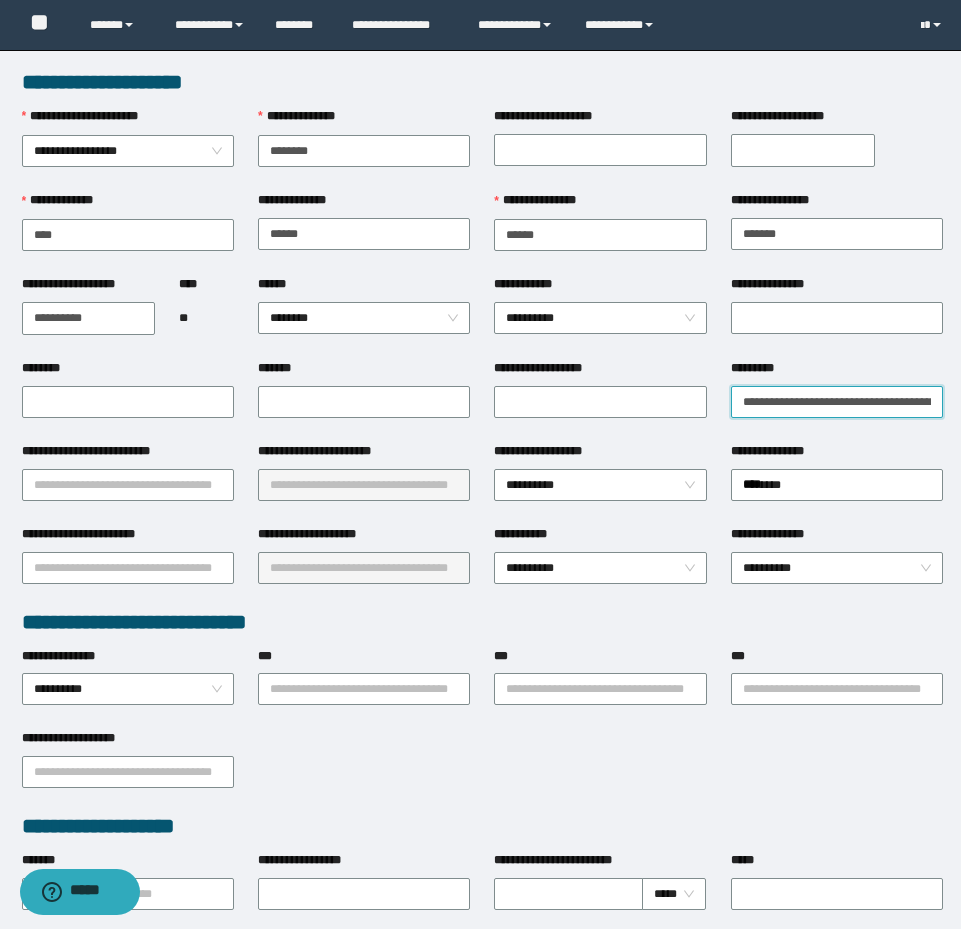 type on "**********" 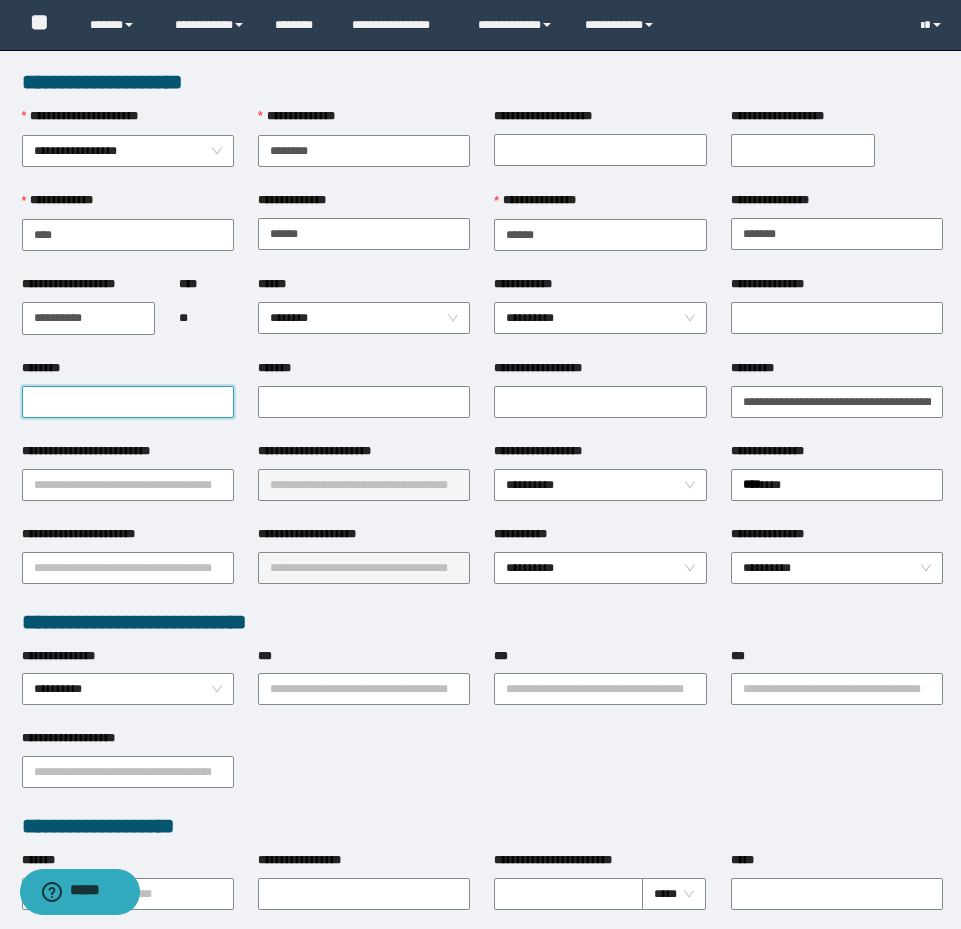 click on "********" at bounding box center [128, 402] 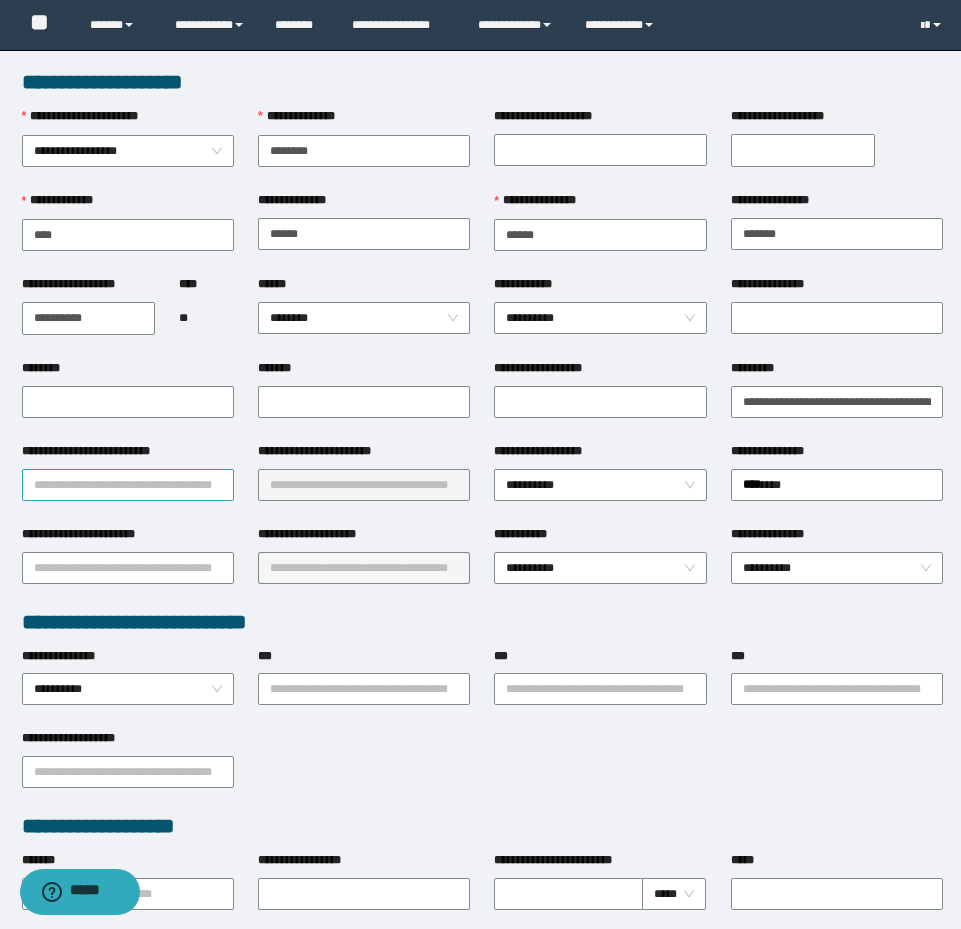 click on "**********" at bounding box center (128, 485) 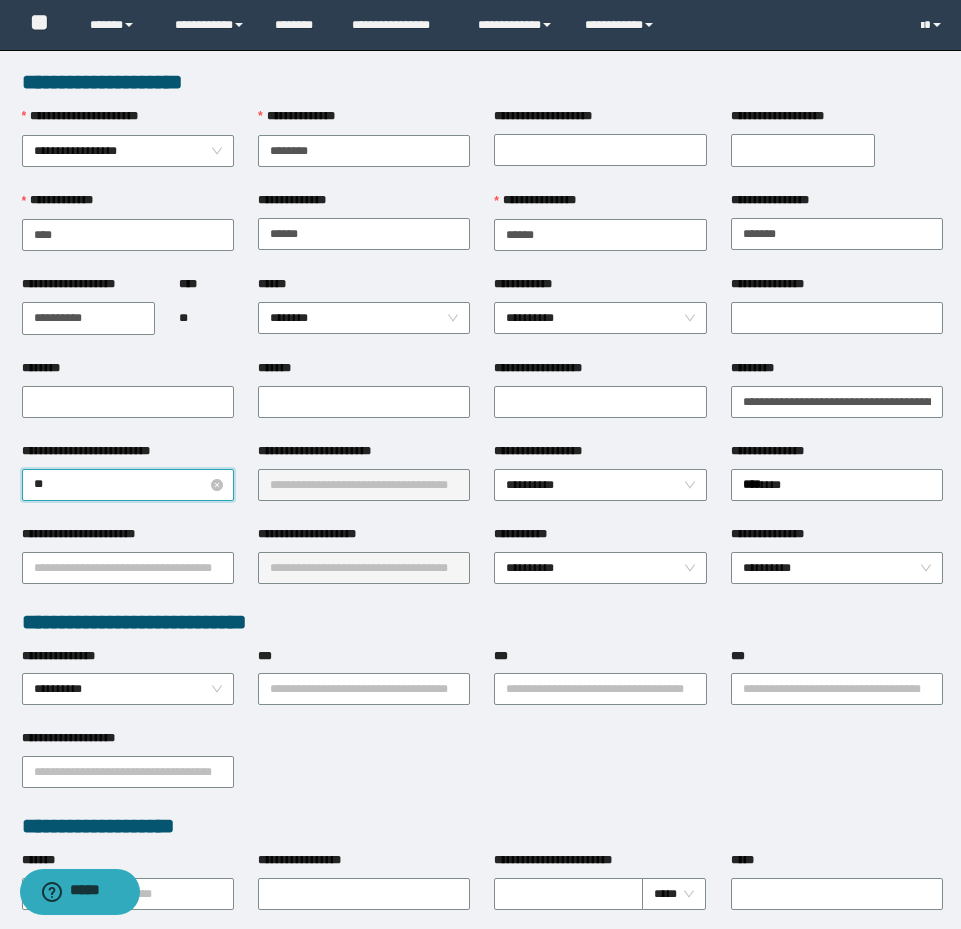 type on "***" 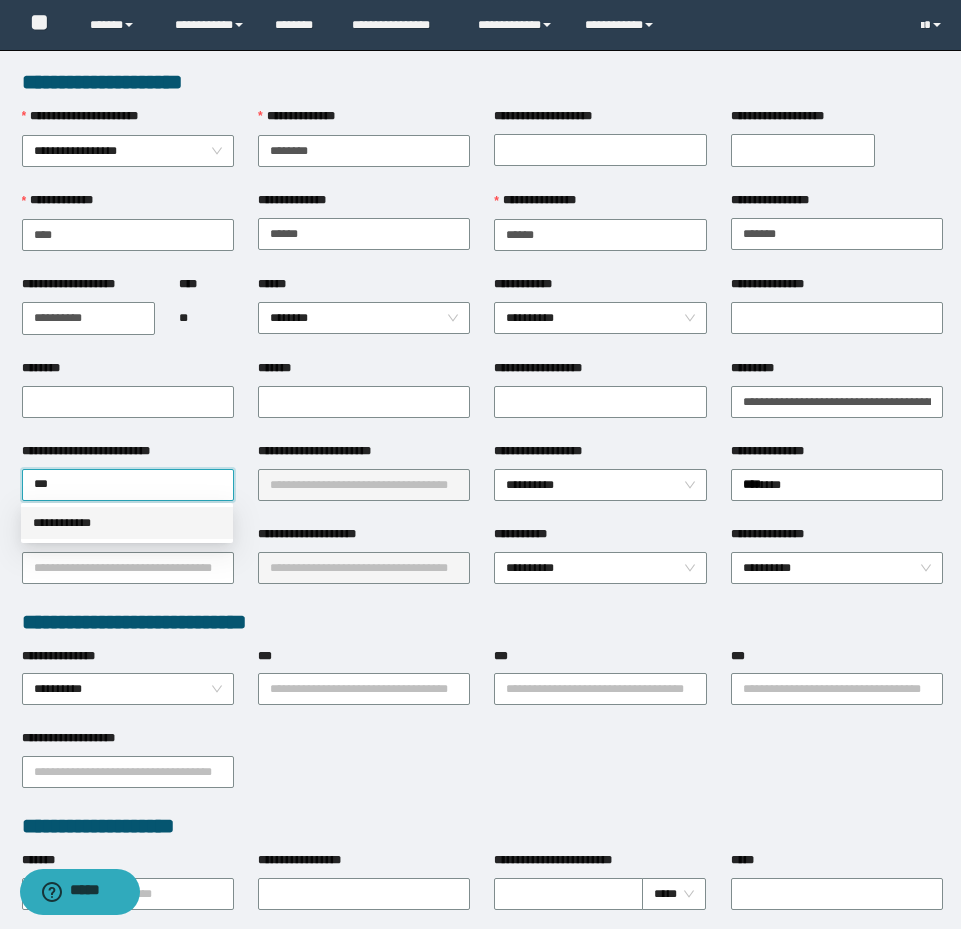 click on "**********" at bounding box center (127, 523) 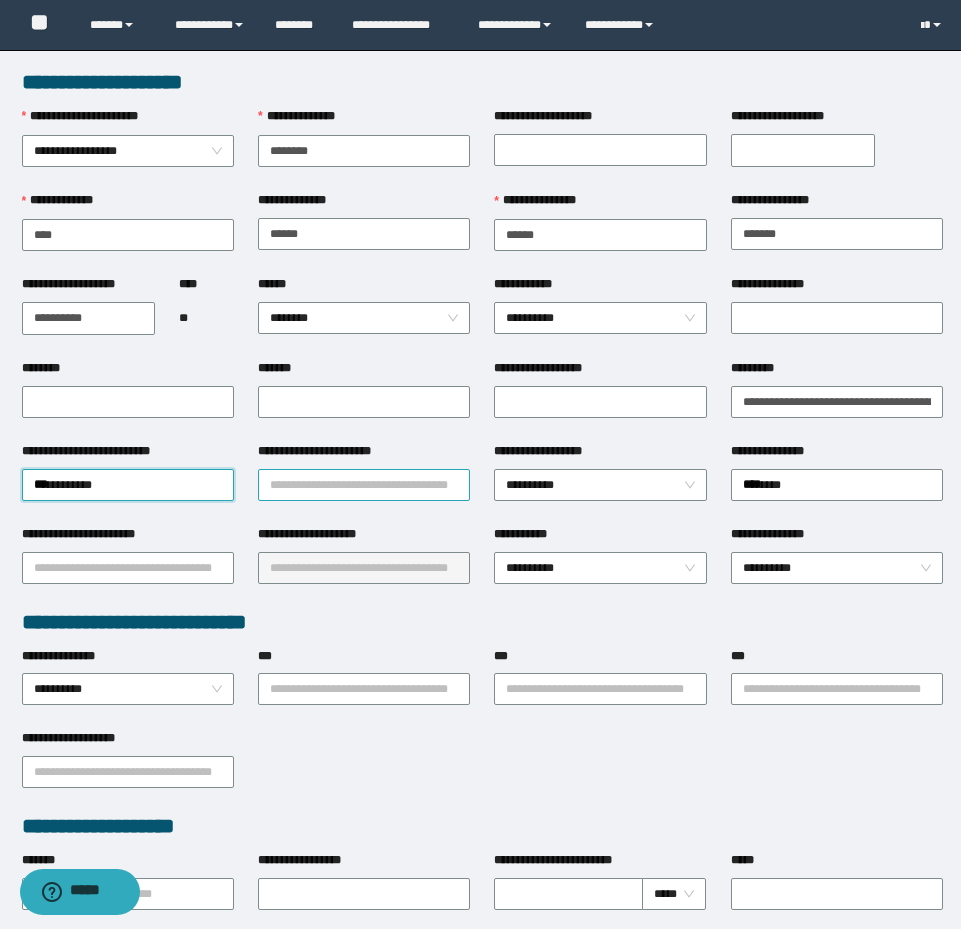 click on "**********" at bounding box center (364, 485) 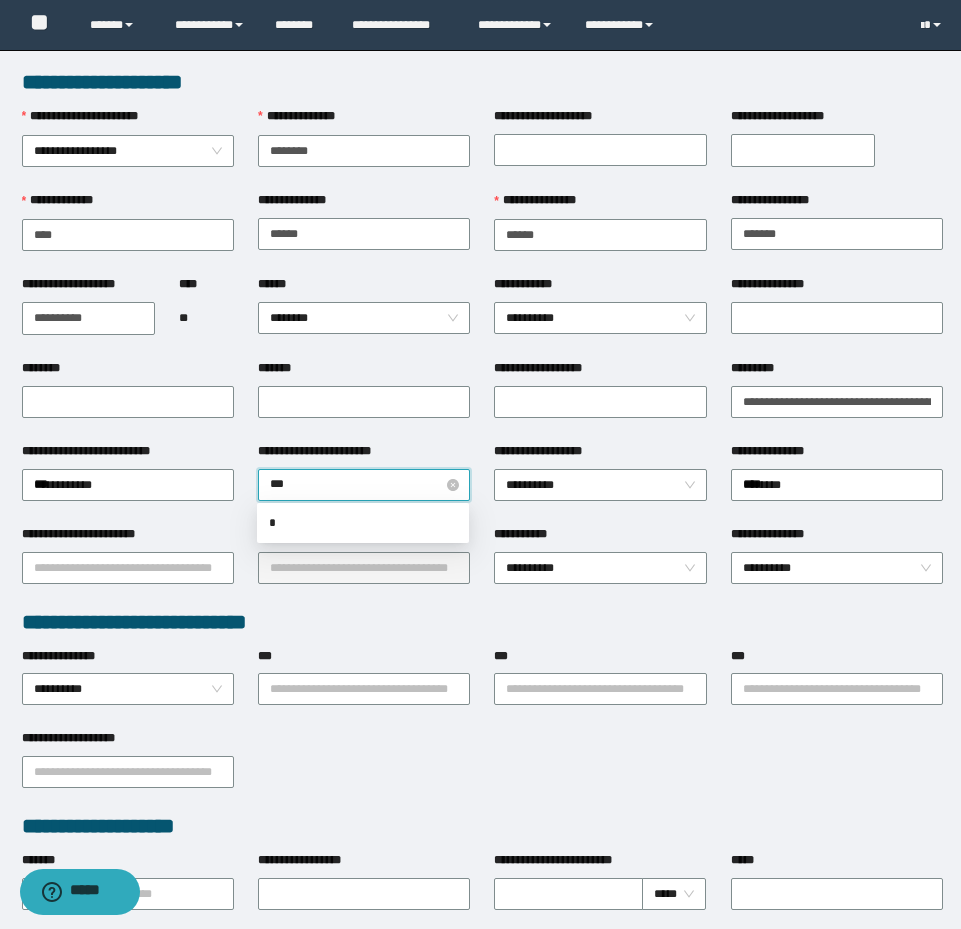 type on "****" 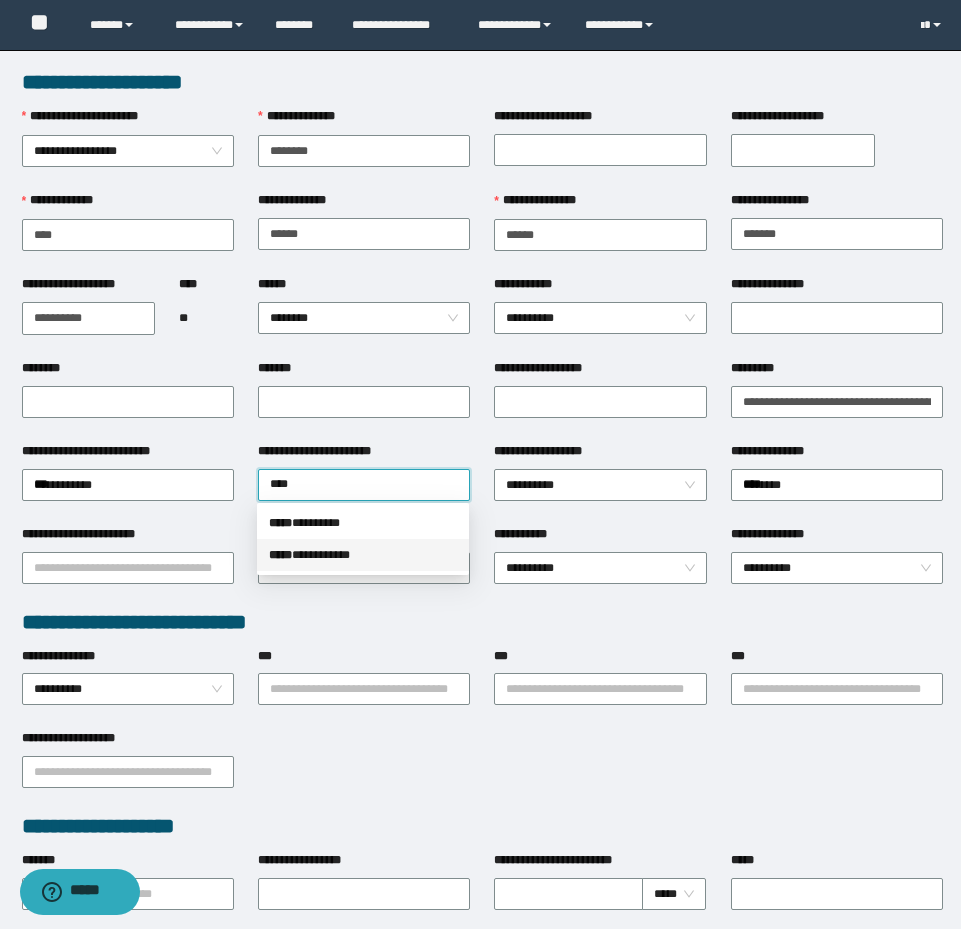 click on "***** * *********" at bounding box center (363, 555) 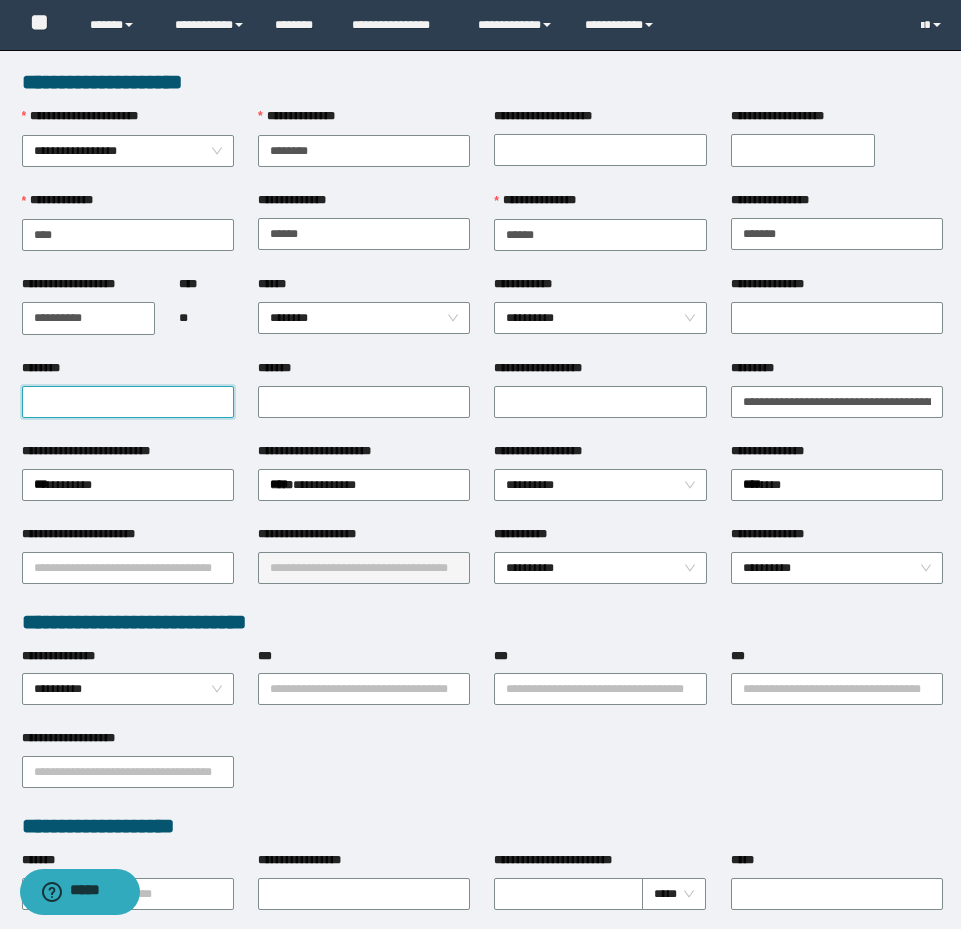 click on "********" at bounding box center (128, 402) 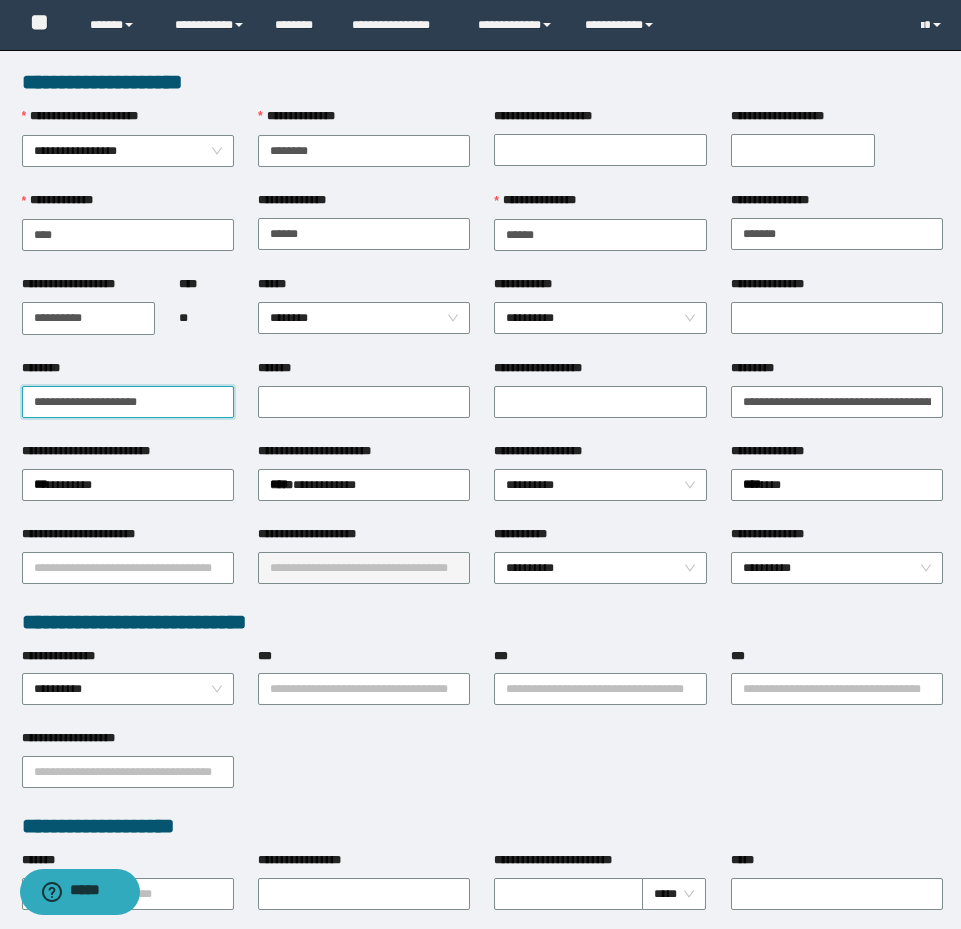 click on "**********" at bounding box center [128, 402] 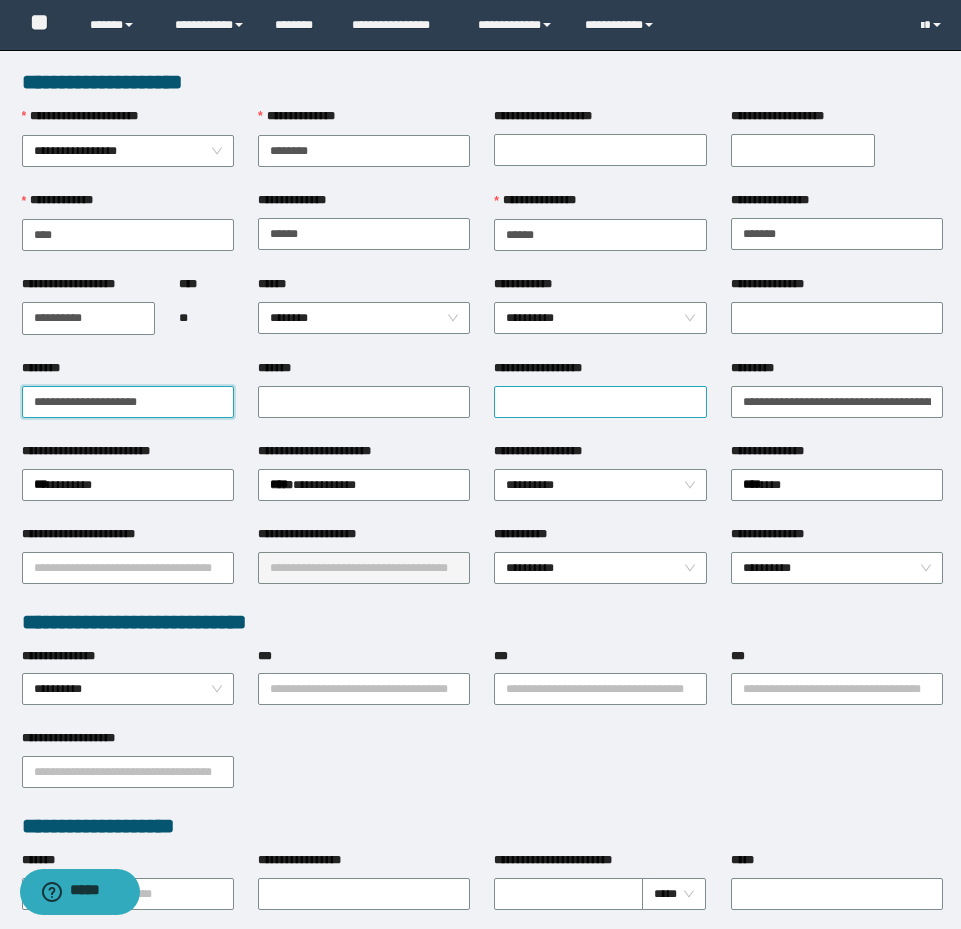 type on "**********" 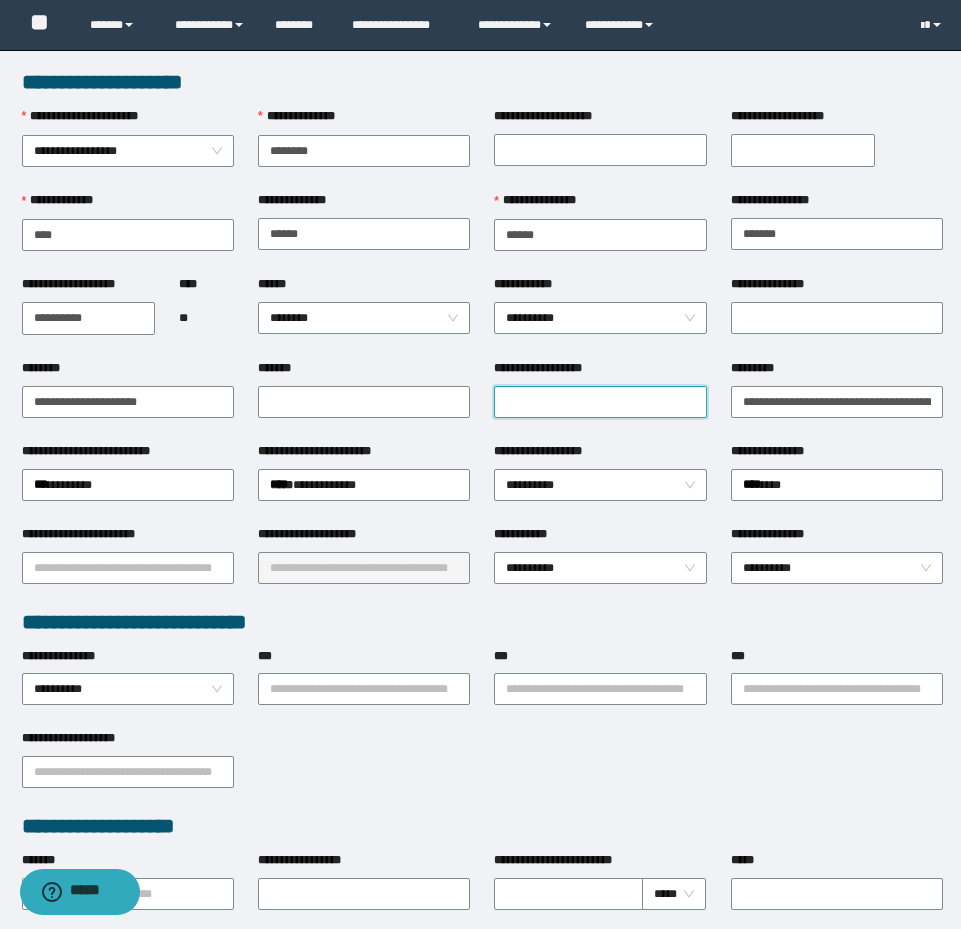click on "**********" at bounding box center [600, 402] 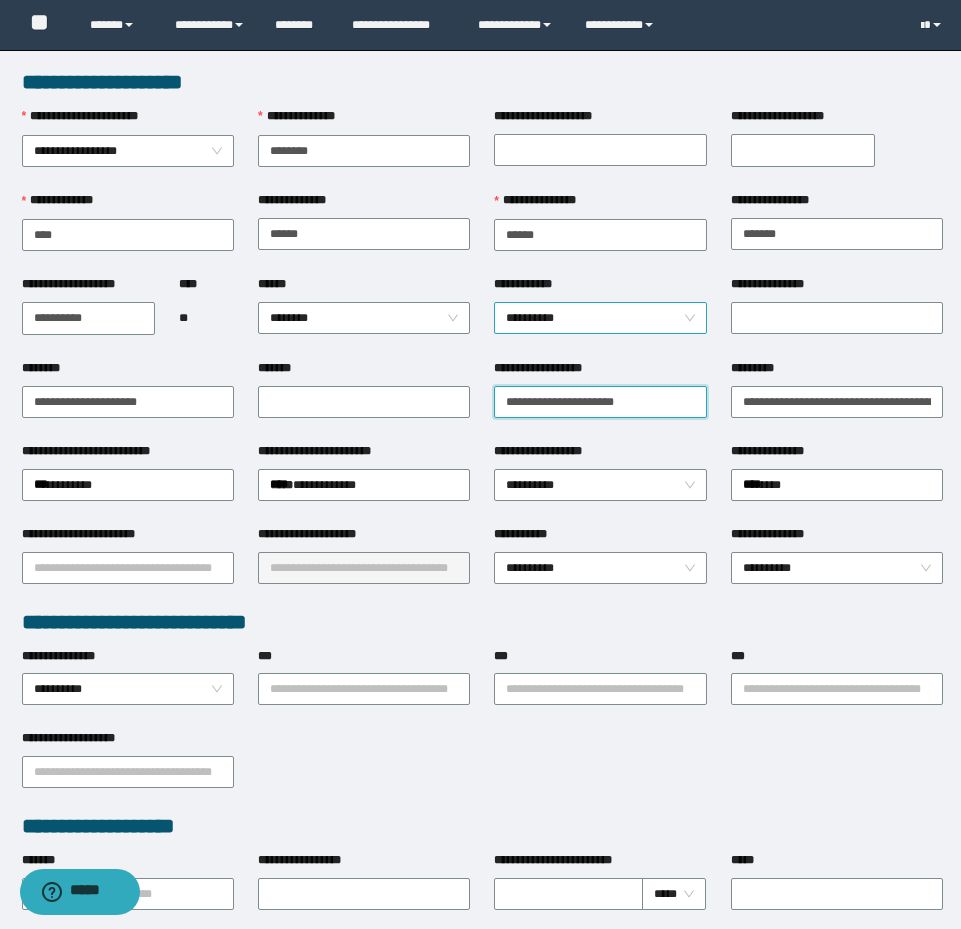 click on "**********" at bounding box center [600, 318] 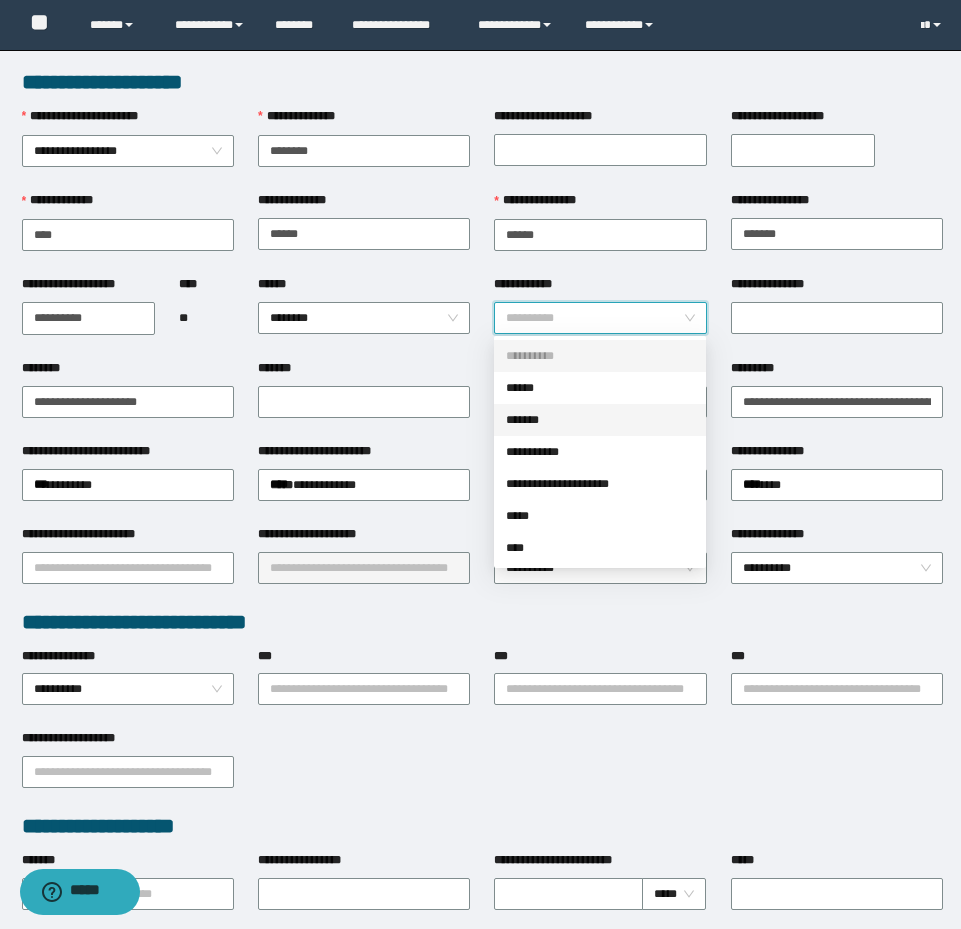 click on "*******" at bounding box center (600, 420) 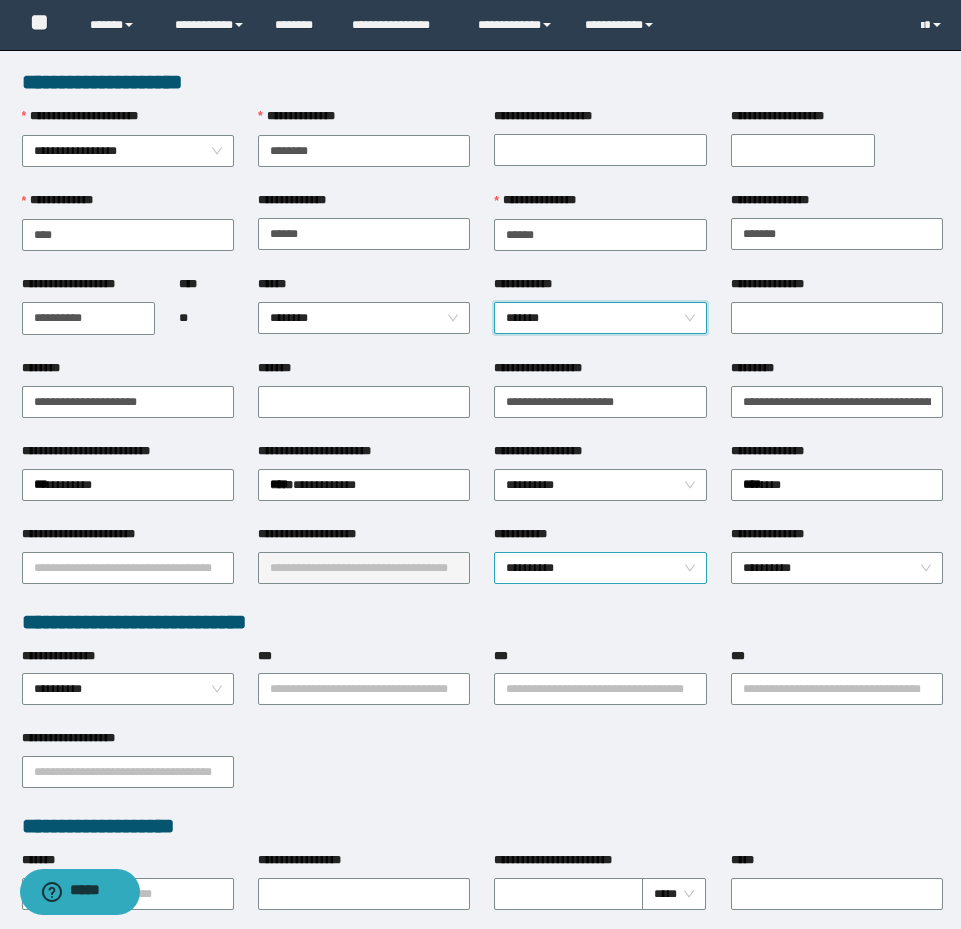 click on "**********" at bounding box center (600, 568) 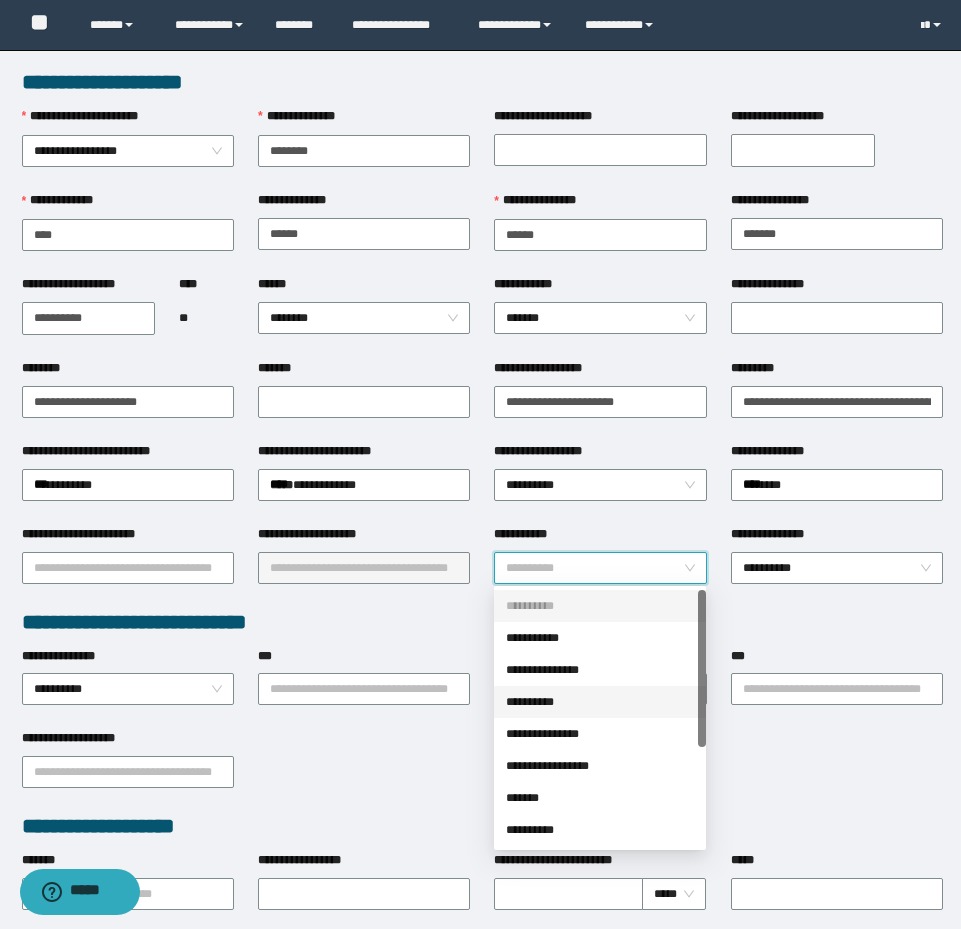 scroll, scrollTop: 100, scrollLeft: 0, axis: vertical 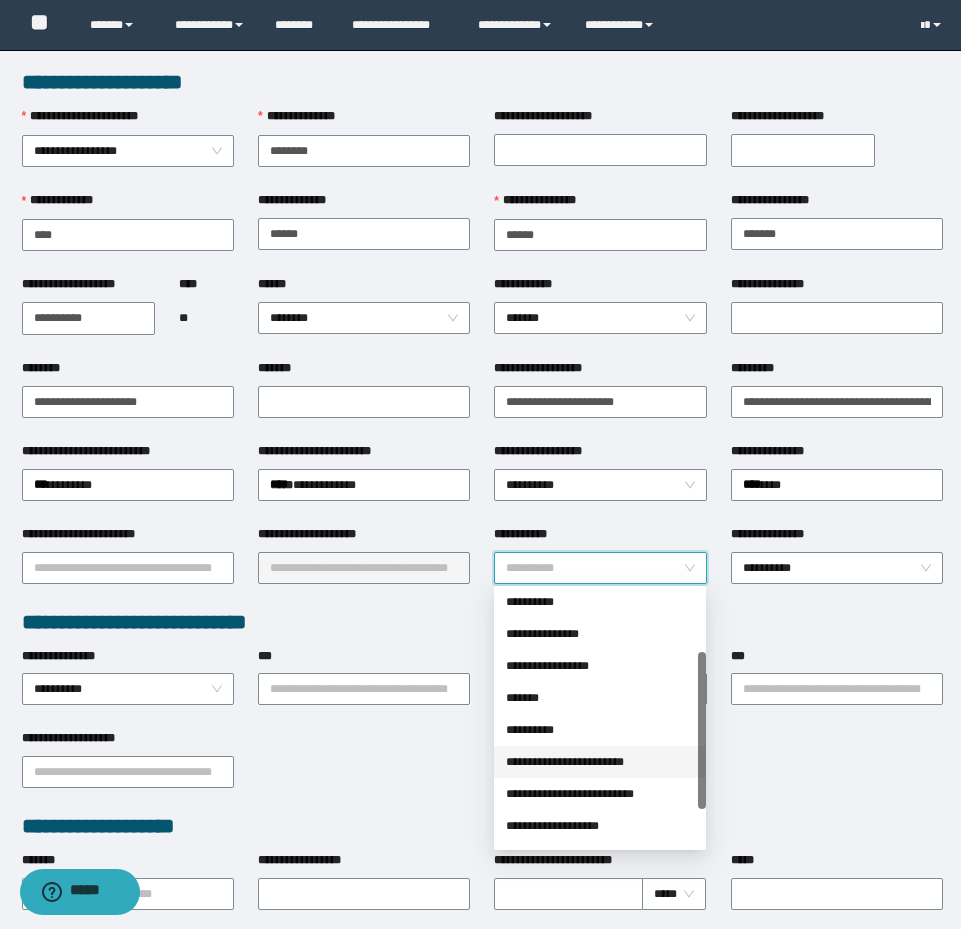 click on "**********" at bounding box center (600, 762) 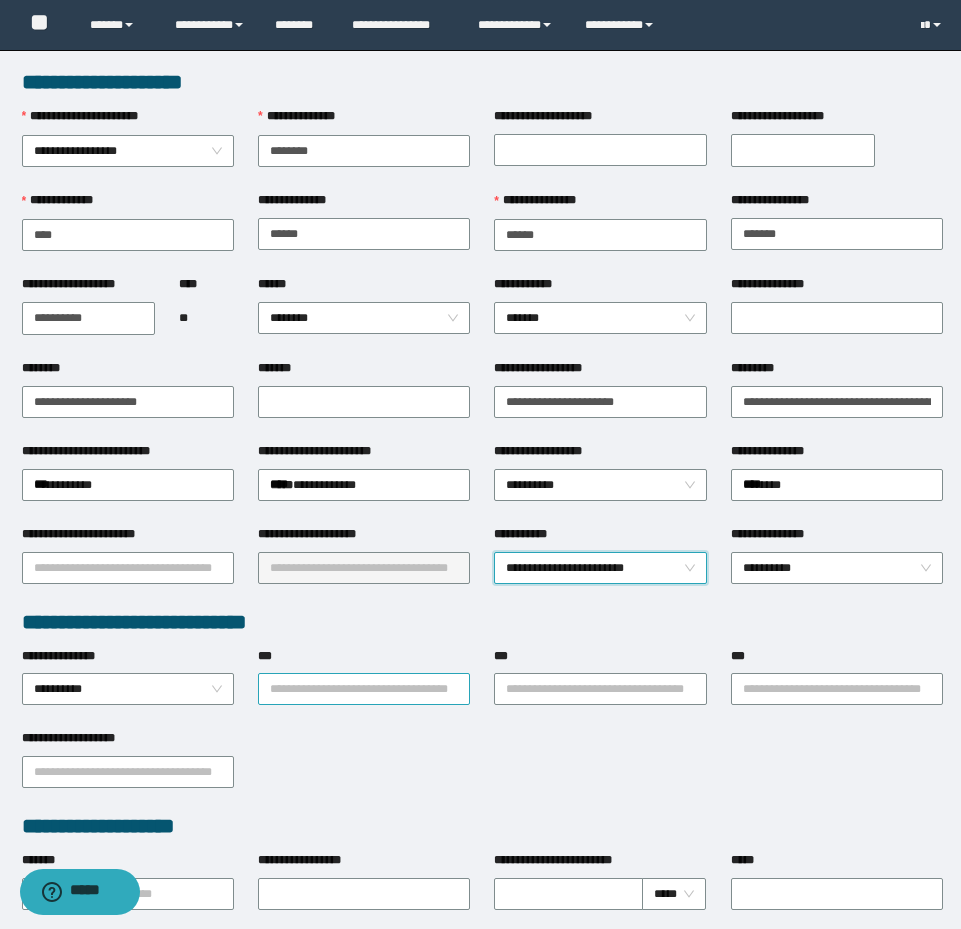 click on "***" at bounding box center [364, 689] 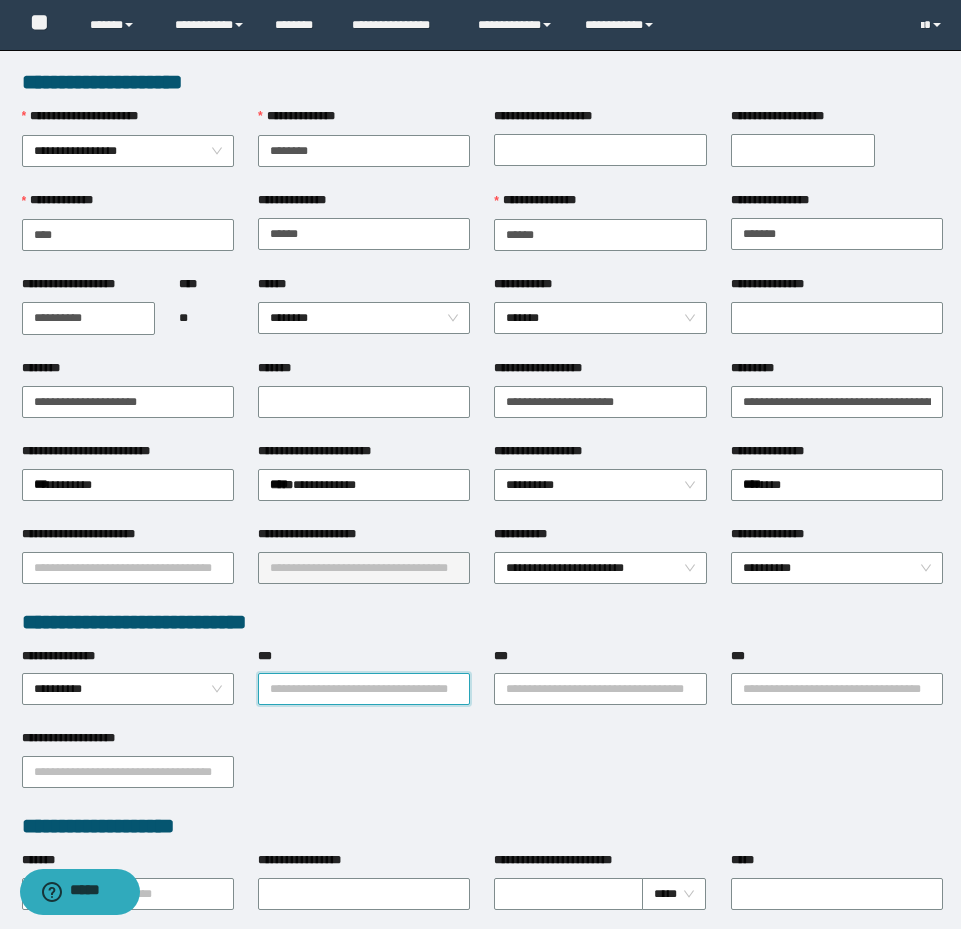 click on "***" at bounding box center (364, 689) 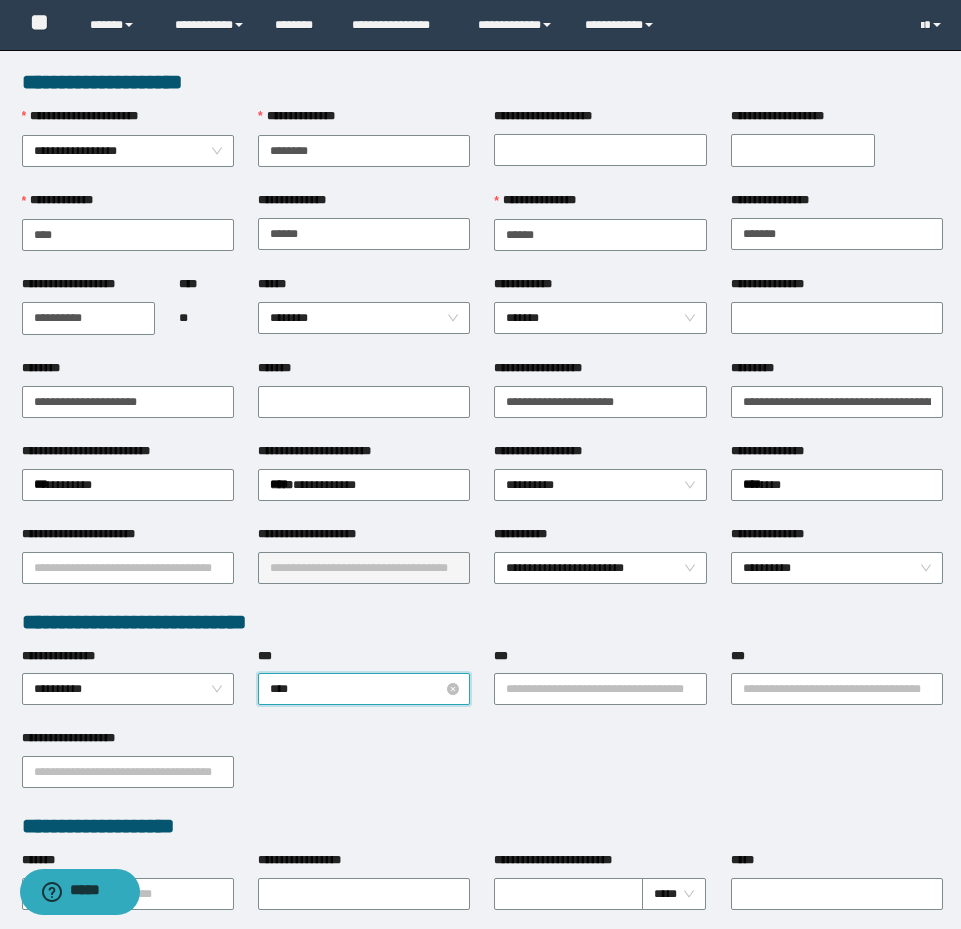 type on "*****" 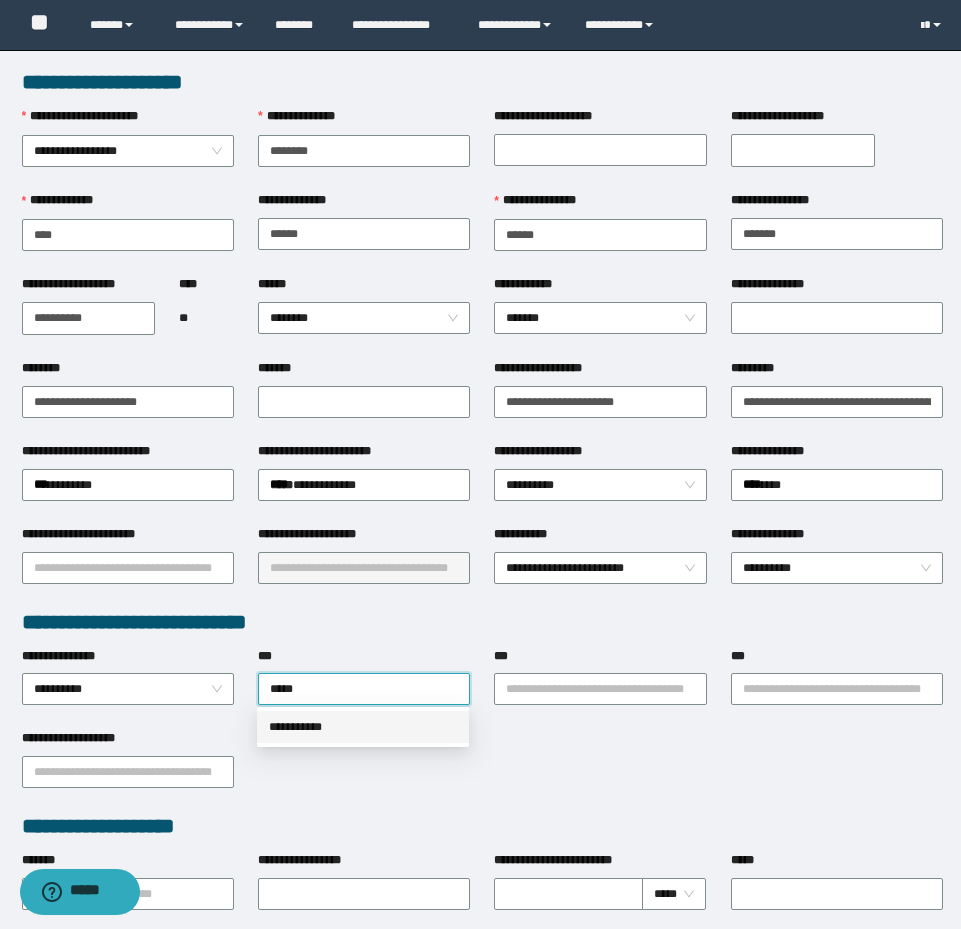 click on "**********" at bounding box center (363, 727) 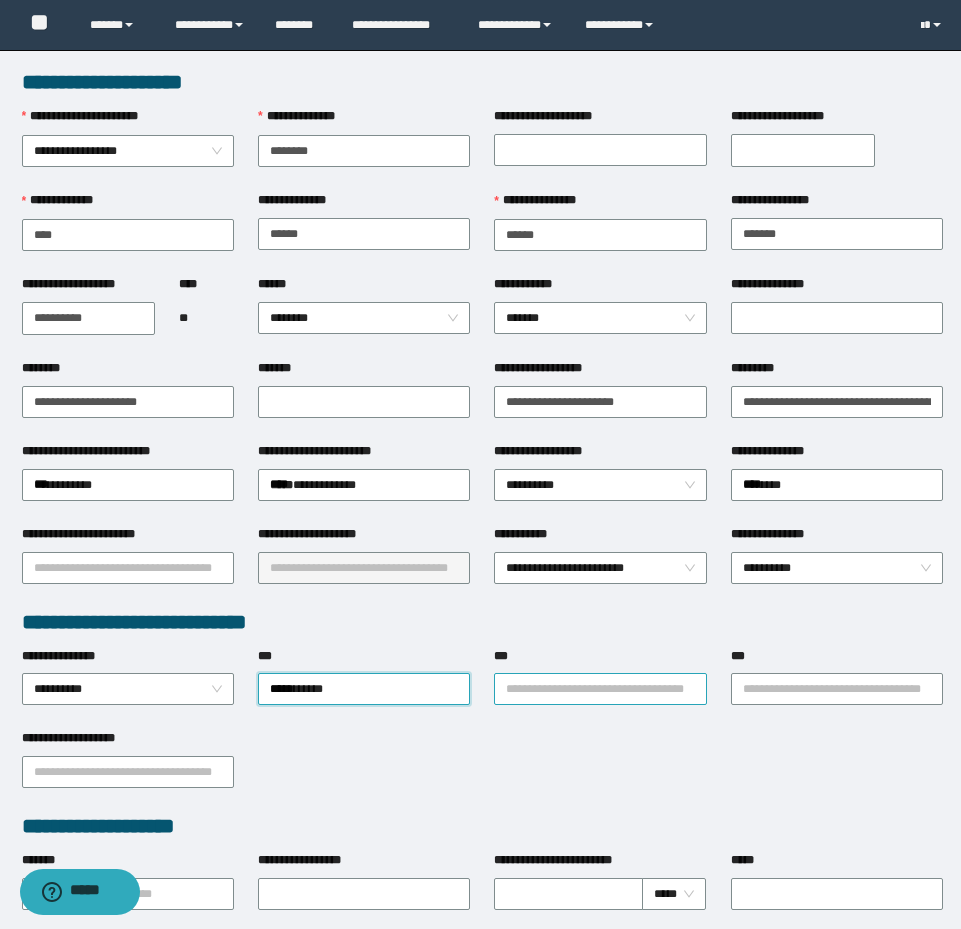 click on "***" at bounding box center [600, 689] 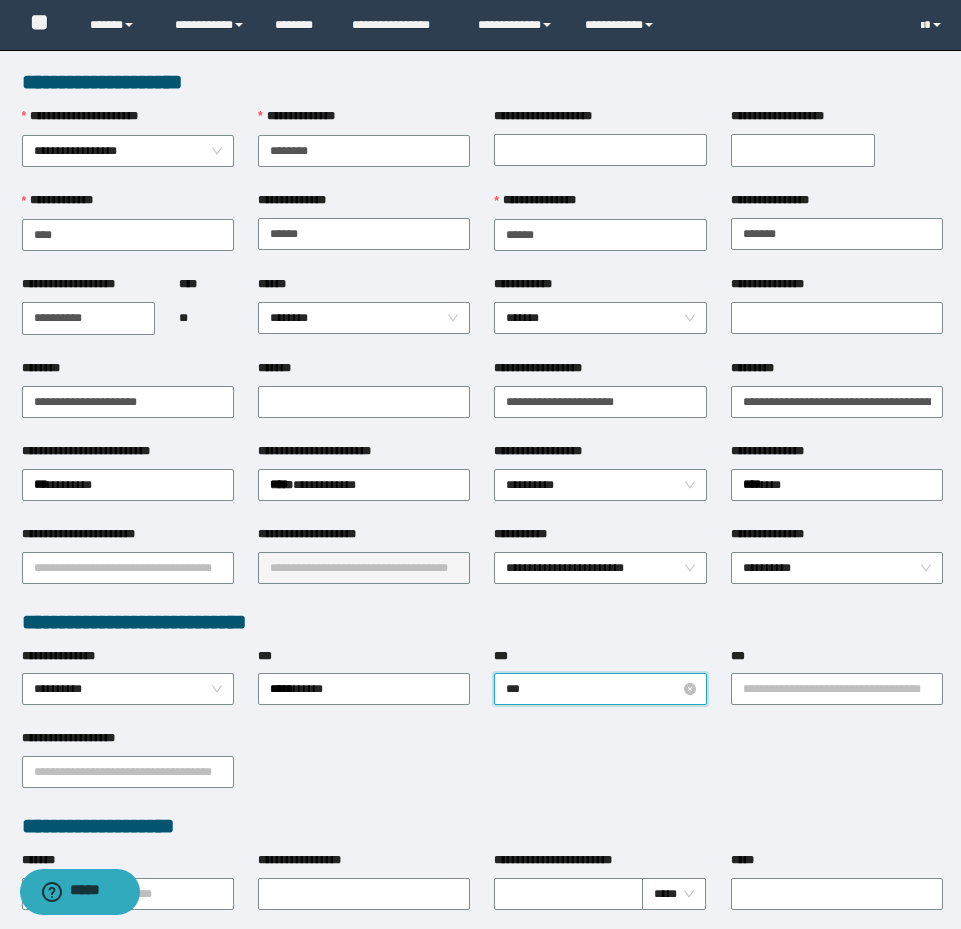 type on "****" 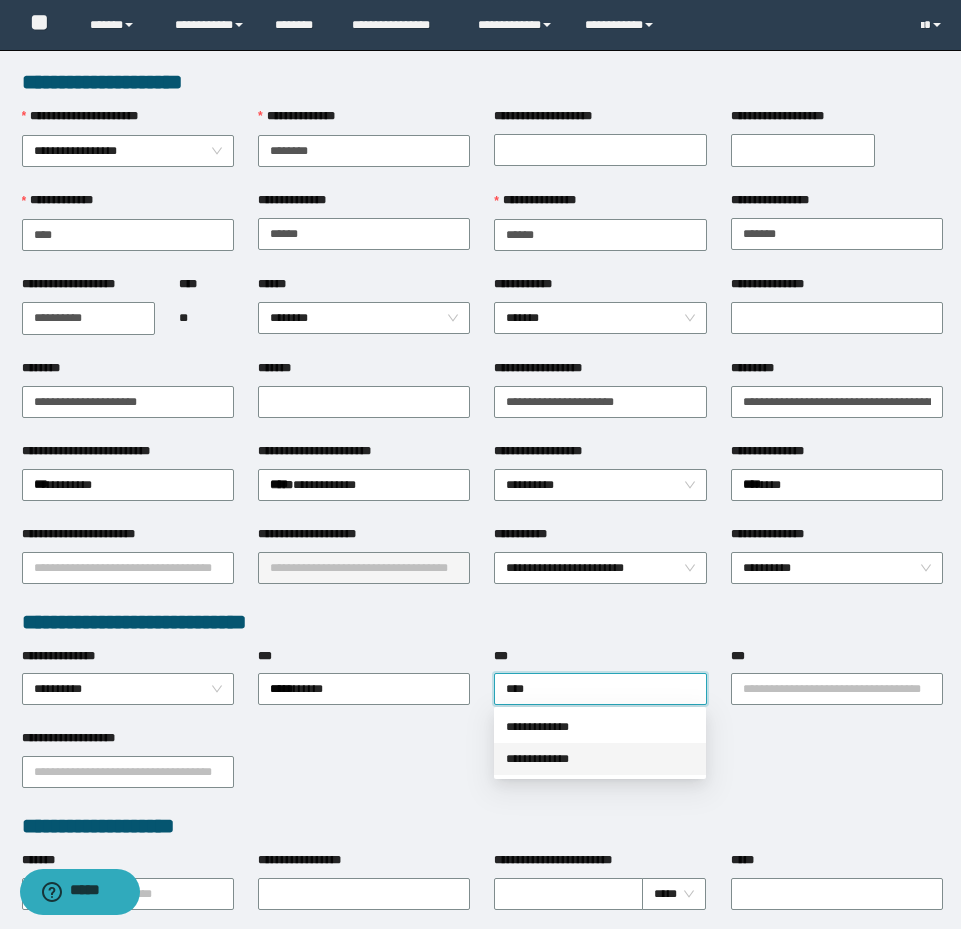 click on "**********" at bounding box center (600, 759) 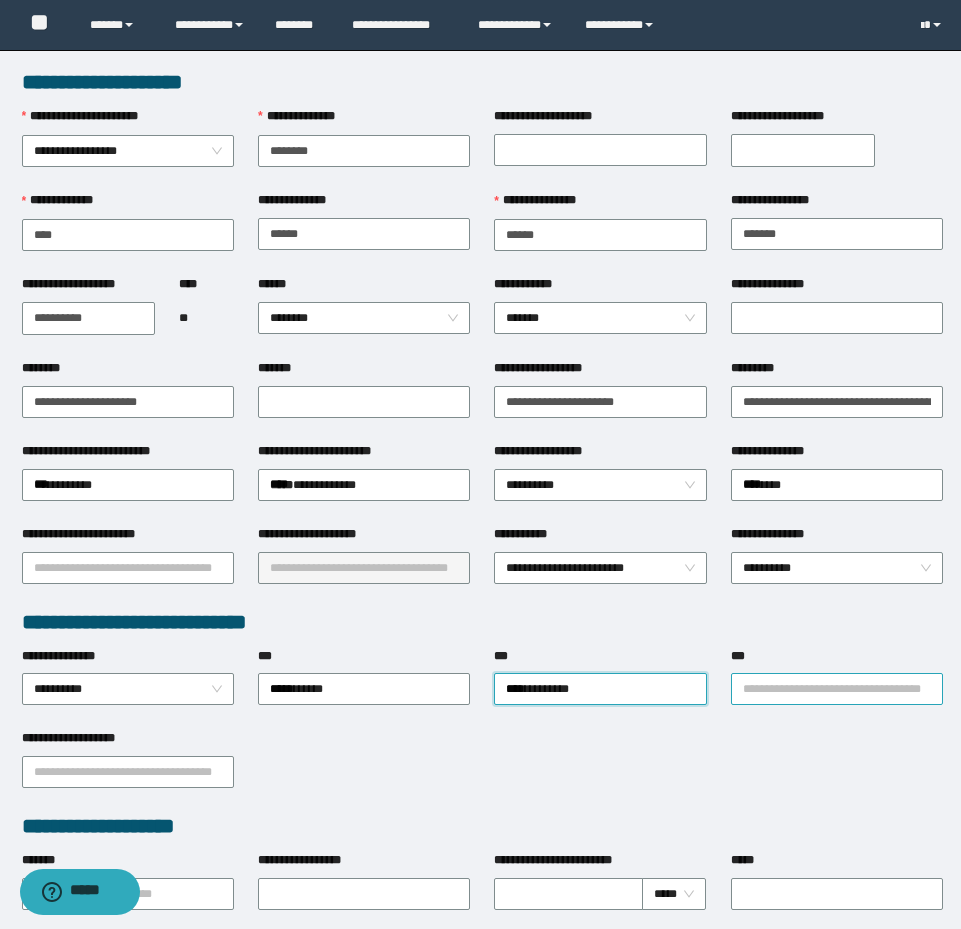 click on "***" at bounding box center (837, 689) 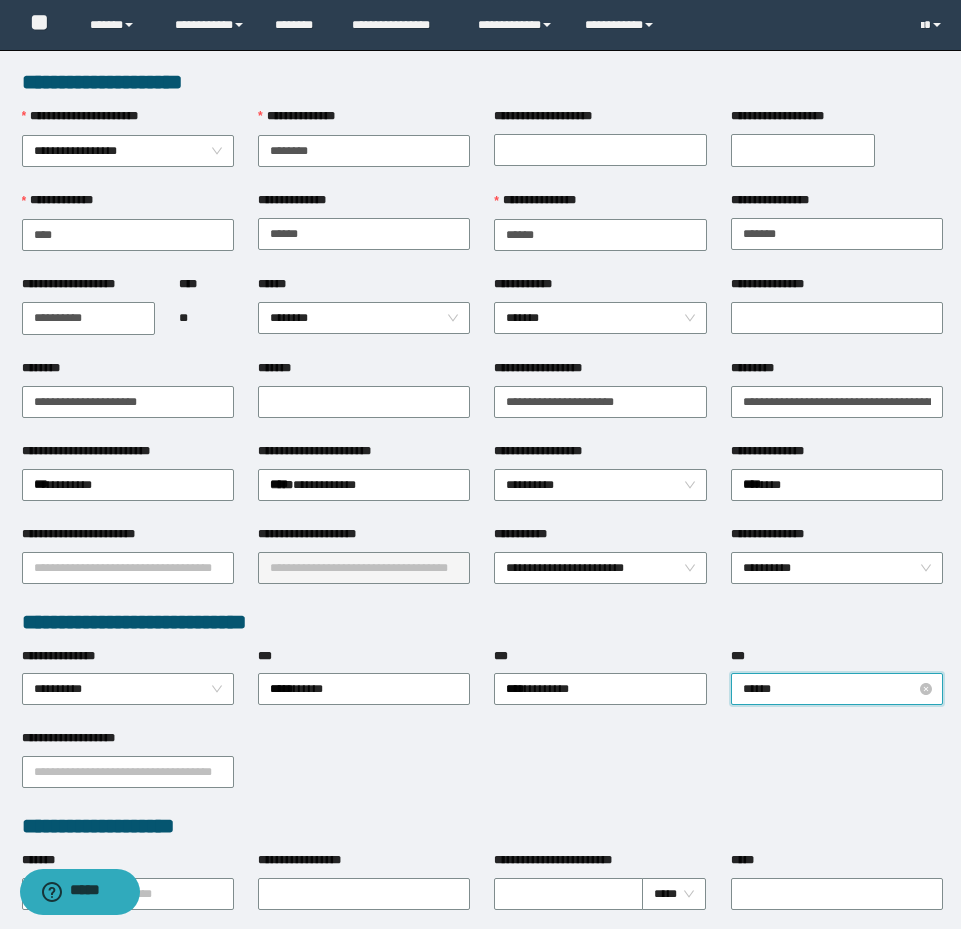 type on "*******" 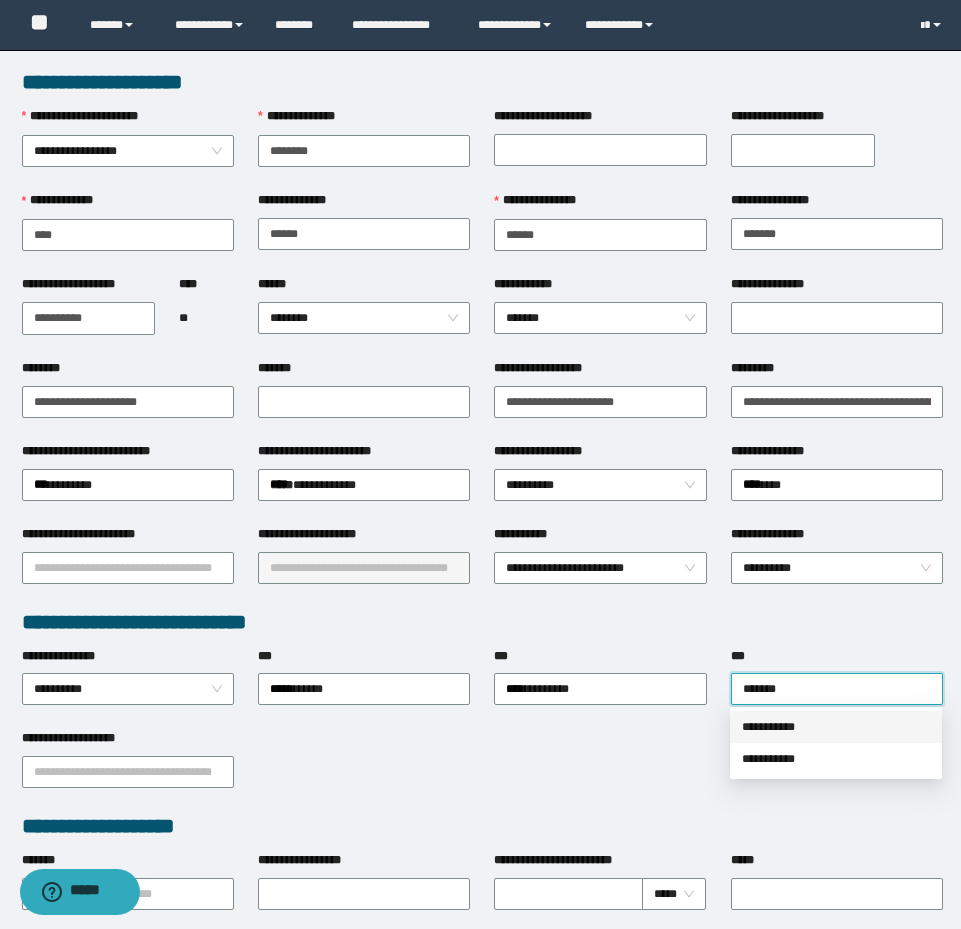 click on "**********" at bounding box center [836, 727] 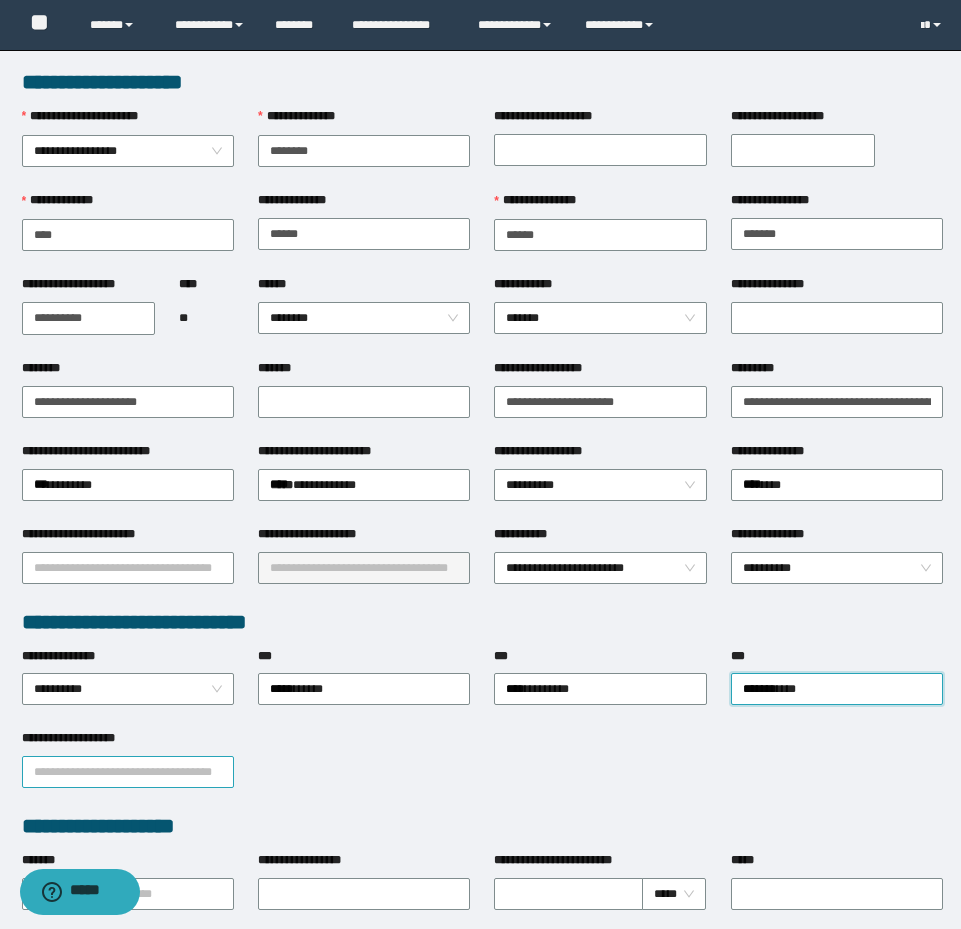 click on "**********" at bounding box center (128, 772) 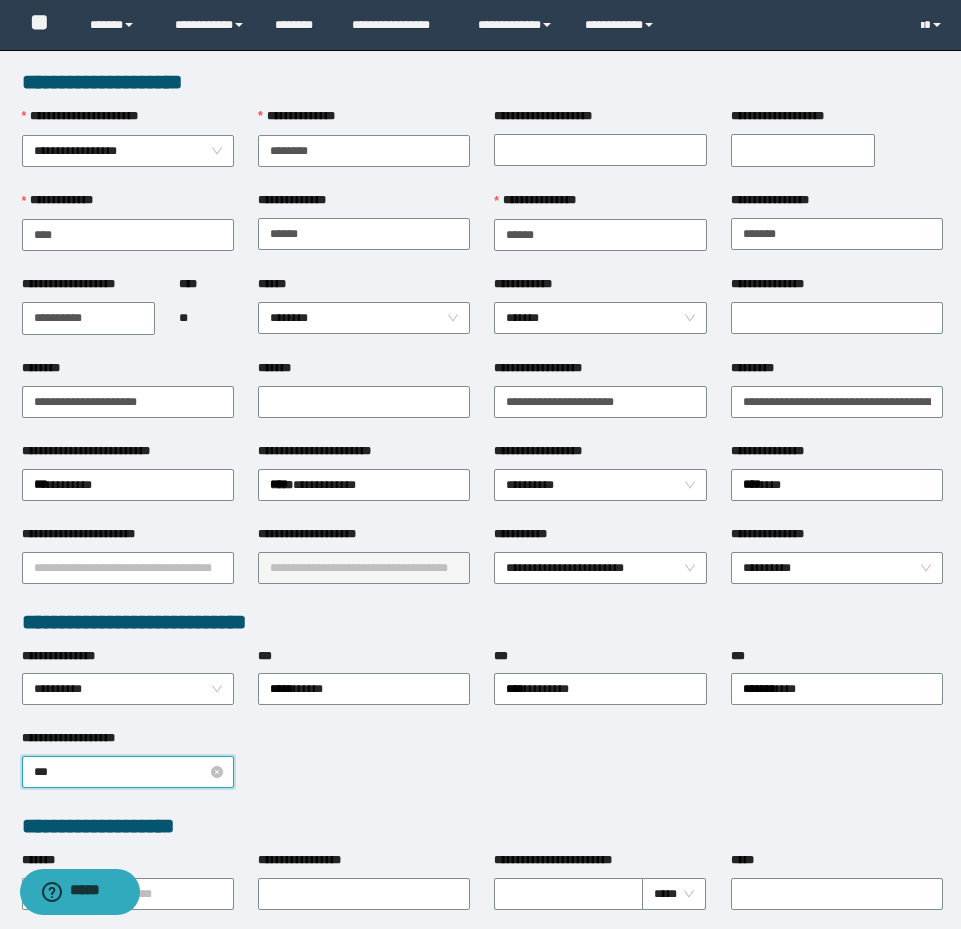 type on "****" 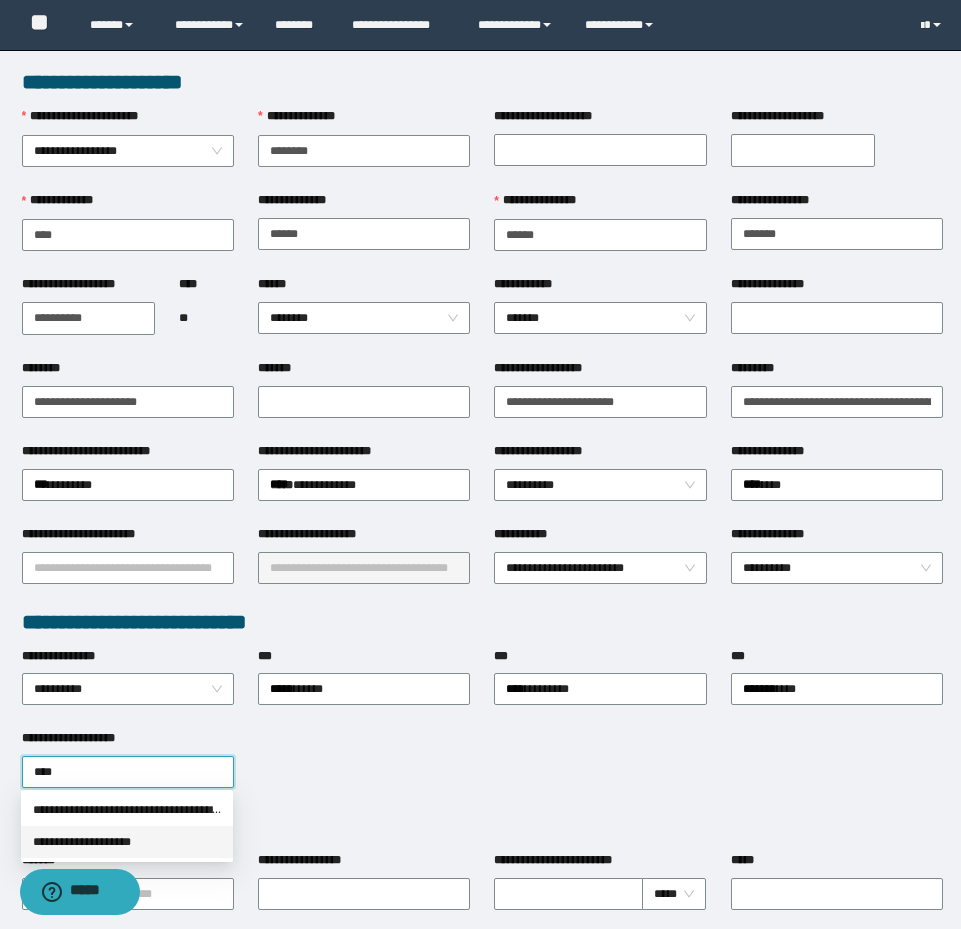 click on "**********" at bounding box center [127, 842] 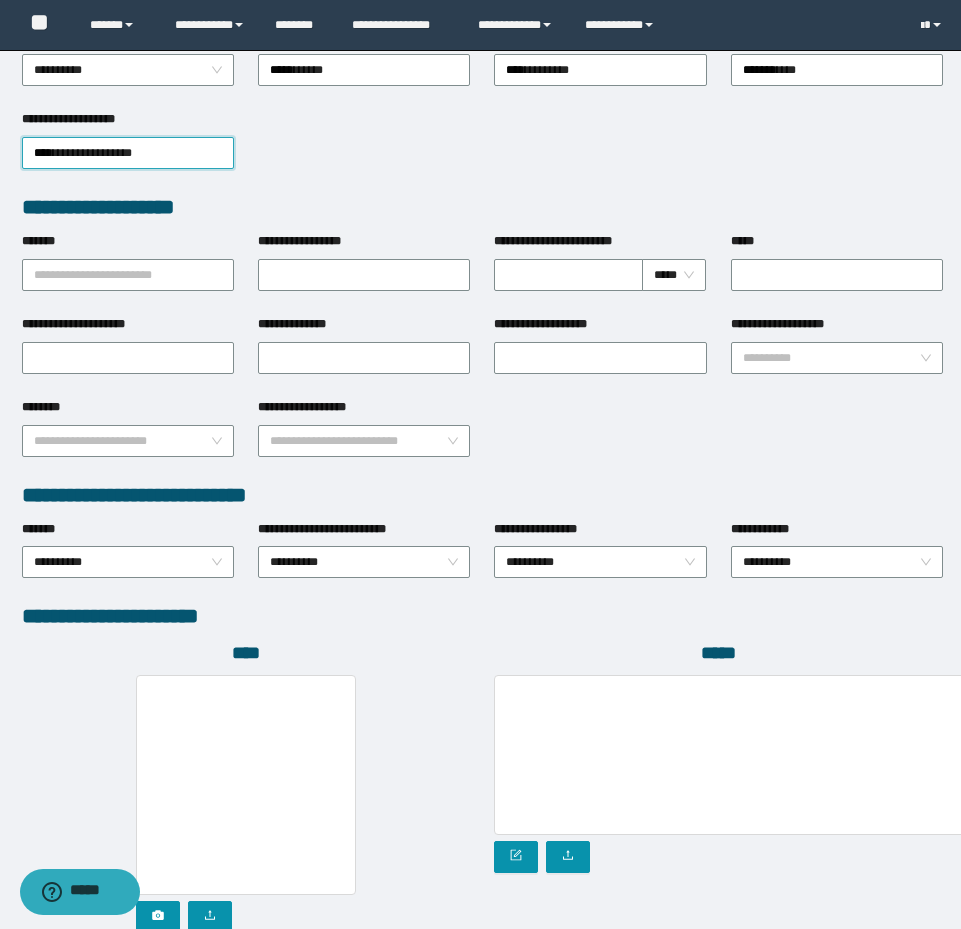 scroll, scrollTop: 774, scrollLeft: 0, axis: vertical 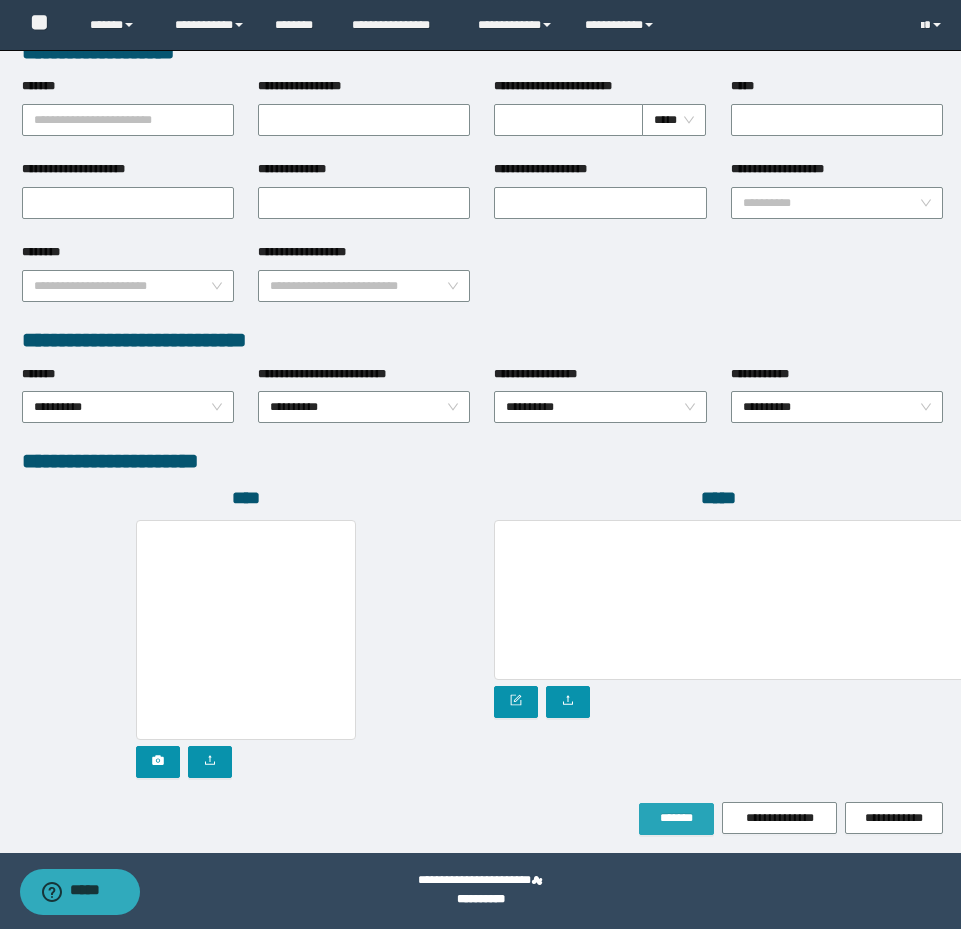 click on "*******" at bounding box center (676, 818) 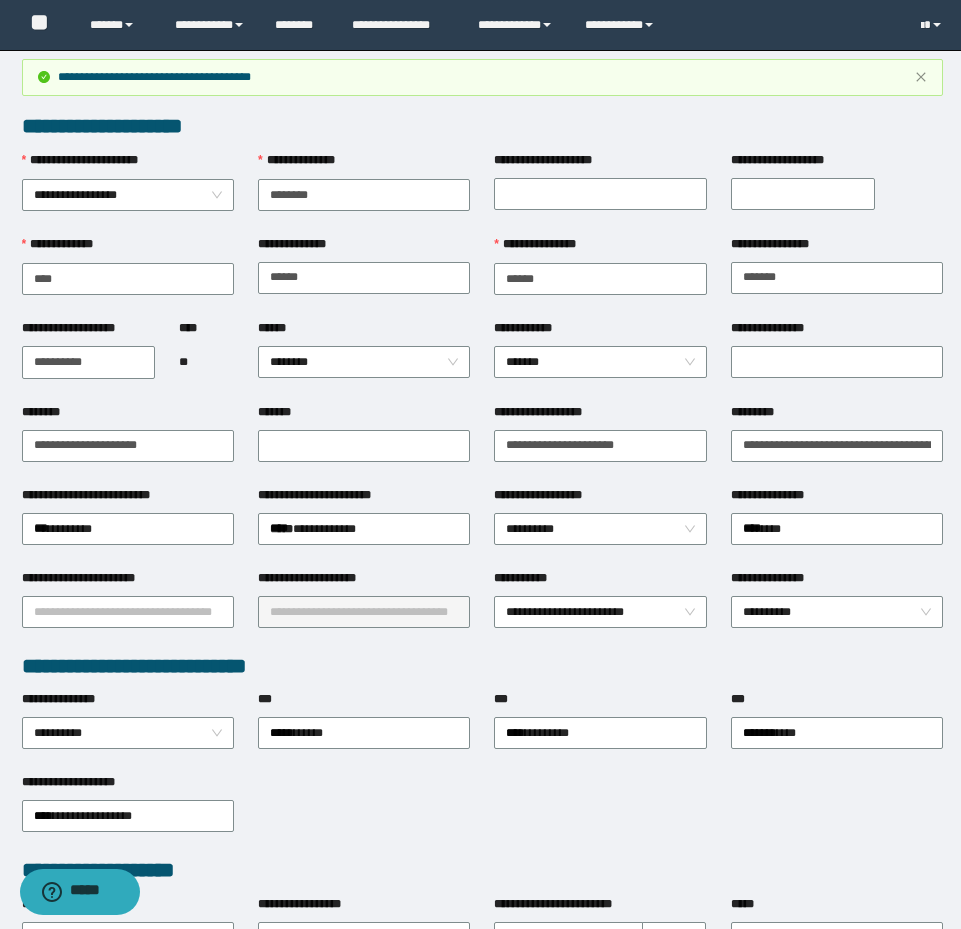 scroll, scrollTop: 0, scrollLeft: 0, axis: both 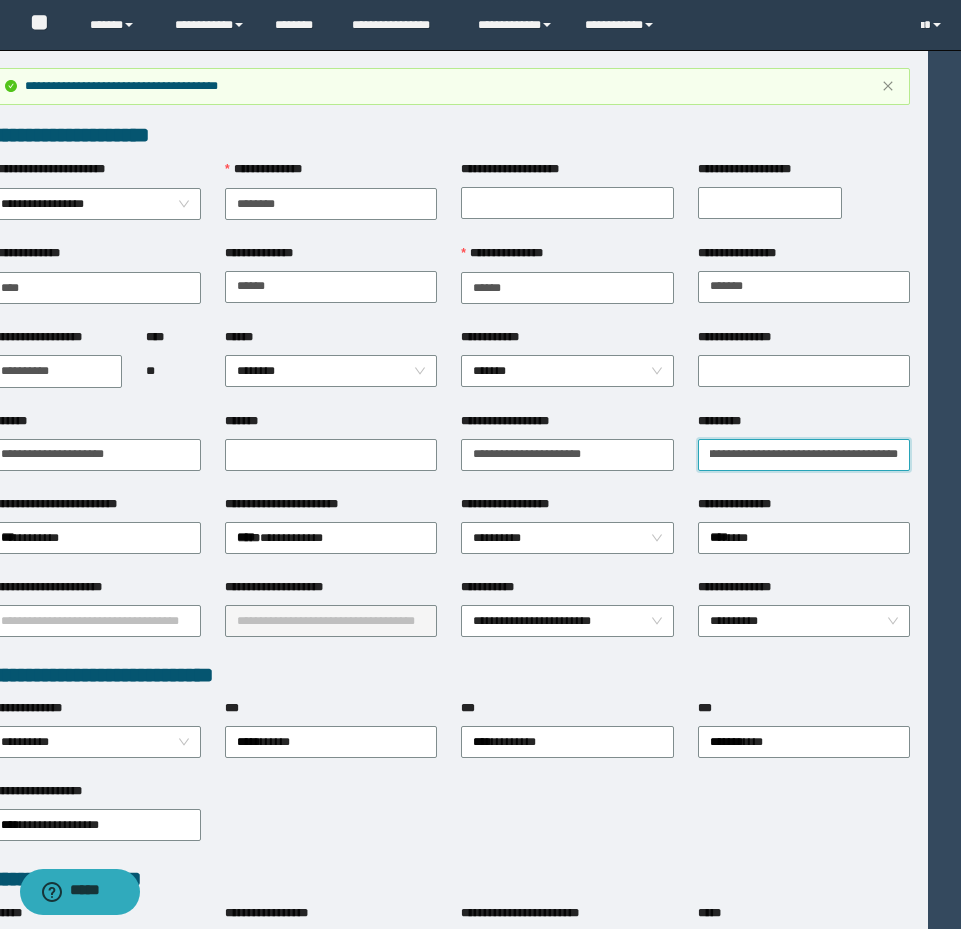drag, startPoint x: 741, startPoint y: 455, endPoint x: 1165, endPoint y: 514, distance: 428.08527 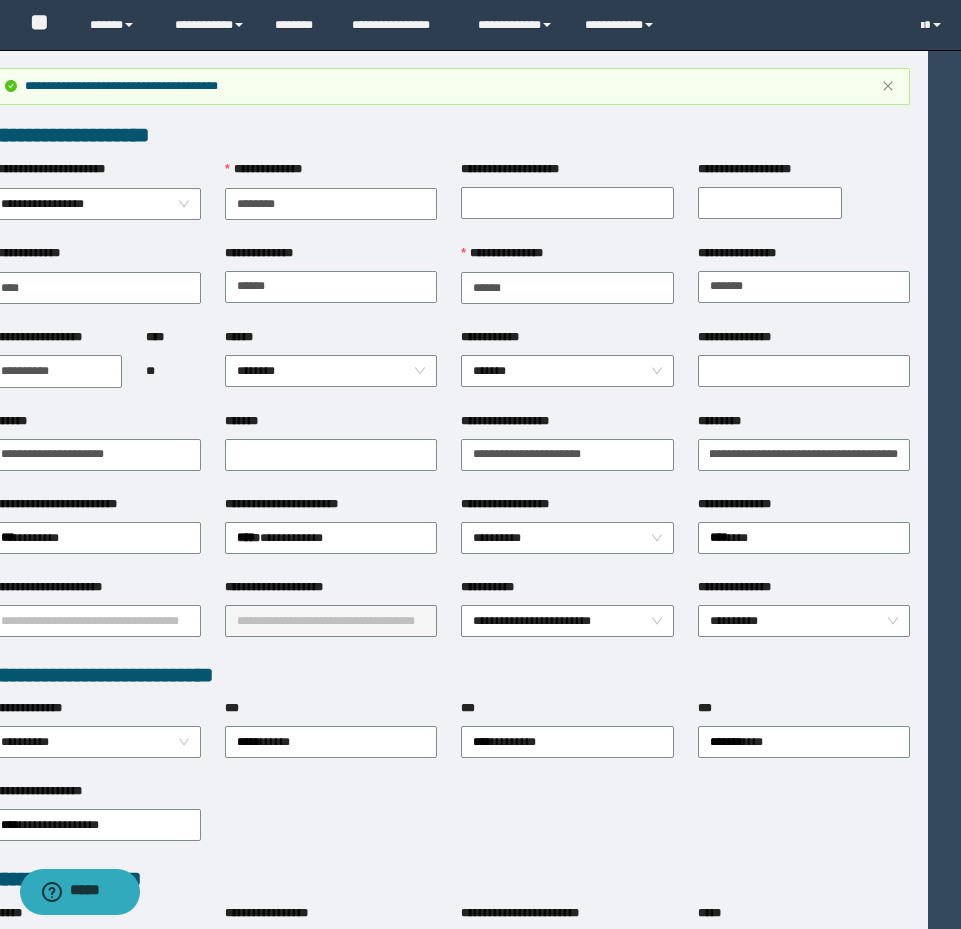 scroll, scrollTop: 0, scrollLeft: 0, axis: both 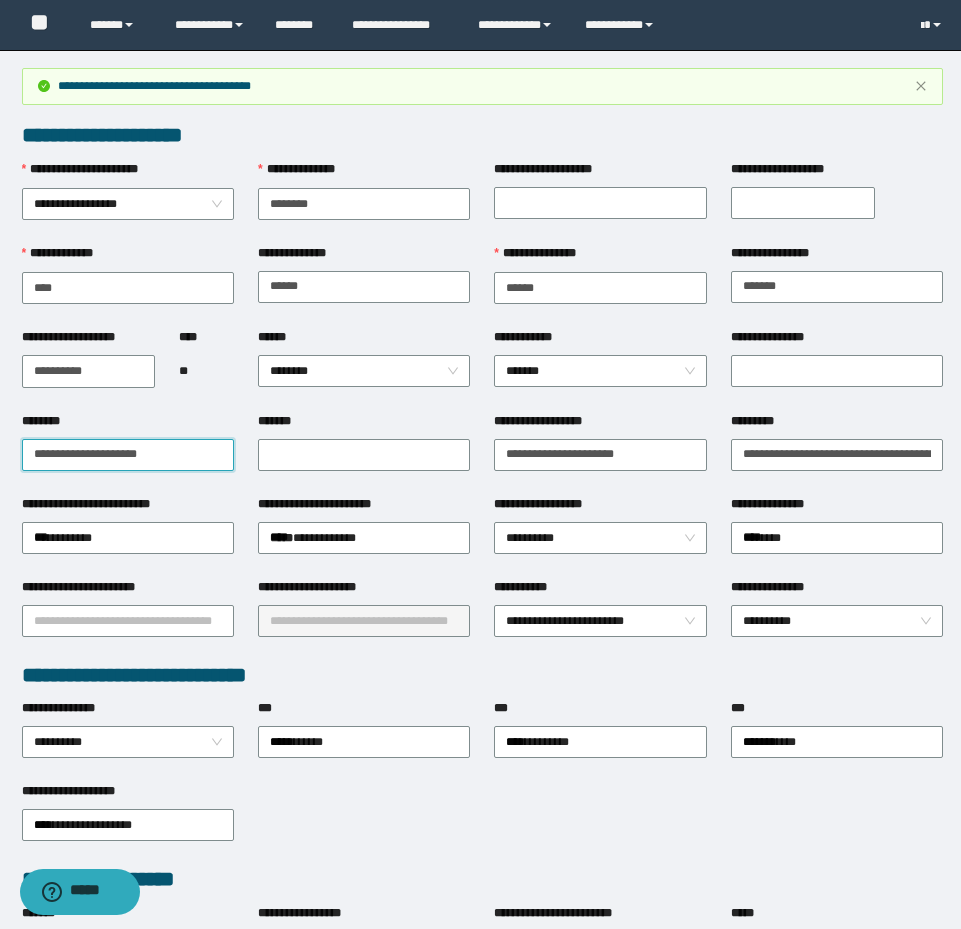 drag, startPoint x: 148, startPoint y: 448, endPoint x: -8, endPoint y: 429, distance: 157.15279 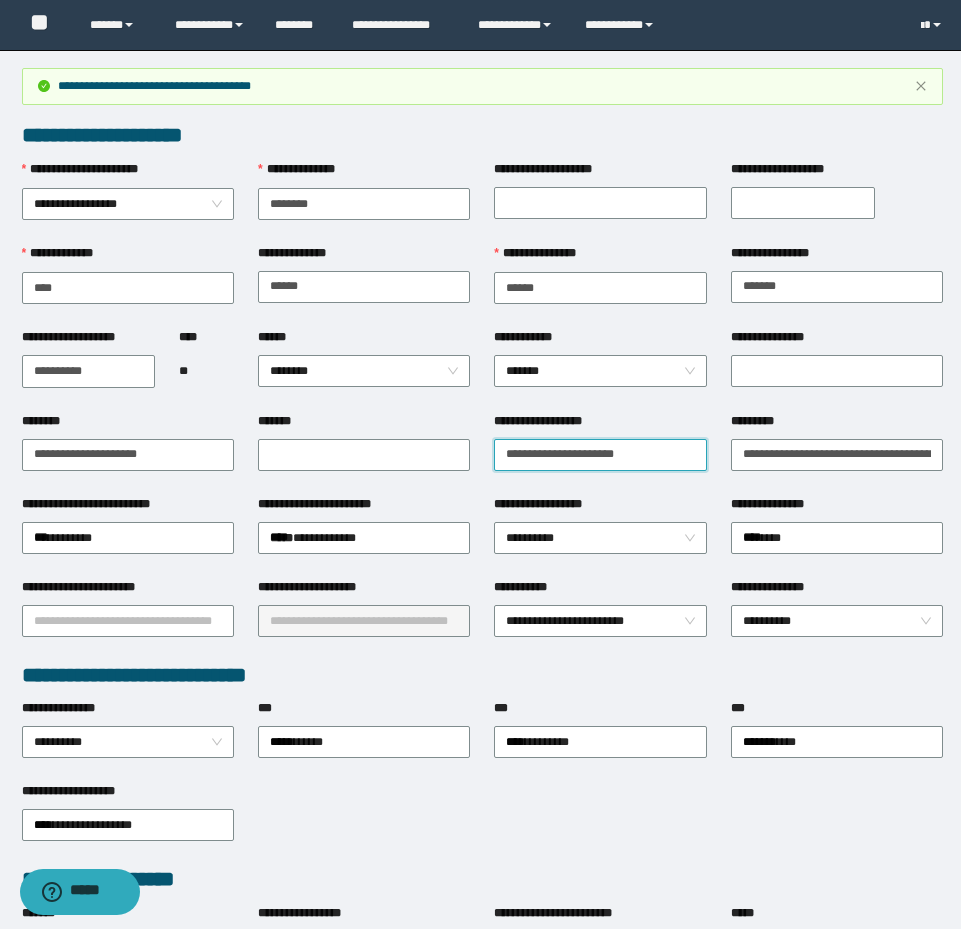 drag, startPoint x: 646, startPoint y: 448, endPoint x: 326, endPoint y: 405, distance: 322.87613 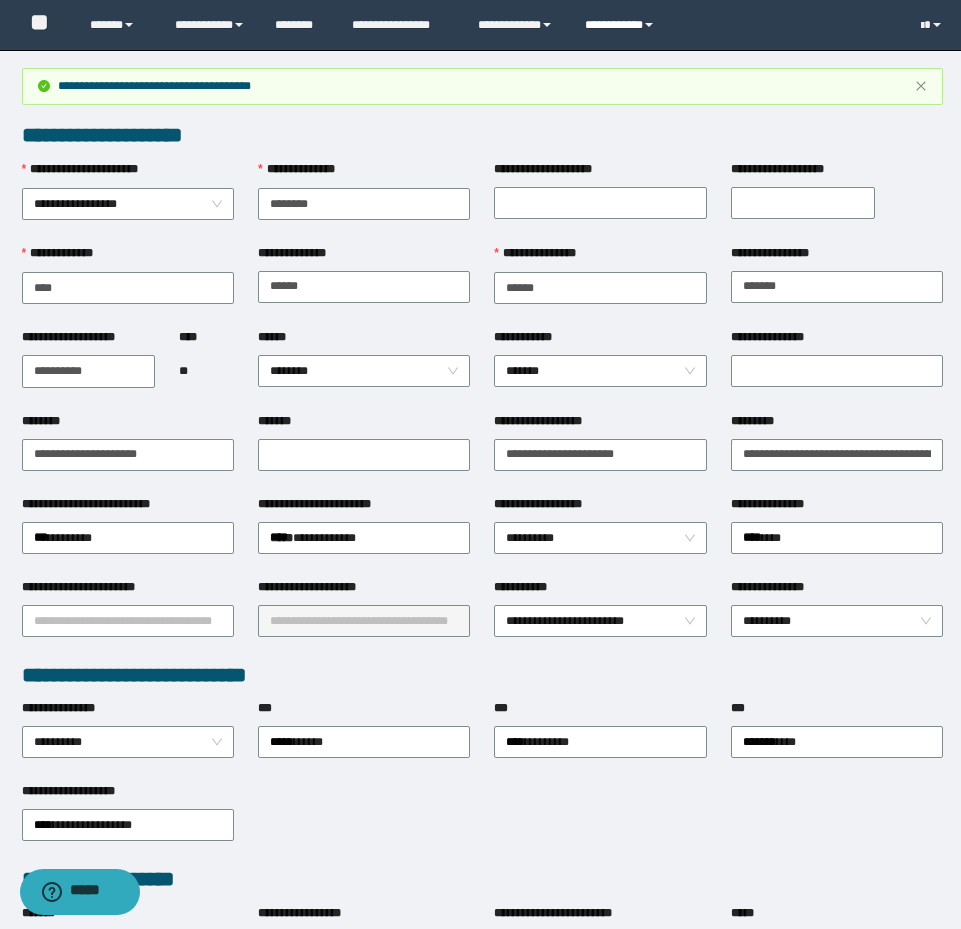 click on "**********" at bounding box center (622, 25) 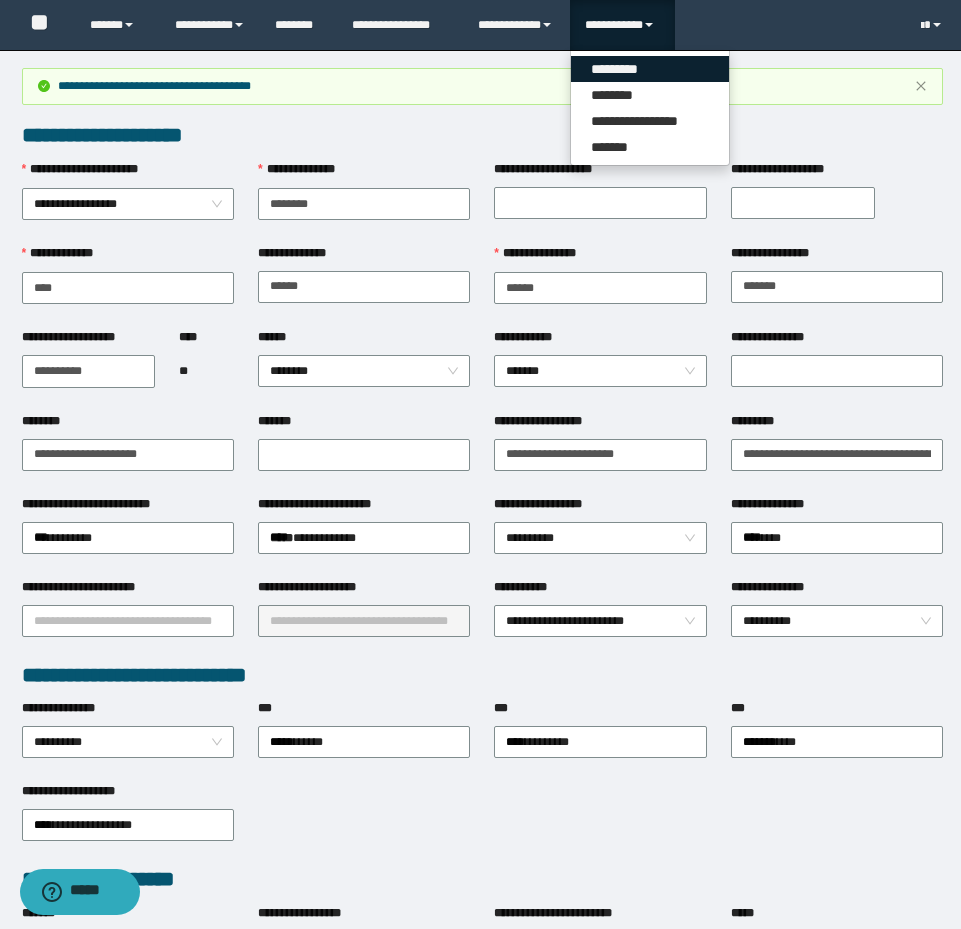 click on "*********" at bounding box center (650, 69) 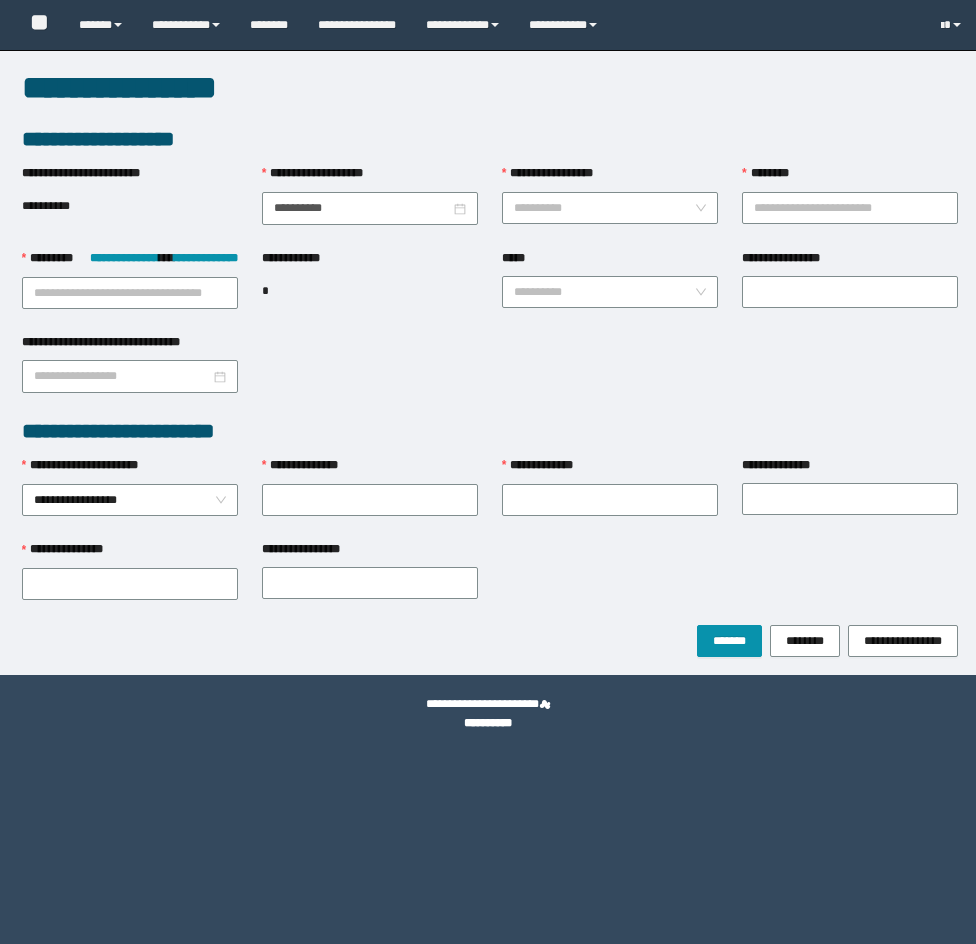 scroll, scrollTop: 0, scrollLeft: 0, axis: both 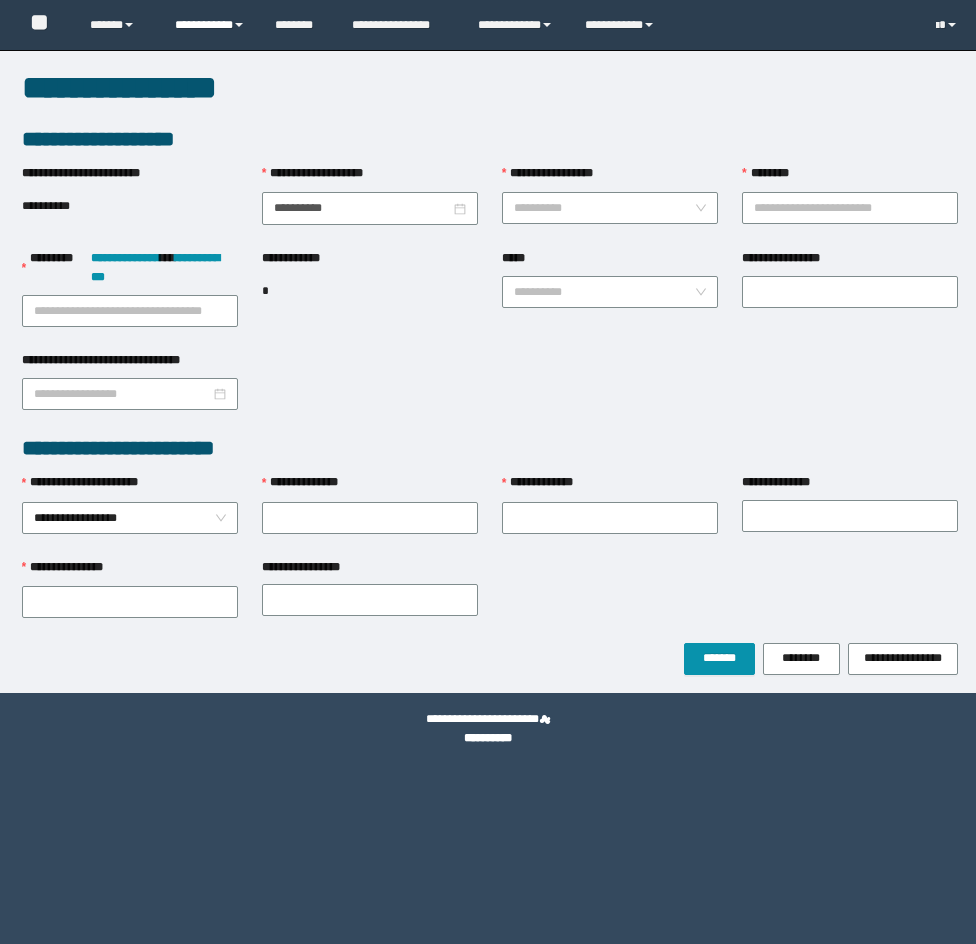 click on "**********" at bounding box center (210, 25) 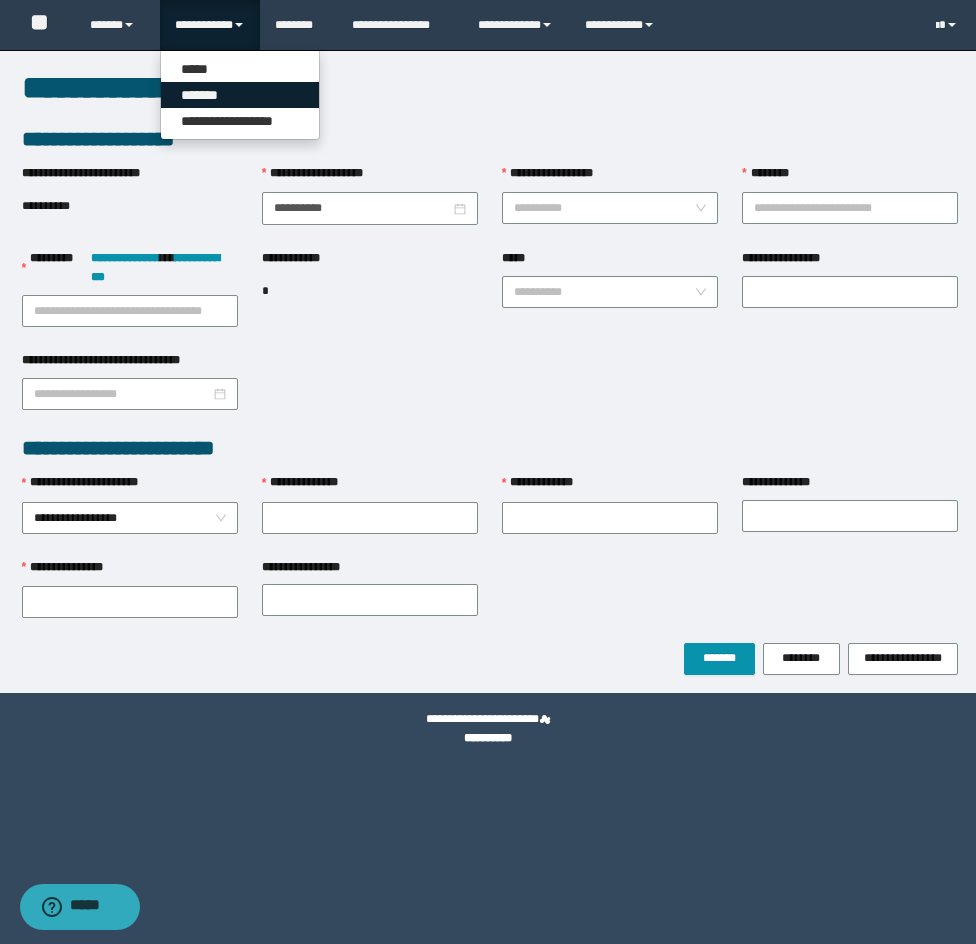 click on "*******" at bounding box center (240, 95) 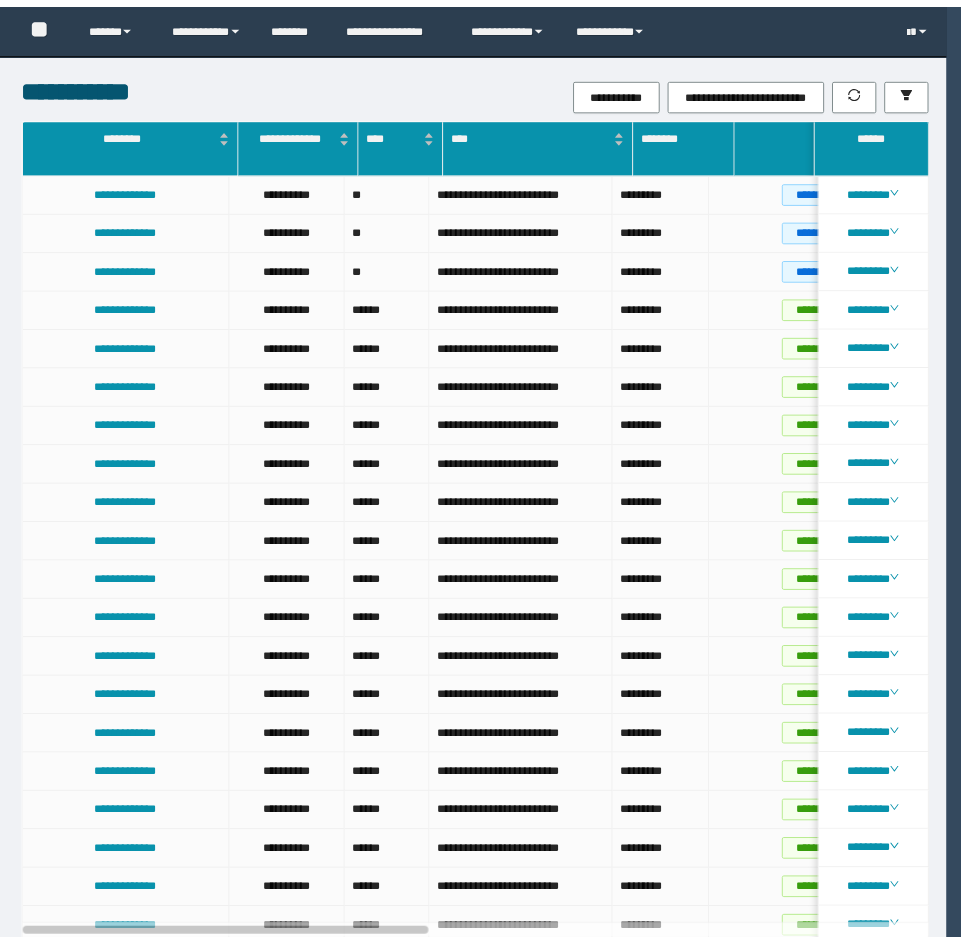 scroll, scrollTop: 0, scrollLeft: 0, axis: both 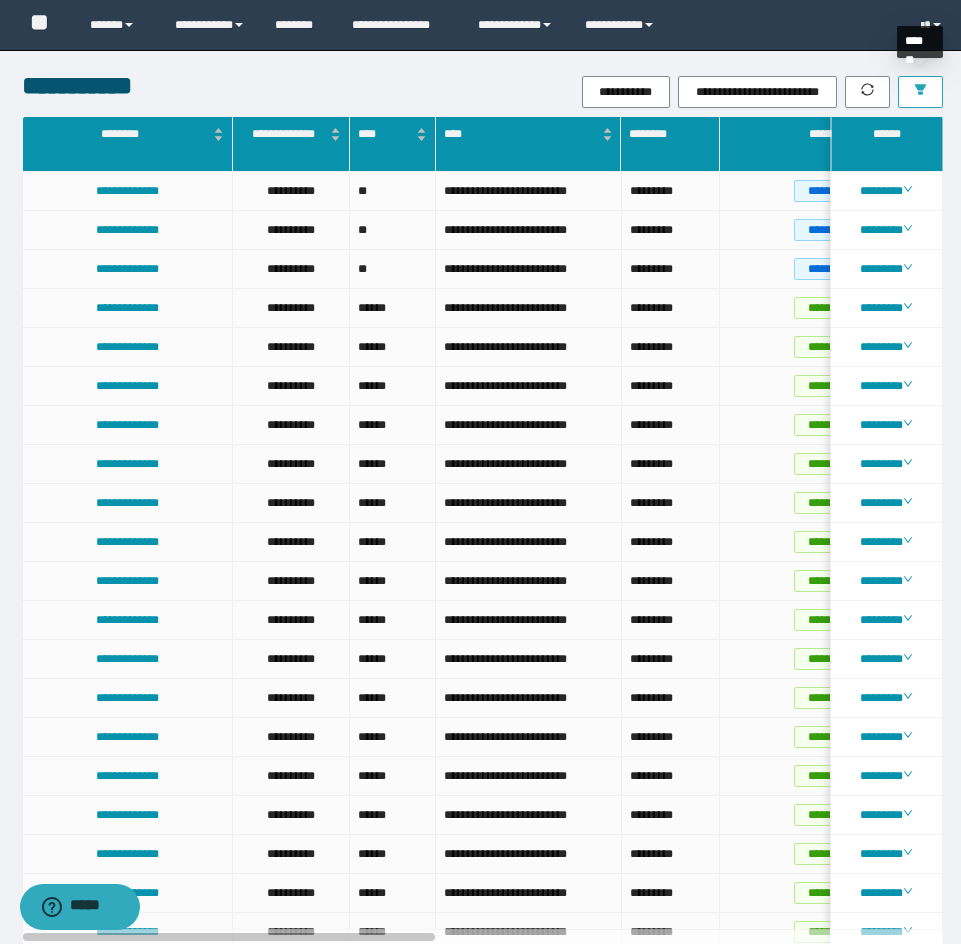 click at bounding box center [920, 92] 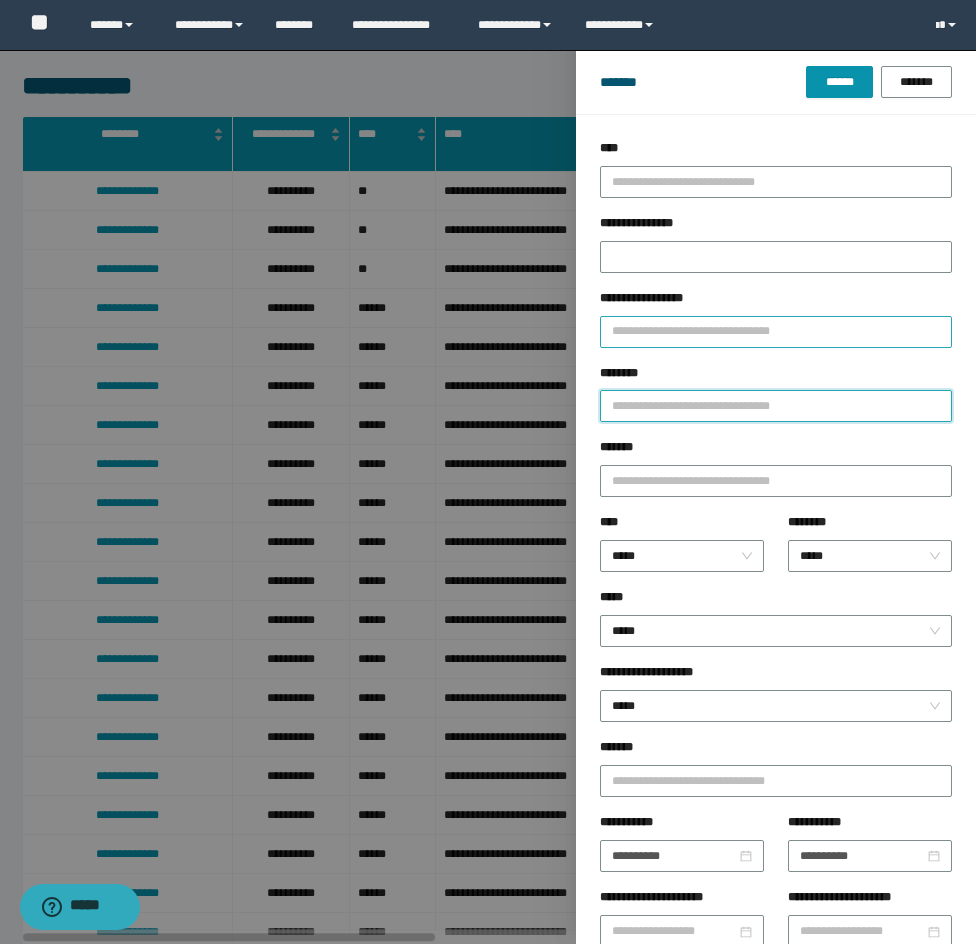 drag, startPoint x: 662, startPoint y: 411, endPoint x: 720, endPoint y: 331, distance: 98.81296 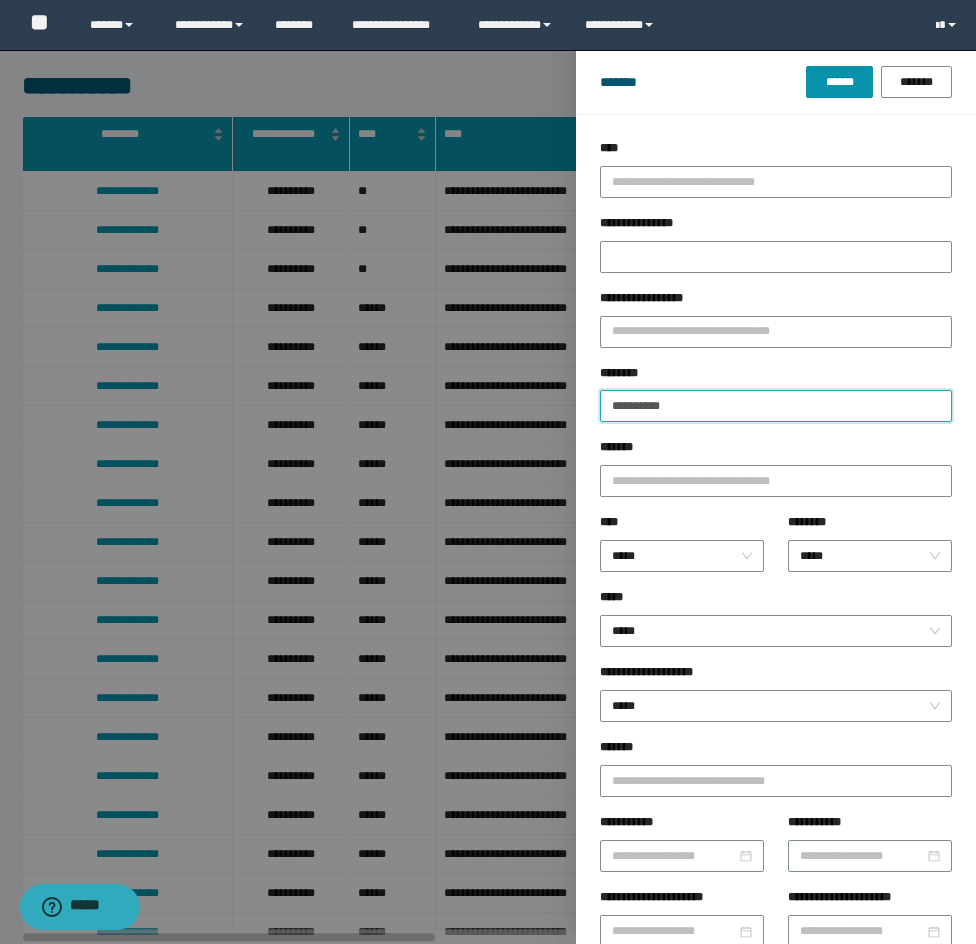 type on "**********" 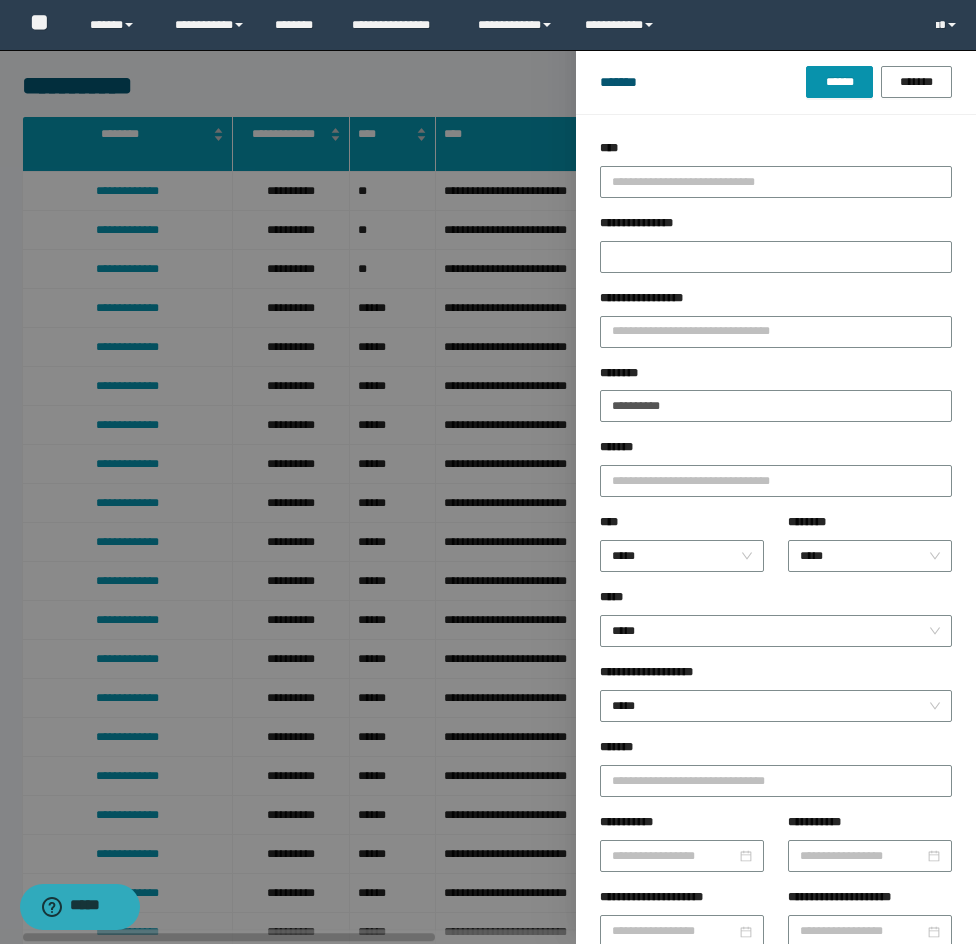 click on "******* ****** *******" at bounding box center (776, 82) 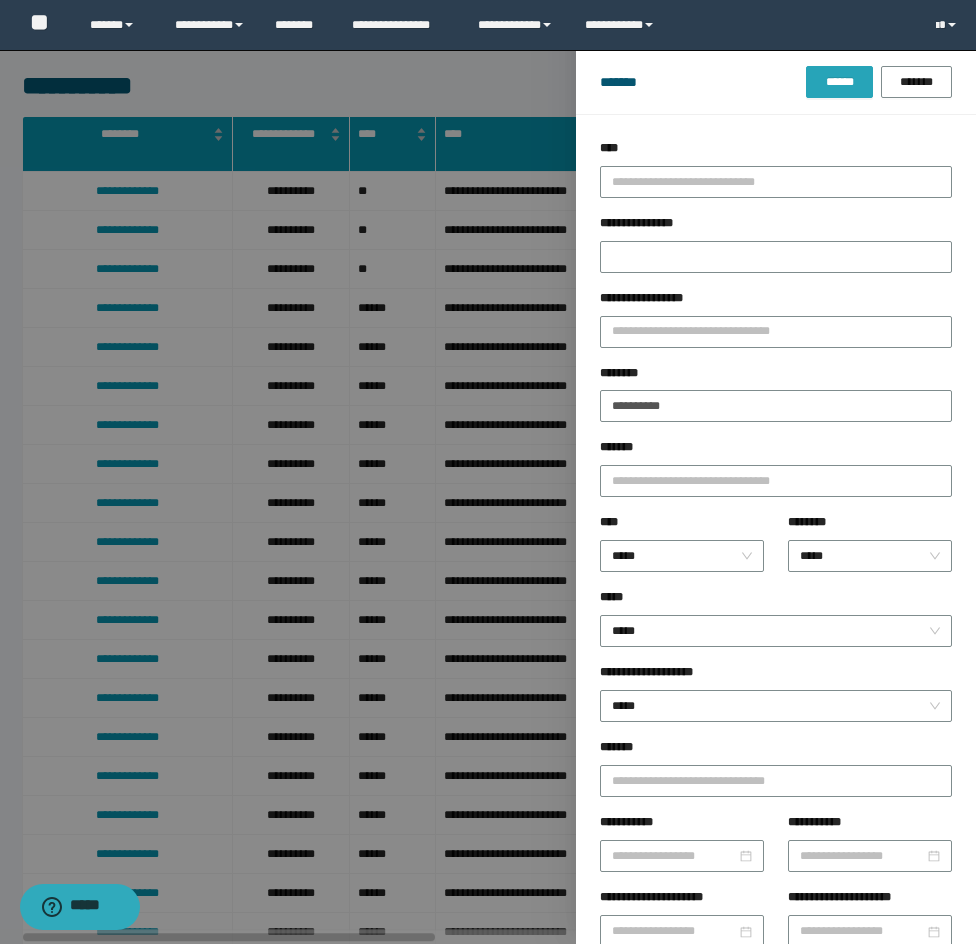 click on "******" at bounding box center (839, 82) 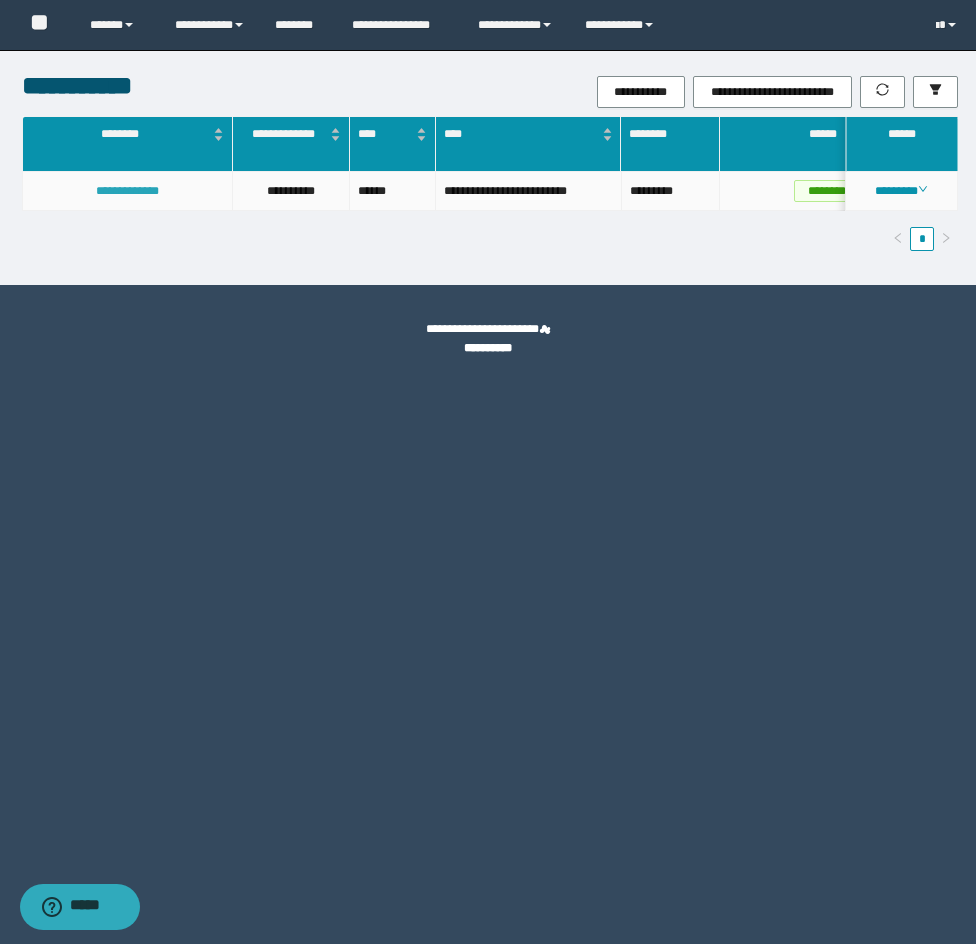 click on "**********" at bounding box center [127, 191] 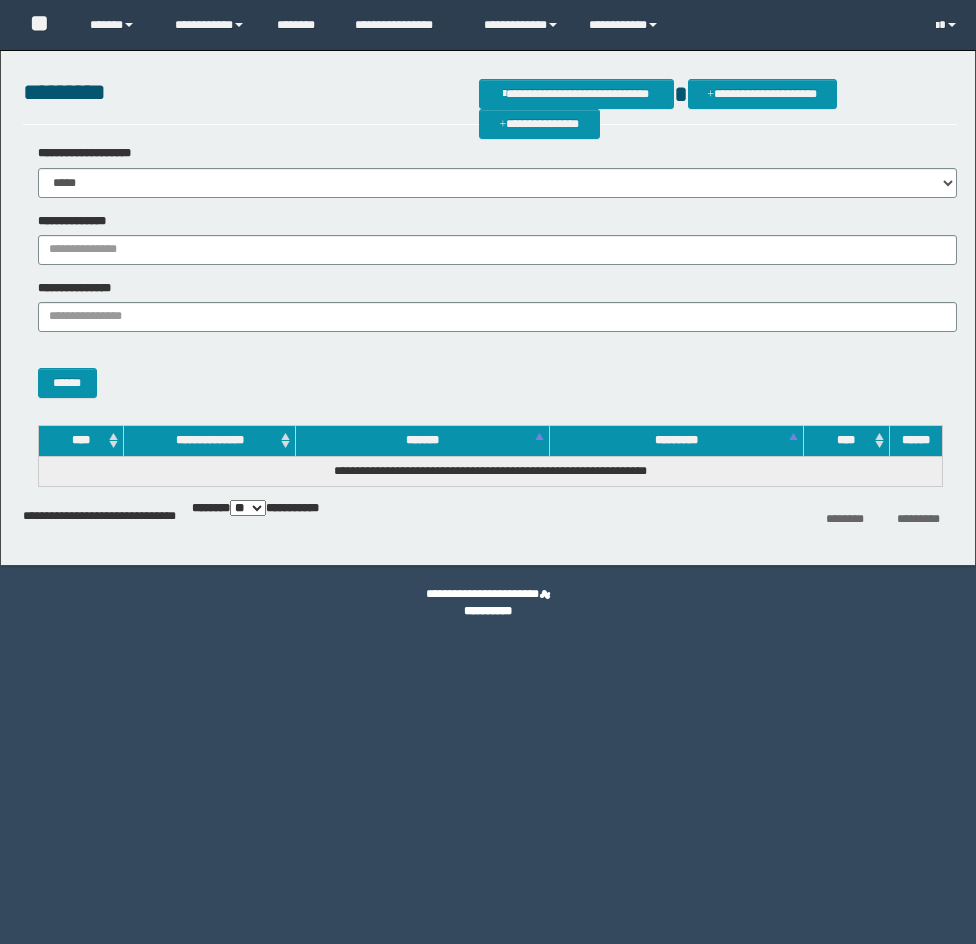 scroll, scrollTop: 0, scrollLeft: 0, axis: both 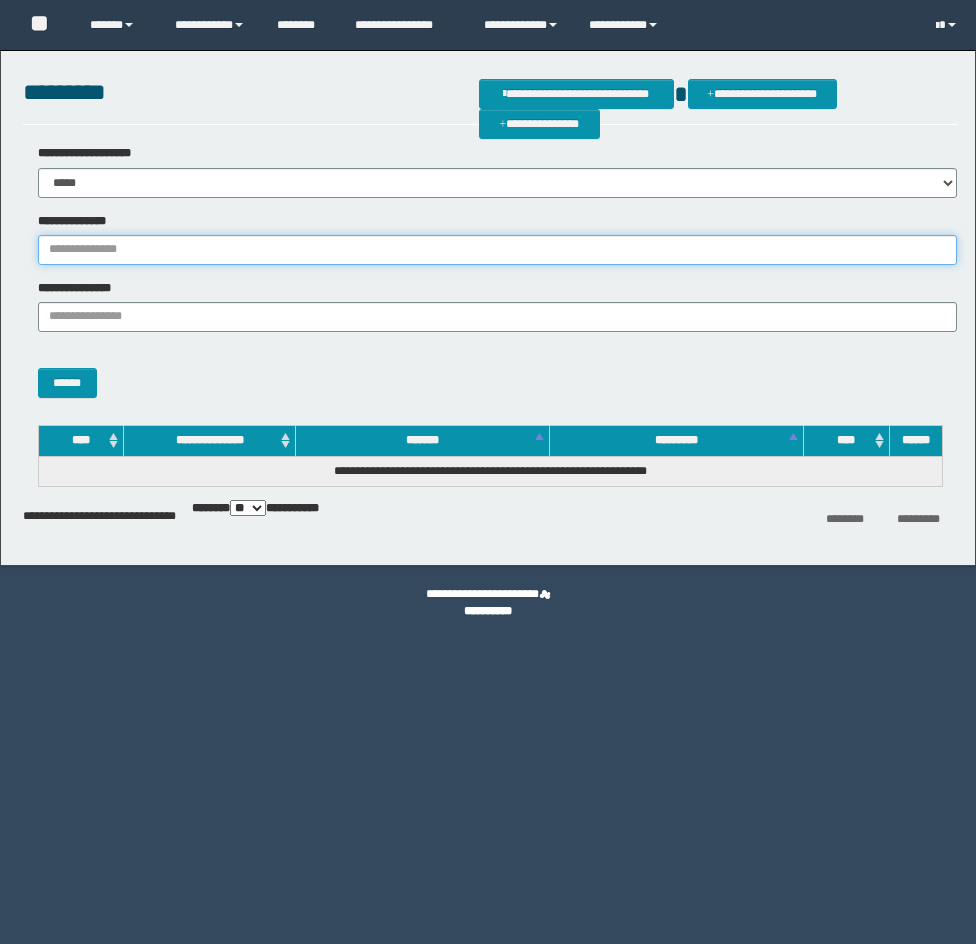 click on "**********" at bounding box center [497, 250] 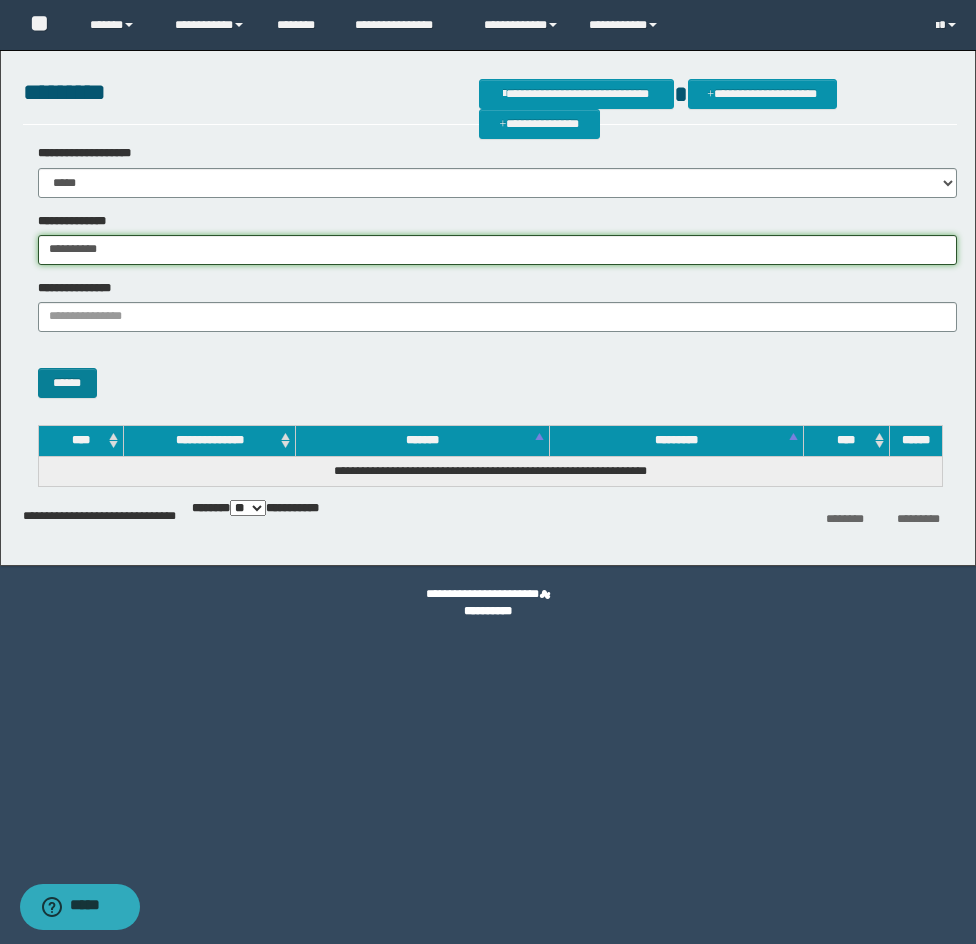 type on "**********" 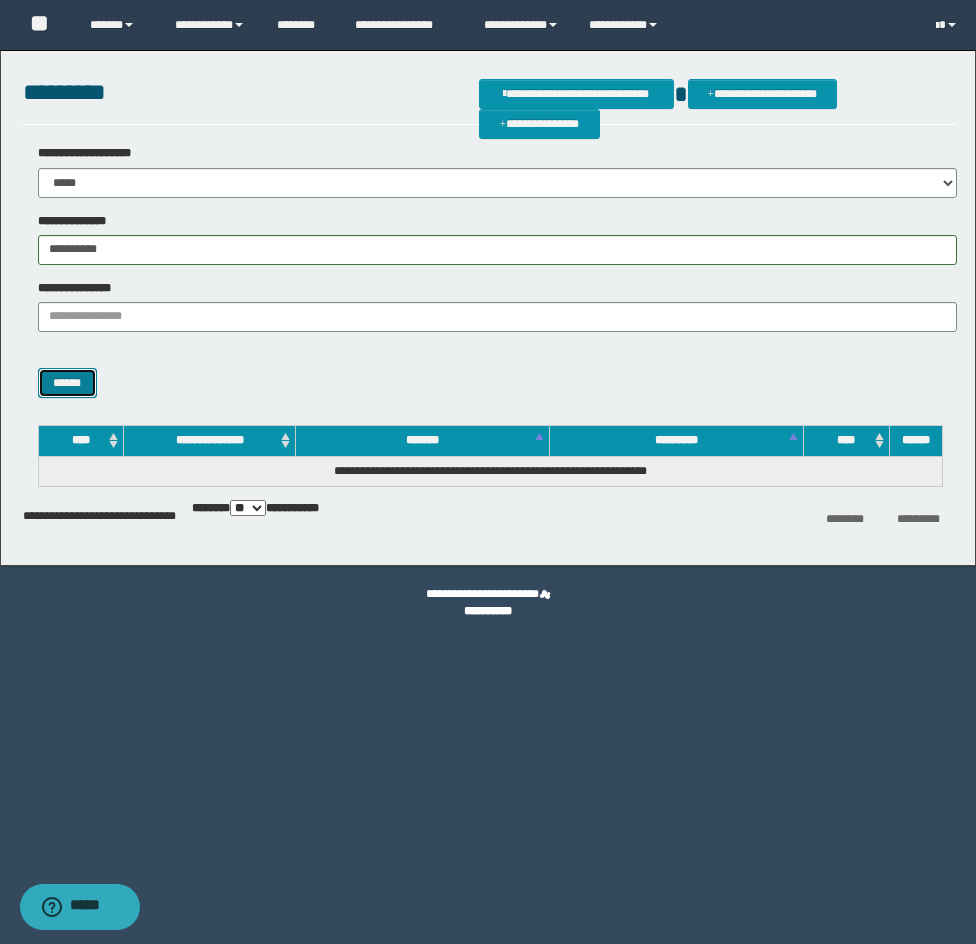 click on "******" at bounding box center [67, 383] 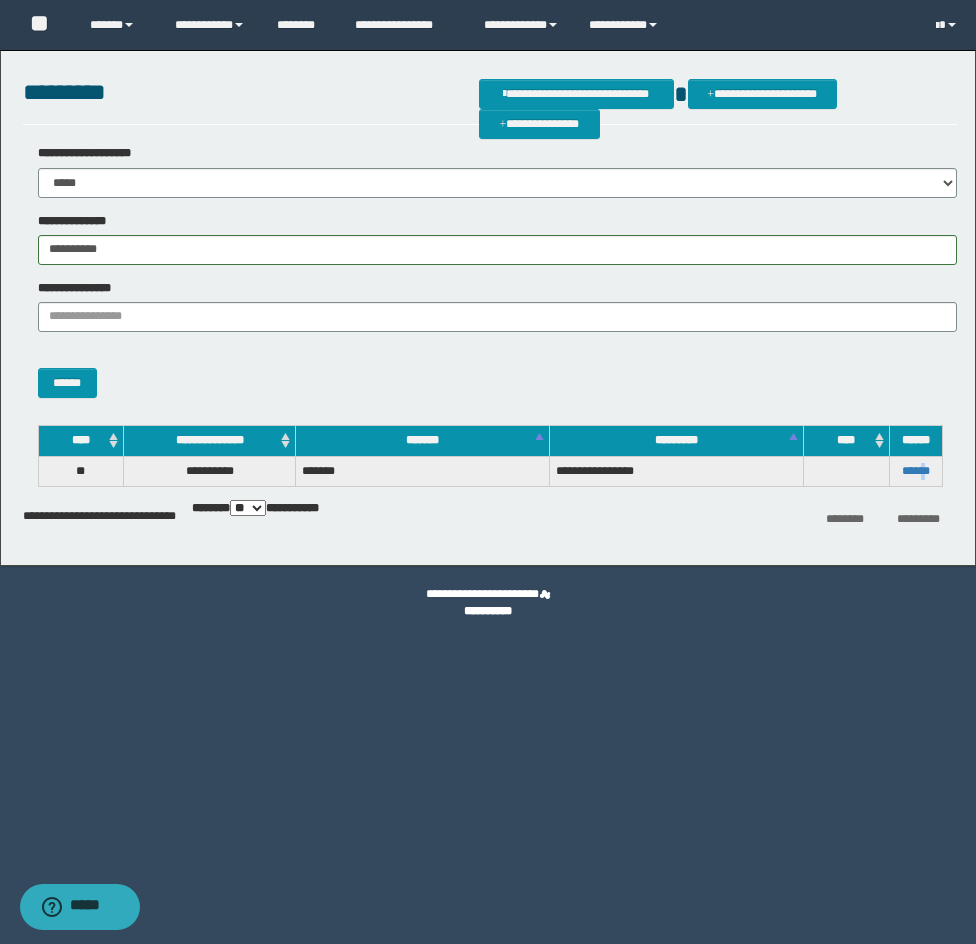 click on "******" at bounding box center (915, 471) 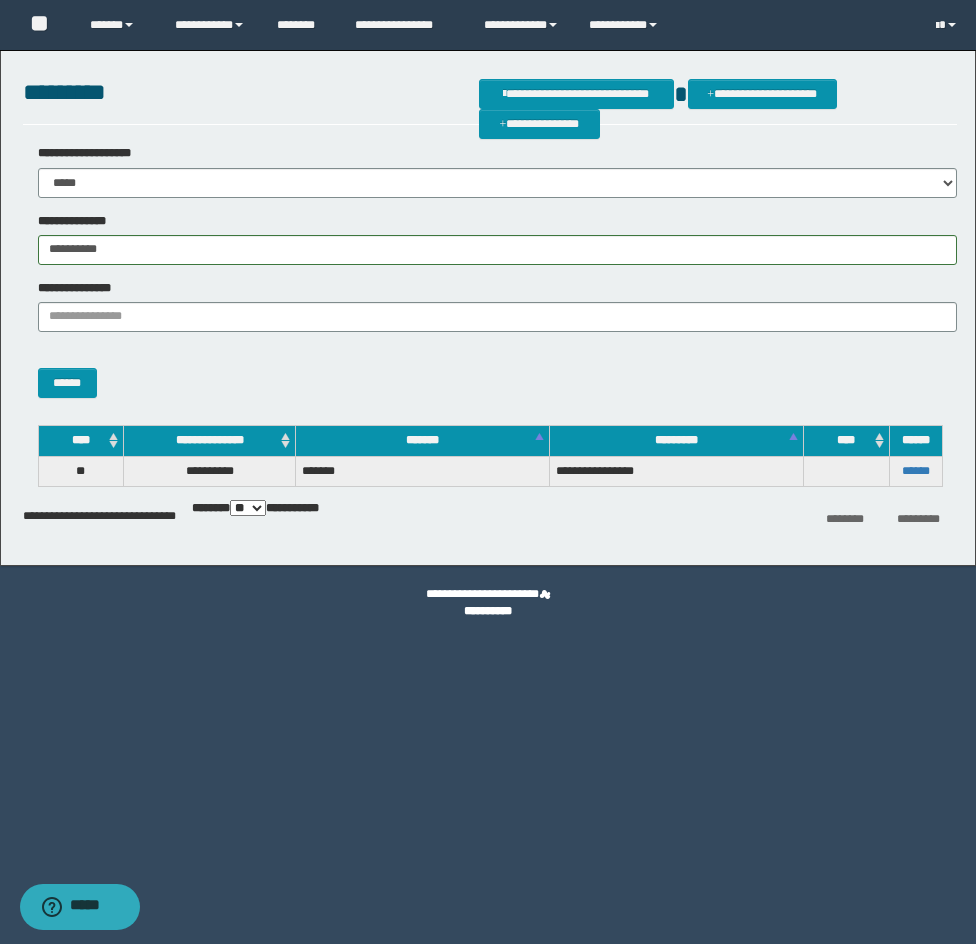 click on "******" at bounding box center [915, 471] 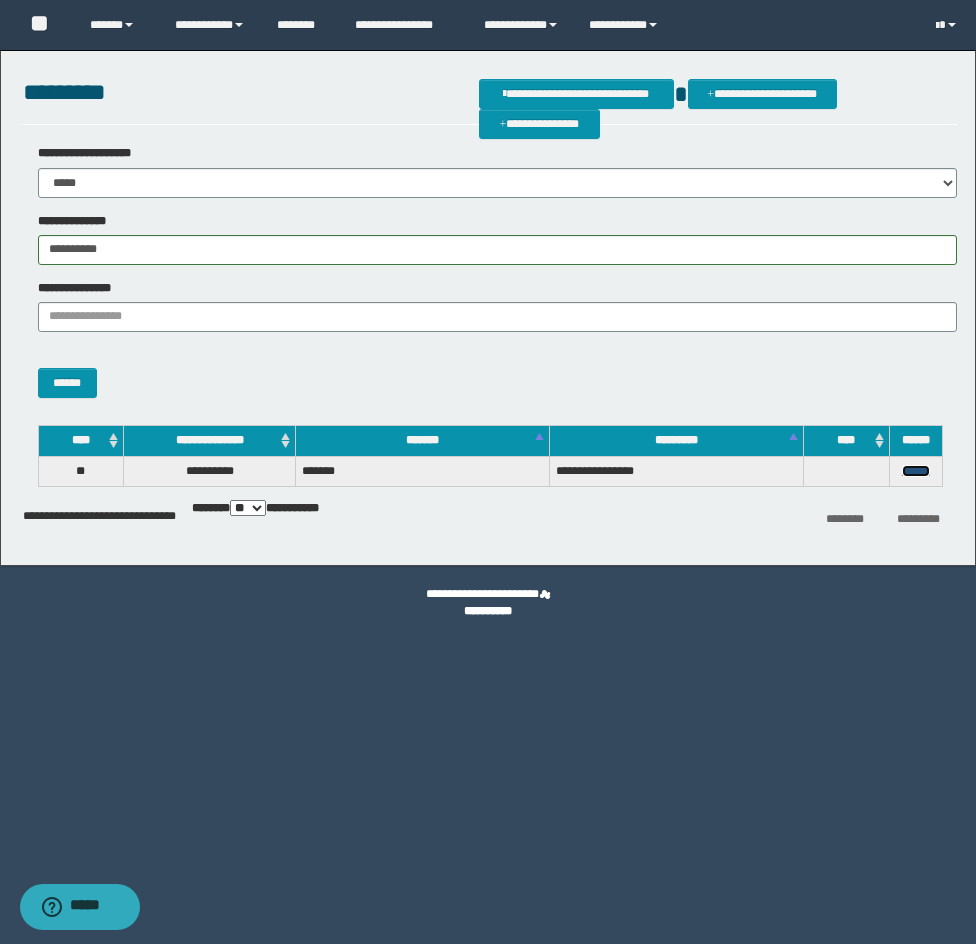 click on "******" at bounding box center [916, 471] 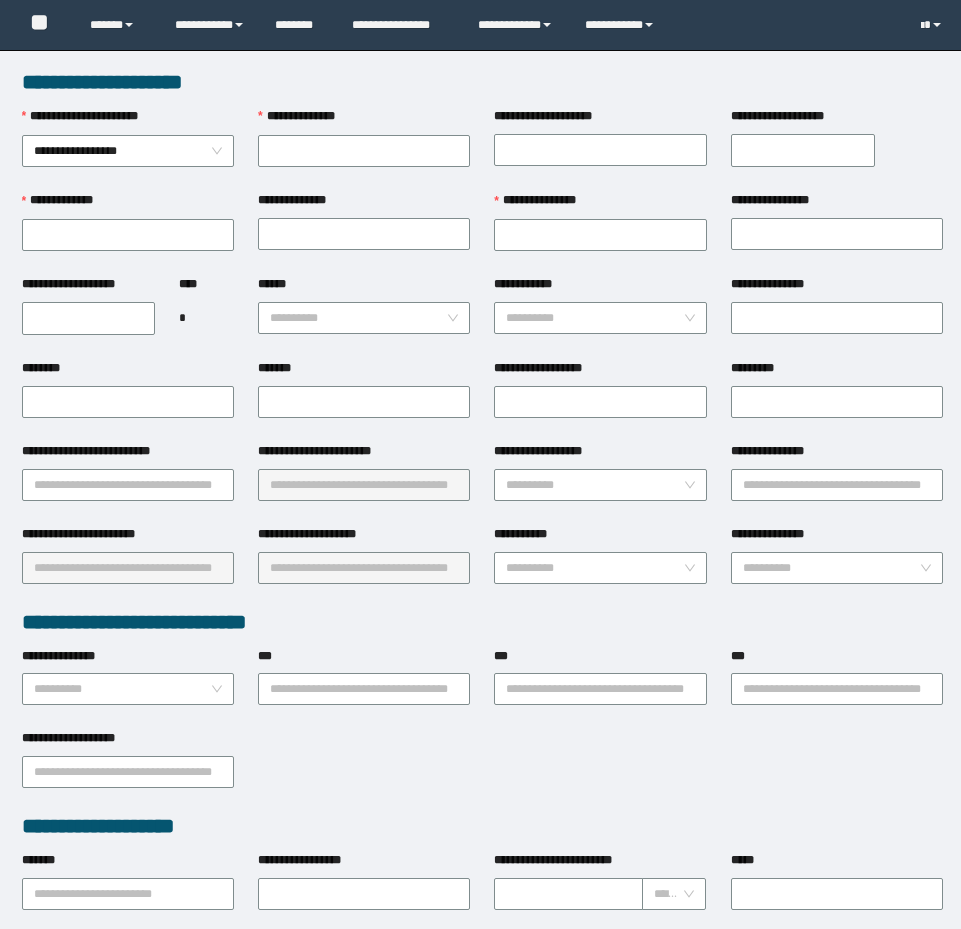 scroll, scrollTop: 0, scrollLeft: 0, axis: both 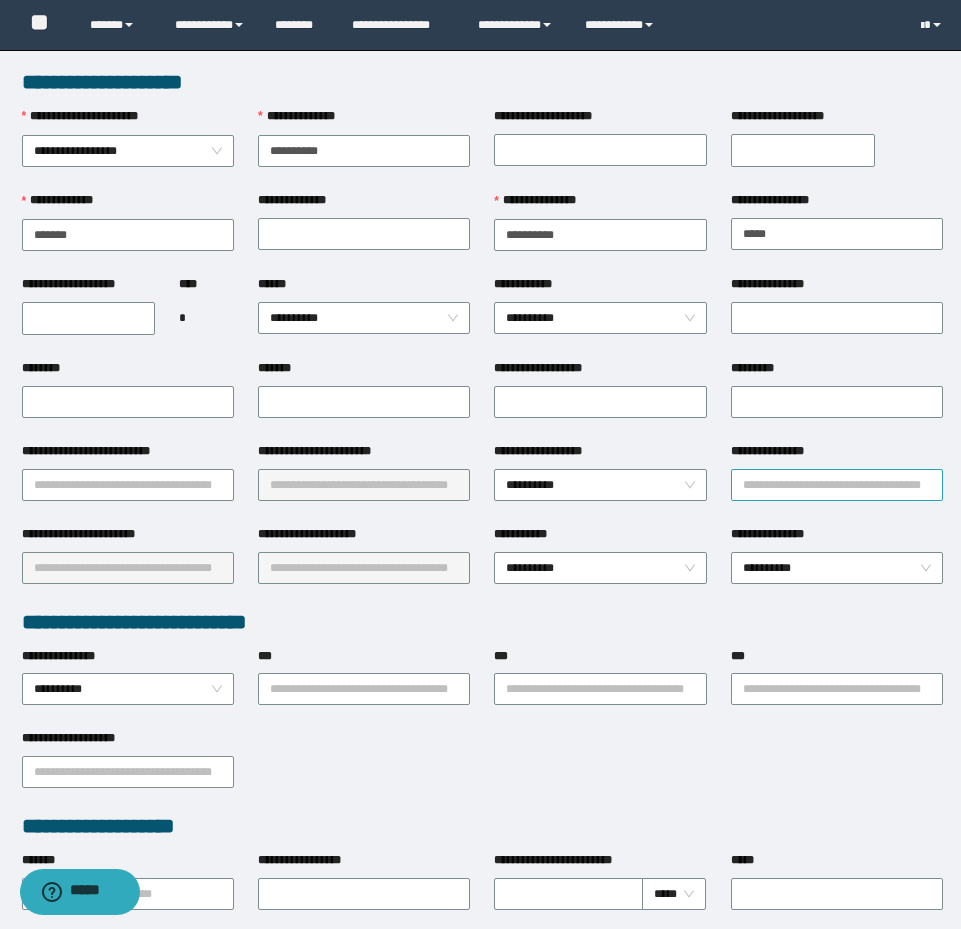 click on "**********" at bounding box center (837, 485) 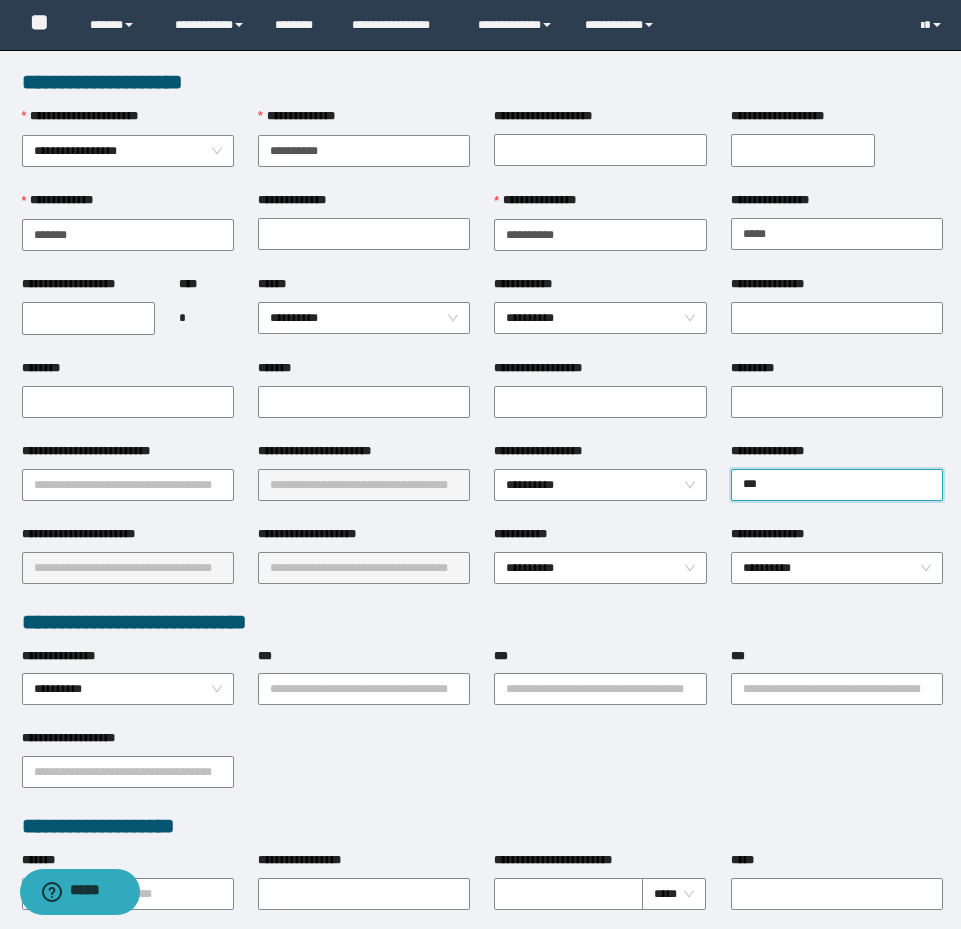 type on "****" 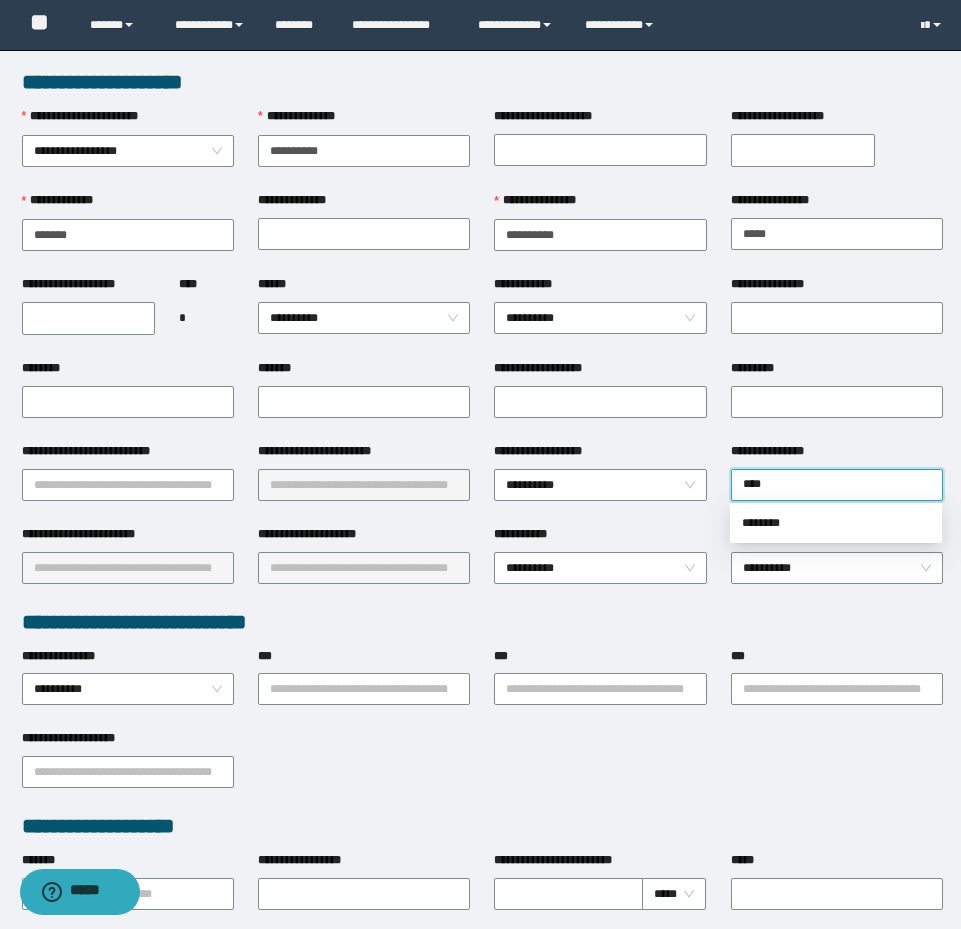 click on "**********" at bounding box center [480, 464] 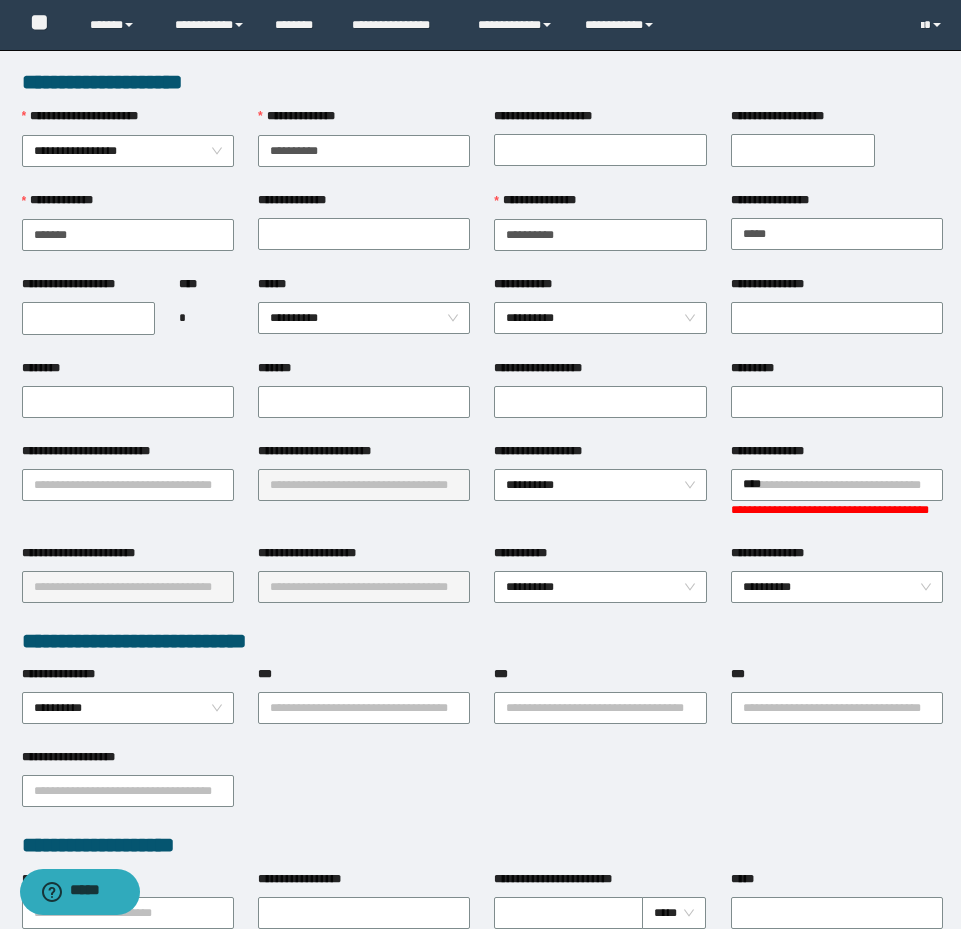 click on "****" at bounding box center (837, 485) 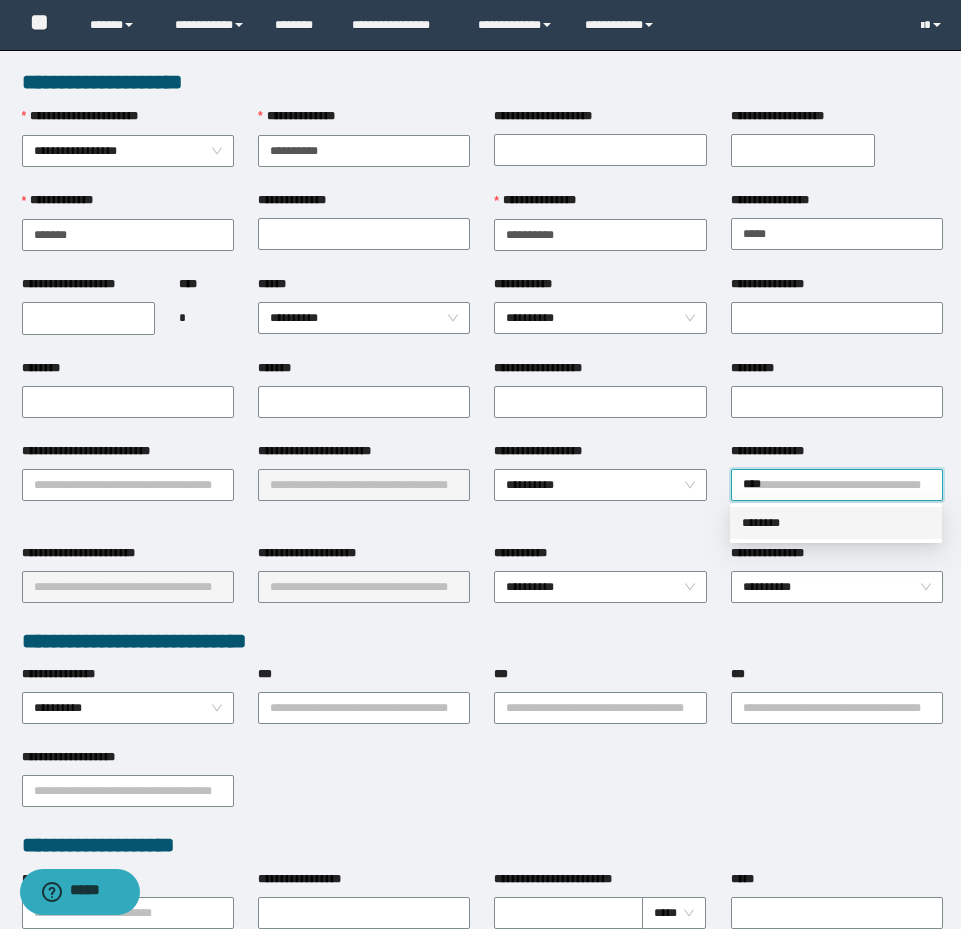 click on "********" at bounding box center (836, 523) 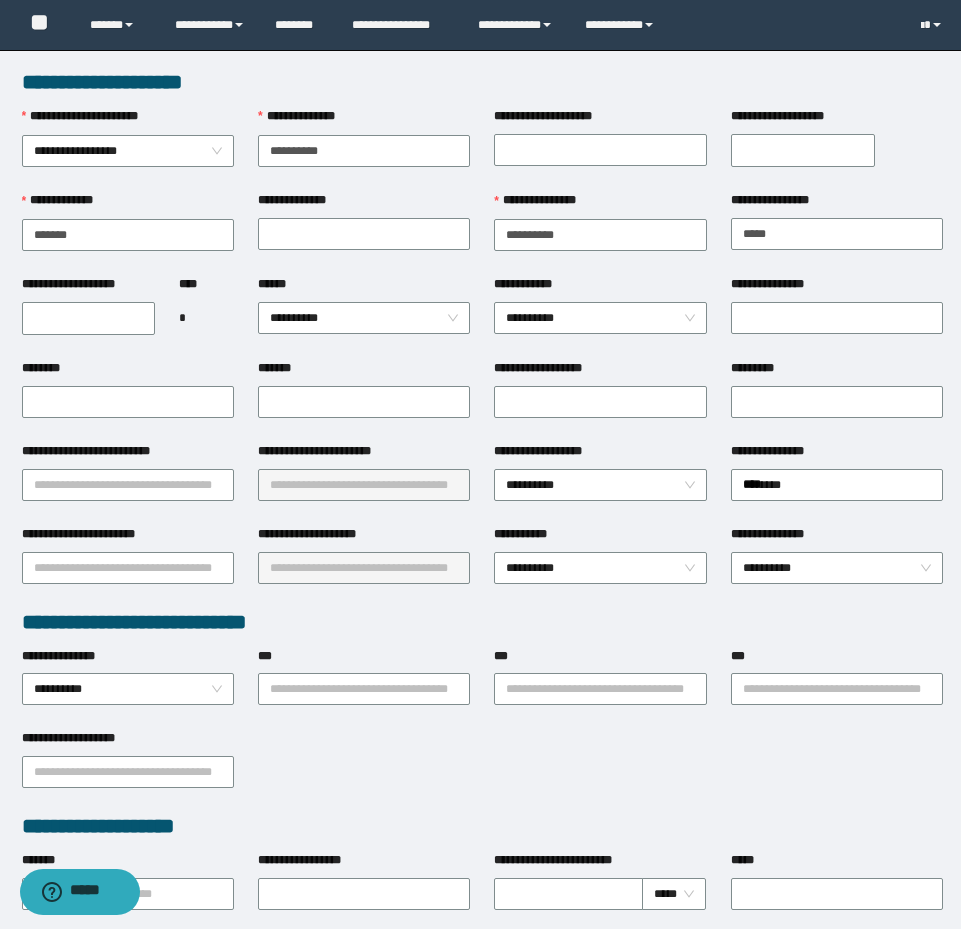 click on "*********" at bounding box center (837, 400) 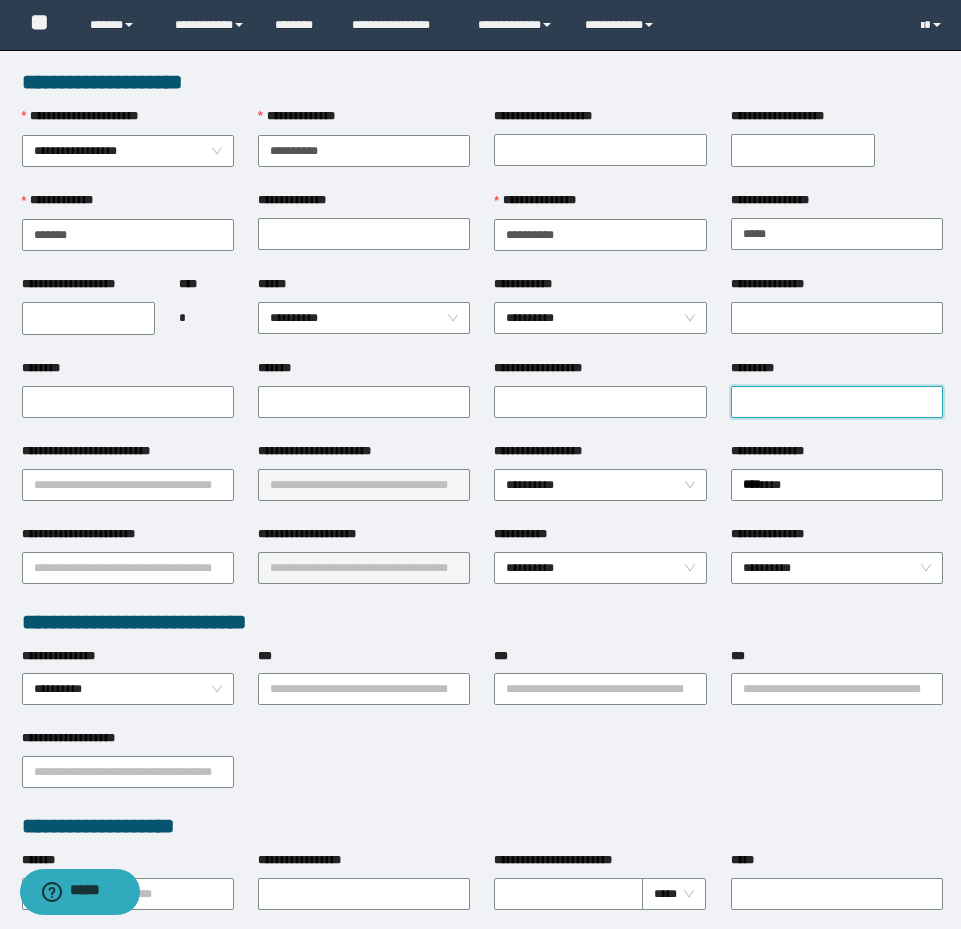 click on "*********" at bounding box center (837, 402) 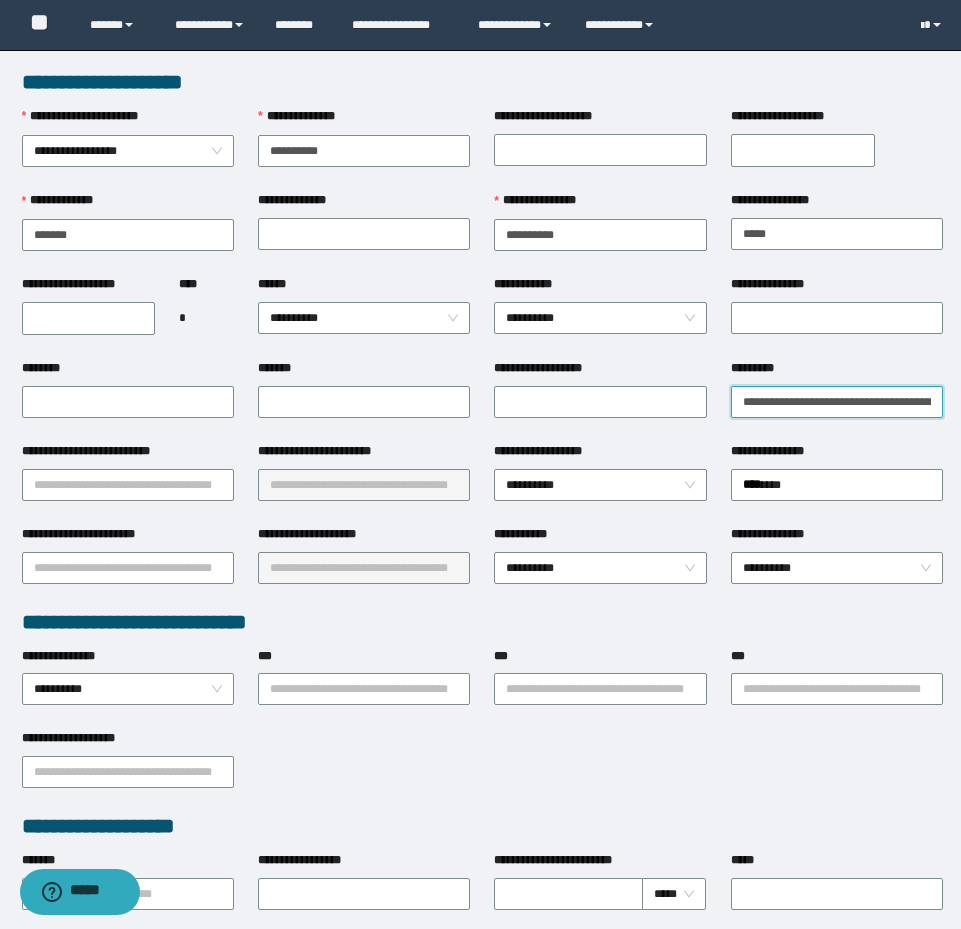 scroll, scrollTop: 0, scrollLeft: 146, axis: horizontal 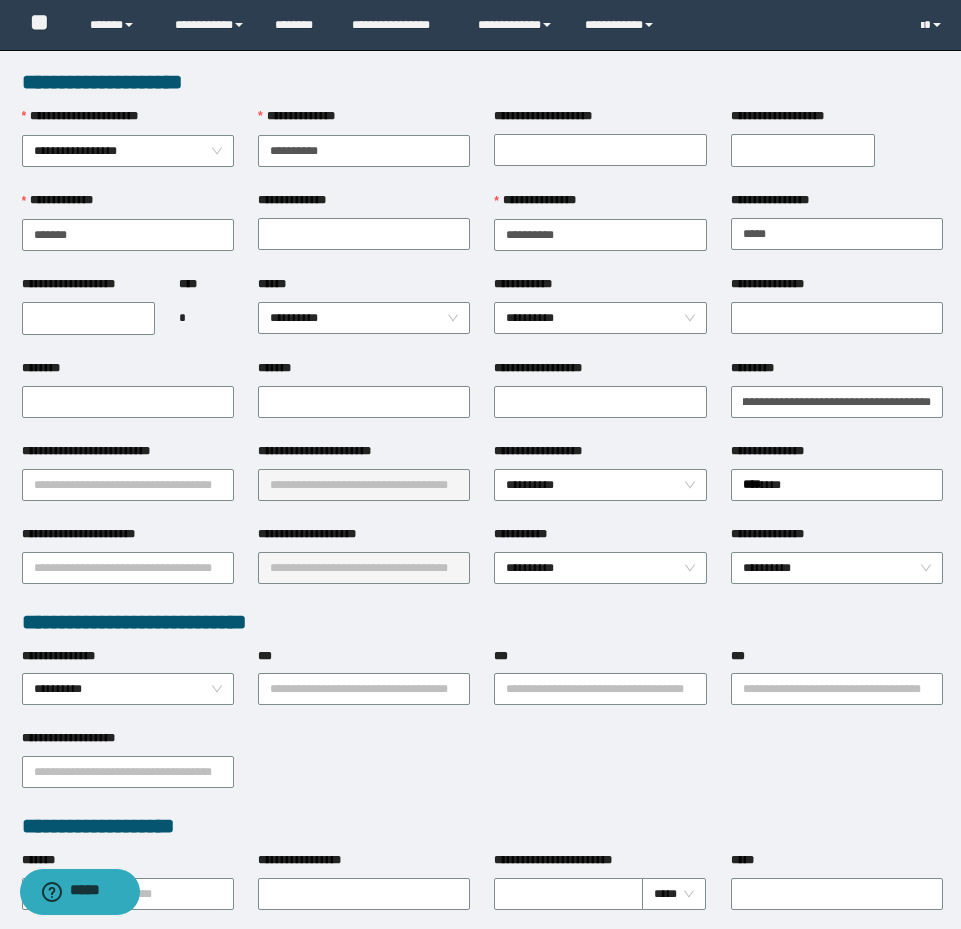 click on "**********" at bounding box center [837, 400] 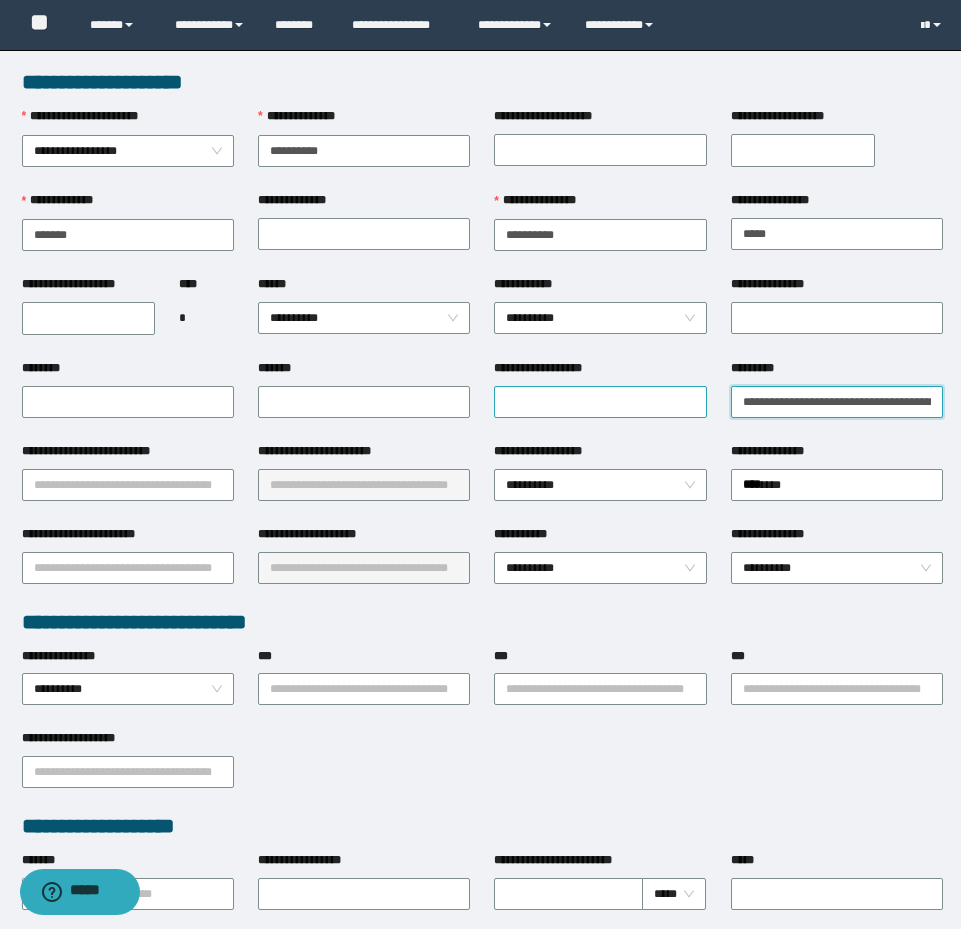 drag, startPoint x: 798, startPoint y: 396, endPoint x: 597, endPoint y: 394, distance: 201.00995 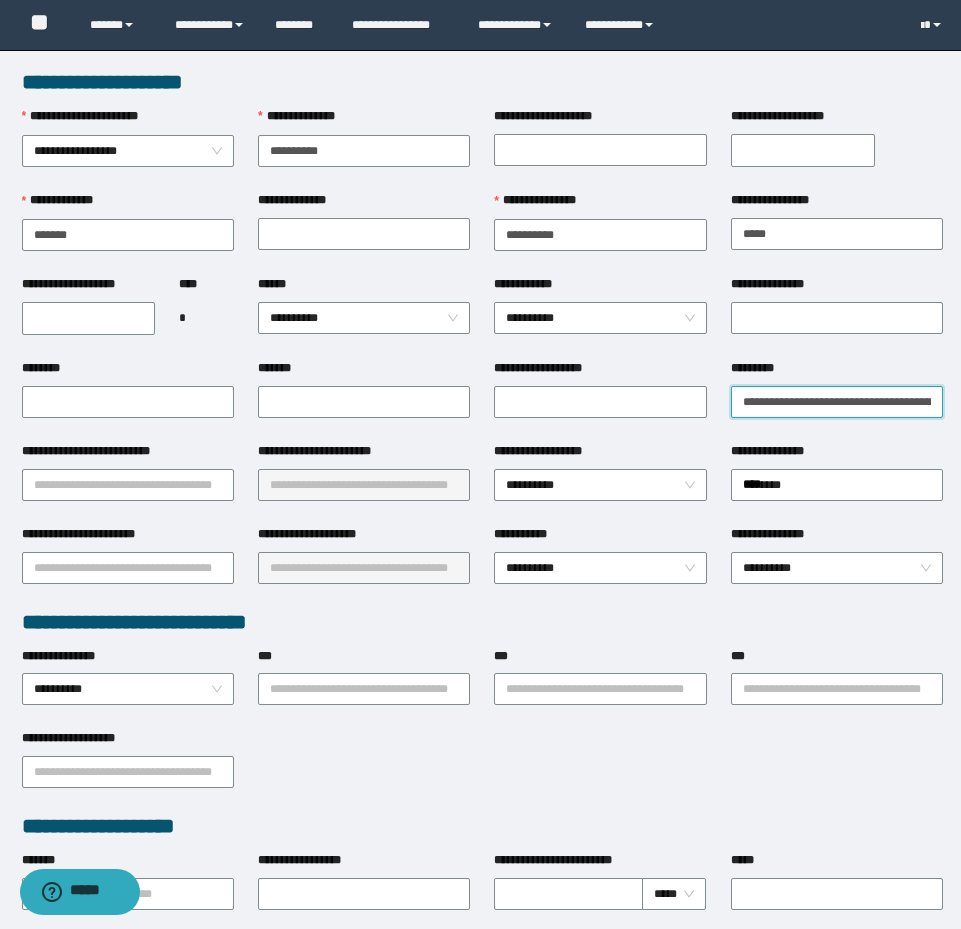 scroll, scrollTop: 0, scrollLeft: 91, axis: horizontal 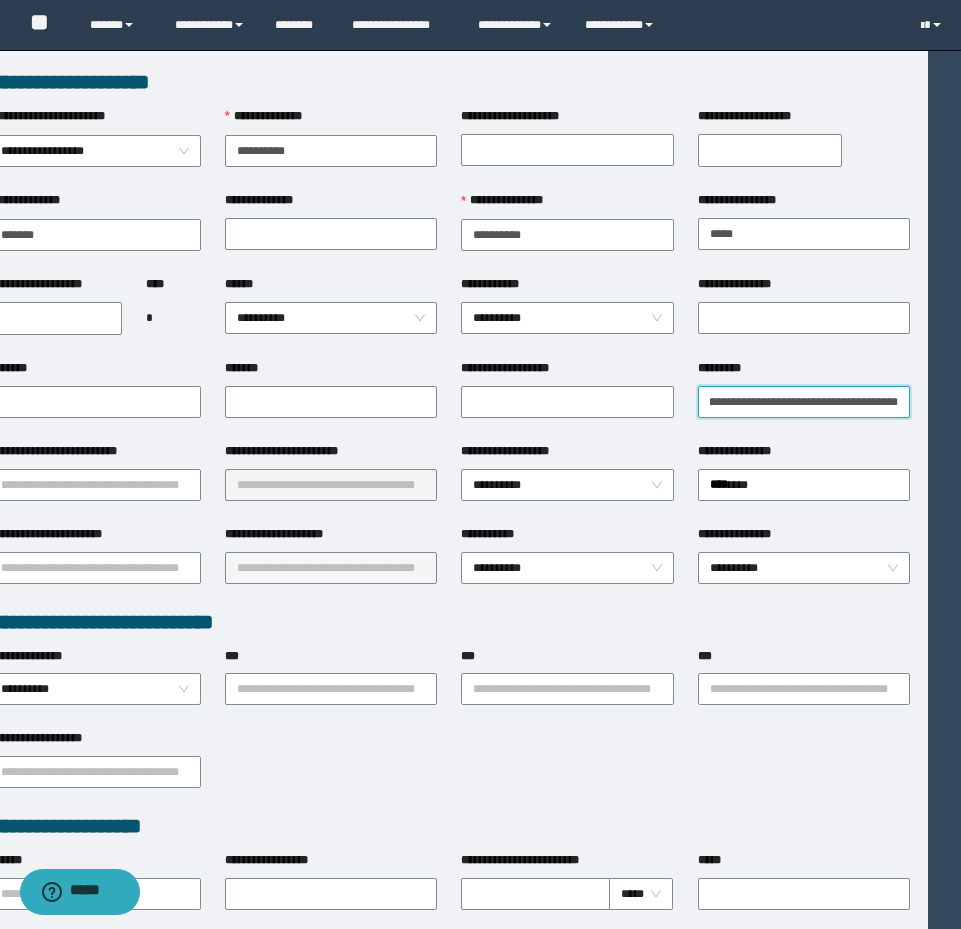 drag, startPoint x: 894, startPoint y: 406, endPoint x: 932, endPoint y: 416, distance: 39.293766 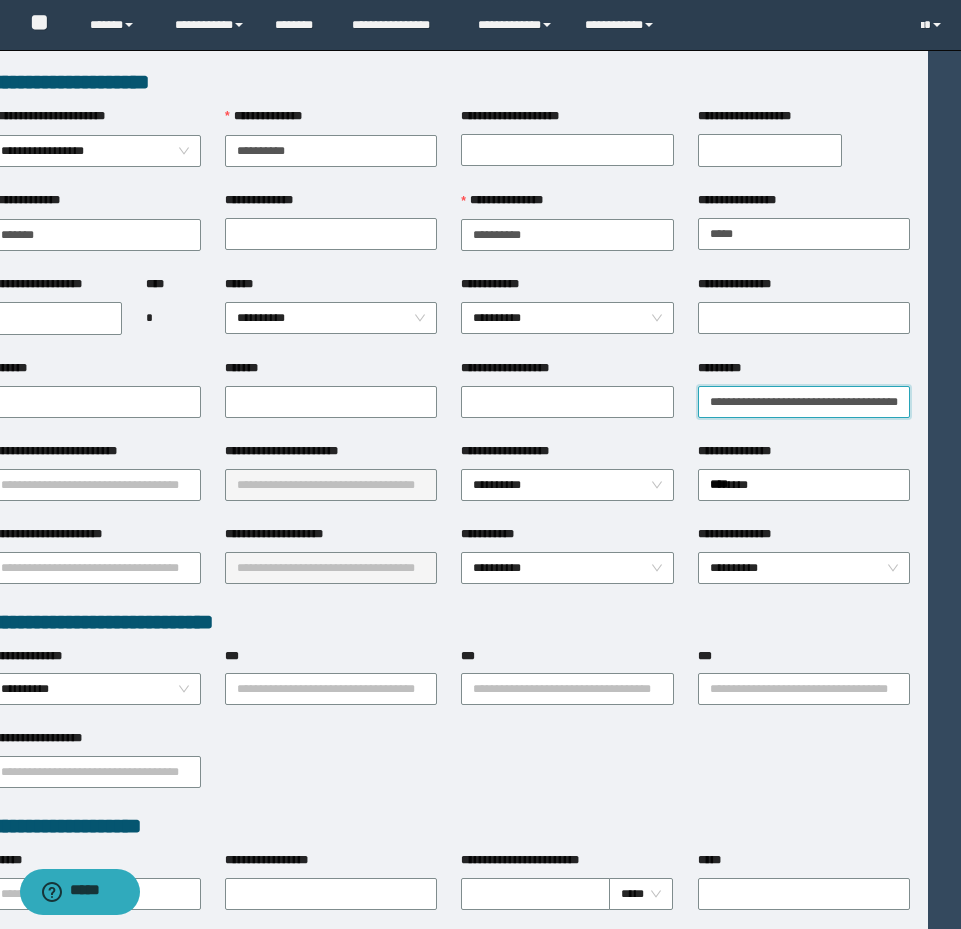 scroll, scrollTop: 0, scrollLeft: 47, axis: horizontal 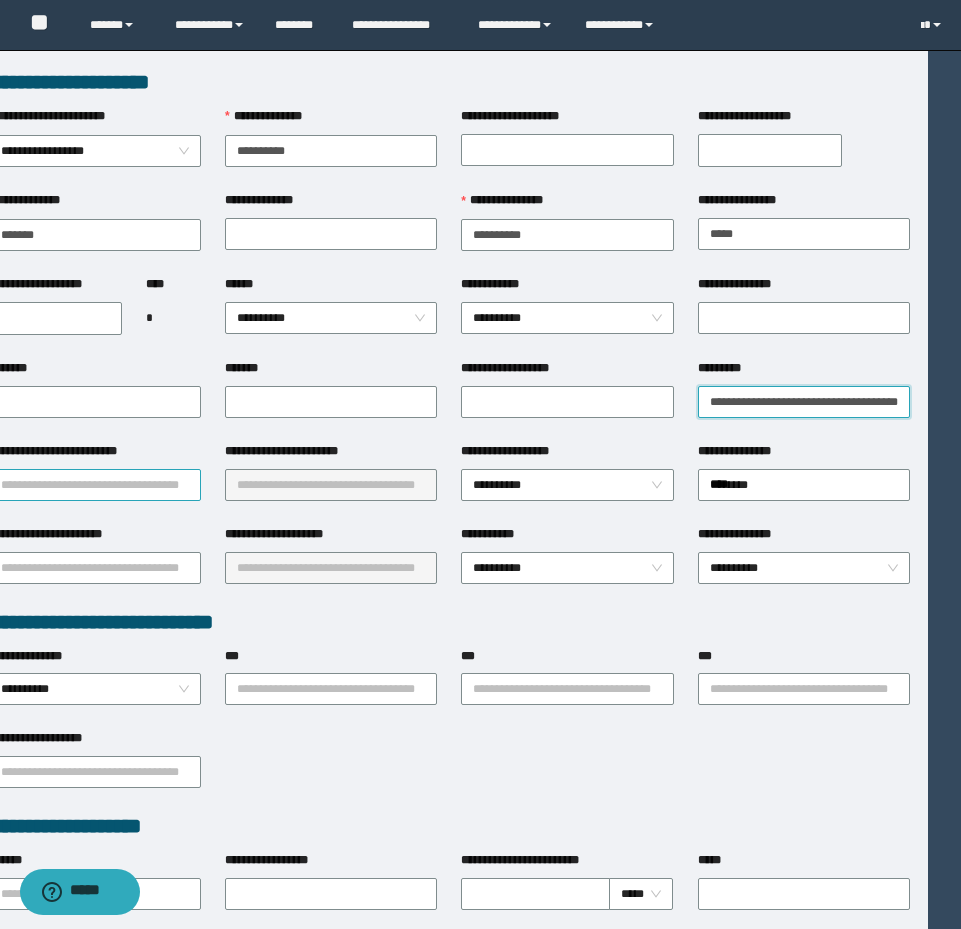 click on "**********" at bounding box center (95, 485) 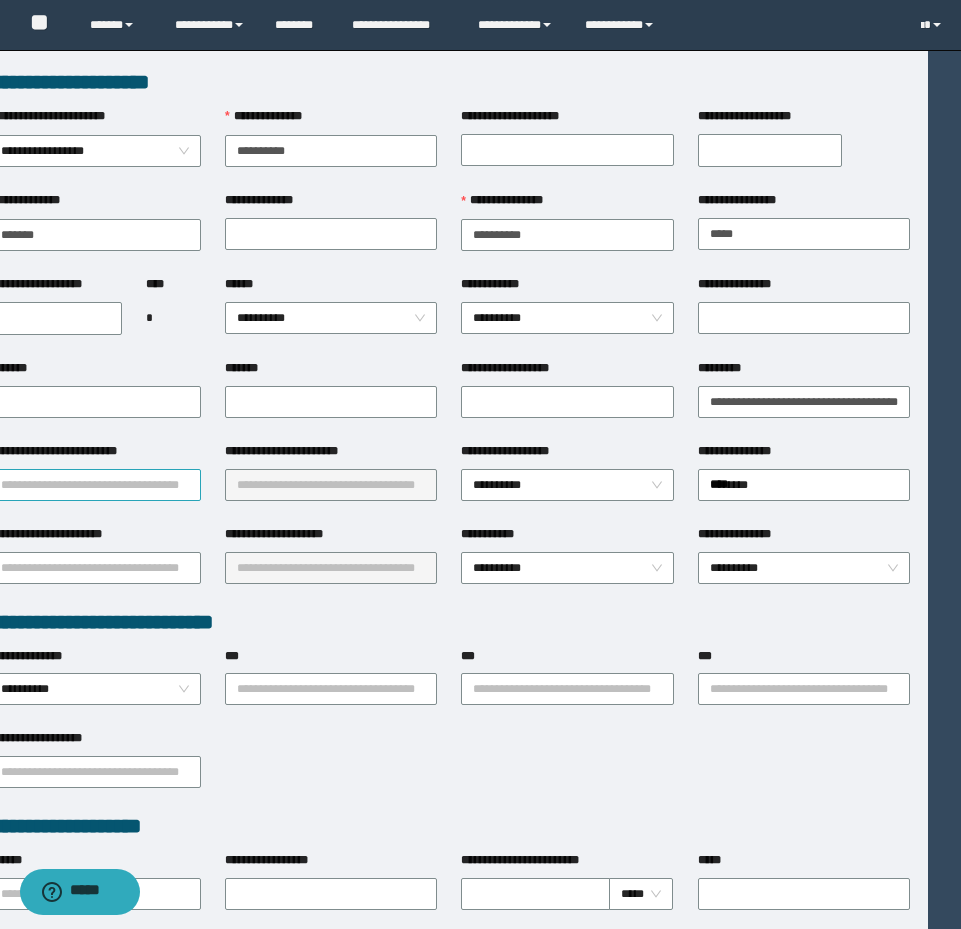 scroll, scrollTop: 0, scrollLeft: 0, axis: both 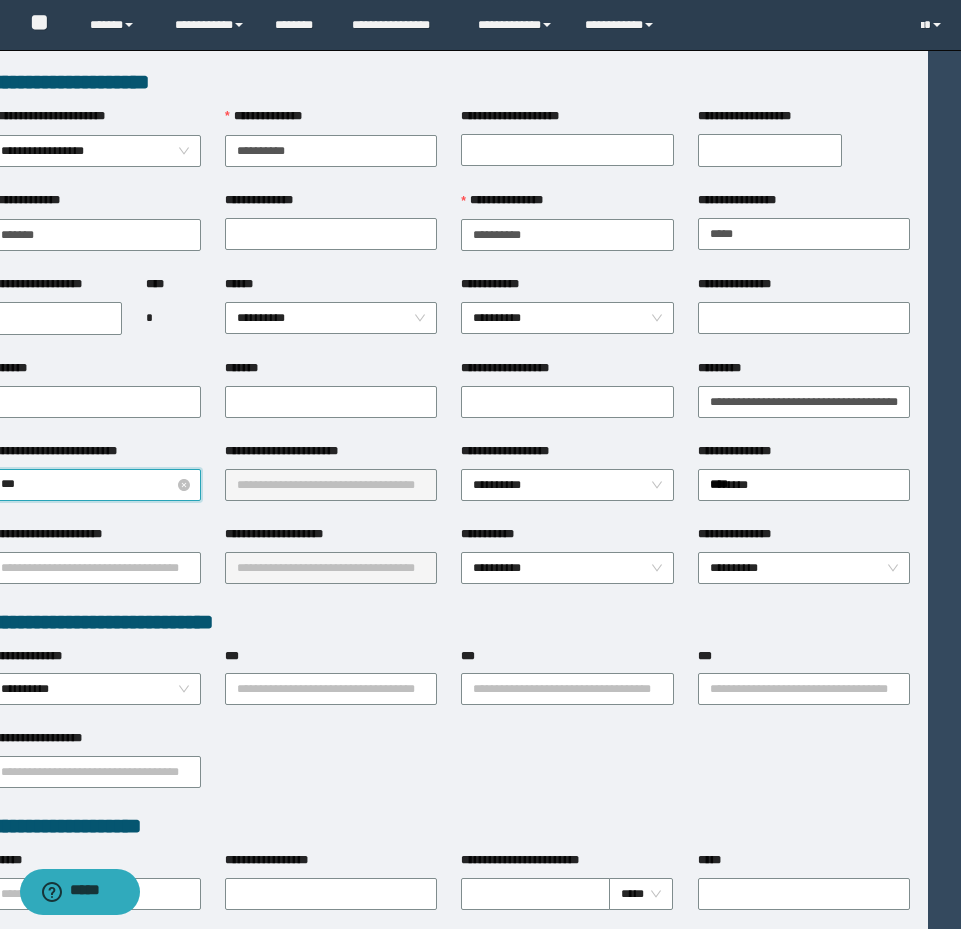 type on "****" 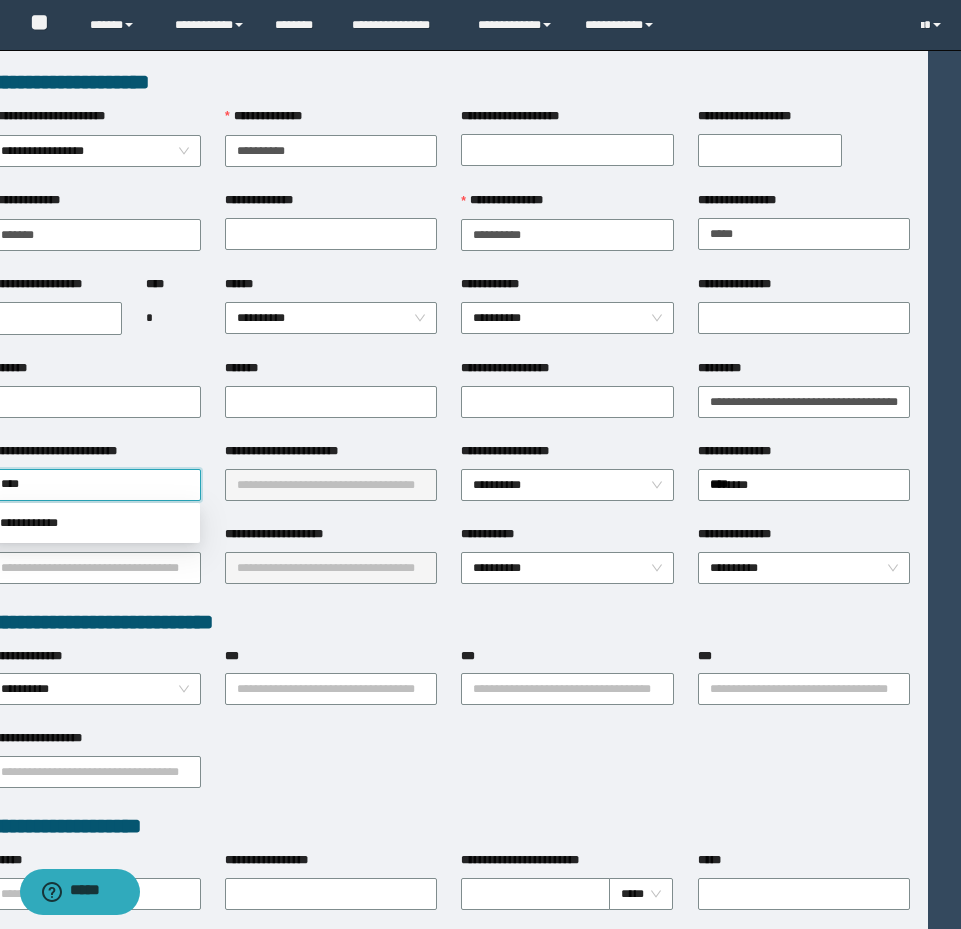click on "**********" at bounding box center (94, 523) 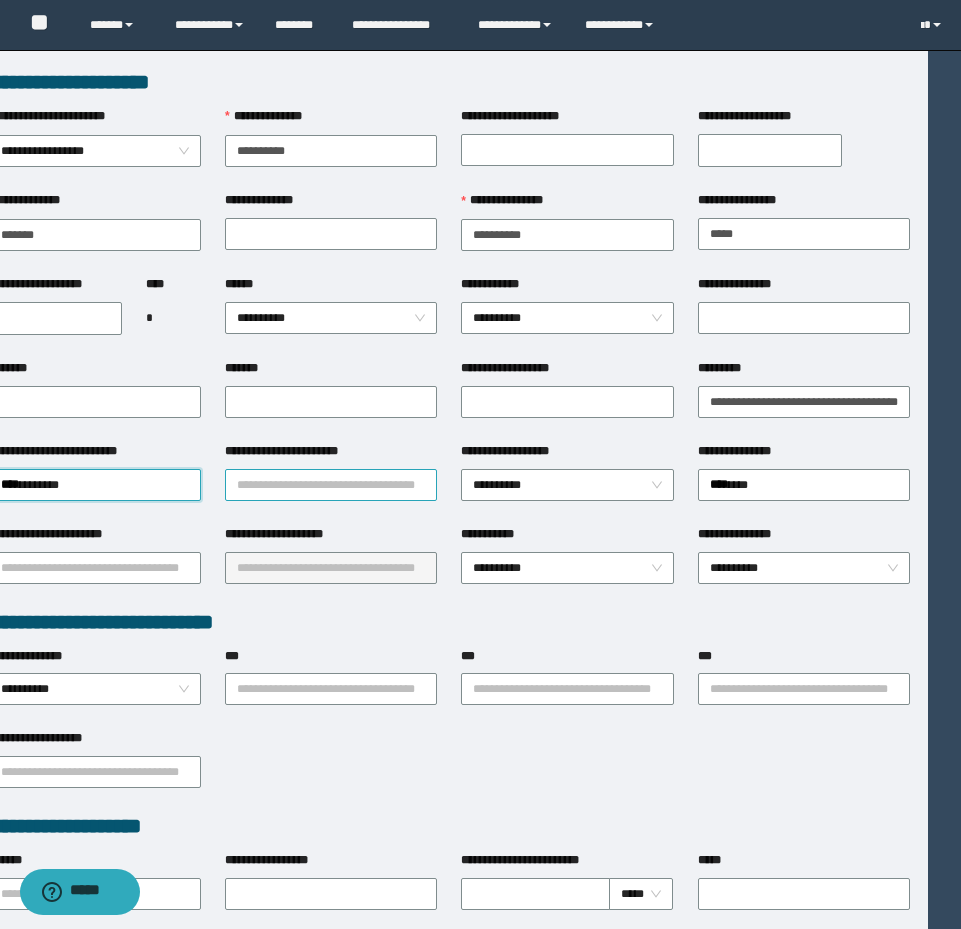 click on "**********" at bounding box center (331, 485) 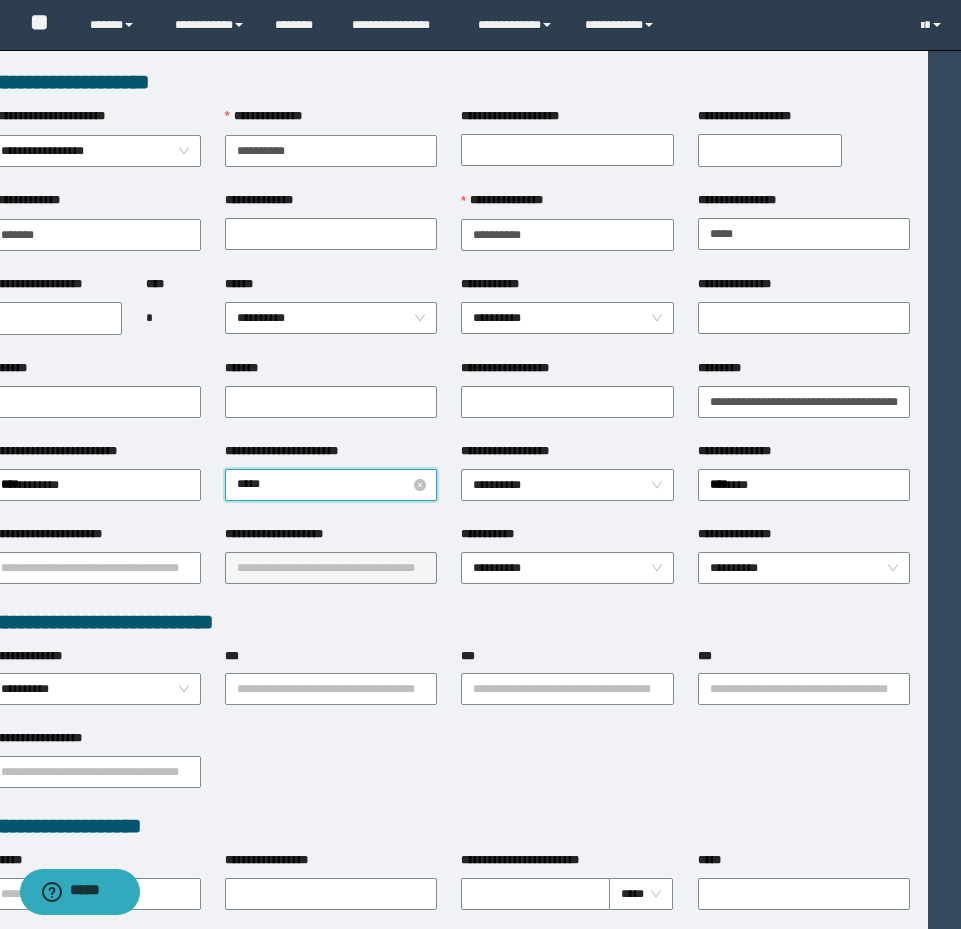 click on "*****" at bounding box center (331, 485) 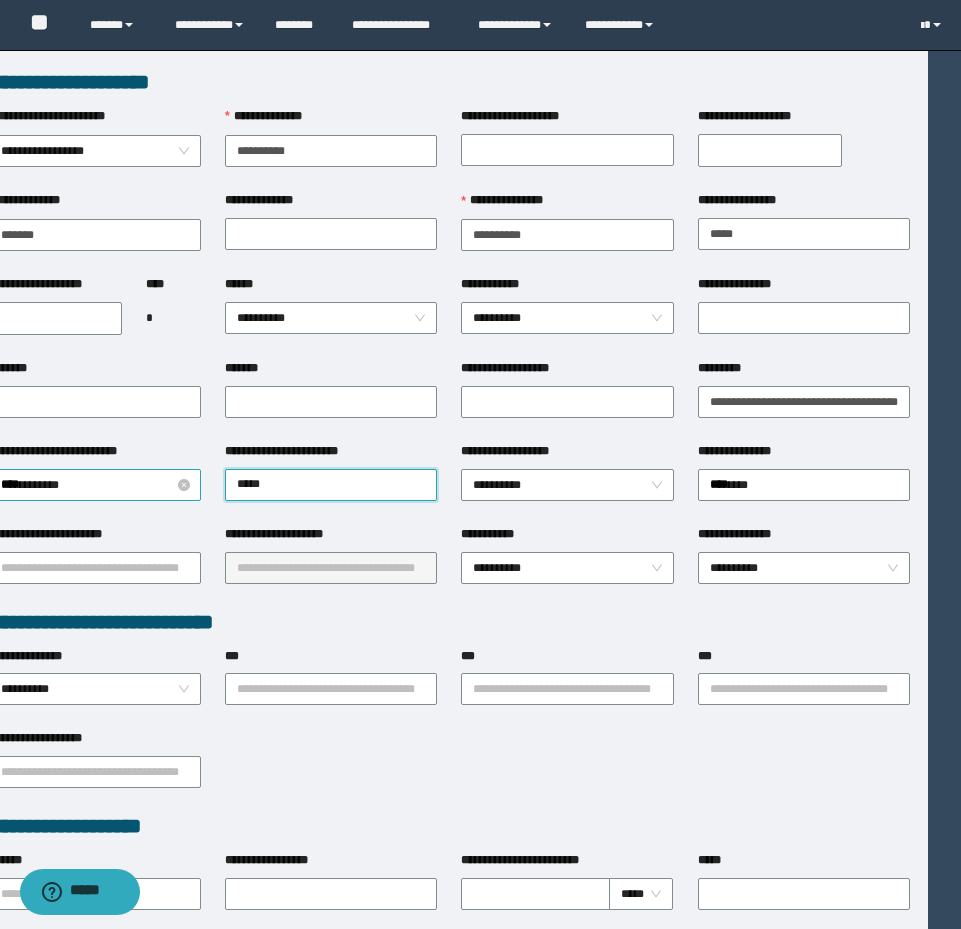 click on "**********" at bounding box center (95, 485) 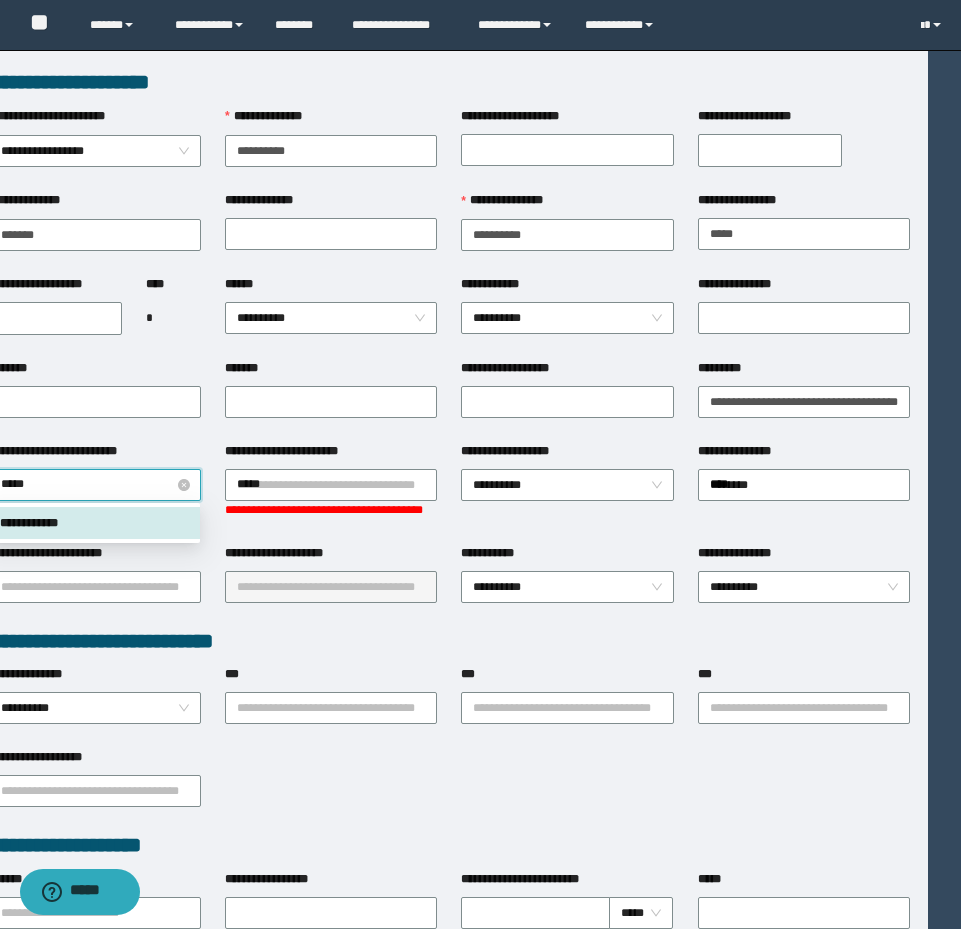 type on "******" 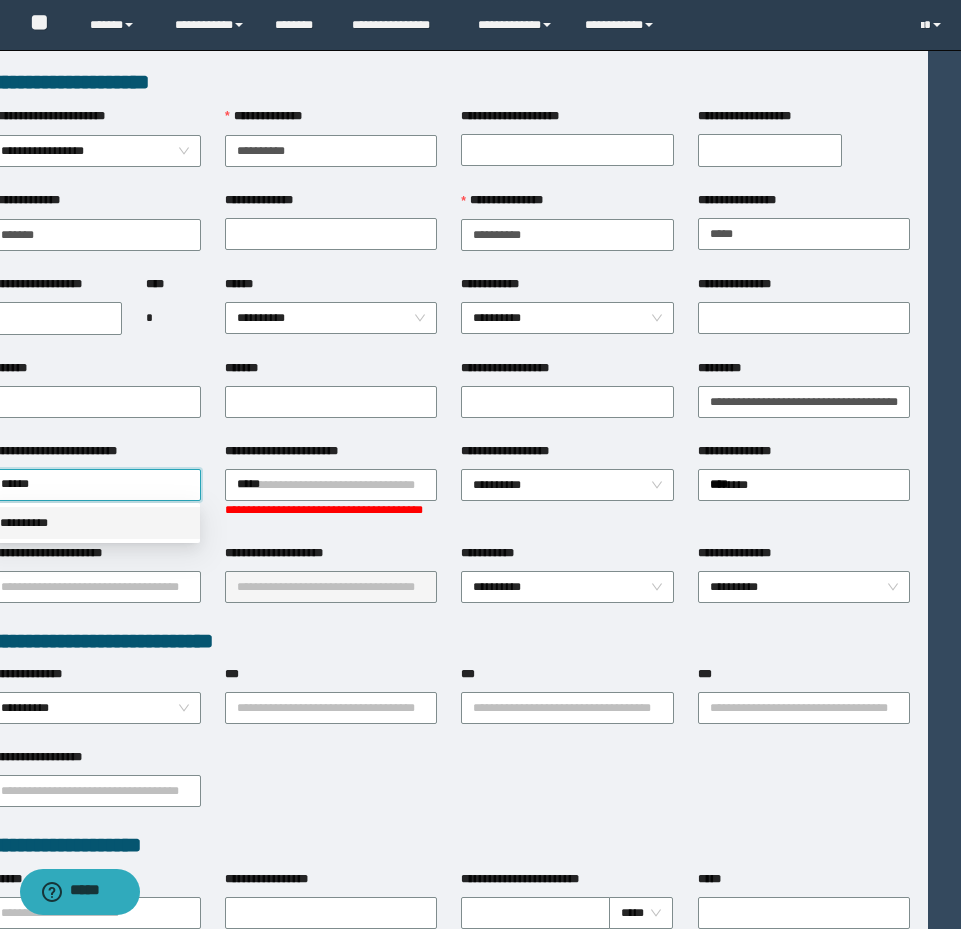 click on "**********" at bounding box center [94, 523] 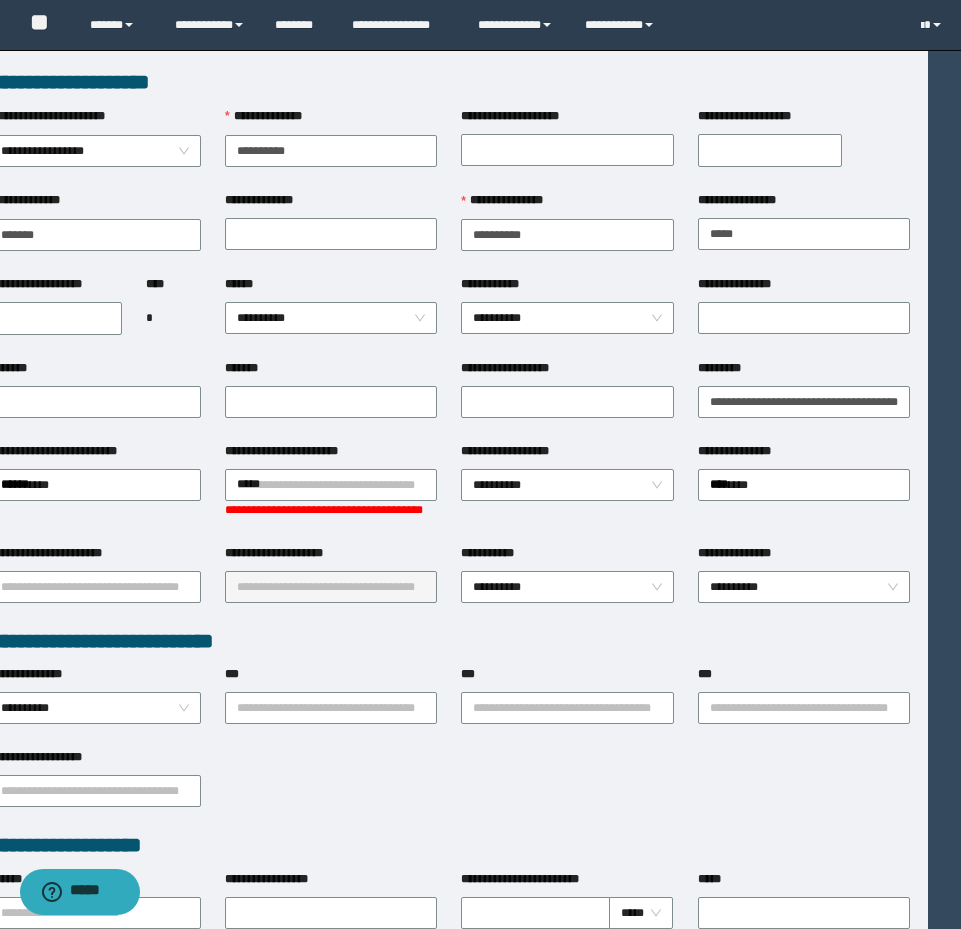click on "**********" at bounding box center (331, 493) 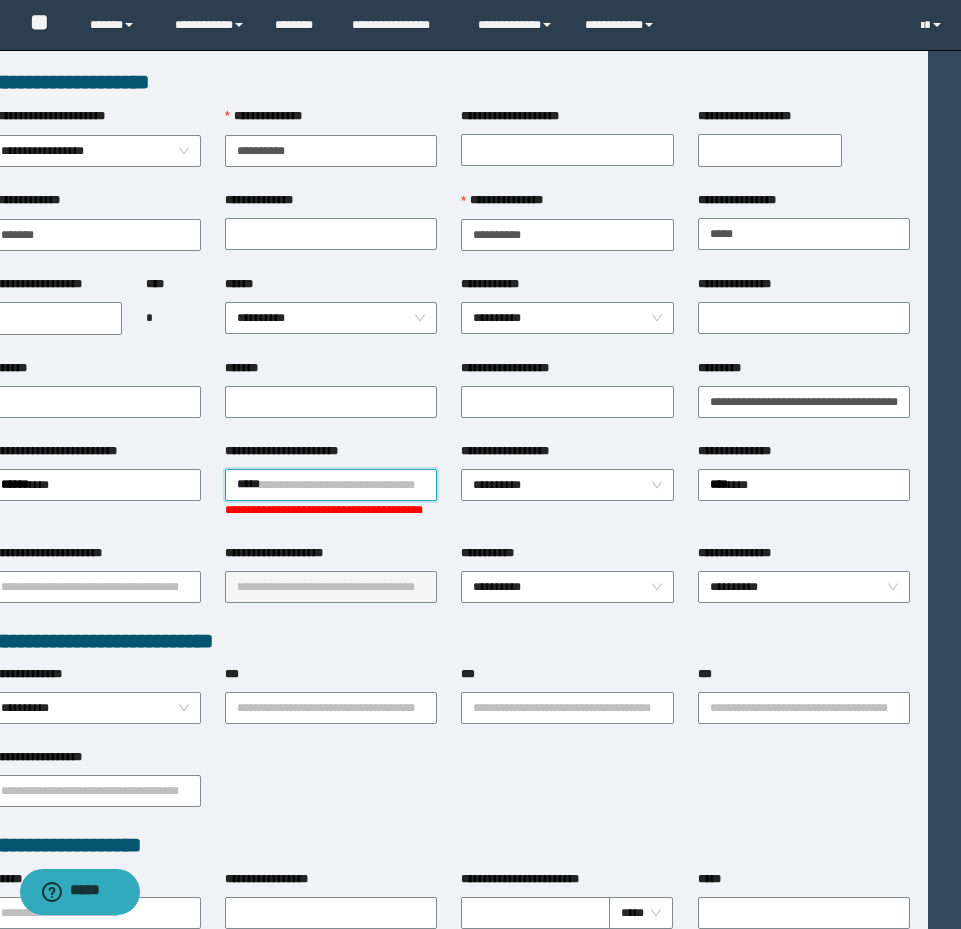 click on "*****" at bounding box center (331, 485) 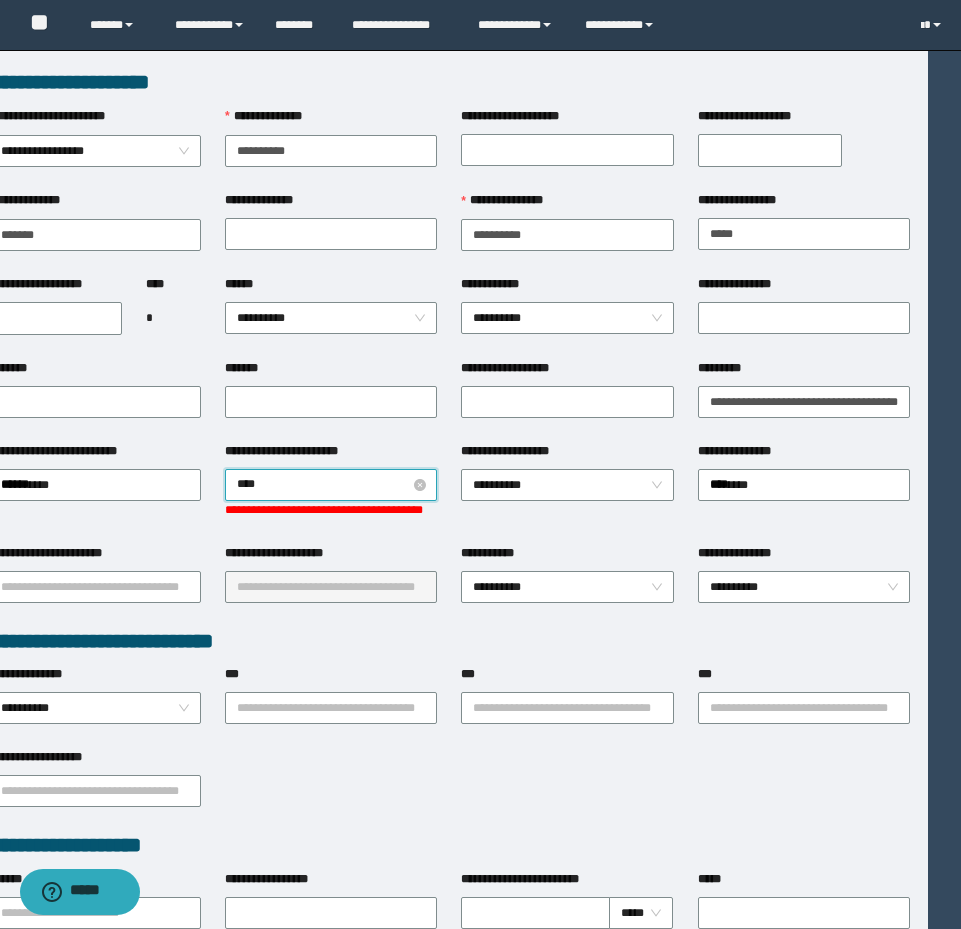 type on "*****" 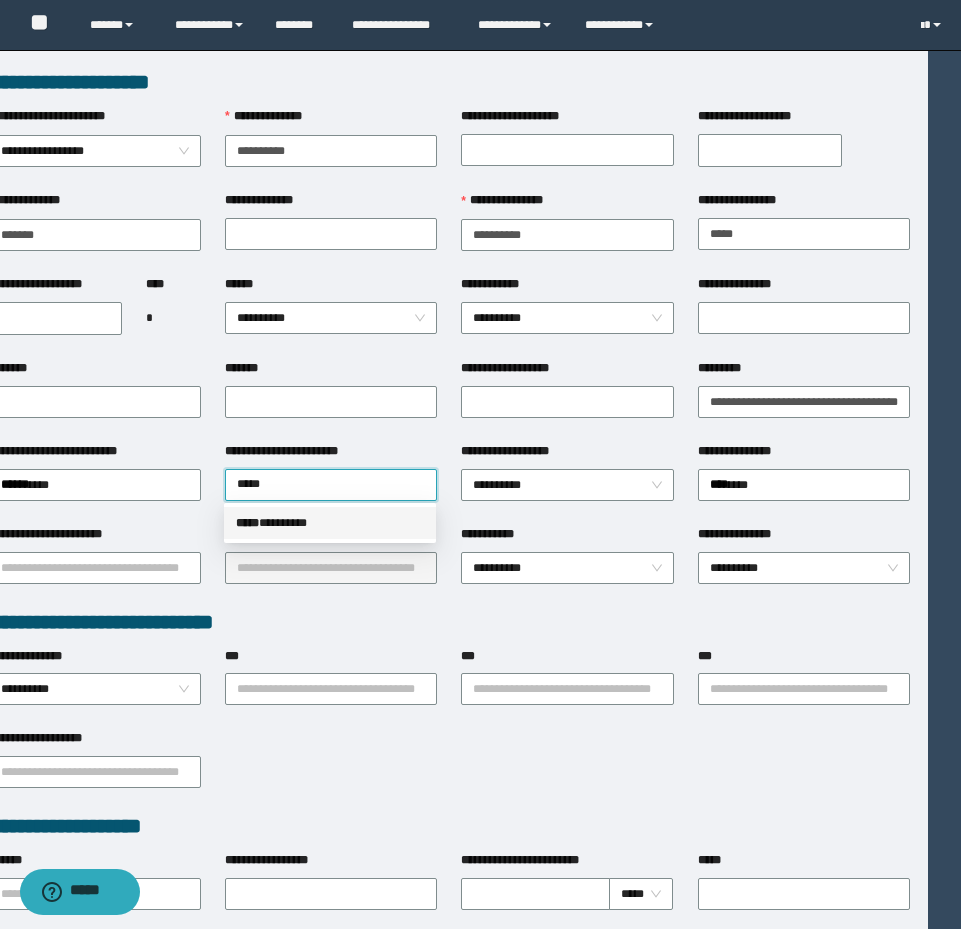 click on "***** * *******" at bounding box center [330, 523] 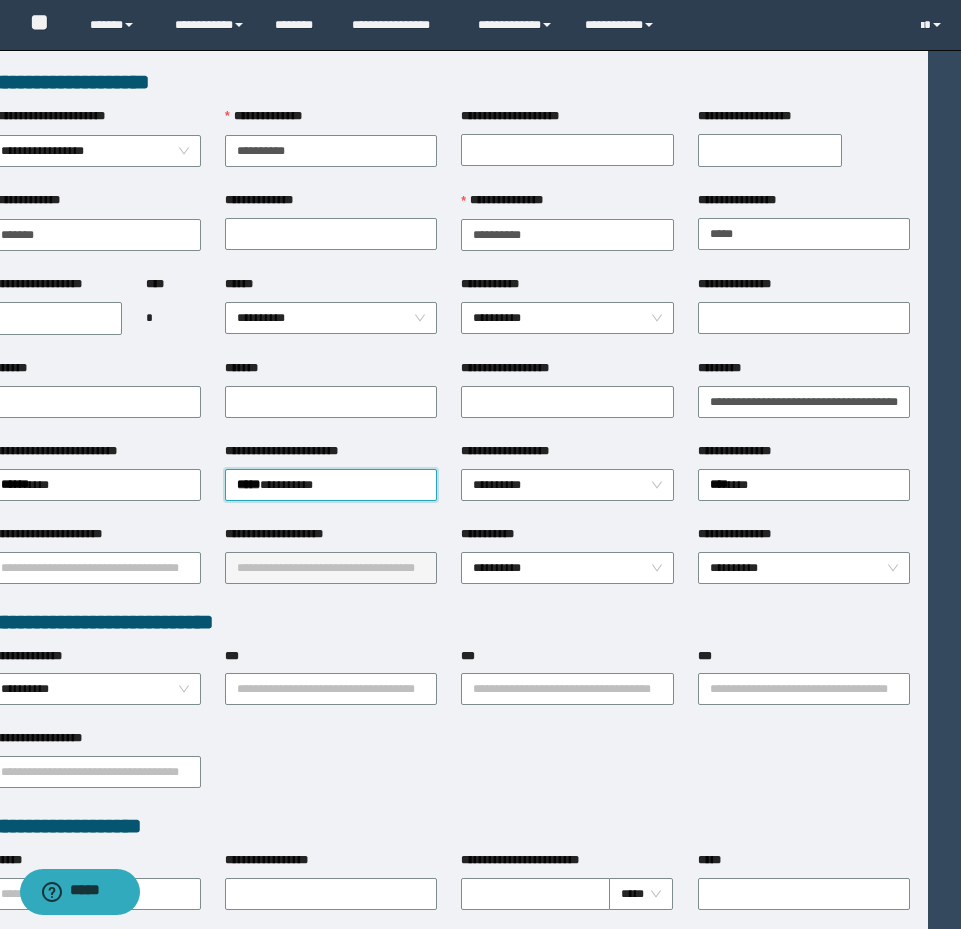 scroll, scrollTop: 0, scrollLeft: 0, axis: both 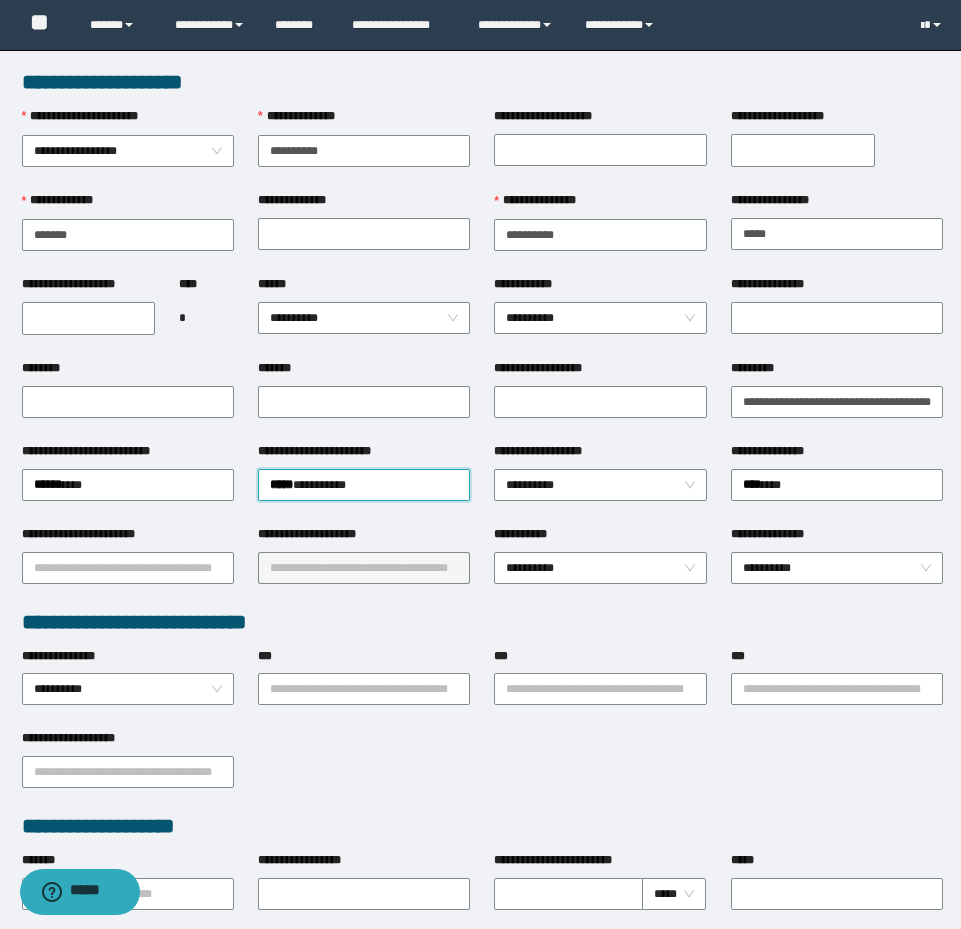 click on "**********" at bounding box center (89, 318) 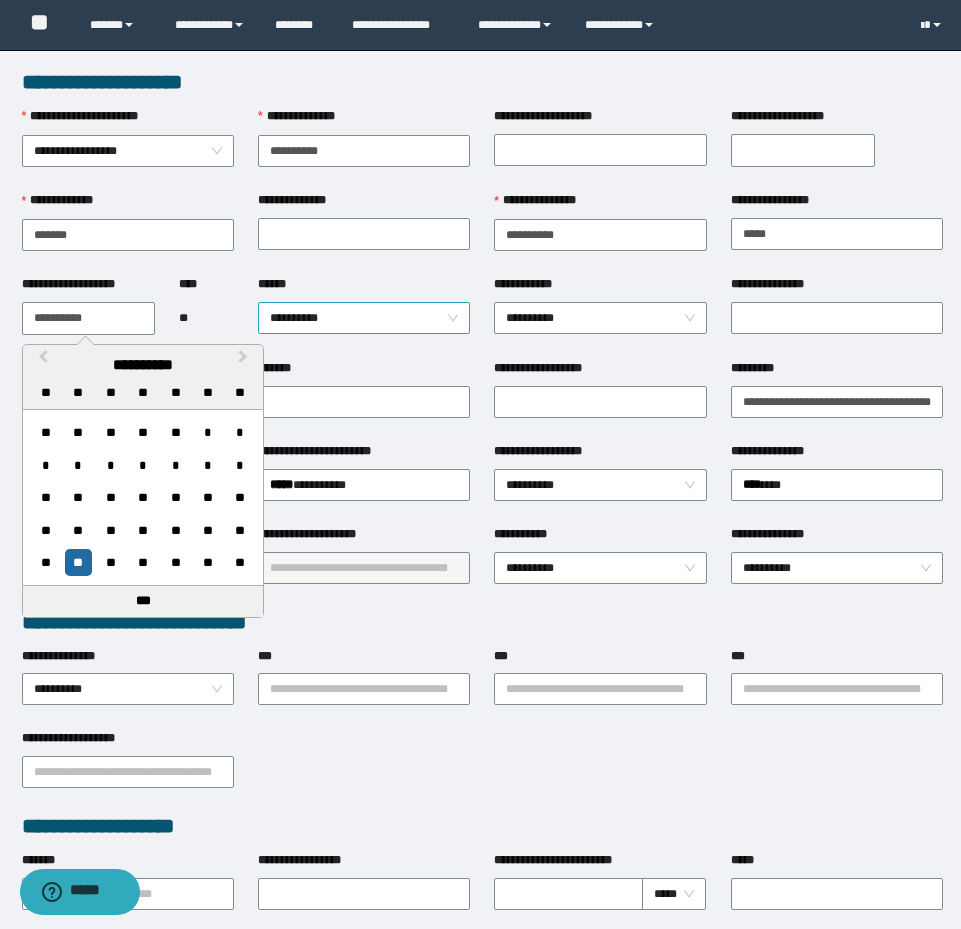 type on "**********" 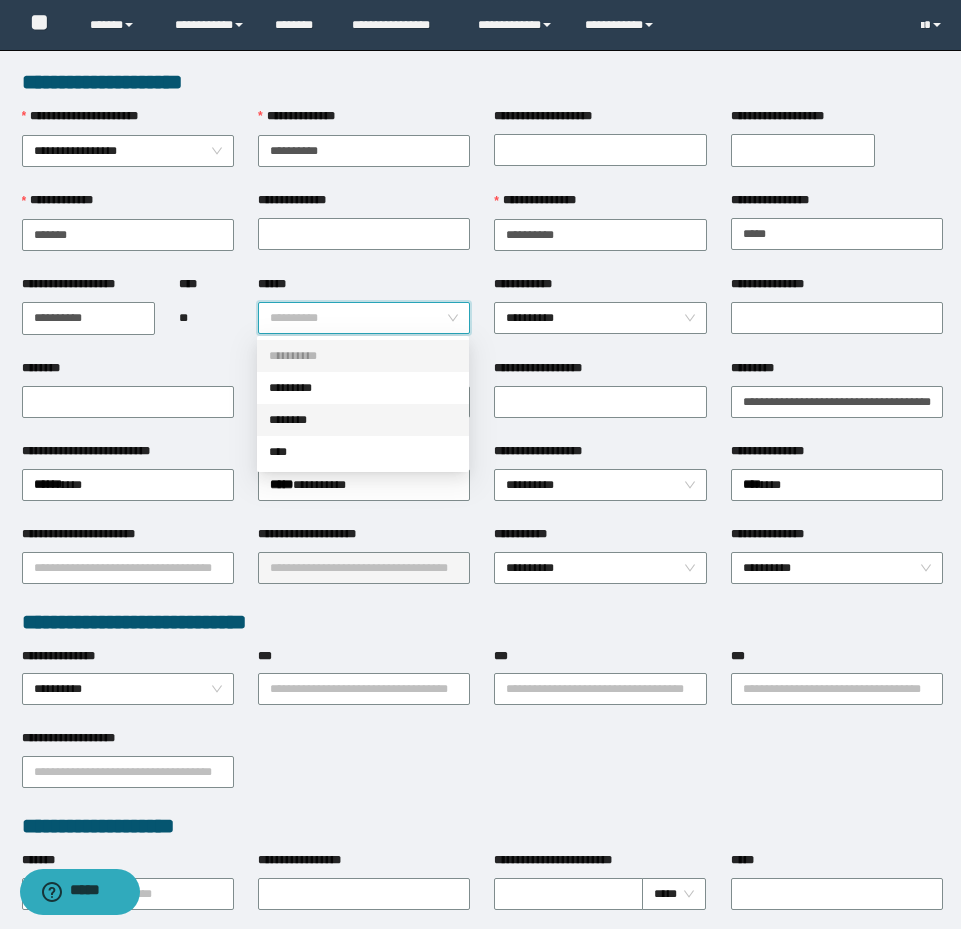 click on "********" at bounding box center (363, 420) 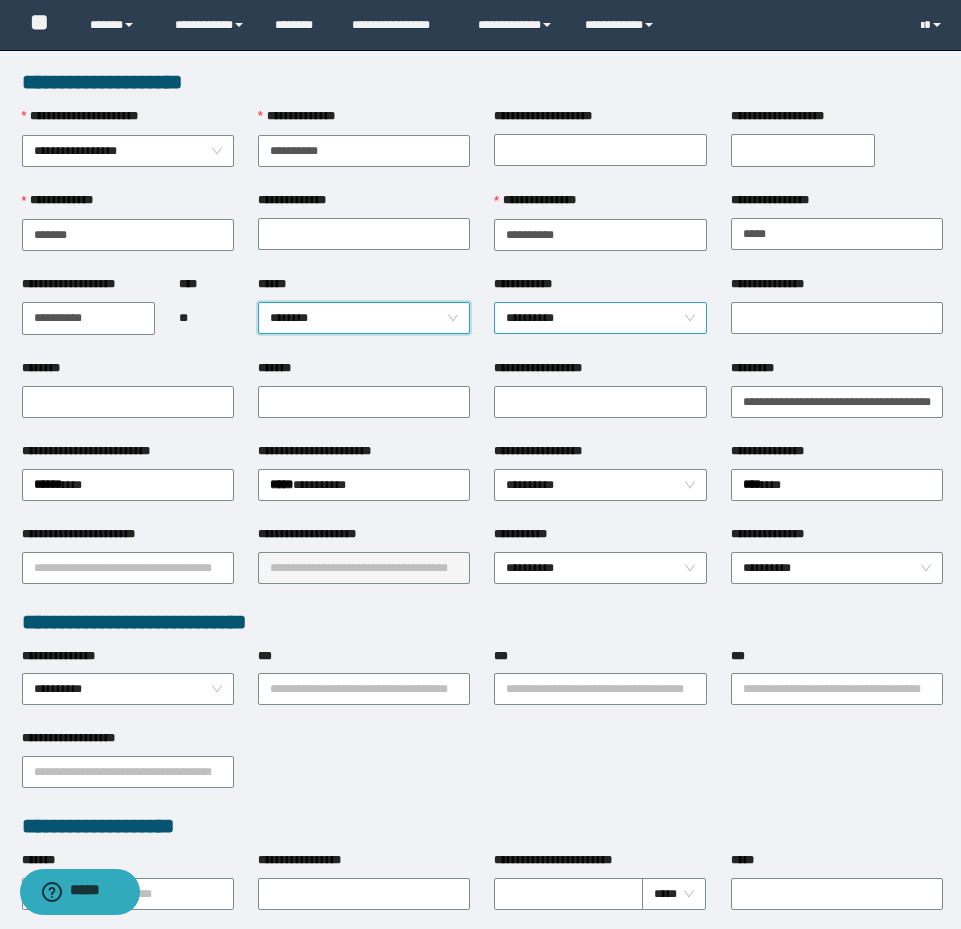 click on "**********" at bounding box center [600, 318] 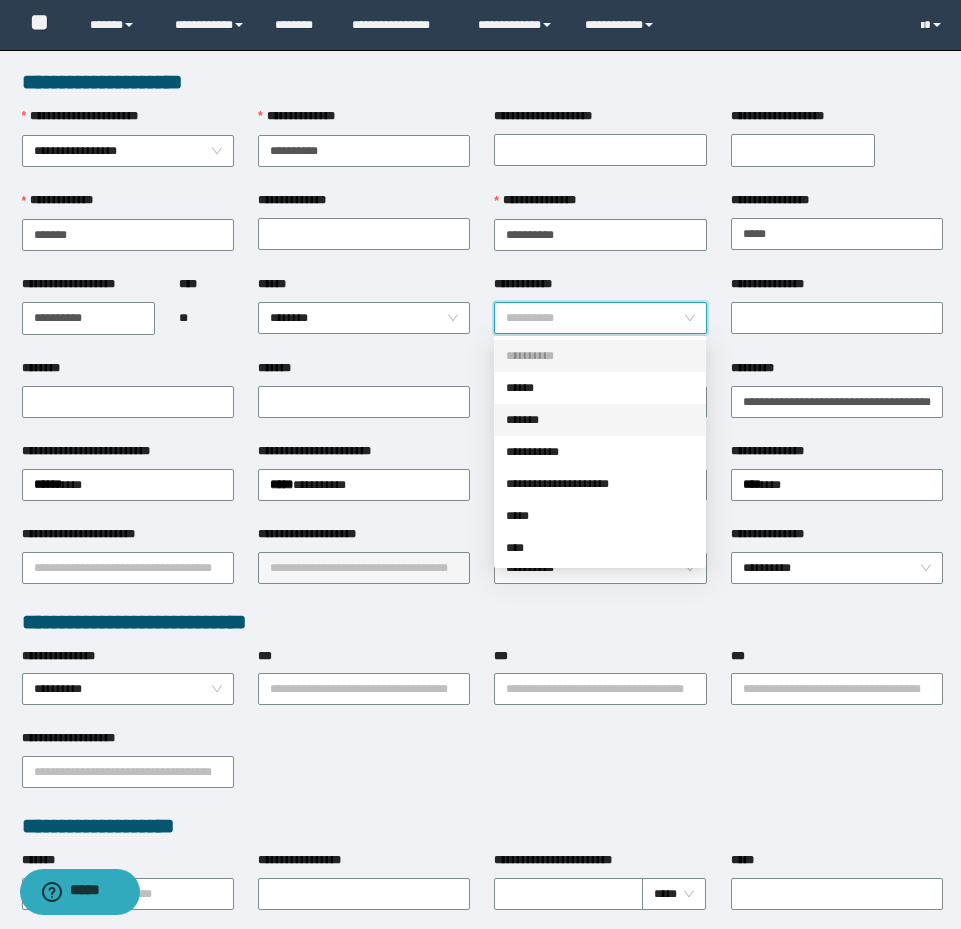 click on "*******" at bounding box center (600, 420) 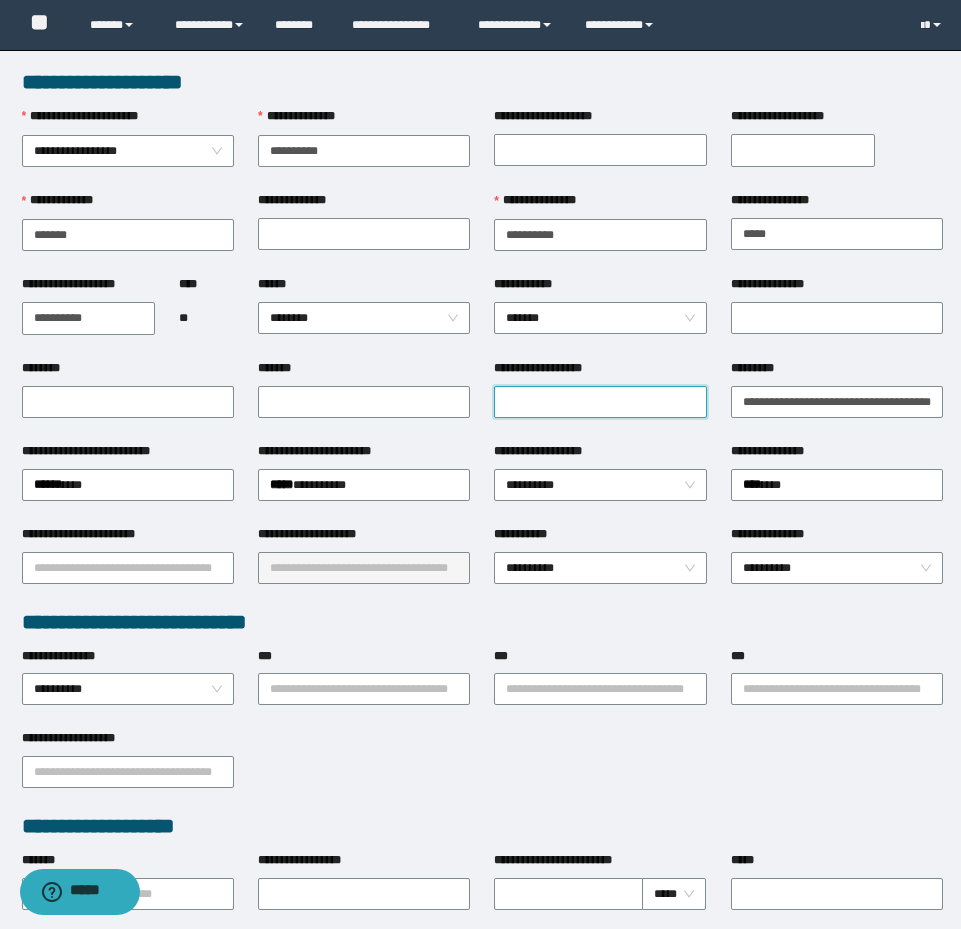 click on "**********" at bounding box center [600, 402] 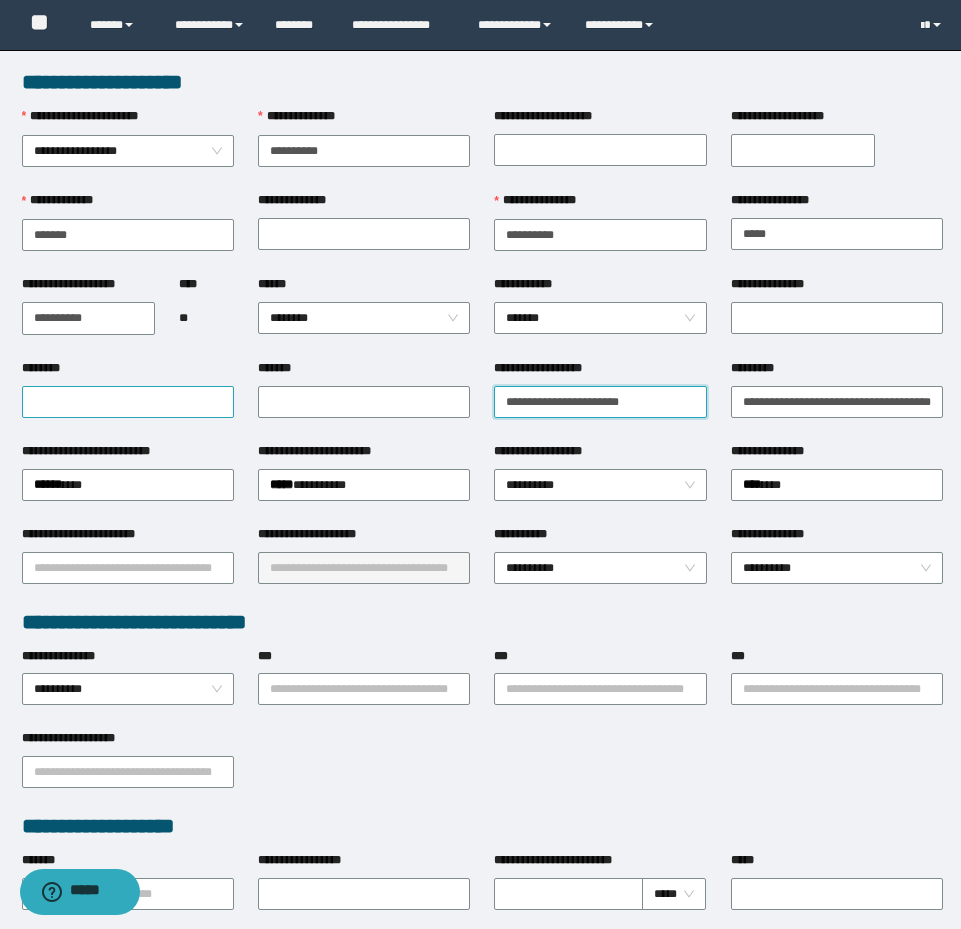 type on "**********" 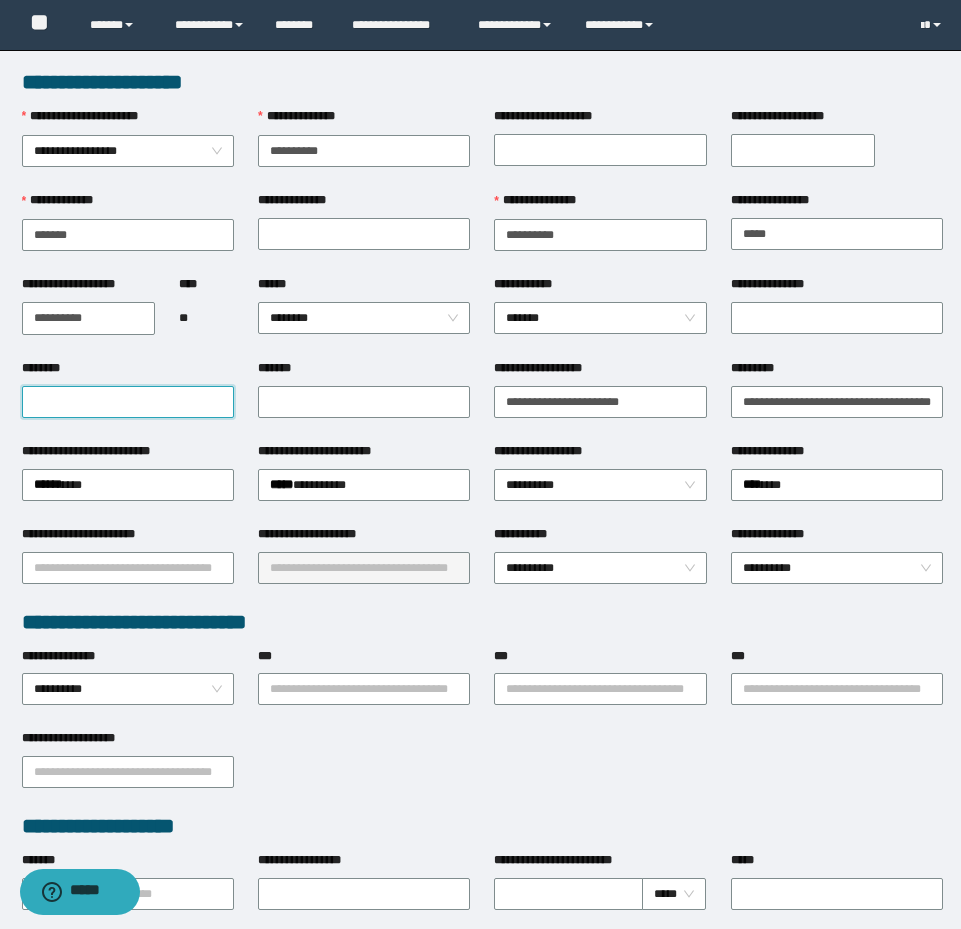 click on "********" at bounding box center [128, 402] 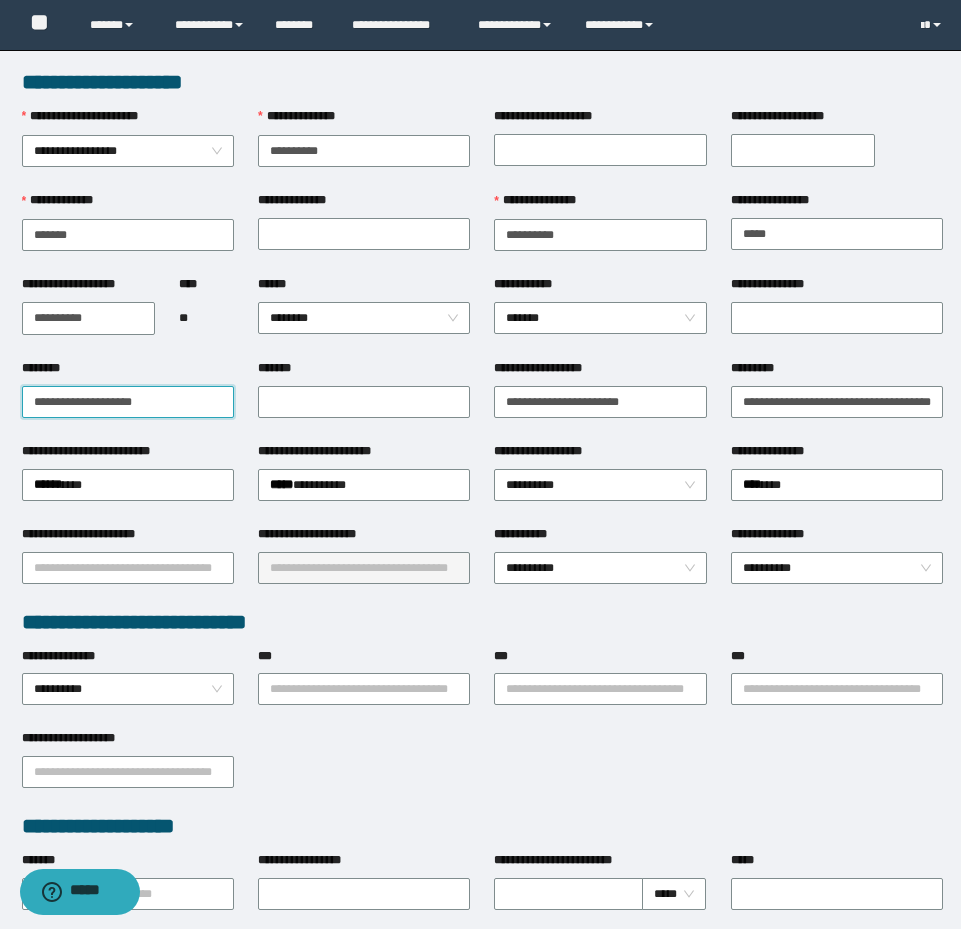 drag, startPoint x: 160, startPoint y: 408, endPoint x: -8, endPoint y: 390, distance: 168.96153 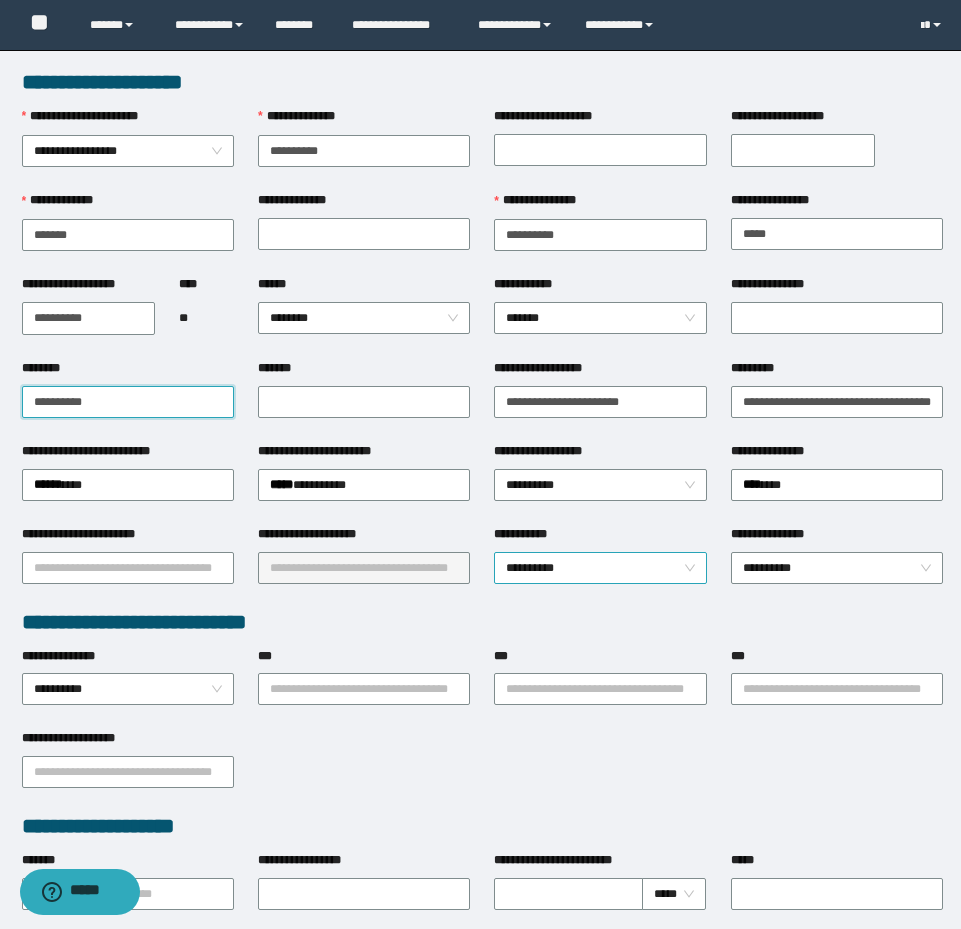 click on "**********" at bounding box center [600, 568] 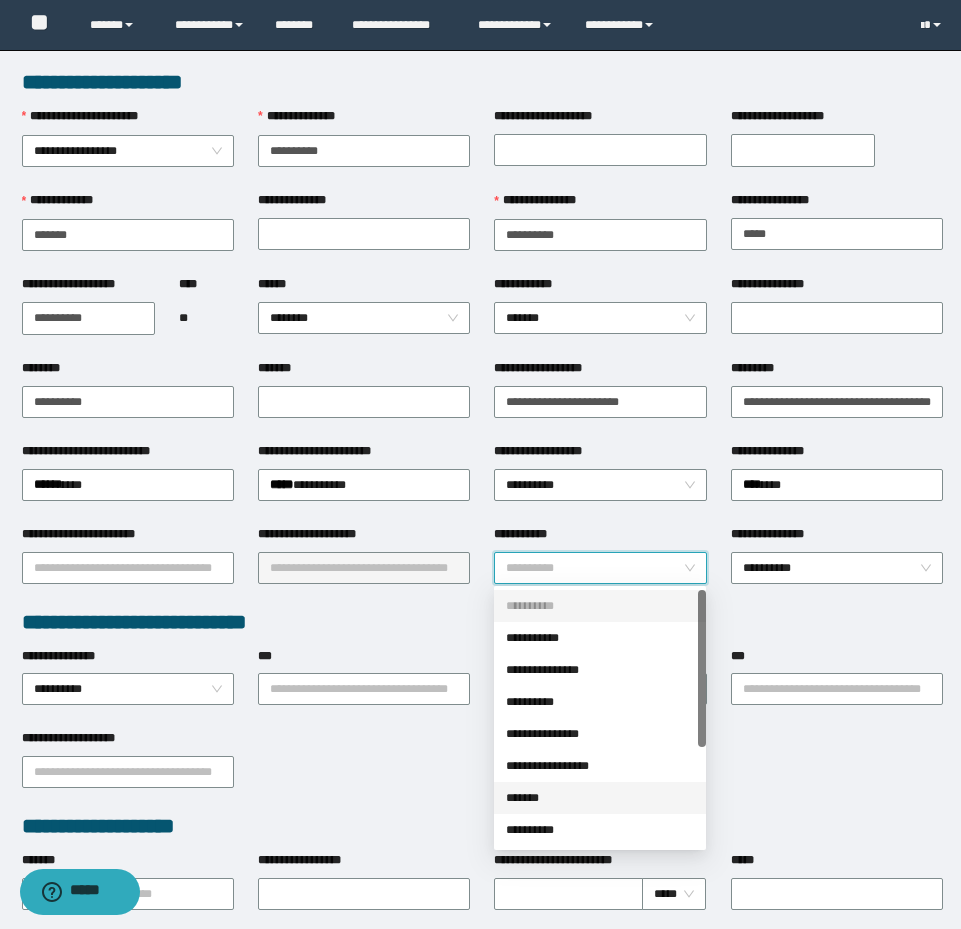 click on "*******" at bounding box center [600, 798] 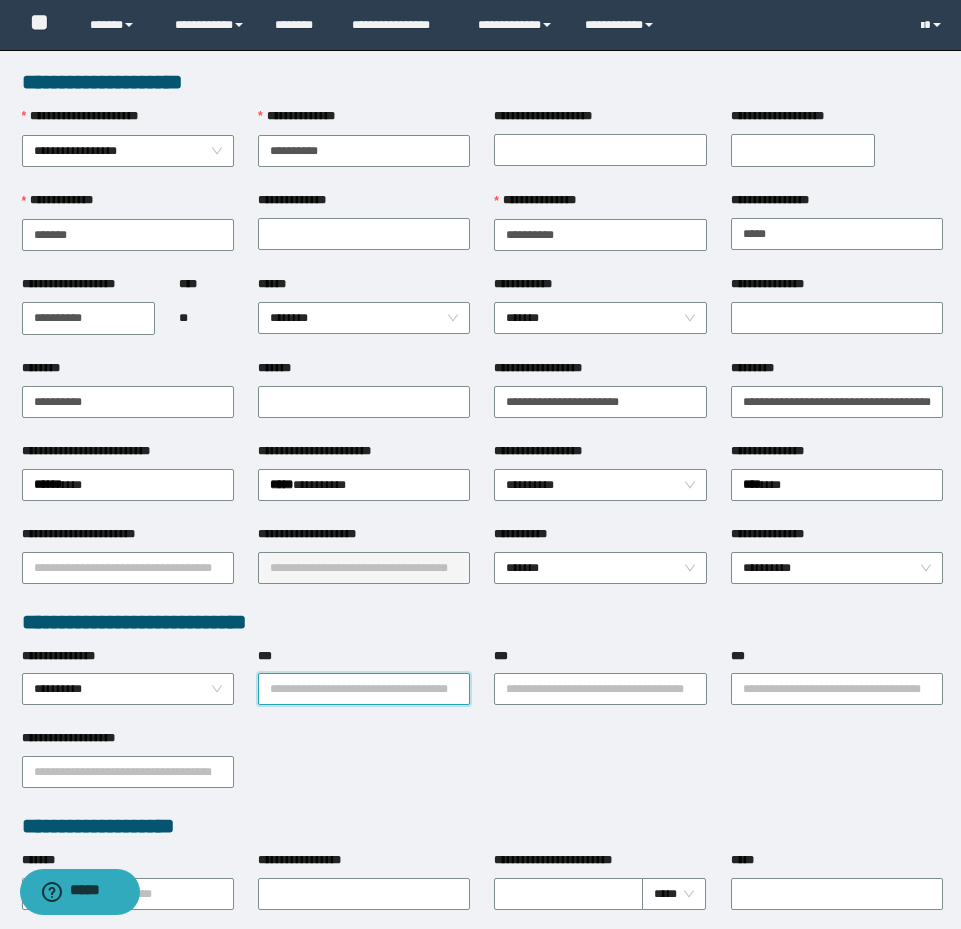 click on "***" at bounding box center [364, 689] 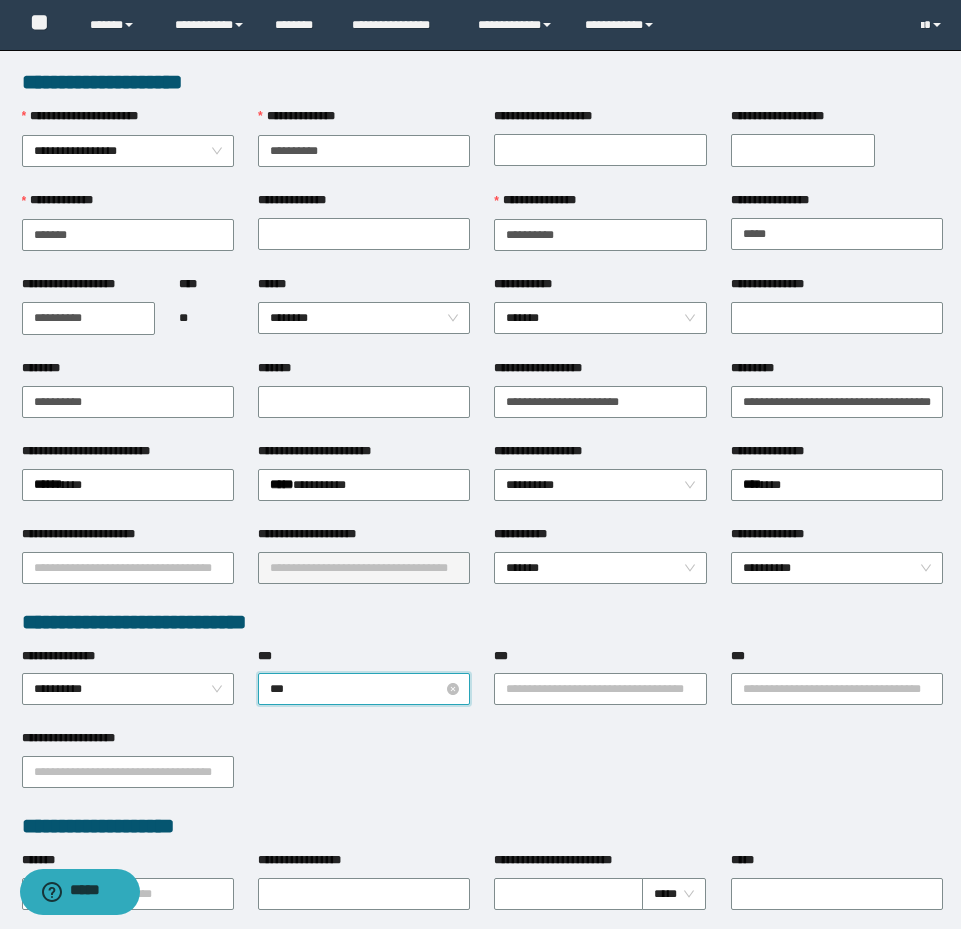 type on "****" 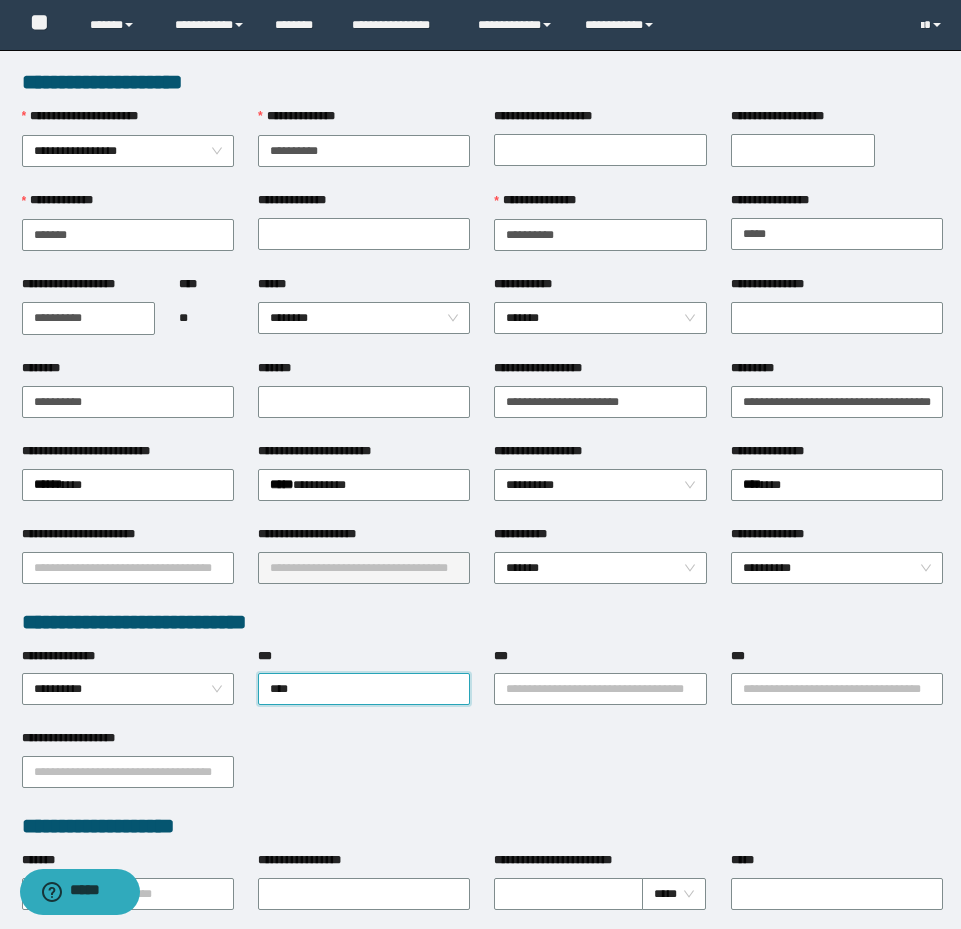 click on "********" at bounding box center (-9999, -9999) 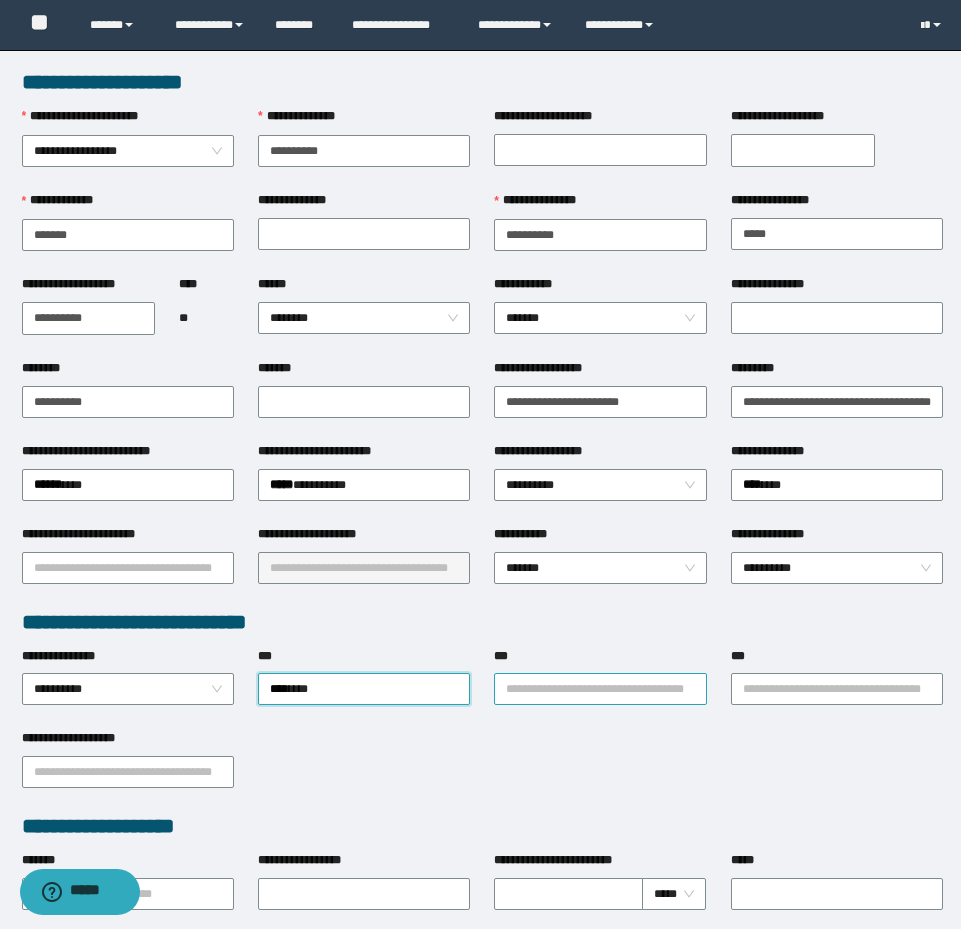 click on "***" at bounding box center (600, 689) 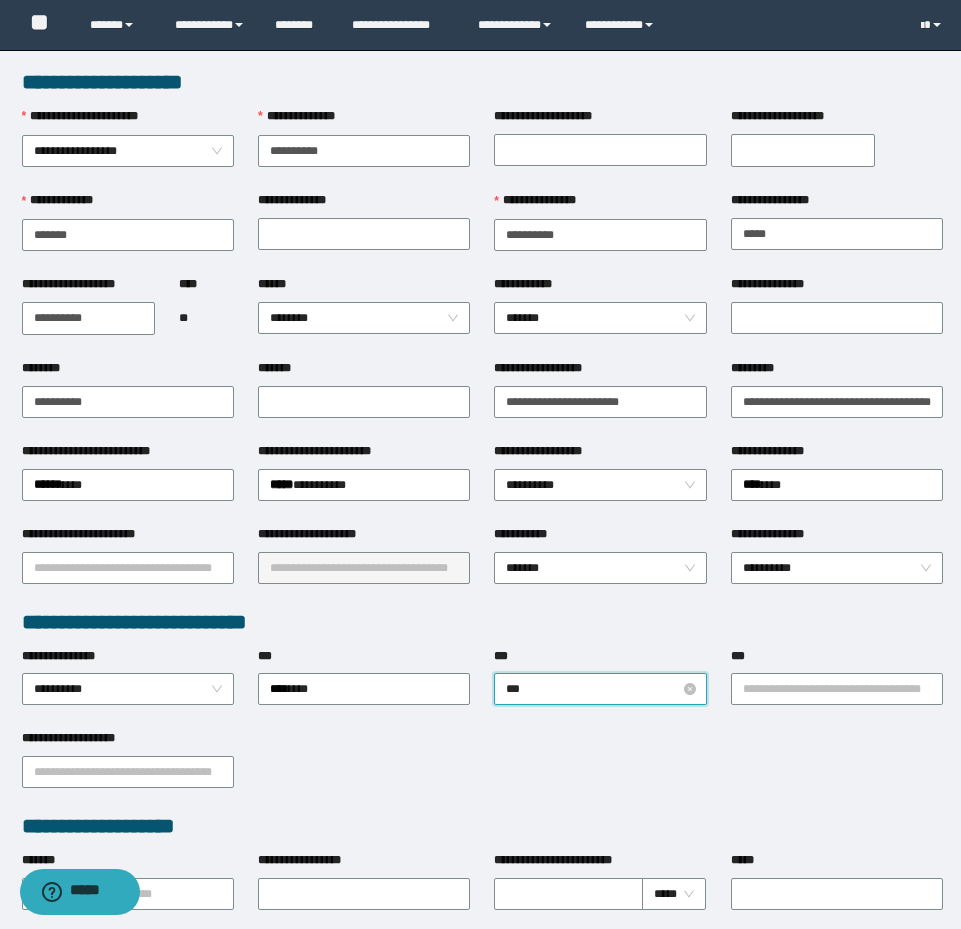 type on "****" 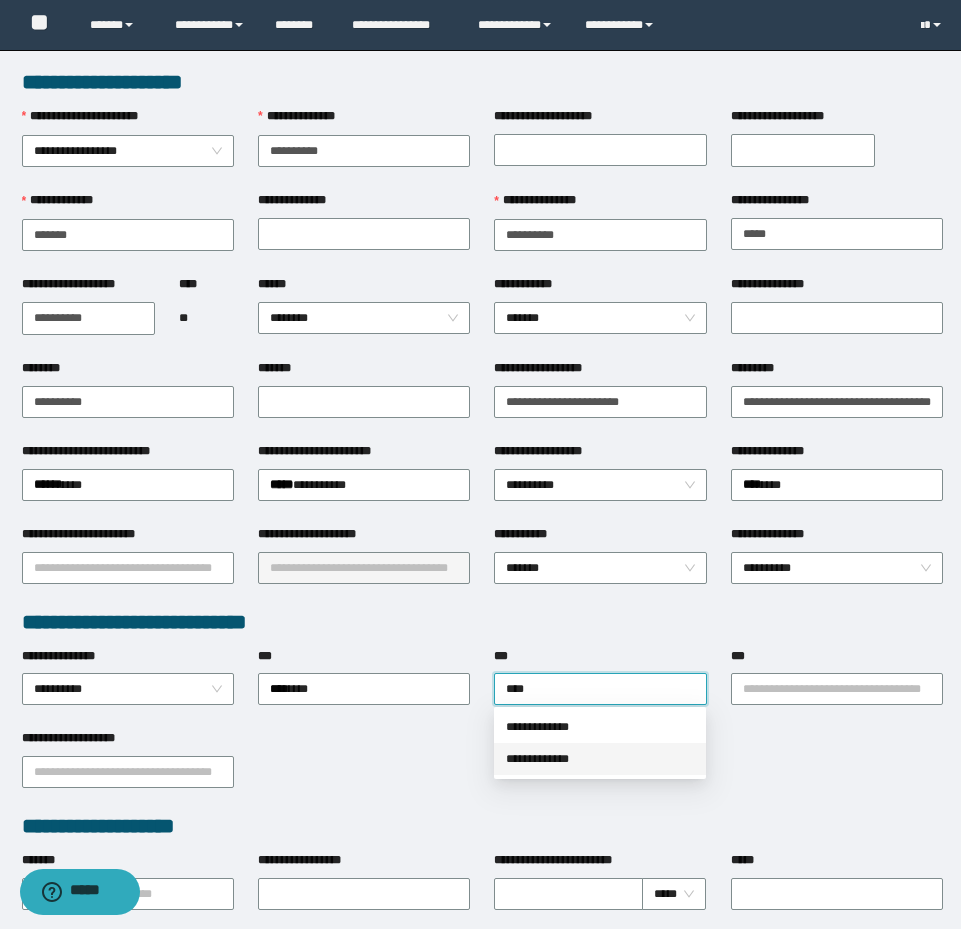 click on "**********" at bounding box center (600, 759) 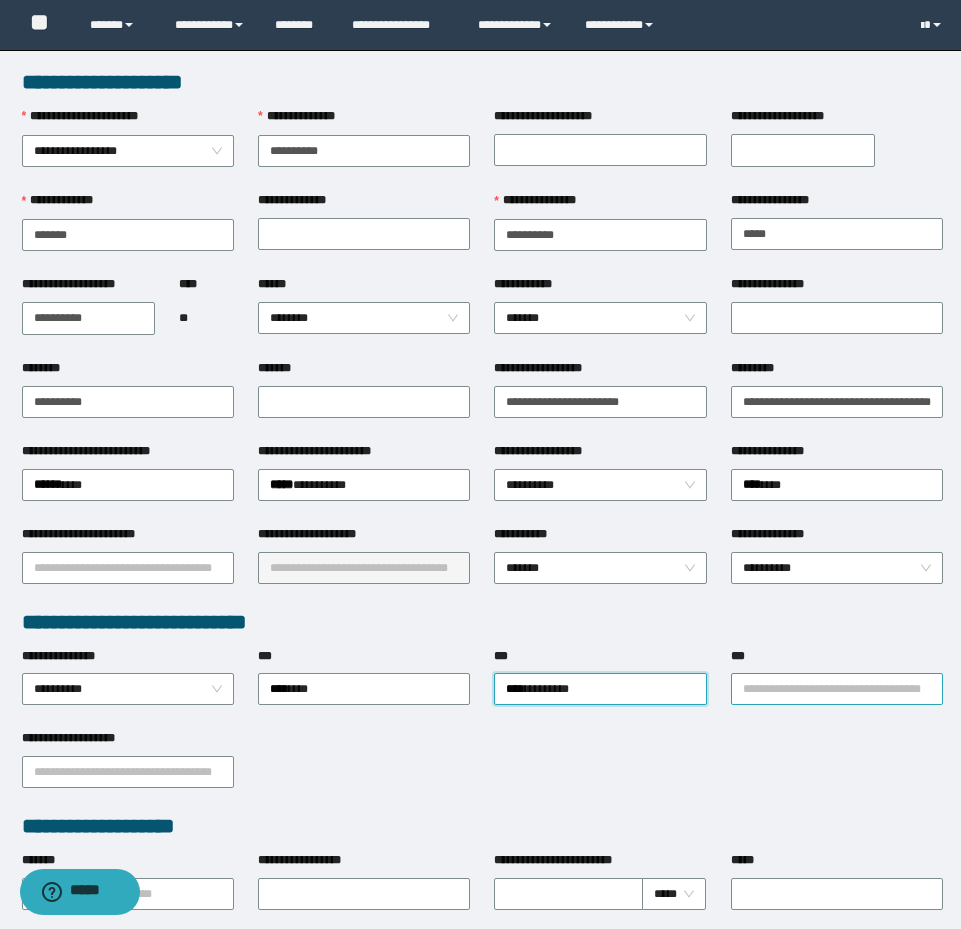 click on "***" at bounding box center (837, 689) 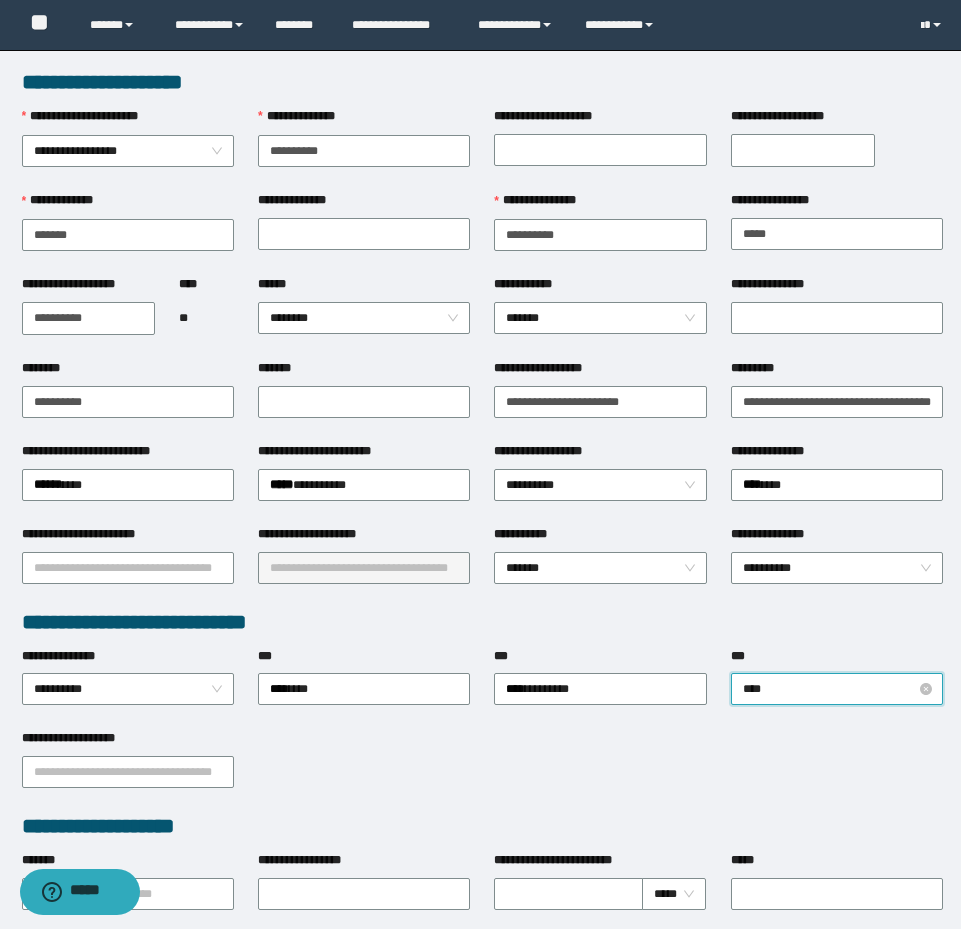 type on "*****" 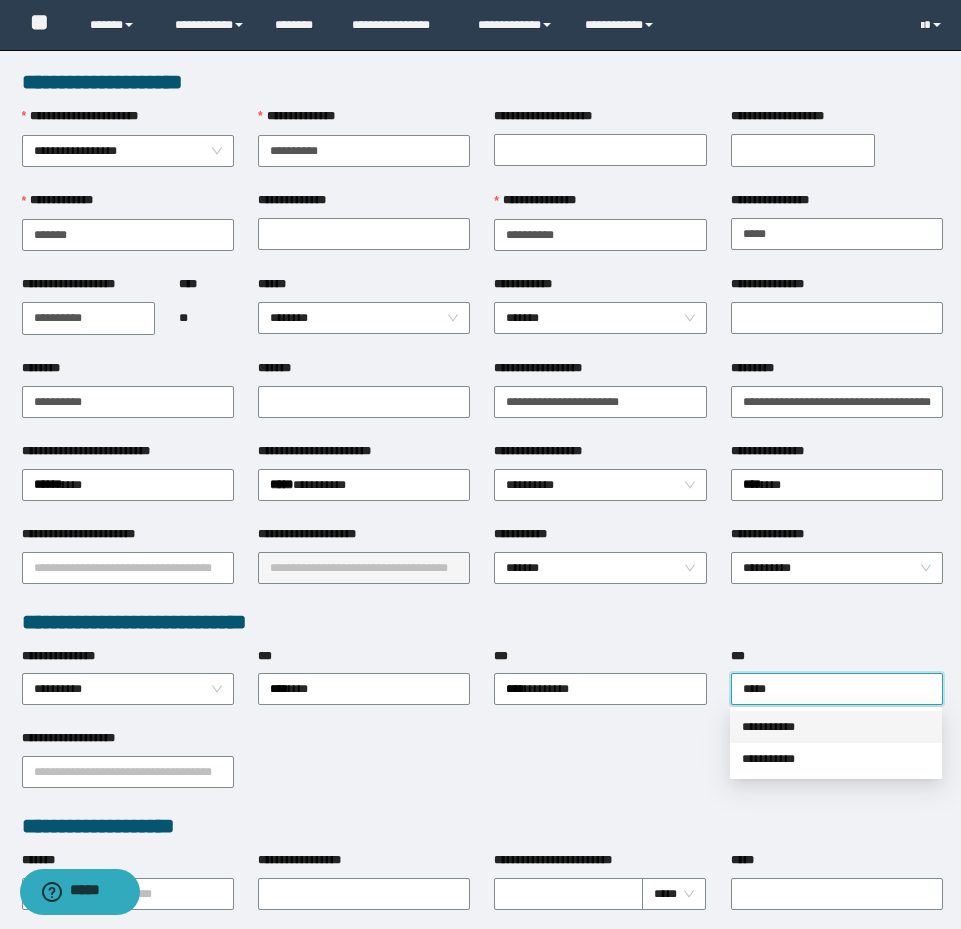 click on "**********" at bounding box center (836, 727) 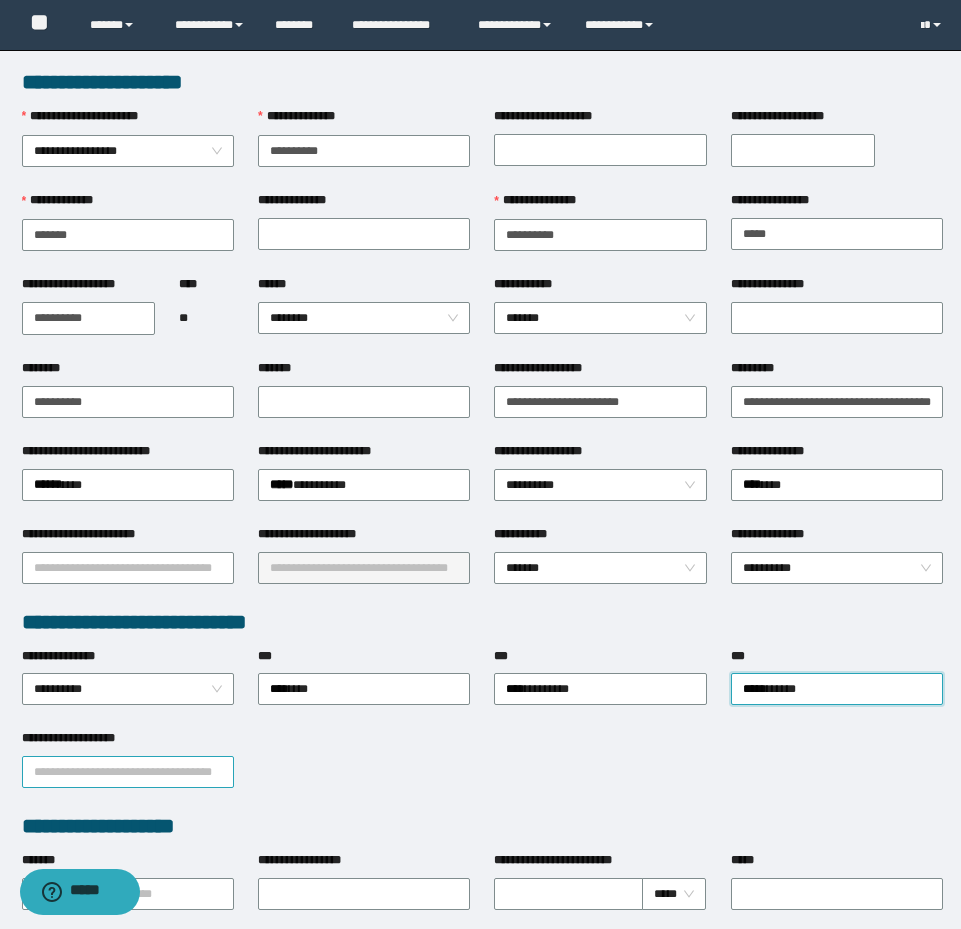 click on "**********" at bounding box center [128, 772] 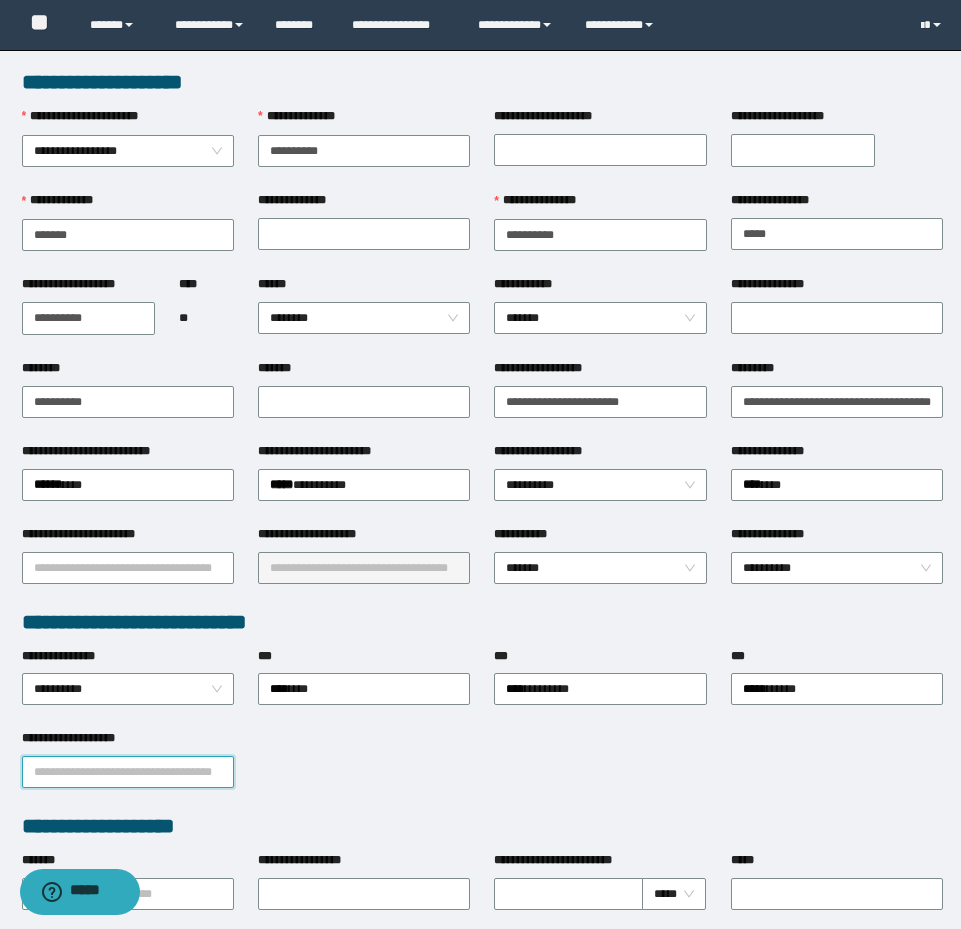 type on "*" 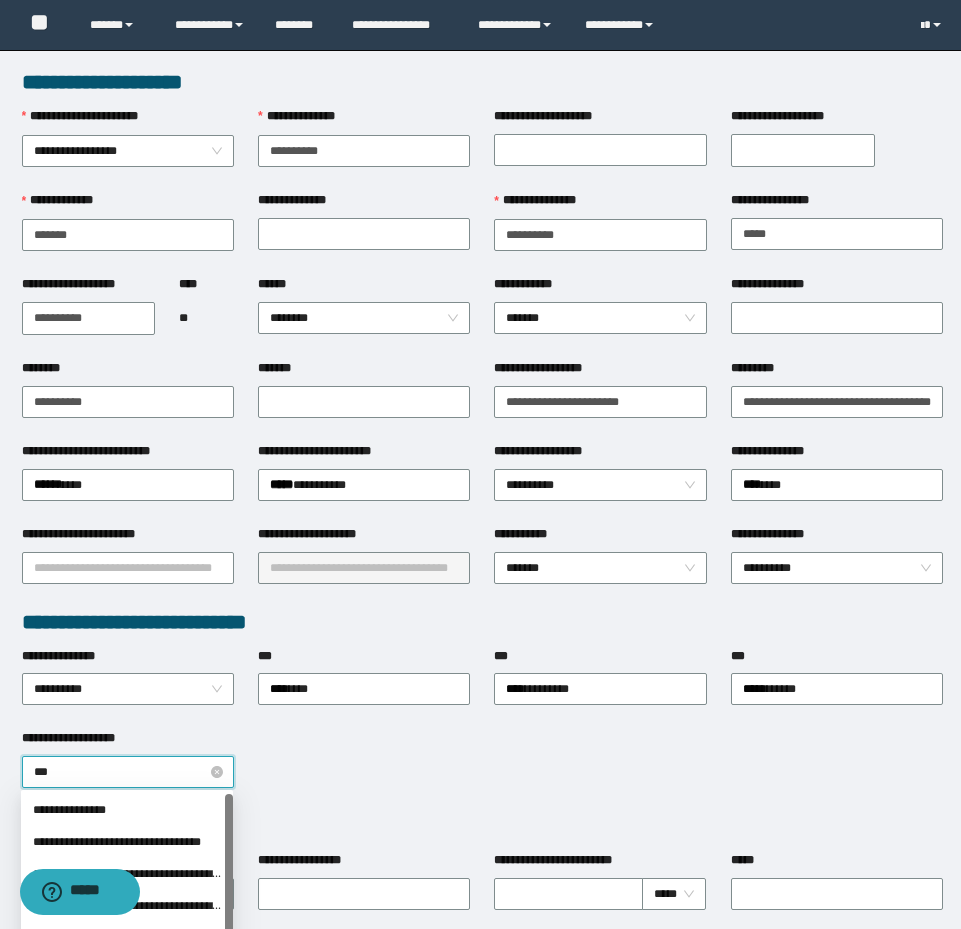 type on "****" 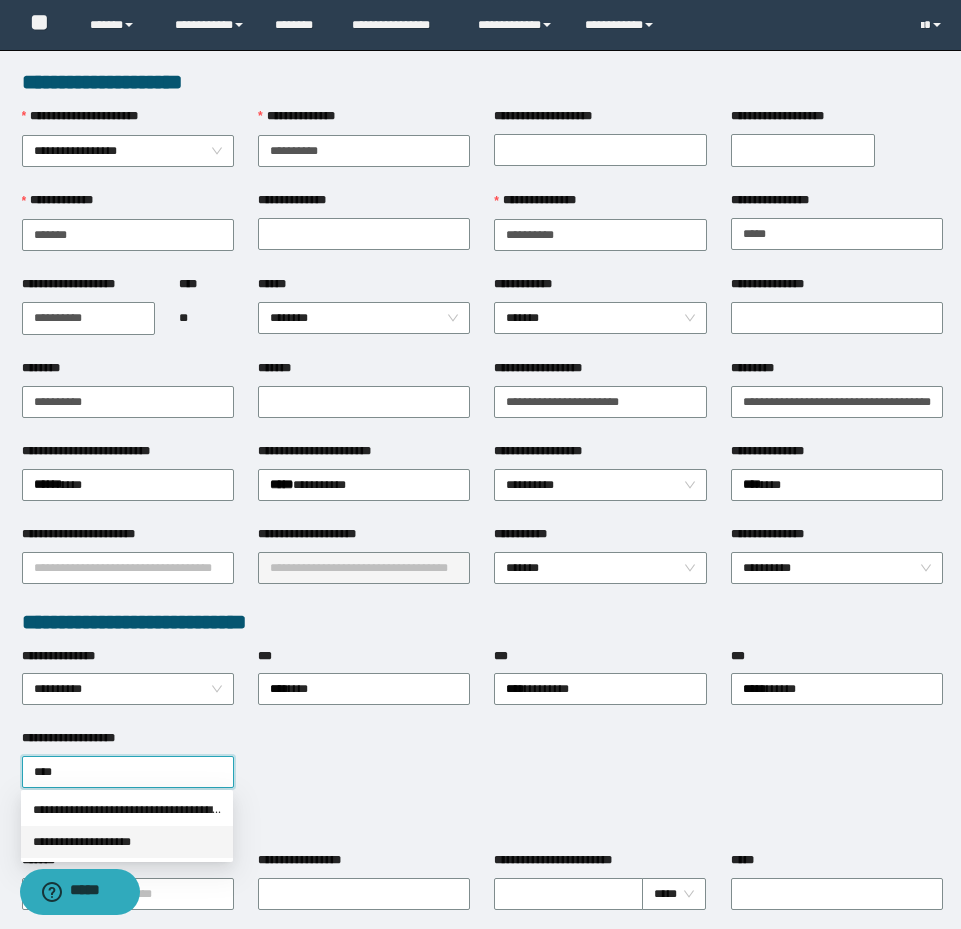 click on "**********" at bounding box center [127, 842] 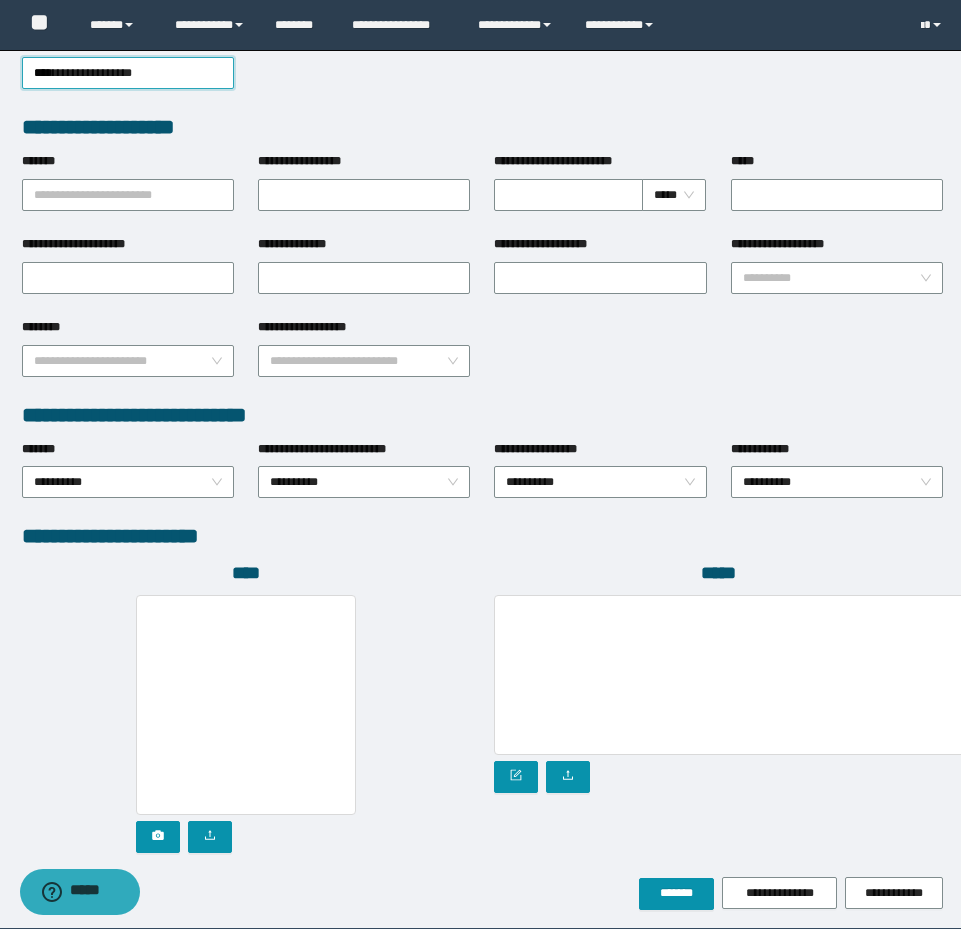 scroll, scrollTop: 700, scrollLeft: 0, axis: vertical 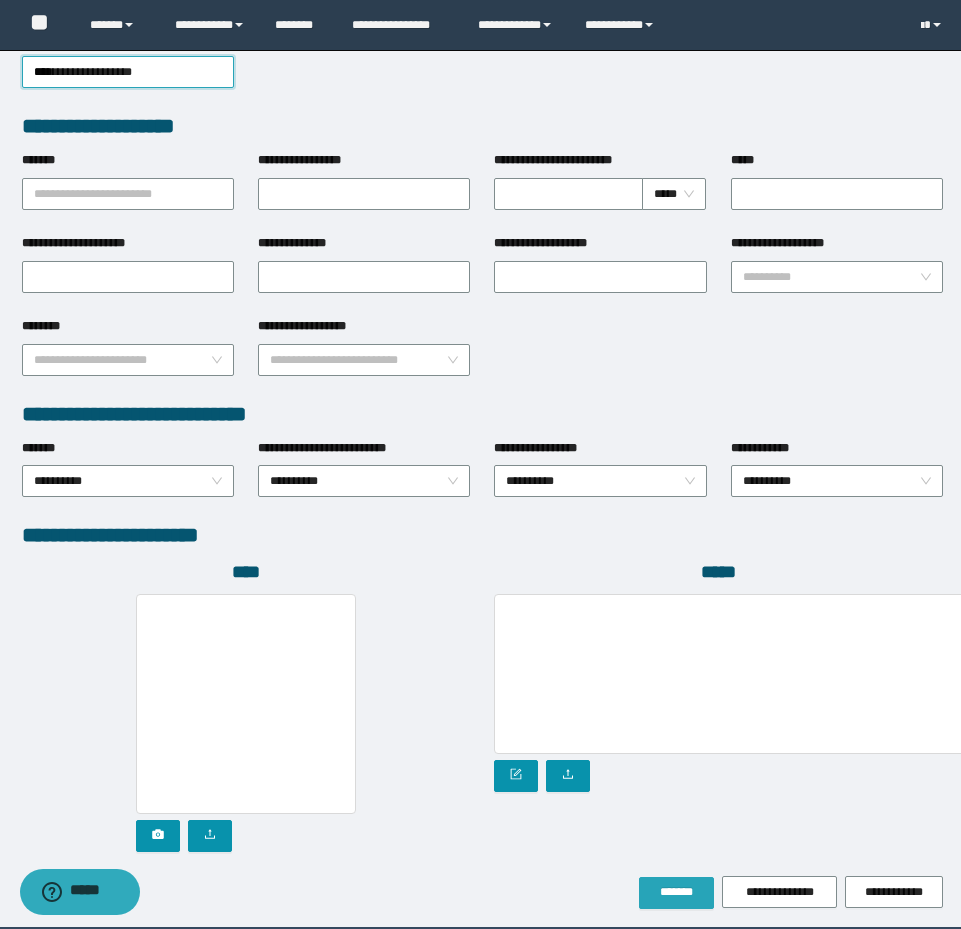 click on "*******" at bounding box center (676, 893) 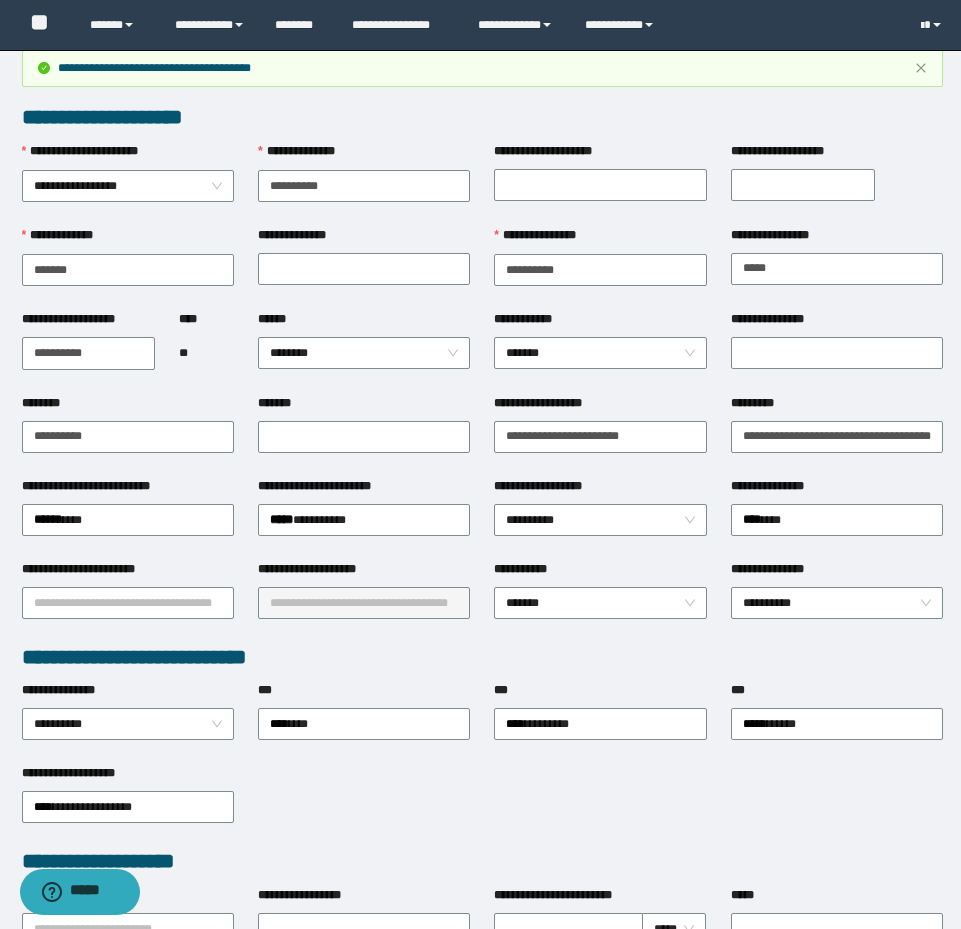scroll, scrollTop: 0, scrollLeft: 0, axis: both 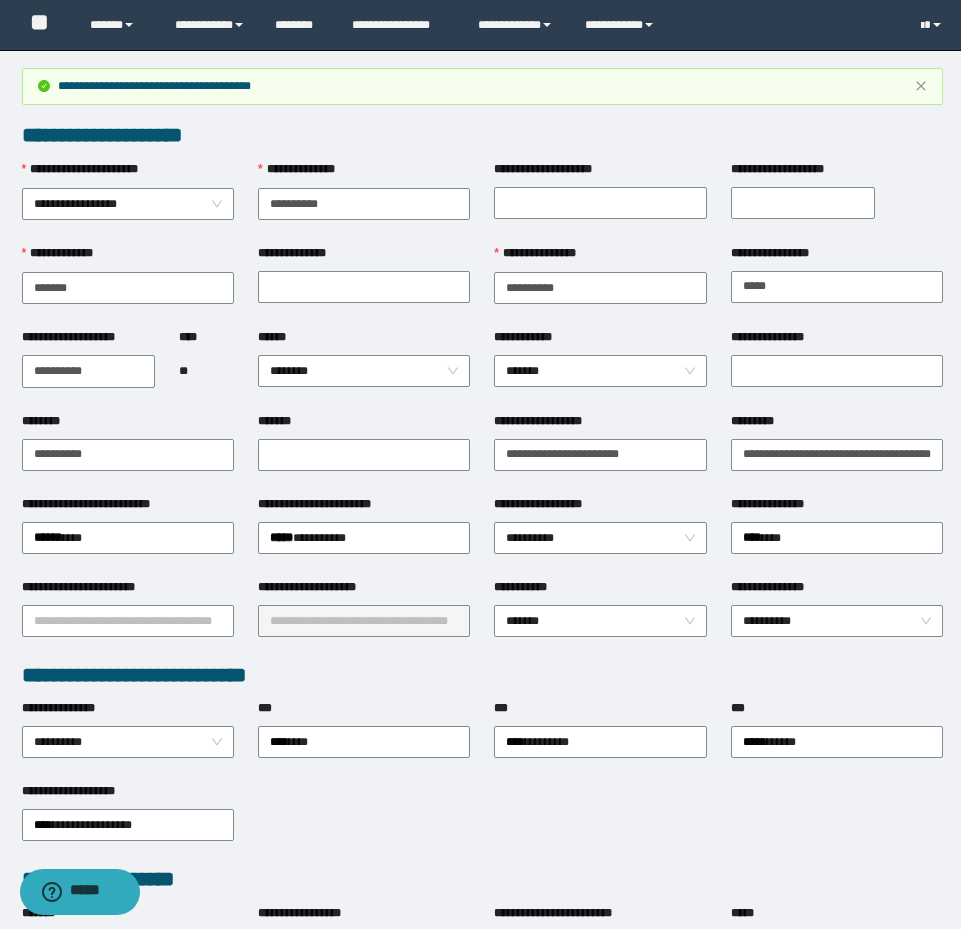 click on "*********" at bounding box center (837, 425) 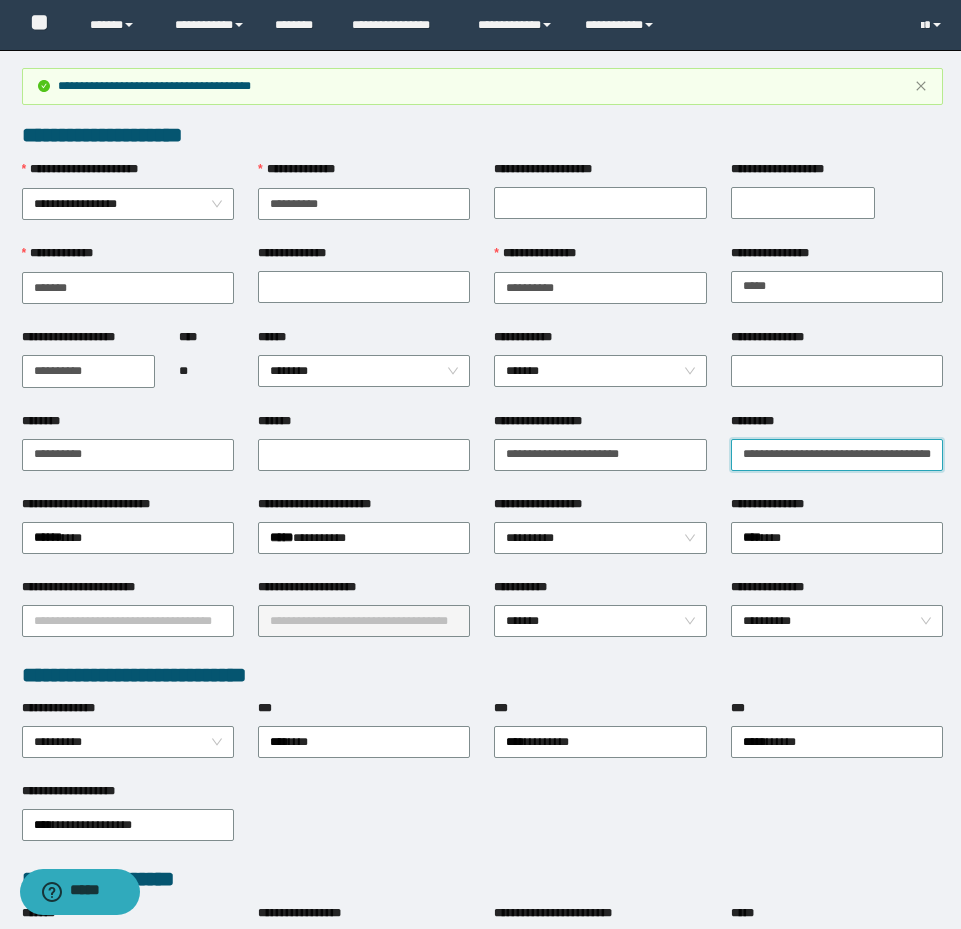 scroll, scrollTop: 0, scrollLeft: 48, axis: horizontal 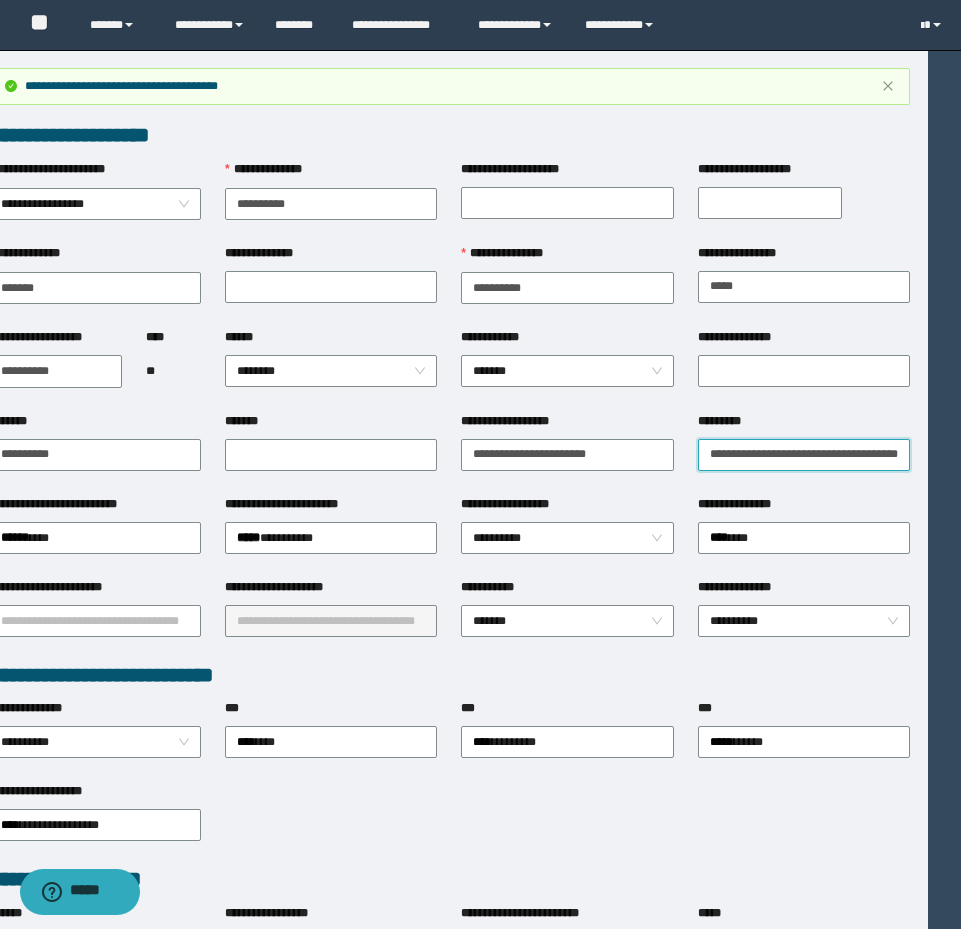 drag, startPoint x: 731, startPoint y: 457, endPoint x: 1075, endPoint y: 473, distance: 344.3719 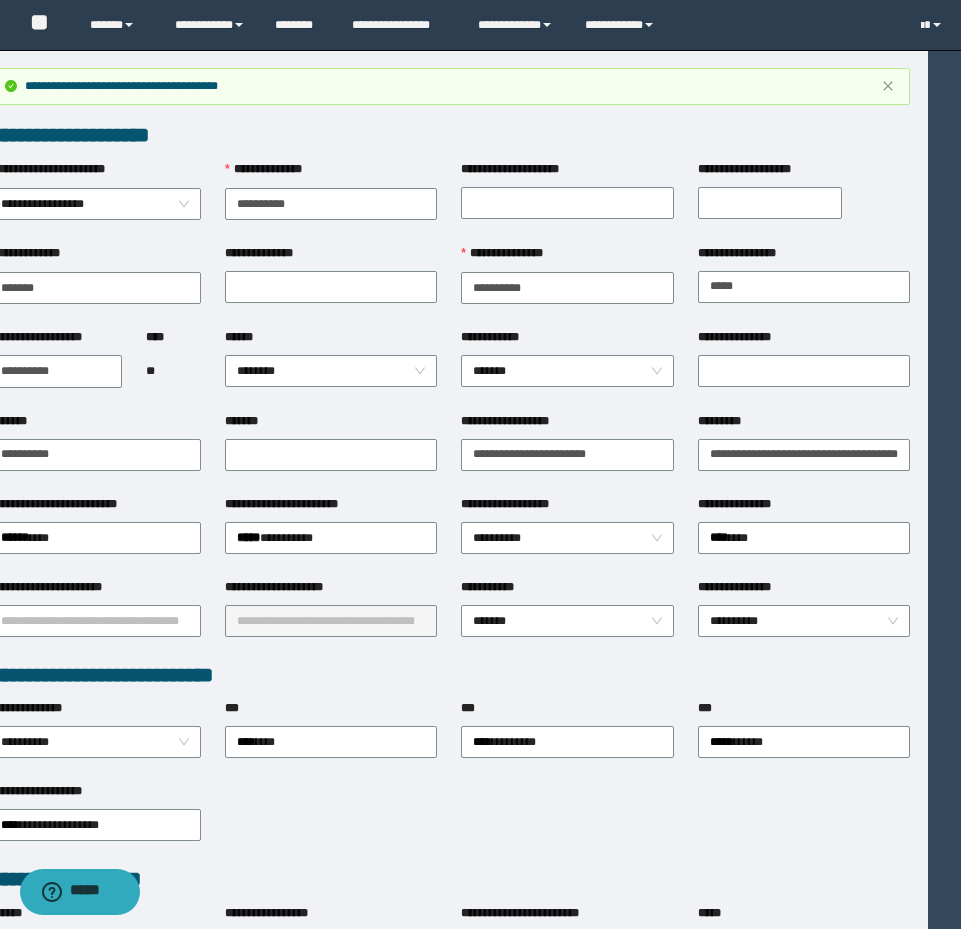 scroll, scrollTop: 0, scrollLeft: 0, axis: both 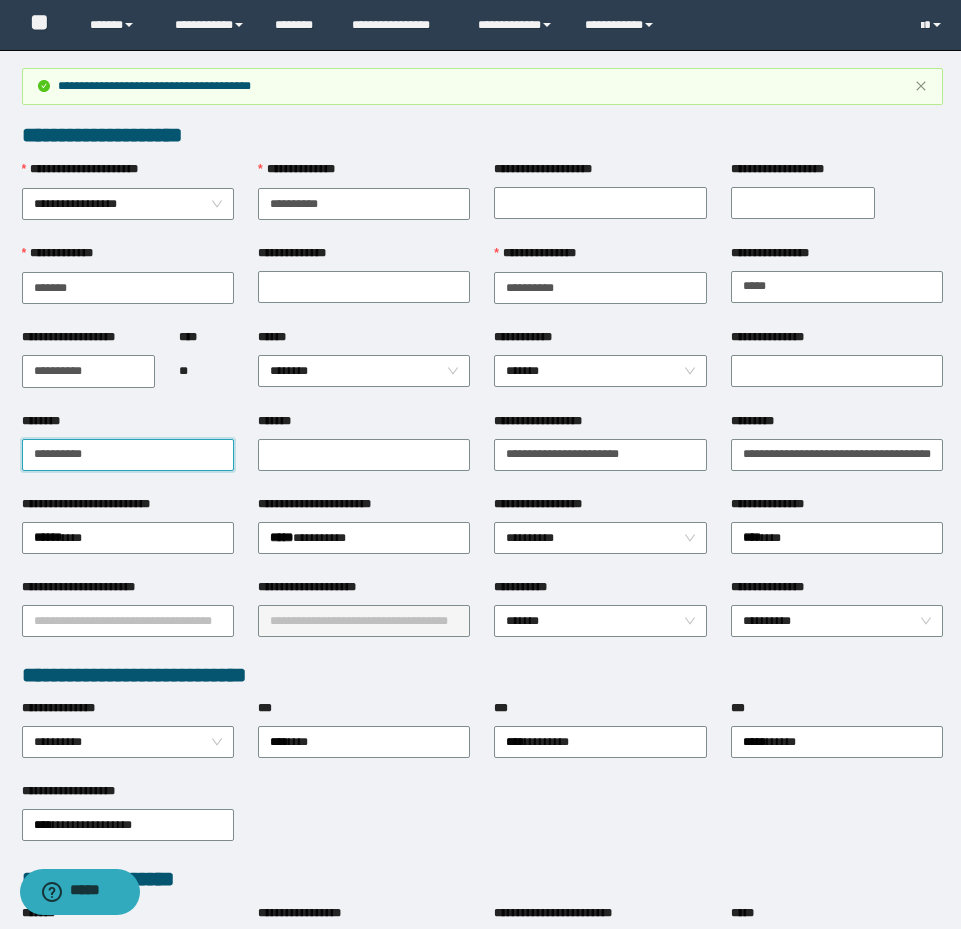 click on "**********" at bounding box center (480, 464) 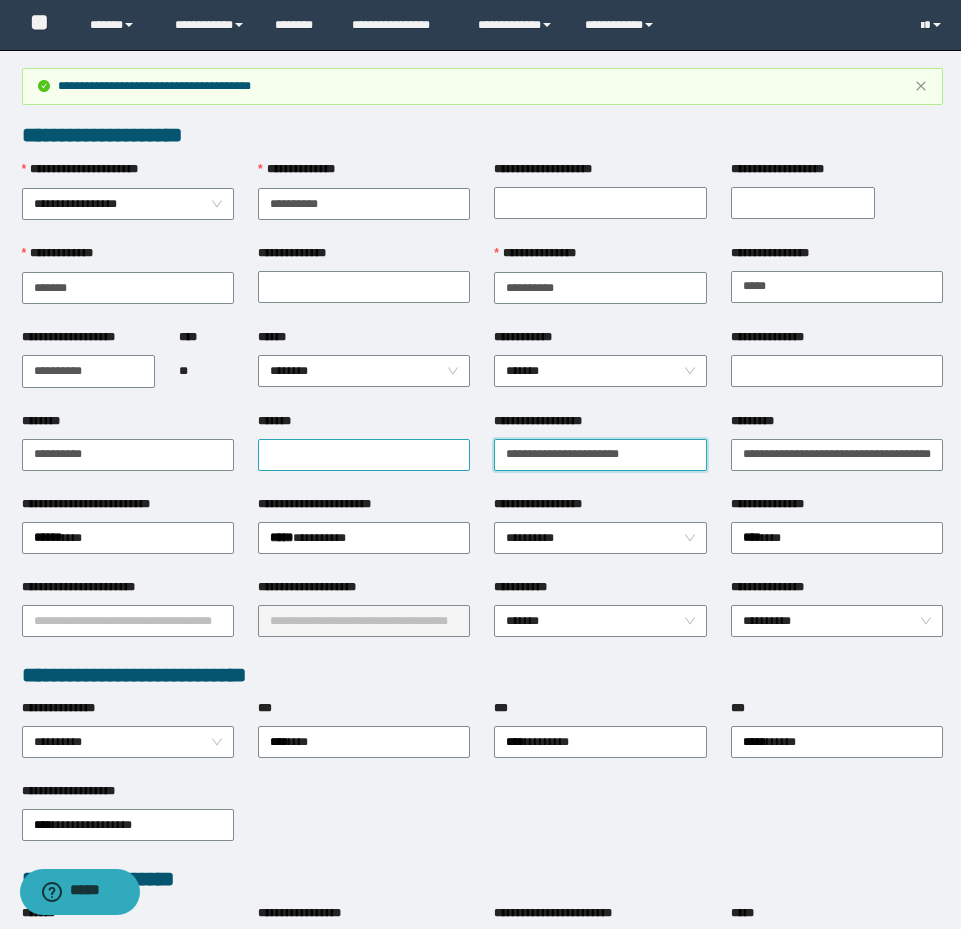 drag, startPoint x: 667, startPoint y: 456, endPoint x: 280, endPoint y: 449, distance: 387.0633 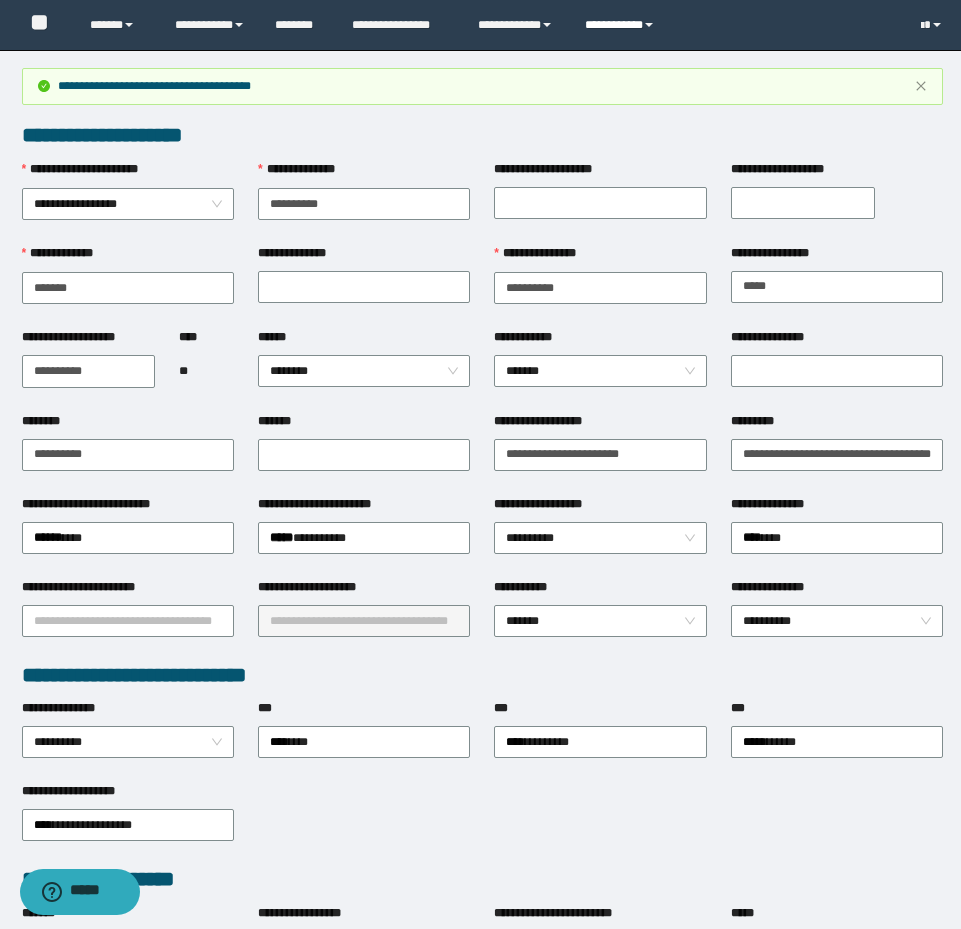 click on "**********" at bounding box center (622, 25) 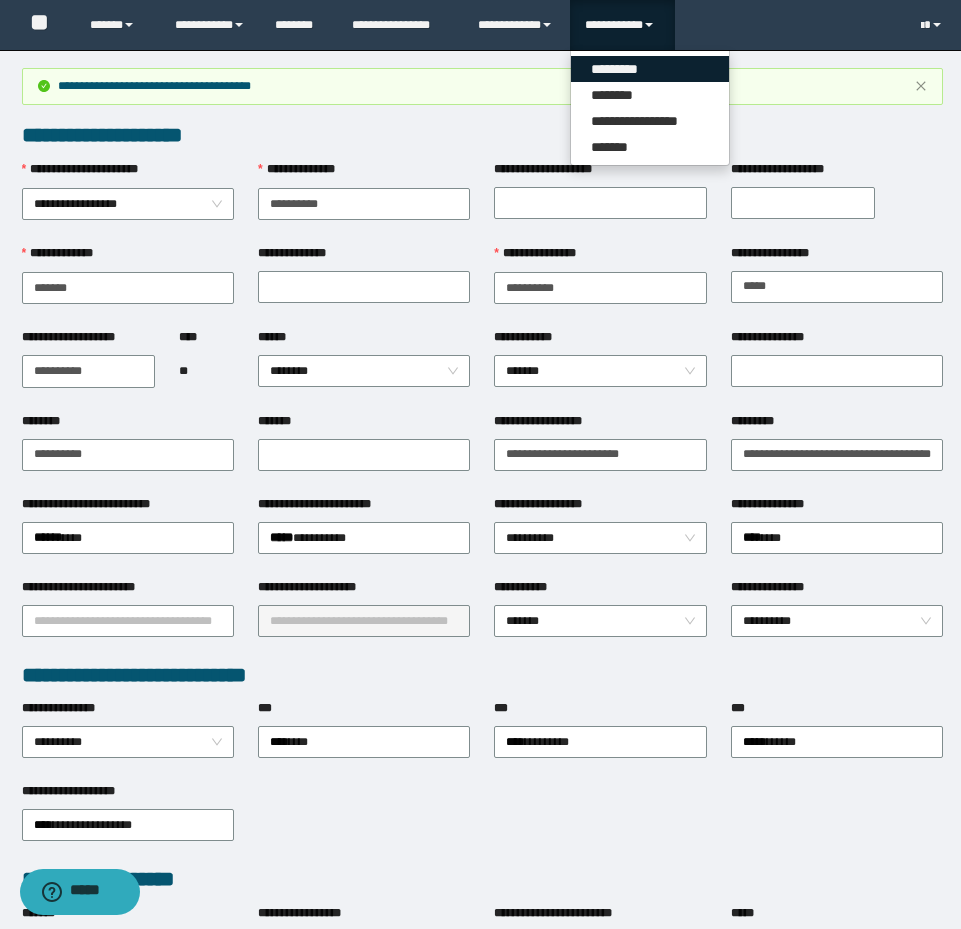 click on "*********" at bounding box center (650, 69) 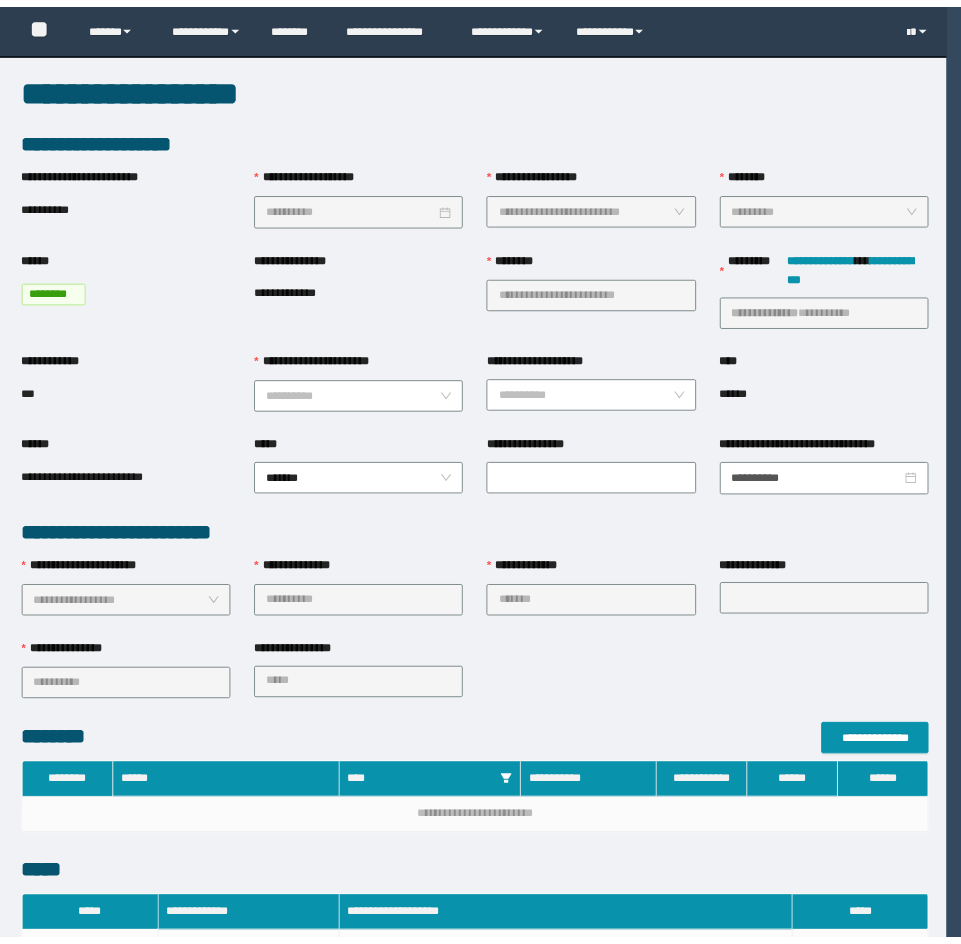 scroll, scrollTop: 0, scrollLeft: 0, axis: both 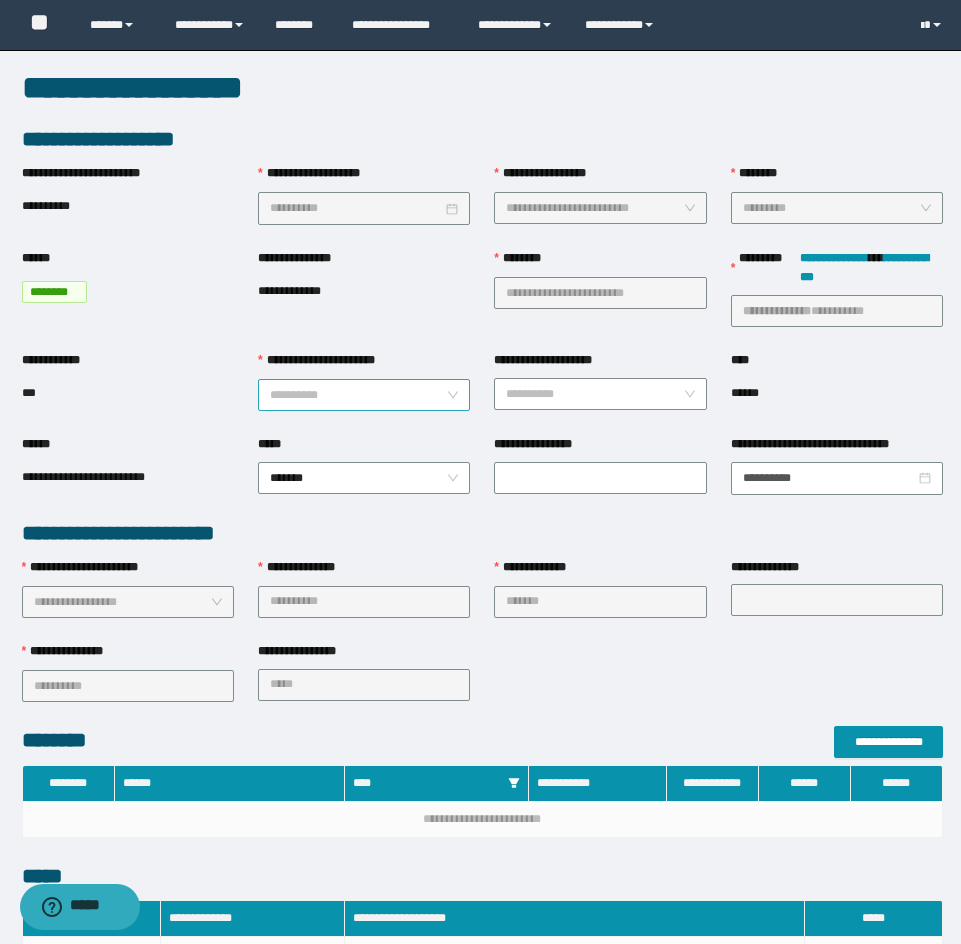 drag, startPoint x: 315, startPoint y: 377, endPoint x: 333, endPoint y: 397, distance: 26.907248 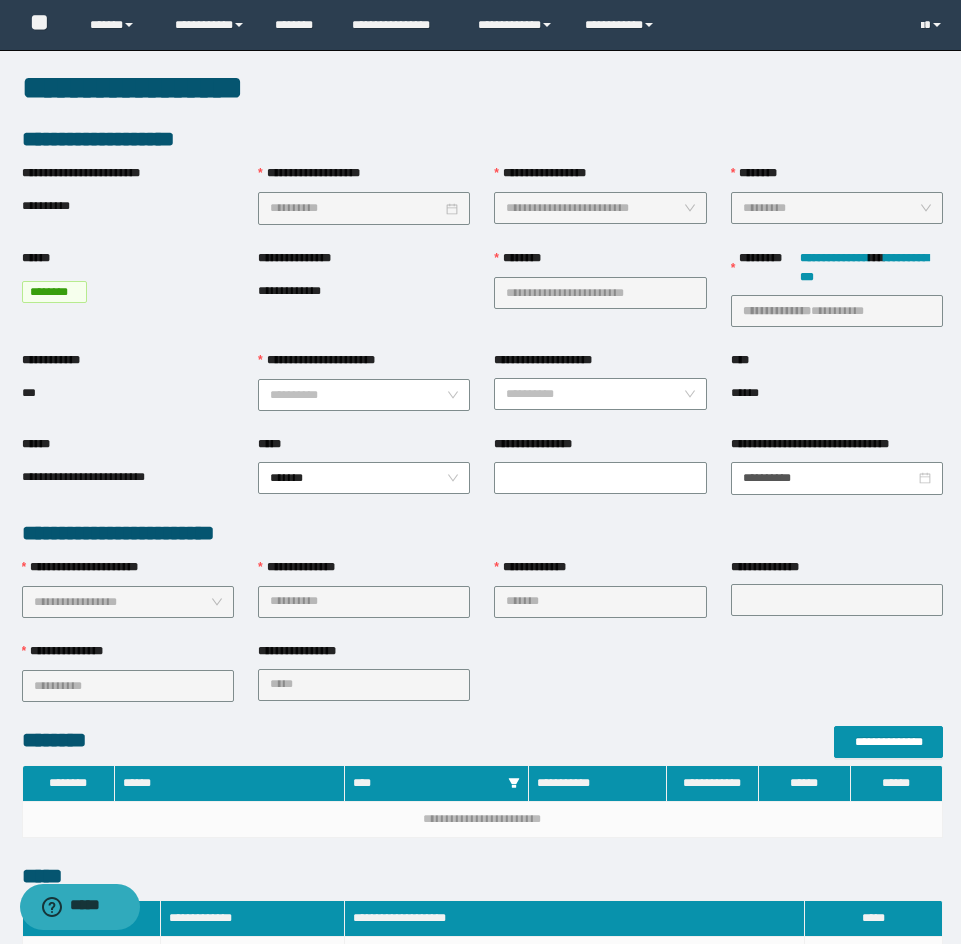 click on "**********" at bounding box center [364, 393] 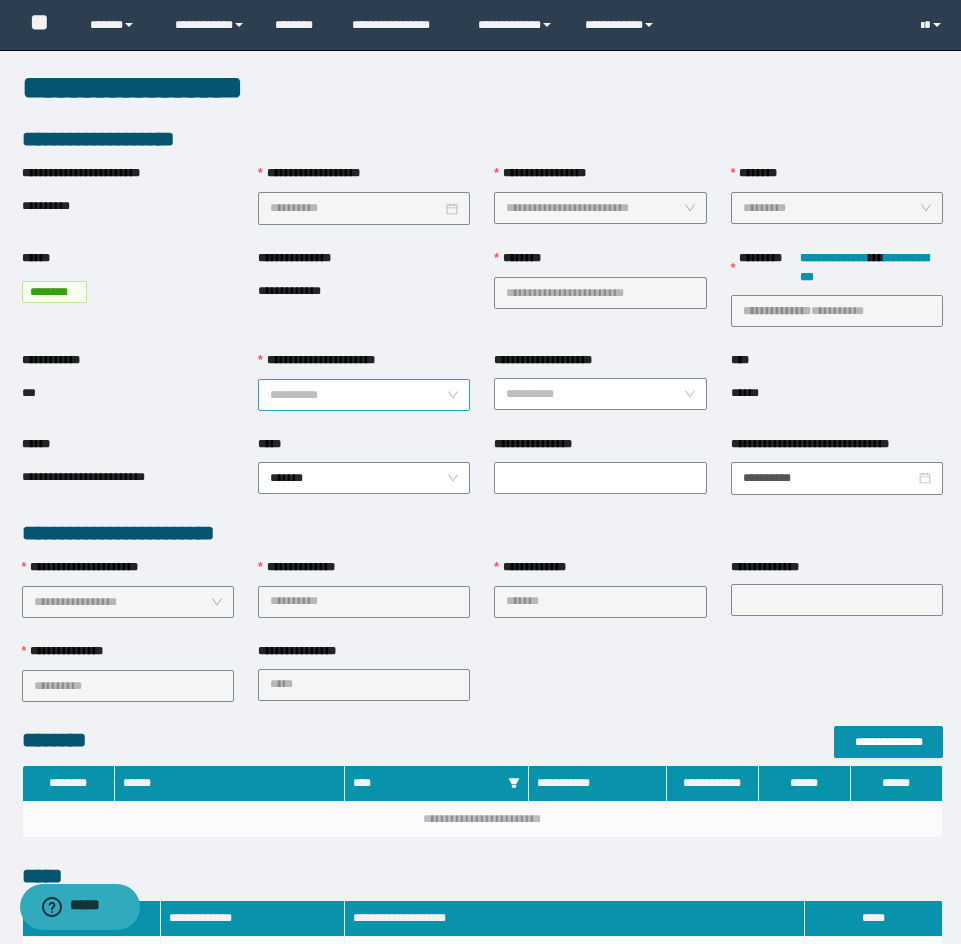 click on "**********" at bounding box center (358, 395) 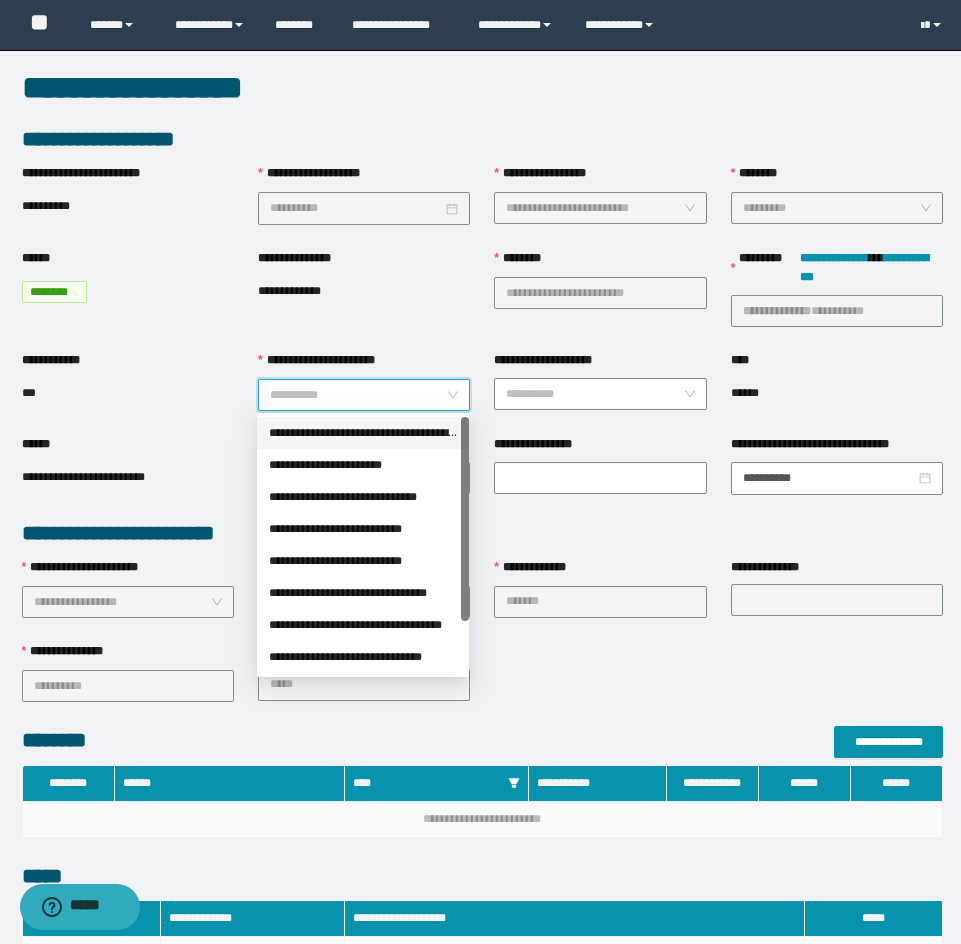 click on "**********" at bounding box center [358, 395] 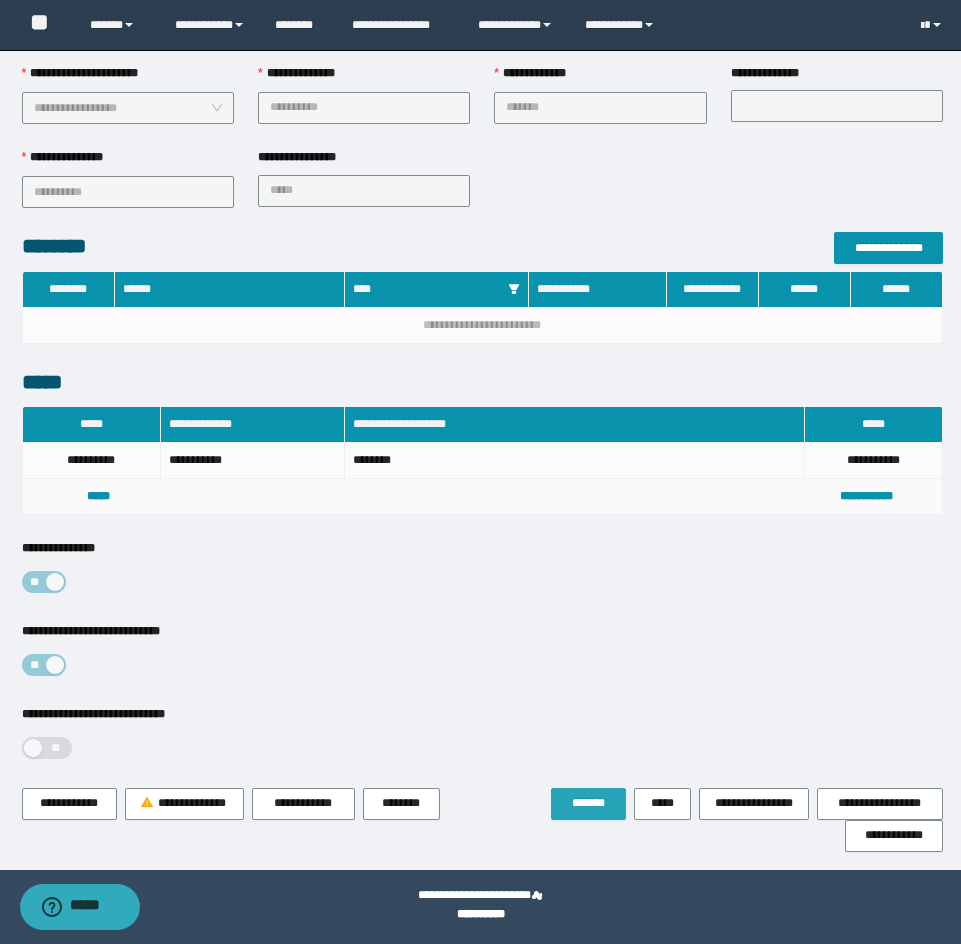 click on "*******" at bounding box center (588, 804) 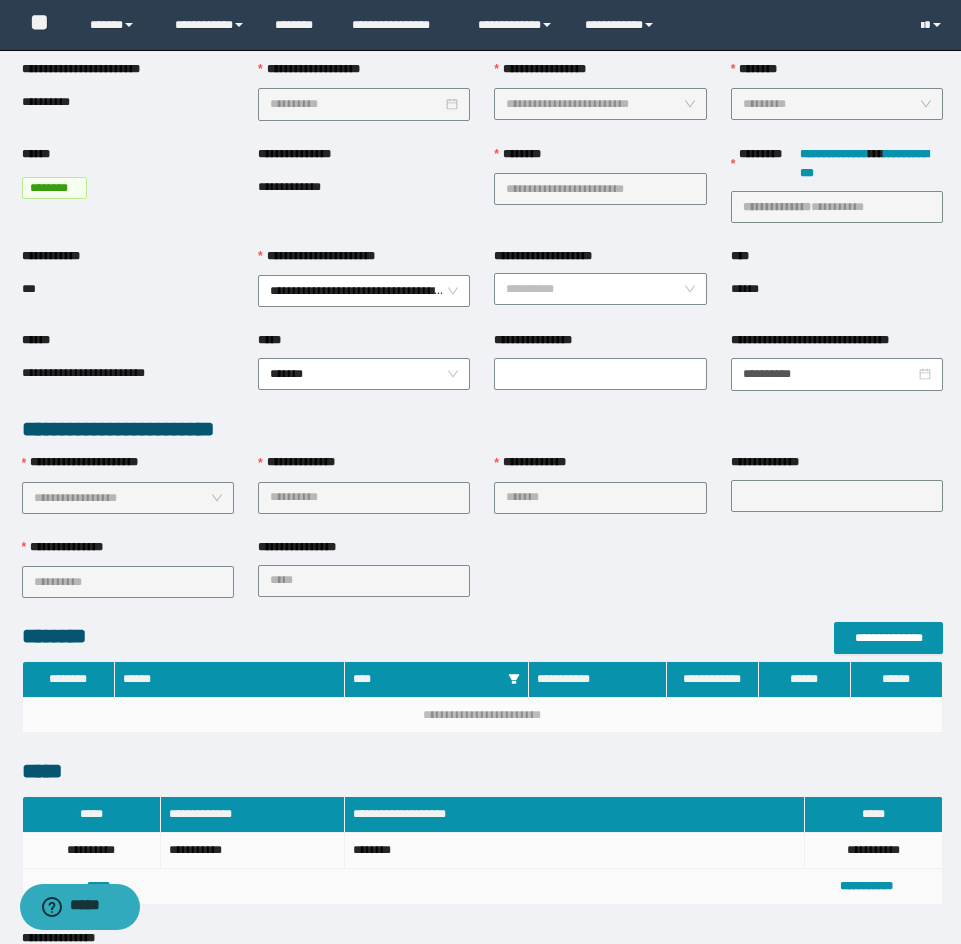scroll, scrollTop: 0, scrollLeft: 0, axis: both 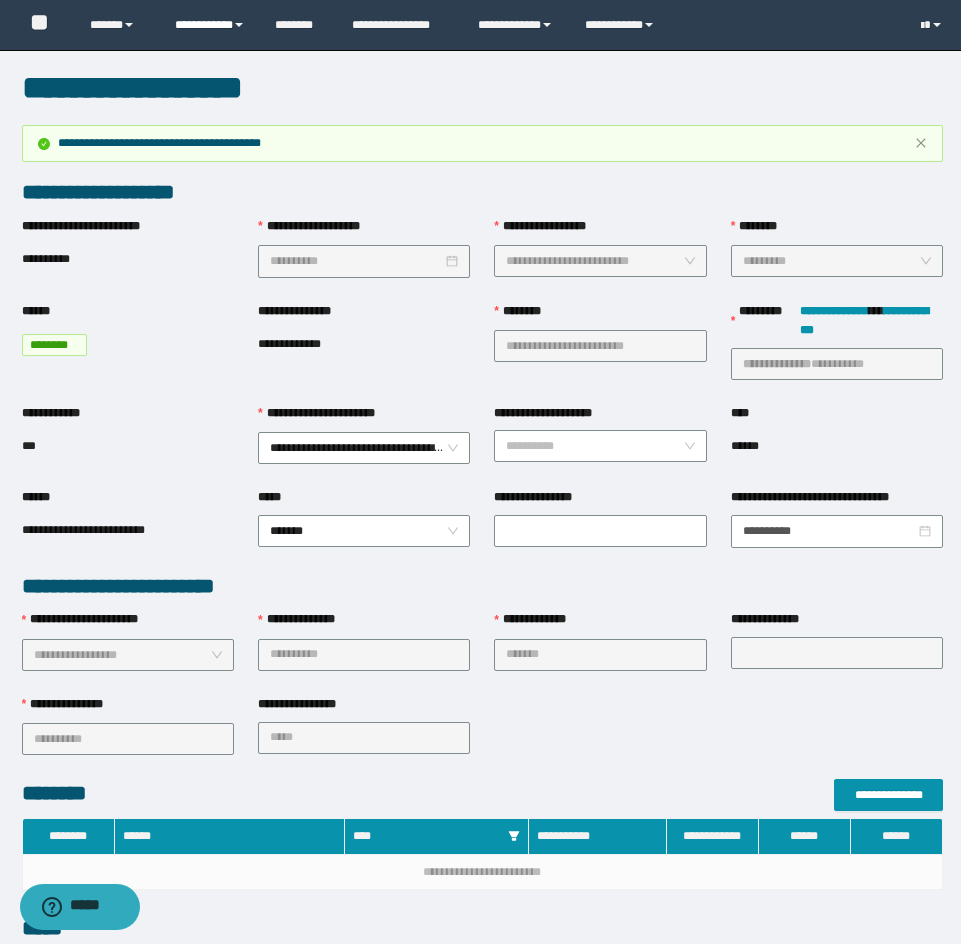 drag, startPoint x: 204, startPoint y: 28, endPoint x: 218, endPoint y: 51, distance: 26.925823 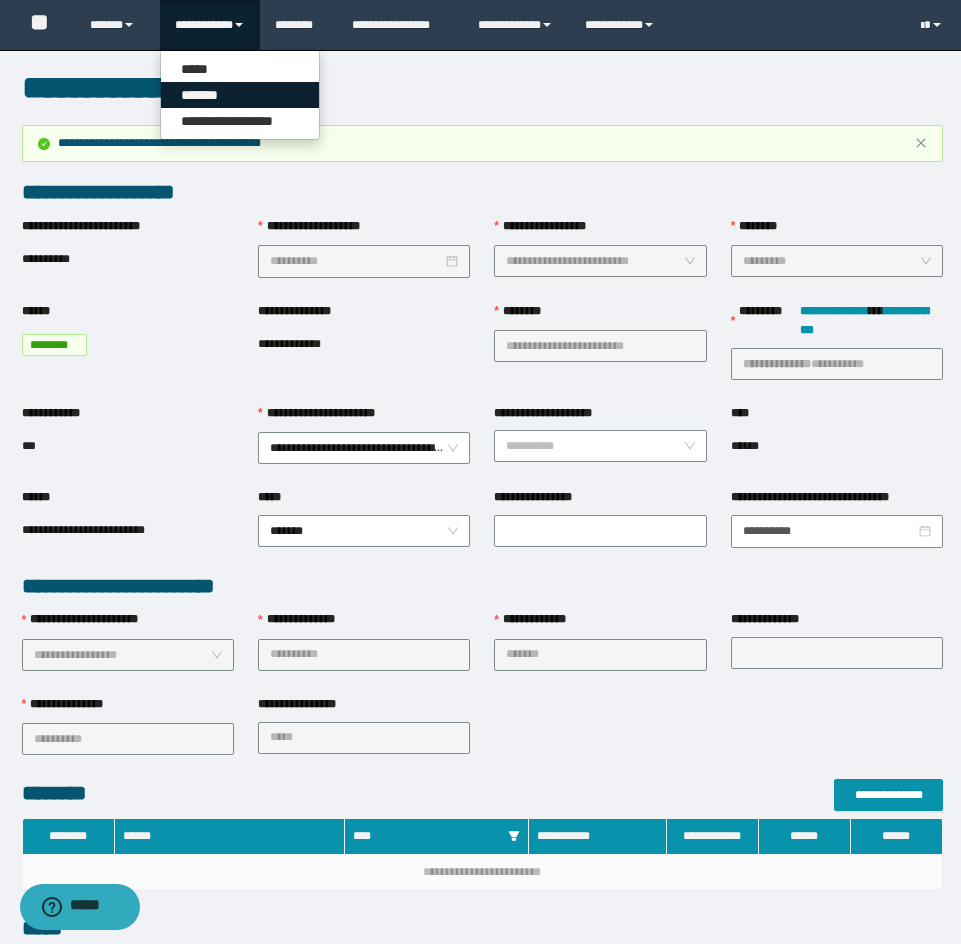 click on "*******" at bounding box center [240, 95] 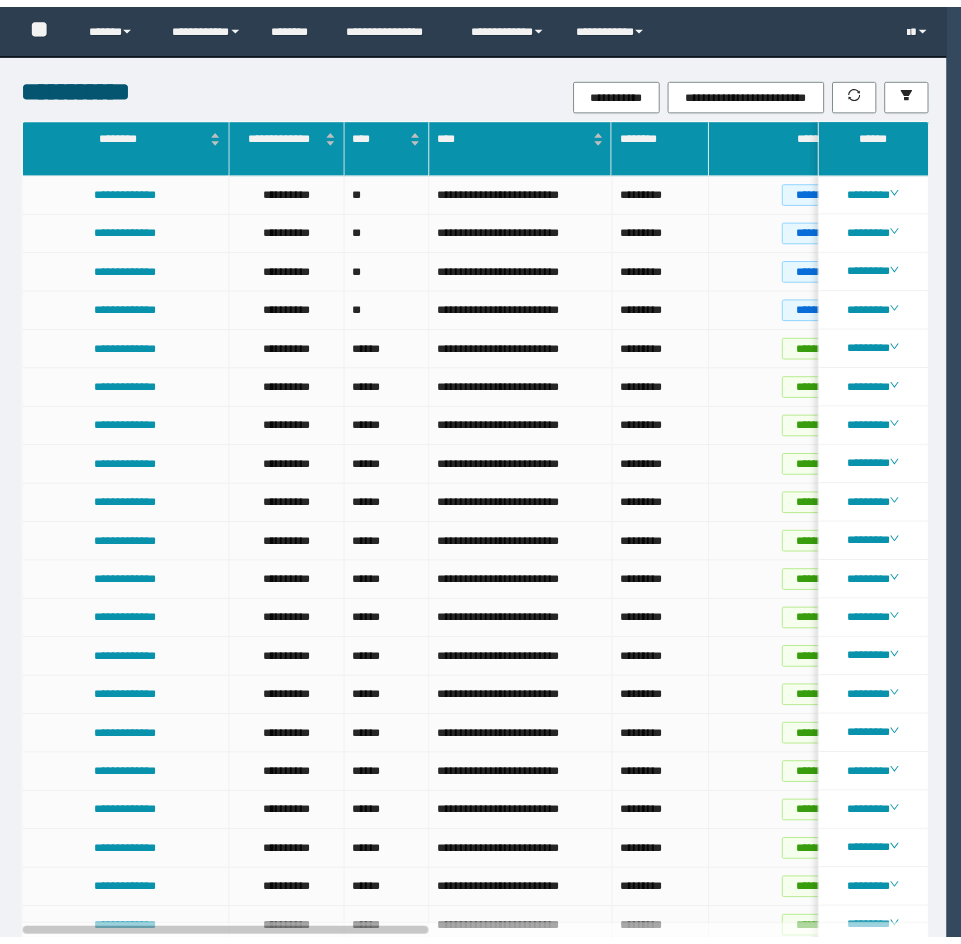 scroll, scrollTop: 0, scrollLeft: 0, axis: both 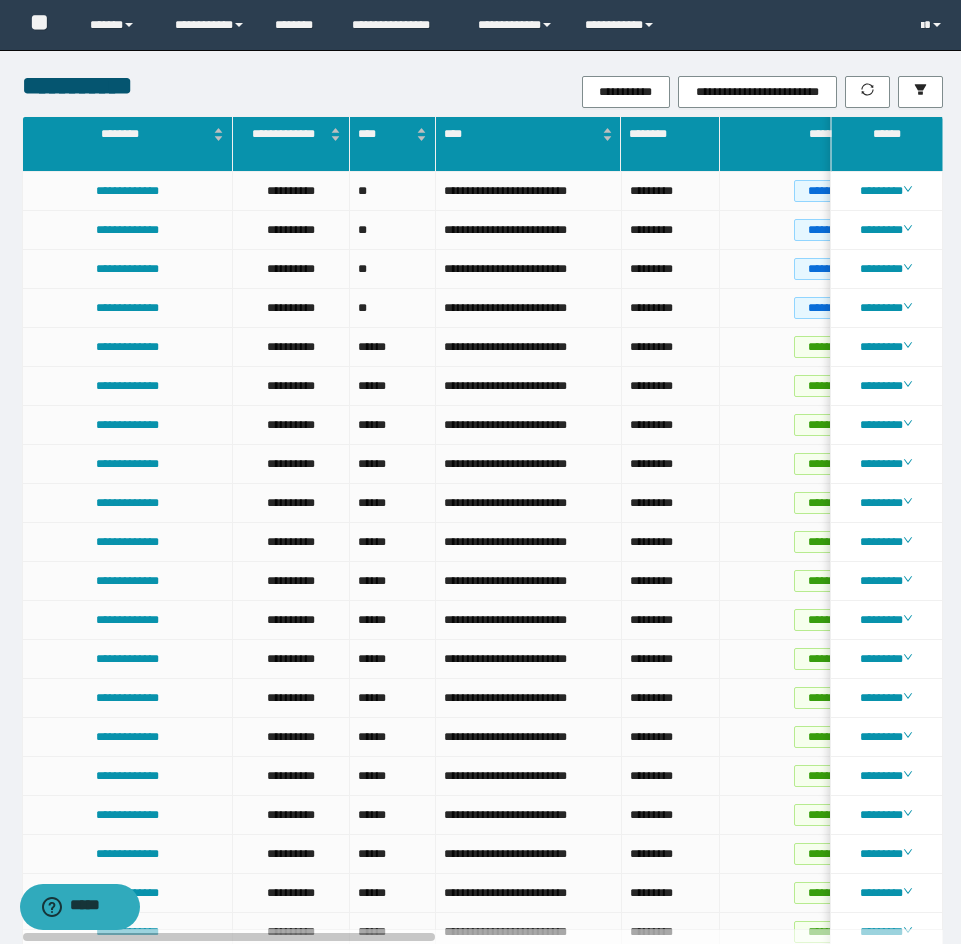 click on "**********" at bounding box center (636, 92) 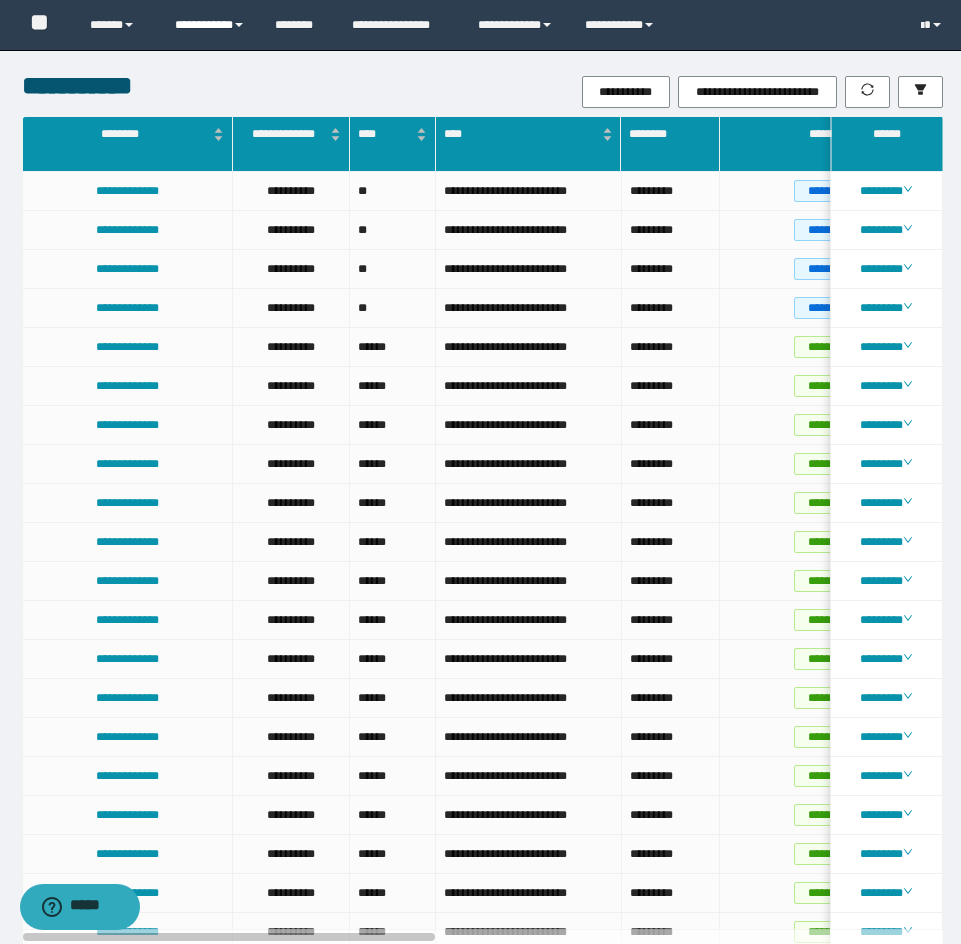 click on "**********" at bounding box center (210, 25) 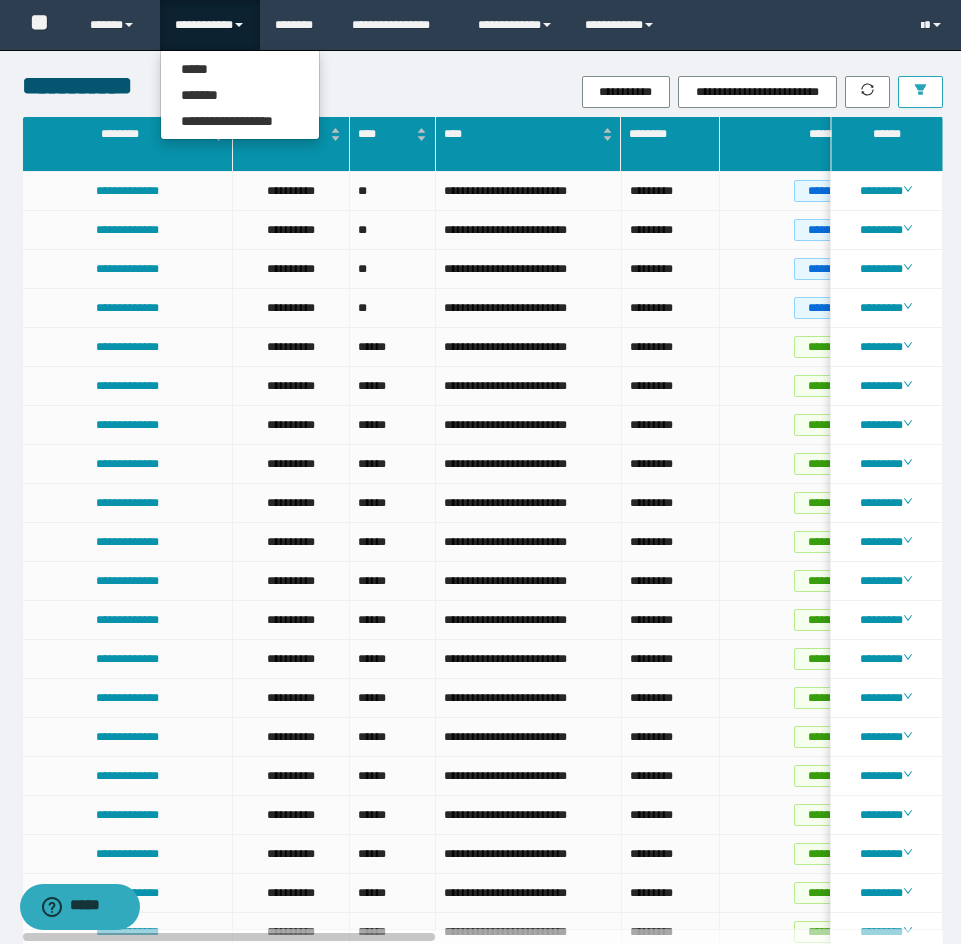 click 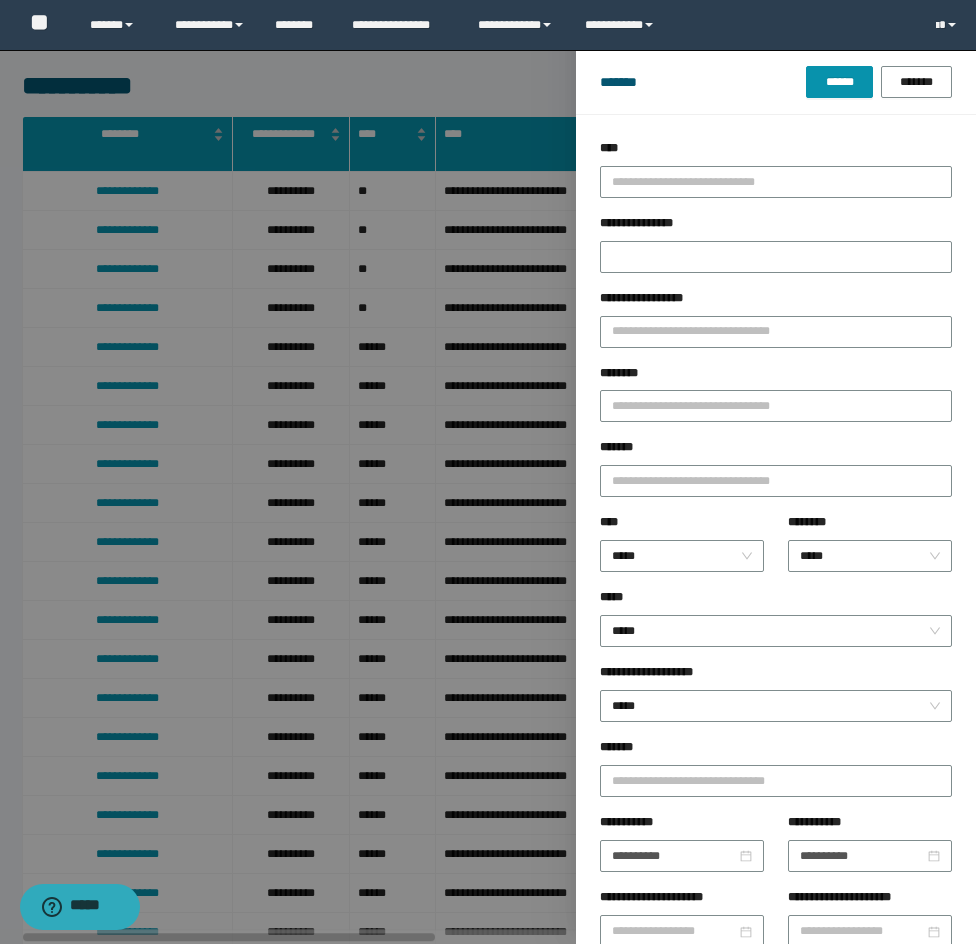 click on "********" at bounding box center [776, 401] 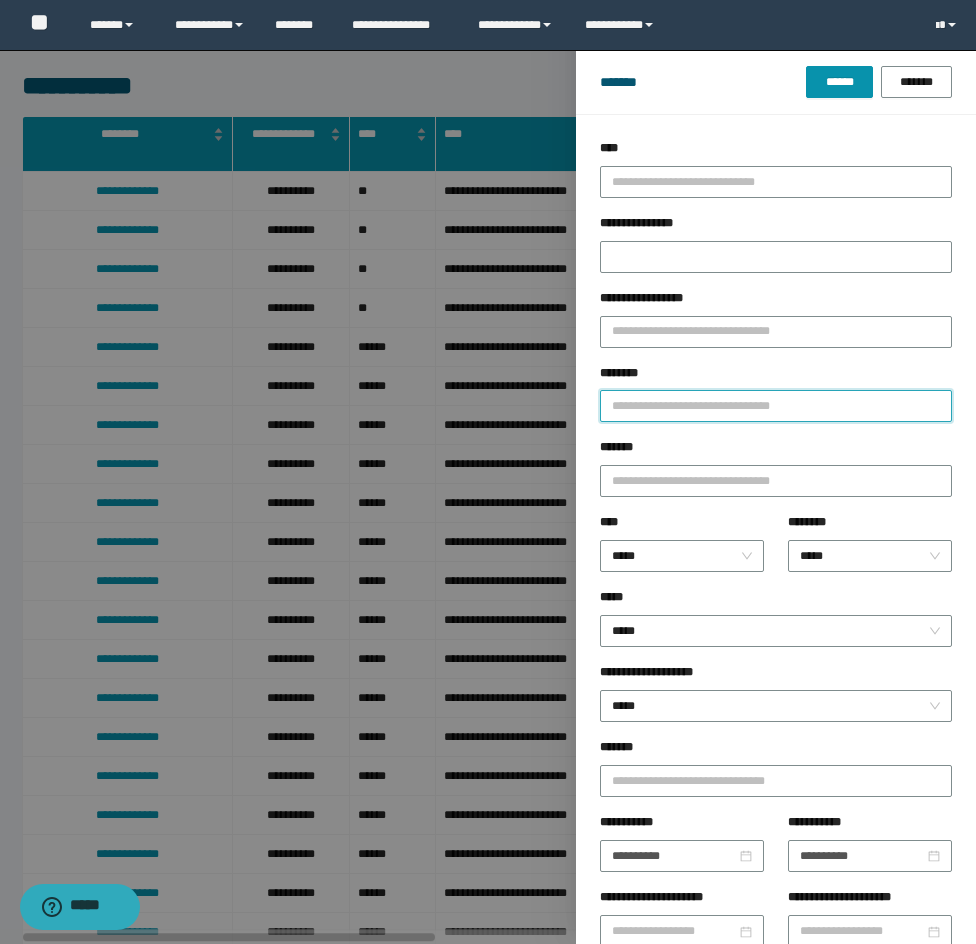 click on "********" at bounding box center (776, 406) 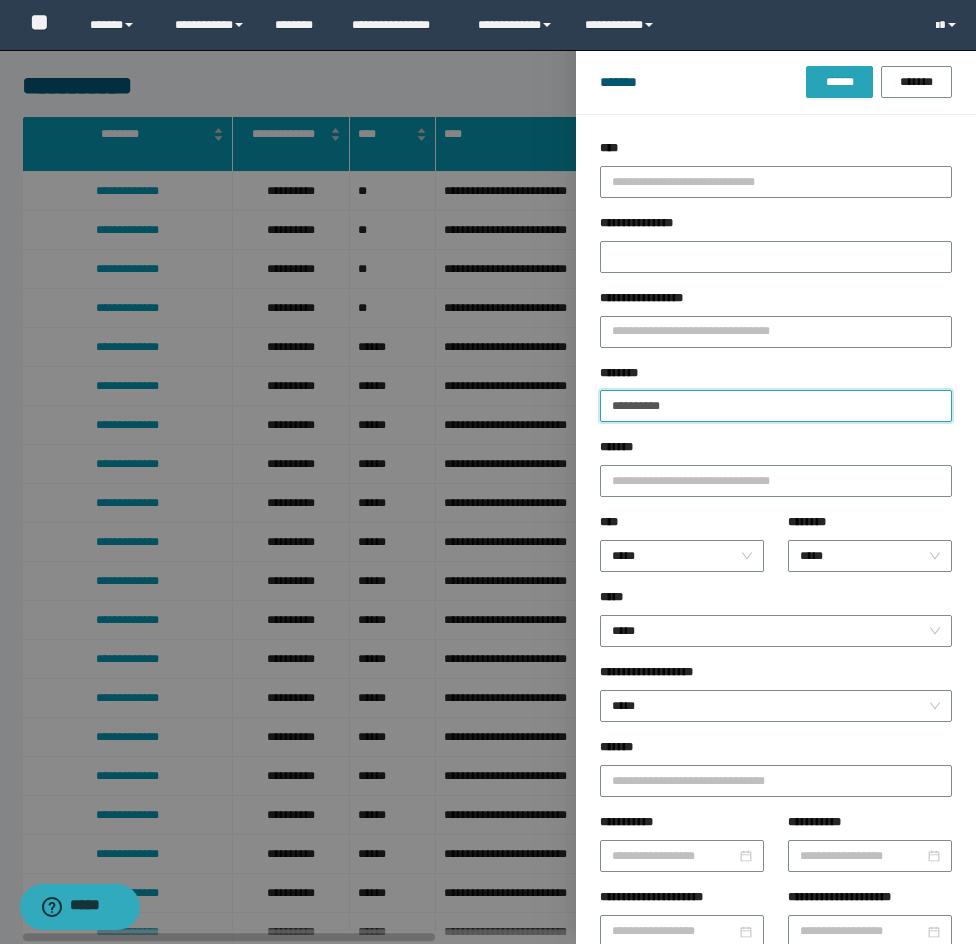 type on "**********" 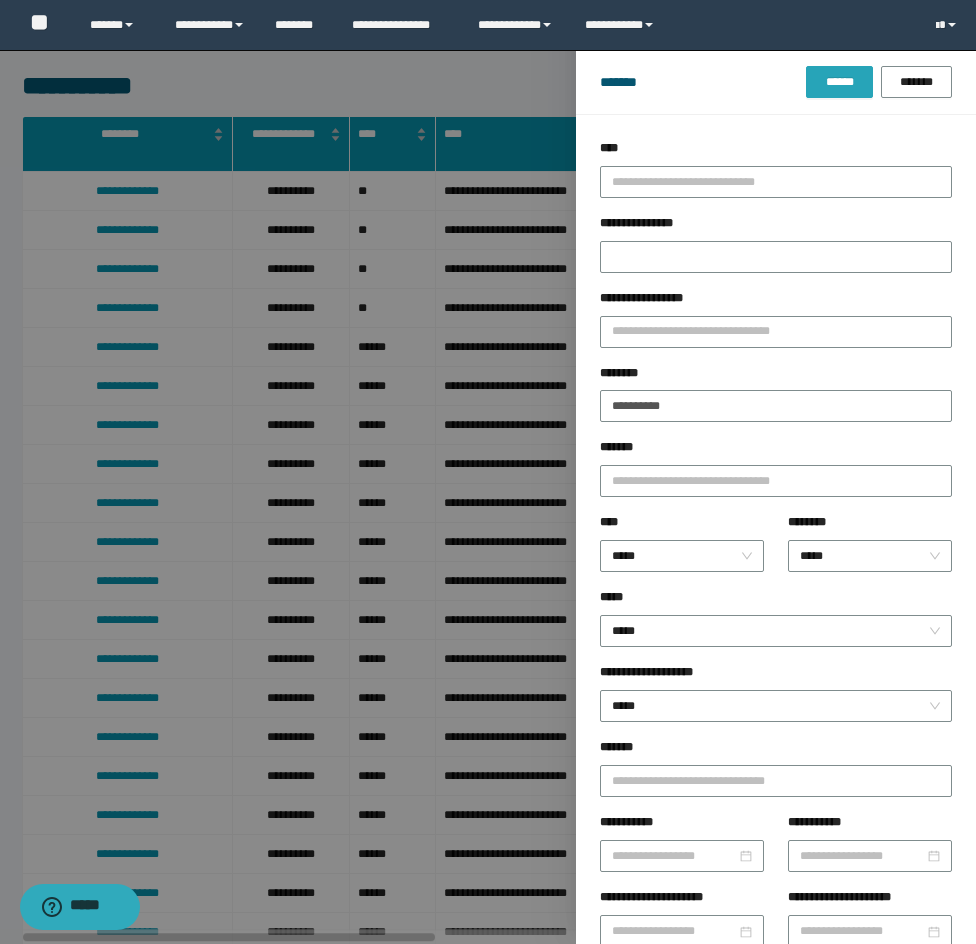 click on "******" at bounding box center [839, 82] 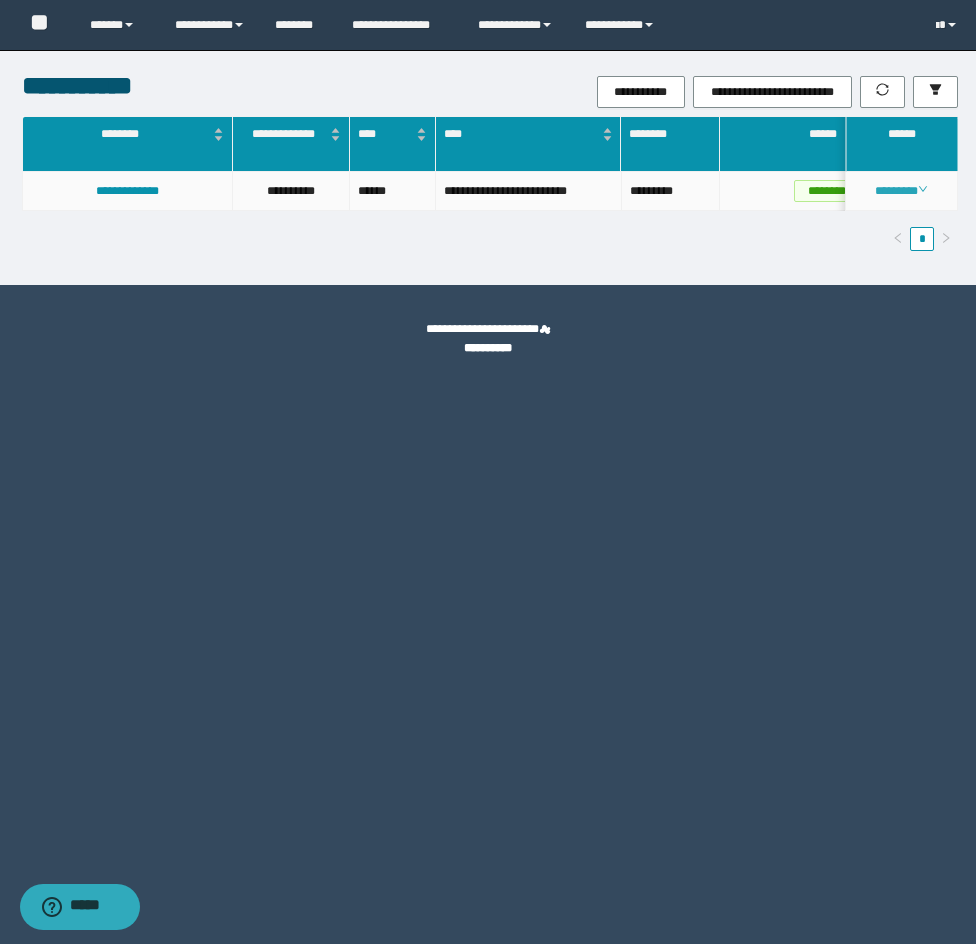 click on "********" at bounding box center (901, 191) 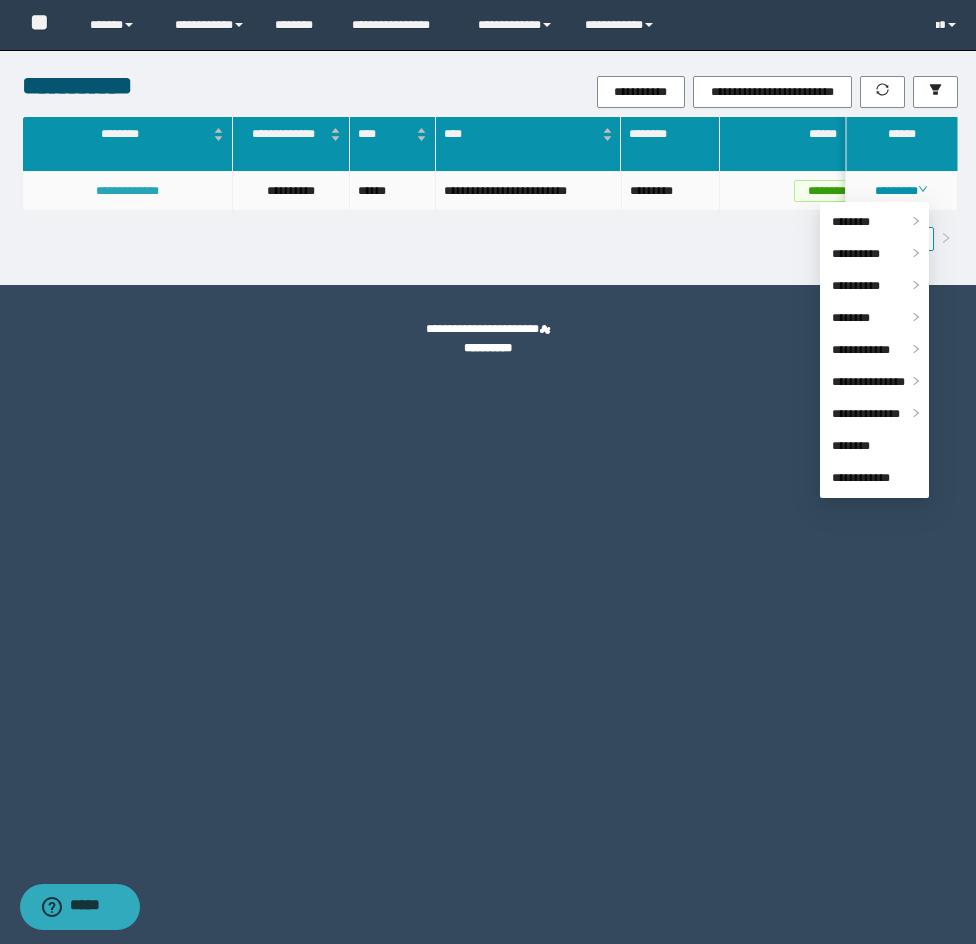 click on "**********" at bounding box center (127, 191) 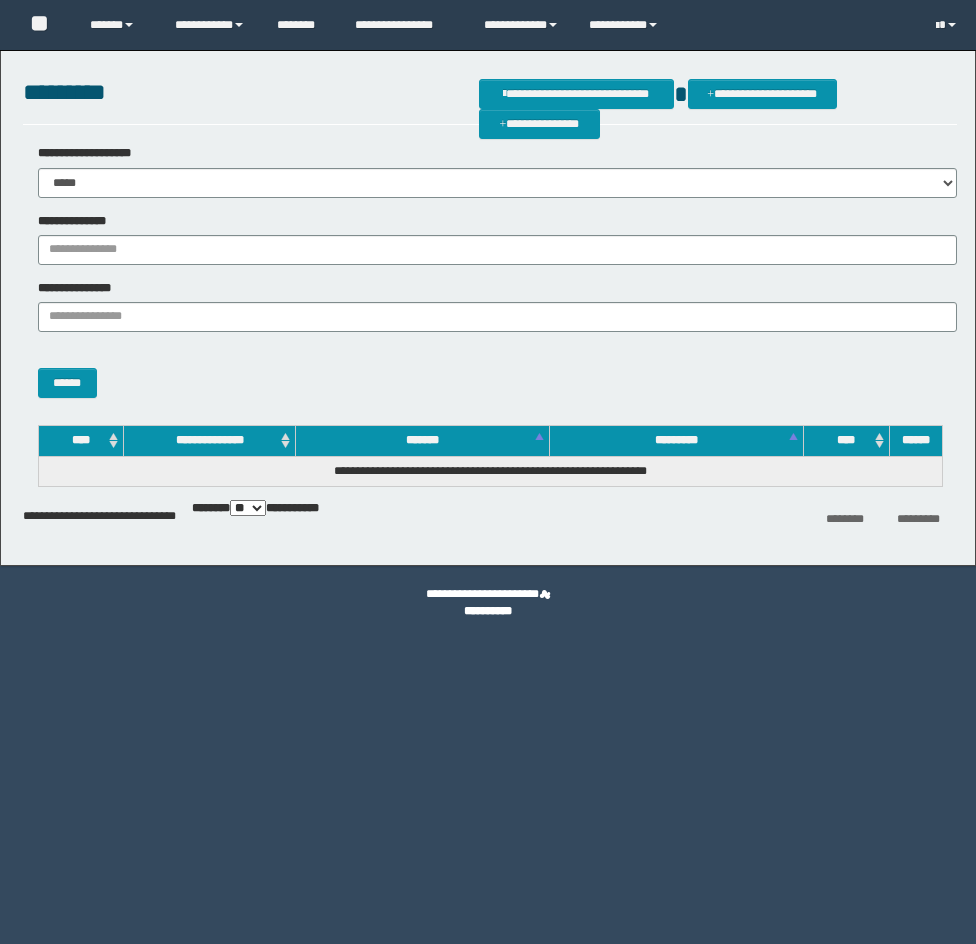 scroll, scrollTop: 0, scrollLeft: 0, axis: both 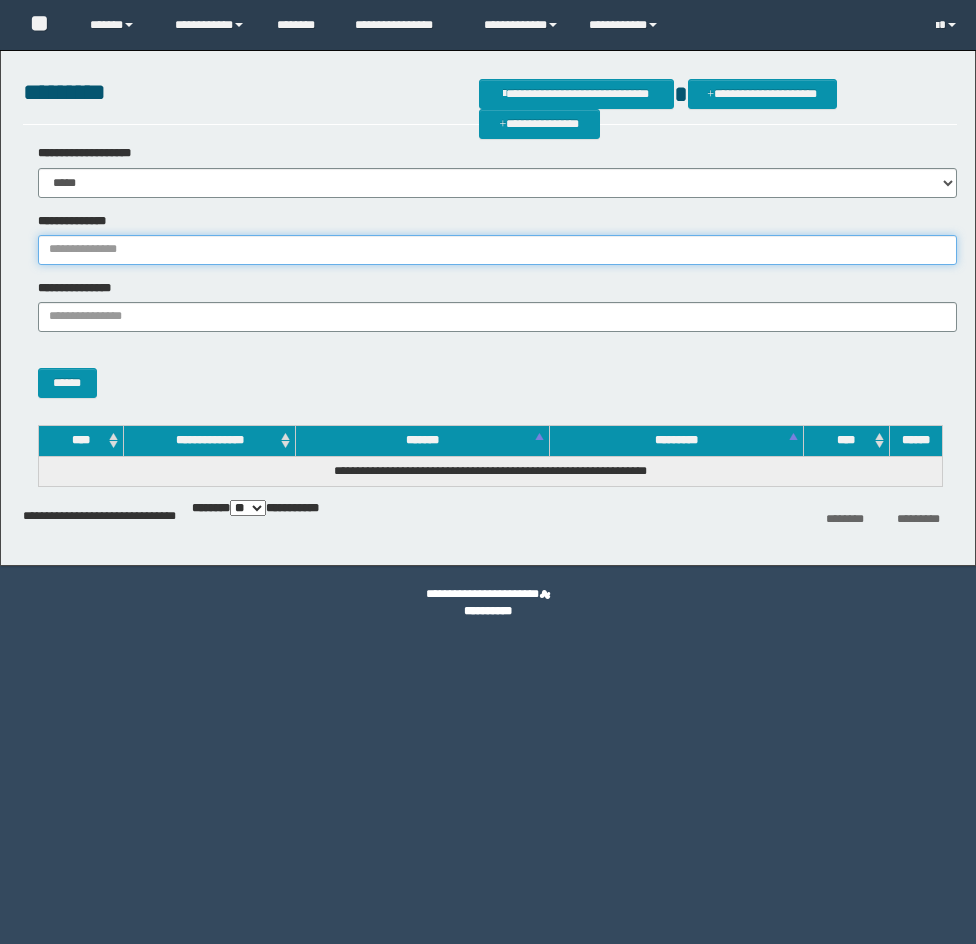 click on "**********" at bounding box center [497, 250] 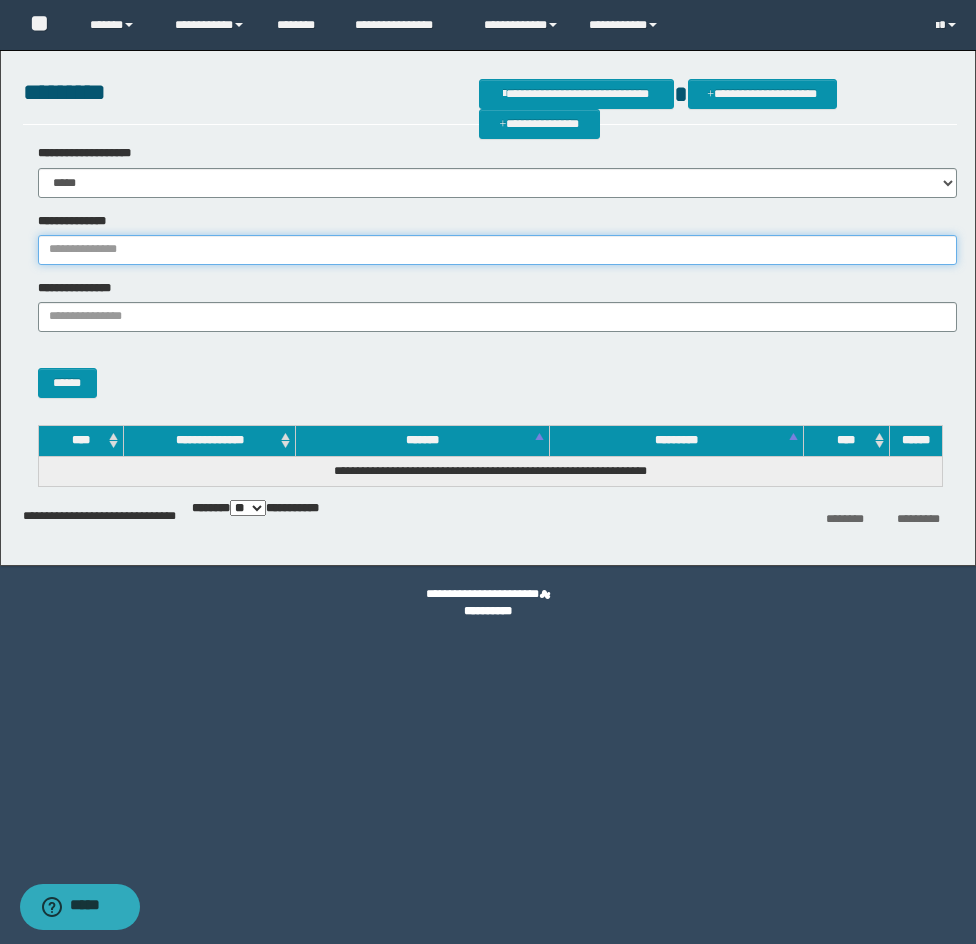 paste on "**********" 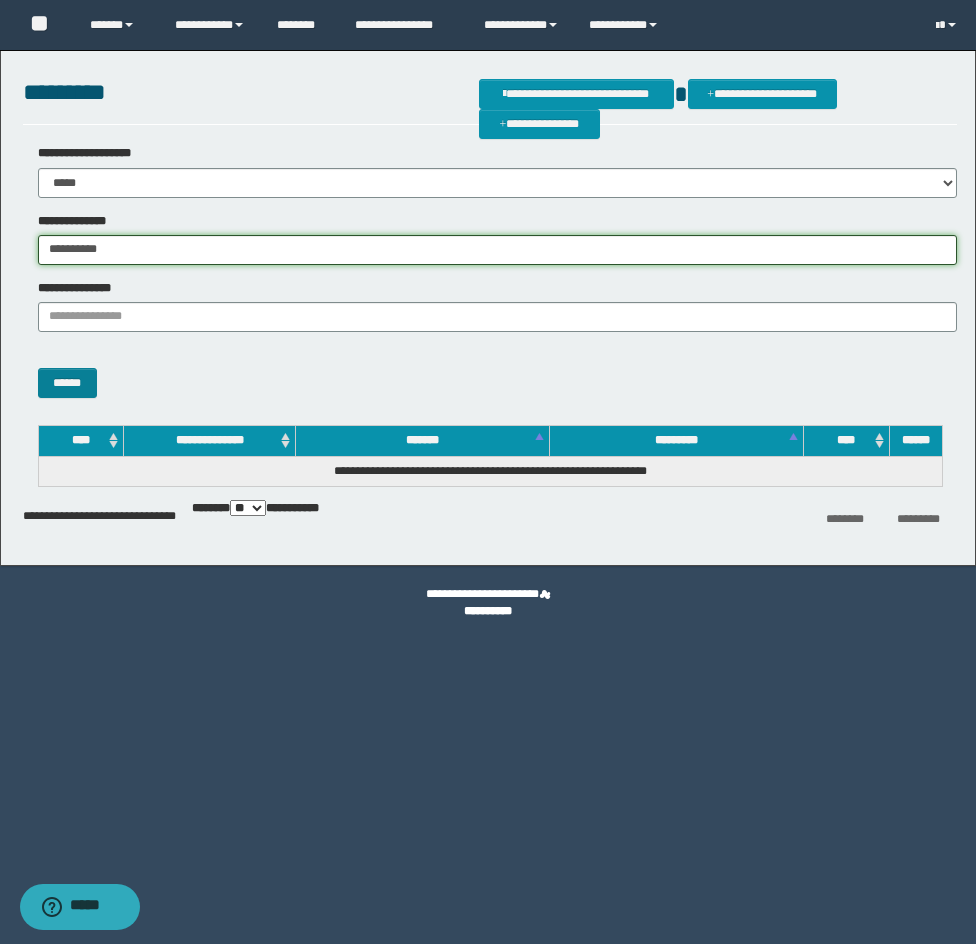 type on "**********" 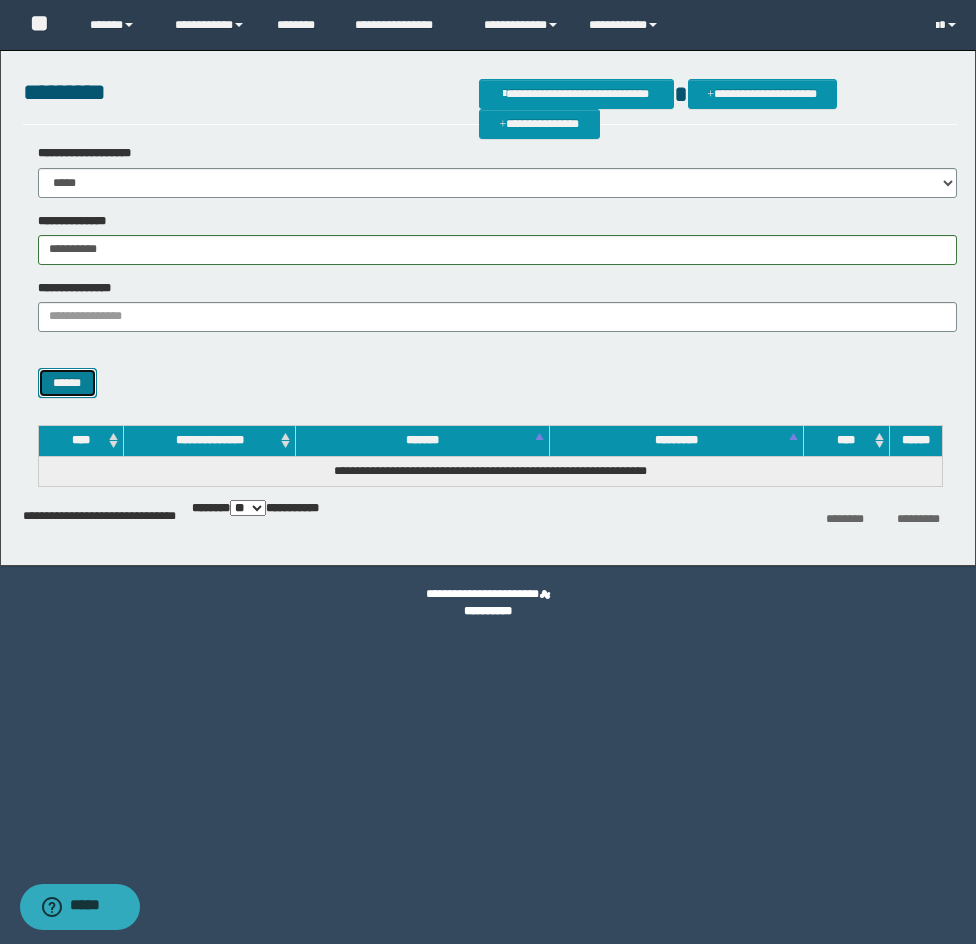 click on "******" at bounding box center (67, 383) 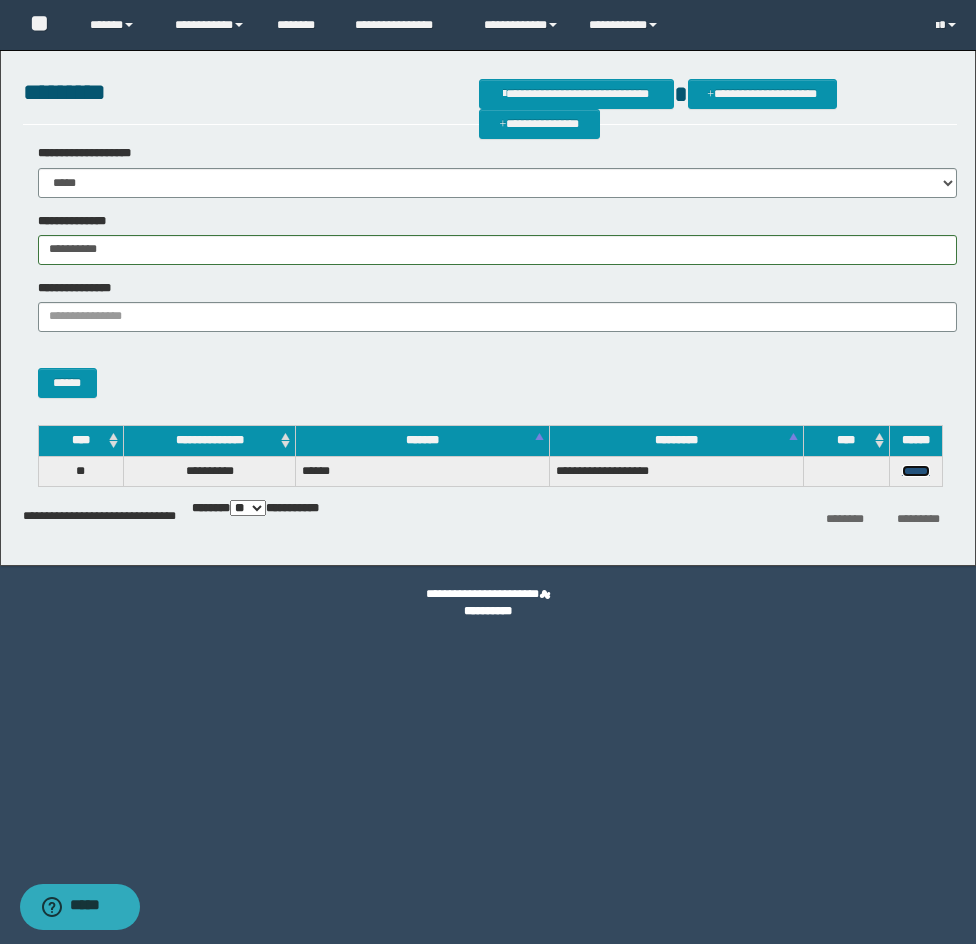 click on "******" at bounding box center (916, 471) 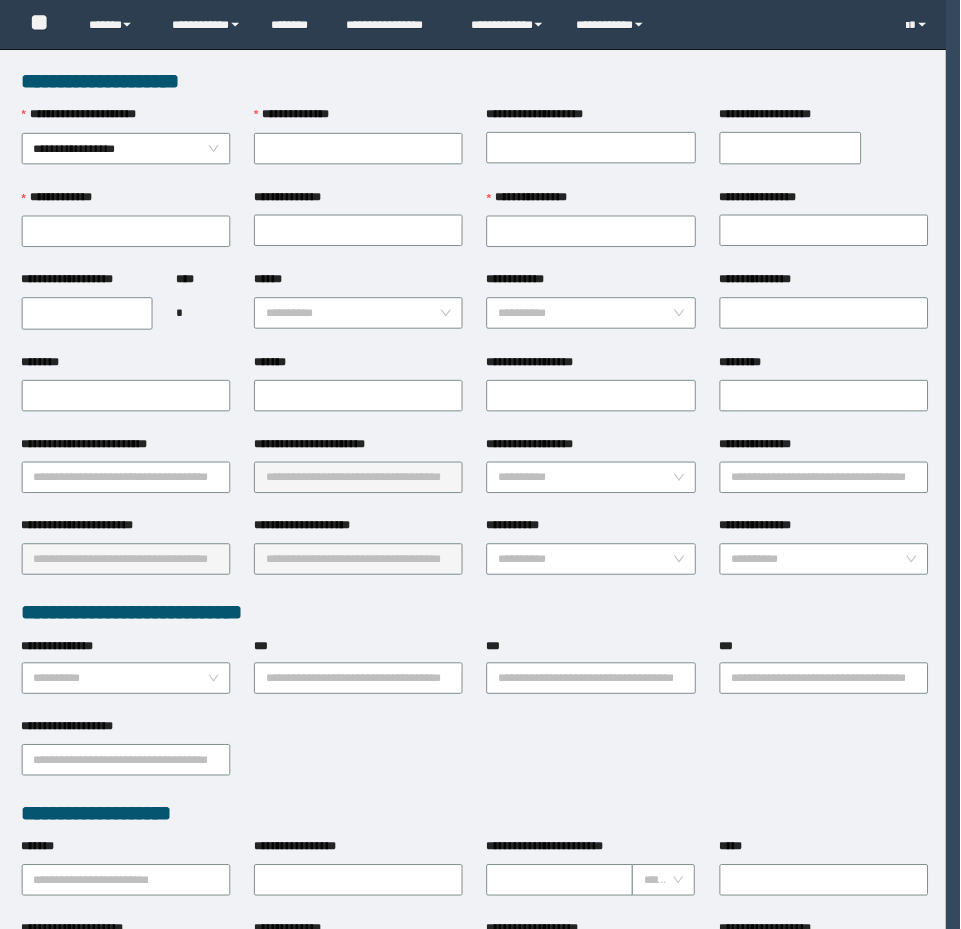 scroll, scrollTop: 0, scrollLeft: 0, axis: both 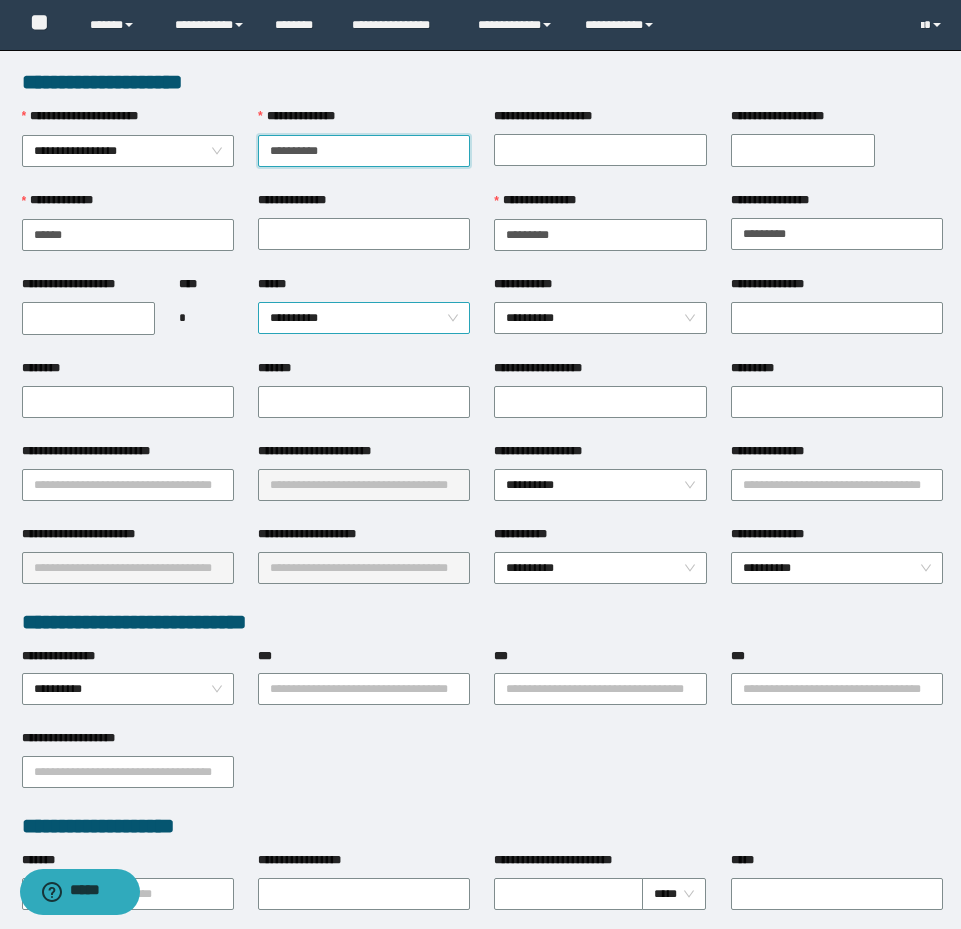 click on "**********" at bounding box center (364, 318) 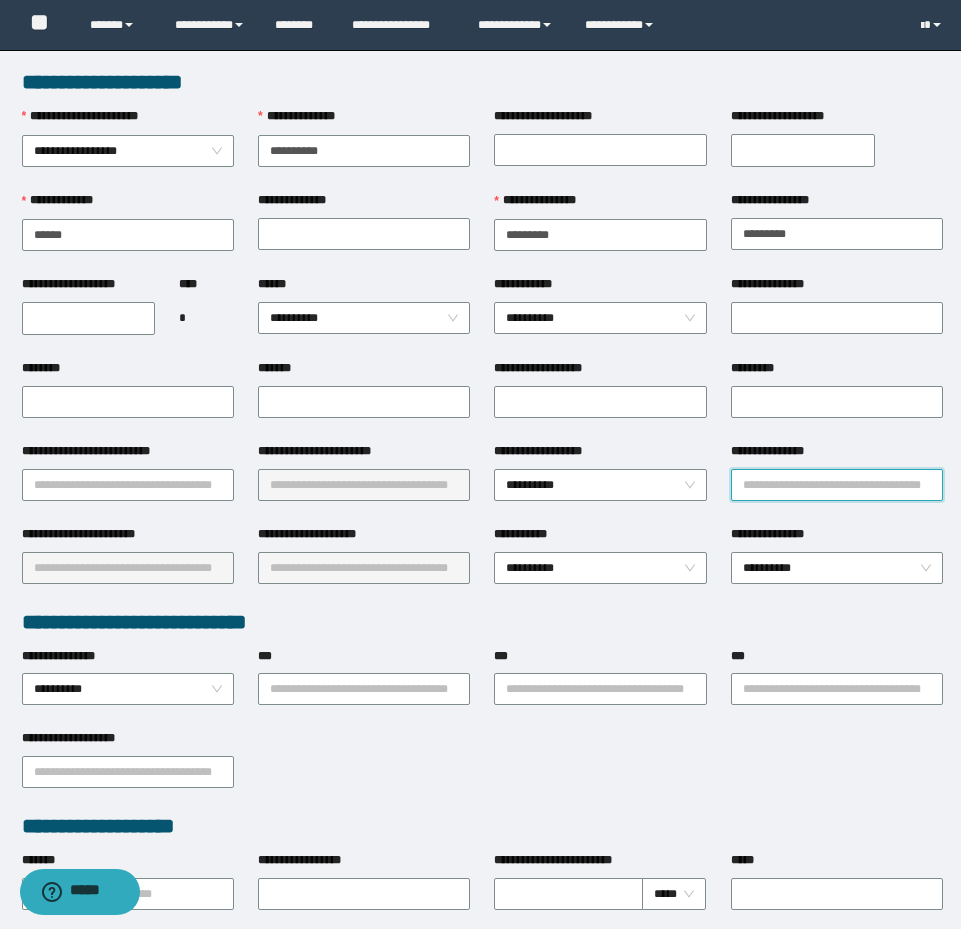 click on "**********" at bounding box center (837, 485) 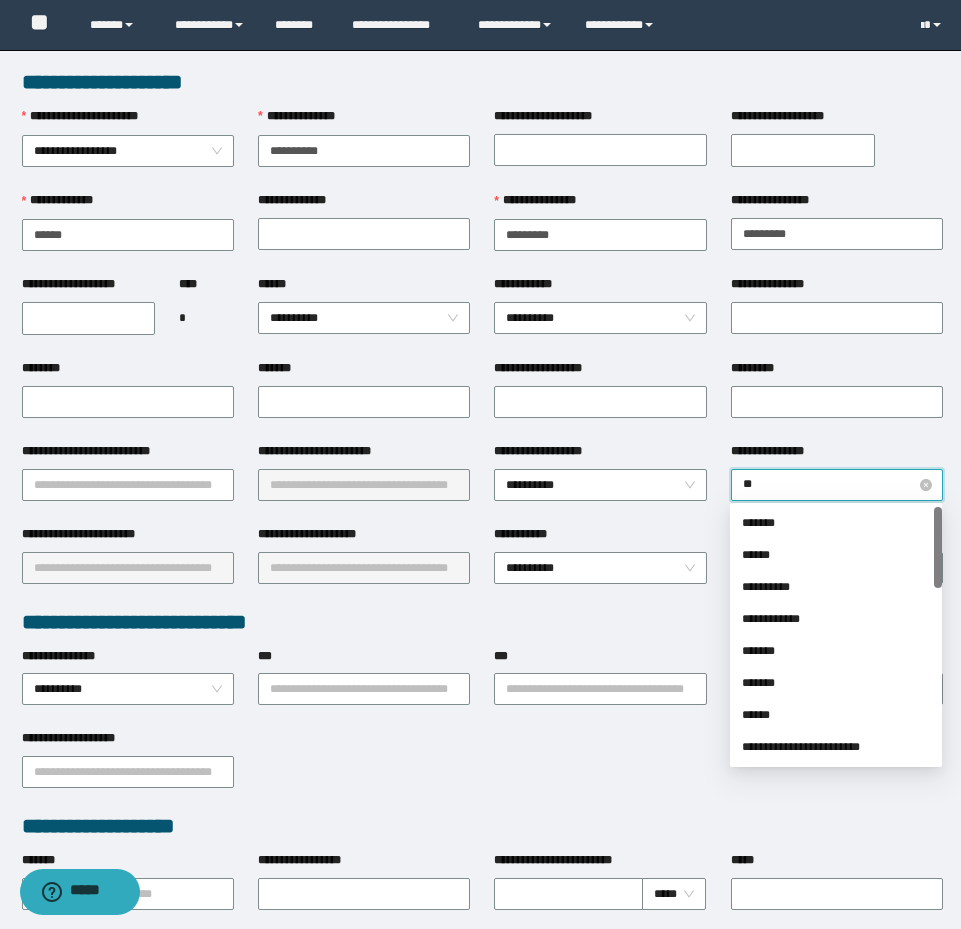type on "***" 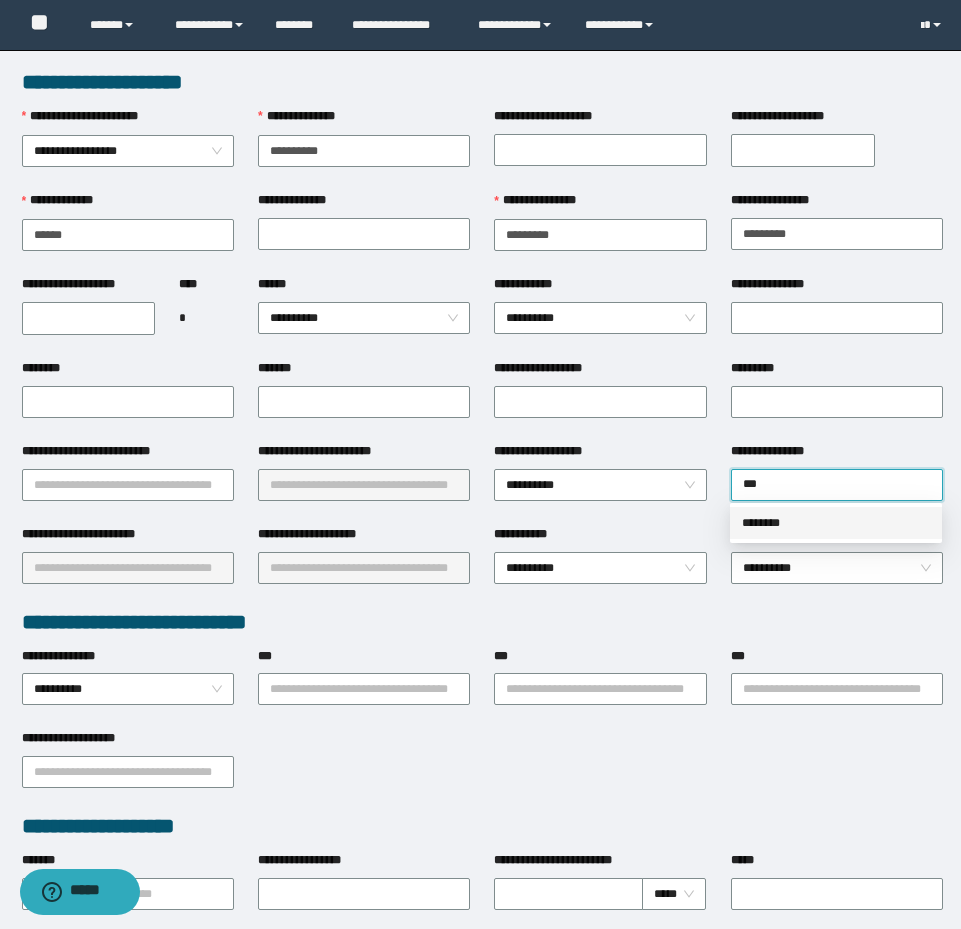 drag, startPoint x: 834, startPoint y: 526, endPoint x: 851, endPoint y: 533, distance: 18.384777 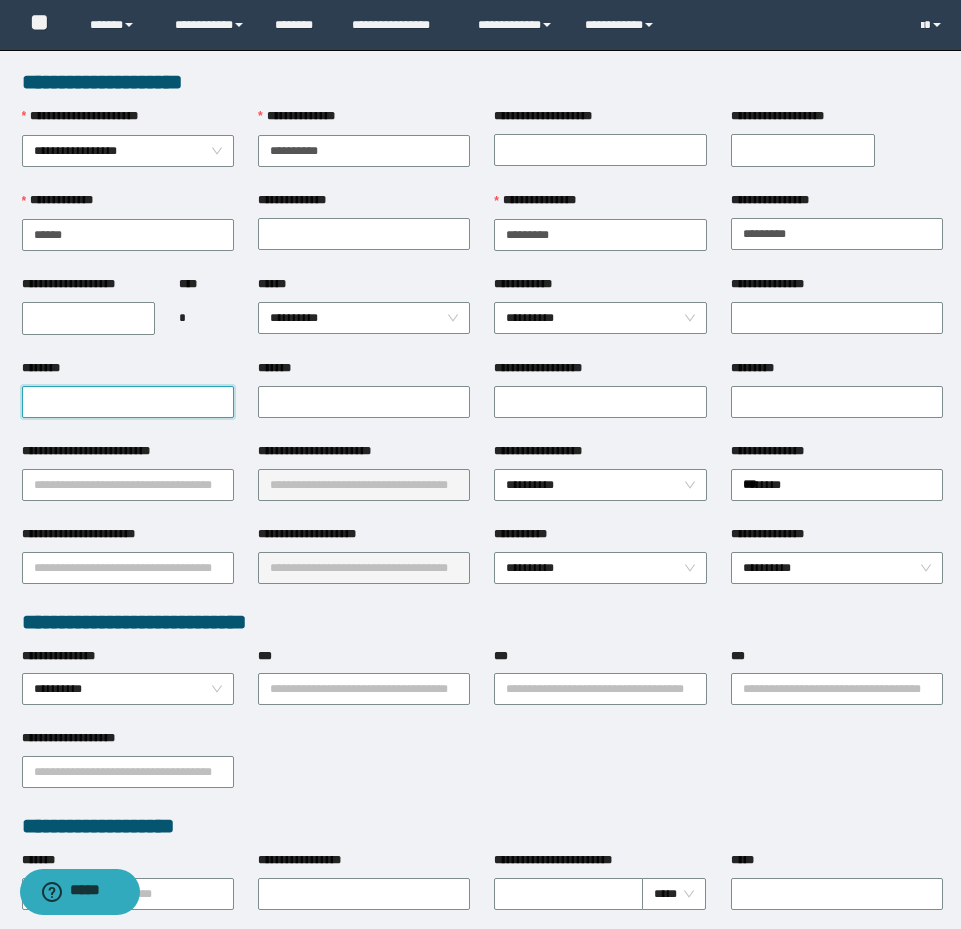 click on "********" at bounding box center (128, 402) 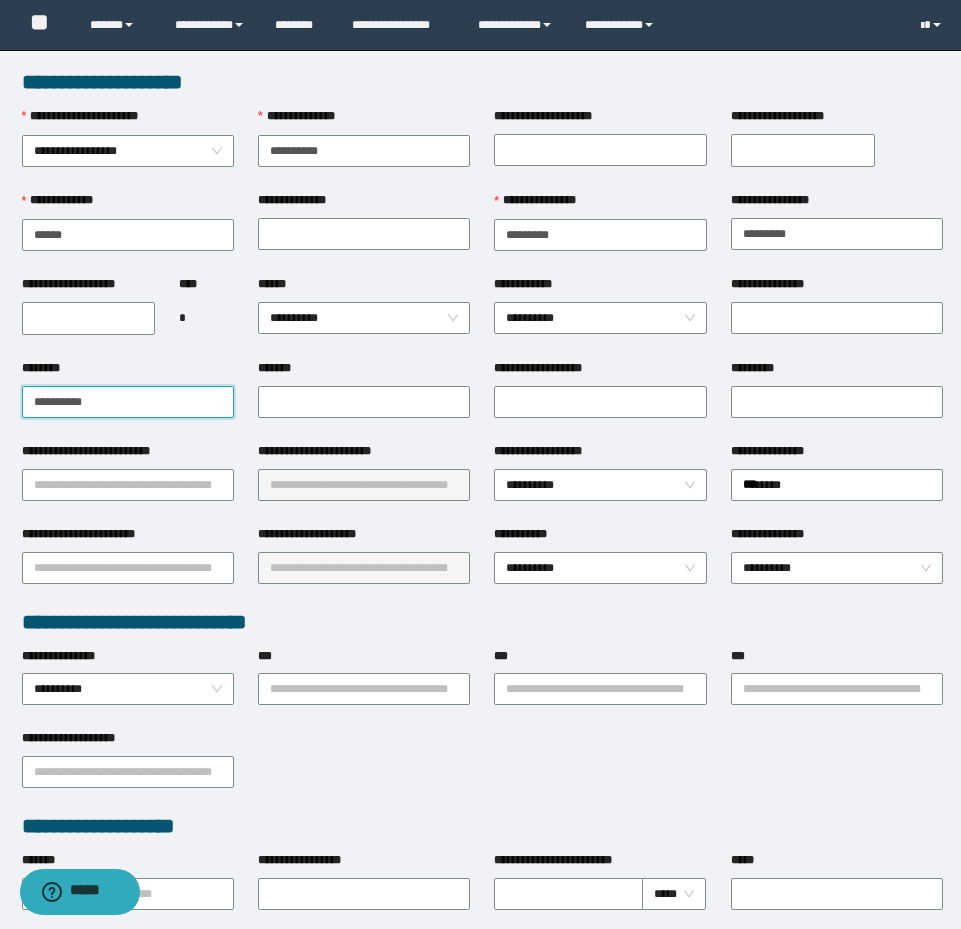 drag, startPoint x: 137, startPoint y: 402, endPoint x: -8, endPoint y: 380, distance: 146.65947 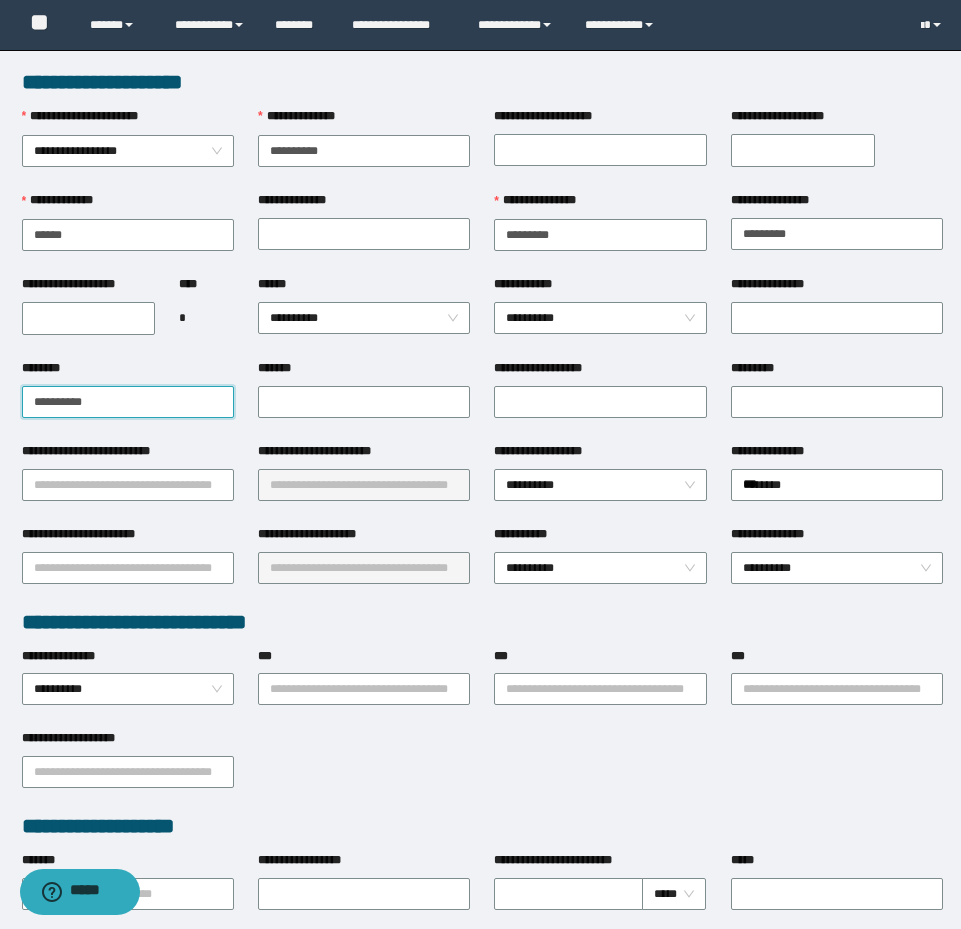 paste 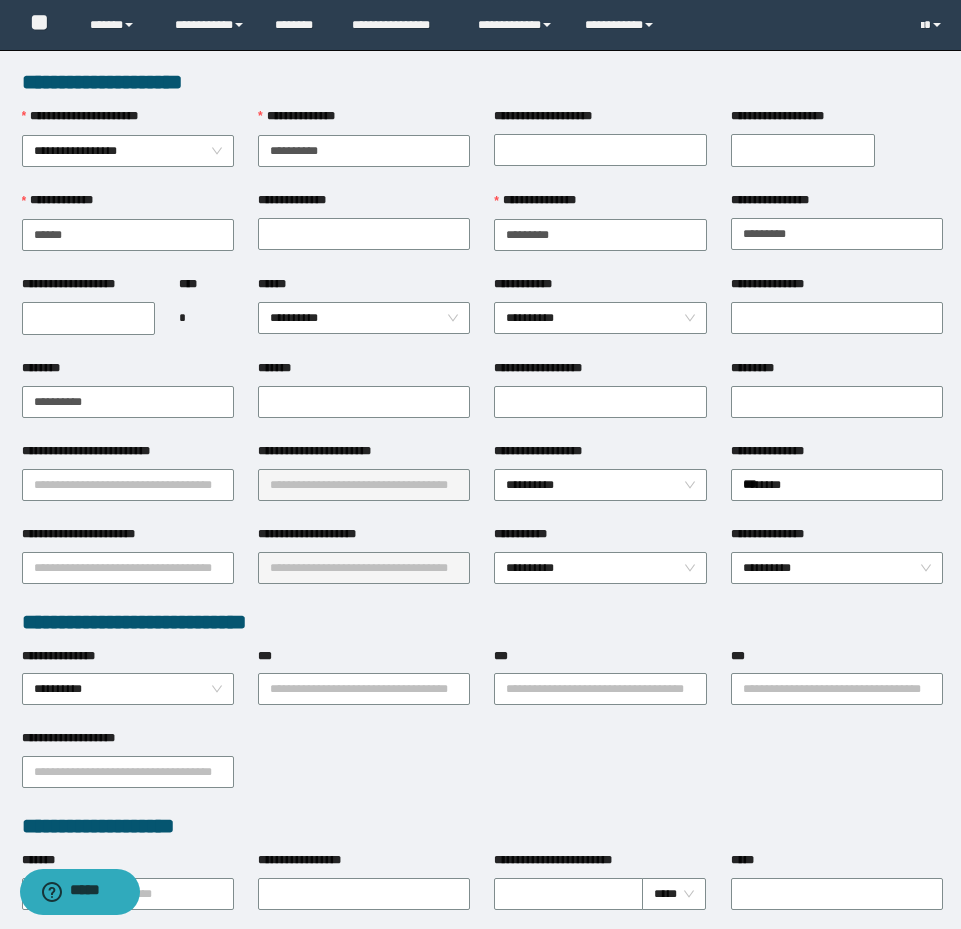 click on "**********" at bounding box center [89, 317] 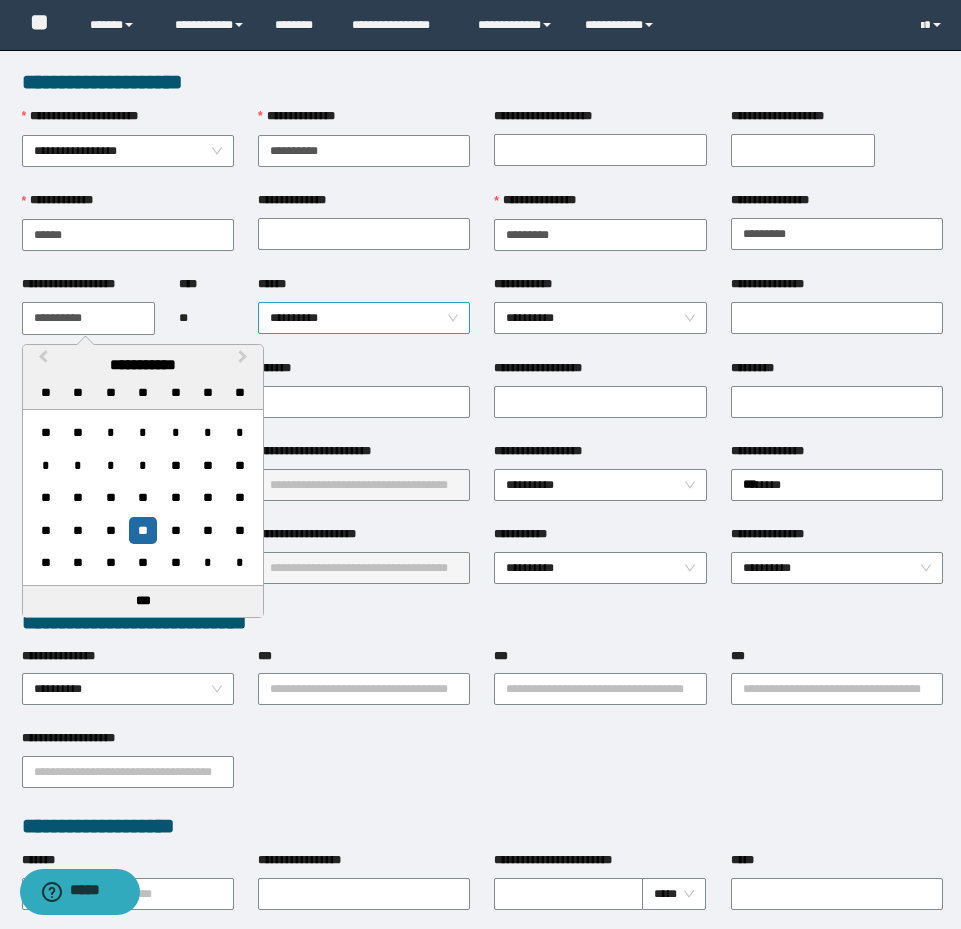 type on "**********" 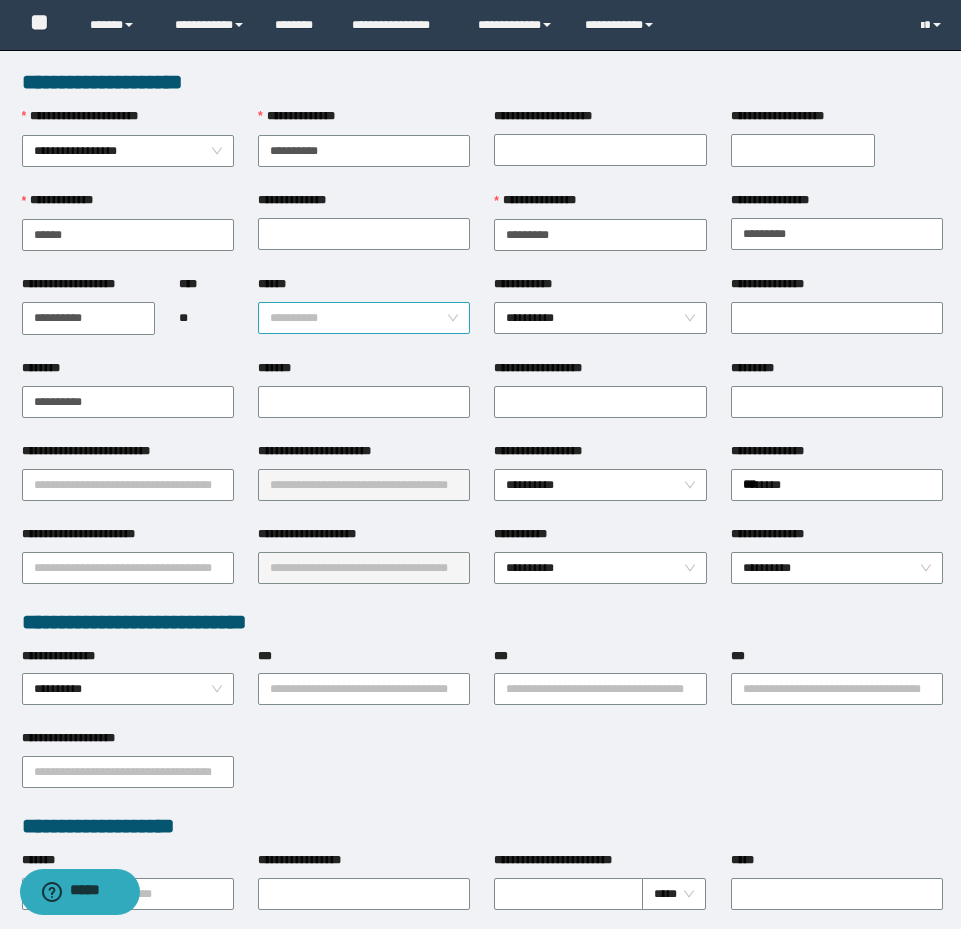 click on "**********" at bounding box center (364, 318) 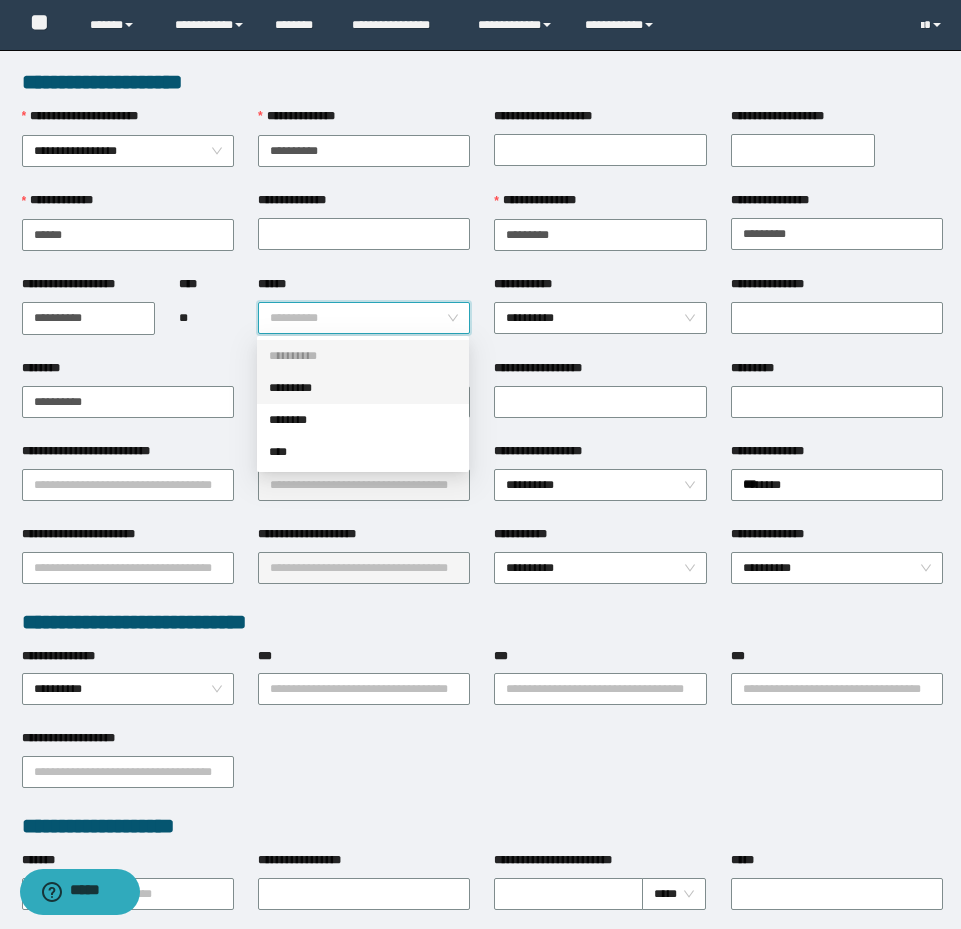 click on "*********" at bounding box center [363, 388] 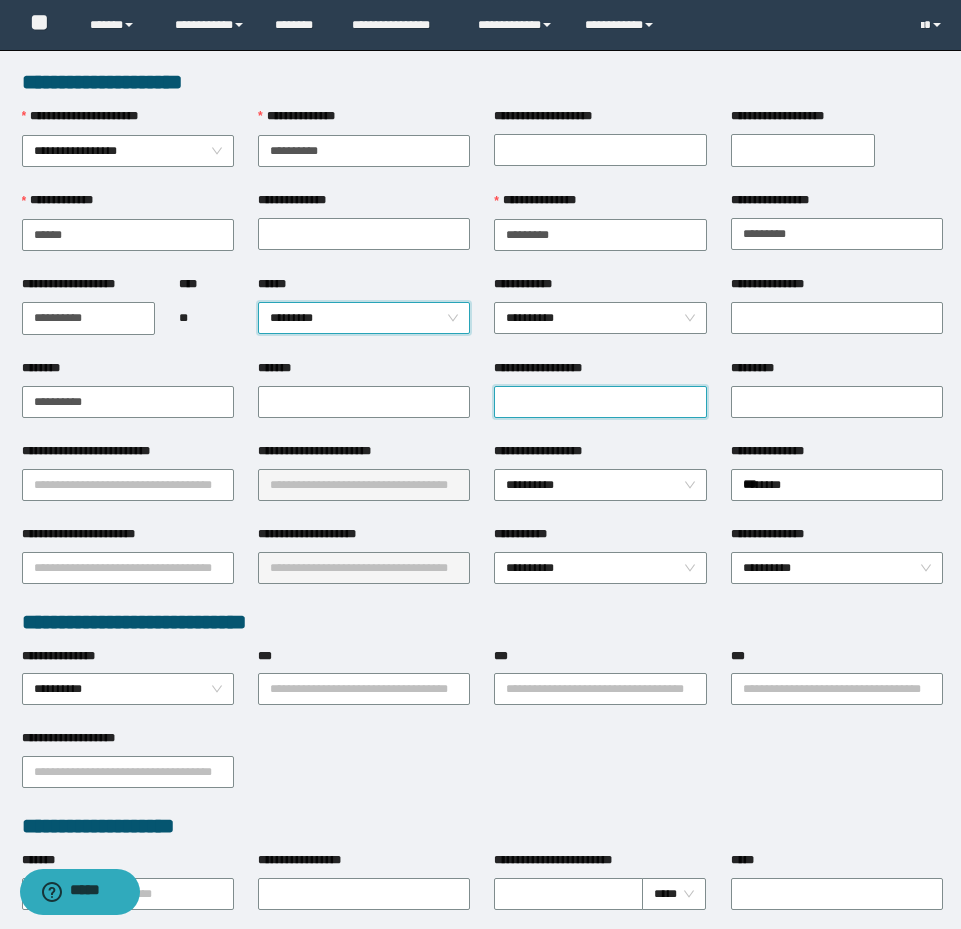 click on "**********" at bounding box center [600, 402] 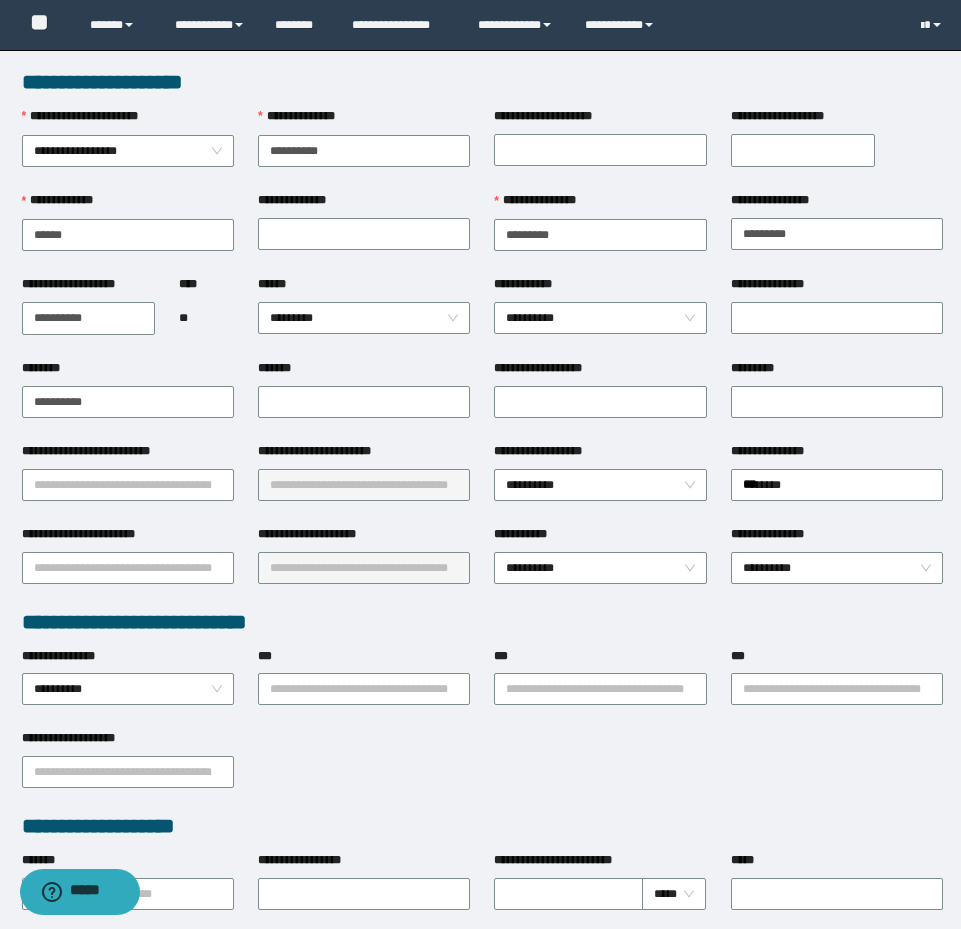 click on "**********" at bounding box center [482, 770] 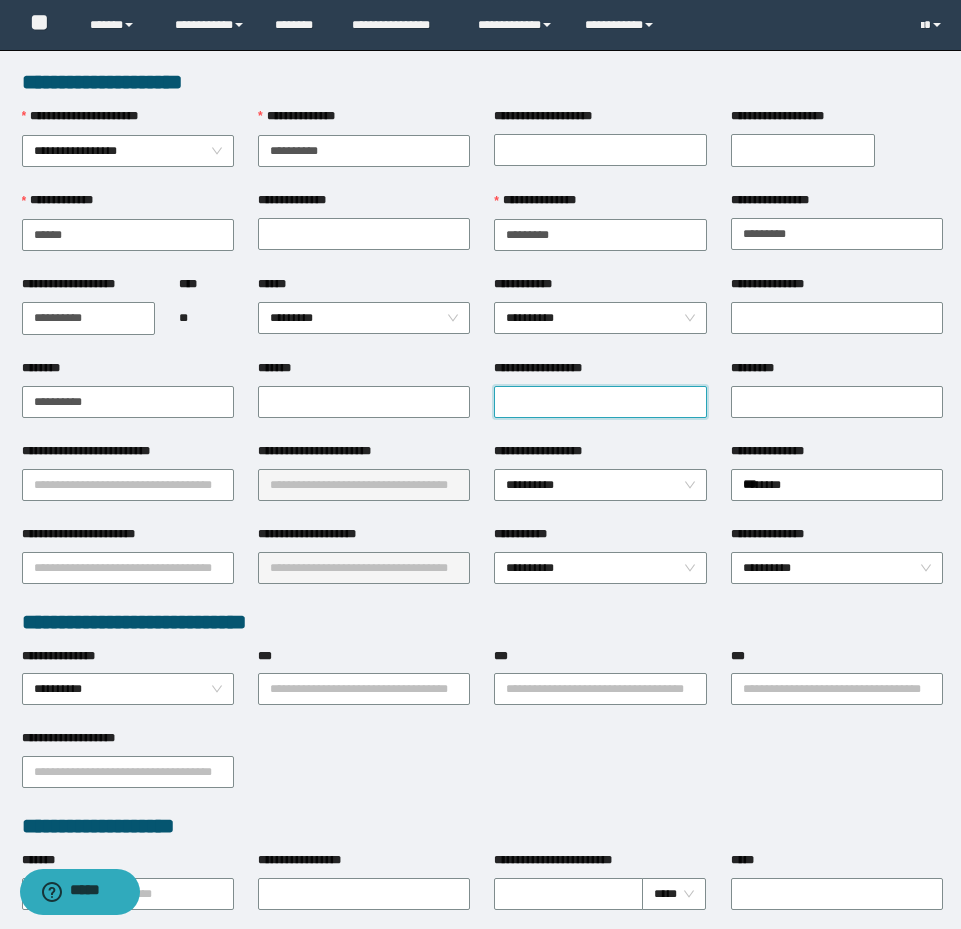 click on "**********" at bounding box center [600, 402] 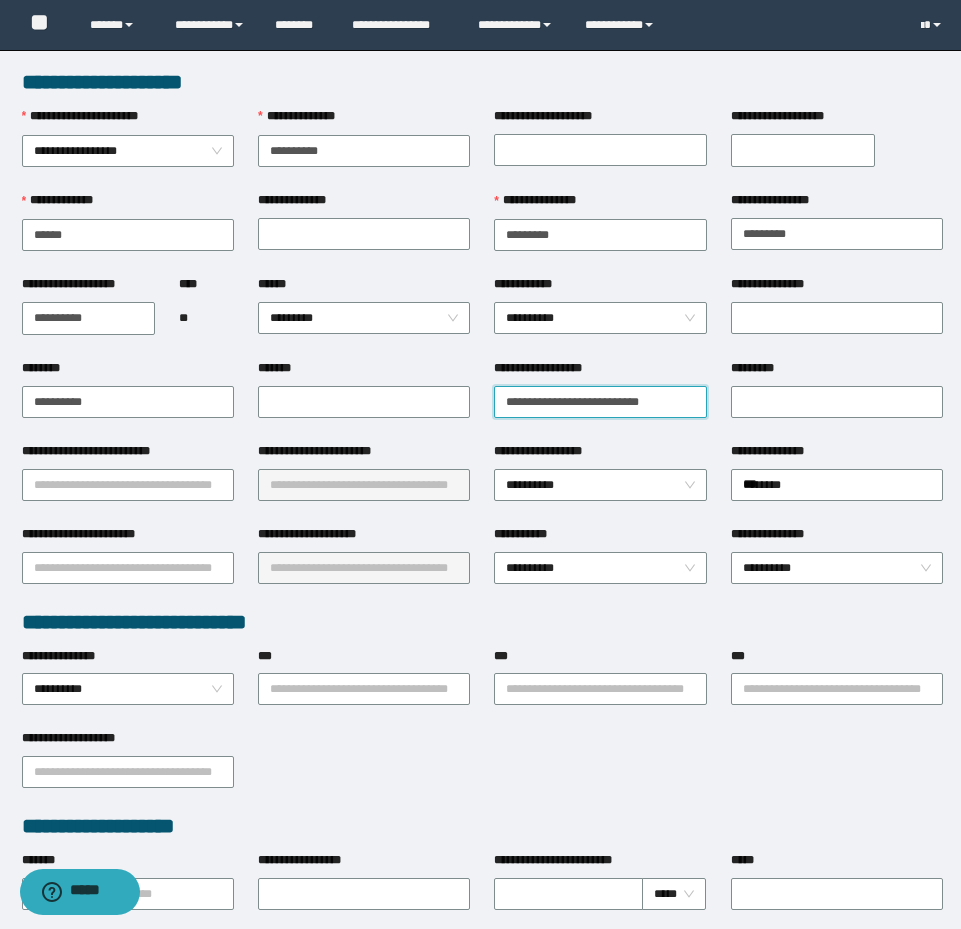 type on "**********" 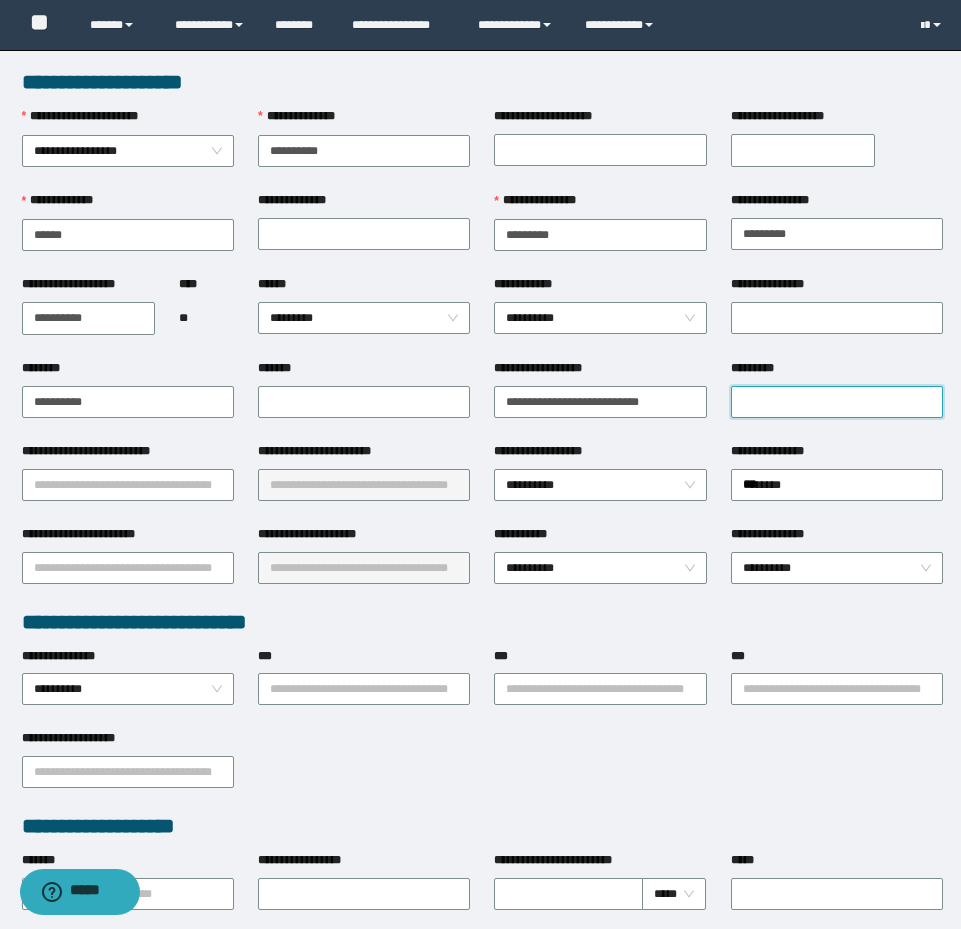 click on "*********" at bounding box center [837, 402] 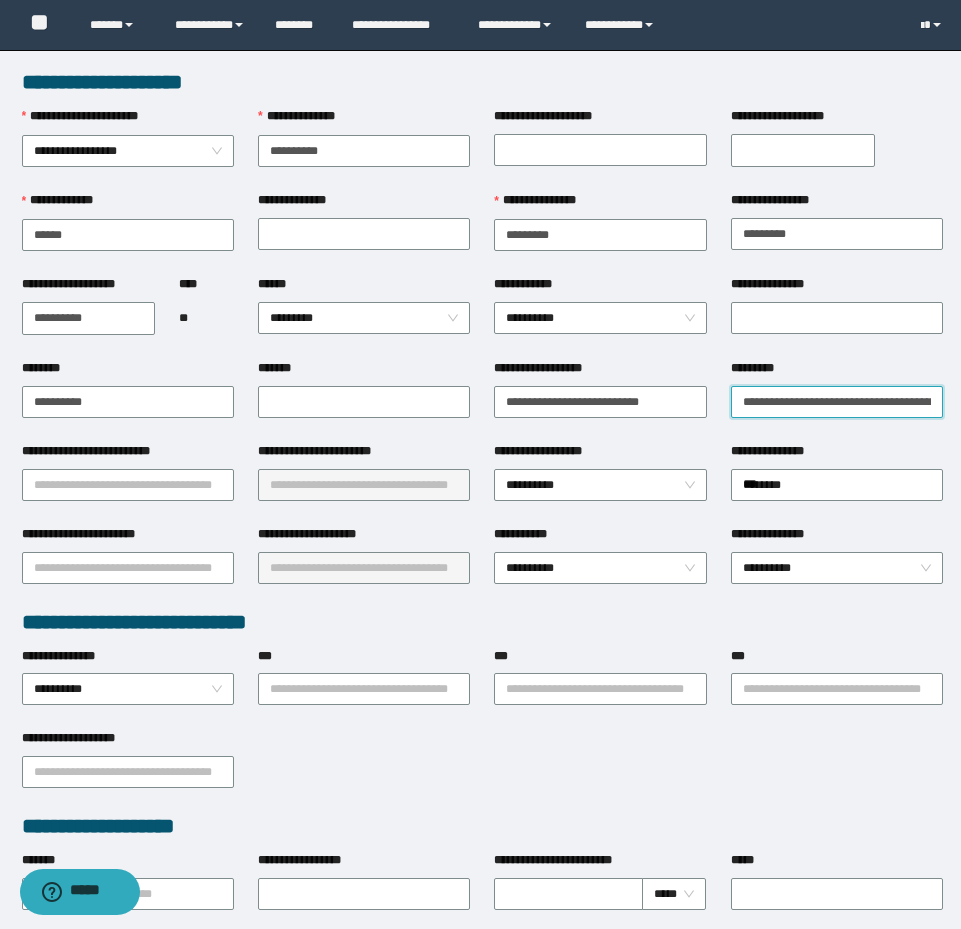scroll, scrollTop: 0, scrollLeft: 99, axis: horizontal 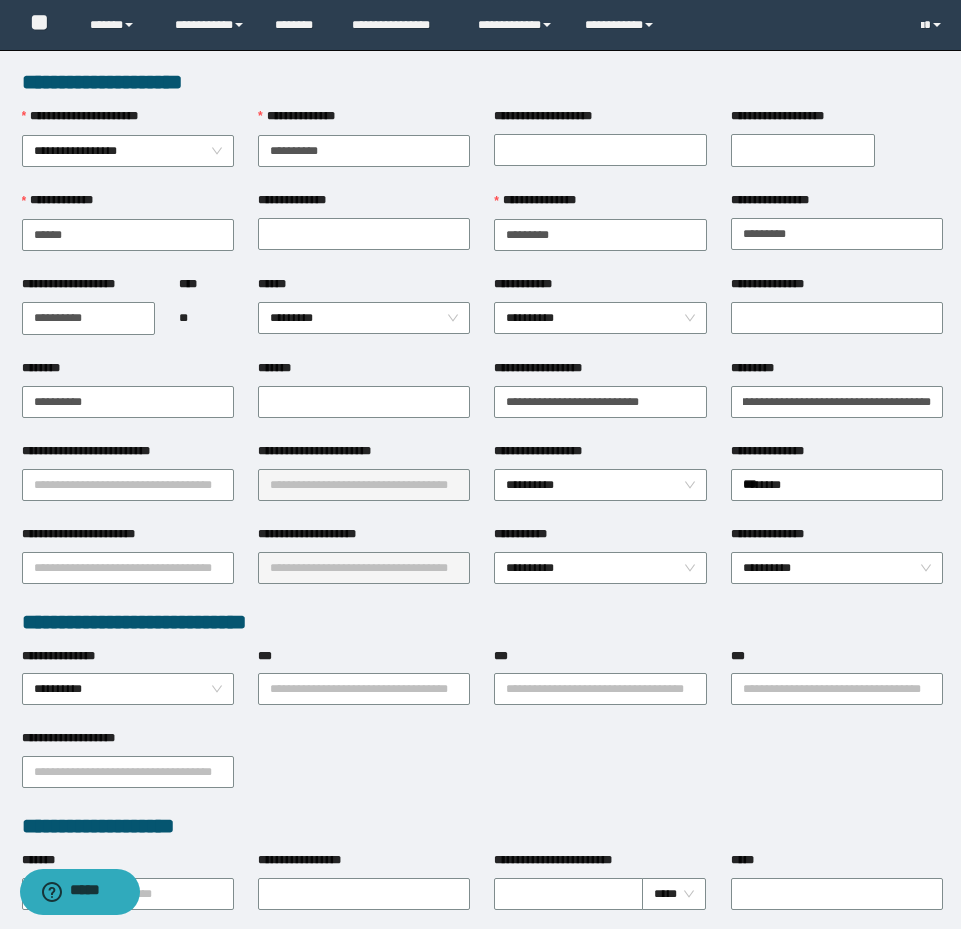 click on "**********" at bounding box center (837, 400) 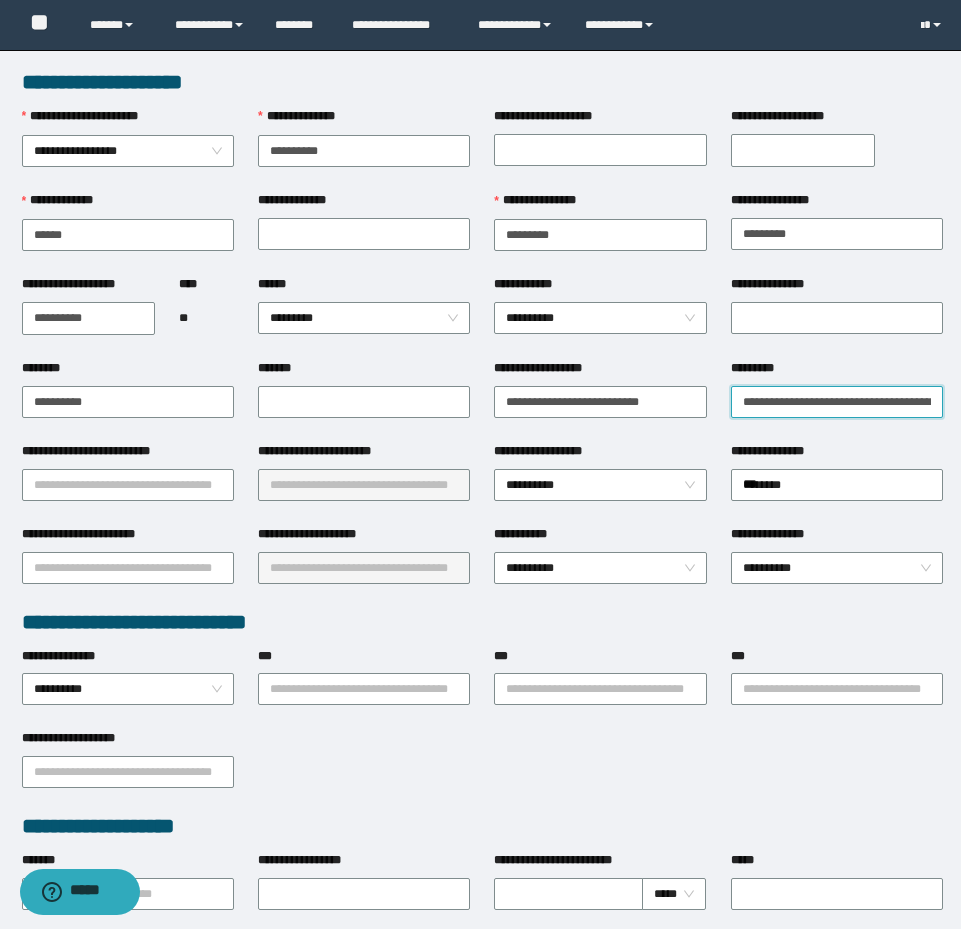 drag, startPoint x: 797, startPoint y: 401, endPoint x: 707, endPoint y: 400, distance: 90.005554 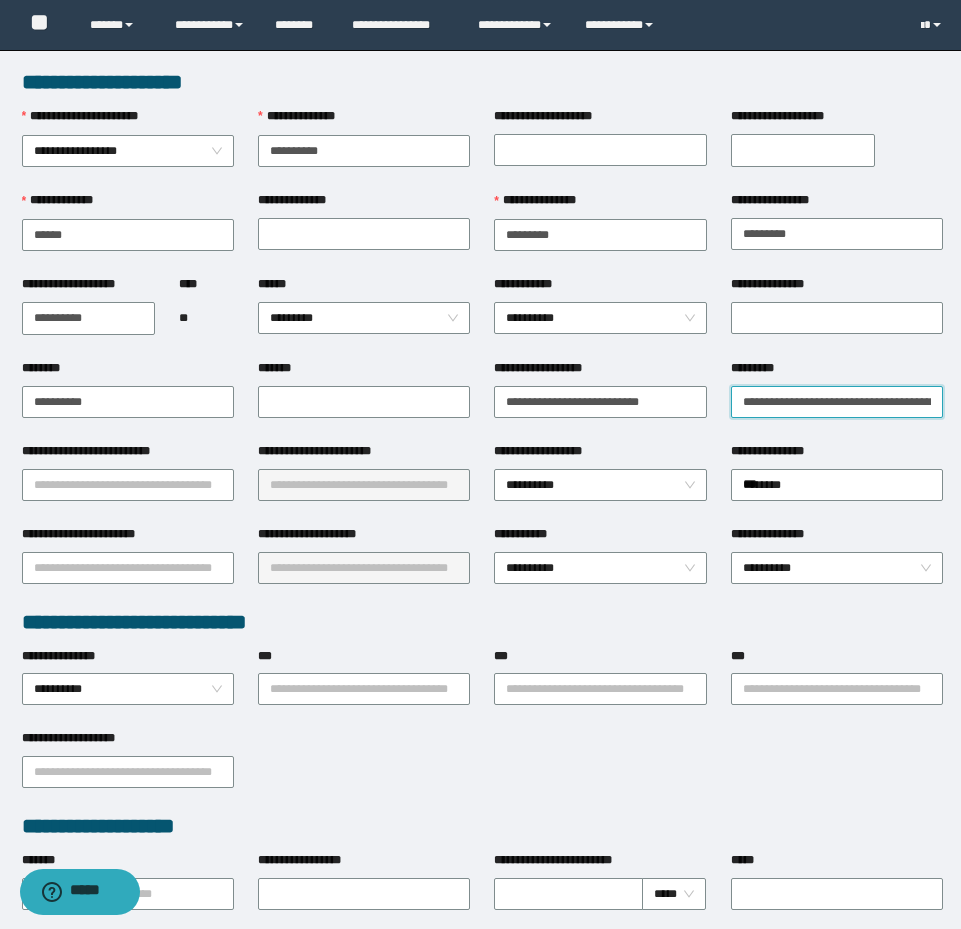 scroll, scrollTop: 0, scrollLeft: 44, axis: horizontal 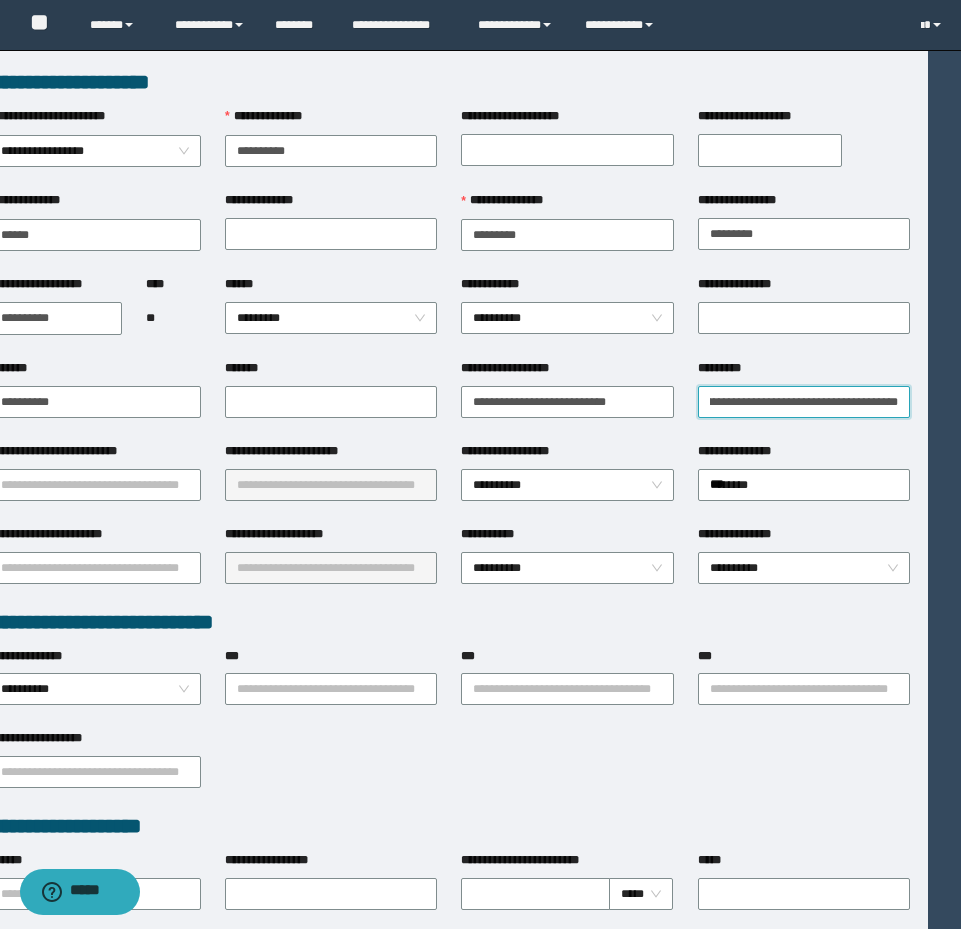 drag, startPoint x: 795, startPoint y: 385, endPoint x: 1048, endPoint y: 426, distance: 256.3006 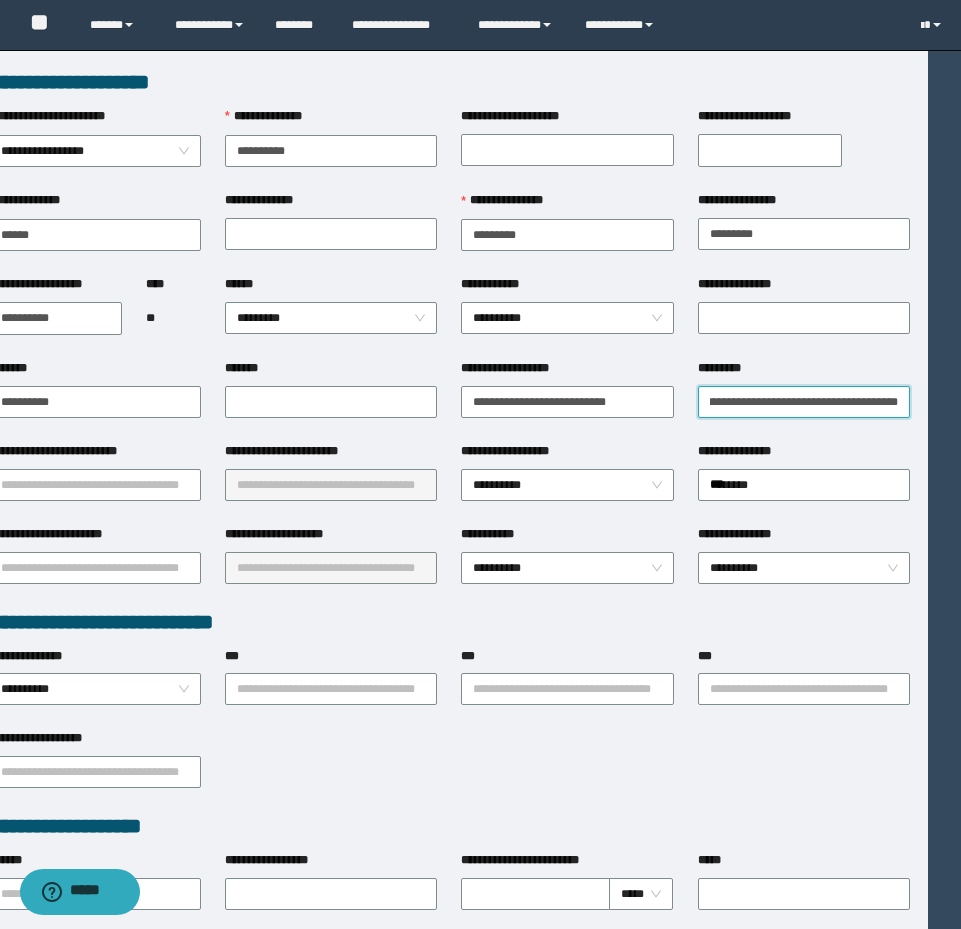 scroll, scrollTop: 0, scrollLeft: 55, axis: horizontal 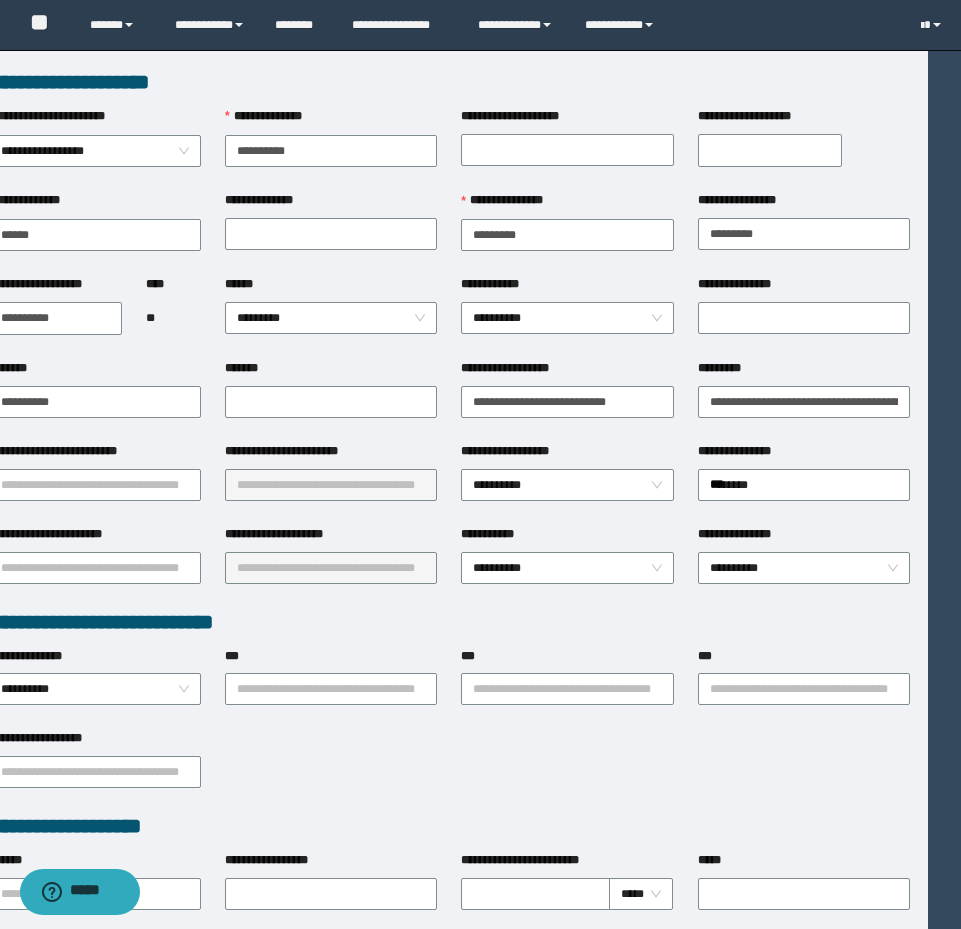click on "**********" at bounding box center [804, 400] 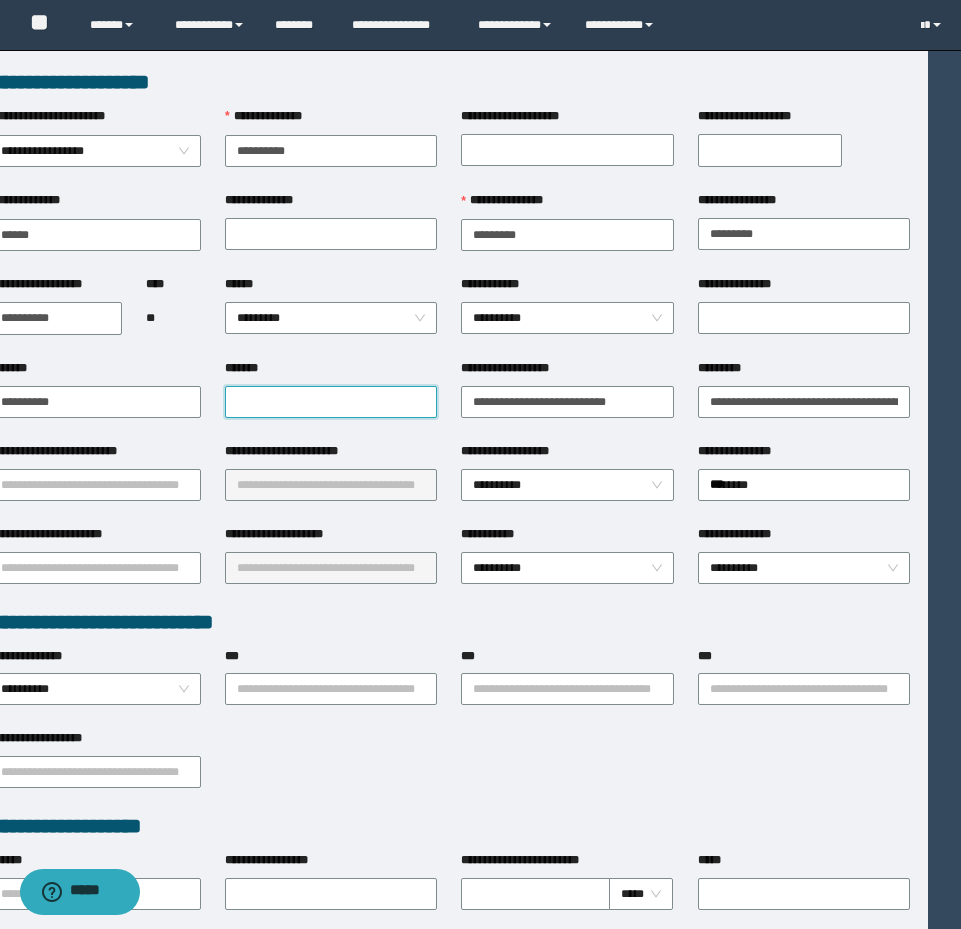 click on "*******" at bounding box center (331, 402) 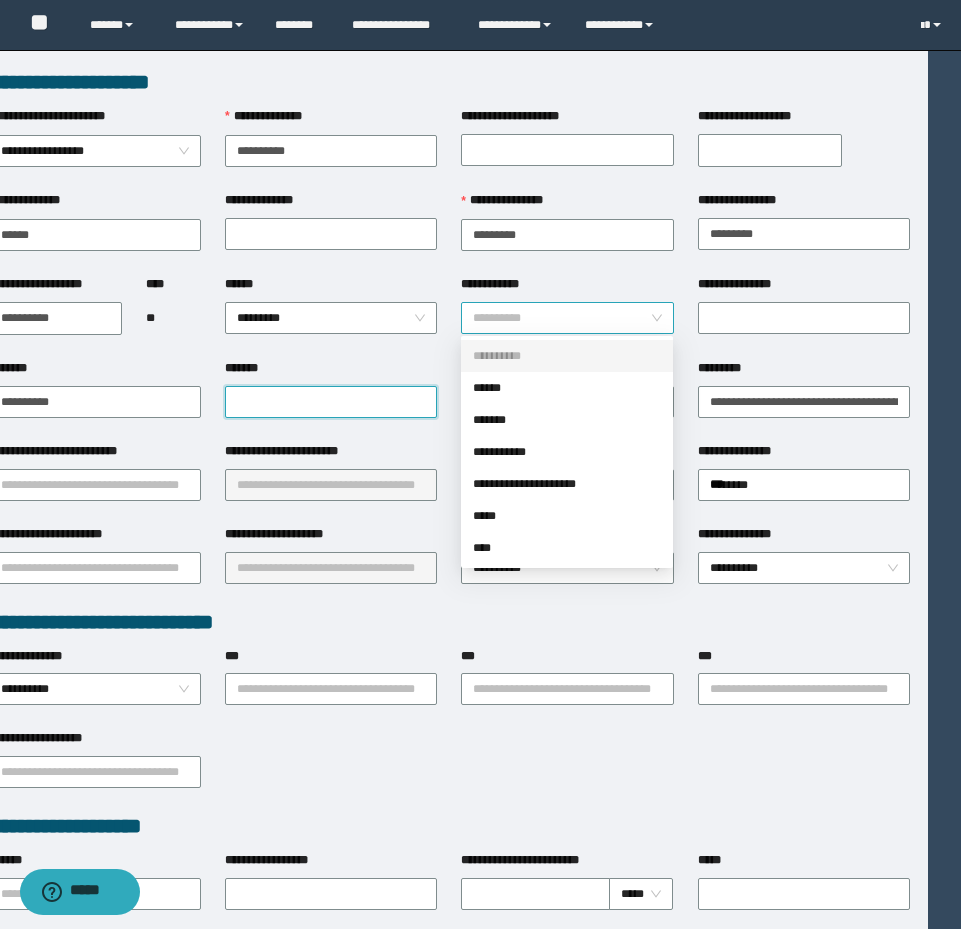 click on "**********" at bounding box center [567, 318] 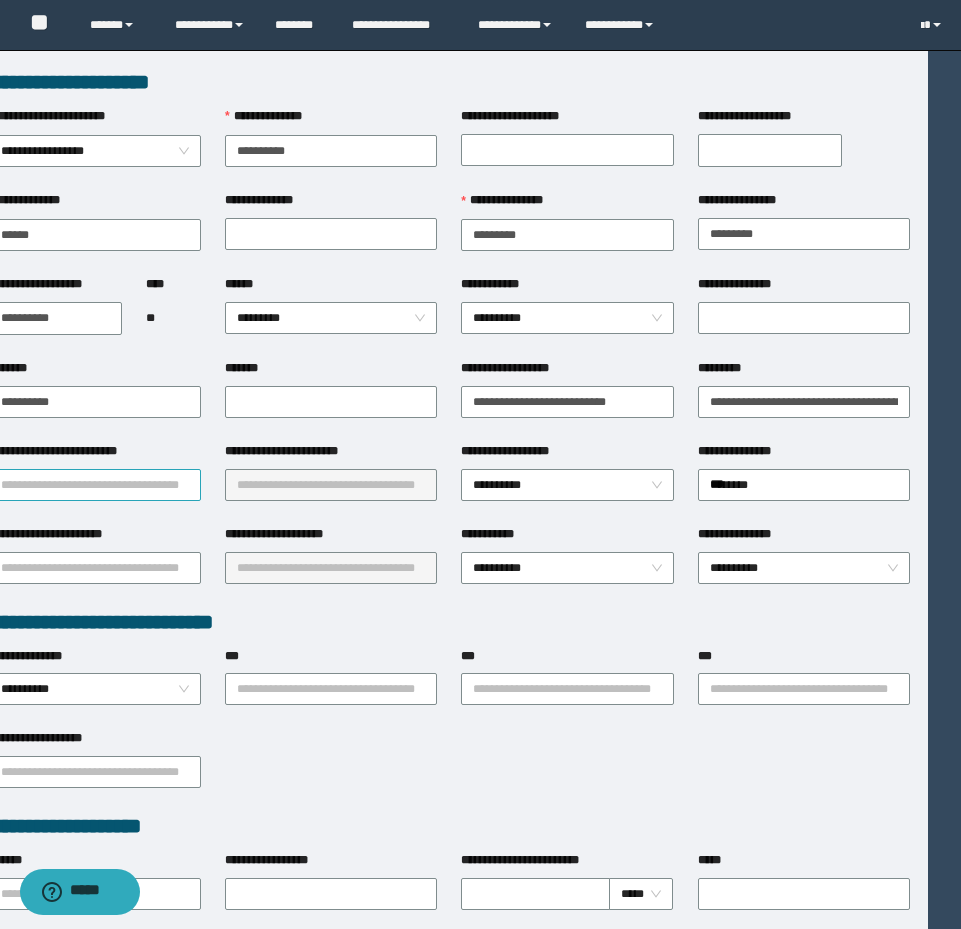 click on "**********" at bounding box center (95, 485) 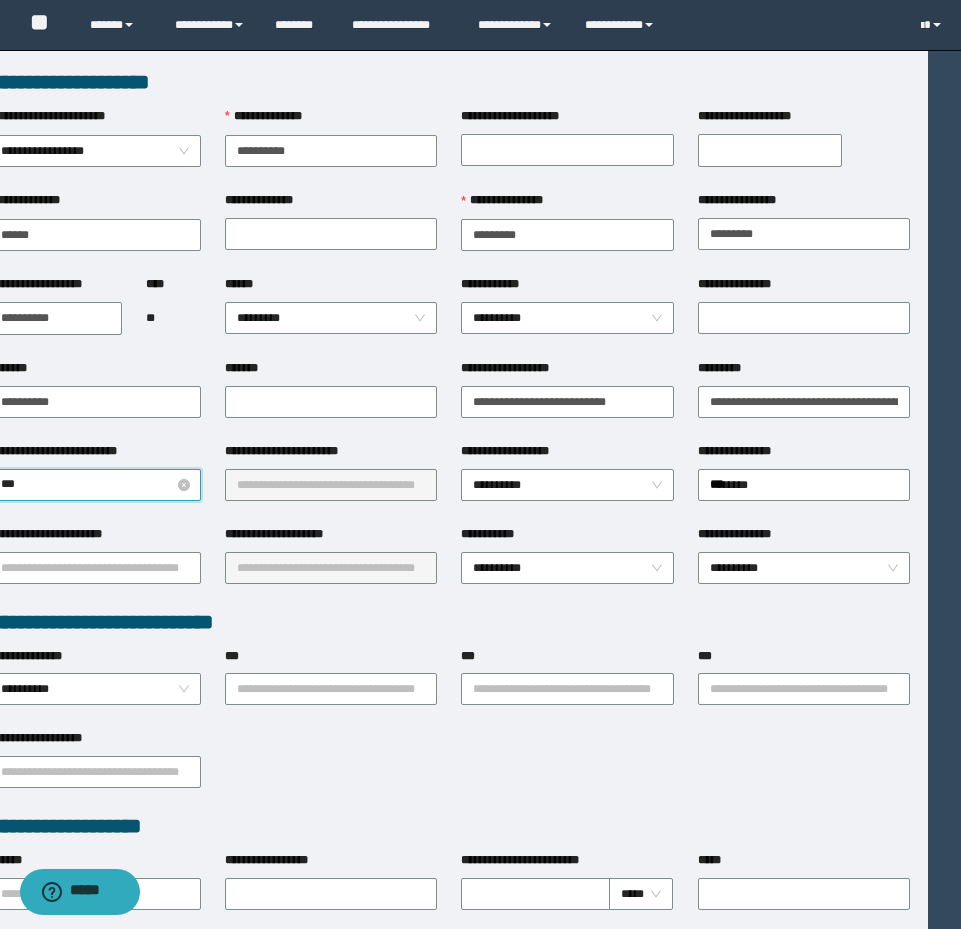 type on "****" 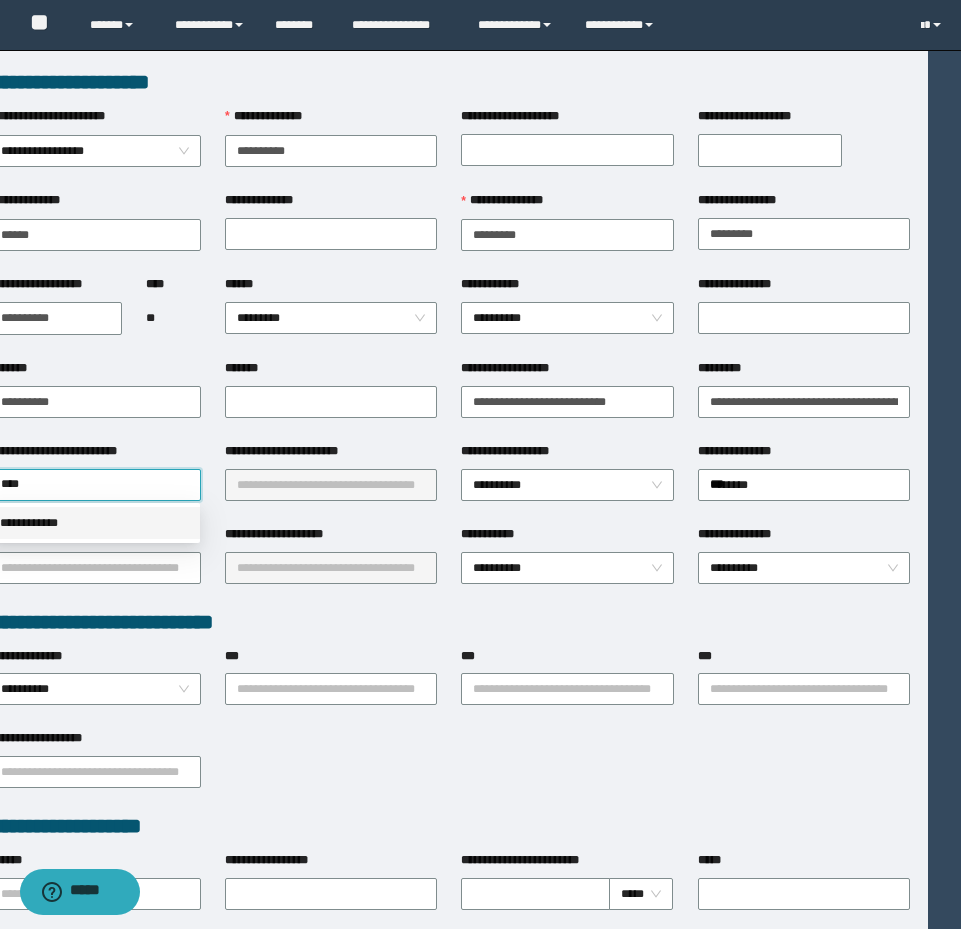 click on "**********" at bounding box center [94, 523] 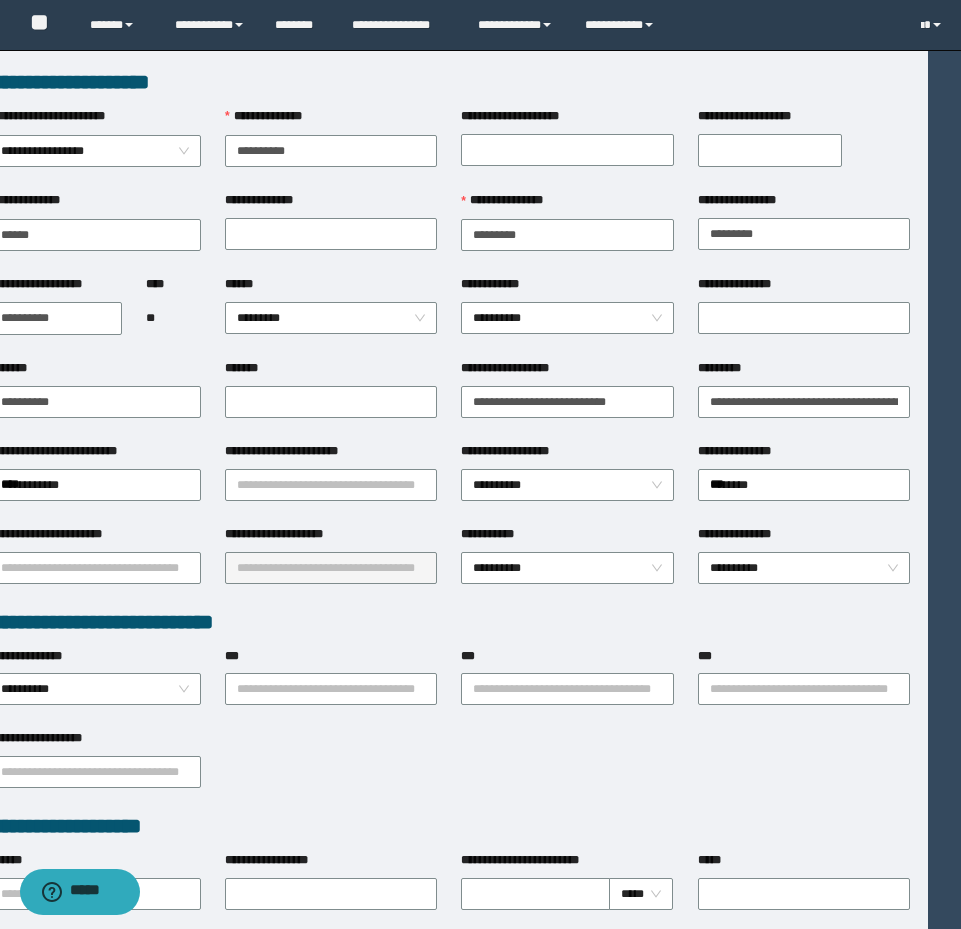 click on "**********" at bounding box center (331, 483) 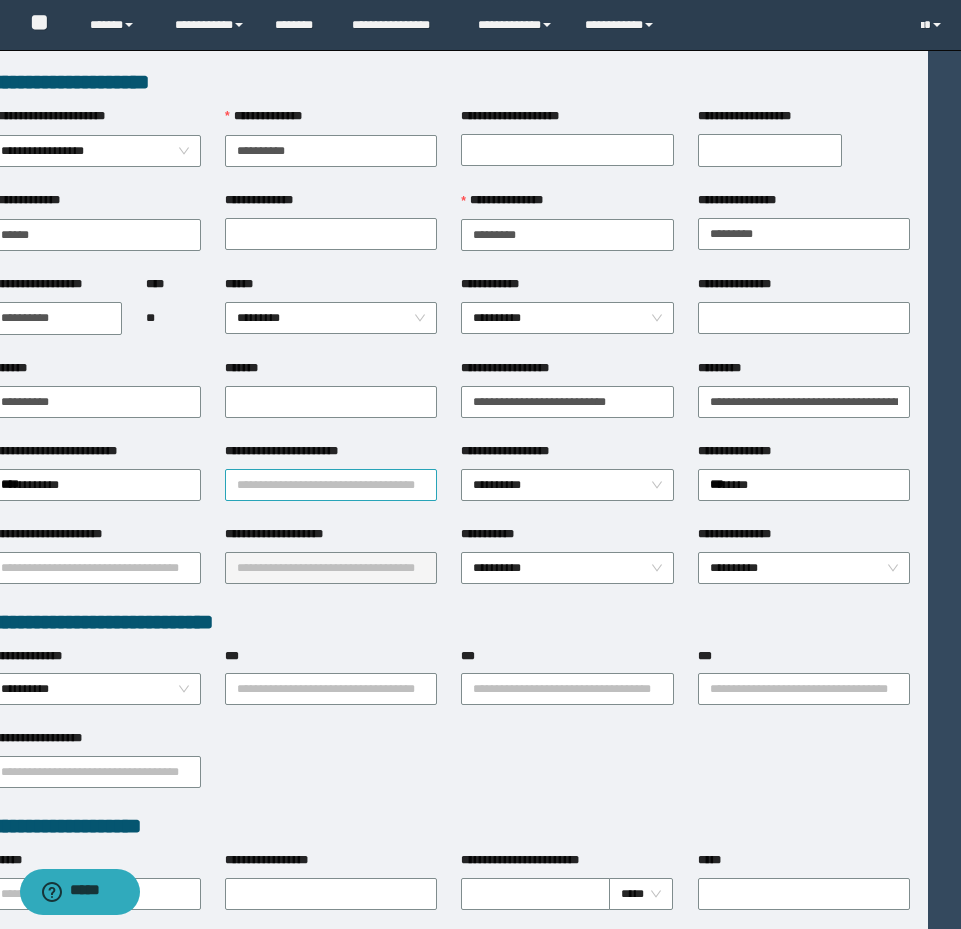 click on "**********" at bounding box center (331, 485) 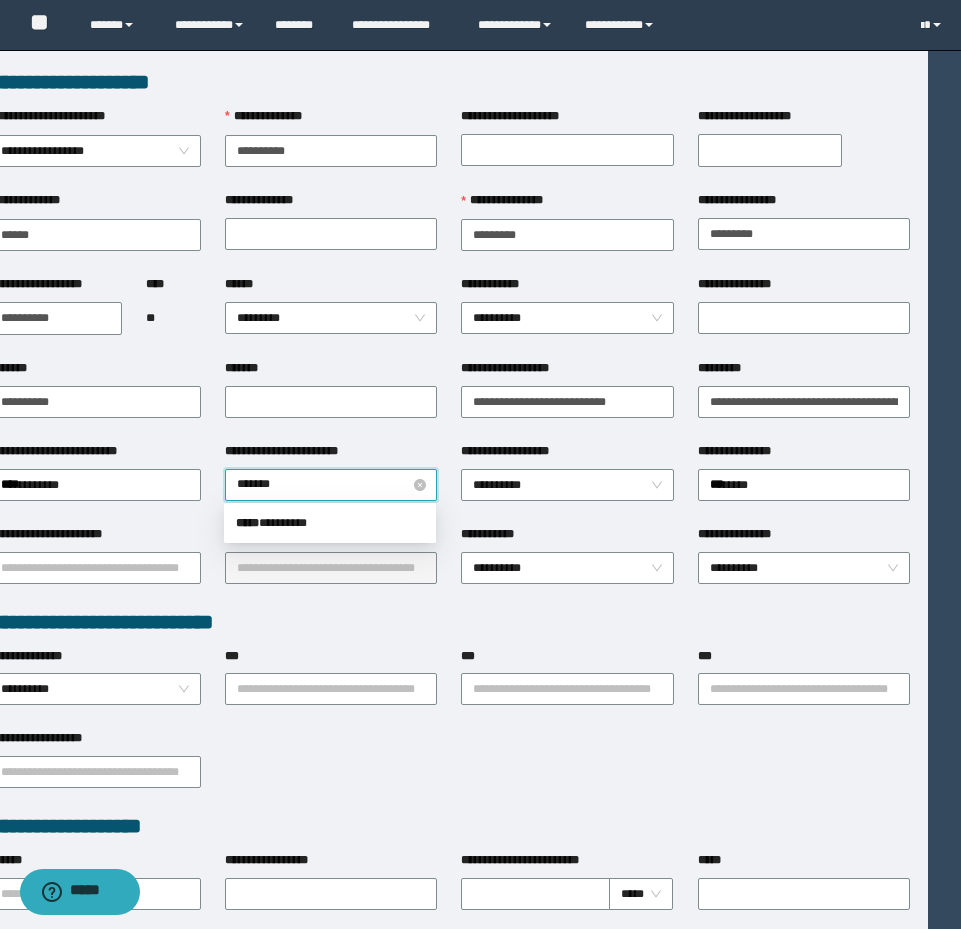type on "*******" 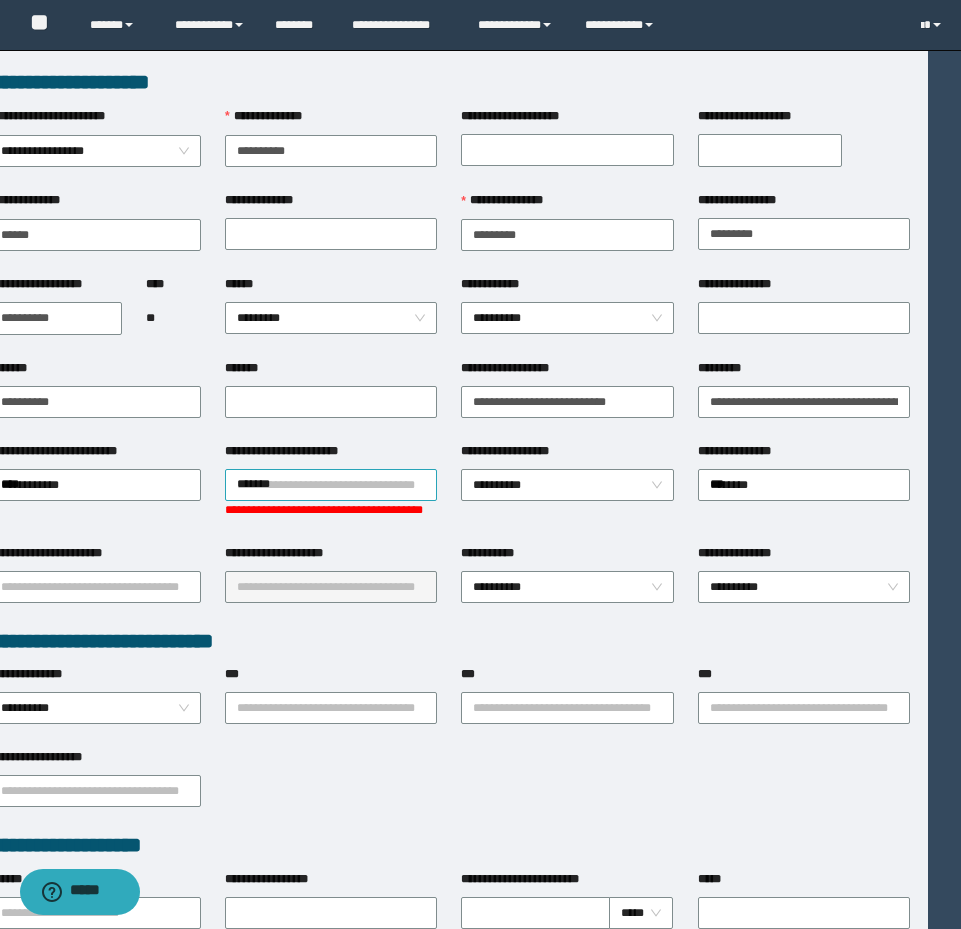click on "*******" at bounding box center [331, 485] 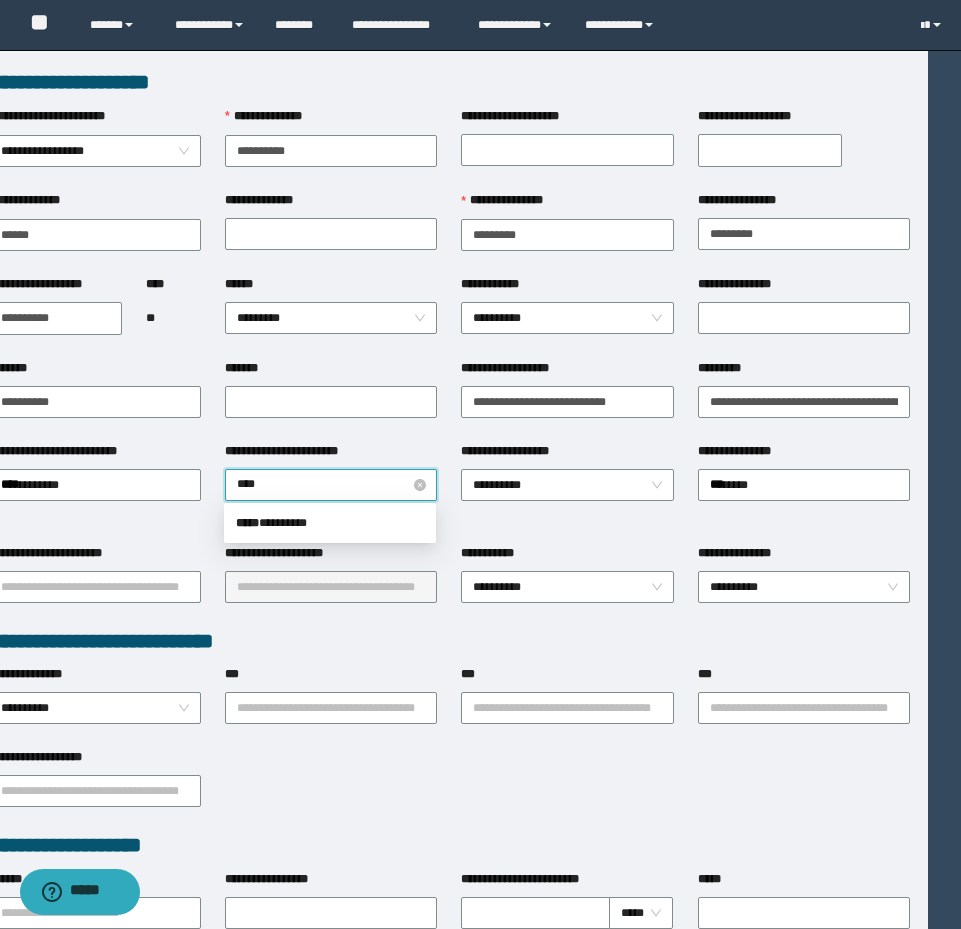 type on "*****" 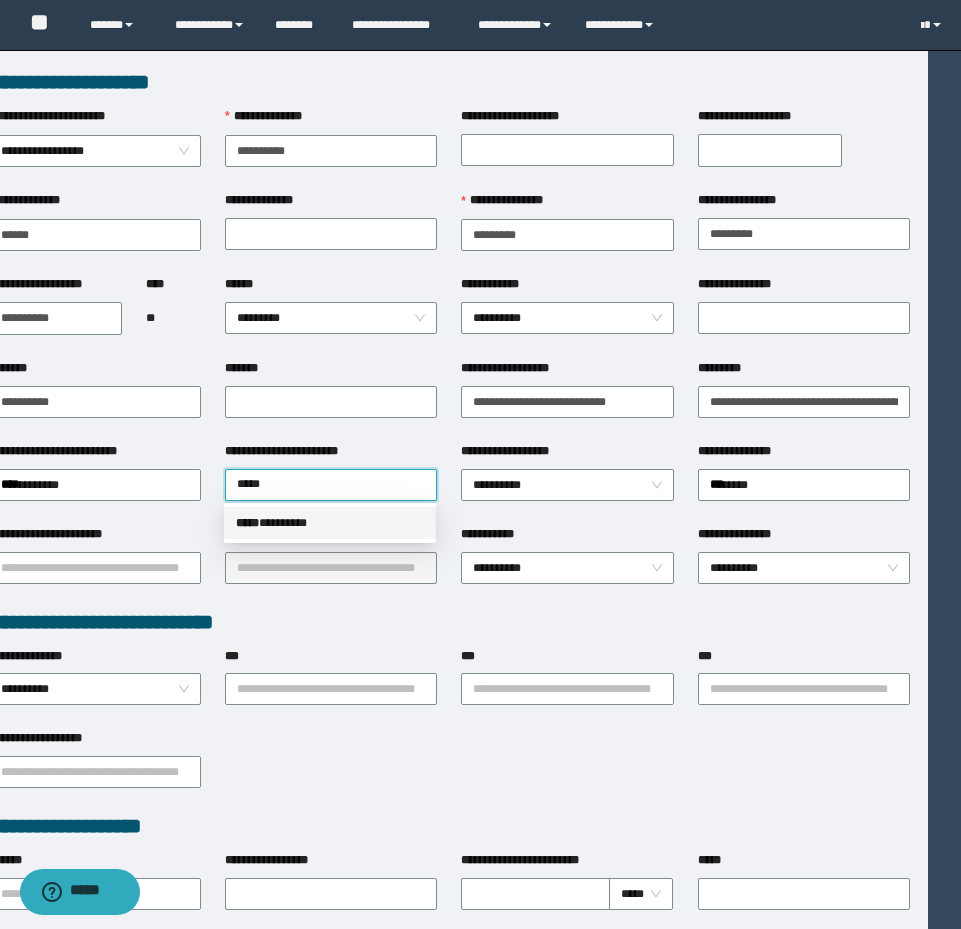 click on "***** * *******" at bounding box center (330, 523) 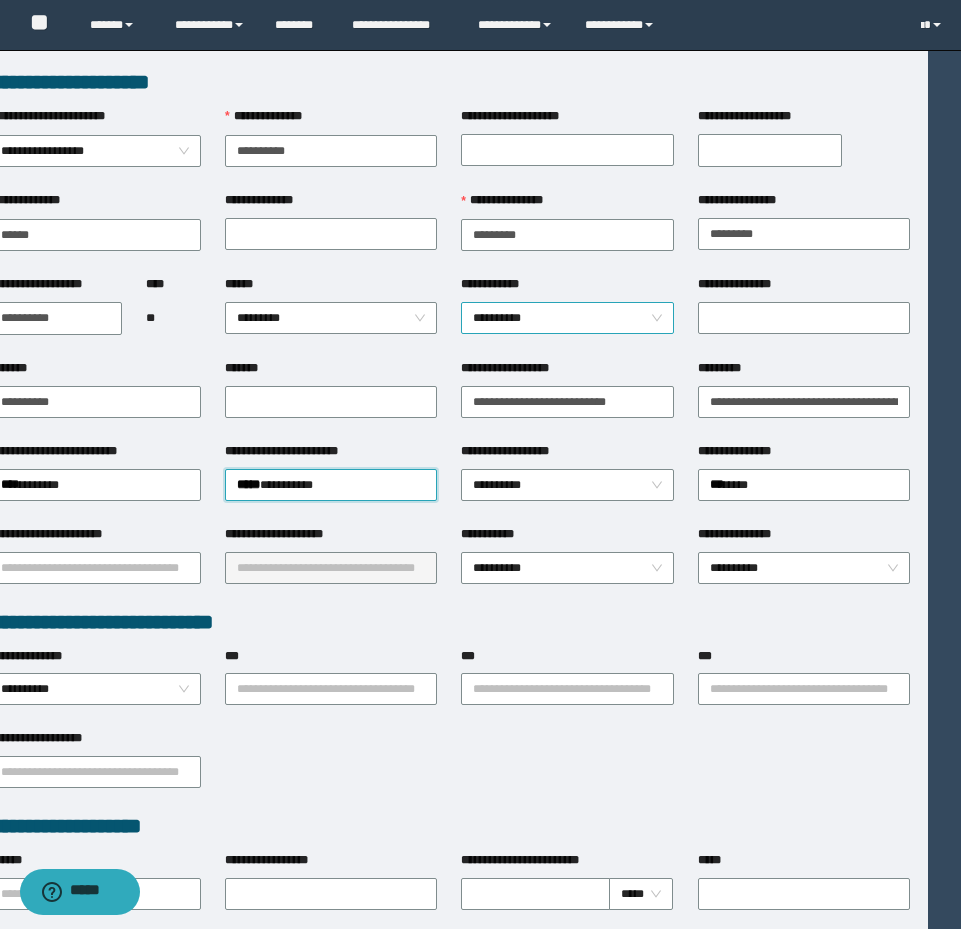 click on "**********" at bounding box center (567, 318) 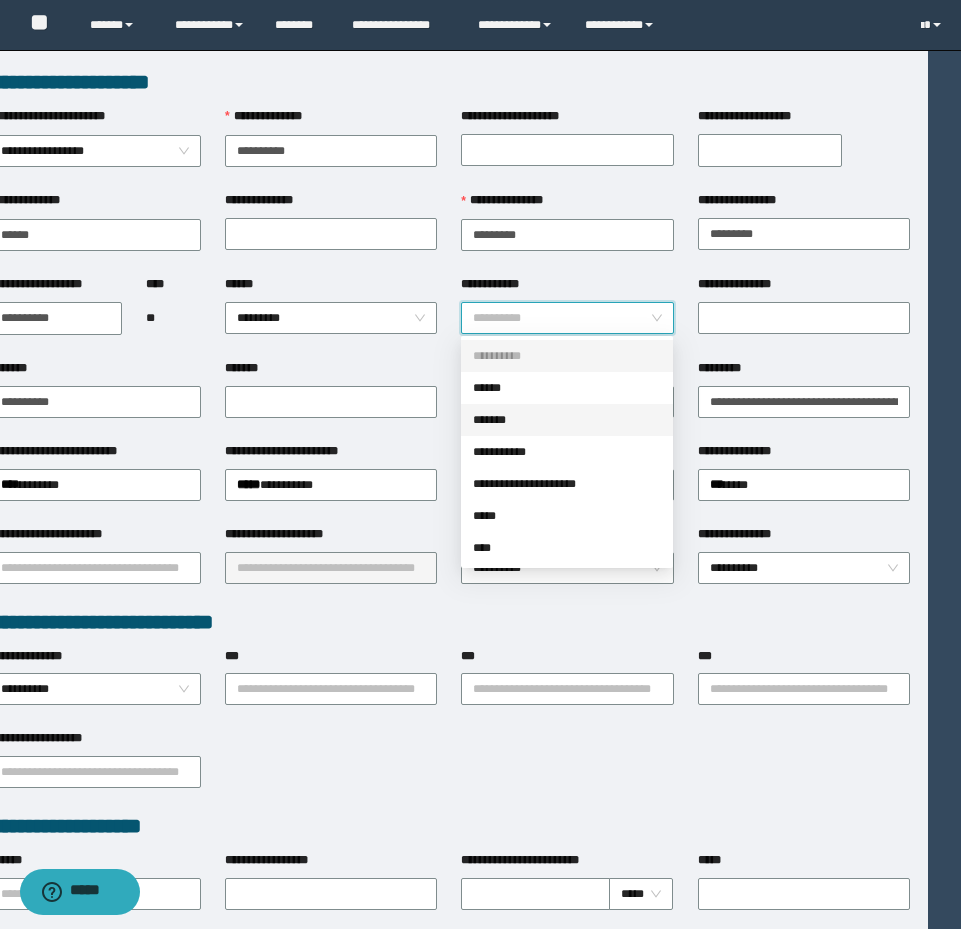 click on "*******" at bounding box center [567, 420] 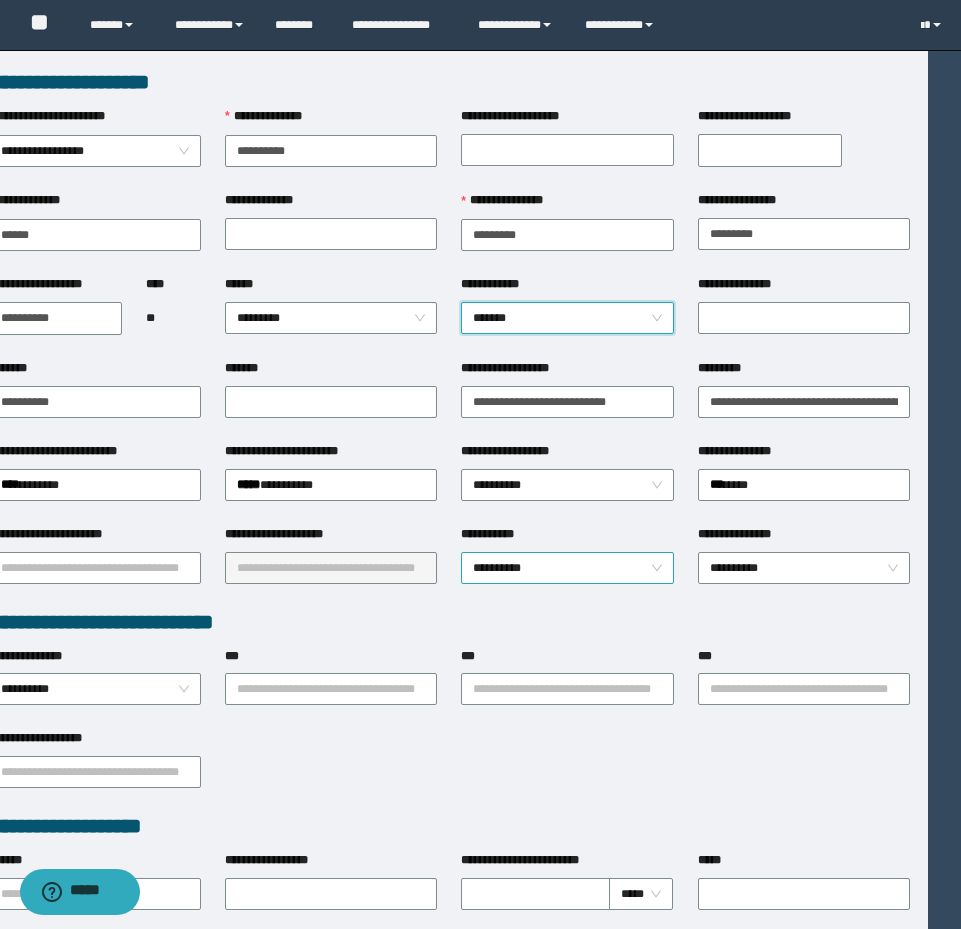 click on "**********" at bounding box center (567, 568) 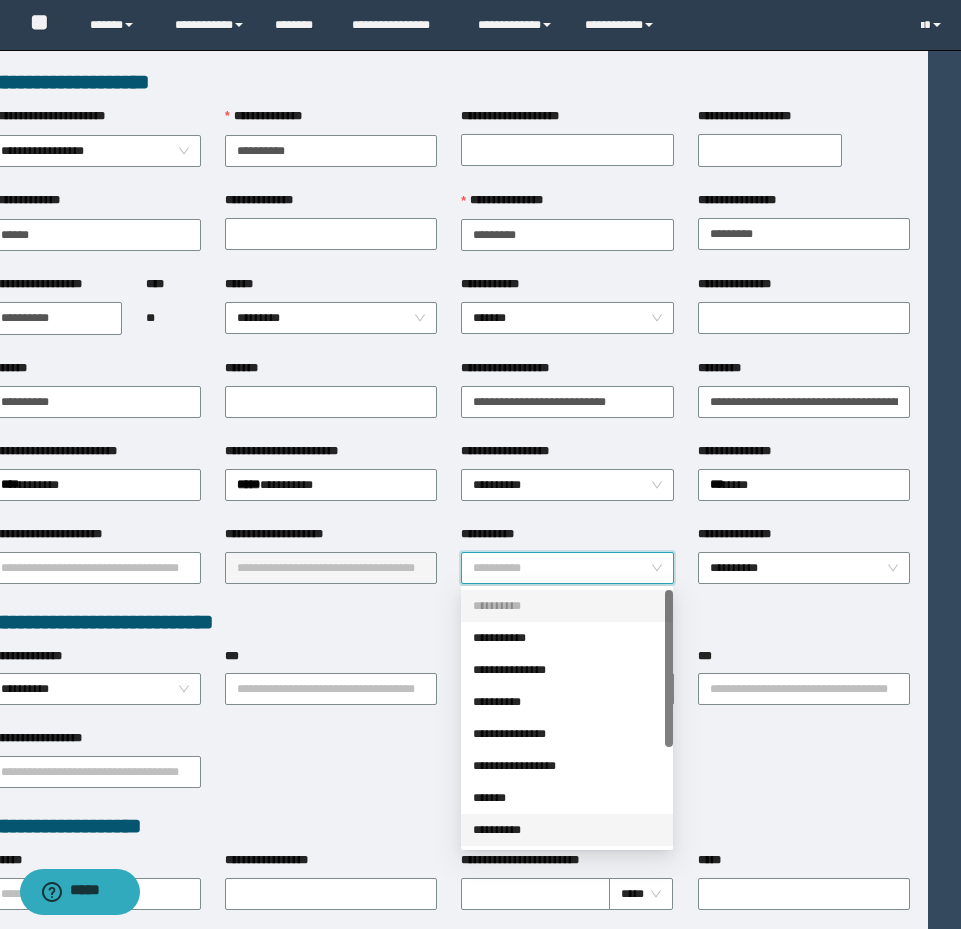 click on "**********" at bounding box center (567, 830) 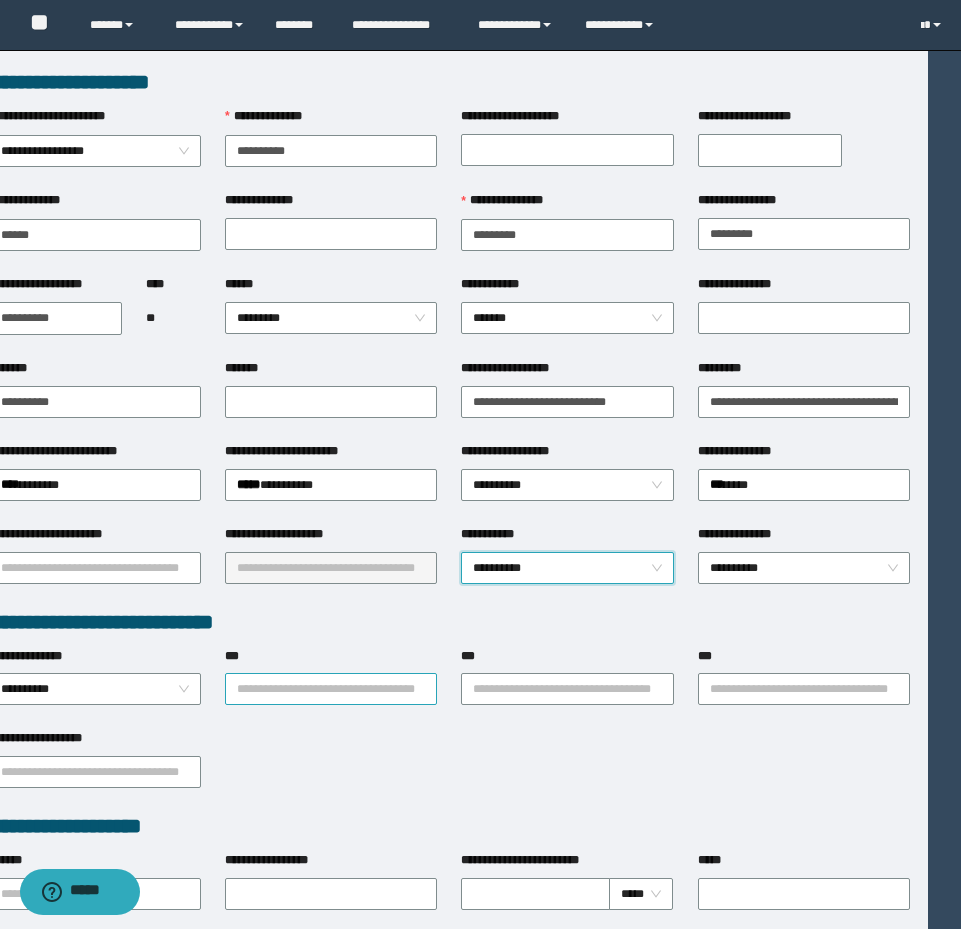 click on "***" at bounding box center [331, 689] 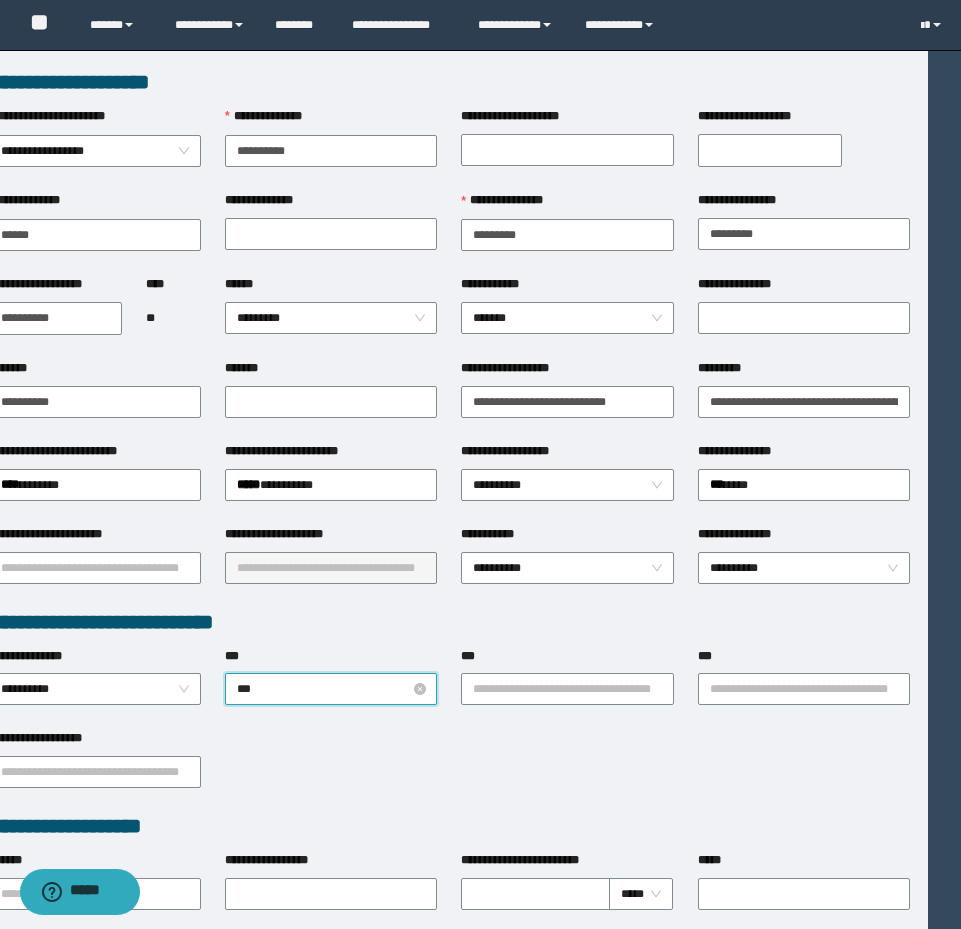 type on "****" 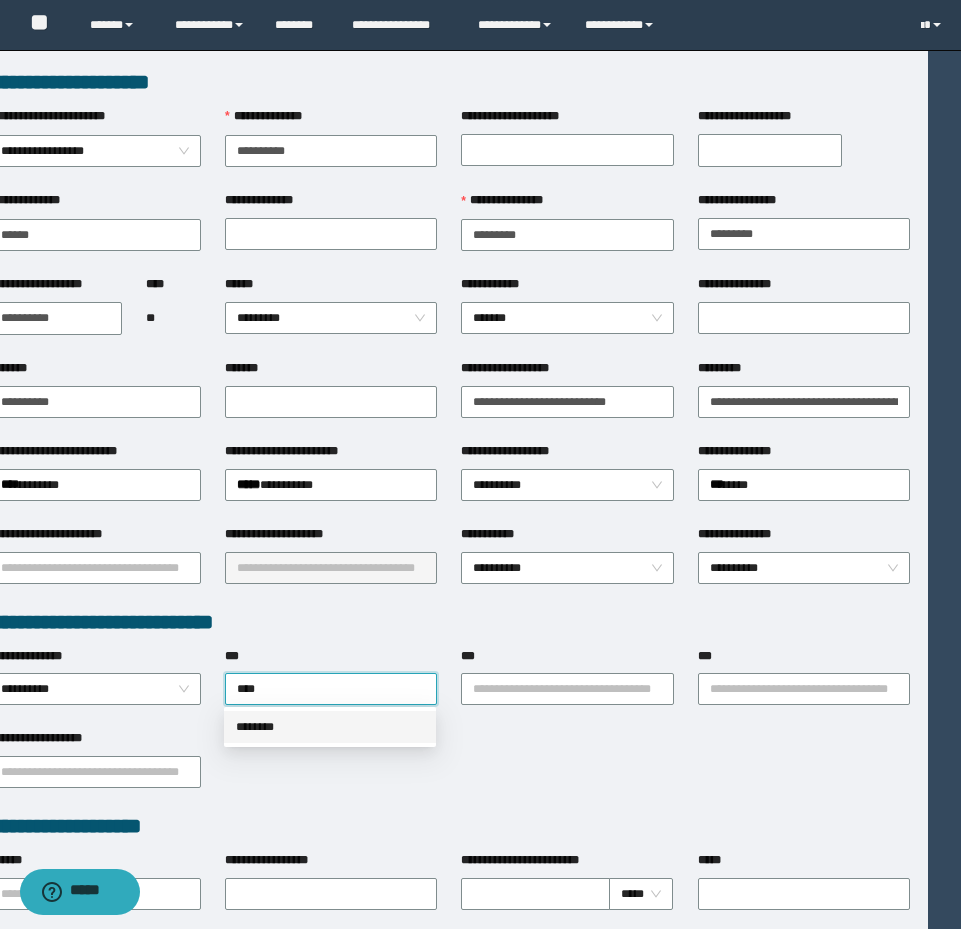 click on "********" at bounding box center (330, 727) 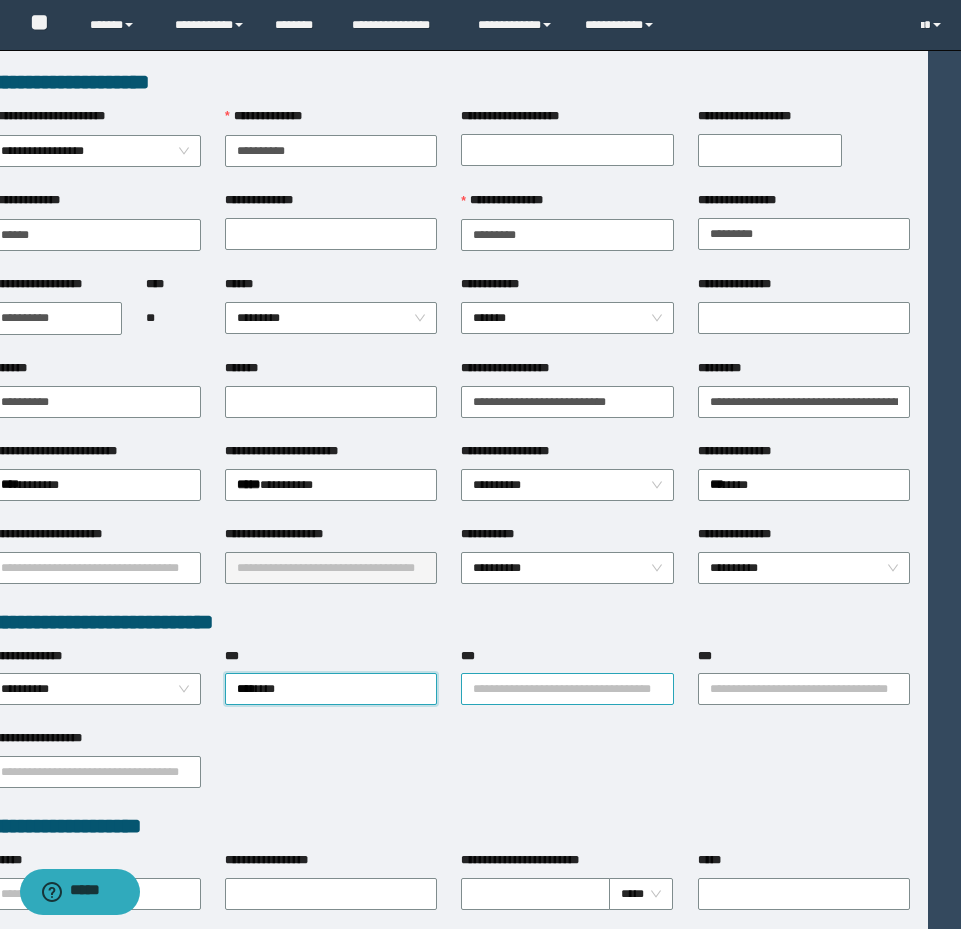 click on "**********" at bounding box center (567, 689) 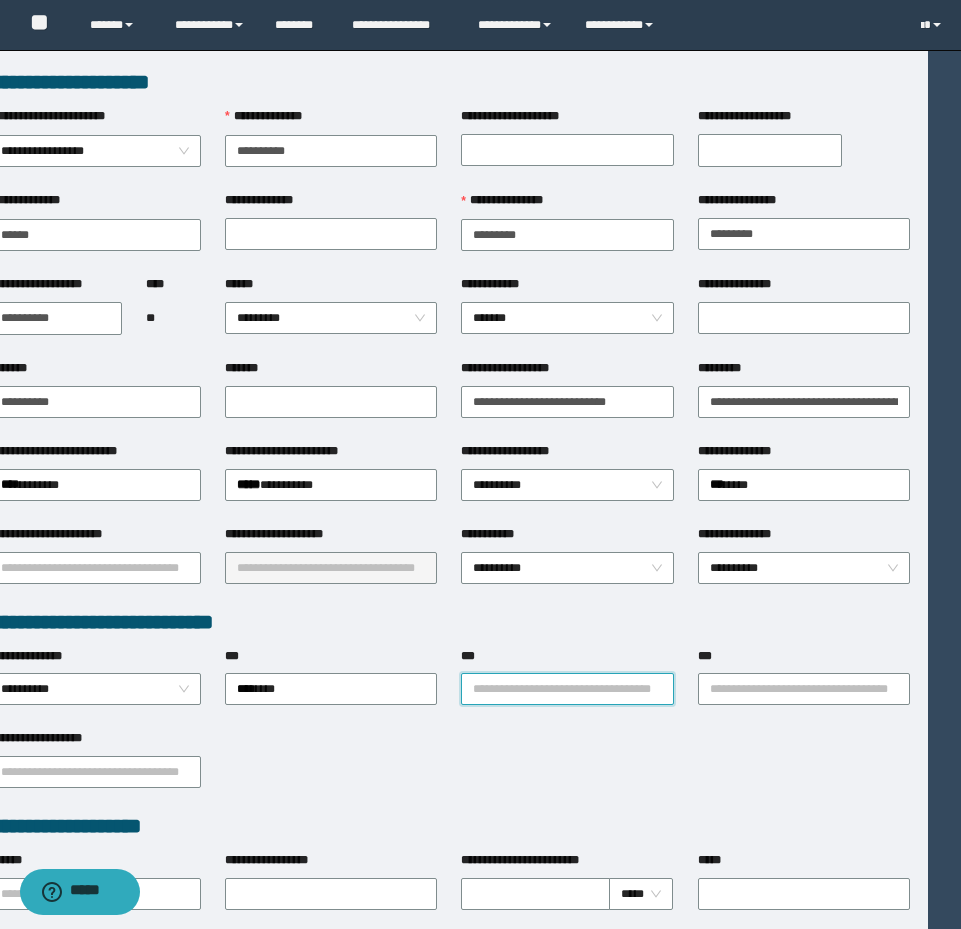 click on "**********" at bounding box center [567, 689] 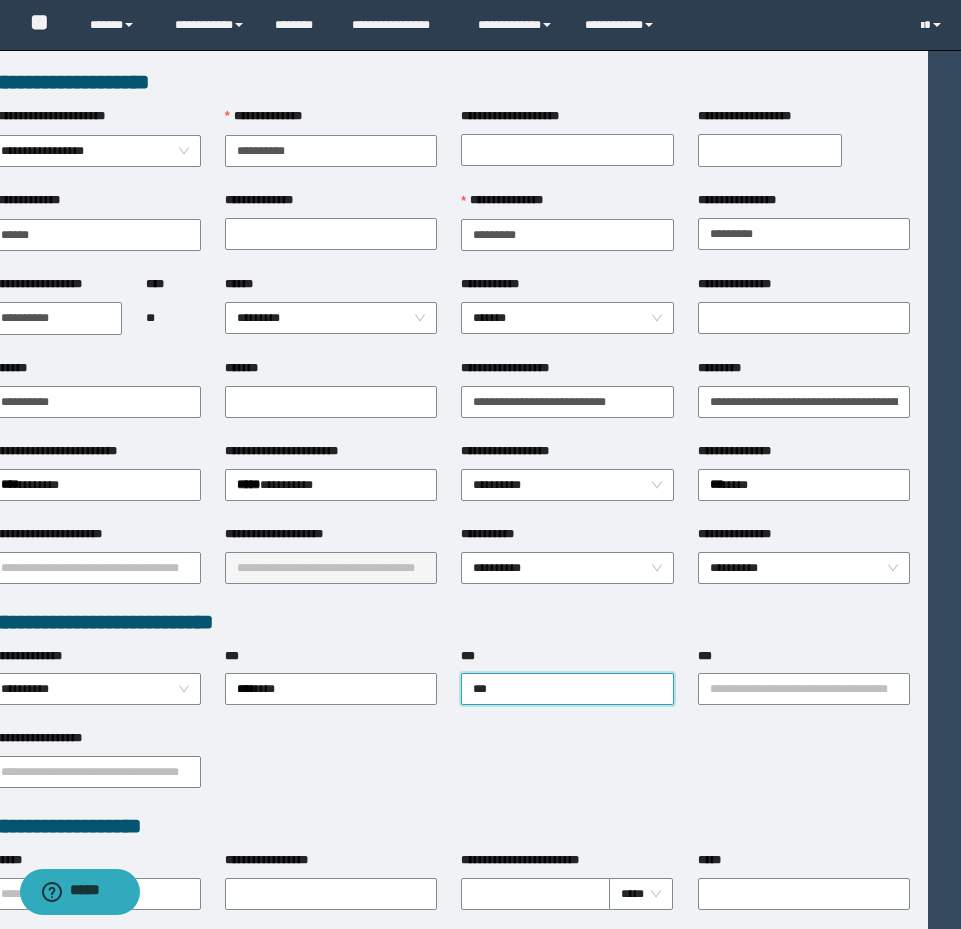 type on "****" 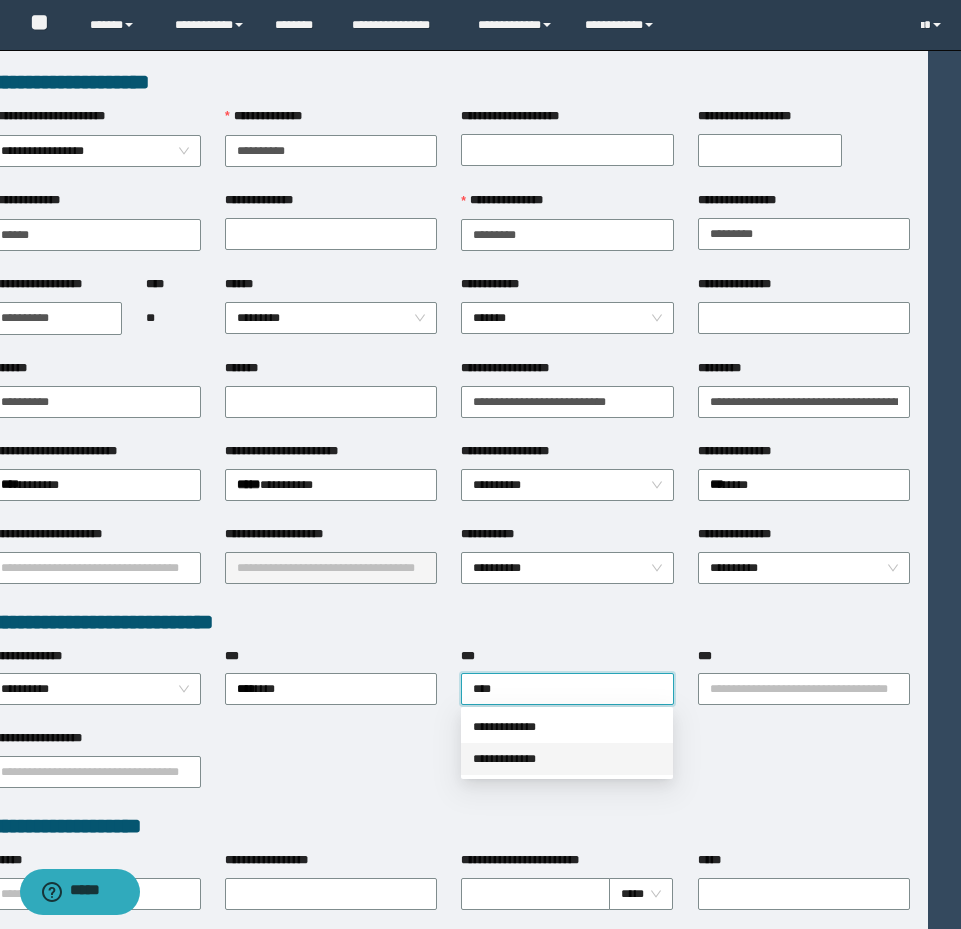 click on "**********" at bounding box center (567, 759) 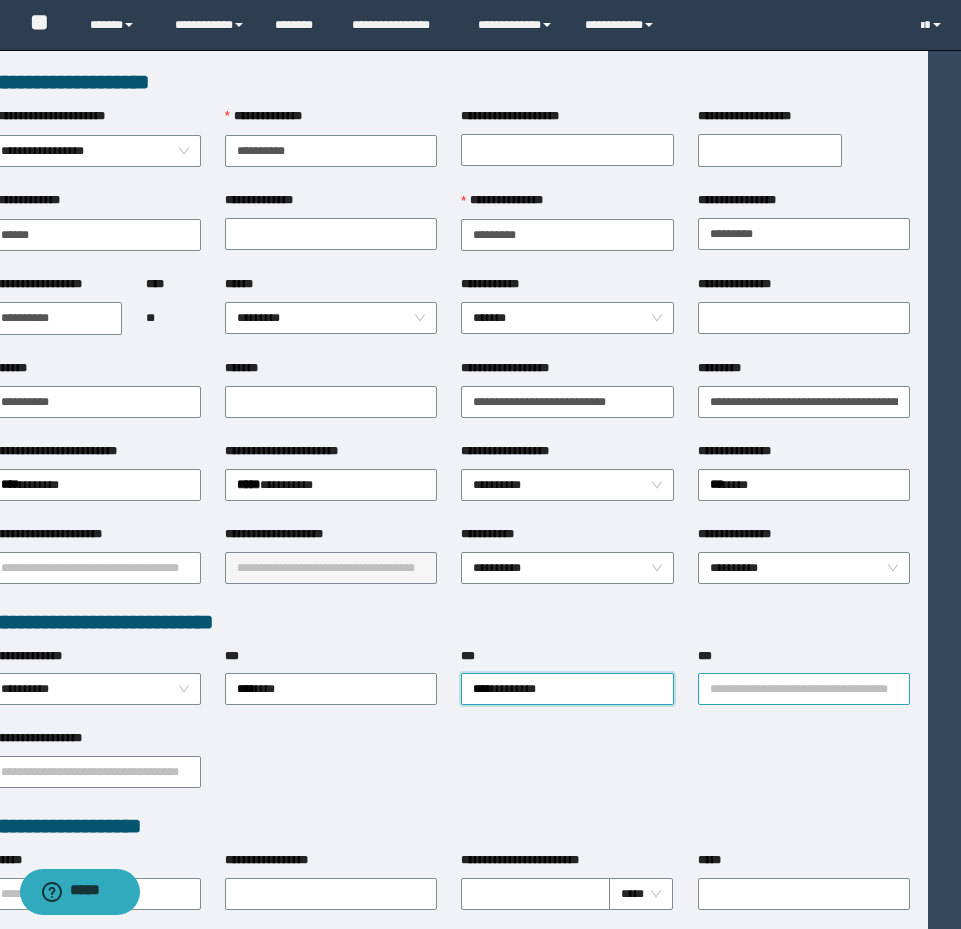 click on "***" at bounding box center [804, 689] 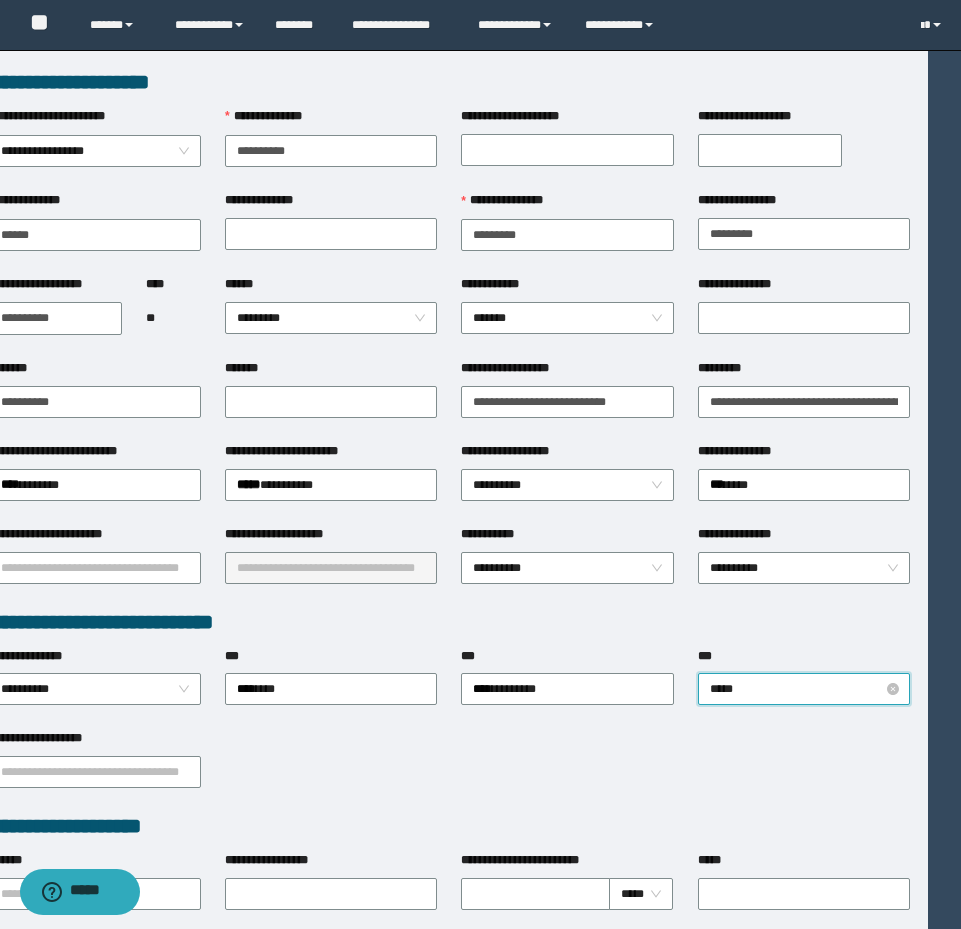 type on "******" 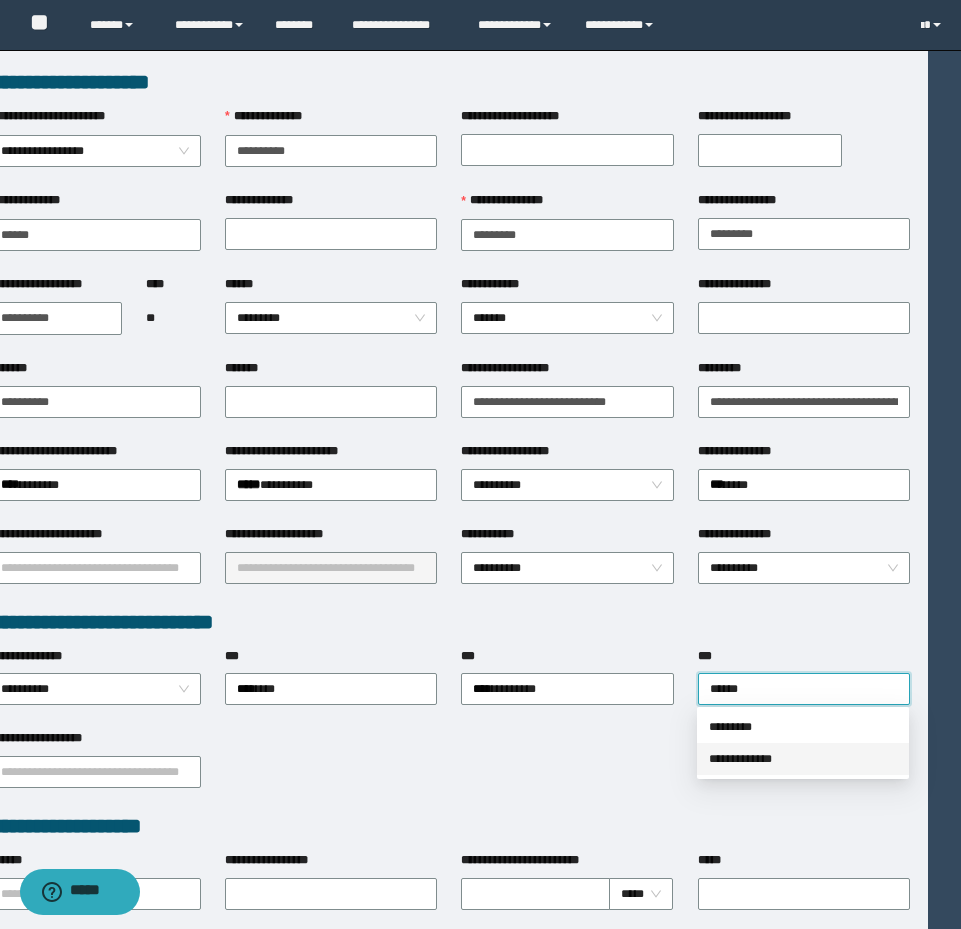 click on "**********" at bounding box center [803, 759] 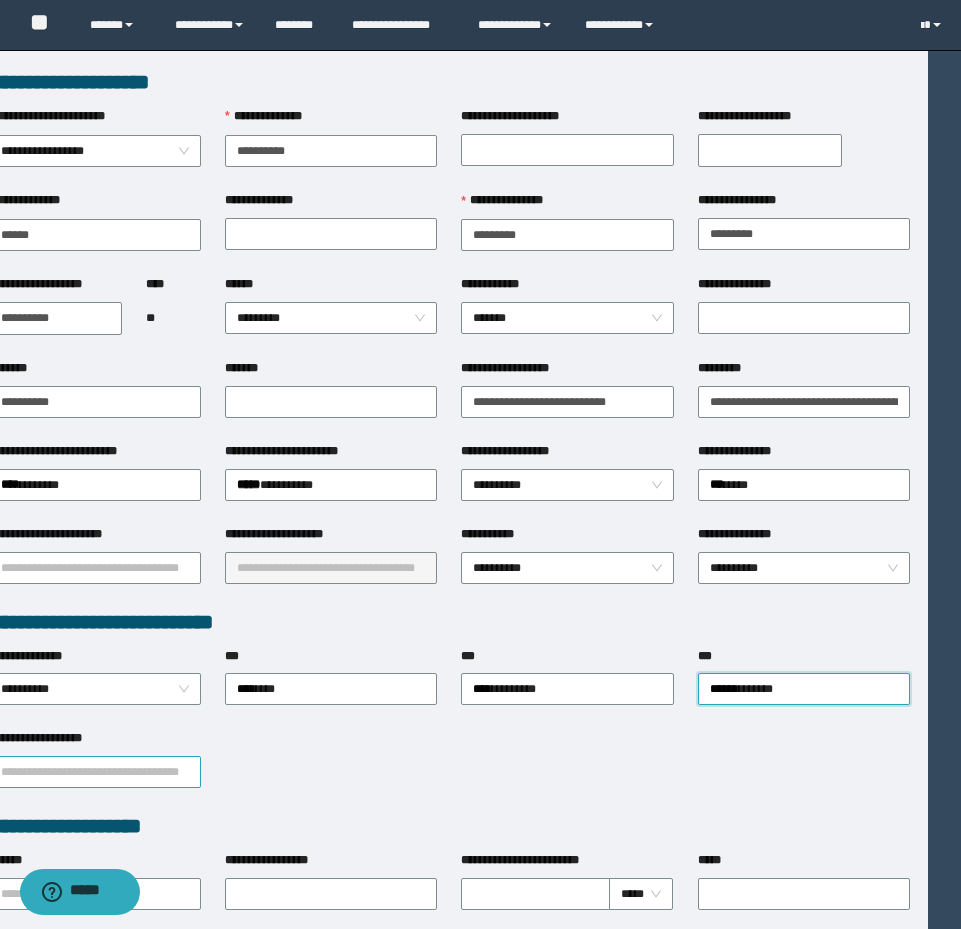 click on "**********" at bounding box center (95, 772) 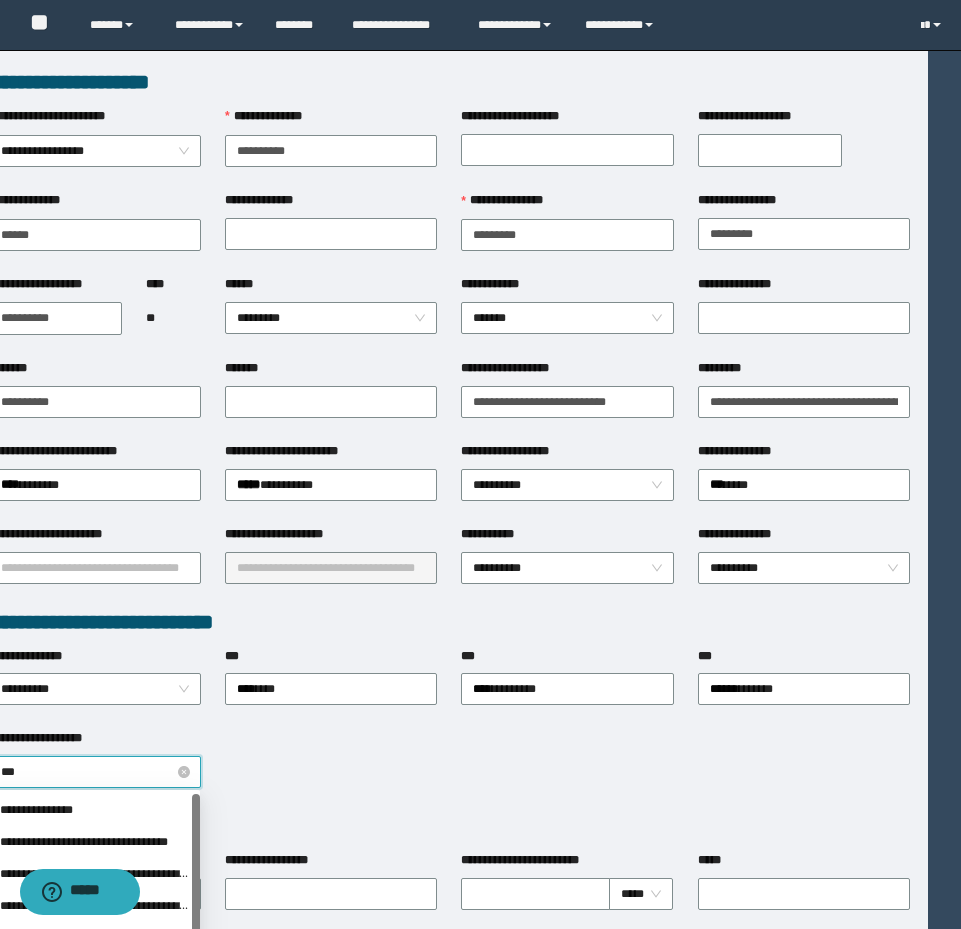 type on "****" 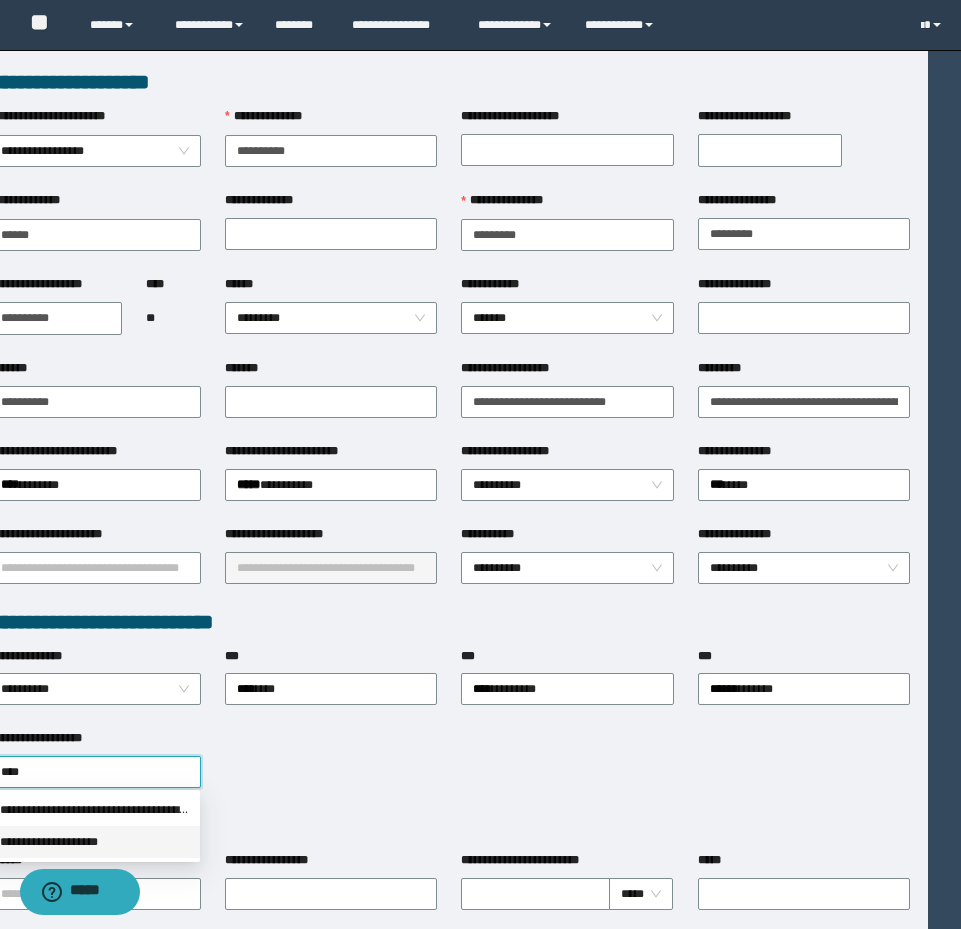 click on "**********" at bounding box center (94, 842) 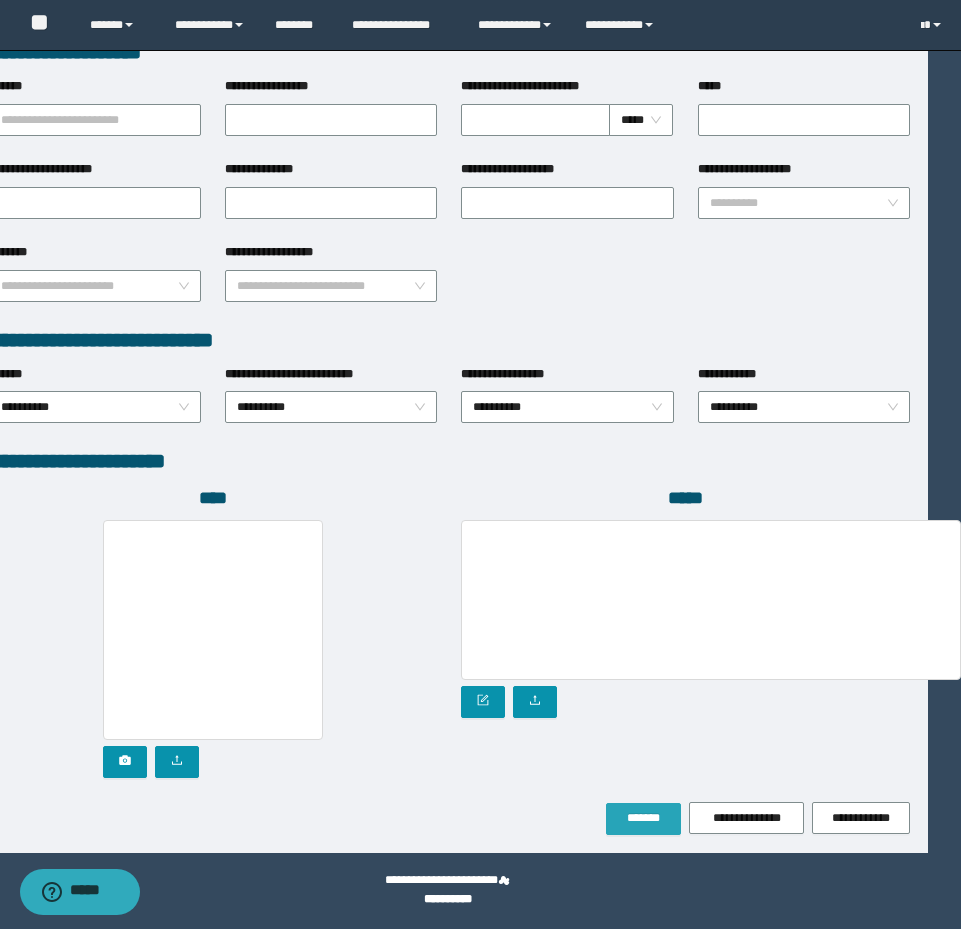 click on "*******" at bounding box center [643, 818] 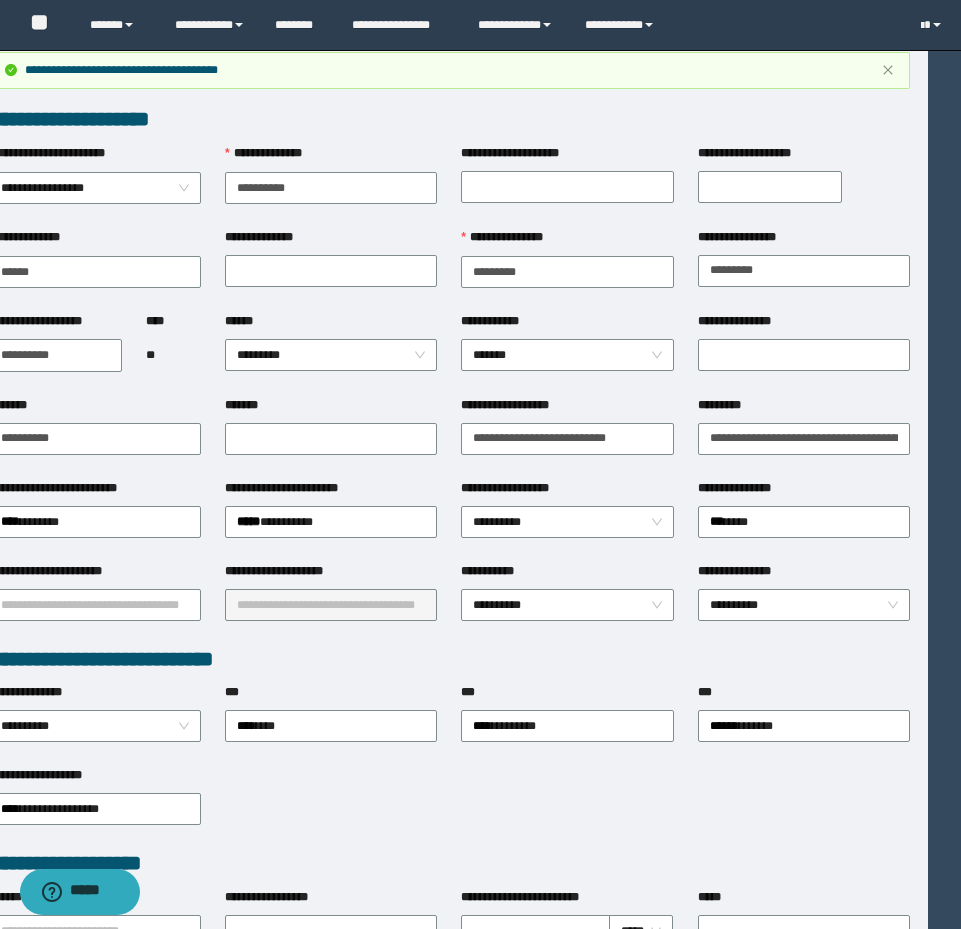 scroll, scrollTop: 0, scrollLeft: 33, axis: horizontal 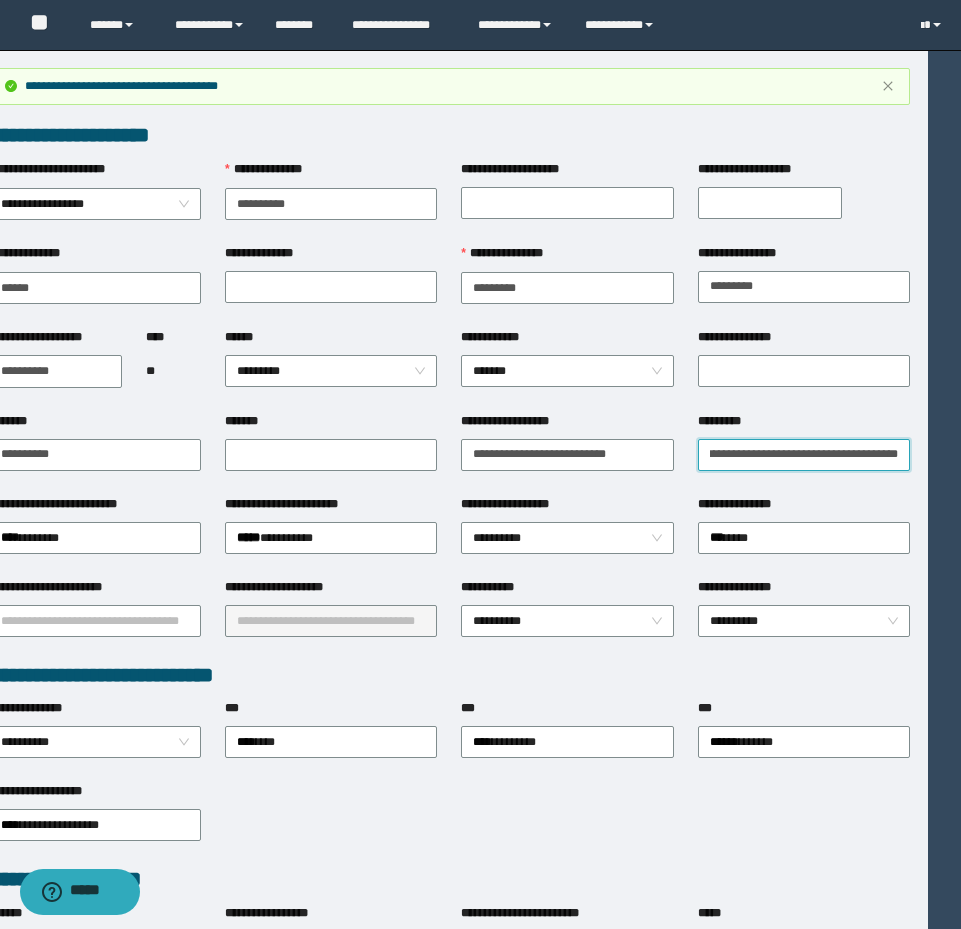 drag, startPoint x: 704, startPoint y: 461, endPoint x: 909, endPoint y: 447, distance: 205.4775 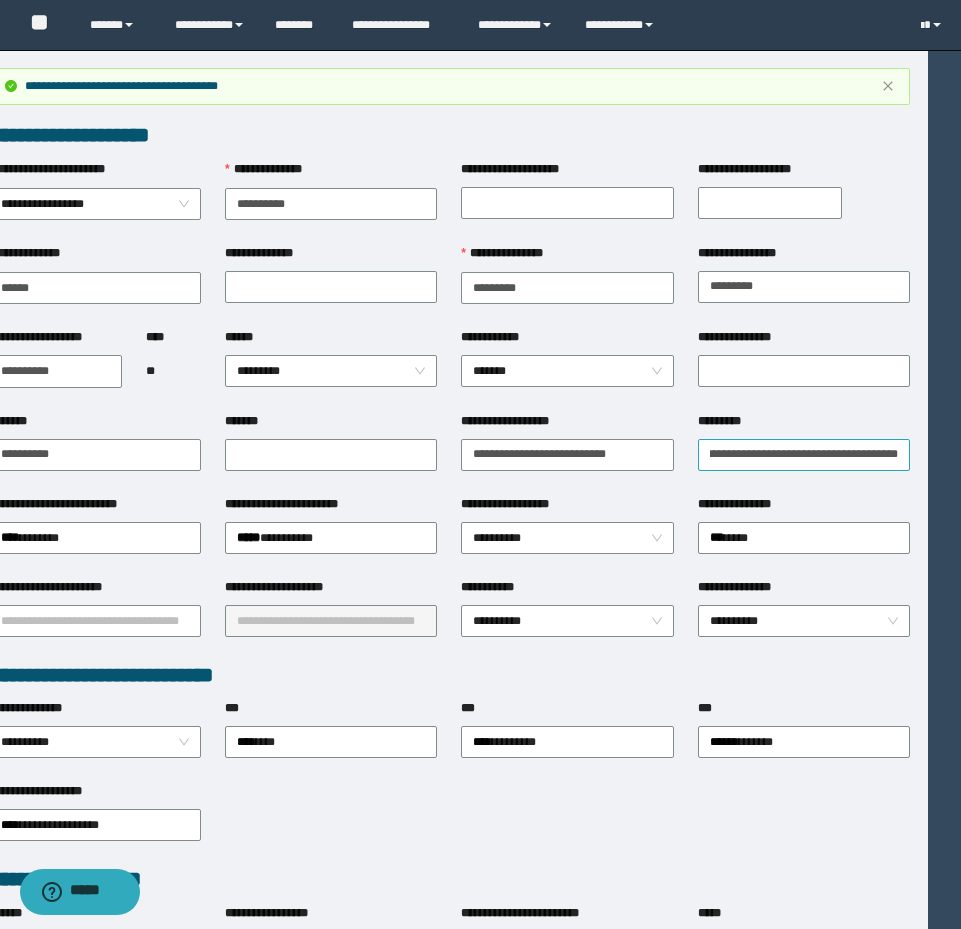 scroll, scrollTop: 0, scrollLeft: 0, axis: both 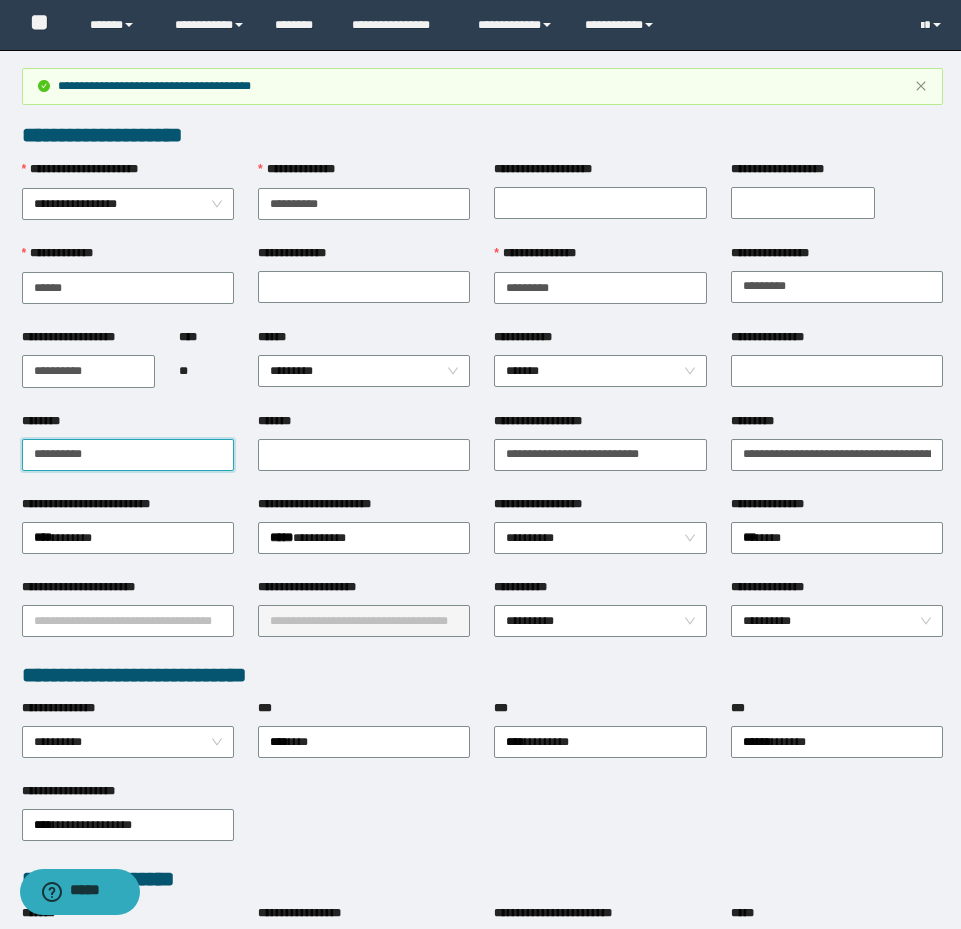 drag, startPoint x: 37, startPoint y: 446, endPoint x: -8, endPoint y: 437, distance: 45.891174 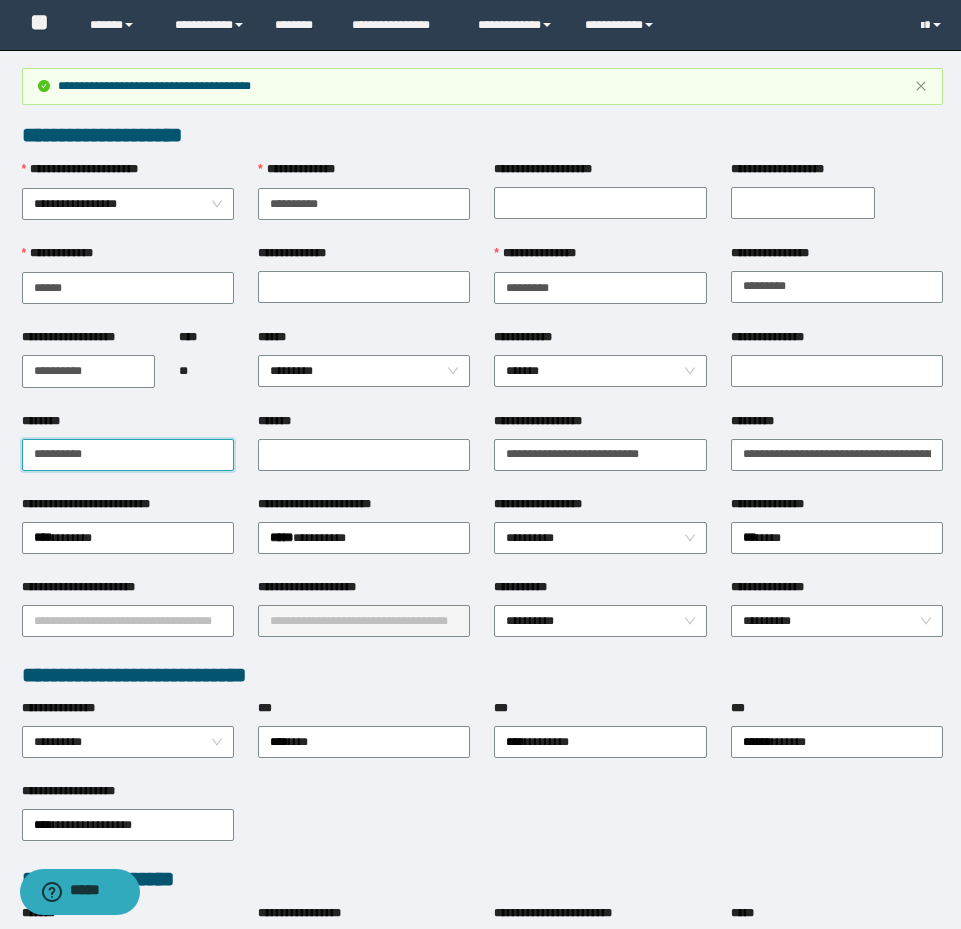 click on "**********" at bounding box center [480, 464] 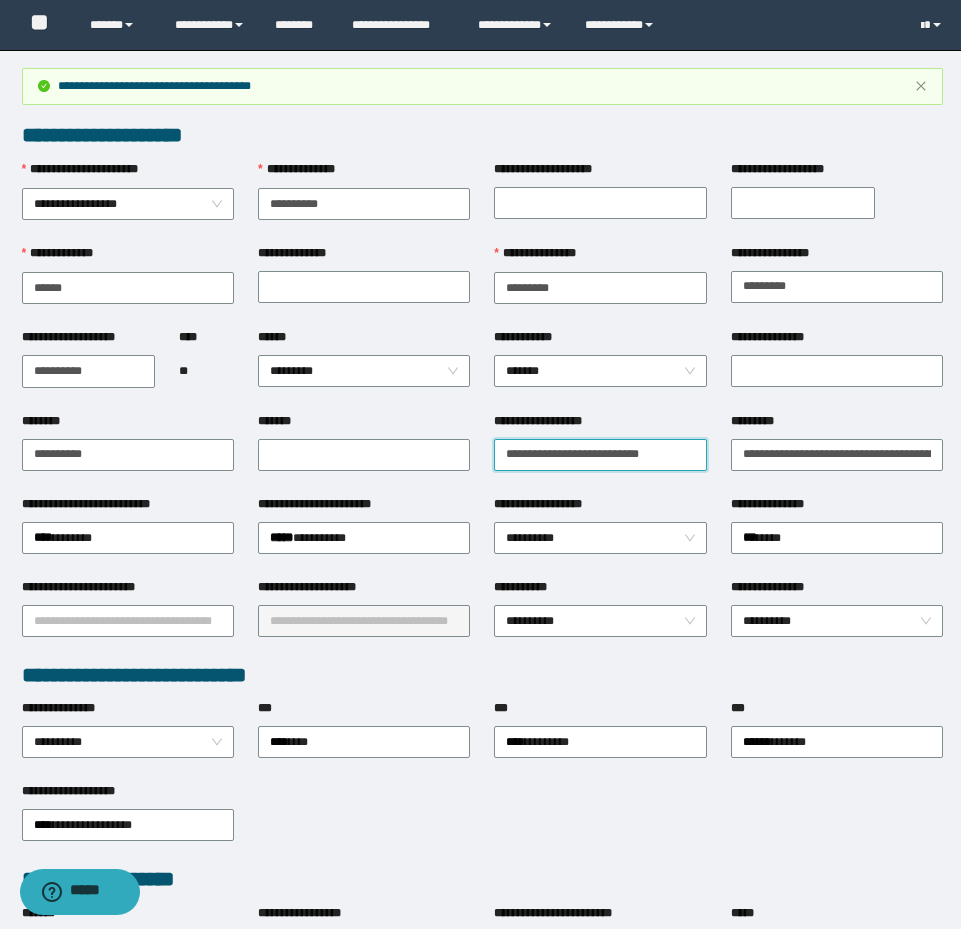 drag, startPoint x: 684, startPoint y: 448, endPoint x: 488, endPoint y: 420, distance: 197.9899 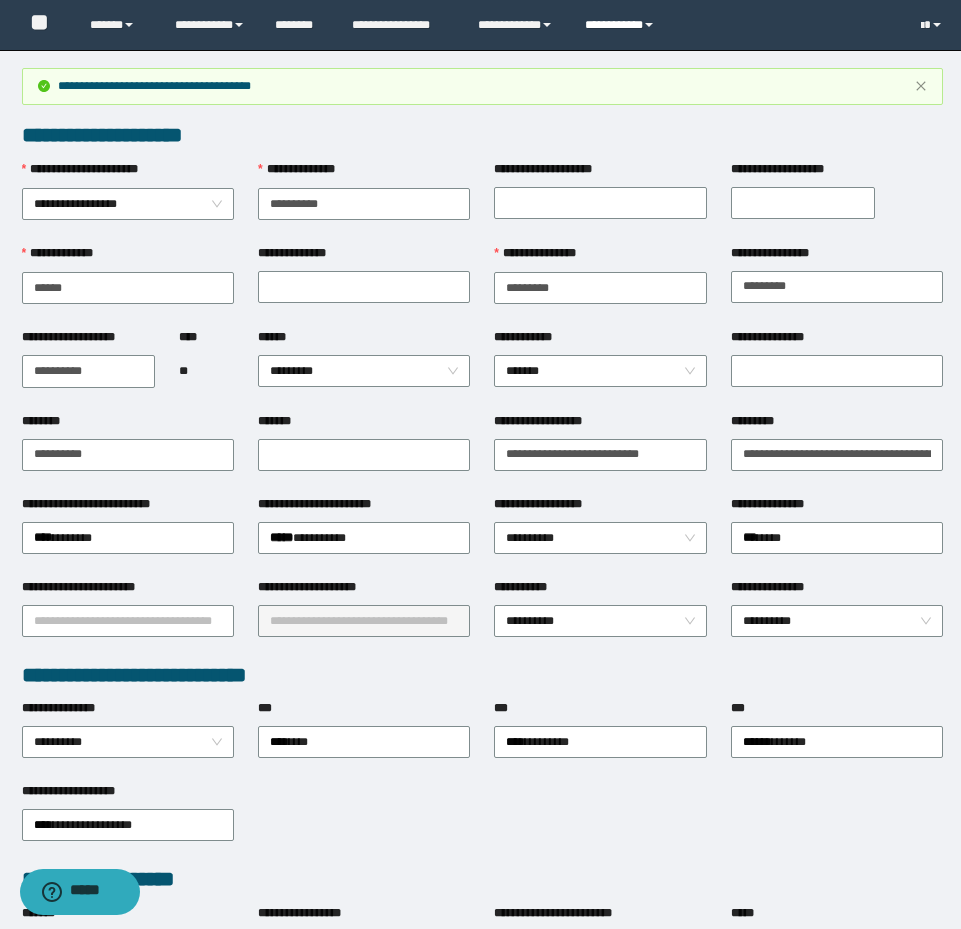 click on "**********" at bounding box center [622, 25] 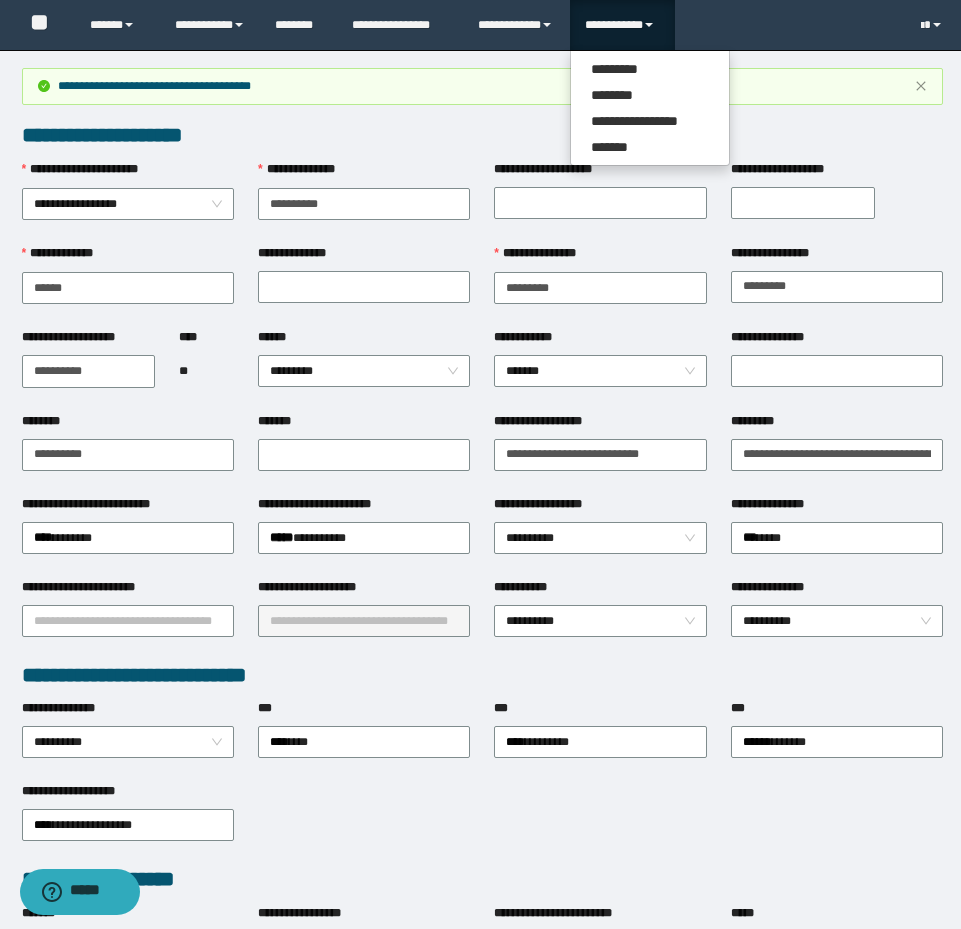click on "**********" at bounding box center (650, 108) 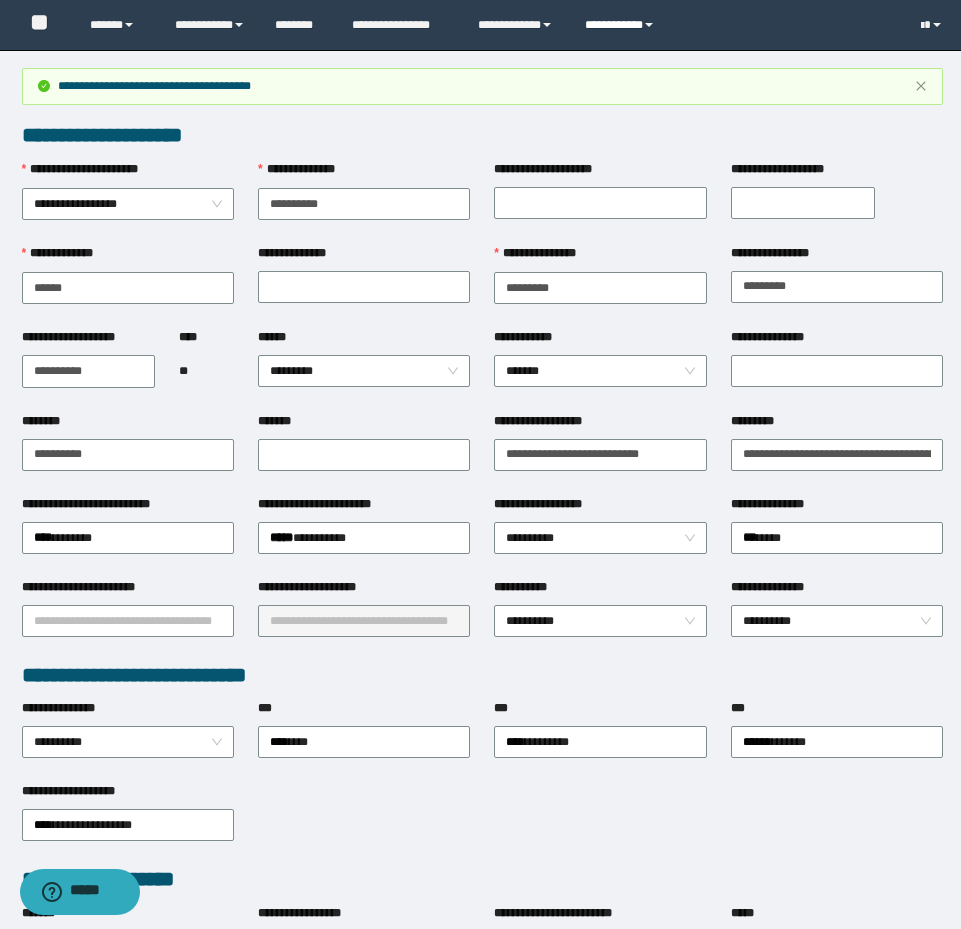 click on "**********" at bounding box center (622, 25) 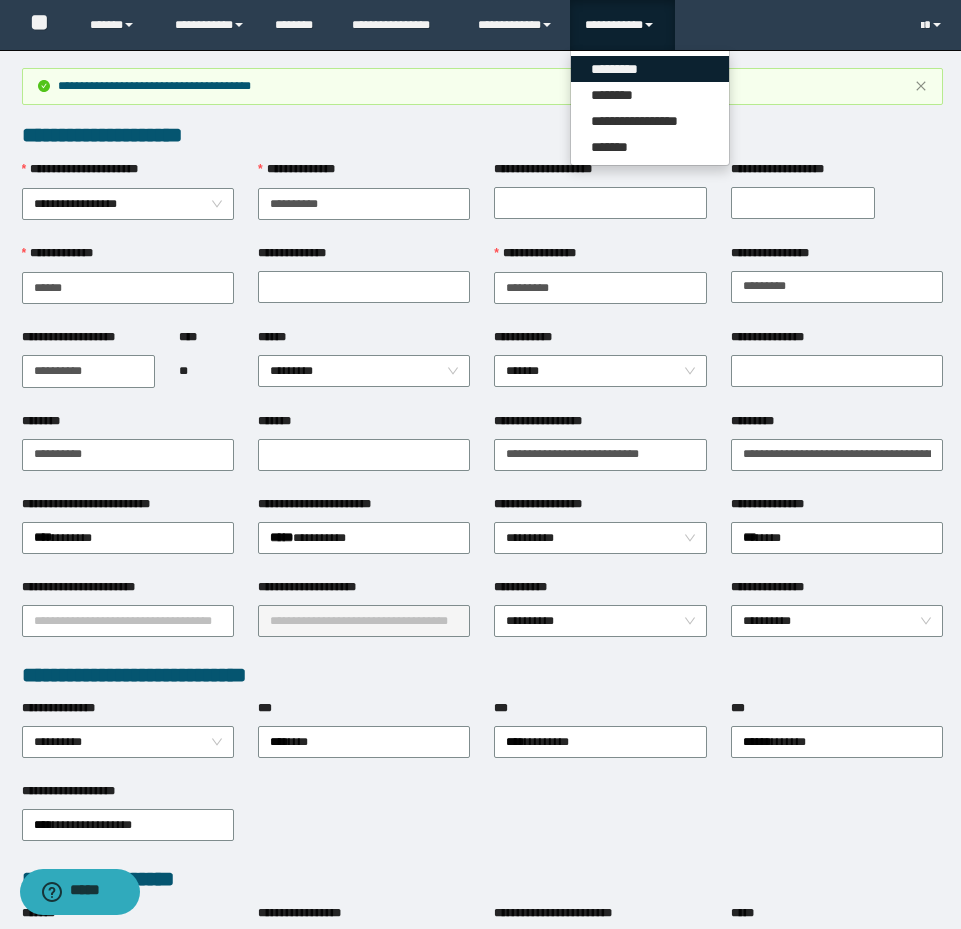 click on "*********" at bounding box center (650, 69) 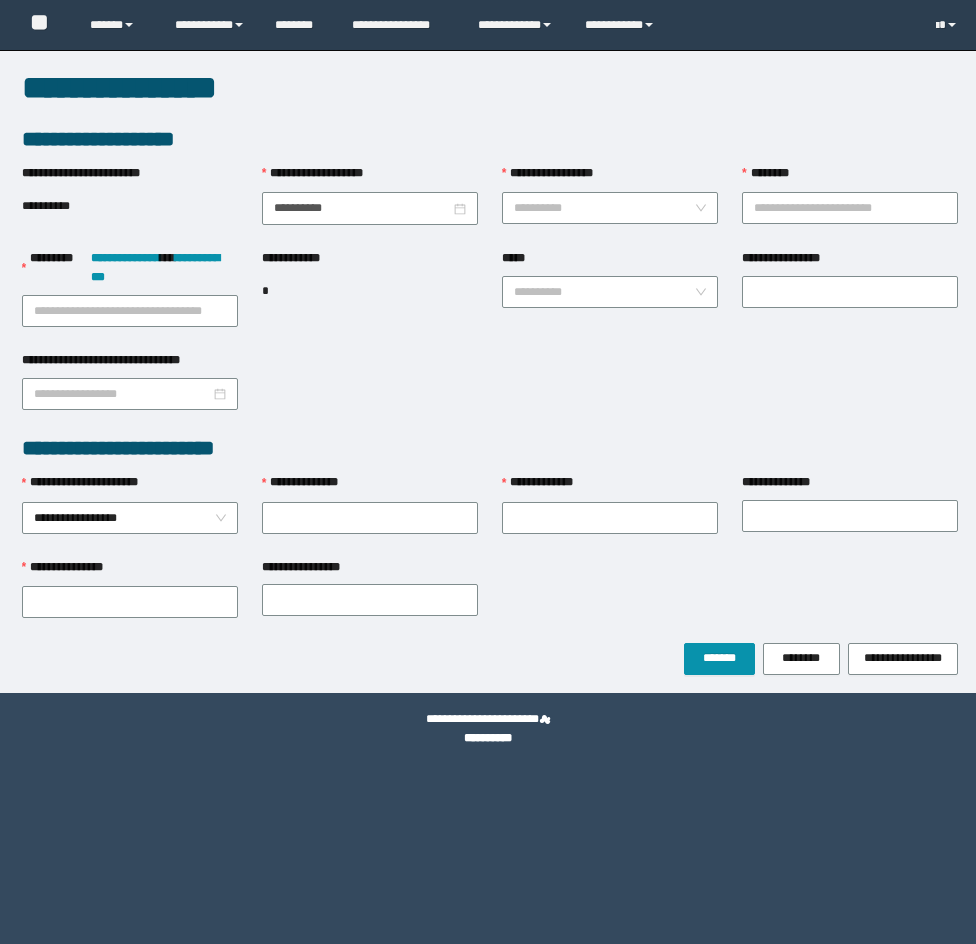 scroll, scrollTop: 0, scrollLeft: 0, axis: both 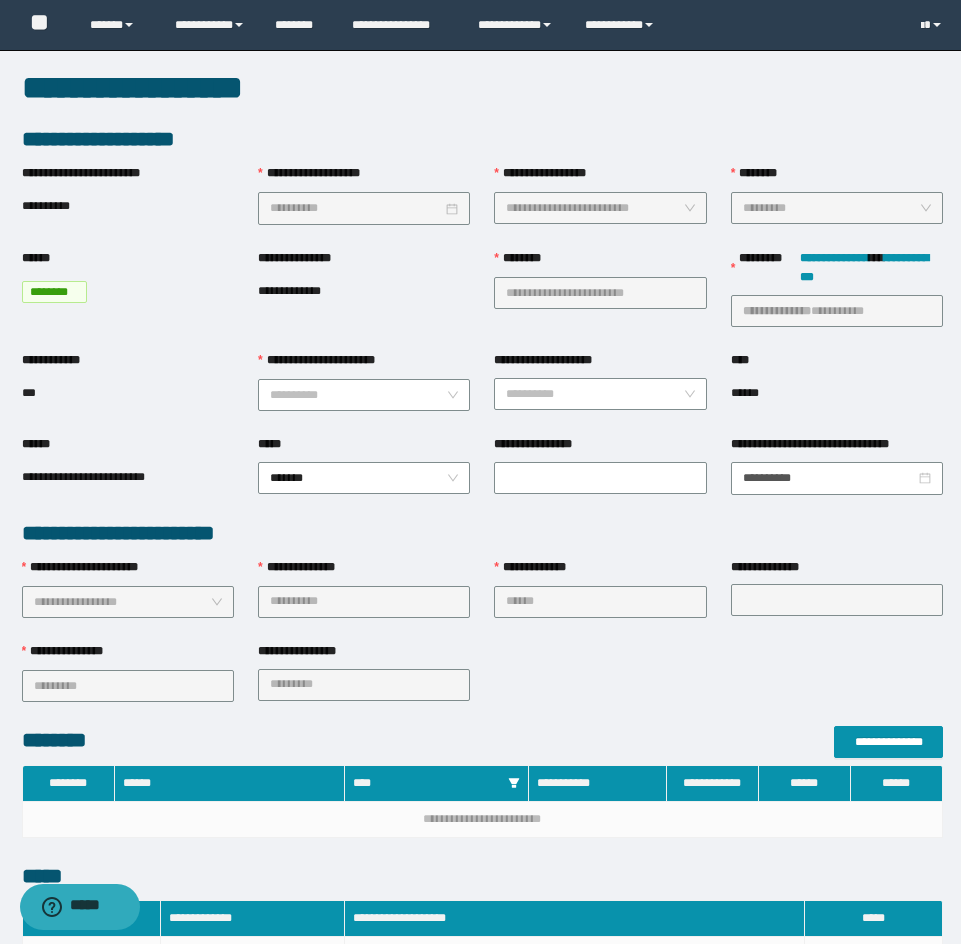 click on "**********" at bounding box center (364, 393) 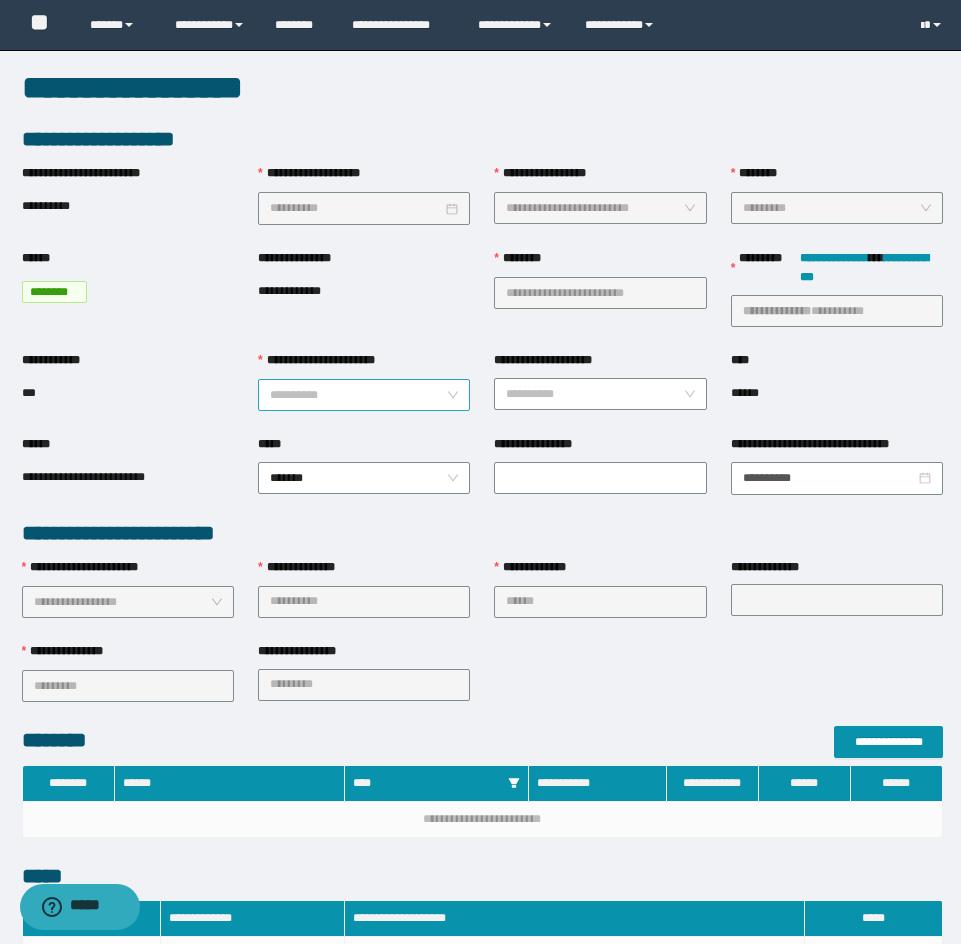 click on "**********" at bounding box center [358, 395] 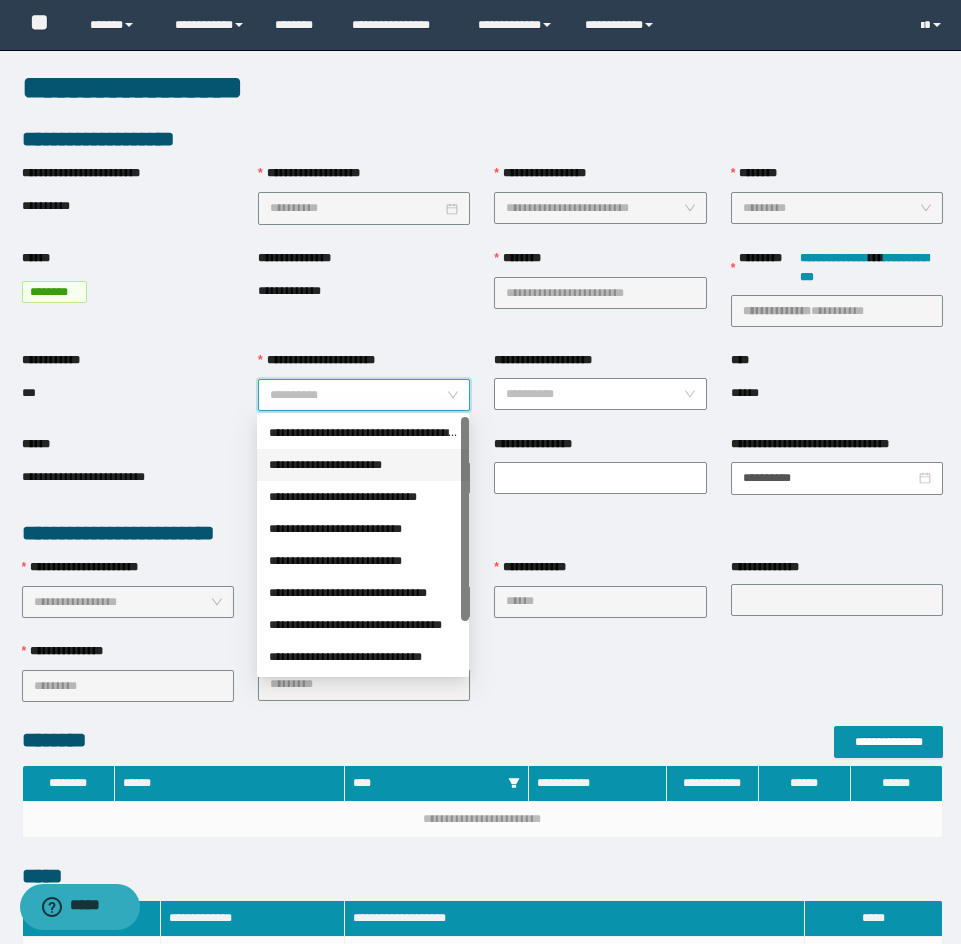 click on "**********" at bounding box center (363, 465) 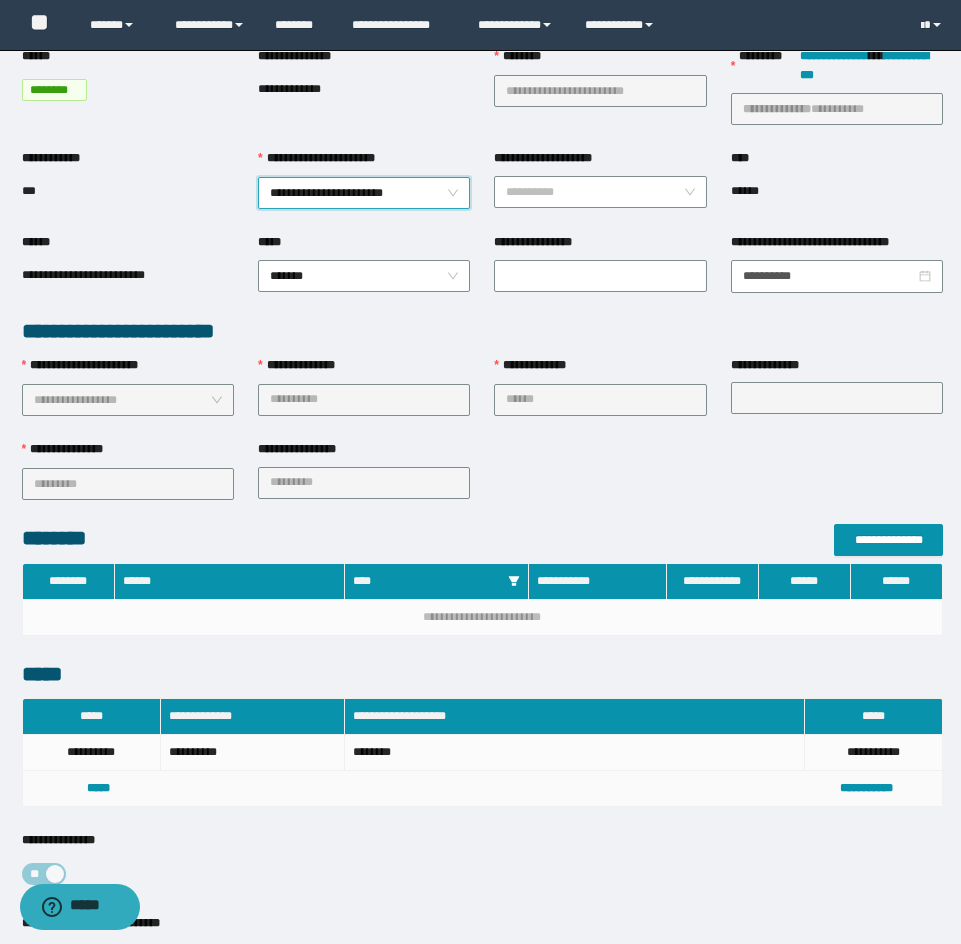 scroll, scrollTop: 400, scrollLeft: 0, axis: vertical 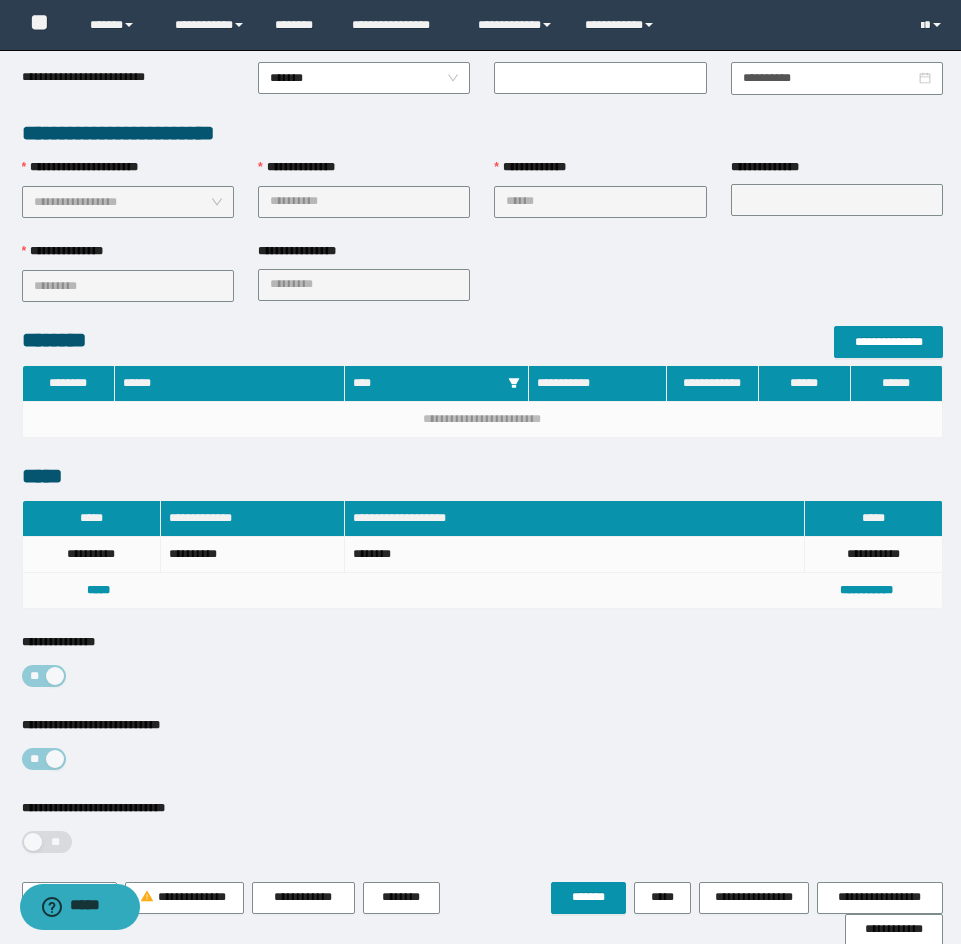 click on "**********" at bounding box center (482, 840) 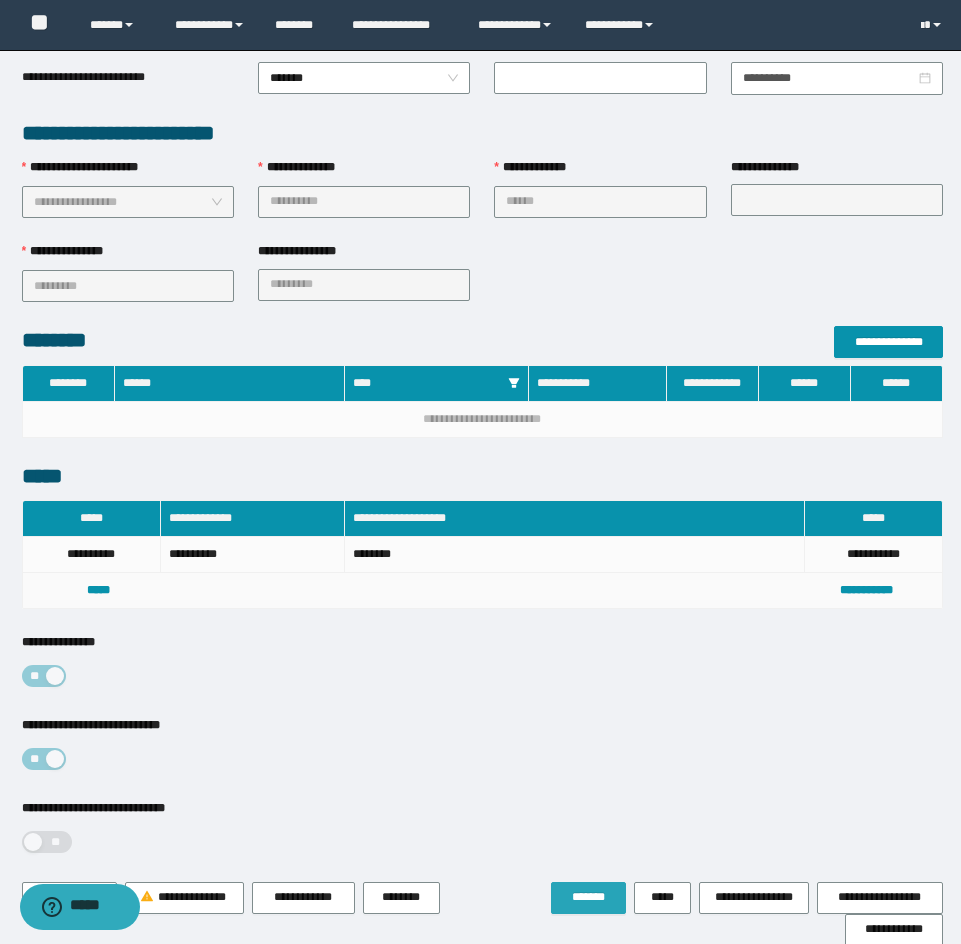 click on "*******" at bounding box center [588, 898] 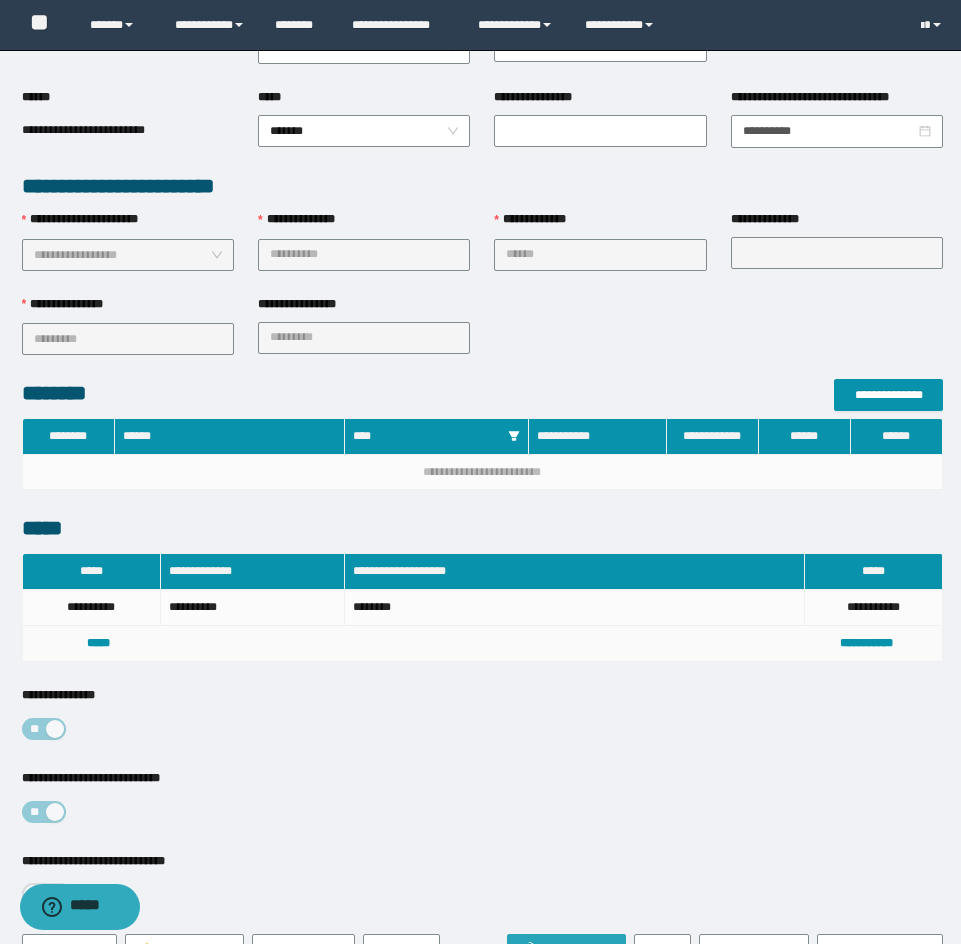 type 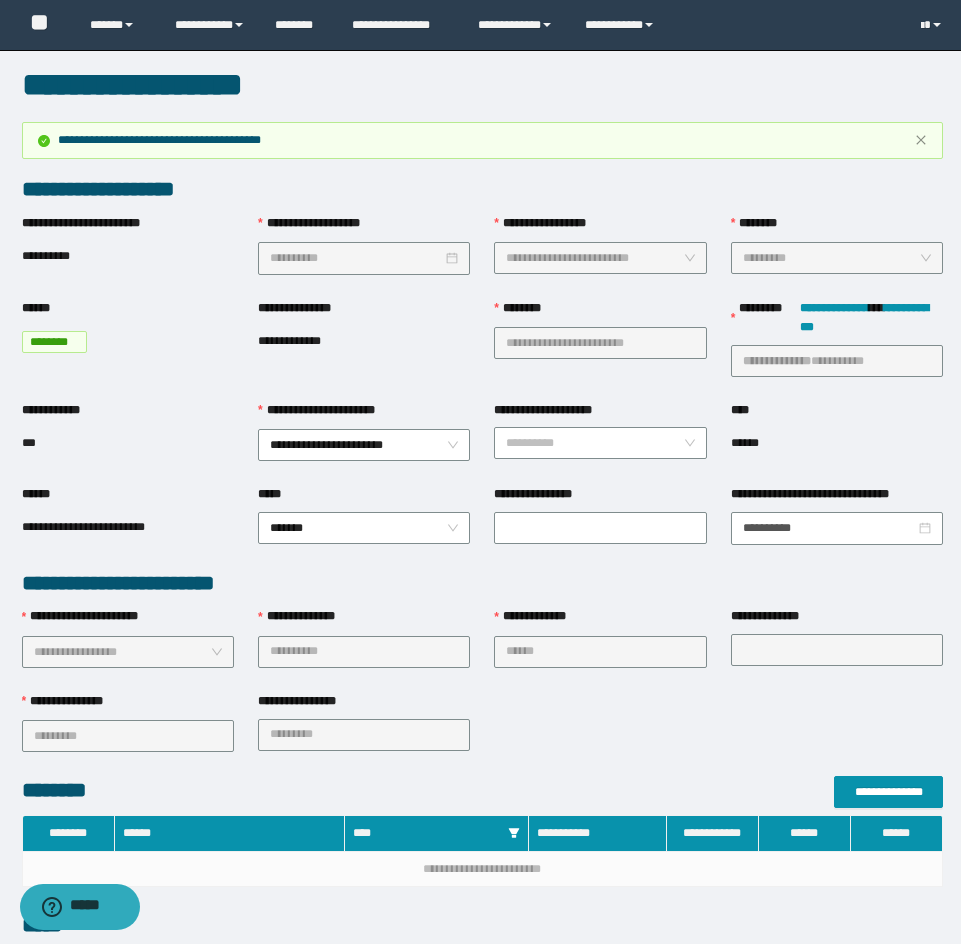 scroll, scrollTop: 0, scrollLeft: 0, axis: both 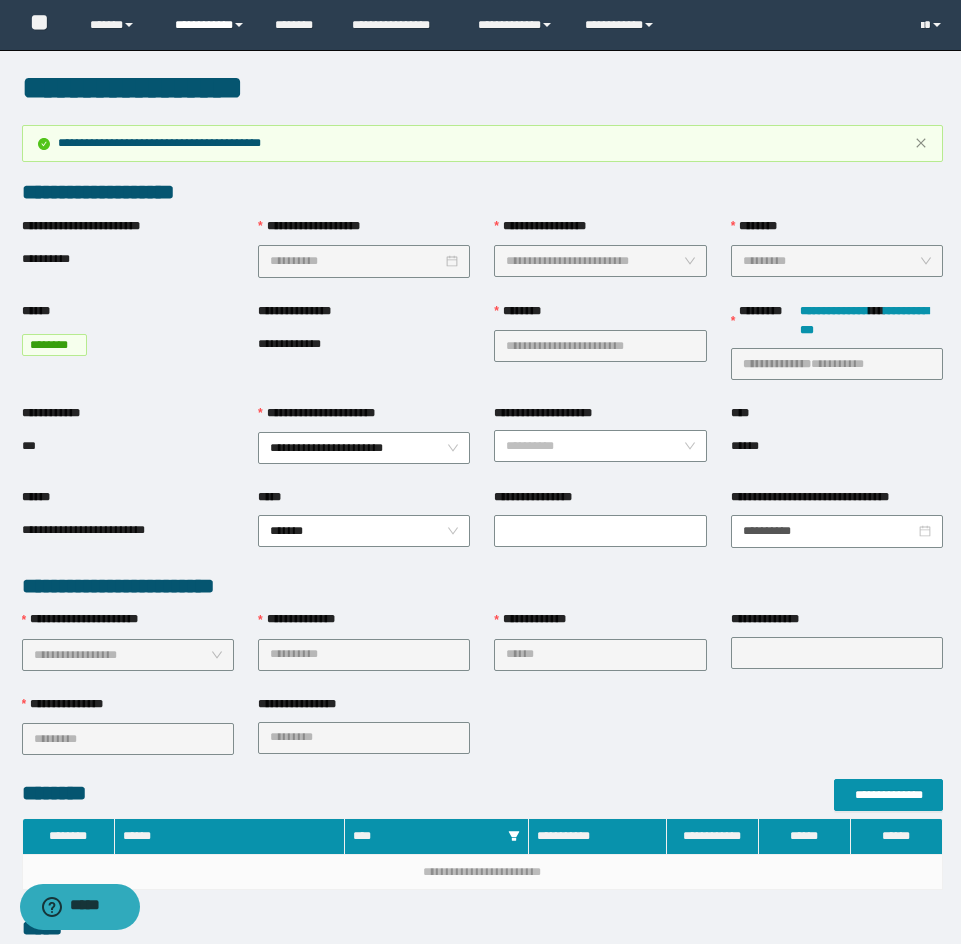 click on "**********" at bounding box center (210, 25) 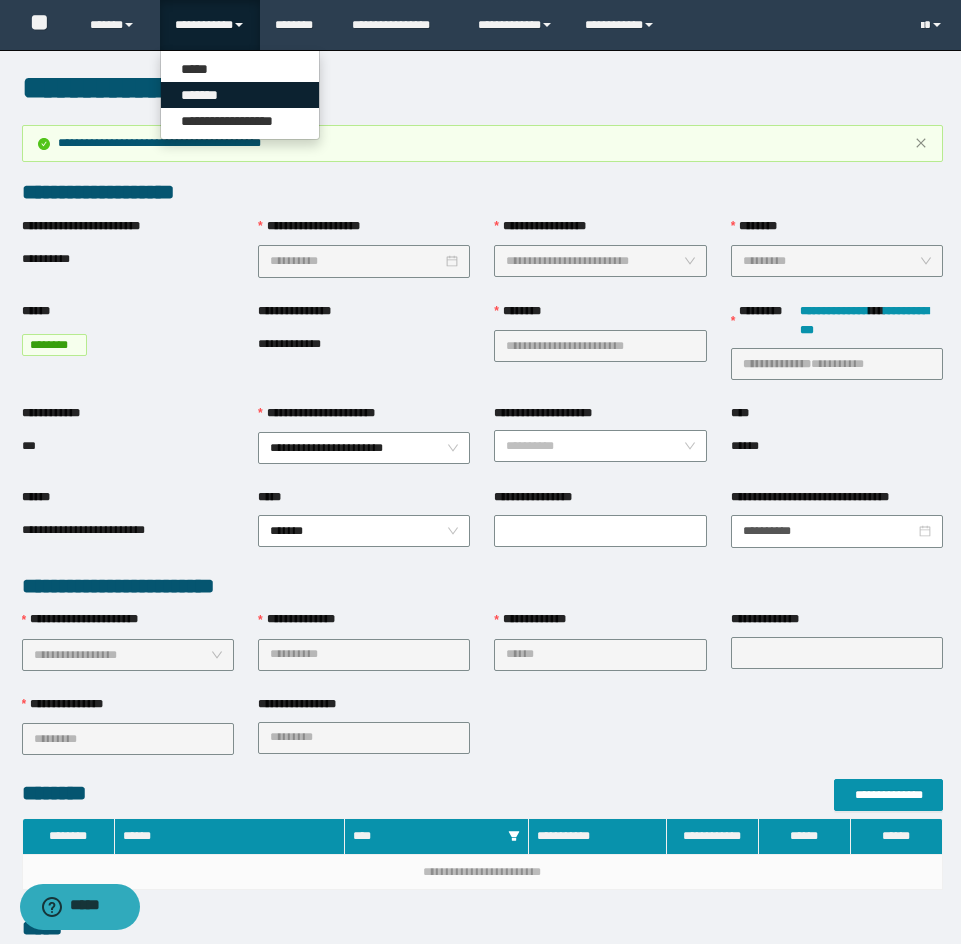 click on "*******" at bounding box center (240, 95) 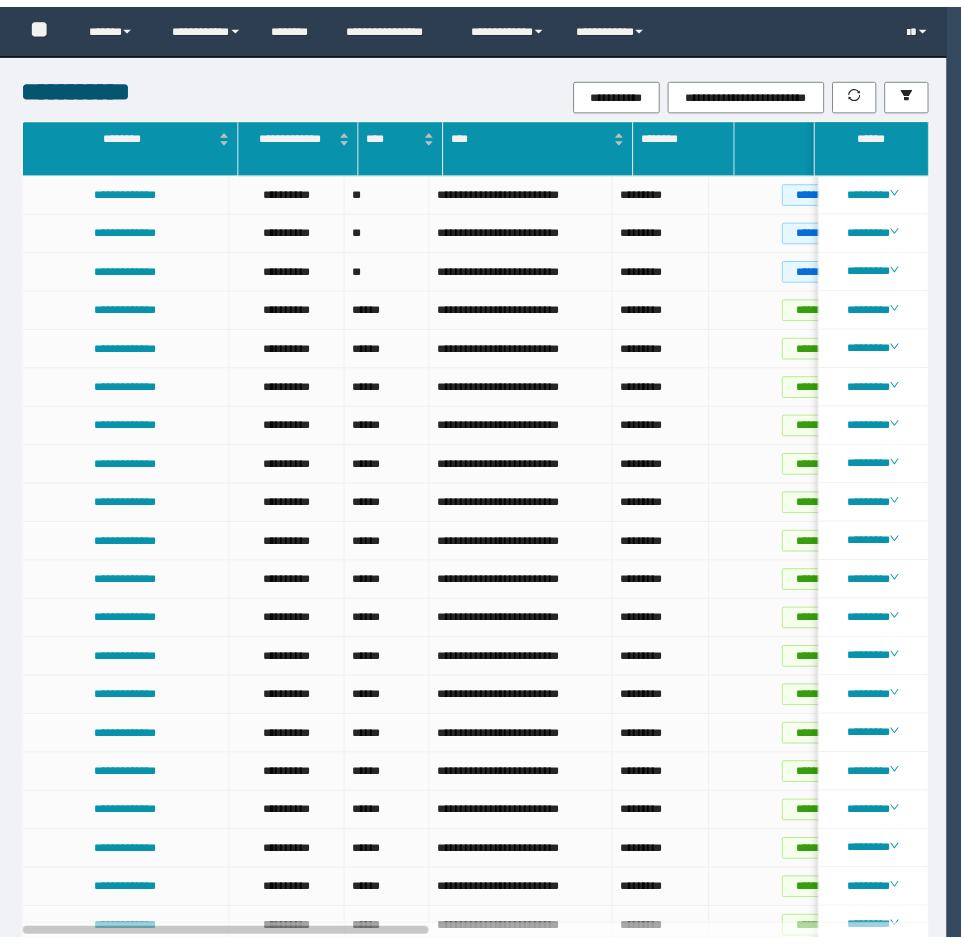 scroll, scrollTop: 0, scrollLeft: 0, axis: both 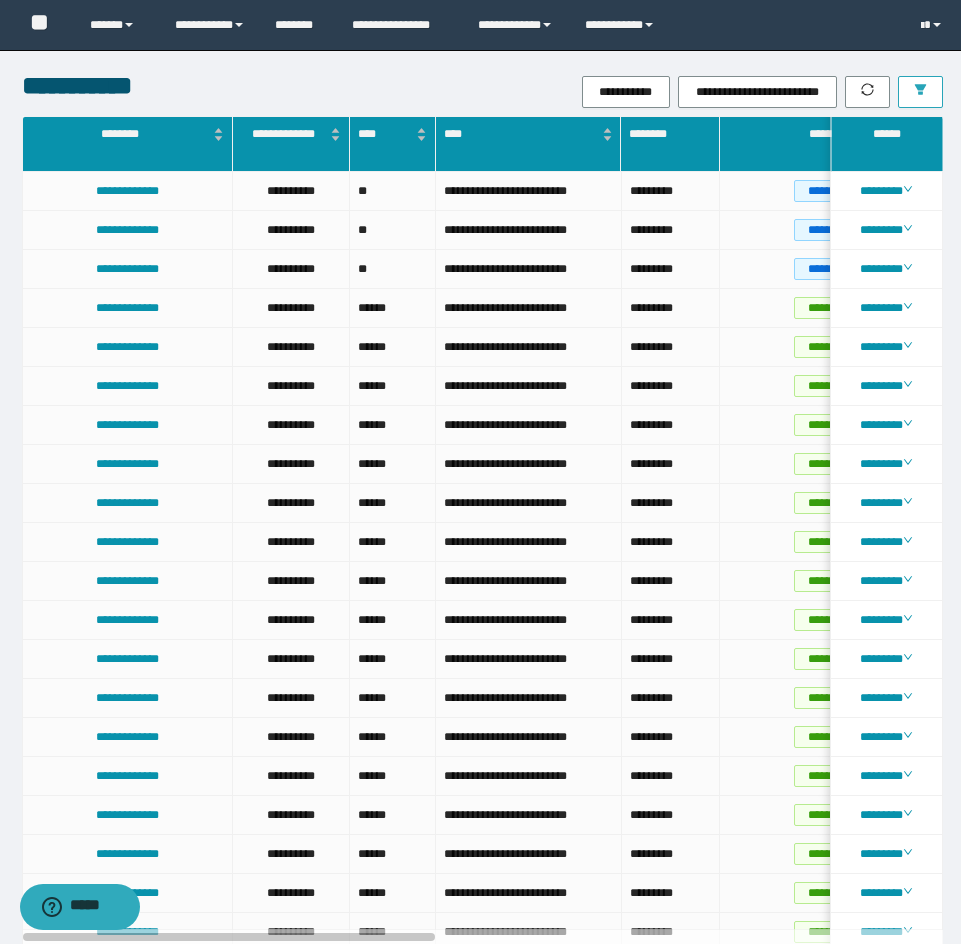 click 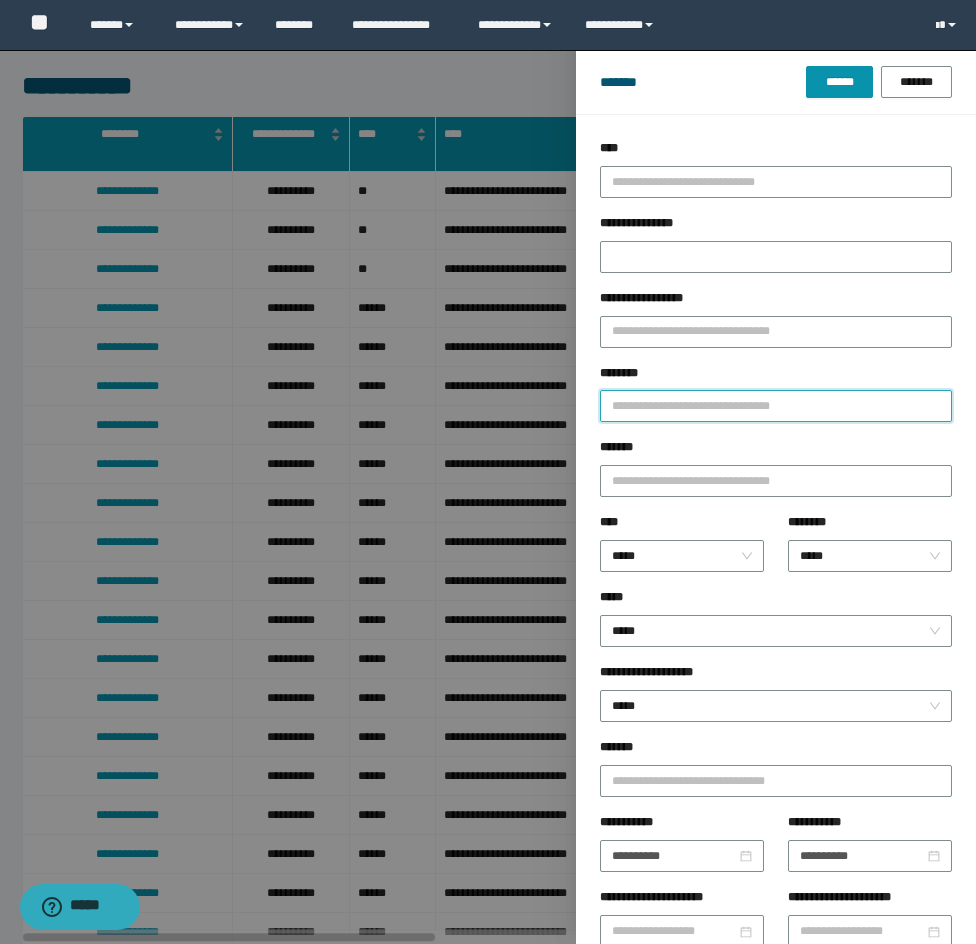 click on "********" at bounding box center (776, 406) 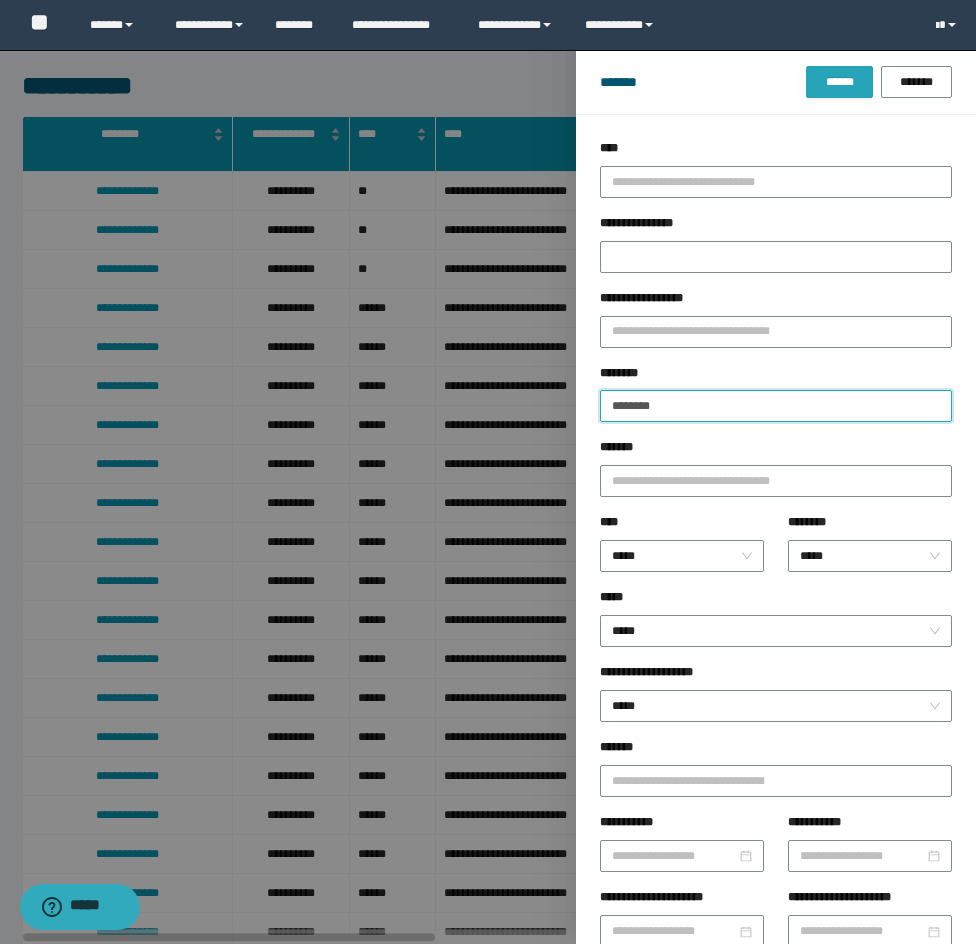 type on "********" 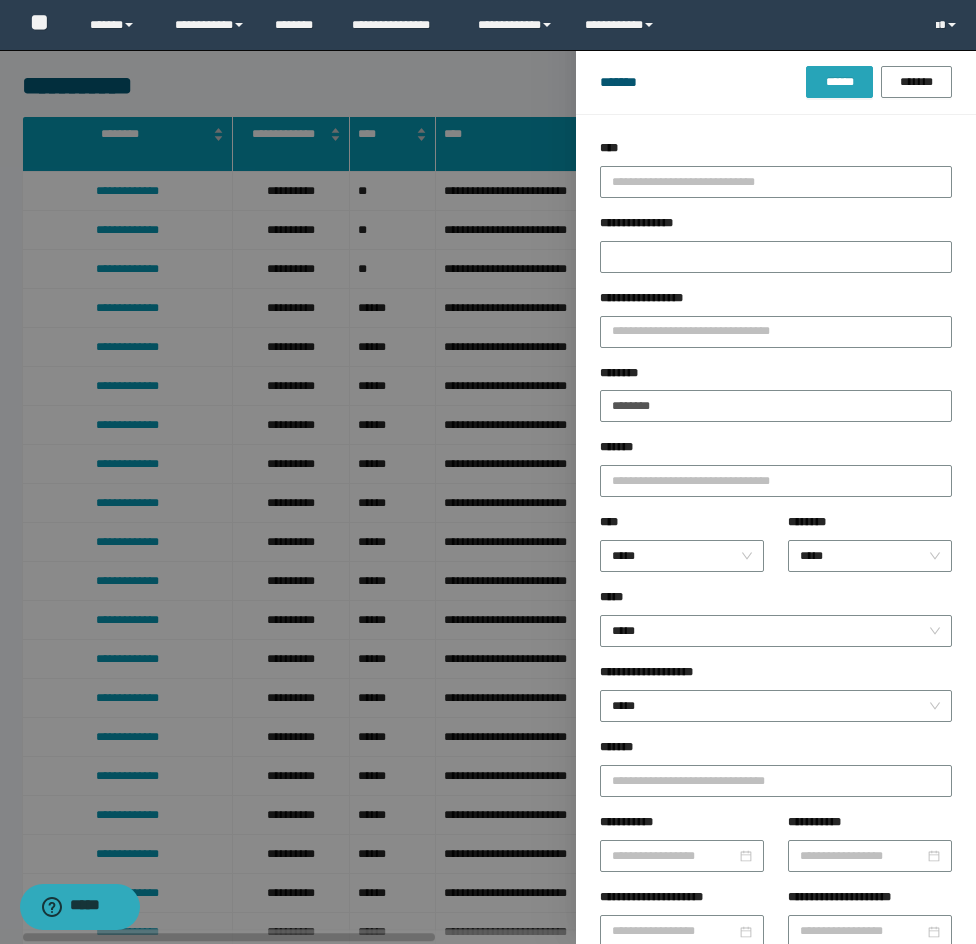 click on "******" at bounding box center (839, 82) 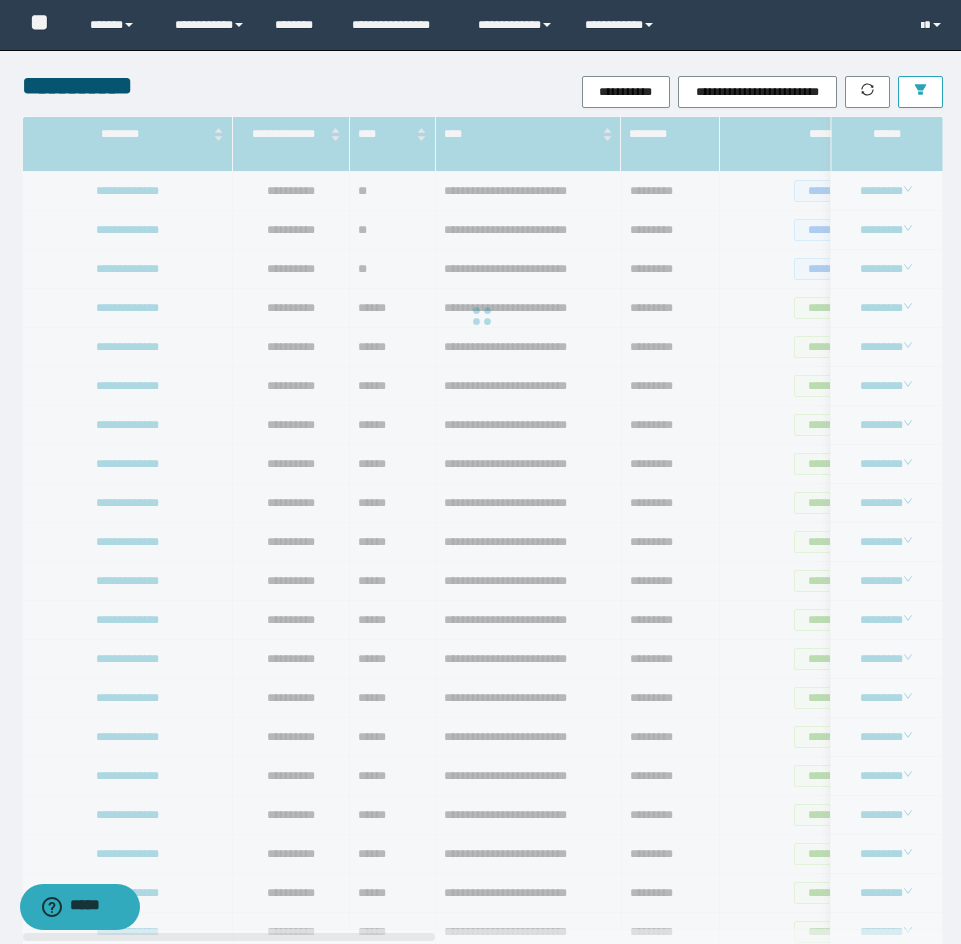 type 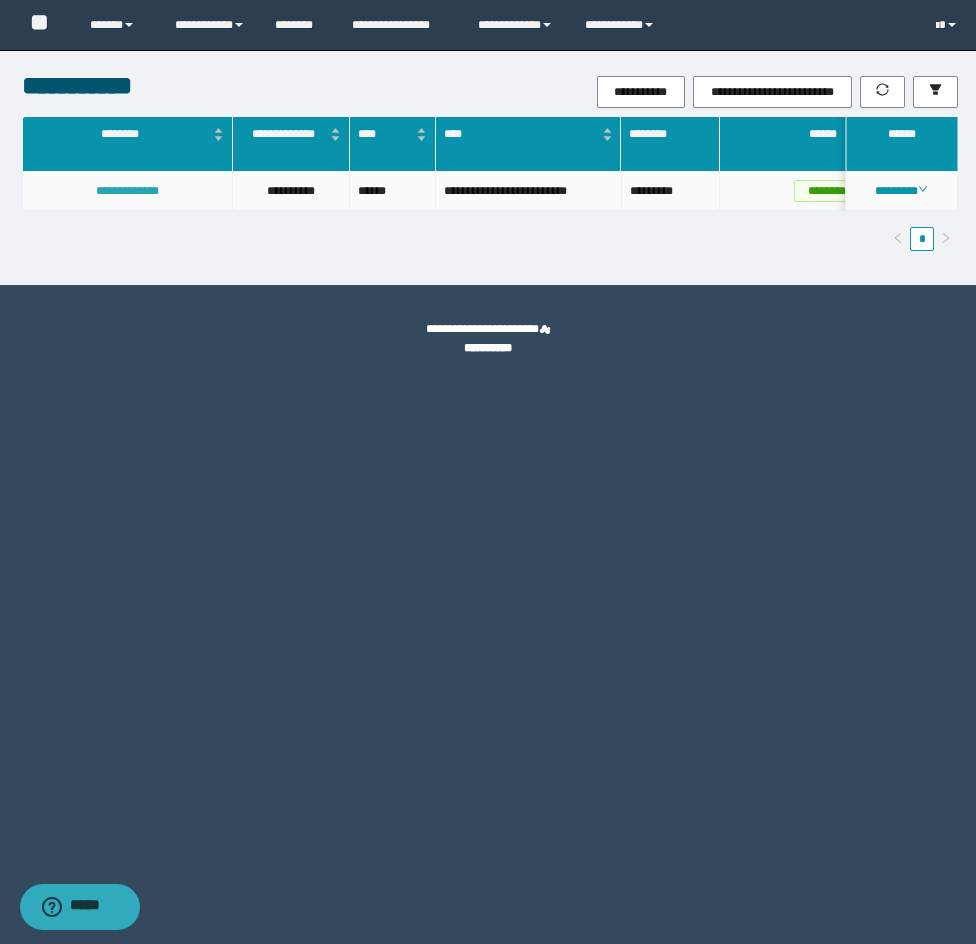 click on "**********" at bounding box center (127, 191) 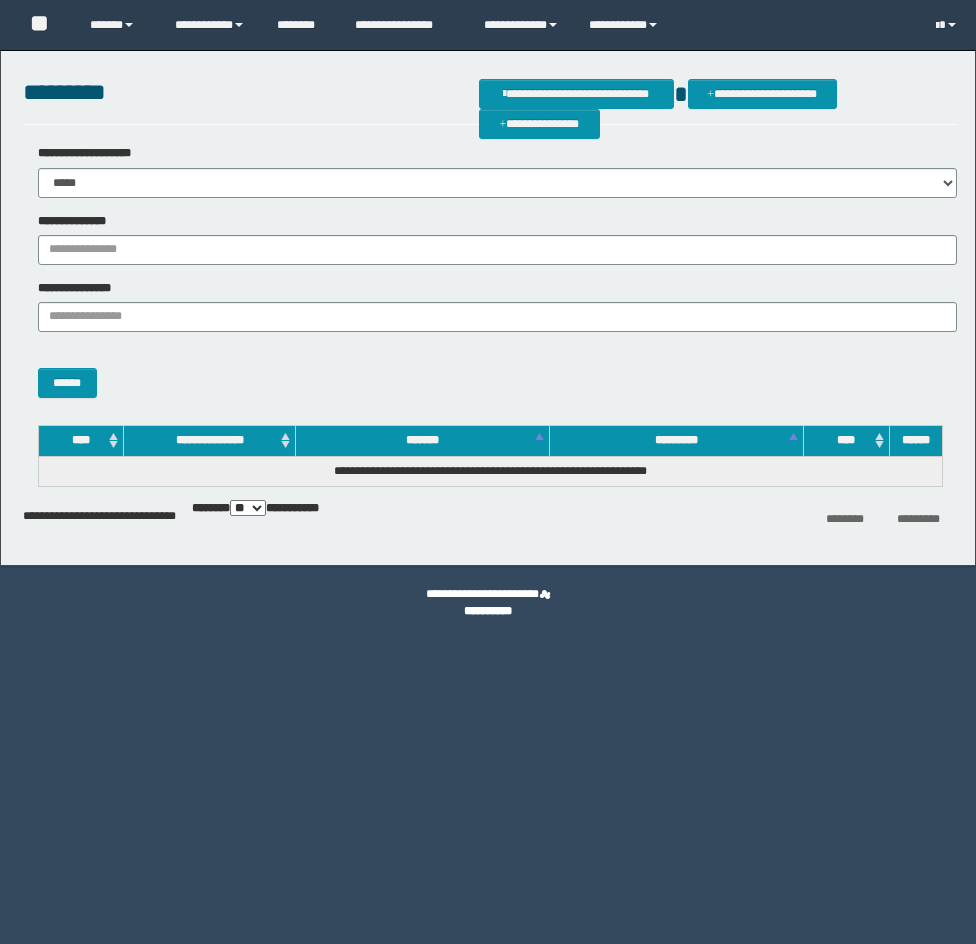 scroll, scrollTop: 0, scrollLeft: 0, axis: both 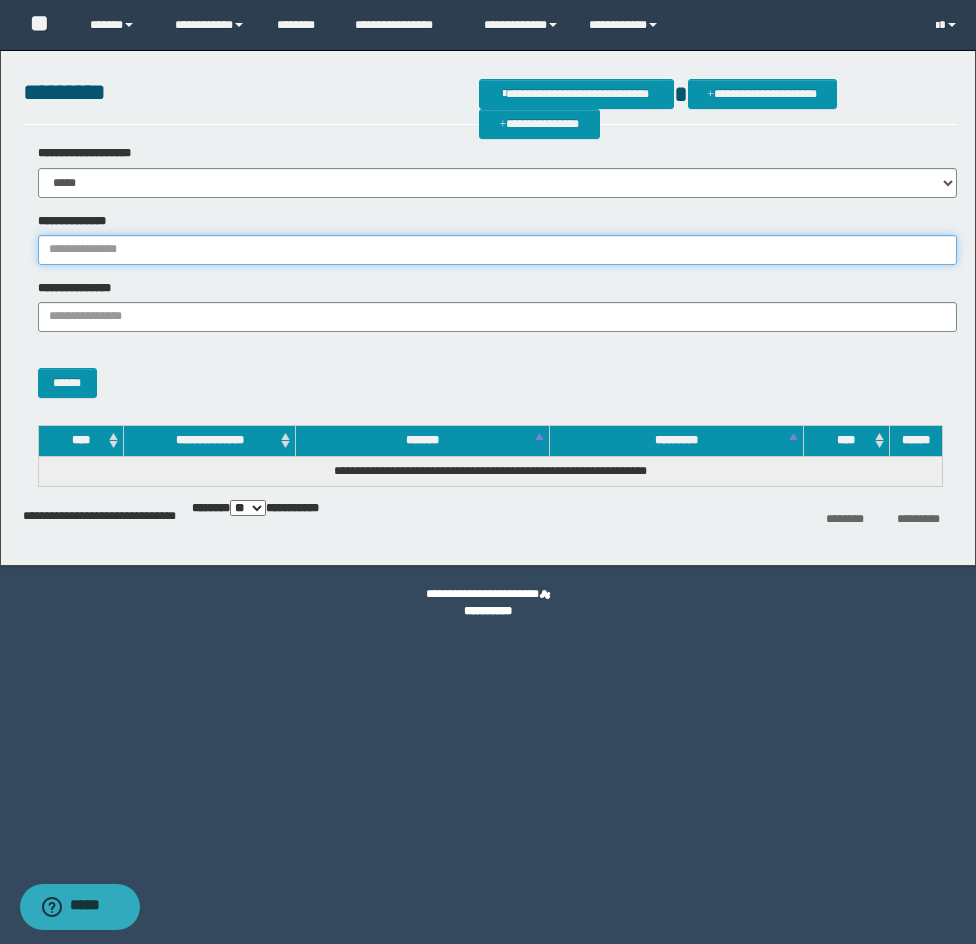 click on "**********" at bounding box center (497, 250) 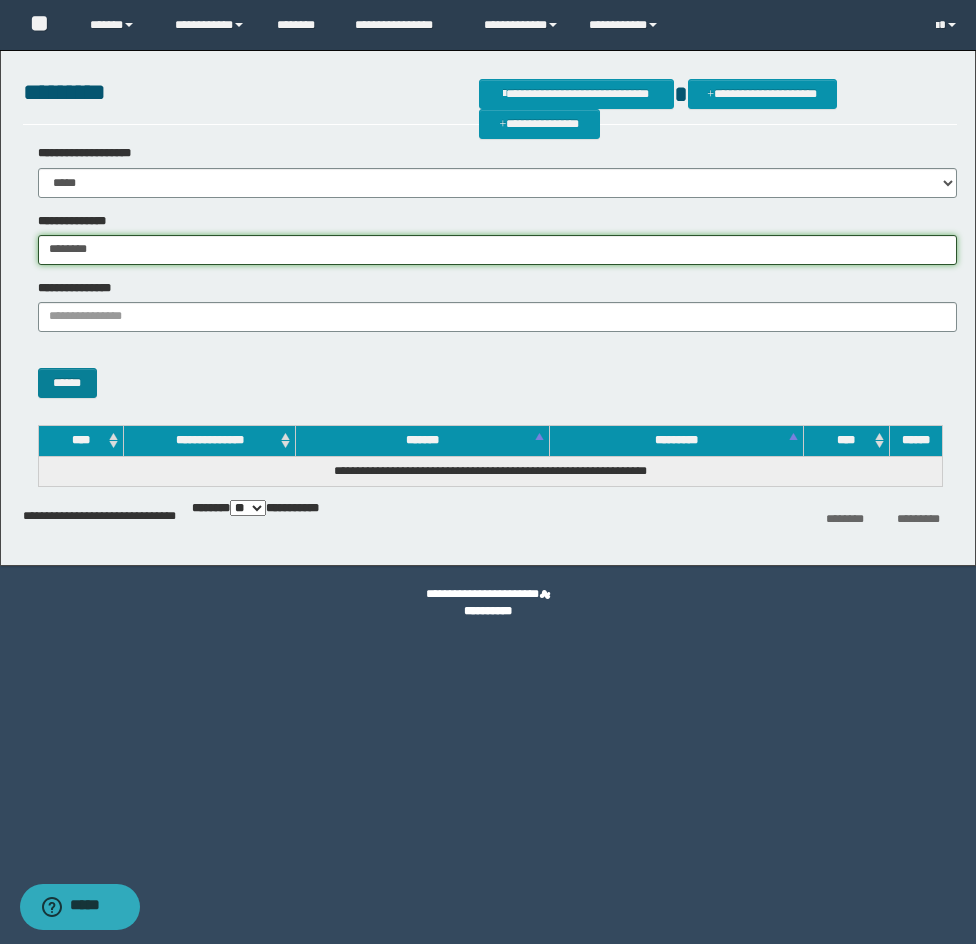 type on "********" 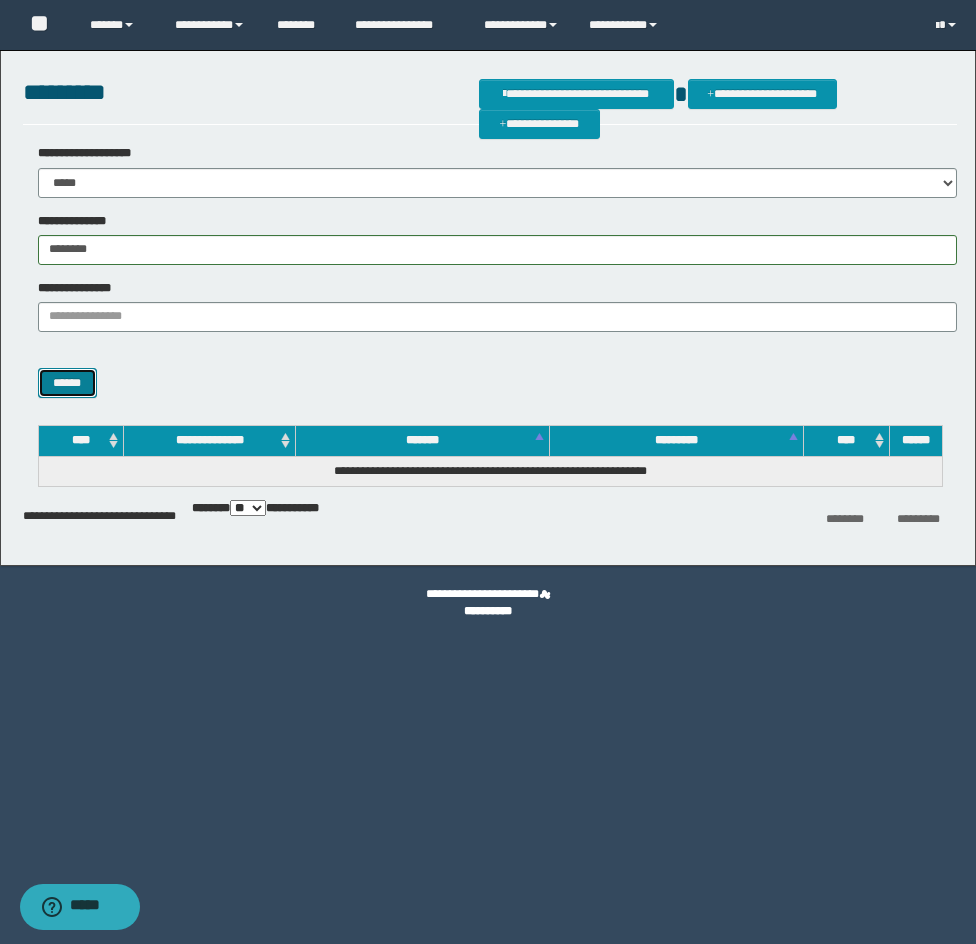 click on "******" at bounding box center [67, 383] 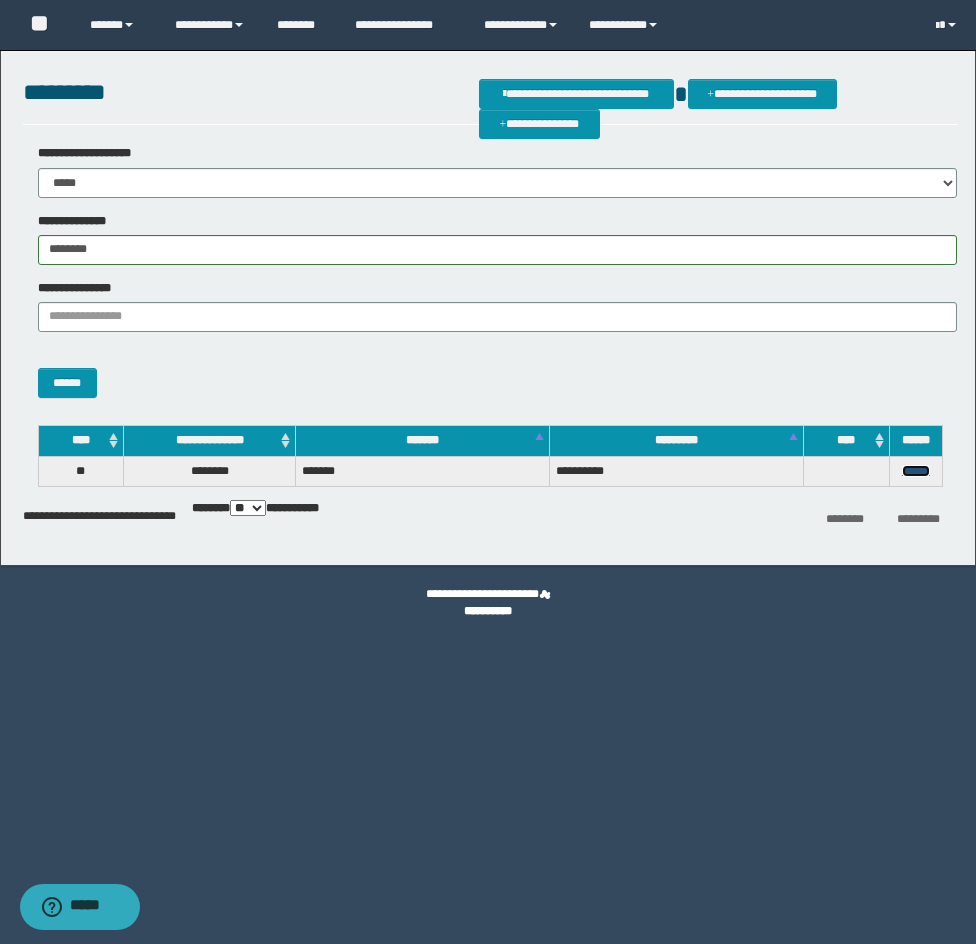 click on "******" at bounding box center [916, 471] 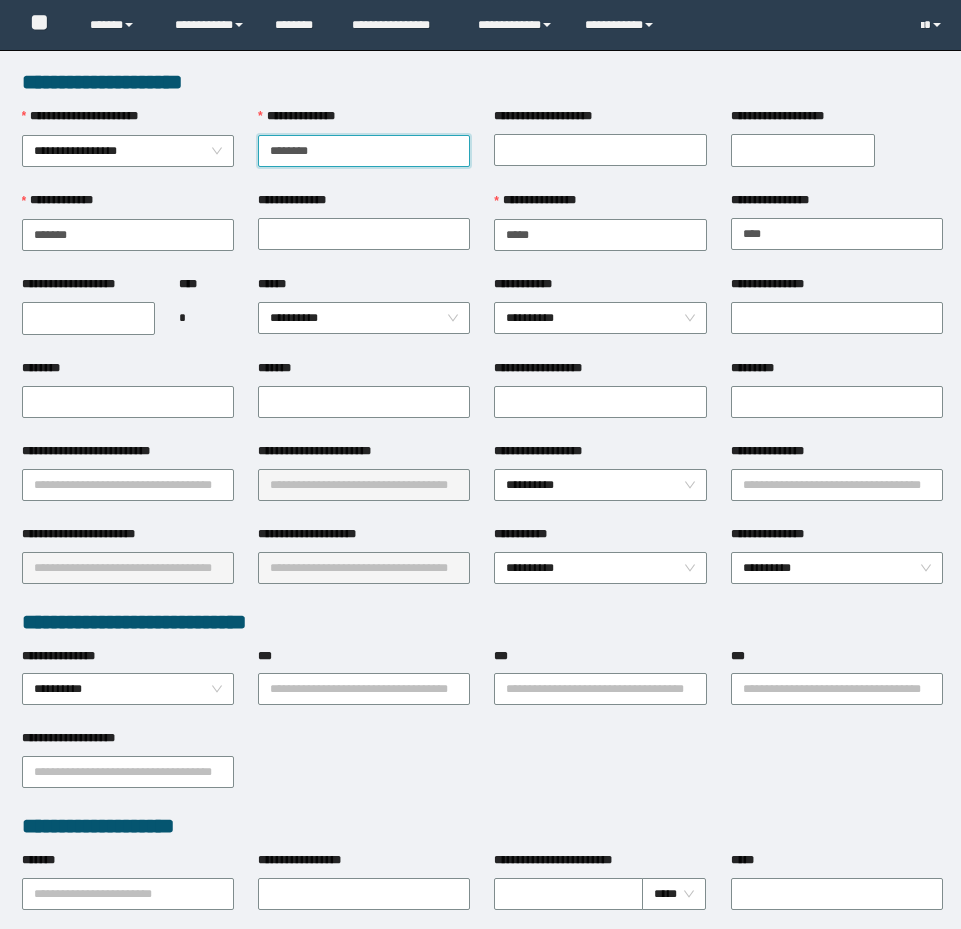 scroll, scrollTop: 0, scrollLeft: 0, axis: both 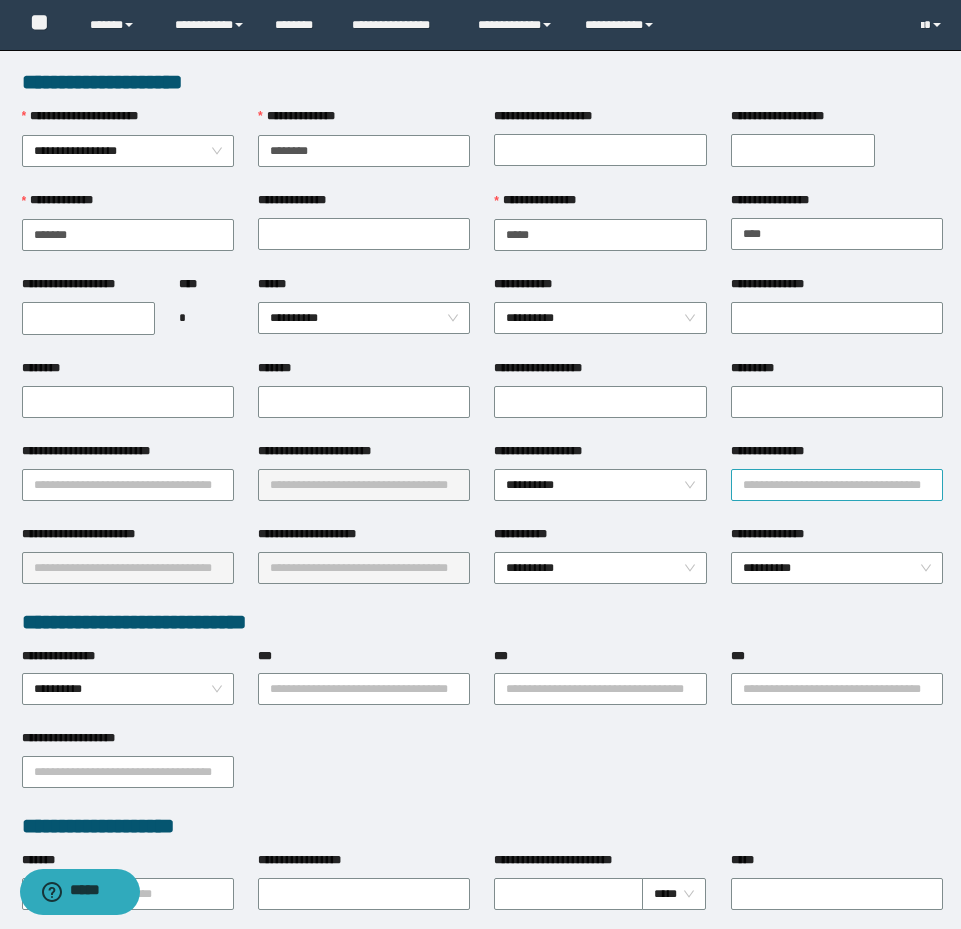 click on "**********" at bounding box center (837, 485) 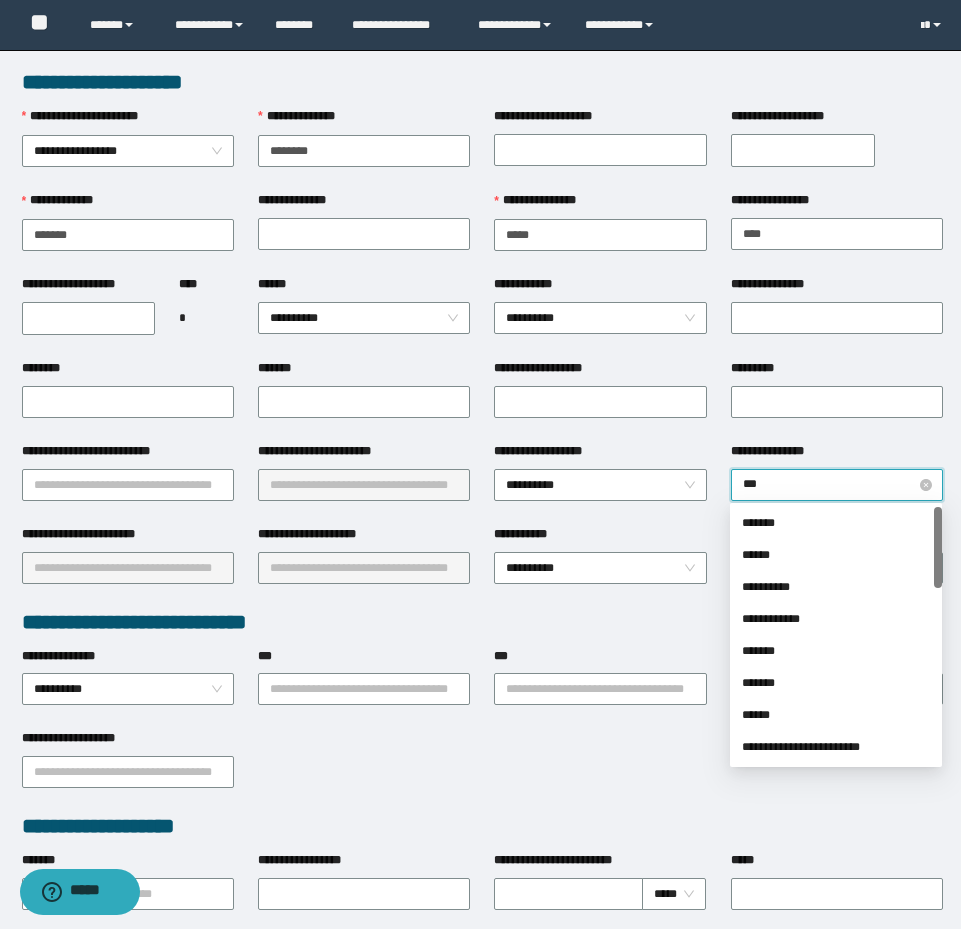 type on "****" 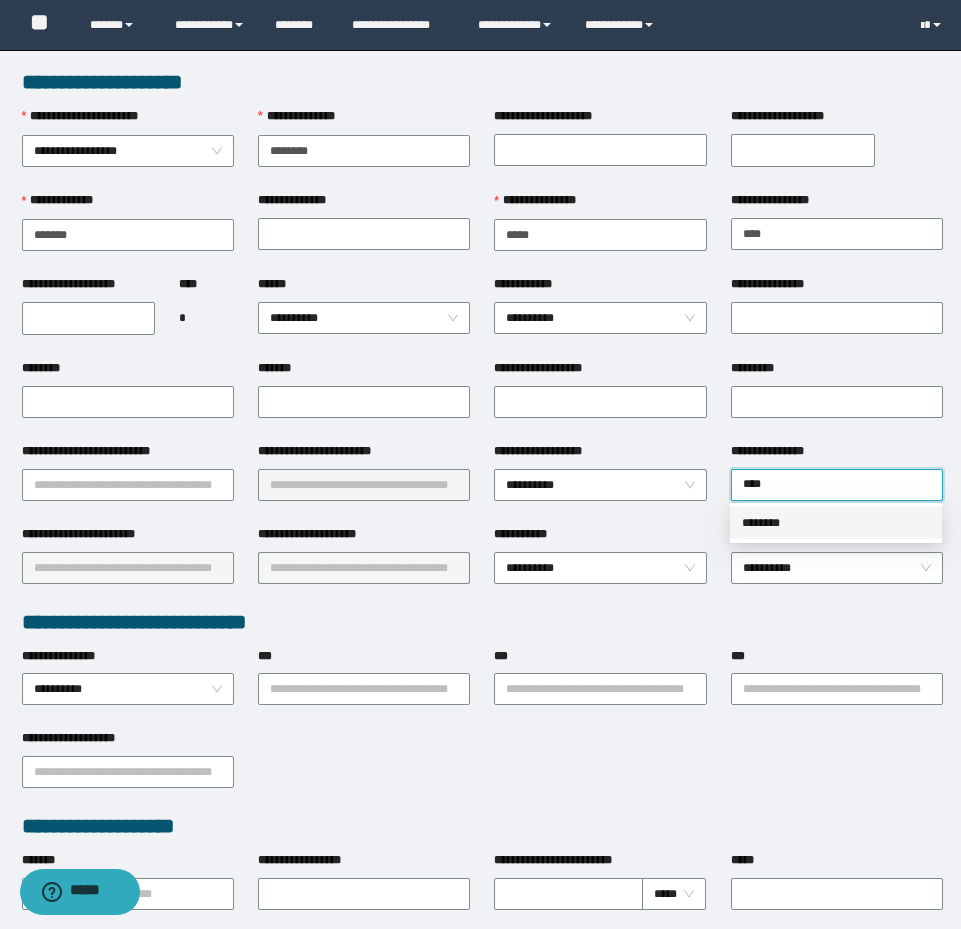click on "********" at bounding box center [836, 523] 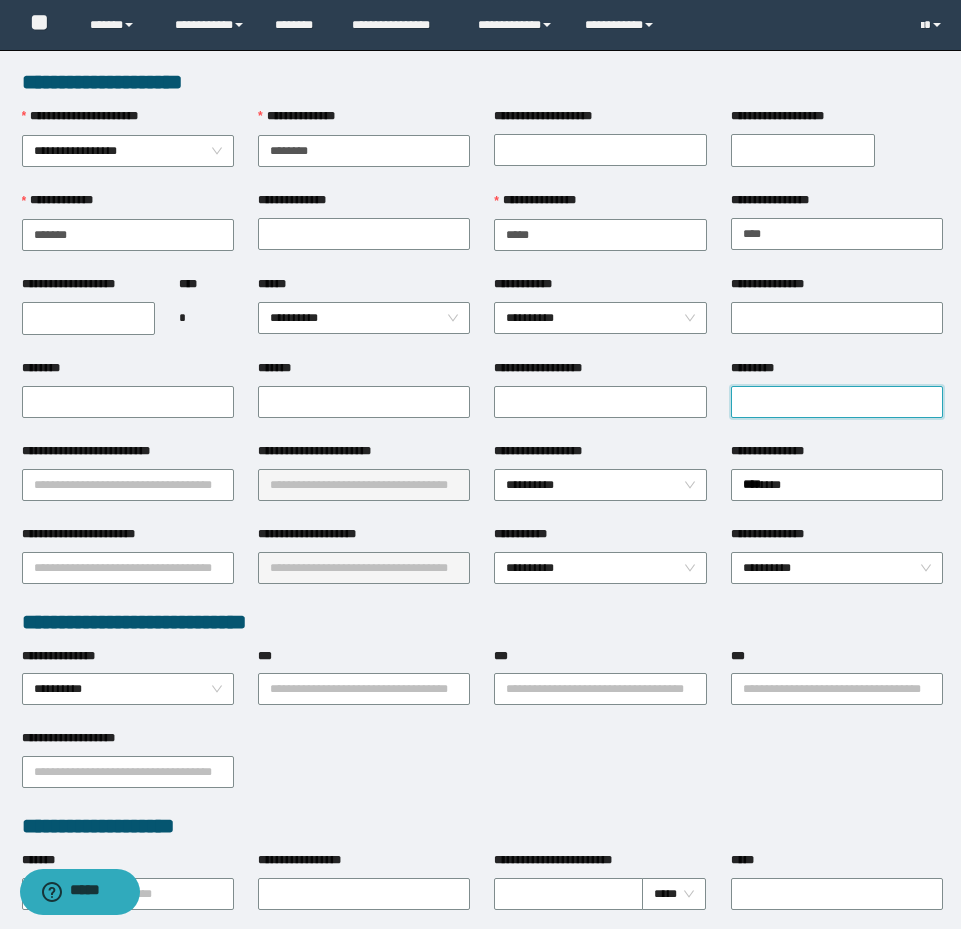 click on "*********" at bounding box center [837, 402] 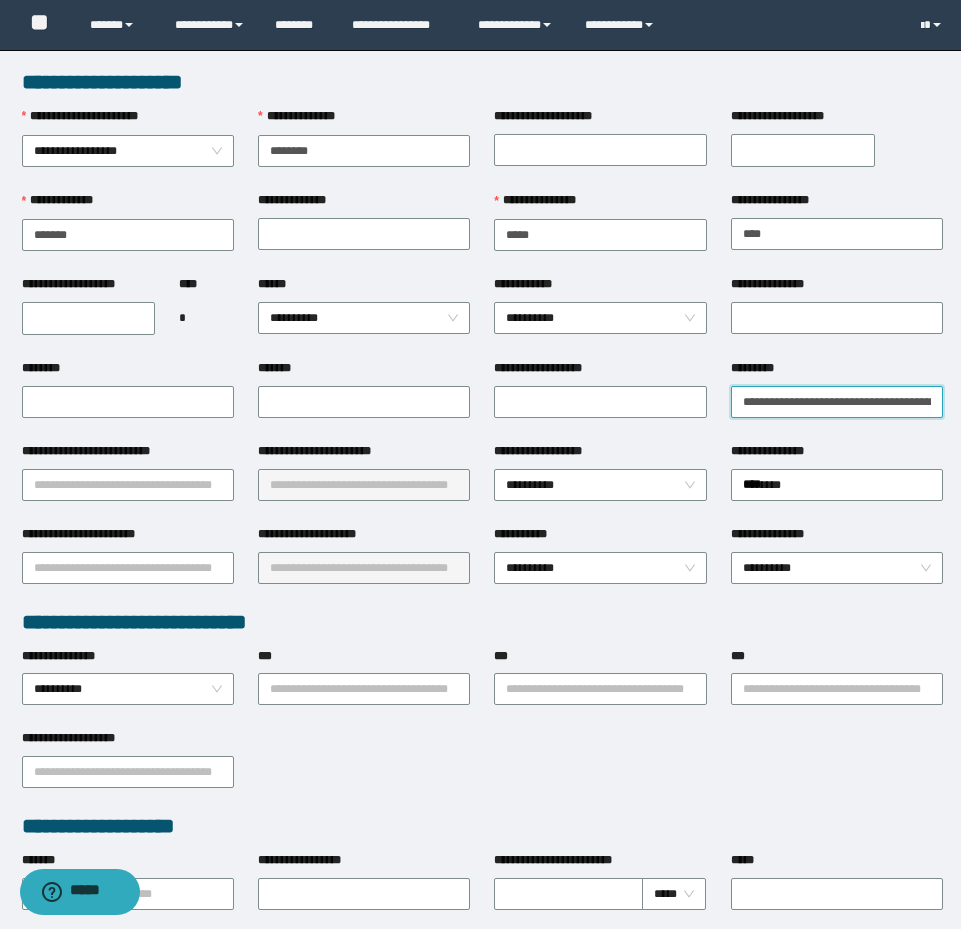 scroll, scrollTop: 0, scrollLeft: 99, axis: horizontal 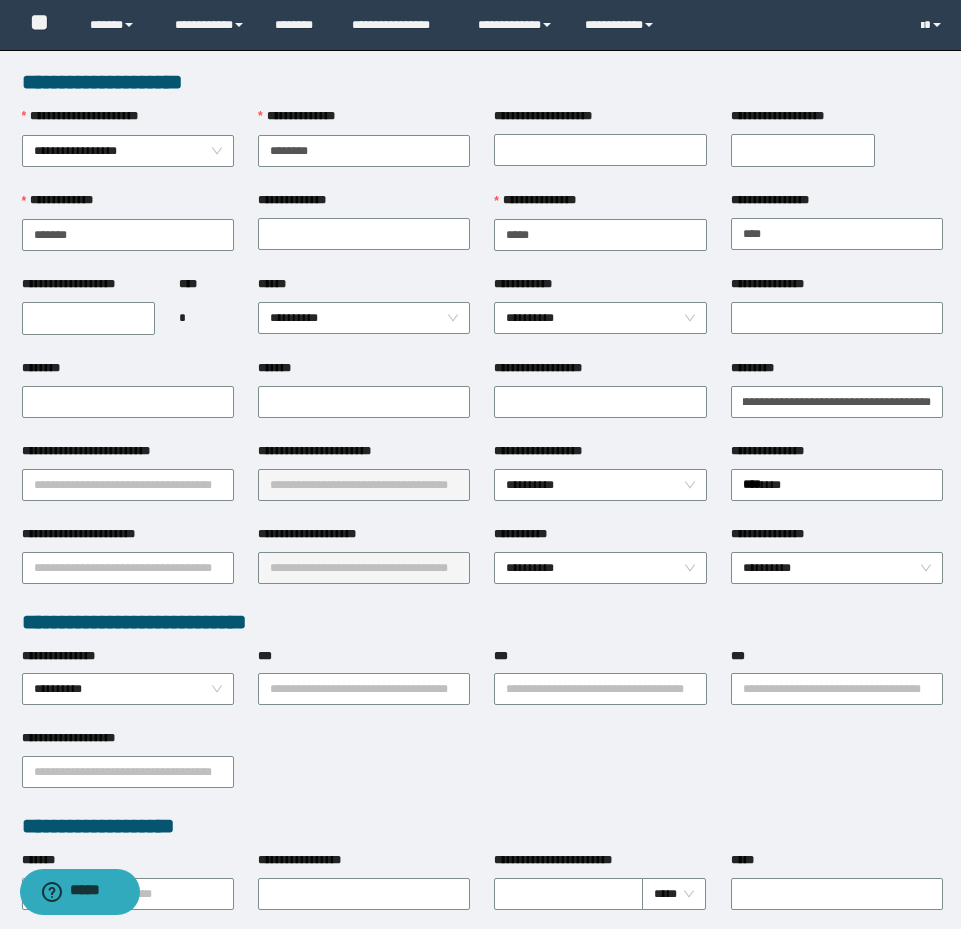click on "**********" at bounding box center (837, 400) 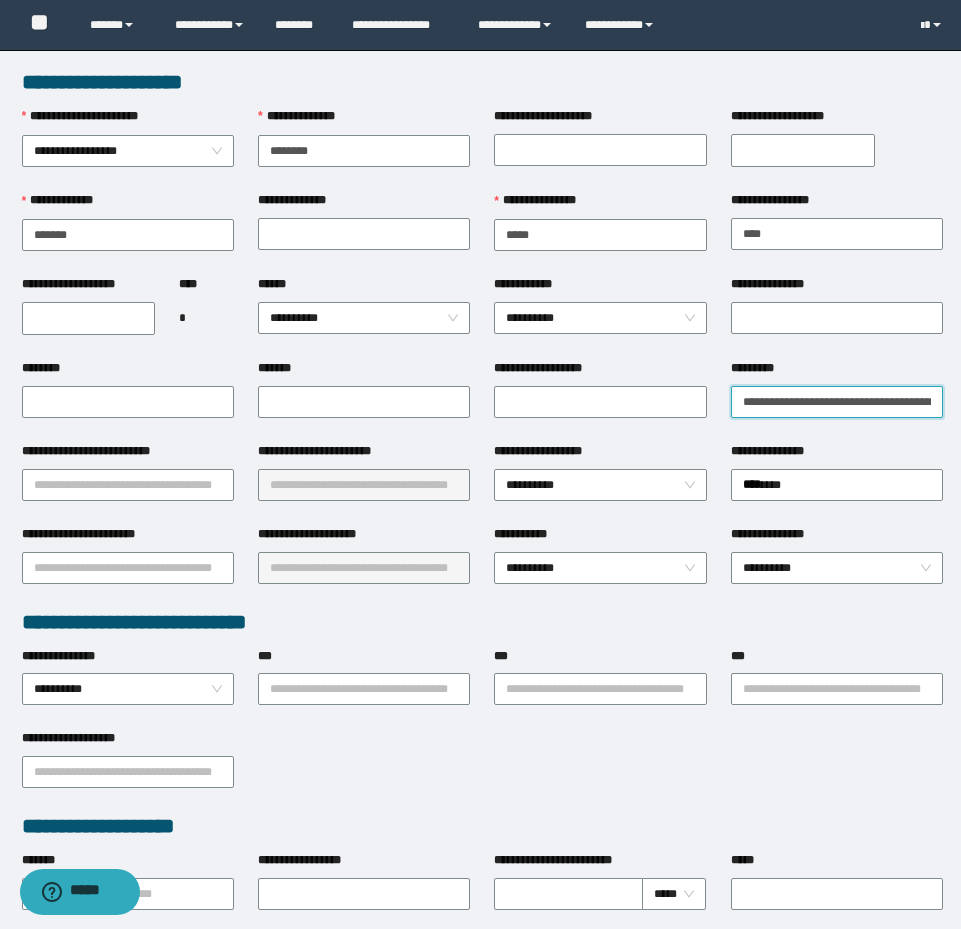 click on "**********" at bounding box center (837, 402) 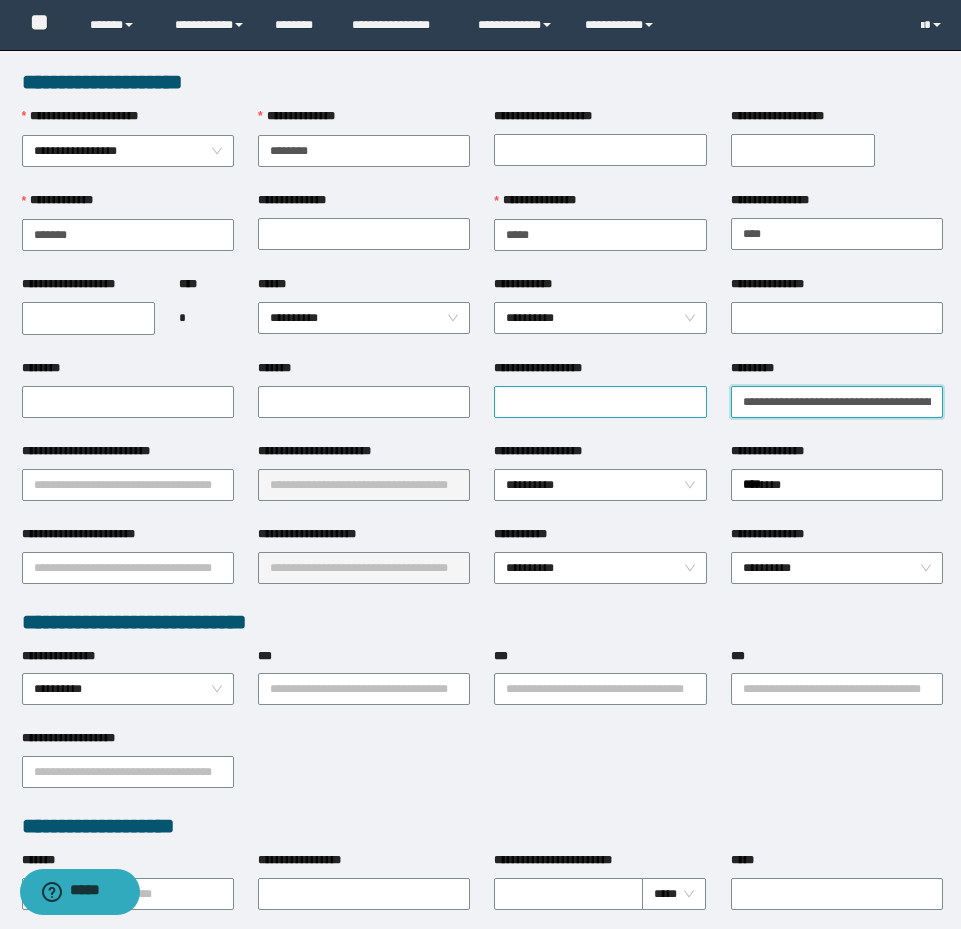 drag, startPoint x: 796, startPoint y: 399, endPoint x: 633, endPoint y: 403, distance: 163.04907 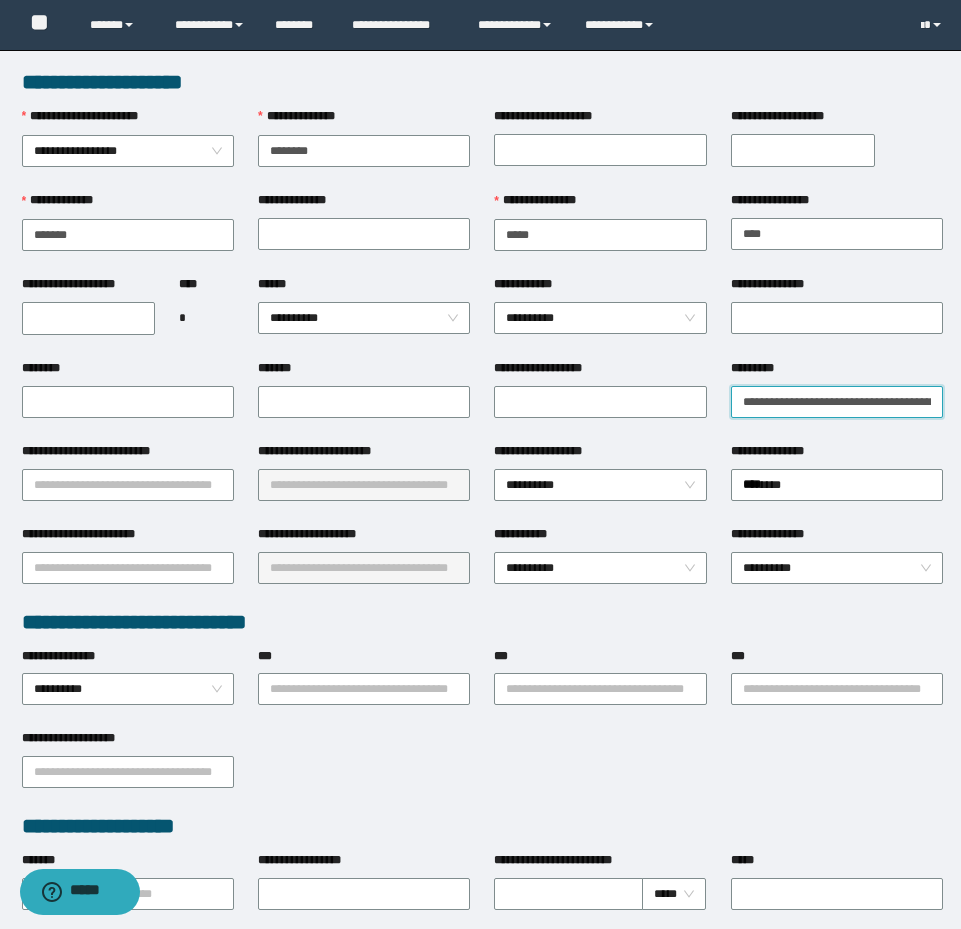scroll, scrollTop: 0, scrollLeft: 44, axis: horizontal 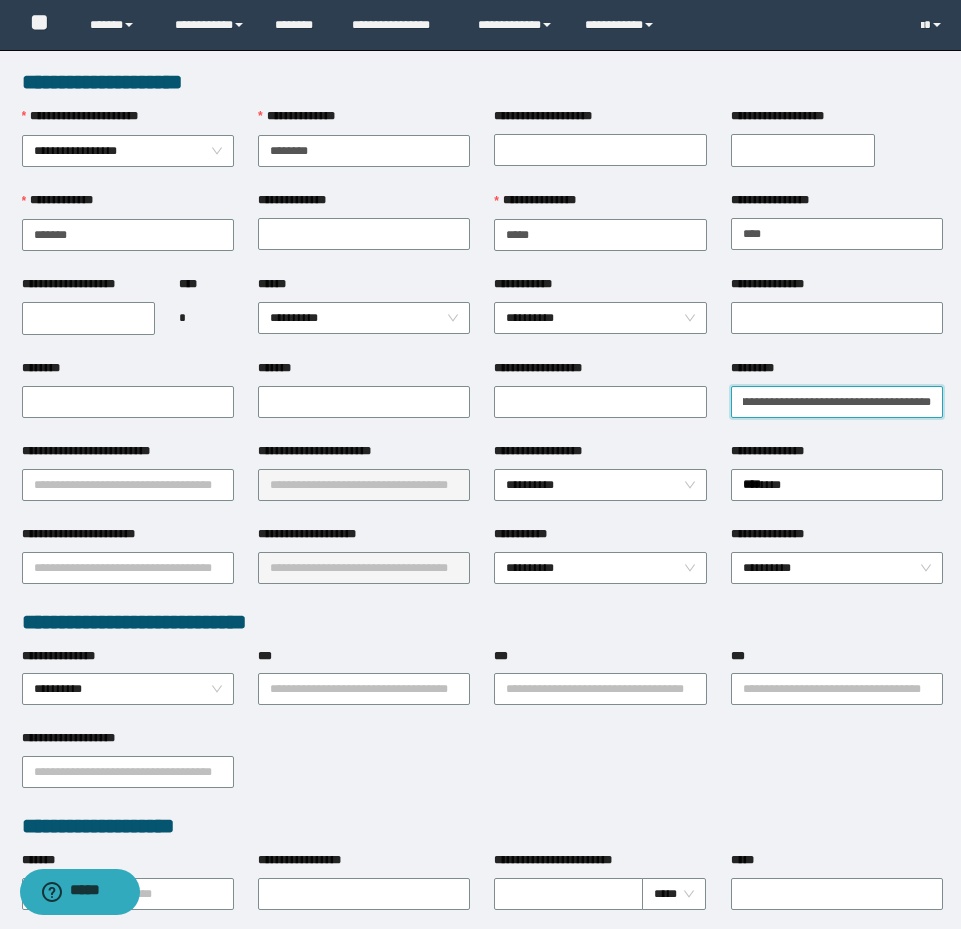 drag, startPoint x: 853, startPoint y: 403, endPoint x: 940, endPoint y: 413, distance: 87.57283 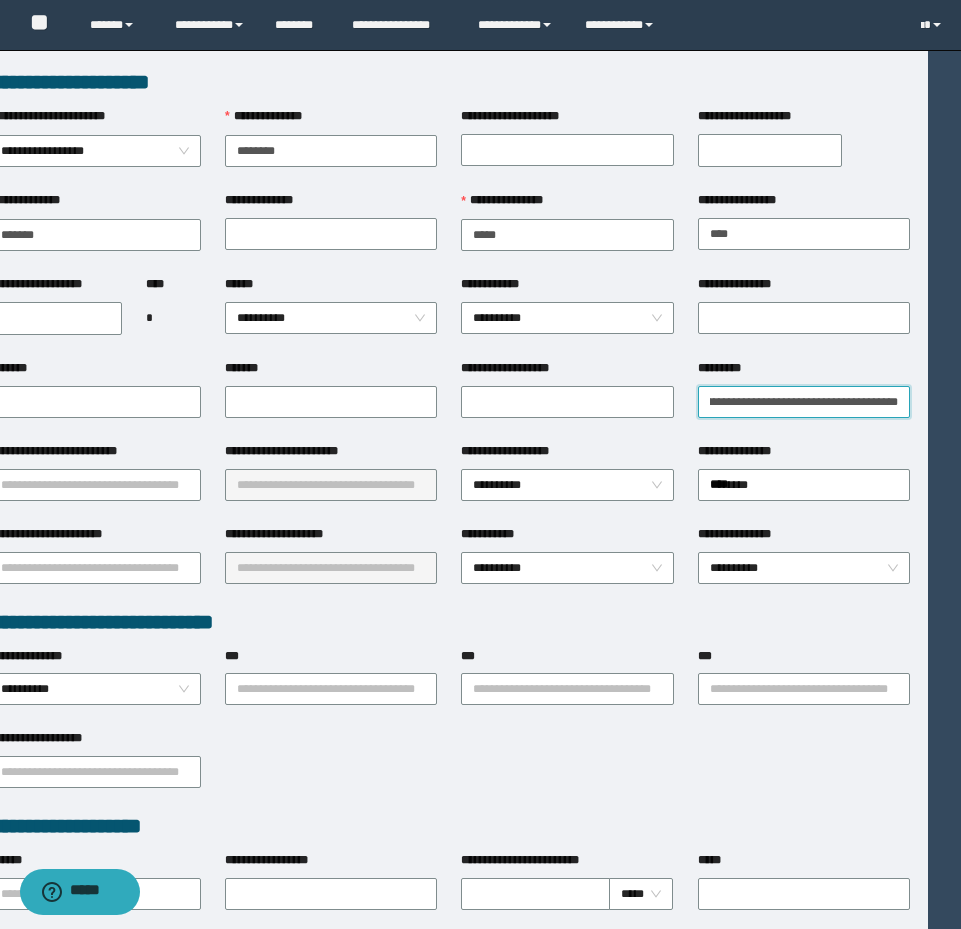 drag, startPoint x: 900, startPoint y: 400, endPoint x: 958, endPoint y: 407, distance: 58.420887 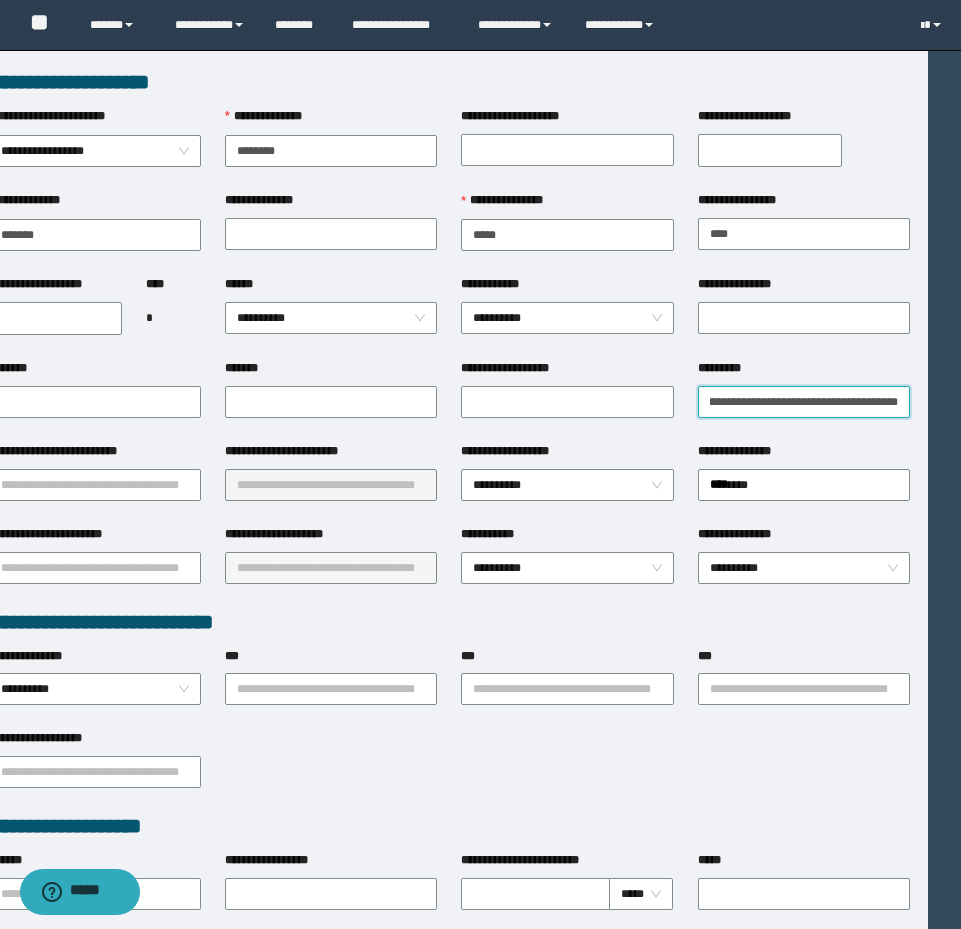 scroll, scrollTop: 0, scrollLeft: 52, axis: horizontal 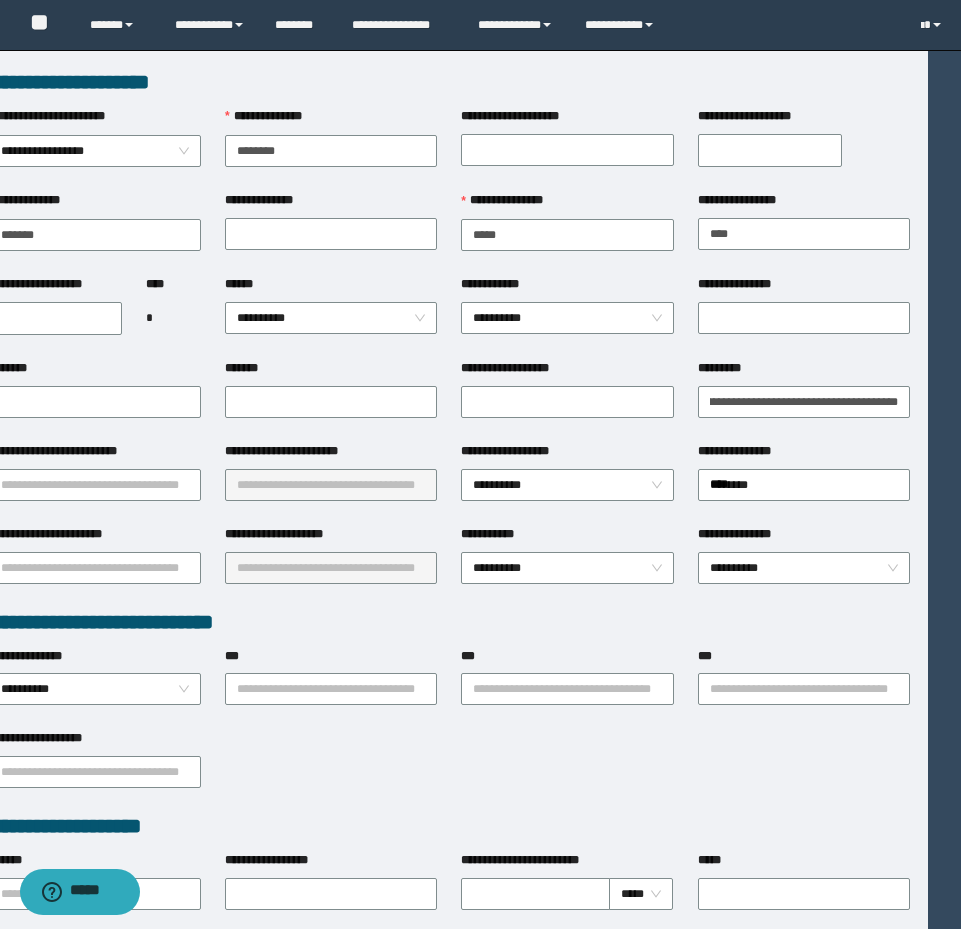 click on "**********" at bounding box center (804, 566) 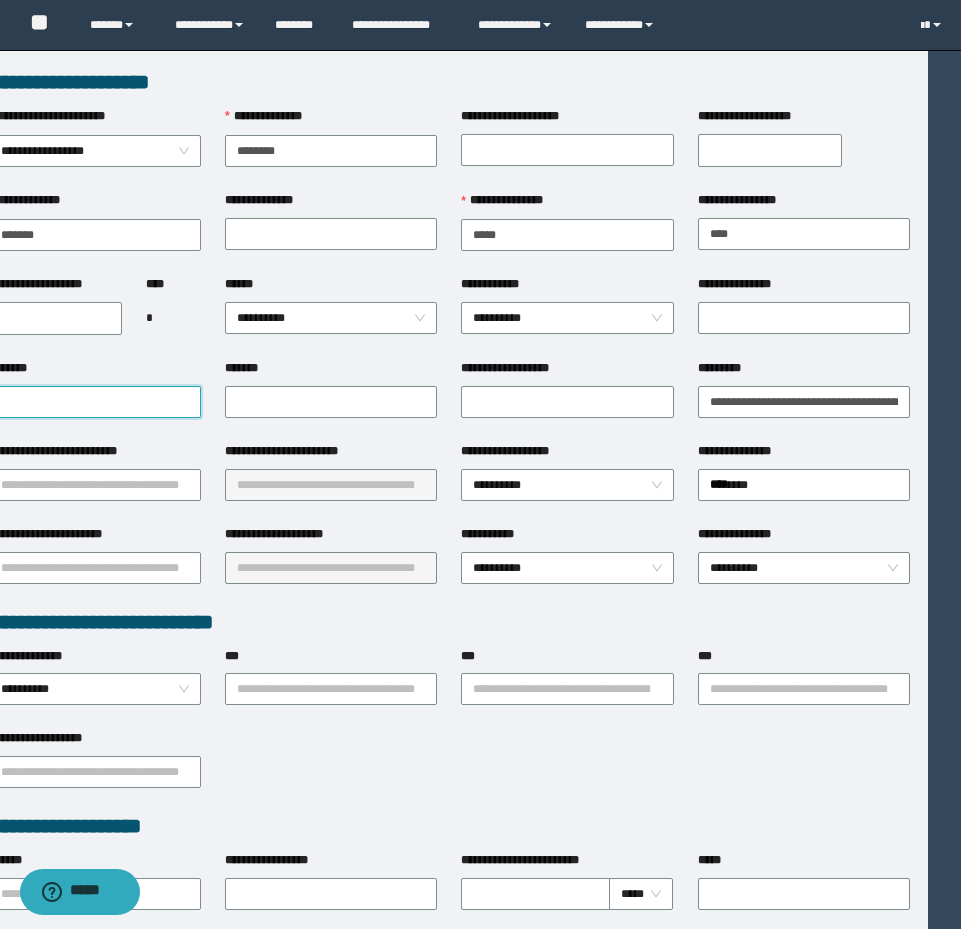 click on "********" at bounding box center (95, 402) 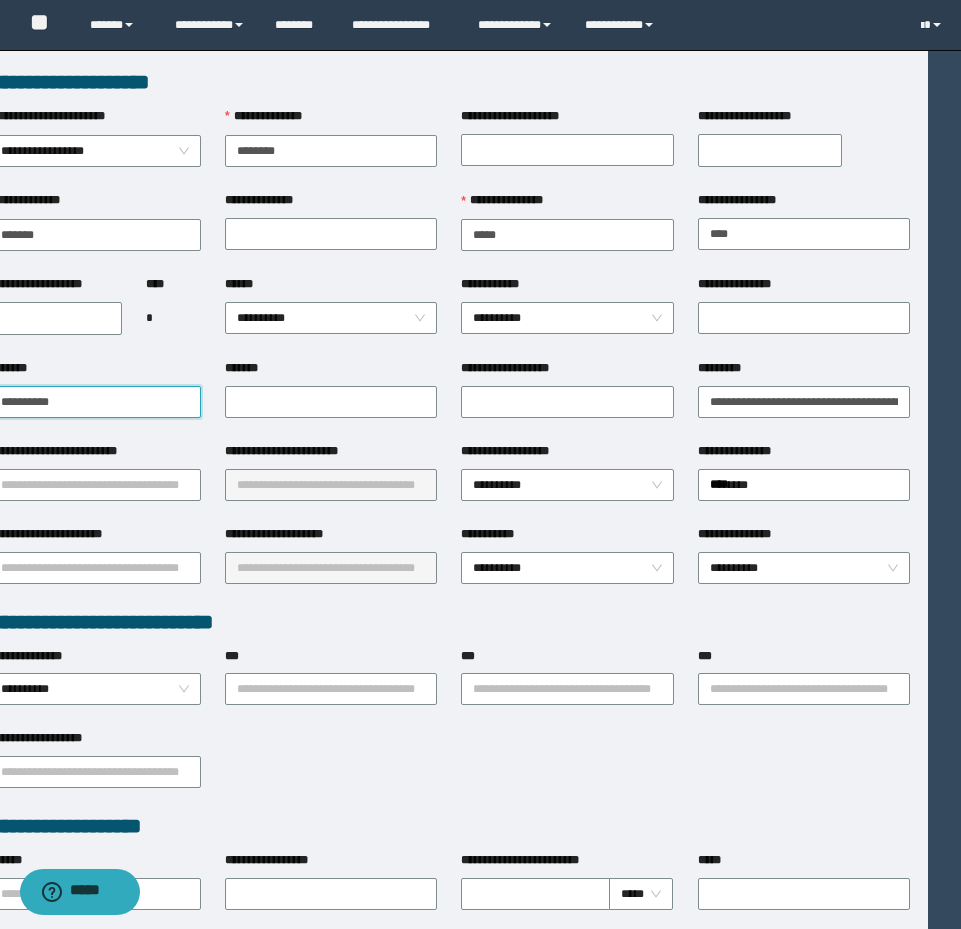 type on "**********" 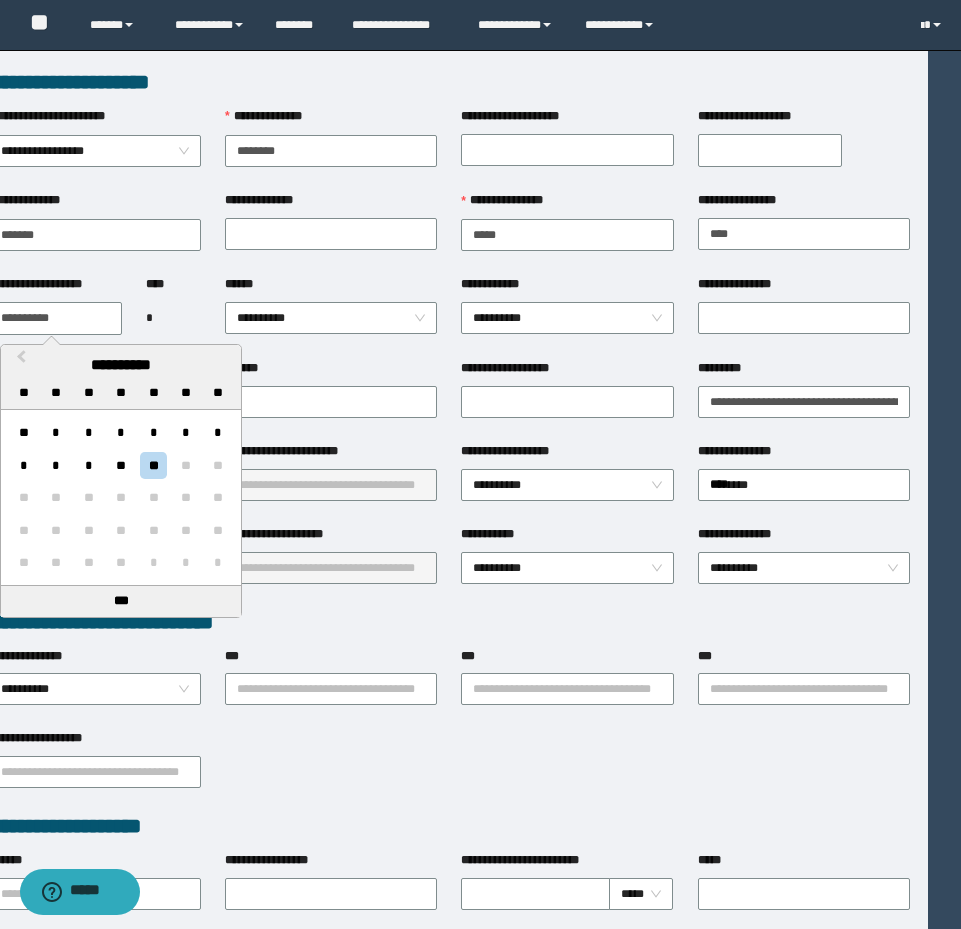 click on "**********" at bounding box center (56, 318) 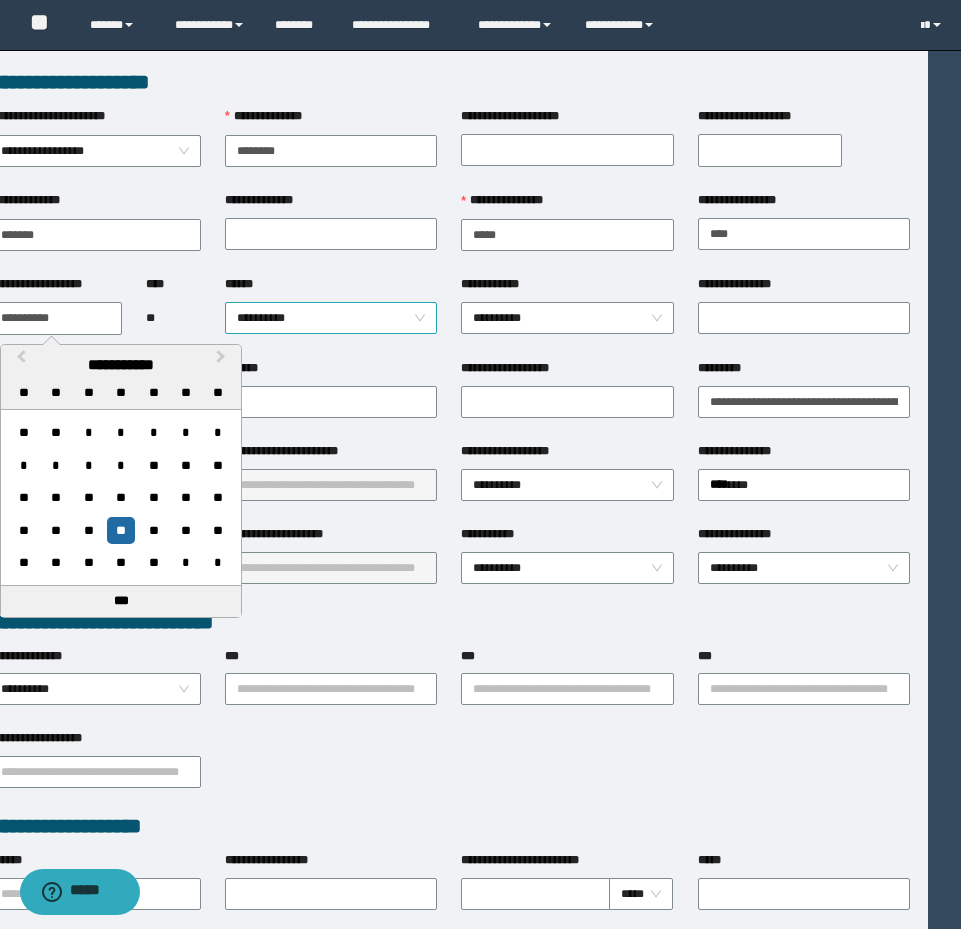 type on "**********" 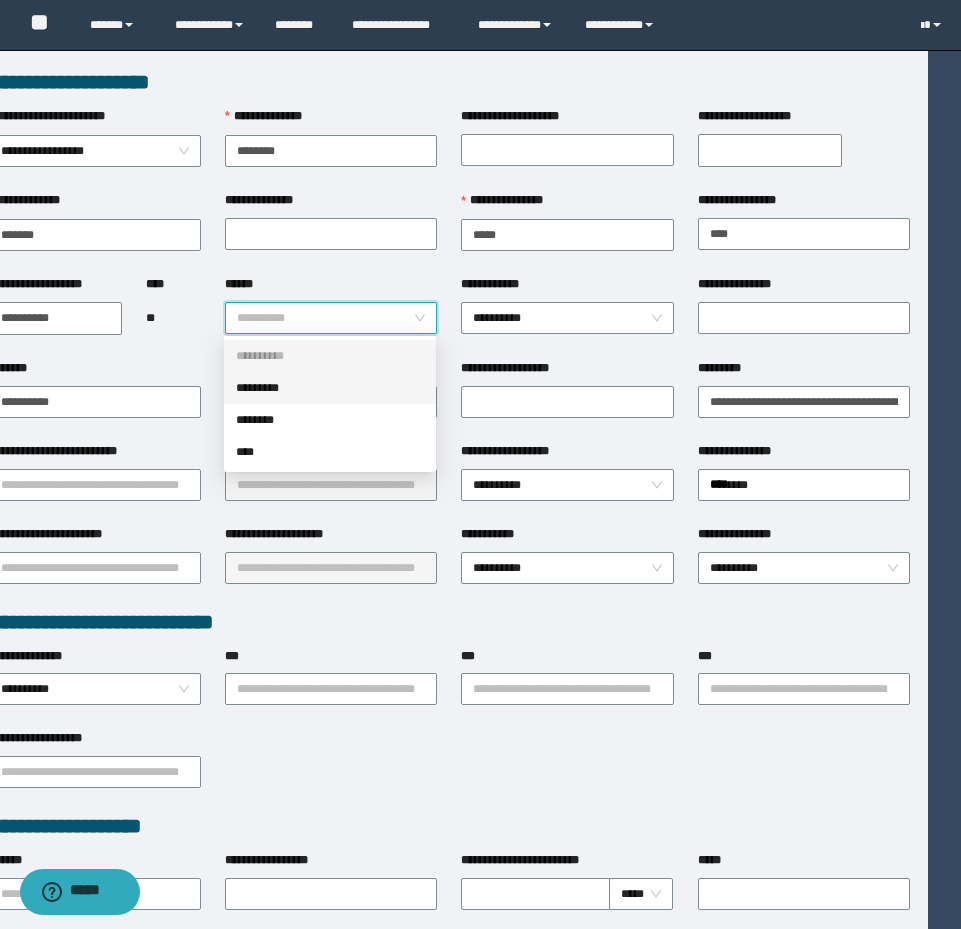 click on "********" at bounding box center (330, 420) 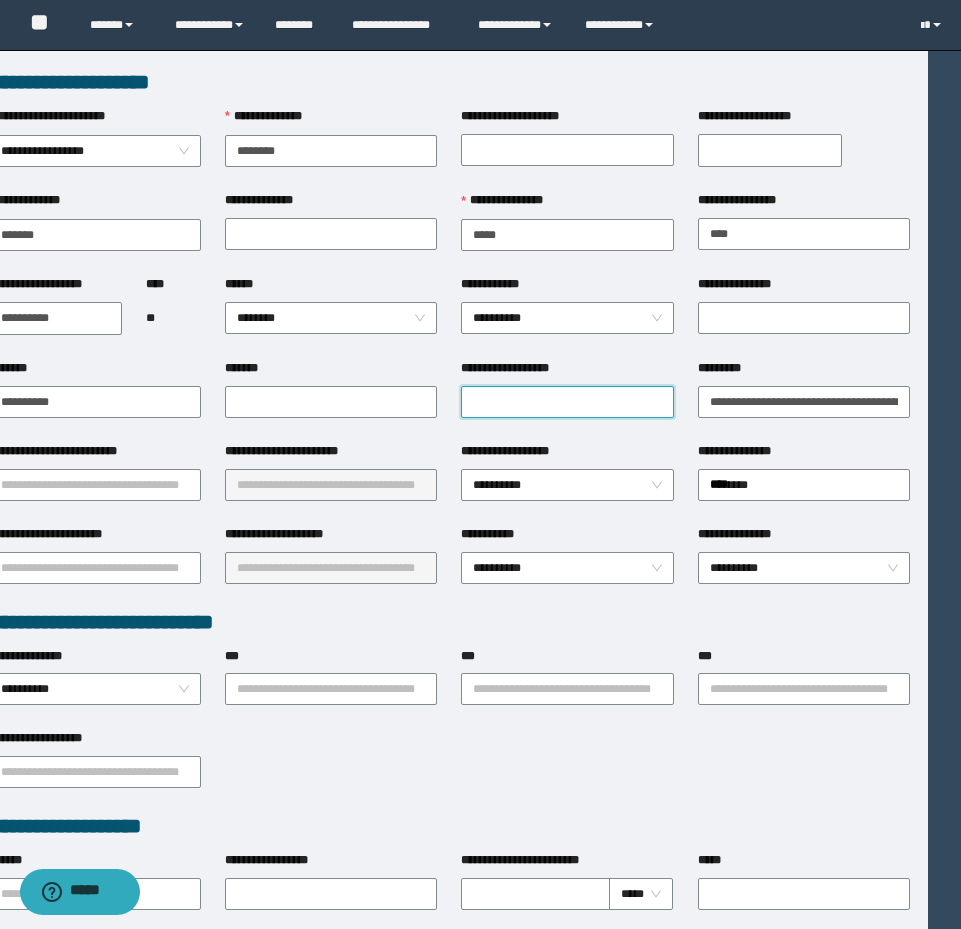 click on "**********" at bounding box center (567, 402) 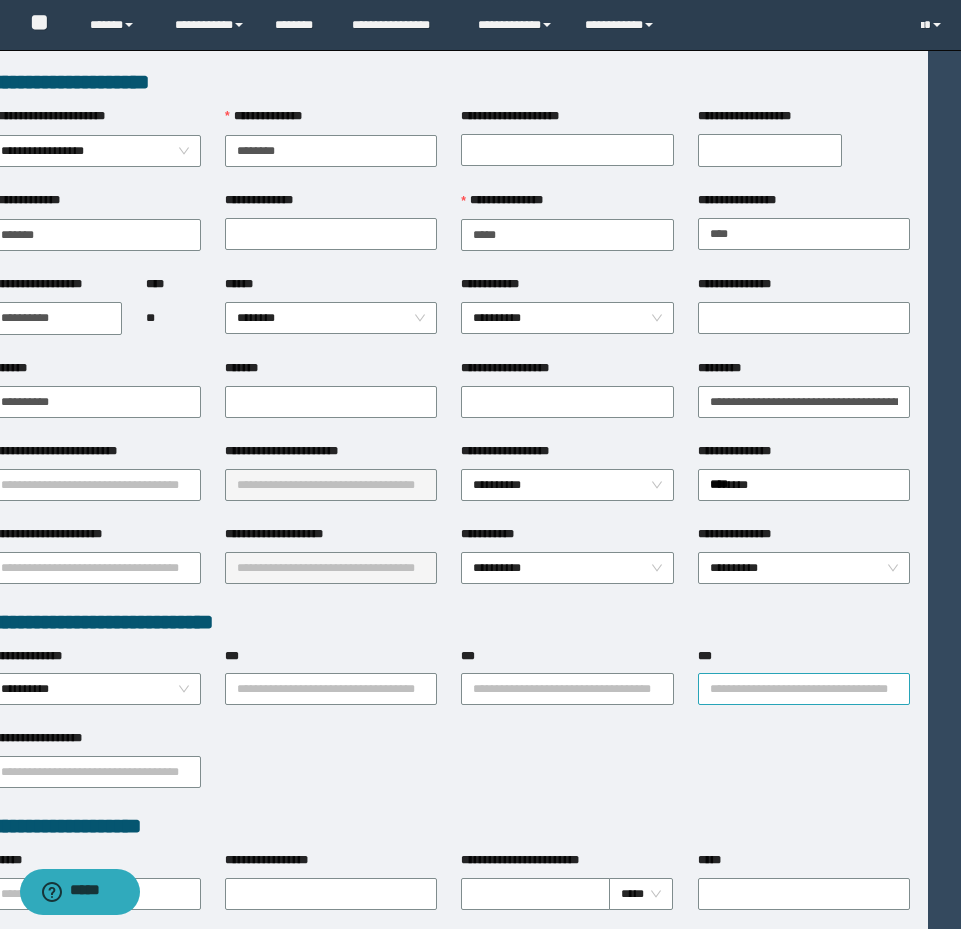 click on "***" at bounding box center [804, 689] 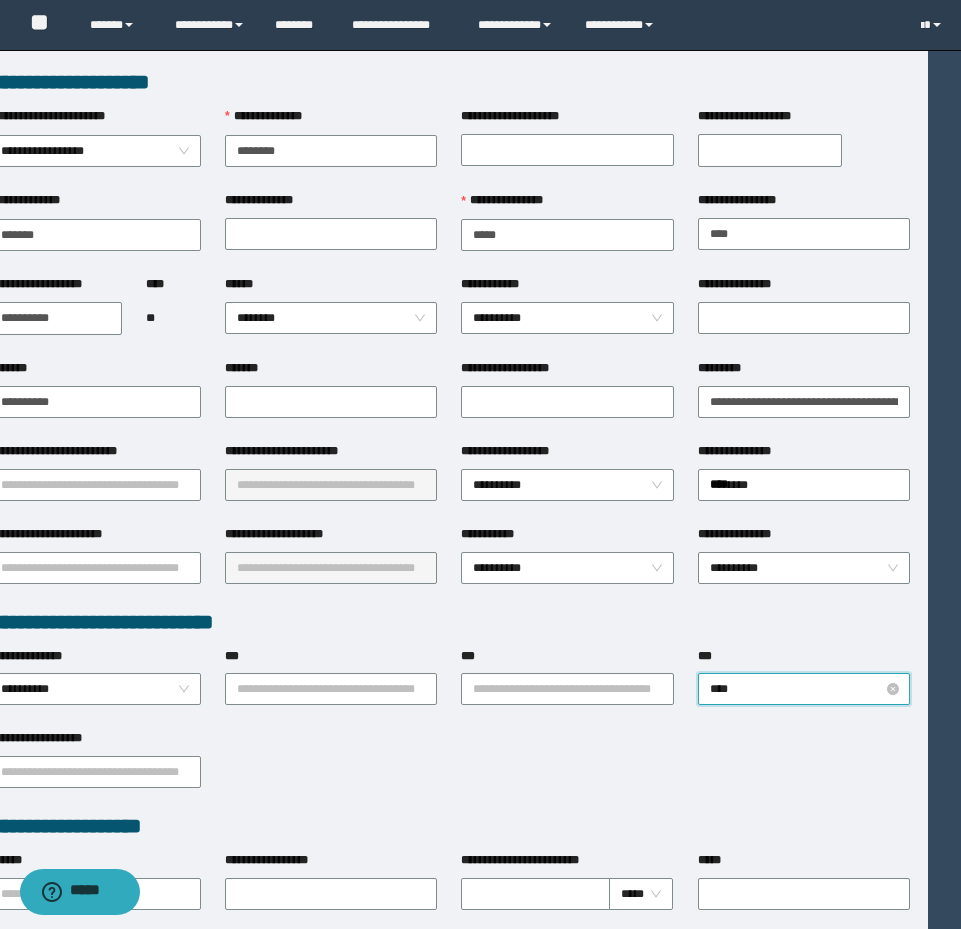 type on "*****" 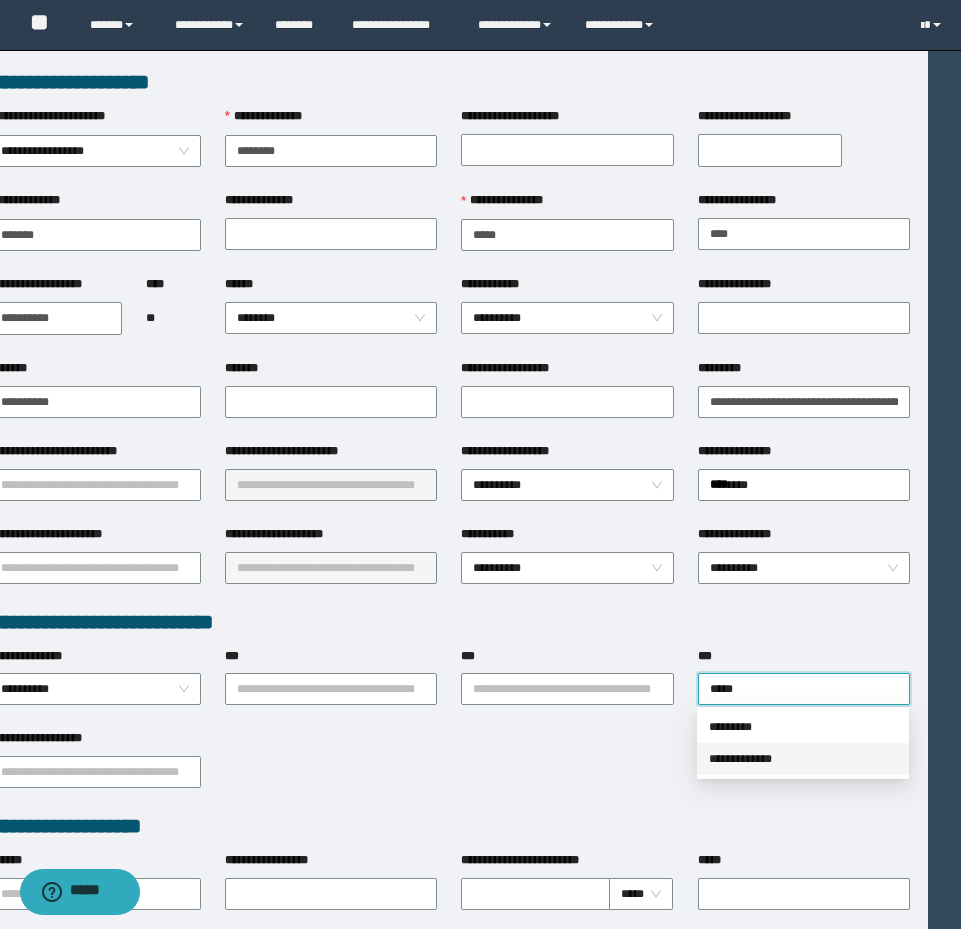 click on "**********" at bounding box center (803, 759) 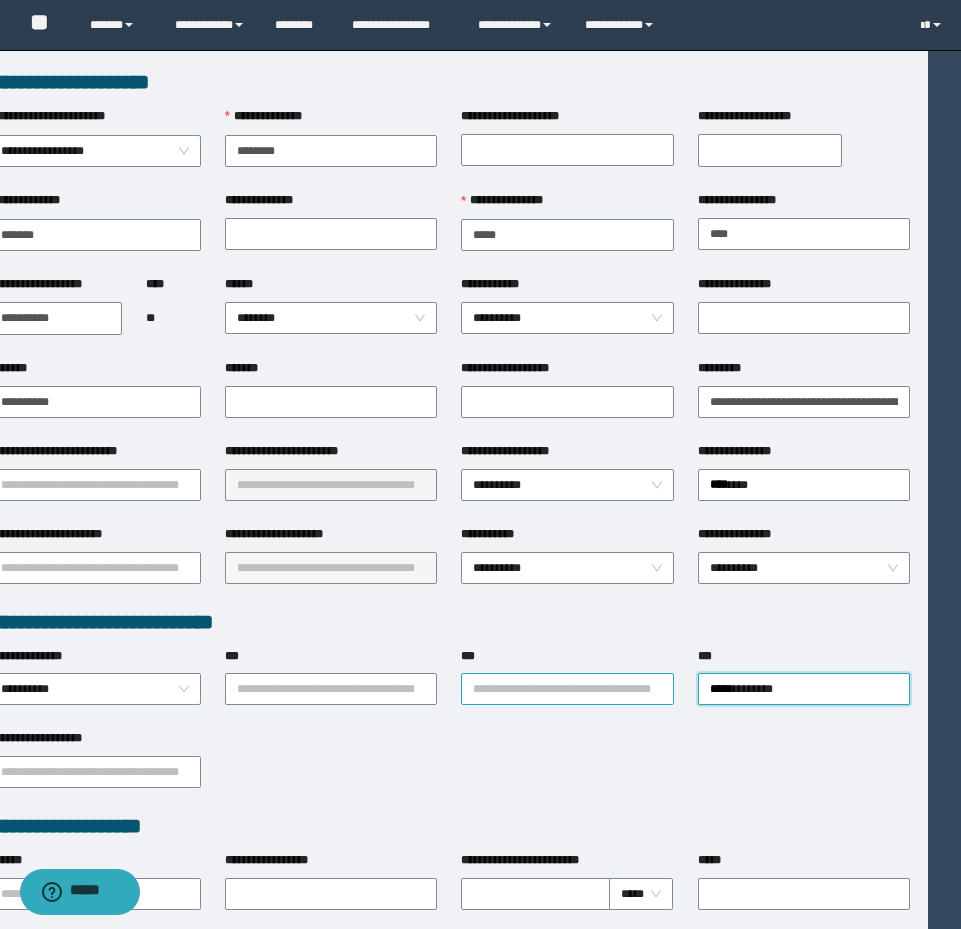 click on "***" at bounding box center [567, 689] 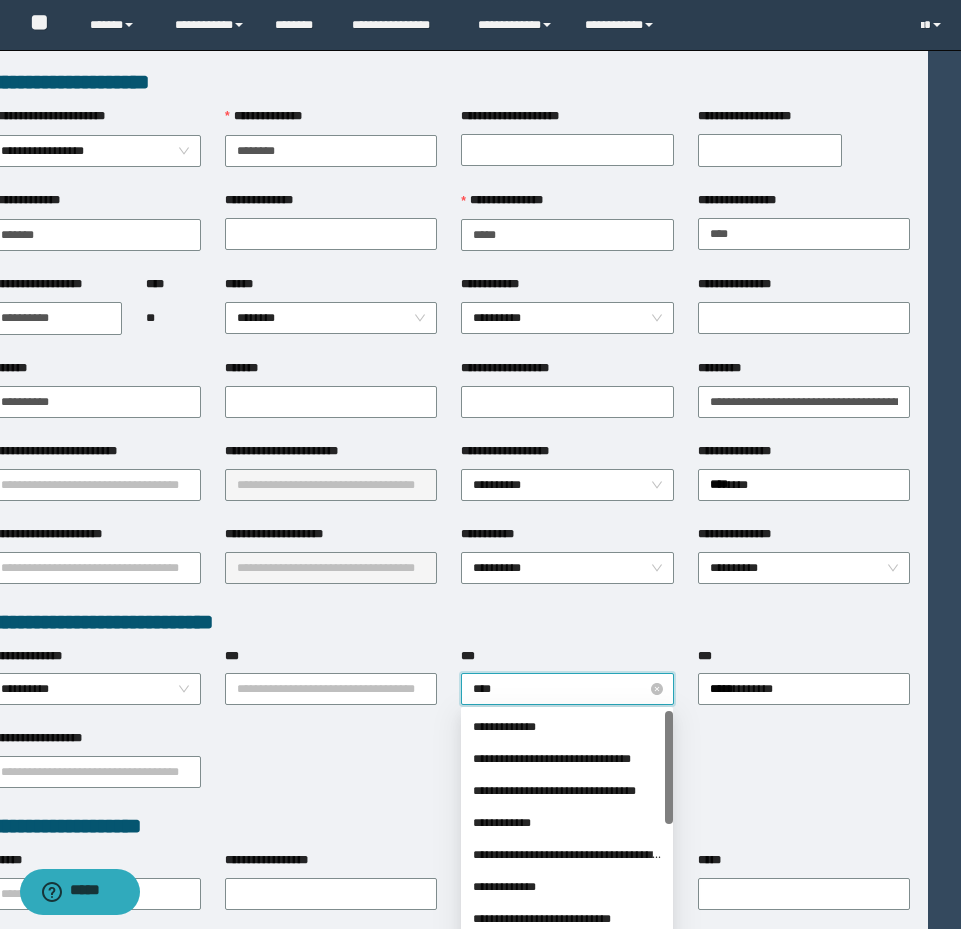 type on "*****" 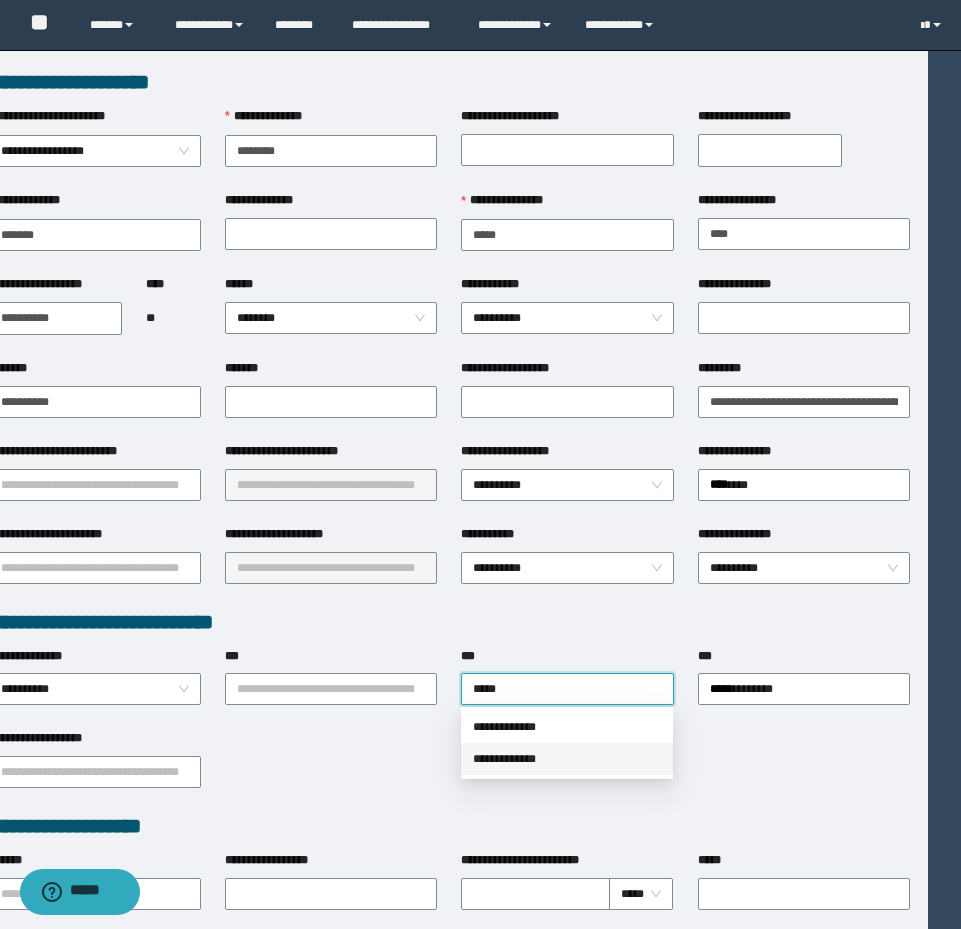 click on "**********" at bounding box center [567, 759] 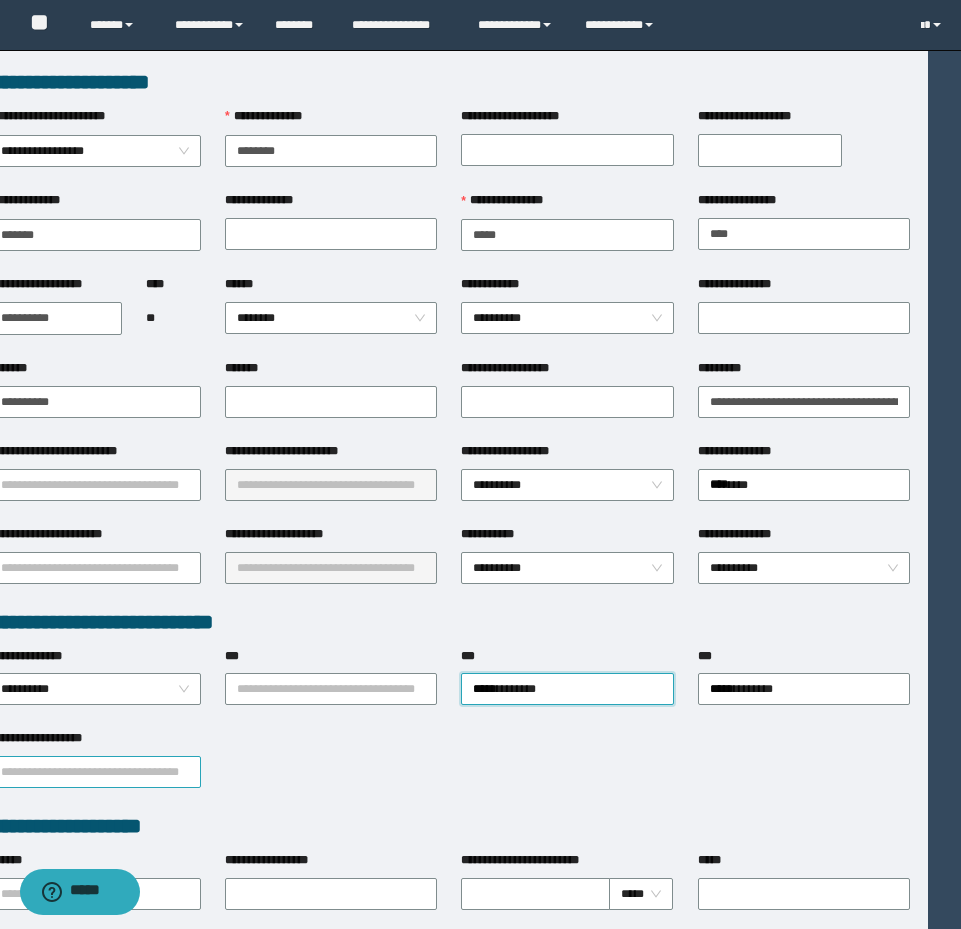 click on "**********" at bounding box center [95, 772] 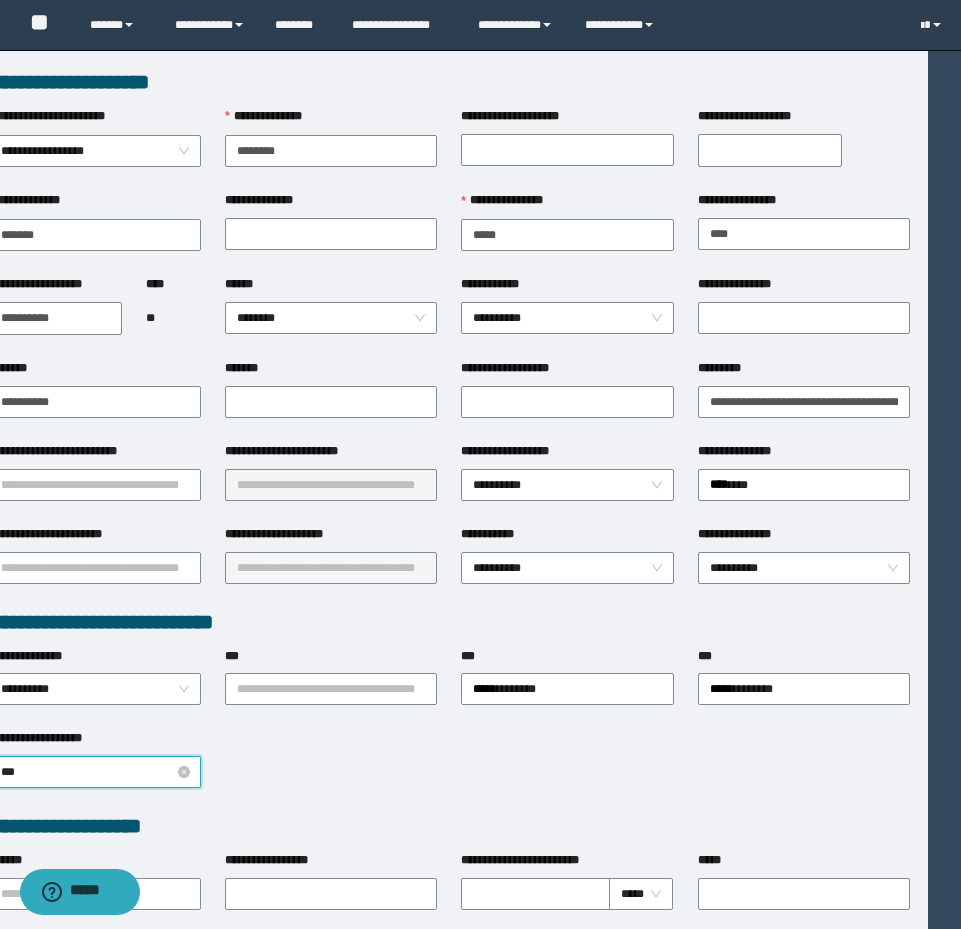 type on "****" 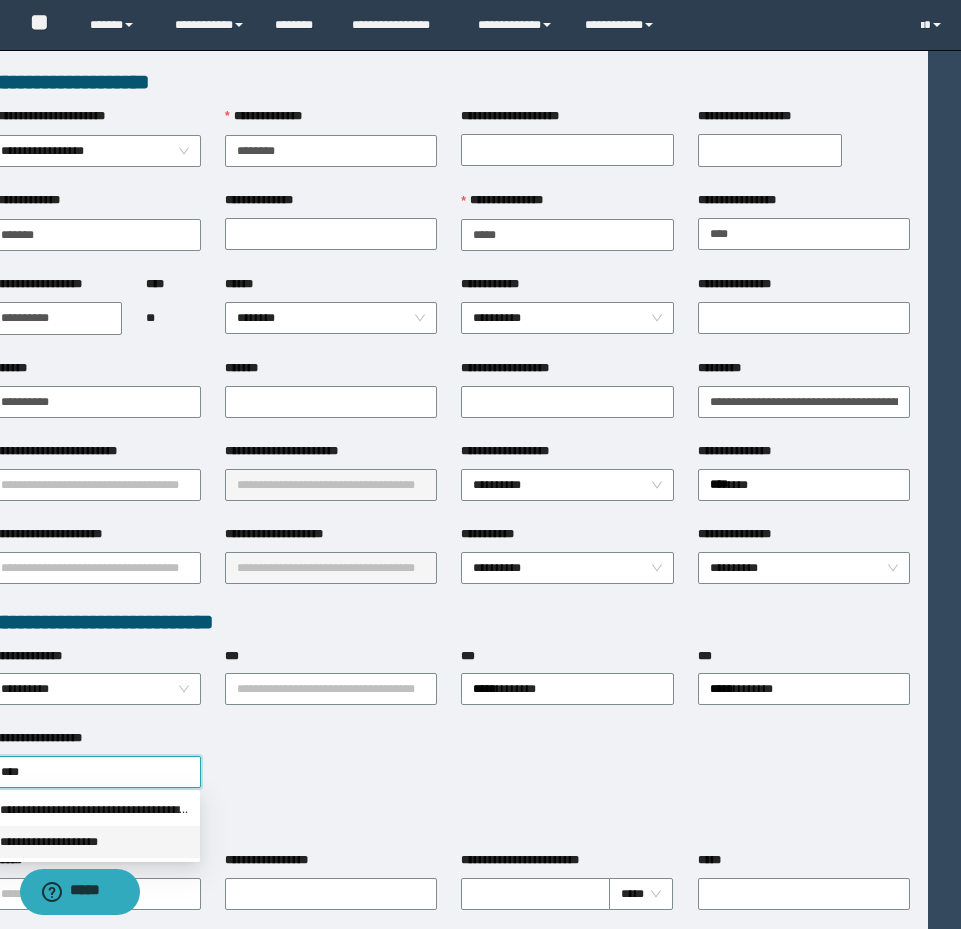 click on "**********" at bounding box center (94, 842) 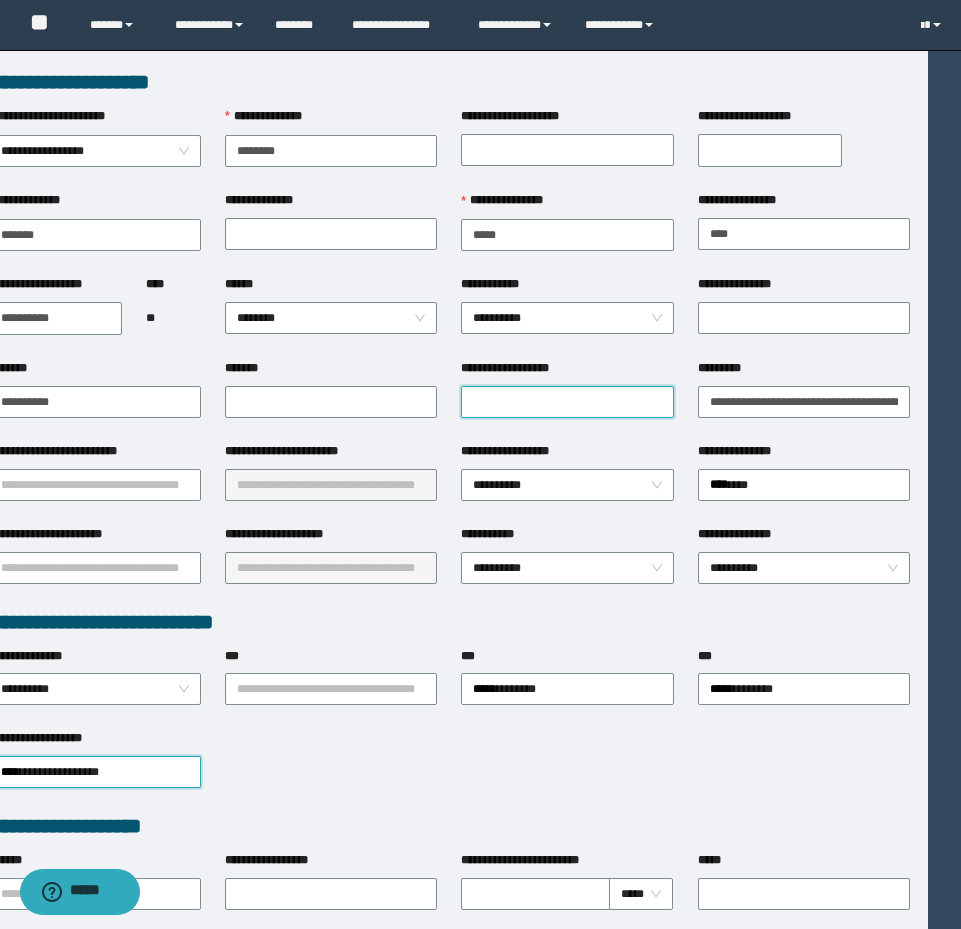 click on "**********" at bounding box center [567, 402] 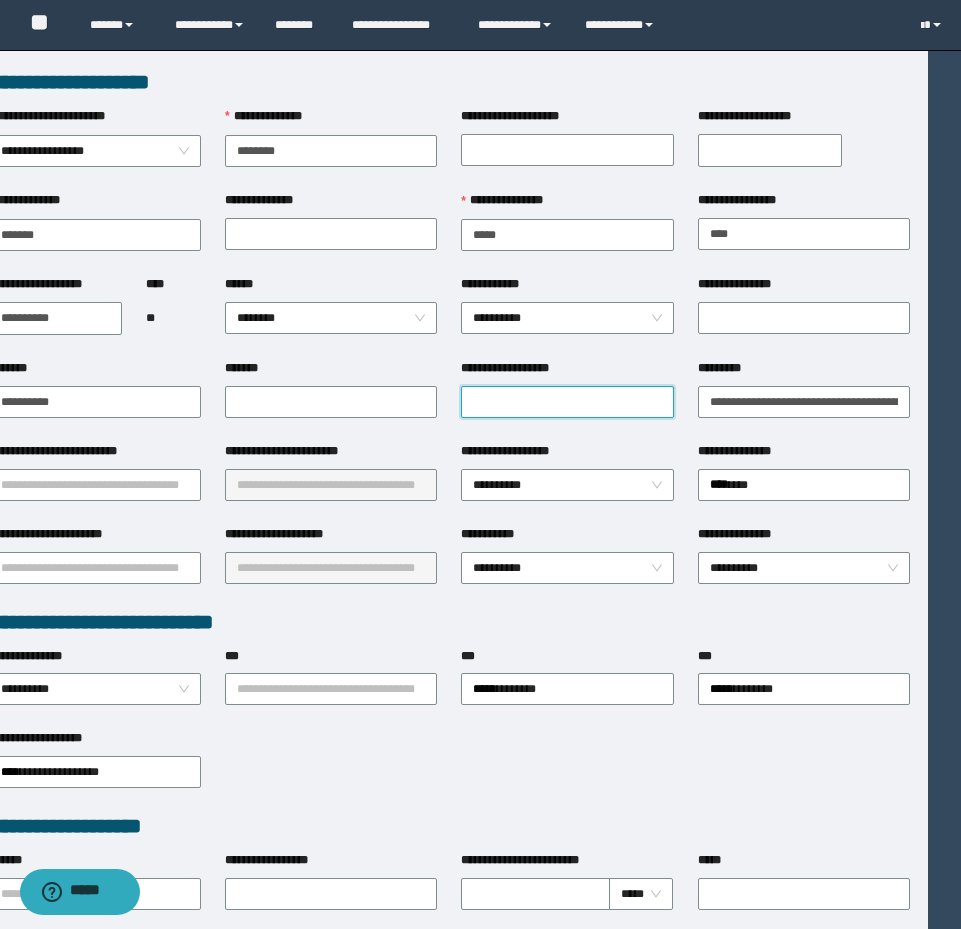 paste on "**********" 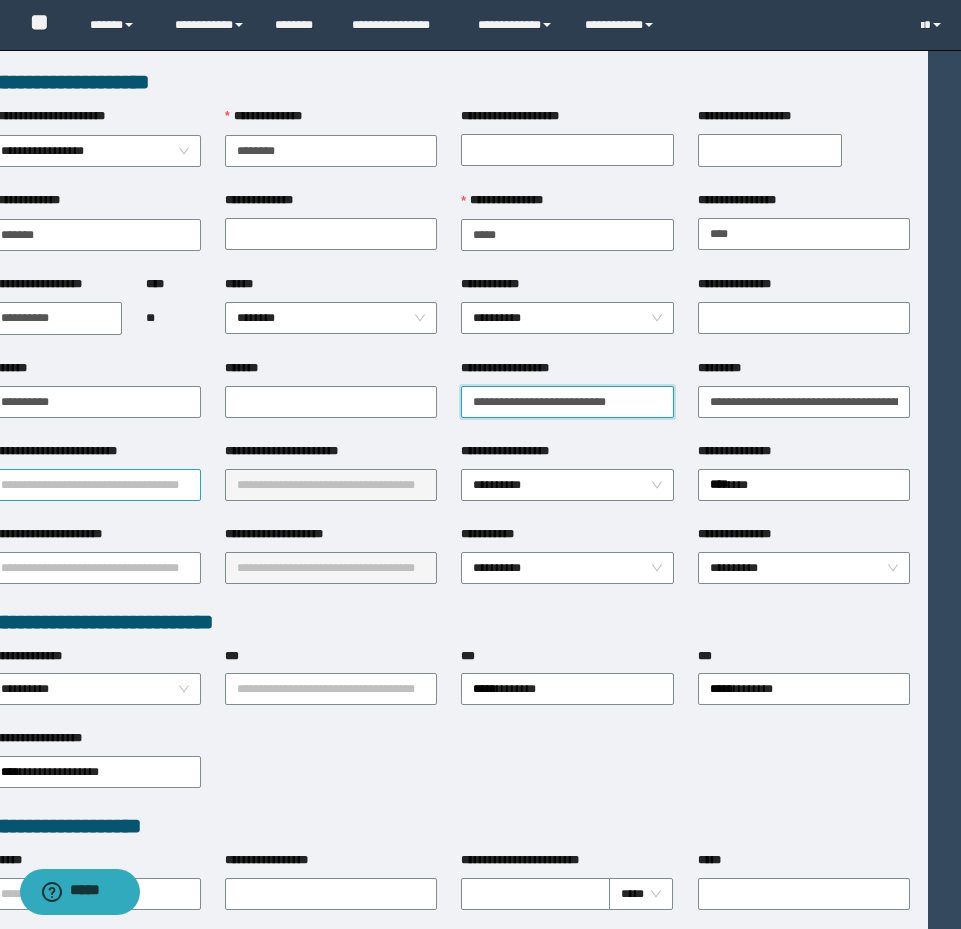type on "**********" 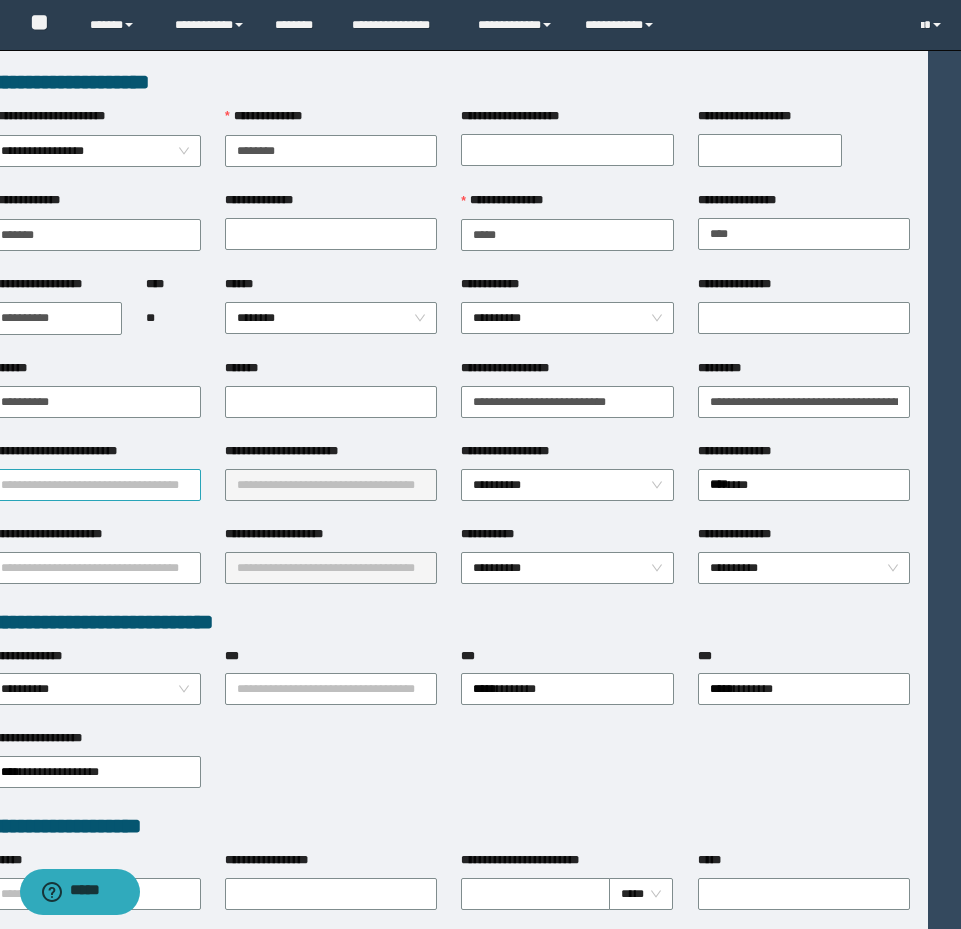click on "**********" at bounding box center [95, 485] 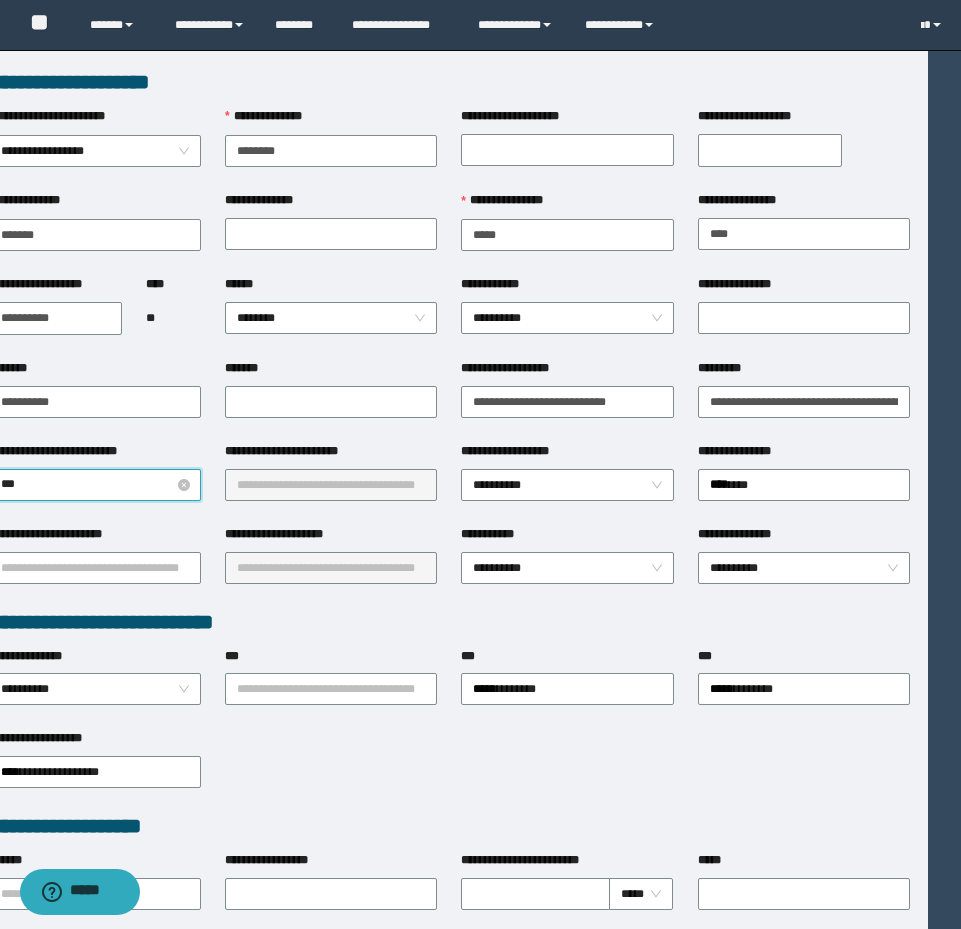 type on "****" 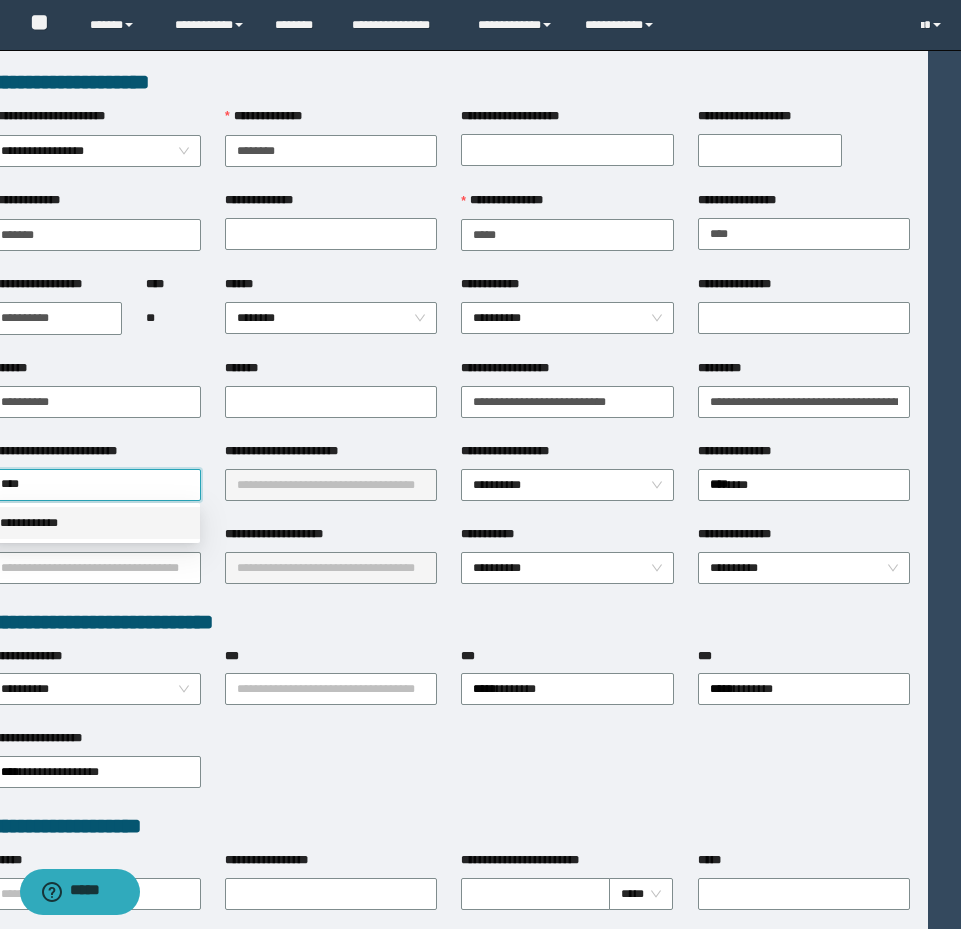 drag, startPoint x: 111, startPoint y: 516, endPoint x: 192, endPoint y: 505, distance: 81.7435 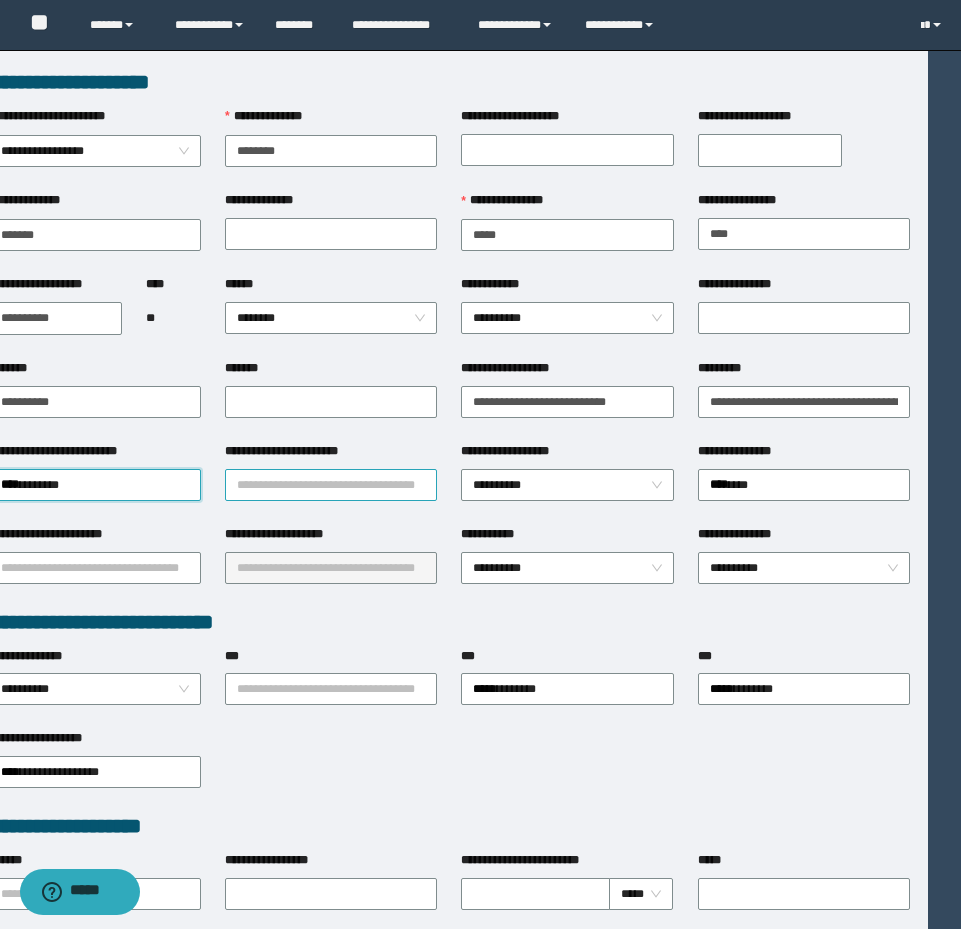 click on "**********" at bounding box center (331, 485) 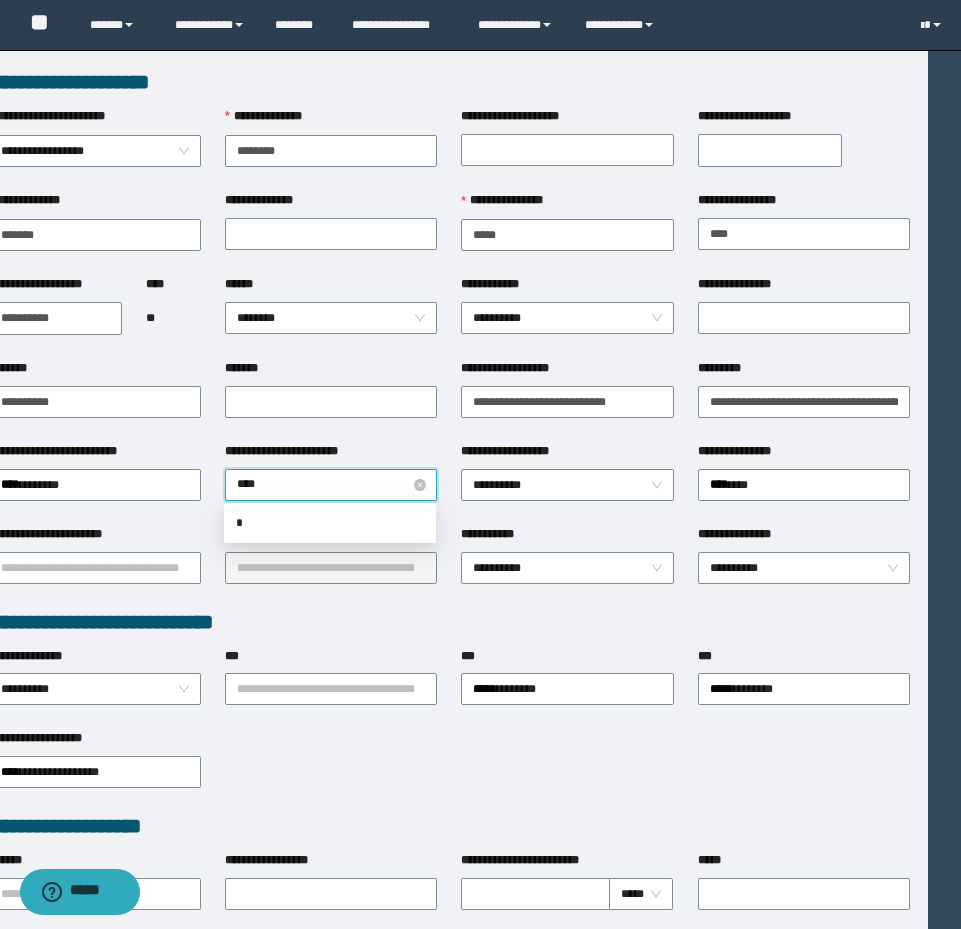 type on "*****" 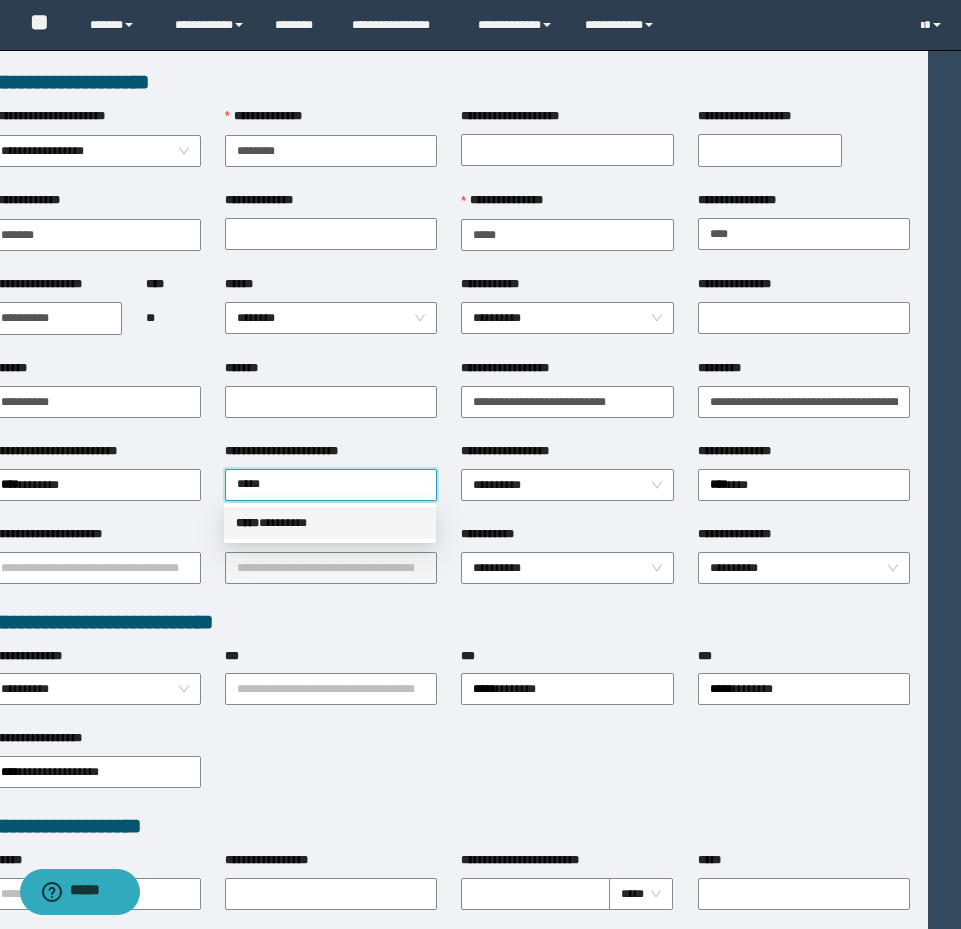 click on "***** * *******" at bounding box center [330, 523] 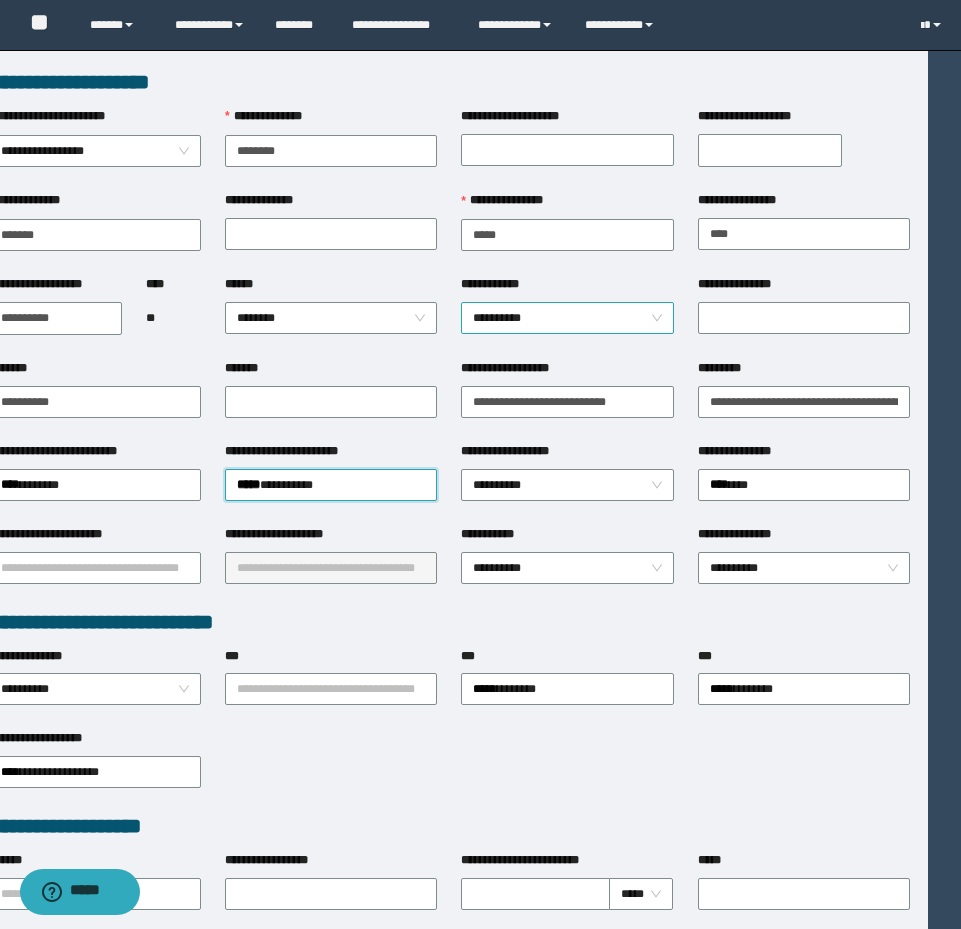 click on "**********" at bounding box center (567, 318) 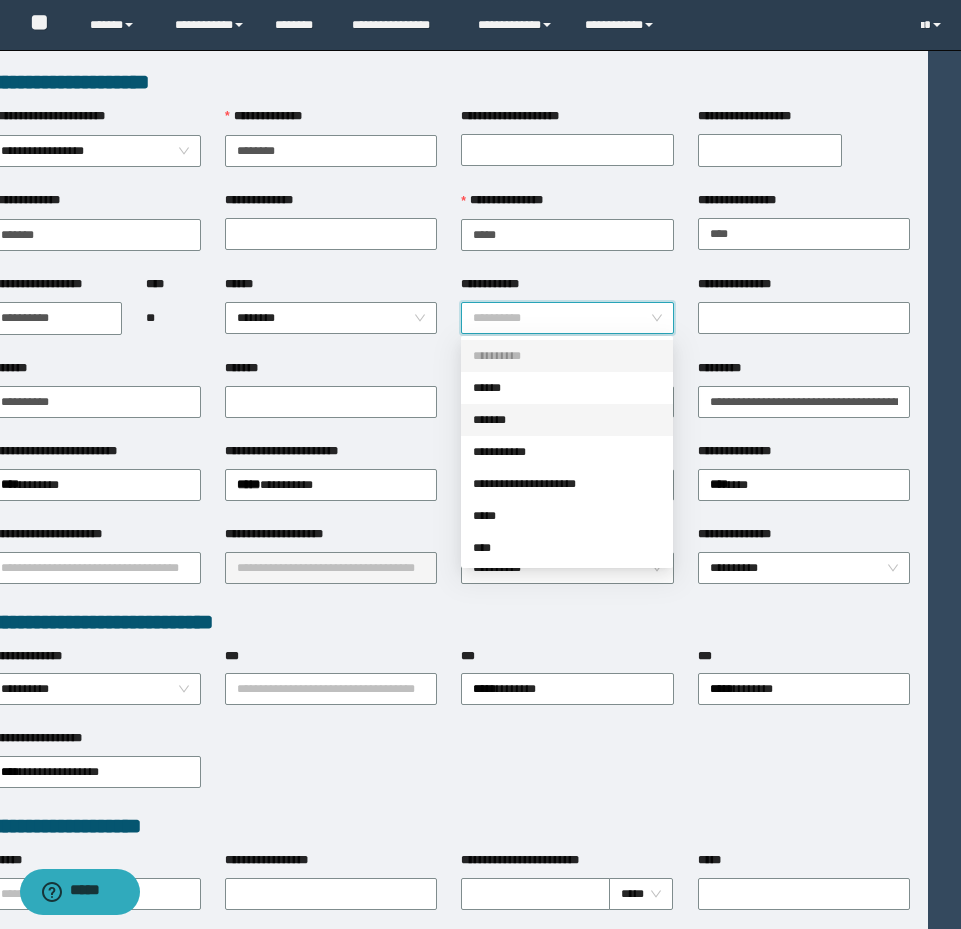 click on "*******" at bounding box center (567, 420) 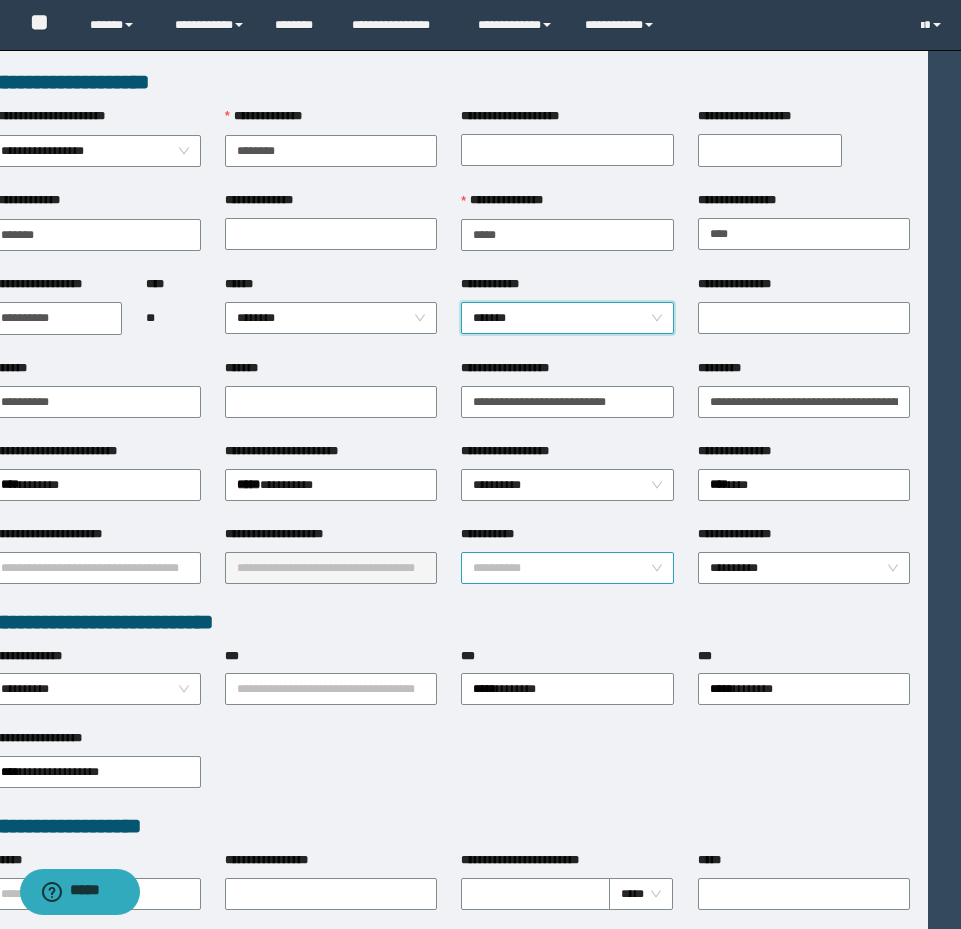 click on "**********" at bounding box center (567, 568) 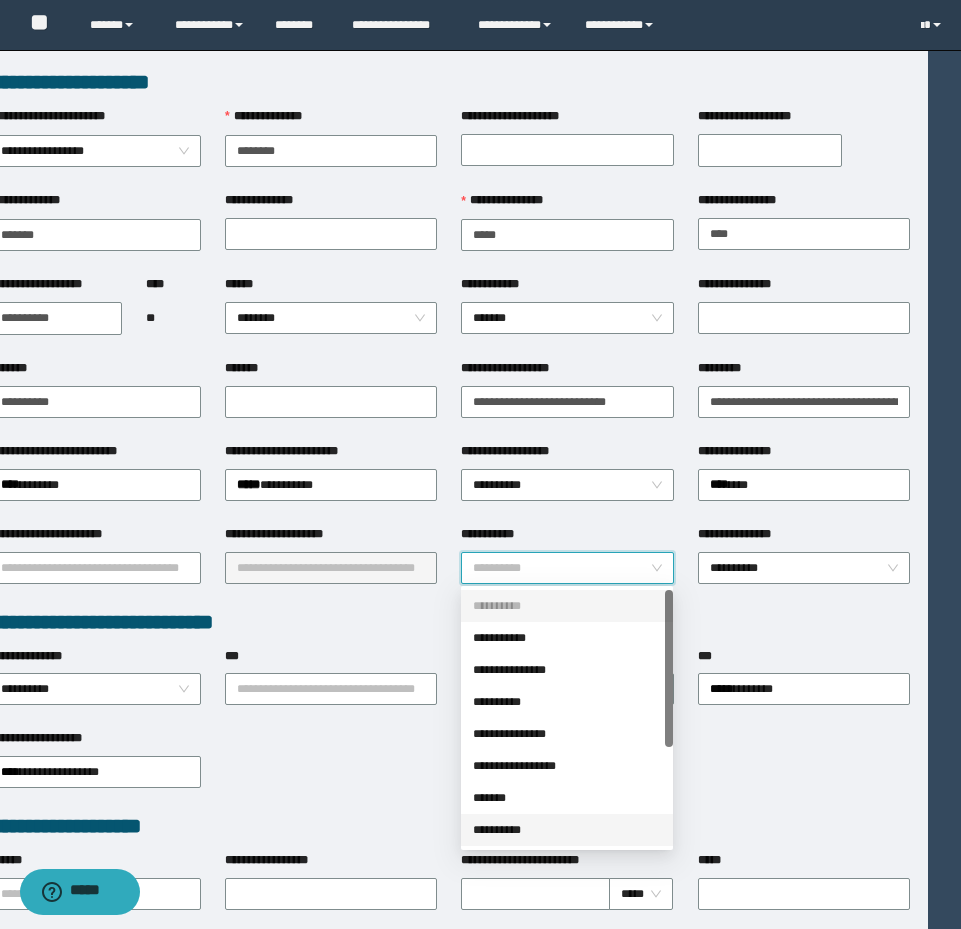 click on "**********" at bounding box center (567, 830) 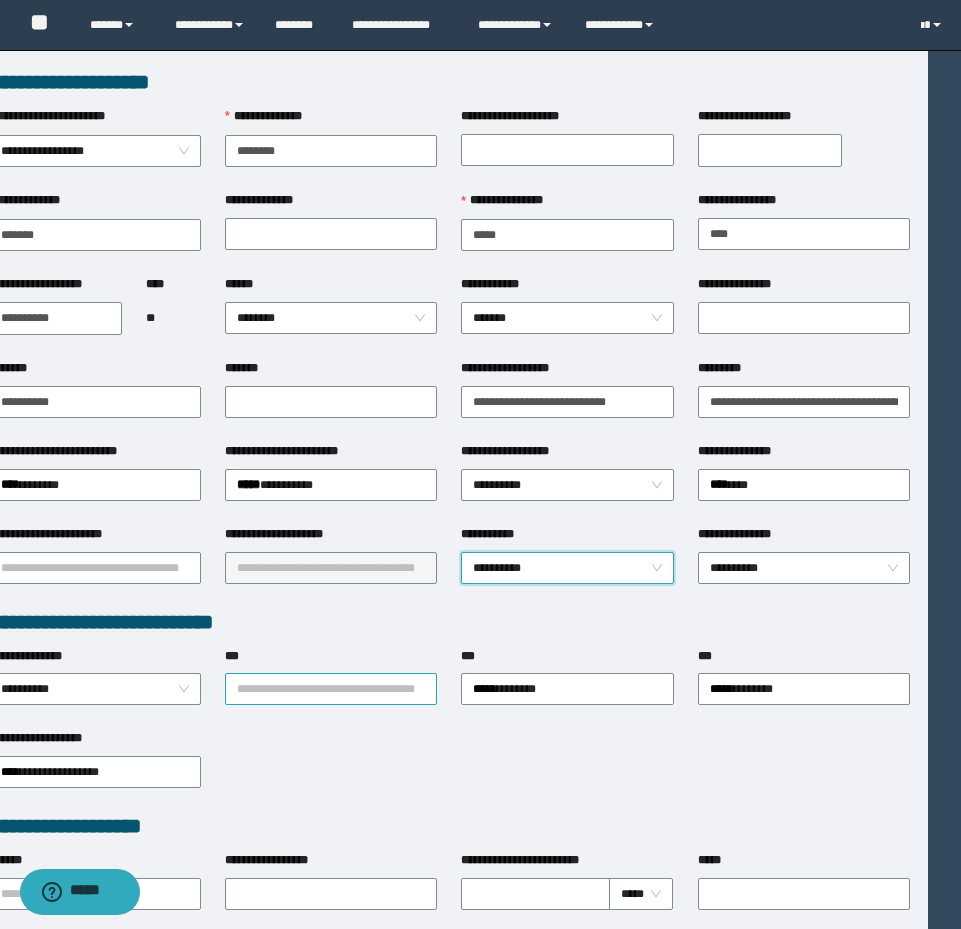 click on "***" at bounding box center (331, 689) 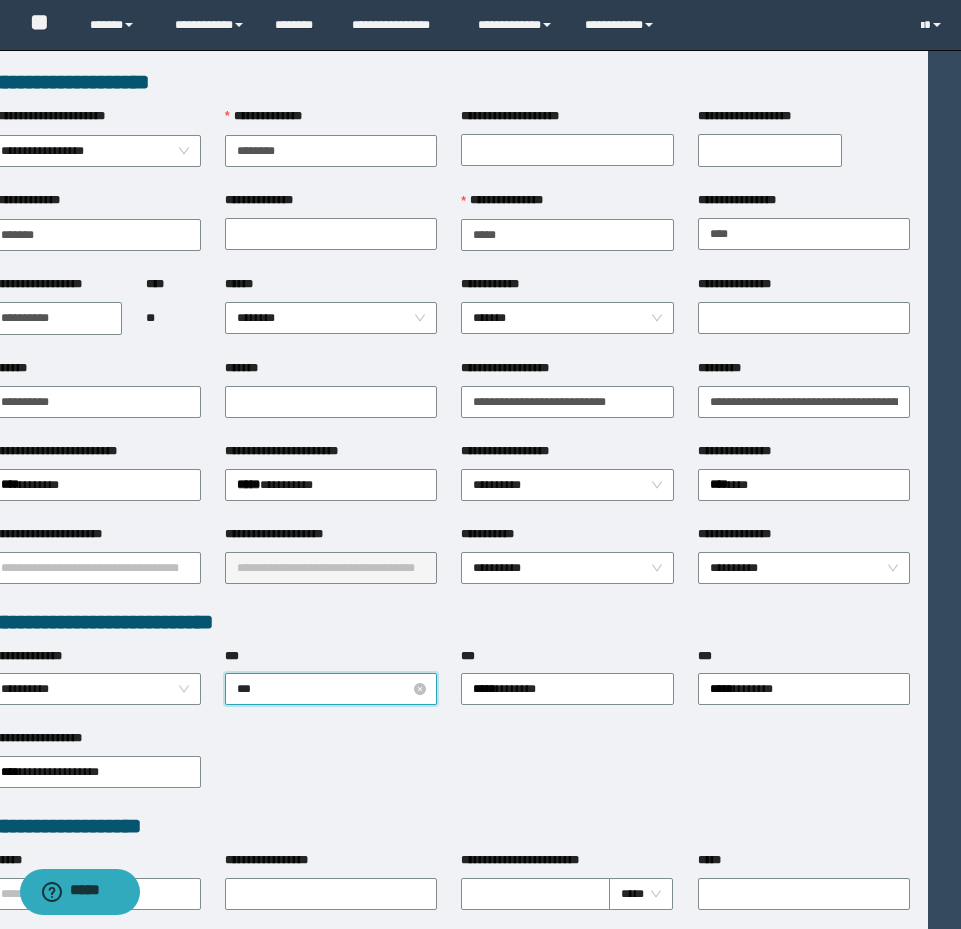 type on "****" 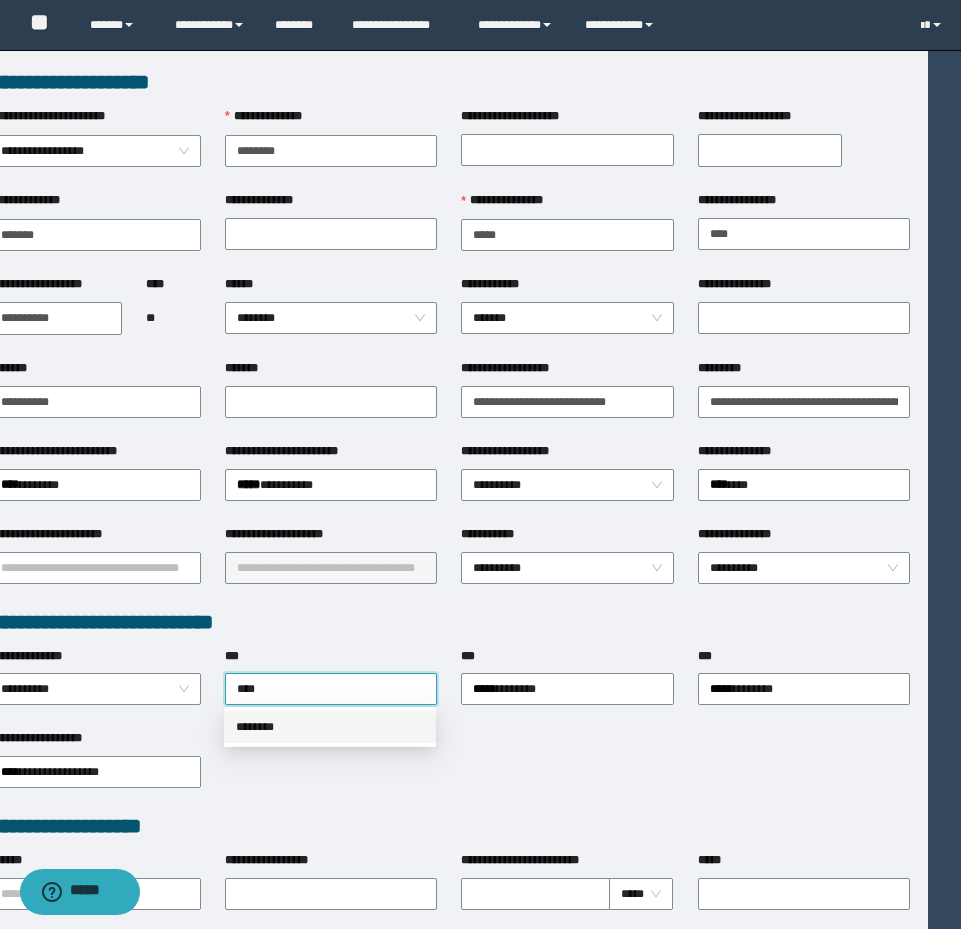 click on "********" at bounding box center [330, 727] 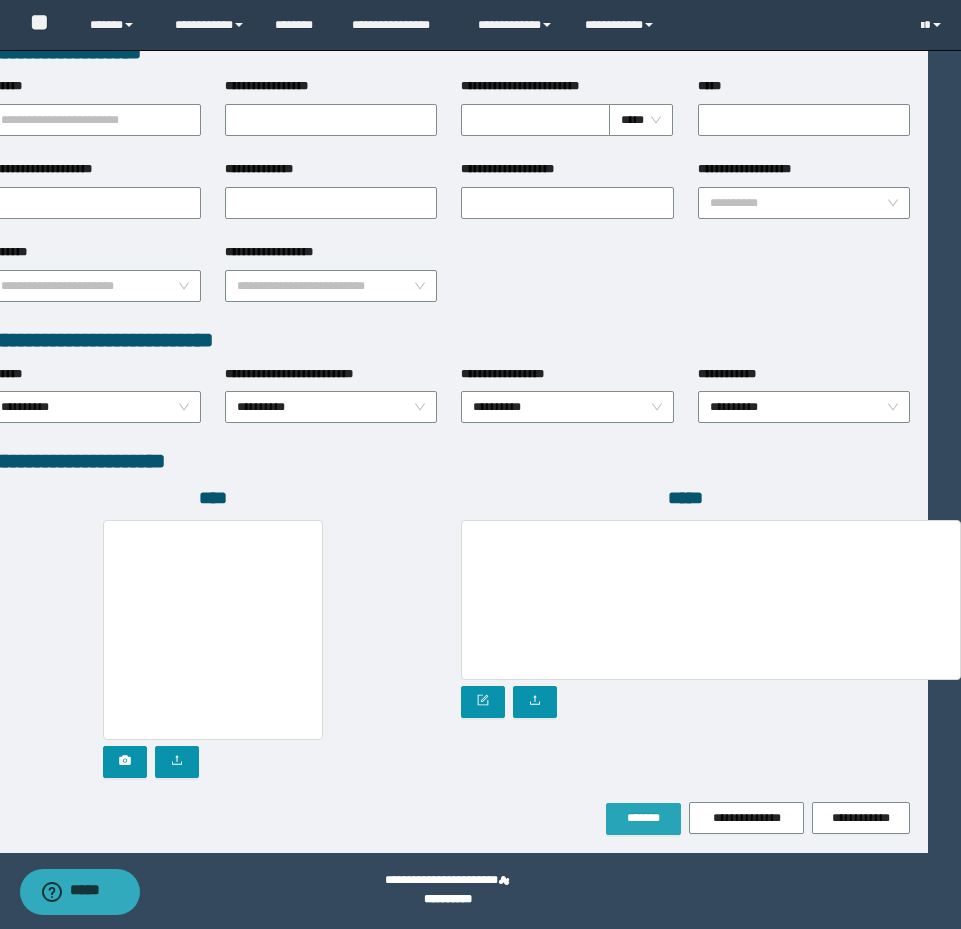 click on "*******" at bounding box center [643, 818] 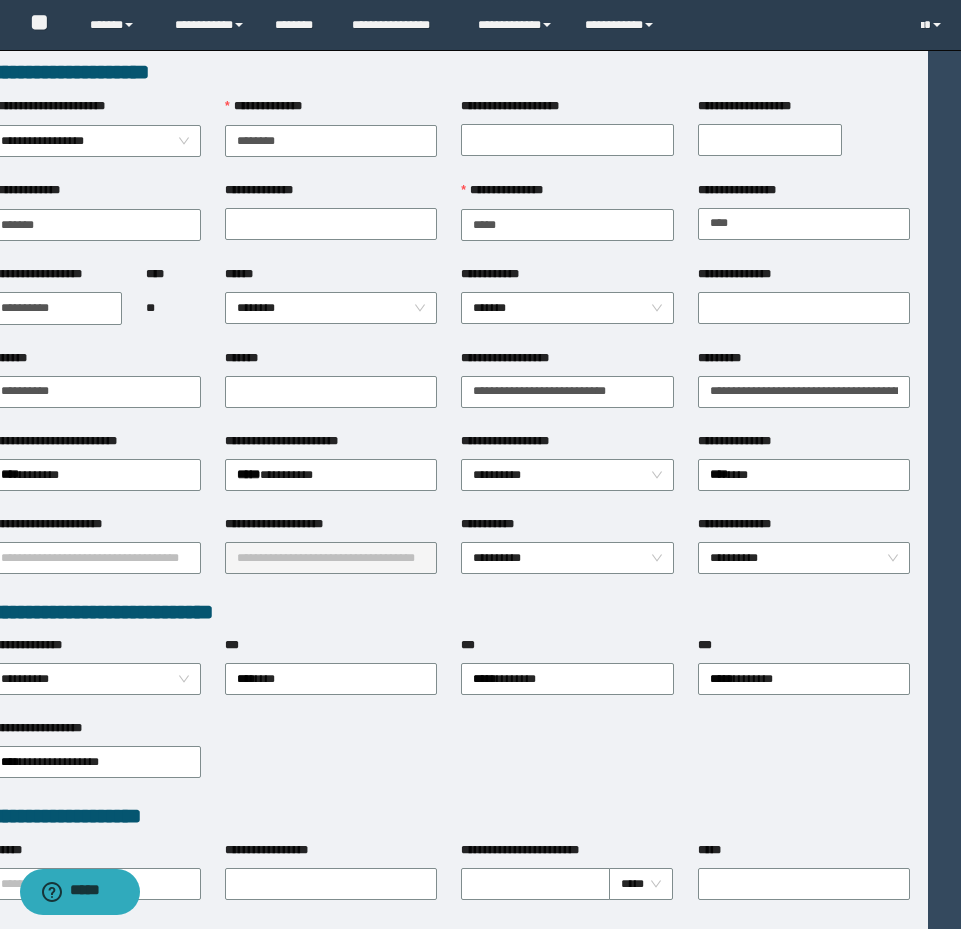 scroll, scrollTop: 0, scrollLeft: 33, axis: horizontal 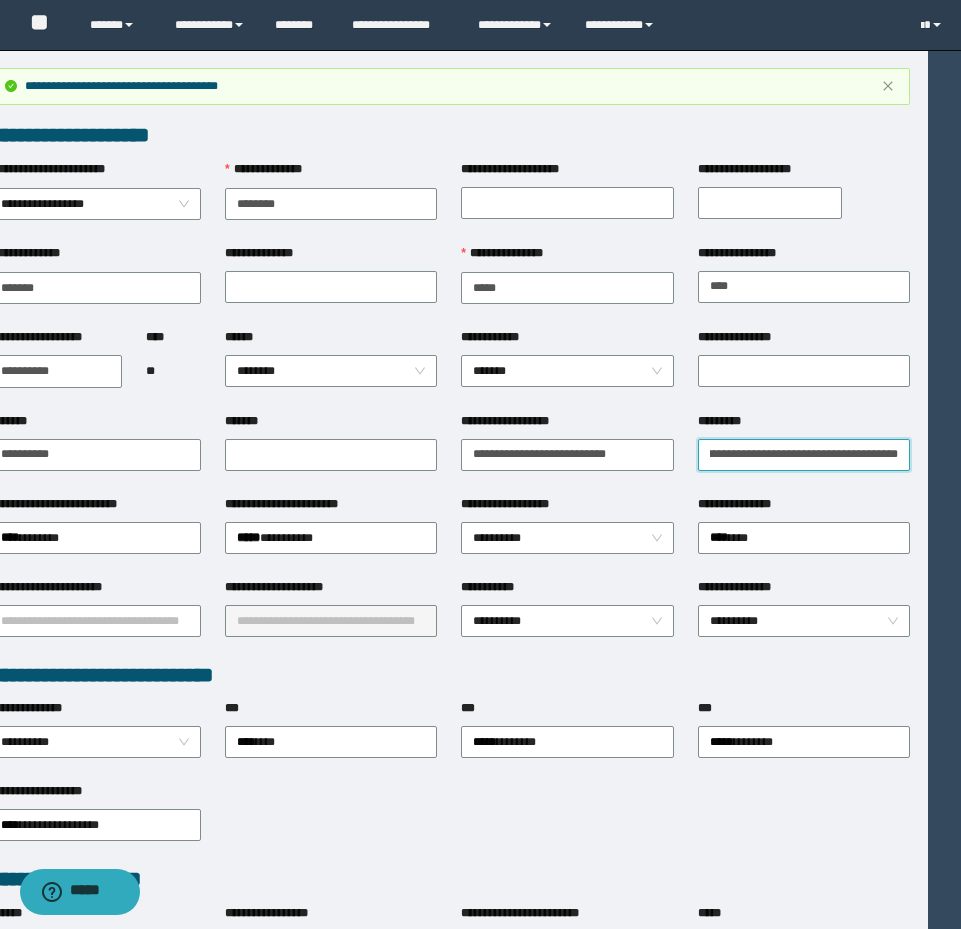 drag, startPoint x: 710, startPoint y: 451, endPoint x: 947, endPoint y: 477, distance: 238.42189 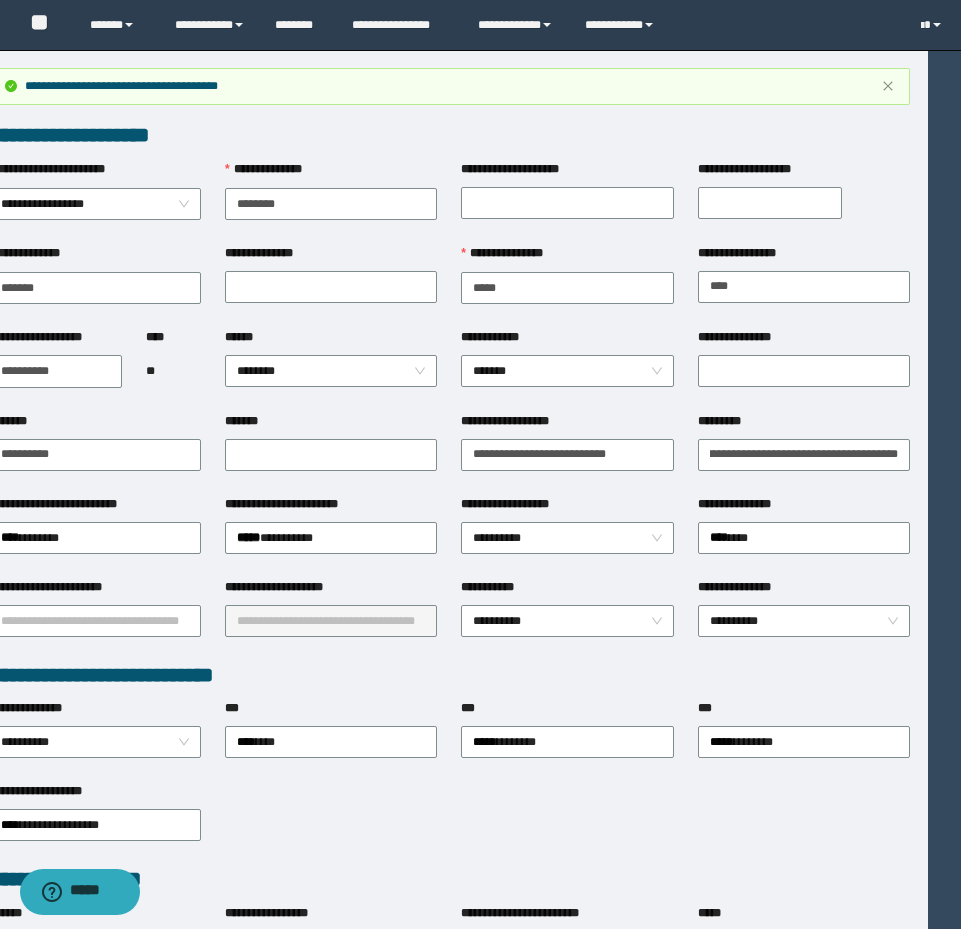 scroll, scrollTop: 0, scrollLeft: 0, axis: both 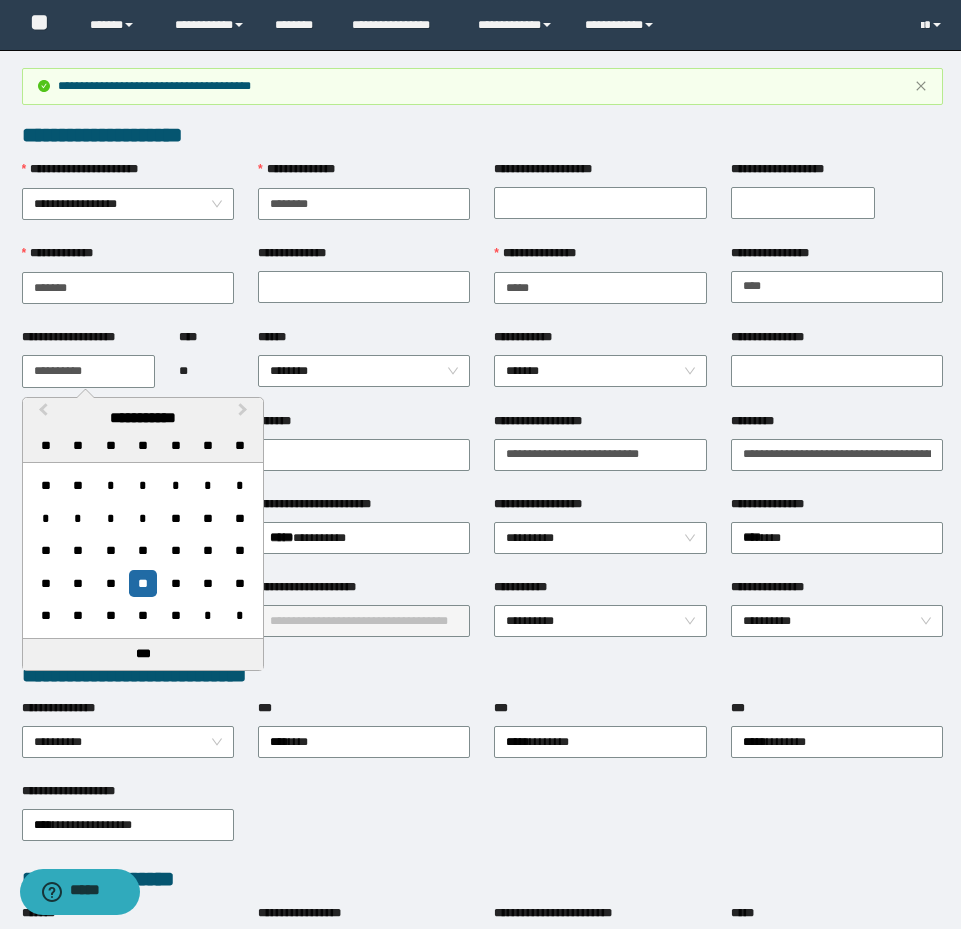 drag, startPoint x: 108, startPoint y: 364, endPoint x: -8, endPoint y: 351, distance: 116.72617 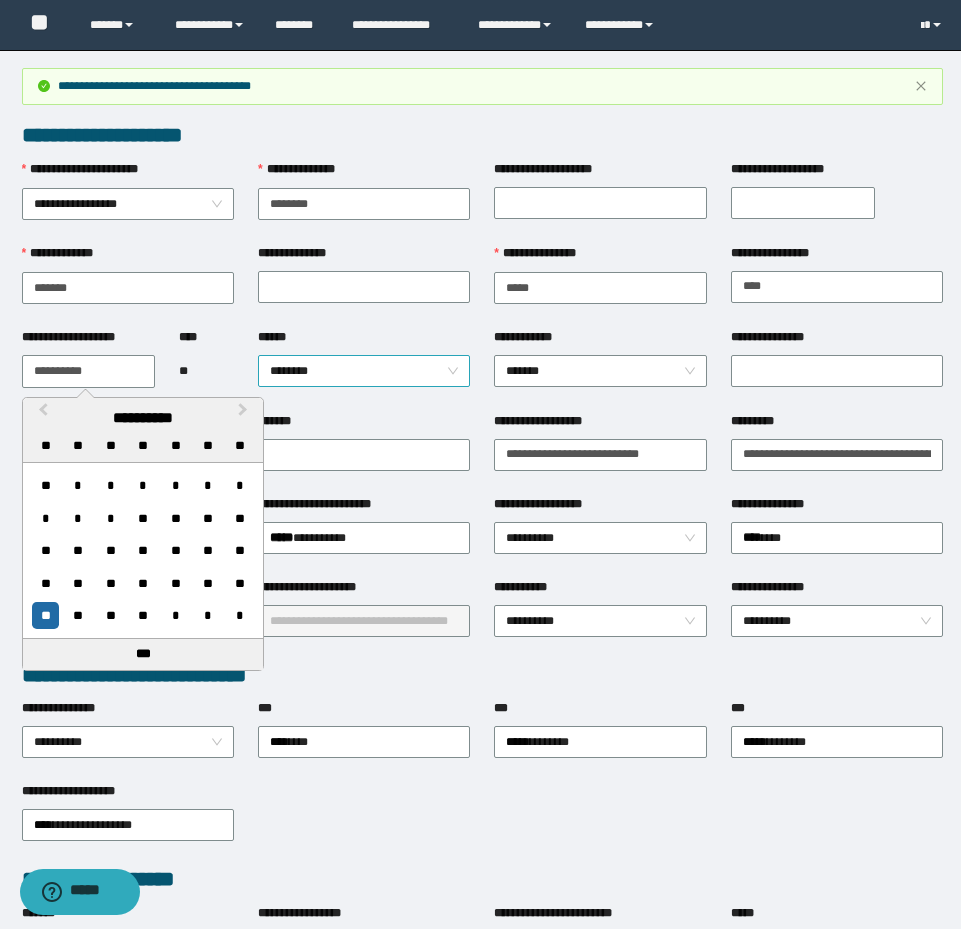 type on "**********" 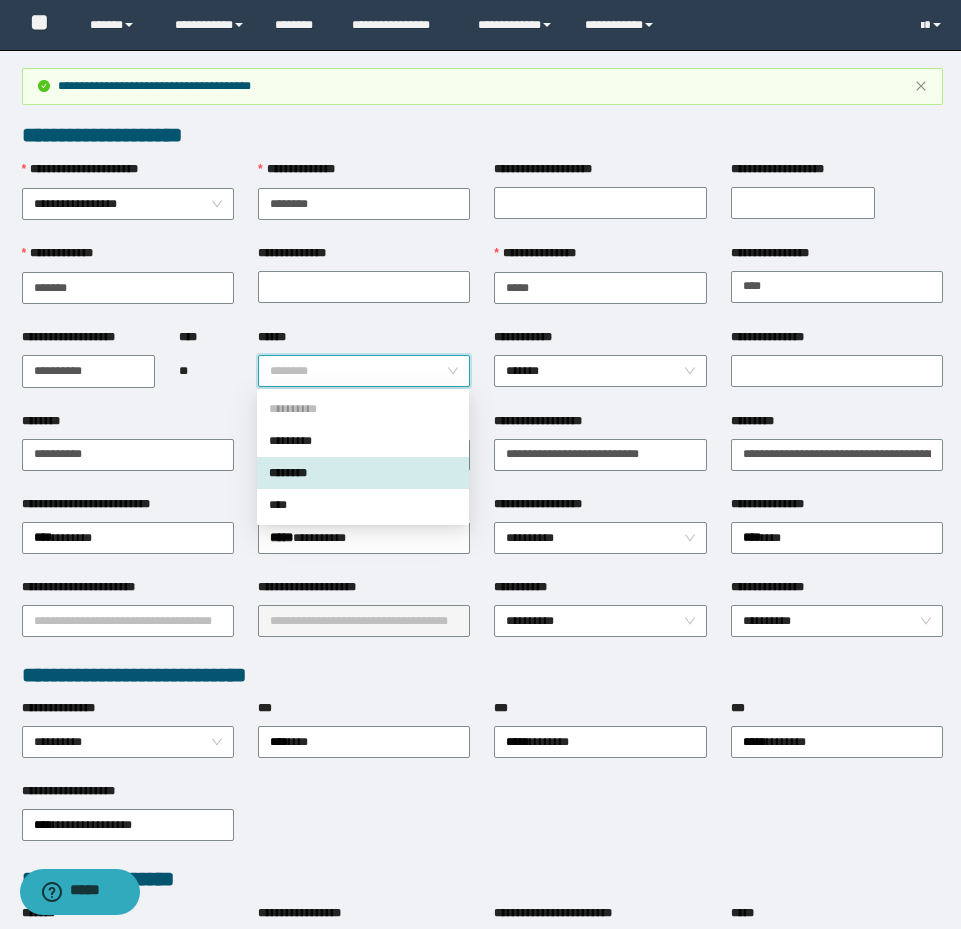 click on "********" at bounding box center (364, 371) 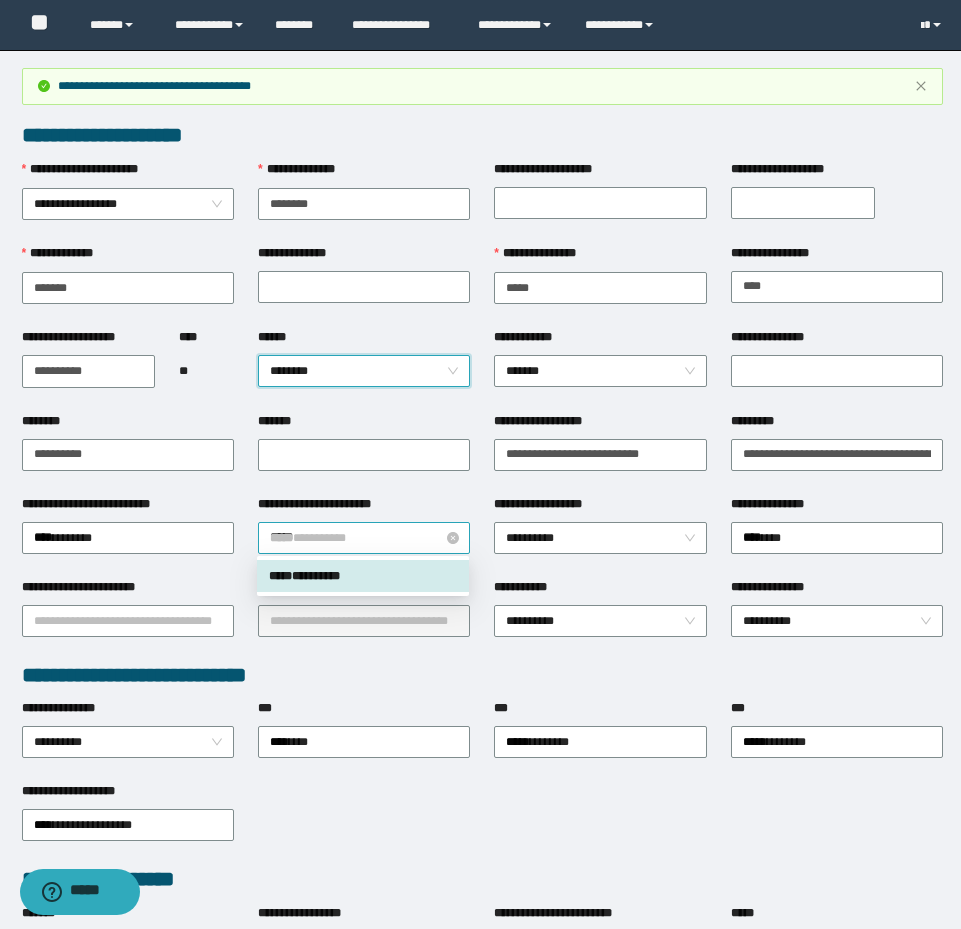click on "***** * *******" at bounding box center (364, 538) 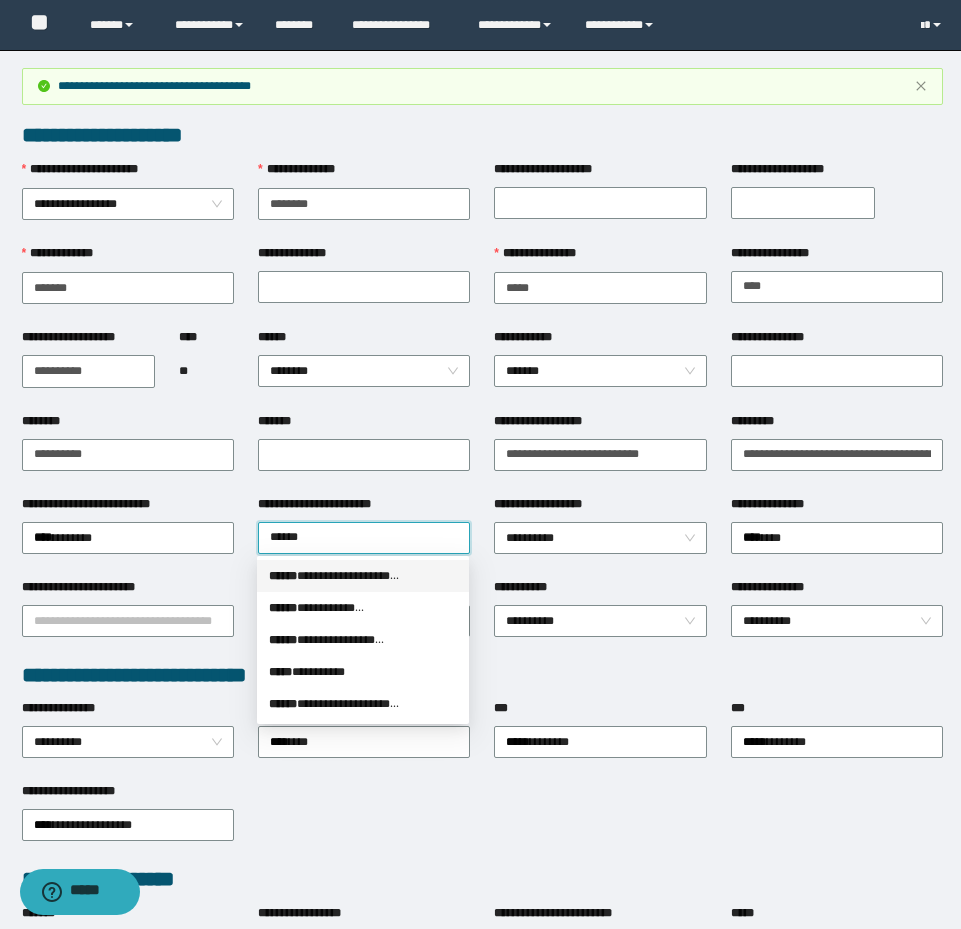 type on "*******" 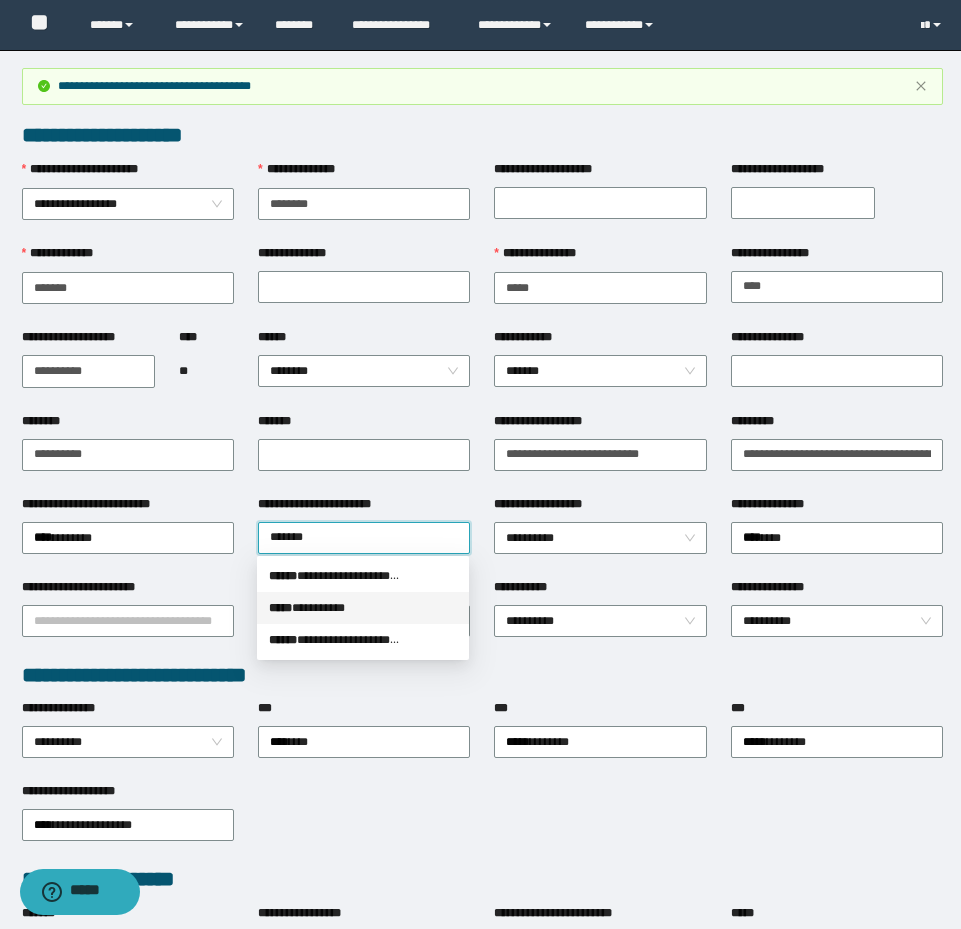 click on "***** * ********" at bounding box center [363, 608] 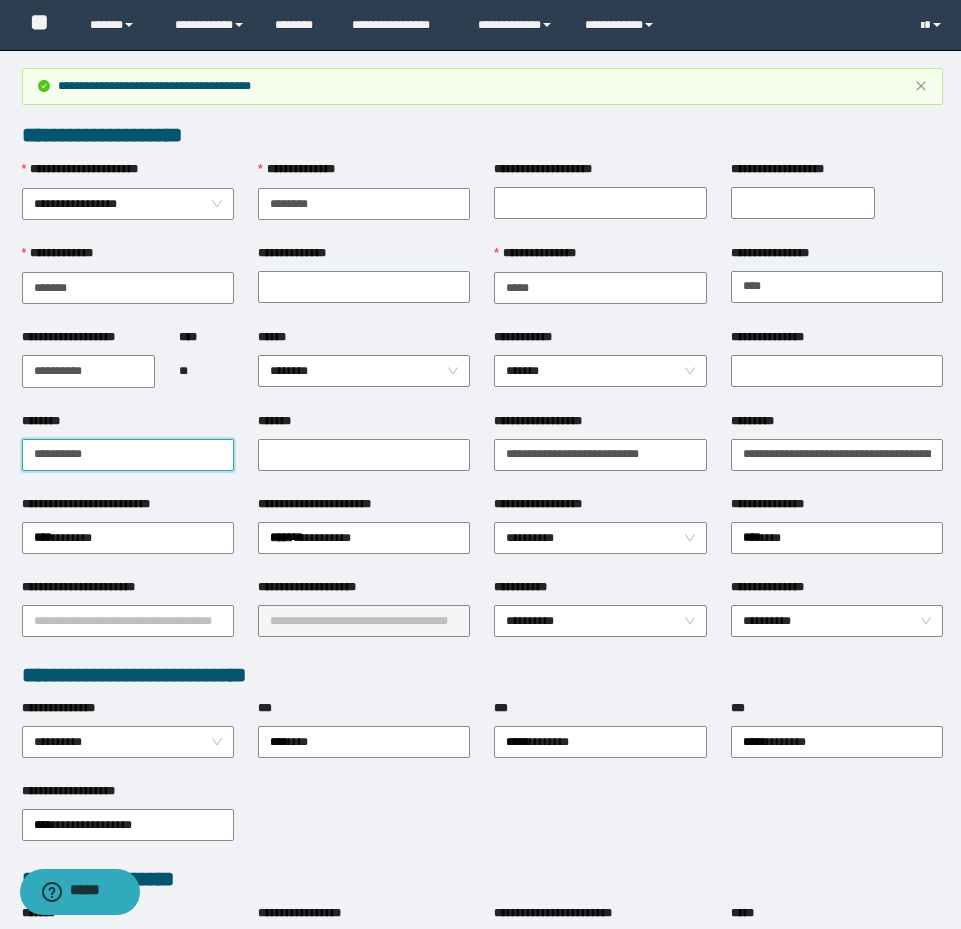 drag, startPoint x: 77, startPoint y: 448, endPoint x: -8, endPoint y: 411, distance: 92.70383 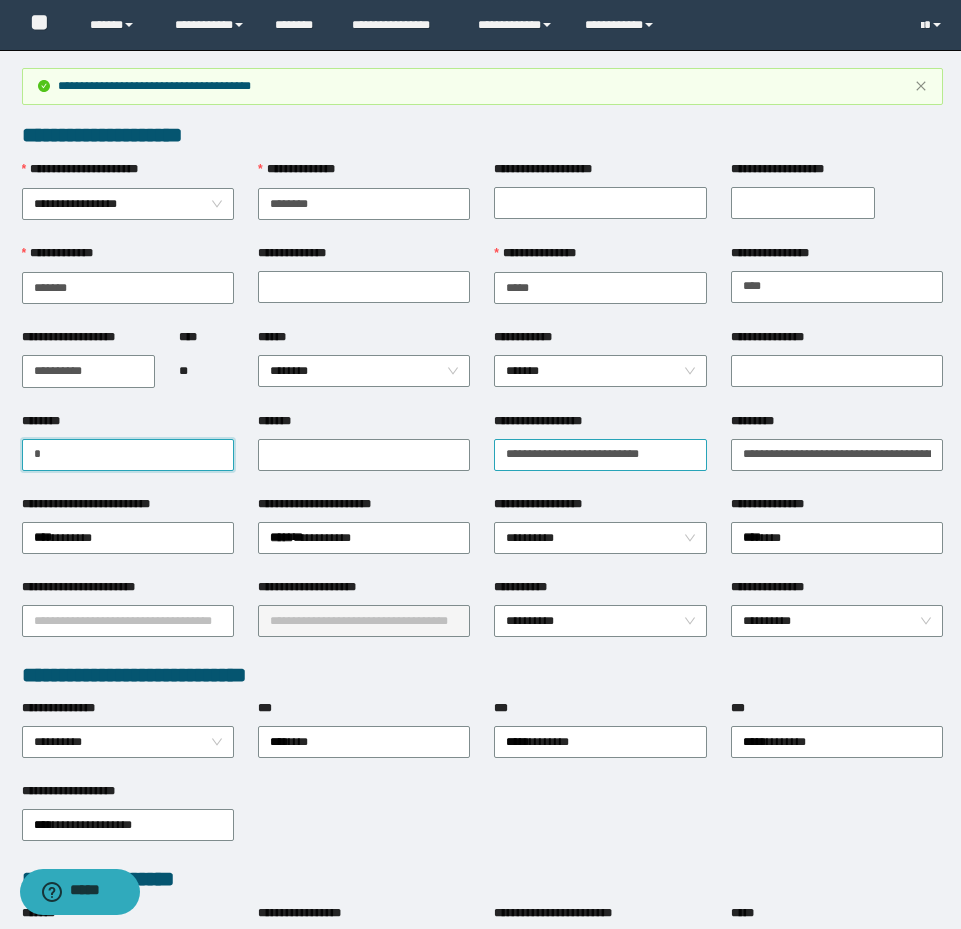 type 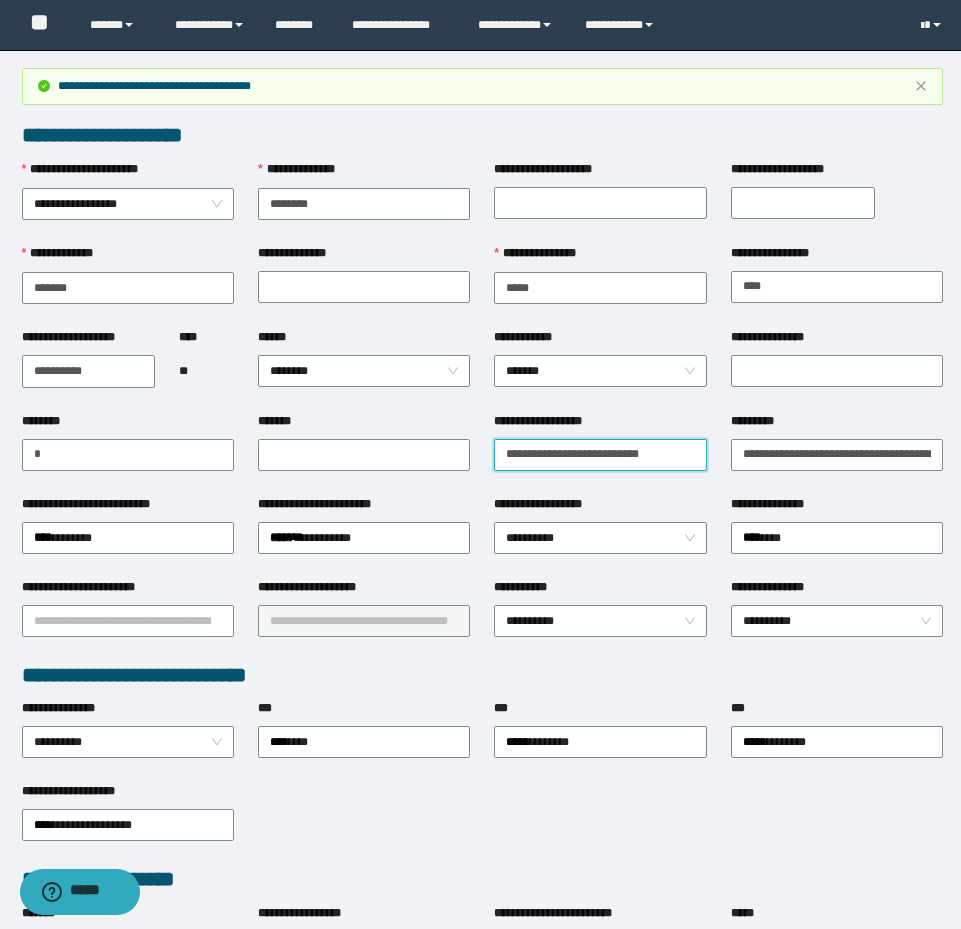 drag, startPoint x: 696, startPoint y: 462, endPoint x: 244, endPoint y: 449, distance: 452.18692 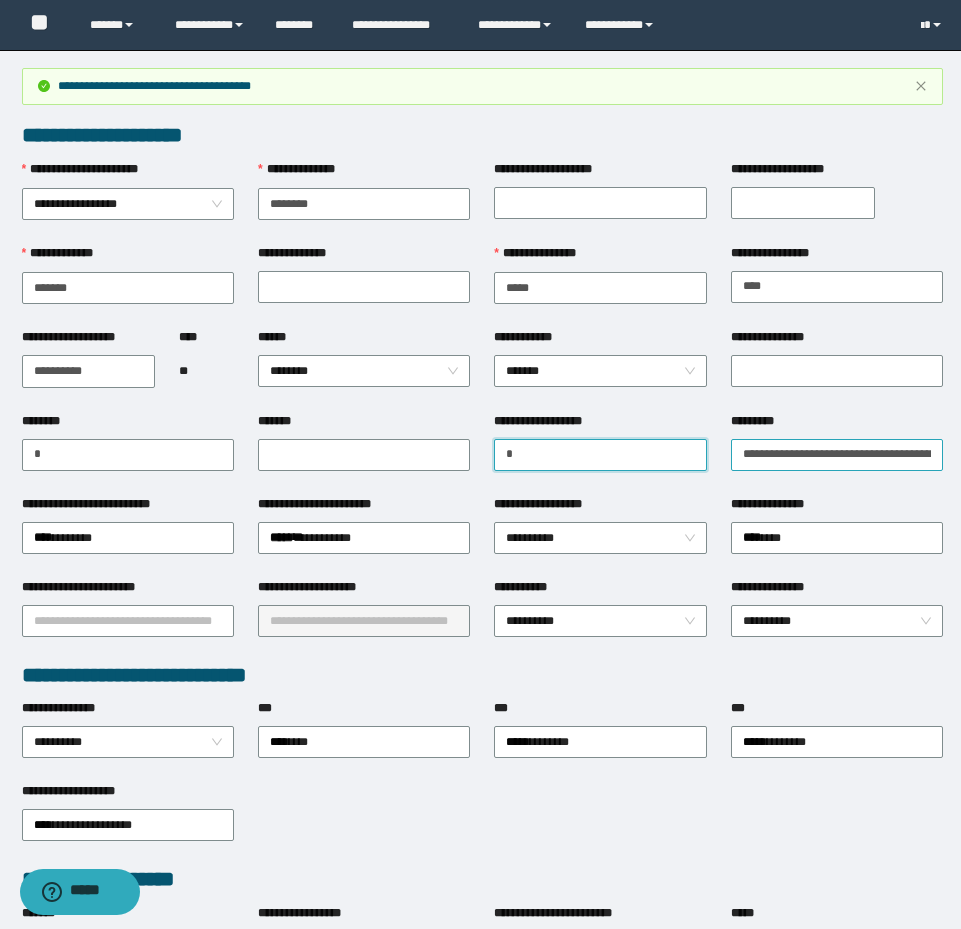 type 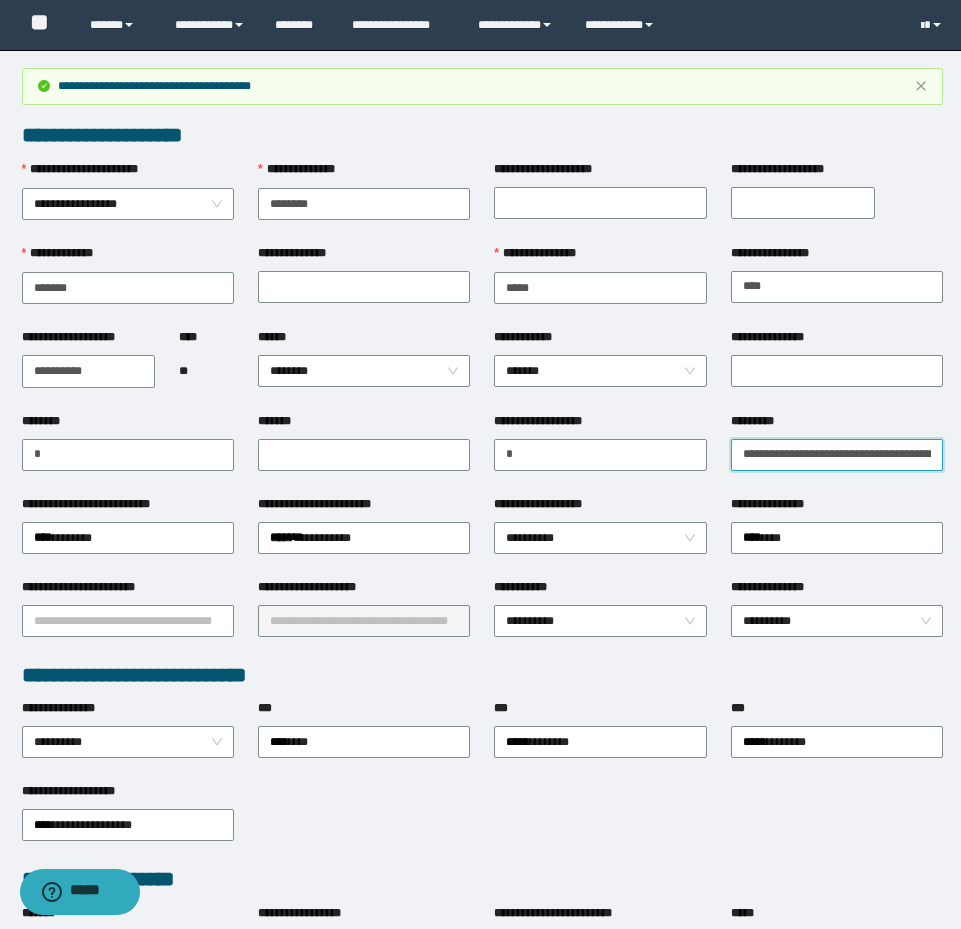 scroll, scrollTop: 0, scrollLeft: 33, axis: horizontal 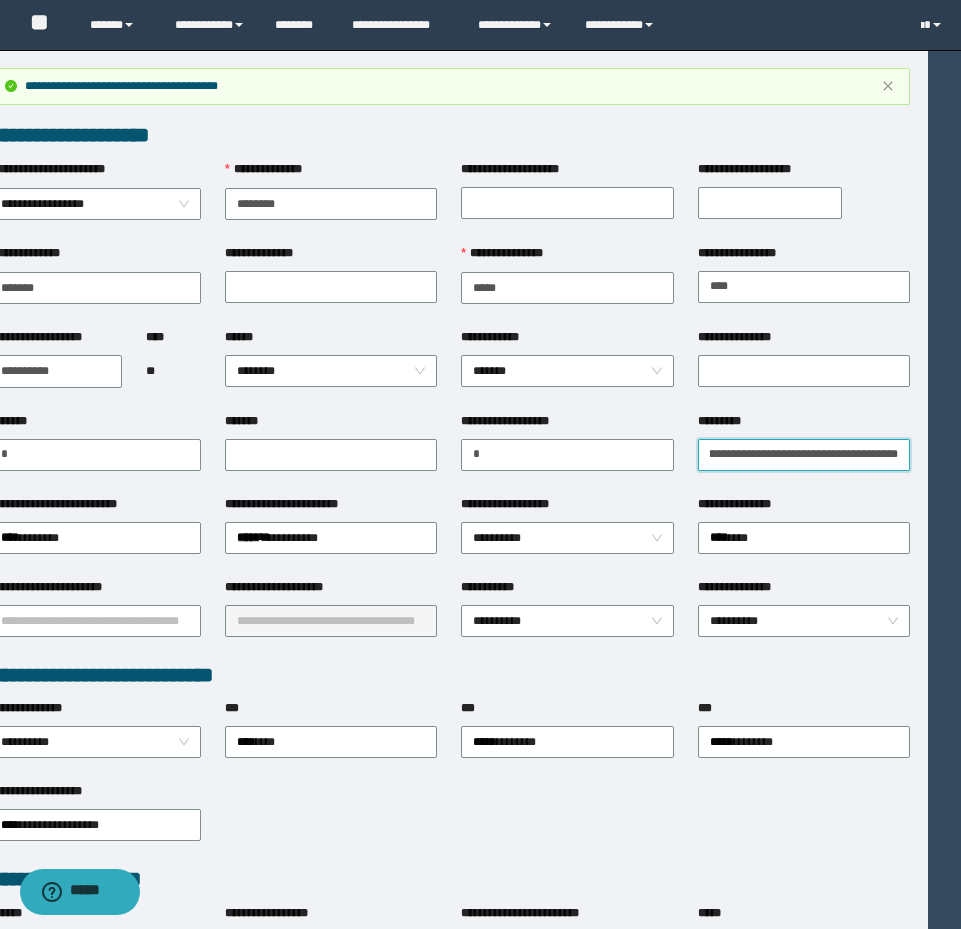 drag, startPoint x: 739, startPoint y: 460, endPoint x: 1072, endPoint y: 461, distance: 333.0015 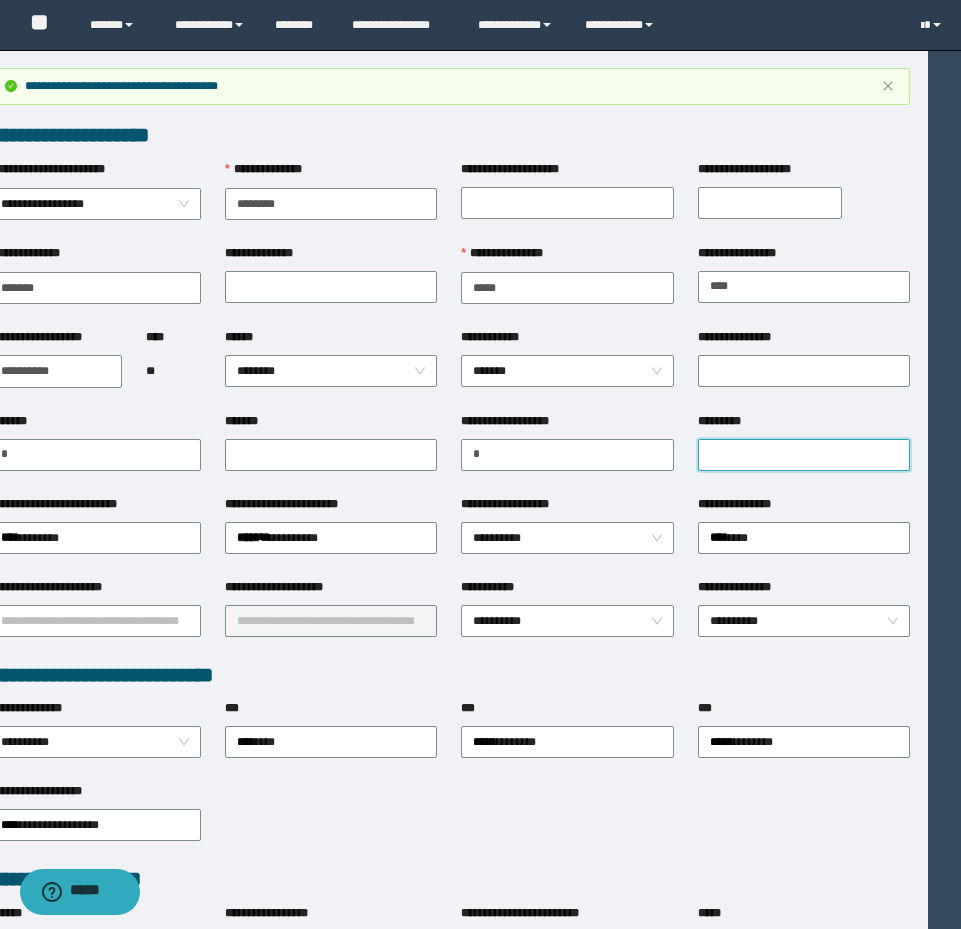 scroll, scrollTop: 0, scrollLeft: 0, axis: both 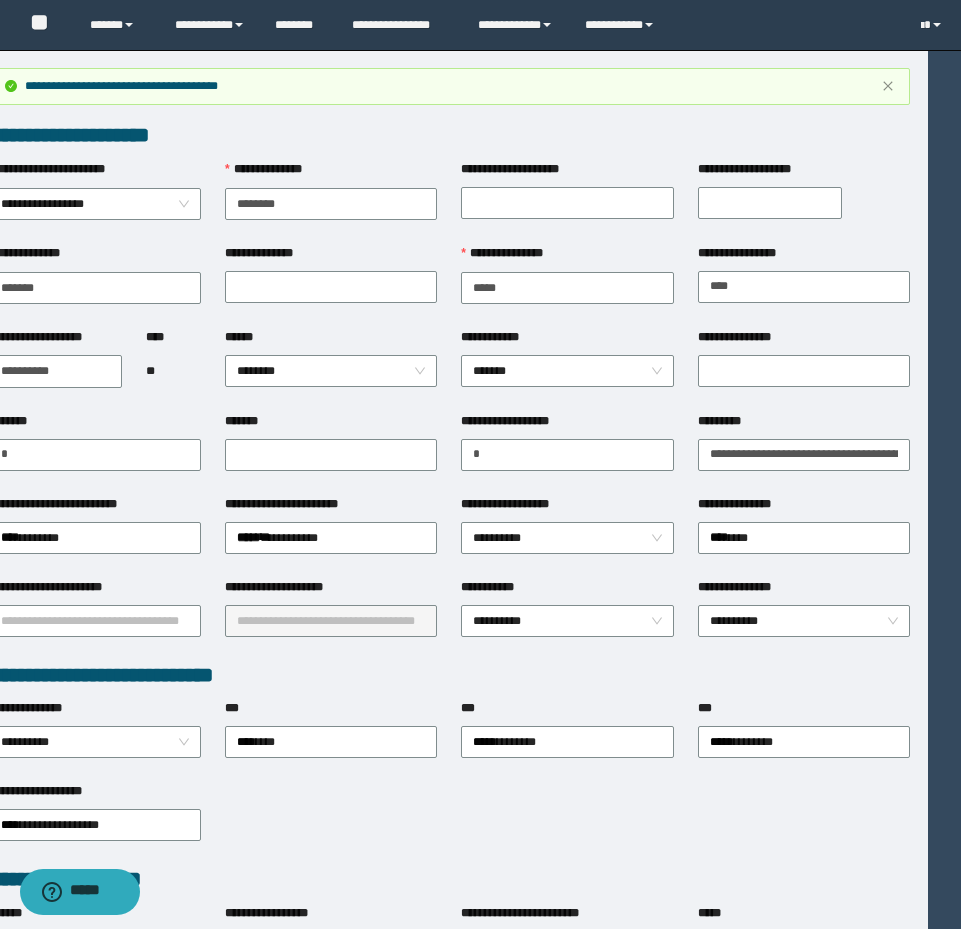 click on "**********" at bounding box center (742, 504) 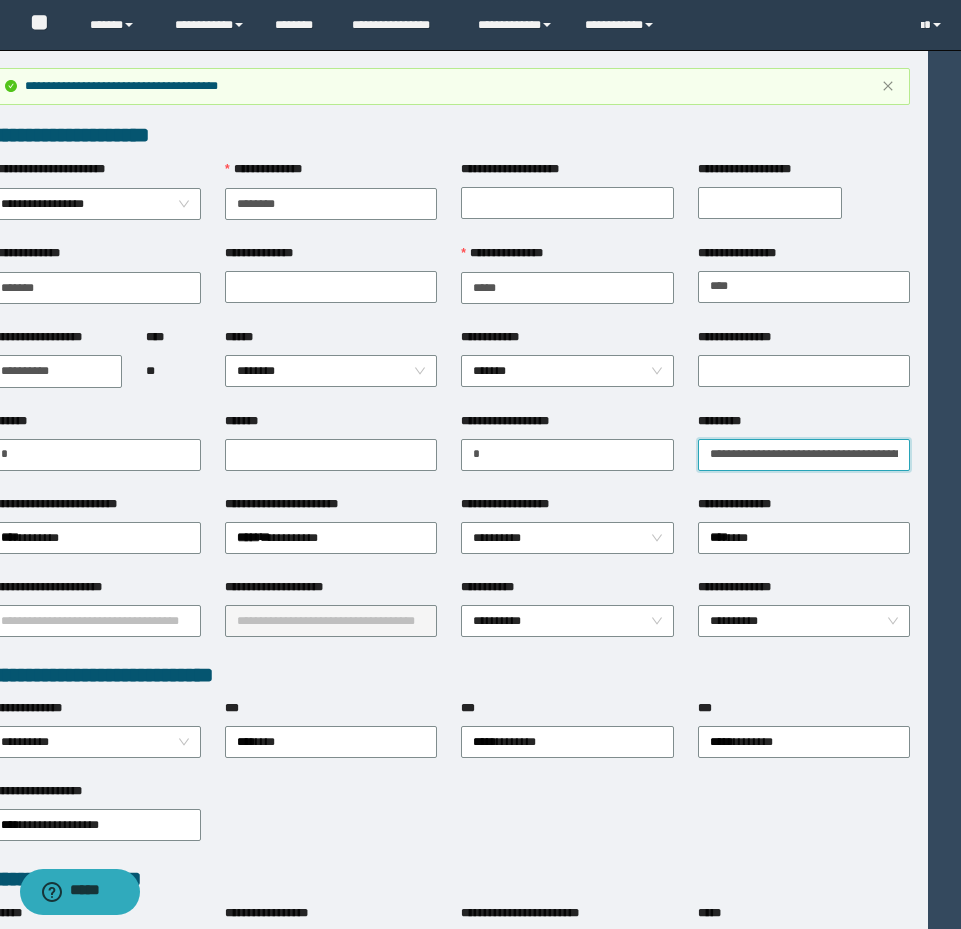 drag, startPoint x: 766, startPoint y: 452, endPoint x: 634, endPoint y: 433, distance: 133.36041 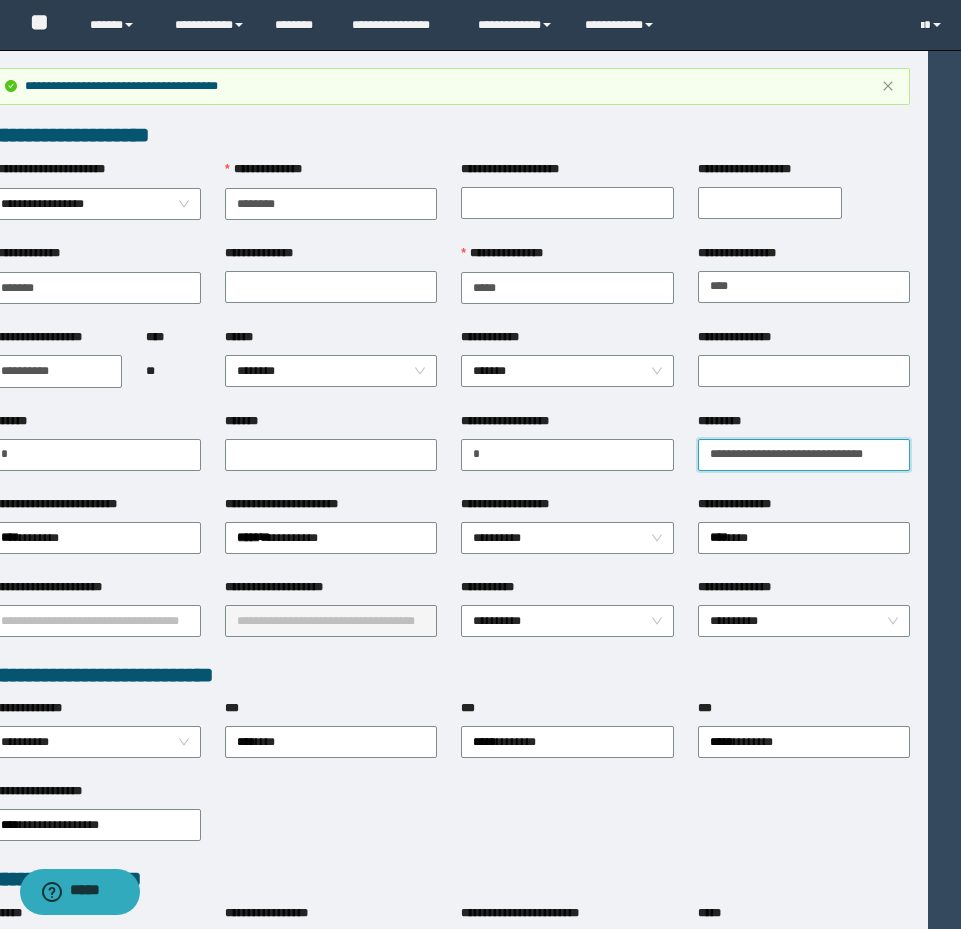 type on "**********" 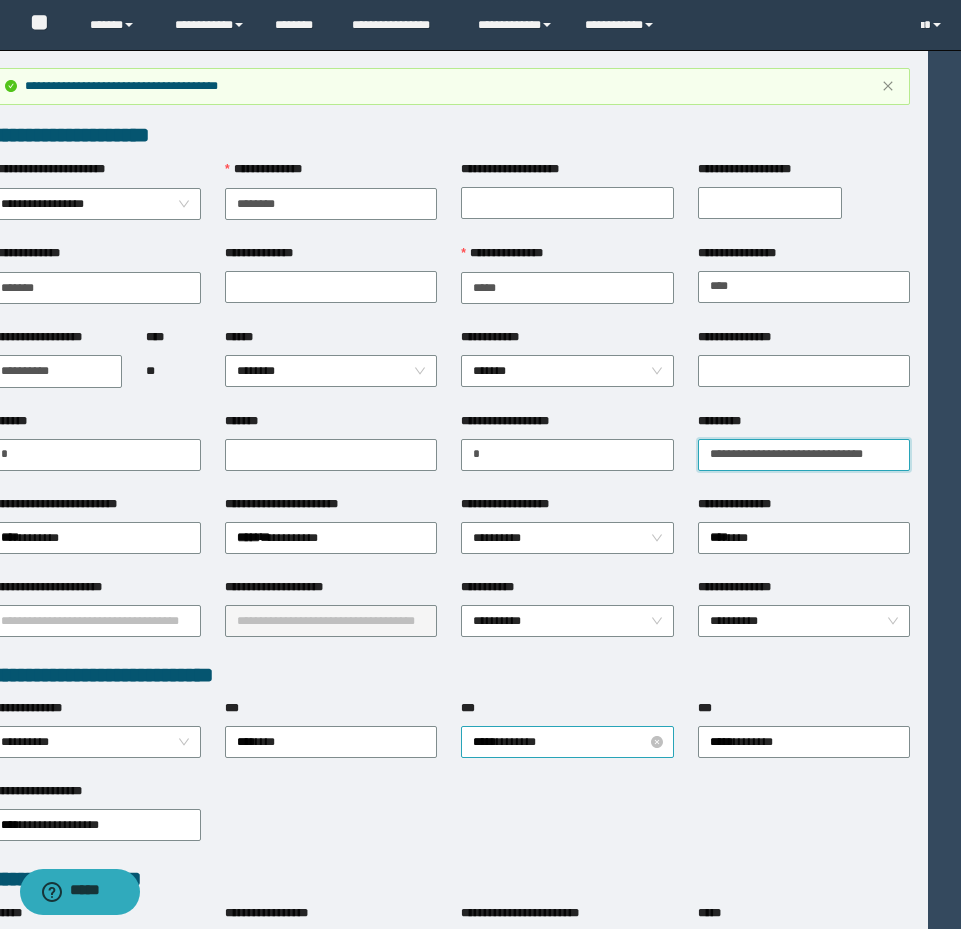 click on "**********" at bounding box center [567, 742] 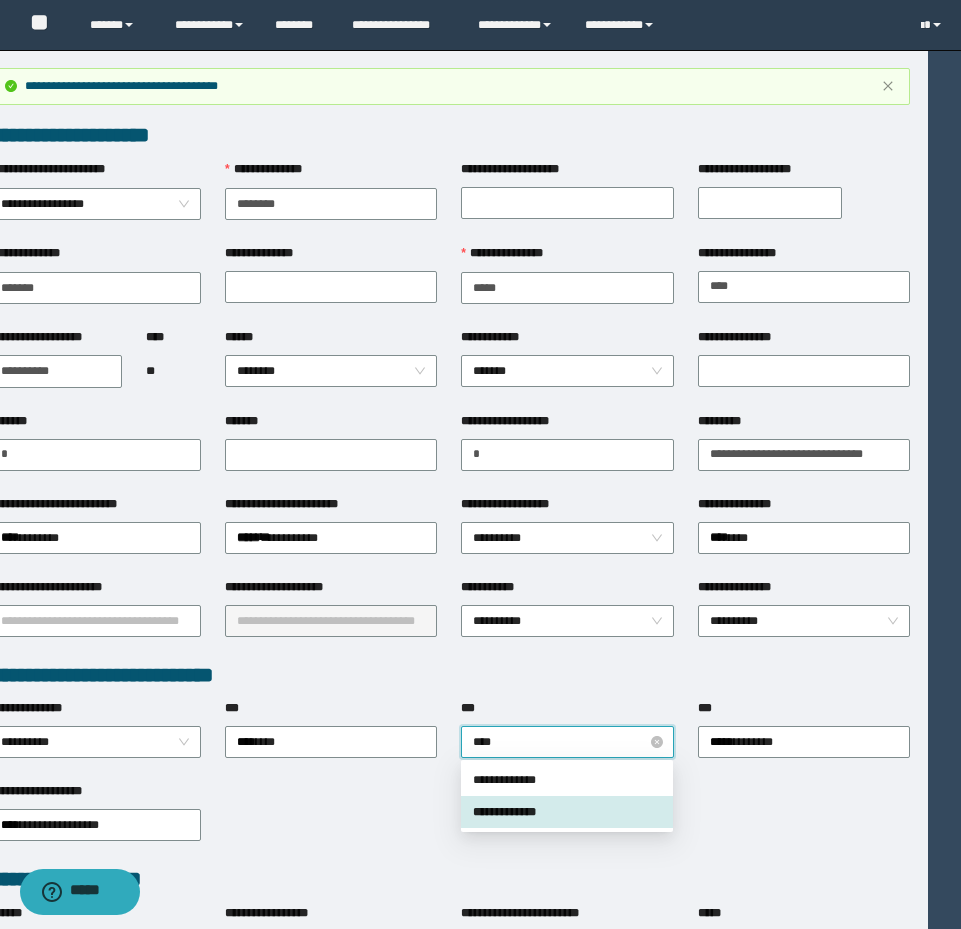 type on "*****" 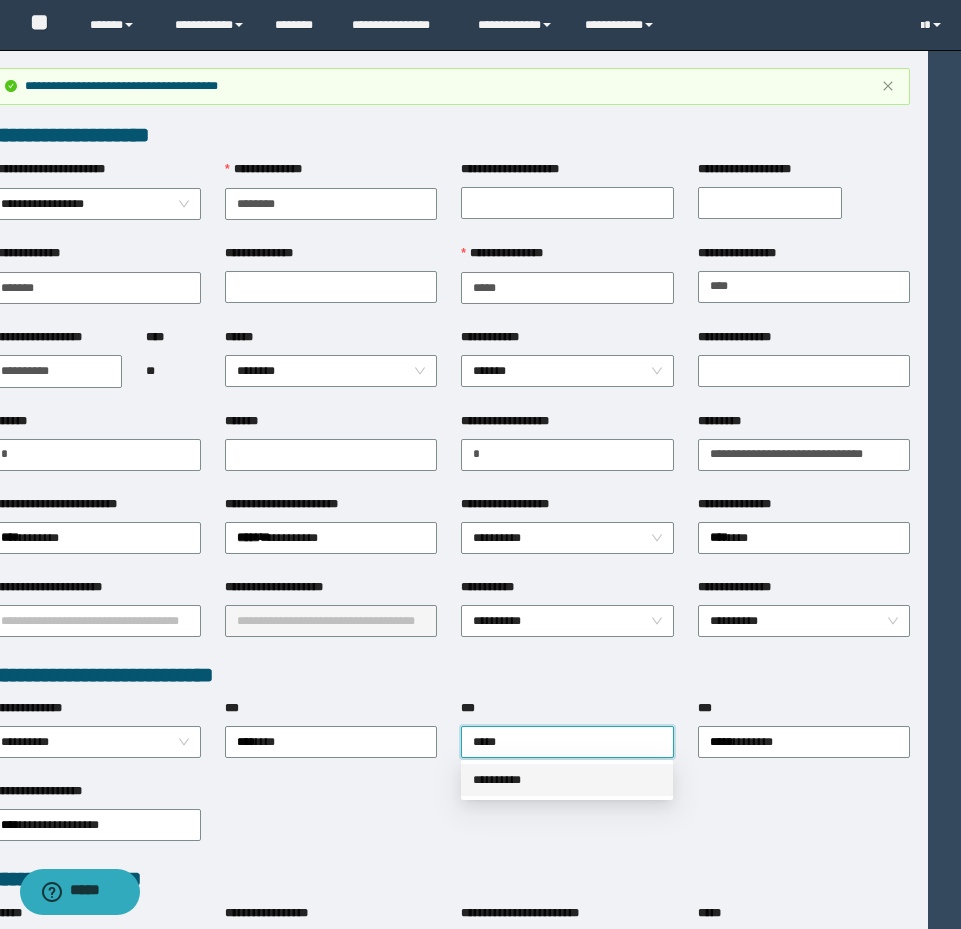 click on "**********" at bounding box center (567, 780) 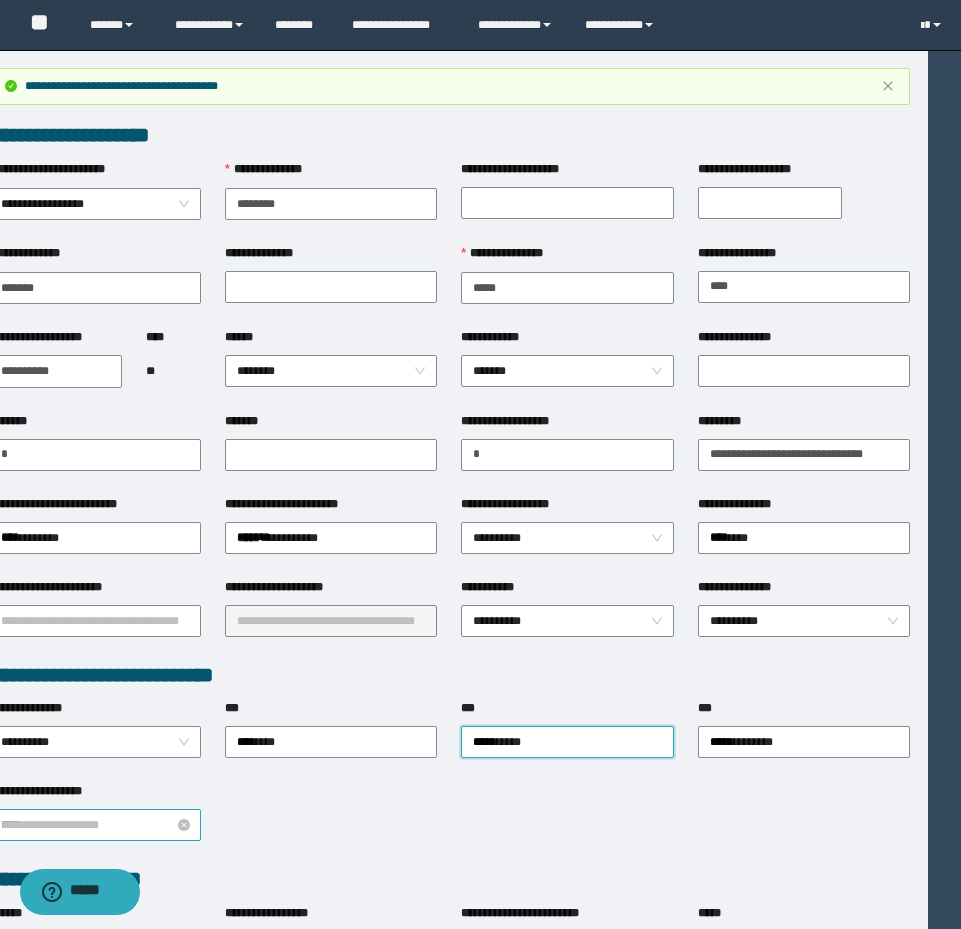 click on "**********" at bounding box center [95, 825] 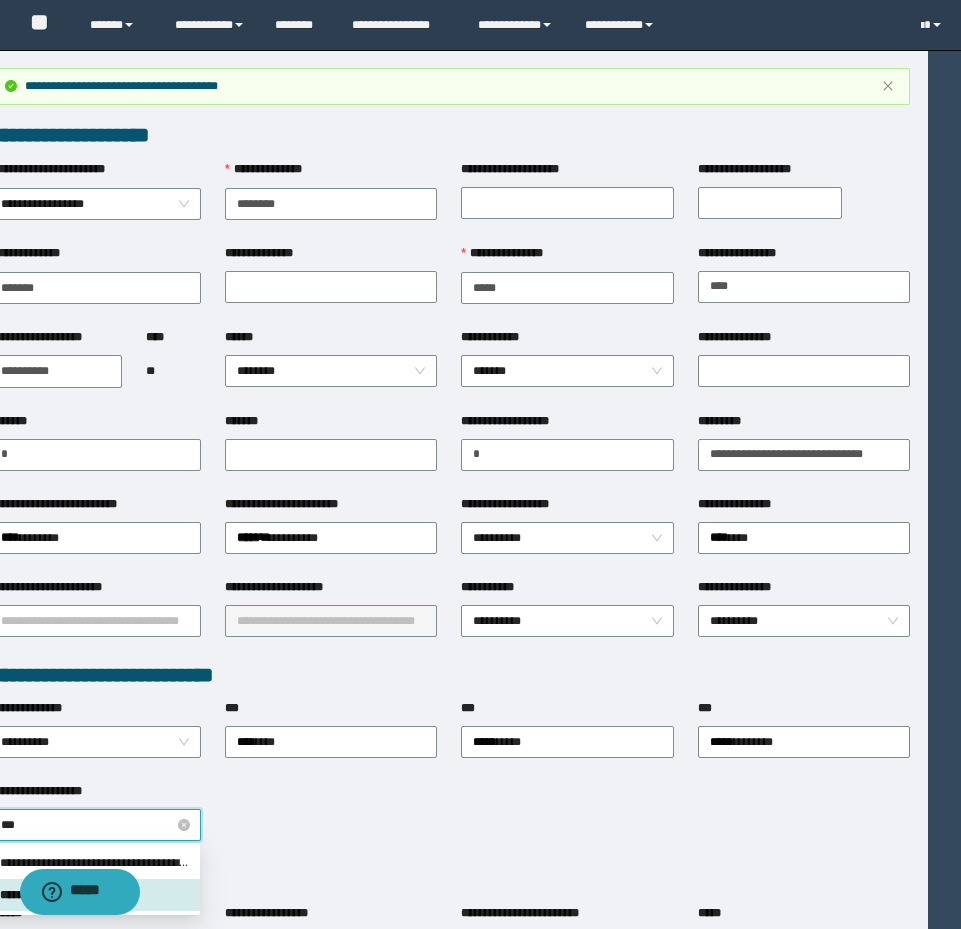 type on "****" 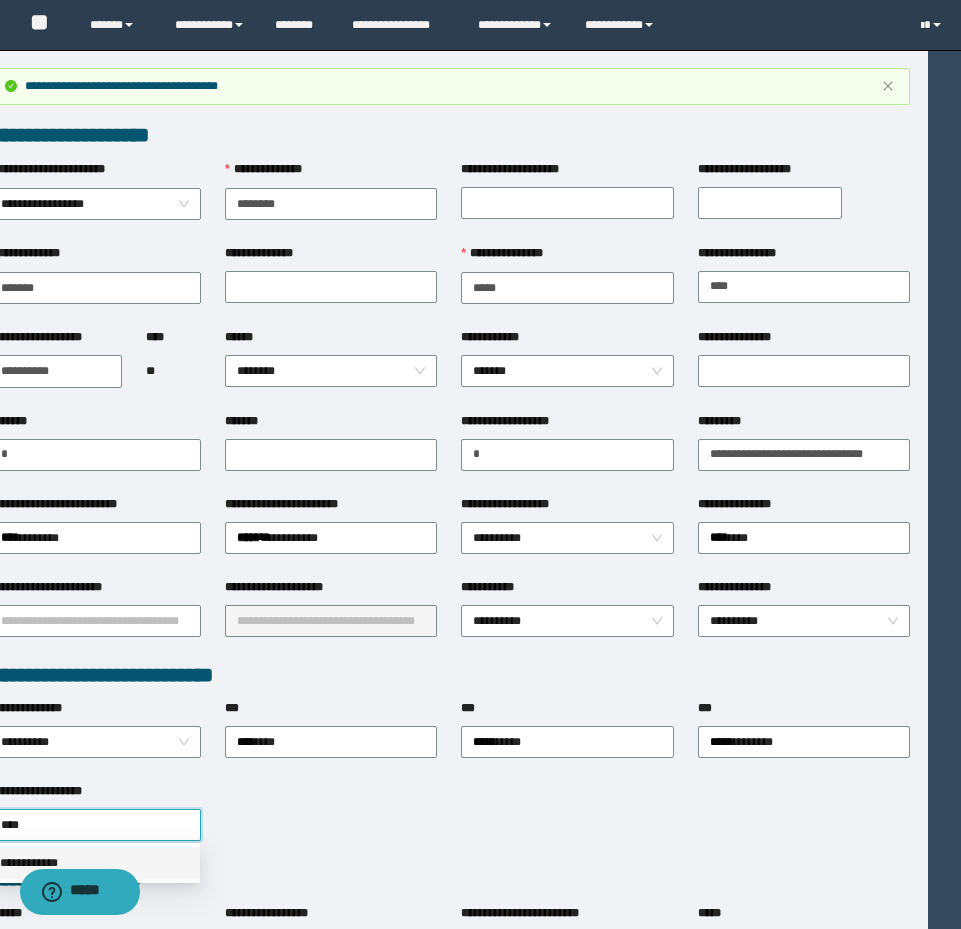 click on "**********" at bounding box center (94, 863) 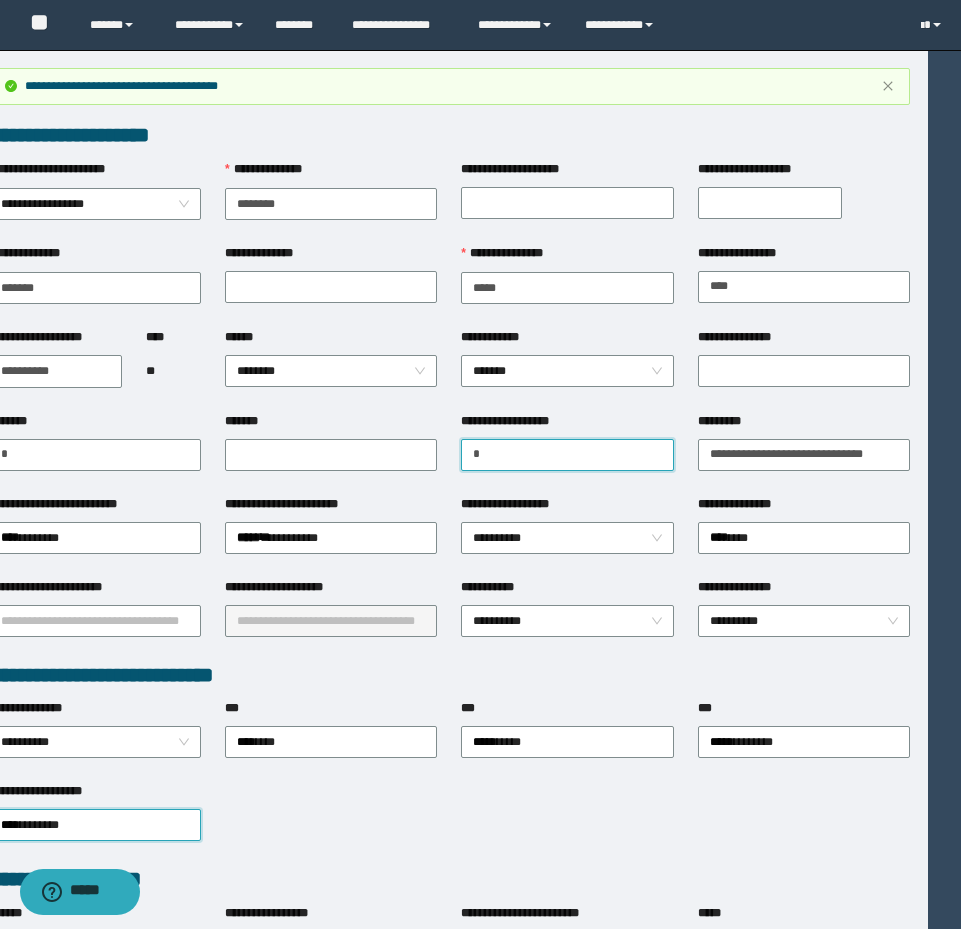click on "**********" at bounding box center (567, 455) 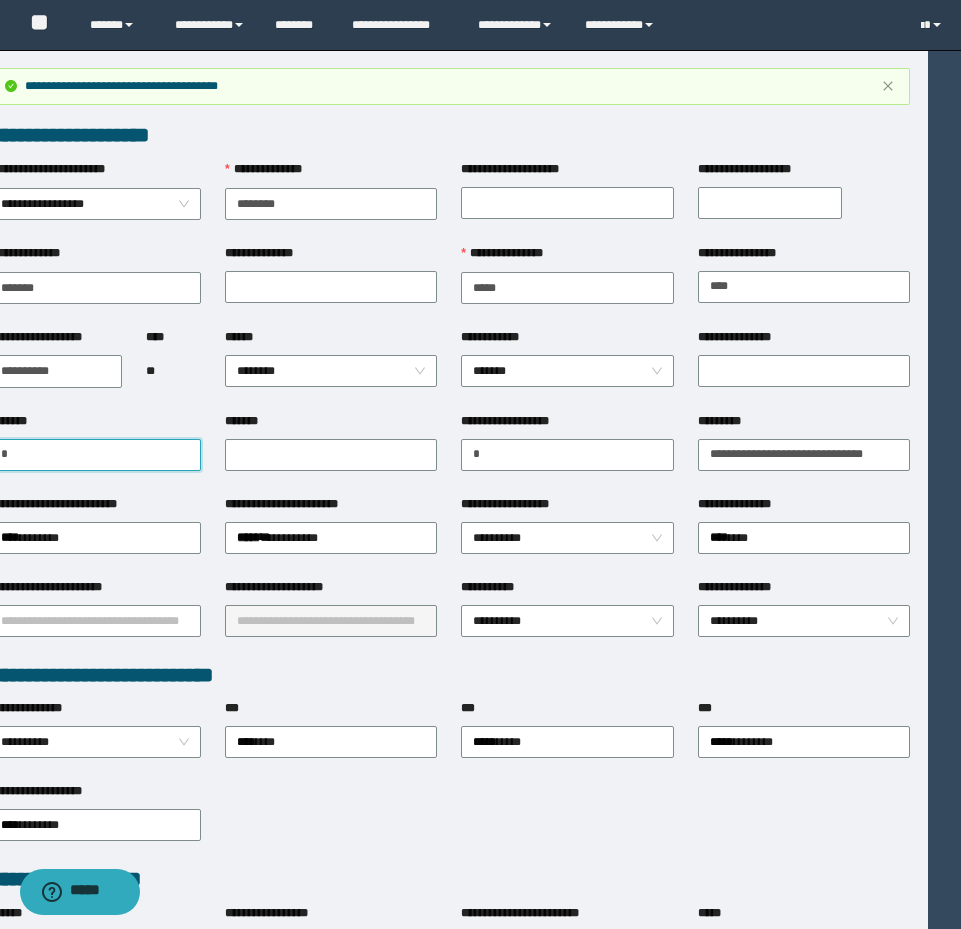 click on "********" at bounding box center [95, 455] 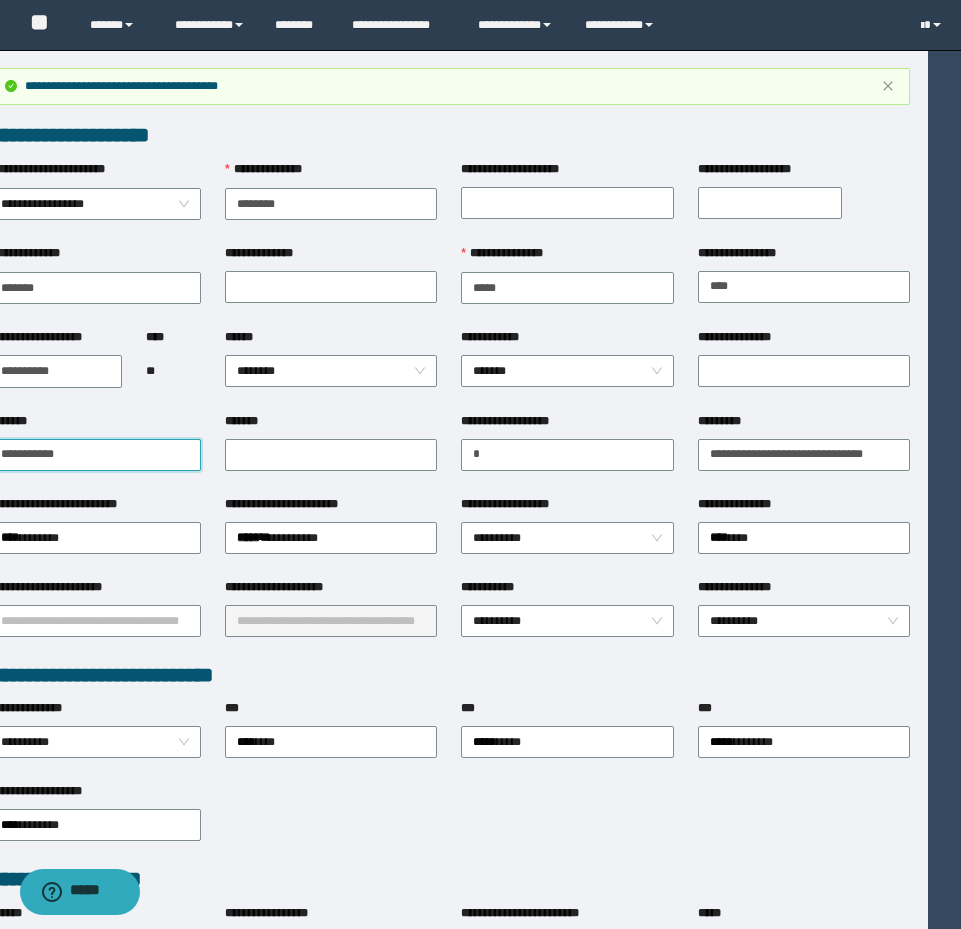 type on "**********" 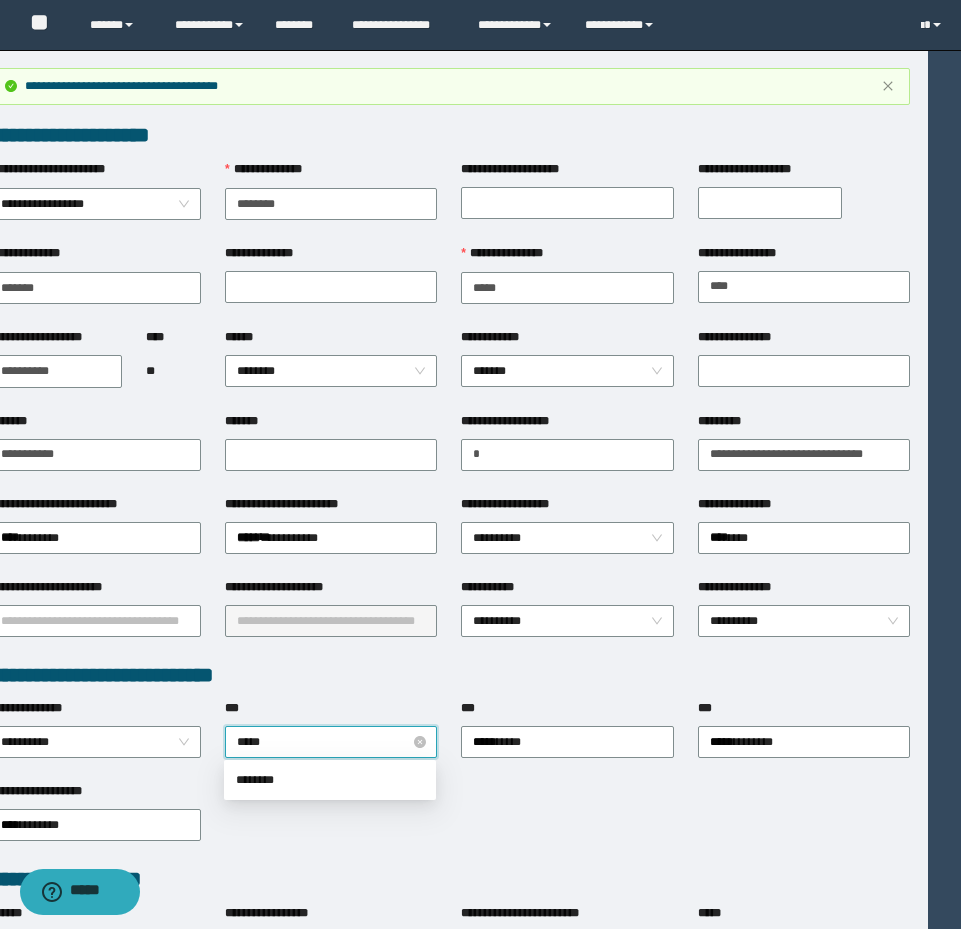 type on "******" 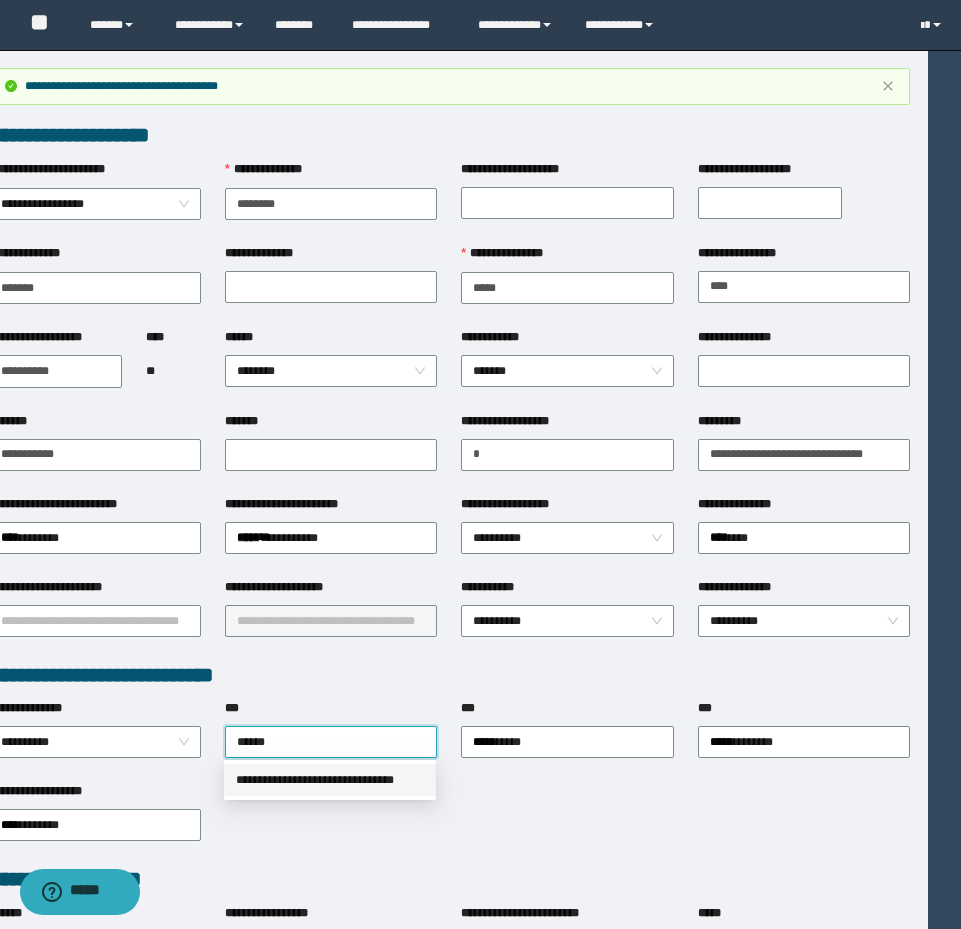 click on "**********" at bounding box center (330, 780) 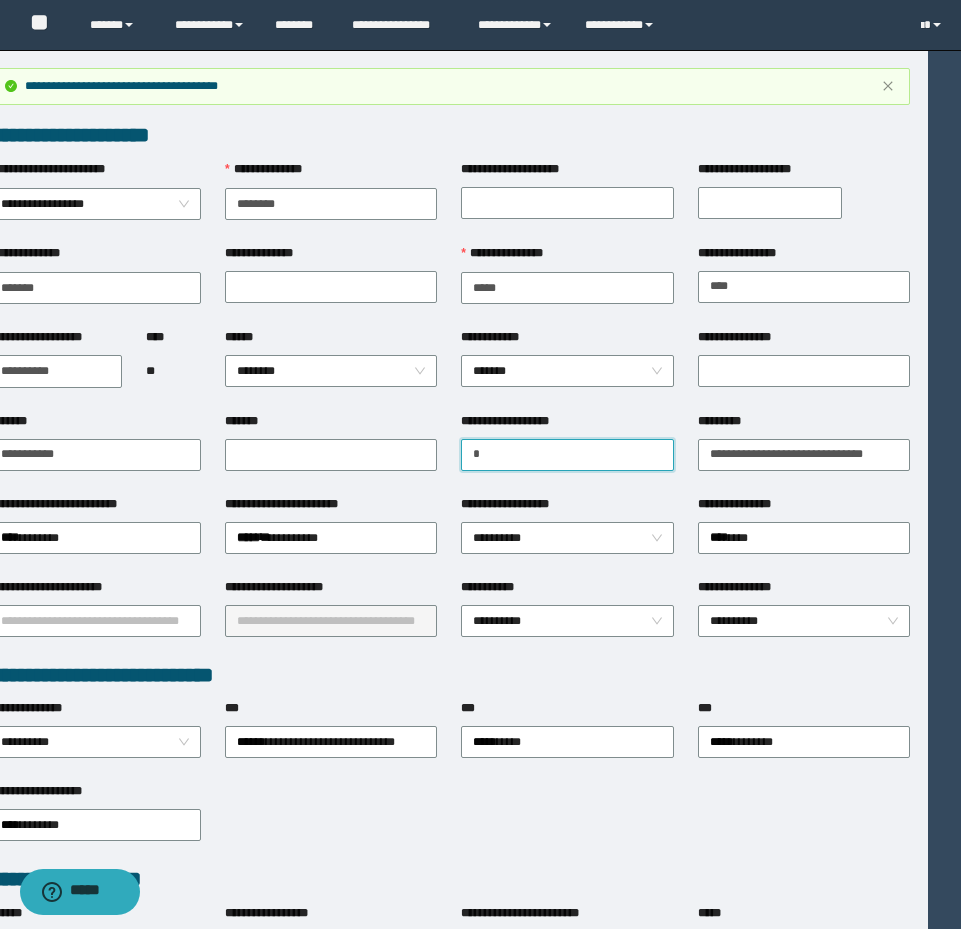 click on "**********" at bounding box center [567, 455] 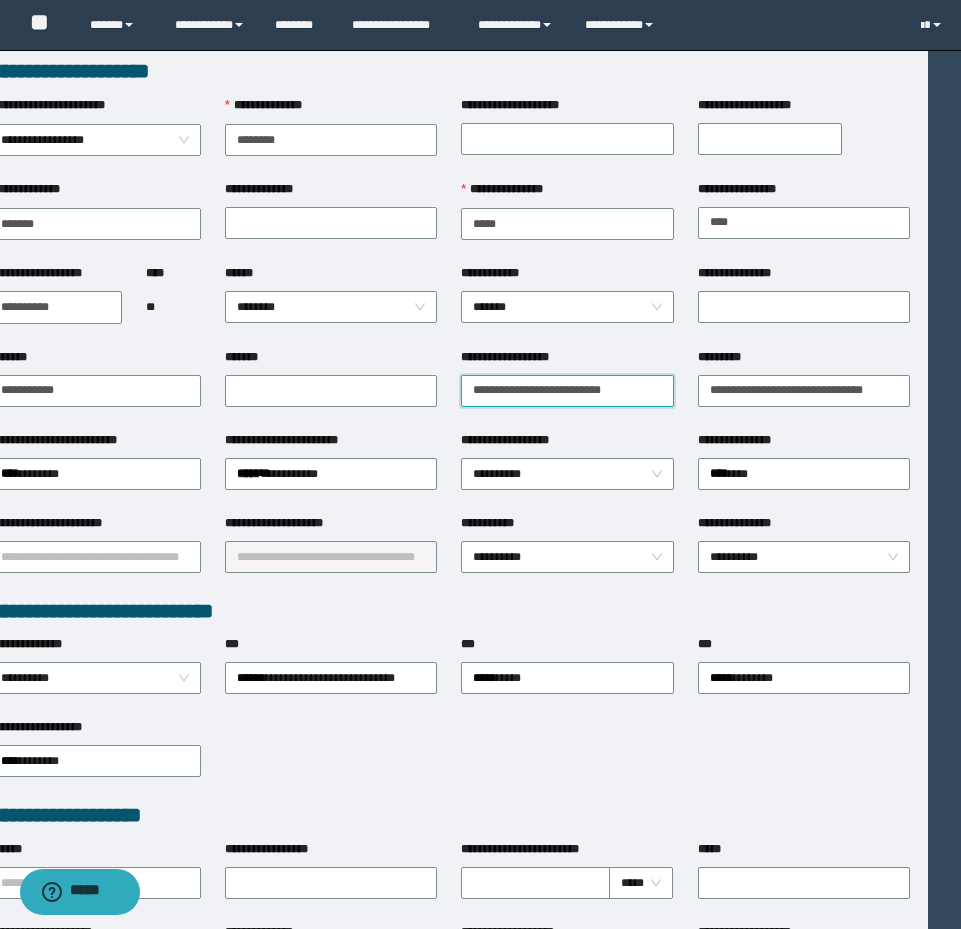 scroll, scrollTop: 100, scrollLeft: 33, axis: both 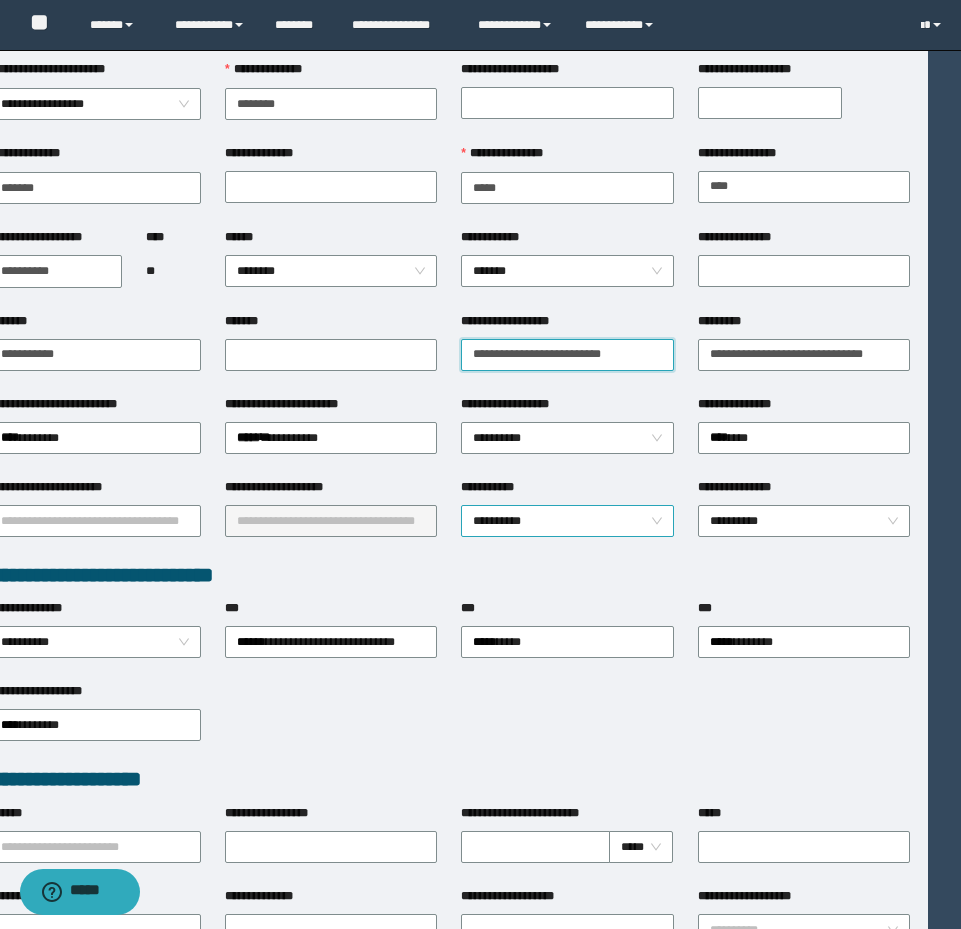click on "**********" at bounding box center [567, 521] 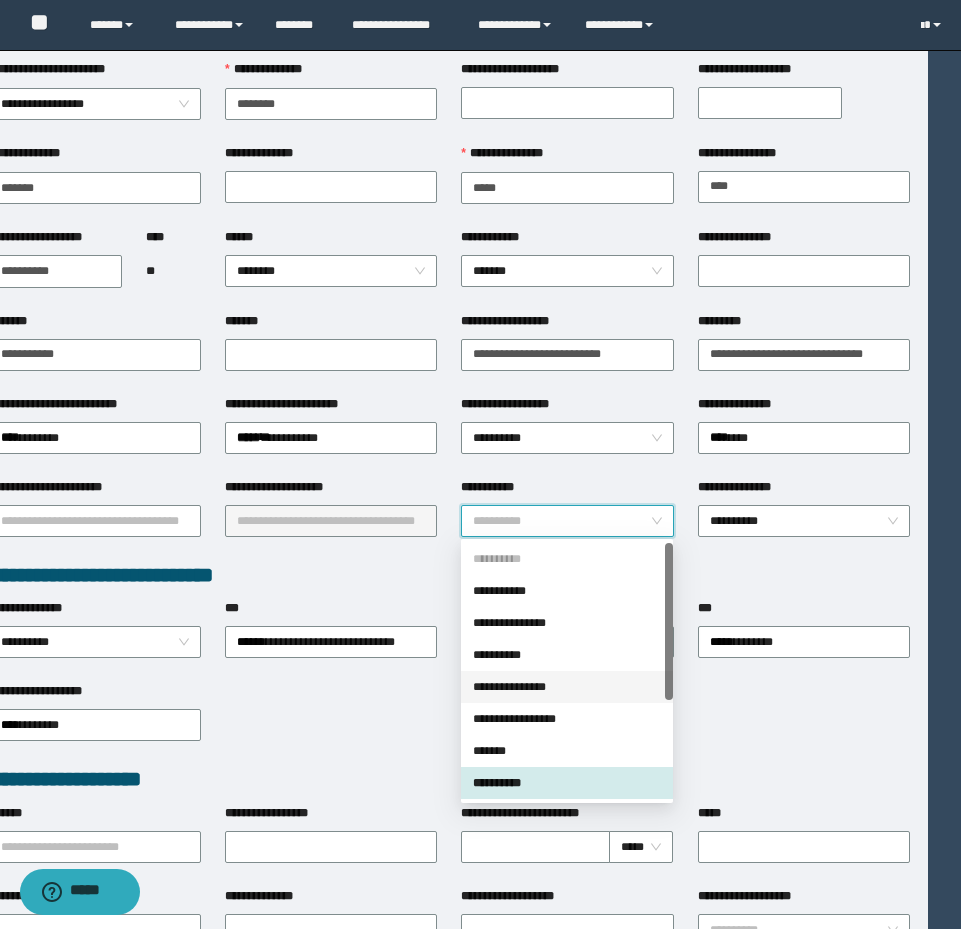 click on "**********" at bounding box center (567, 687) 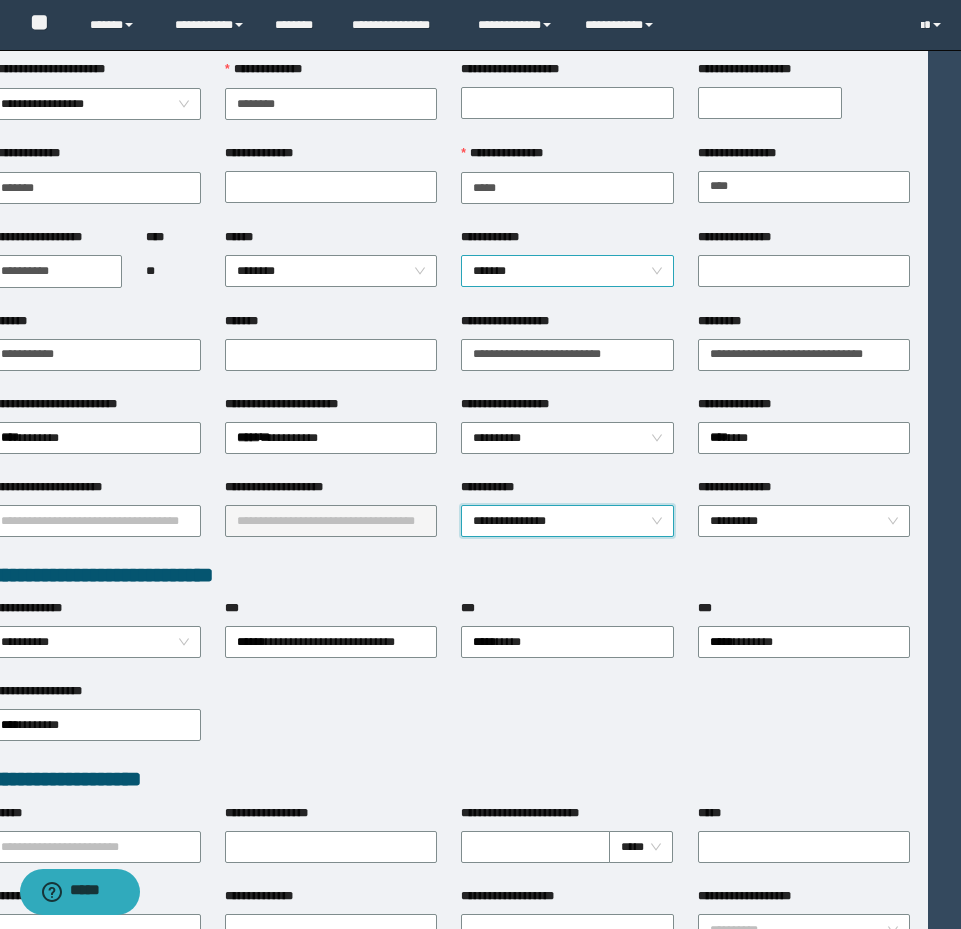 click on "*******" at bounding box center (567, 271) 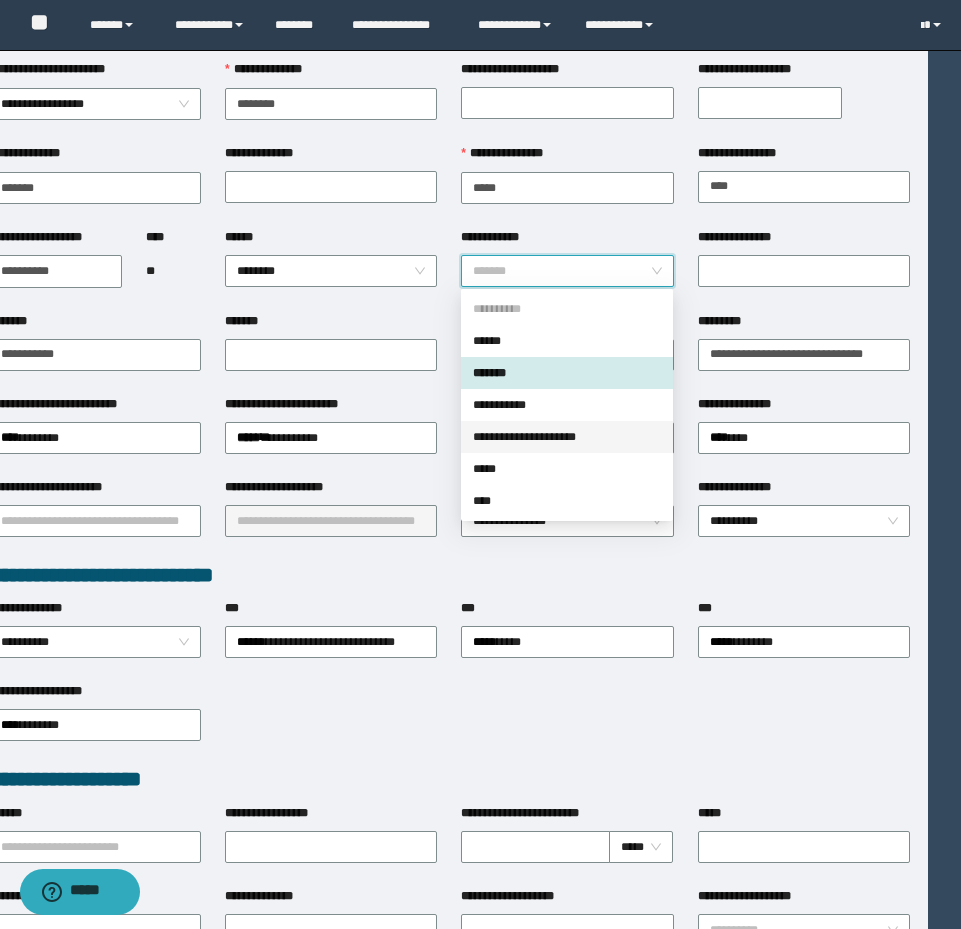 click on "**********" at bounding box center (567, 437) 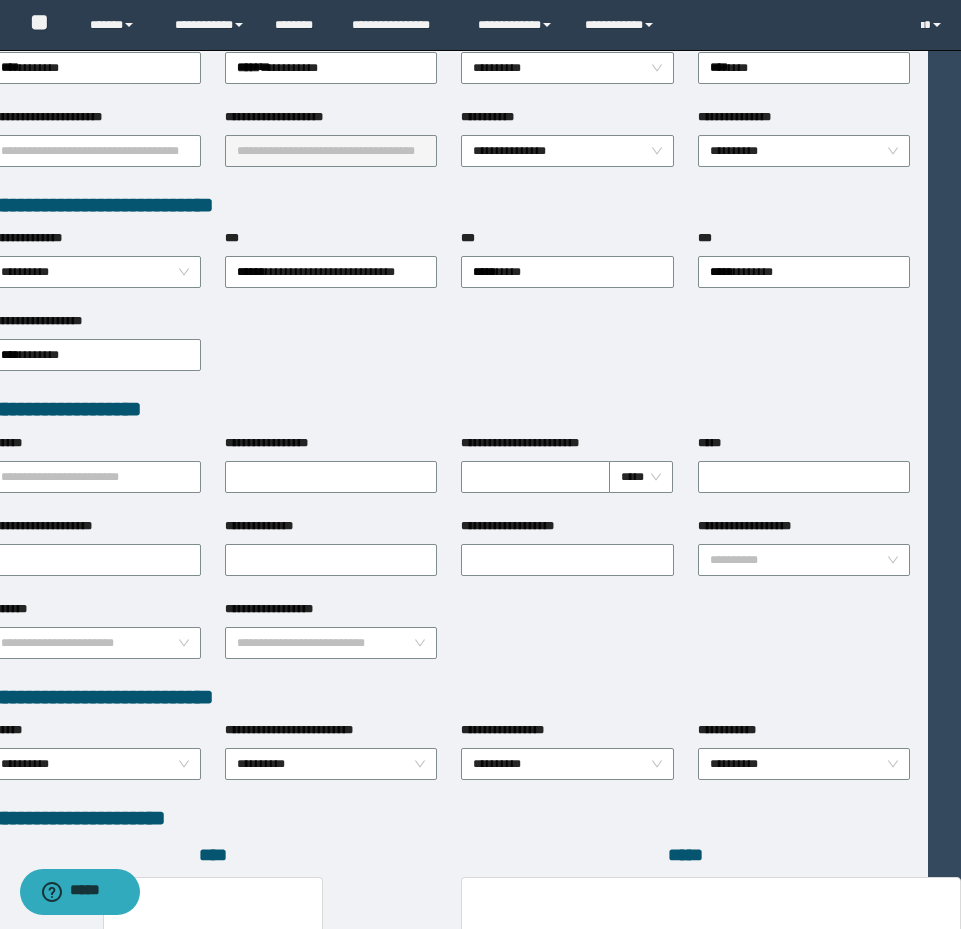 scroll, scrollTop: 880, scrollLeft: 33, axis: both 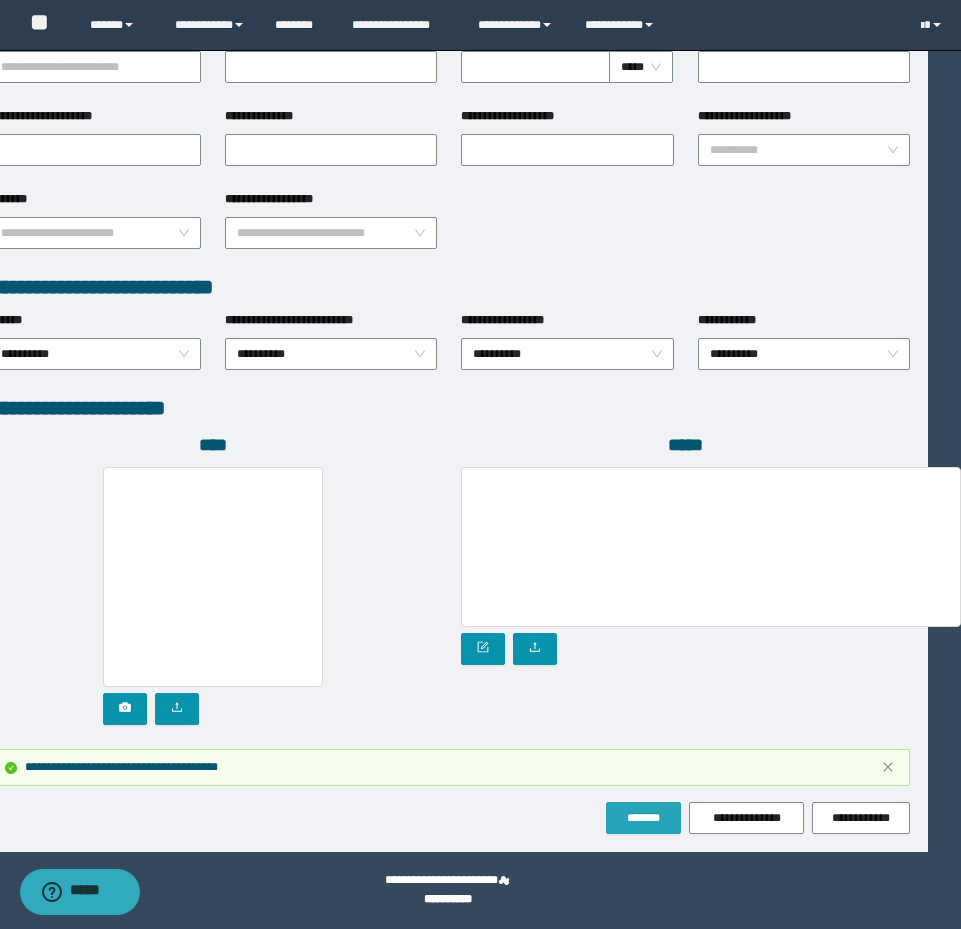drag, startPoint x: 651, startPoint y: 797, endPoint x: 649, endPoint y: 810, distance: 13.152946 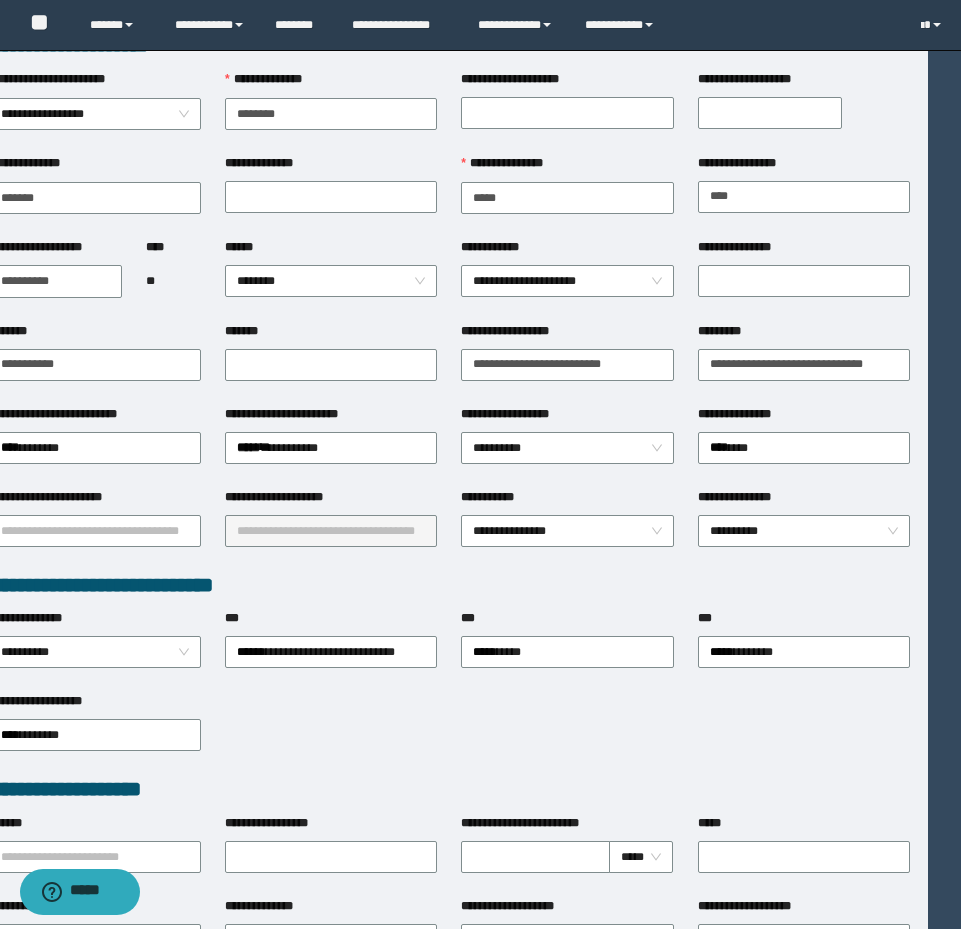 scroll, scrollTop: 0, scrollLeft: 33, axis: horizontal 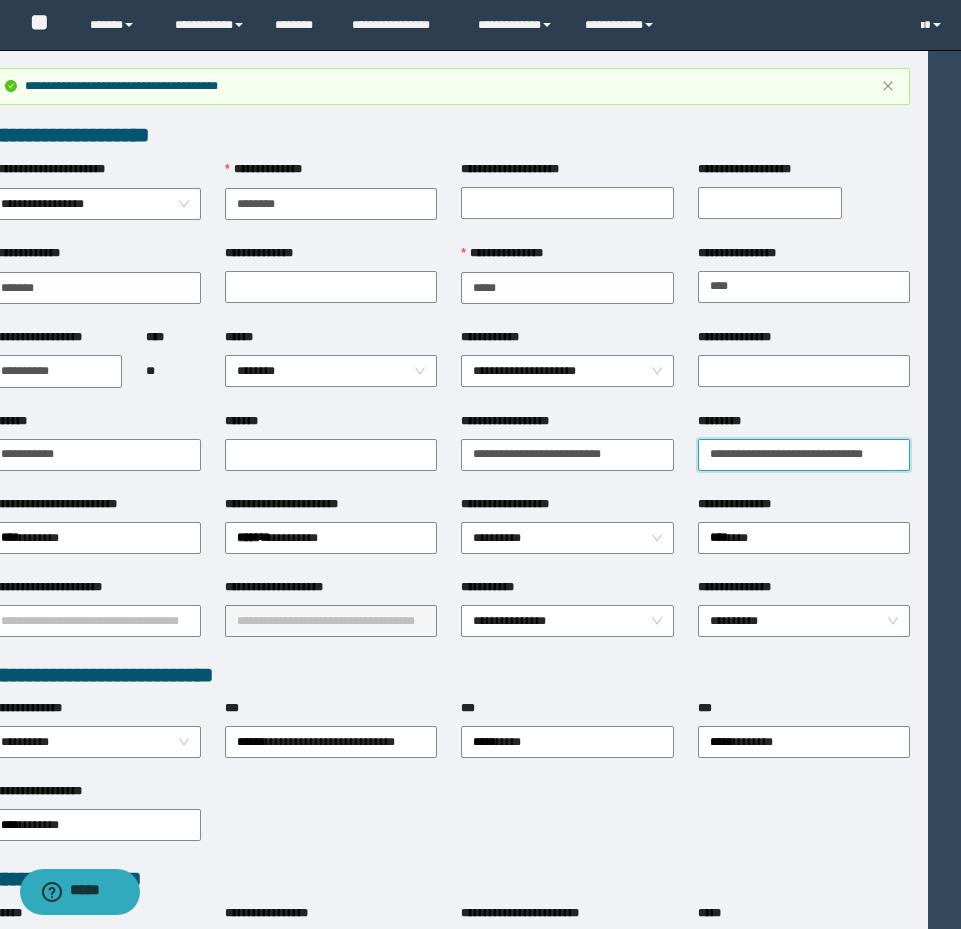 drag, startPoint x: 708, startPoint y: 450, endPoint x: 1172, endPoint y: 477, distance: 464.78488 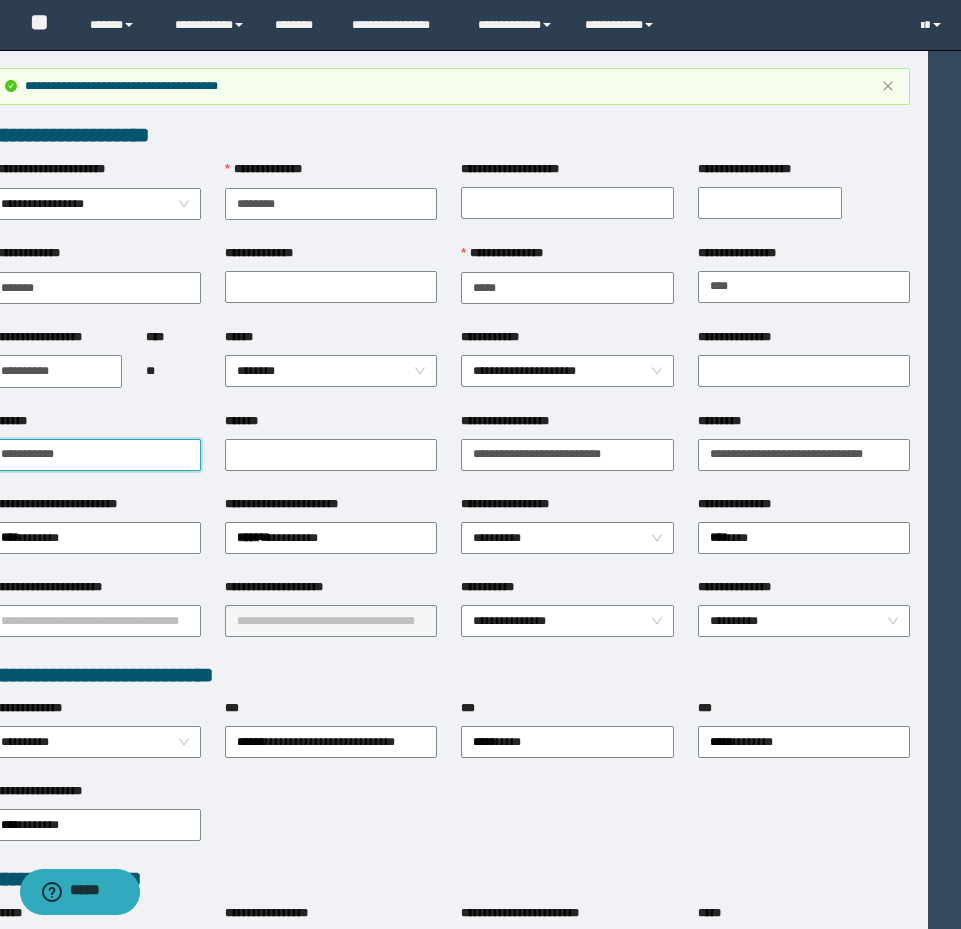 scroll, scrollTop: 0, scrollLeft: 0, axis: both 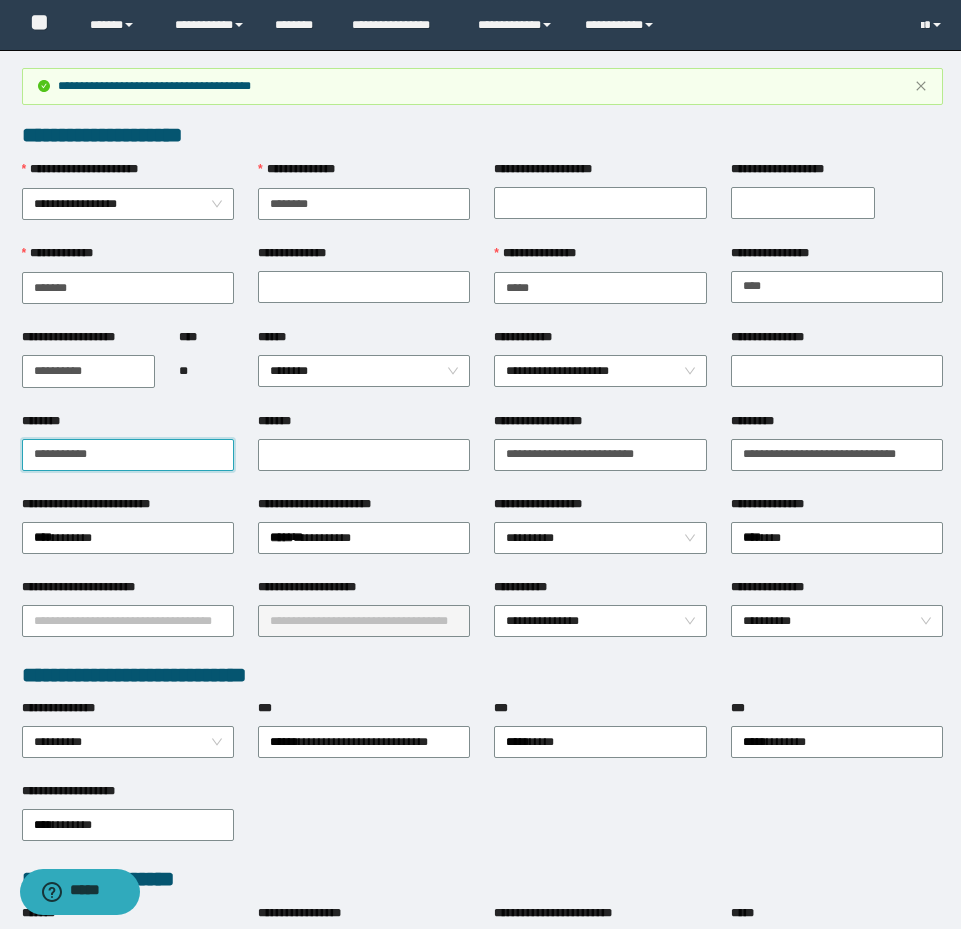 drag, startPoint x: 102, startPoint y: 455, endPoint x: -8, endPoint y: 408, distance: 119.62023 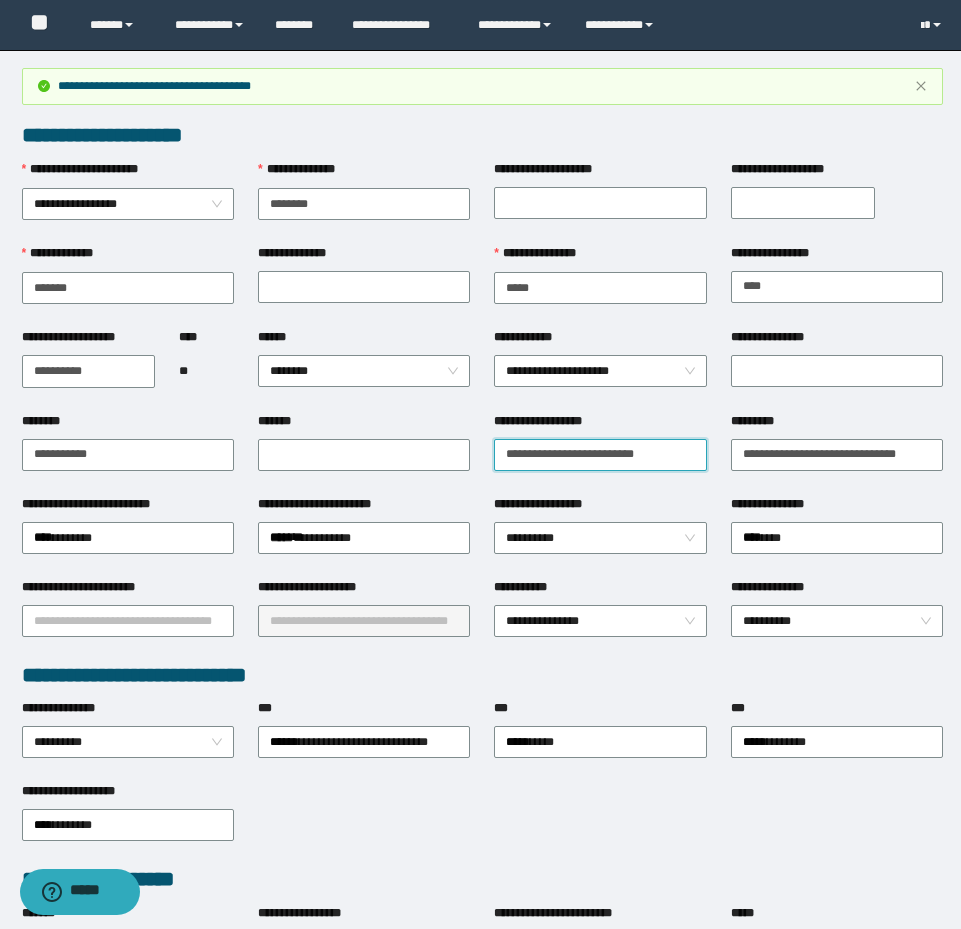 drag, startPoint x: 675, startPoint y: 459, endPoint x: 274, endPoint y: 402, distance: 405.03085 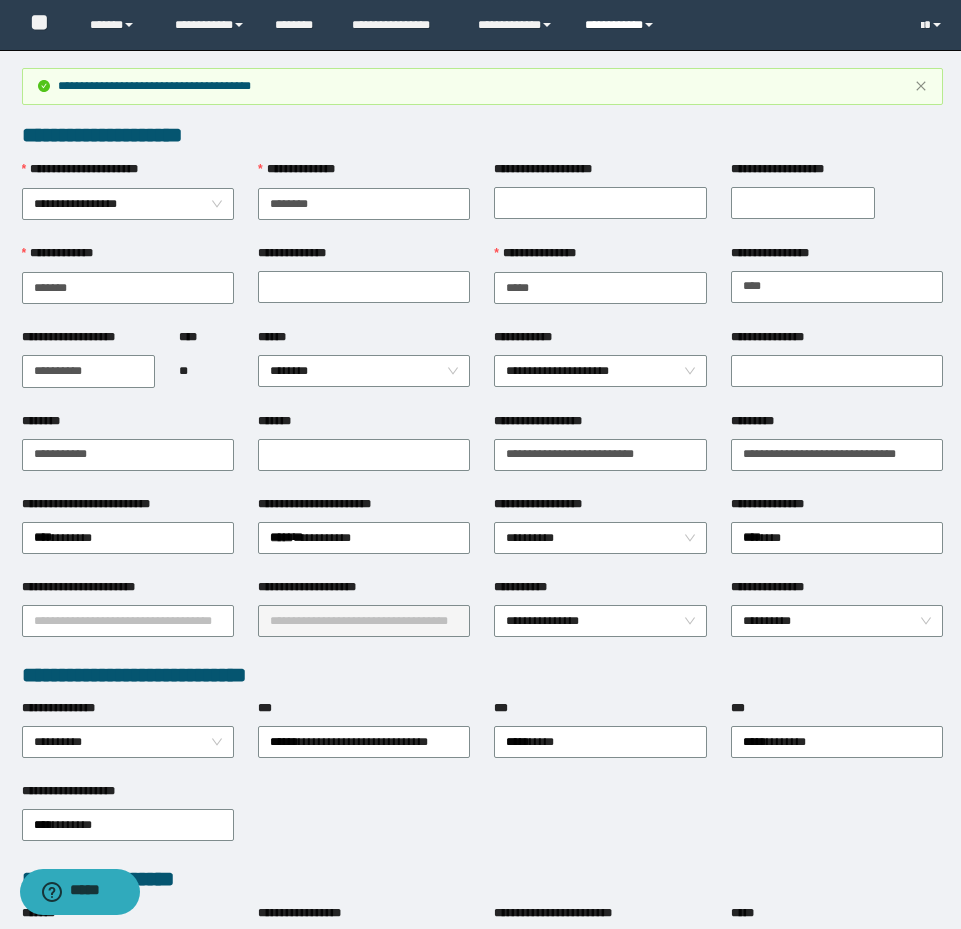 drag, startPoint x: 612, startPoint y: 23, endPoint x: 617, endPoint y: 41, distance: 18.681541 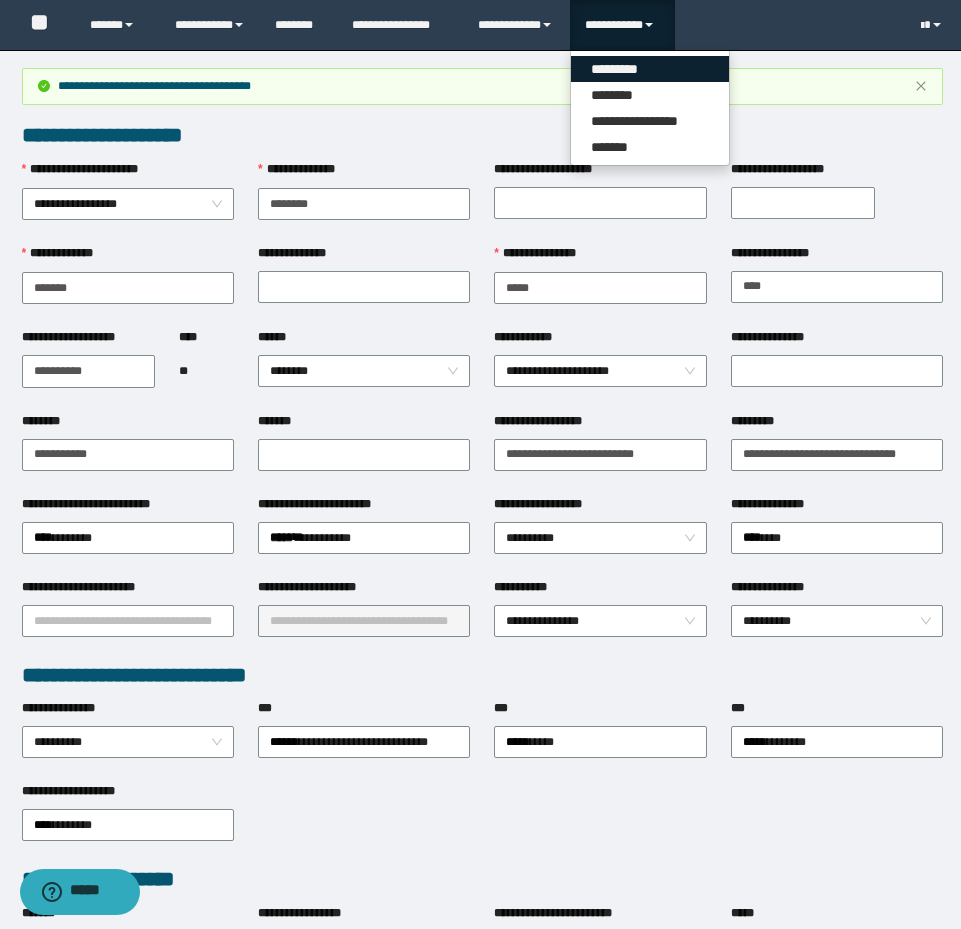click on "*********" at bounding box center [650, 69] 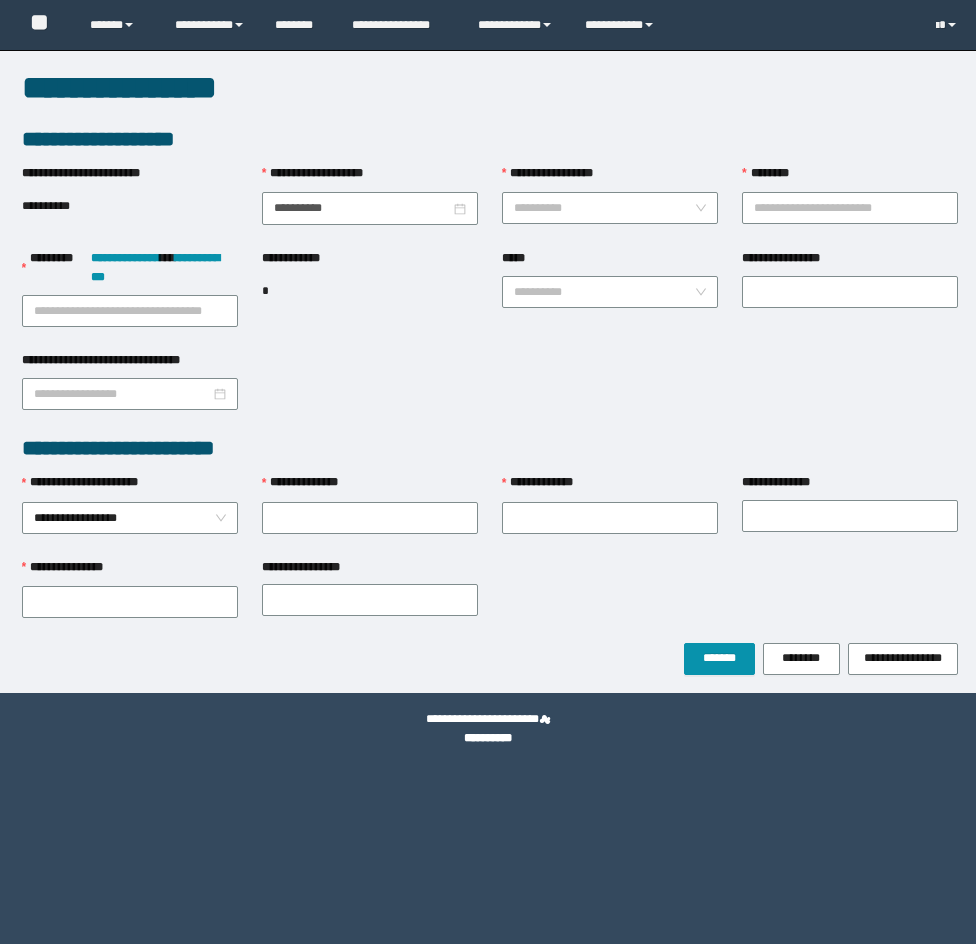 scroll, scrollTop: 0, scrollLeft: 0, axis: both 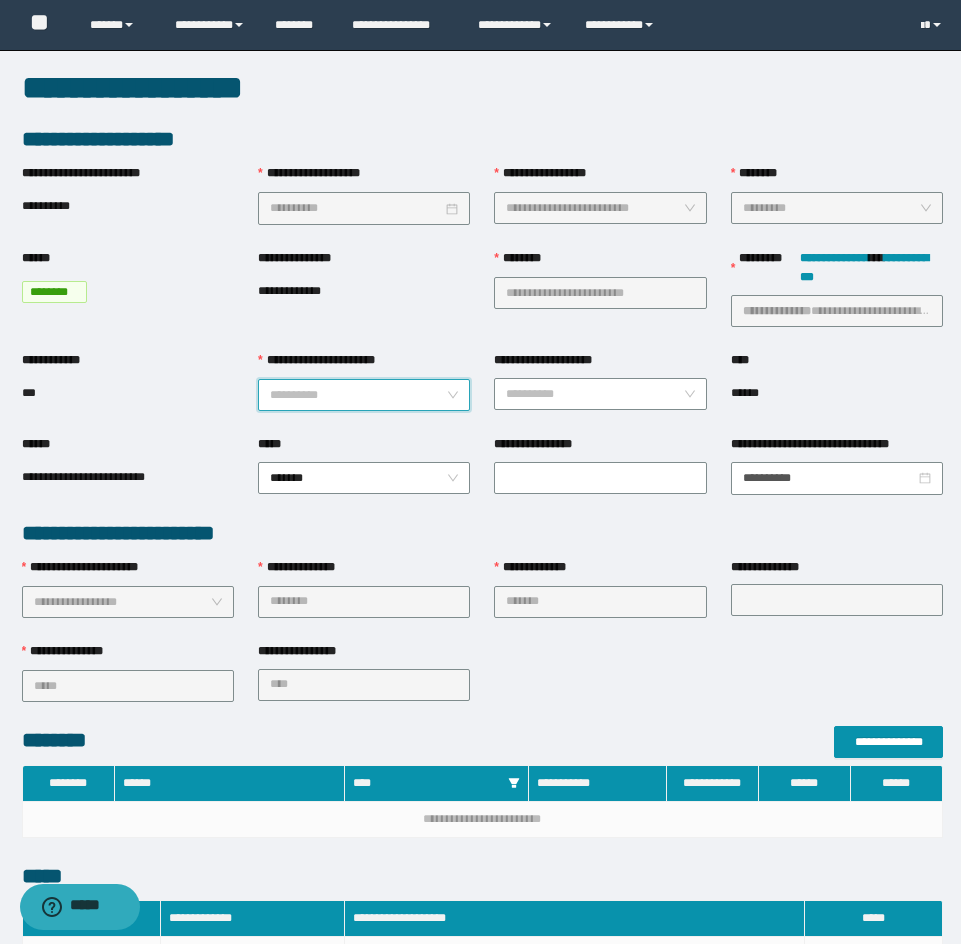 click on "**********" at bounding box center (358, 395) 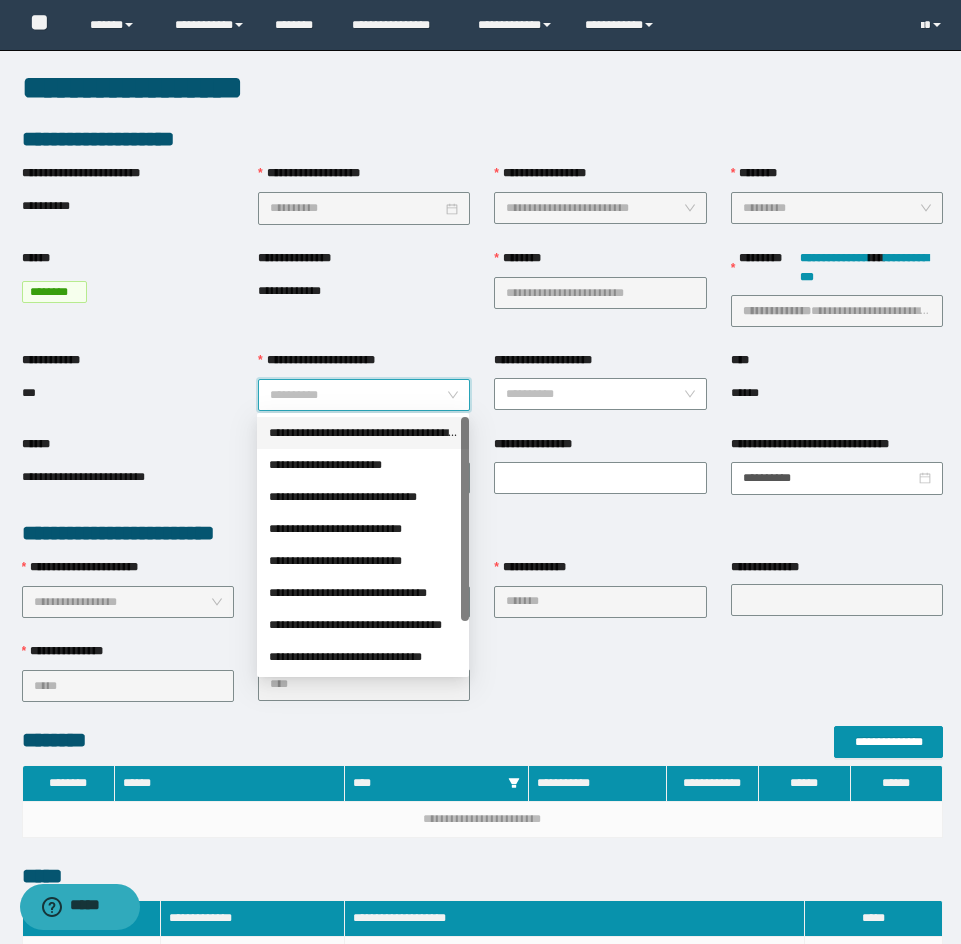 click on "**********" at bounding box center (363, 433) 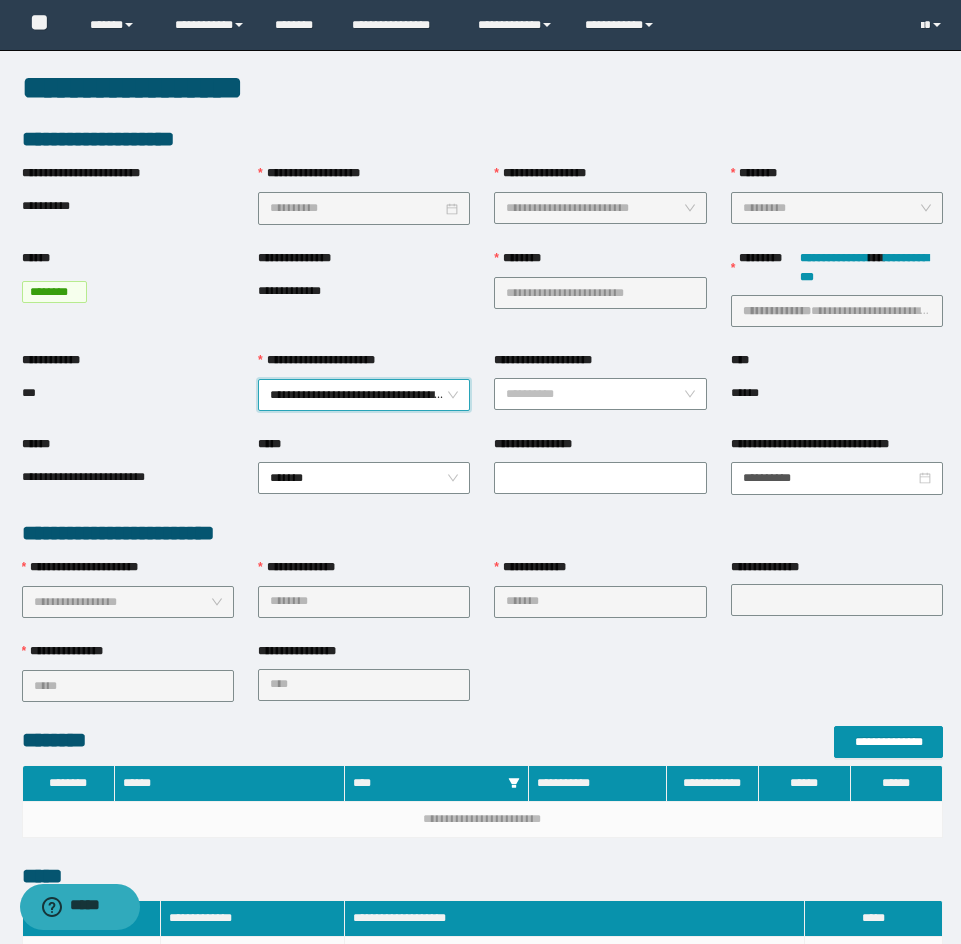 click on "**********" at bounding box center [364, 395] 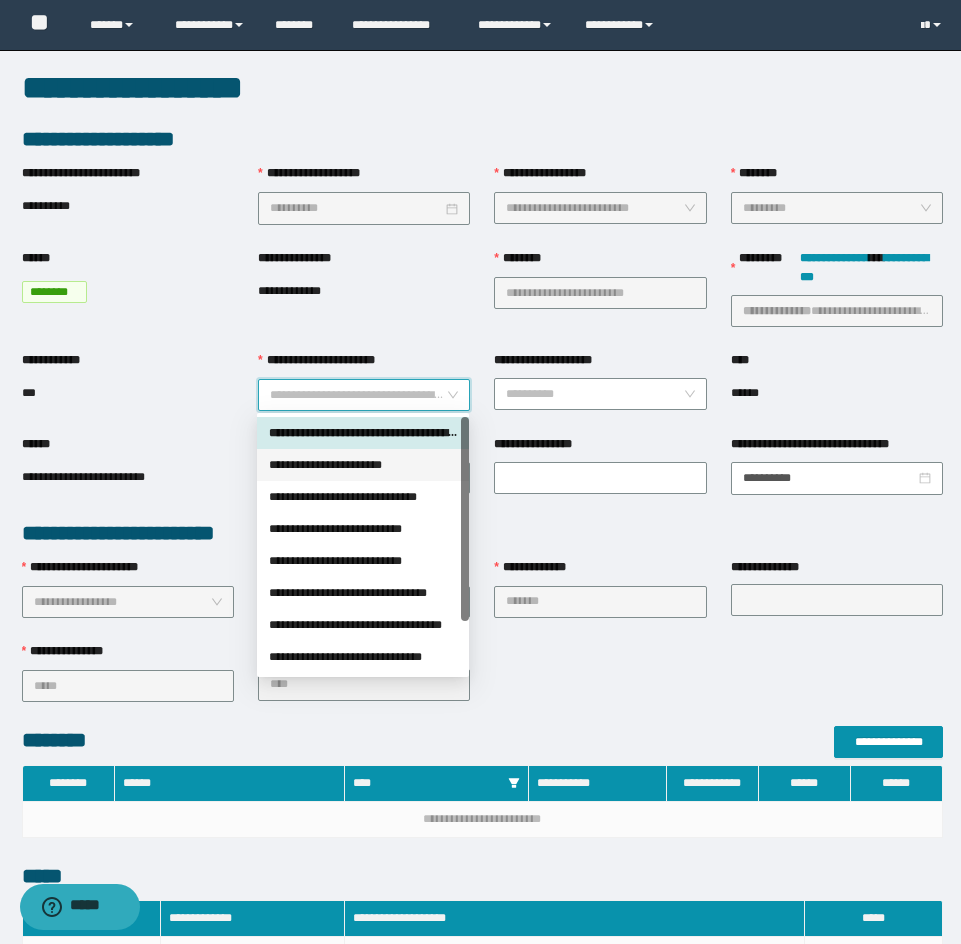 click on "**********" at bounding box center [363, 465] 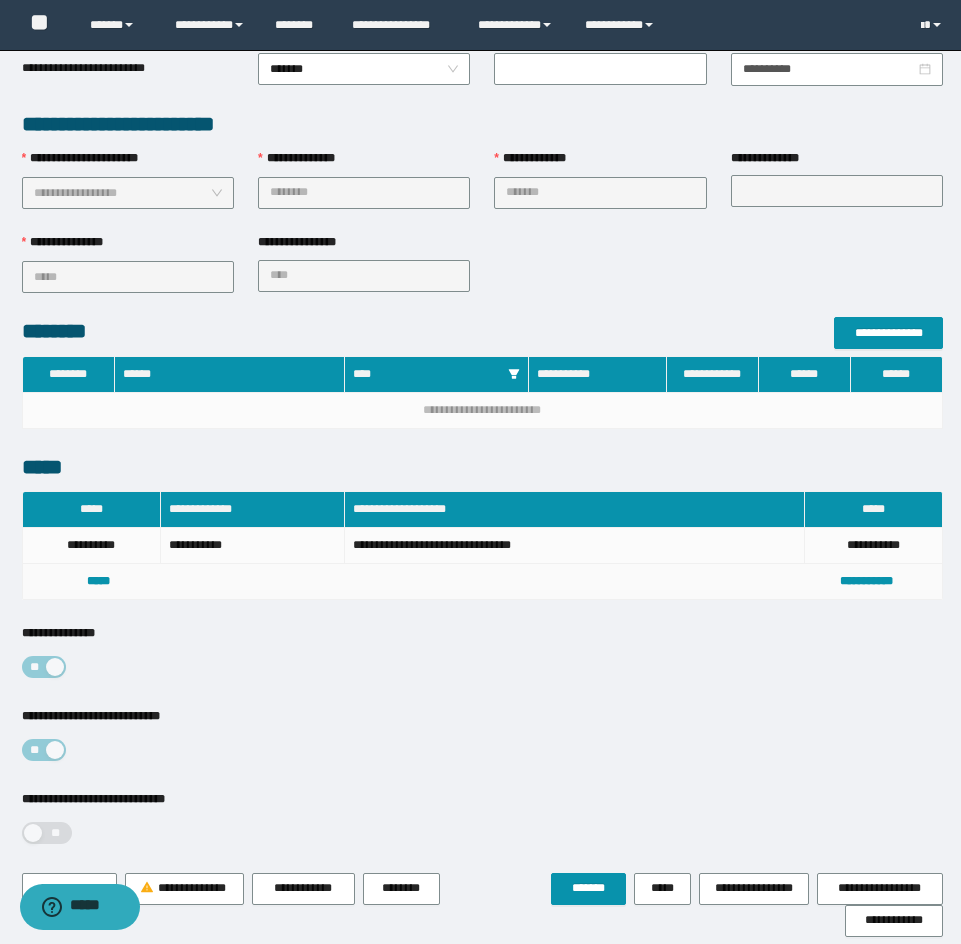 scroll, scrollTop: 494, scrollLeft: 0, axis: vertical 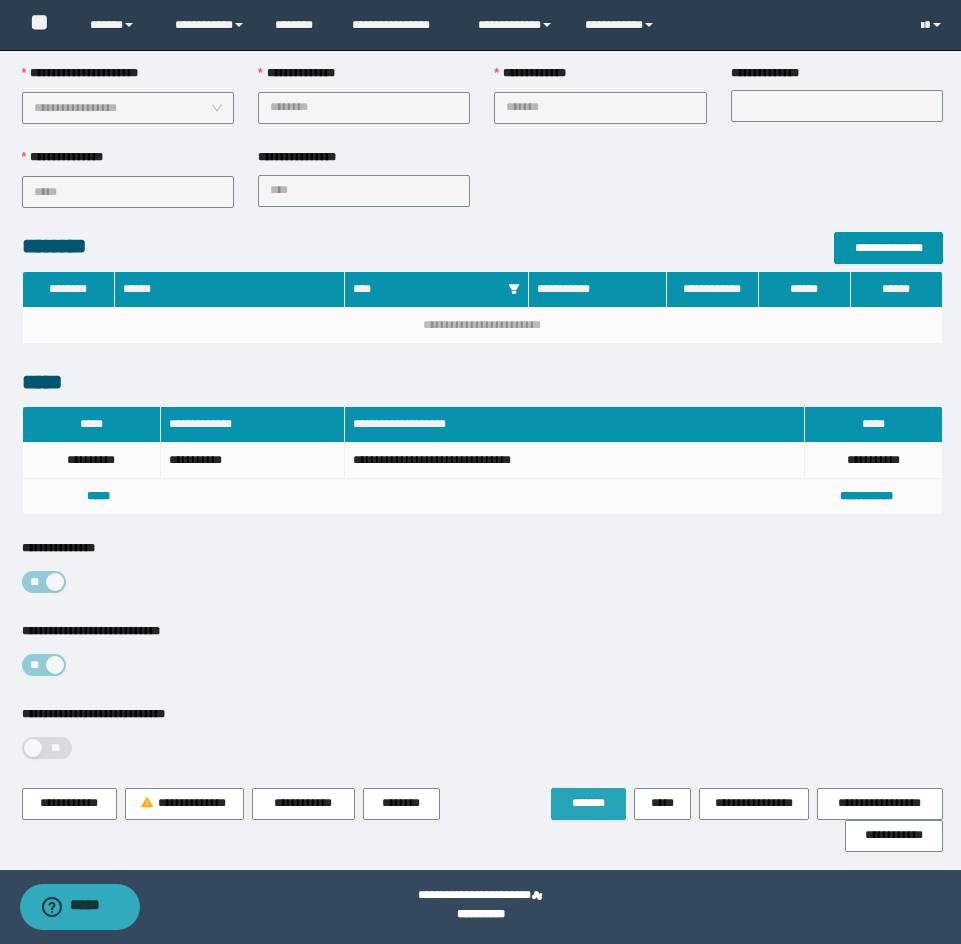 click on "*******" at bounding box center (588, 804) 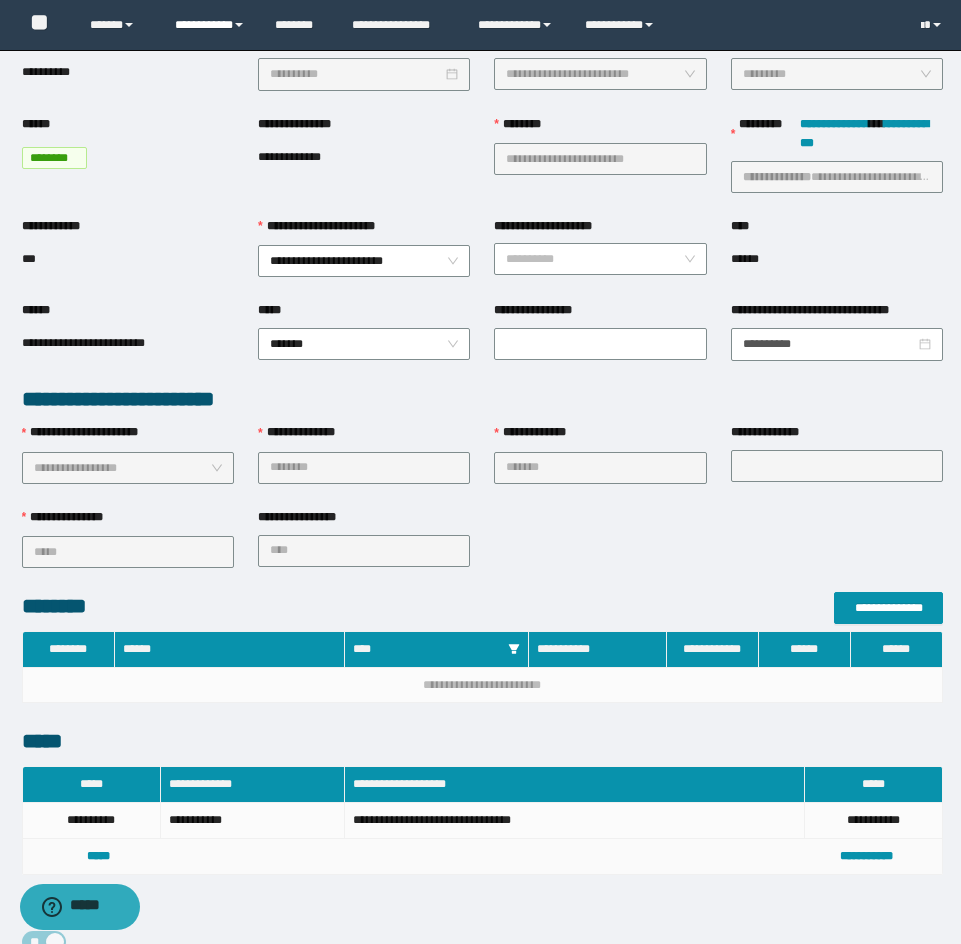 scroll, scrollTop: 0, scrollLeft: 0, axis: both 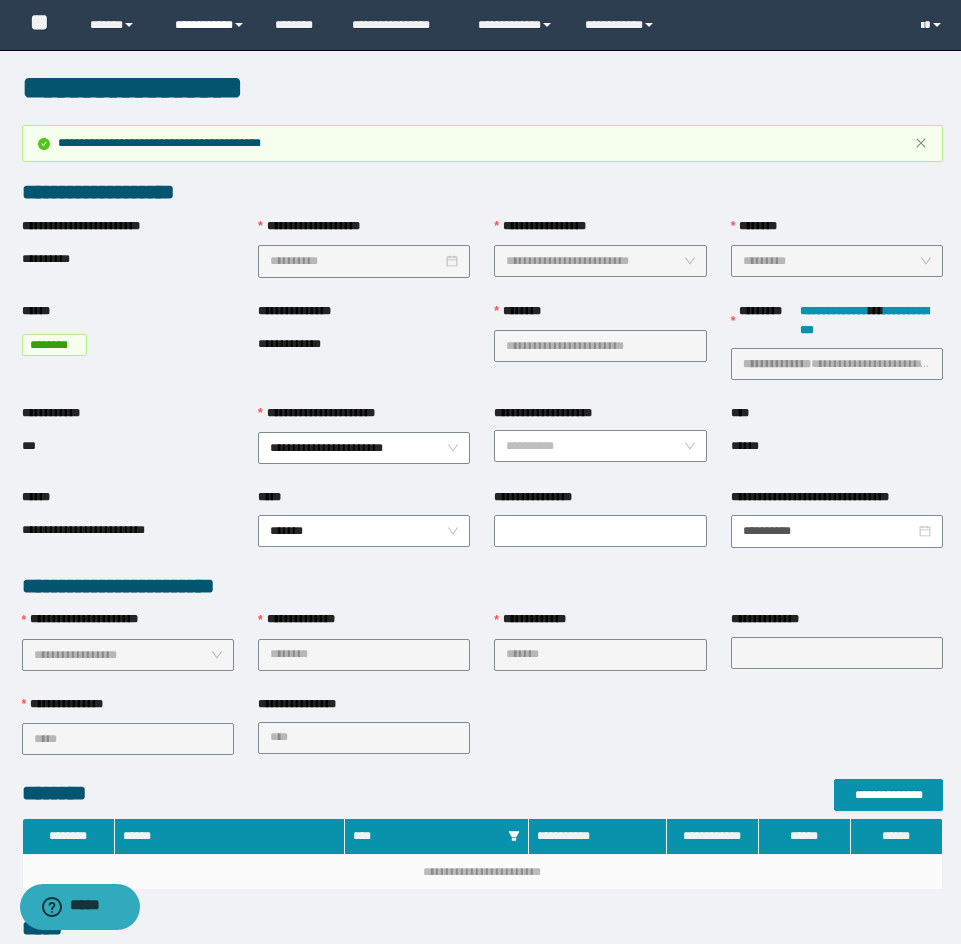 click on "**********" at bounding box center (210, 25) 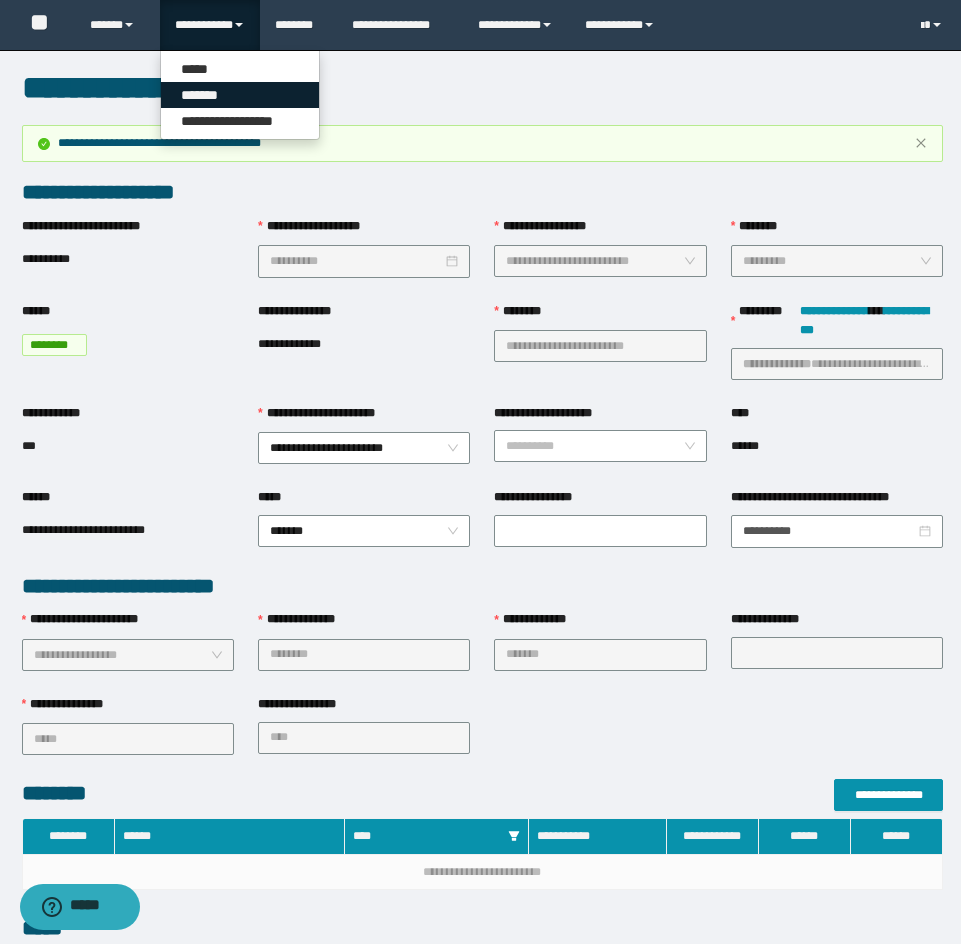 click on "*******" at bounding box center (240, 95) 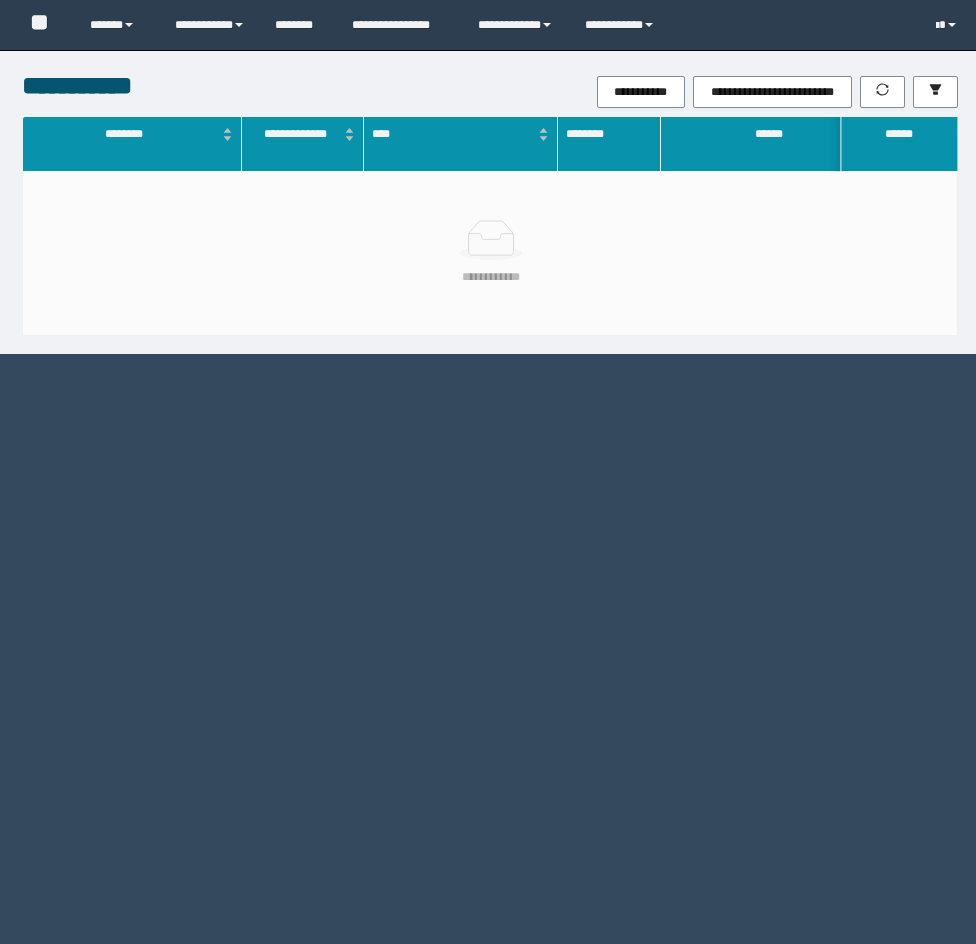 scroll, scrollTop: 0, scrollLeft: 0, axis: both 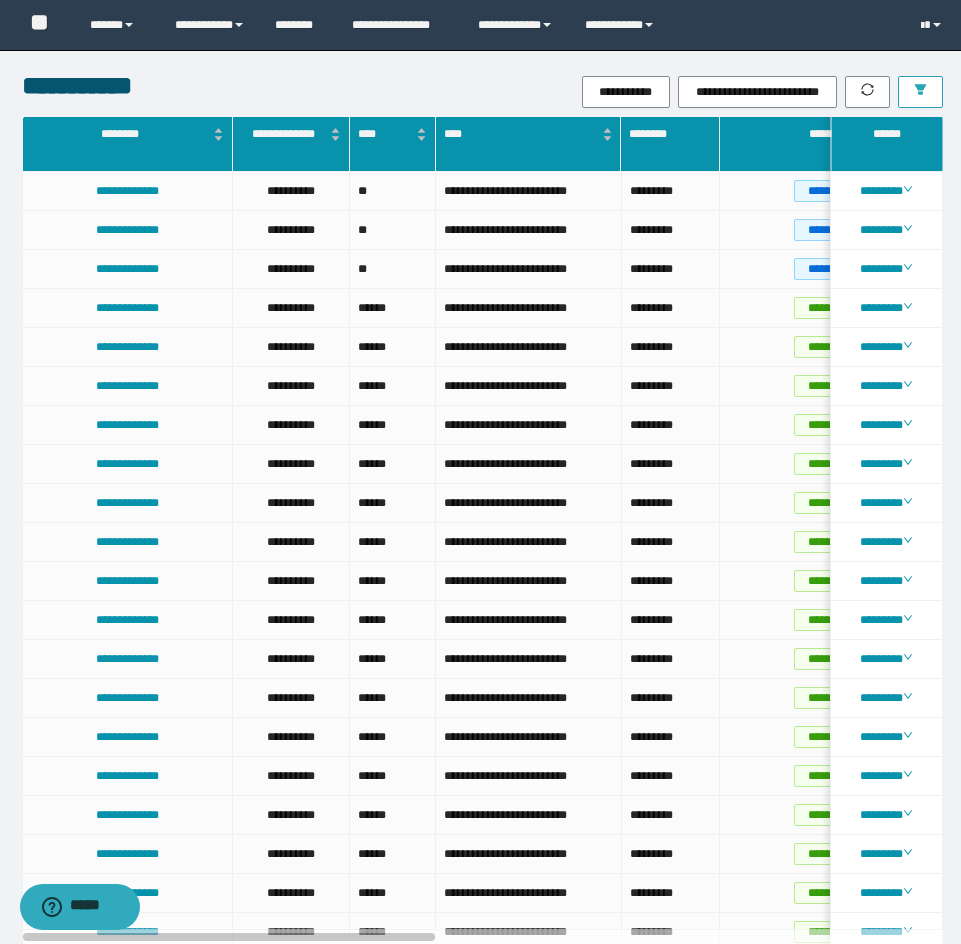 click 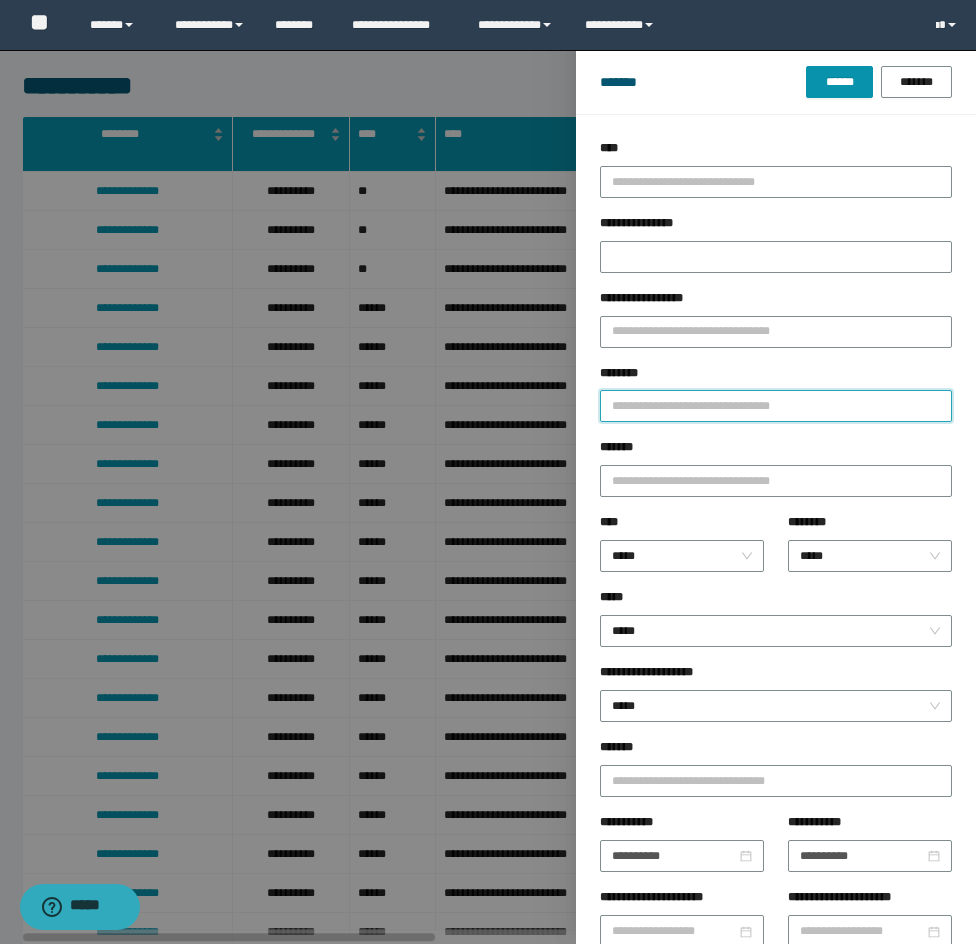 click on "********" at bounding box center [776, 406] 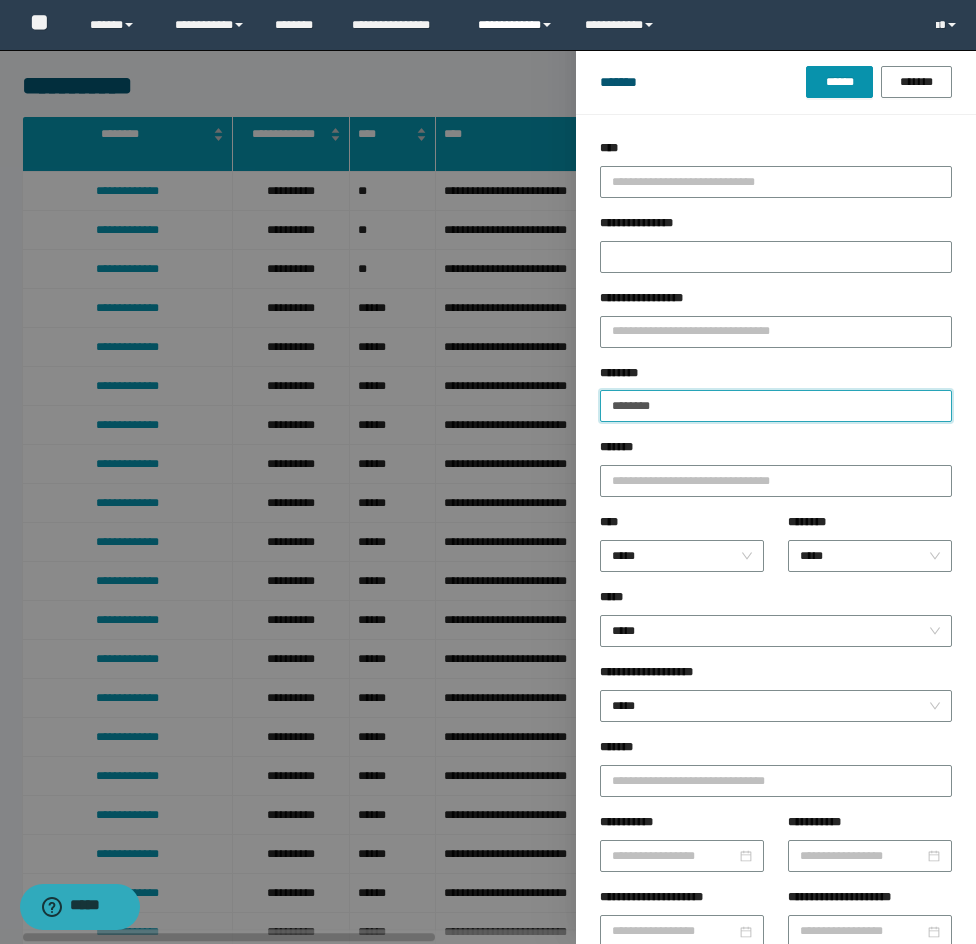 type on "********" 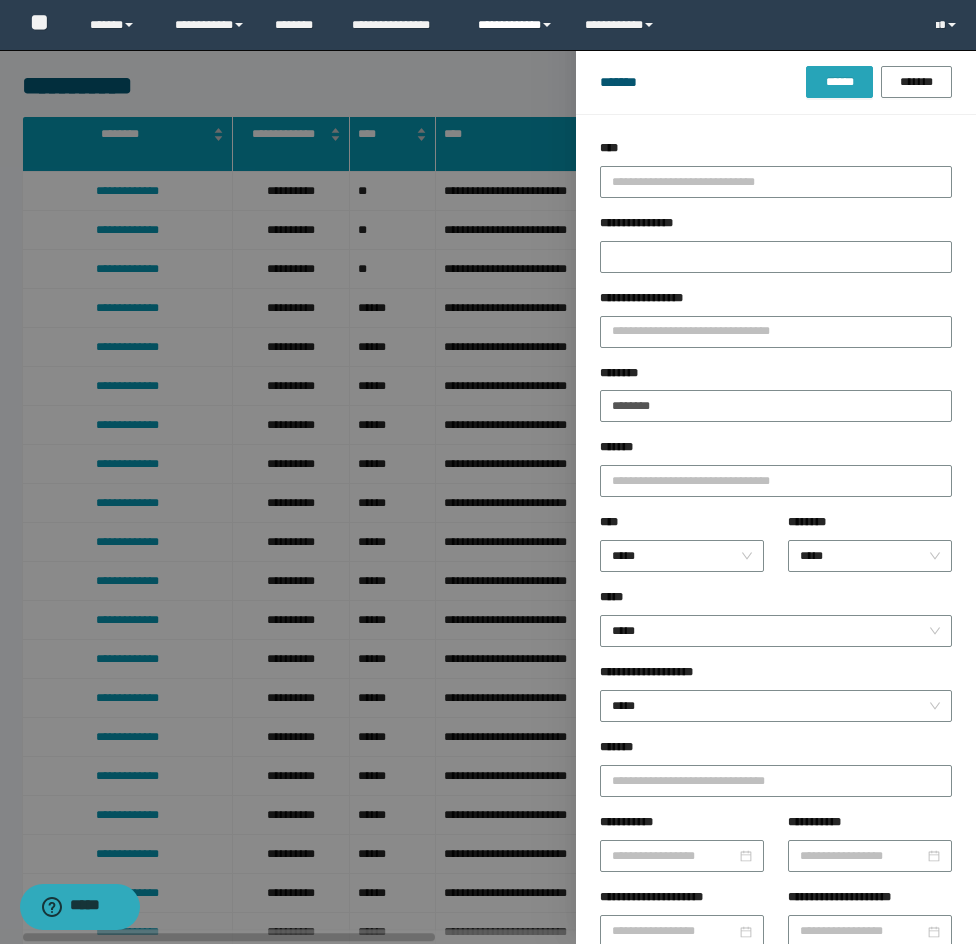 click on "******" at bounding box center [839, 82] 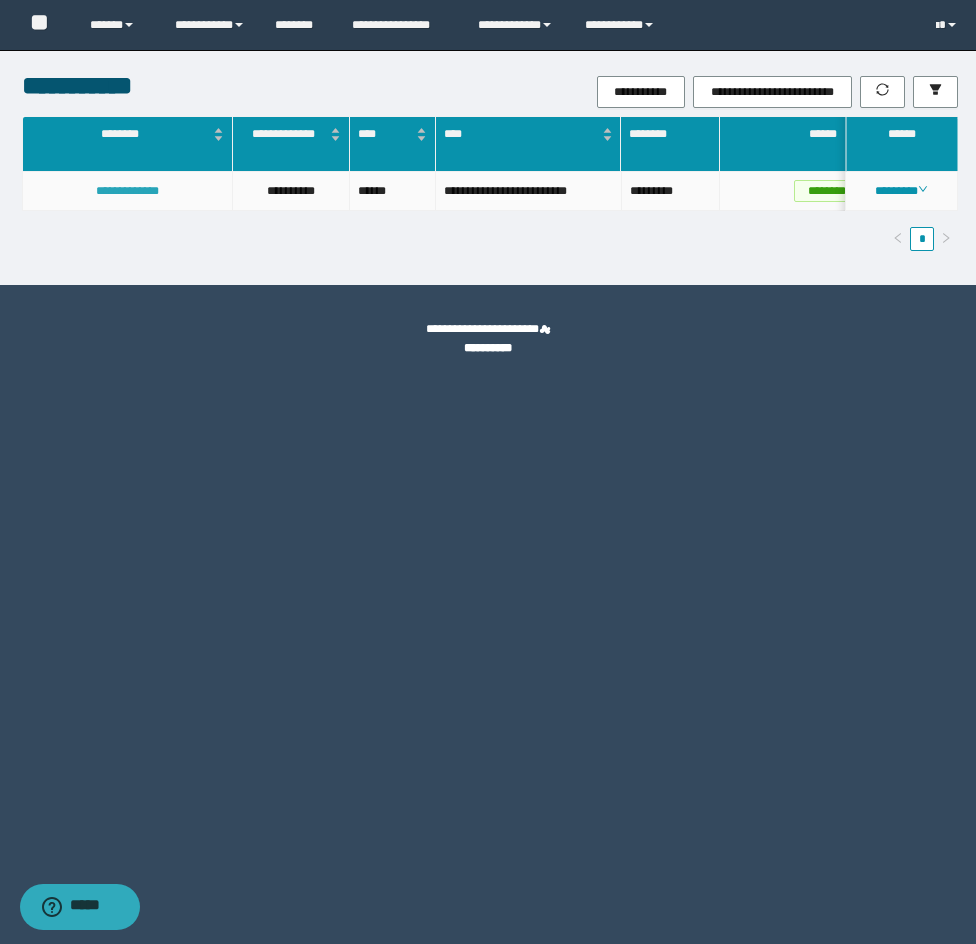 click on "**********" at bounding box center [127, 191] 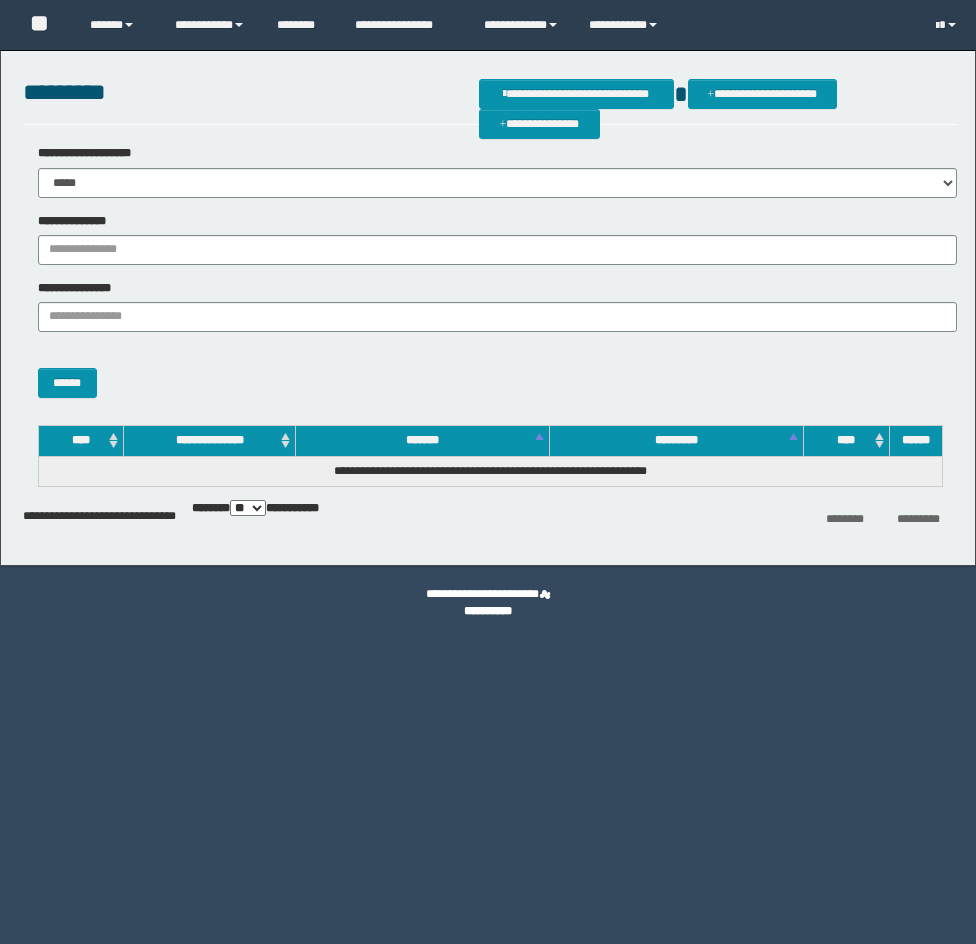scroll, scrollTop: 0, scrollLeft: 0, axis: both 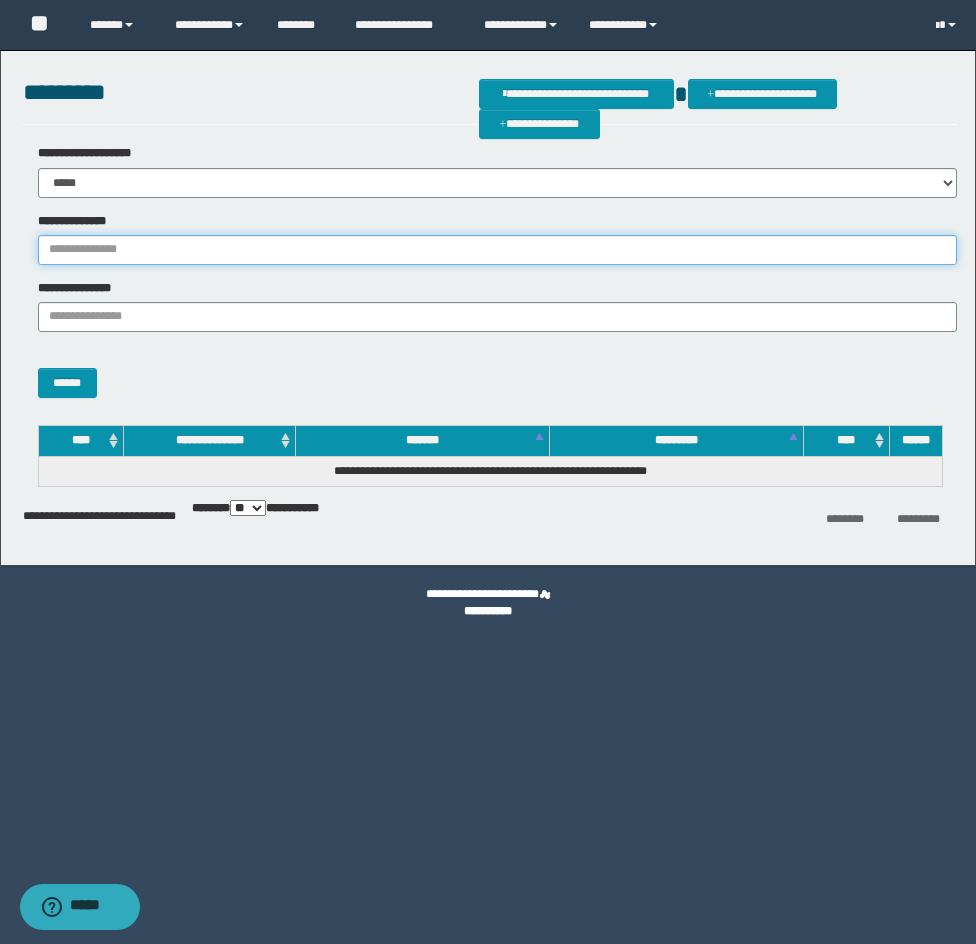 click on "**********" at bounding box center (497, 250) 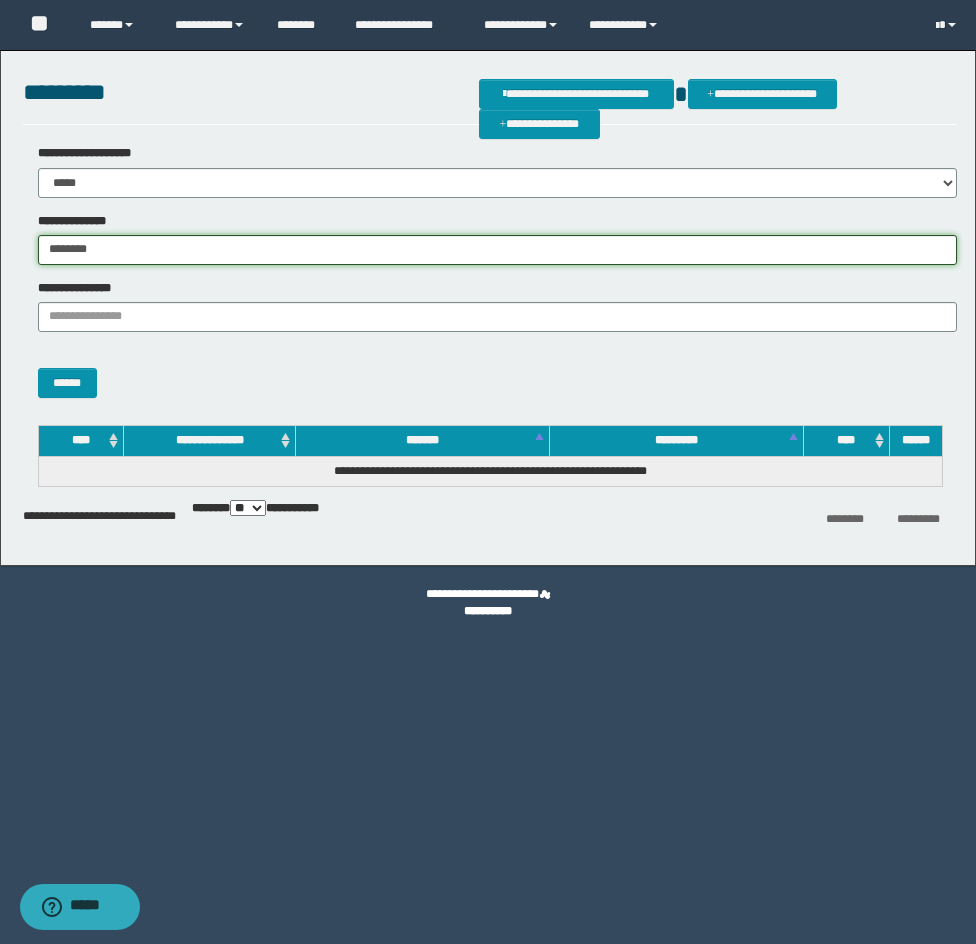 type on "********" 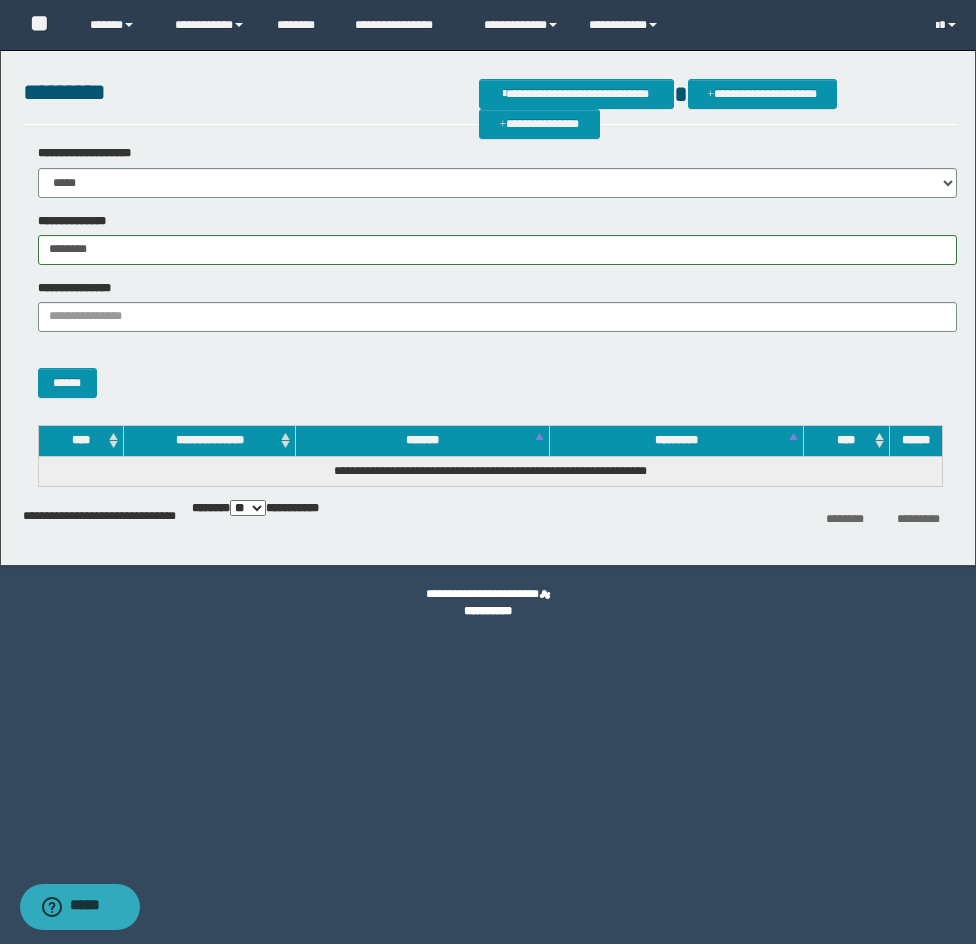 drag, startPoint x: 103, startPoint y: 381, endPoint x: 87, endPoint y: 399, distance: 24.083189 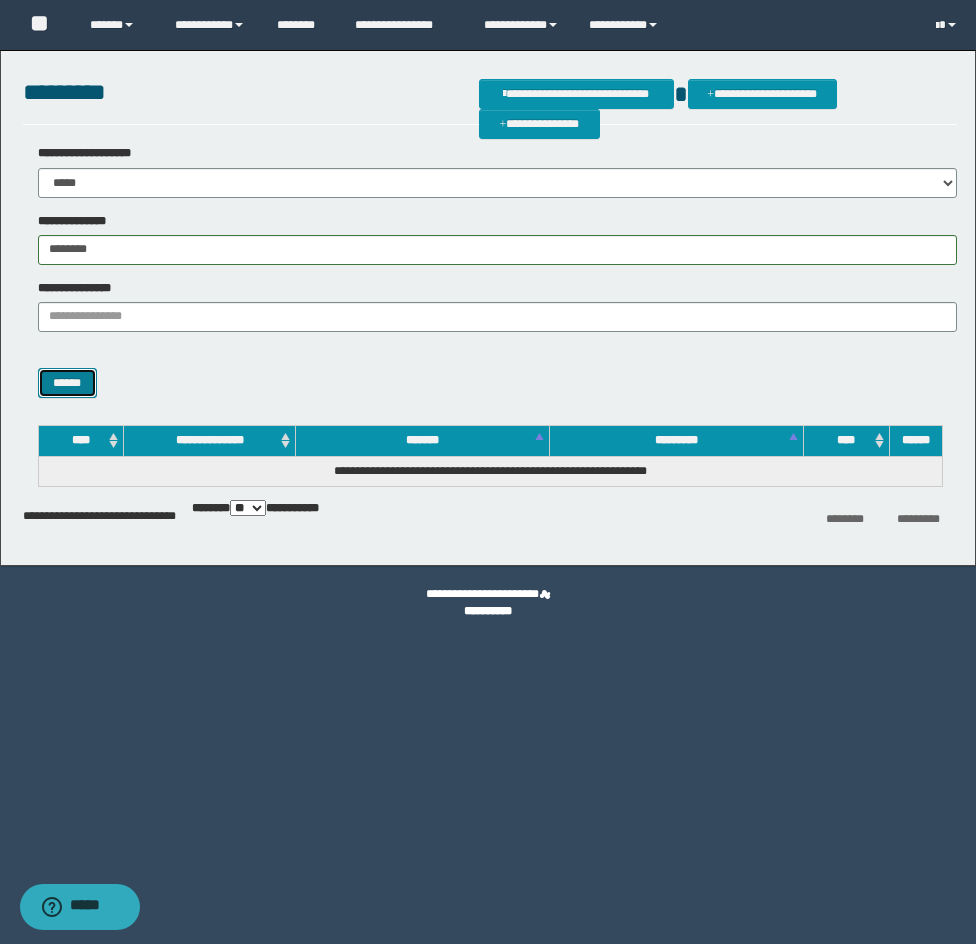 click on "******" at bounding box center (67, 383) 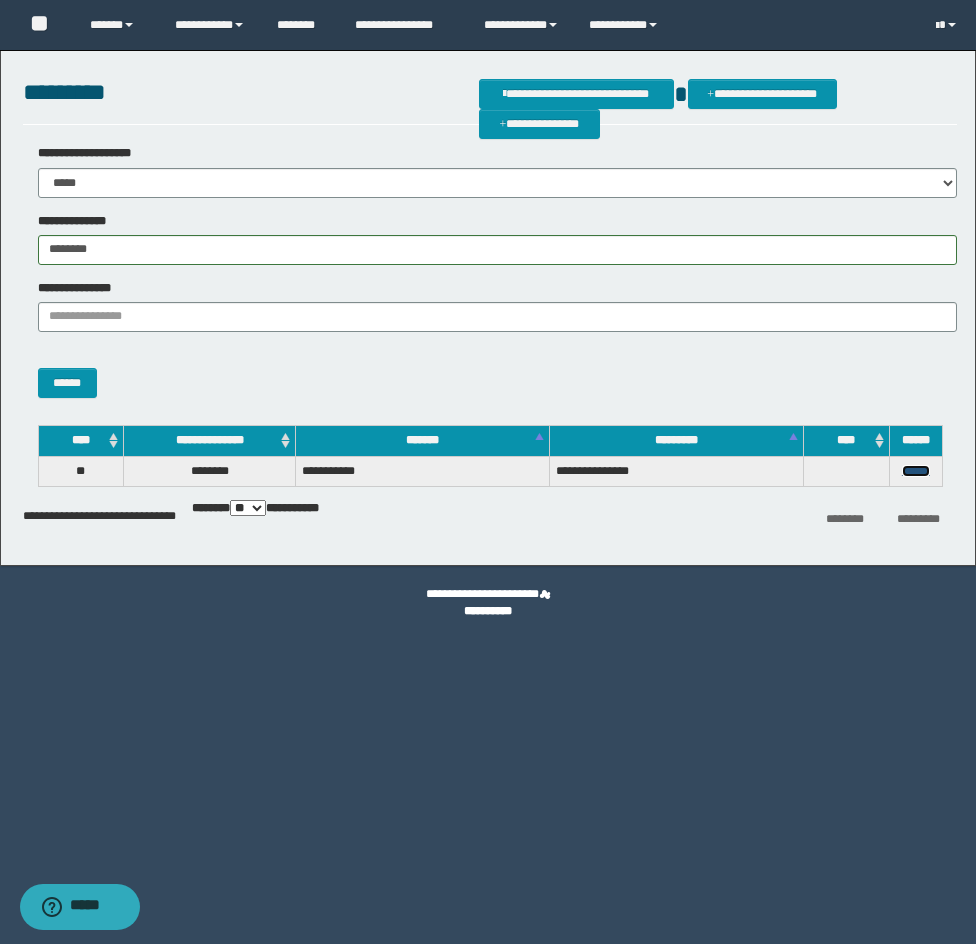 click on "******" at bounding box center (916, 471) 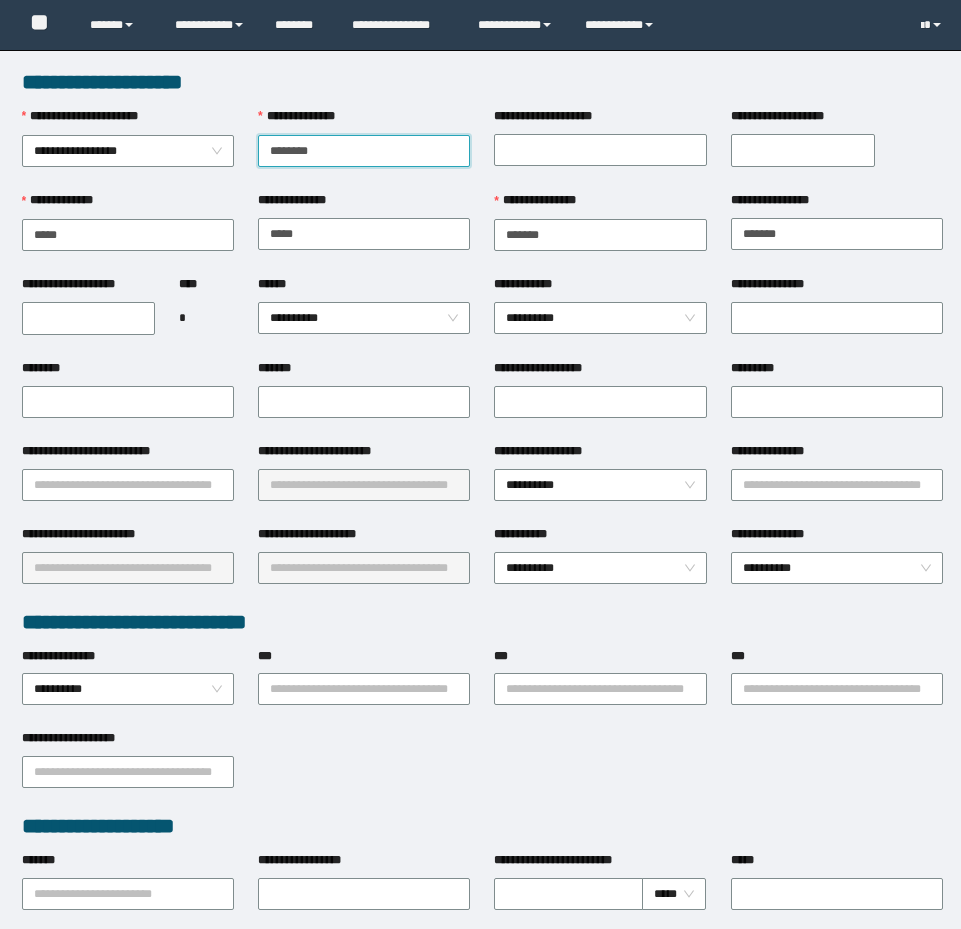 scroll, scrollTop: 0, scrollLeft: 0, axis: both 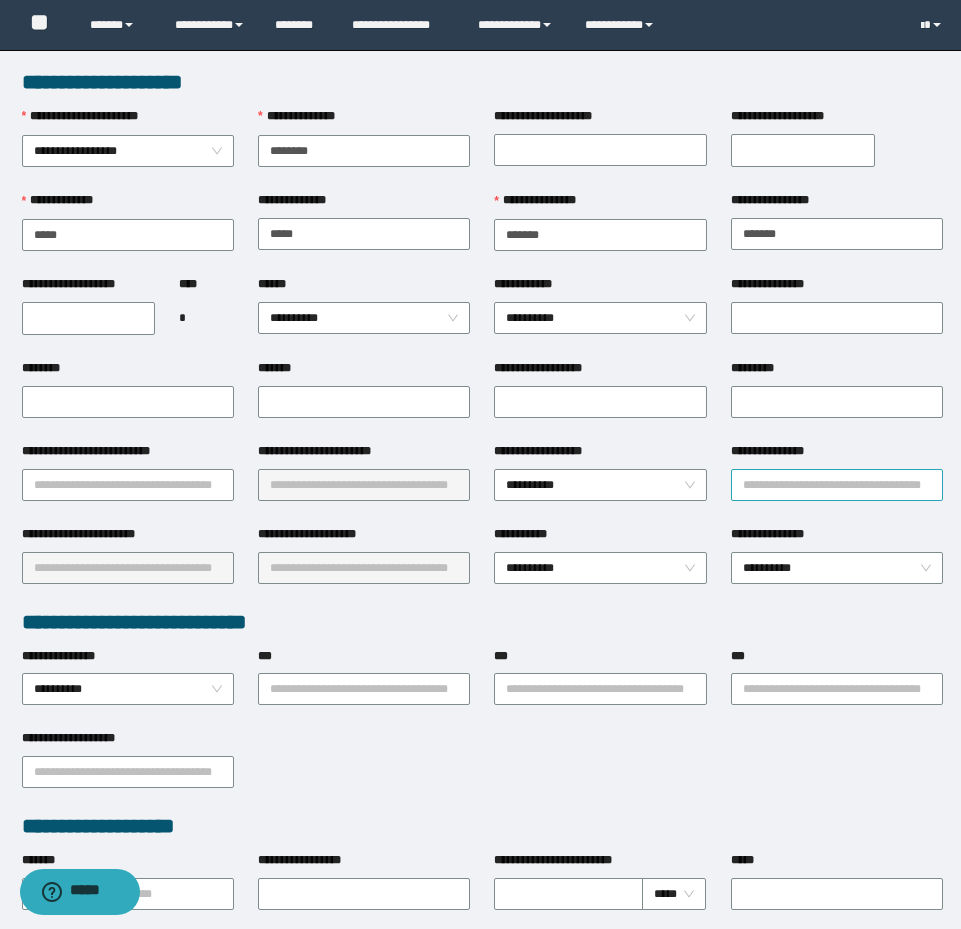 click on "**********" at bounding box center (837, 485) 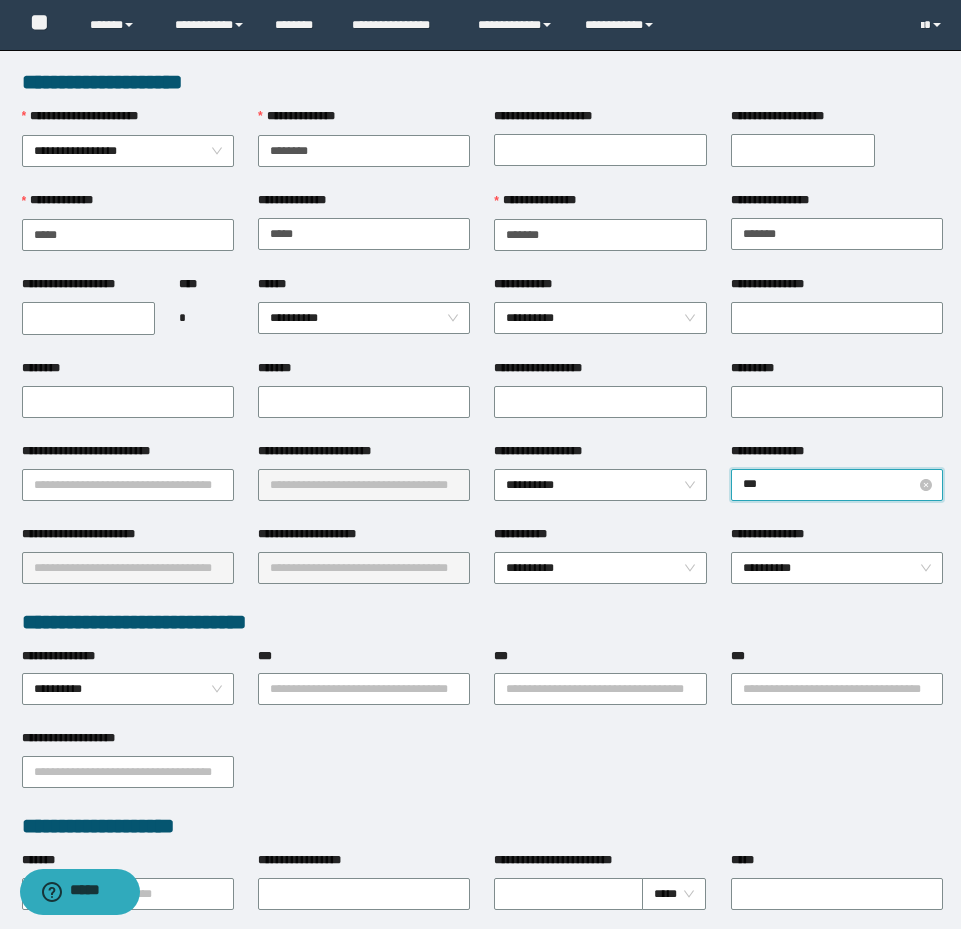 type on "****" 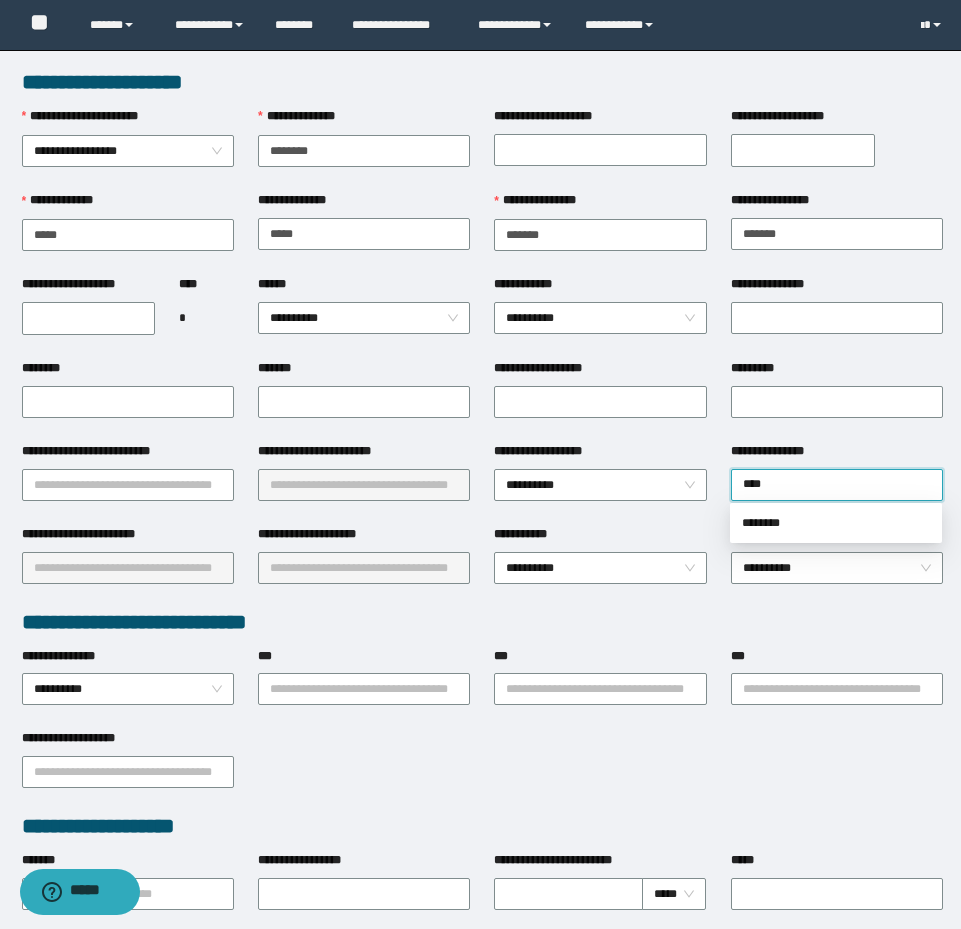 click on "********" at bounding box center [836, 523] 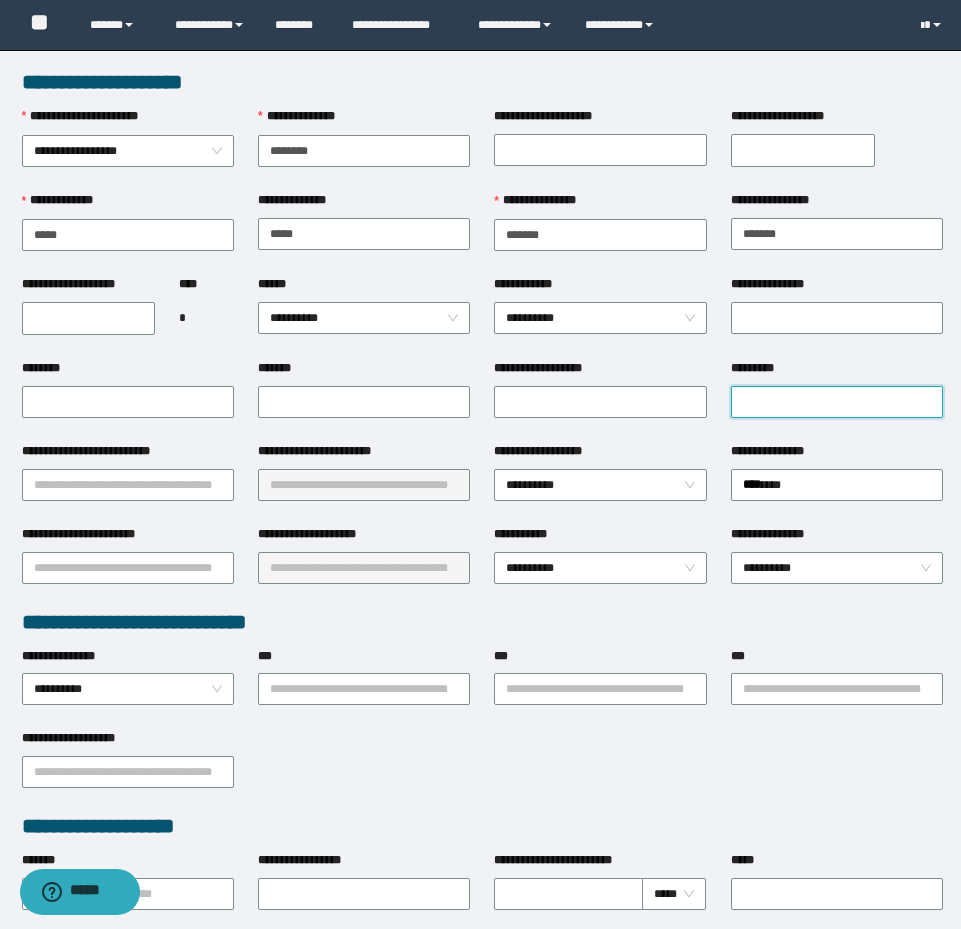 click on "*********" at bounding box center [837, 402] 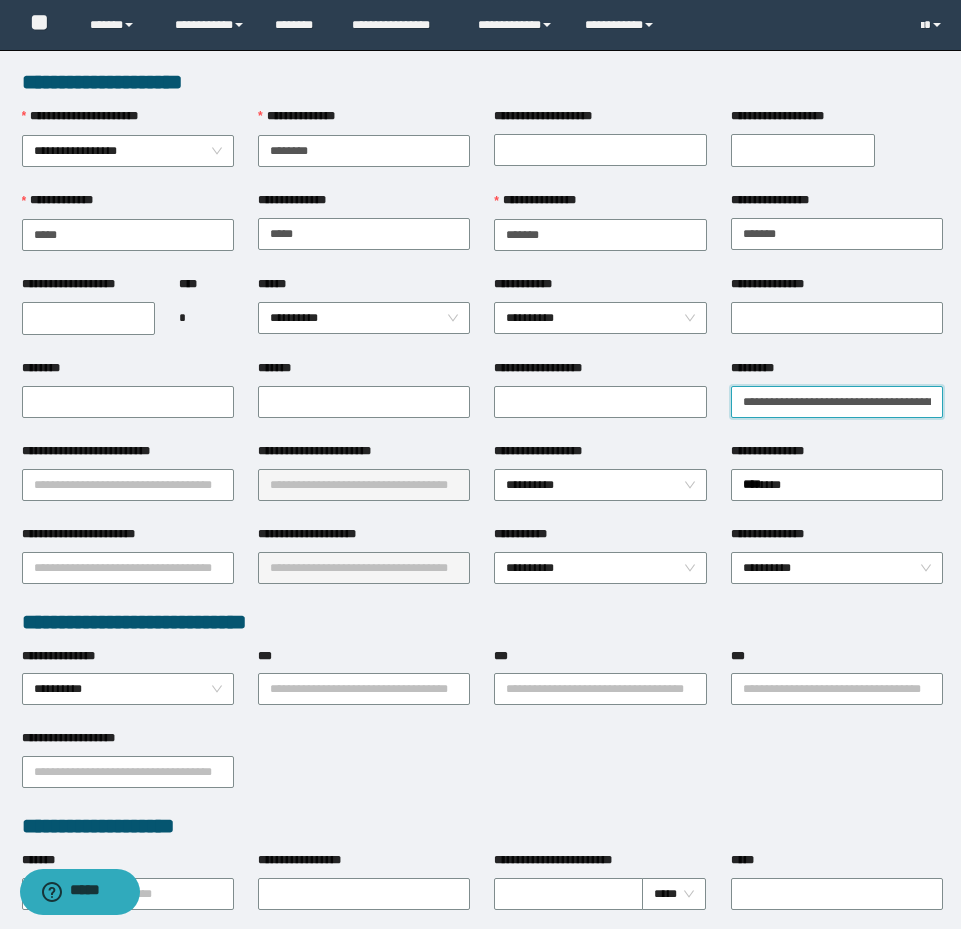 scroll, scrollTop: 0, scrollLeft: 129, axis: horizontal 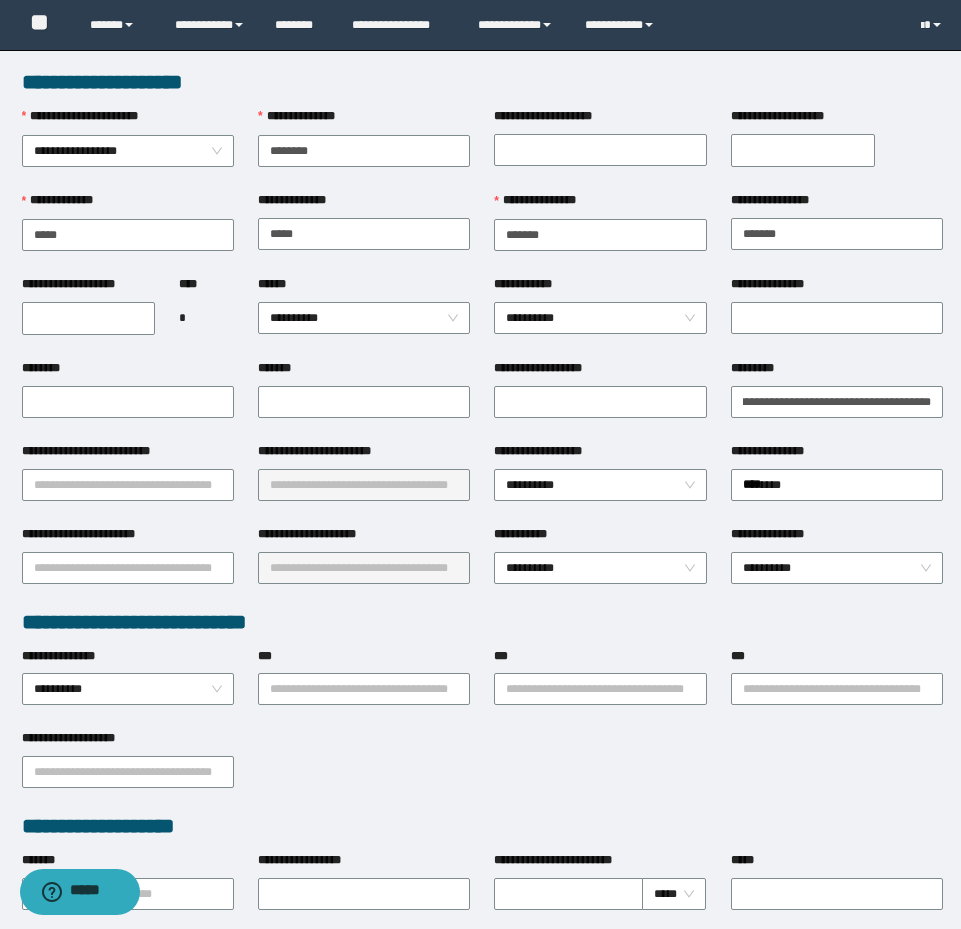 click on "**********" at bounding box center [837, 455] 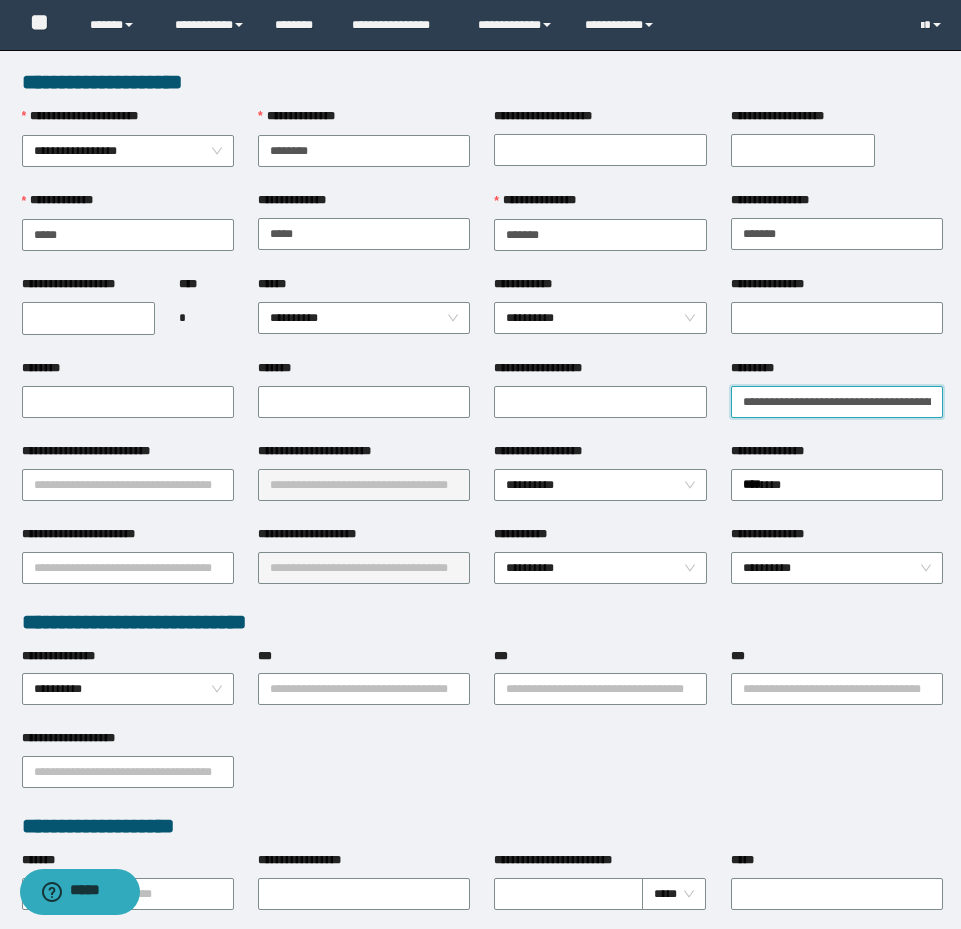 drag, startPoint x: 794, startPoint y: 393, endPoint x: 606, endPoint y: 373, distance: 189.06084 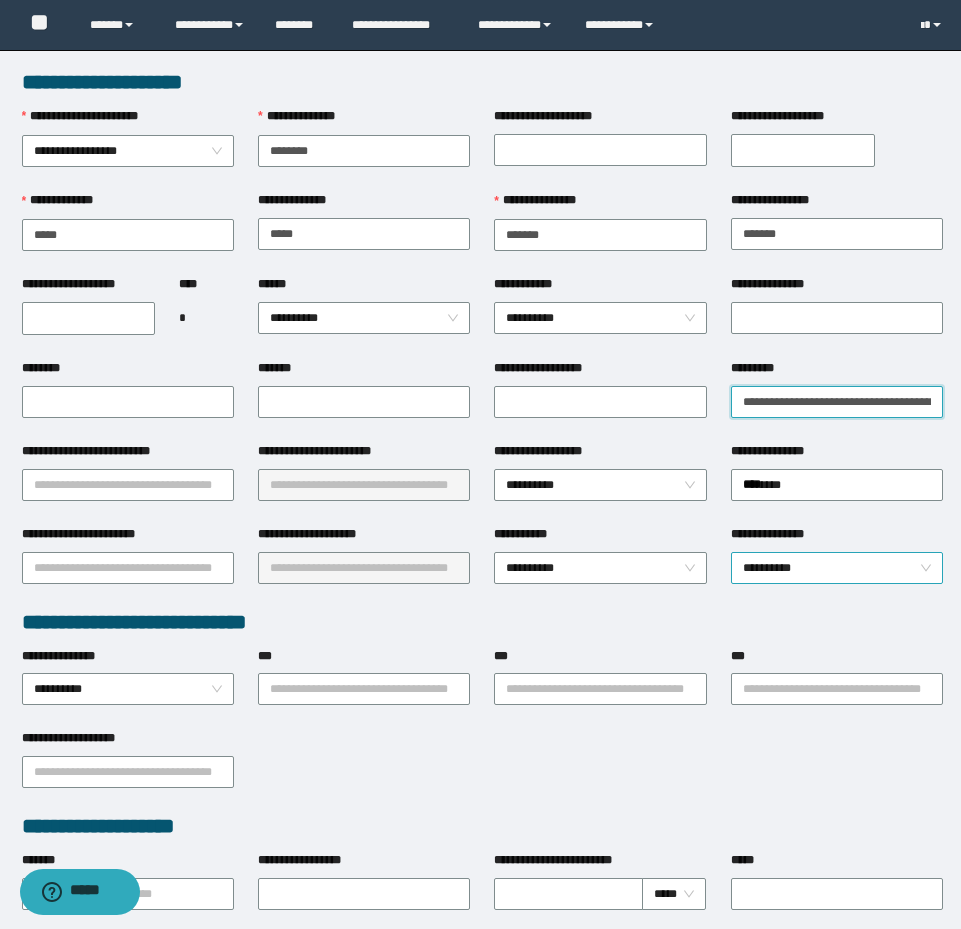 type on "**********" 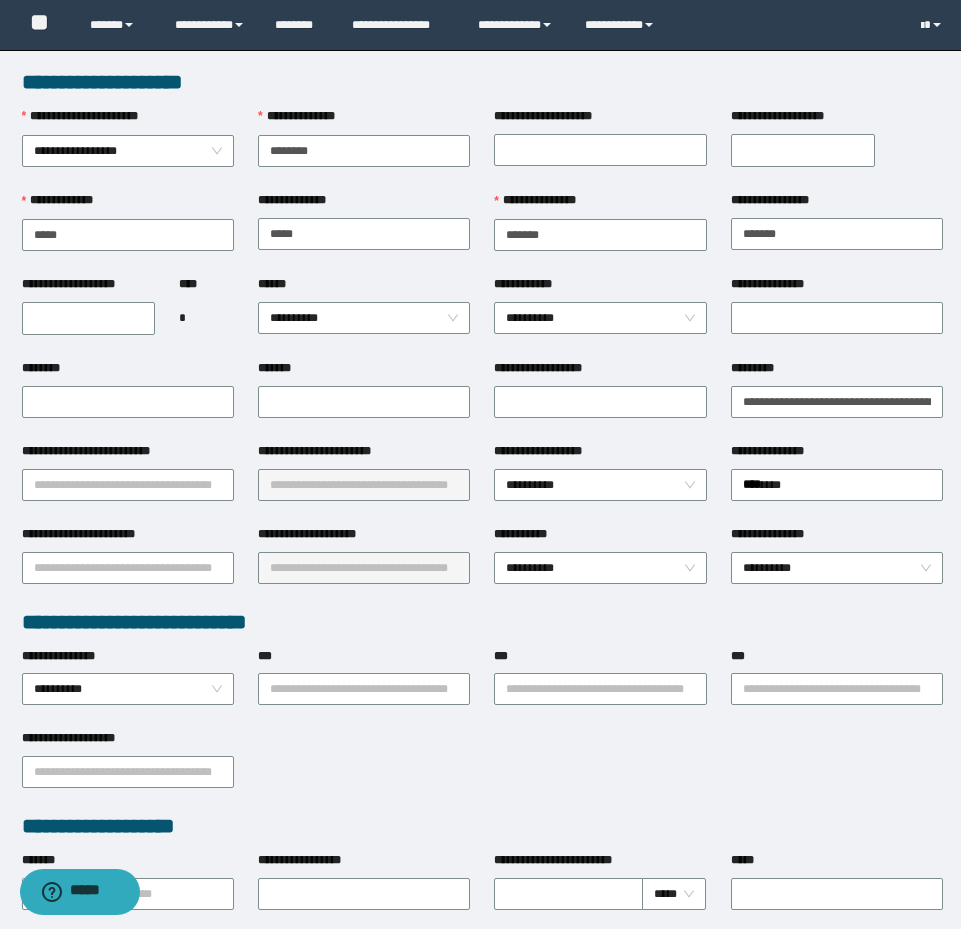 click on "********" at bounding box center [128, 400] 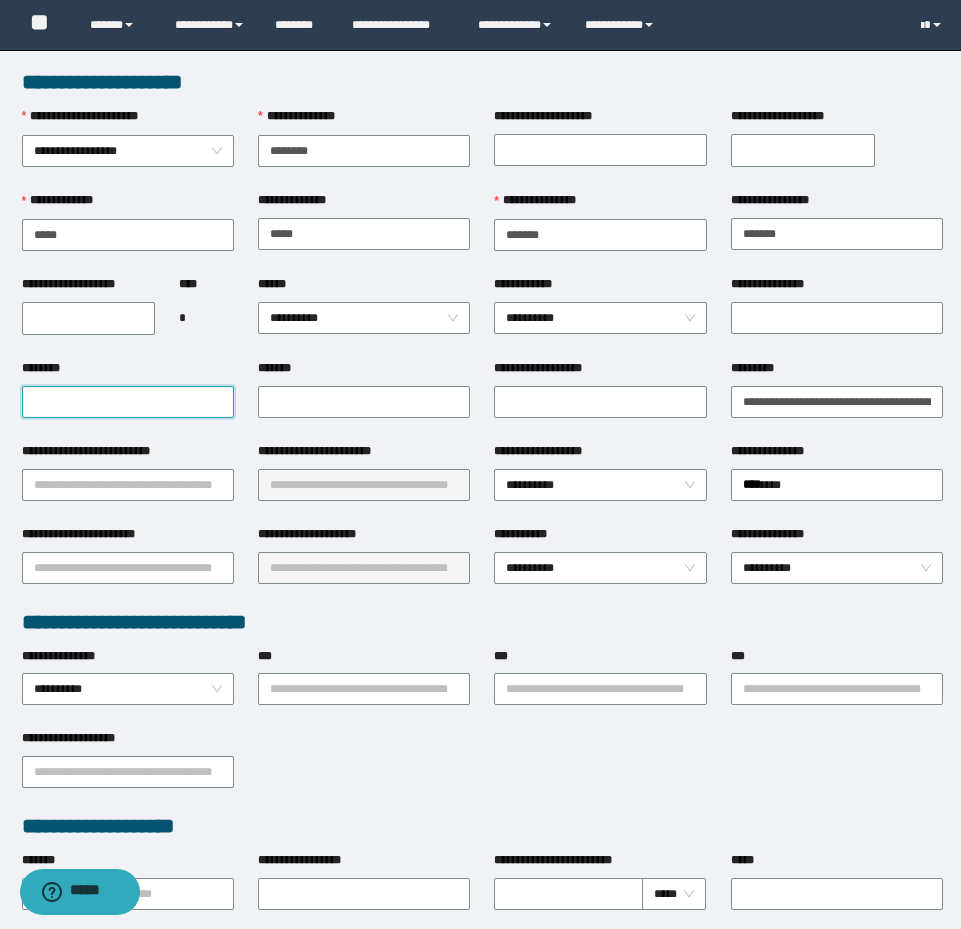 click on "********" at bounding box center [128, 402] 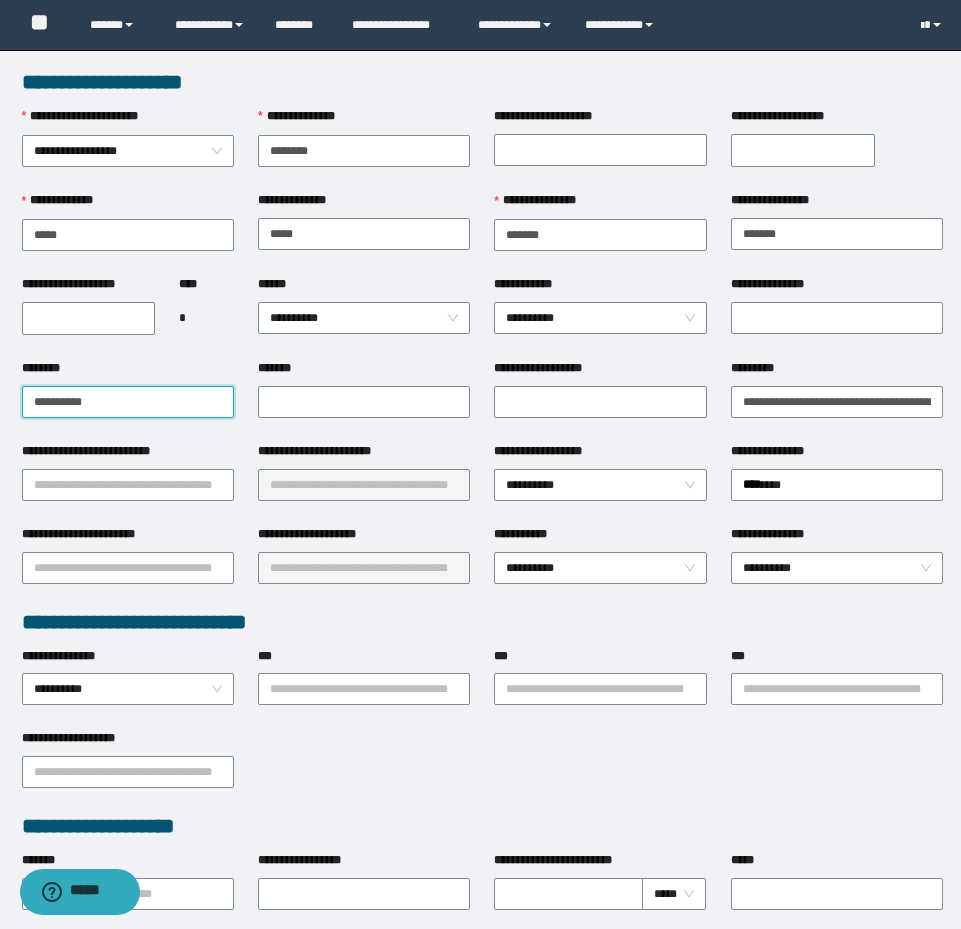 type on "**********" 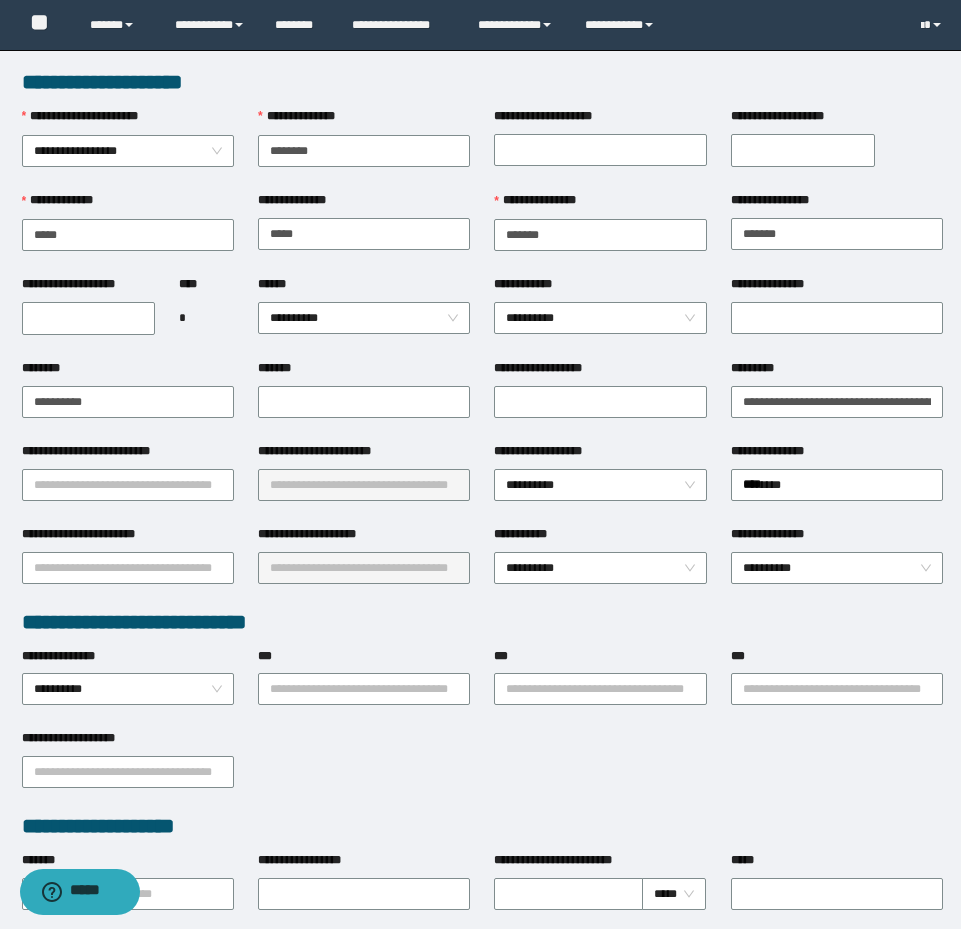 drag, startPoint x: 13, startPoint y: 310, endPoint x: 27, endPoint y: 316, distance: 15.231546 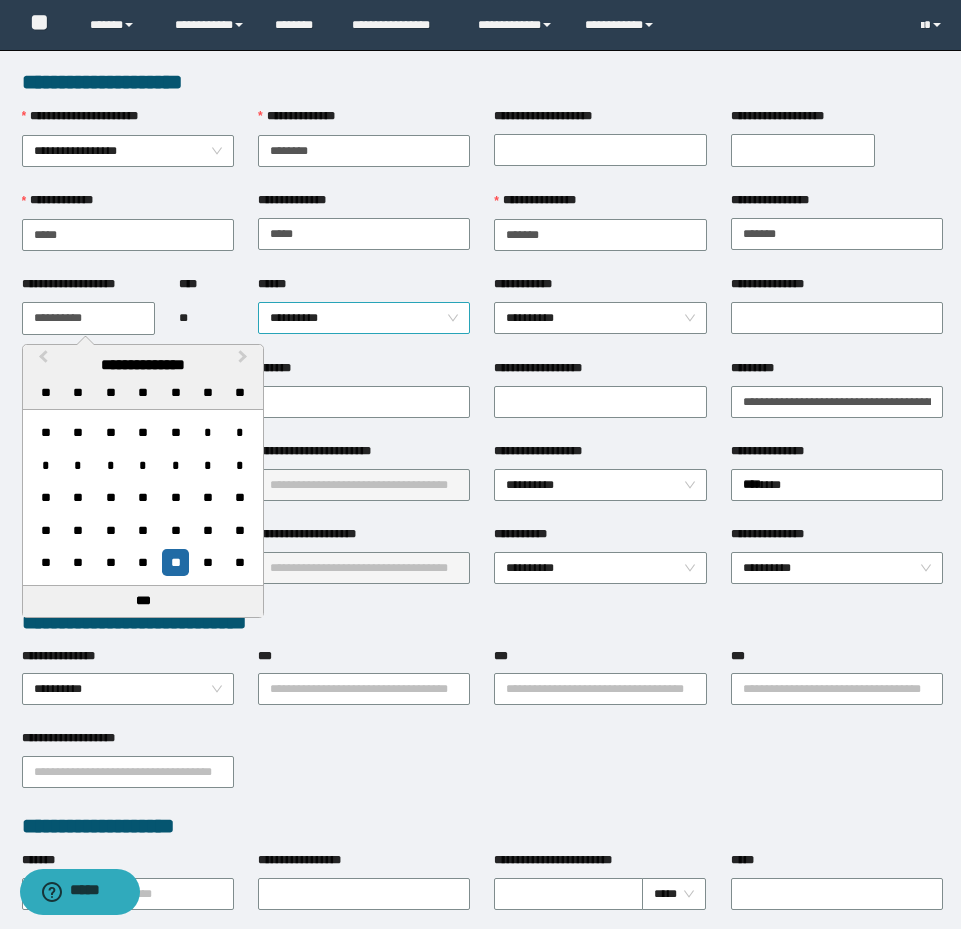 type on "**********" 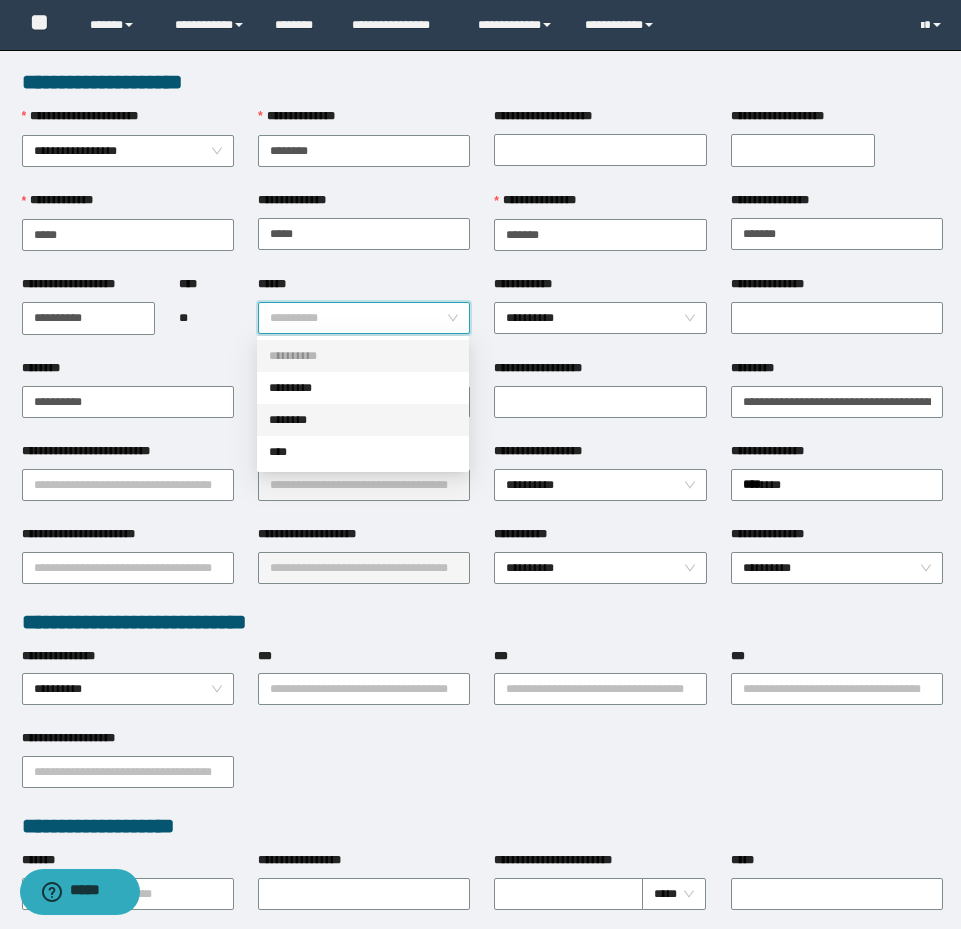 click on "********" at bounding box center (363, 420) 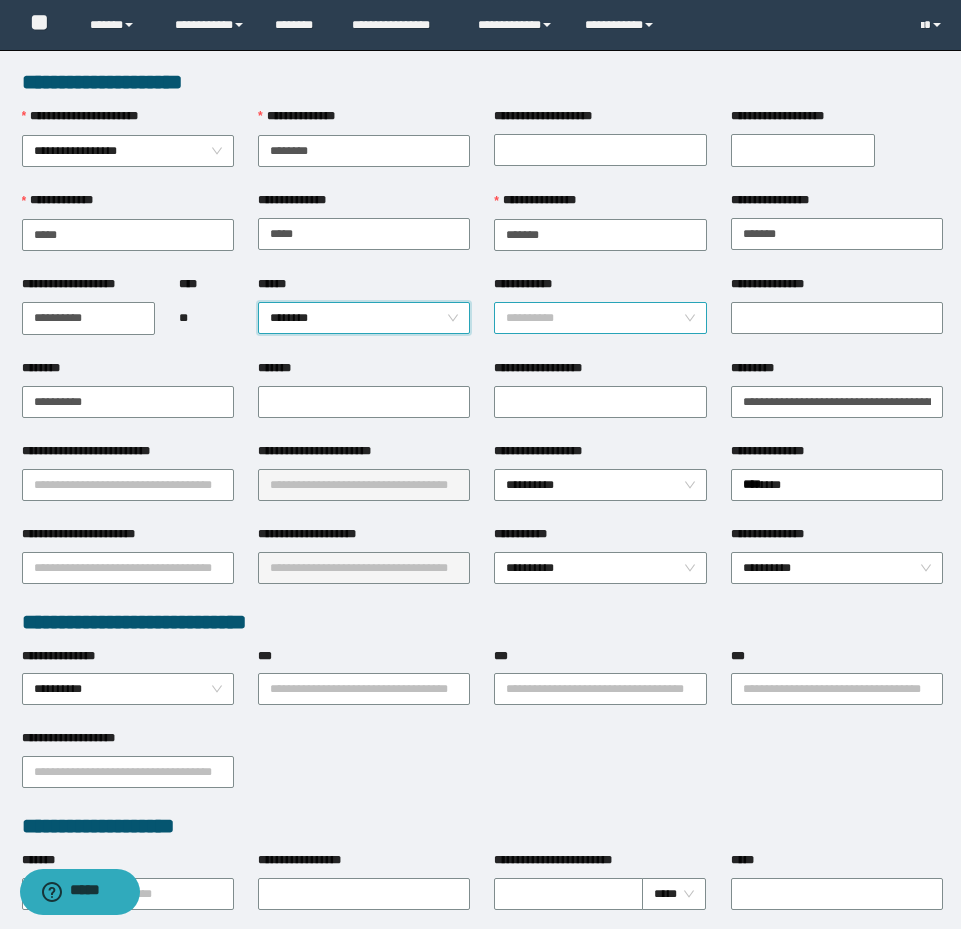 click on "**********" at bounding box center [600, 318] 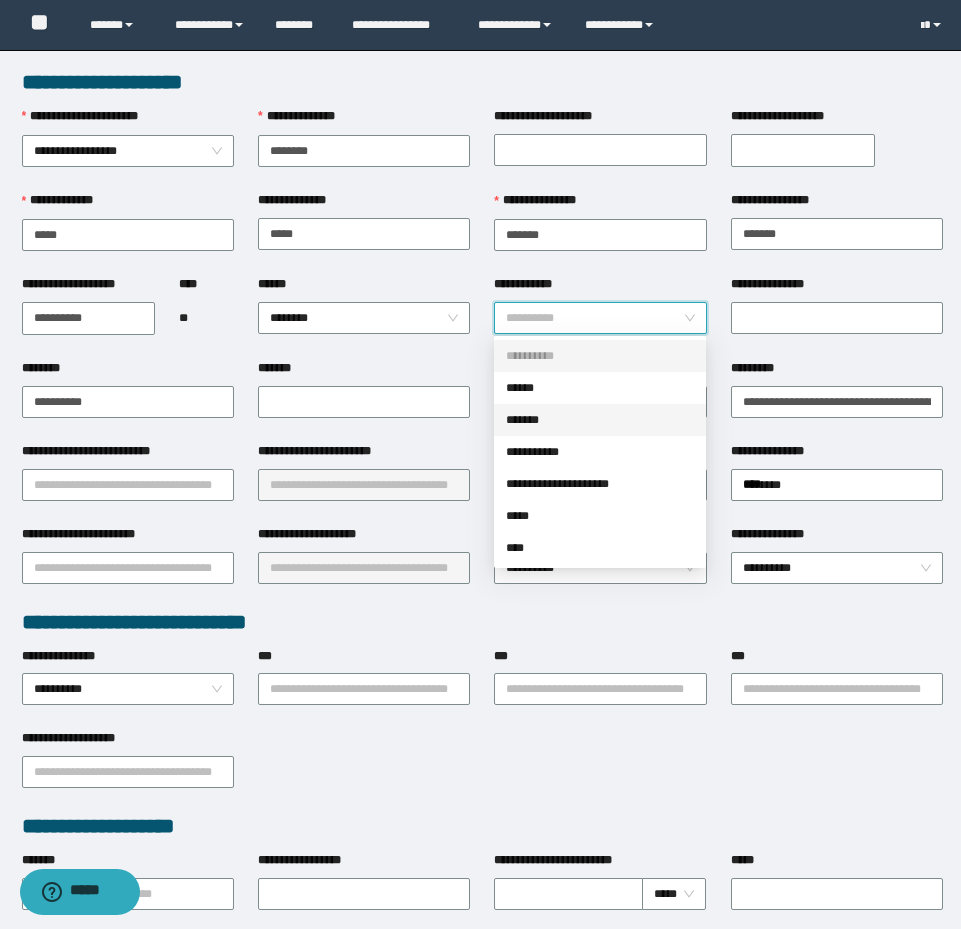 click on "*******" at bounding box center (600, 420) 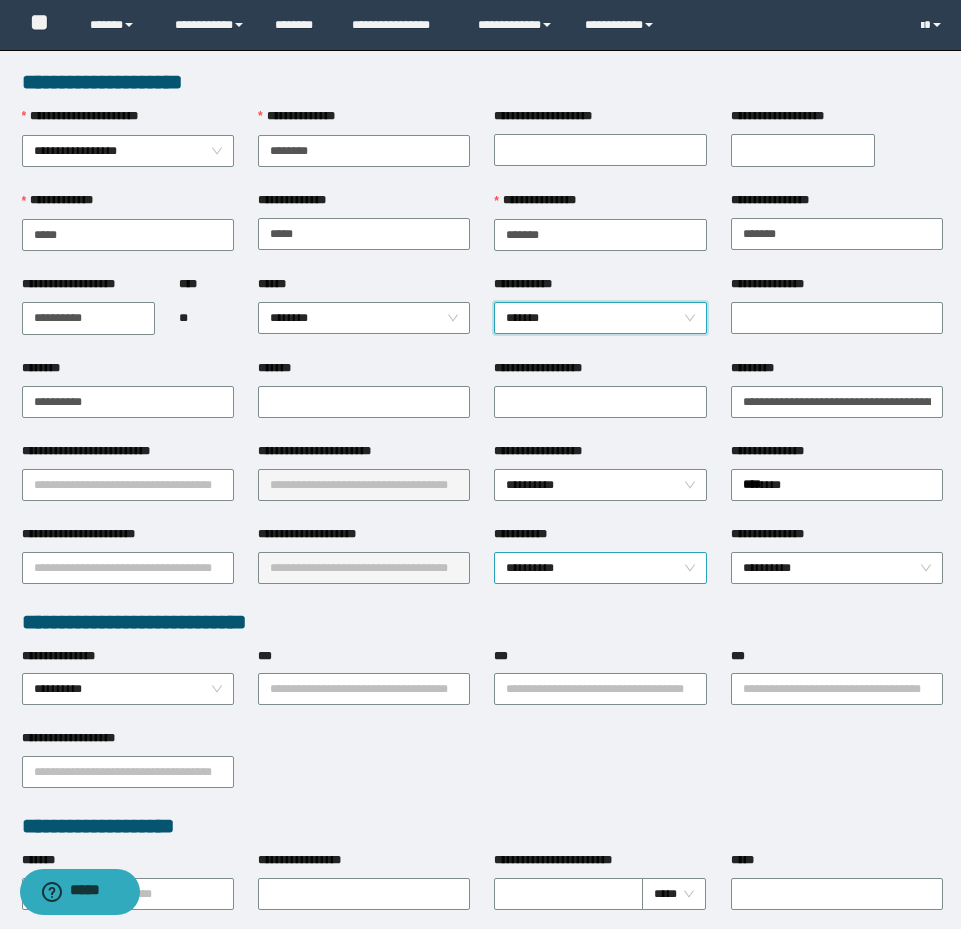 click on "**********" at bounding box center [600, 568] 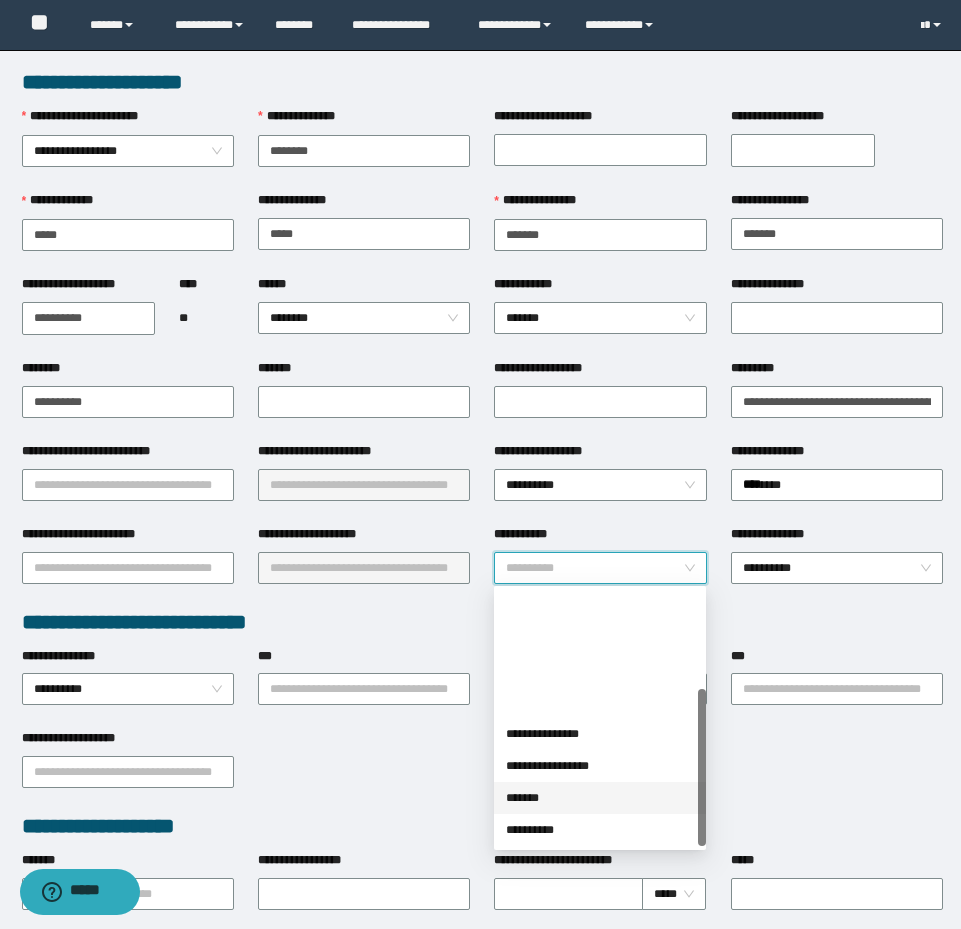 scroll, scrollTop: 160, scrollLeft: 0, axis: vertical 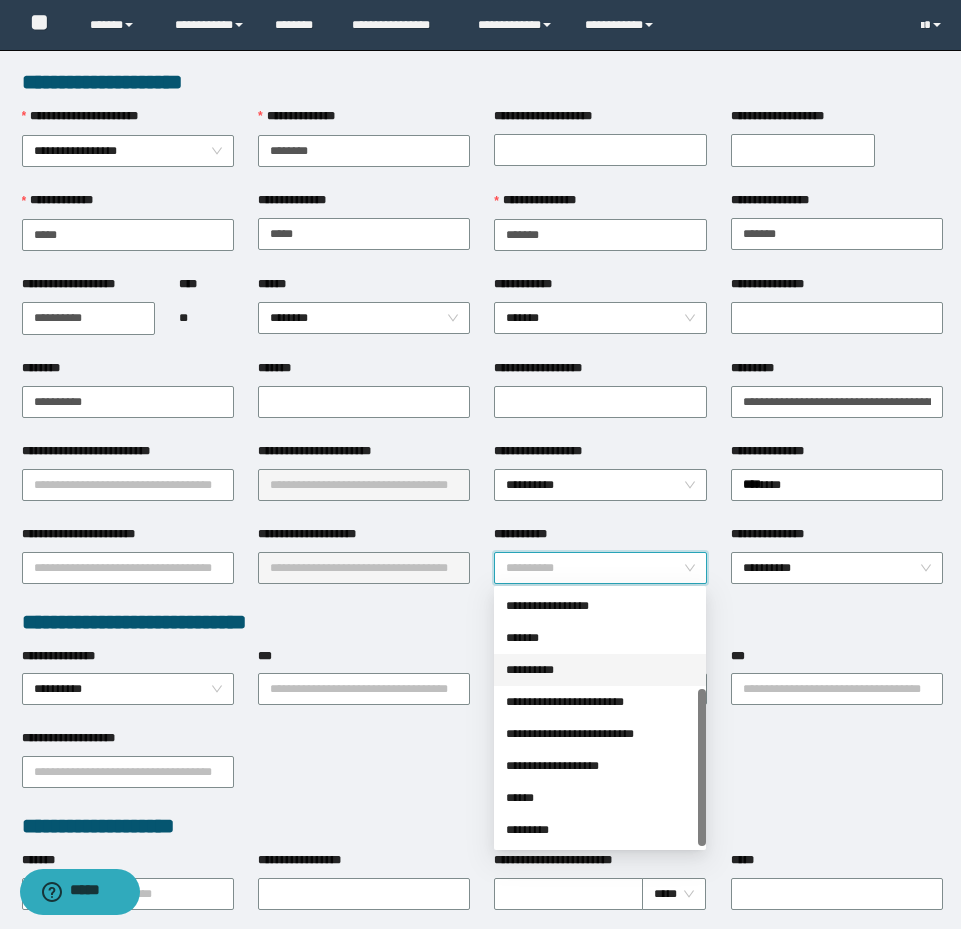 click on "*******" at bounding box center (600, 638) 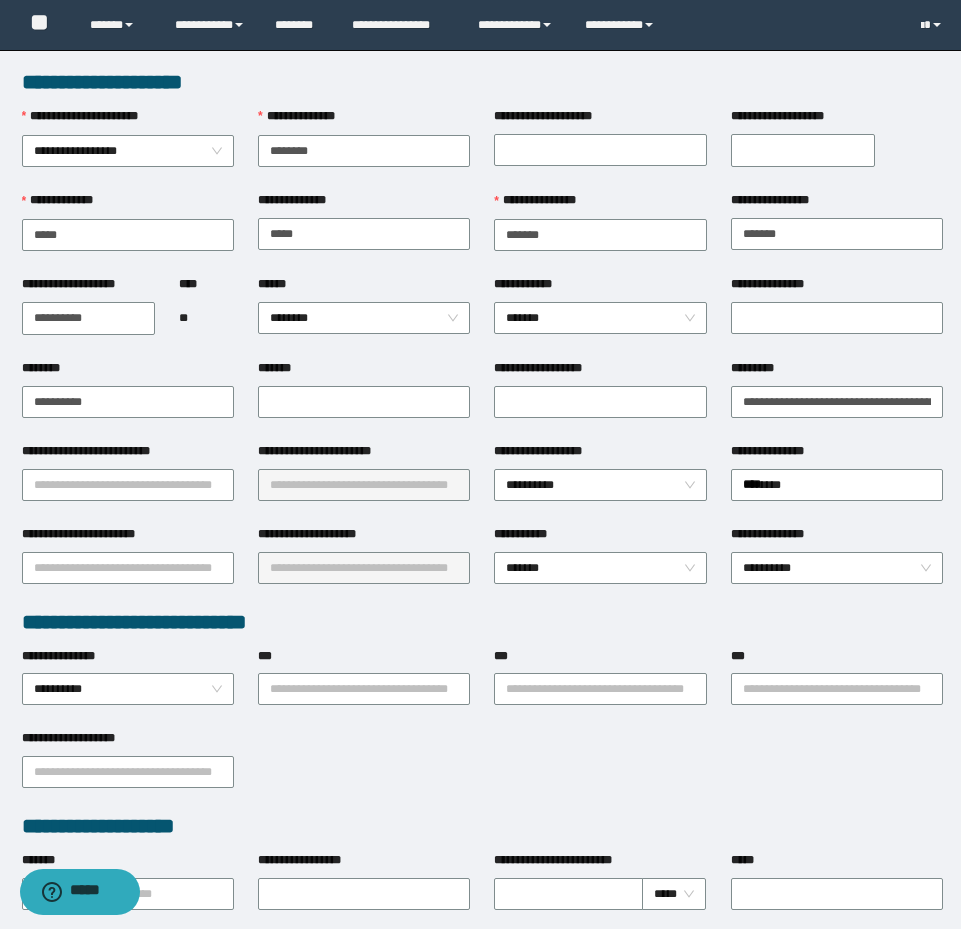 click on "**********" at bounding box center (364, 688) 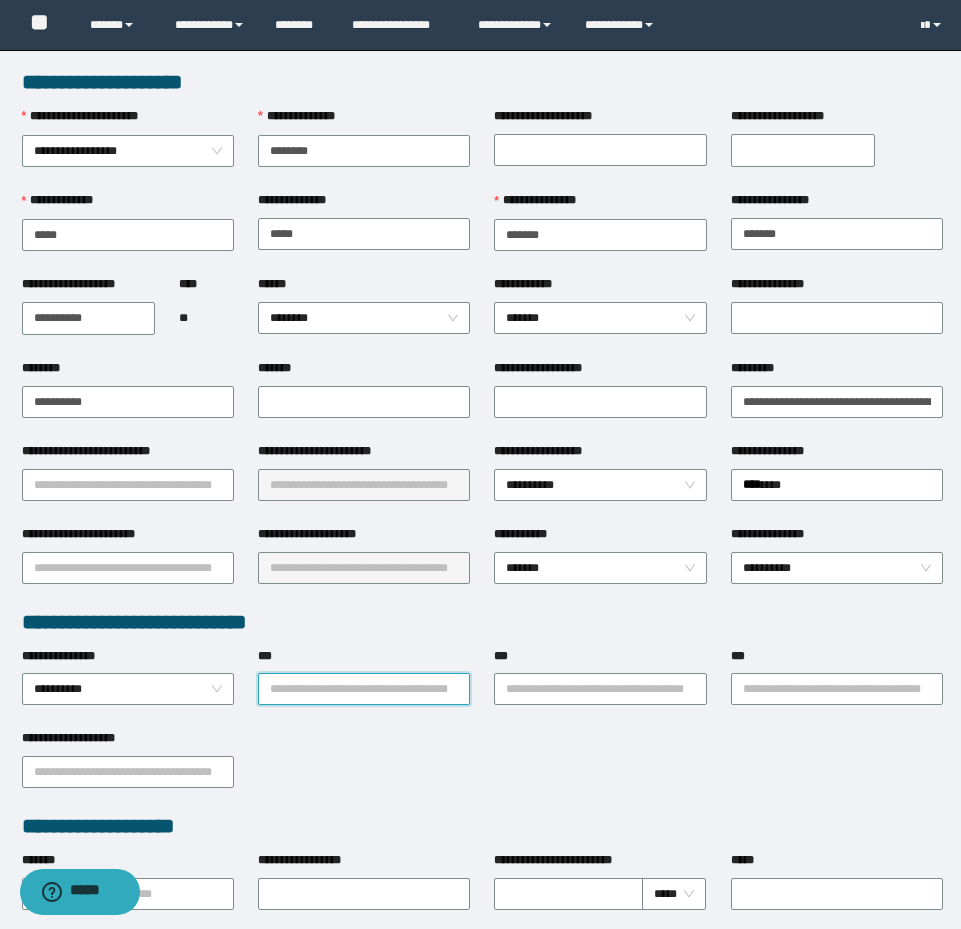 click on "***" at bounding box center [364, 689] 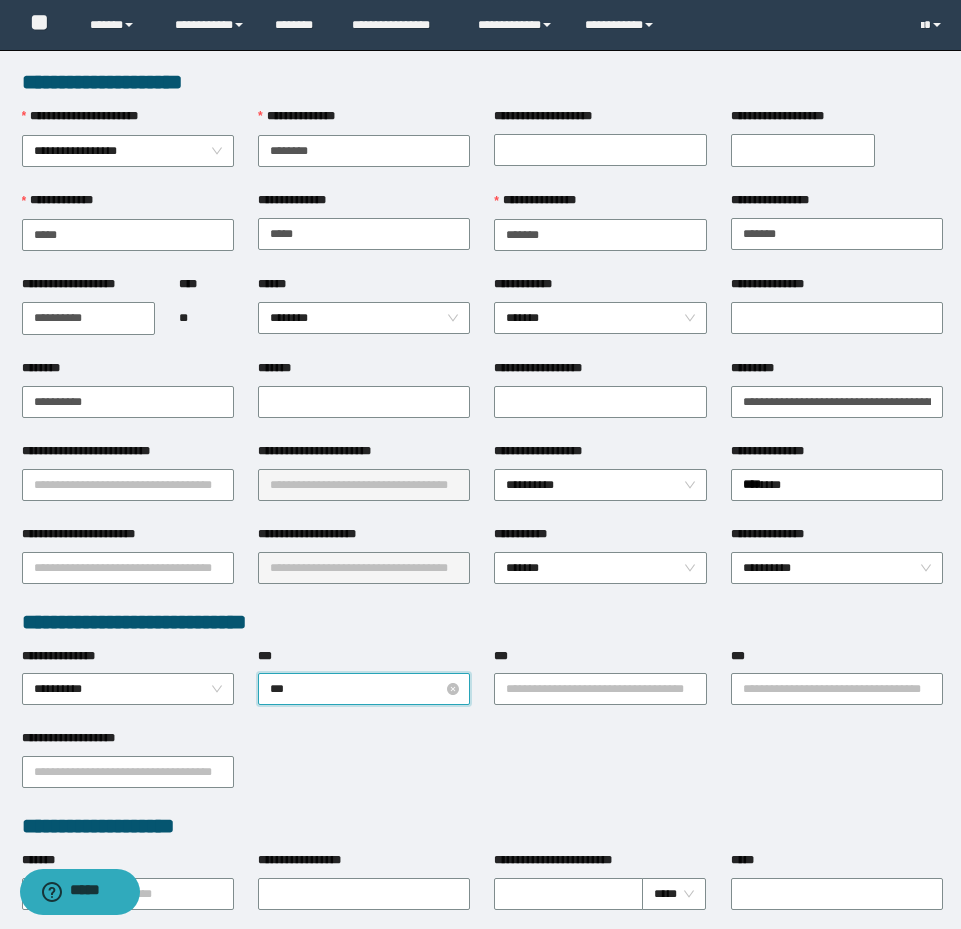 type on "****" 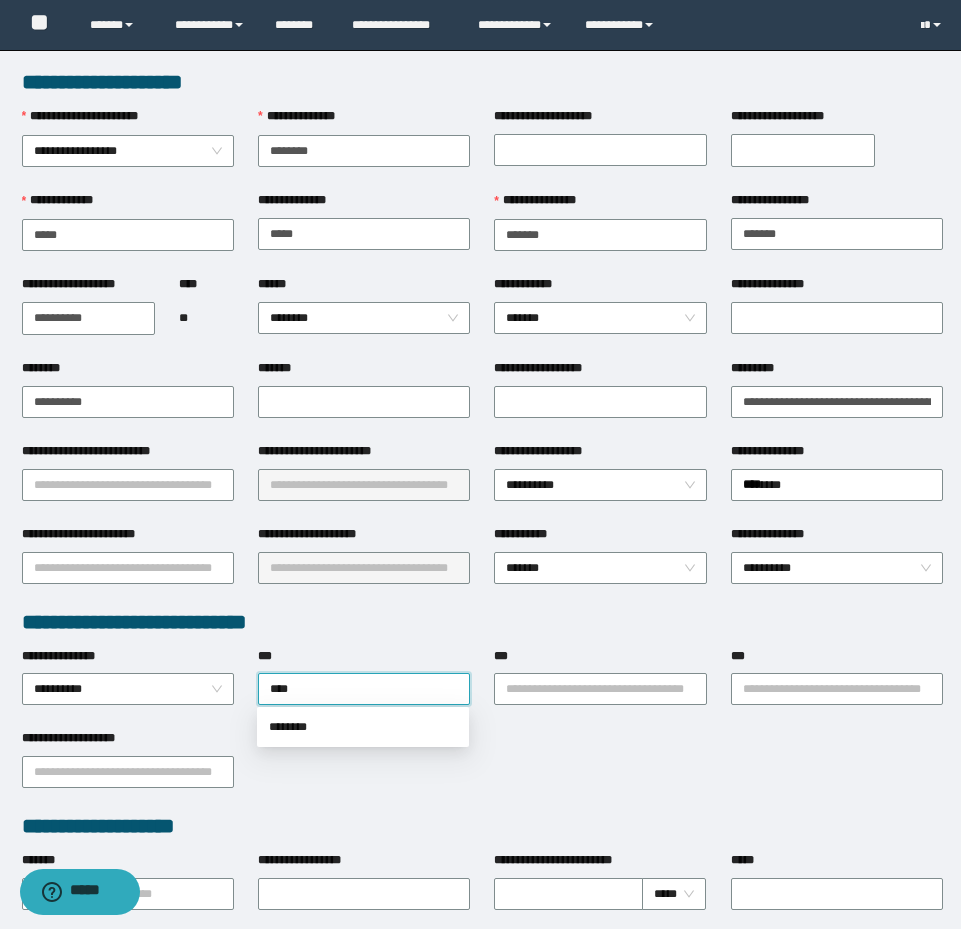 click on "********" at bounding box center (363, 727) 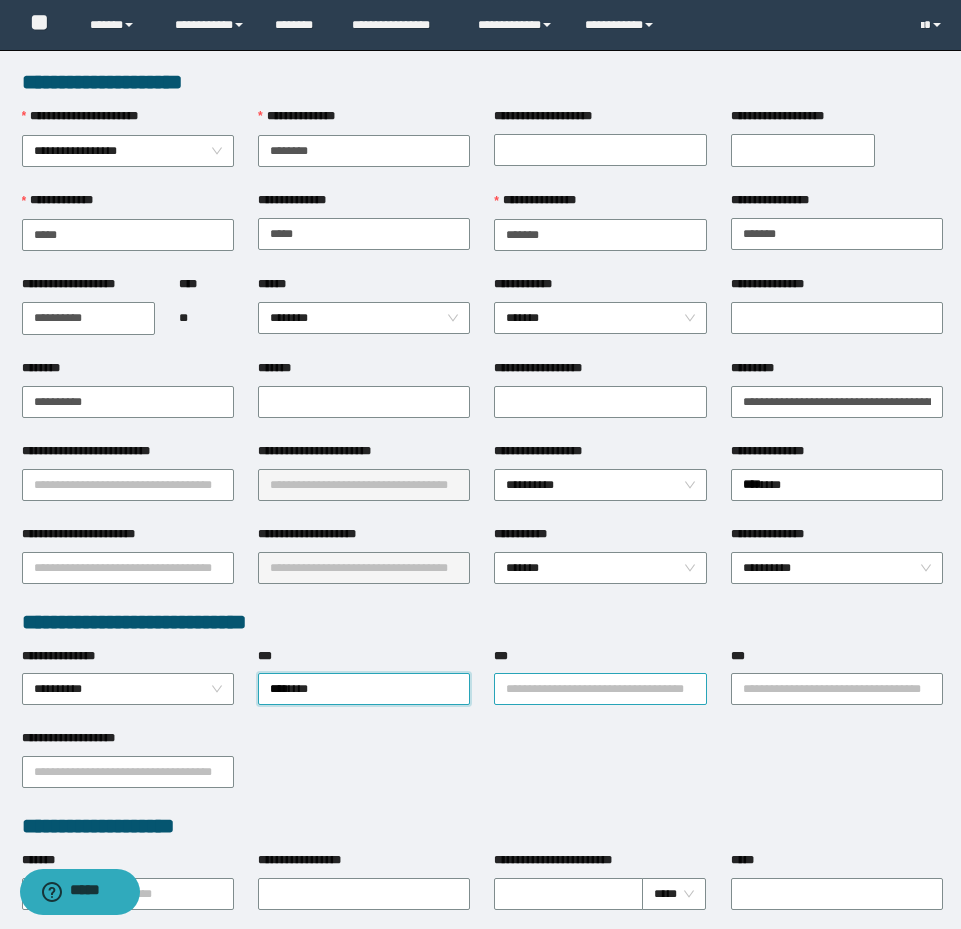 click on "***" at bounding box center (600, 689) 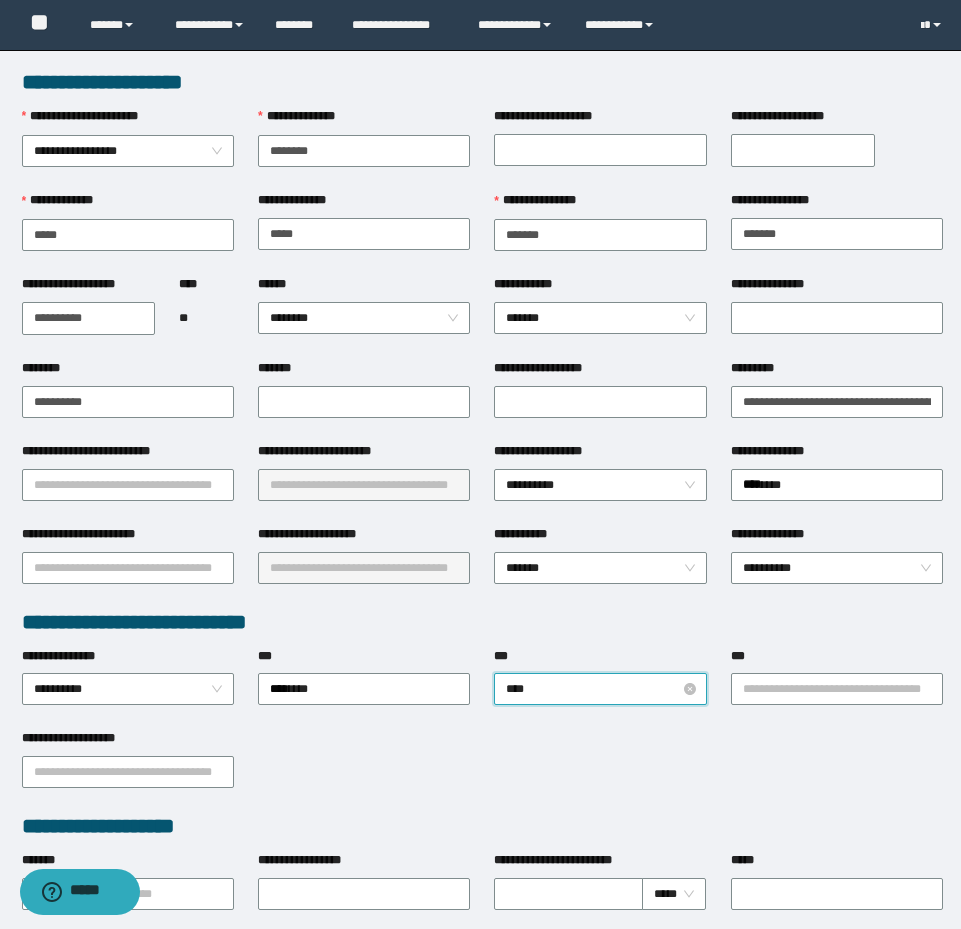 type on "*****" 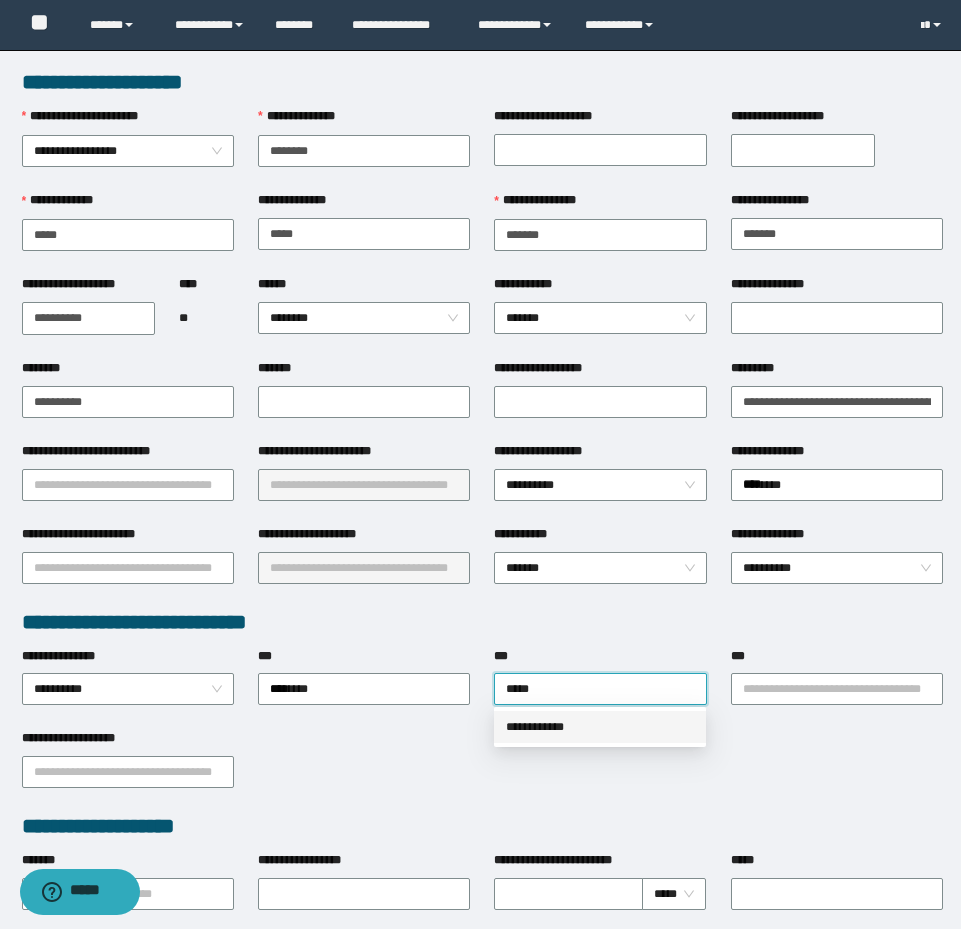 click on "**********" at bounding box center [600, 727] 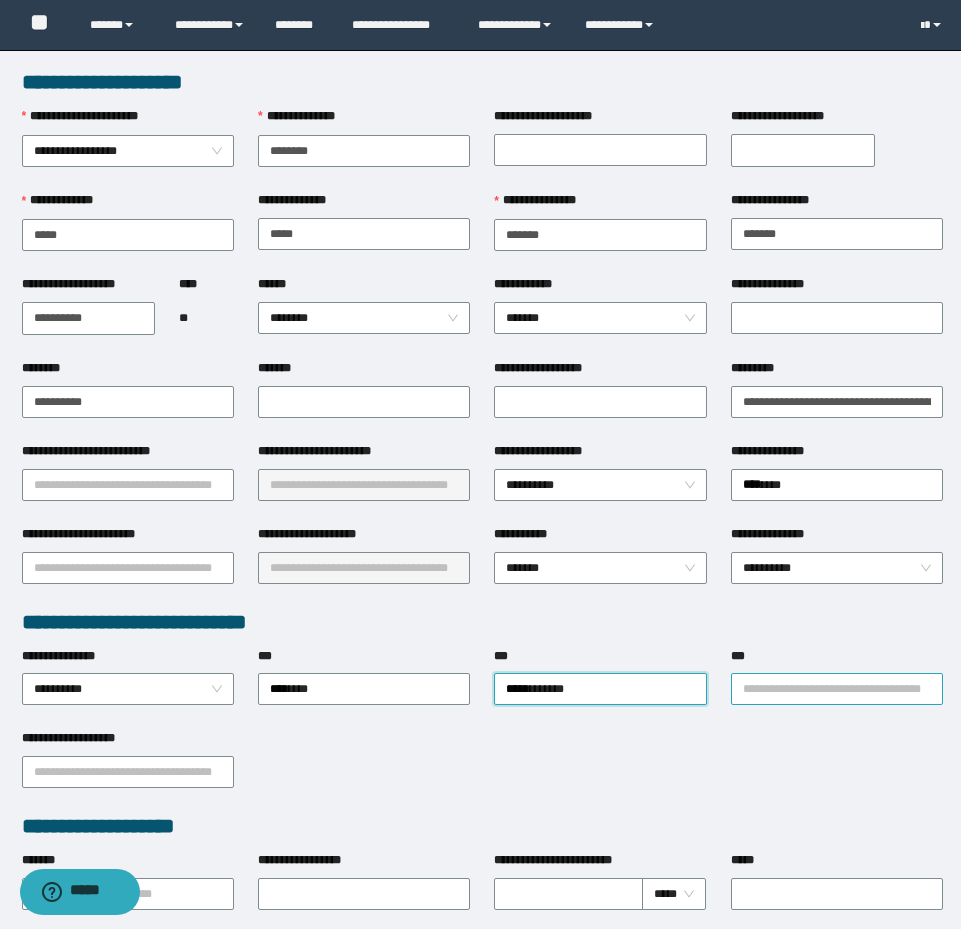click on "**********" at bounding box center [837, 689] 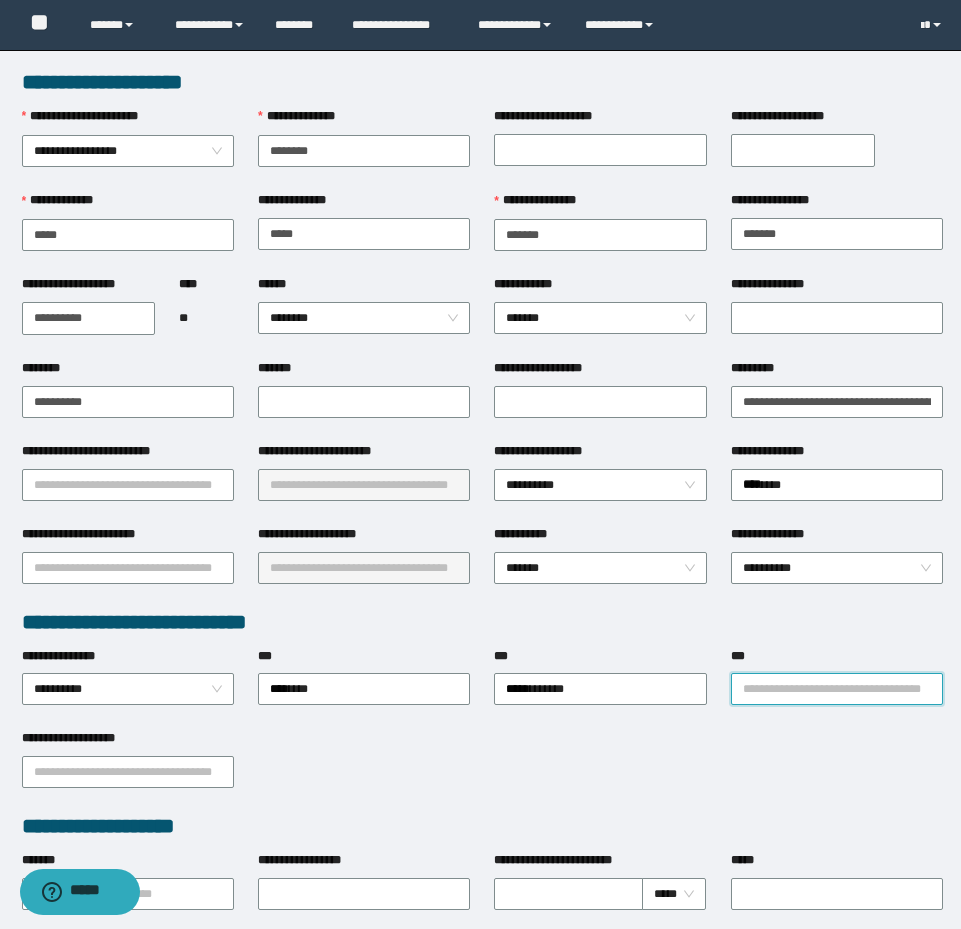 click on "***" at bounding box center (837, 689) 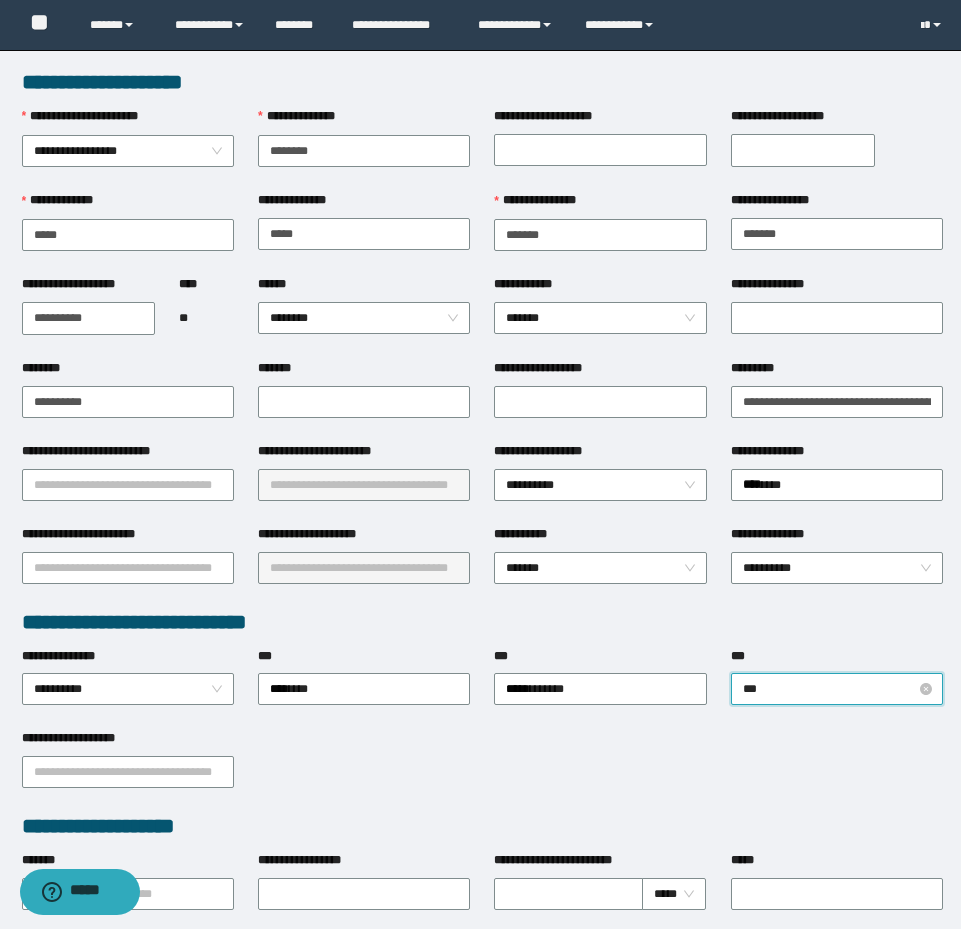 type on "****" 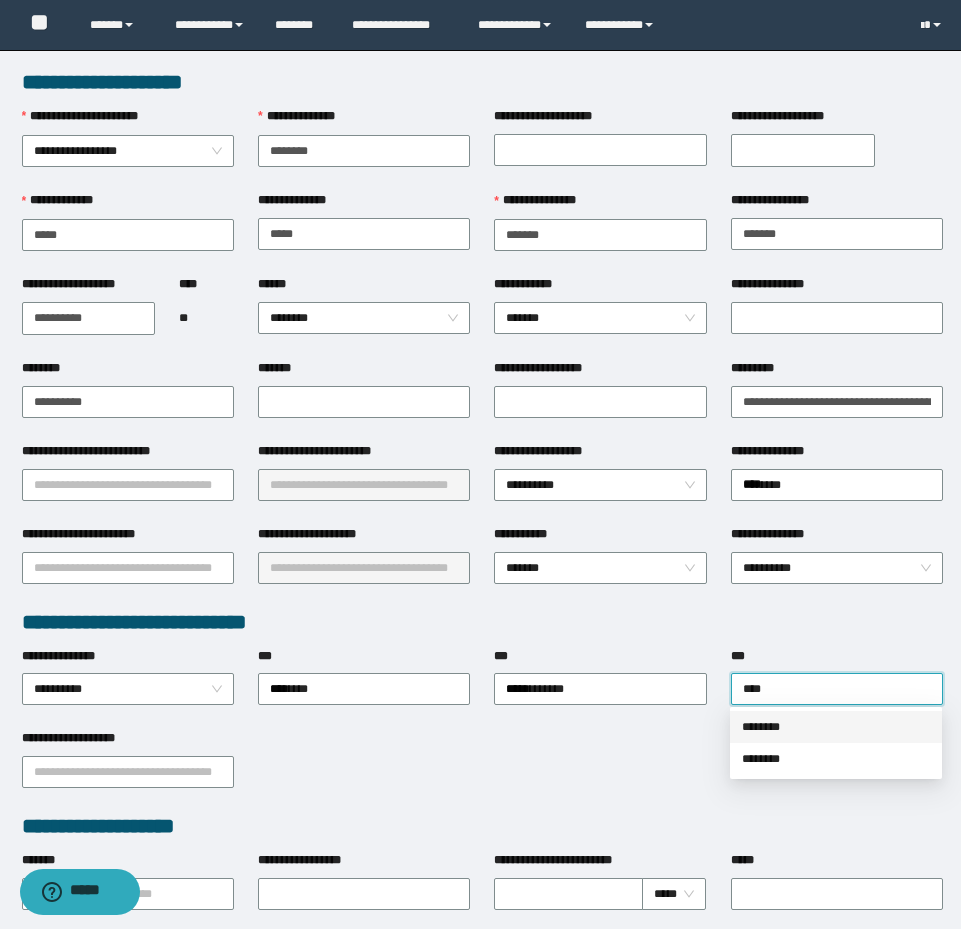 click on "********" at bounding box center [836, 727] 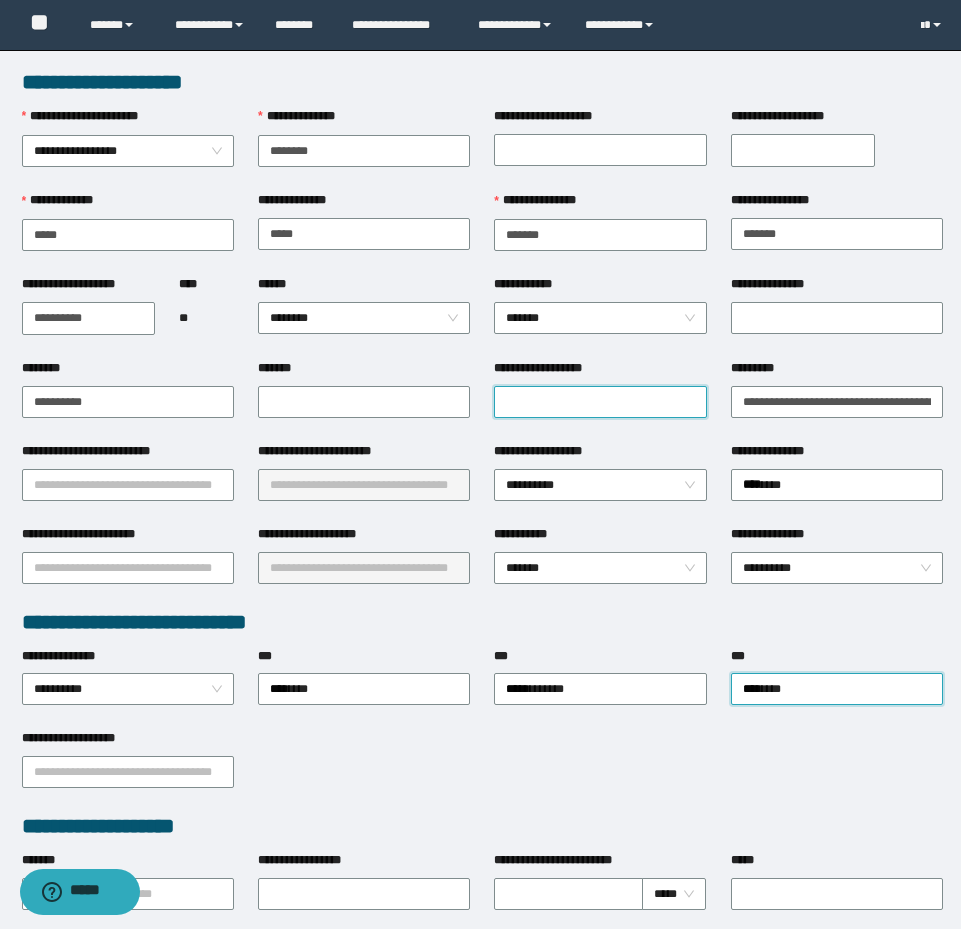 click on "**********" at bounding box center (600, 402) 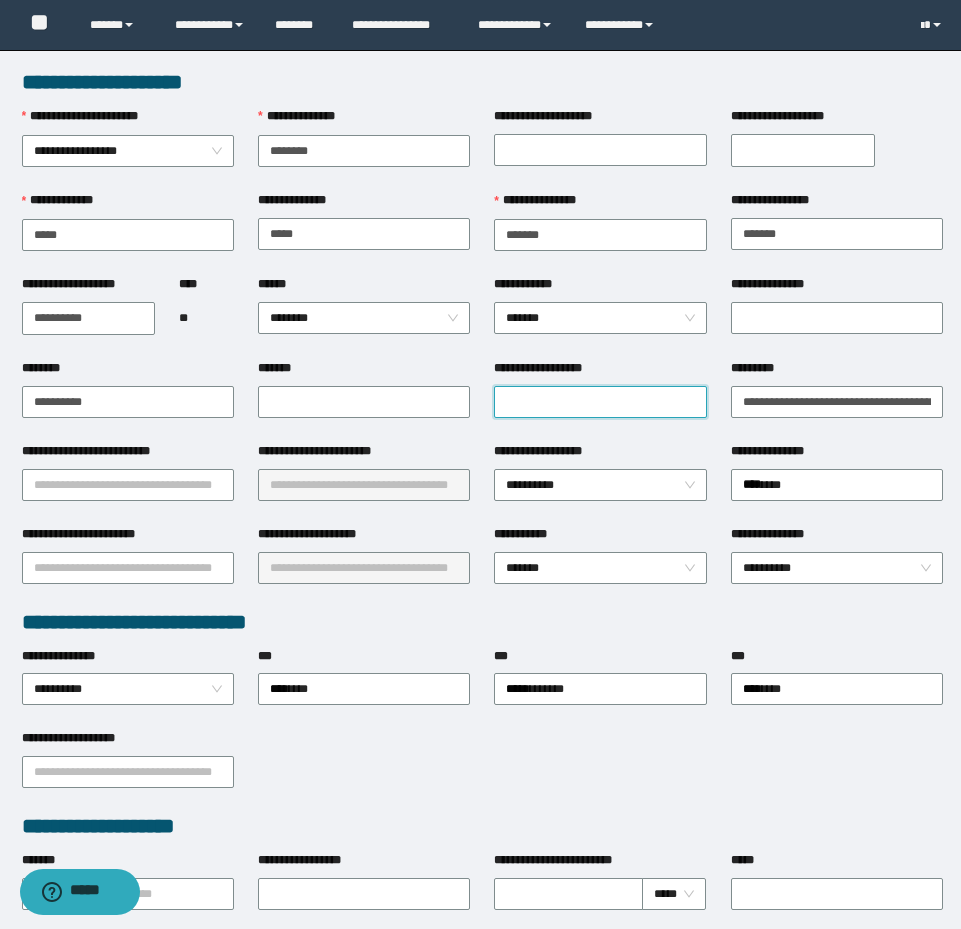 click on "**********" at bounding box center (600, 402) 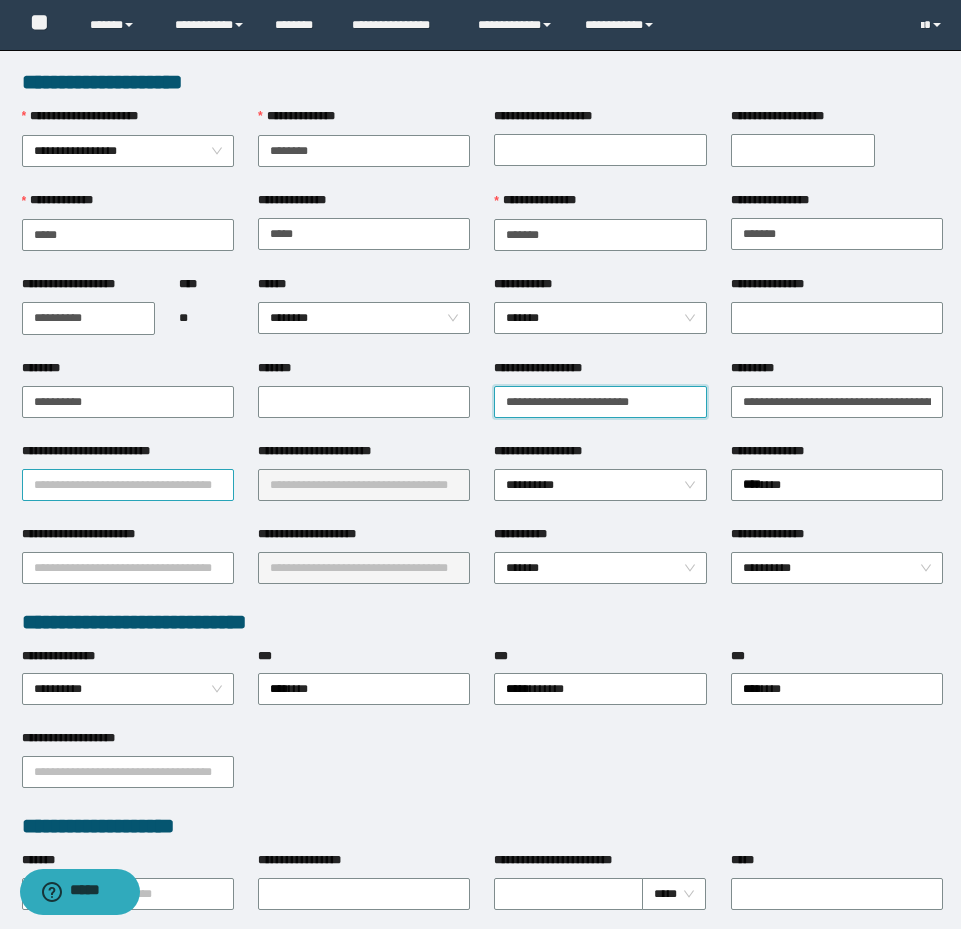 click on "**********" at bounding box center [128, 485] 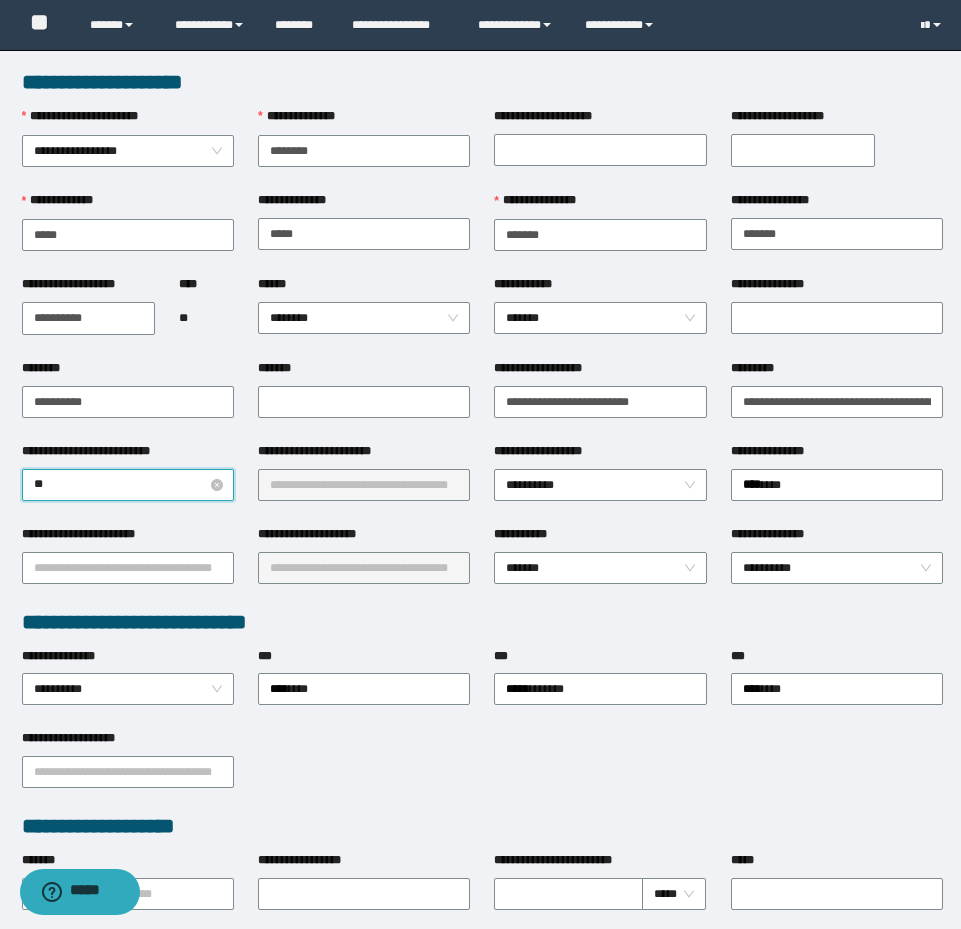 type on "***" 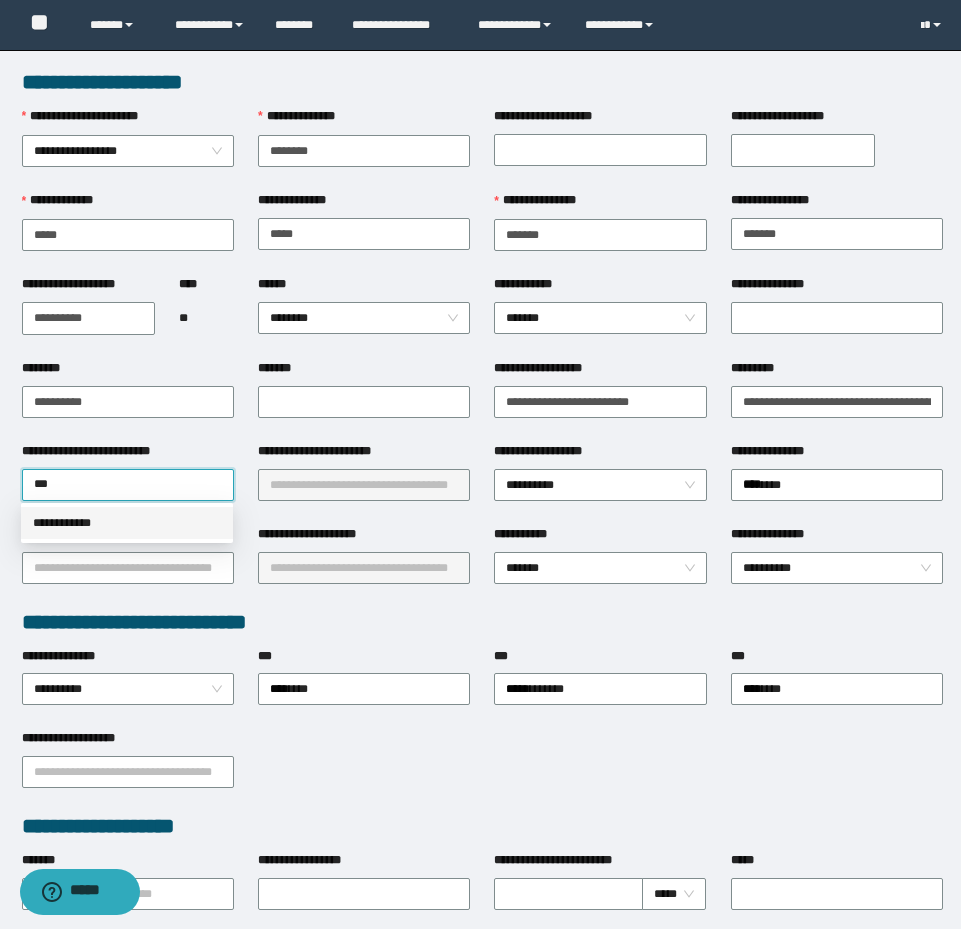 click on "**********" at bounding box center (127, 523) 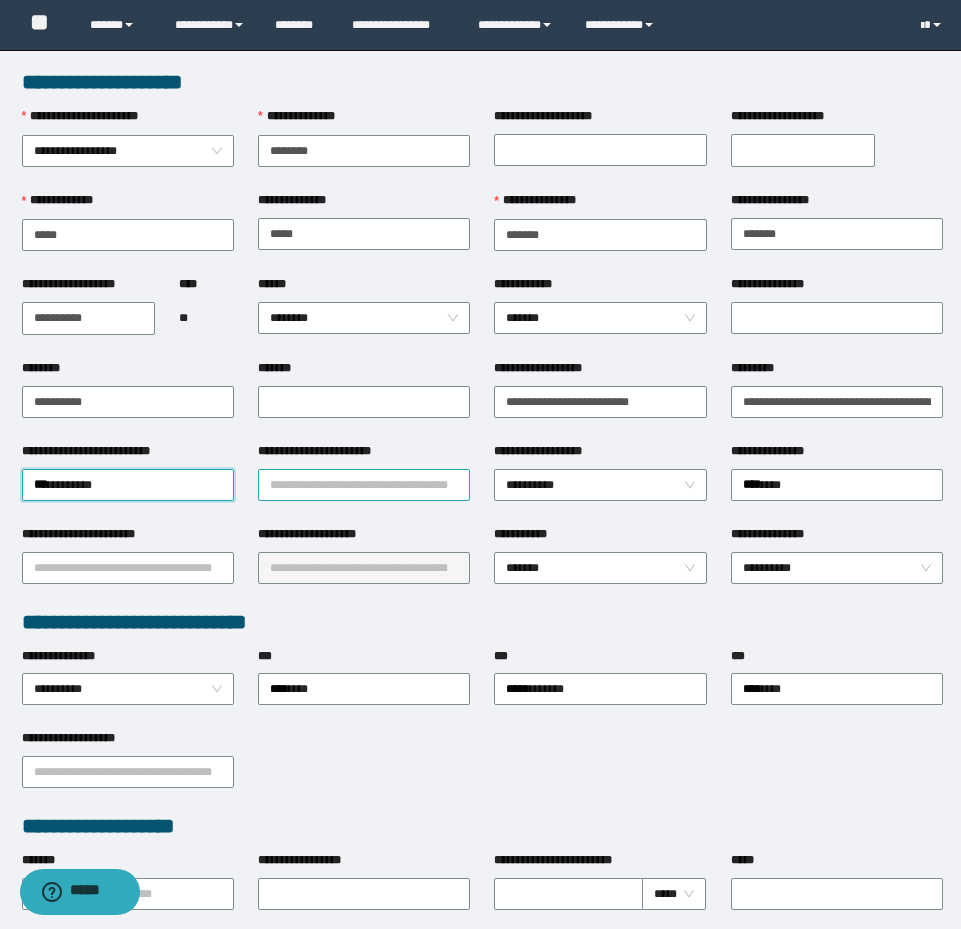 click on "**********" at bounding box center (364, 485) 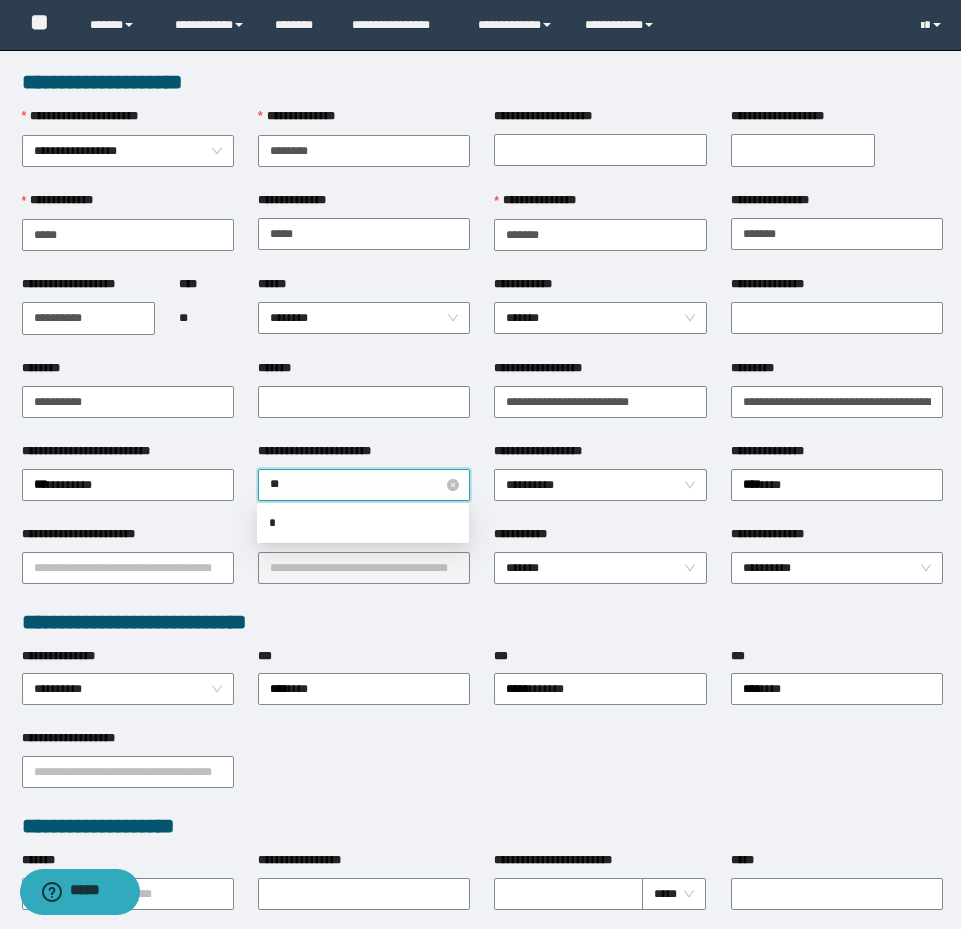 type on "***" 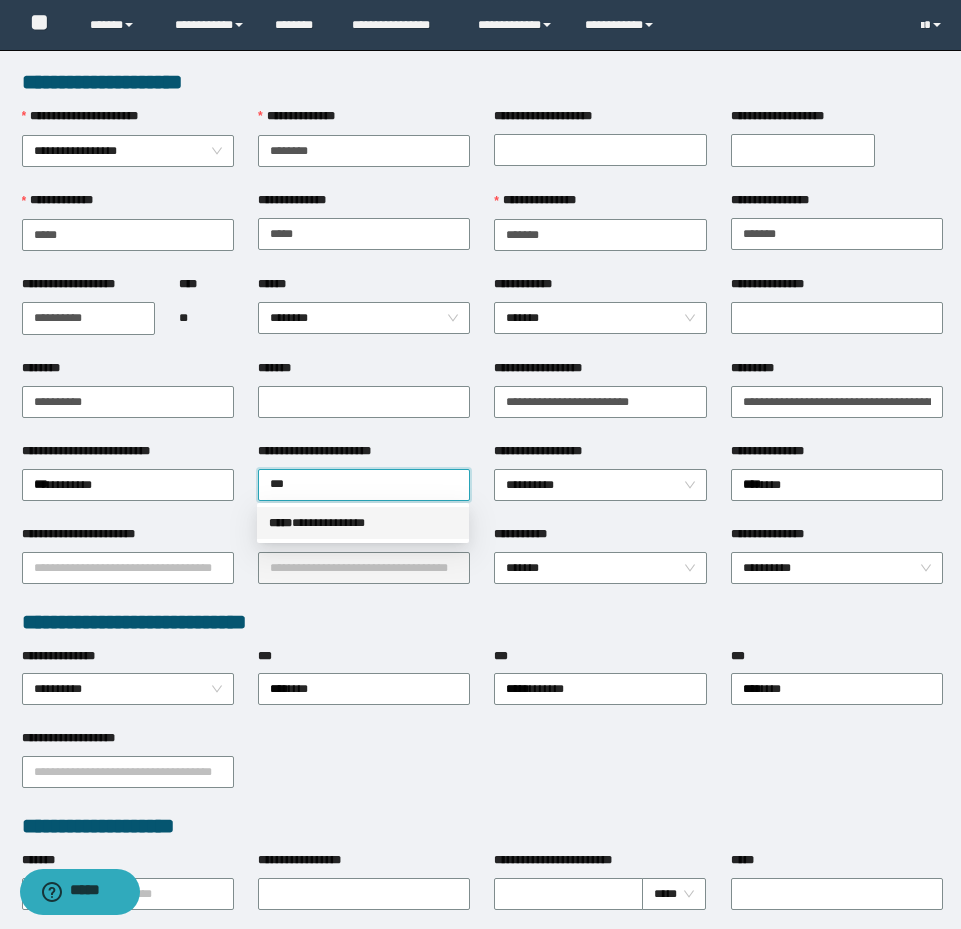 click on "**********" at bounding box center (363, 523) 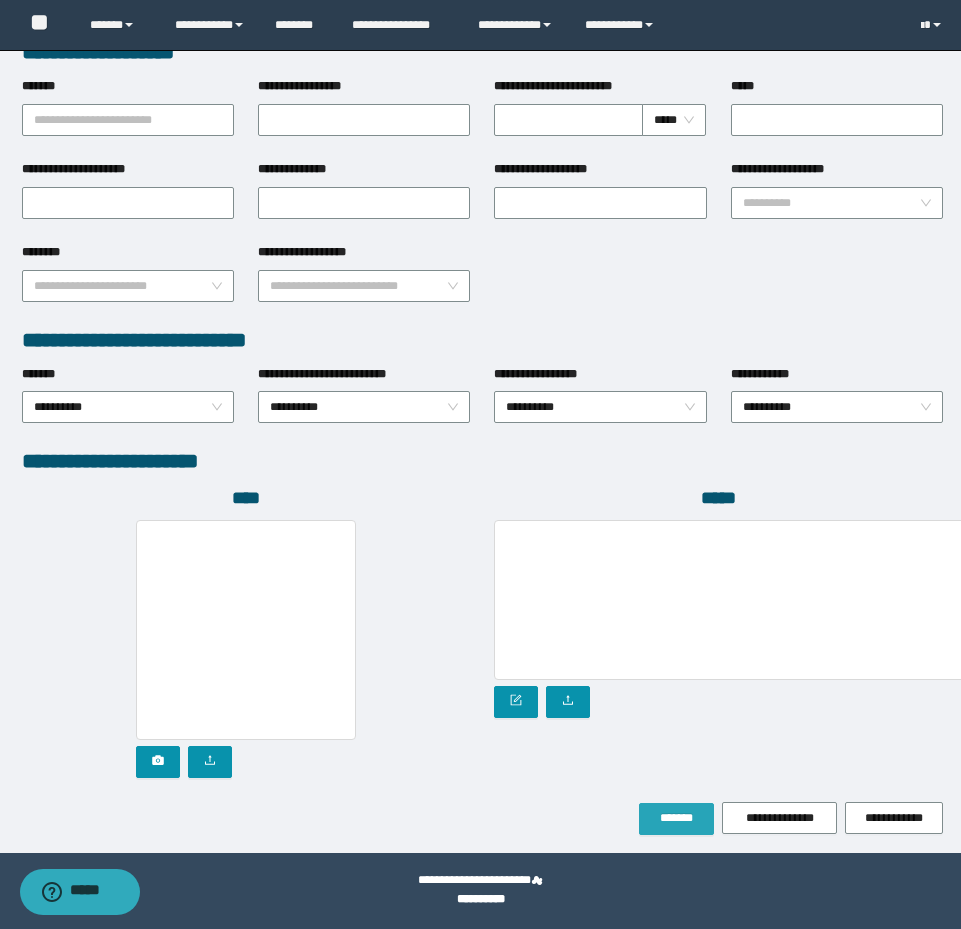 click on "*******" at bounding box center (676, 819) 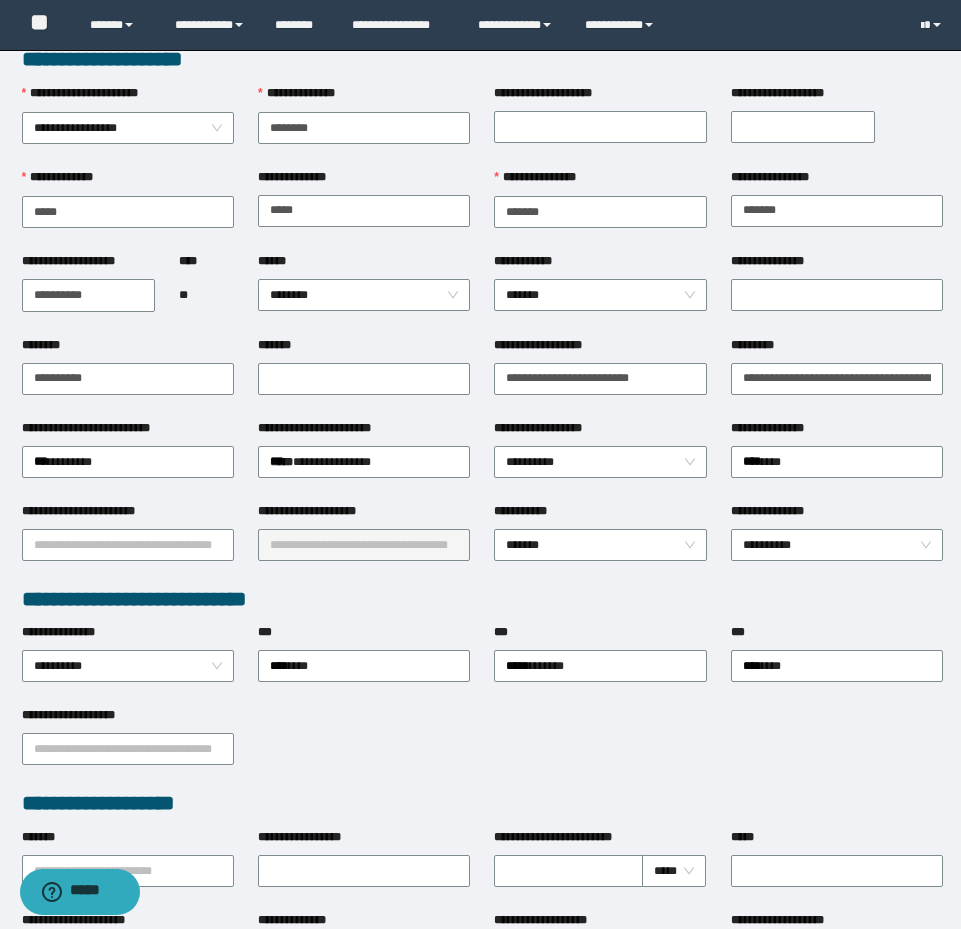 scroll, scrollTop: 0, scrollLeft: 0, axis: both 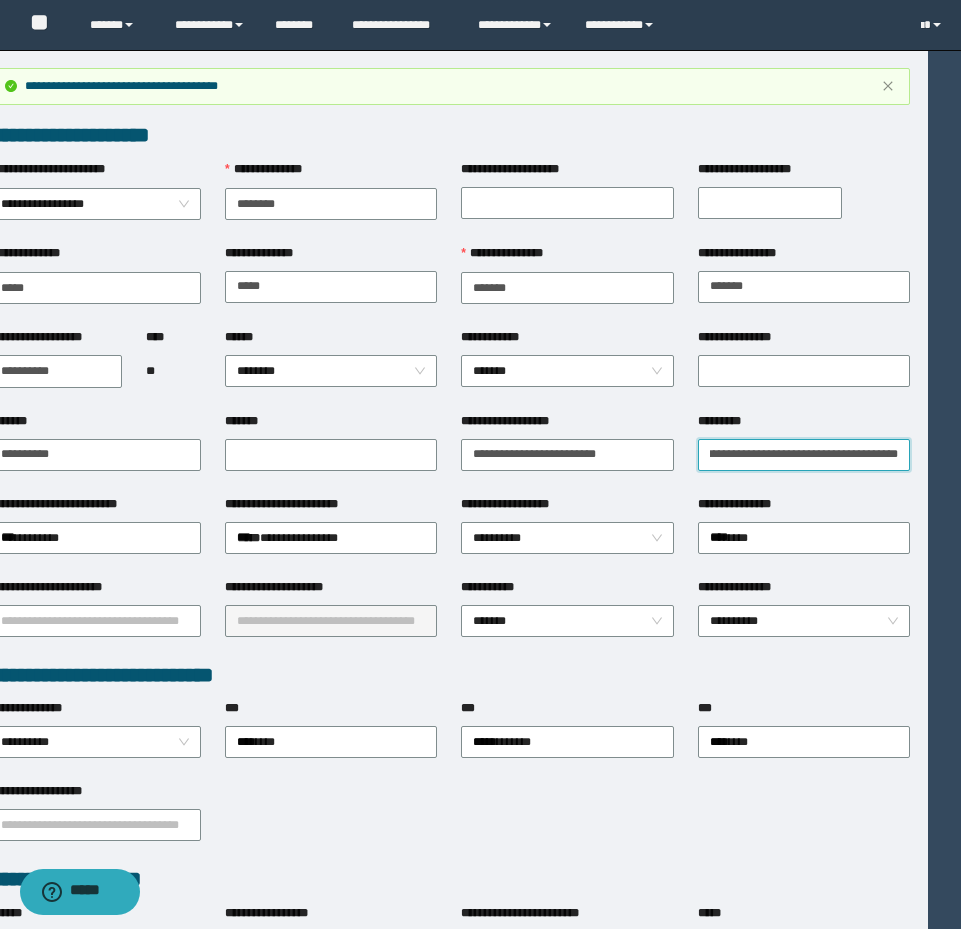 drag, startPoint x: 742, startPoint y: 460, endPoint x: 1059, endPoint y: 471, distance: 317.1908 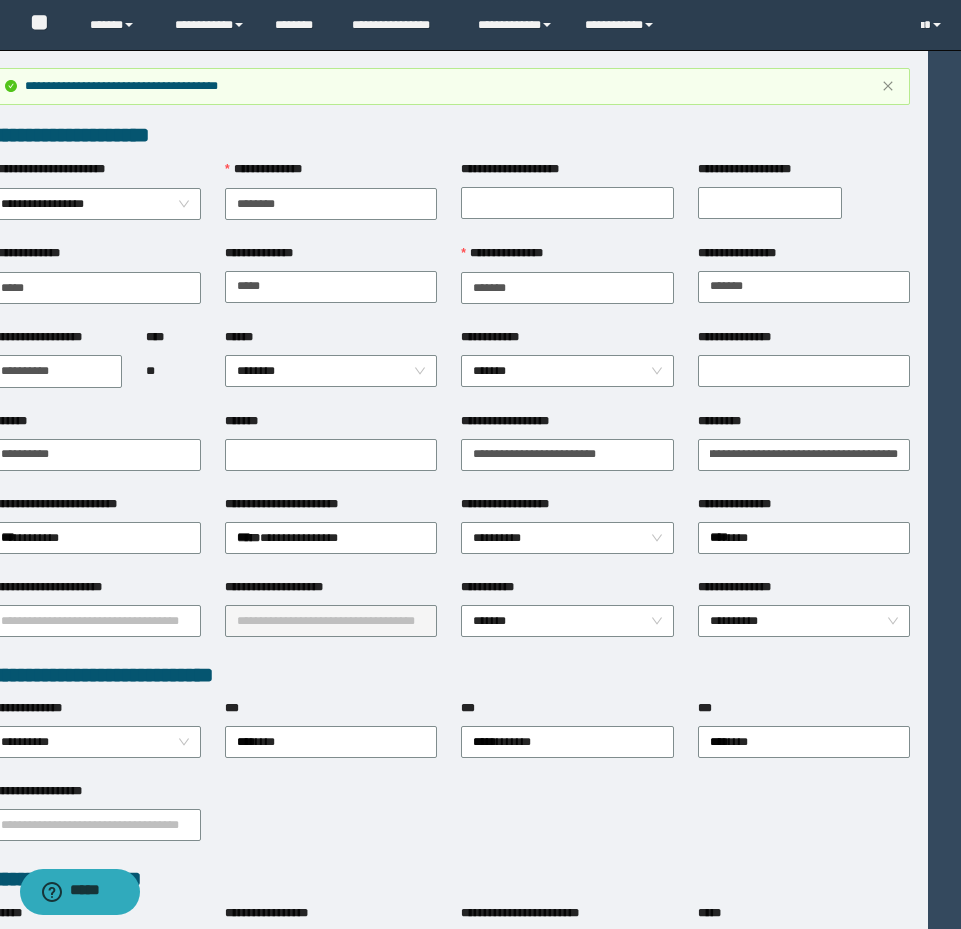scroll, scrollTop: 0, scrollLeft: 0, axis: both 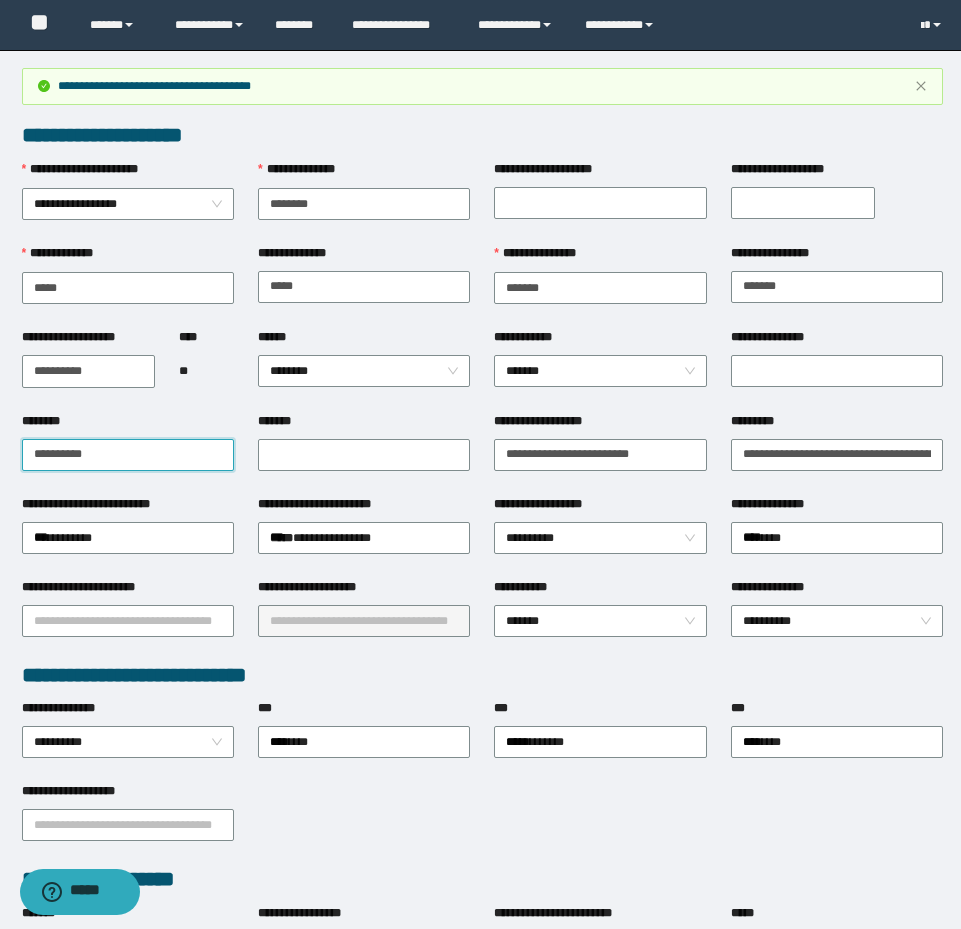 drag, startPoint x: -8, startPoint y: 422, endPoint x: -8, endPoint y: 403, distance: 19 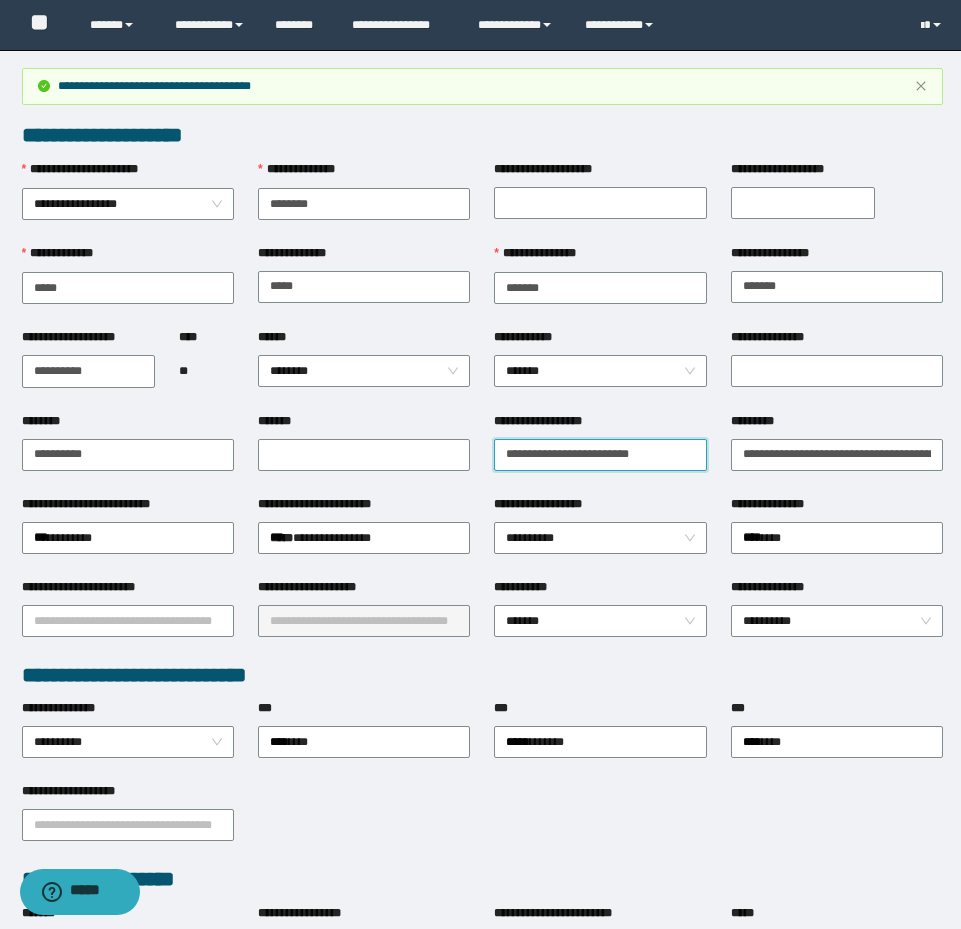 drag, startPoint x: 547, startPoint y: 432, endPoint x: 408, endPoint y: 423, distance: 139.29106 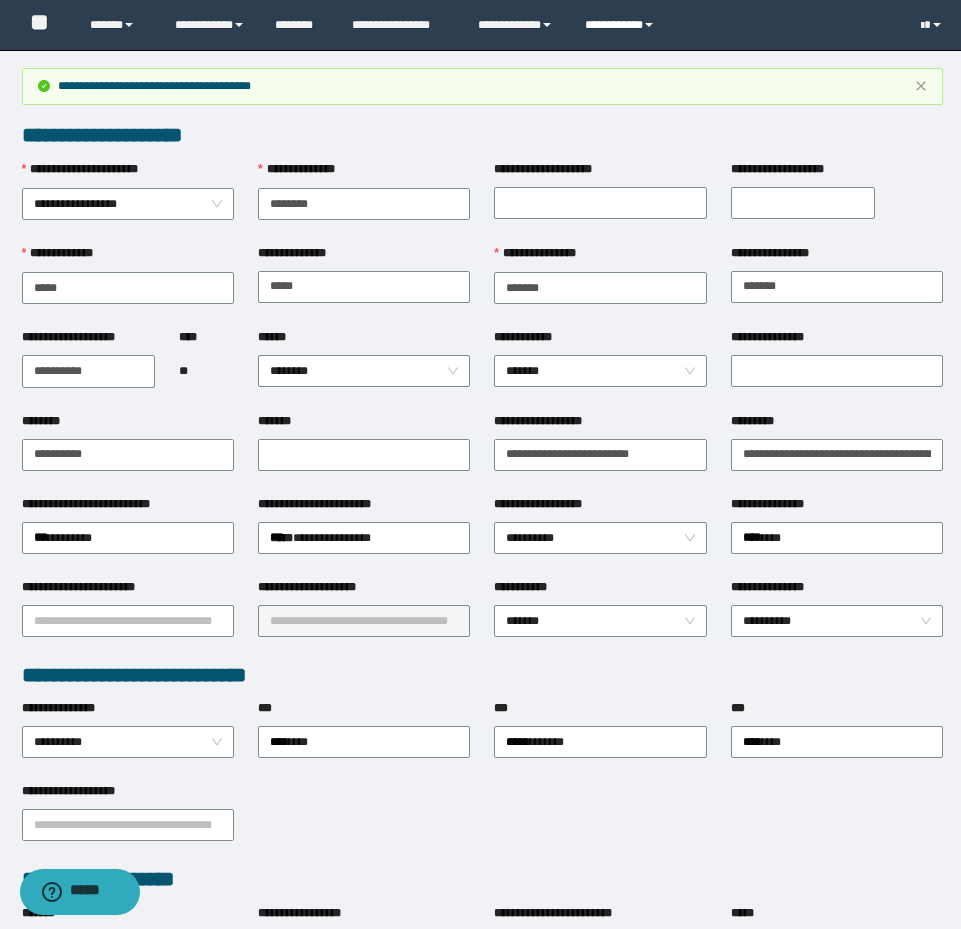 click on "**********" at bounding box center (622, 25) 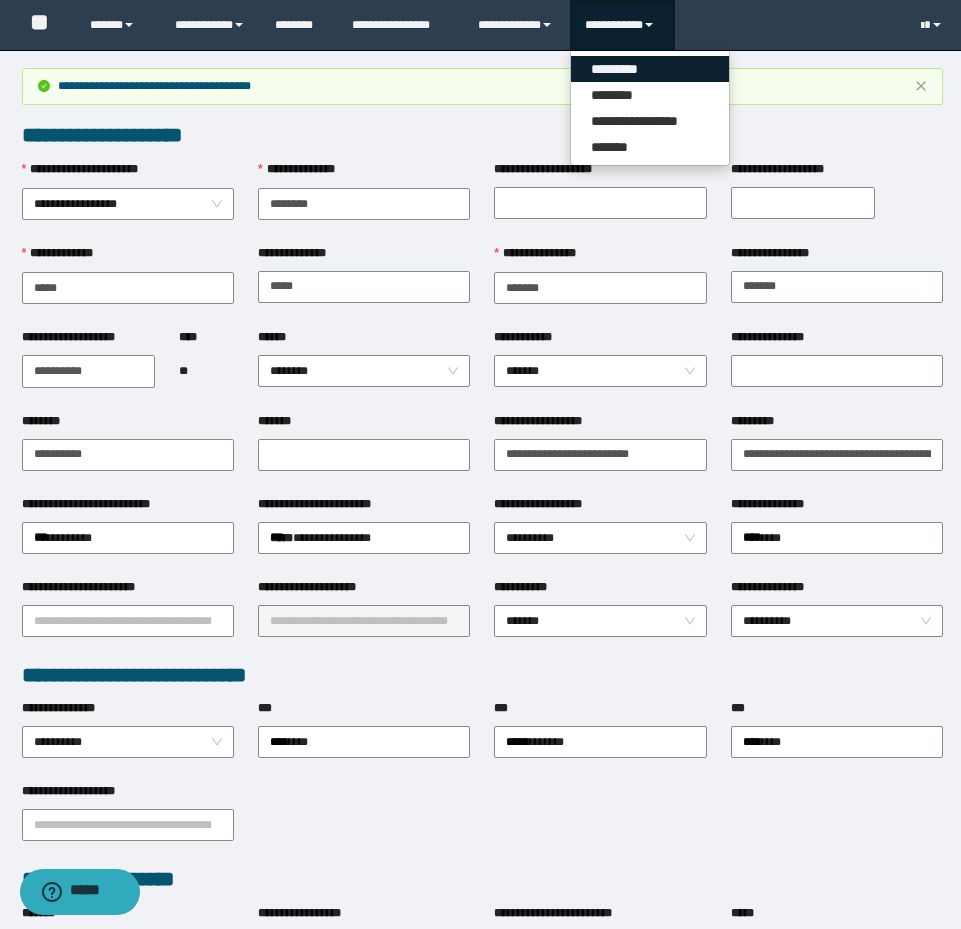 click on "*********" at bounding box center [650, 69] 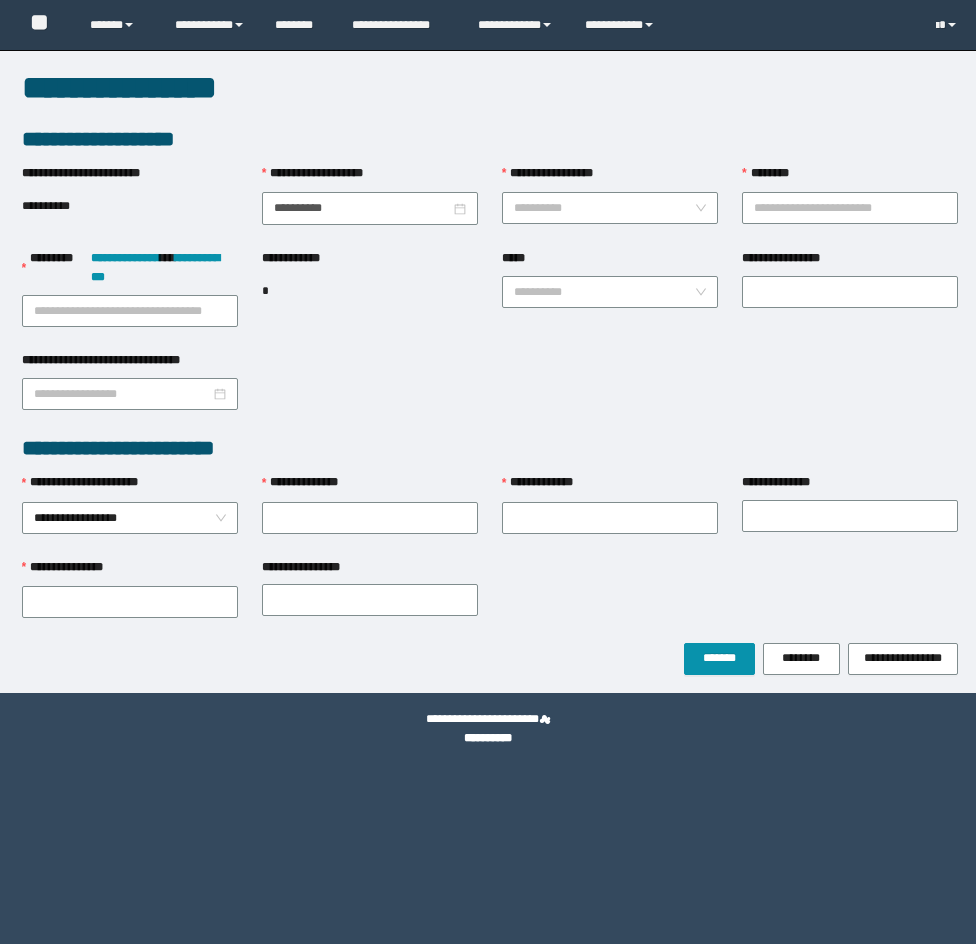 scroll, scrollTop: 0, scrollLeft: 0, axis: both 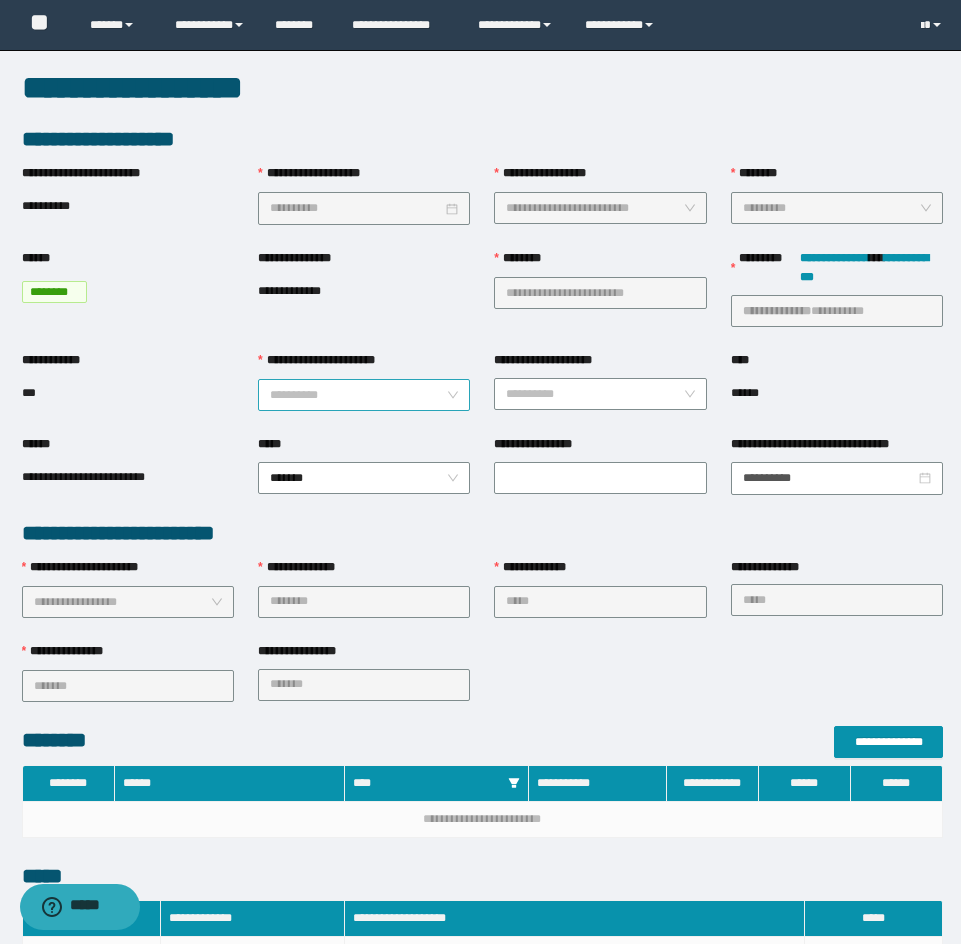click on "**********" at bounding box center (358, 395) 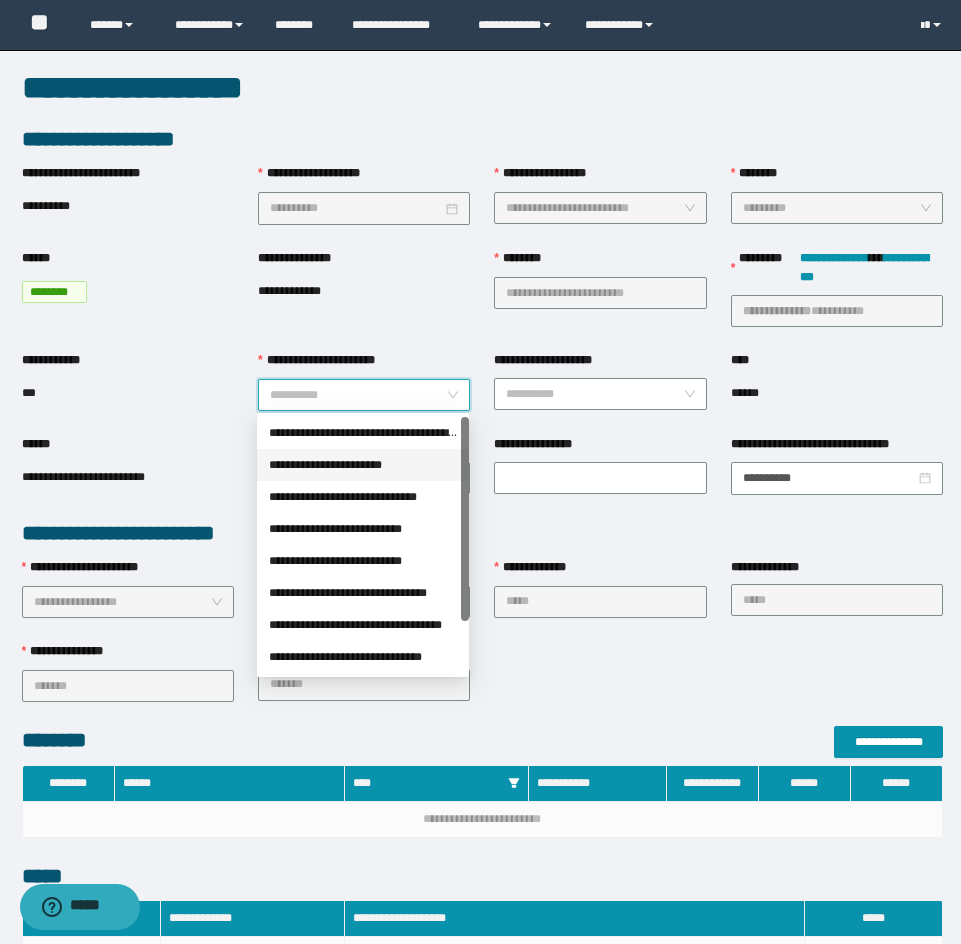 click on "**********" at bounding box center [363, 465] 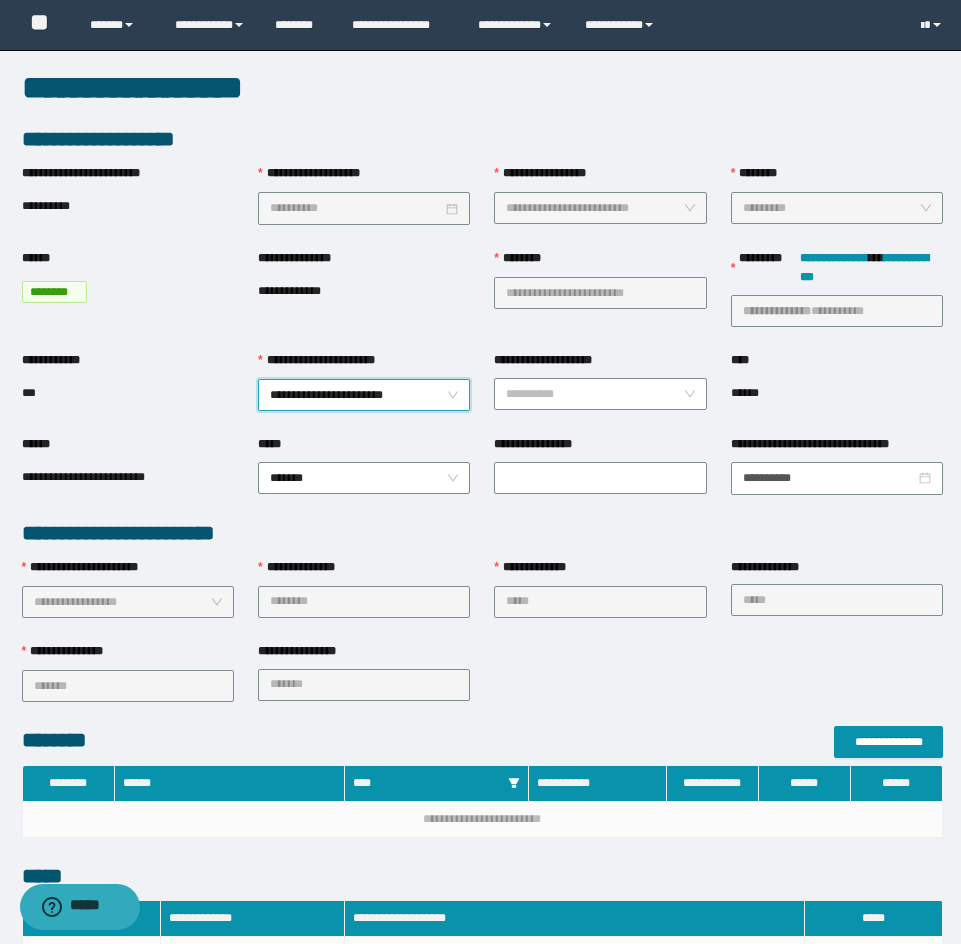 scroll, scrollTop: 494, scrollLeft: 0, axis: vertical 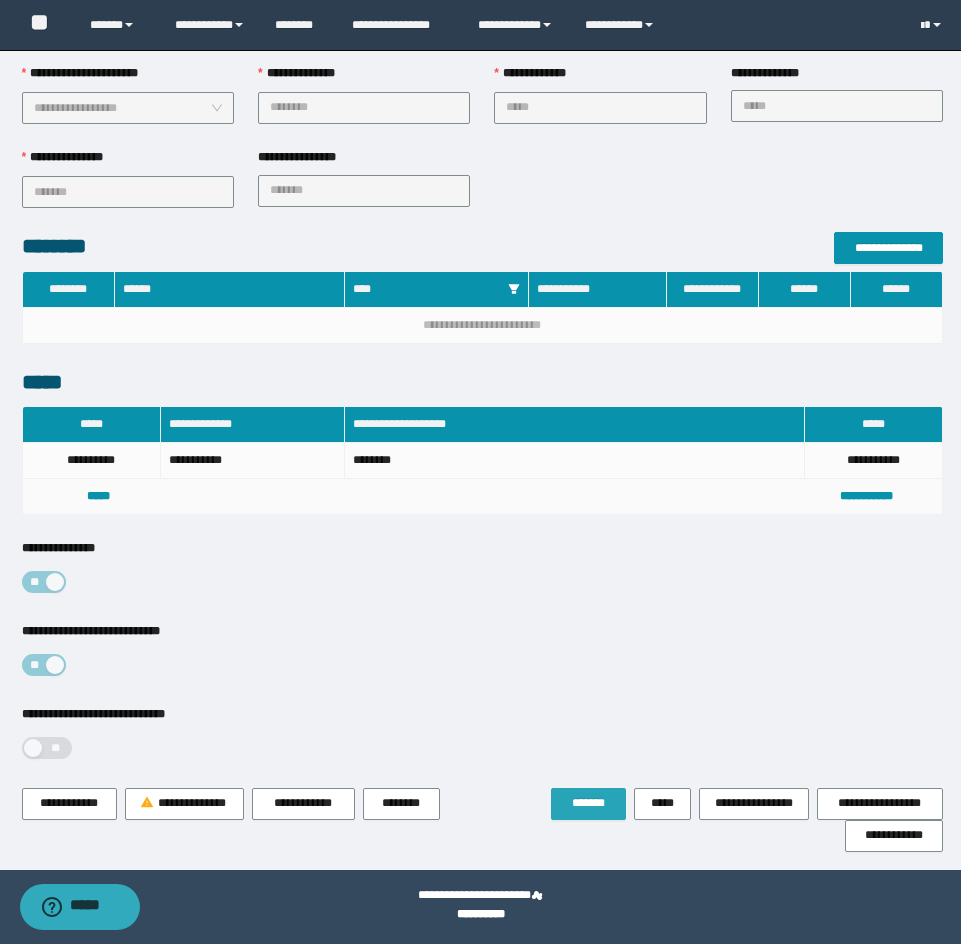 click on "*******" at bounding box center (588, 803) 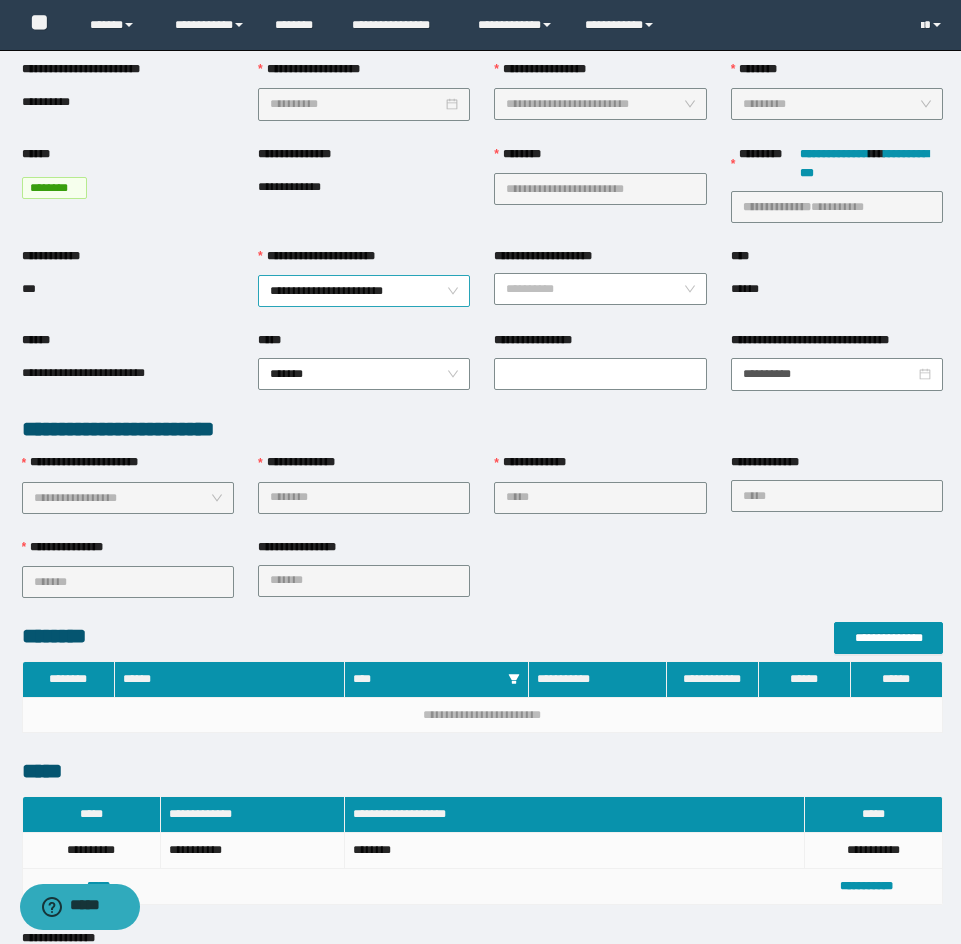 scroll, scrollTop: 0, scrollLeft: 0, axis: both 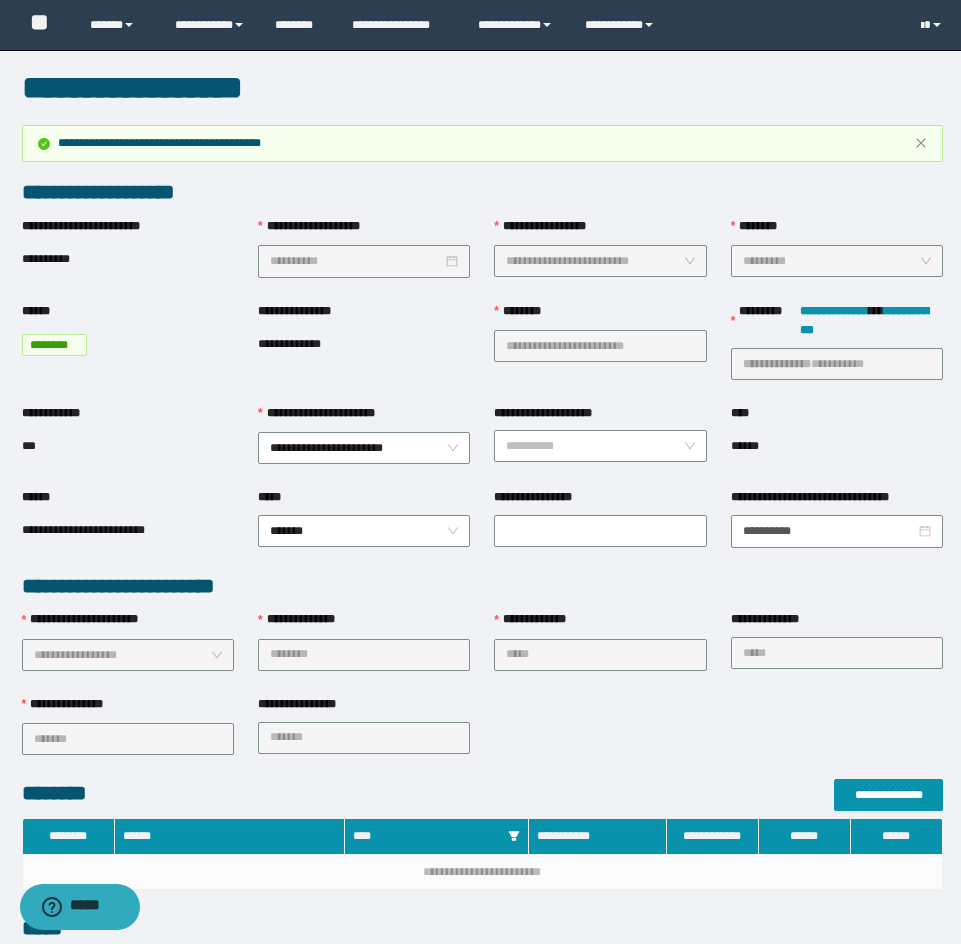 type 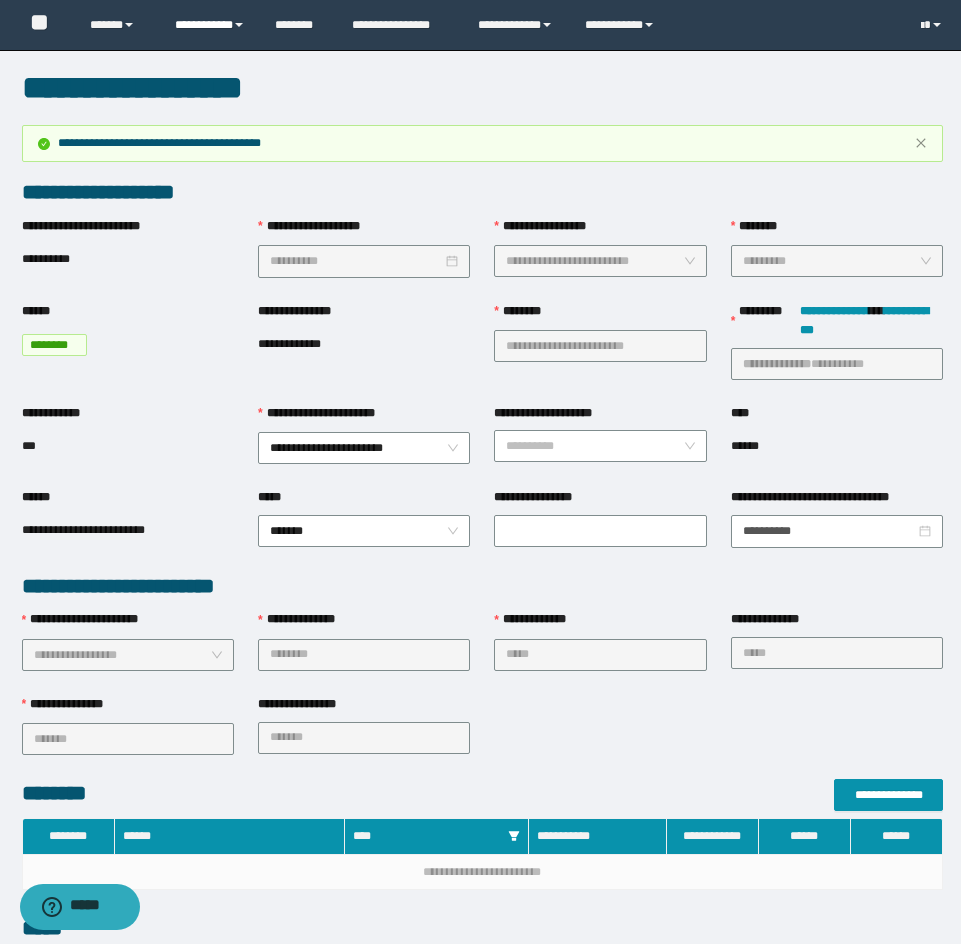 click on "**********" at bounding box center [210, 25] 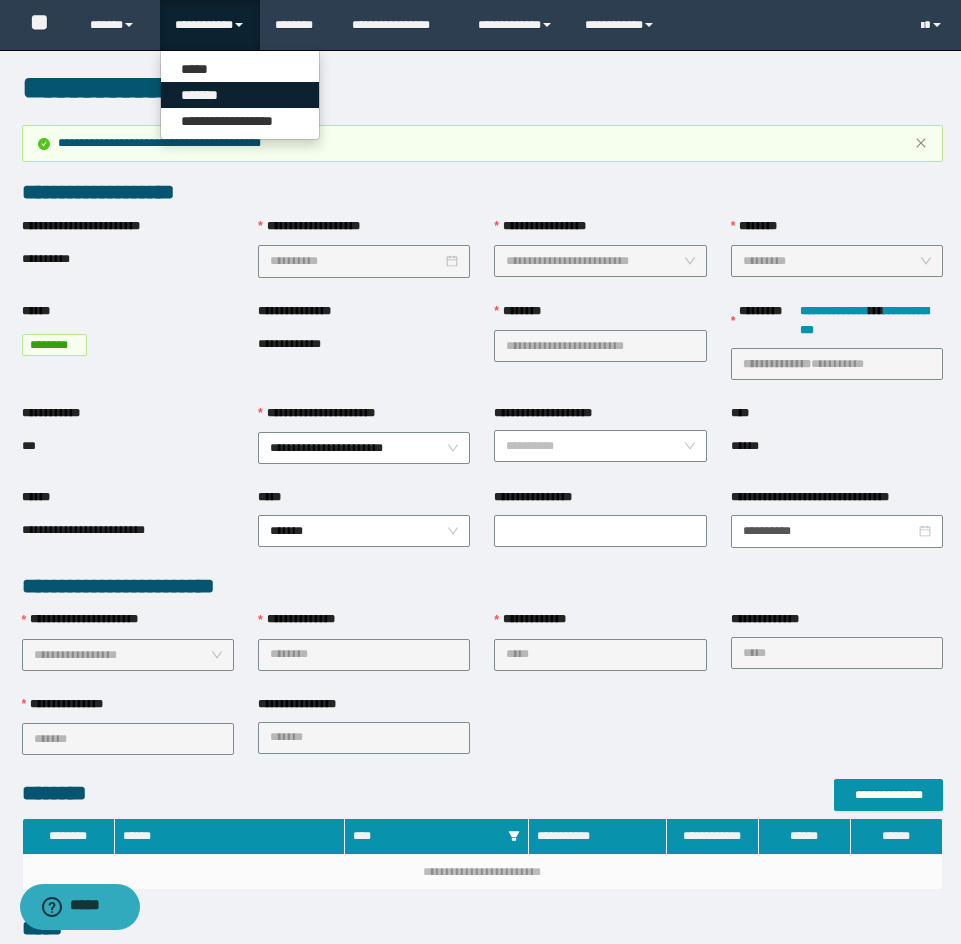 click on "*******" at bounding box center (240, 95) 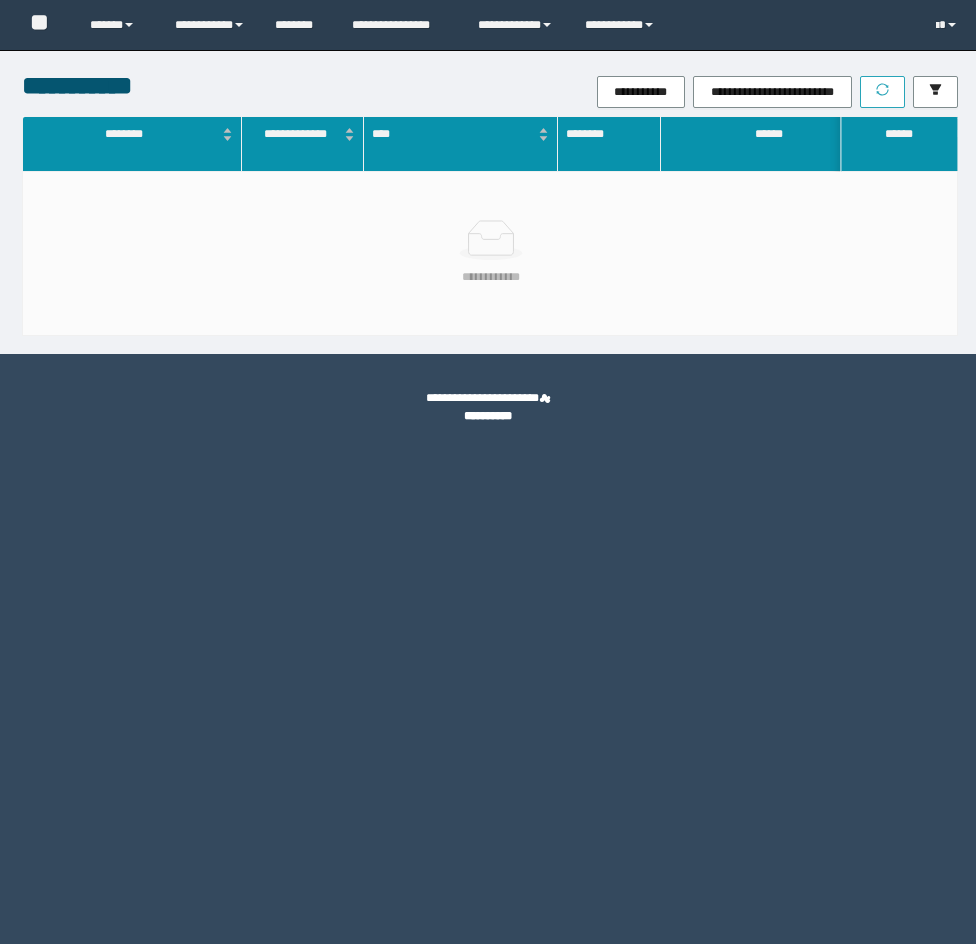 scroll, scrollTop: 0, scrollLeft: 0, axis: both 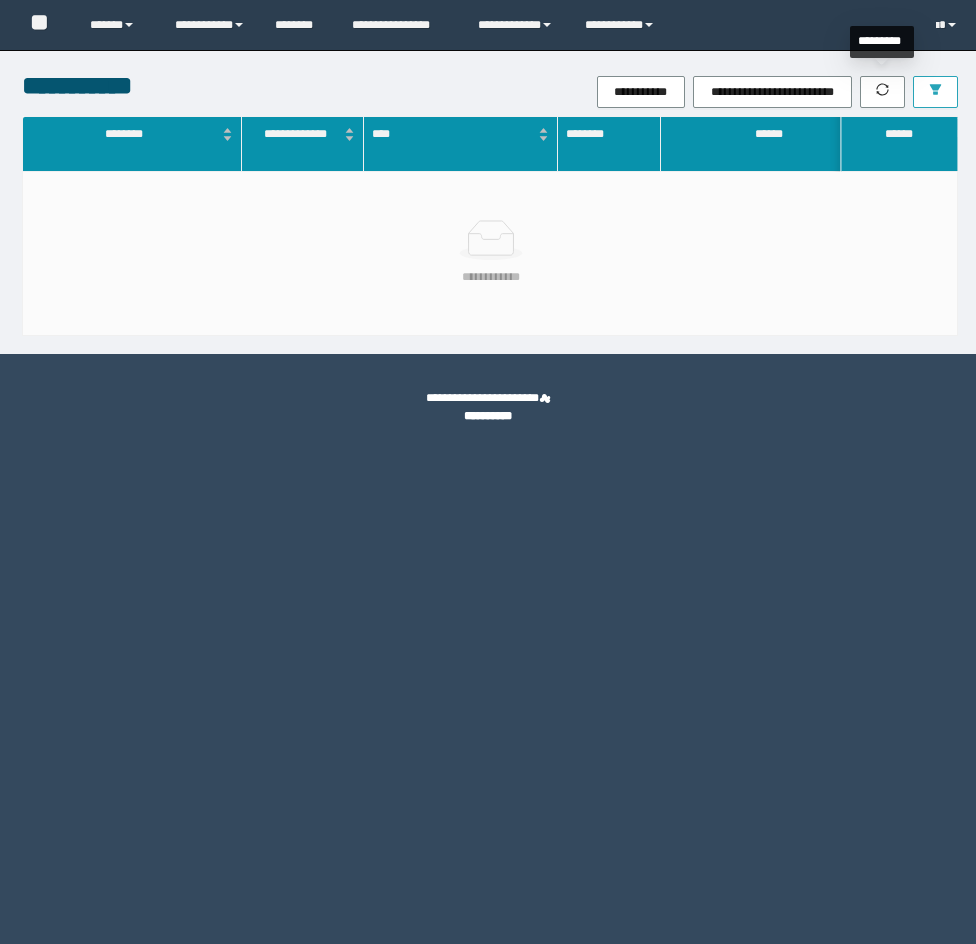 click at bounding box center (935, 92) 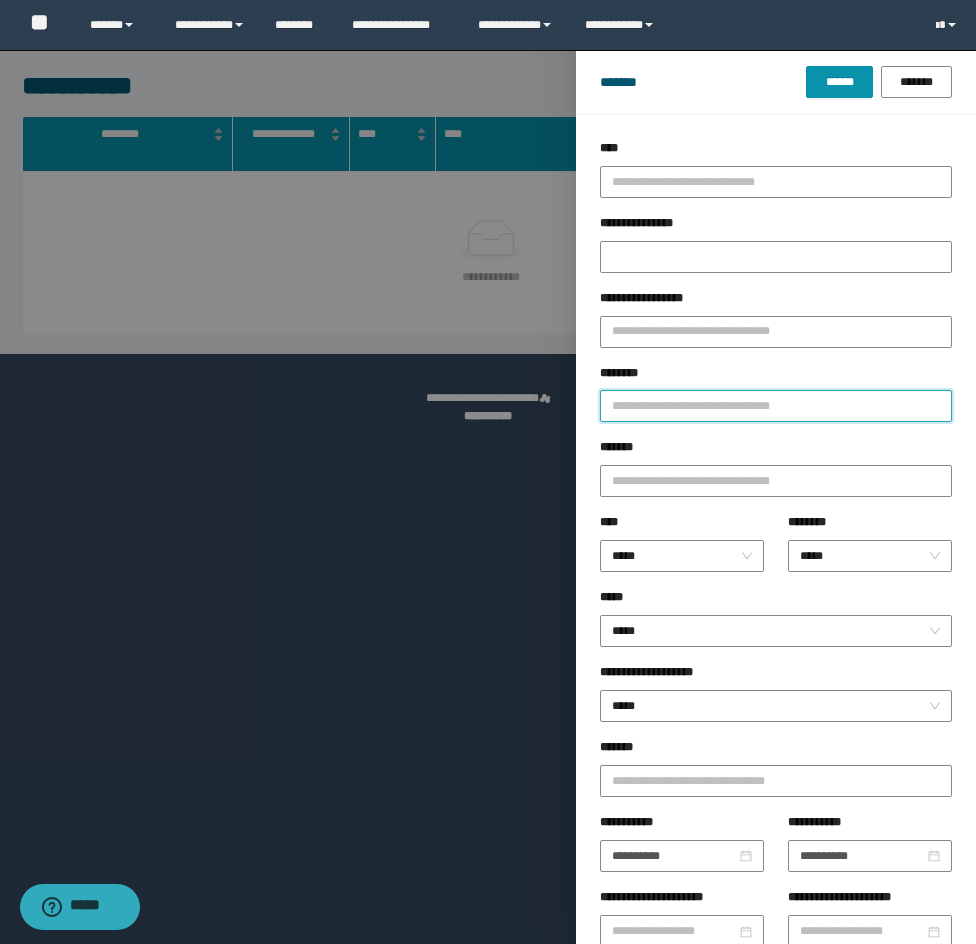 click on "********" at bounding box center (776, 406) 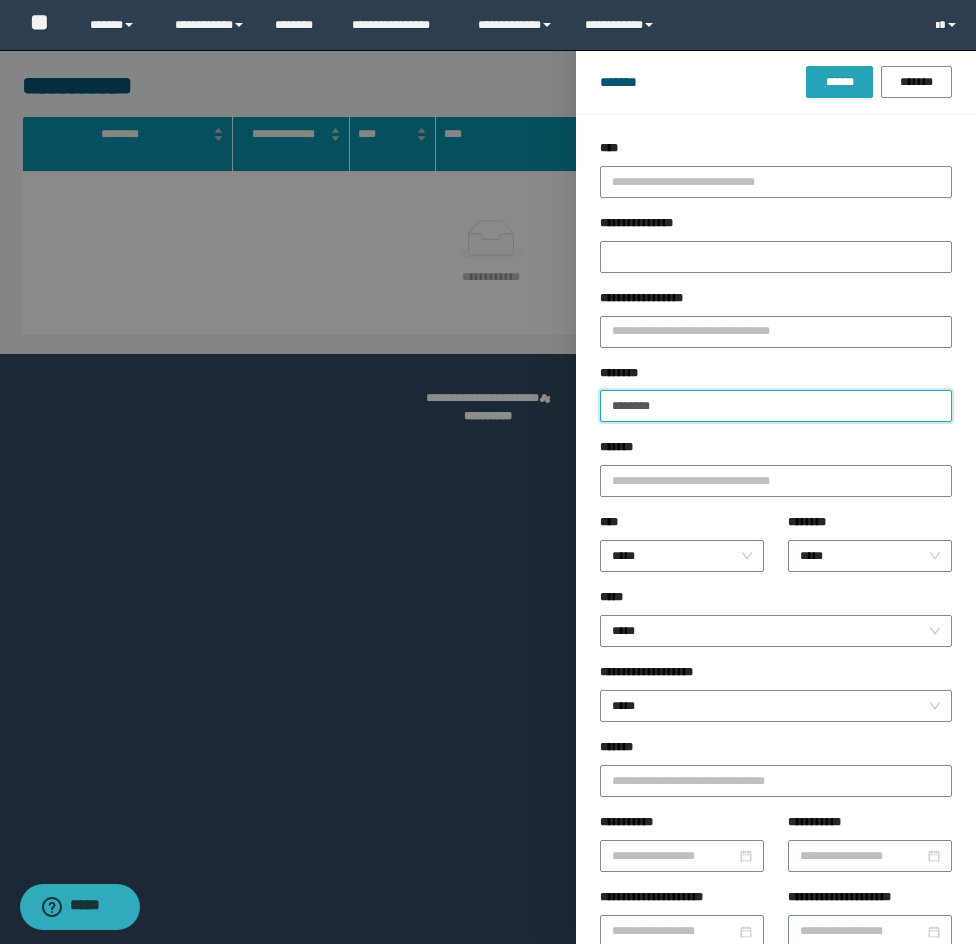 type on "********" 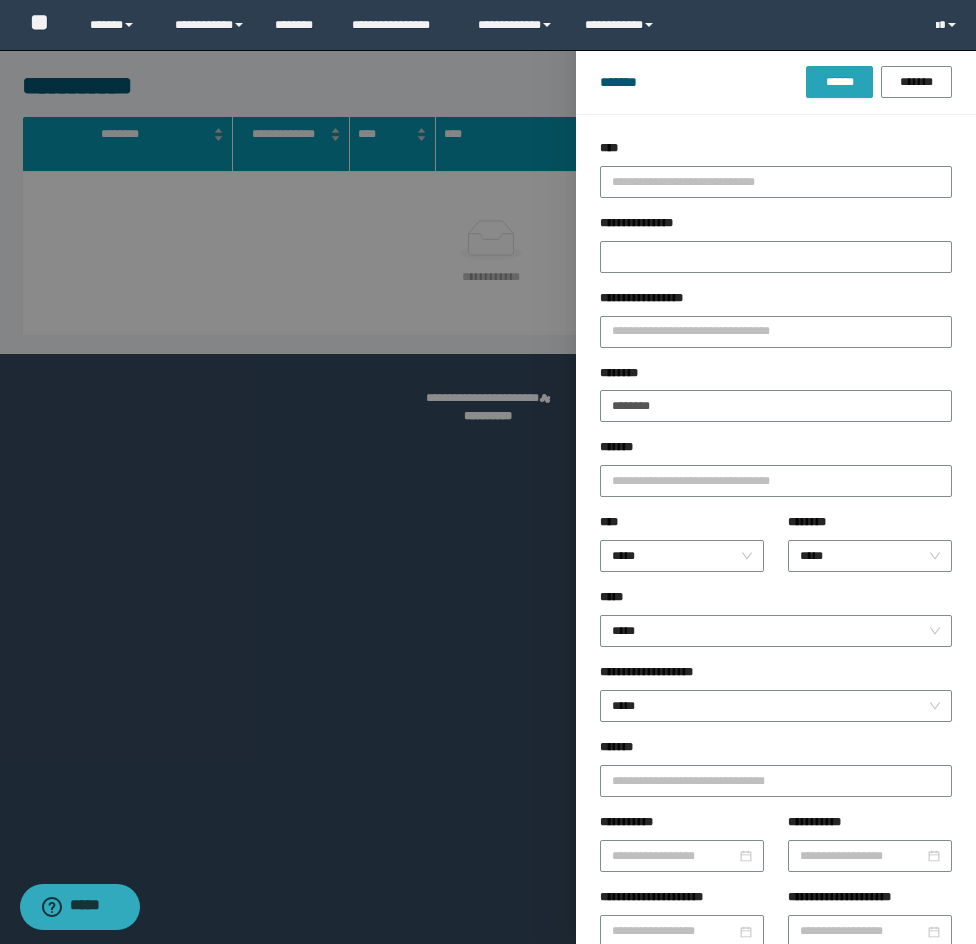 click on "******" at bounding box center [839, 82] 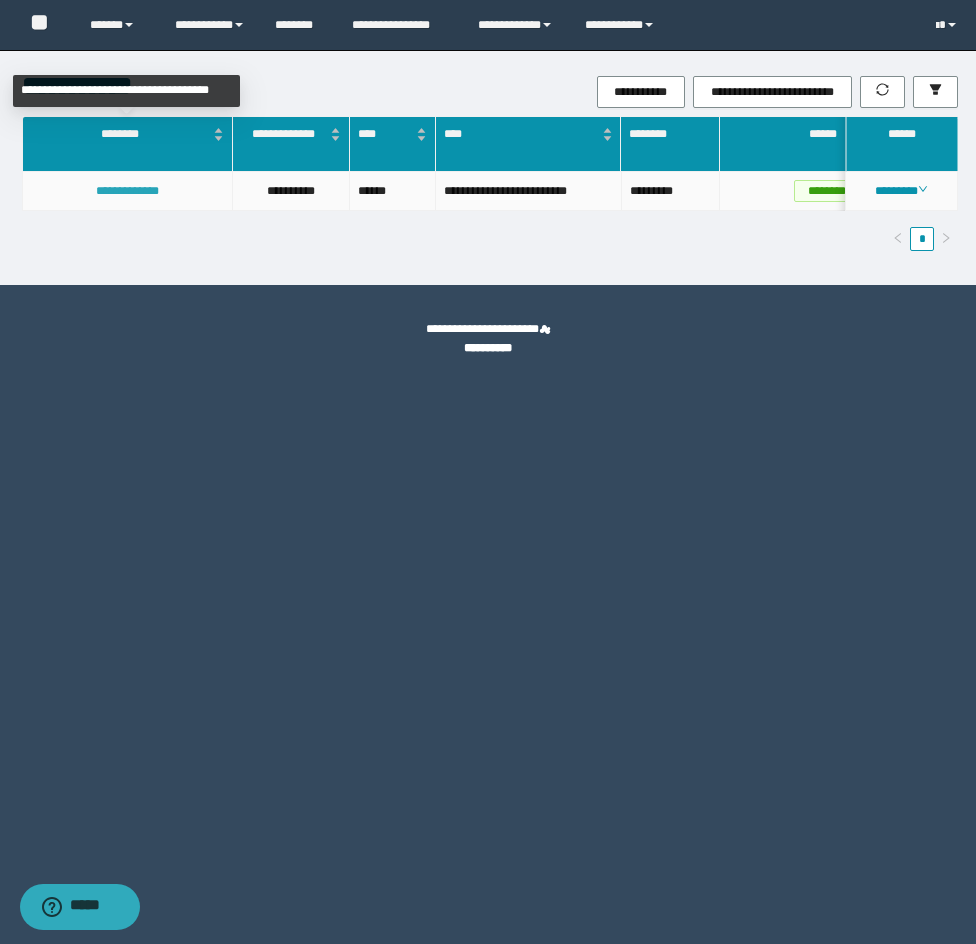 click on "**********" at bounding box center (127, 191) 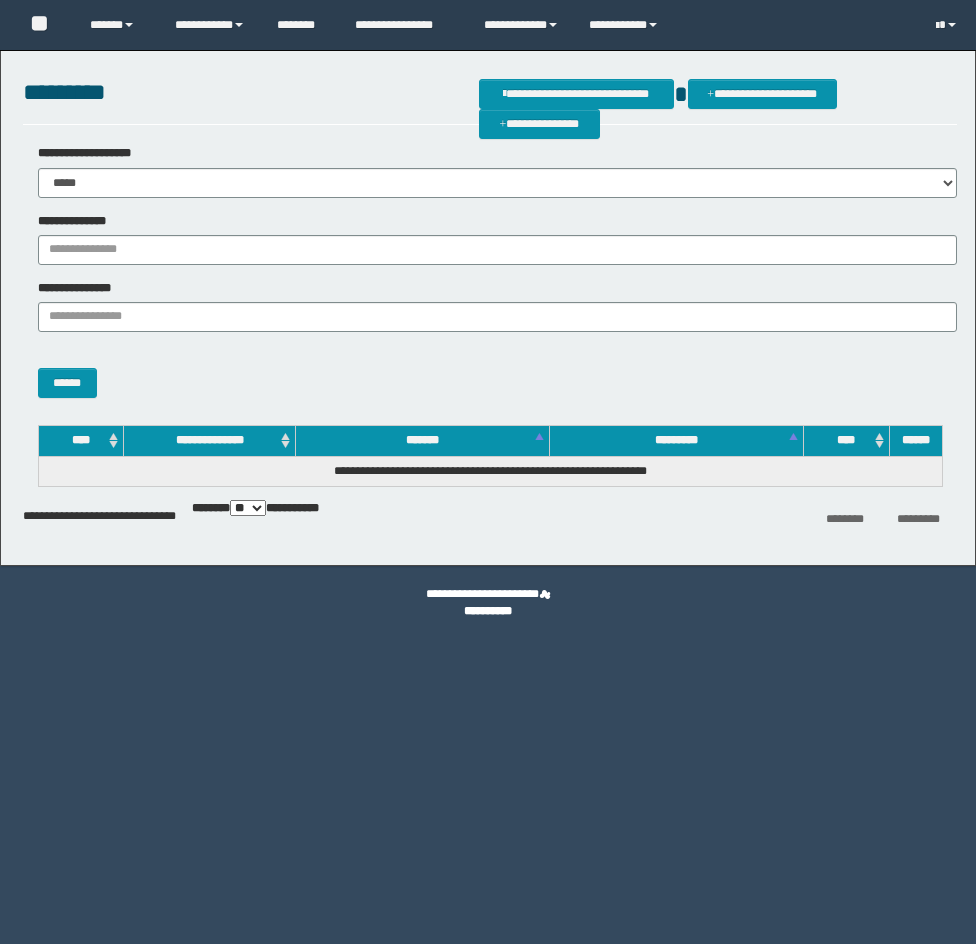 scroll, scrollTop: 0, scrollLeft: 0, axis: both 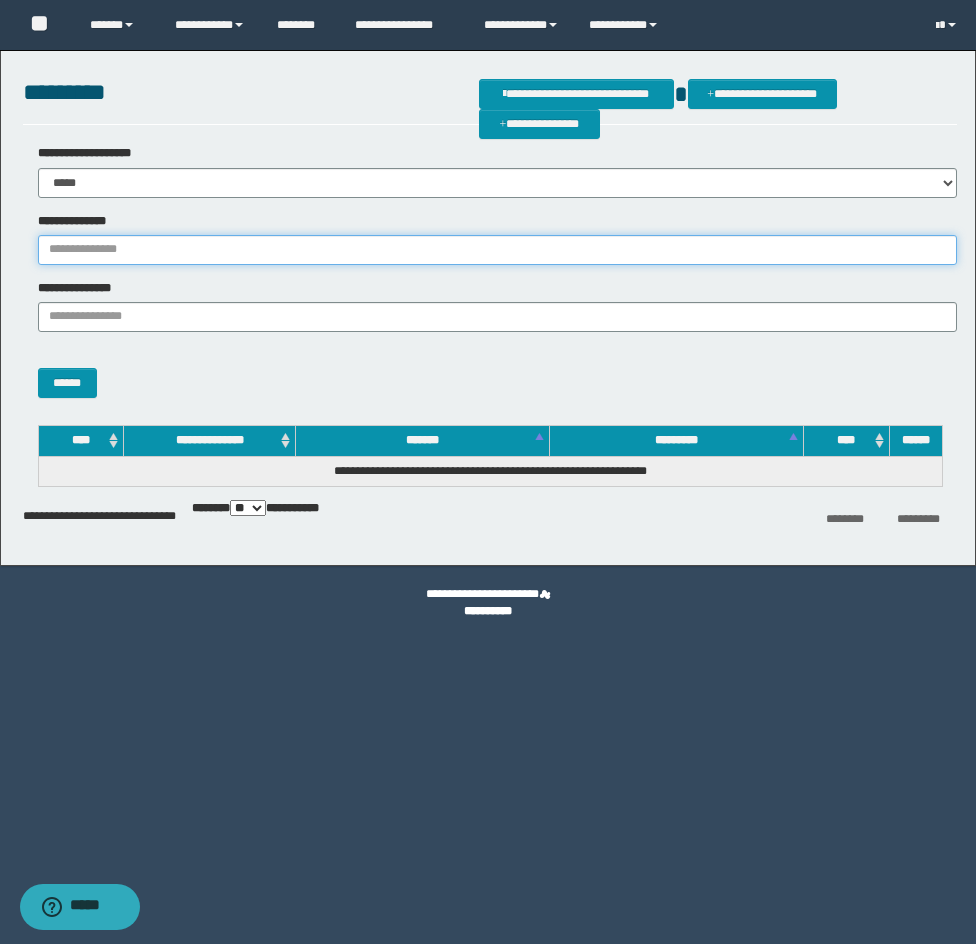 click on "**********" at bounding box center (497, 250) 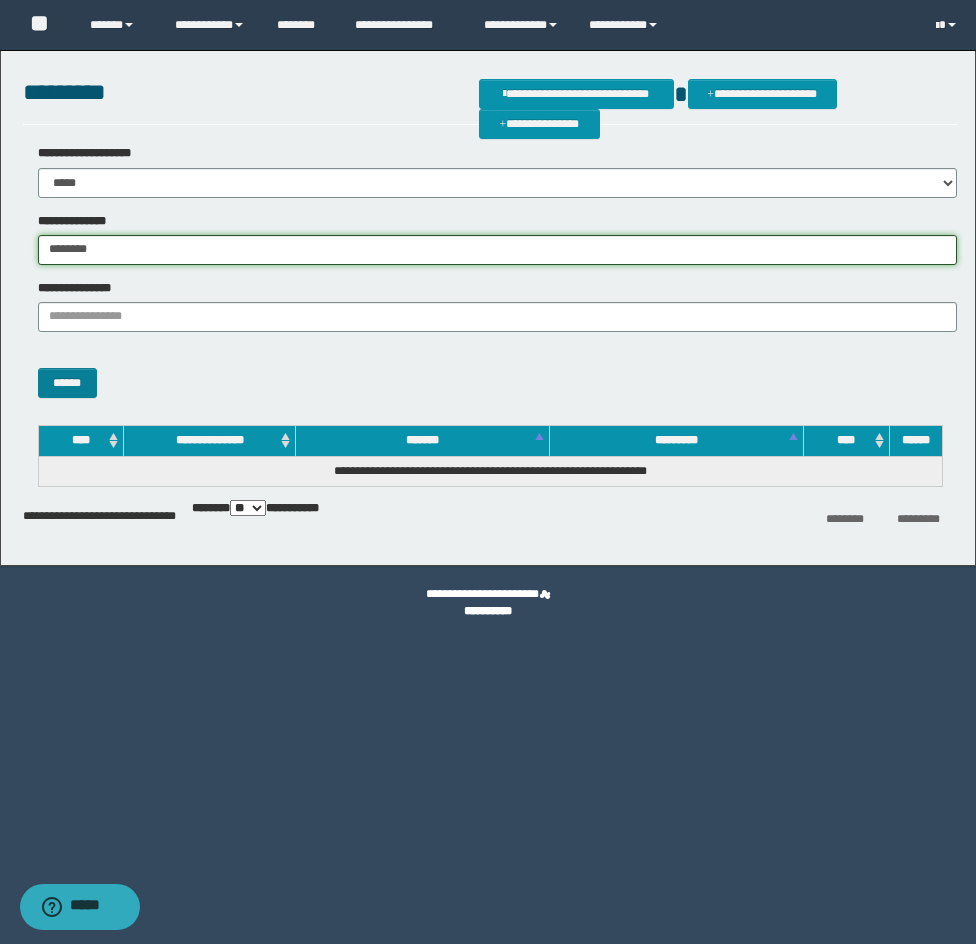 type on "********" 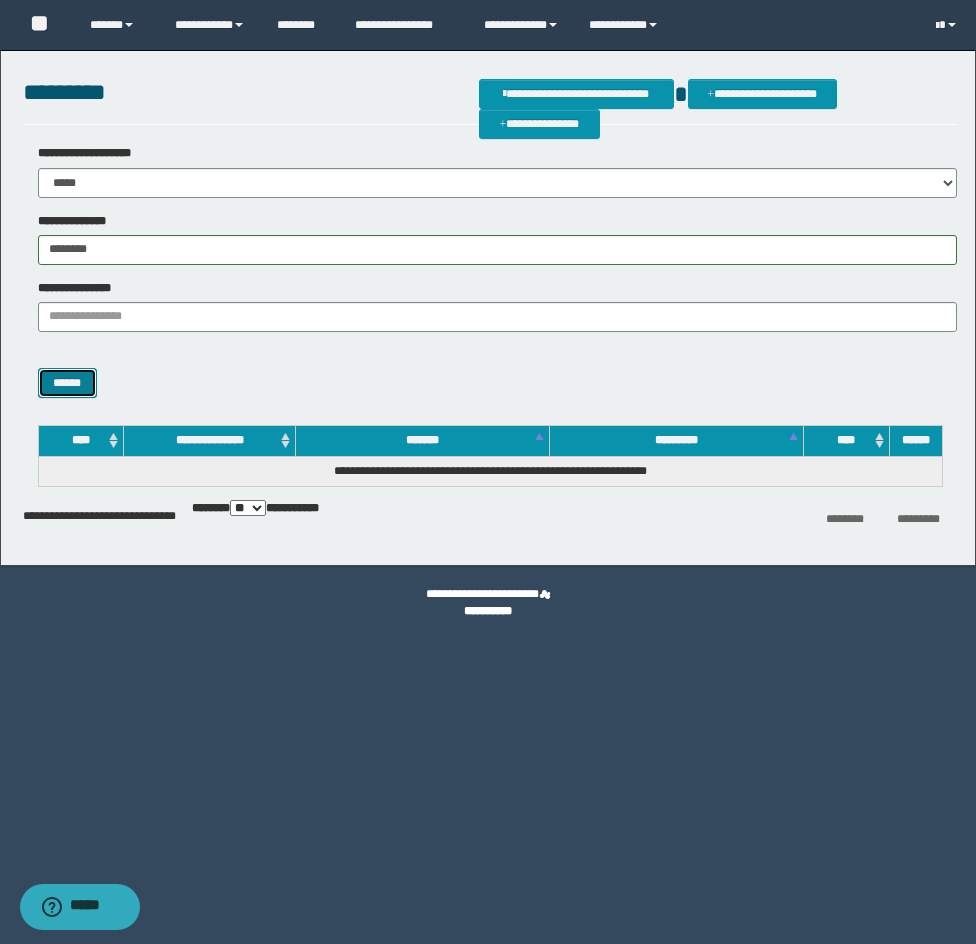 click on "******" at bounding box center [67, 383] 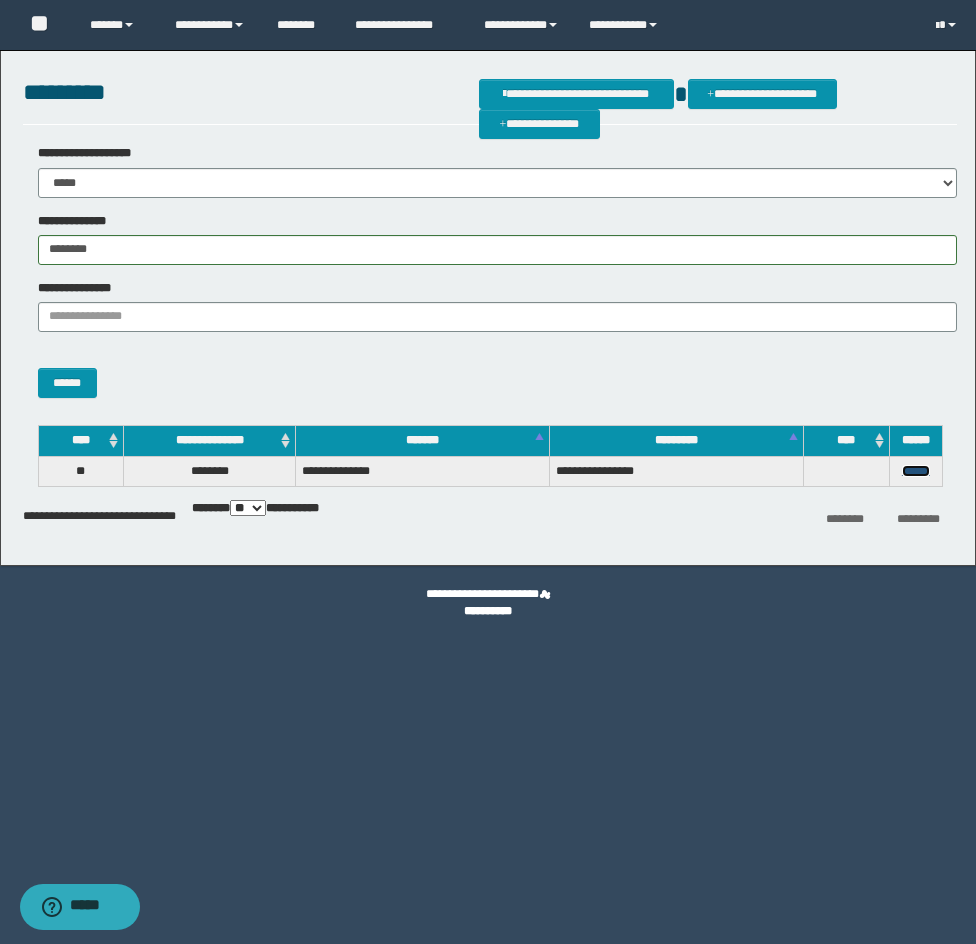 click on "******" at bounding box center [916, 471] 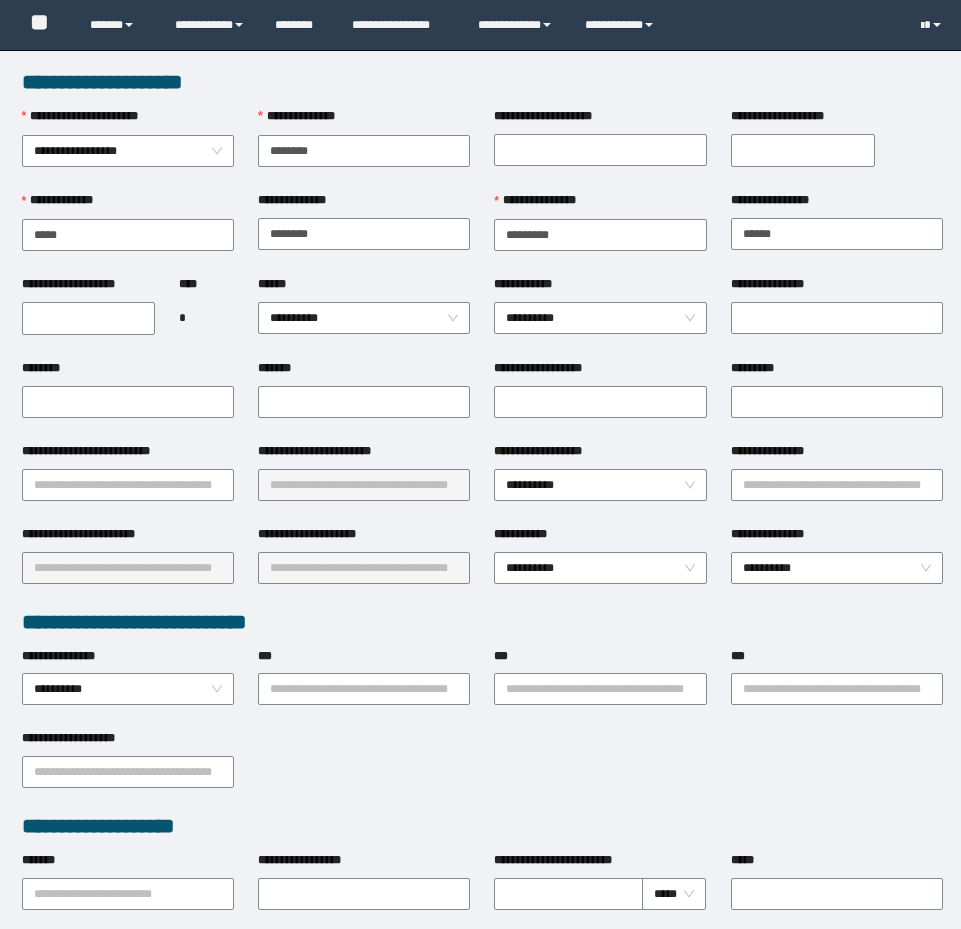 scroll, scrollTop: 0, scrollLeft: 0, axis: both 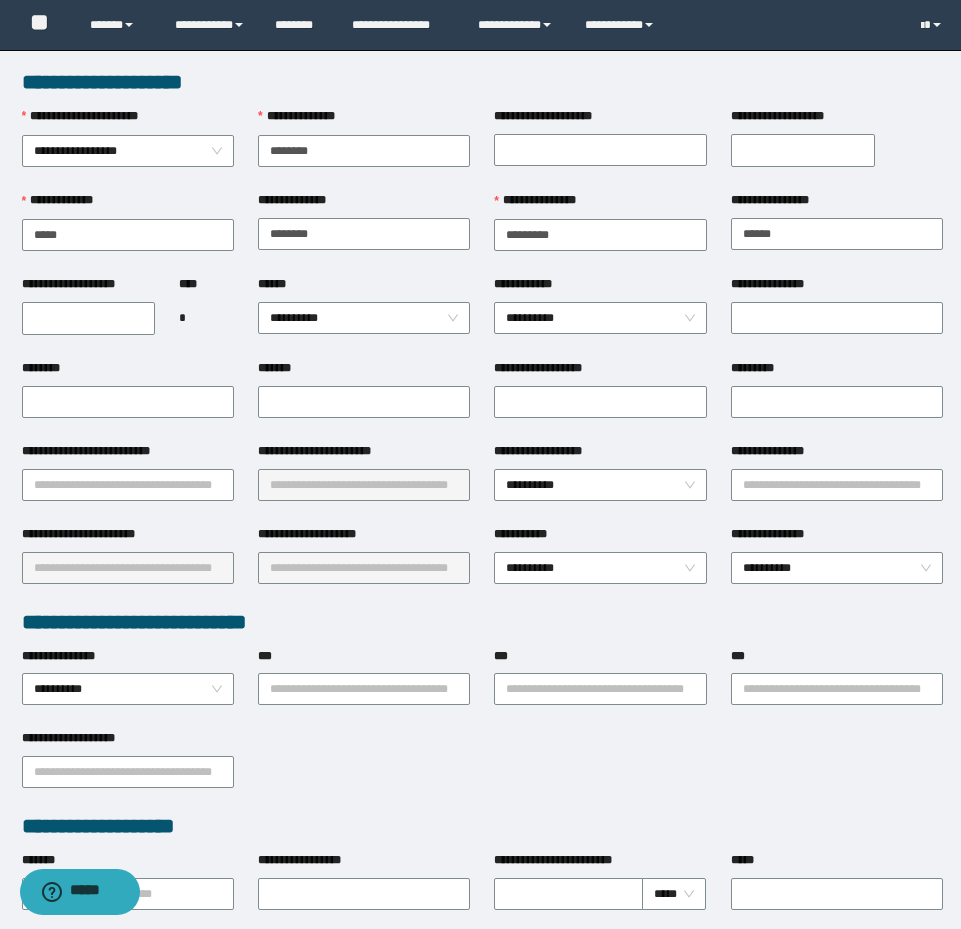 click on "**********" at bounding box center (89, 318) 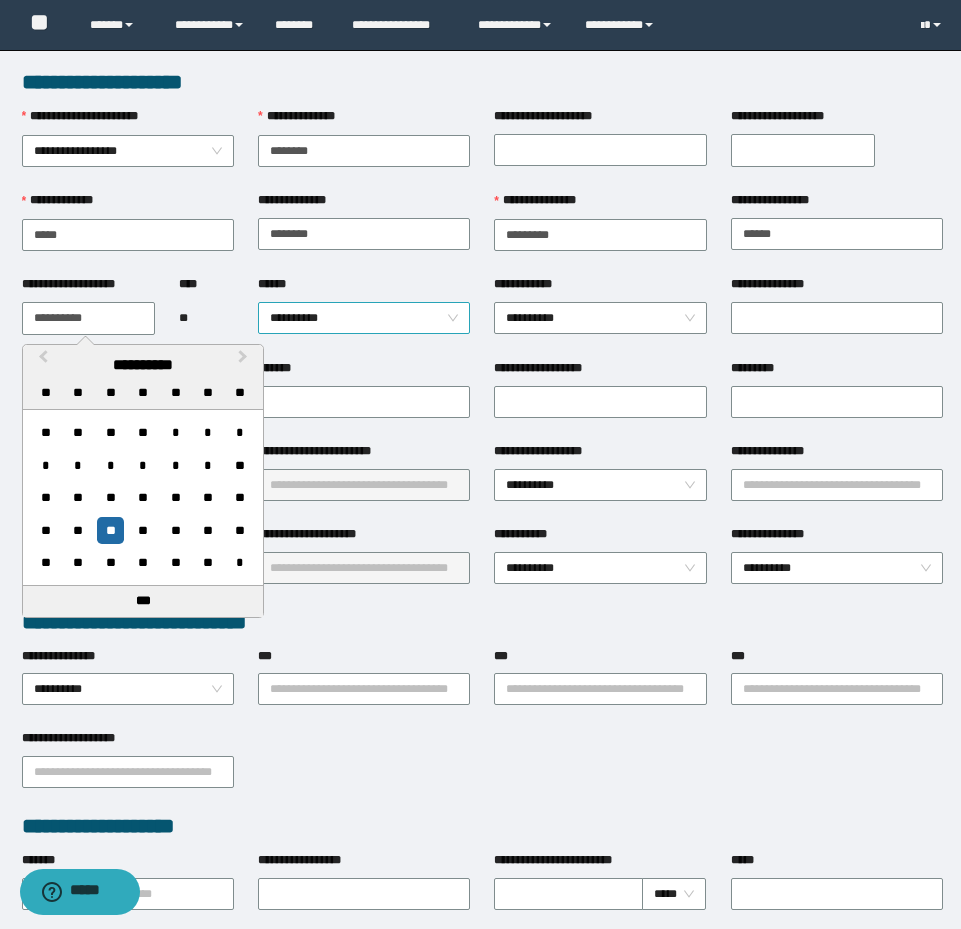 type on "**********" 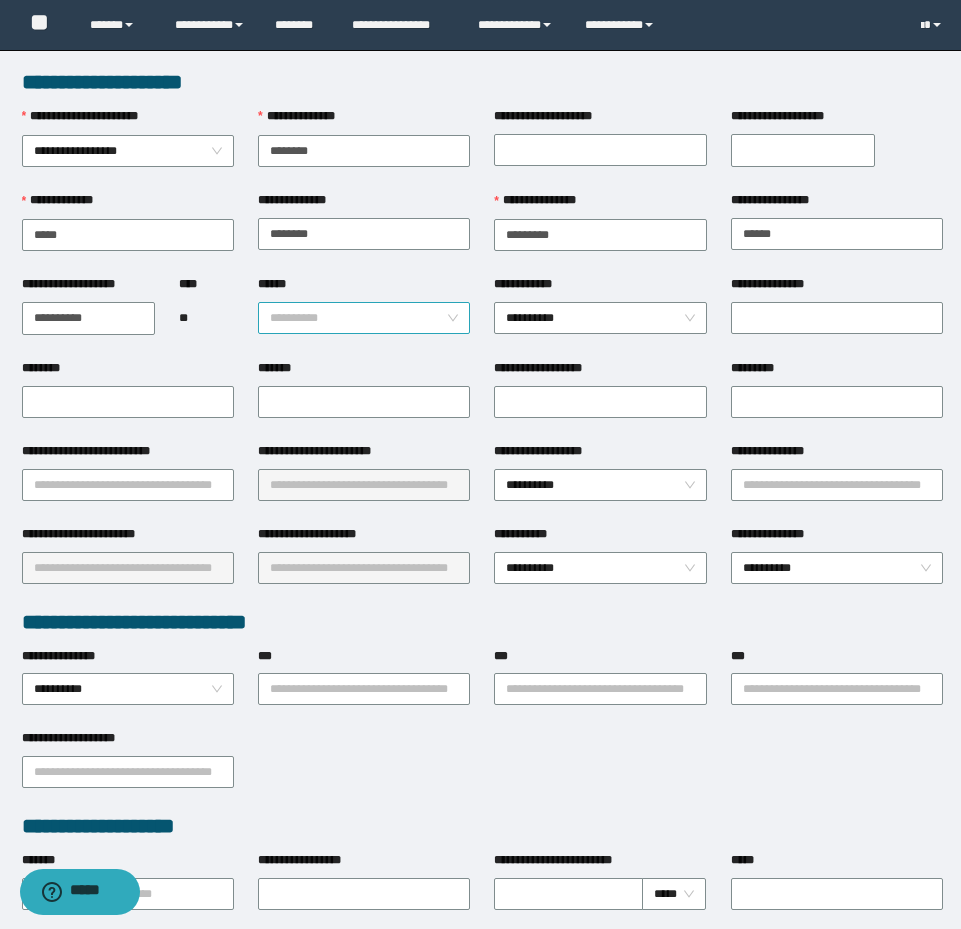 click on "**********" at bounding box center [364, 318] 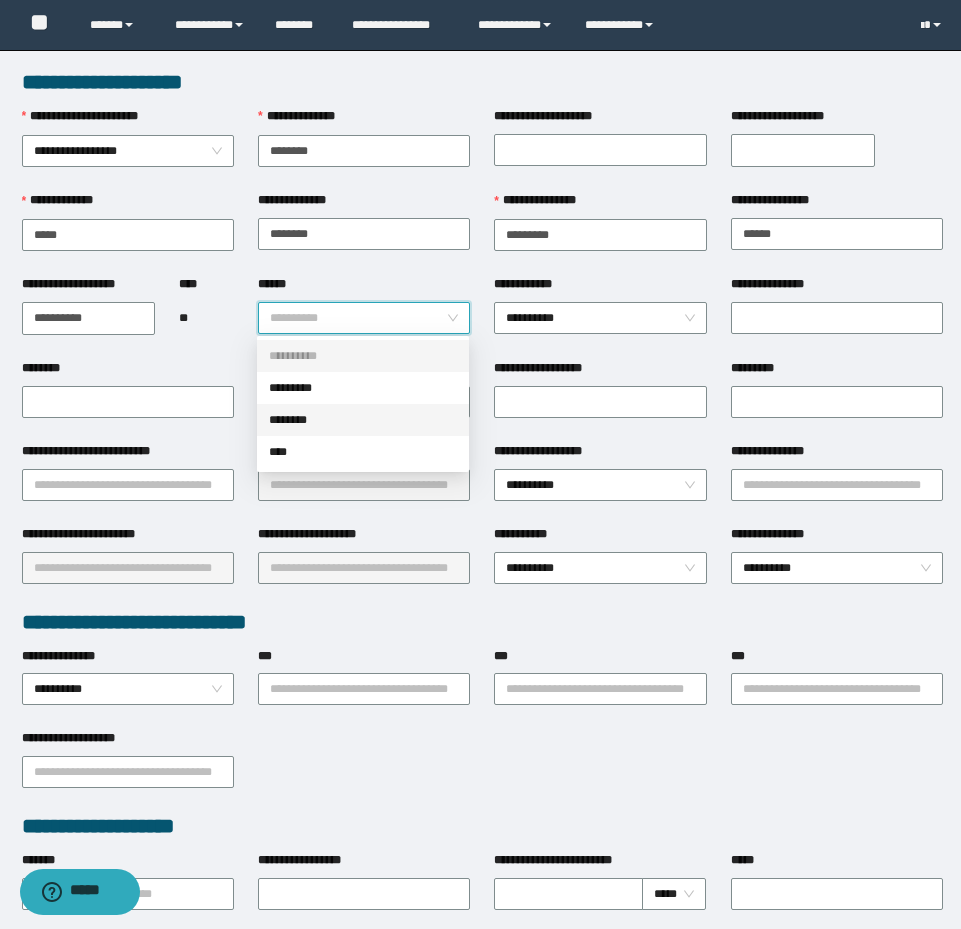 click on "********" at bounding box center [363, 420] 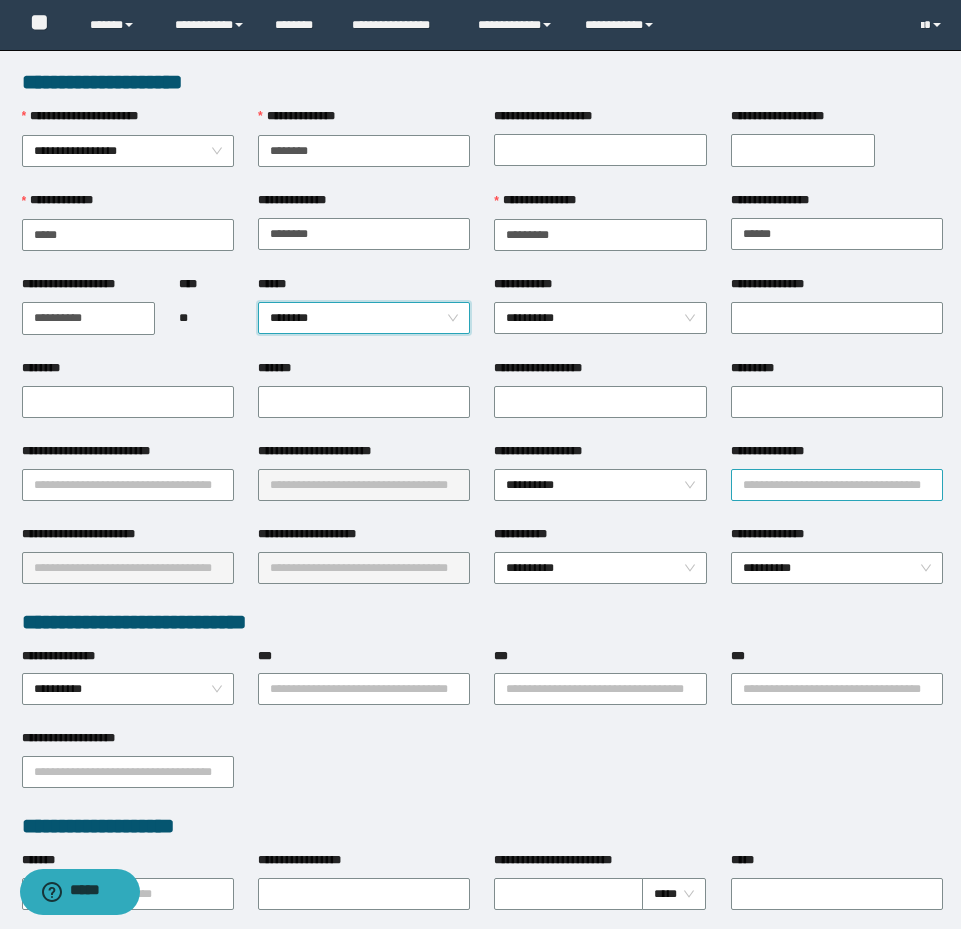 click on "**********" at bounding box center (837, 485) 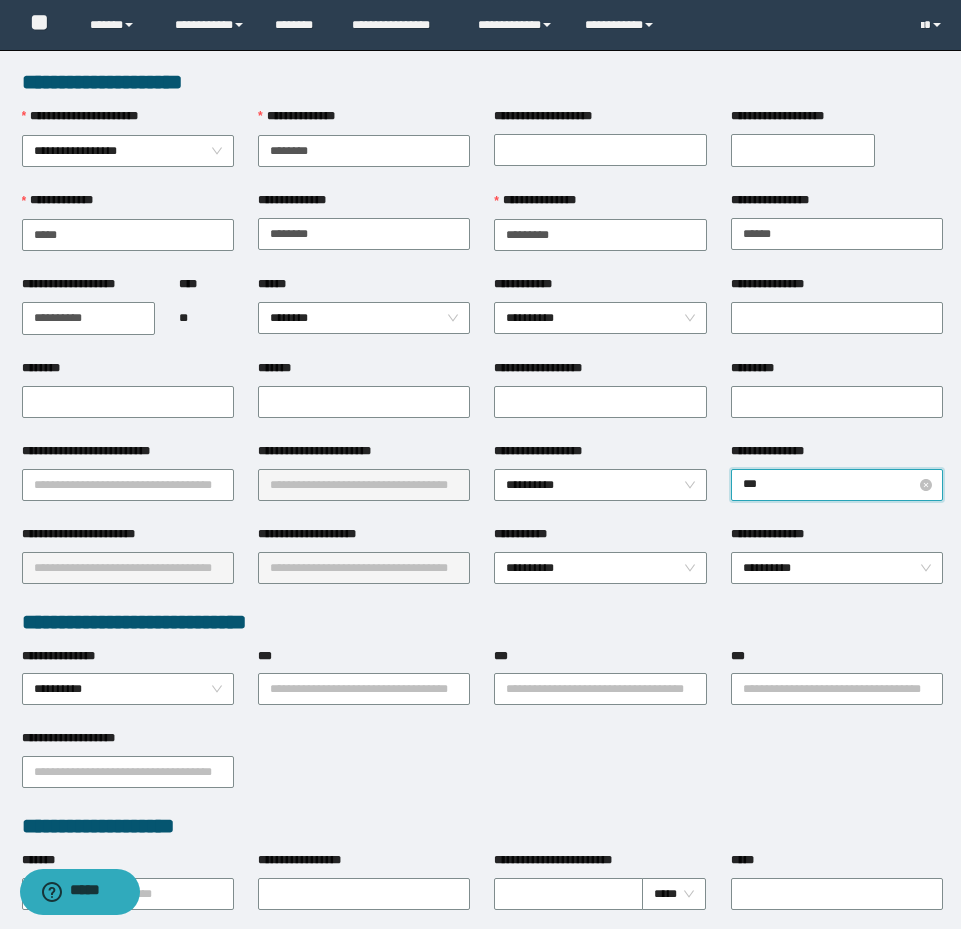 type on "****" 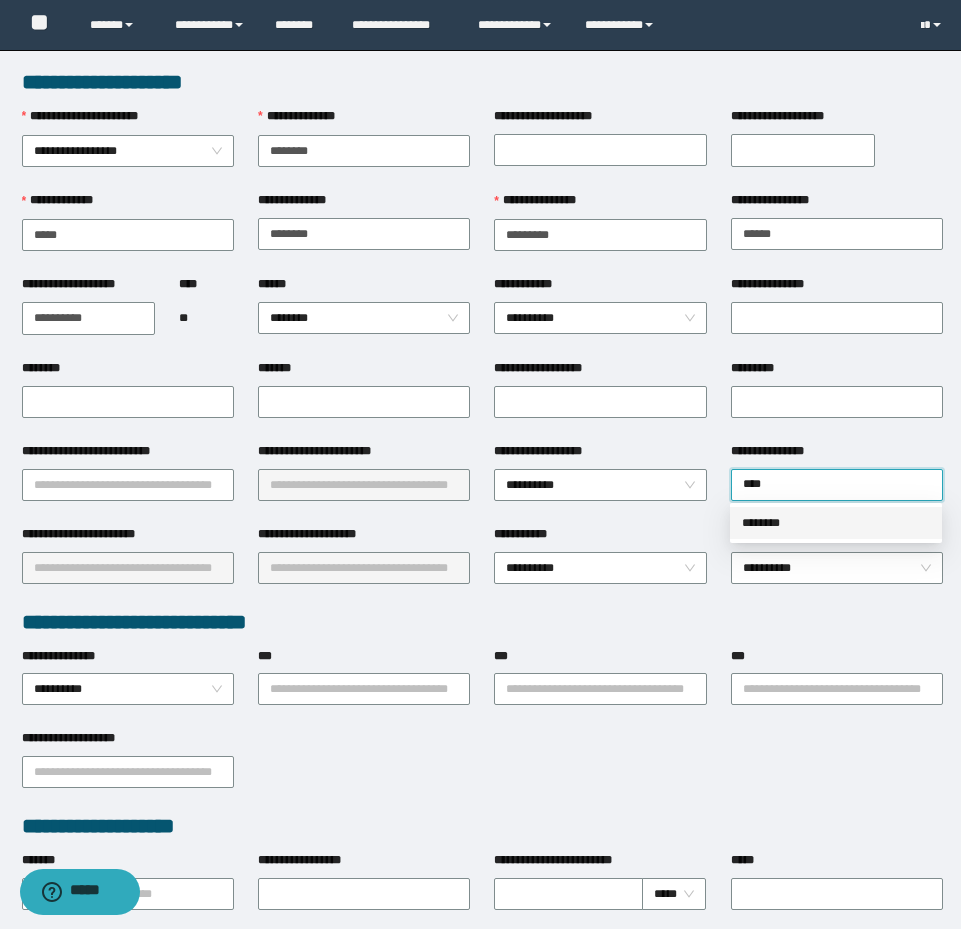 click on "********" at bounding box center [836, 523] 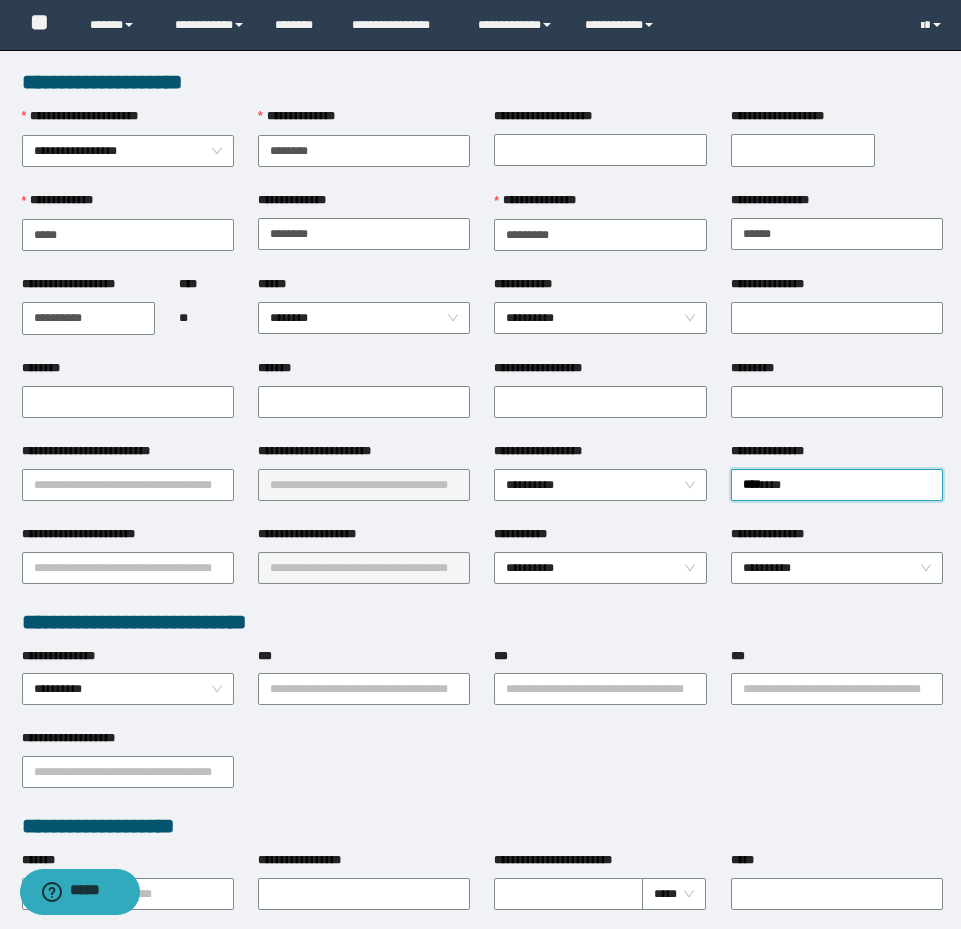click on "*********" at bounding box center [837, 400] 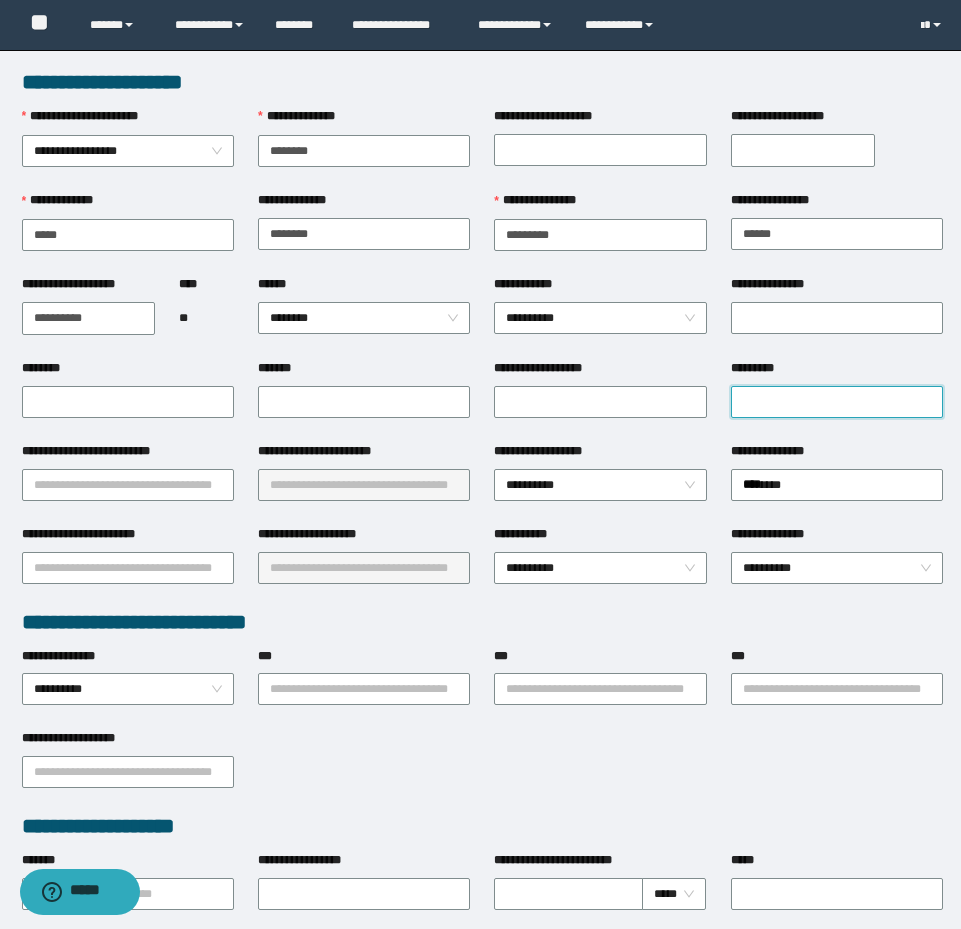 click on "*********" at bounding box center [837, 402] 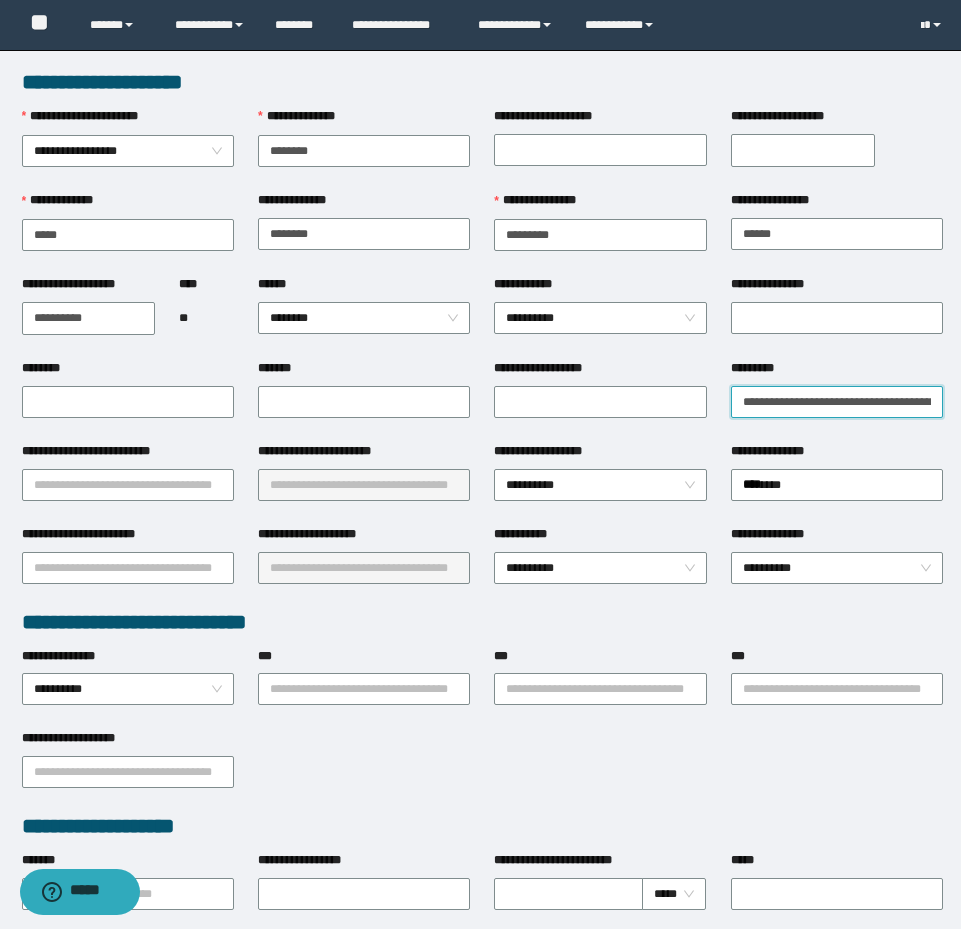 scroll, scrollTop: 0, scrollLeft: 114, axis: horizontal 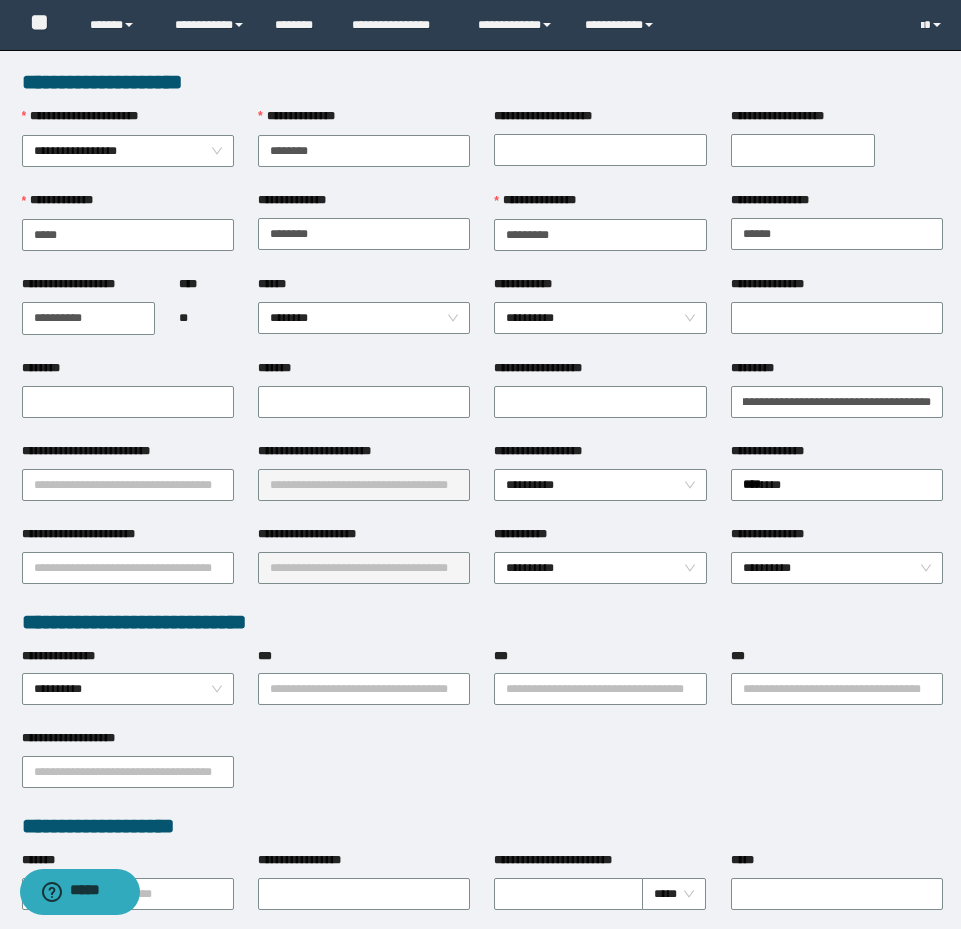 click on "**********" at bounding box center (837, 400) 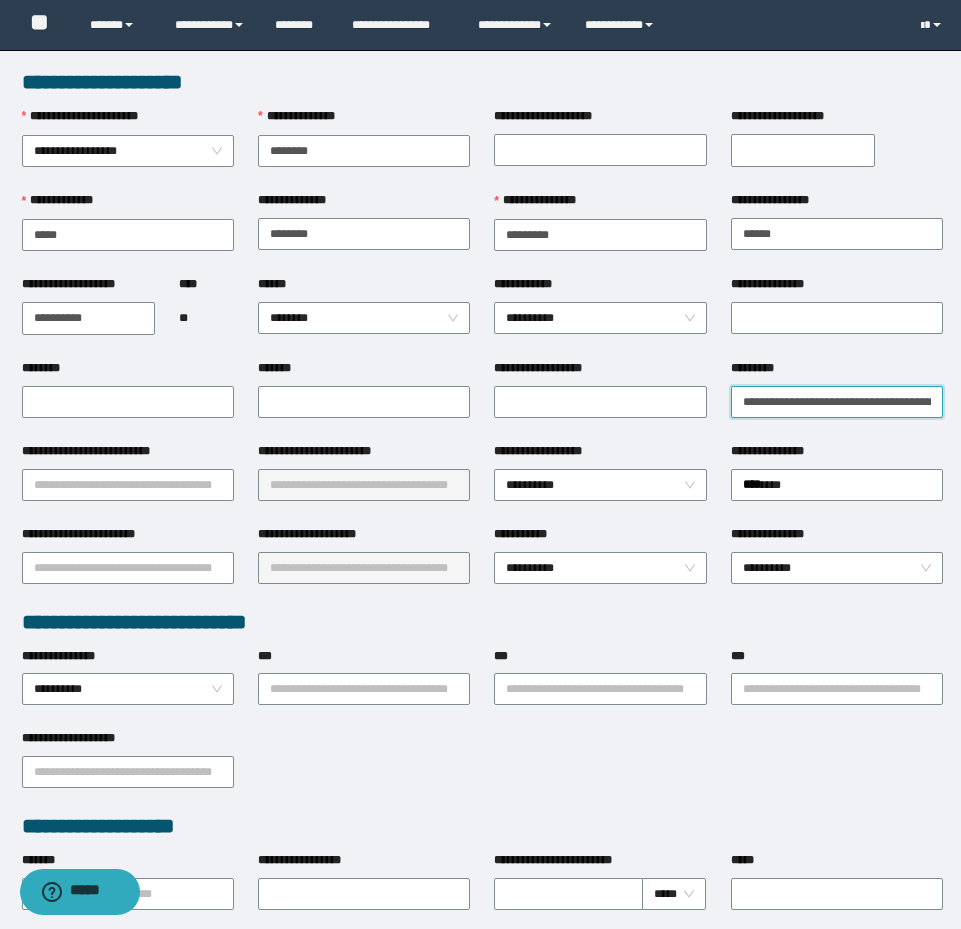 drag, startPoint x: 800, startPoint y: 396, endPoint x: 708, endPoint y: 398, distance: 92.021736 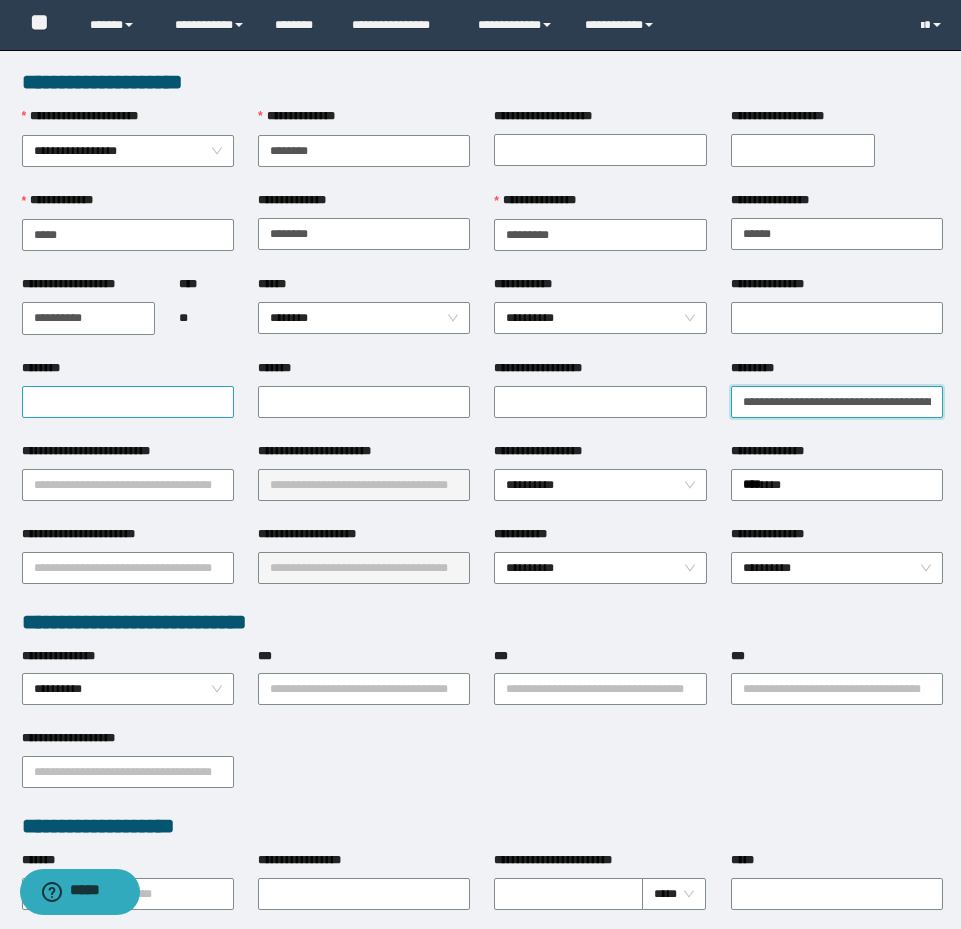 type on "**********" 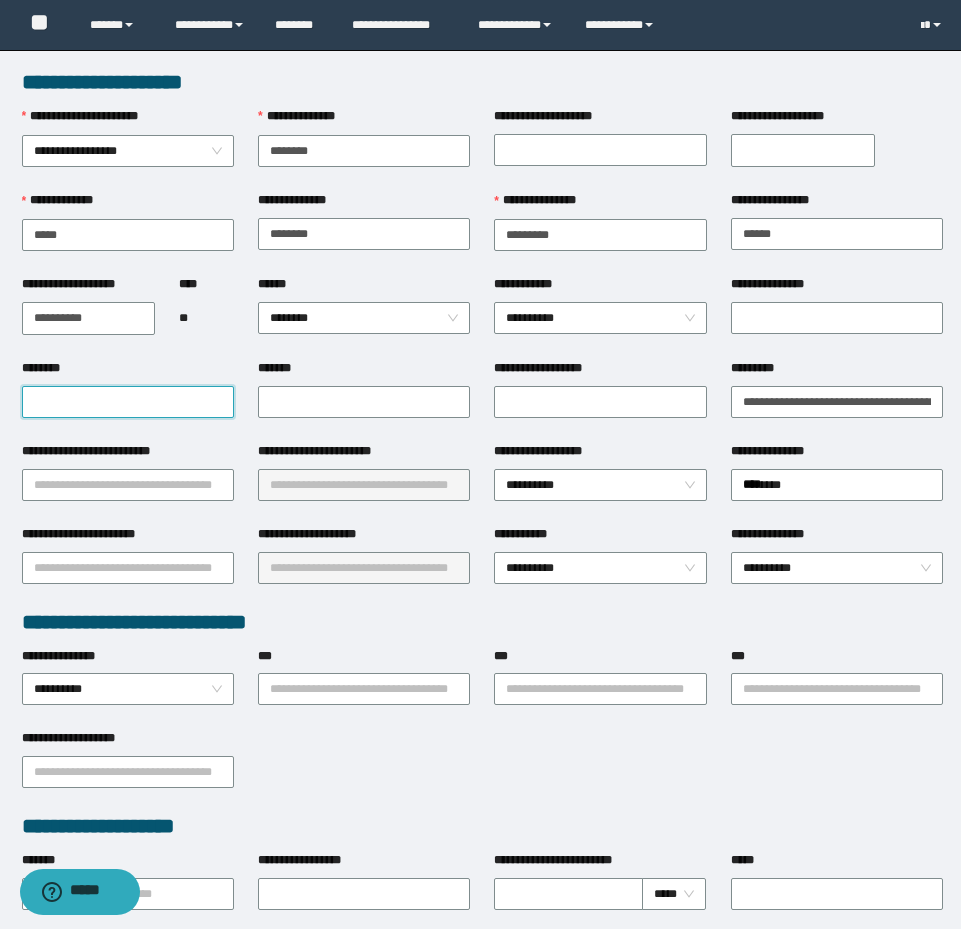 click on "********" at bounding box center (128, 402) 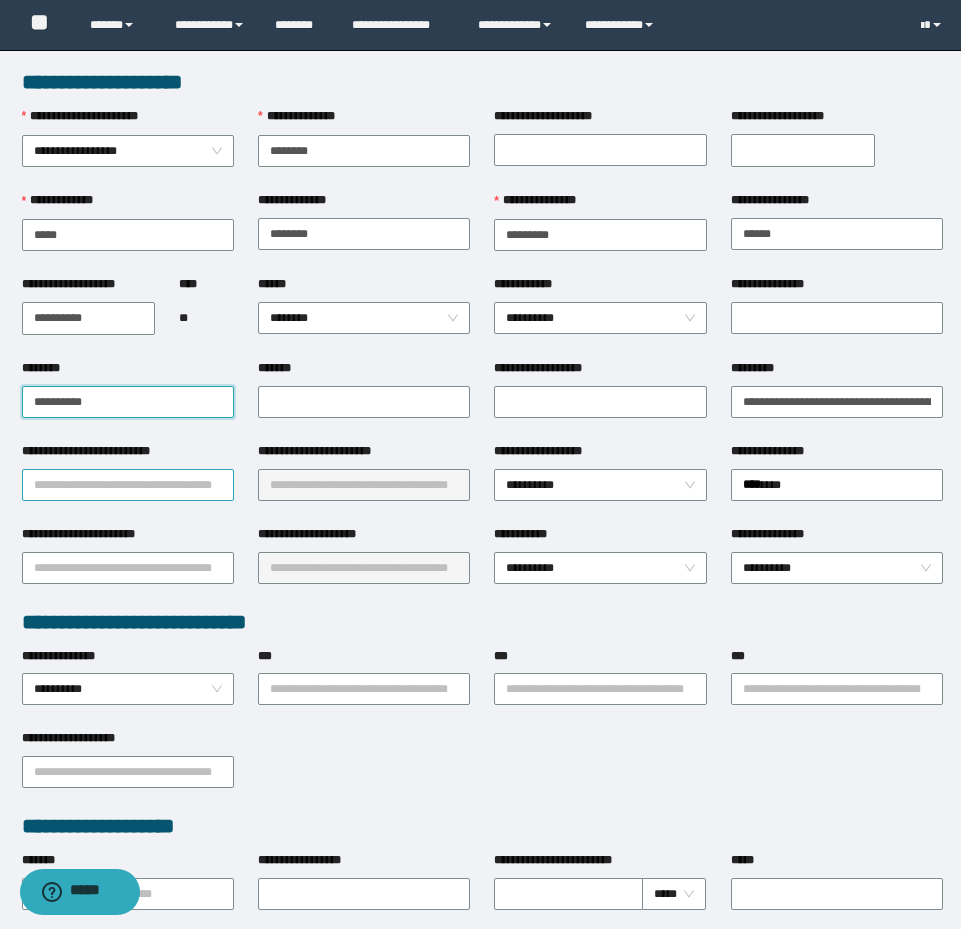 type on "**********" 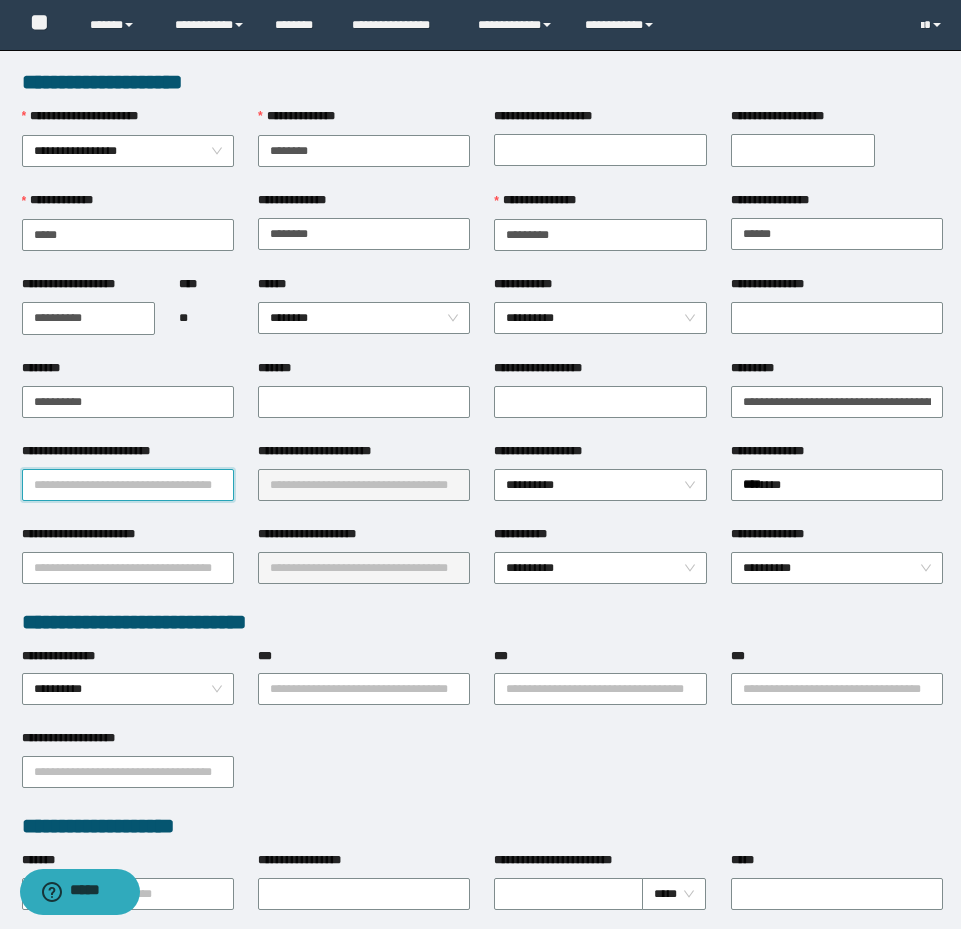 click on "**********" at bounding box center (128, 485) 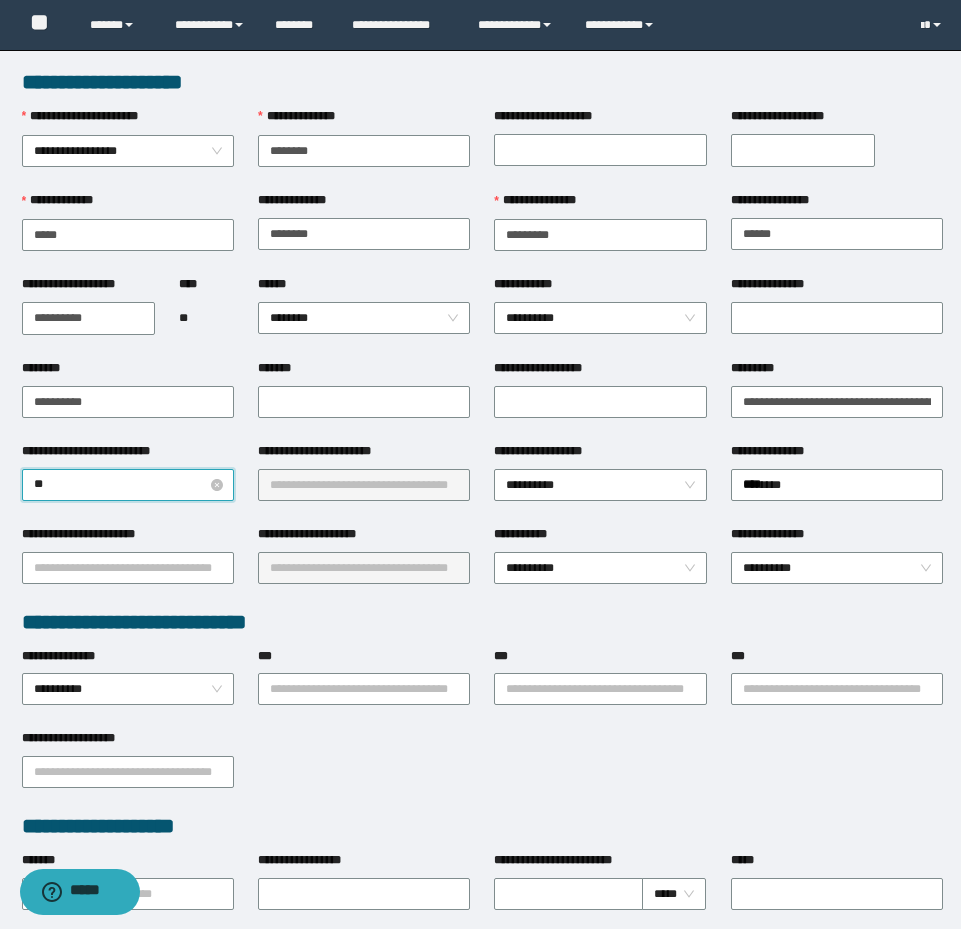type on "***" 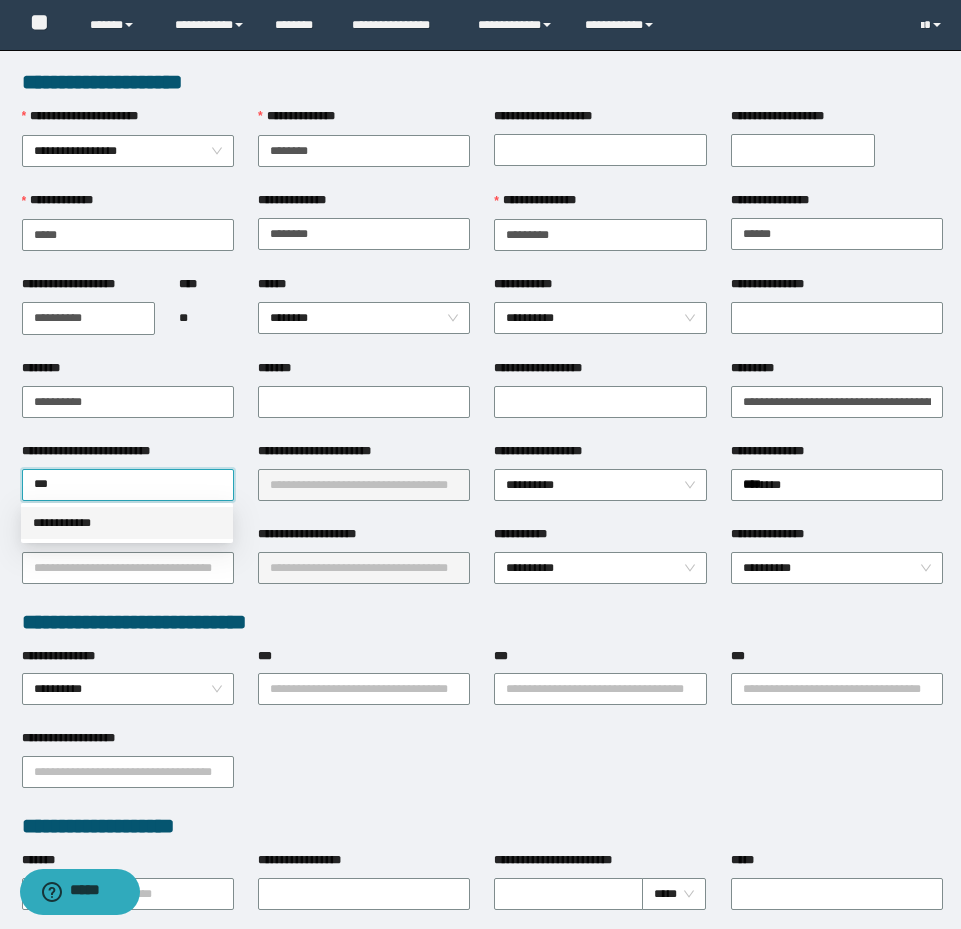 click on "**********" at bounding box center [127, 523] 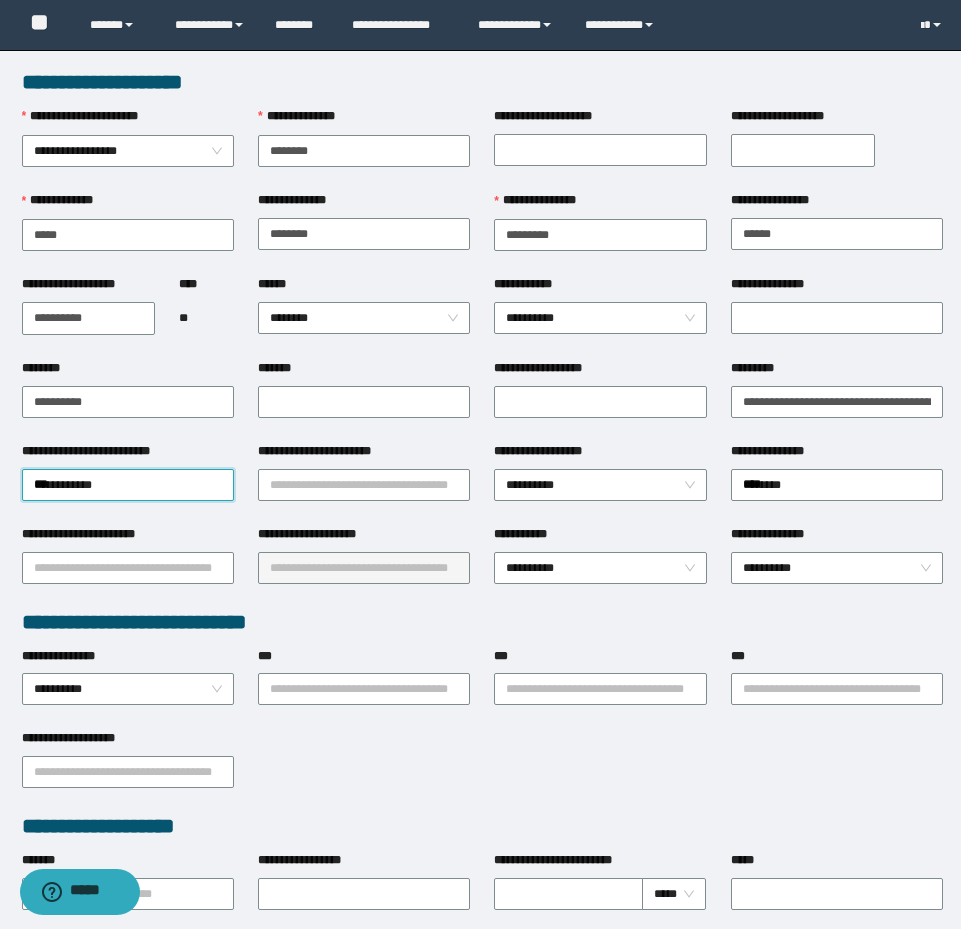 click on "**********" at bounding box center [364, 483] 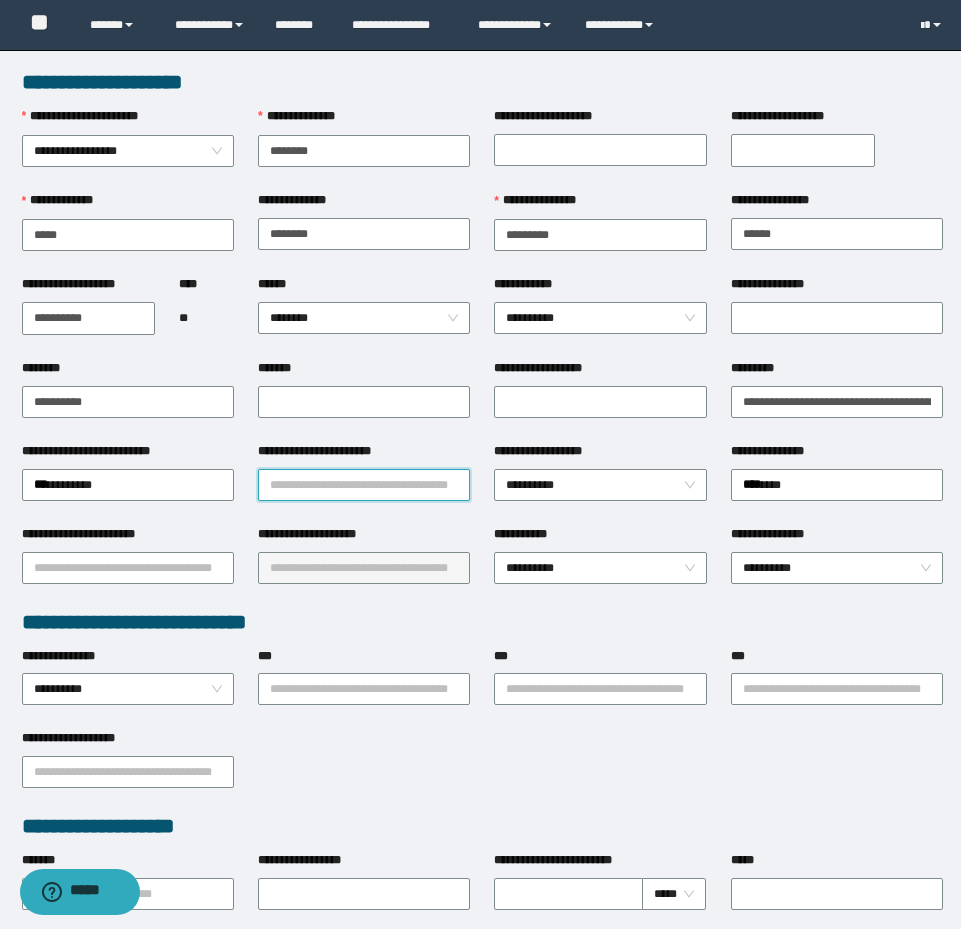 click on "**********" at bounding box center (364, 485) 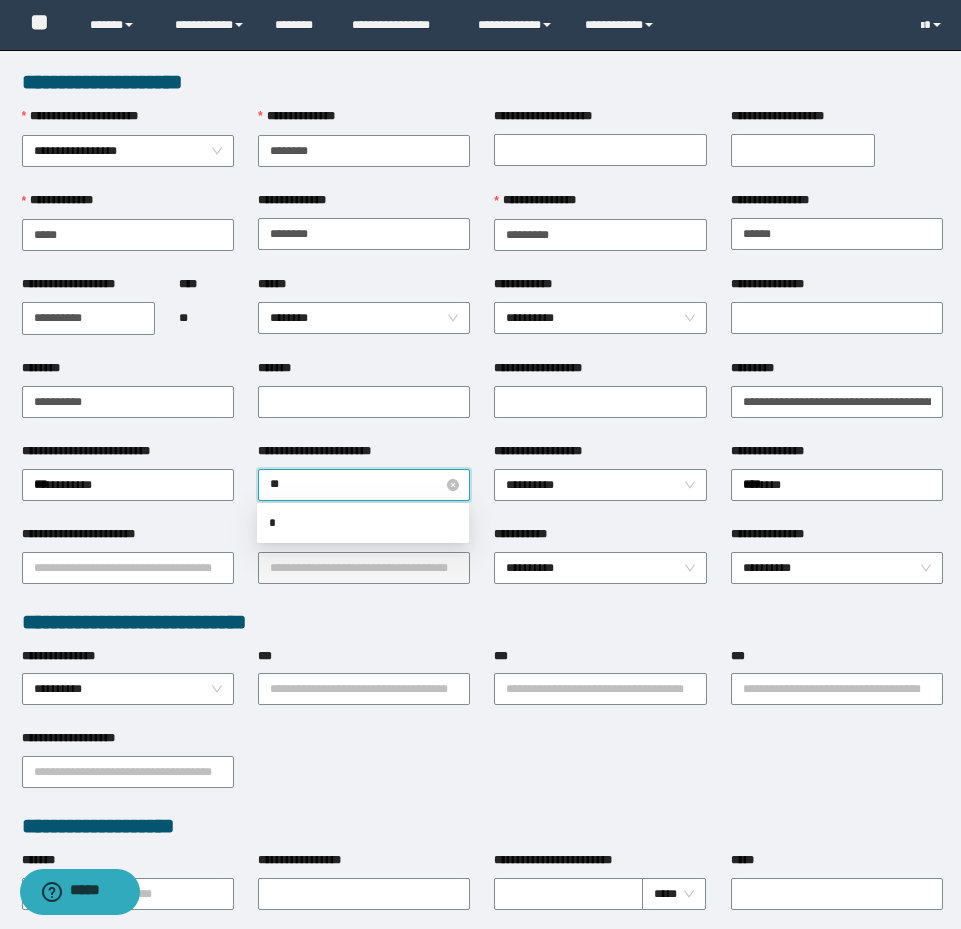 type on "***" 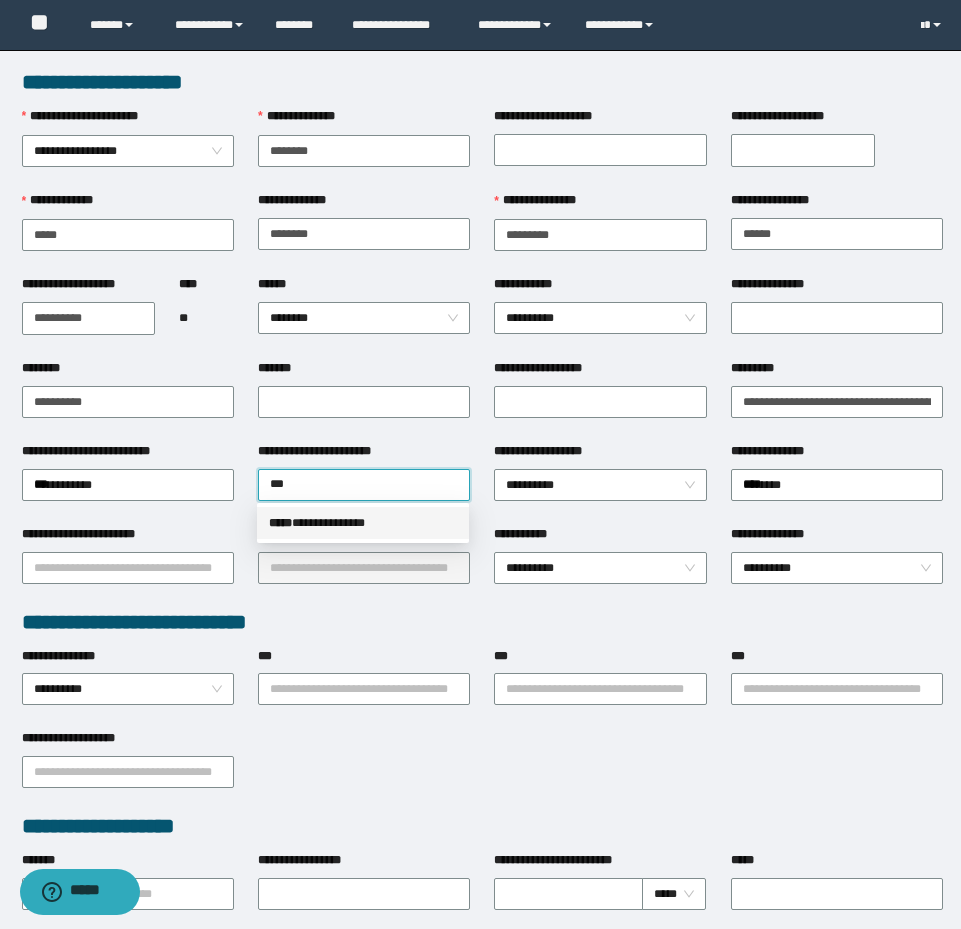 click on "**********" at bounding box center (363, 523) 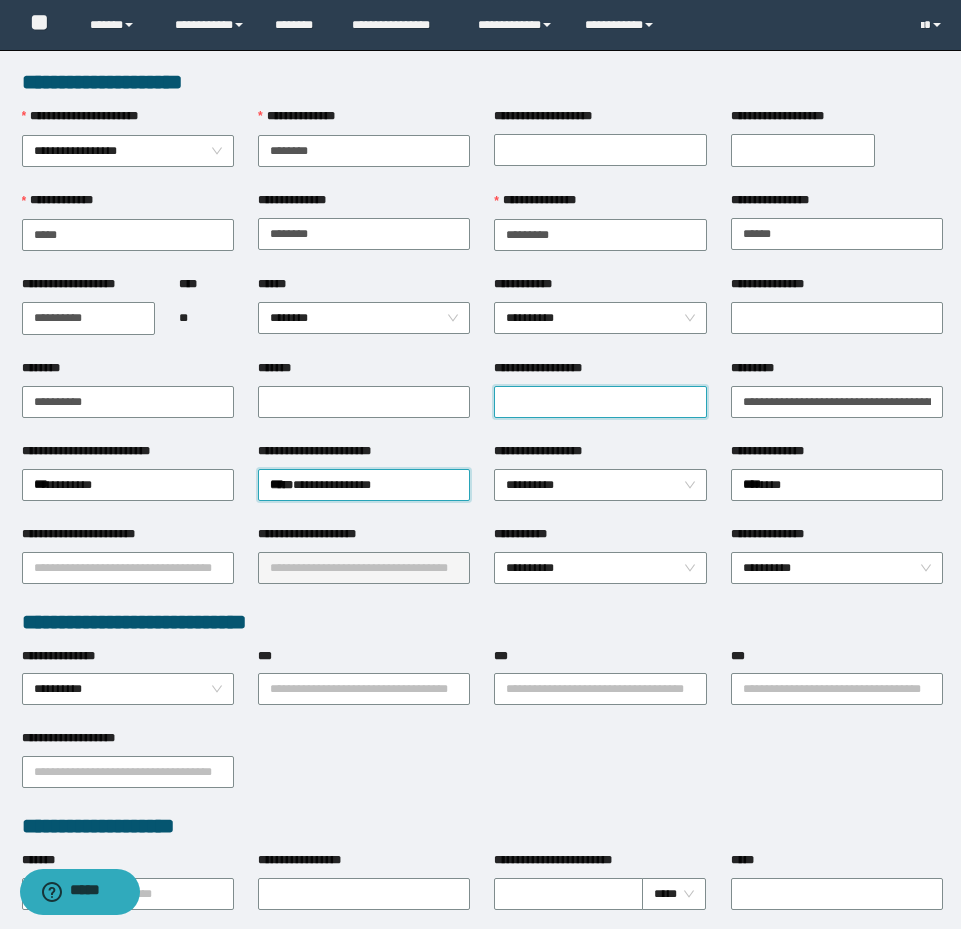 click on "**********" at bounding box center [600, 402] 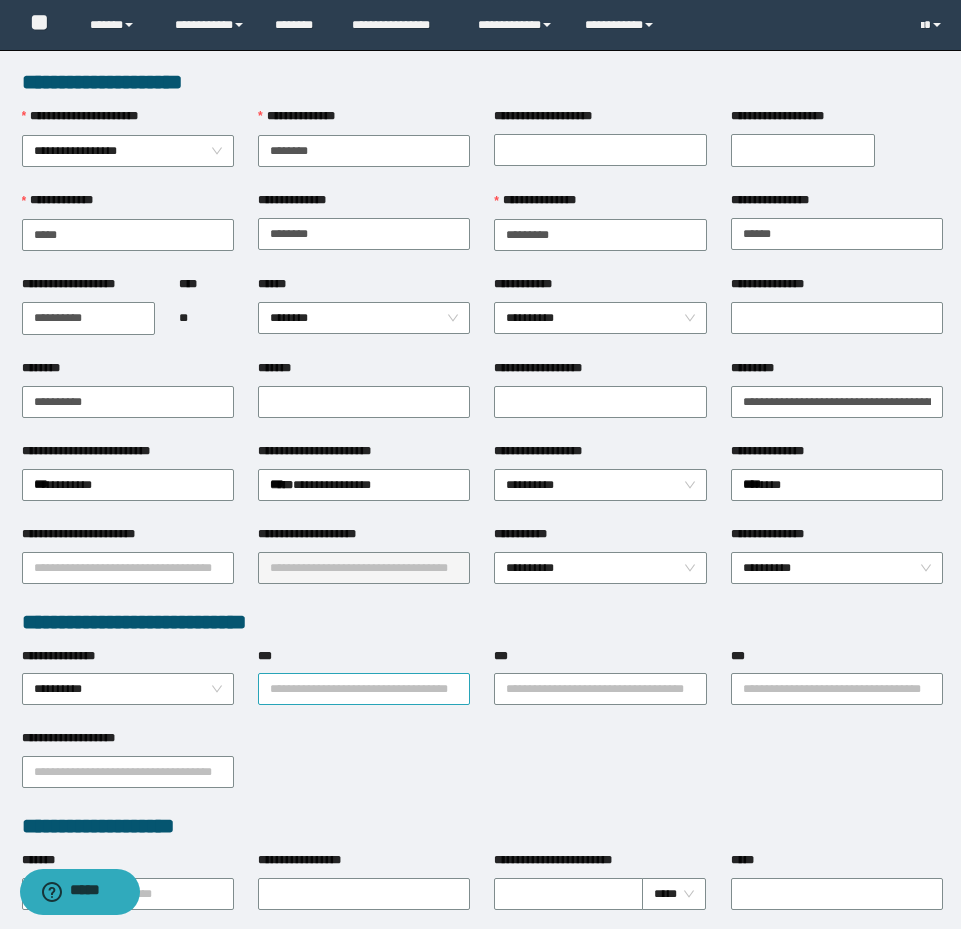 click on "***" at bounding box center (364, 689) 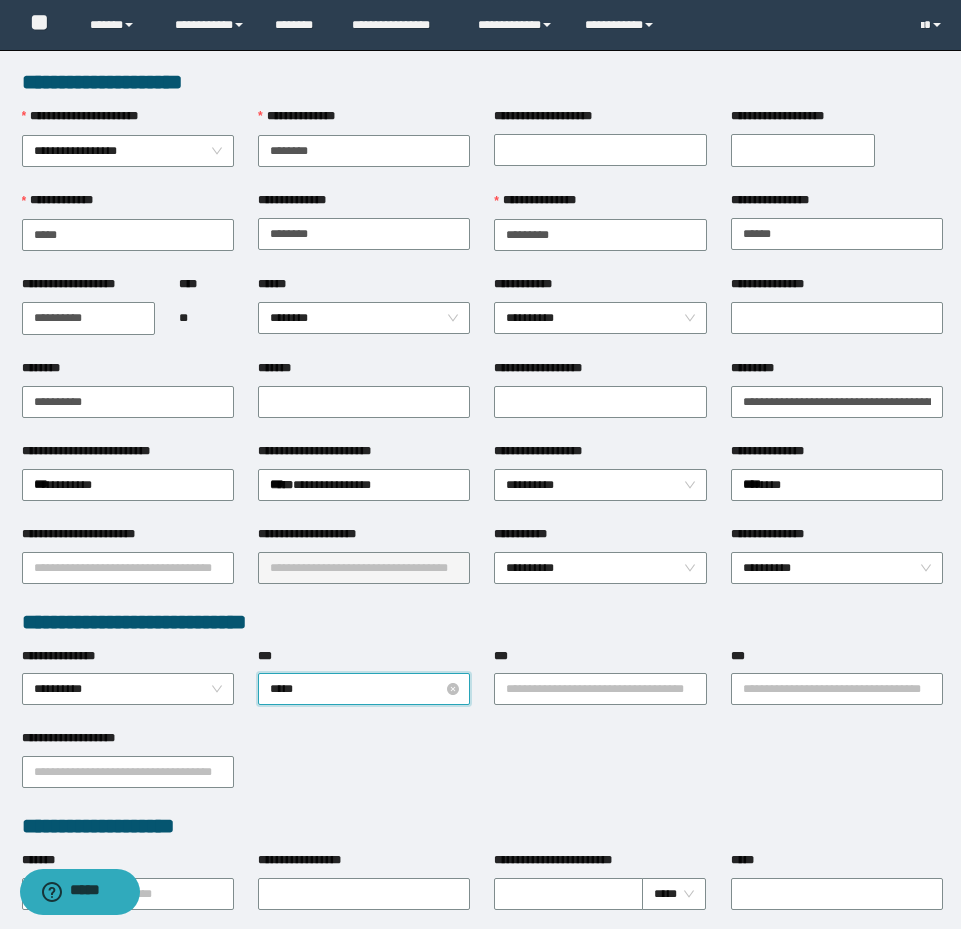 type on "******" 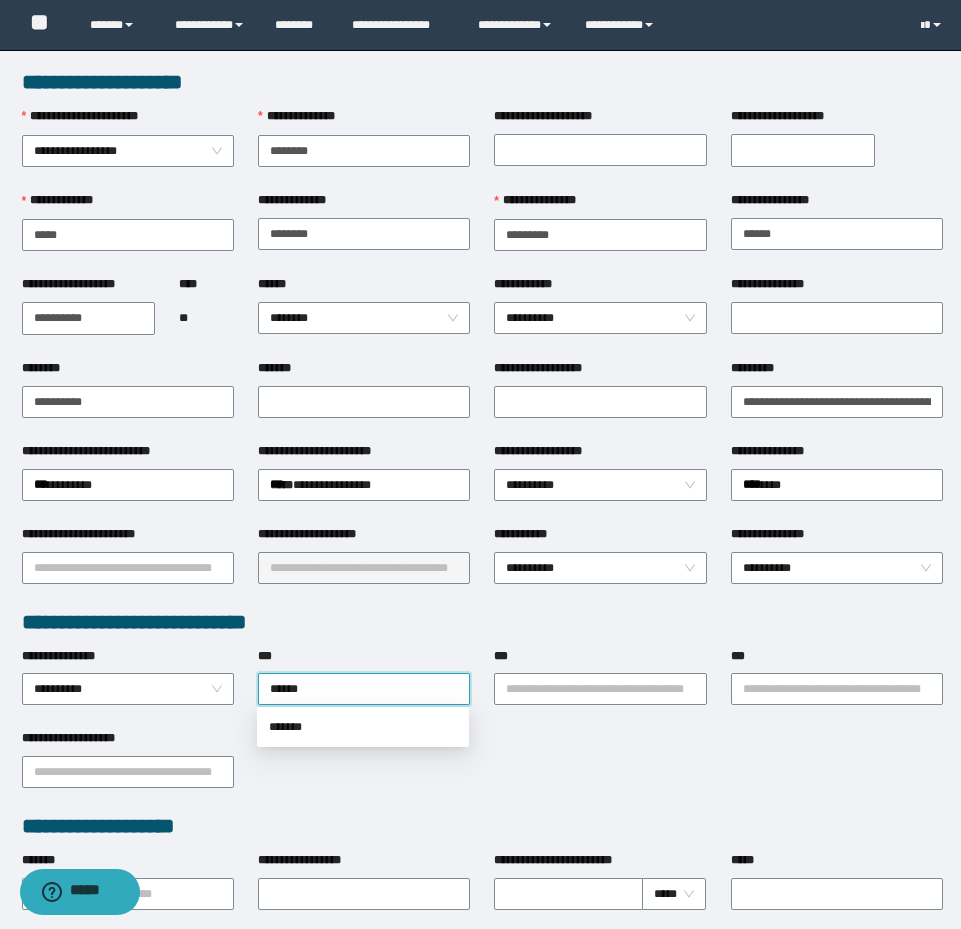 click on "**********" at bounding box center [480, 464] 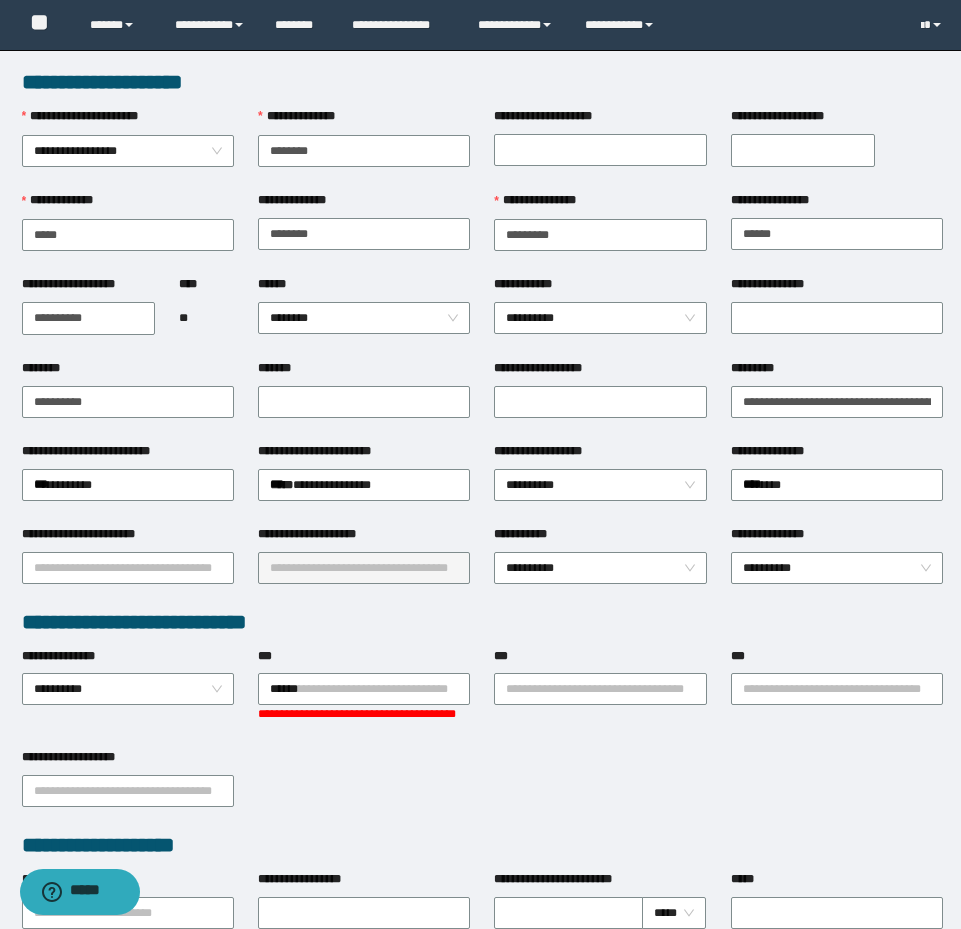 click on "**********" at bounding box center [364, 714] 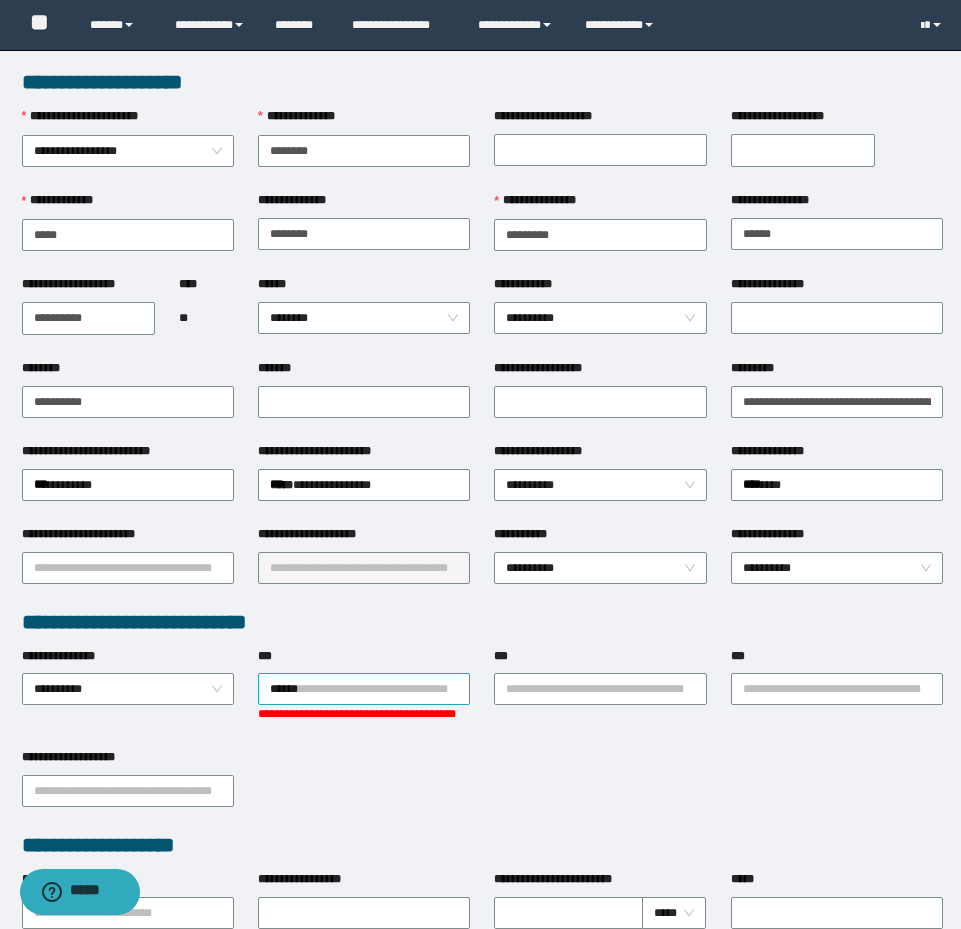 click on "******" at bounding box center [364, 689] 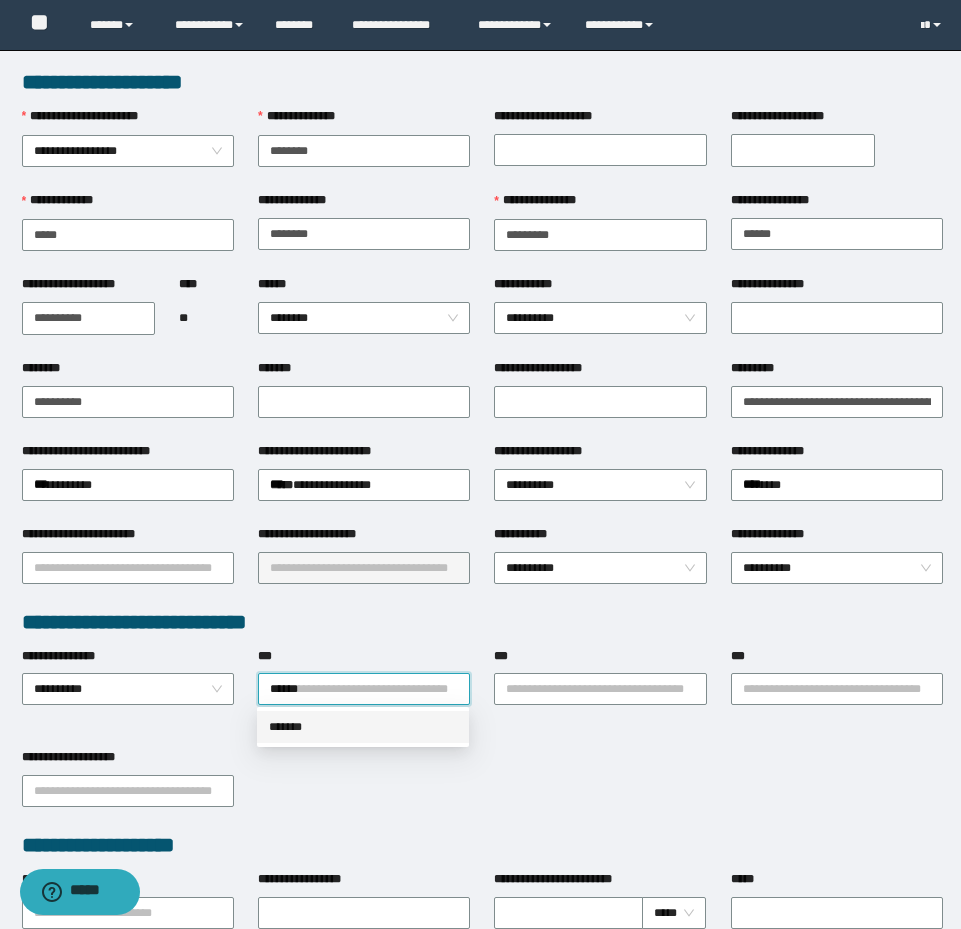 click on "*******" at bounding box center [363, 727] 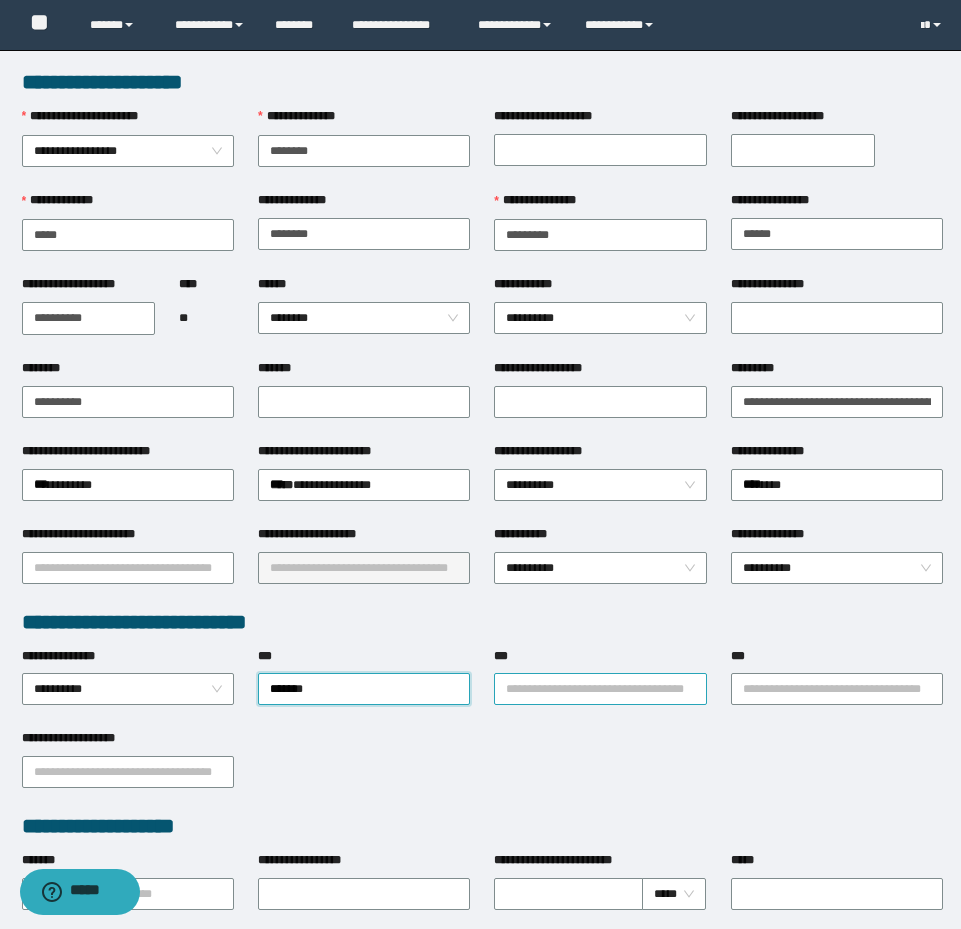 click on "**********" at bounding box center [600, 689] 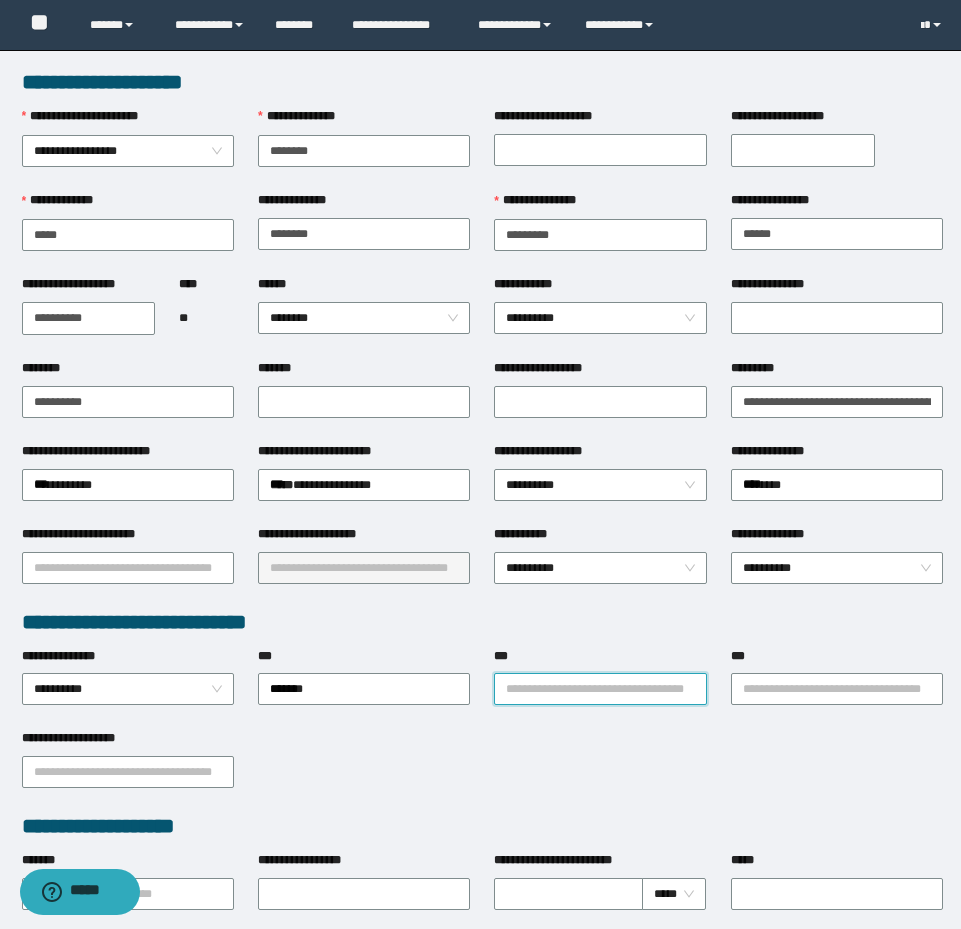 click on "***" at bounding box center [600, 689] 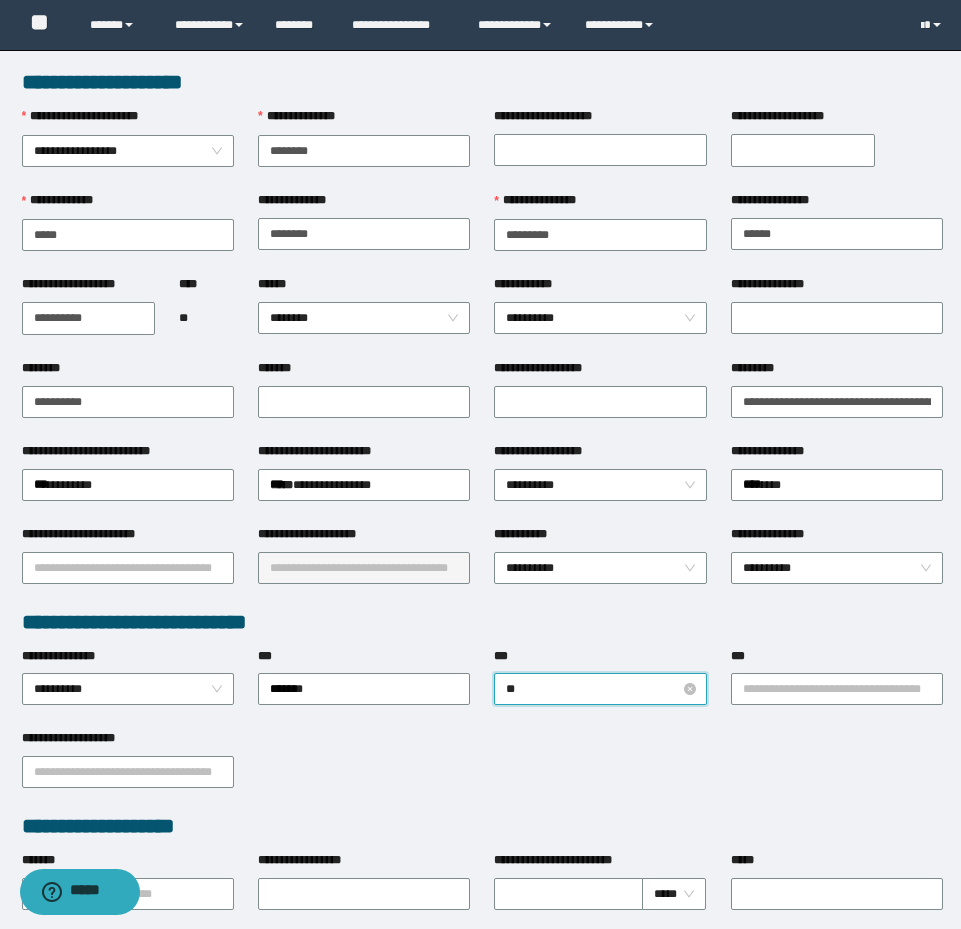 type on "***" 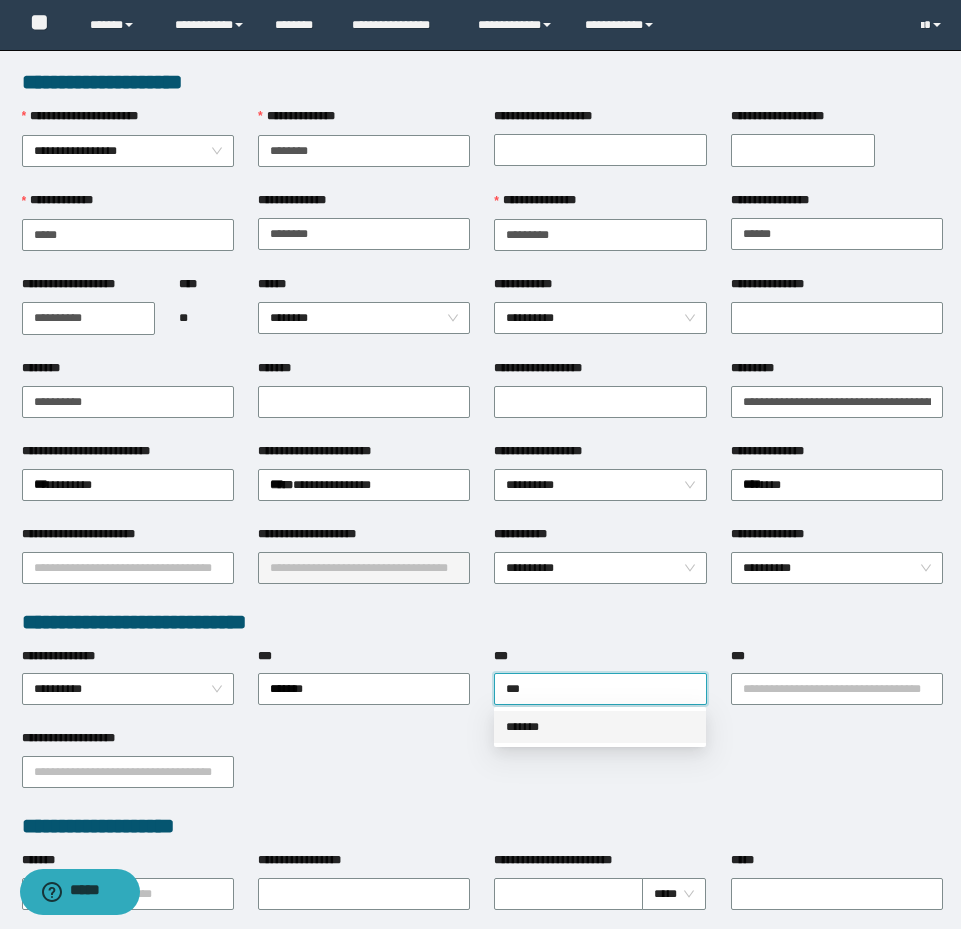click on "*******" at bounding box center (600, 727) 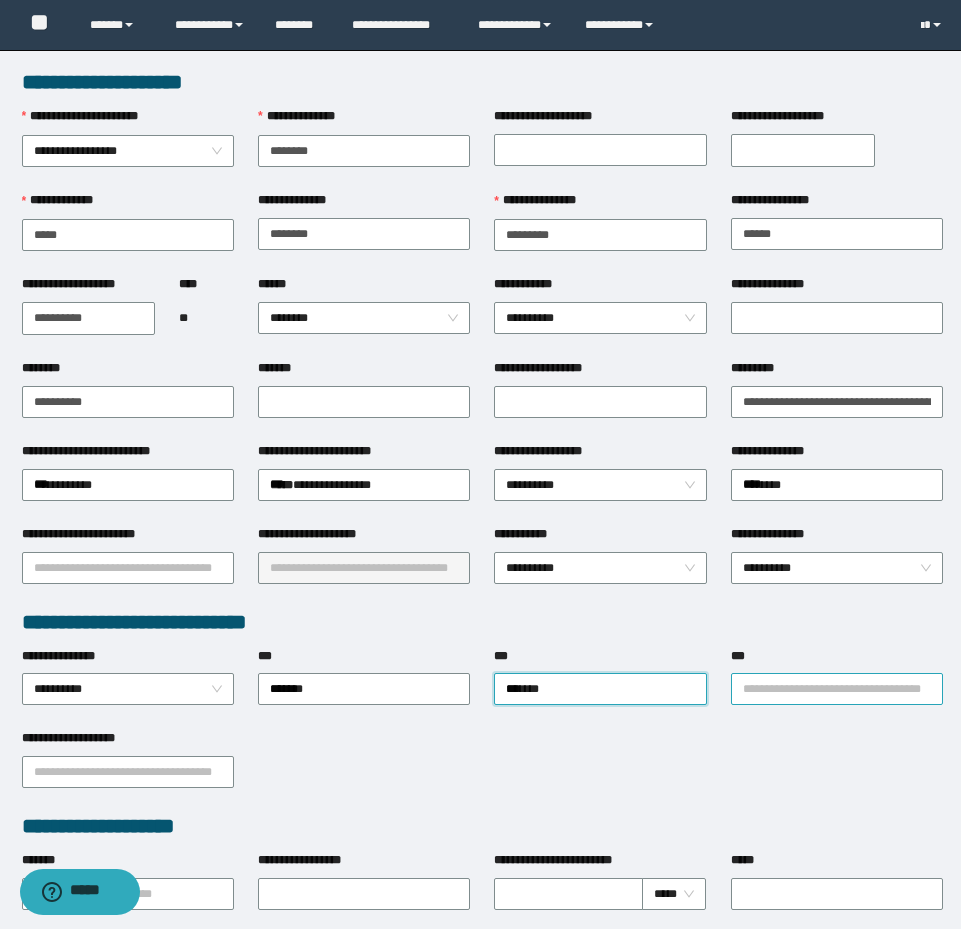click on "***" at bounding box center [837, 689] 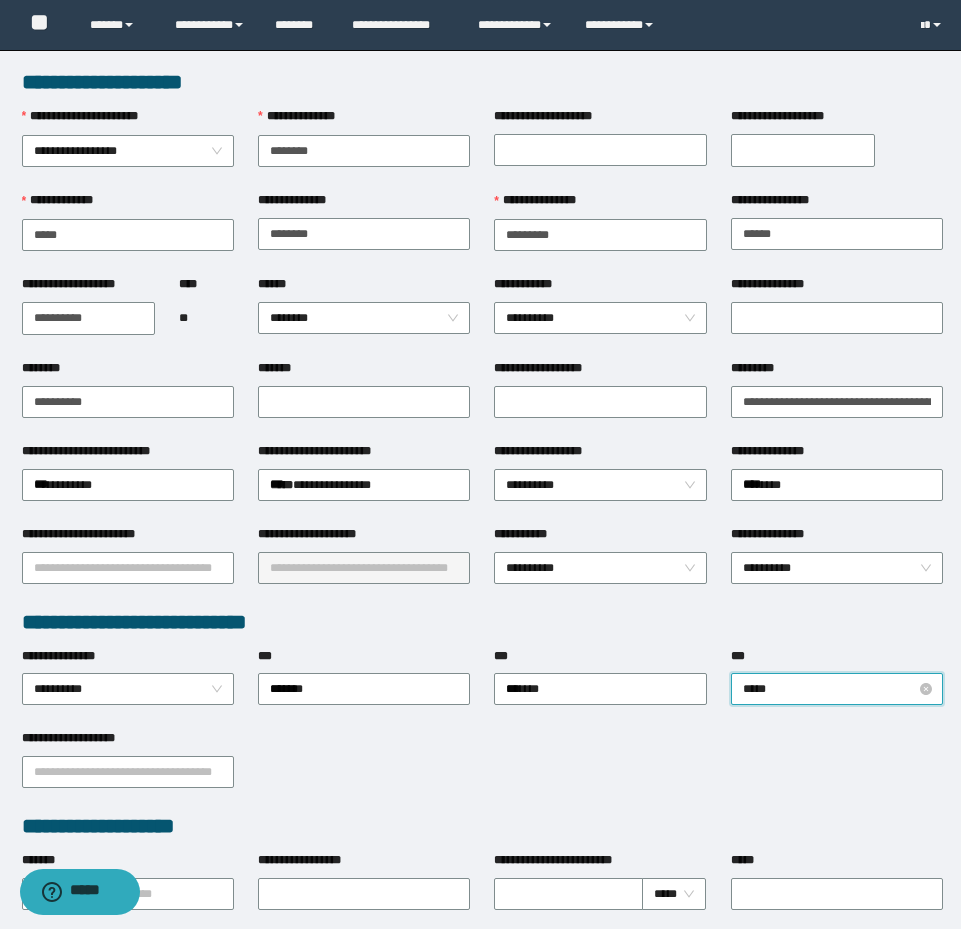 type on "******" 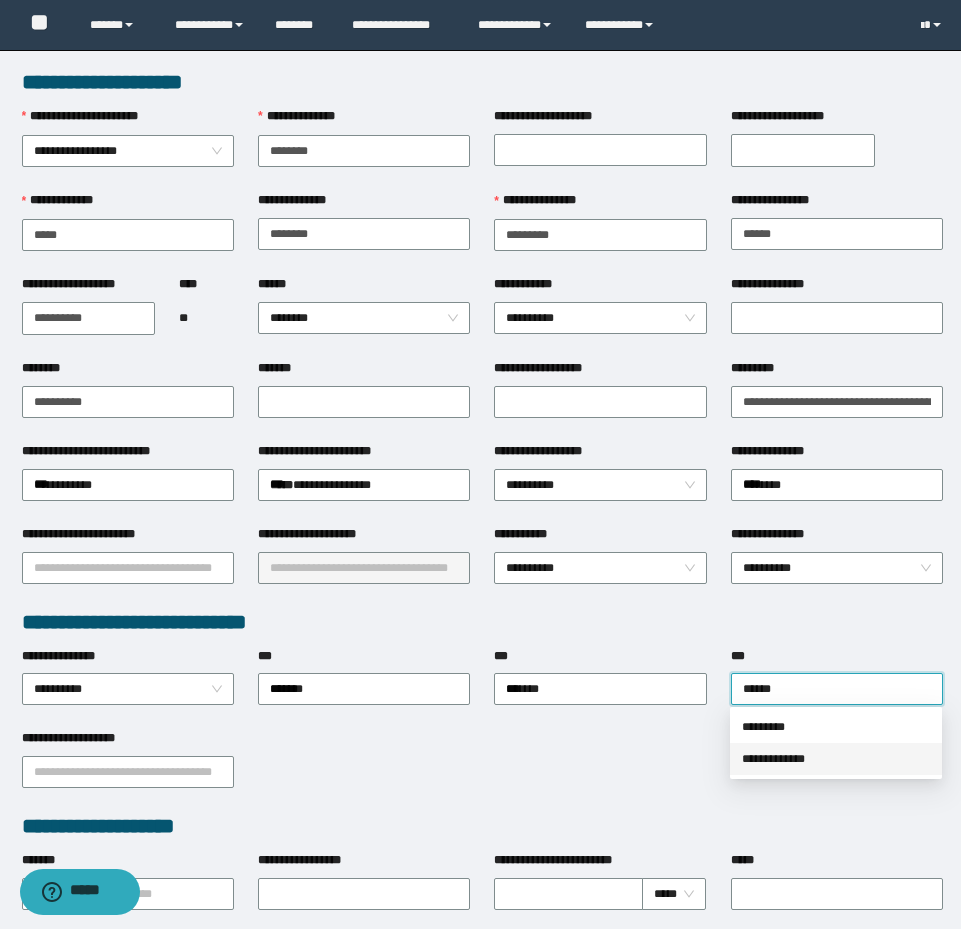 click on "**********" at bounding box center [836, 759] 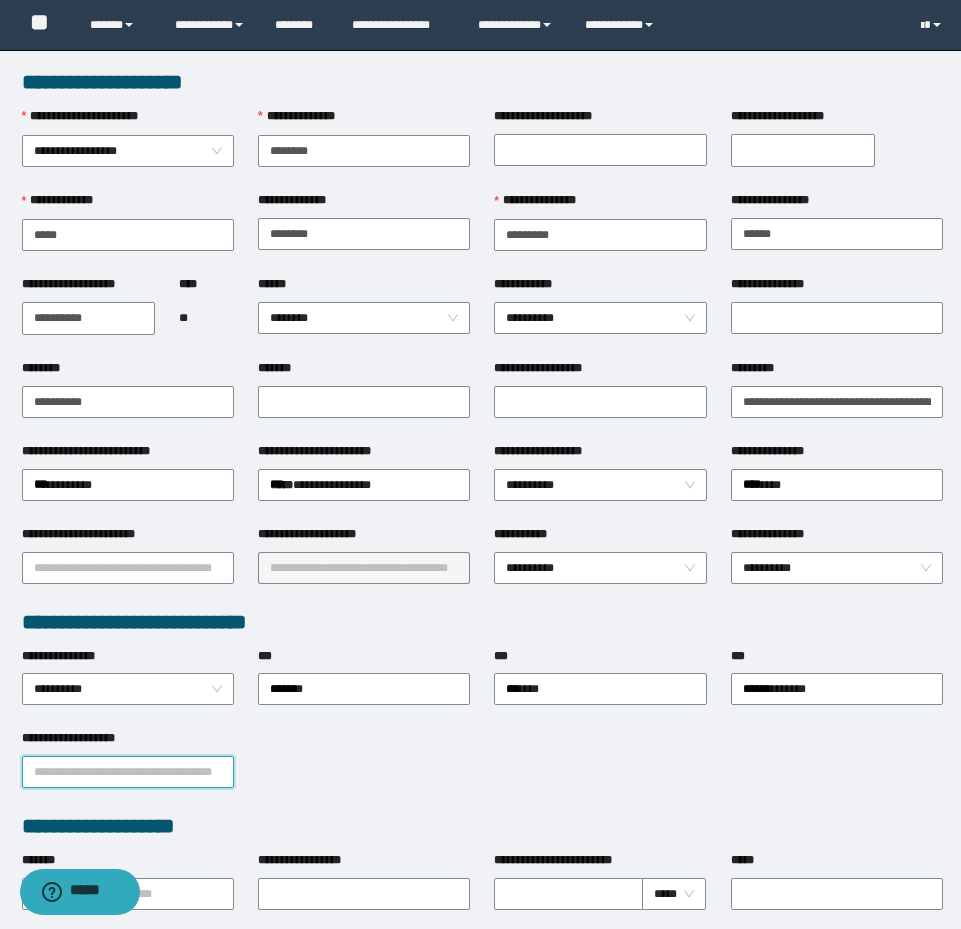 click on "**********" at bounding box center [128, 772] 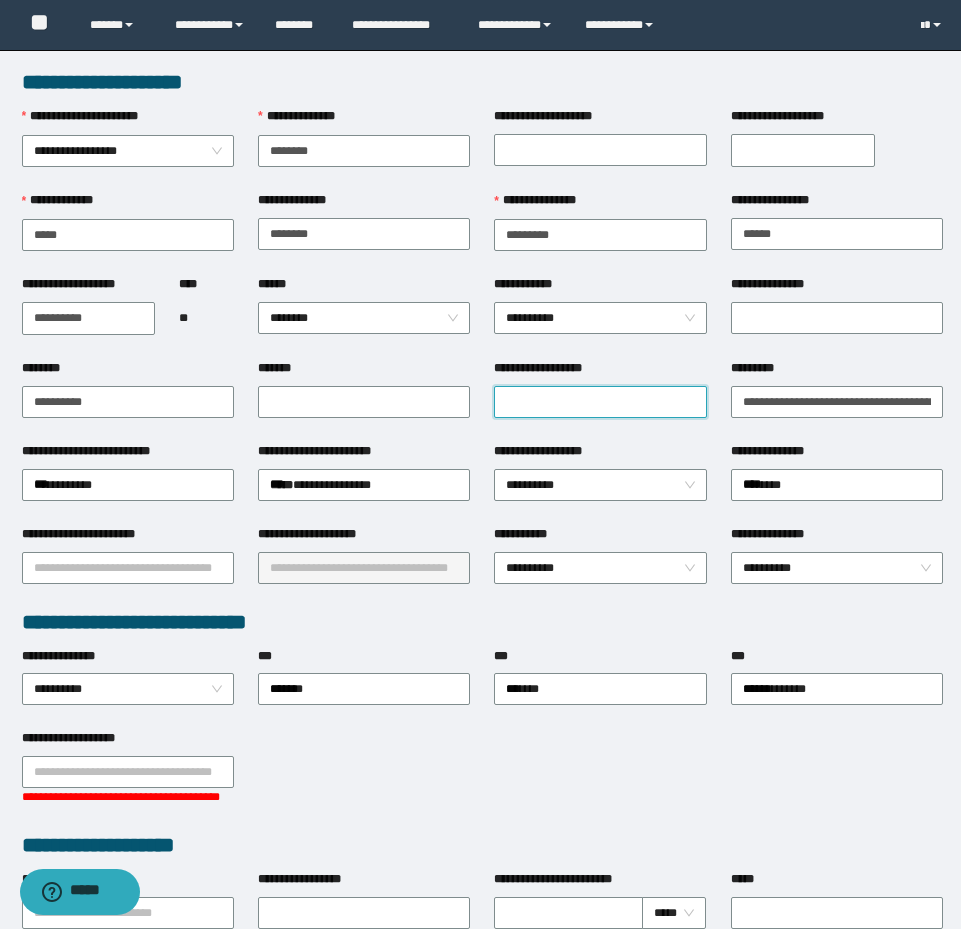 click on "**********" at bounding box center (600, 402) 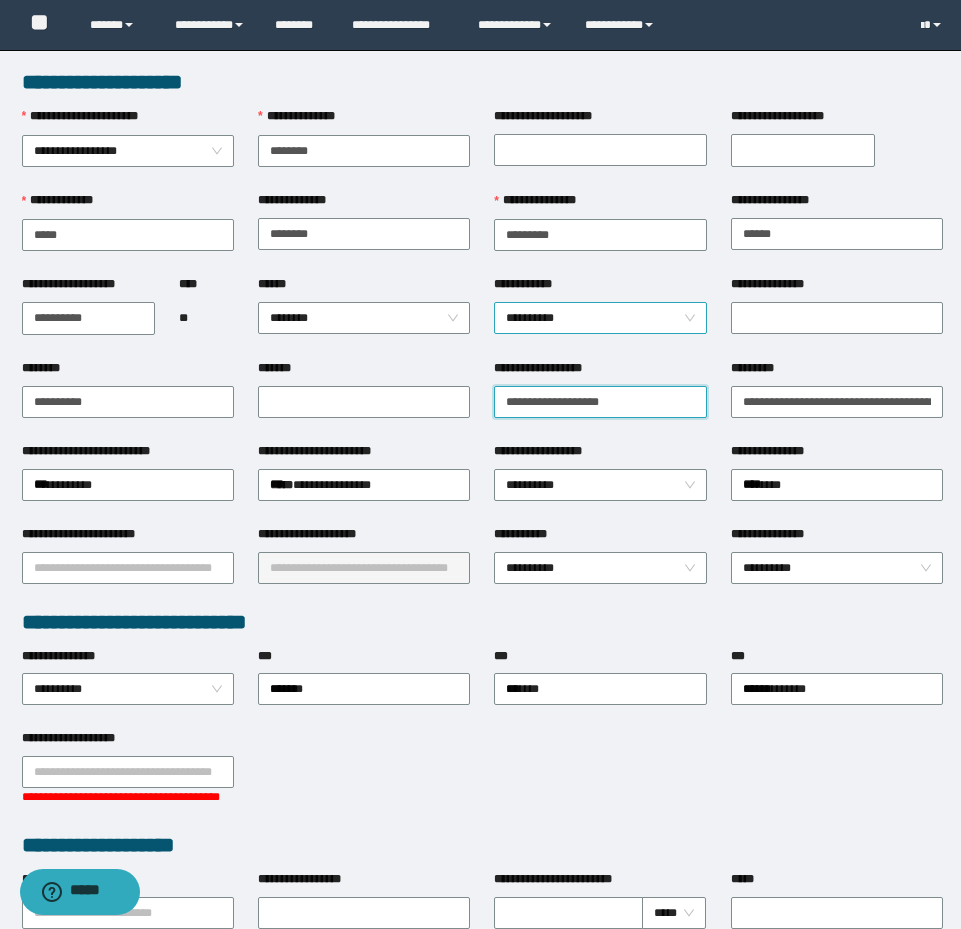 click on "**********" at bounding box center (600, 318) 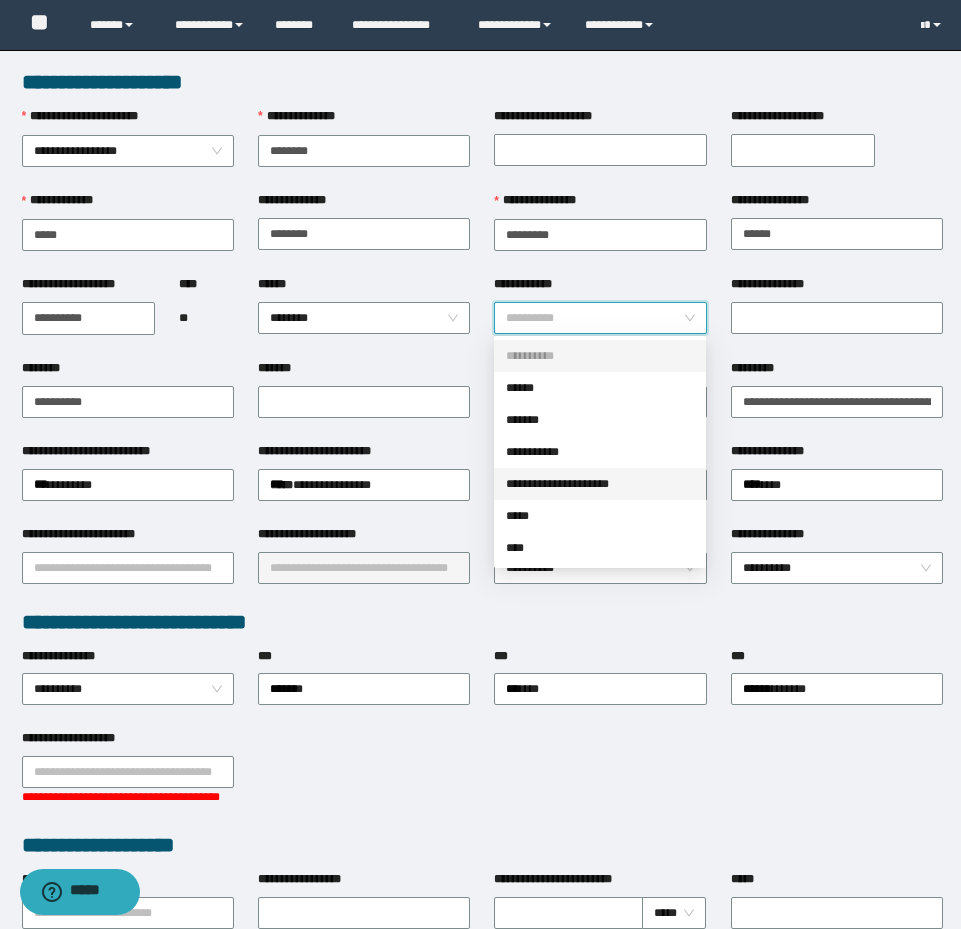 click on "**********" at bounding box center [600, 484] 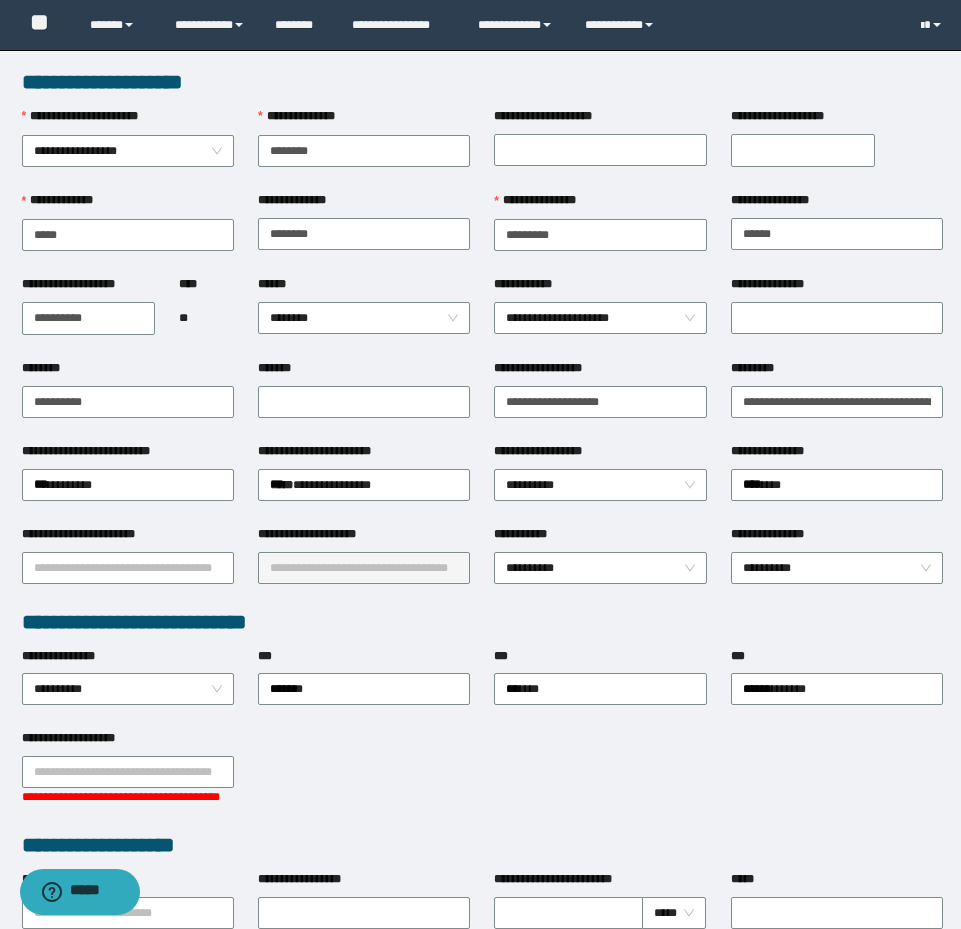 click on "**********" at bounding box center [600, 538] 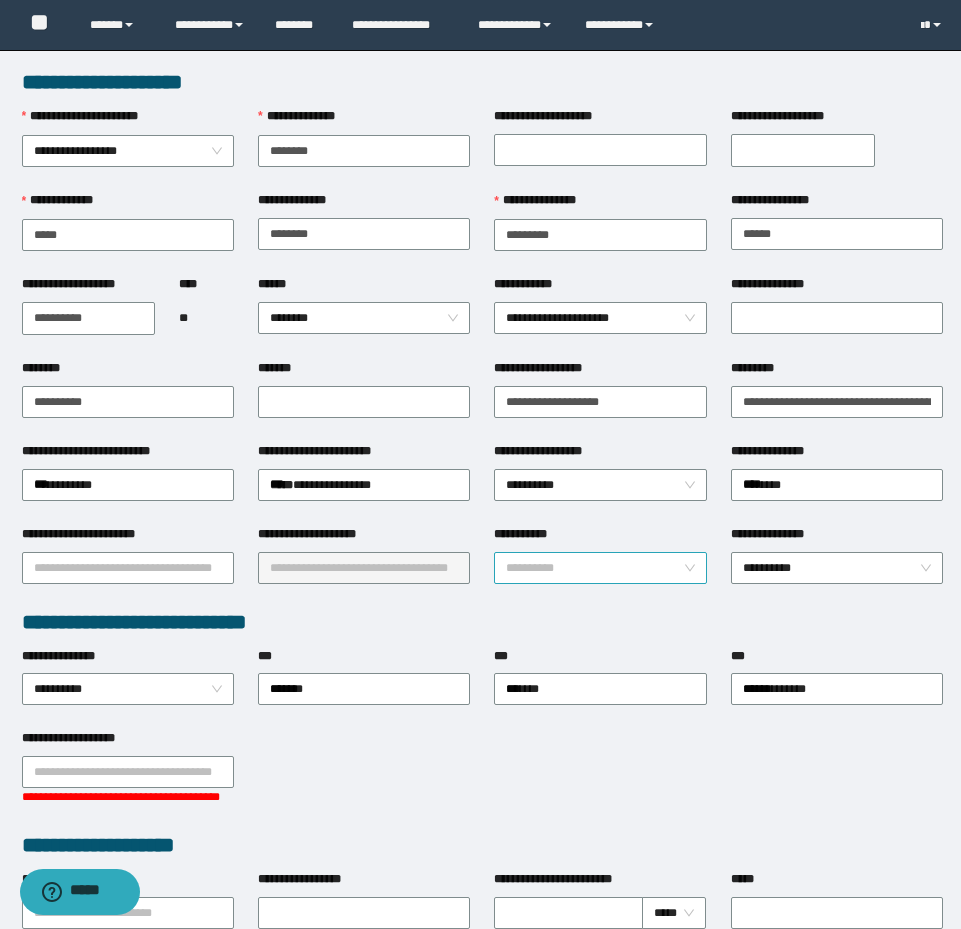 click on "**********" at bounding box center [600, 568] 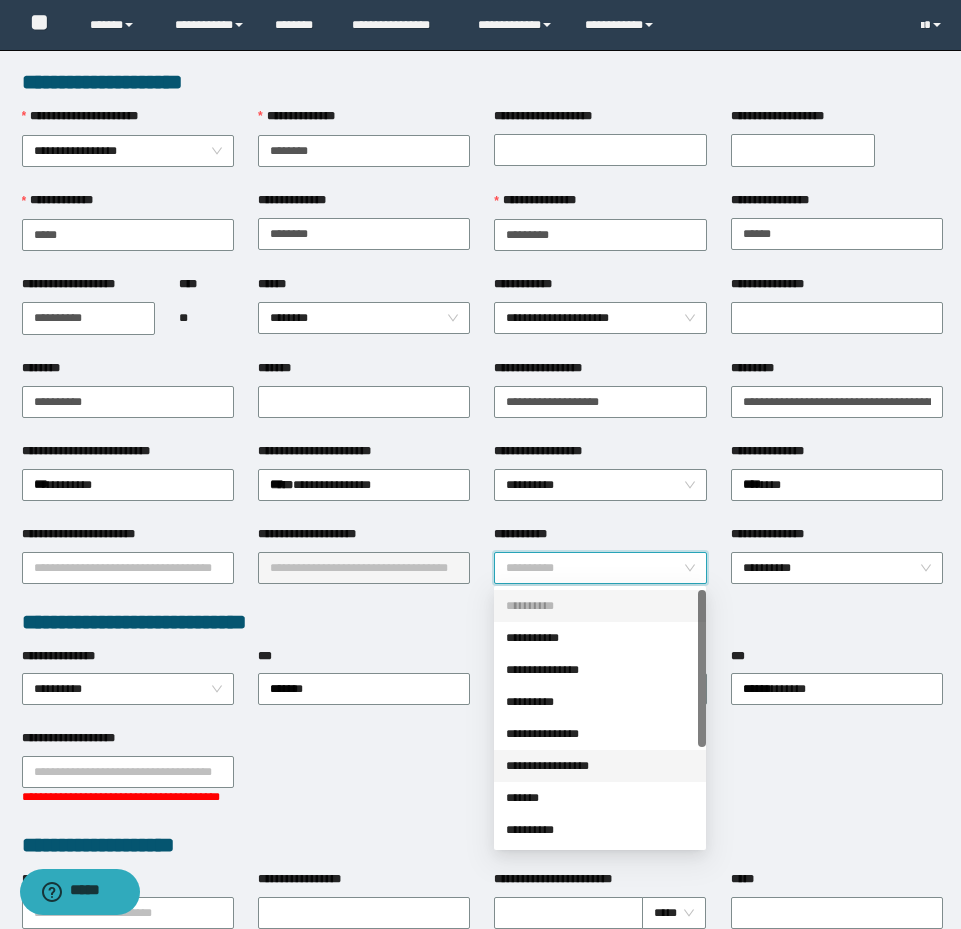 click on "**********" at bounding box center (600, 766) 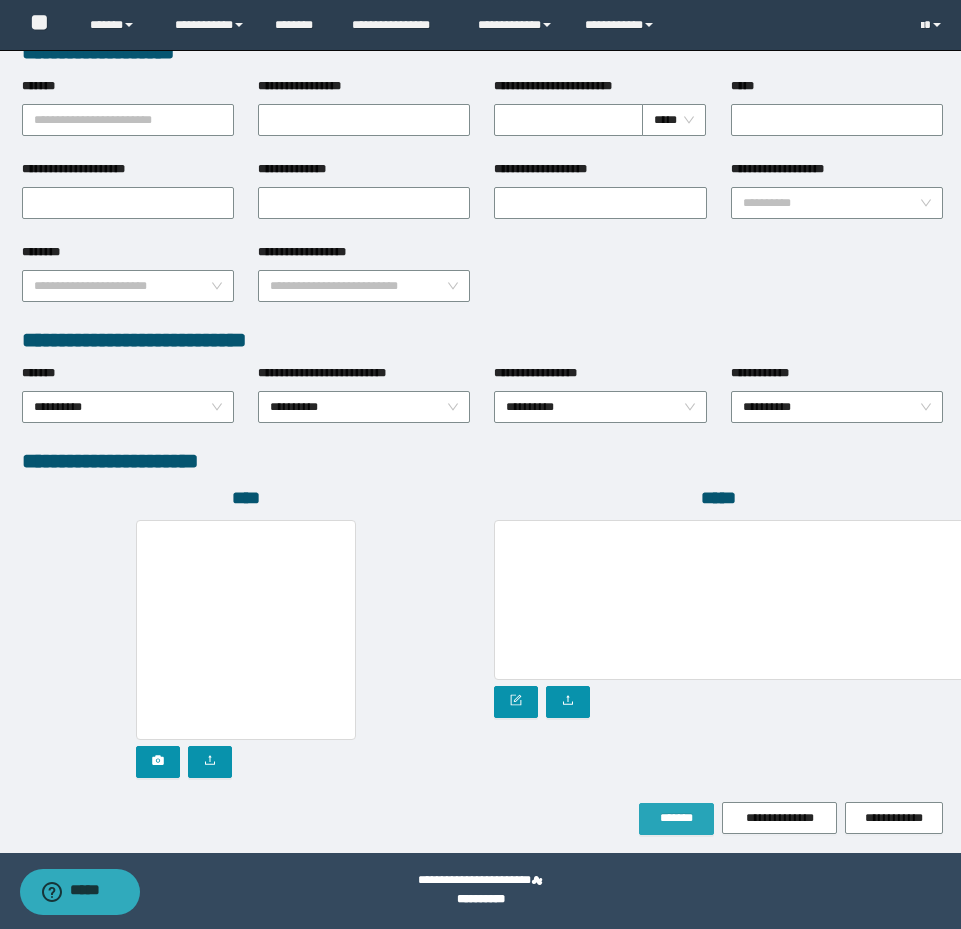 click on "*******" at bounding box center (676, 818) 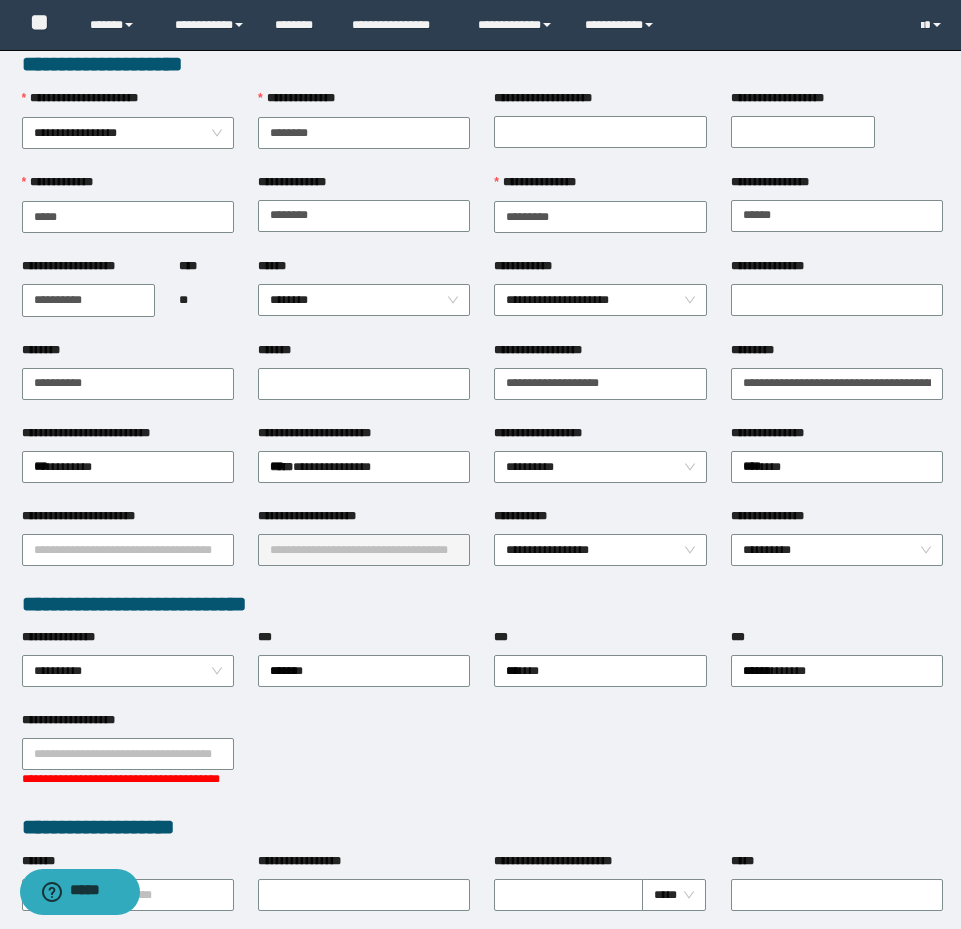 scroll, scrollTop: 0, scrollLeft: 0, axis: both 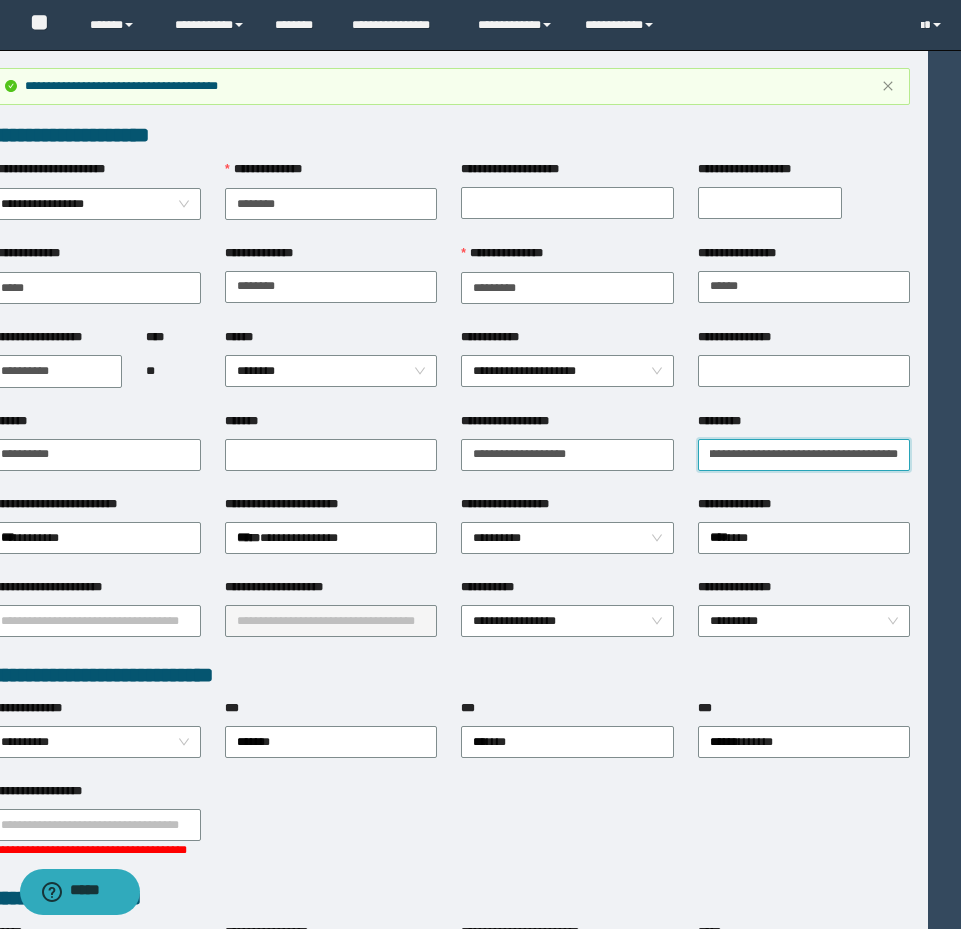 drag, startPoint x: 744, startPoint y: 450, endPoint x: 1165, endPoint y: 468, distance: 421.3846 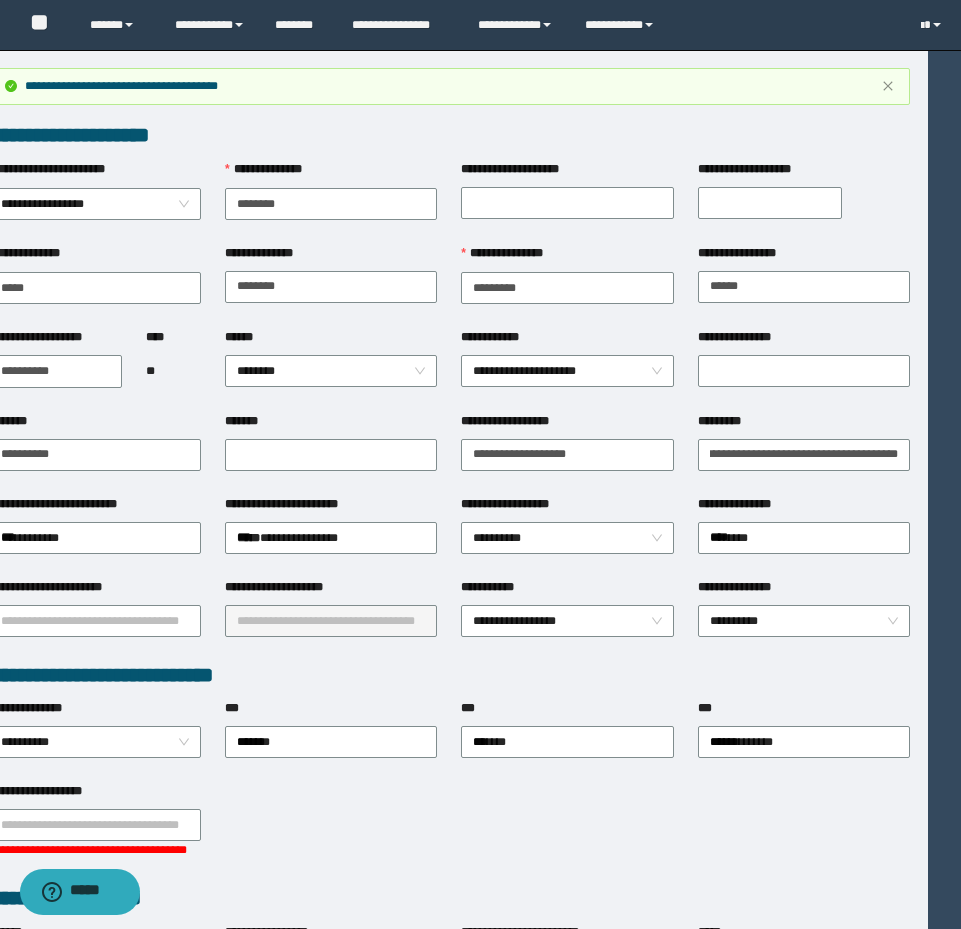 scroll, scrollTop: 0, scrollLeft: 0, axis: both 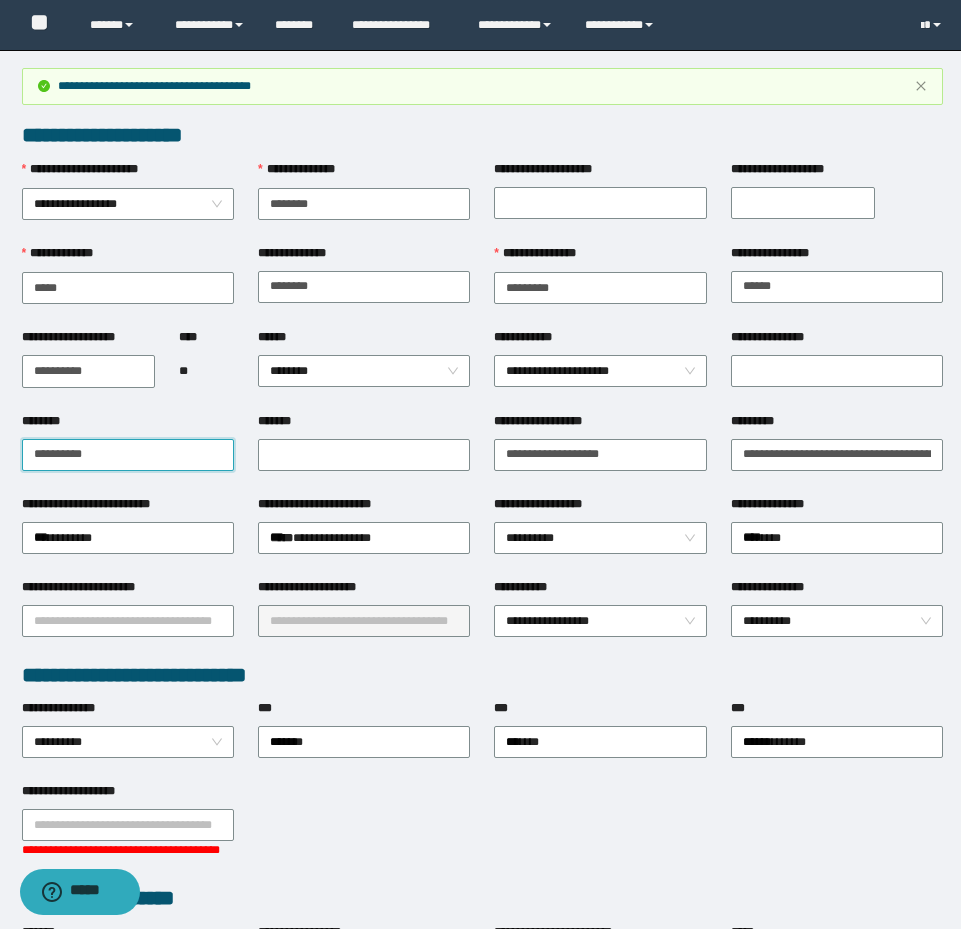 drag, startPoint x: 69, startPoint y: 456, endPoint x: -8, endPoint y: 440, distance: 78.64477 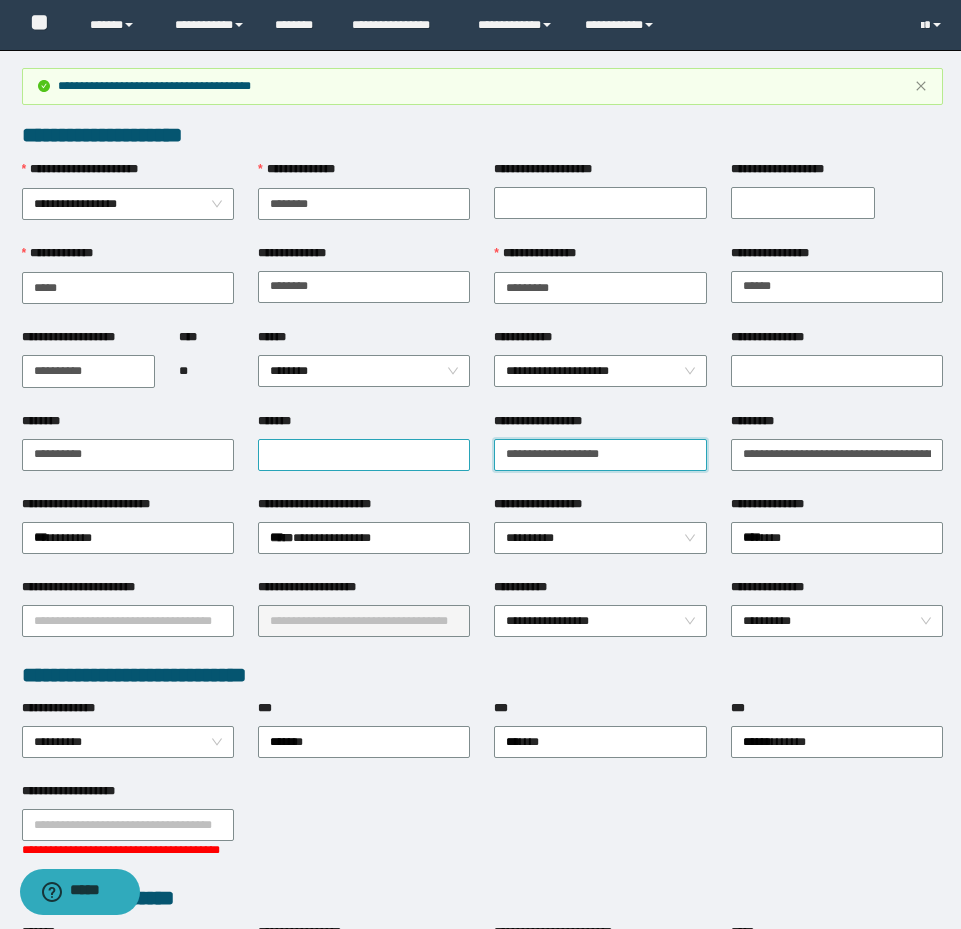 drag, startPoint x: 394, startPoint y: 436, endPoint x: 373, endPoint y: 437, distance: 21.023796 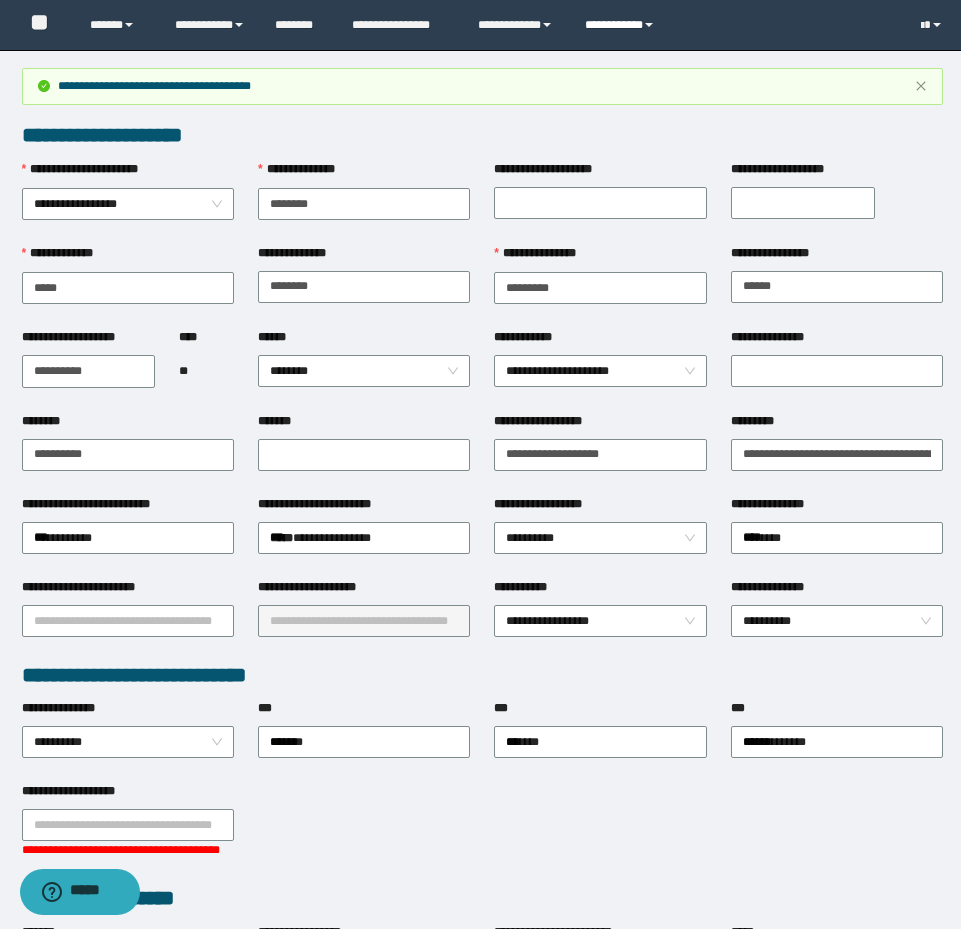 click on "**********" at bounding box center (622, 25) 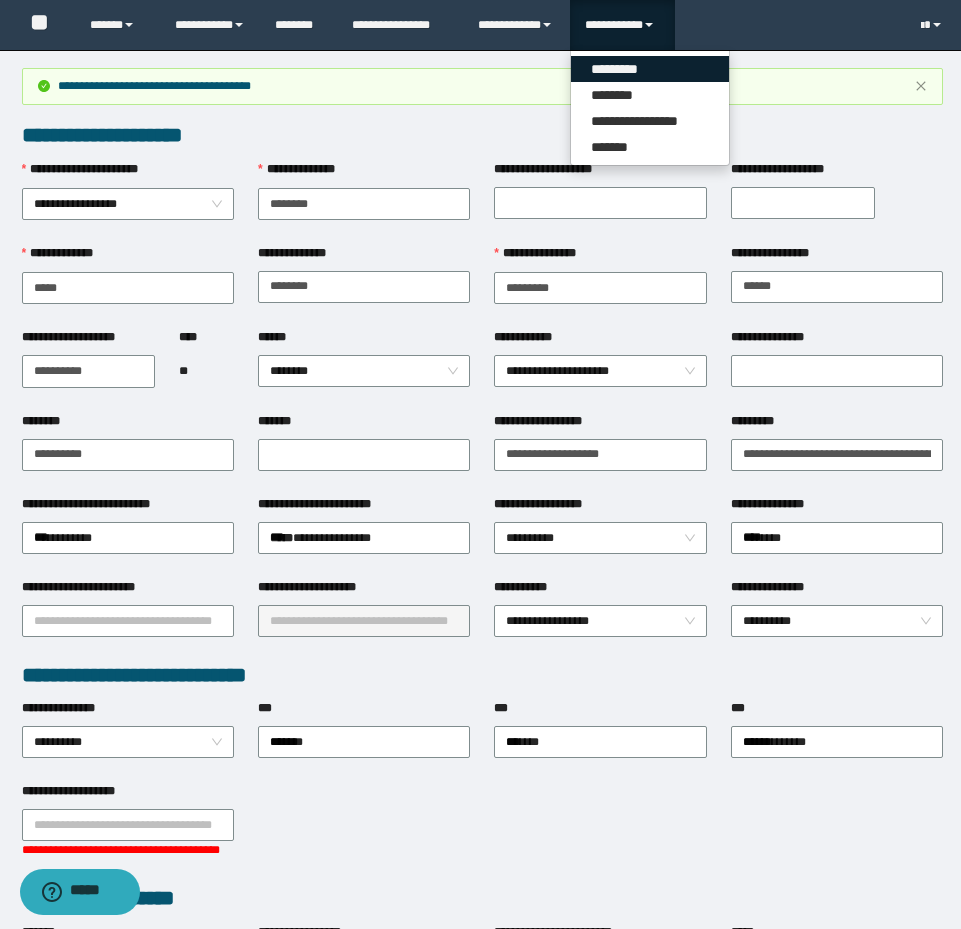 click on "*********" at bounding box center [650, 69] 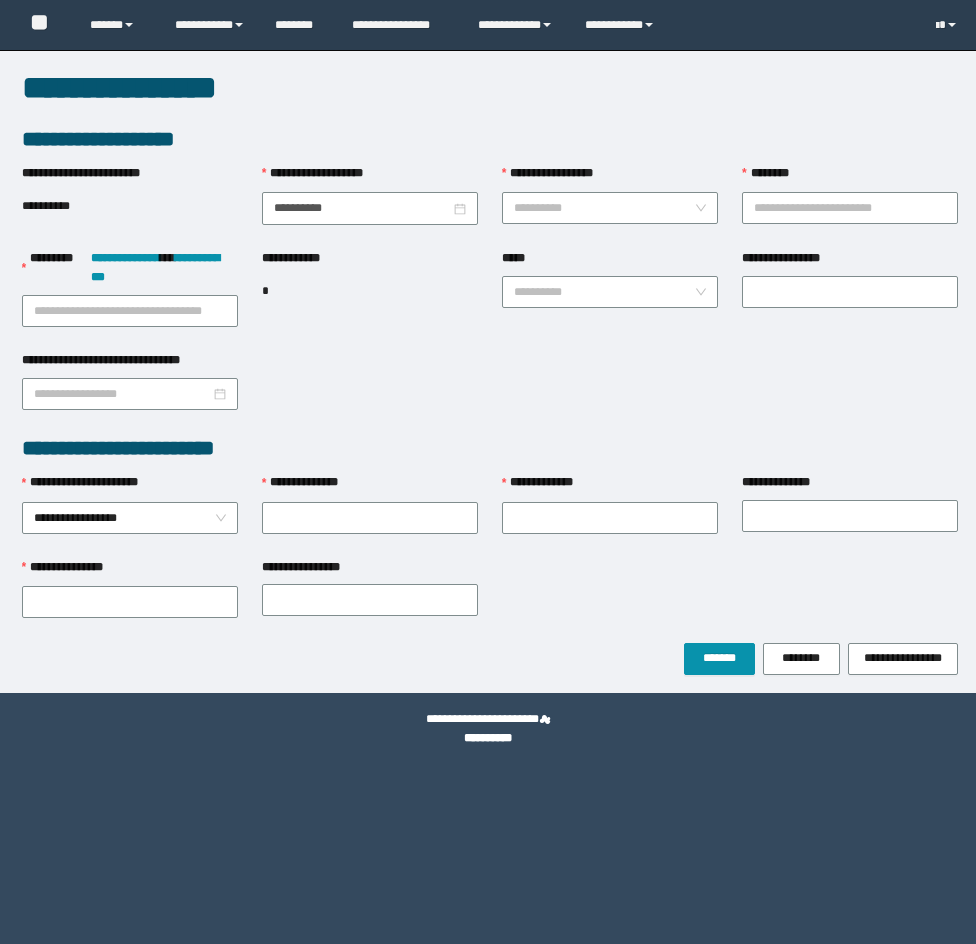 scroll, scrollTop: 0, scrollLeft: 0, axis: both 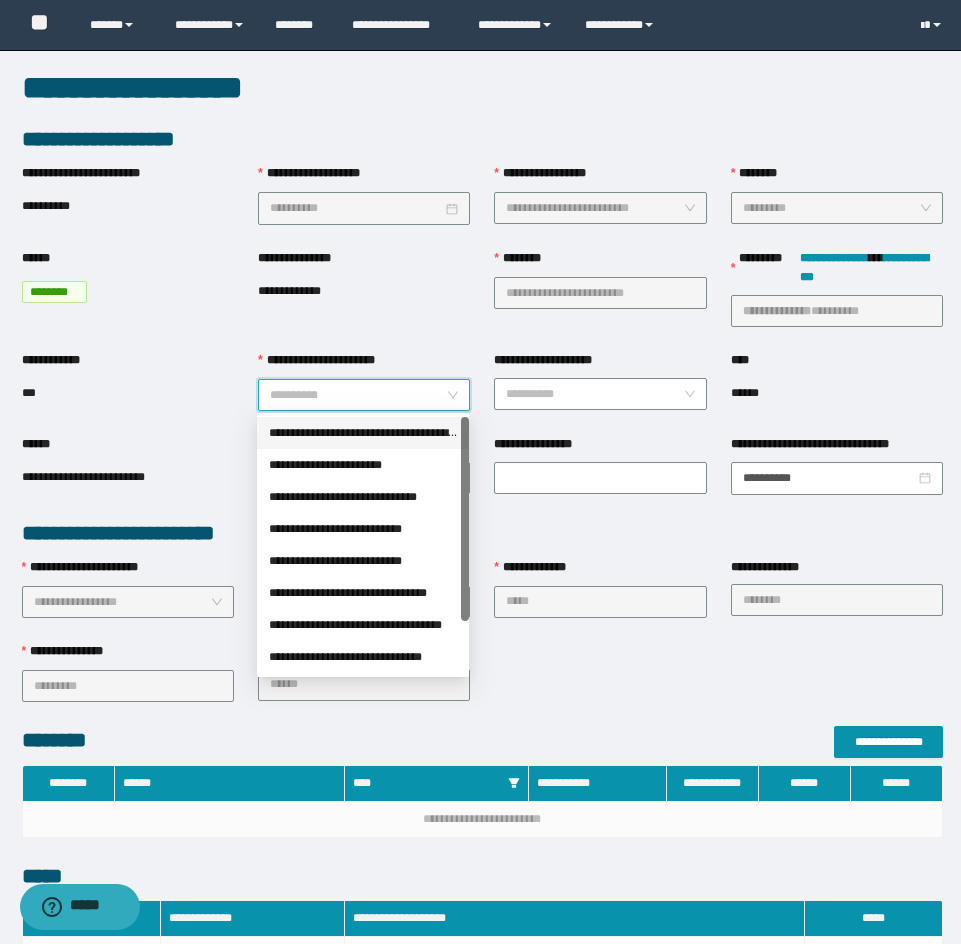 click on "**********" at bounding box center (358, 395) 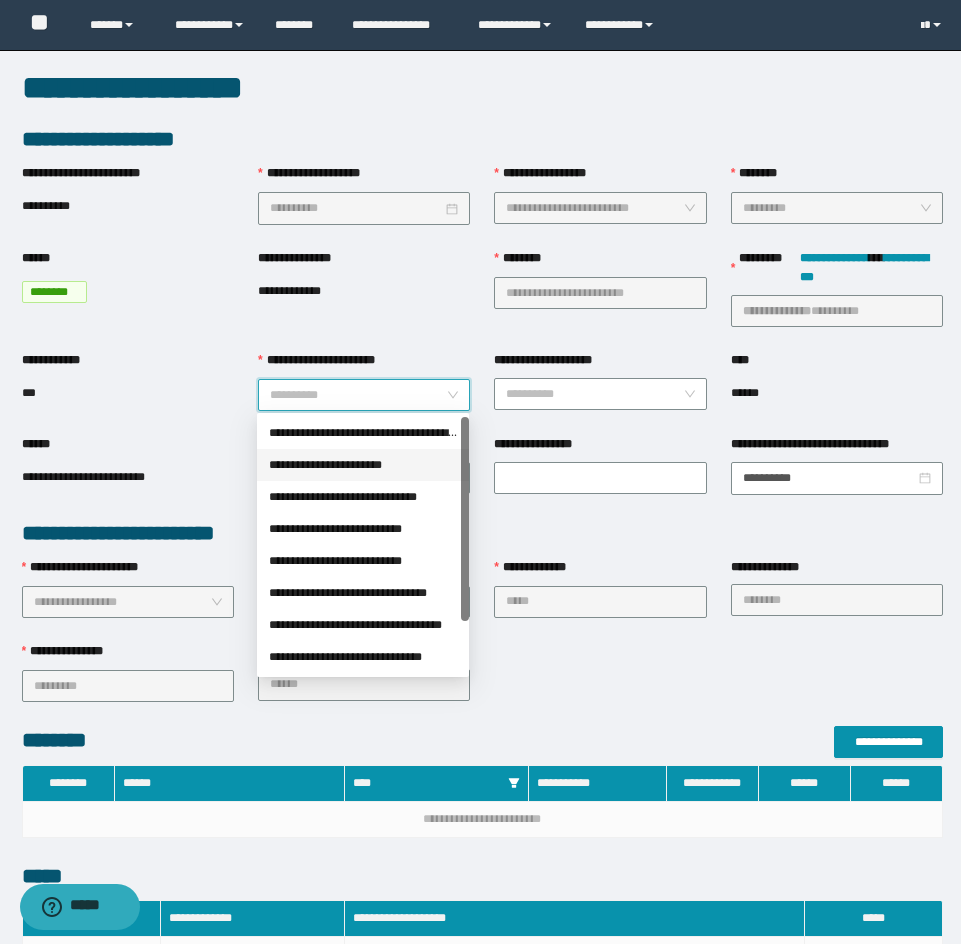 click on "**********" at bounding box center (363, 465) 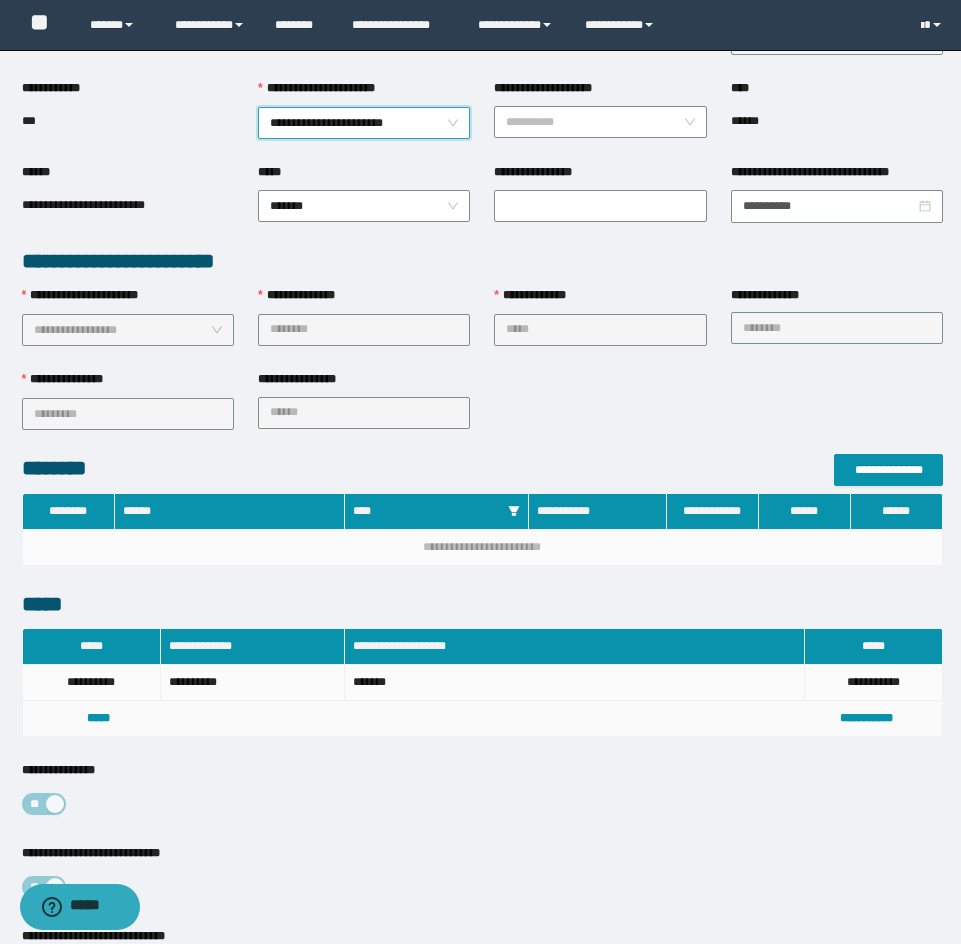 scroll, scrollTop: 494, scrollLeft: 0, axis: vertical 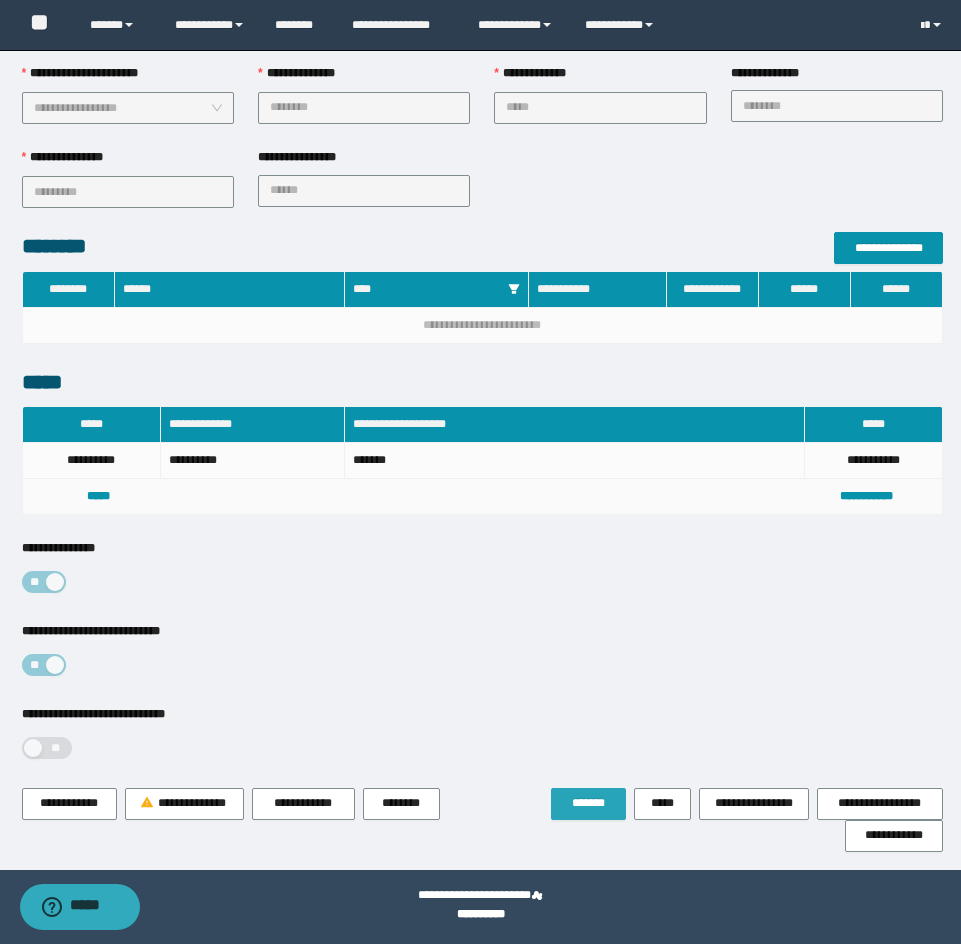 click on "*******" at bounding box center [588, 803] 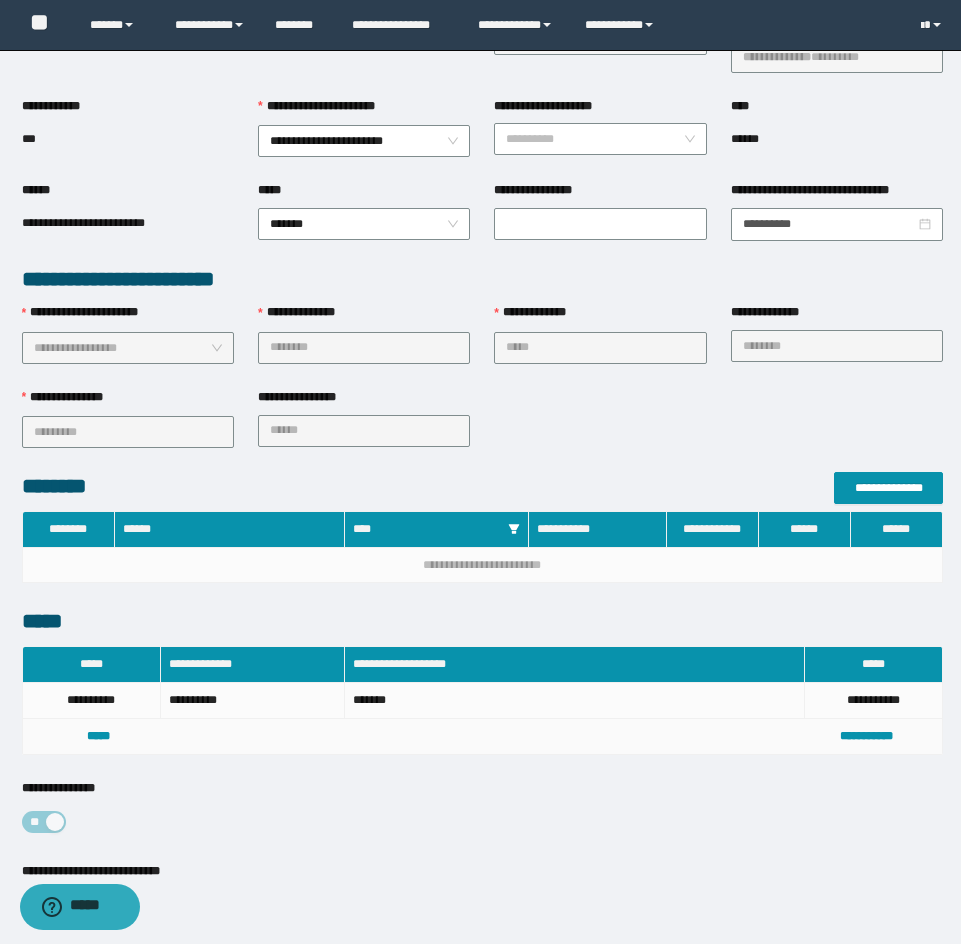 scroll, scrollTop: 0, scrollLeft: 0, axis: both 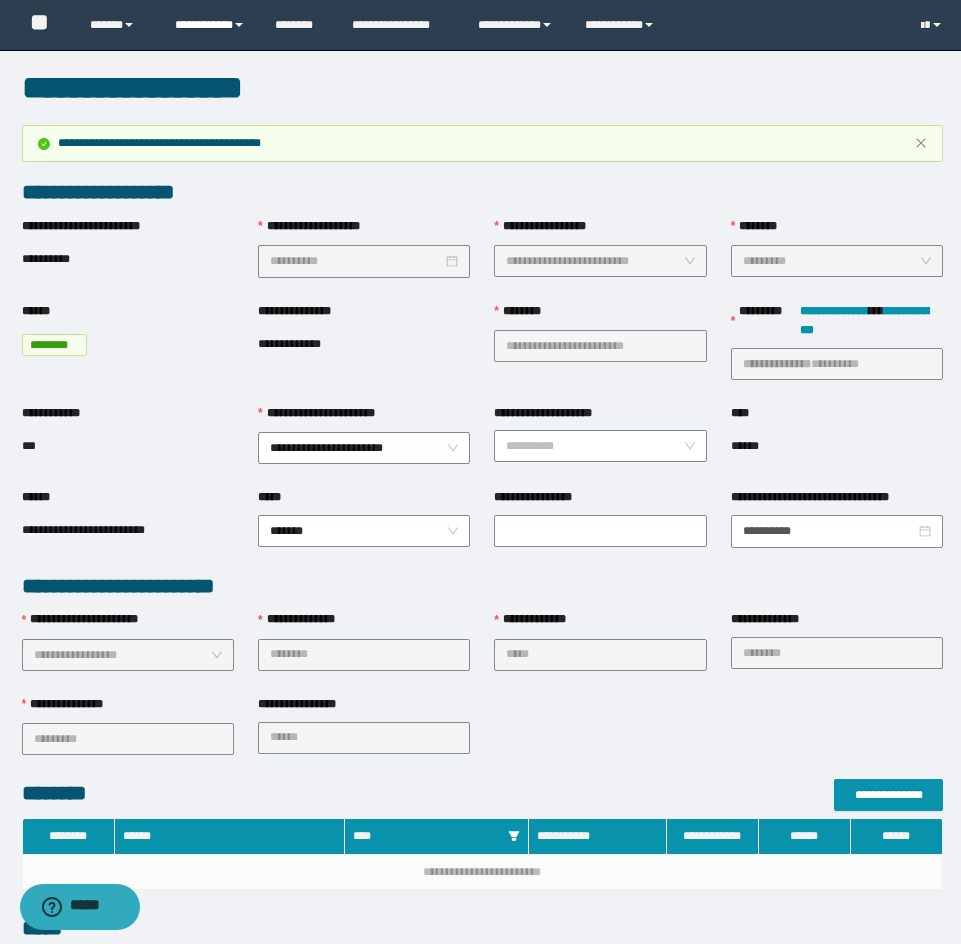 click on "**********" at bounding box center (210, 25) 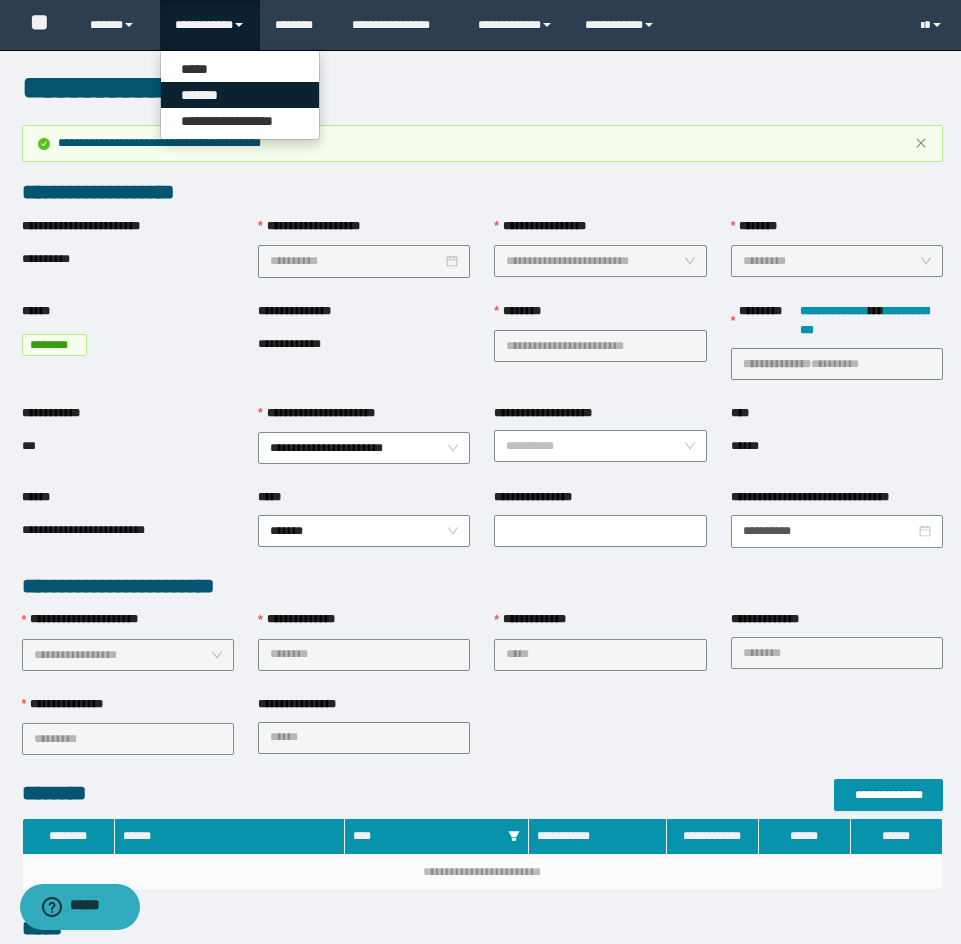 click on "*******" at bounding box center [240, 95] 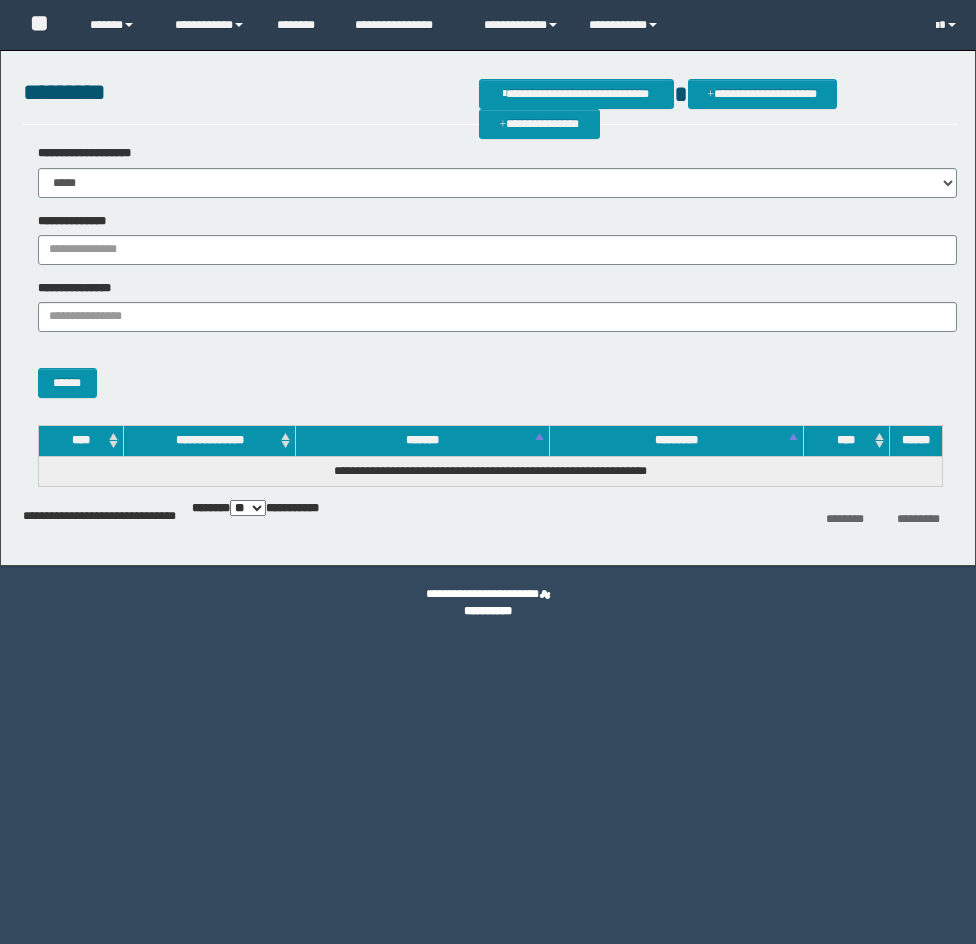 scroll, scrollTop: 0, scrollLeft: 0, axis: both 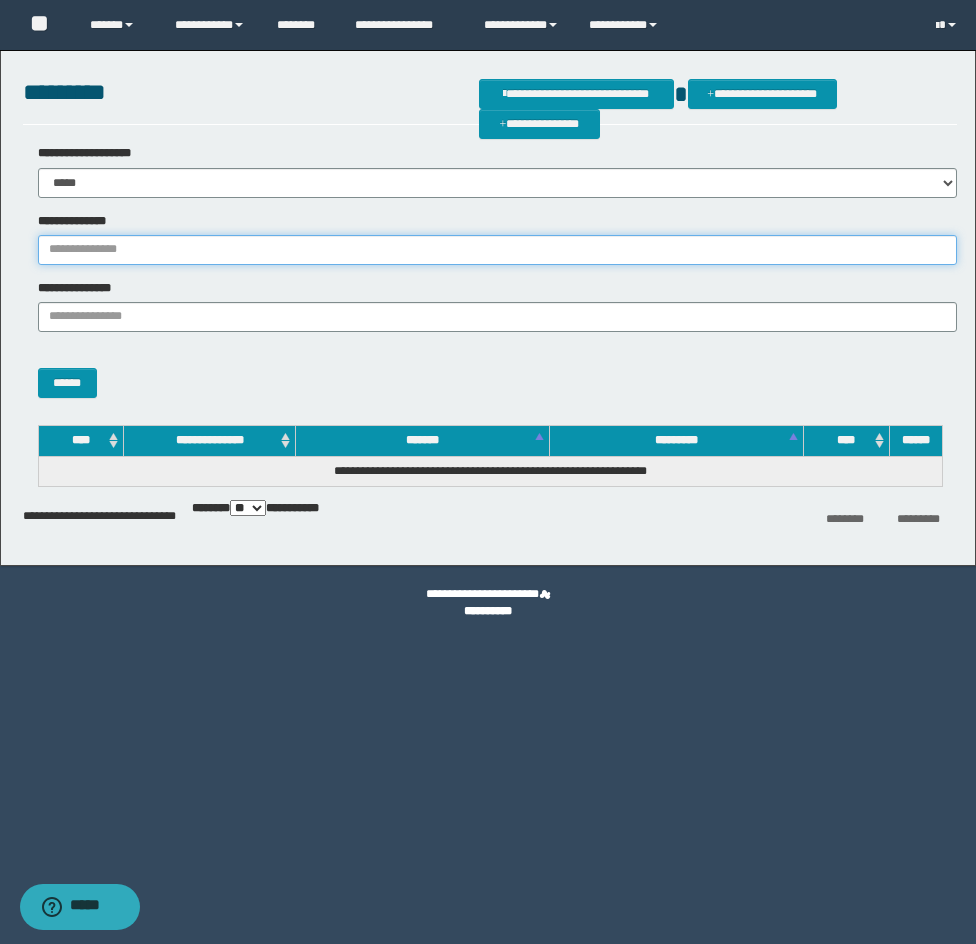 click on "**********" at bounding box center [497, 250] 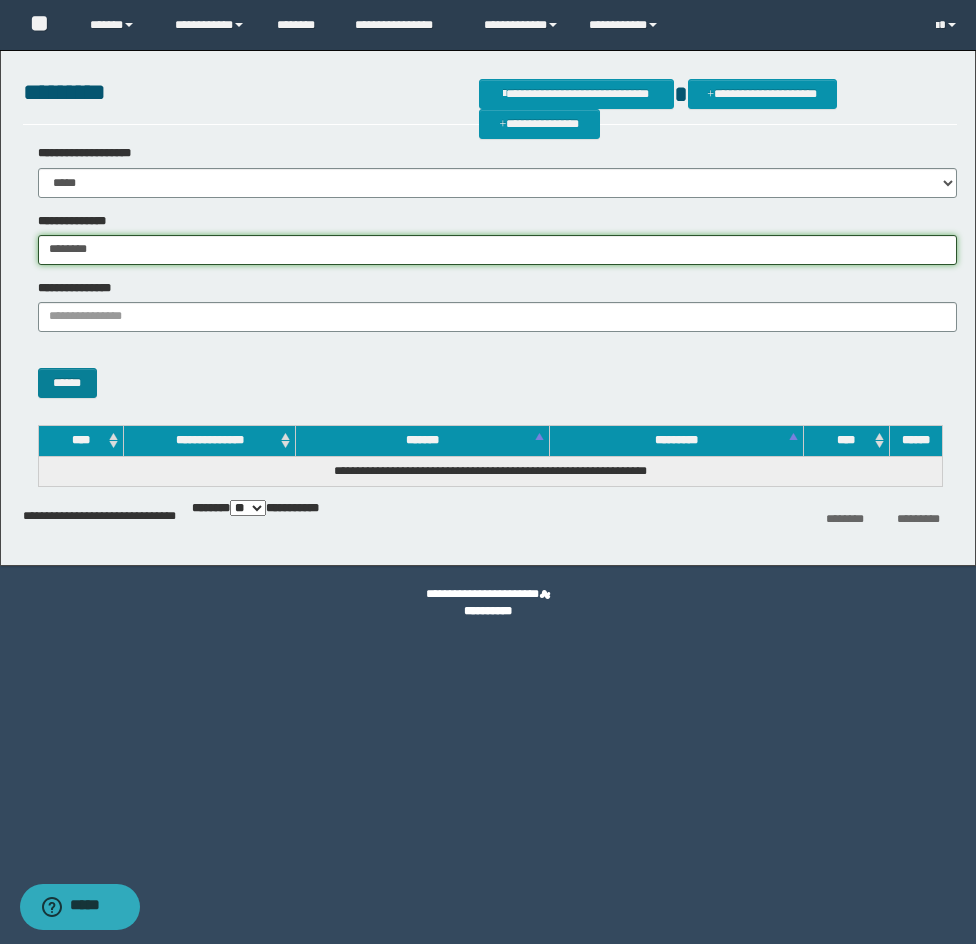 type on "********" 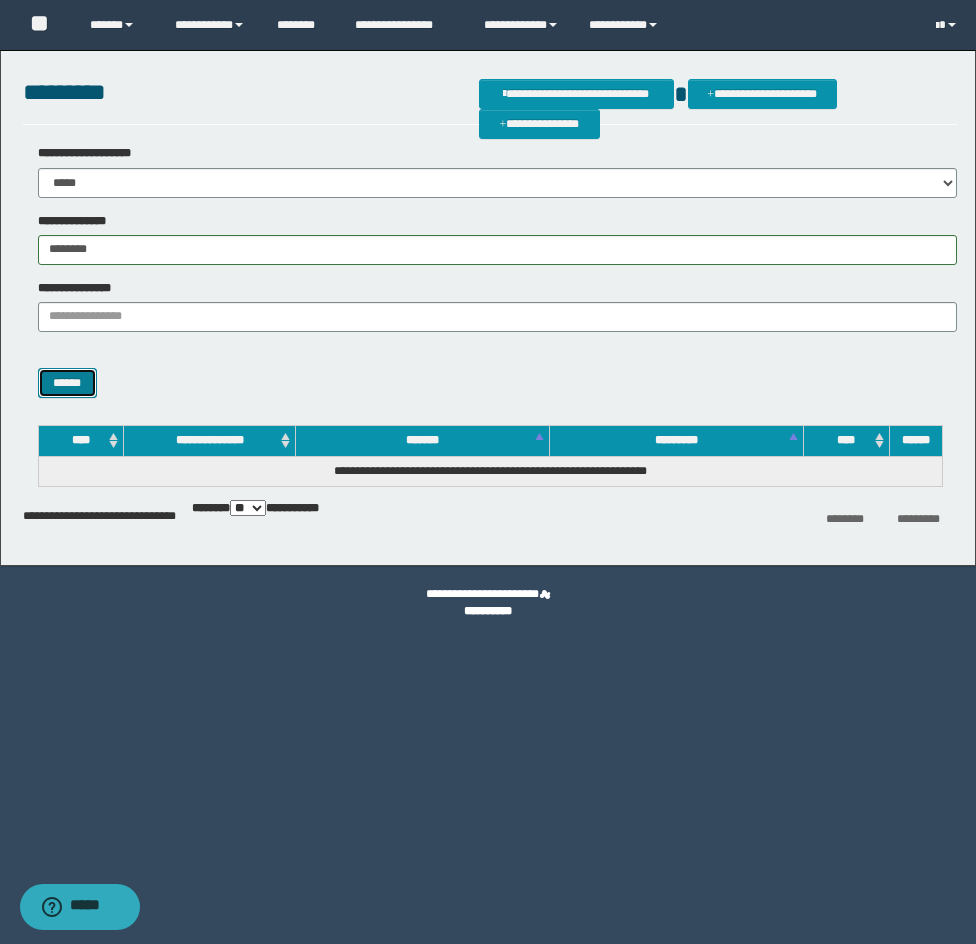 click on "******" at bounding box center [67, 383] 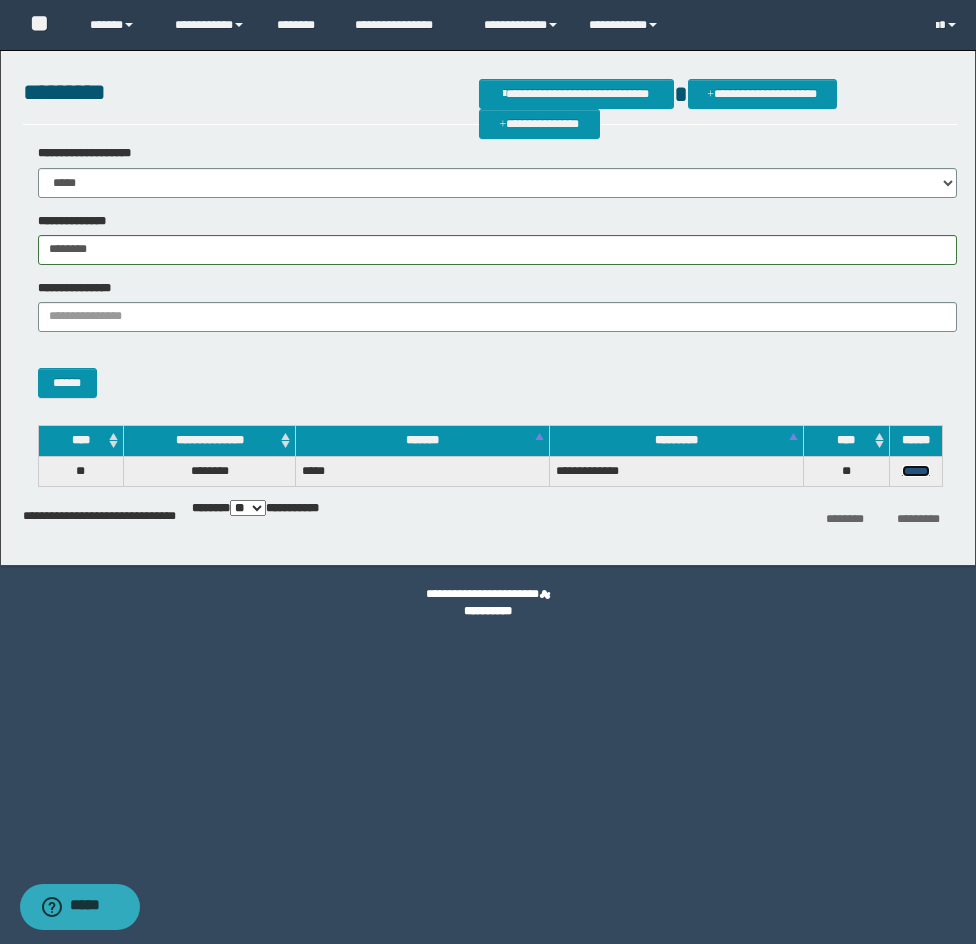 click on "******" at bounding box center [916, 471] 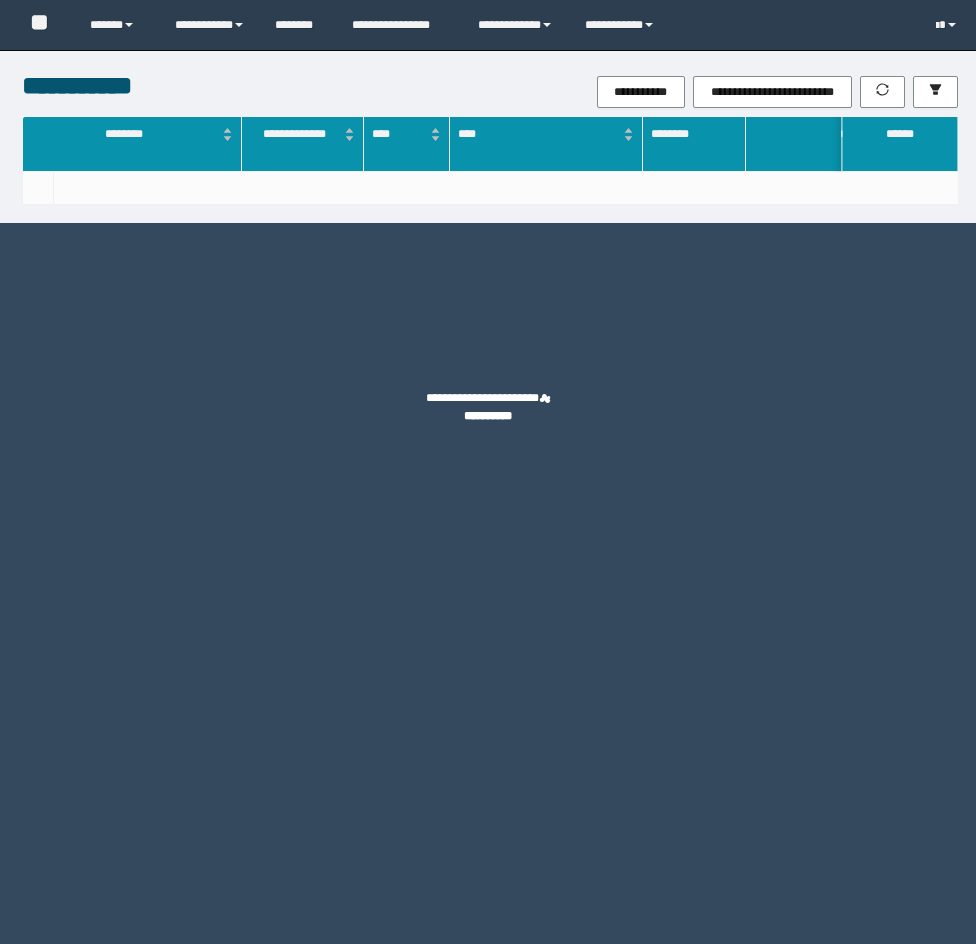 scroll, scrollTop: 0, scrollLeft: 0, axis: both 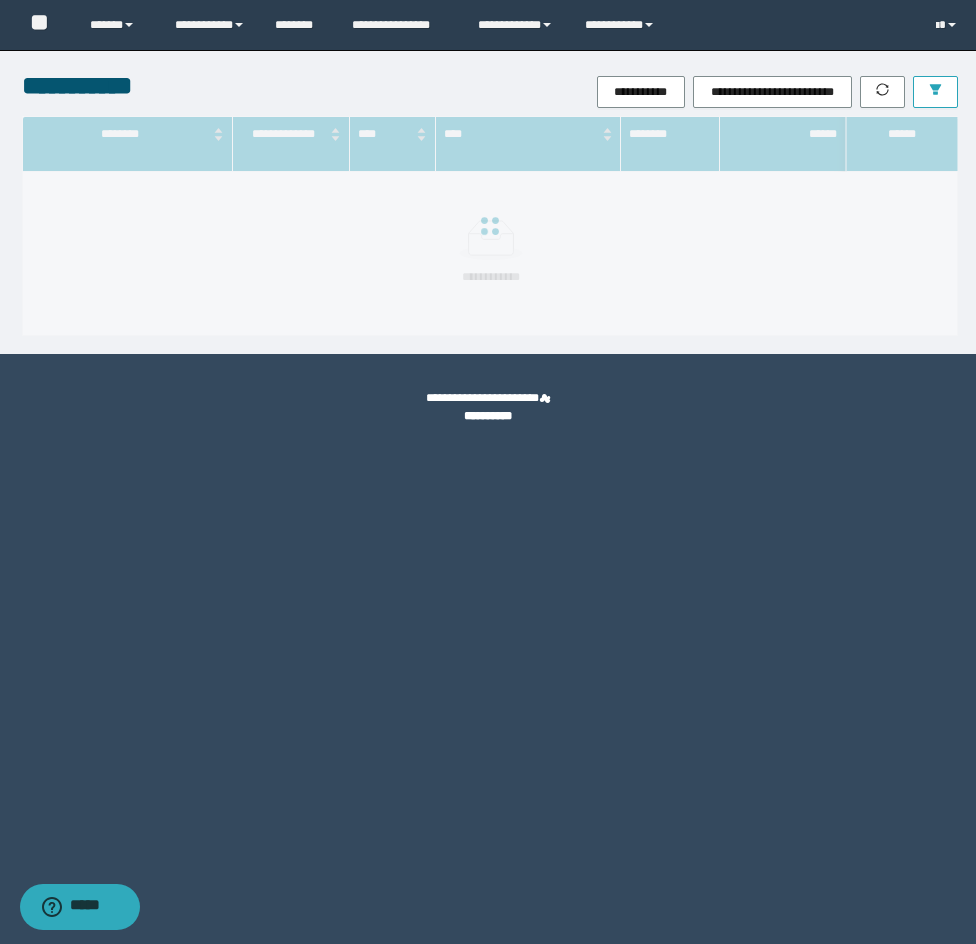 click at bounding box center (935, 92) 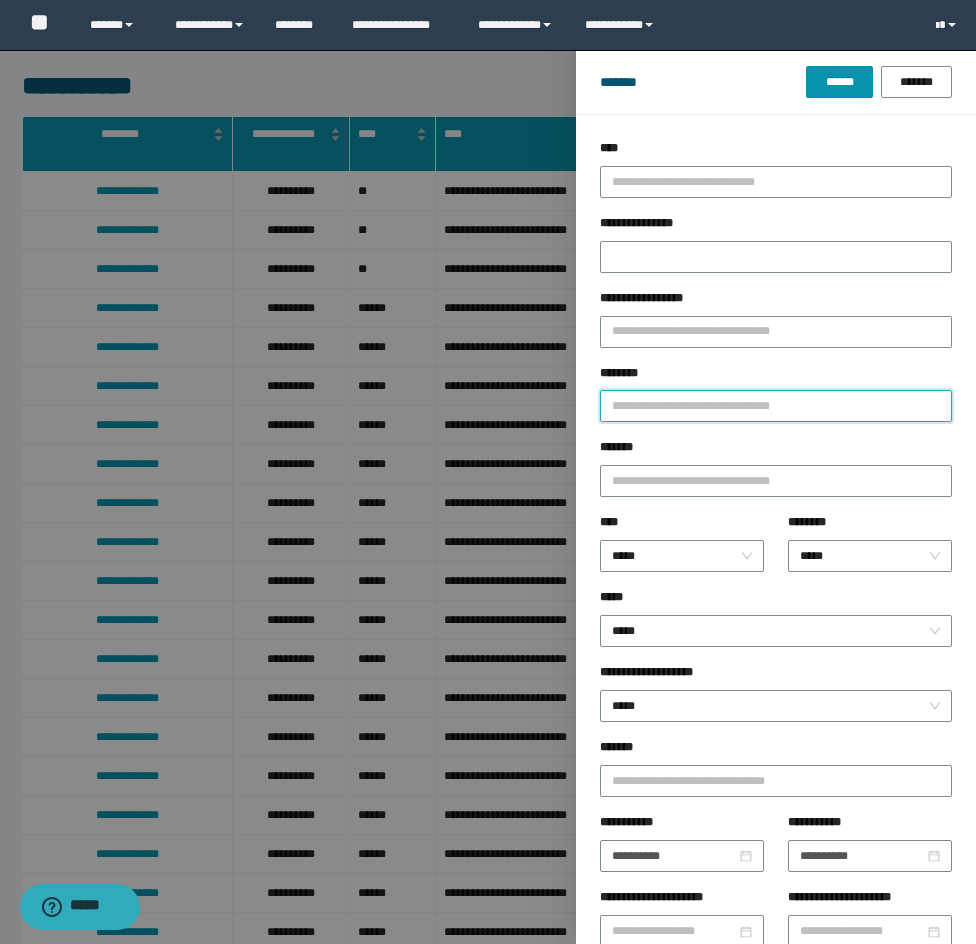 drag, startPoint x: 667, startPoint y: 405, endPoint x: 702, endPoint y: 354, distance: 61.854668 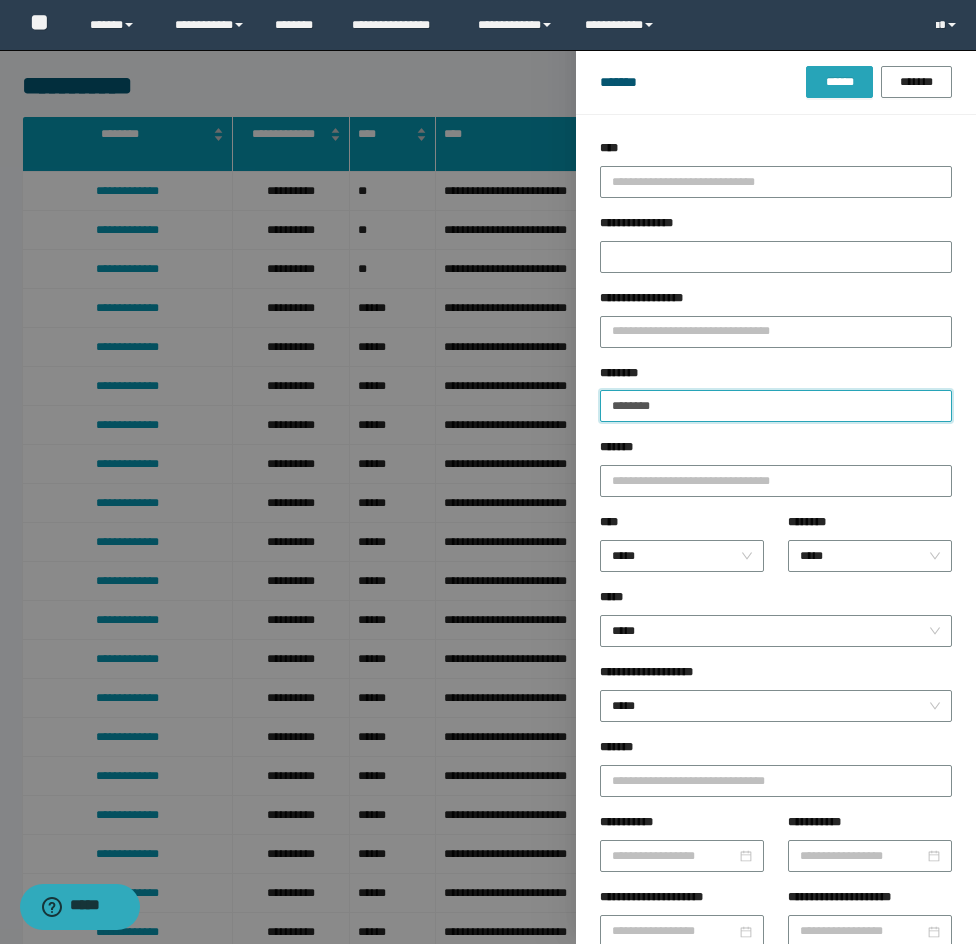type on "********" 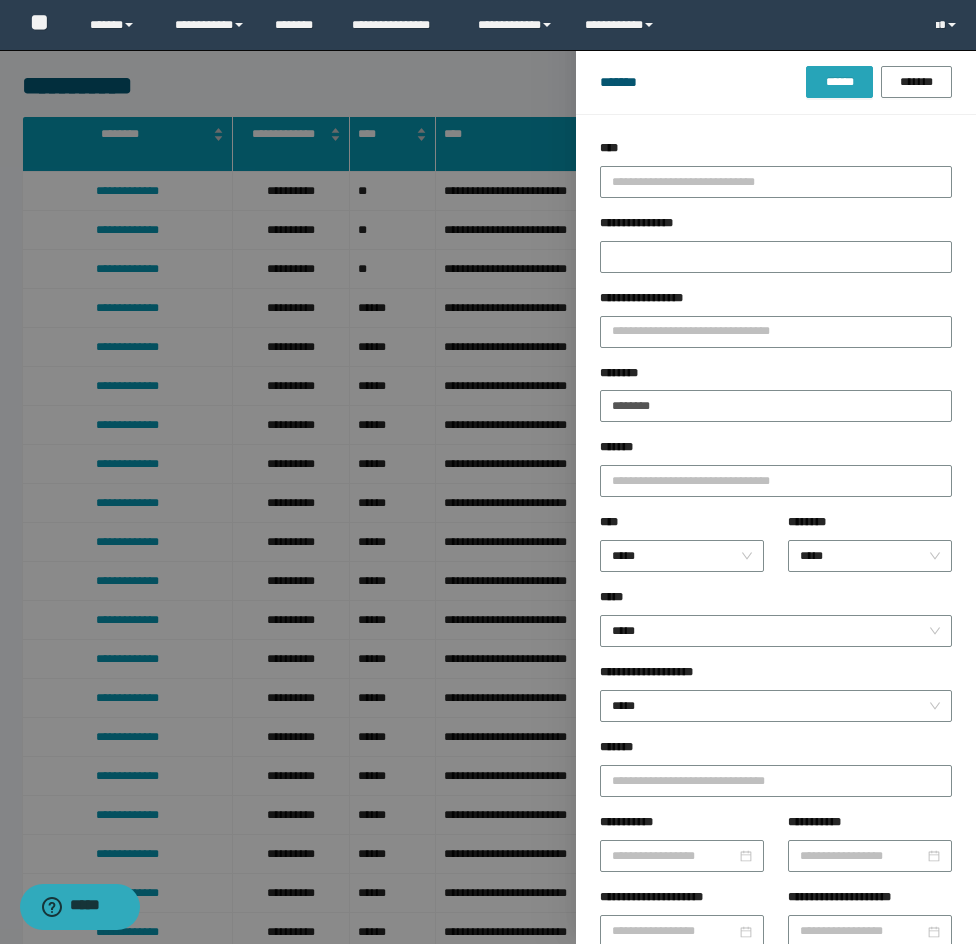 click on "******" at bounding box center (839, 82) 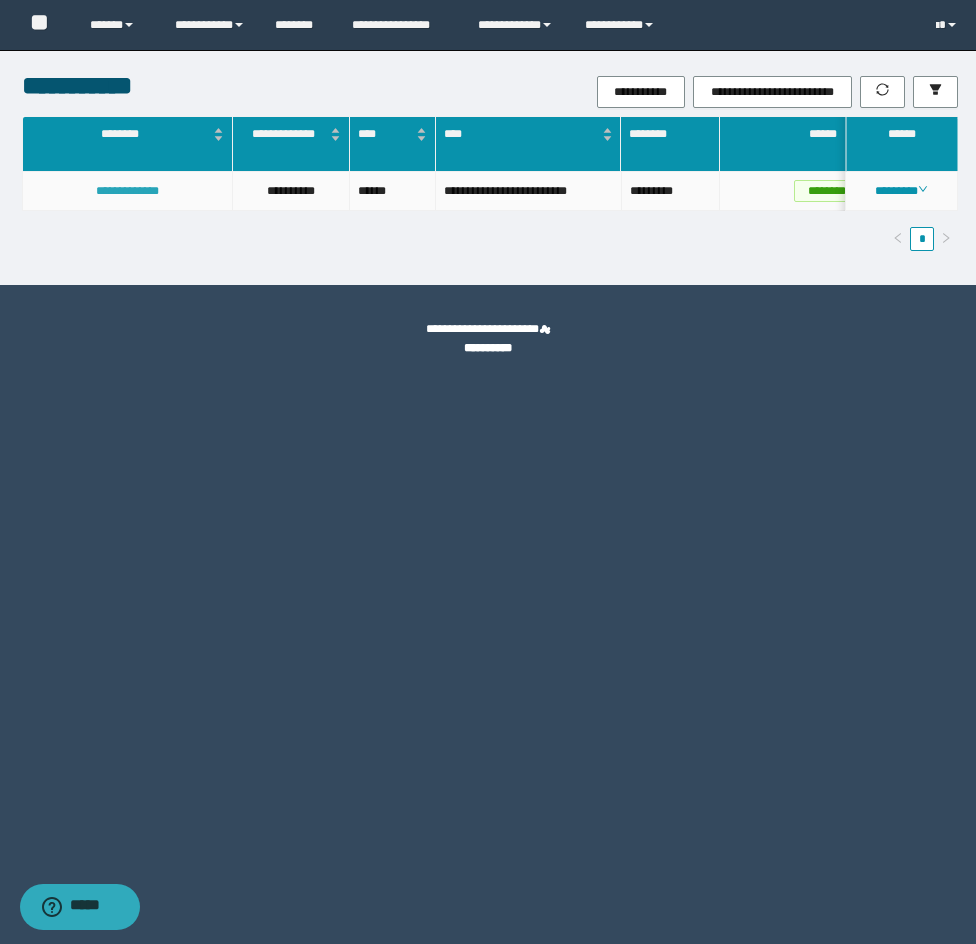 click on "**********" at bounding box center (127, 191) 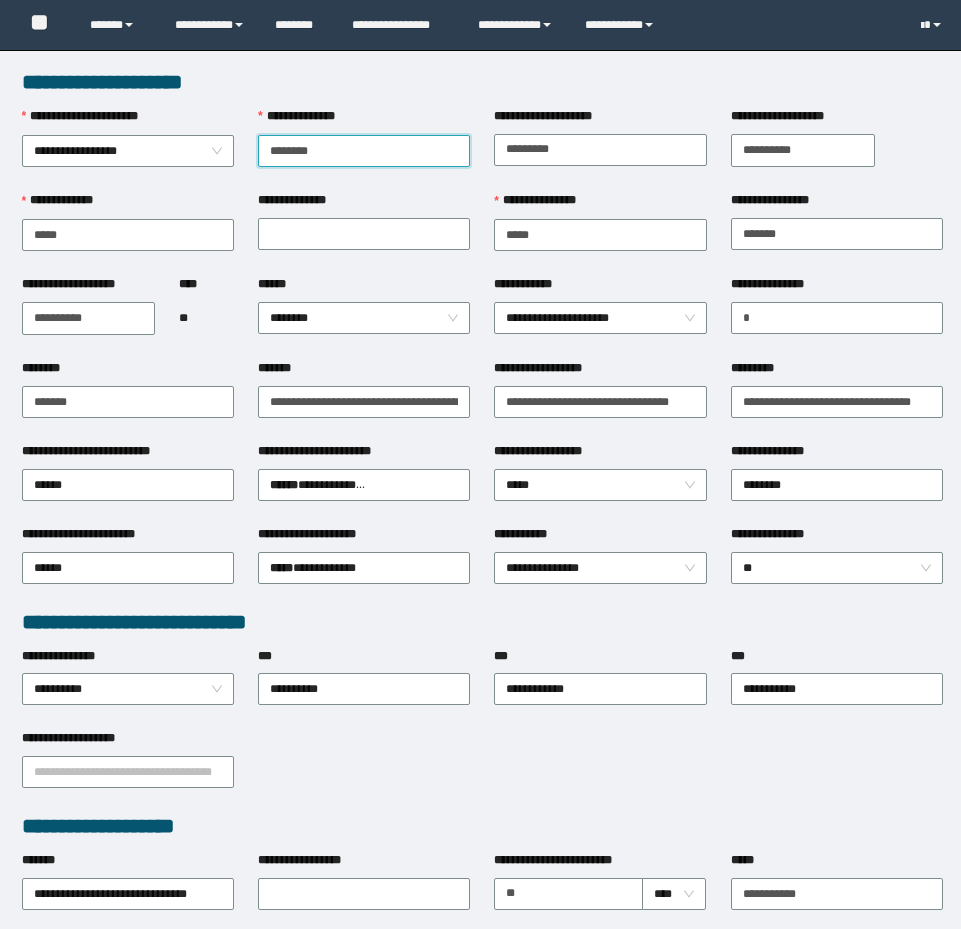 scroll, scrollTop: 0, scrollLeft: 0, axis: both 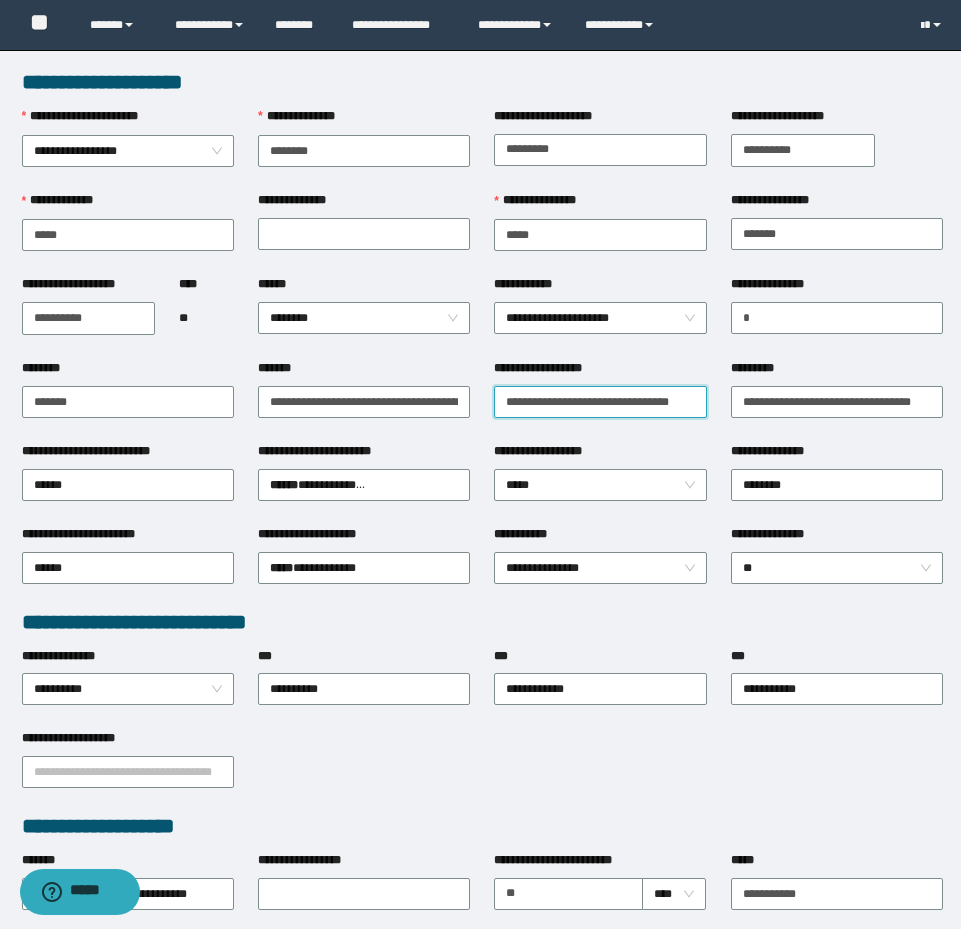 click on "**********" at bounding box center (600, 402) 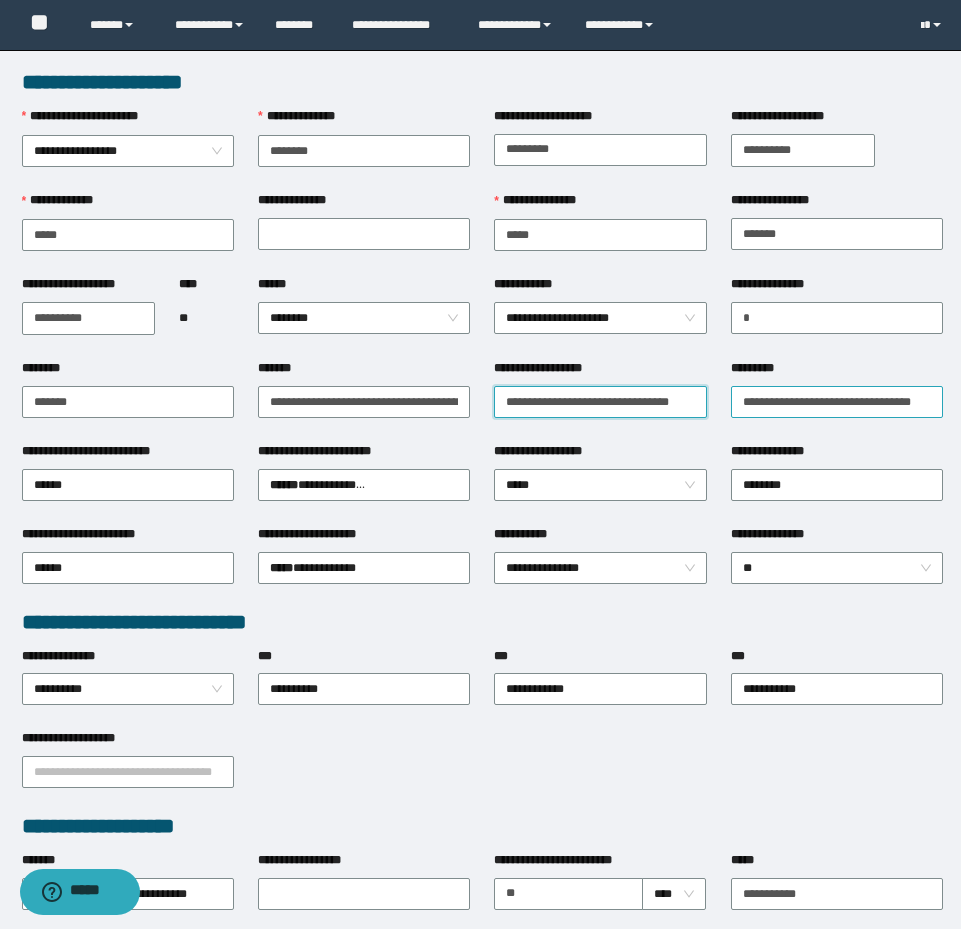 scroll, scrollTop: 0, scrollLeft: 6, axis: horizontal 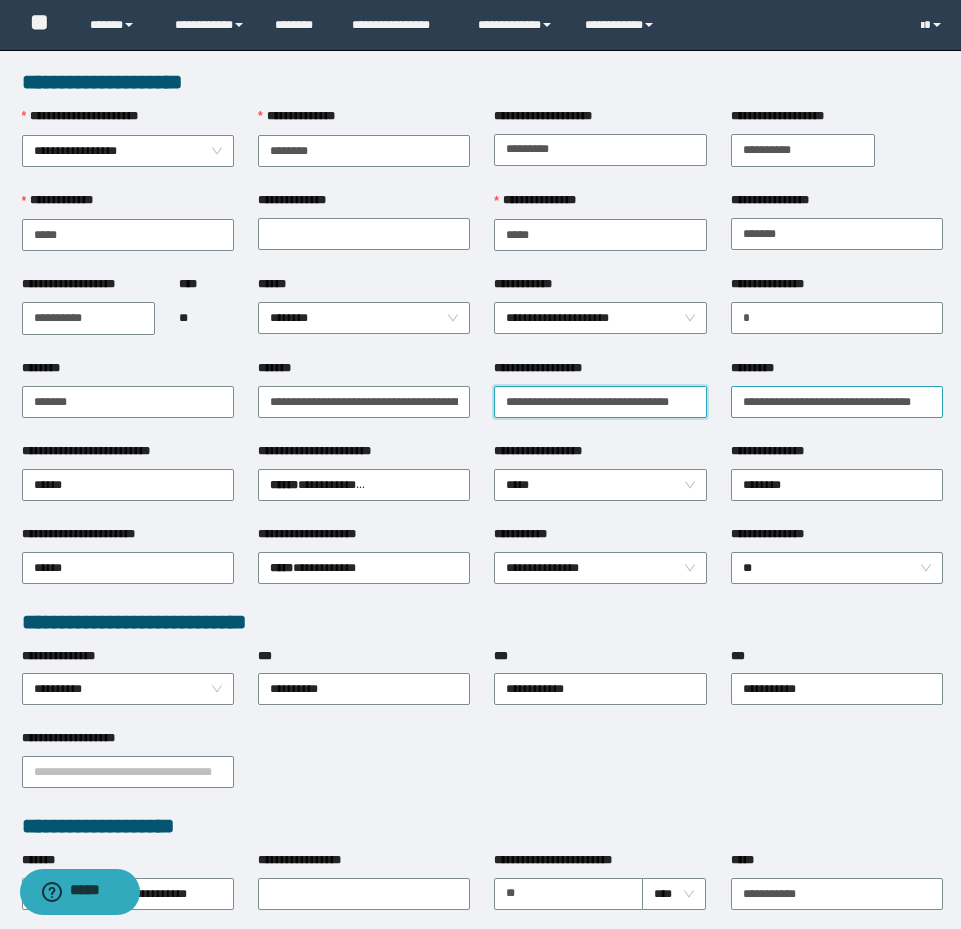 drag, startPoint x: 502, startPoint y: 399, endPoint x: 913, endPoint y: 412, distance: 411.20554 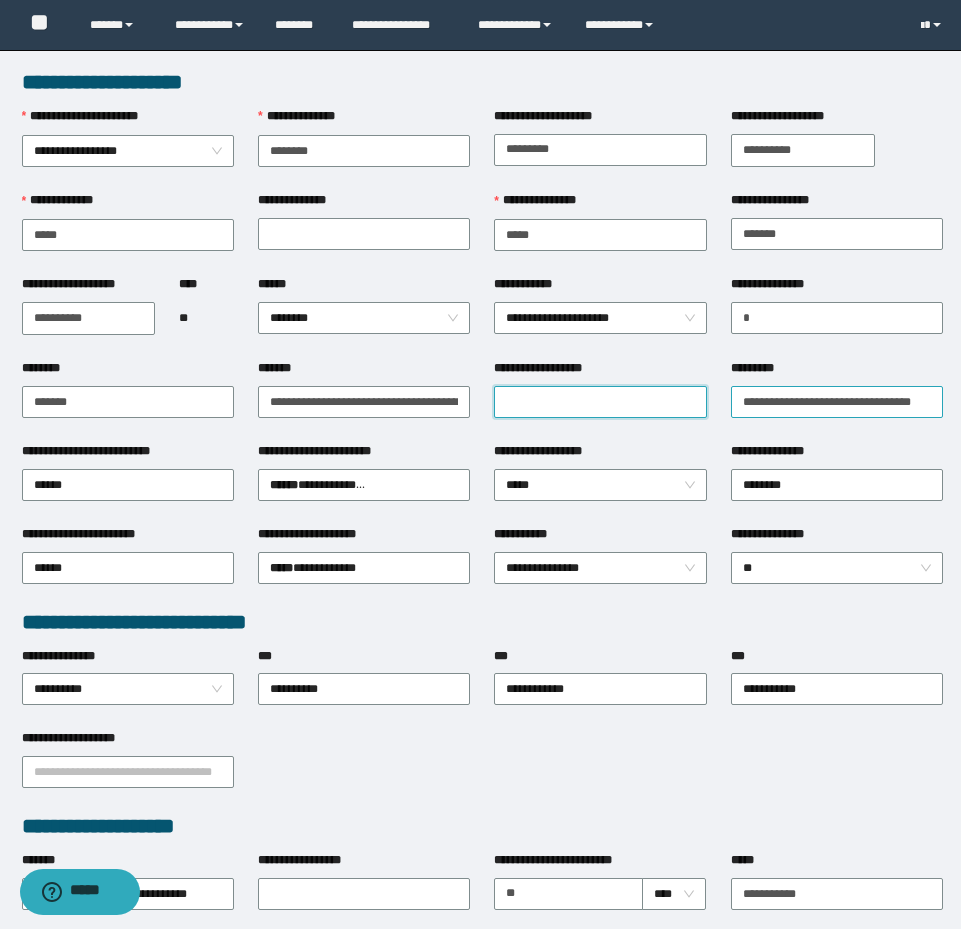 scroll, scrollTop: 0, scrollLeft: 0, axis: both 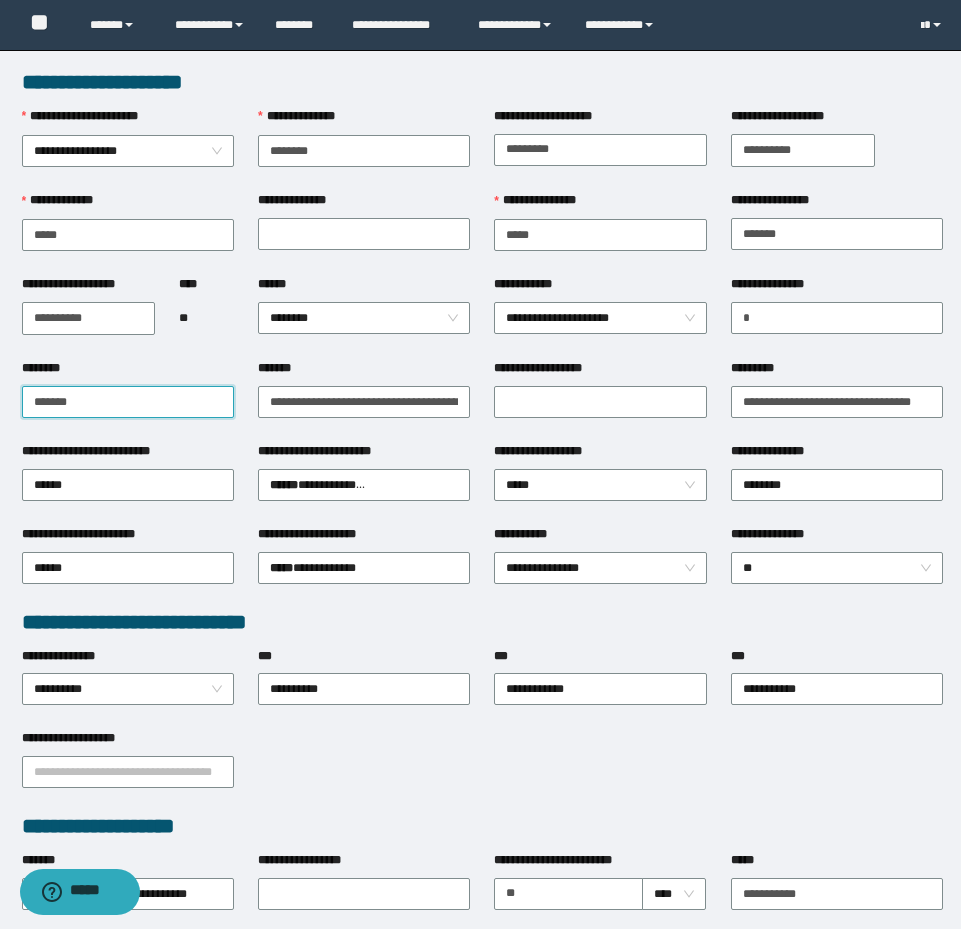 click on "*******" at bounding box center (128, 402) 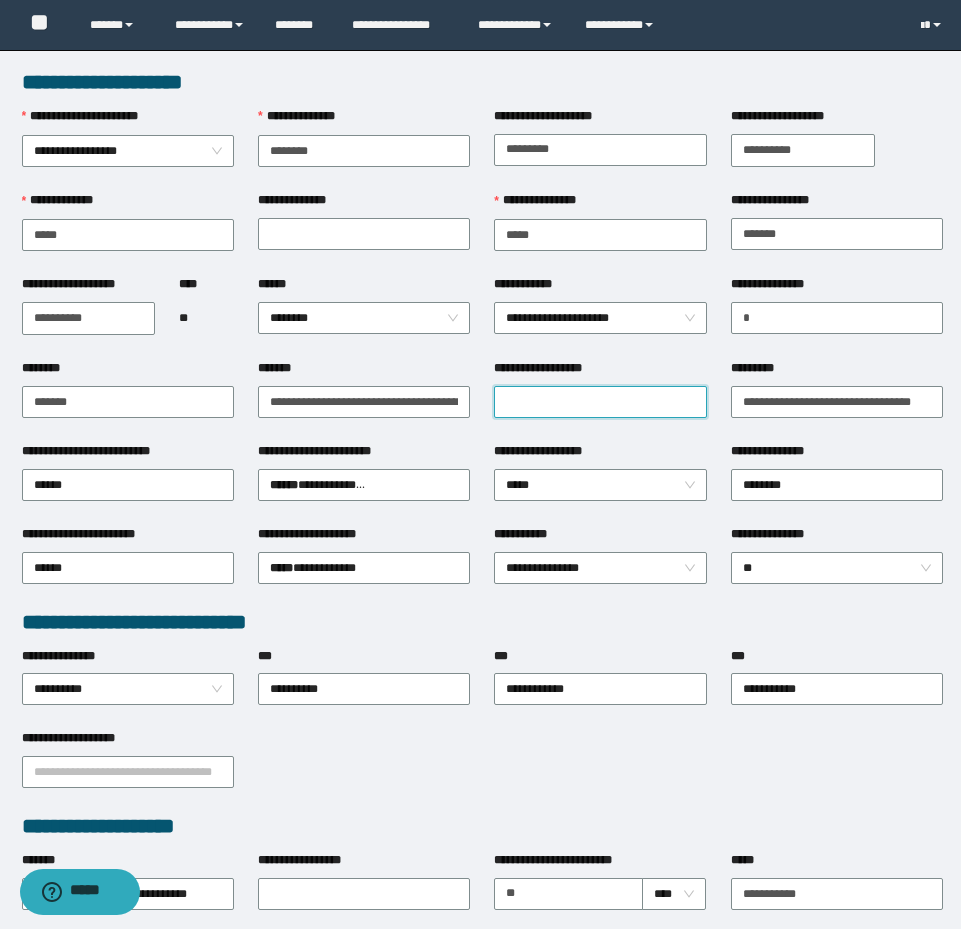 click on "**********" at bounding box center [600, 402] 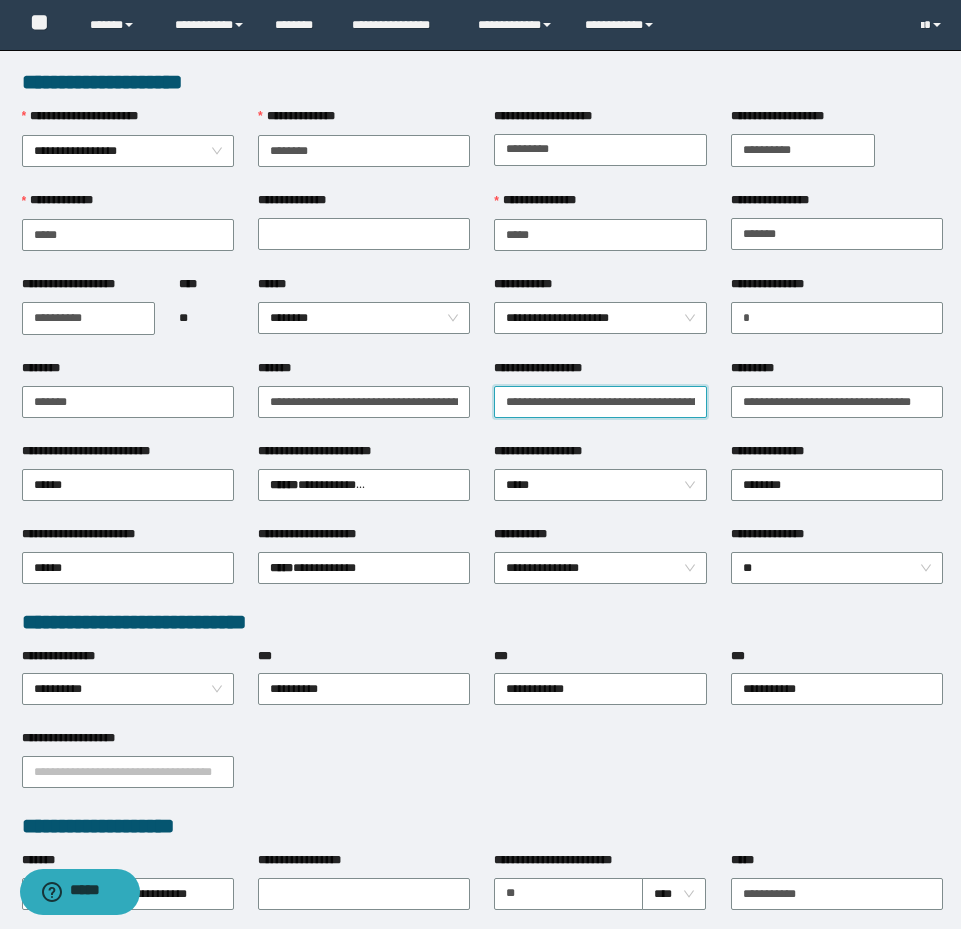 scroll, scrollTop: 0, scrollLeft: 316, axis: horizontal 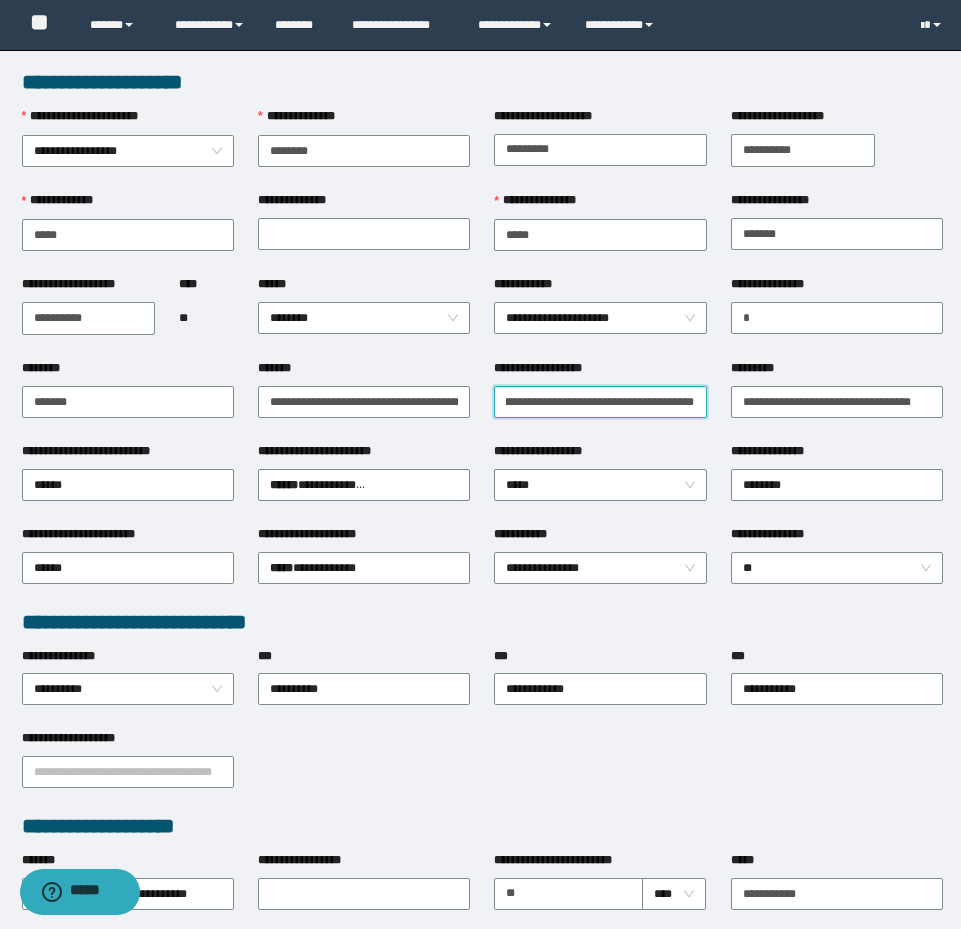 type on "**********" 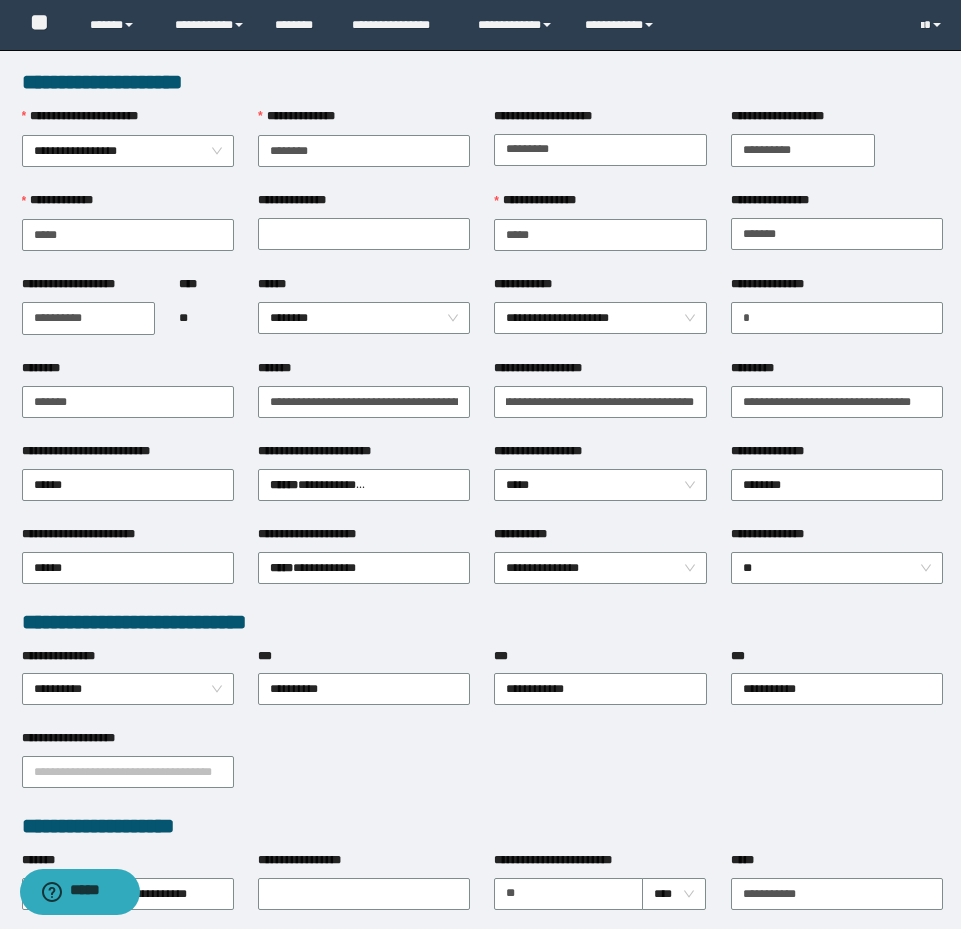 click on "**********" at bounding box center (600, 400) 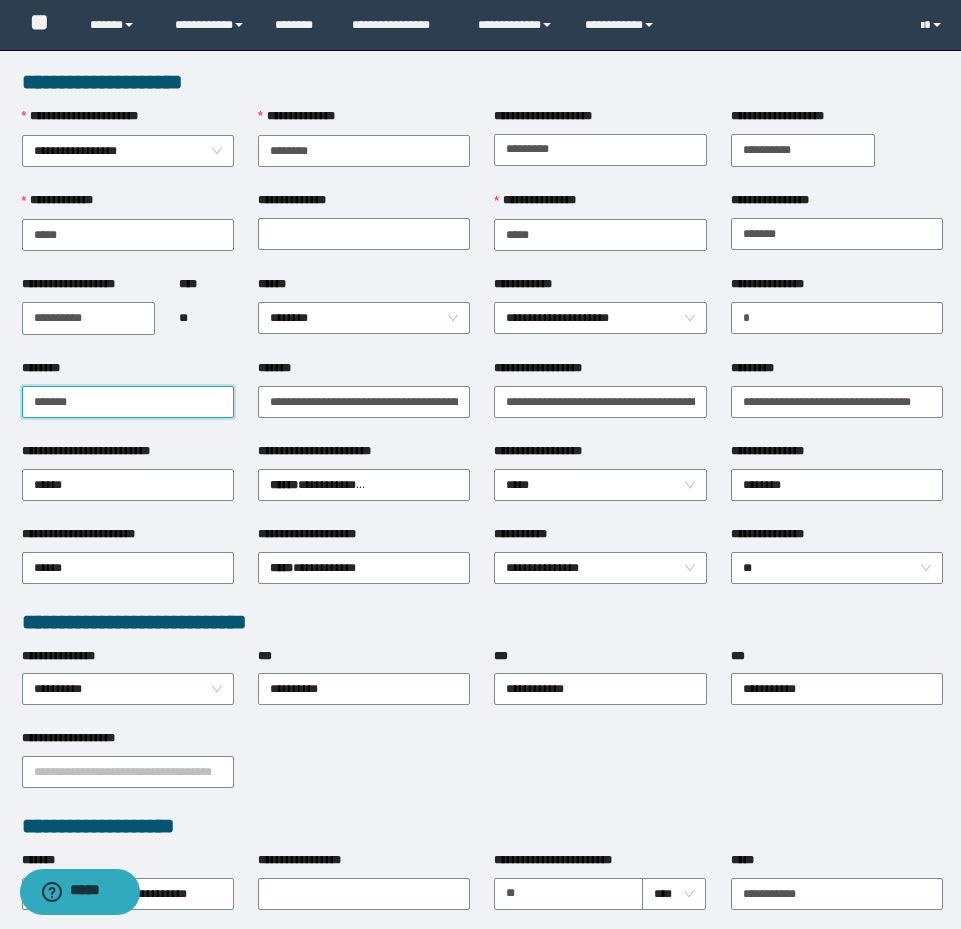 click on "*******" at bounding box center (128, 402) 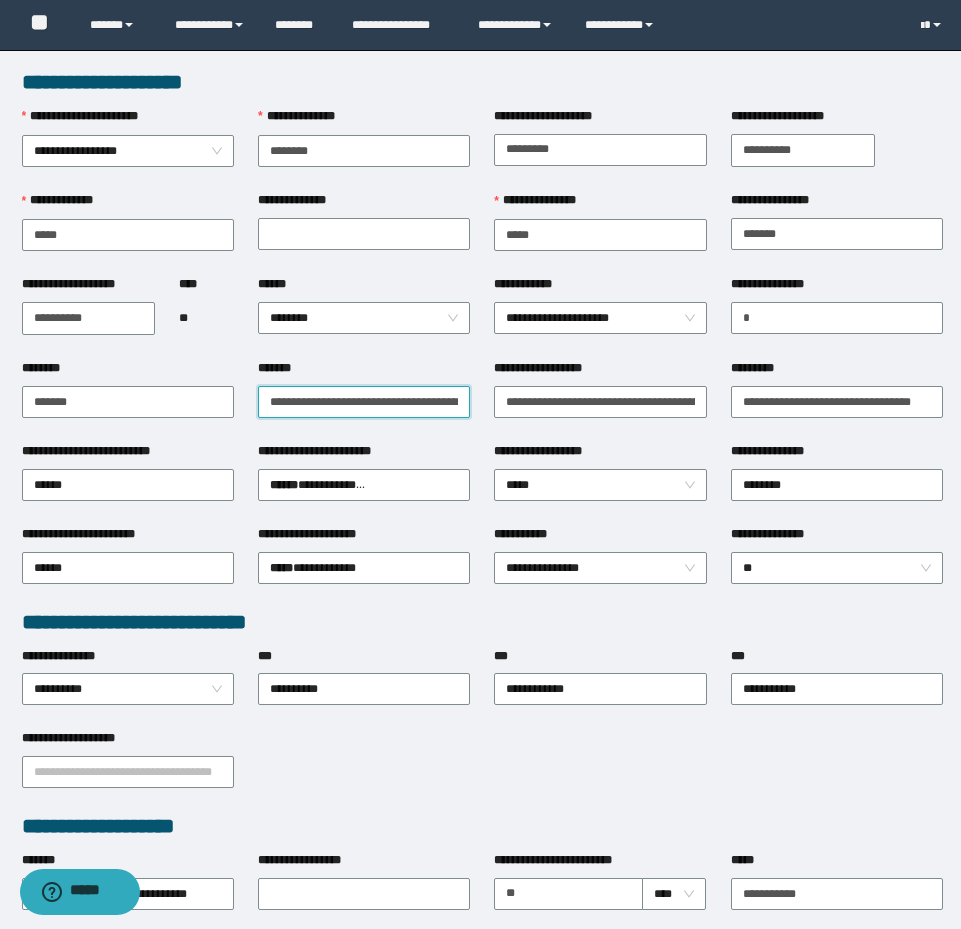 click on "**********" at bounding box center (364, 402) 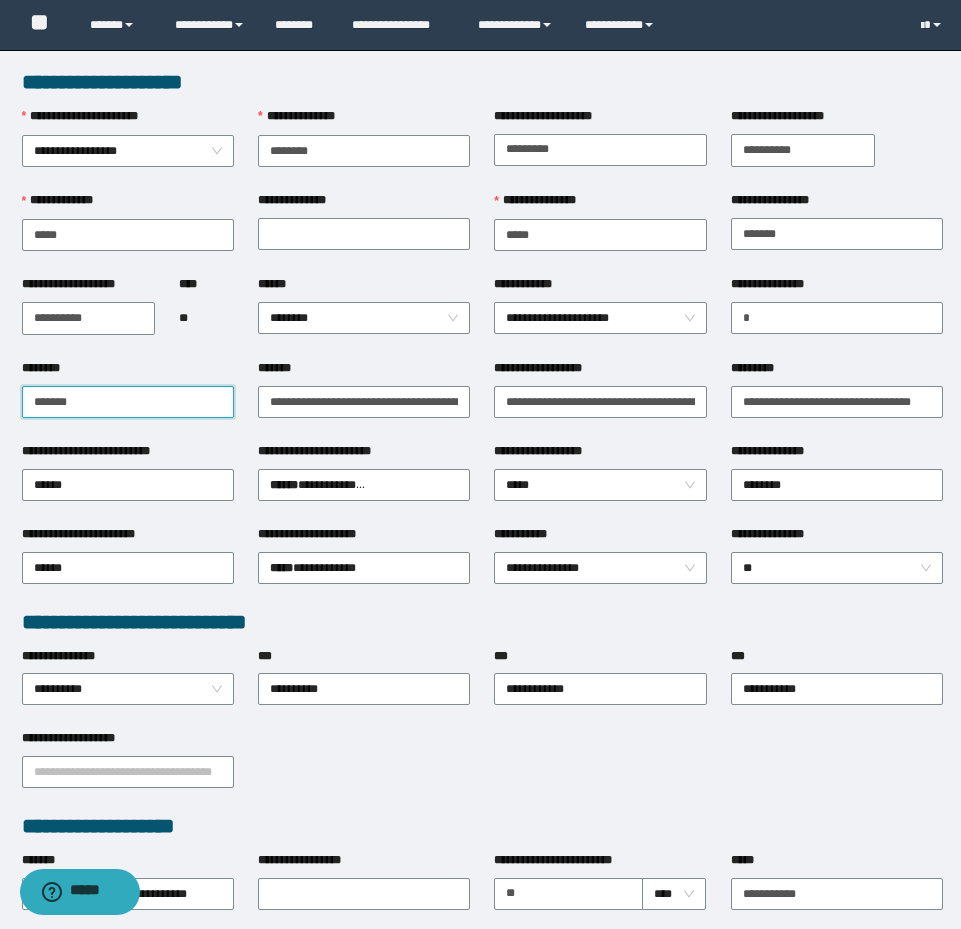 click on "*******" at bounding box center [128, 402] 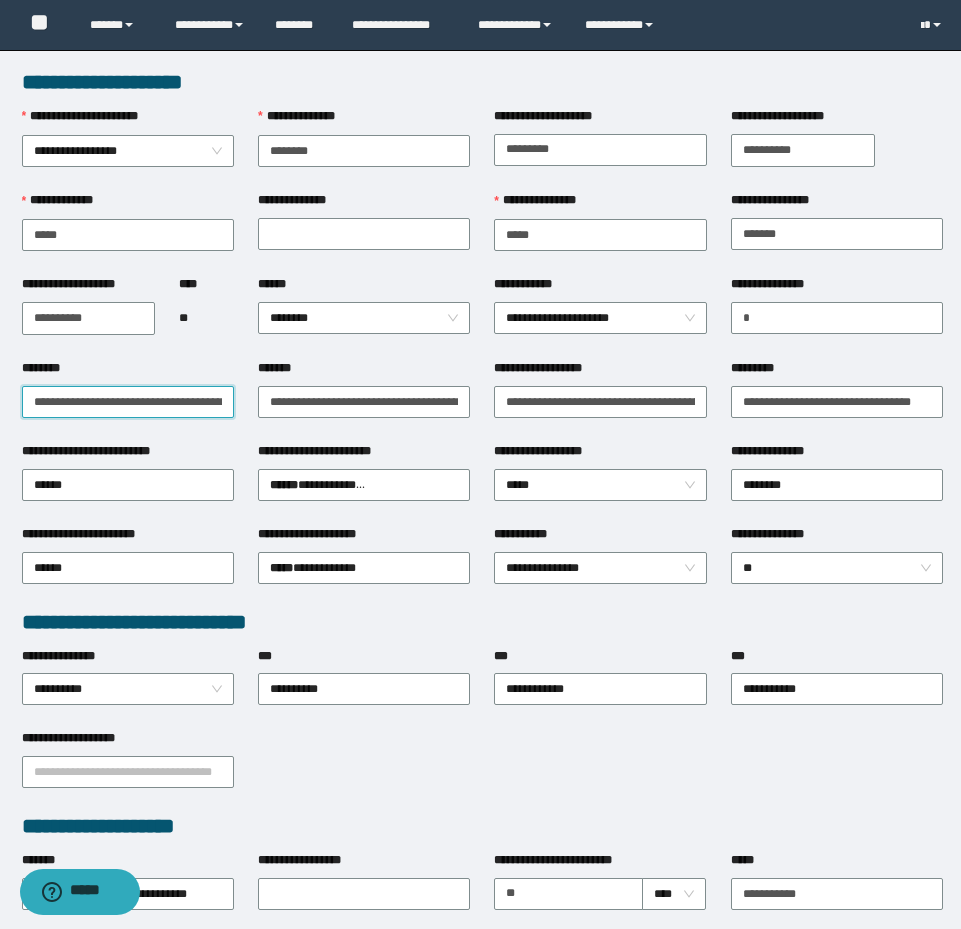 scroll, scrollTop: 0, scrollLeft: 144, axis: horizontal 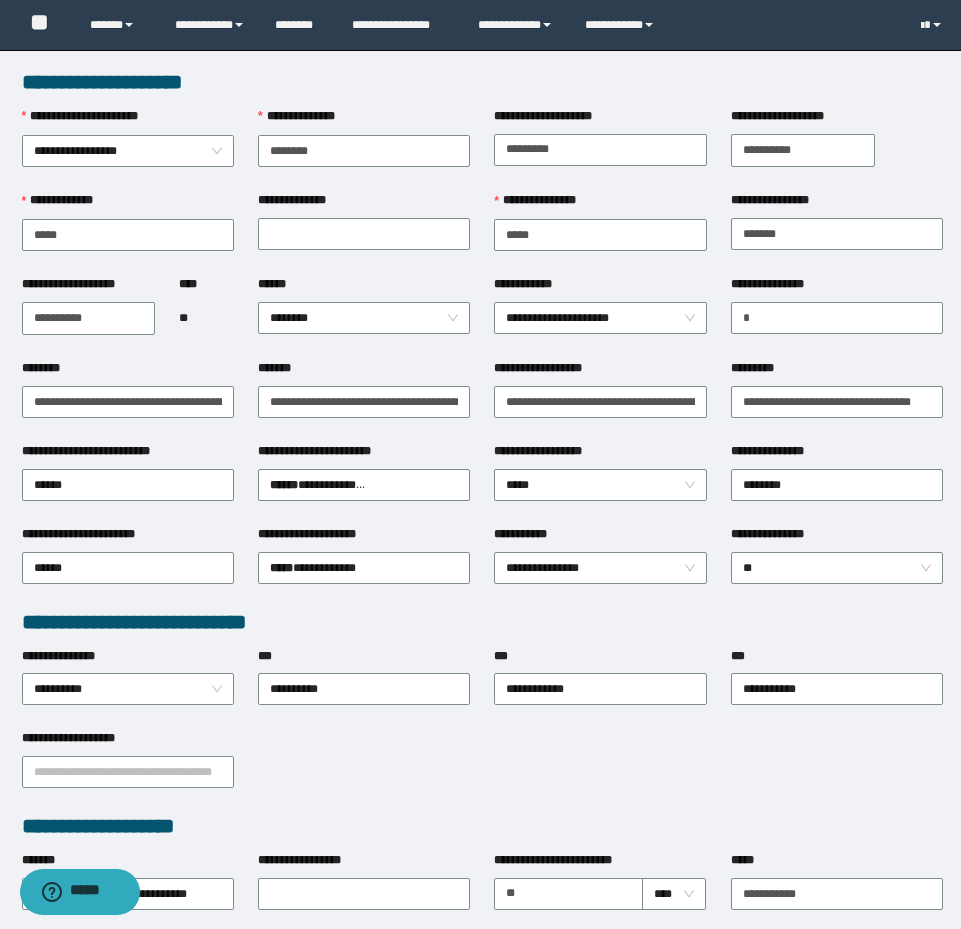click on "**********" at bounding box center (128, 400) 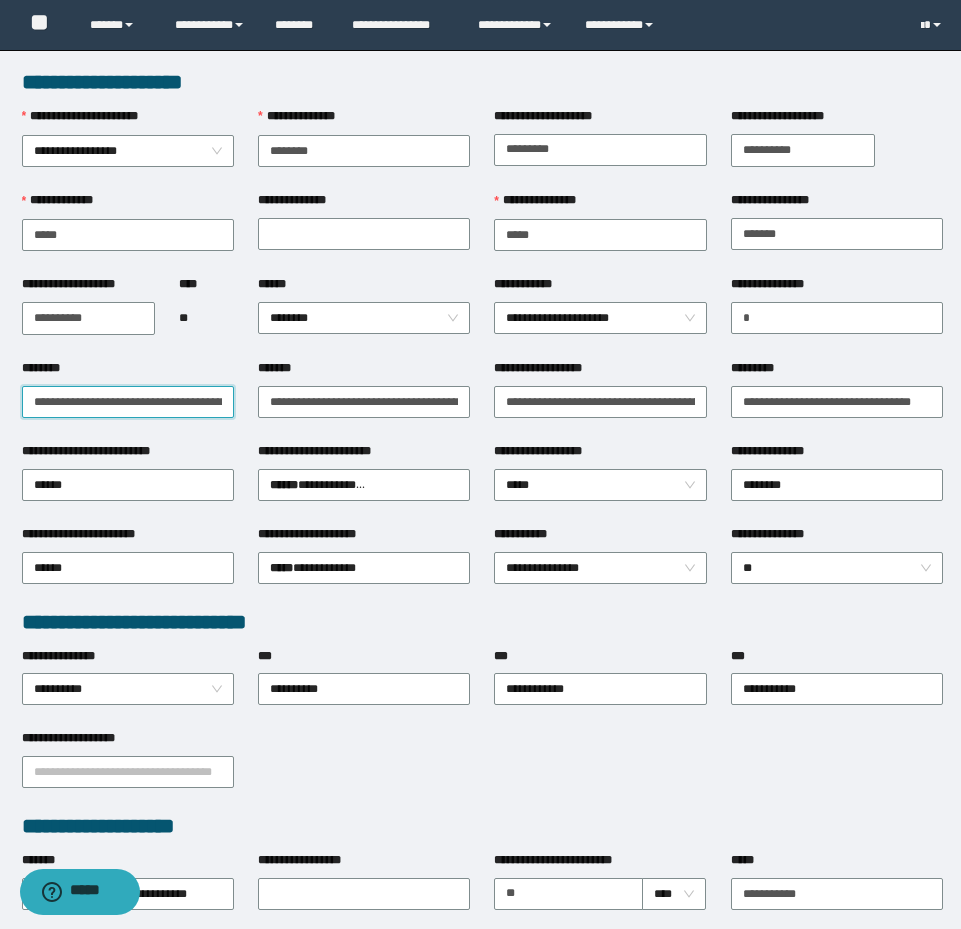 drag, startPoint x: 91, startPoint y: 405, endPoint x: -8, endPoint y: 400, distance: 99.12618 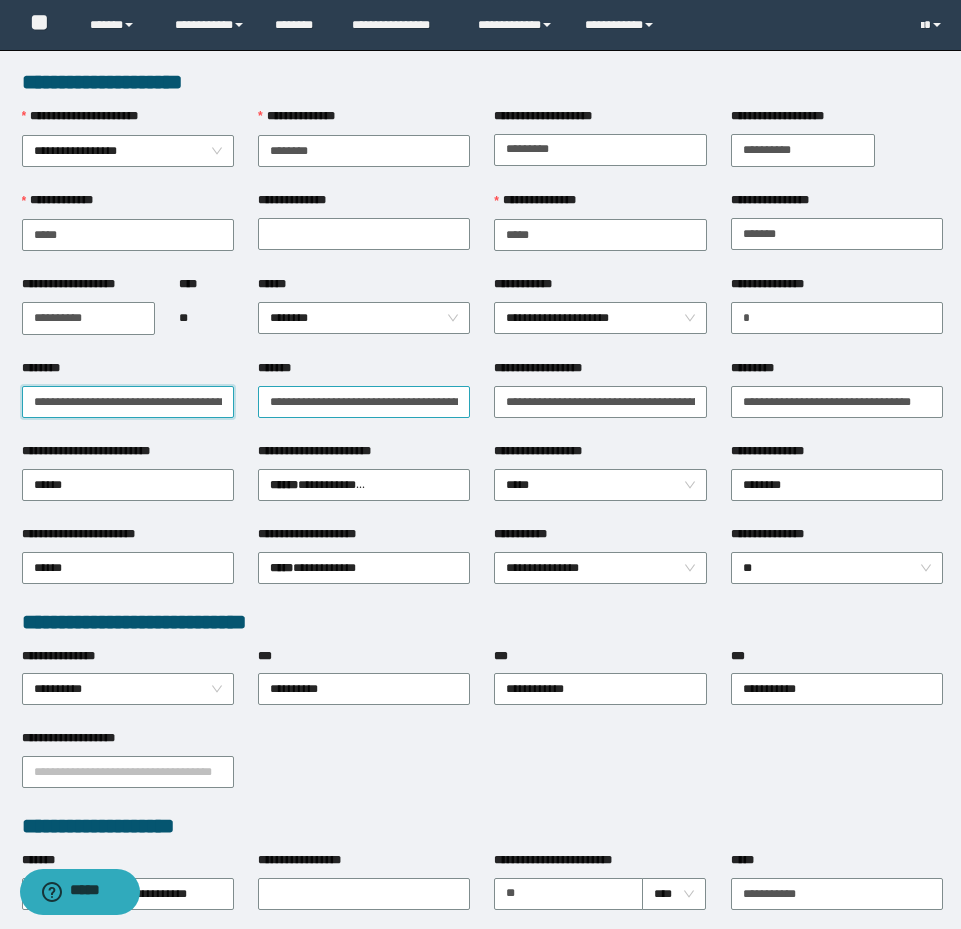 type on "**********" 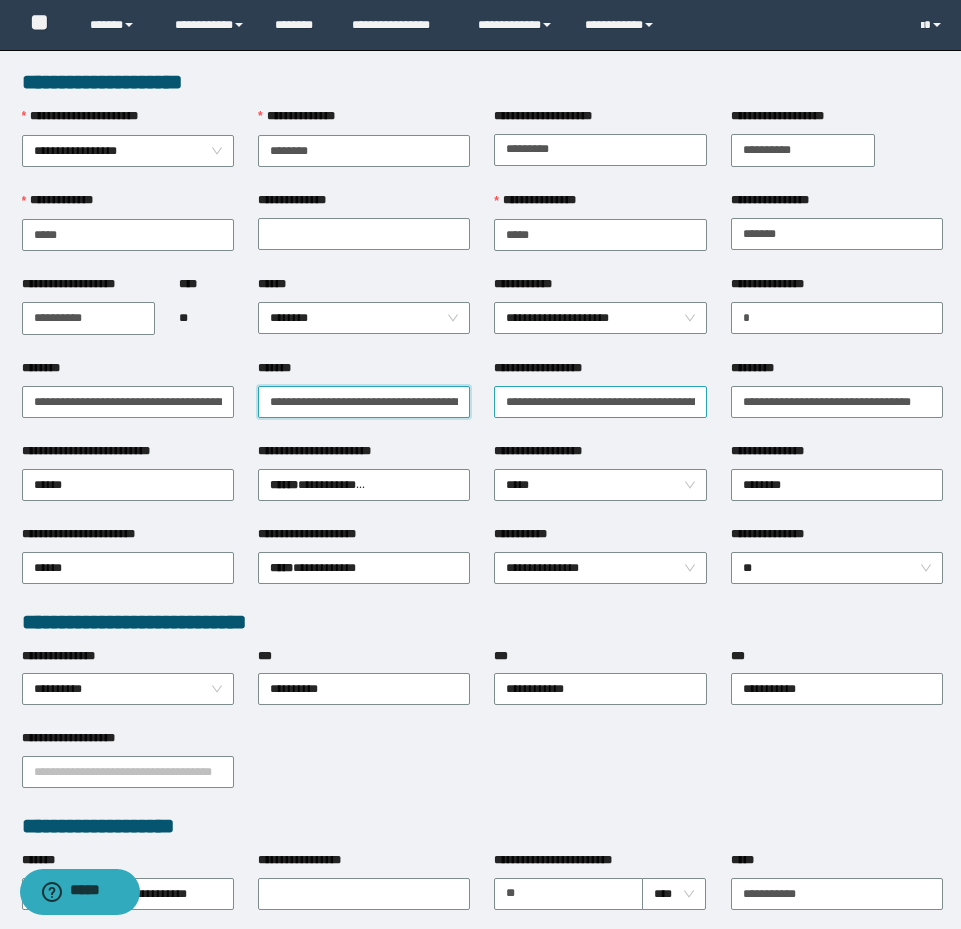 scroll, scrollTop: 0, scrollLeft: 85, axis: horizontal 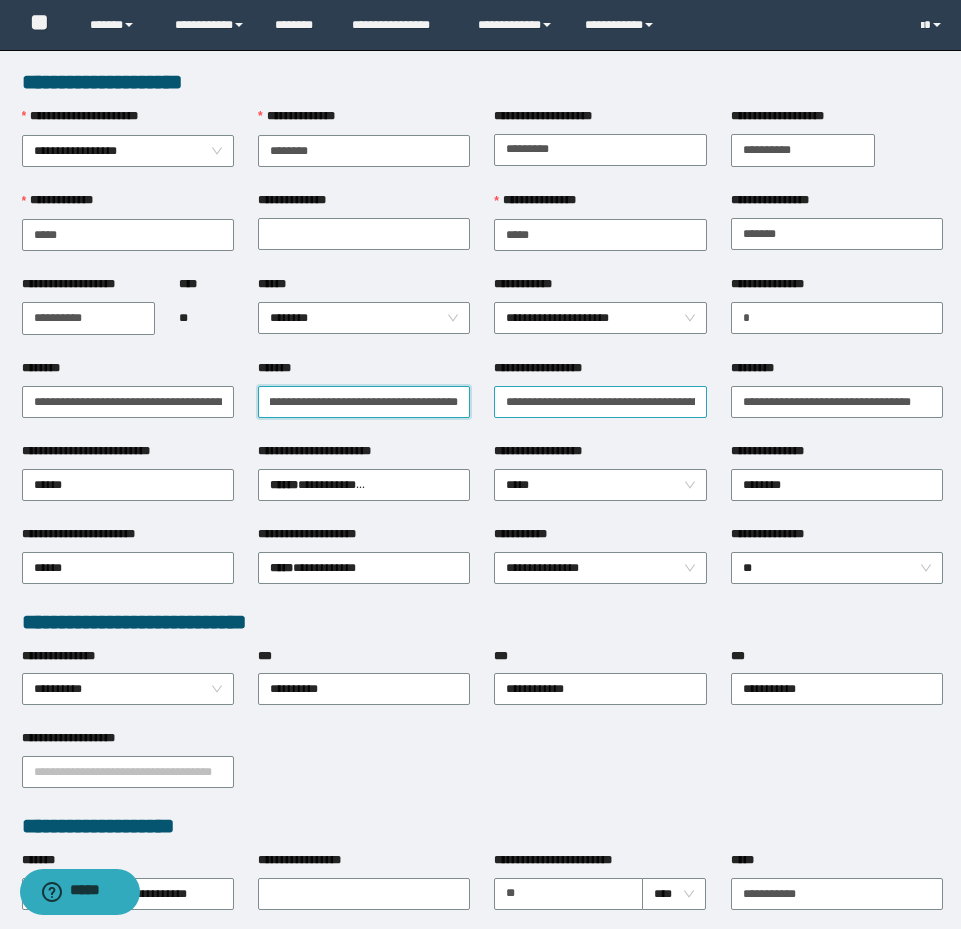 drag, startPoint x: 258, startPoint y: 405, endPoint x: 525, endPoint y: 397, distance: 267.1198 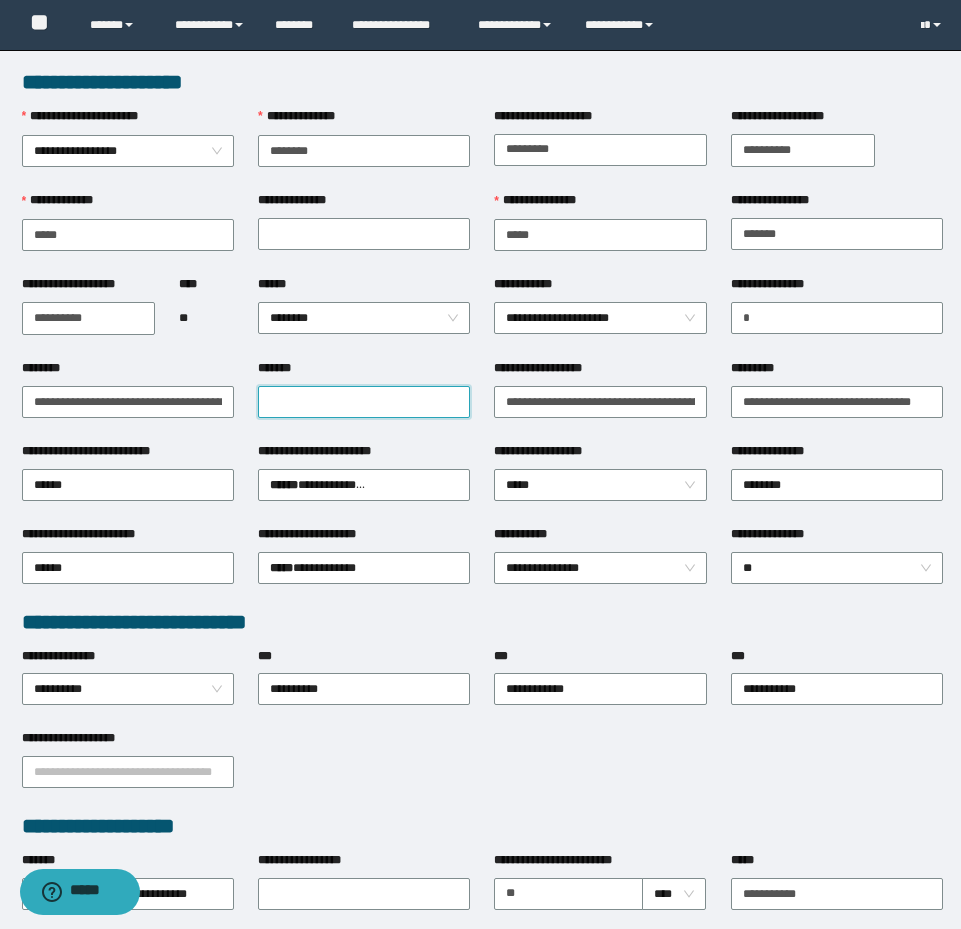scroll, scrollTop: 0, scrollLeft: 0, axis: both 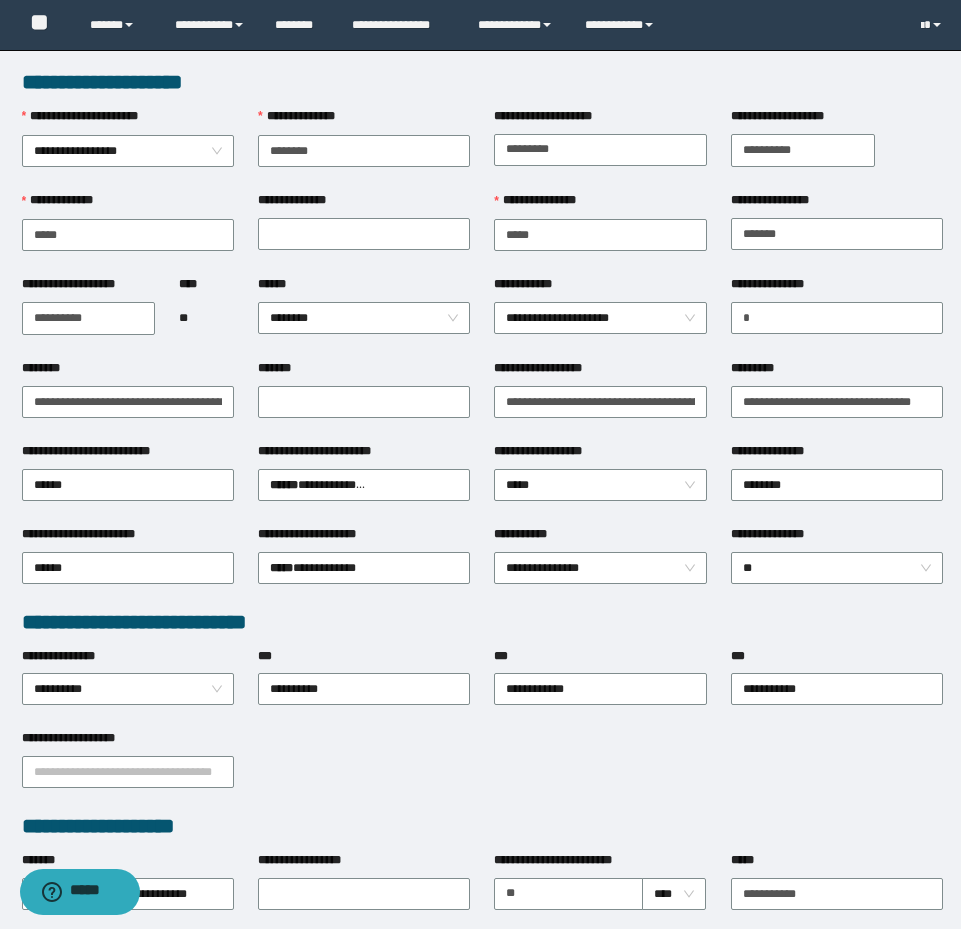 click on "**********" at bounding box center [364, 455] 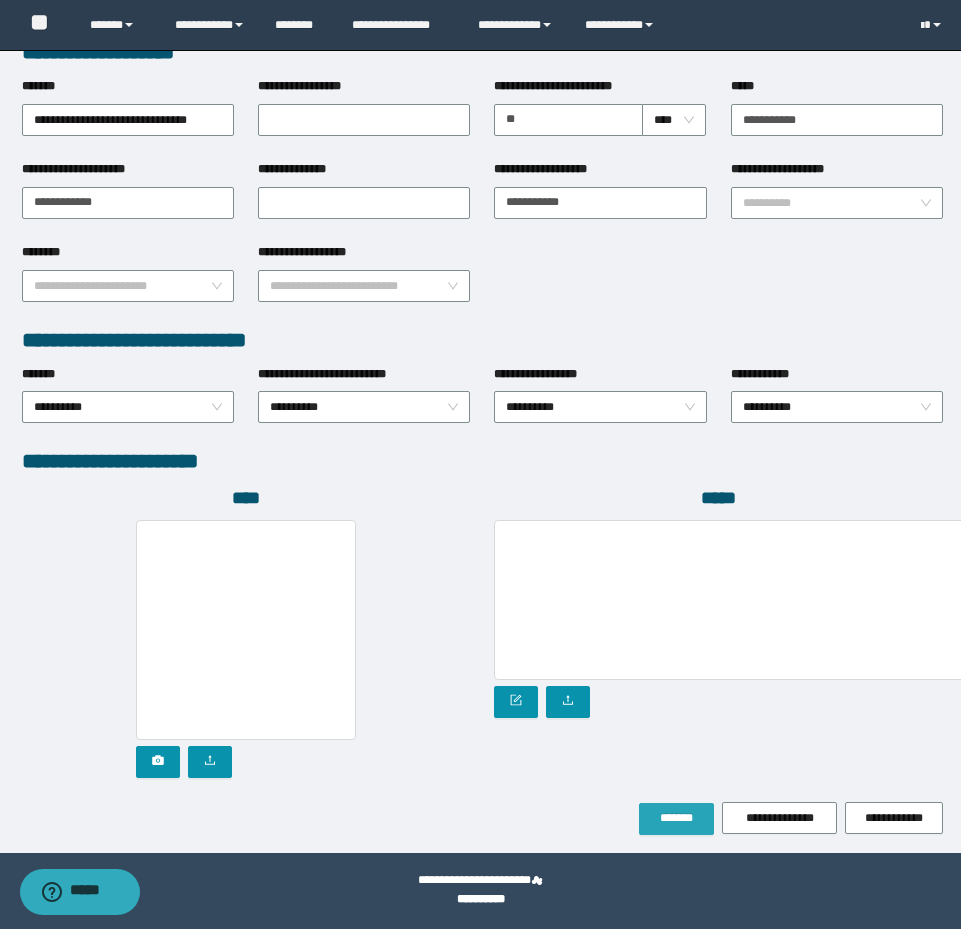 click on "*******" at bounding box center [676, 818] 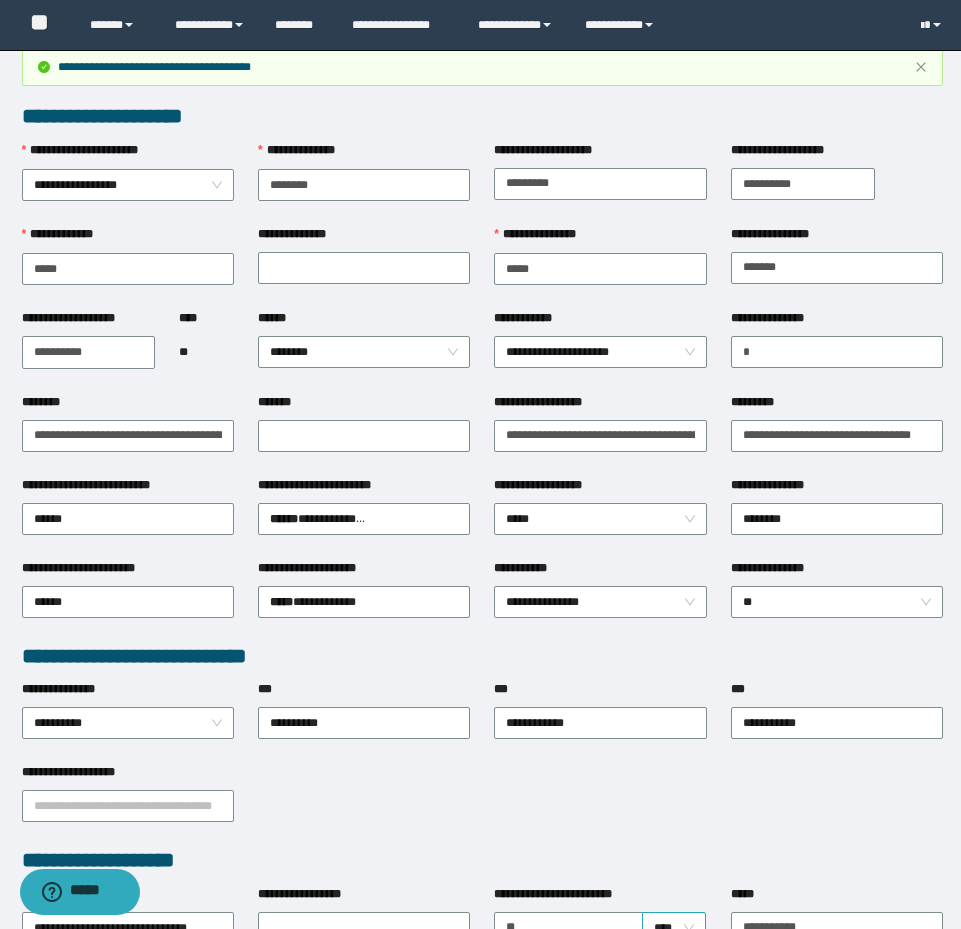 scroll, scrollTop: 0, scrollLeft: 0, axis: both 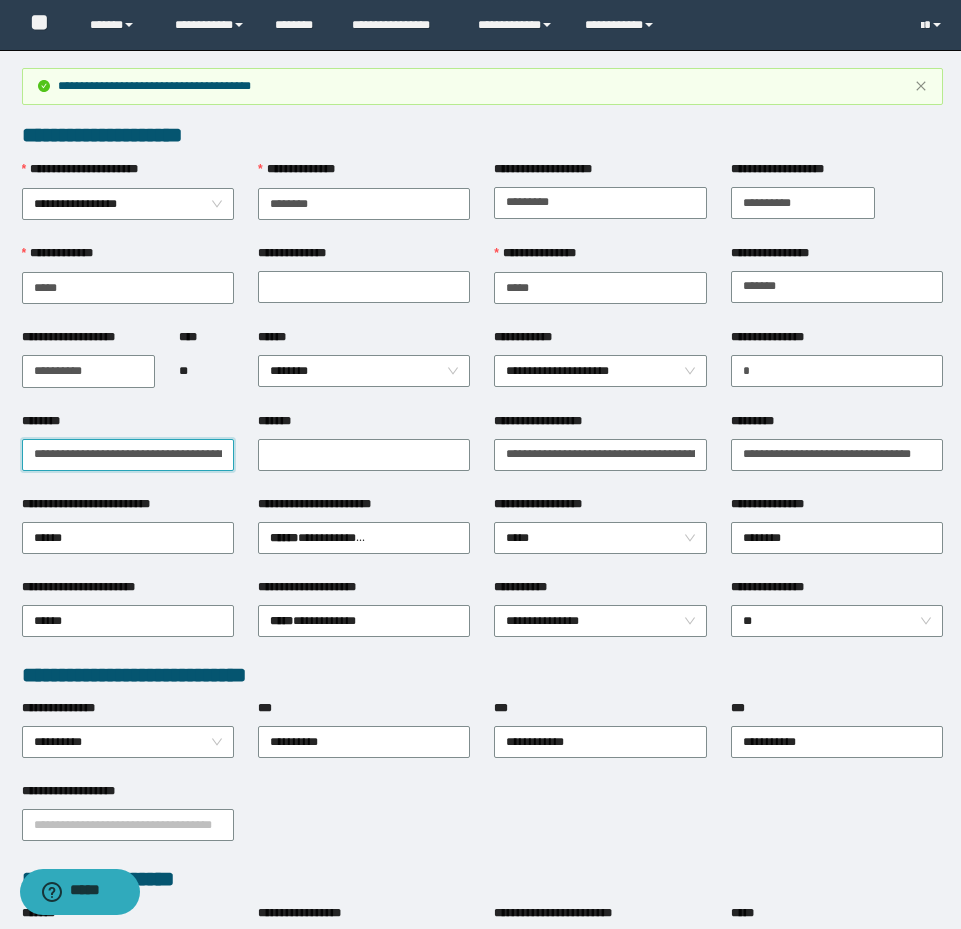 click on "**********" at bounding box center [128, 455] 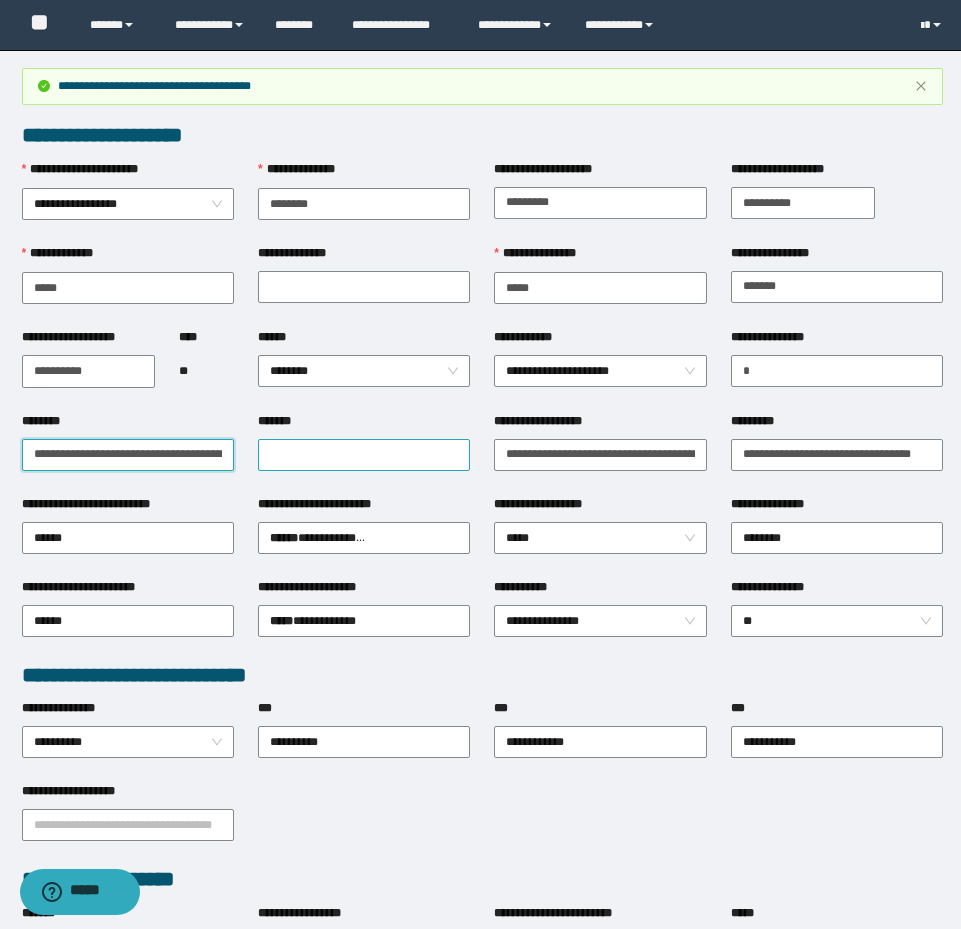 scroll, scrollTop: 0, scrollLeft: 85, axis: horizontal 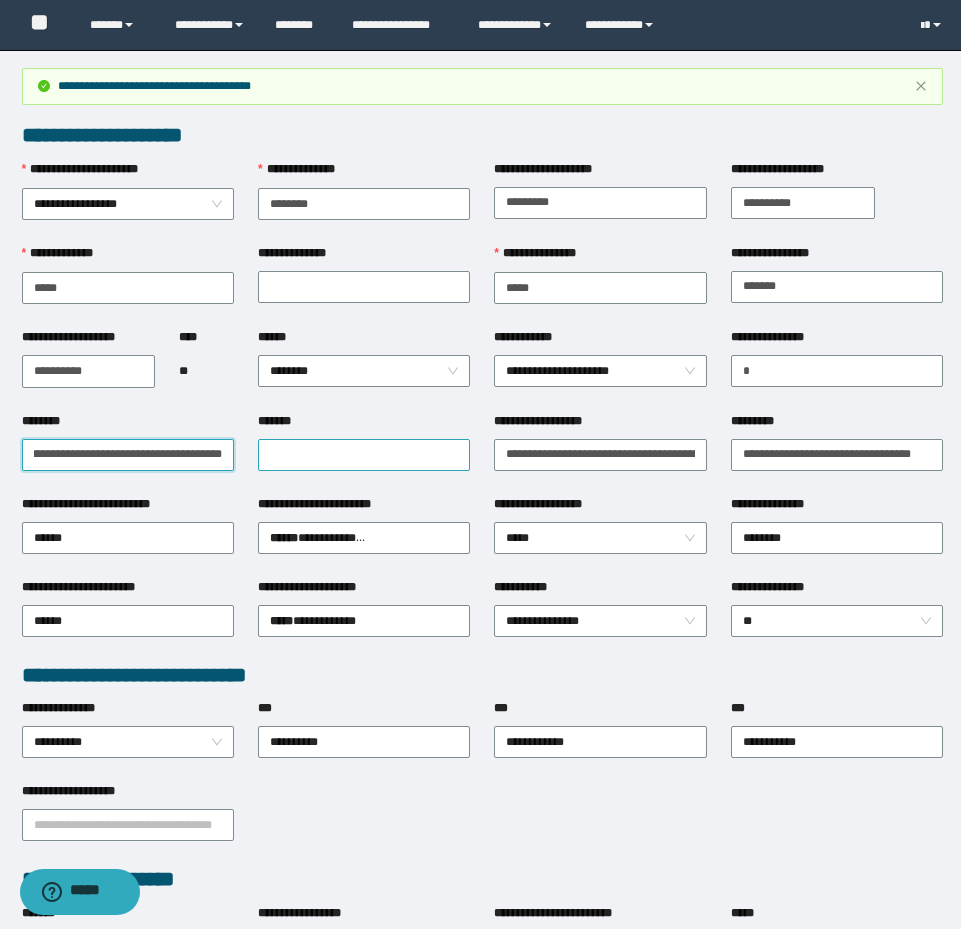 drag, startPoint x: 30, startPoint y: 460, endPoint x: 419, endPoint y: 462, distance: 389.00513 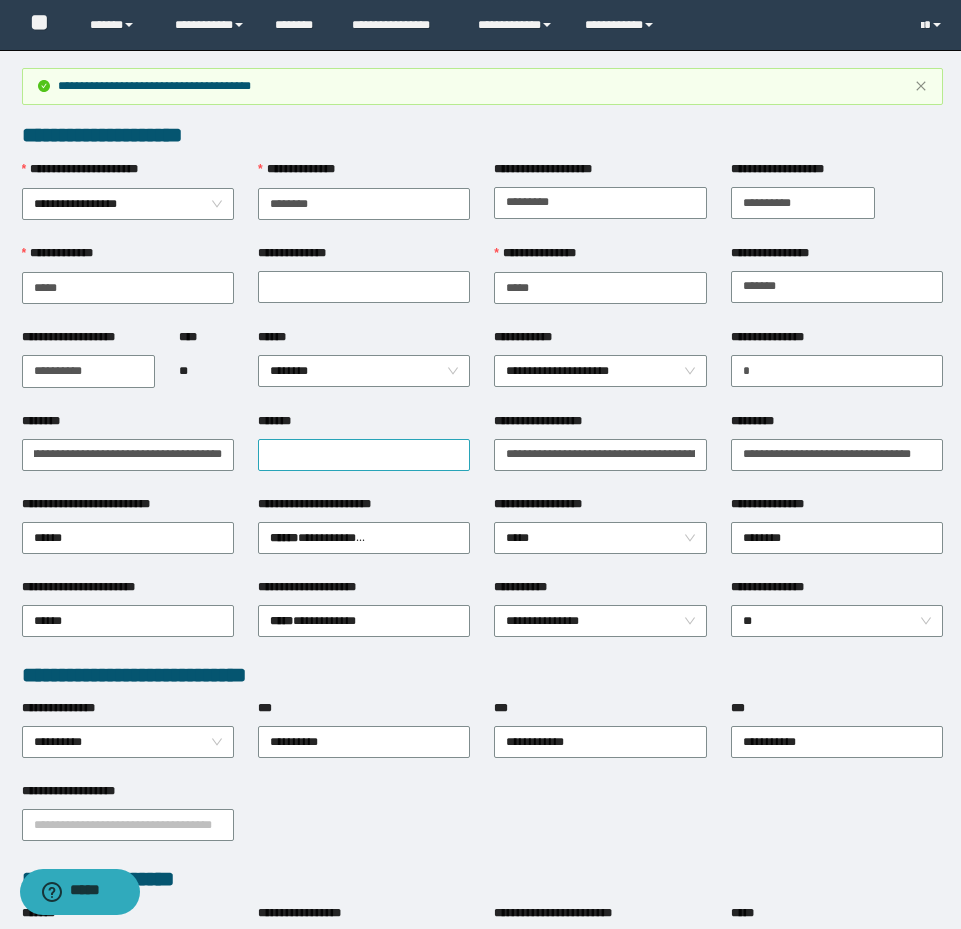 scroll, scrollTop: 0, scrollLeft: 0, axis: both 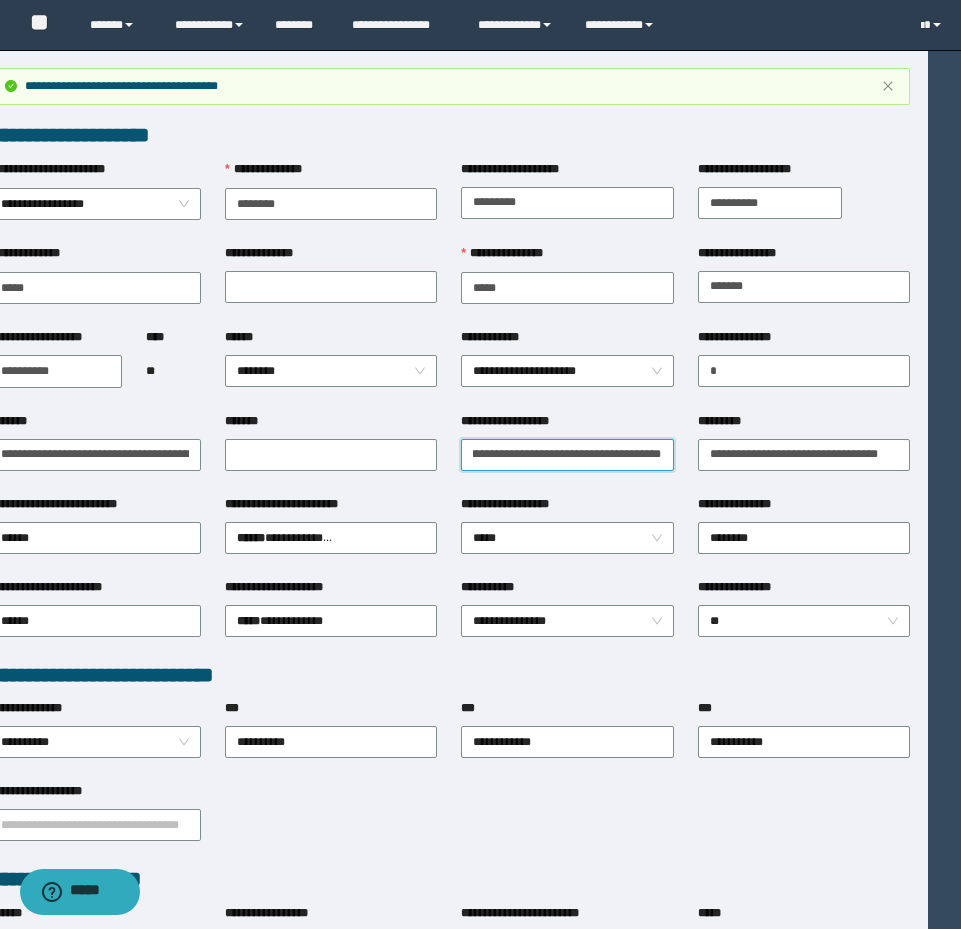 drag, startPoint x: 508, startPoint y: 459, endPoint x: 1050, endPoint y: 441, distance: 542.2988 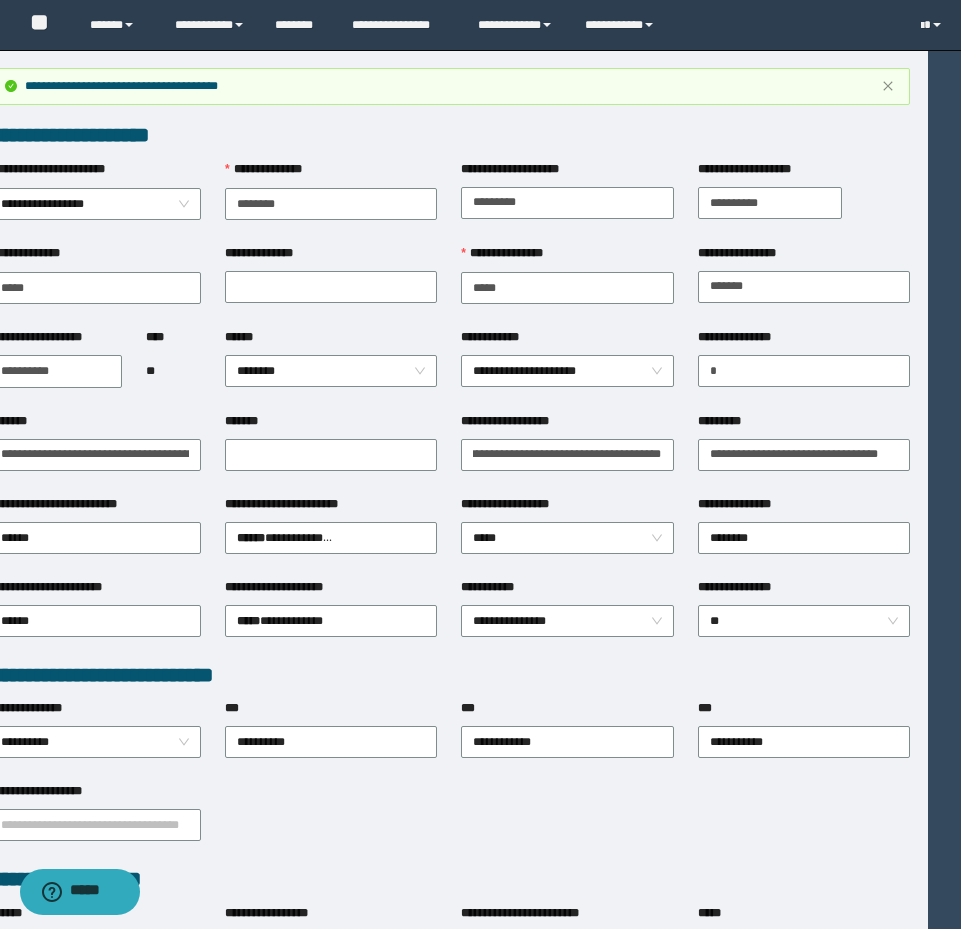 scroll, scrollTop: 0, scrollLeft: 0, axis: both 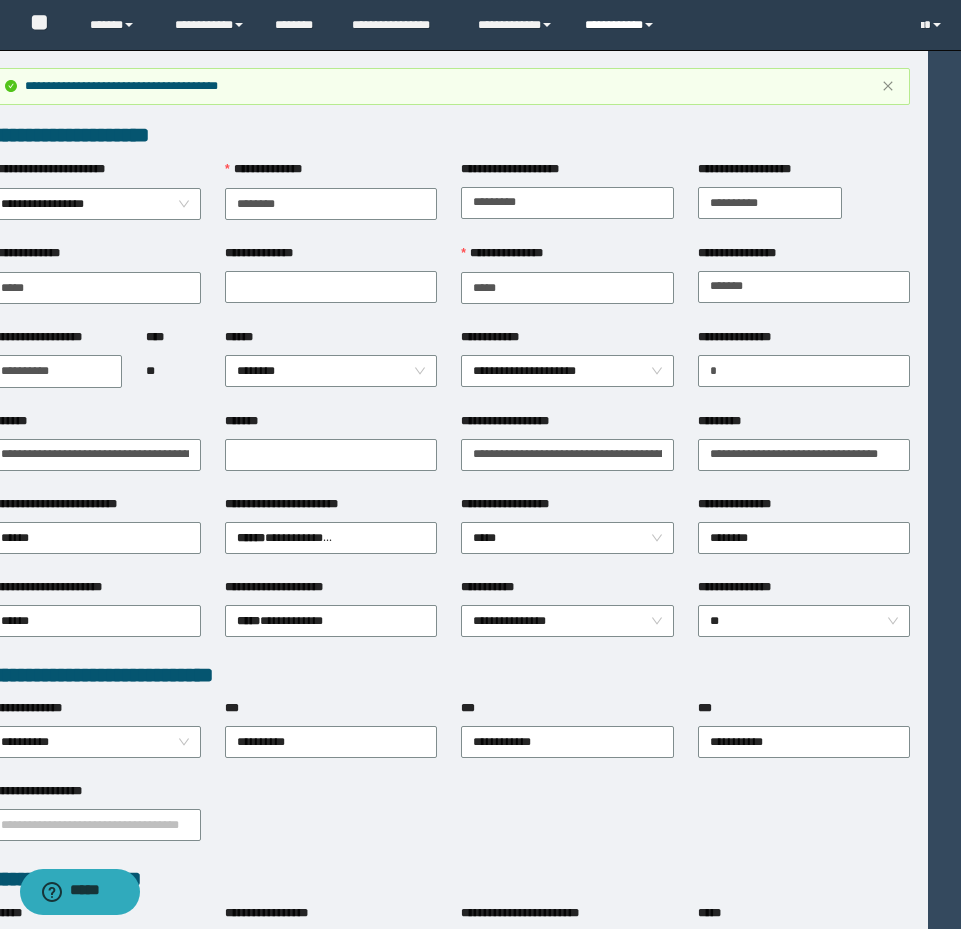 drag, startPoint x: 602, startPoint y: 29, endPoint x: 626, endPoint y: 56, distance: 36.124783 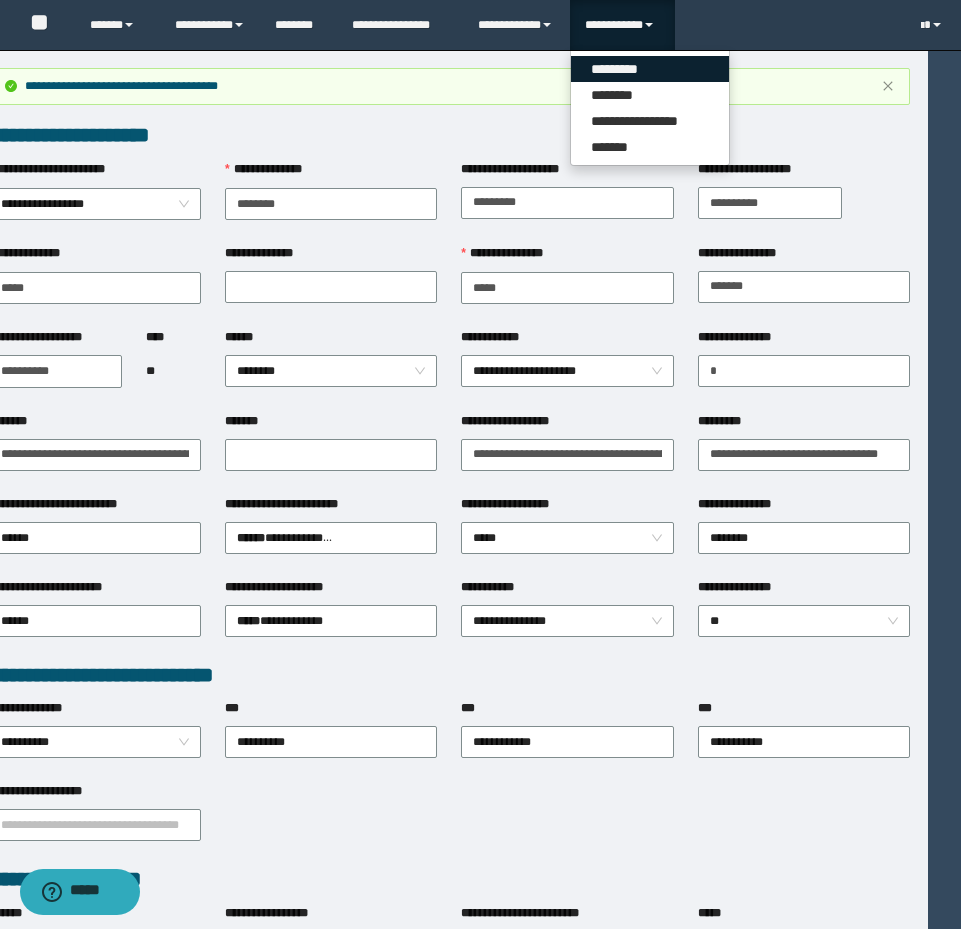 click on "*********" at bounding box center [650, 69] 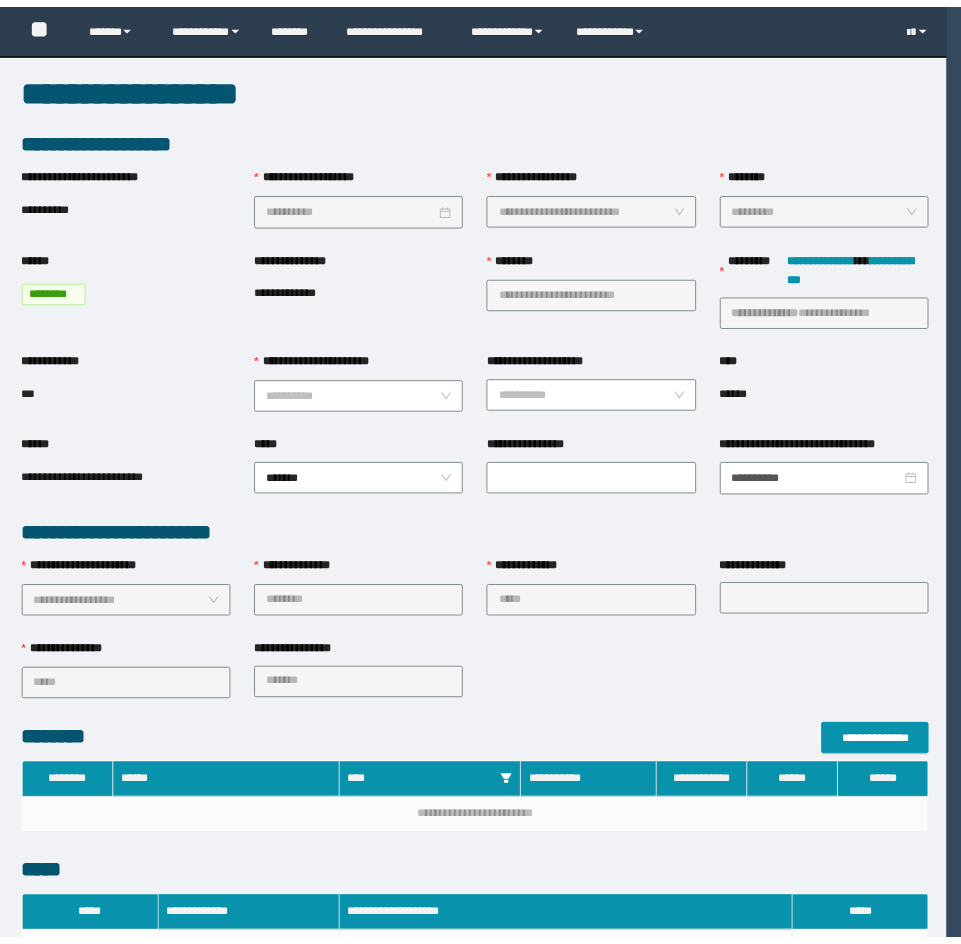 scroll, scrollTop: 0, scrollLeft: 0, axis: both 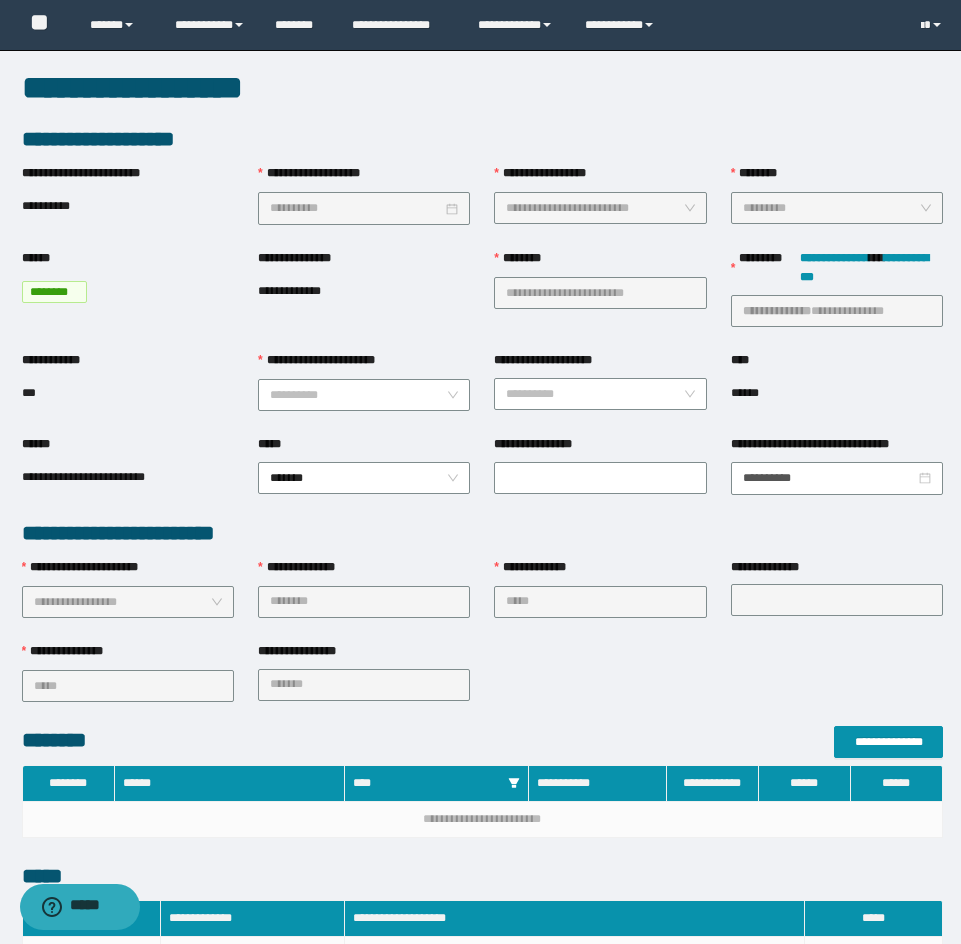 drag, startPoint x: 374, startPoint y: 391, endPoint x: 392, endPoint y: 429, distance: 42.047592 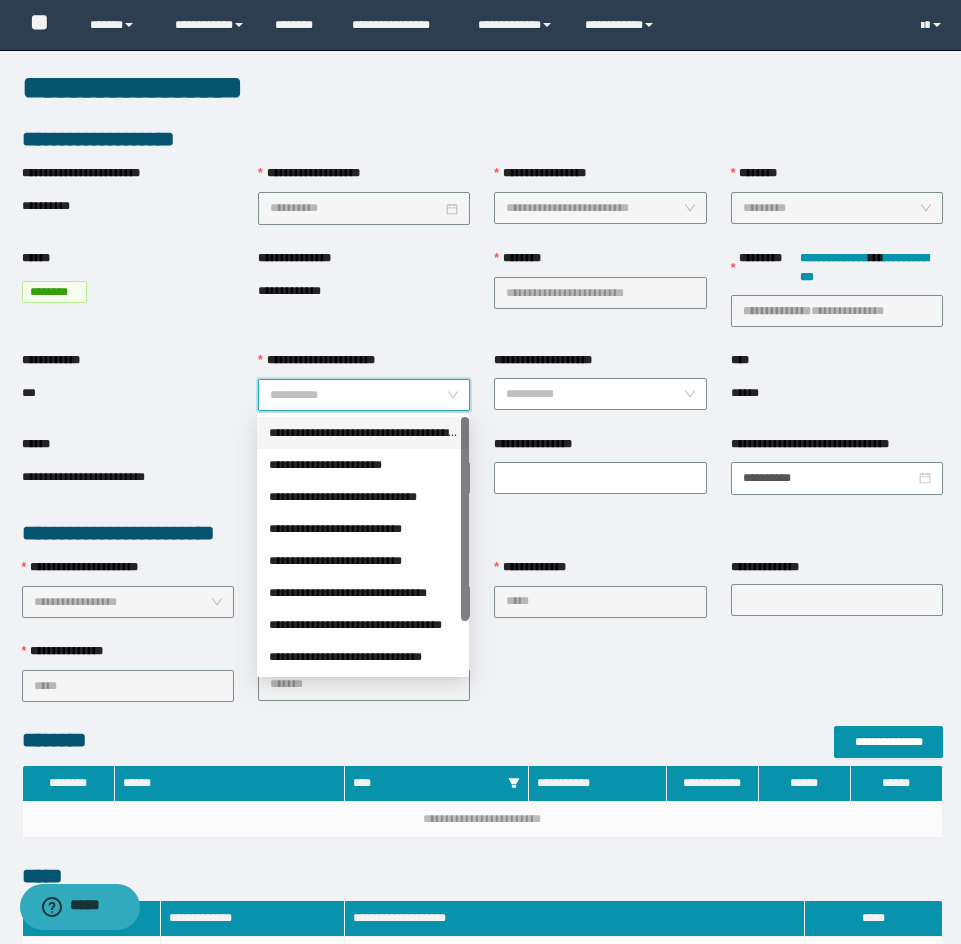click on "**********" at bounding box center (363, 433) 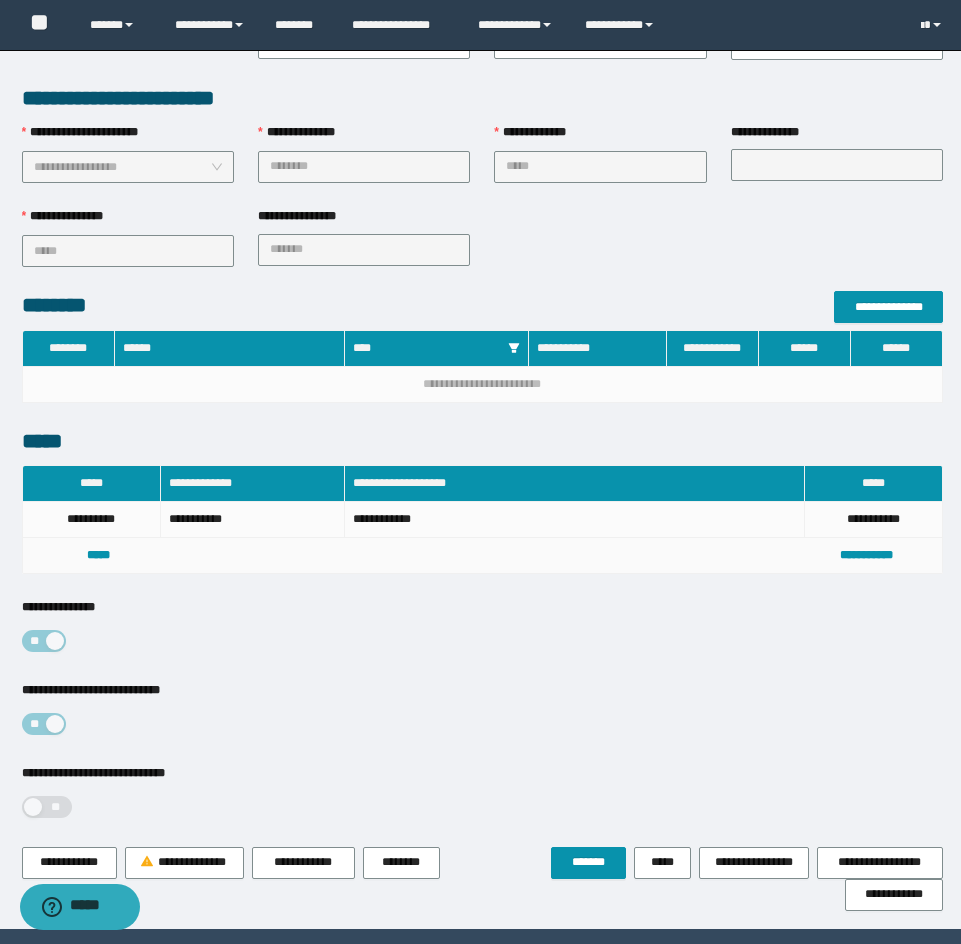 scroll, scrollTop: 494, scrollLeft: 0, axis: vertical 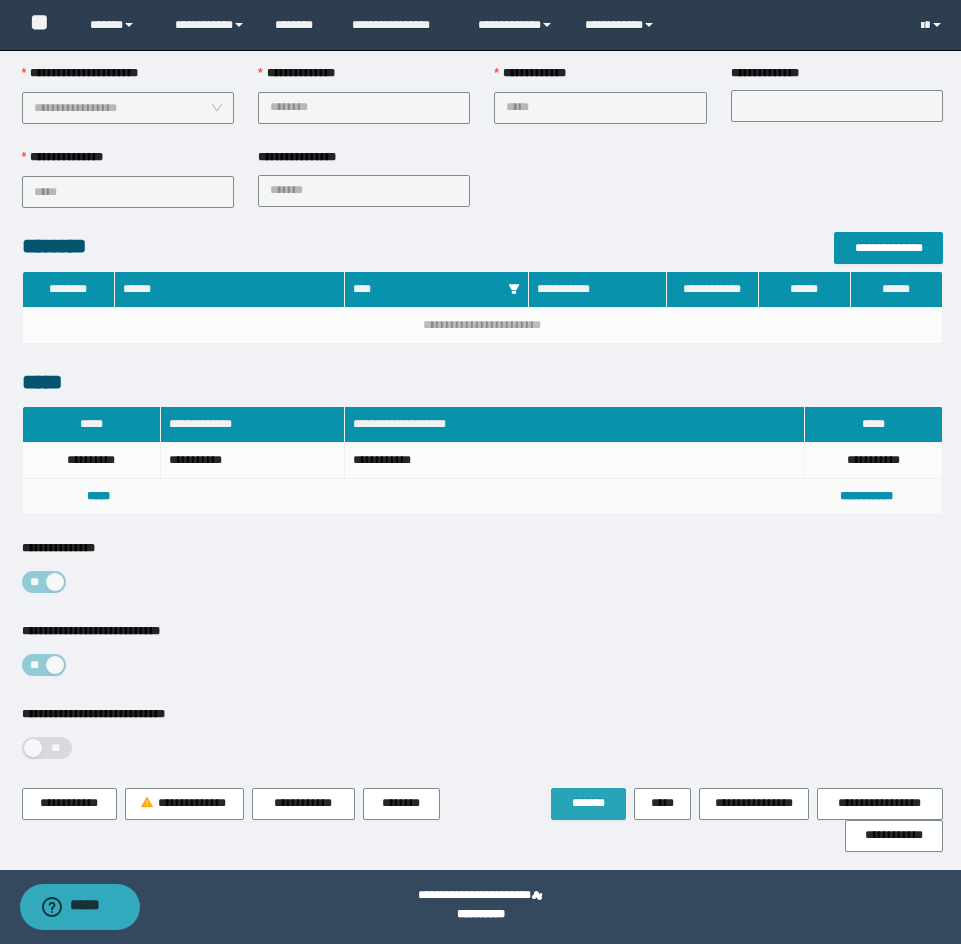 click on "*******" at bounding box center [588, 803] 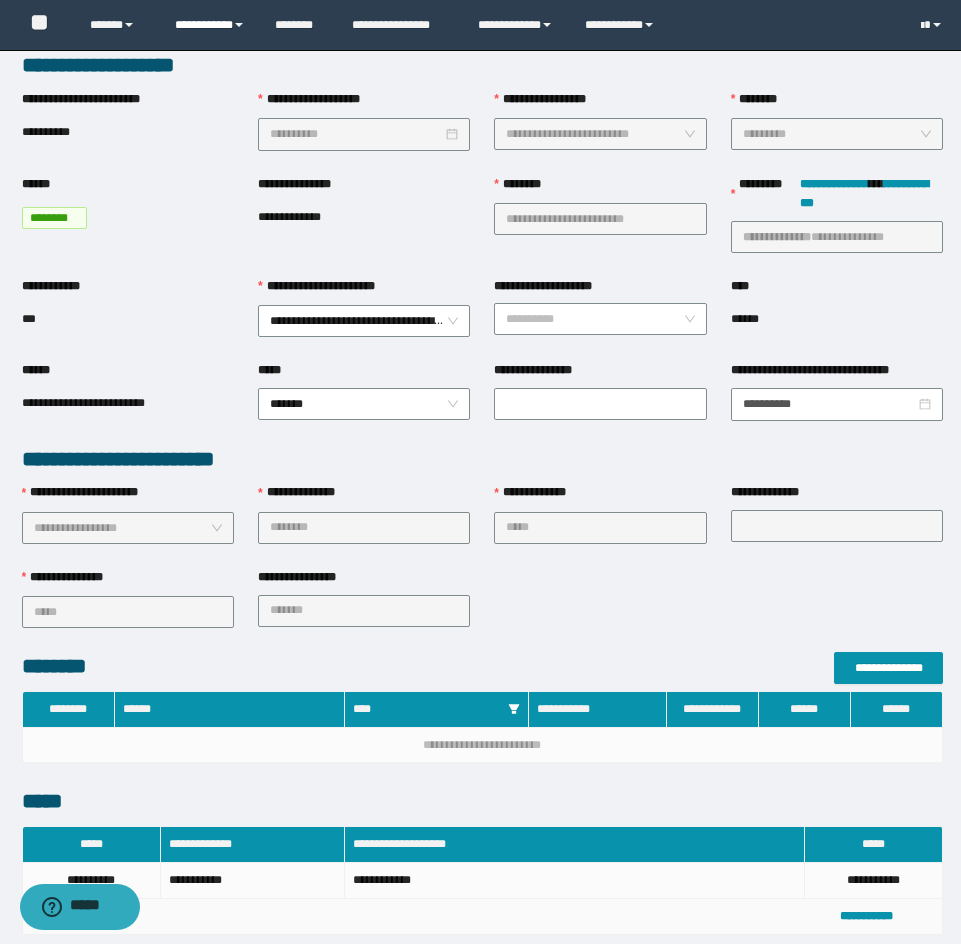 scroll, scrollTop: 0, scrollLeft: 0, axis: both 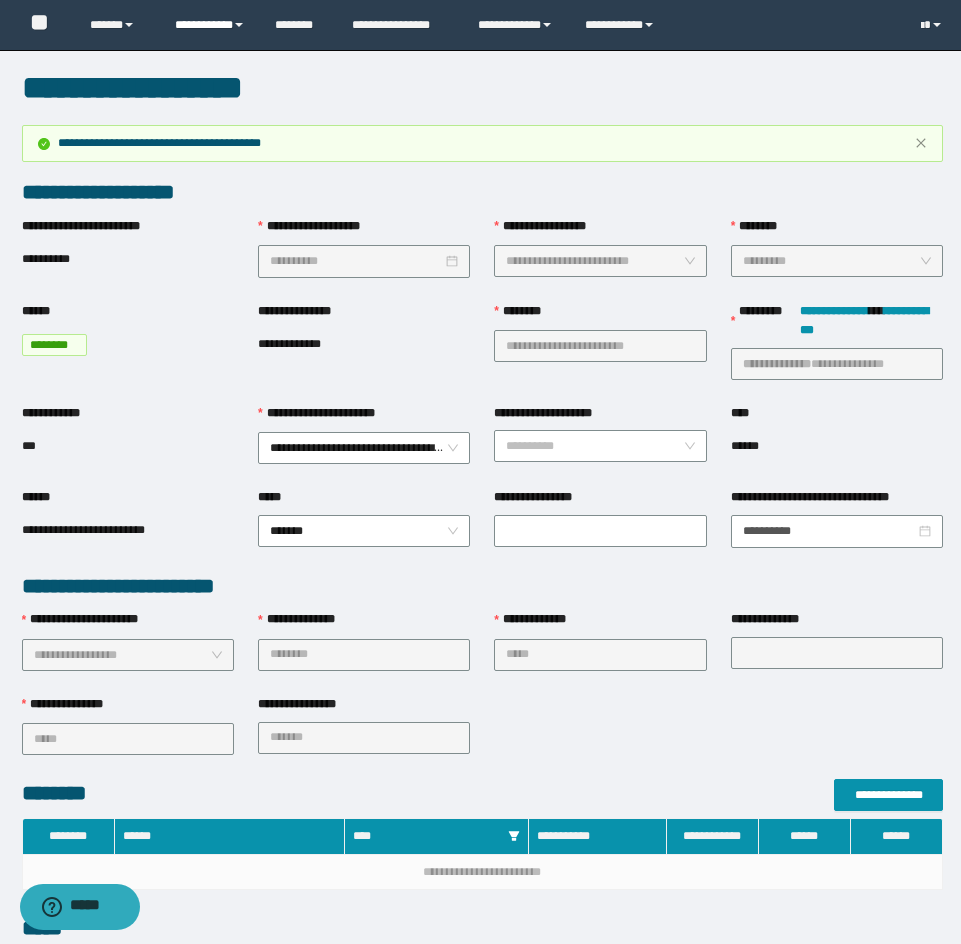 click on "**********" at bounding box center [210, 25] 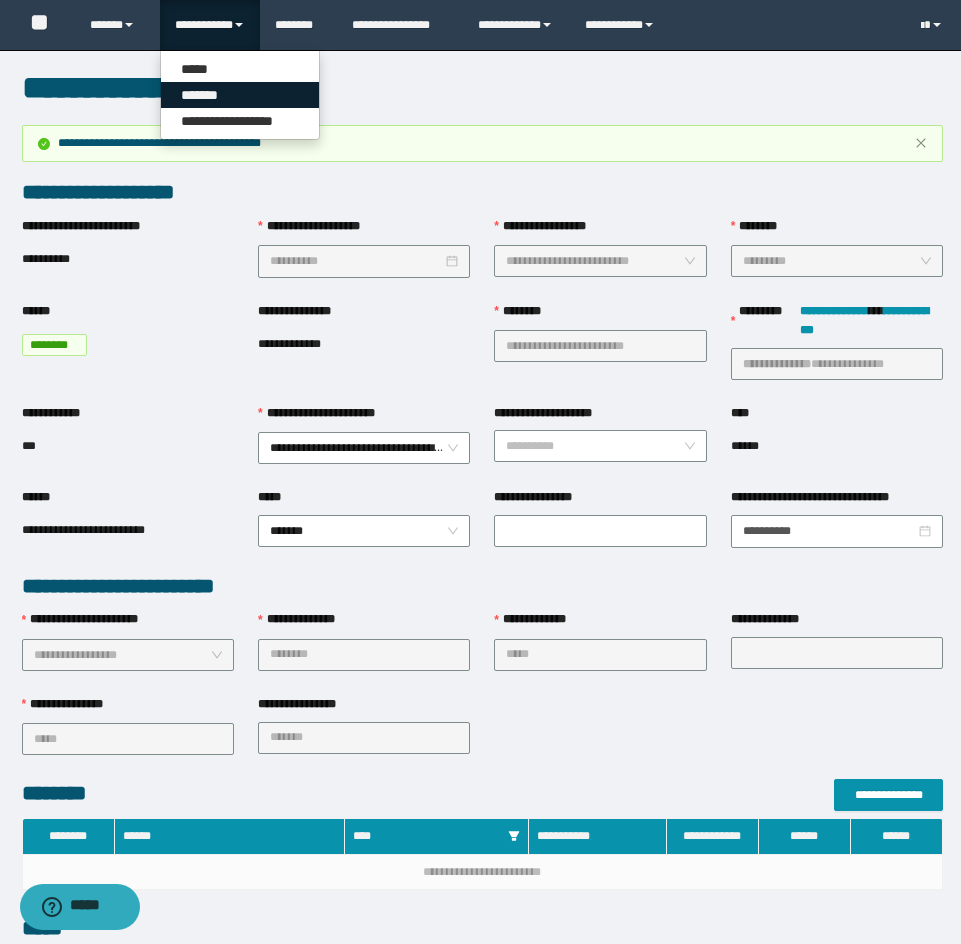 click on "*******" at bounding box center [240, 95] 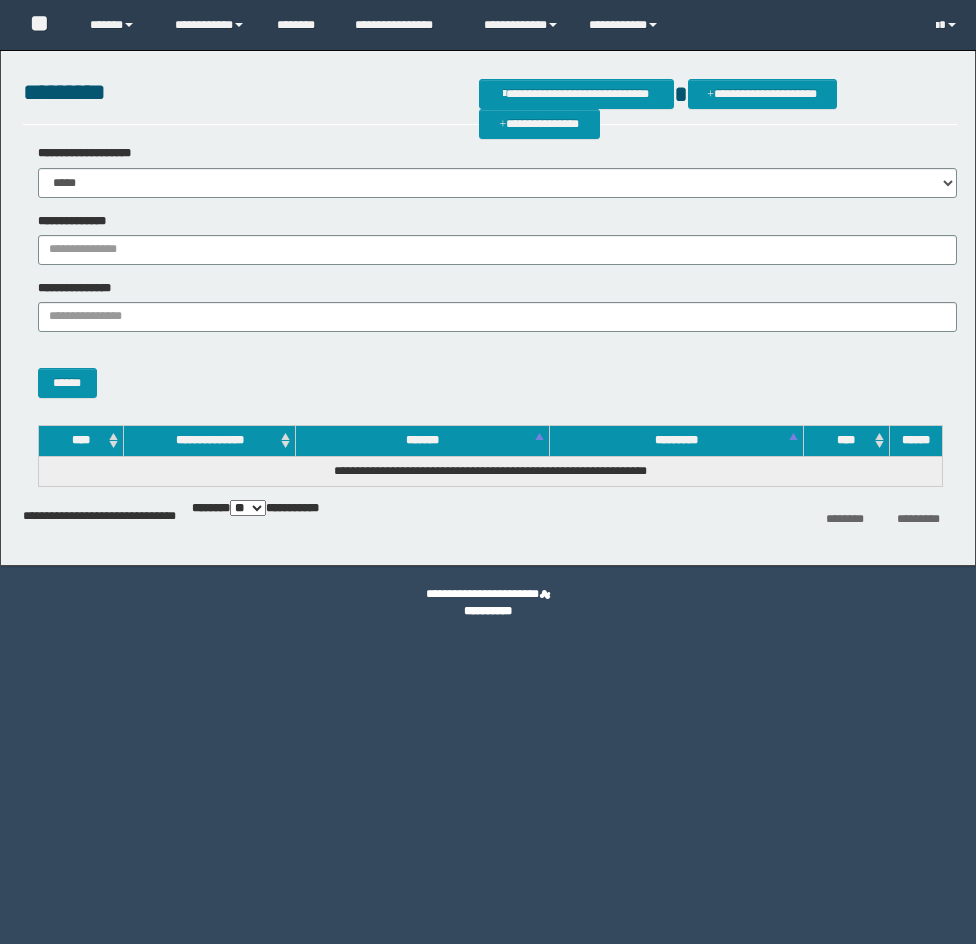 scroll, scrollTop: 0, scrollLeft: 0, axis: both 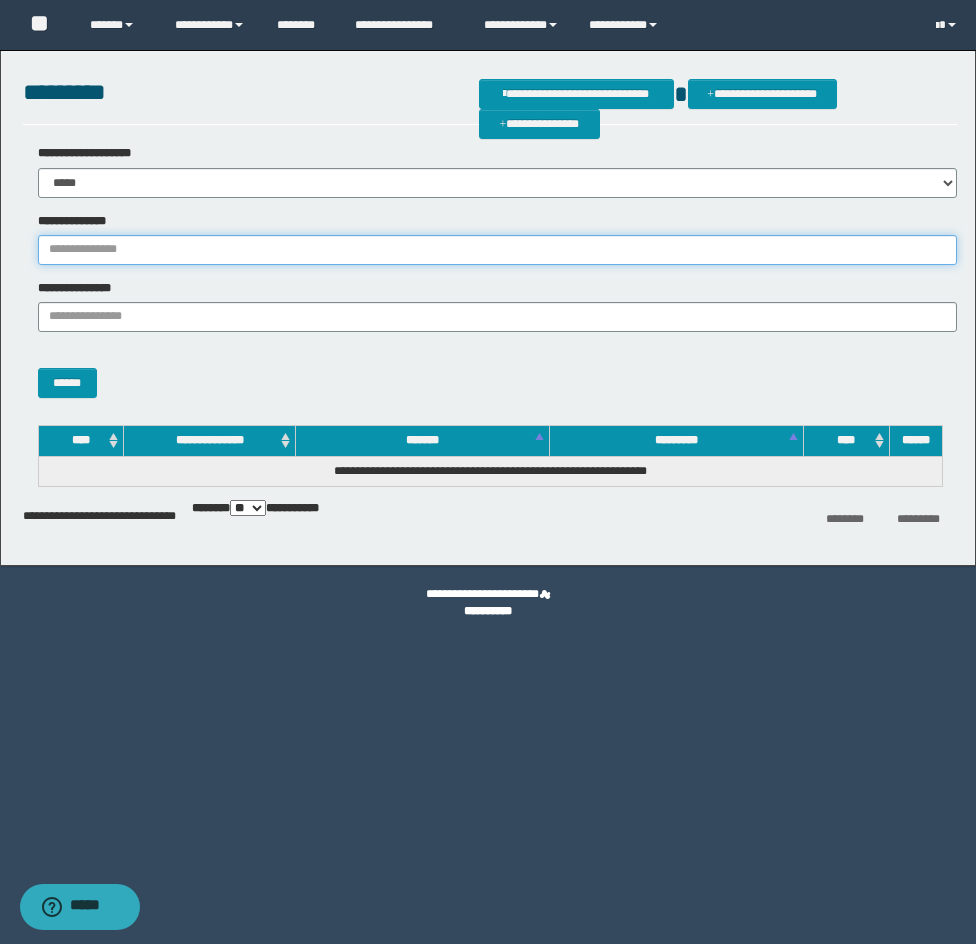 drag, startPoint x: 261, startPoint y: 250, endPoint x: 214, endPoint y: 263, distance: 48.76474 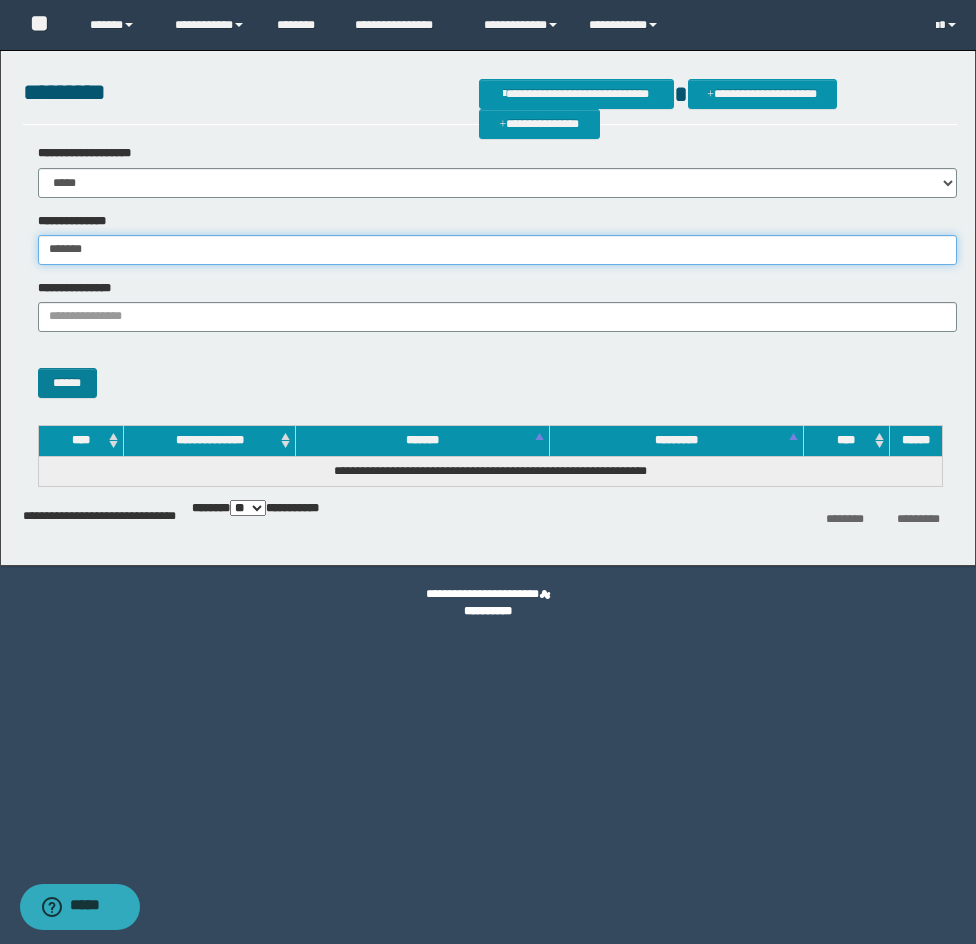 type on "*******" 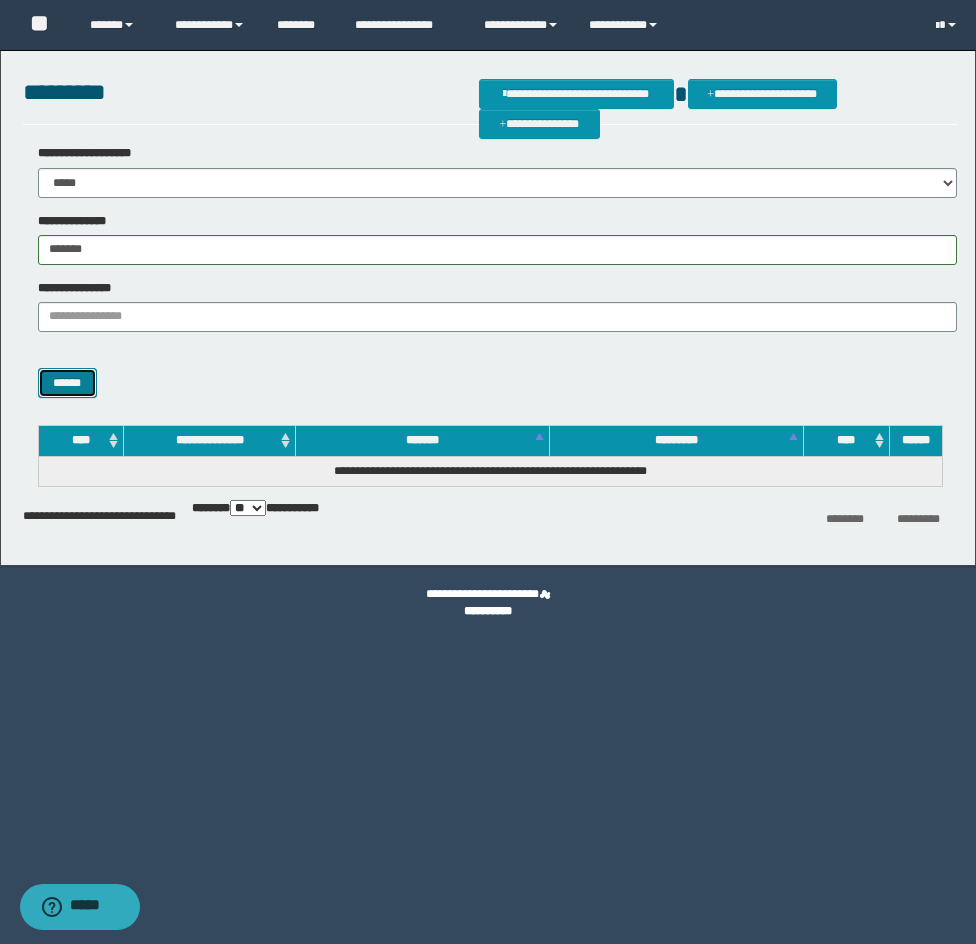 click on "******" at bounding box center [67, 383] 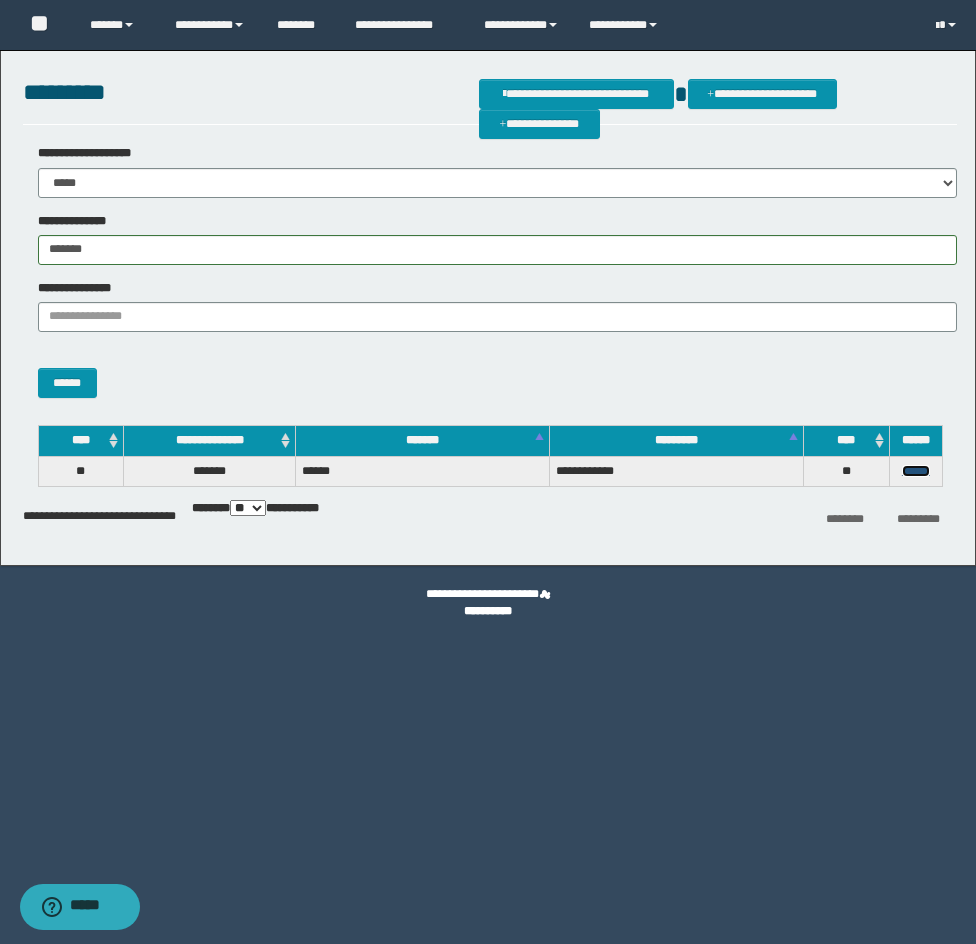 click on "******" at bounding box center [916, 471] 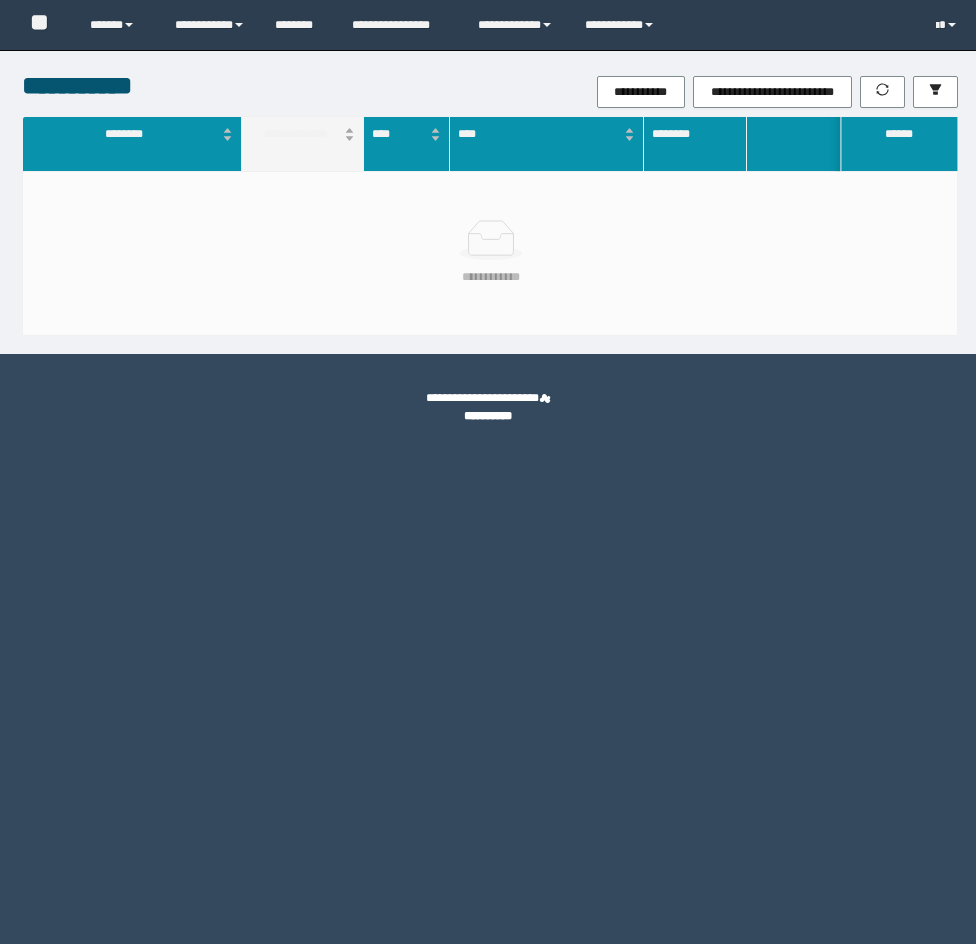 scroll, scrollTop: 0, scrollLeft: 0, axis: both 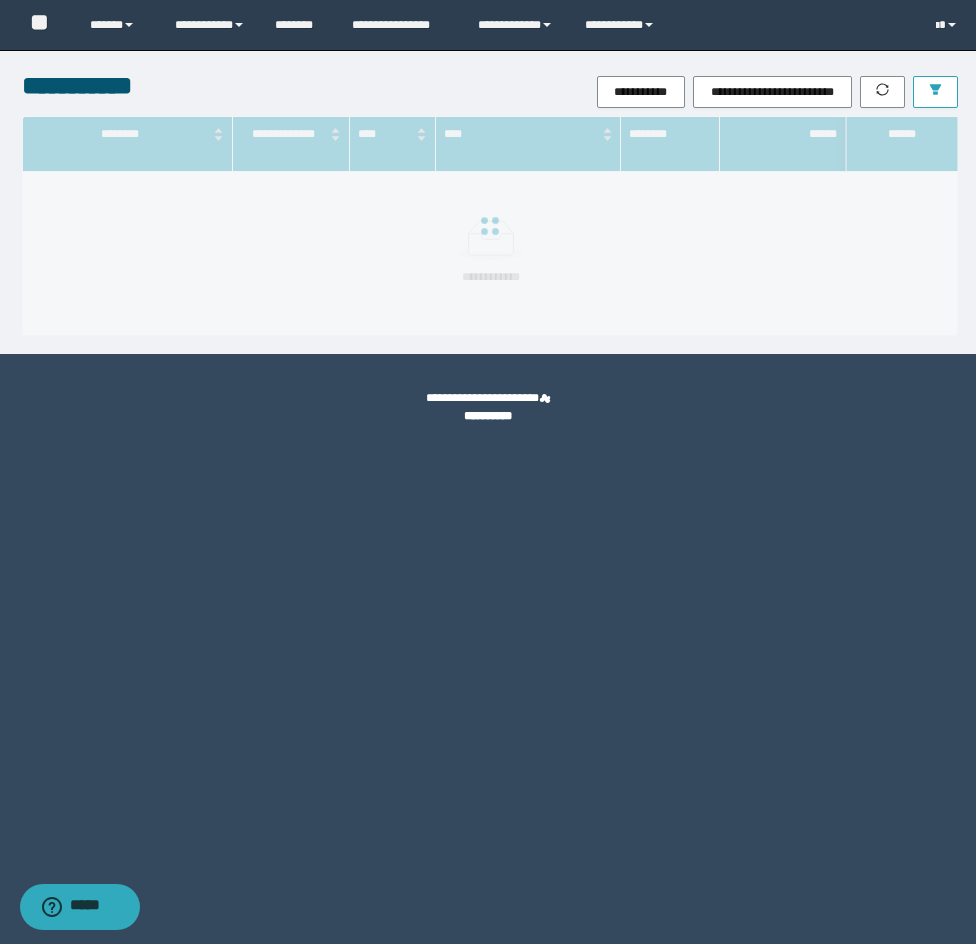 click at bounding box center [935, 92] 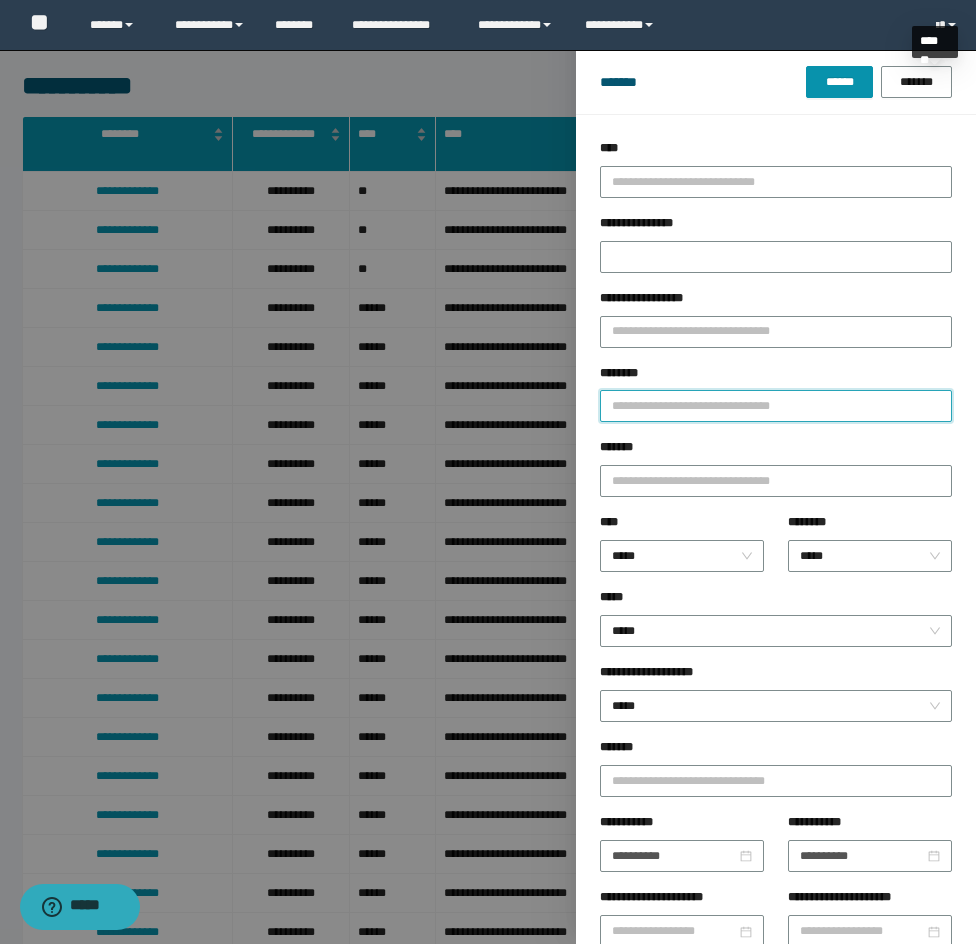 click on "********" at bounding box center [776, 406] 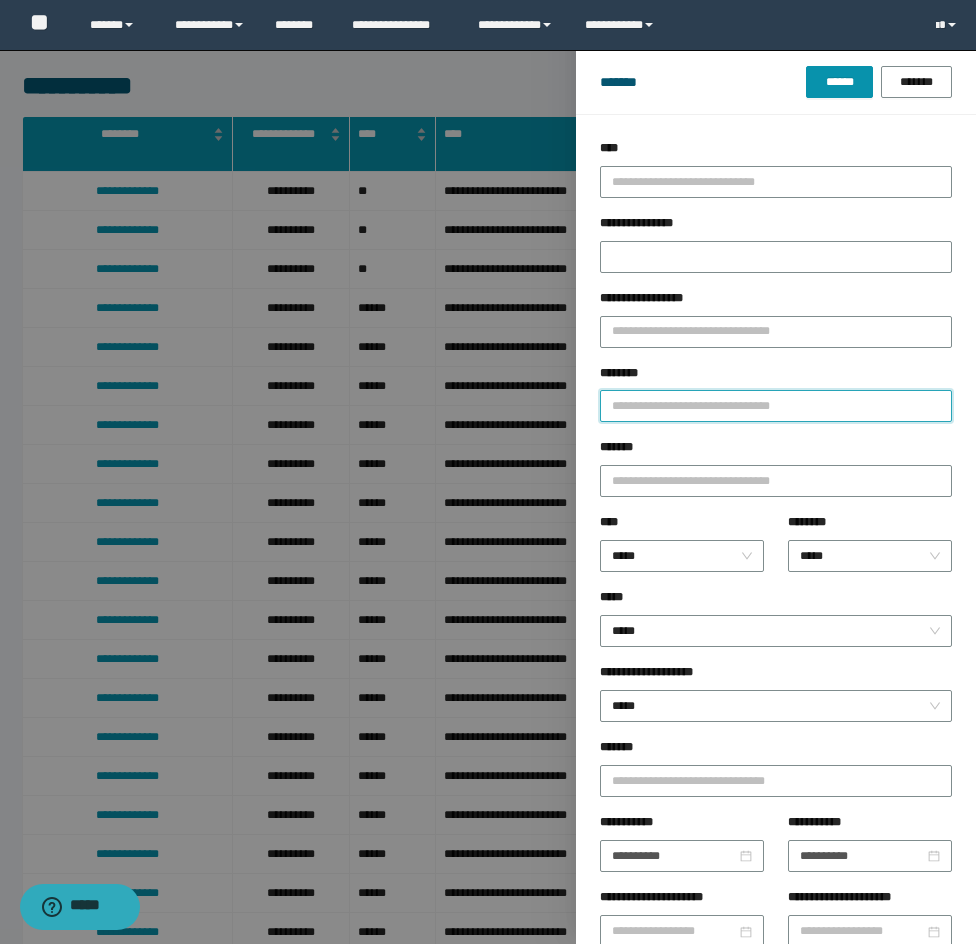 paste on "*******" 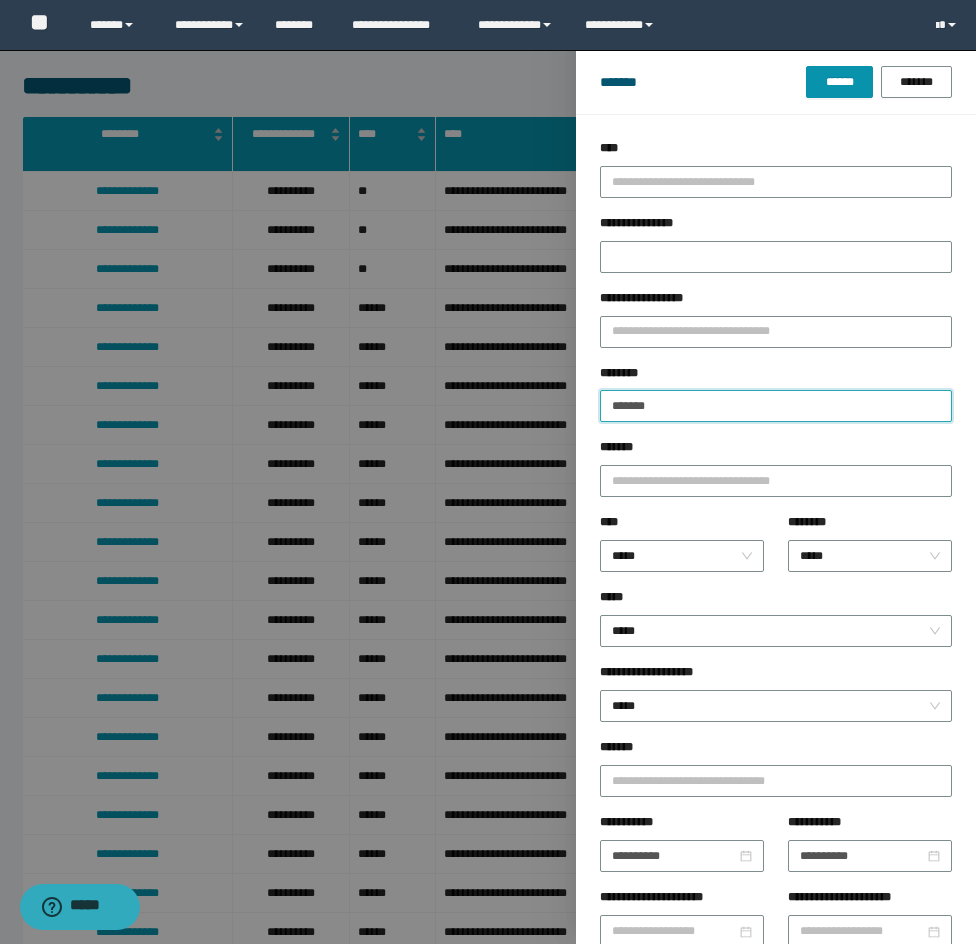 type 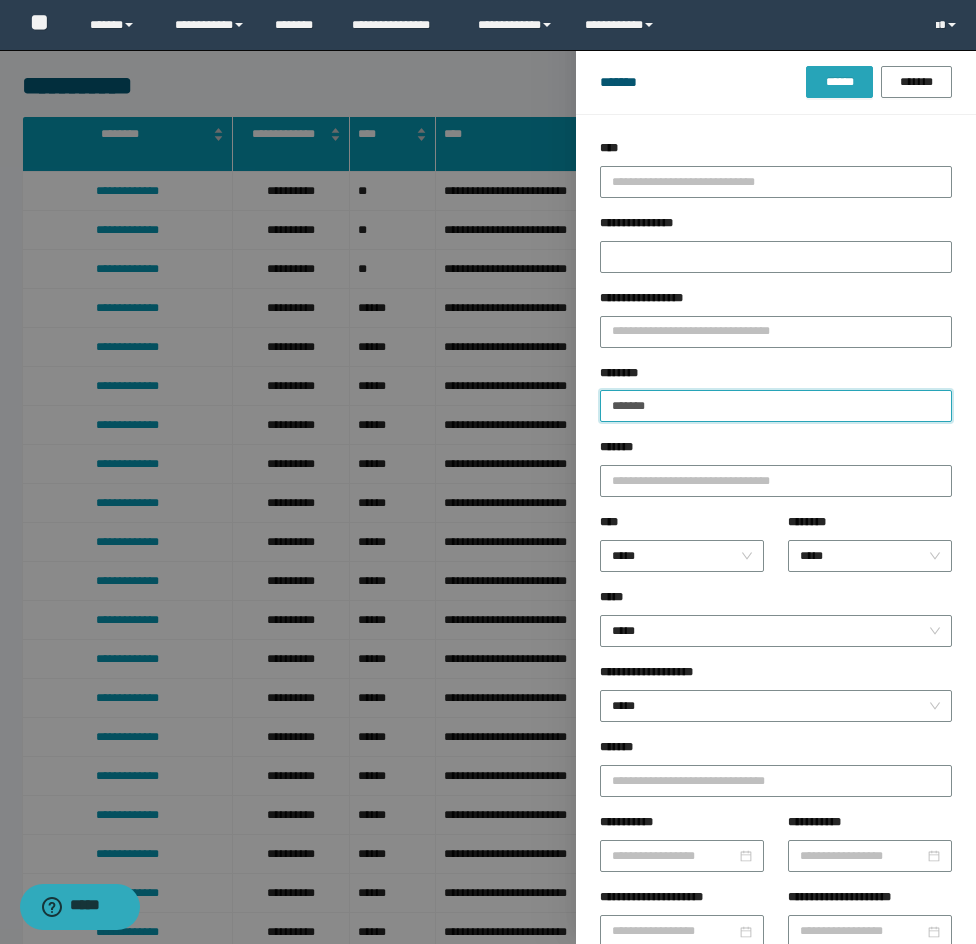 type on "*******" 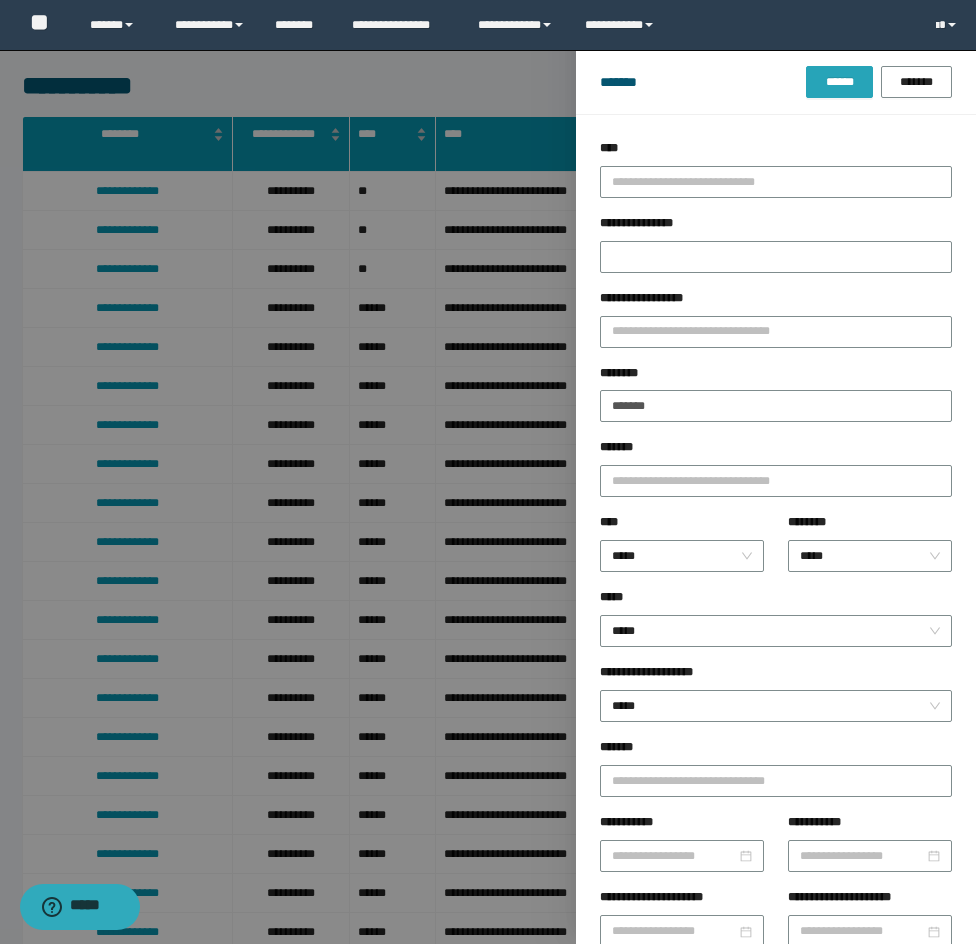 click on "******" at bounding box center (839, 82) 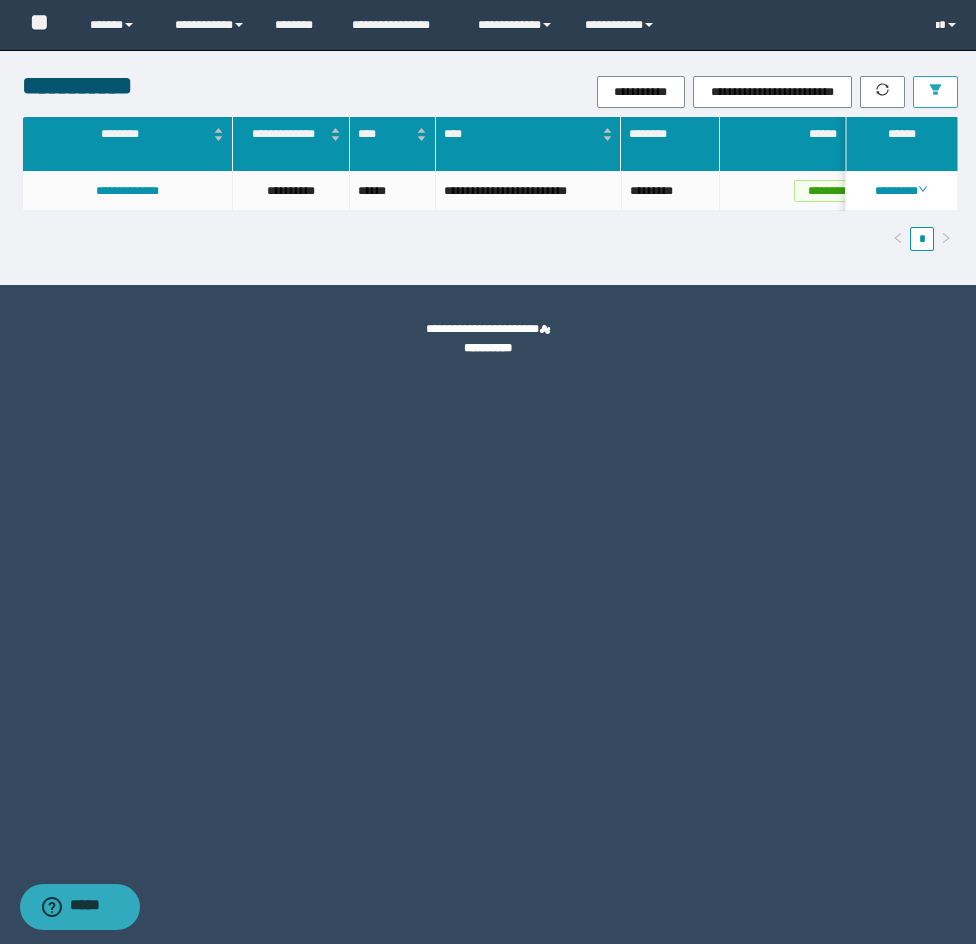 scroll, scrollTop: 0, scrollLeft: 80, axis: horizontal 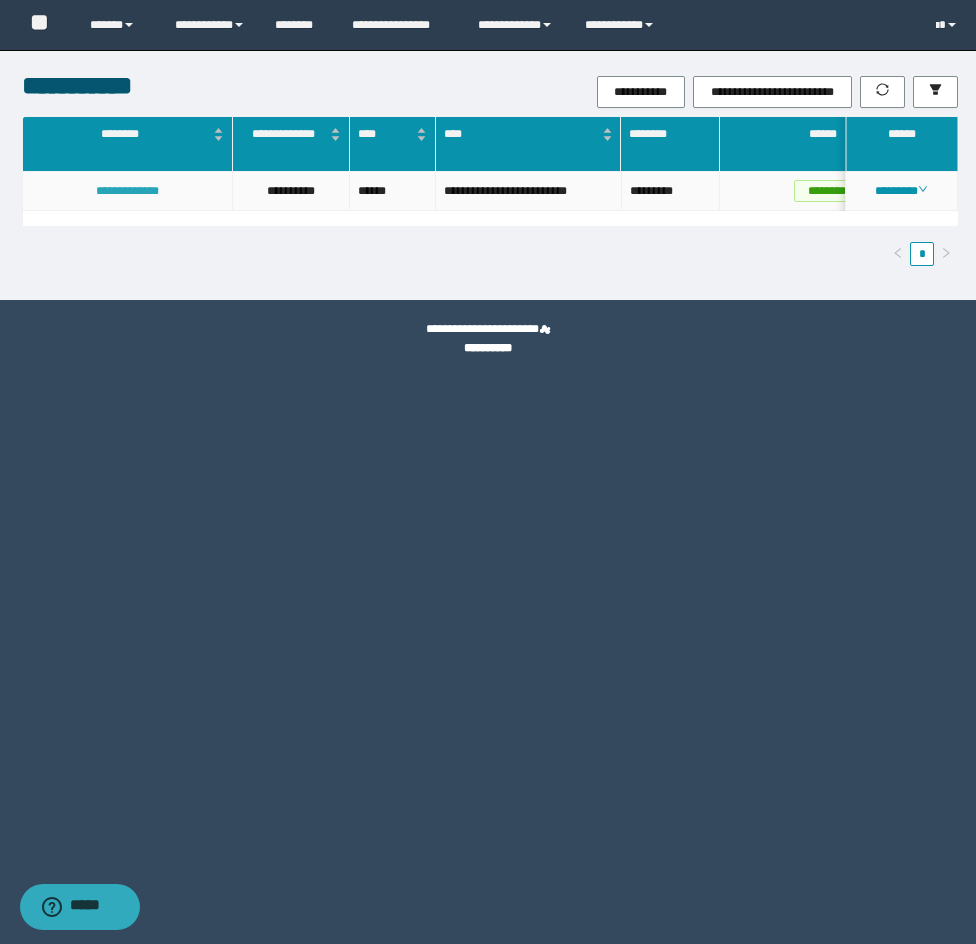 click on "**********" at bounding box center [127, 191] 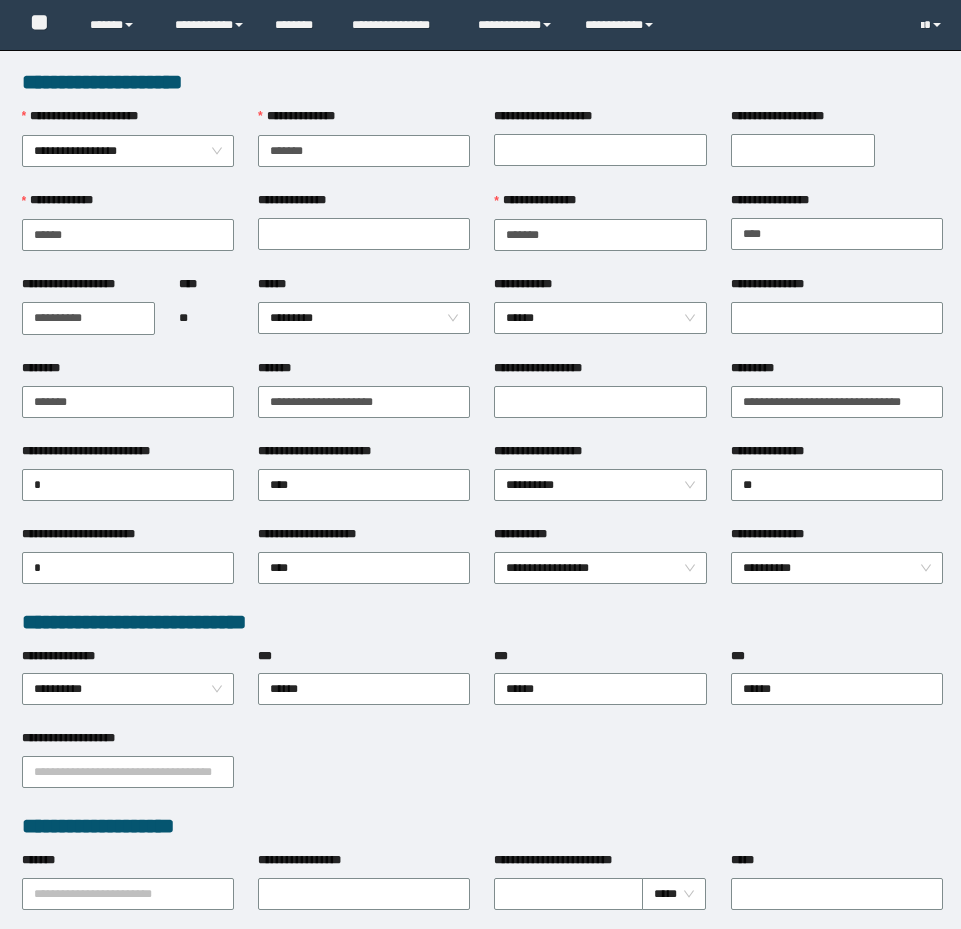 scroll, scrollTop: 0, scrollLeft: 0, axis: both 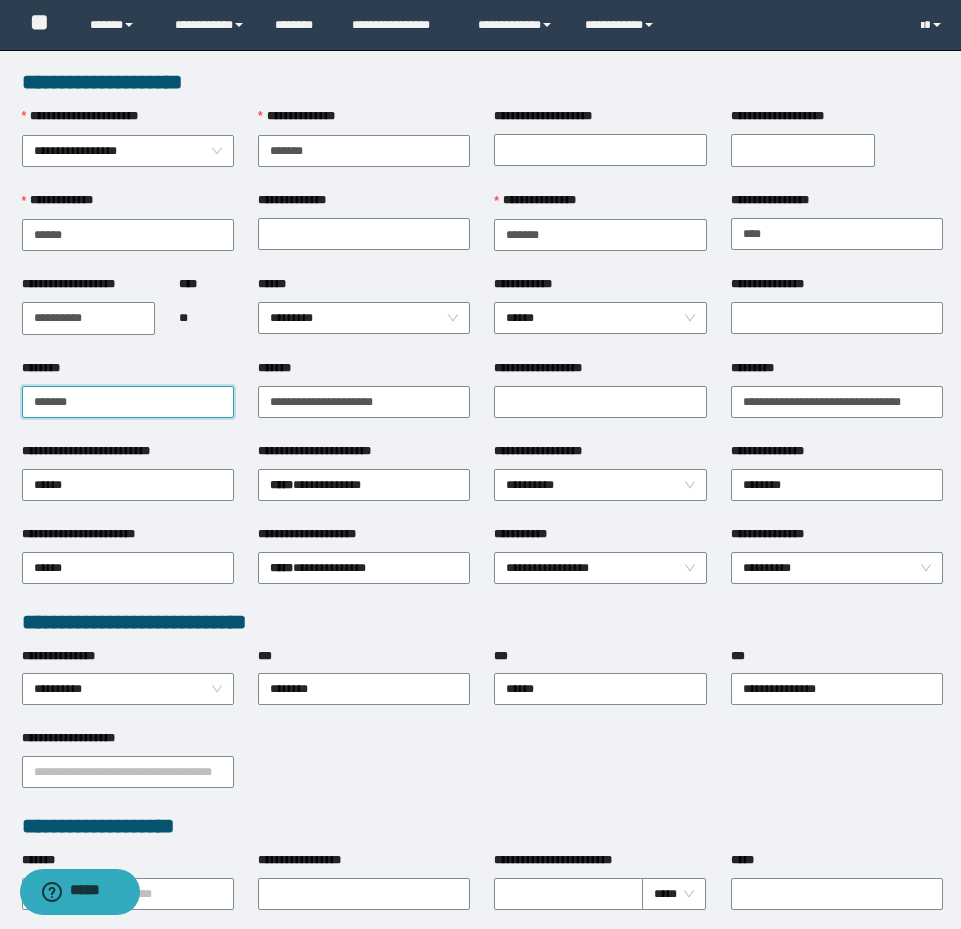 drag, startPoint x: 102, startPoint y: 406, endPoint x: -8, endPoint y: 401, distance: 110.11358 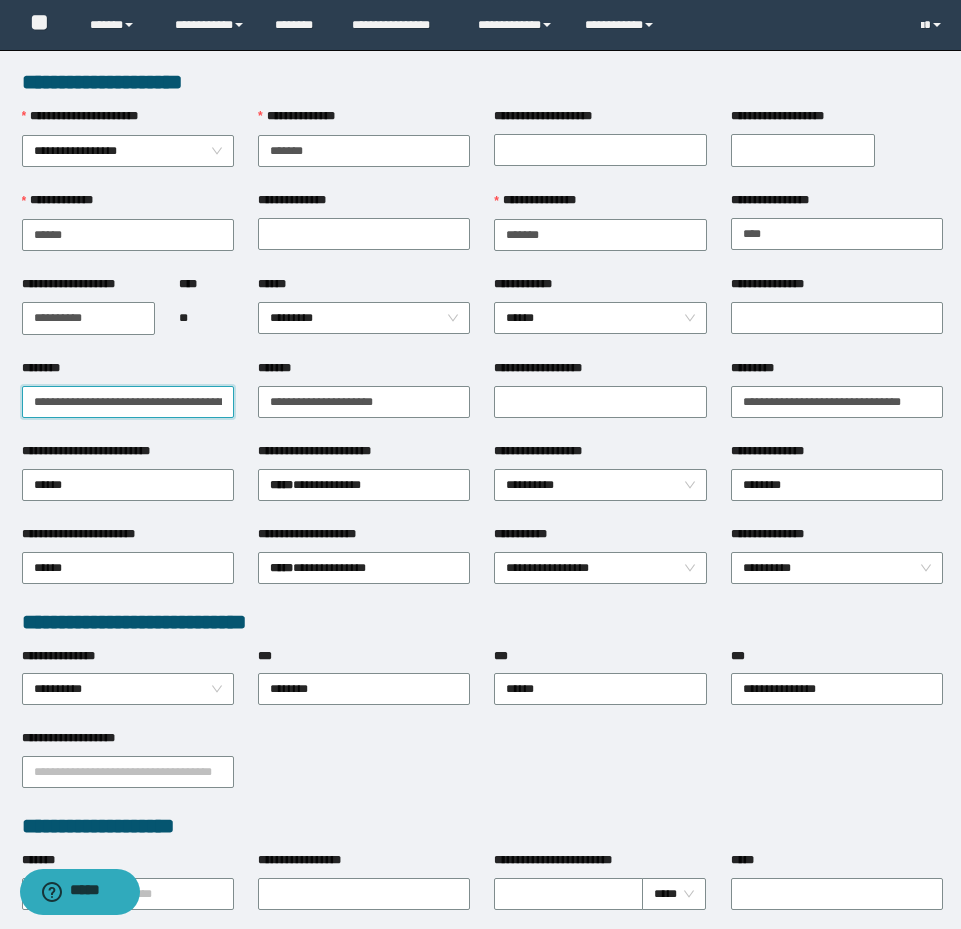 scroll, scrollTop: 0, scrollLeft: 84, axis: horizontal 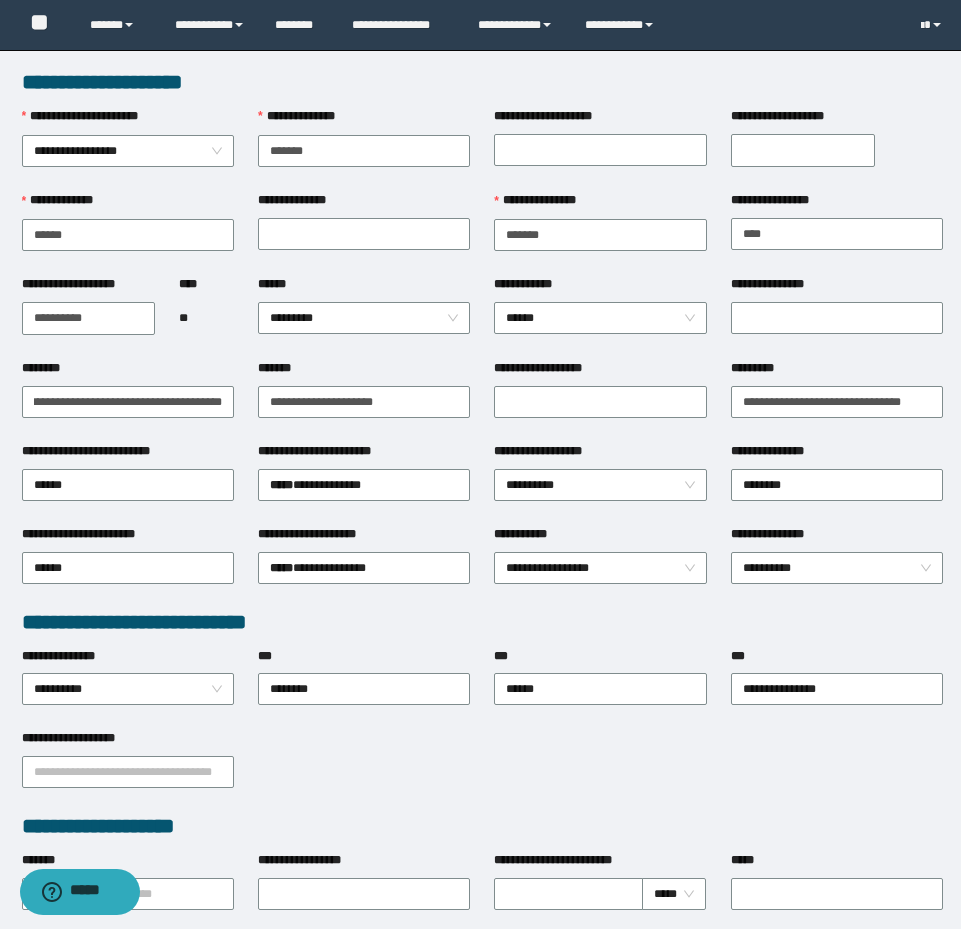 click on "**********" at bounding box center (128, 400) 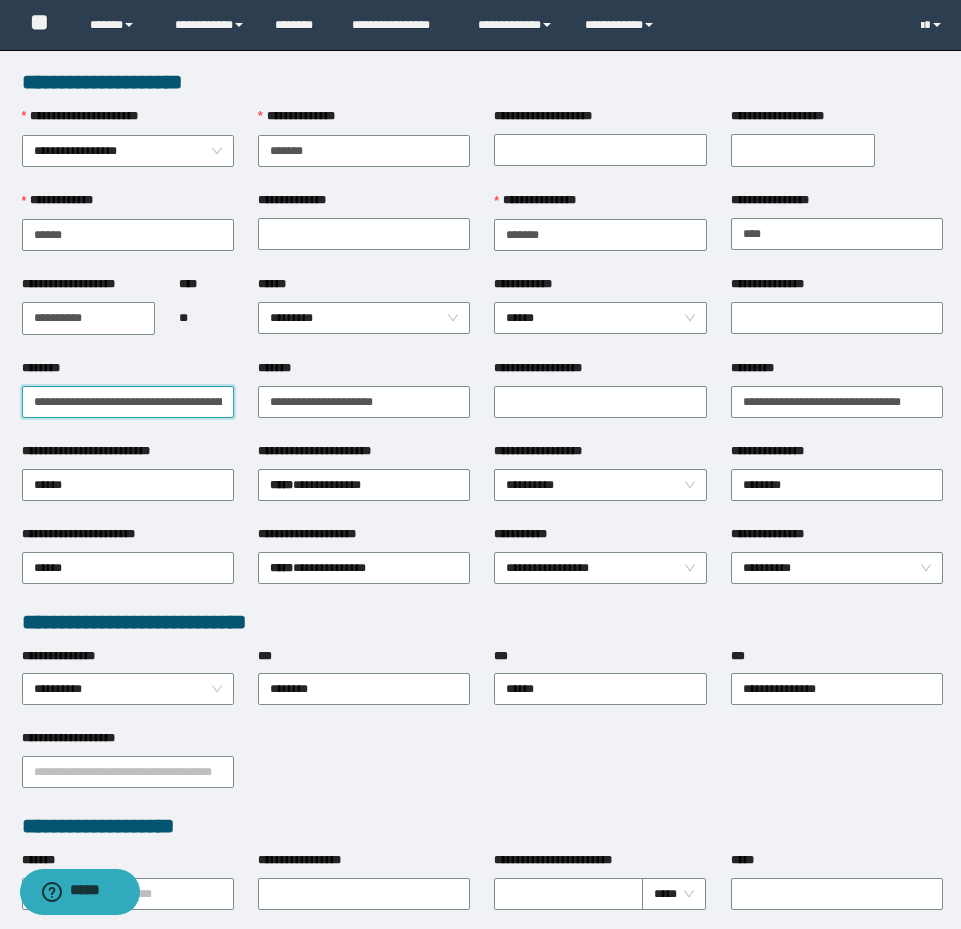 drag, startPoint x: 89, startPoint y: 401, endPoint x: -8, endPoint y: 395, distance: 97.18539 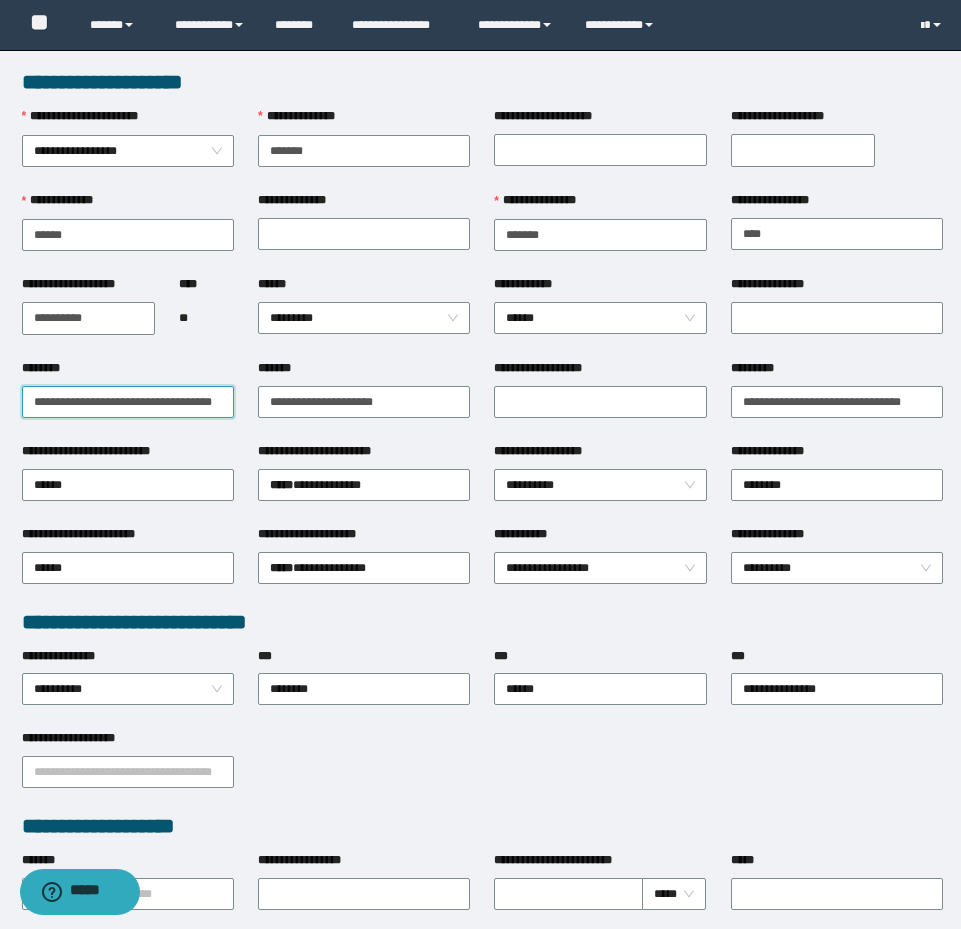 click on "**********" at bounding box center [128, 402] 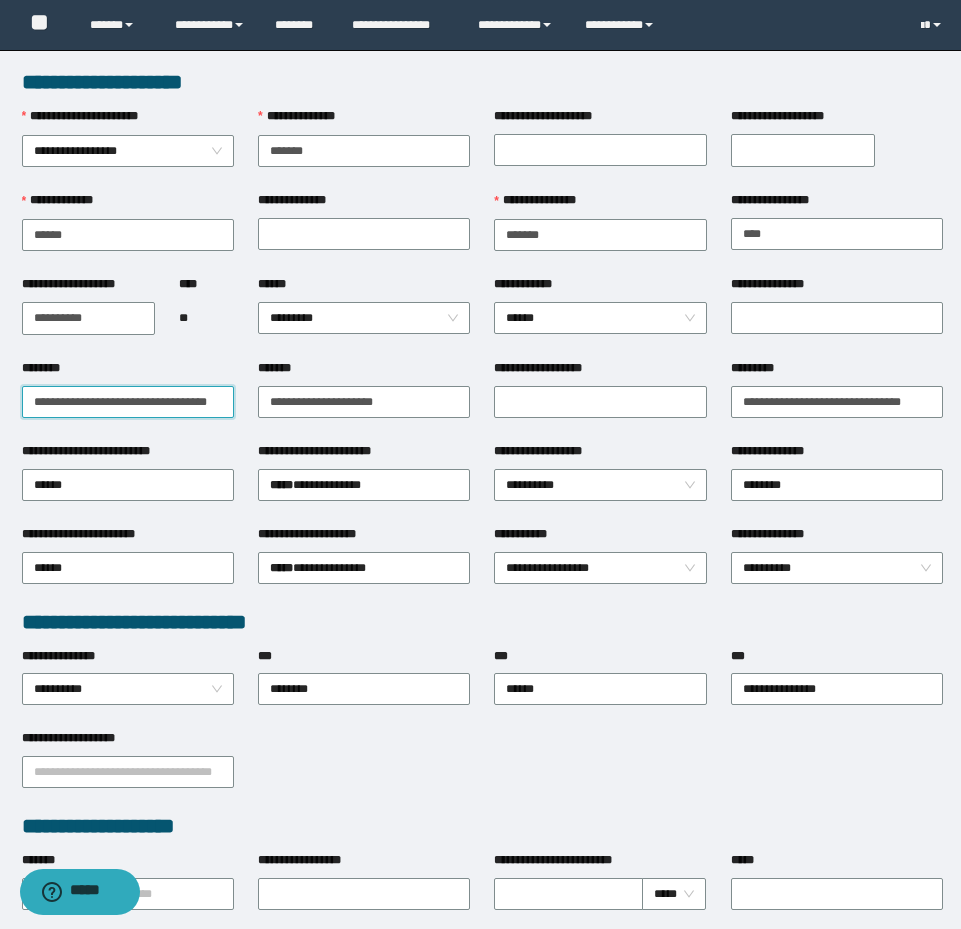 click on "**********" at bounding box center [128, 402] 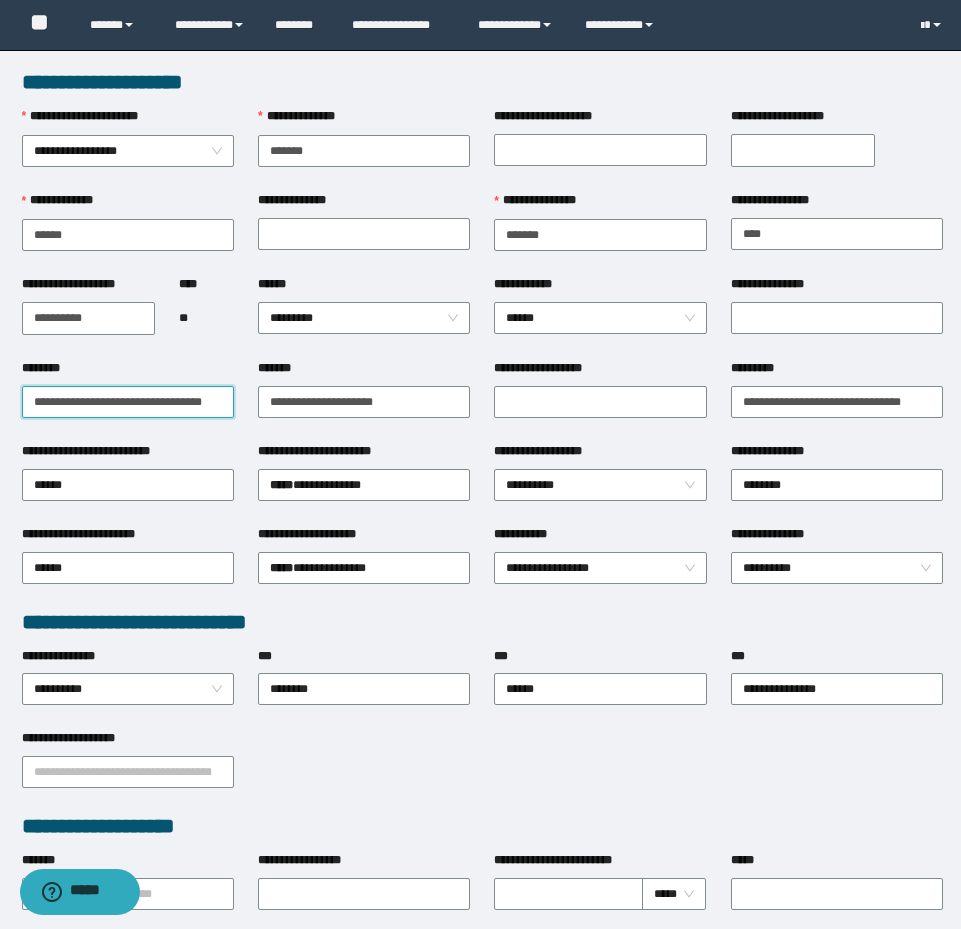 click on "**********" at bounding box center (128, 402) 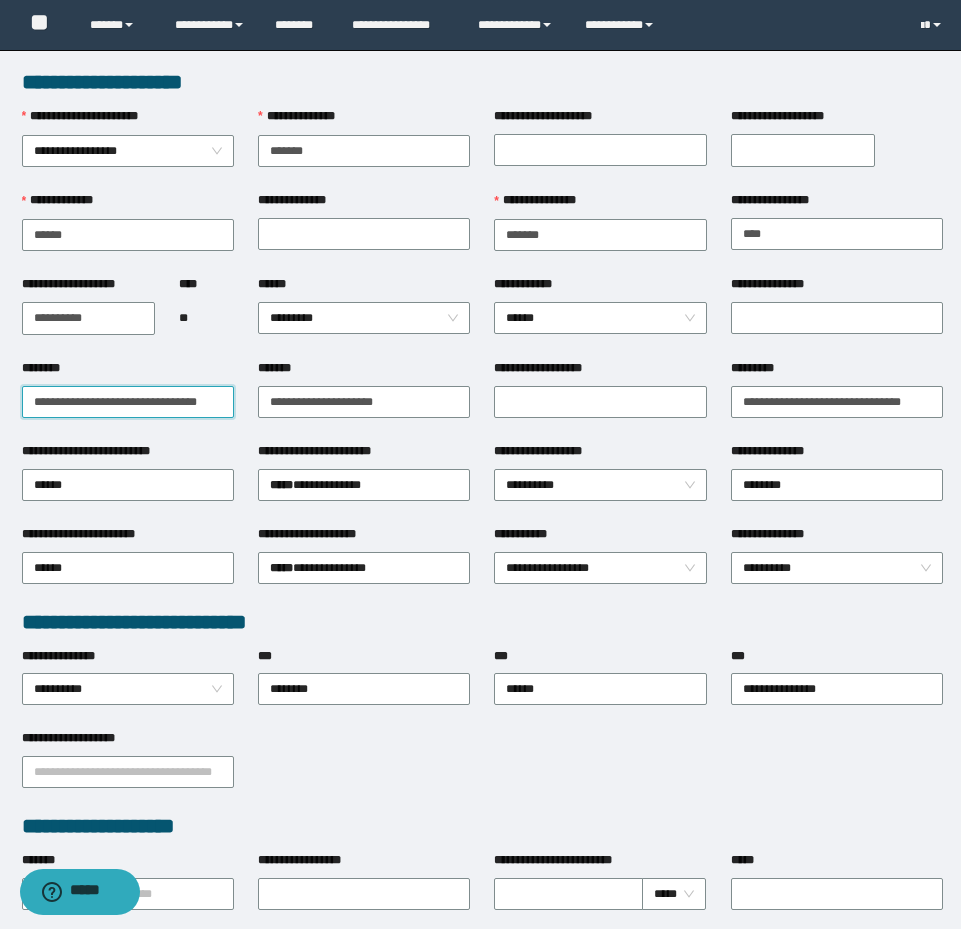 click on "**********" at bounding box center (128, 402) 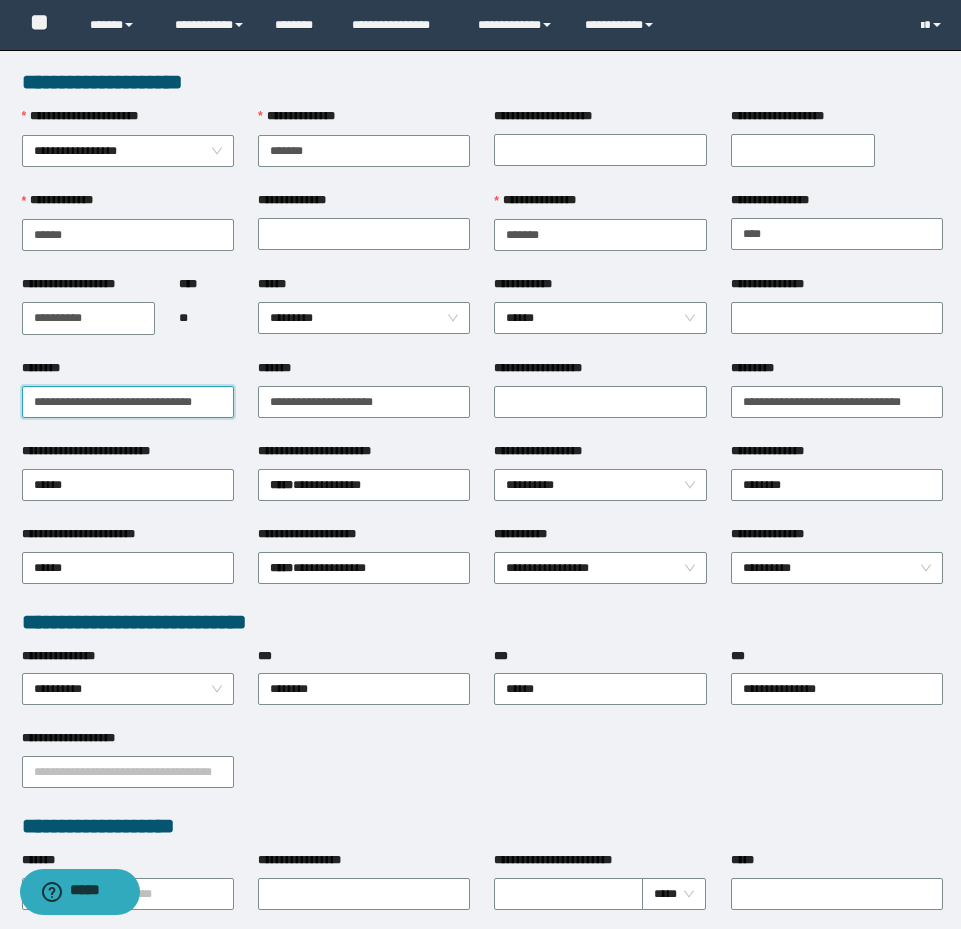 type on "**********" 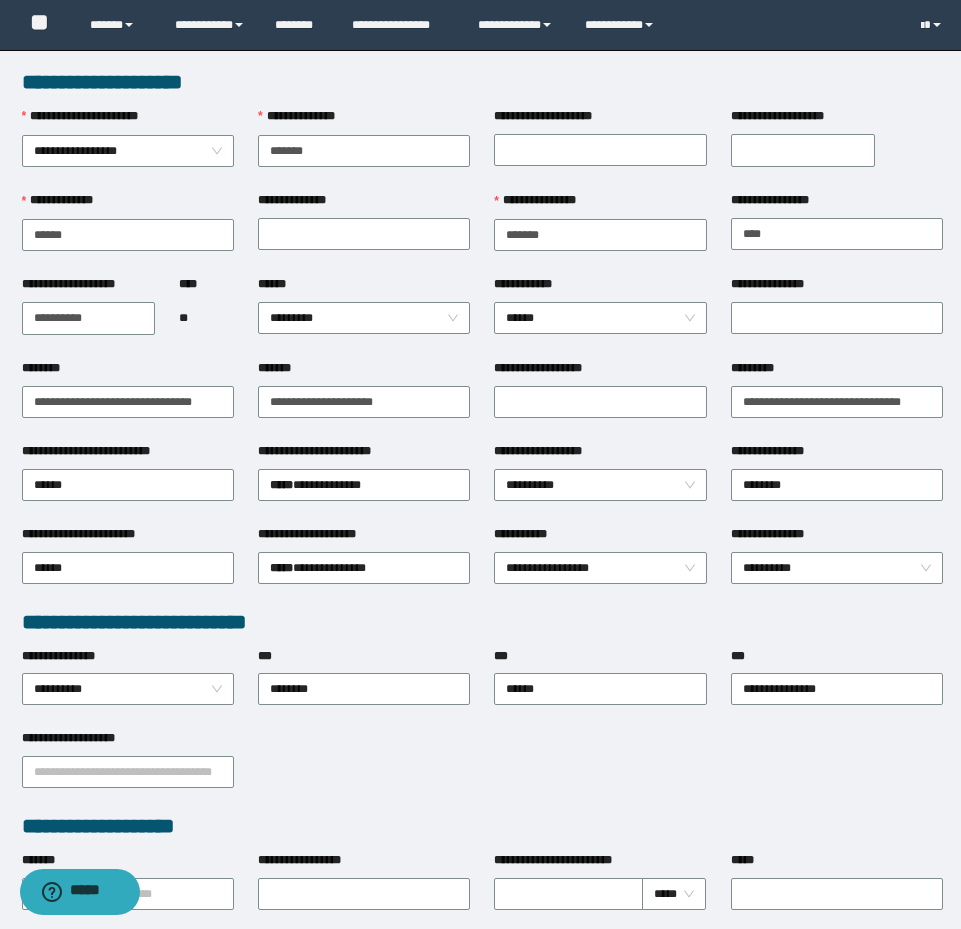 click on "**********" at bounding box center (128, 400) 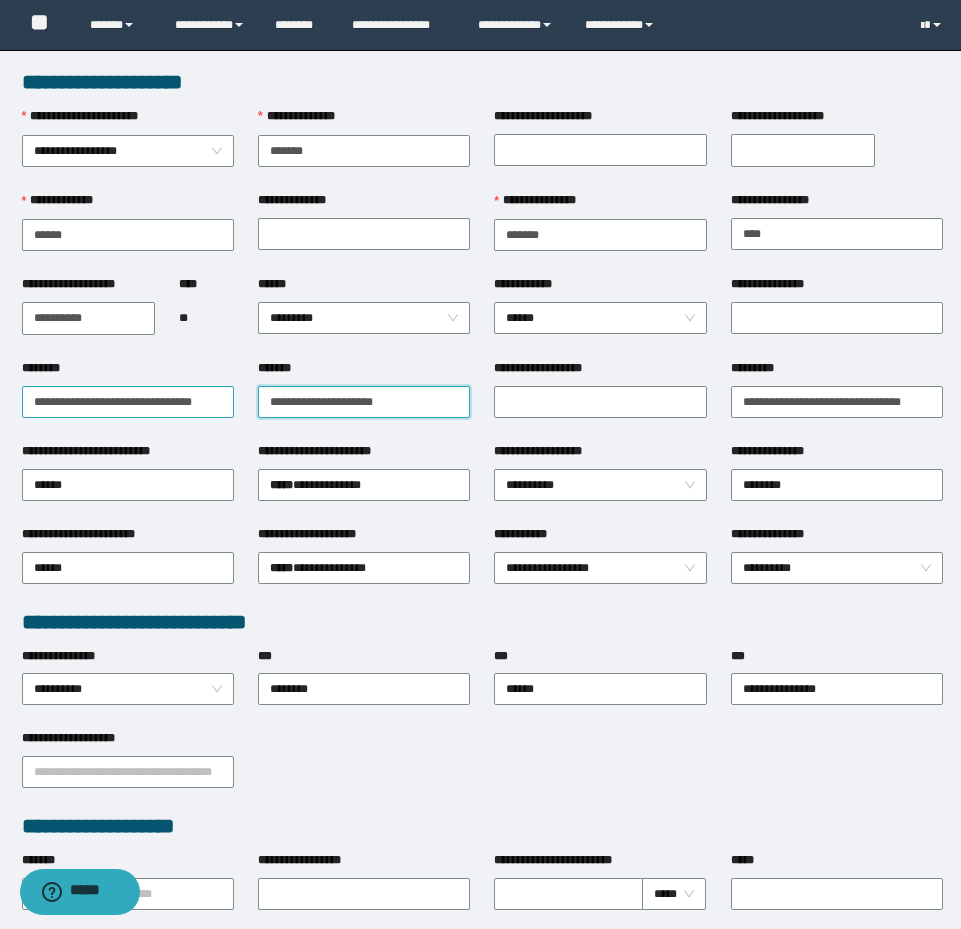 drag, startPoint x: 409, startPoint y: 406, endPoint x: 101, endPoint y: 411, distance: 308.0406 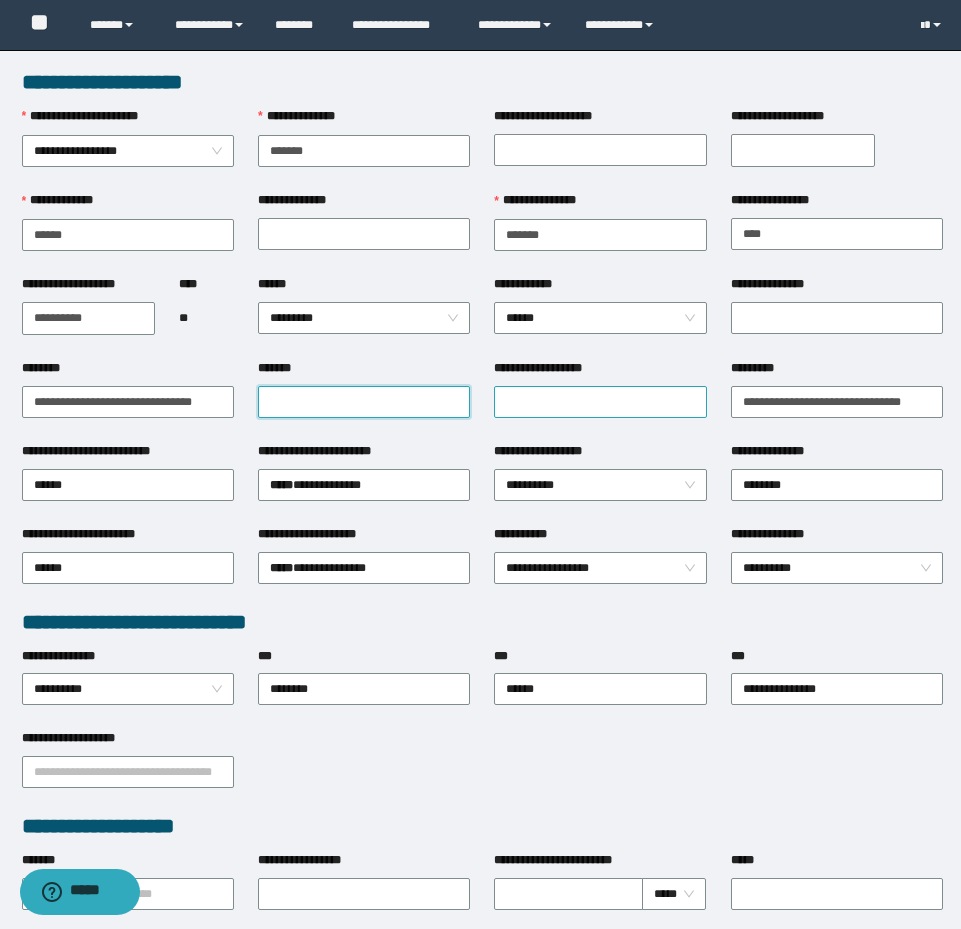 type 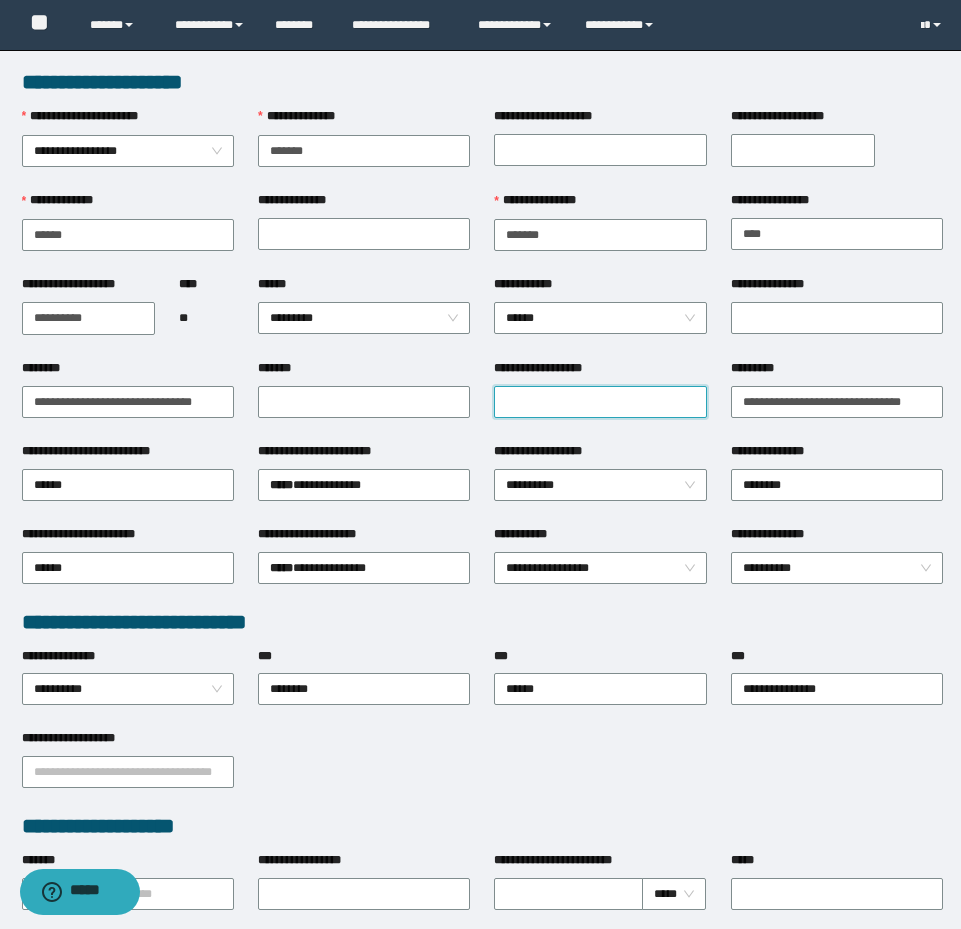 click on "**********" at bounding box center (600, 402) 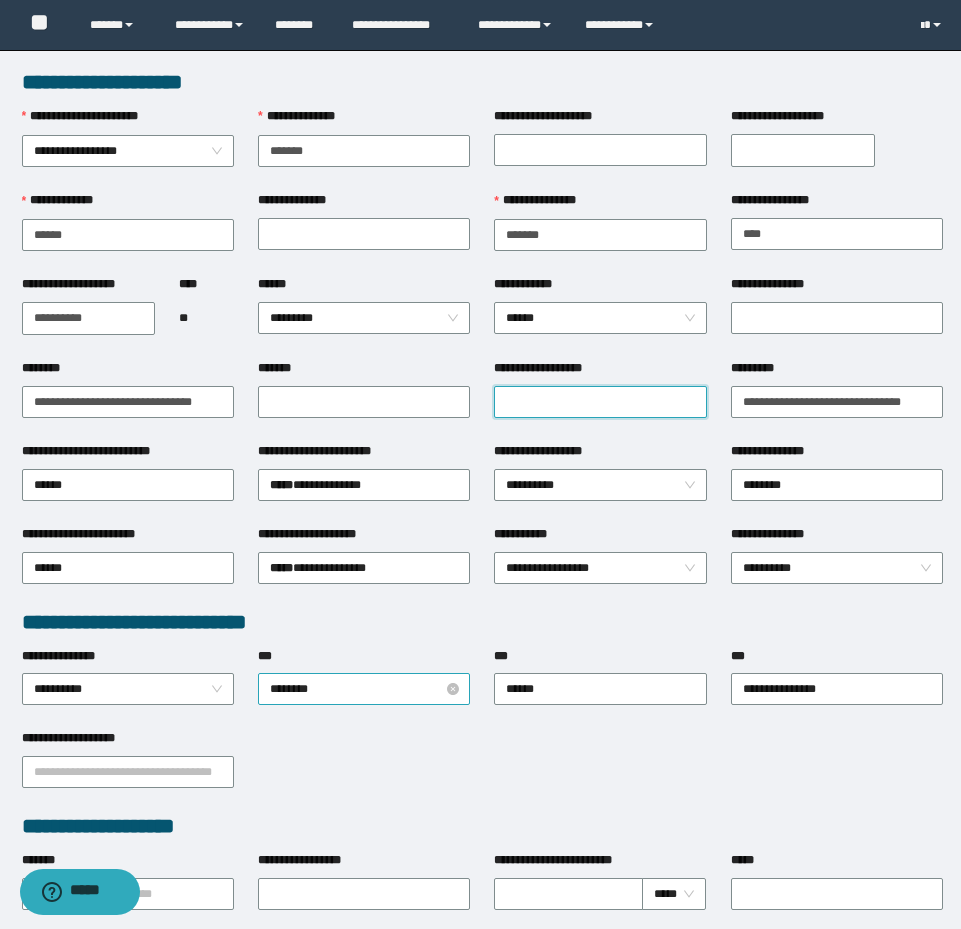 click on "********" at bounding box center (364, 689) 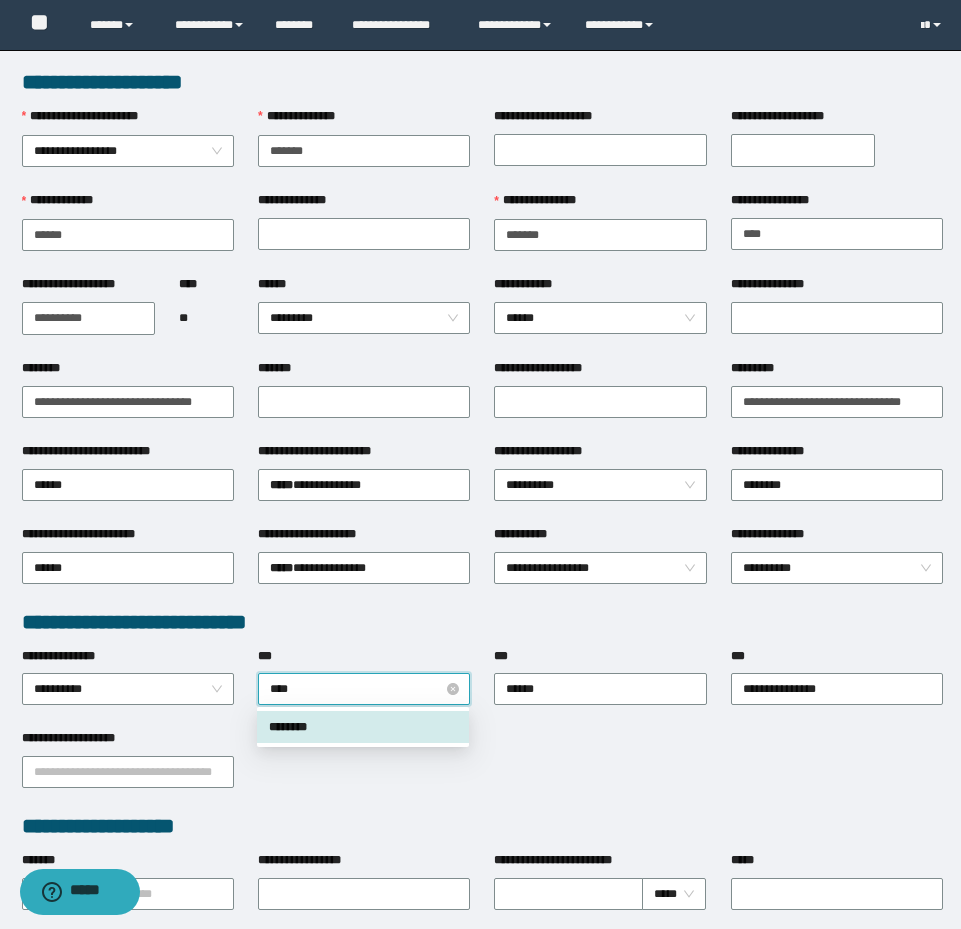 type on "*****" 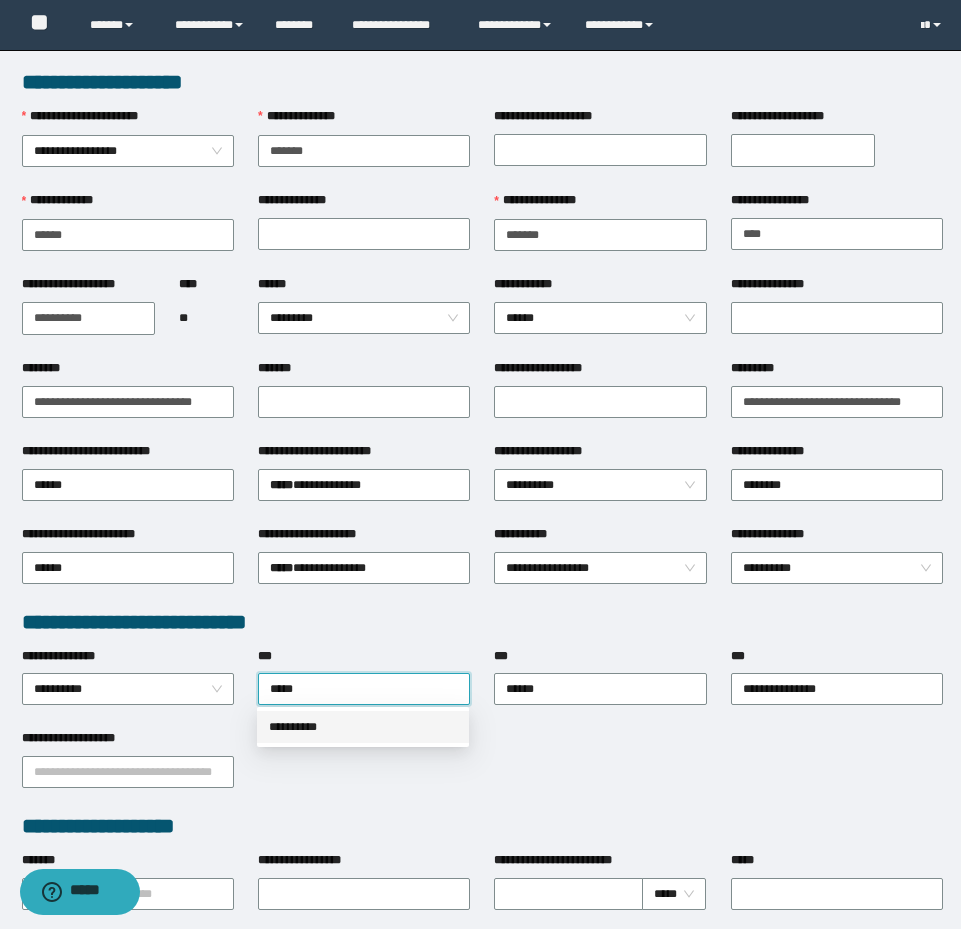 click on "**********" at bounding box center [363, 727] 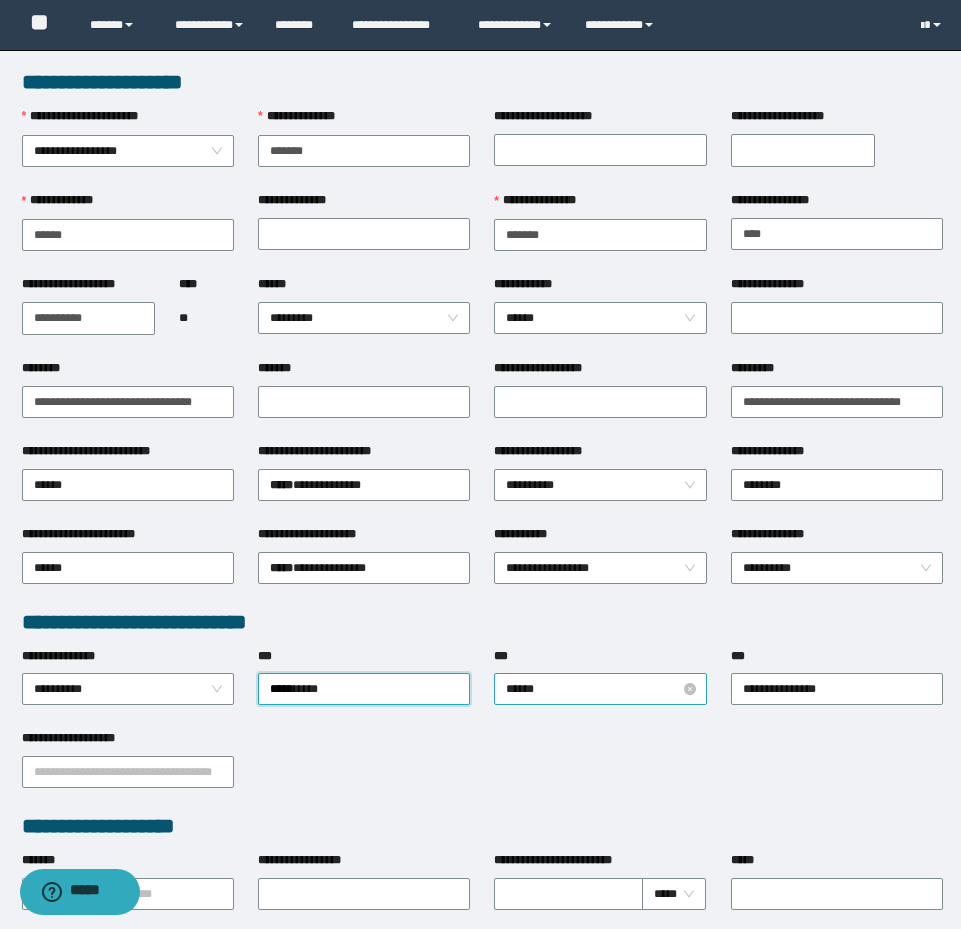 click on "******" at bounding box center (600, 689) 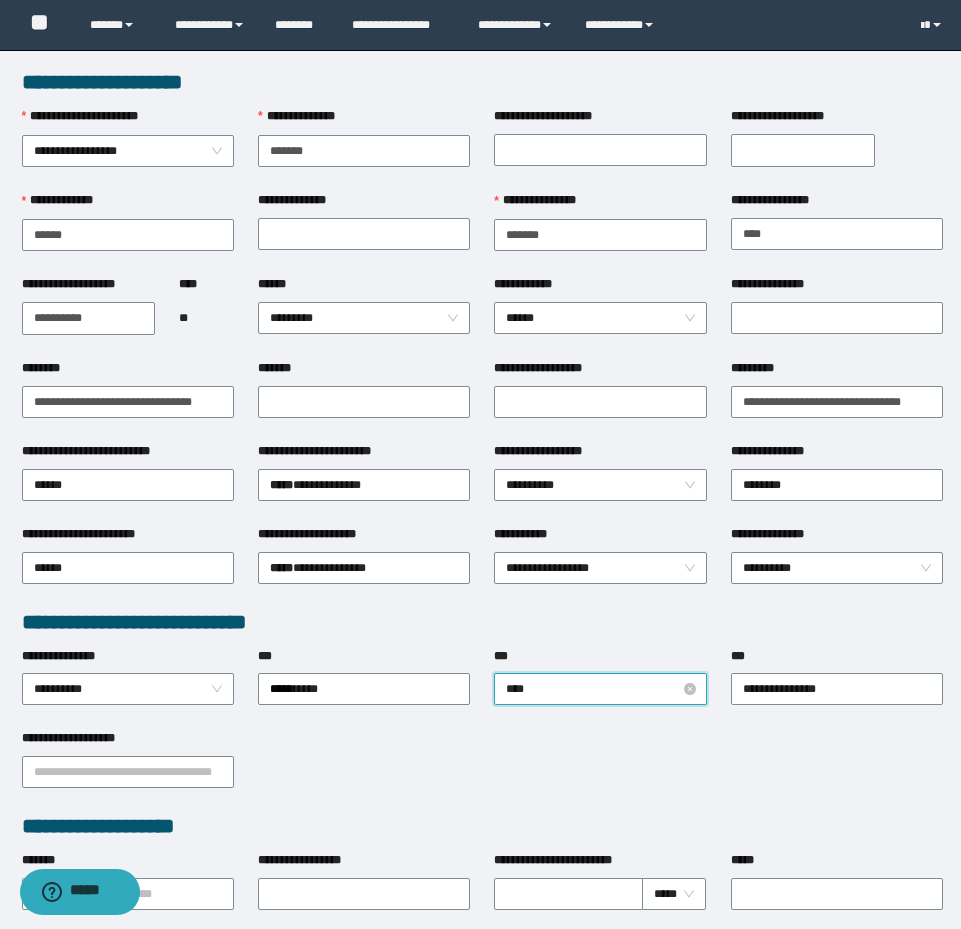 type on "*****" 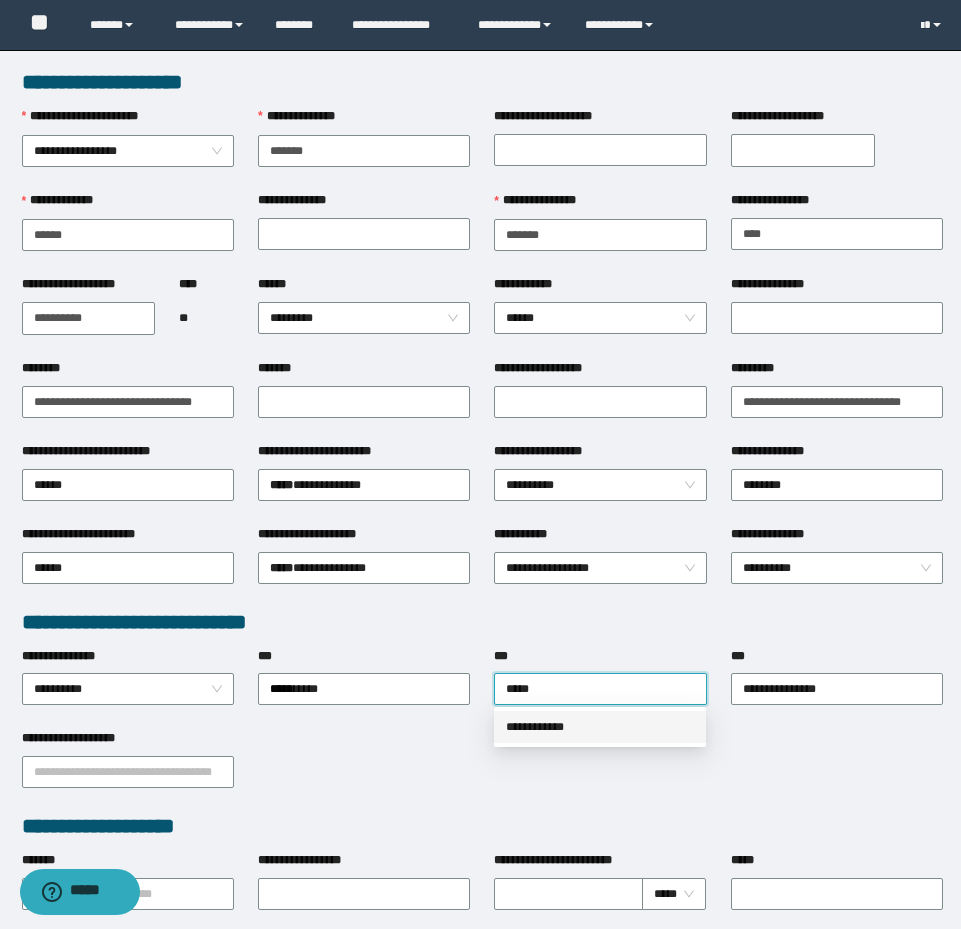 click on "**********" at bounding box center (600, 727) 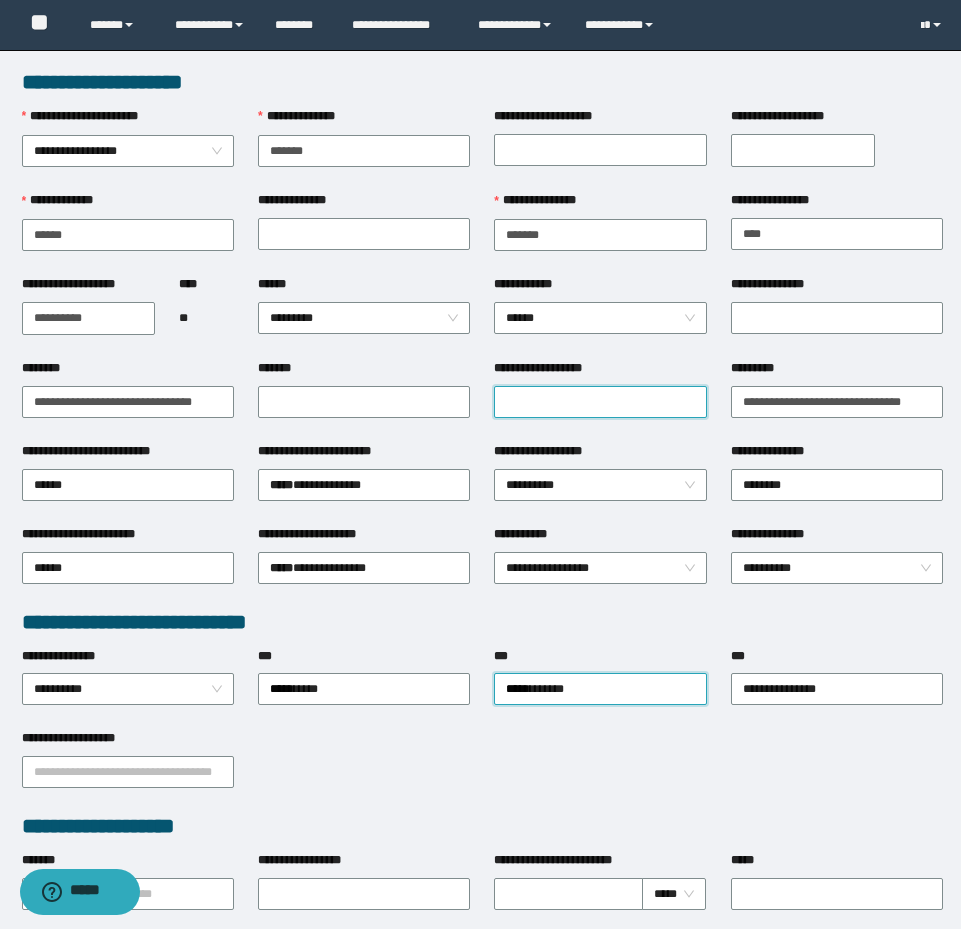 click on "**********" at bounding box center (600, 402) 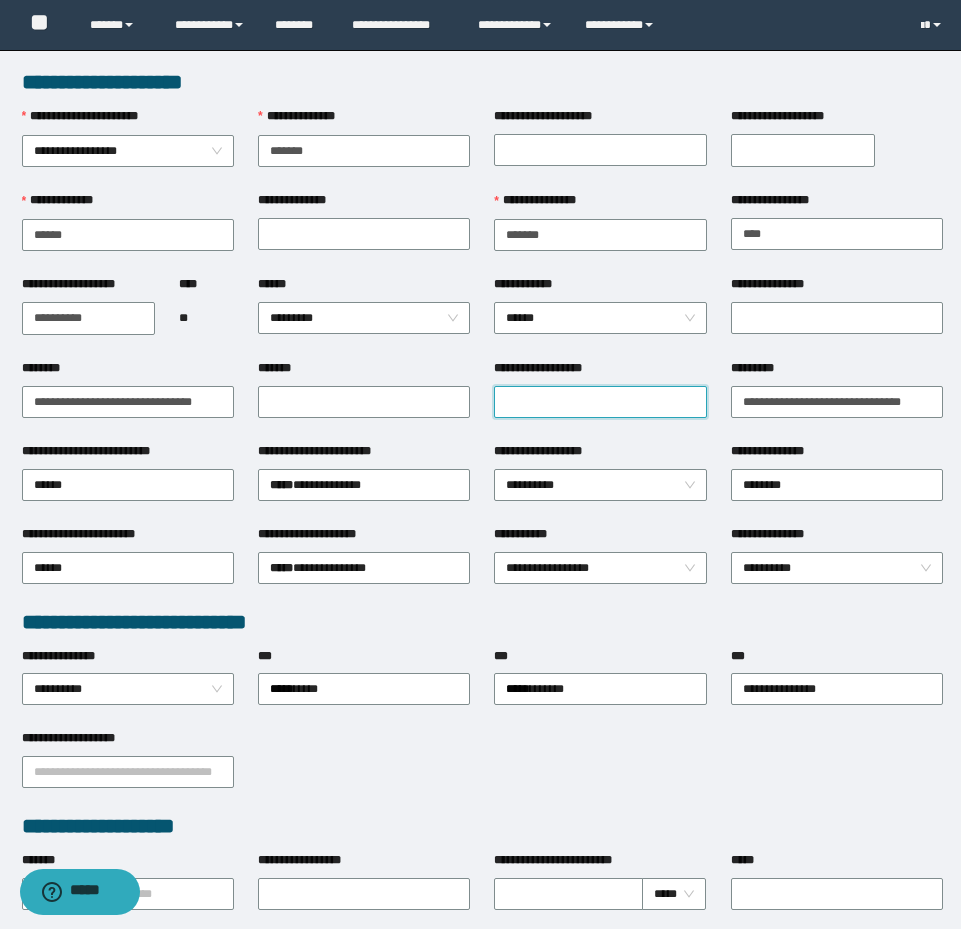 paste on "**********" 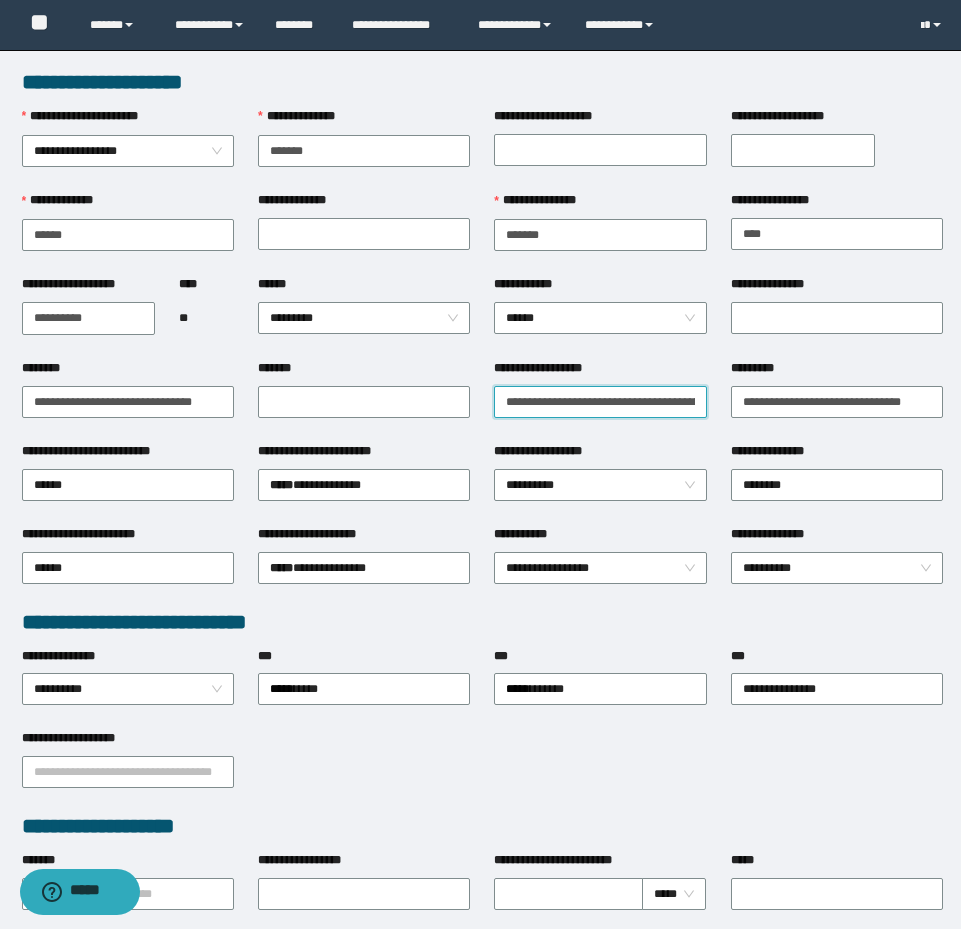 scroll, scrollTop: 0, scrollLeft: 458, axis: horizontal 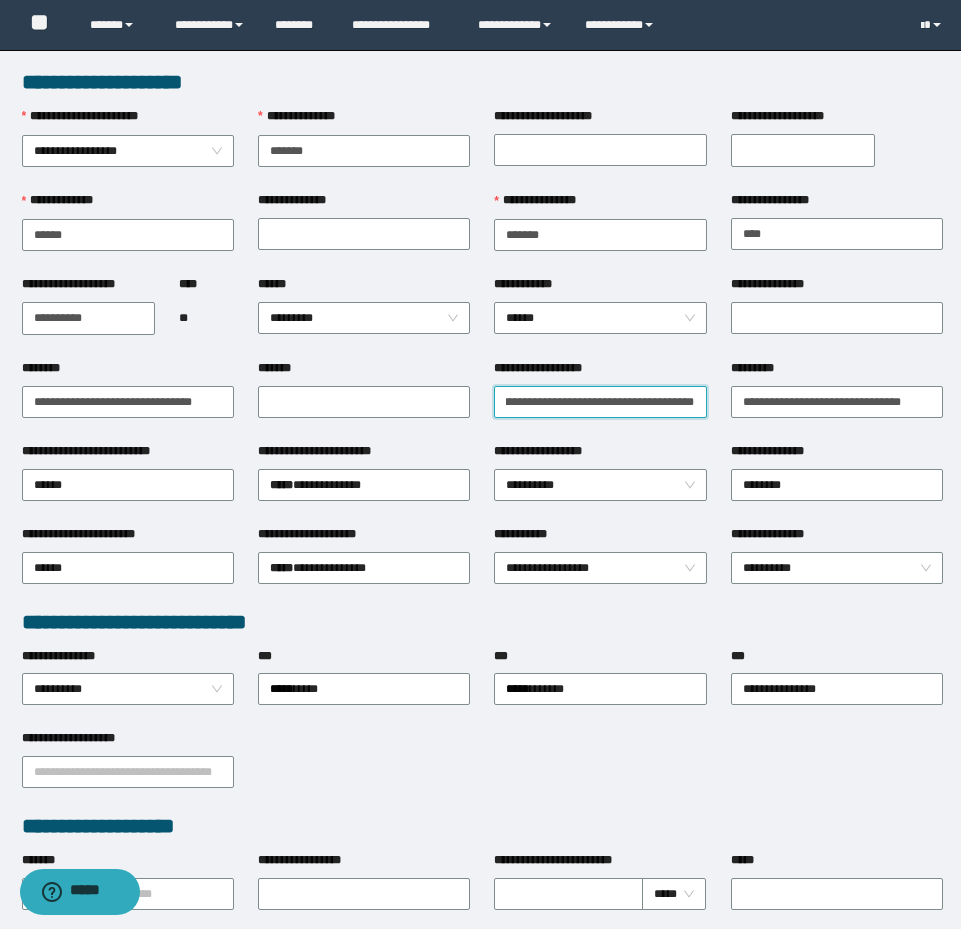 type on "**********" 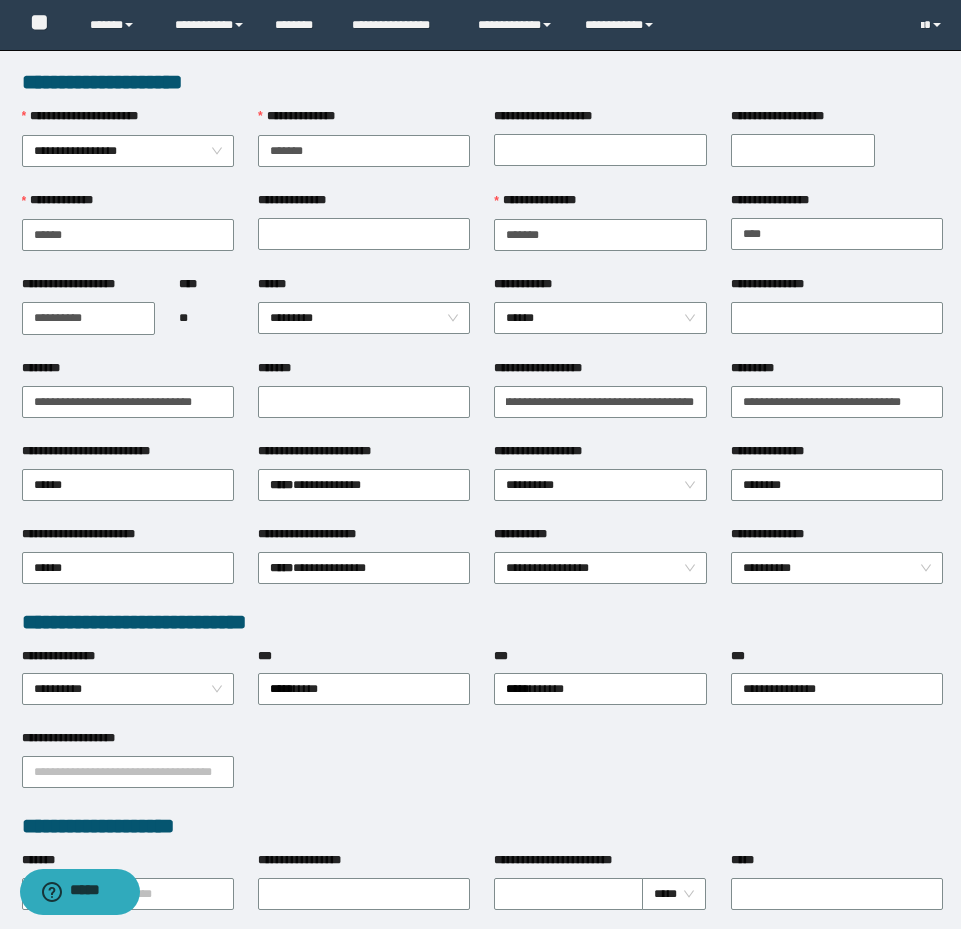 click on "**********" at bounding box center (600, 455) 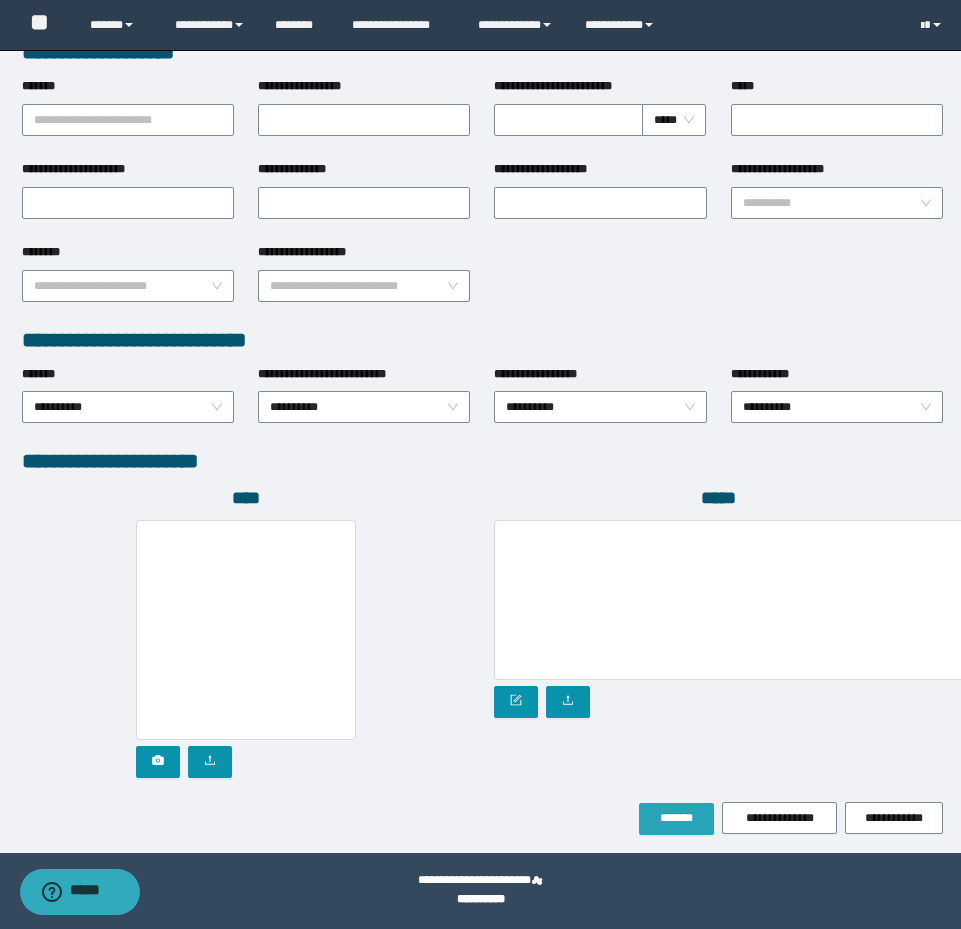 click on "*******" at bounding box center [676, 818] 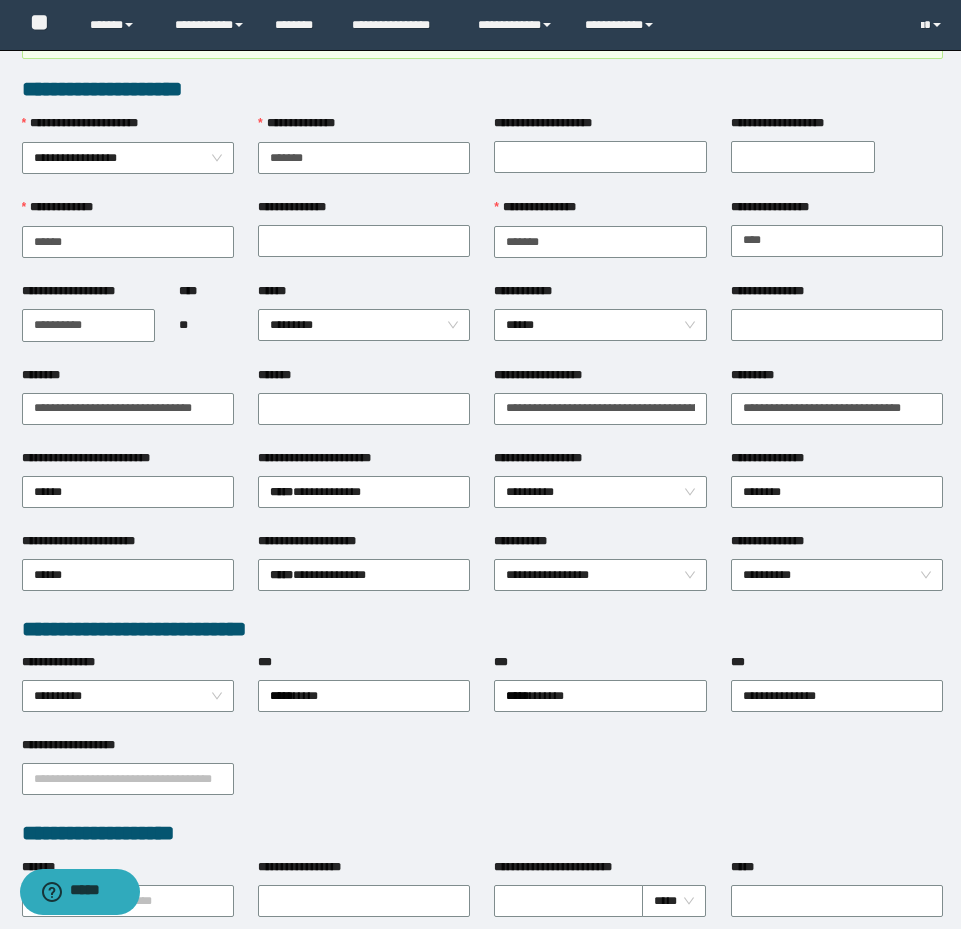 scroll, scrollTop: 0, scrollLeft: 0, axis: both 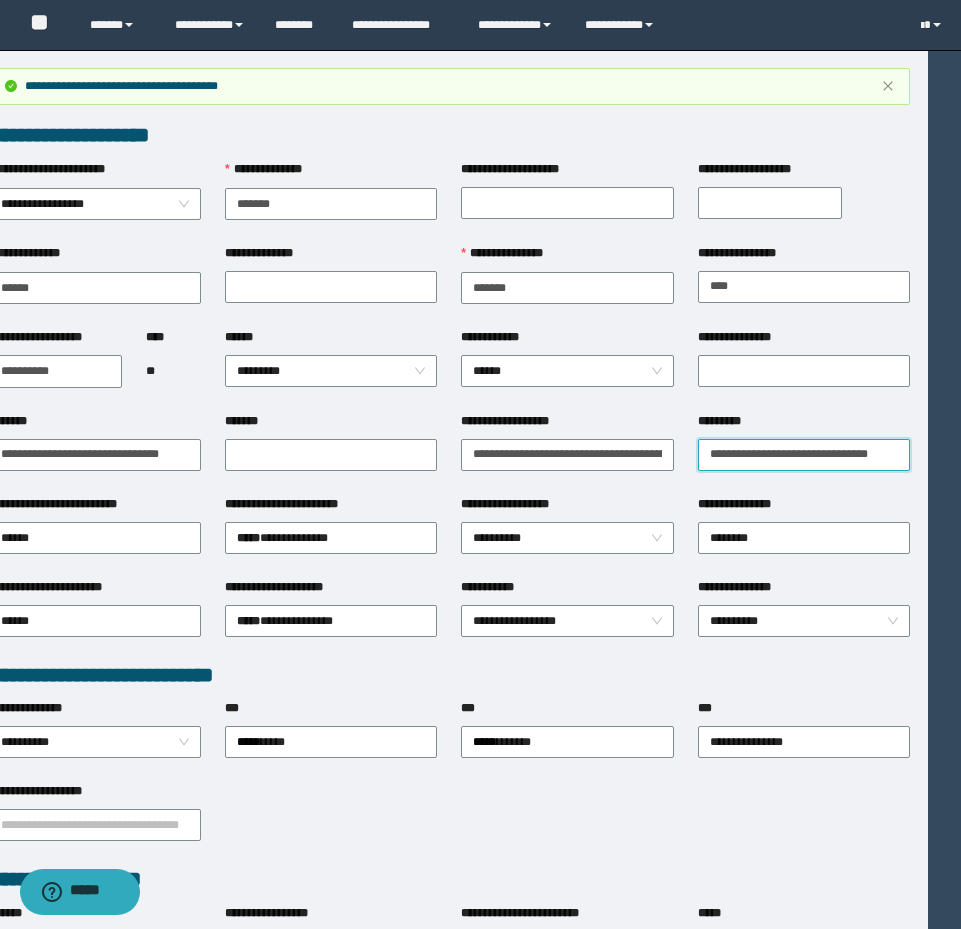 drag, startPoint x: 744, startPoint y: 463, endPoint x: 1061, endPoint y: 470, distance: 317.07727 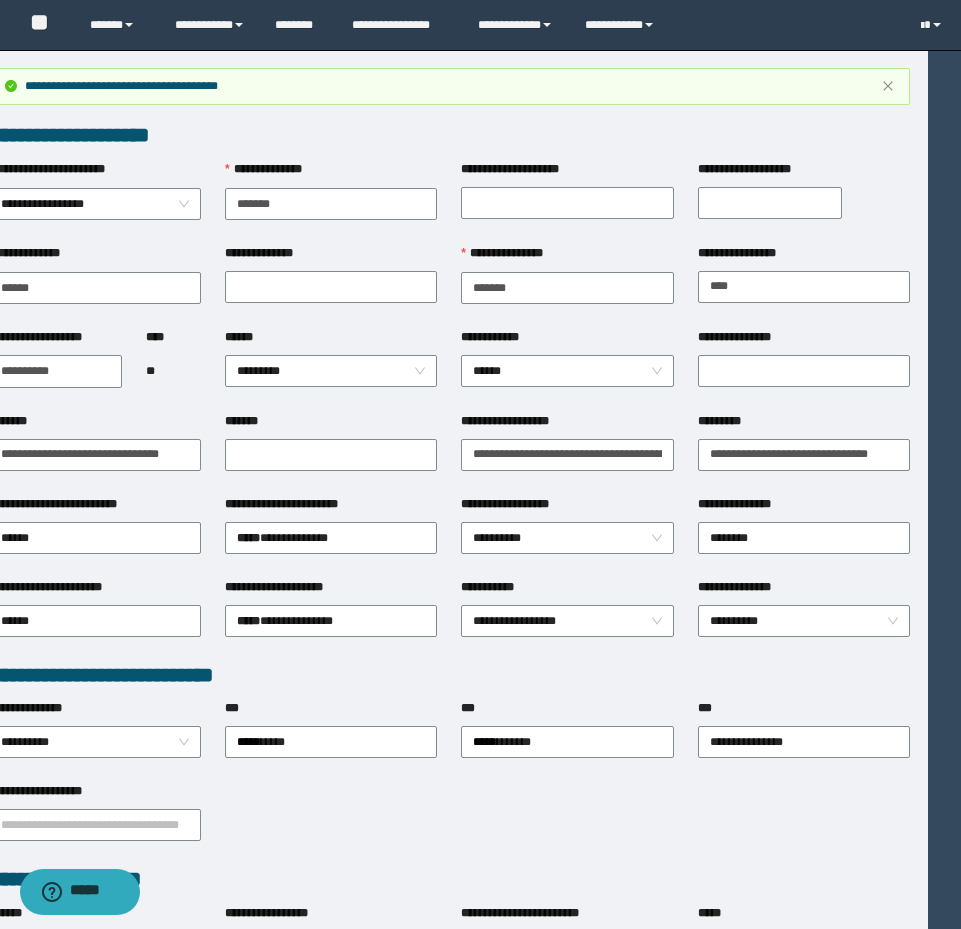 scroll, scrollTop: 0, scrollLeft: 0, axis: both 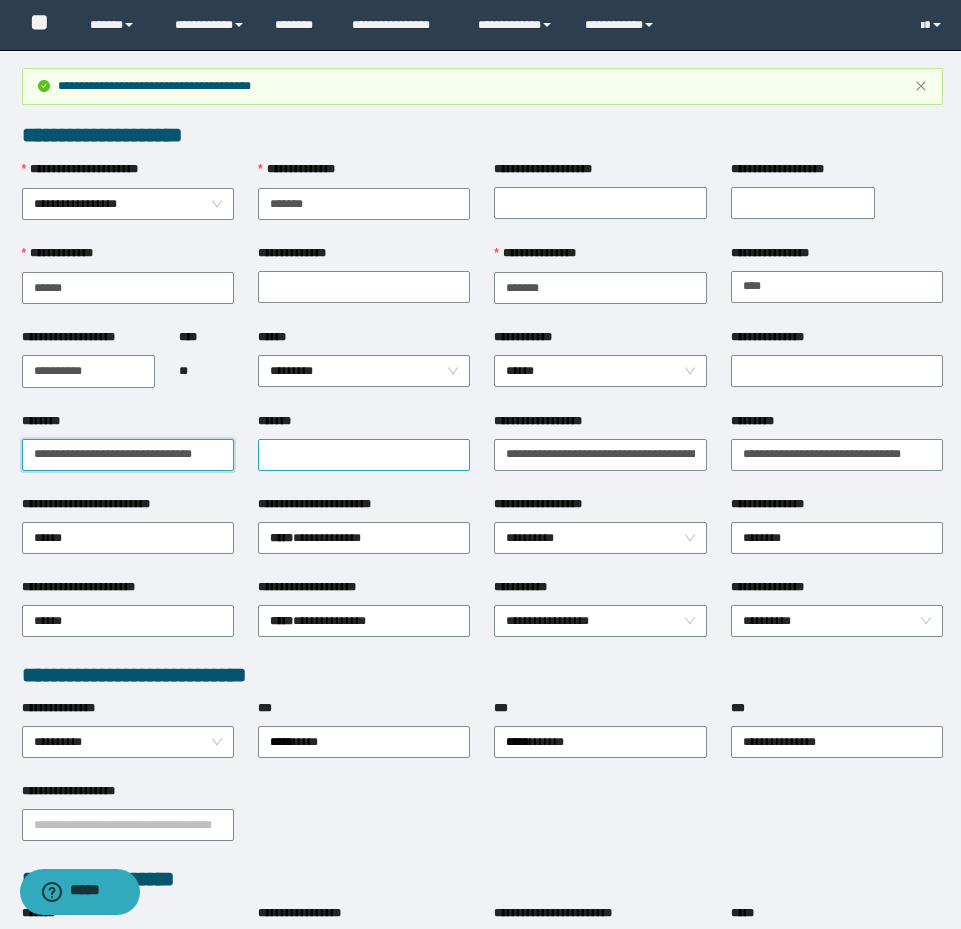 drag, startPoint x: 32, startPoint y: 456, endPoint x: 331, endPoint y: 458, distance: 299.00668 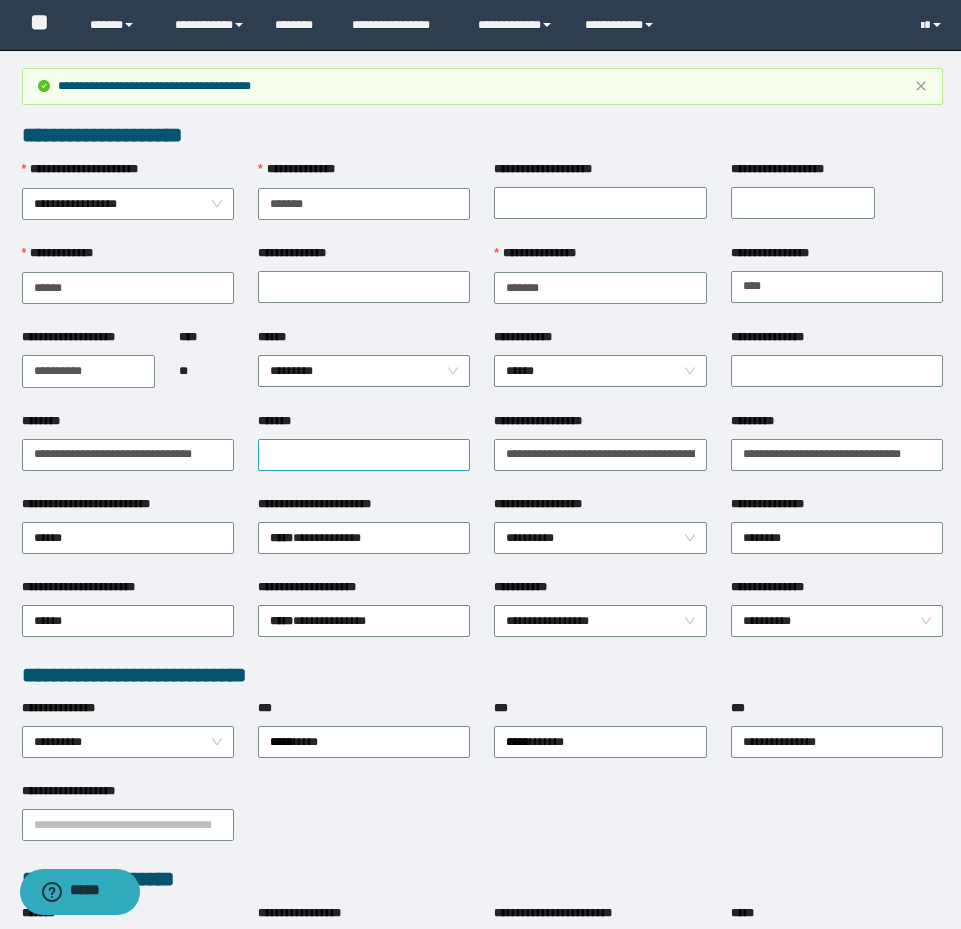 scroll, scrollTop: 0, scrollLeft: 0, axis: both 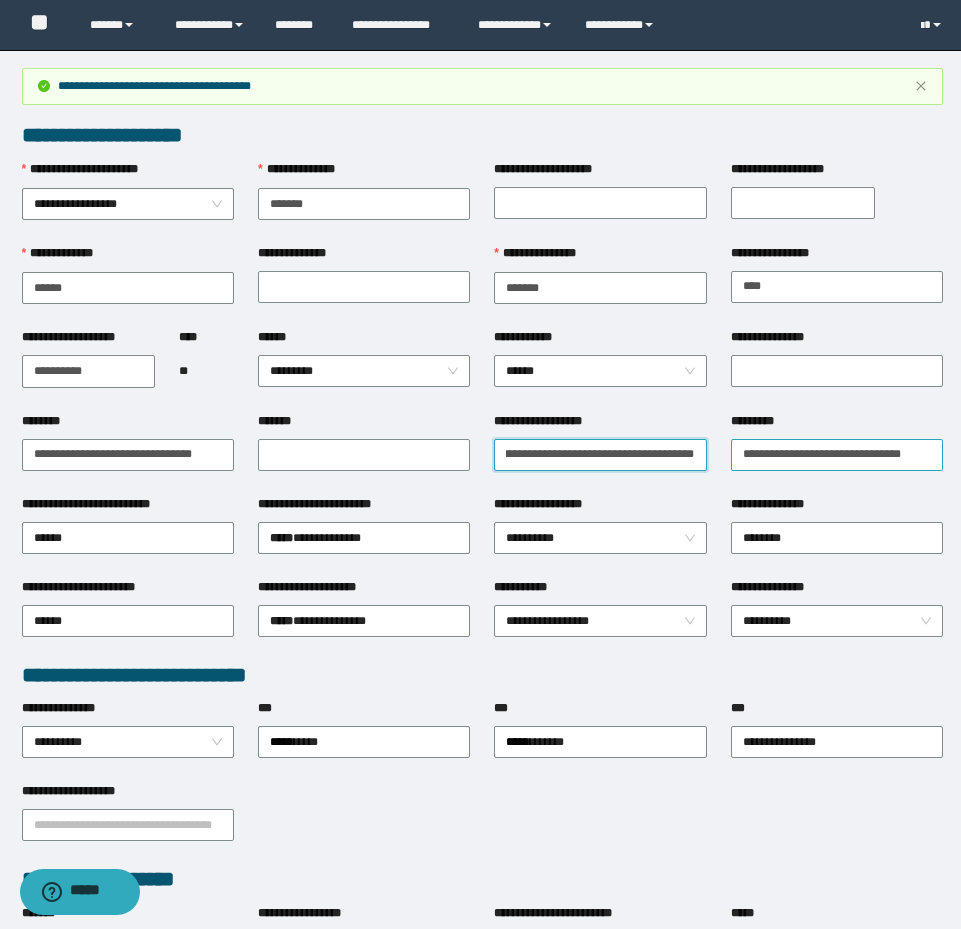 drag, startPoint x: 512, startPoint y: 462, endPoint x: 872, endPoint y: 461, distance: 360.0014 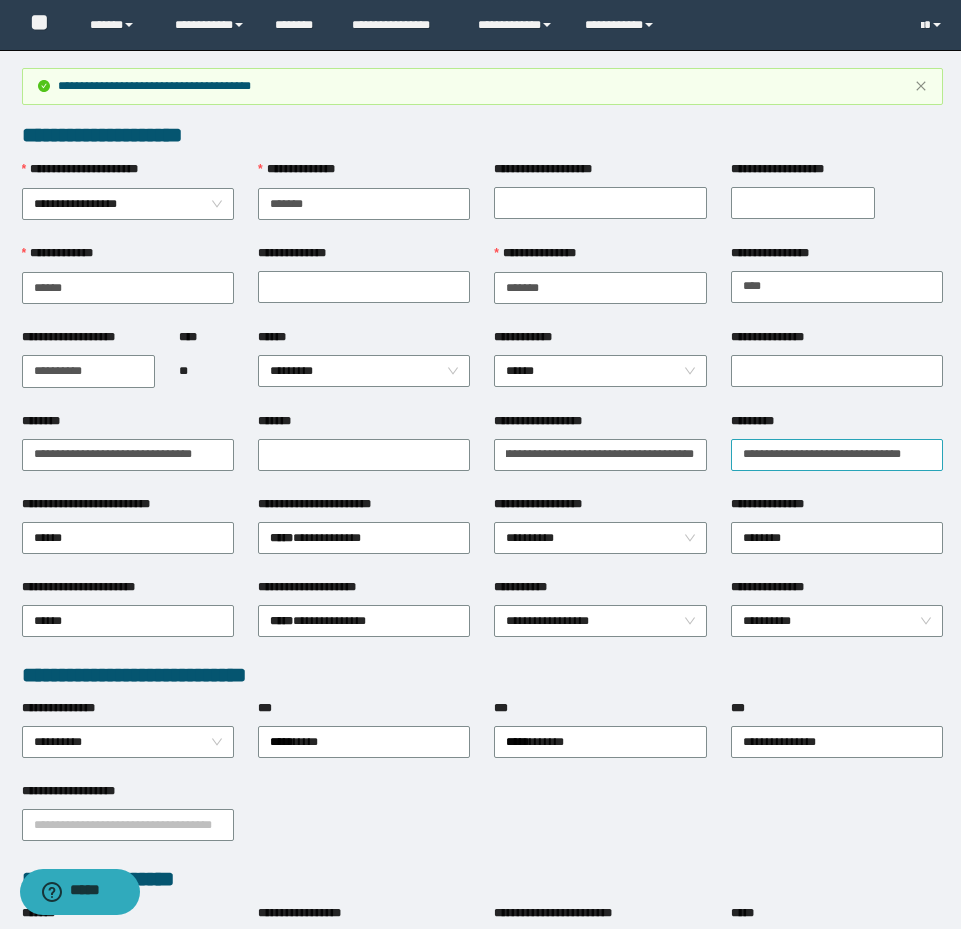 scroll, scrollTop: 0, scrollLeft: 0, axis: both 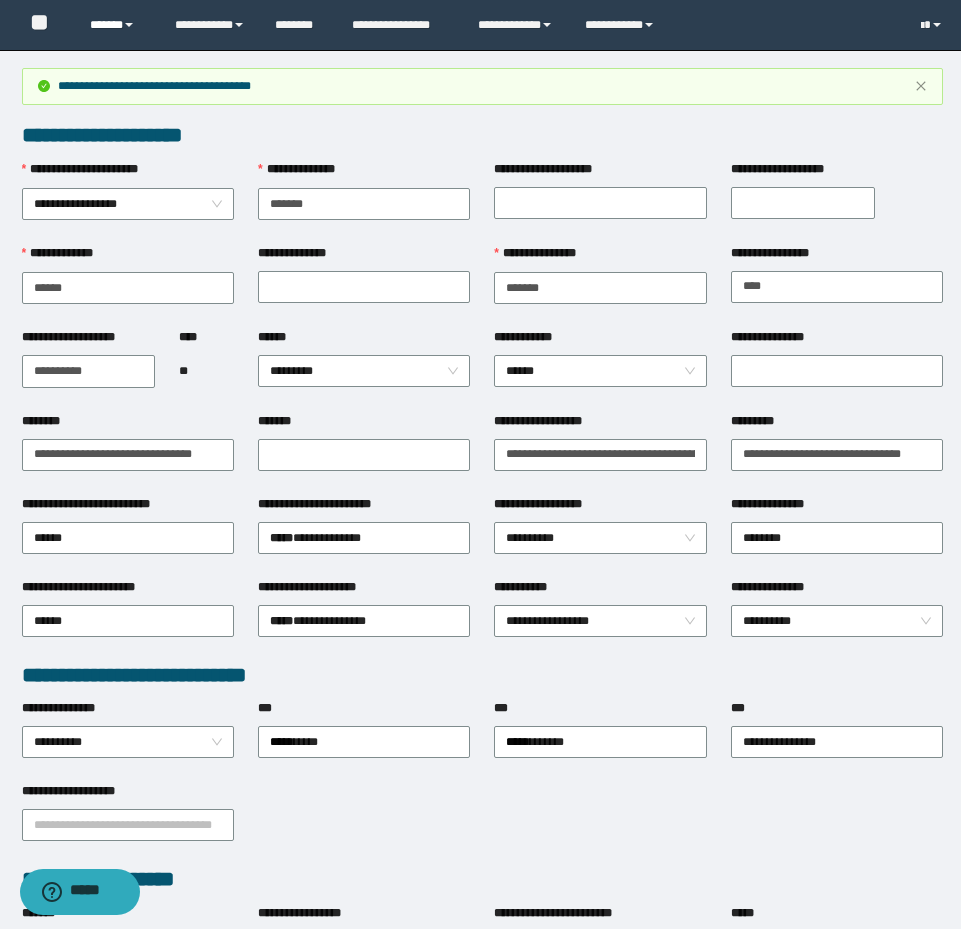 click on "******" at bounding box center [117, 25] 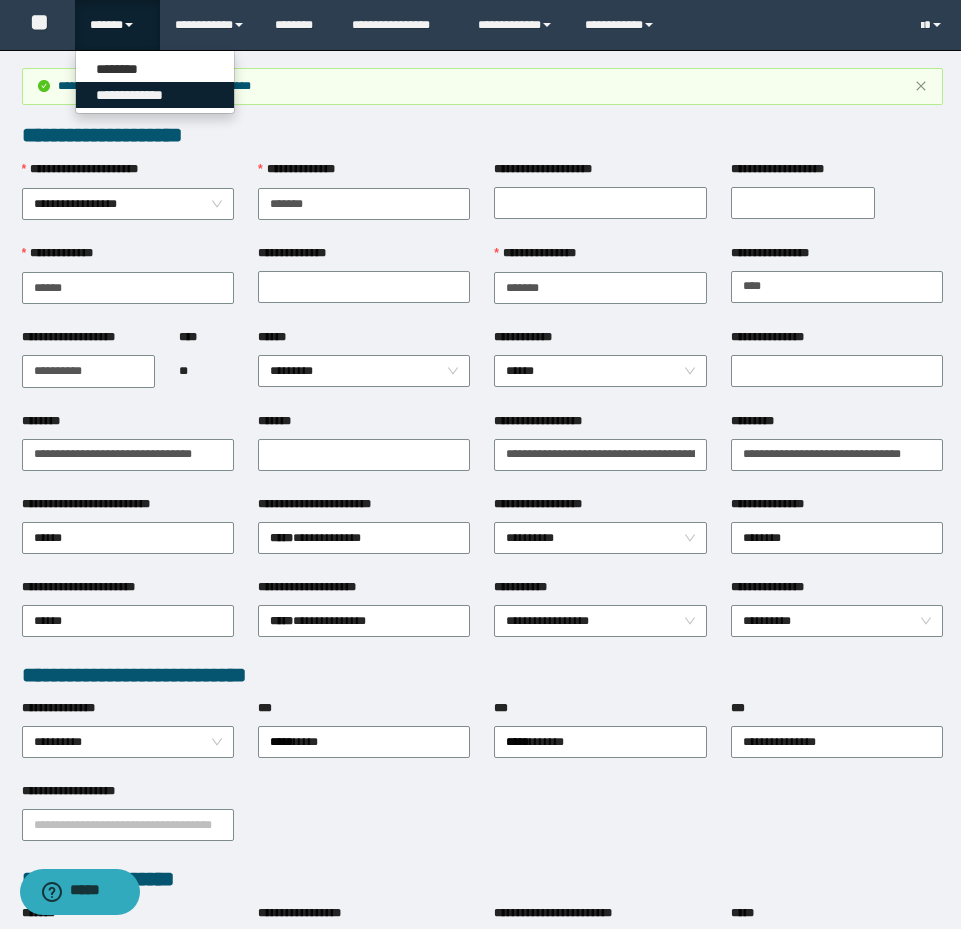 click on "**********" at bounding box center (155, 95) 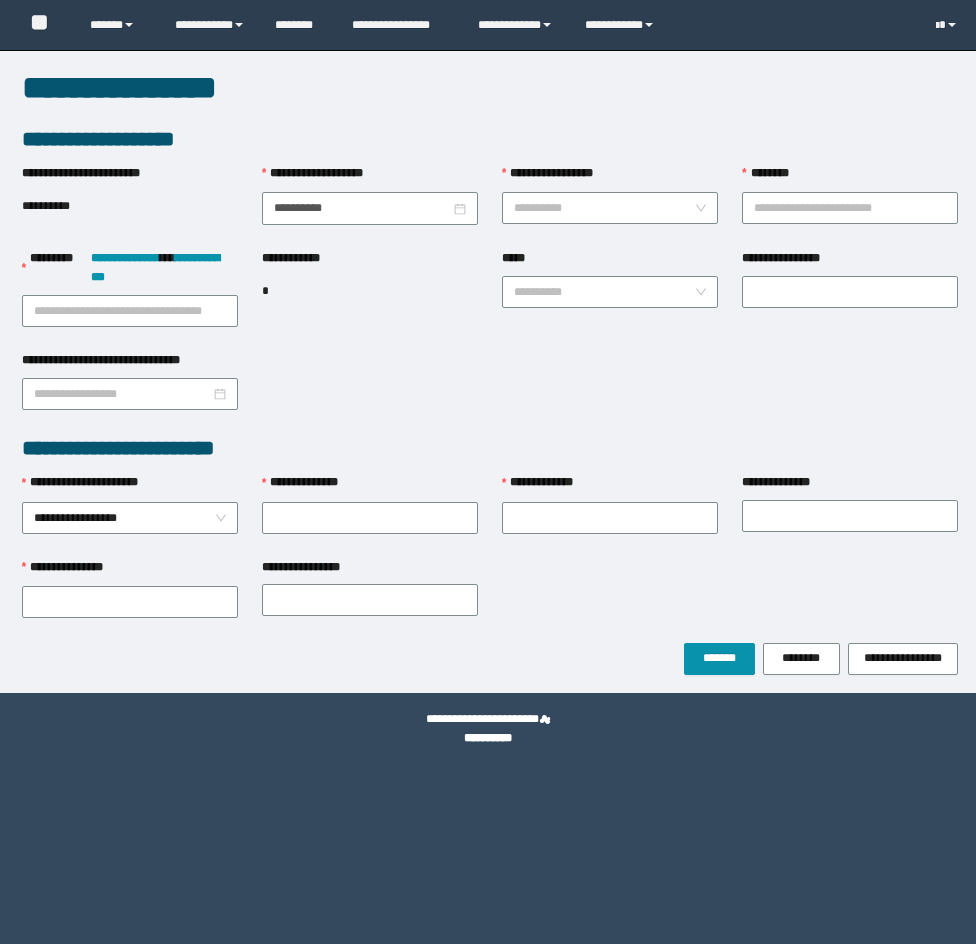 scroll, scrollTop: 0, scrollLeft: 0, axis: both 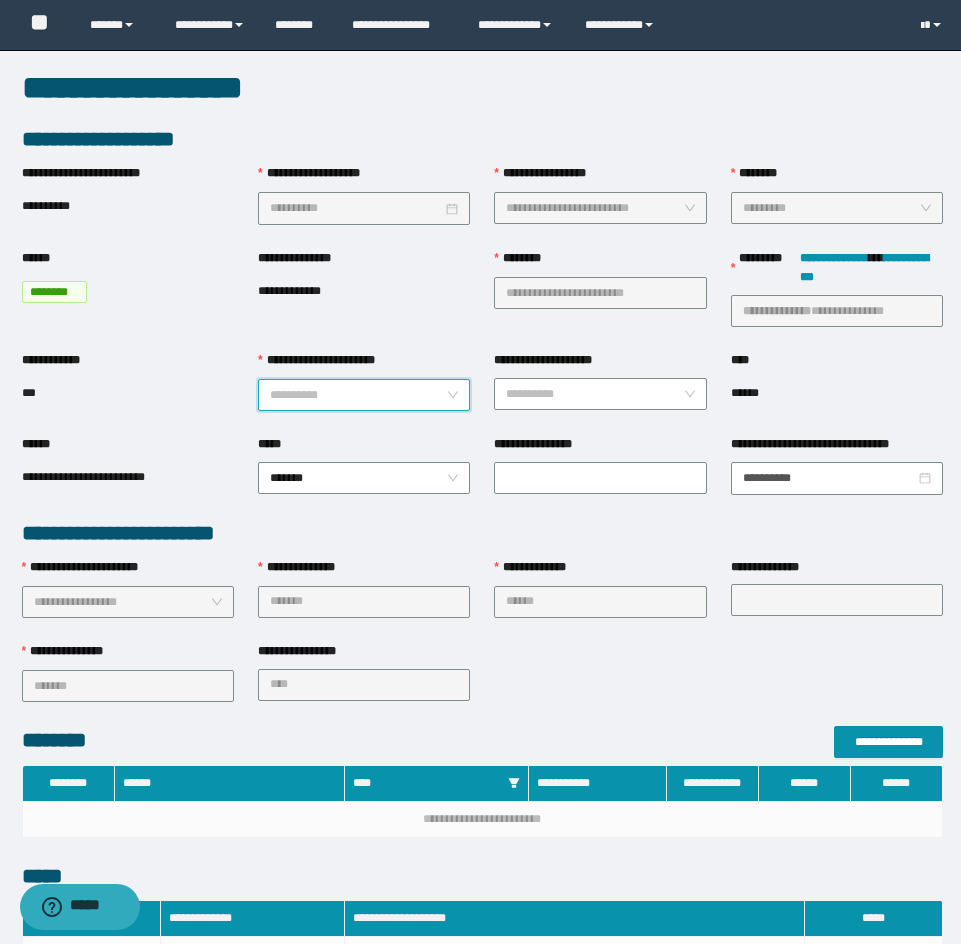 click on "**********" at bounding box center [358, 395] 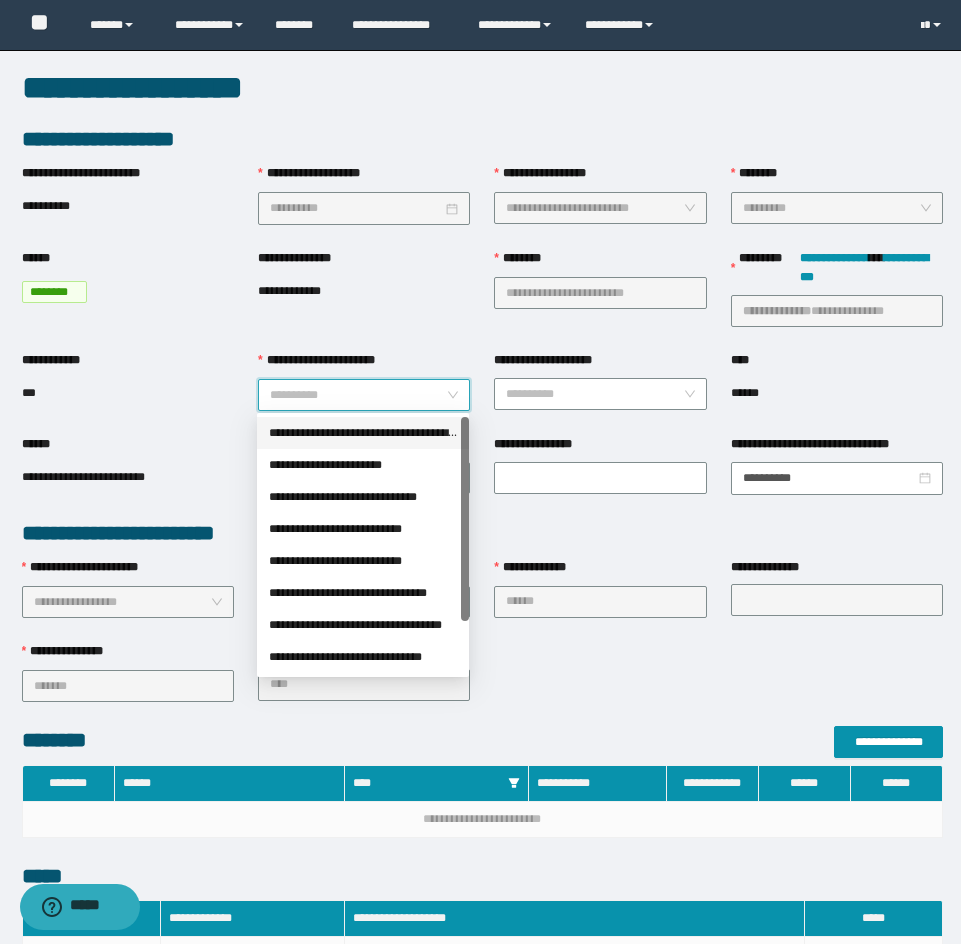 click on "**********" at bounding box center [363, 433] 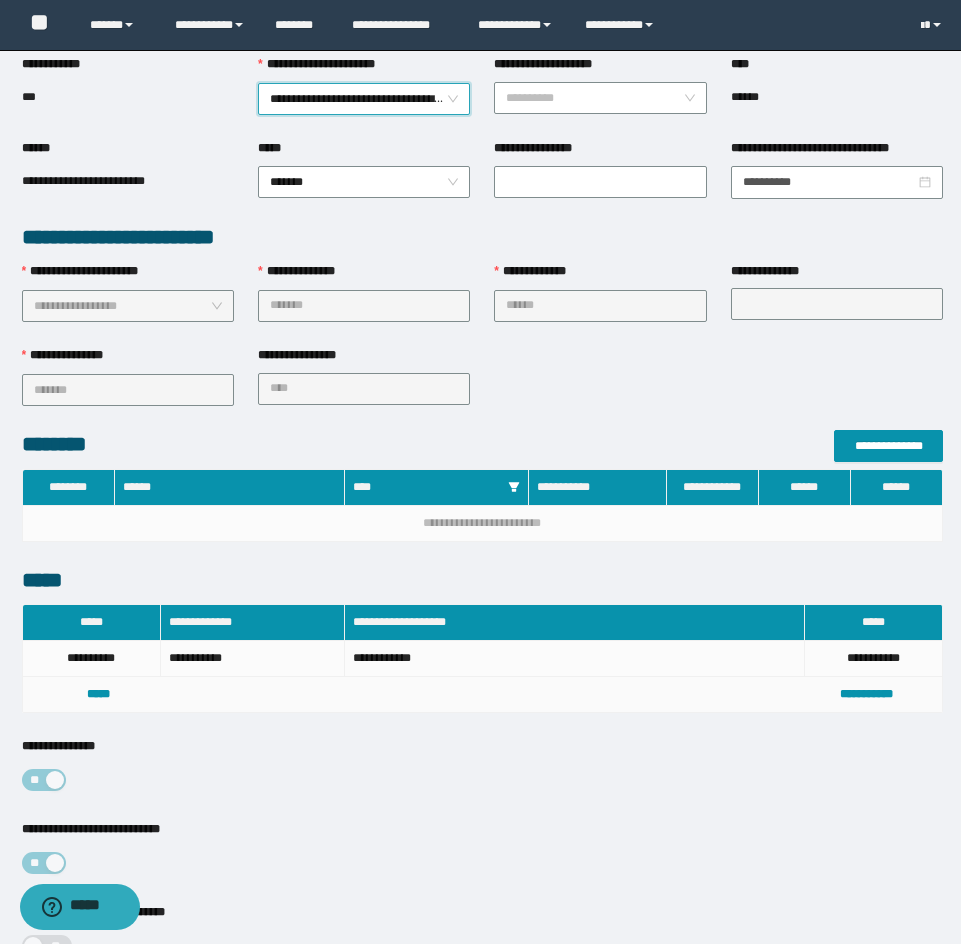 scroll, scrollTop: 494, scrollLeft: 0, axis: vertical 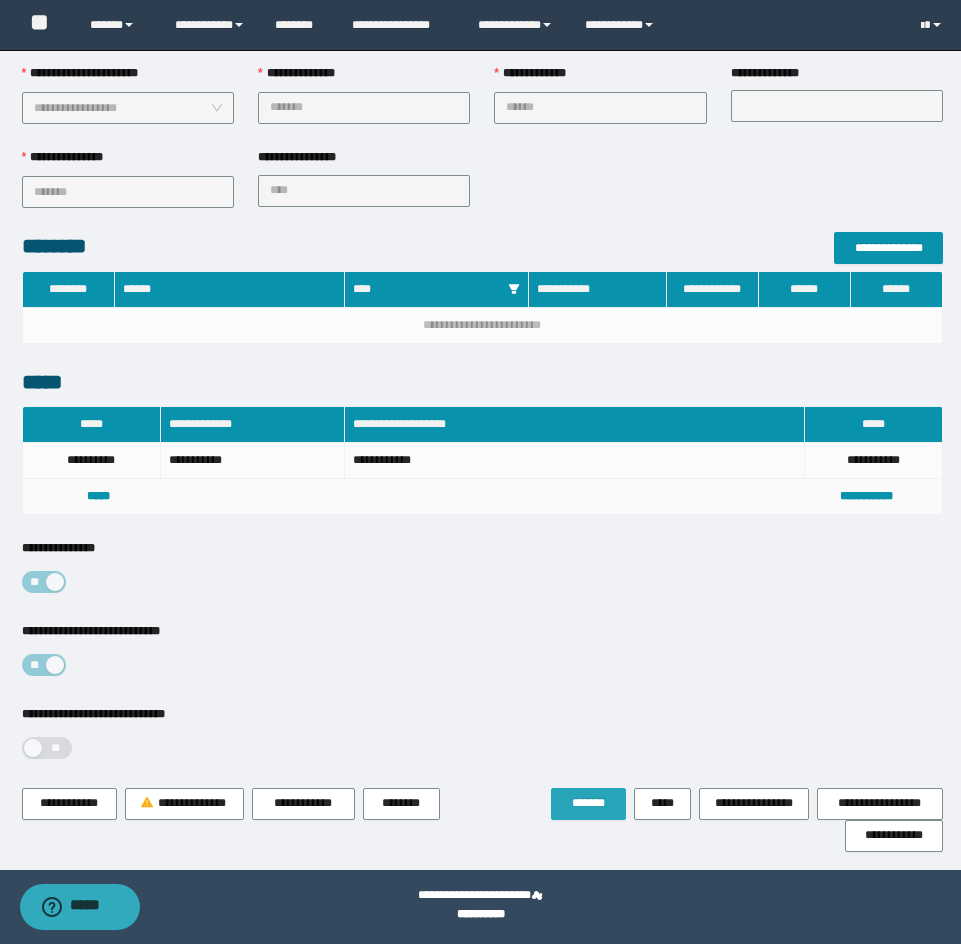 drag, startPoint x: 575, startPoint y: 768, endPoint x: 577, endPoint y: 788, distance: 20.09975 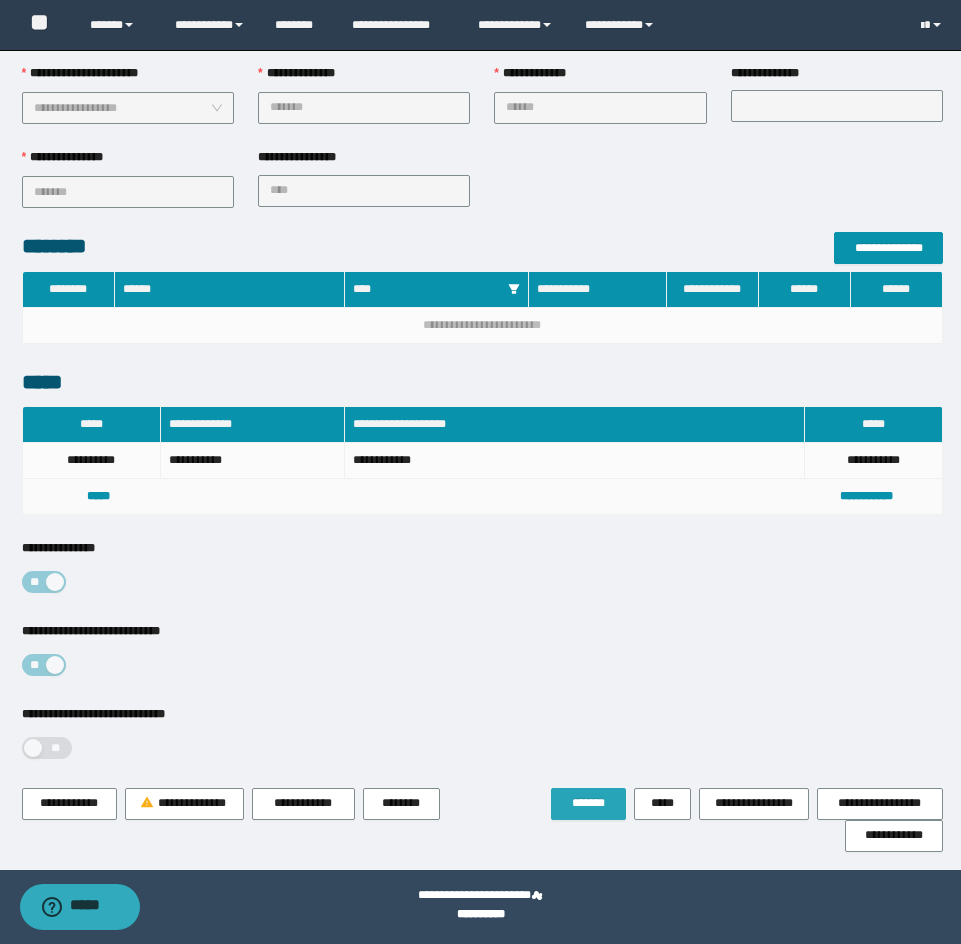 click on "*******" at bounding box center (588, 804) 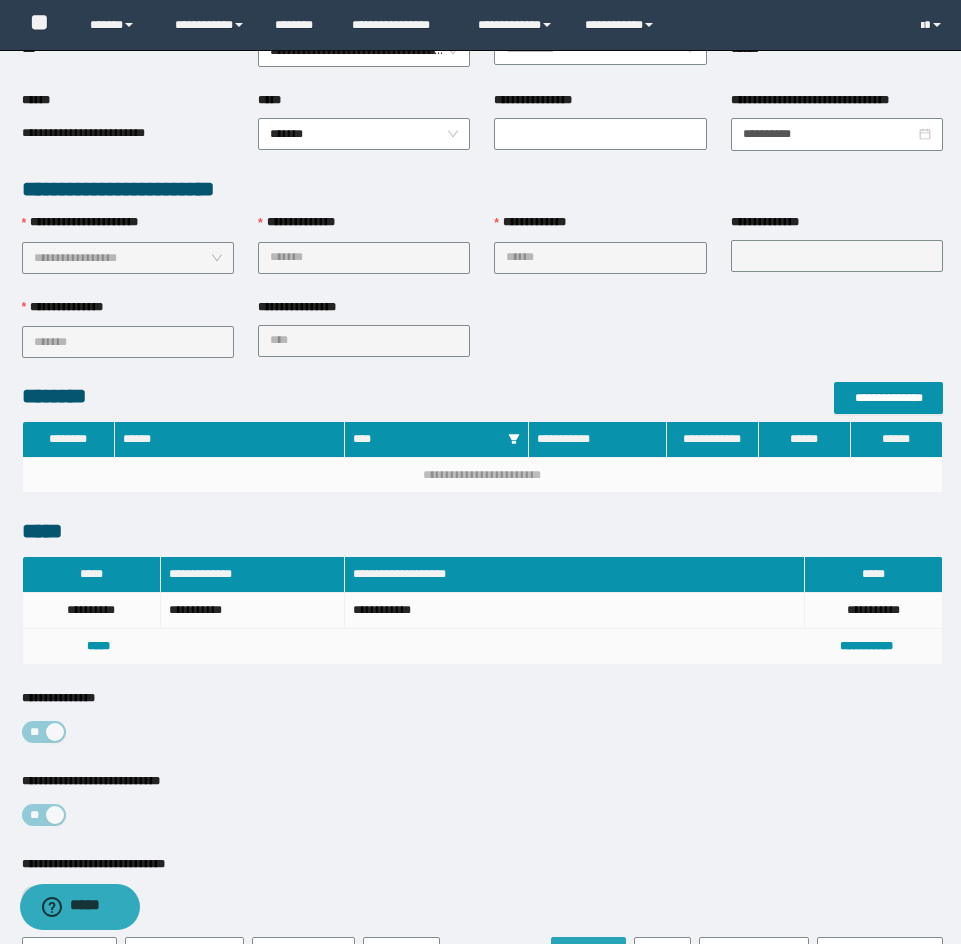 type 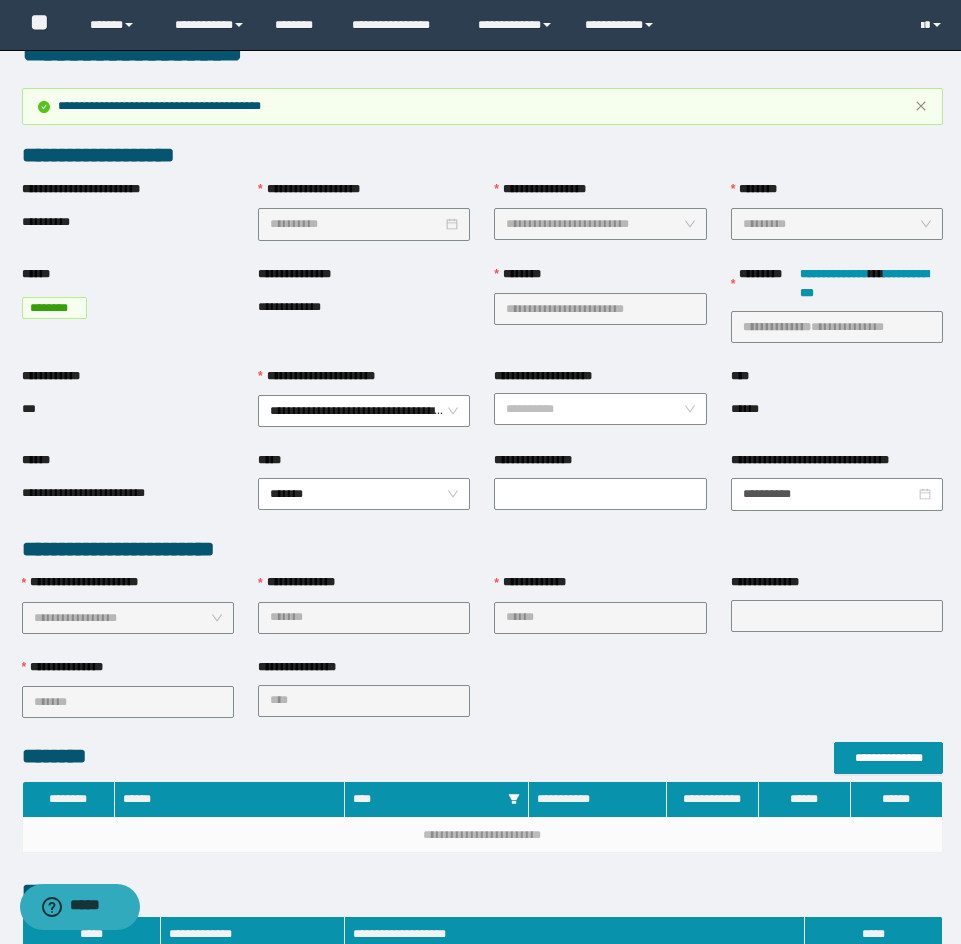 scroll, scrollTop: 0, scrollLeft: 0, axis: both 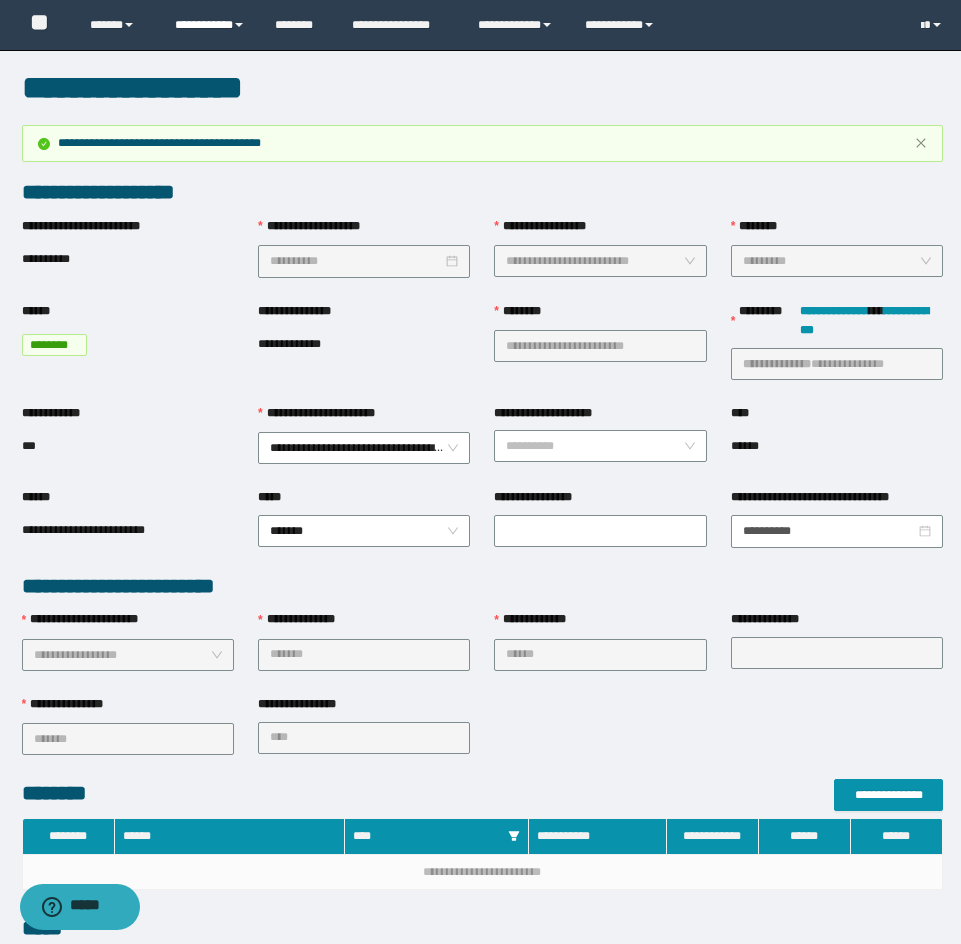 click on "**********" at bounding box center (210, 25) 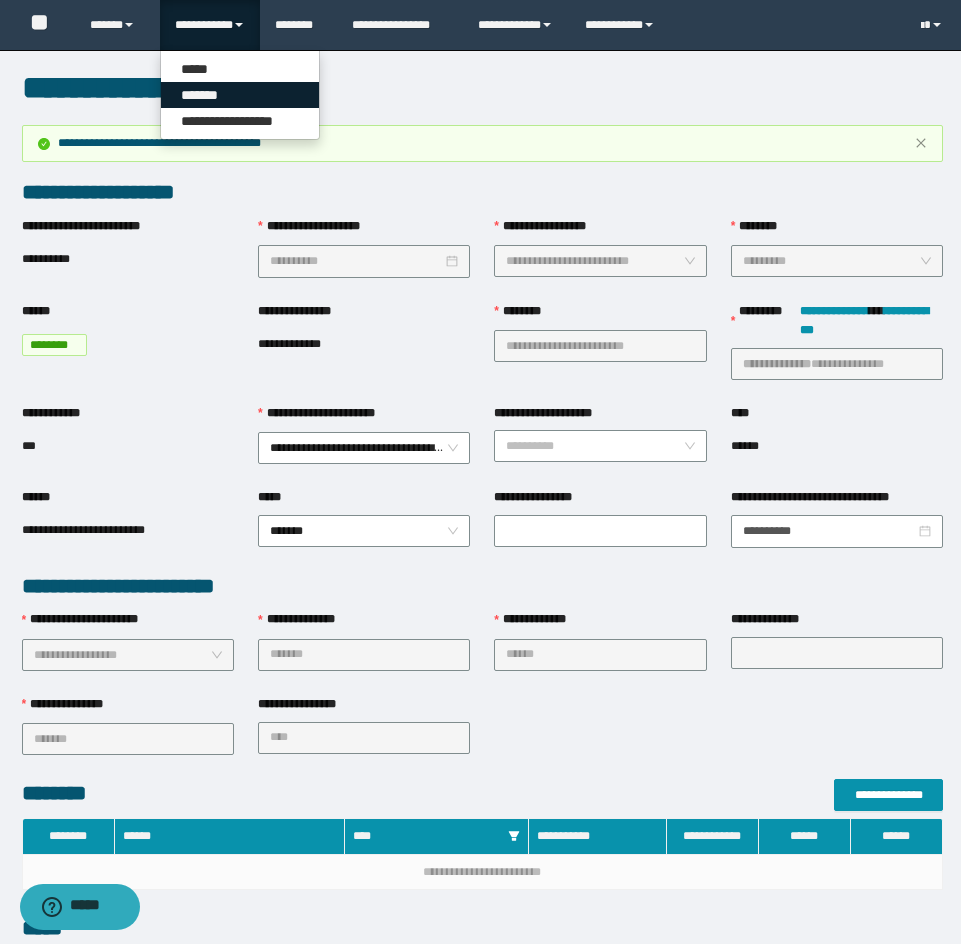 click on "*******" at bounding box center (240, 95) 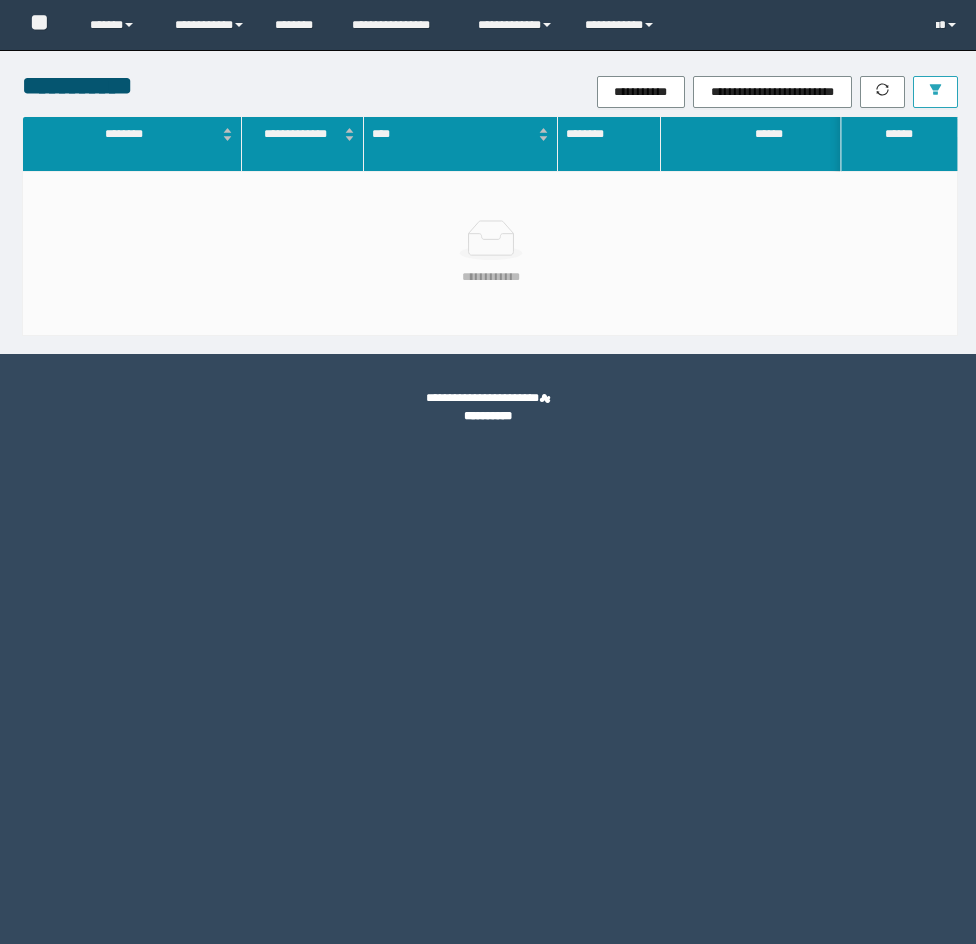 scroll, scrollTop: 0, scrollLeft: 0, axis: both 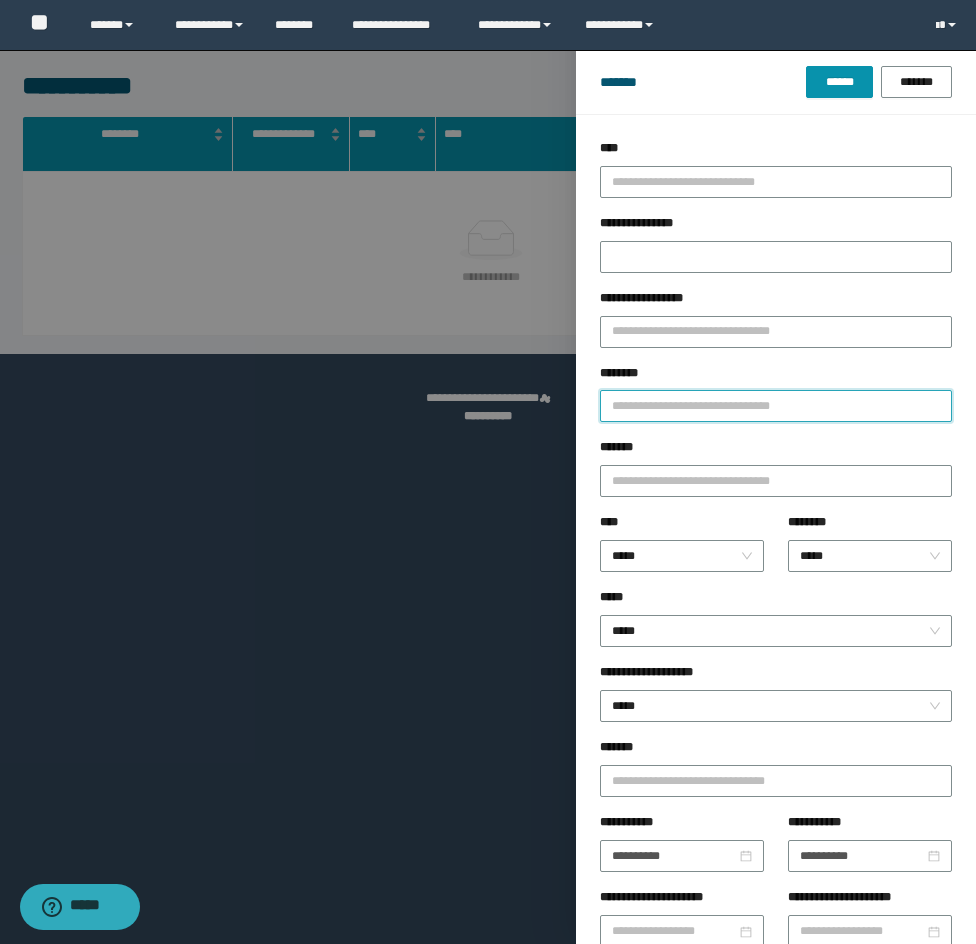 click on "********" at bounding box center [776, 406] 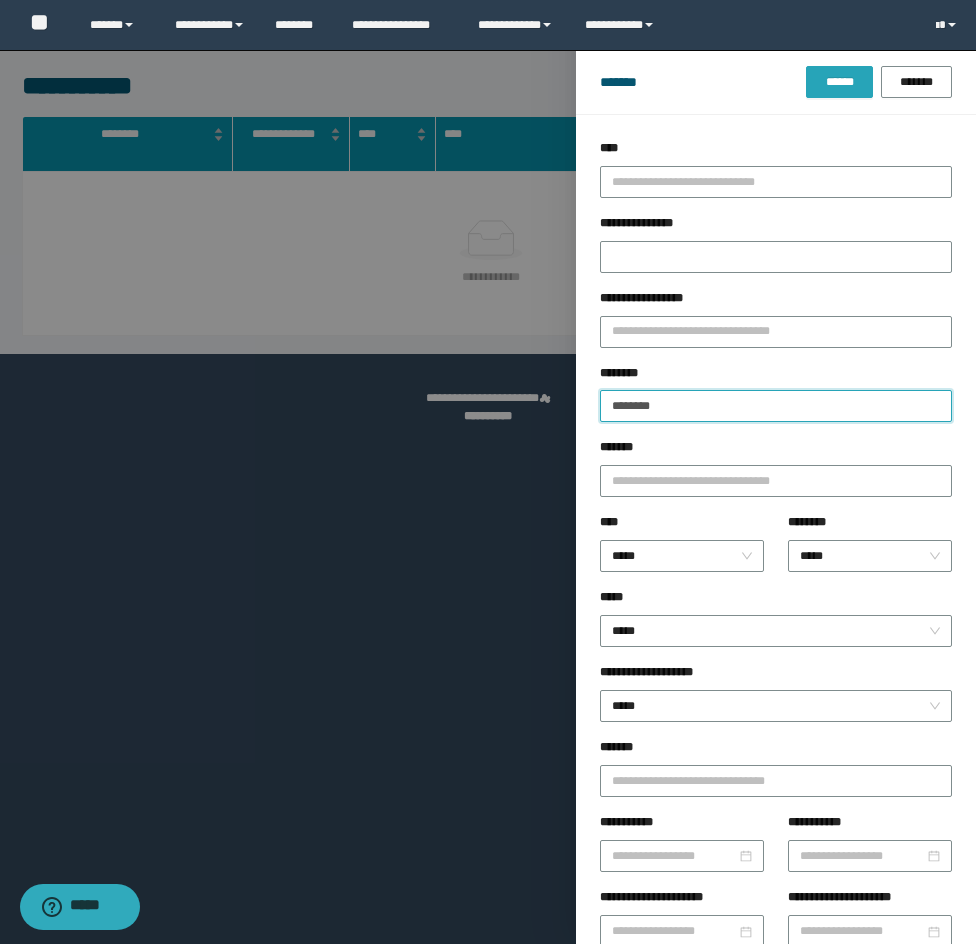 type on "********" 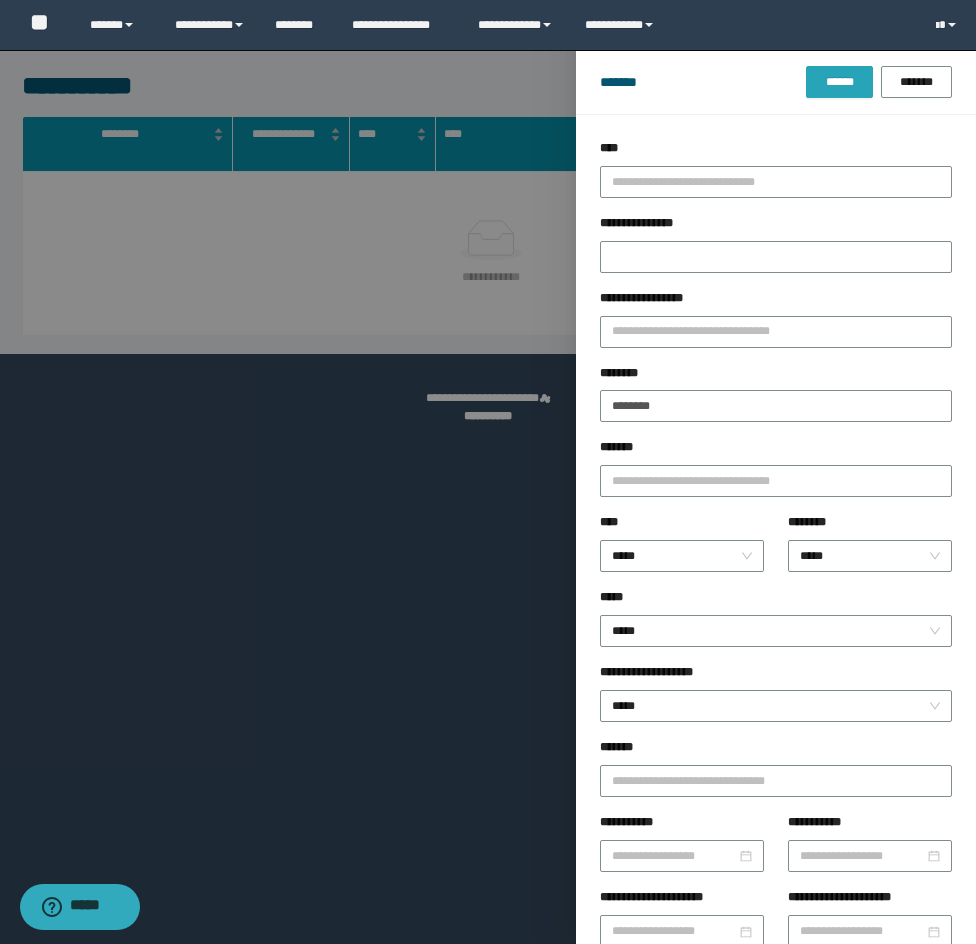 click on "******" at bounding box center (839, 82) 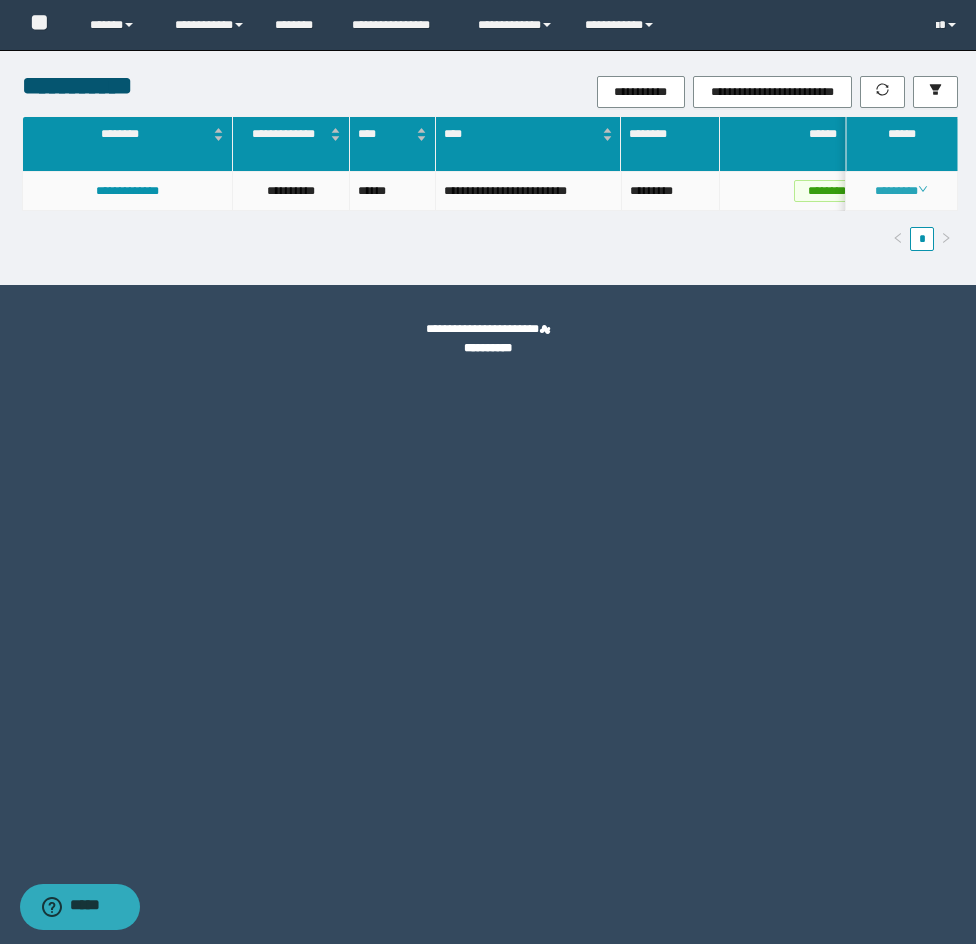 click on "********" at bounding box center (901, 191) 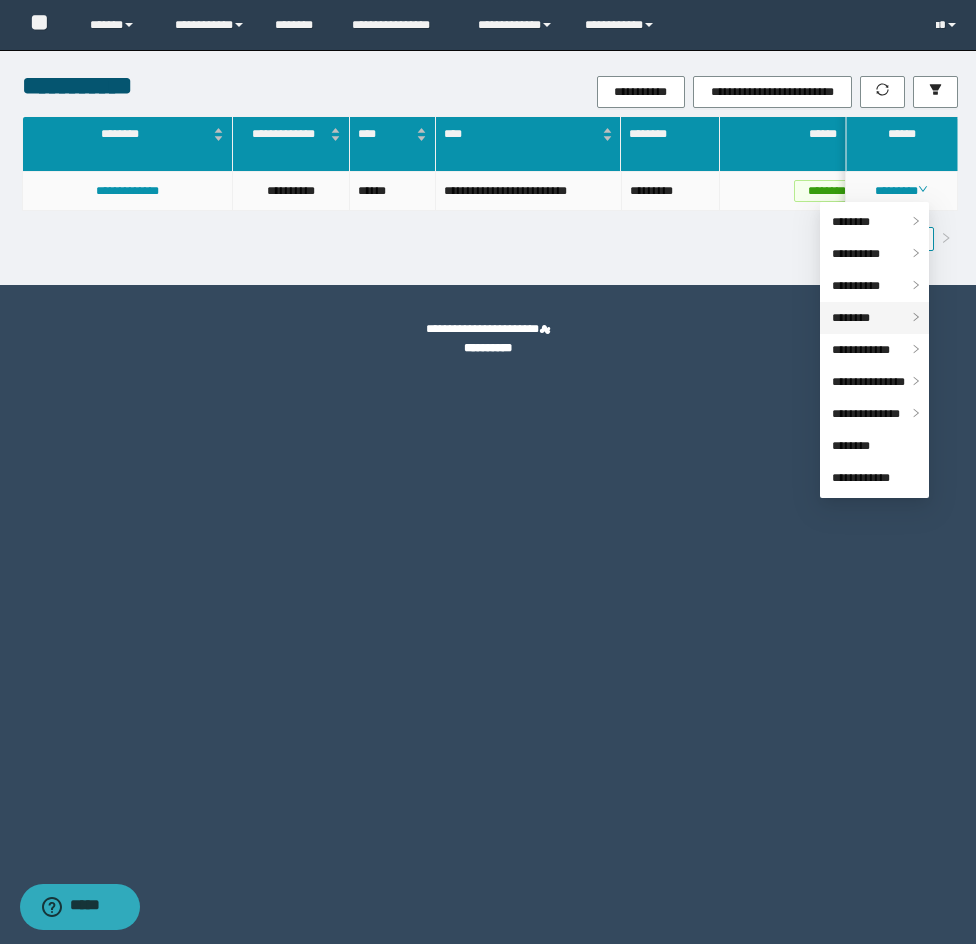 click on "********" at bounding box center (874, 318) 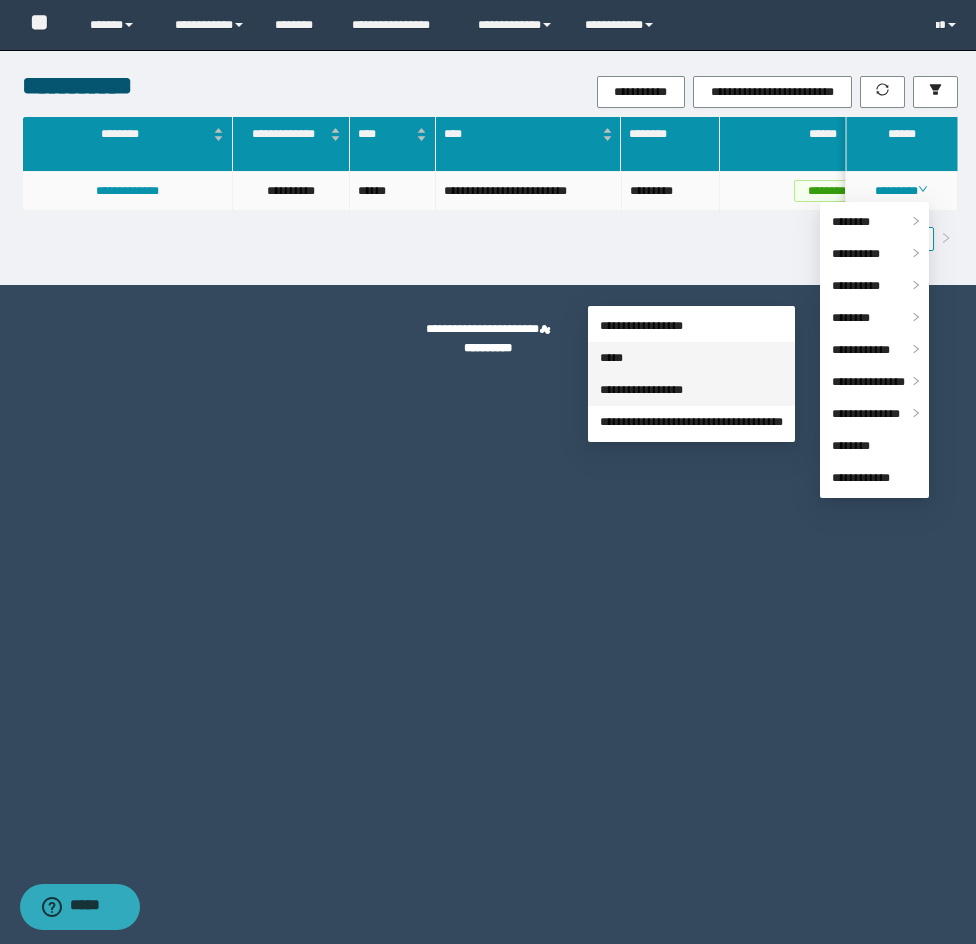 click on "*****" at bounding box center [611, 358] 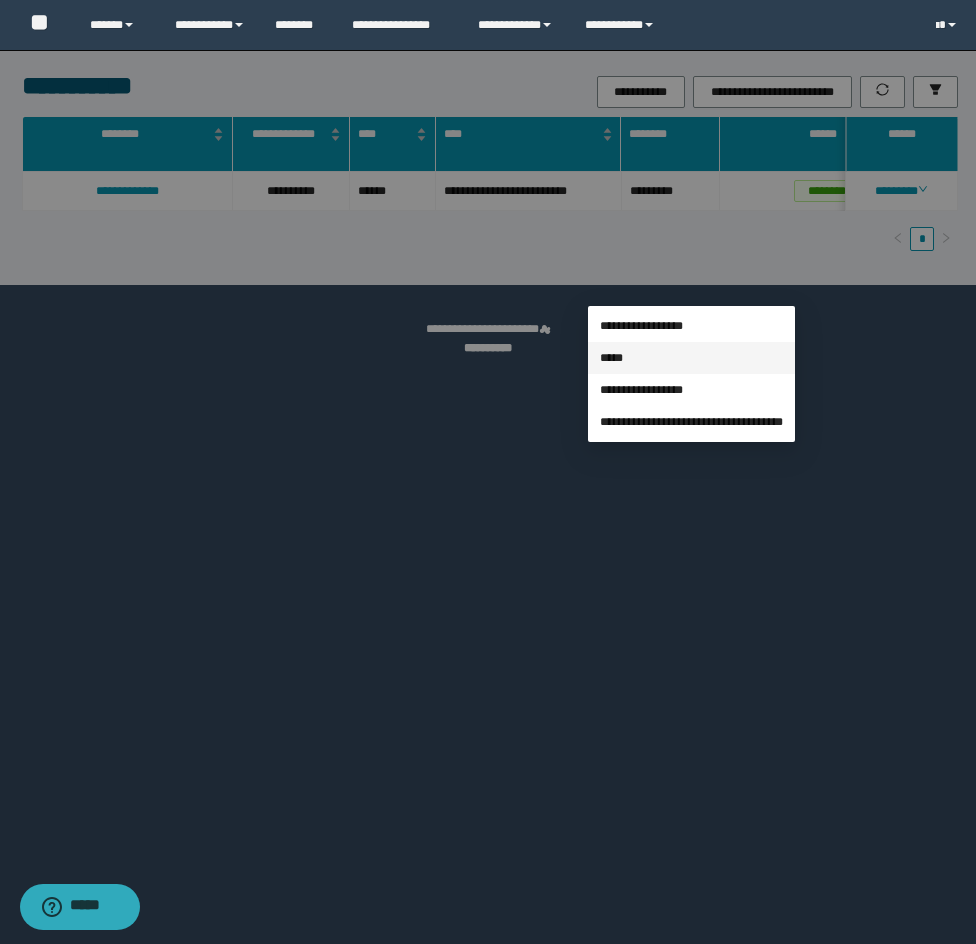 type on "**********" 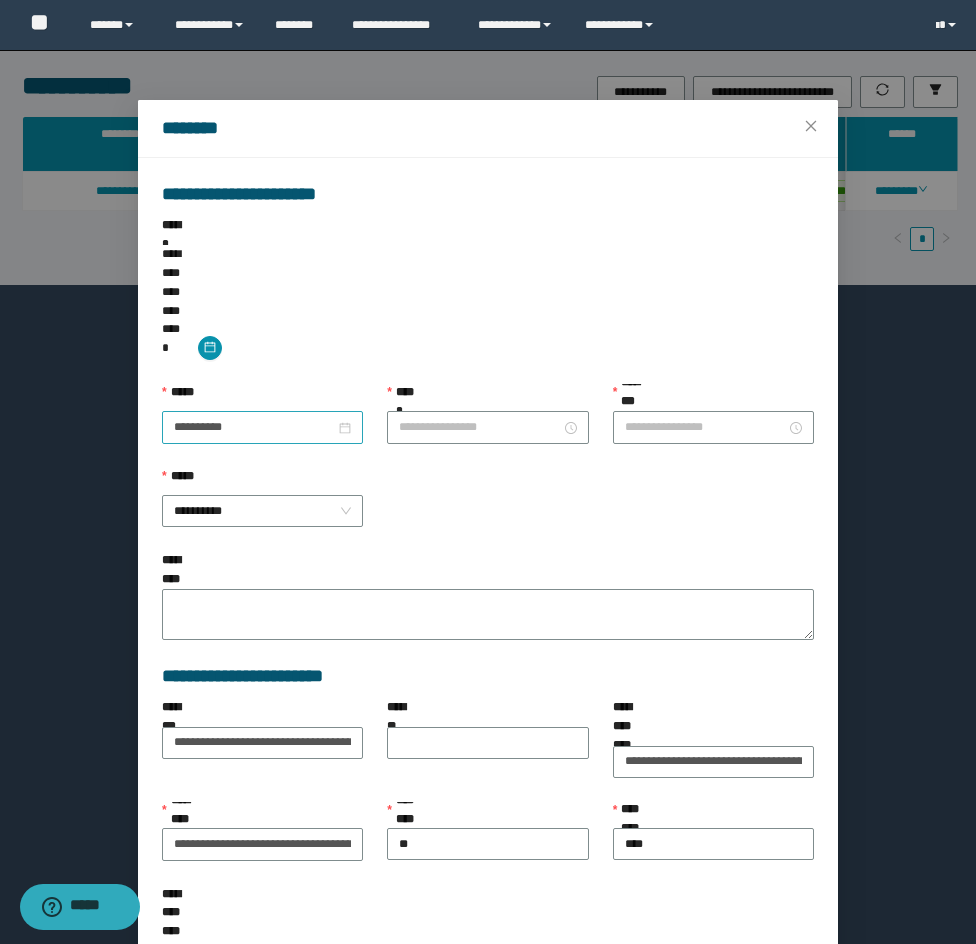 type on "*******" 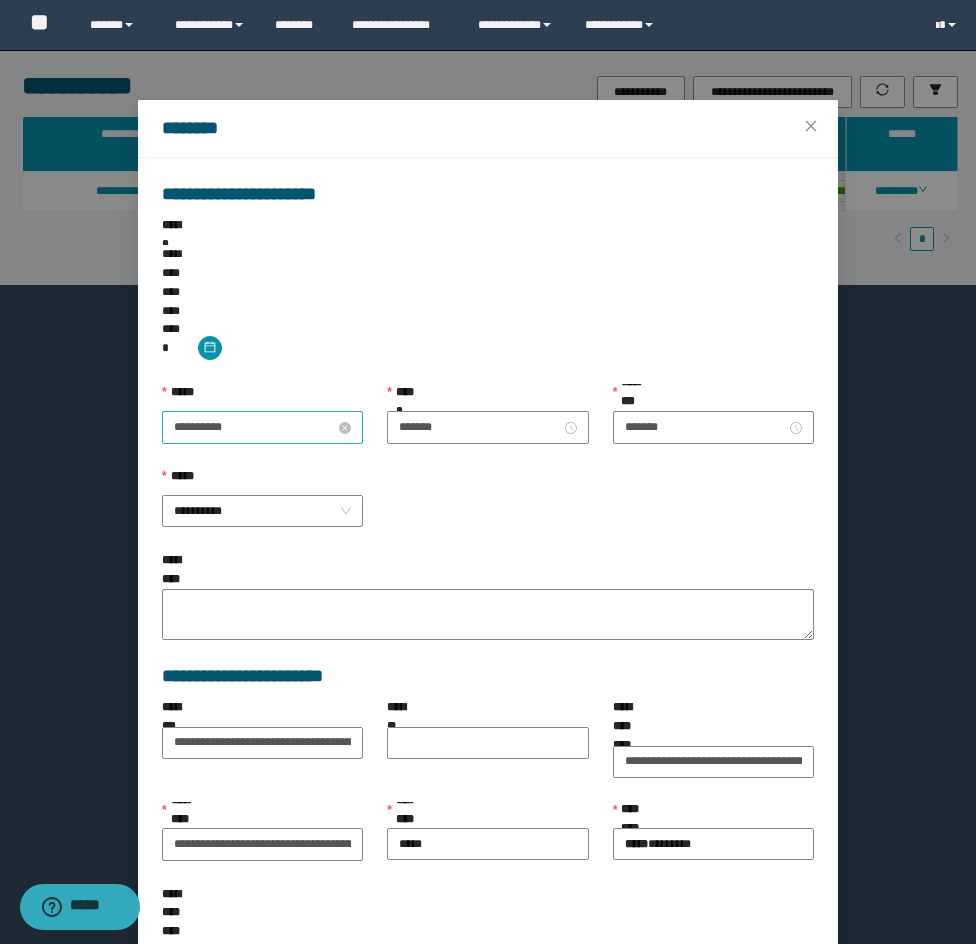 click on "**********" at bounding box center (262, 427) 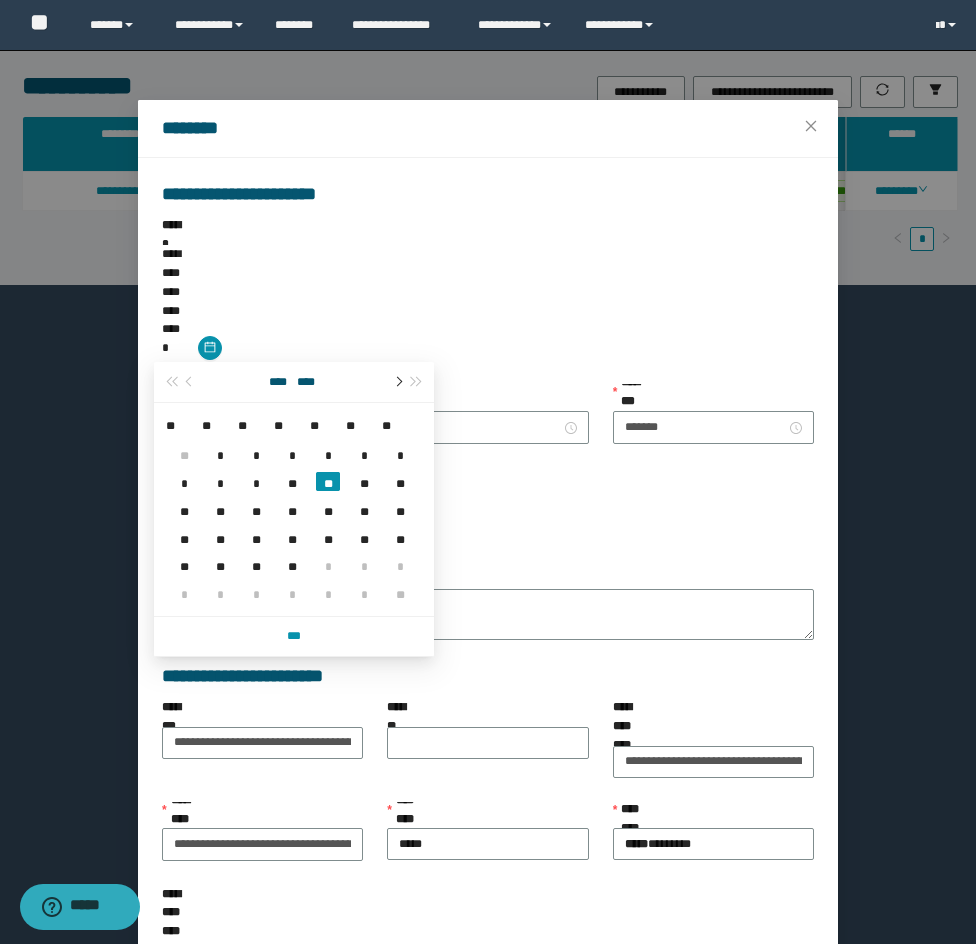 click at bounding box center [397, 382] 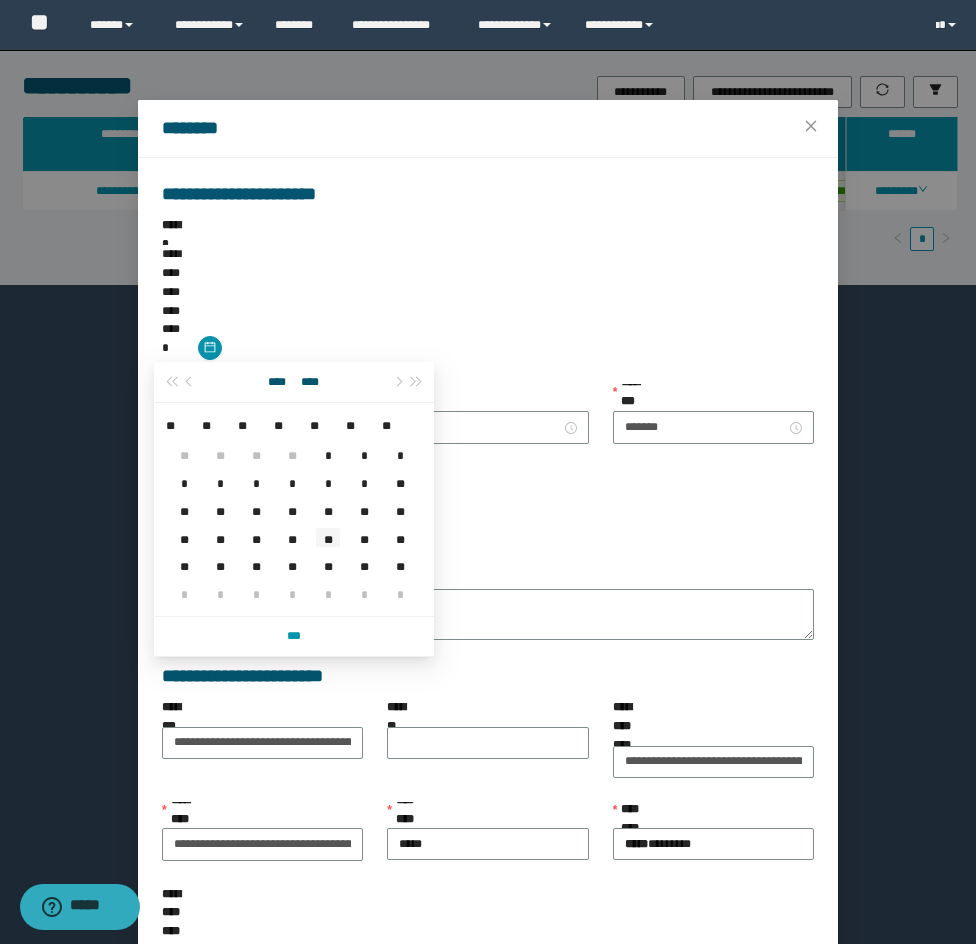 type on "**********" 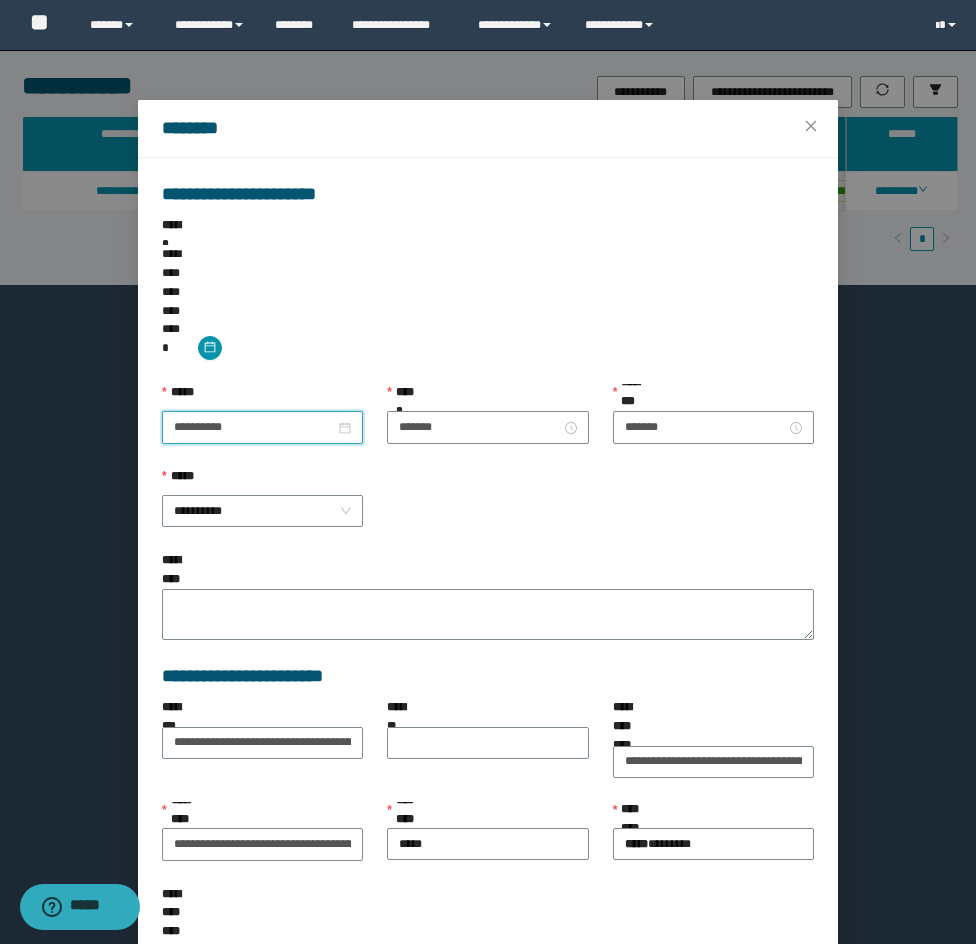click on "**********" at bounding box center (394, 392) 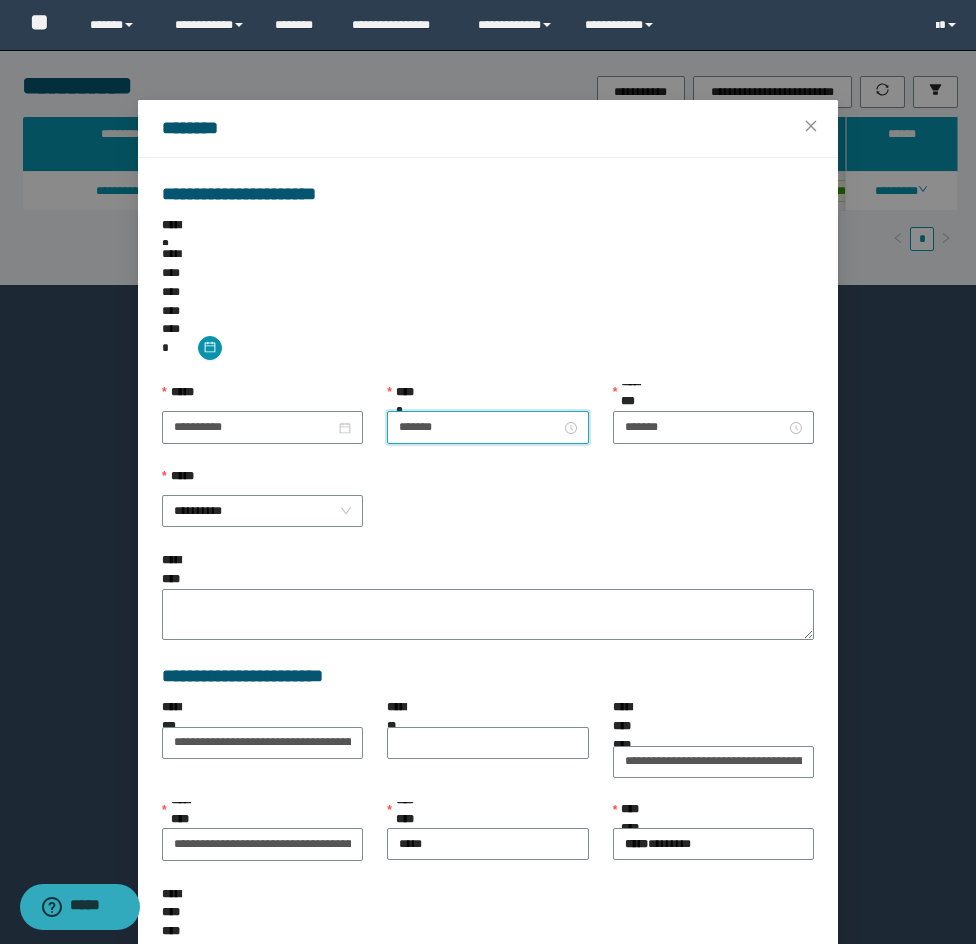 scroll, scrollTop: 28, scrollLeft: 0, axis: vertical 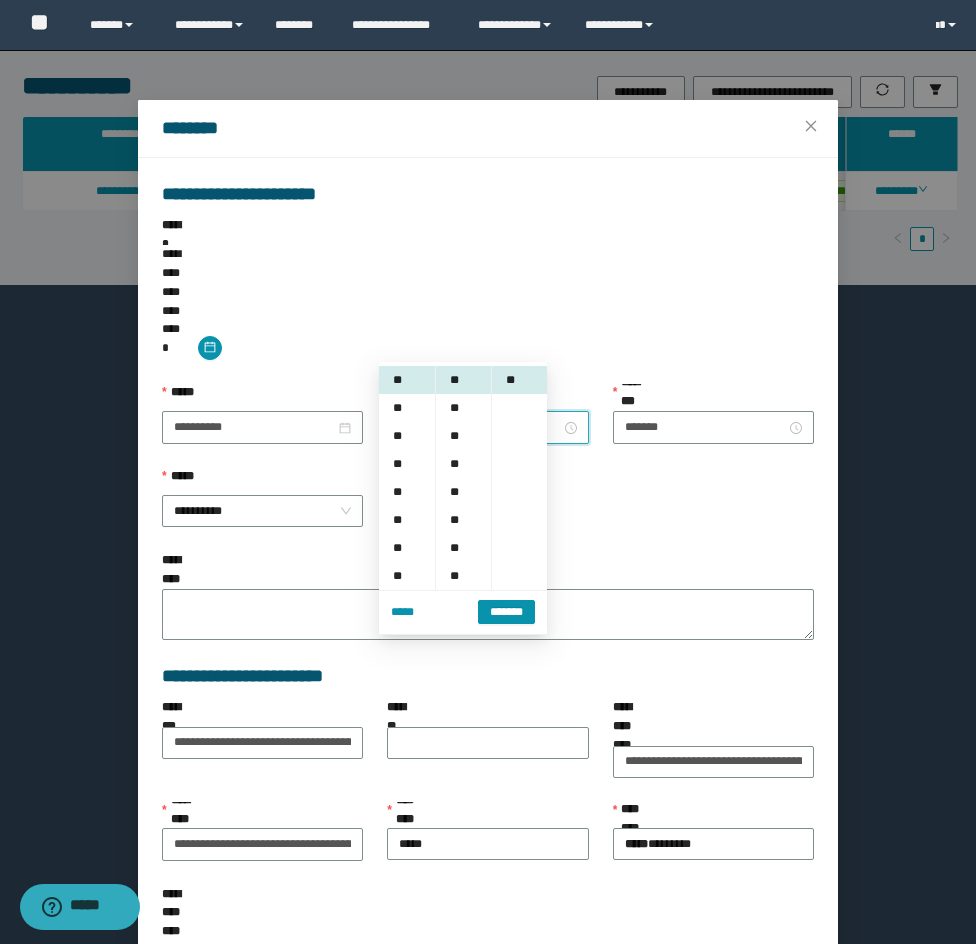 click on "*******" at bounding box center [487, 427] 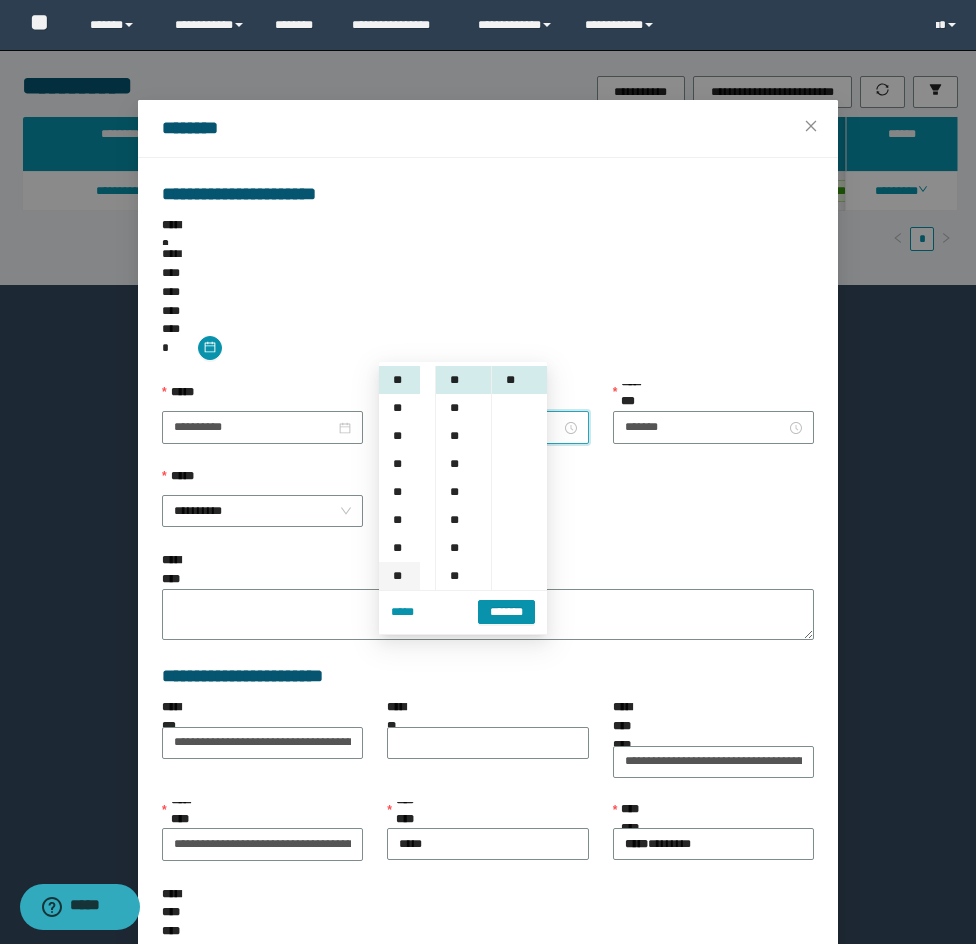 click on "**" at bounding box center (399, 576) 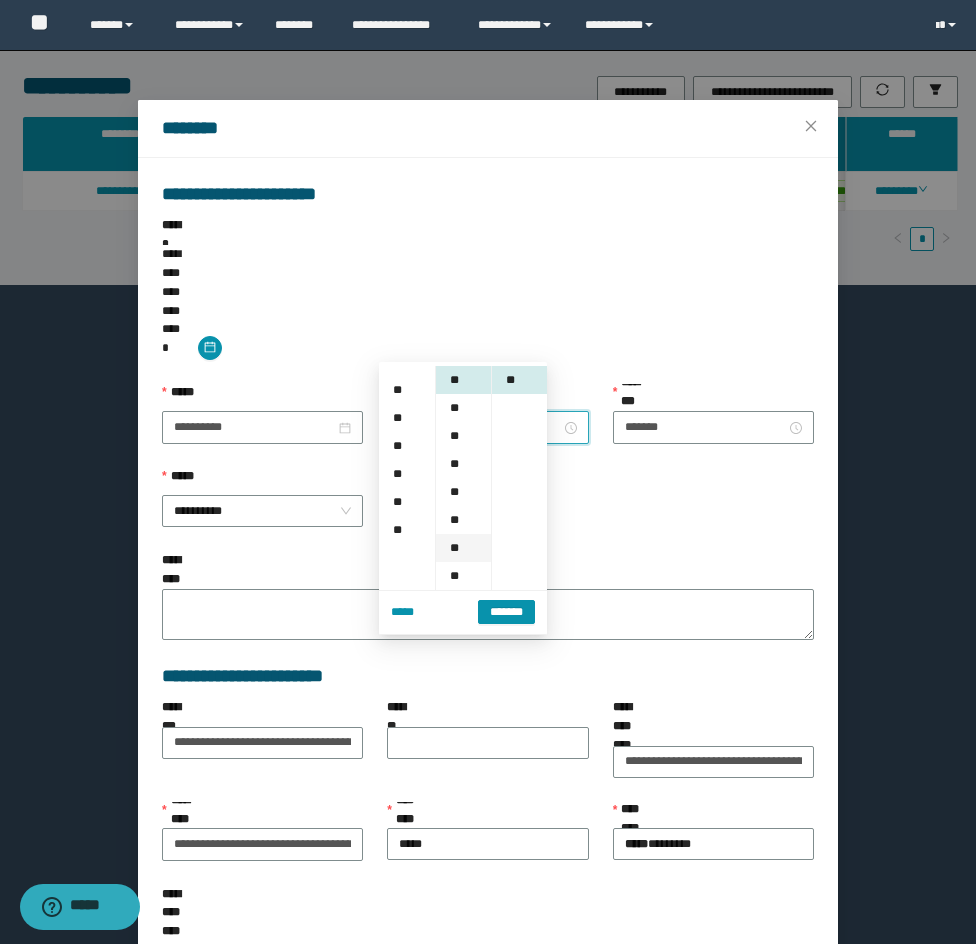 scroll, scrollTop: 224, scrollLeft: 0, axis: vertical 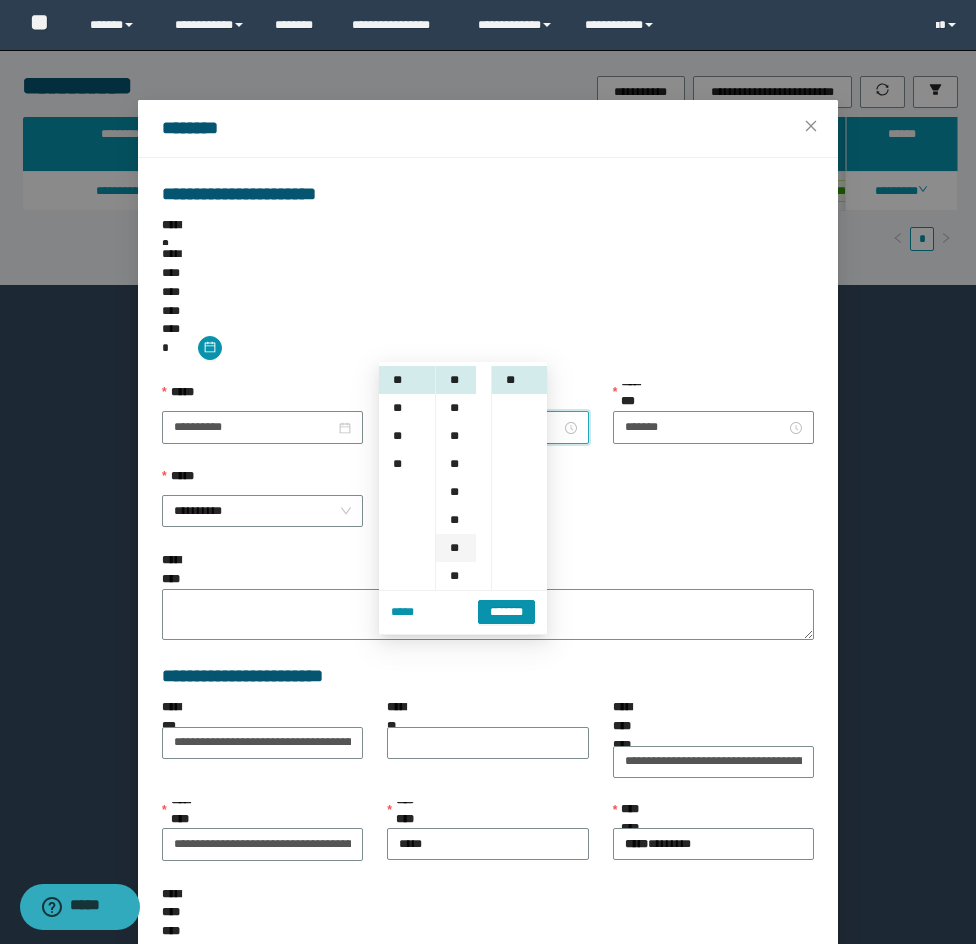 click on "**" at bounding box center [456, 548] 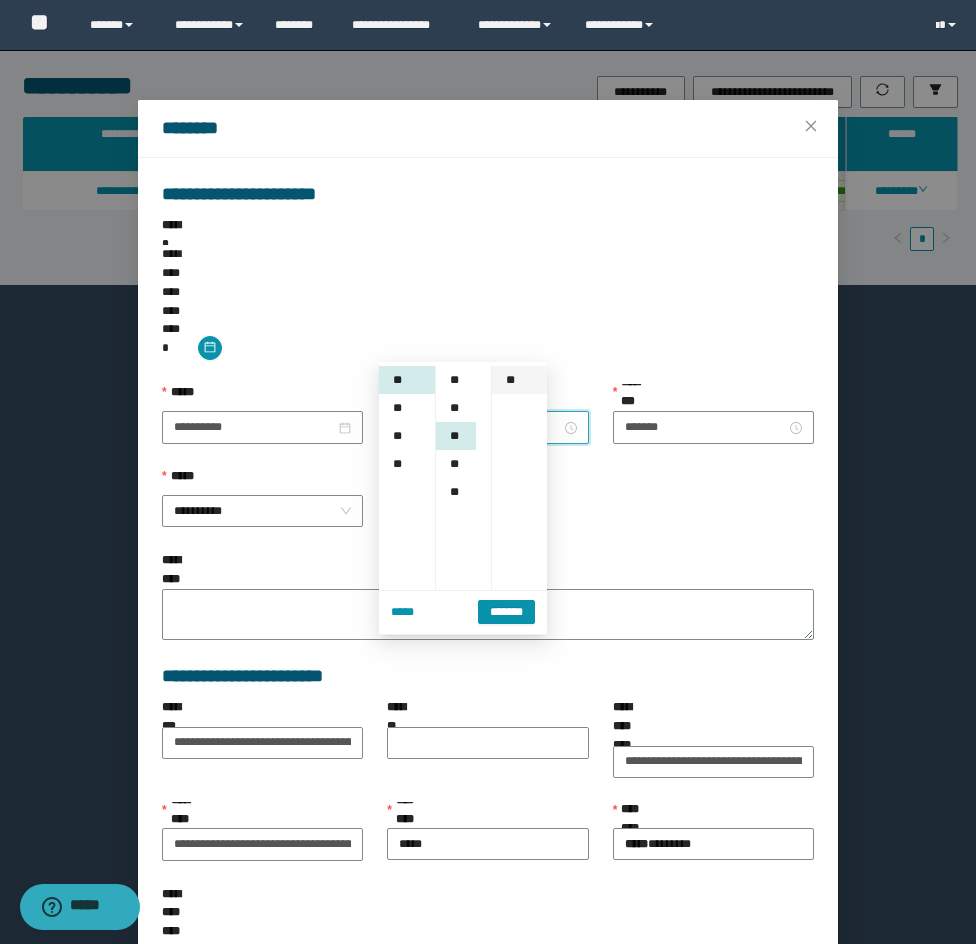scroll, scrollTop: 252, scrollLeft: 0, axis: vertical 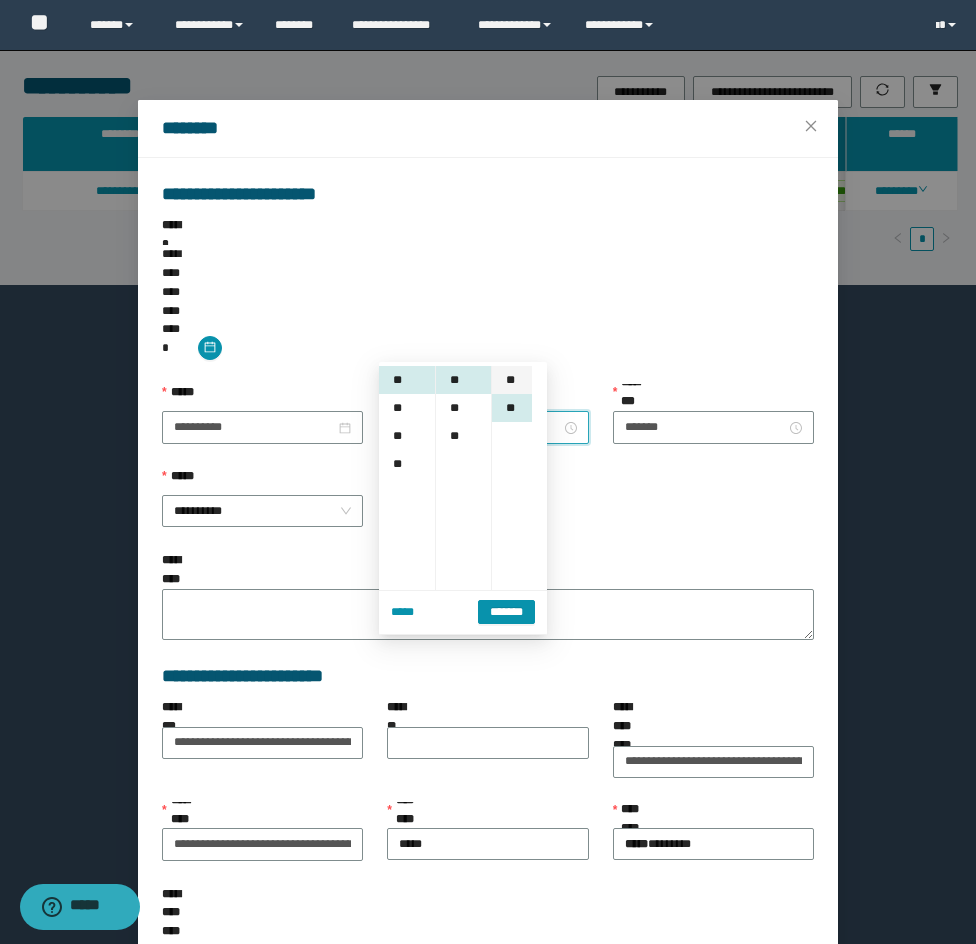 click on "**" at bounding box center (512, 380) 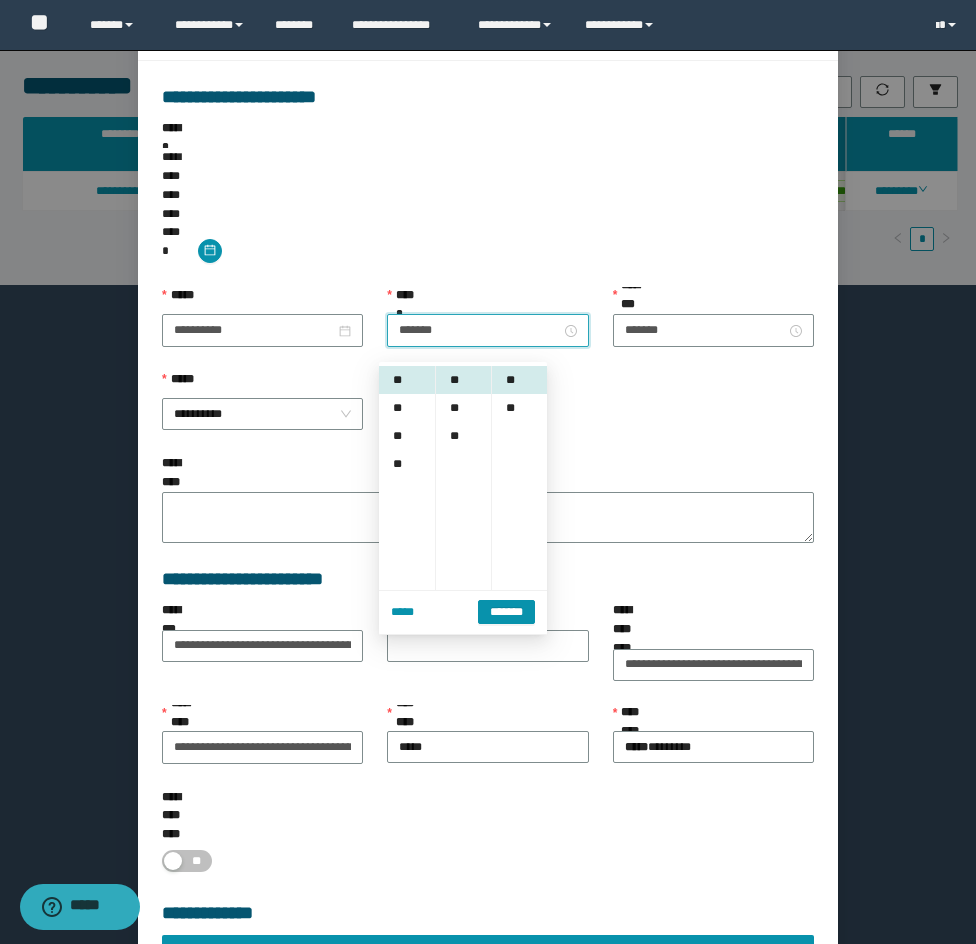 scroll, scrollTop: 173, scrollLeft: 0, axis: vertical 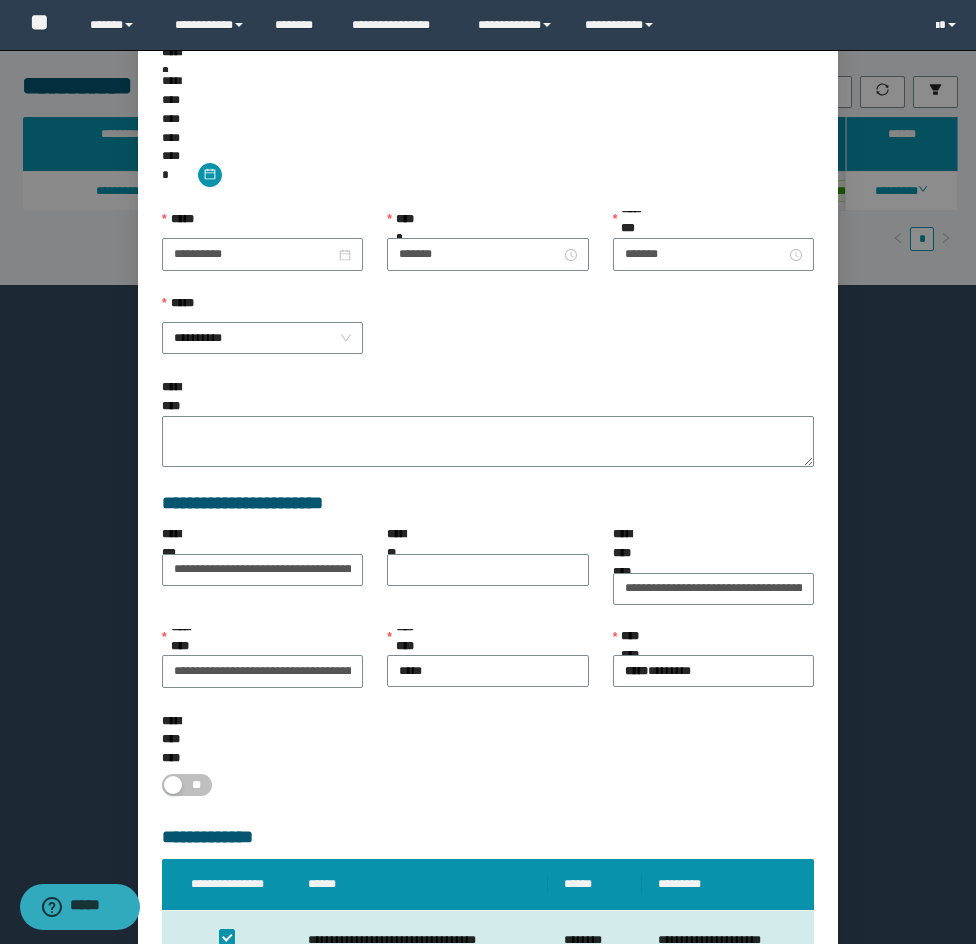 click on "*****" at bounding box center [757, 1034] 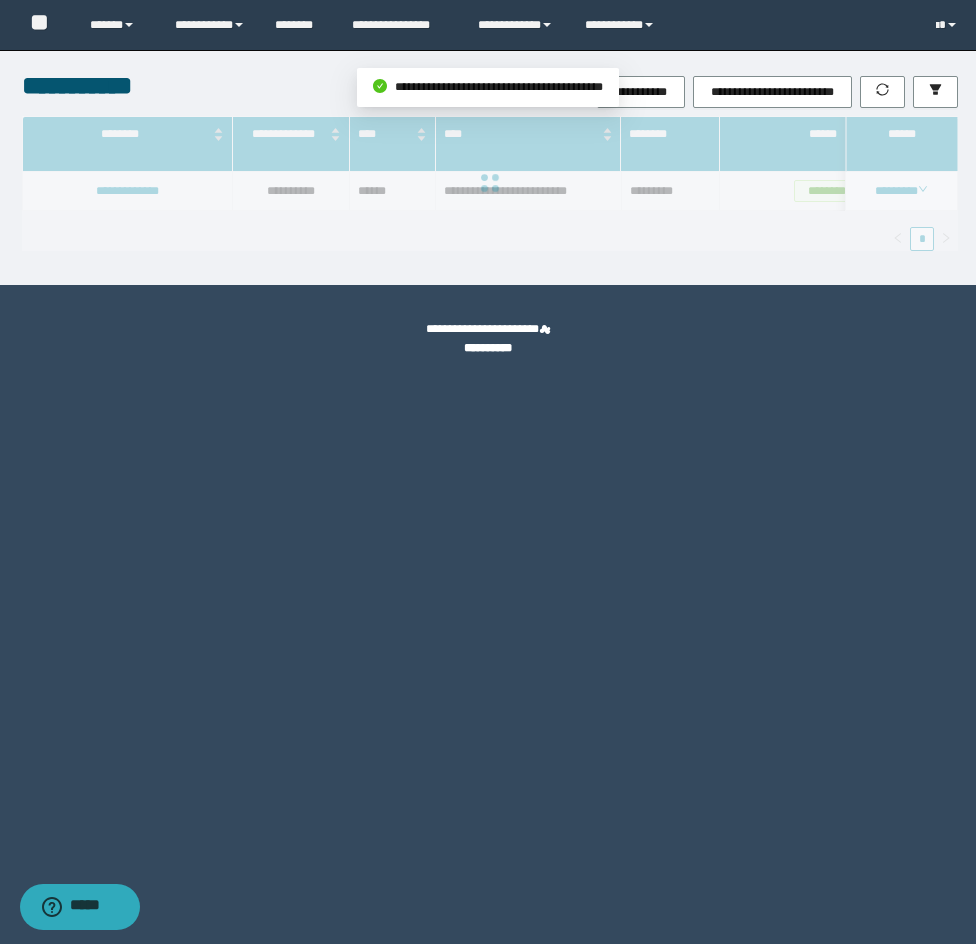 scroll, scrollTop: 0, scrollLeft: 0, axis: both 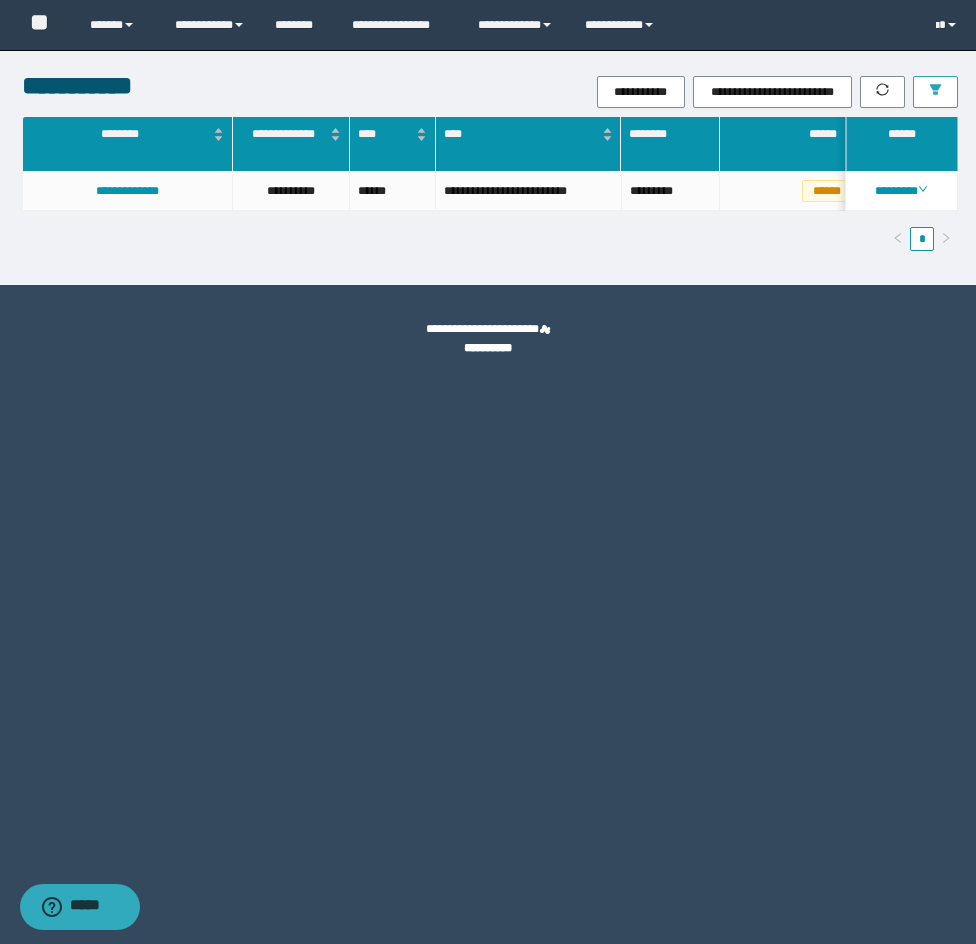click at bounding box center [935, 92] 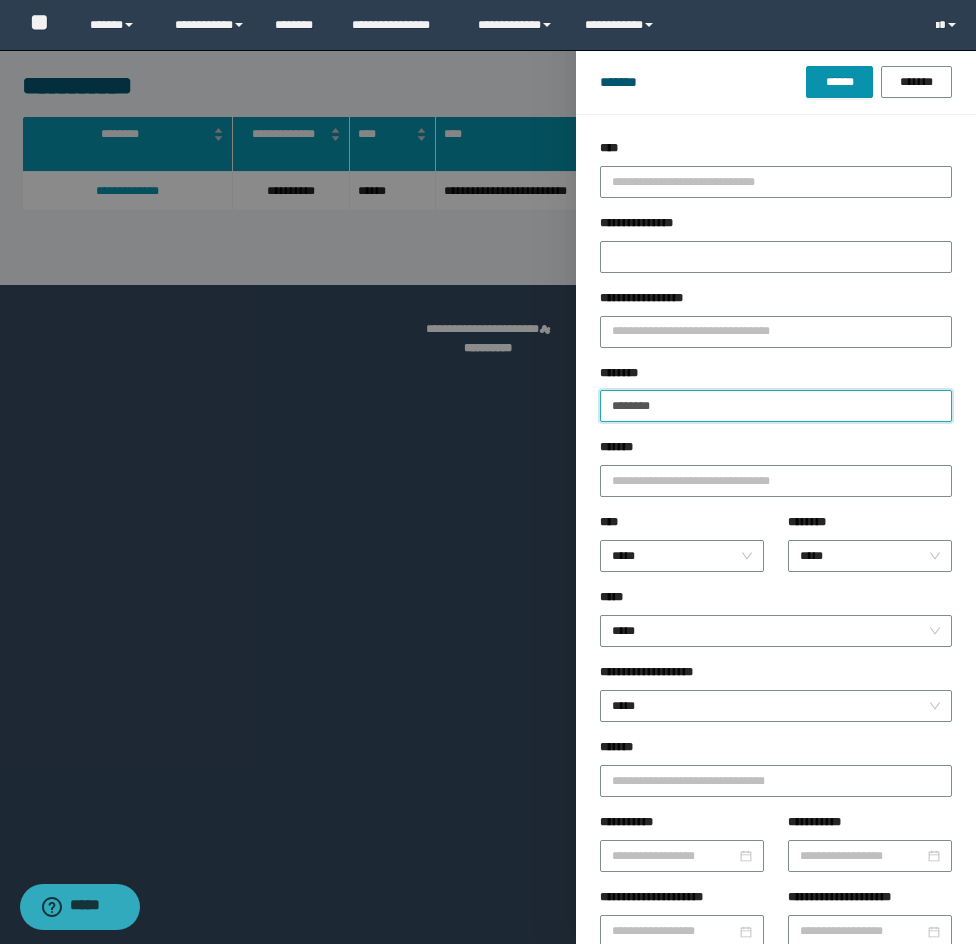 drag, startPoint x: 720, startPoint y: 399, endPoint x: 544, endPoint y: 355, distance: 181.41664 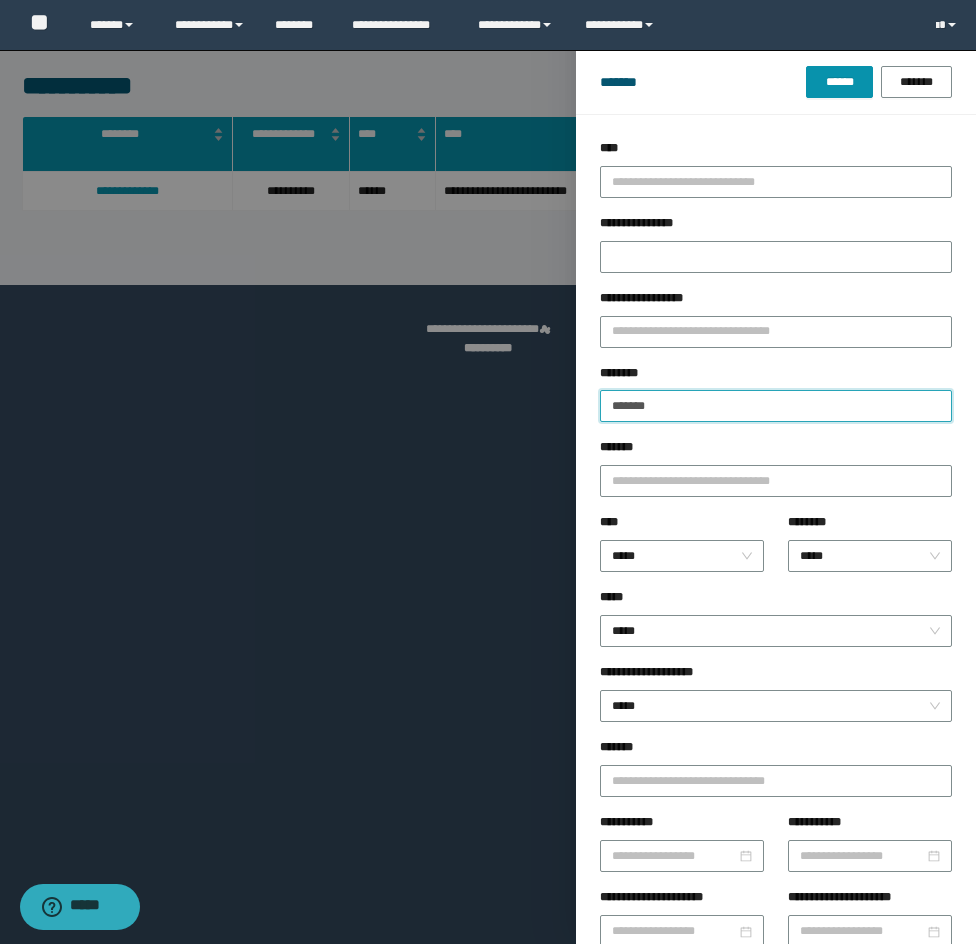 type on "*******" 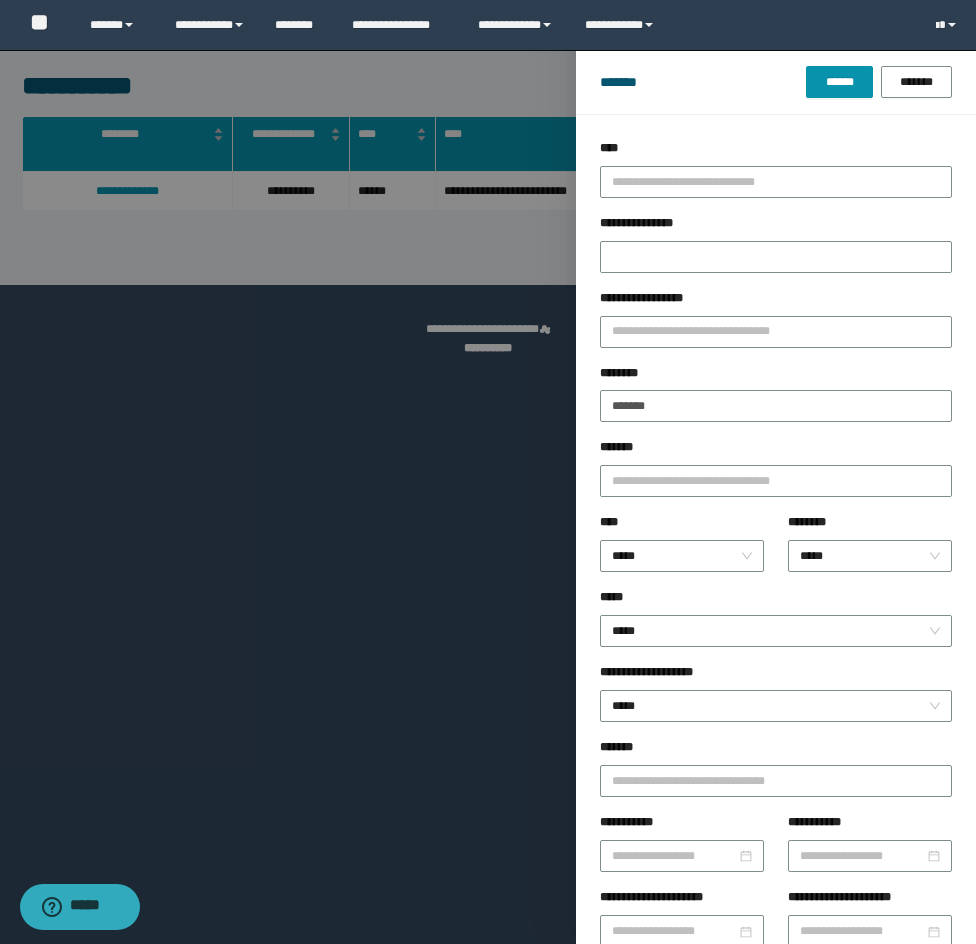 click on "******* ****** *******" at bounding box center [776, 82] 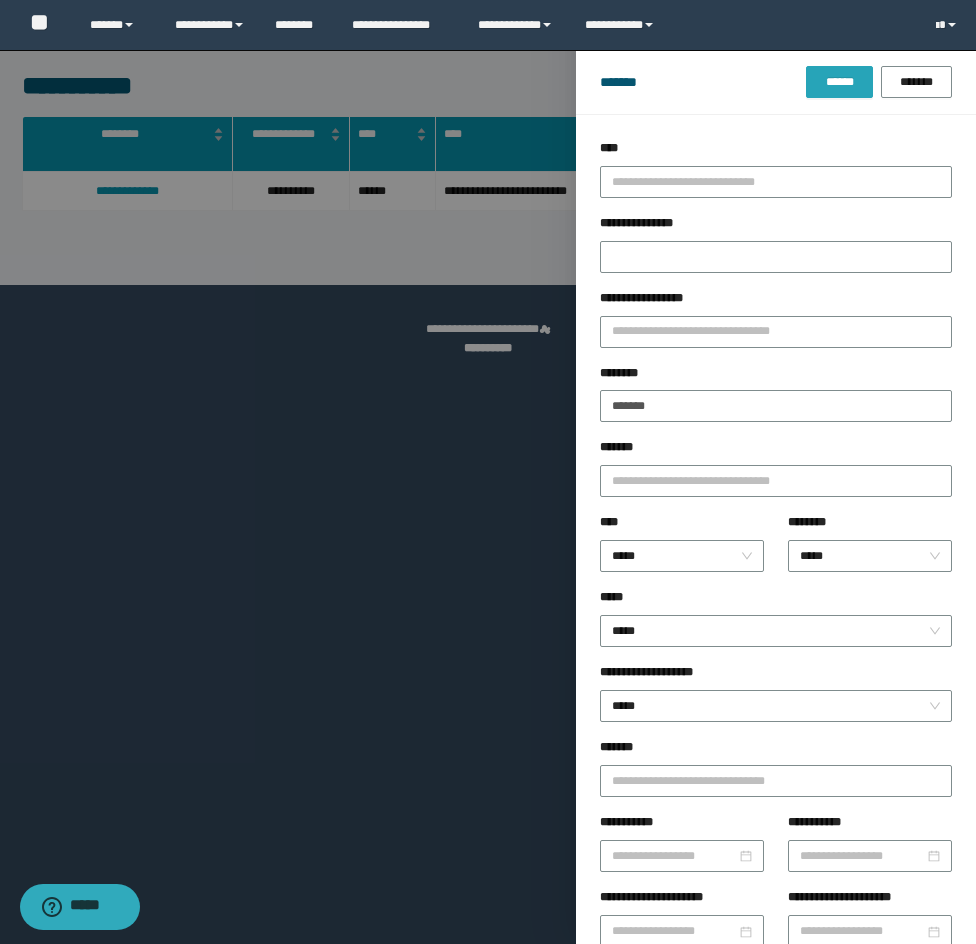 click on "******" at bounding box center [839, 82] 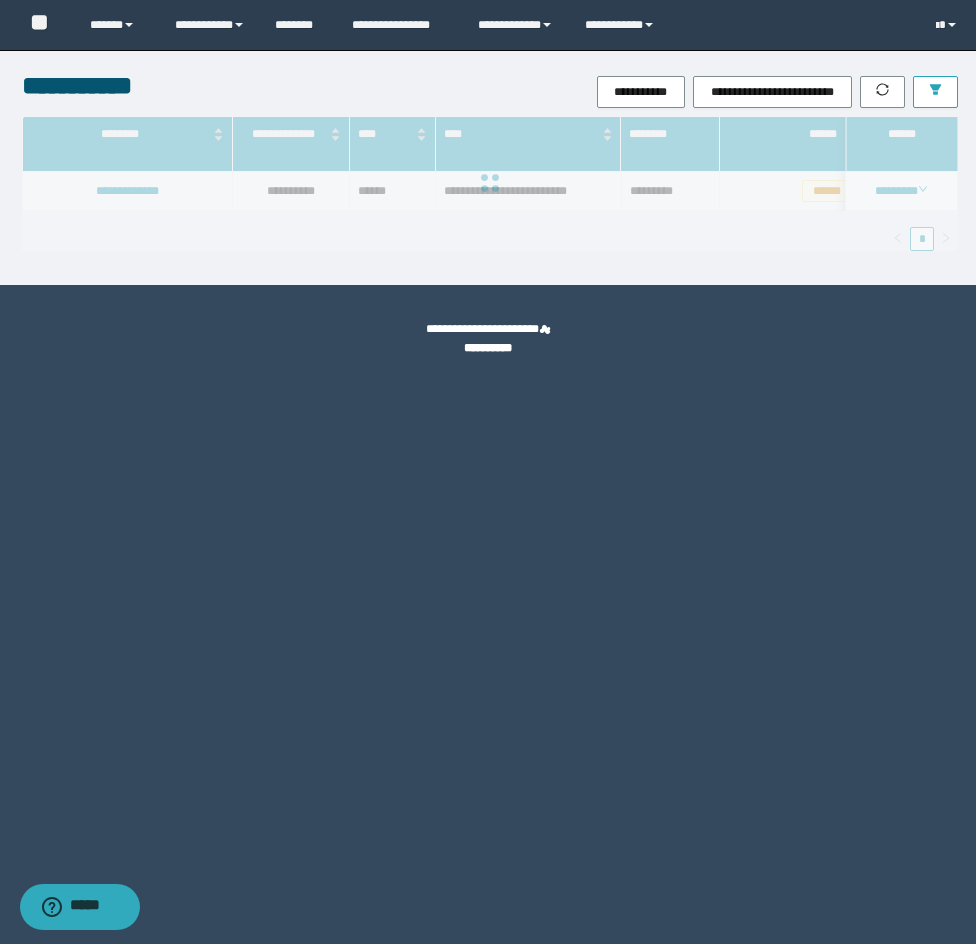 type 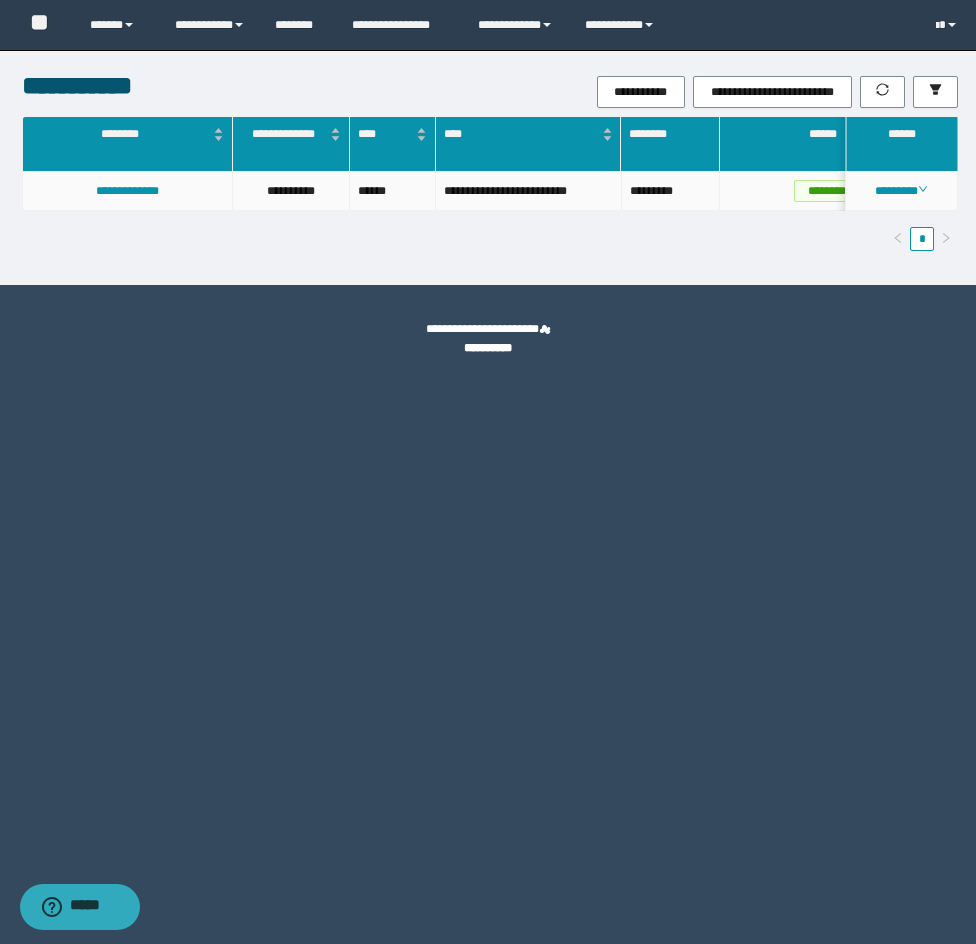 click on "********" at bounding box center [902, 191] 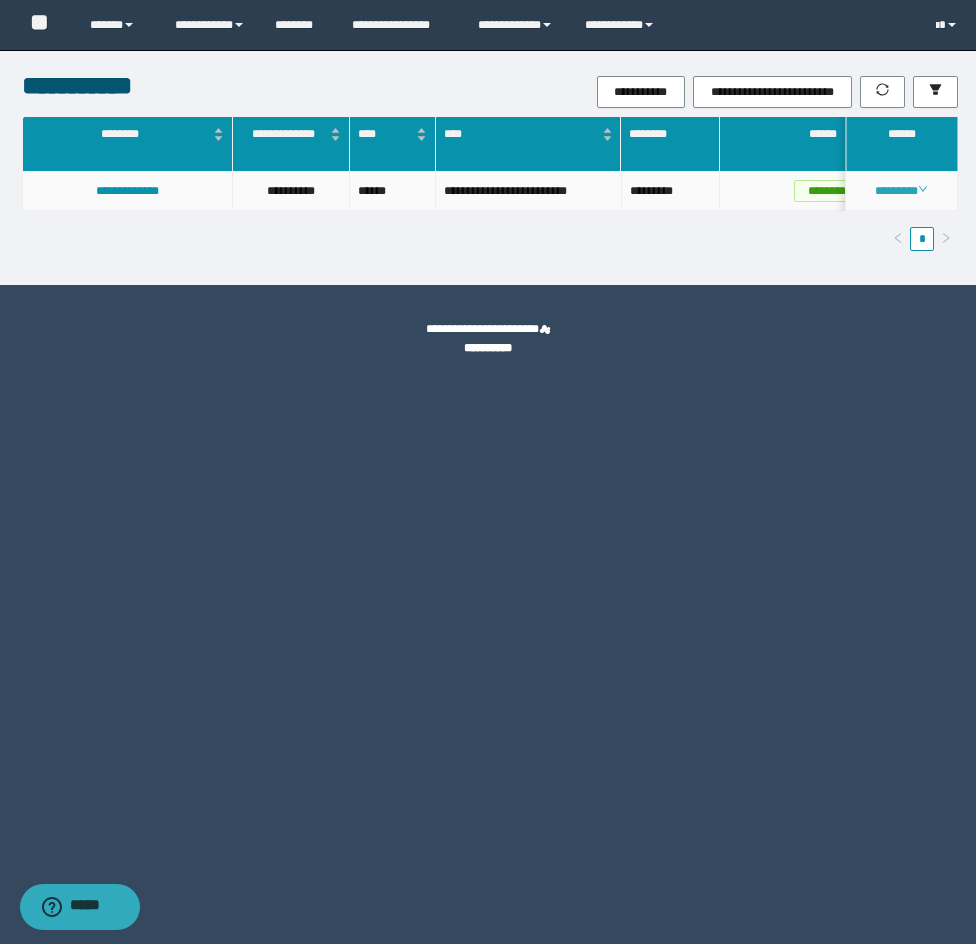 click on "********" at bounding box center [901, 191] 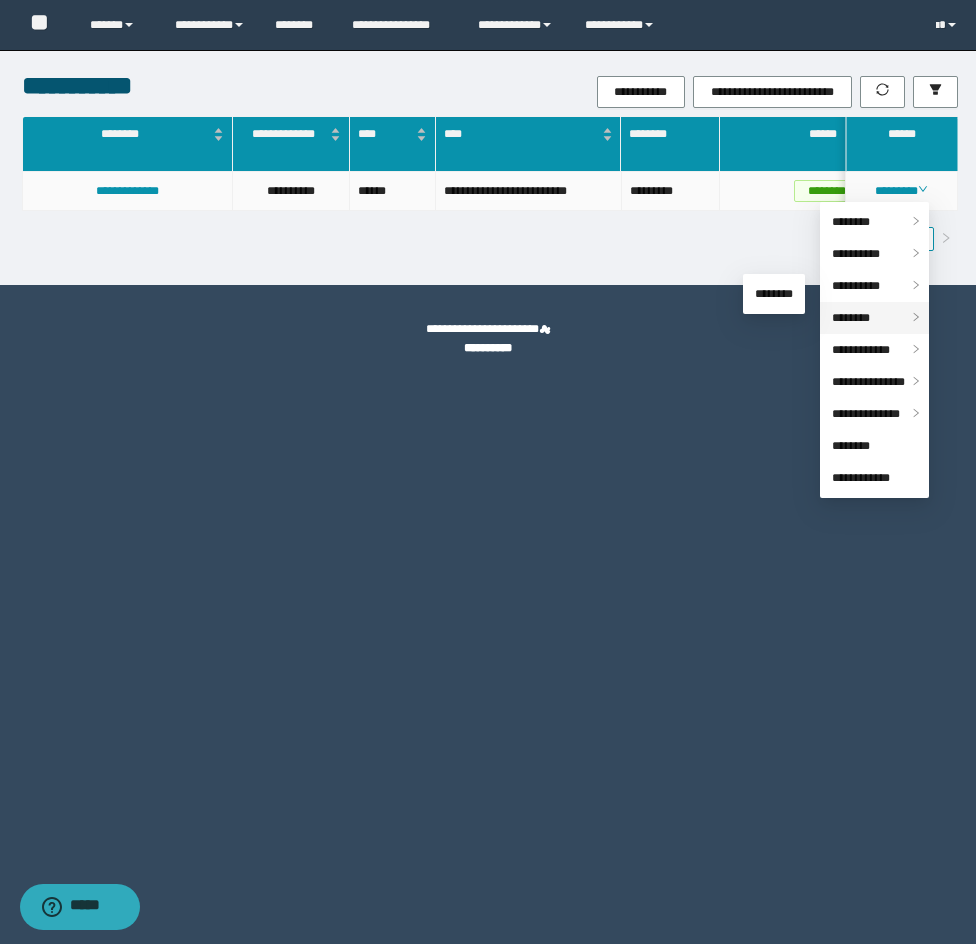 click on "********" at bounding box center [851, 318] 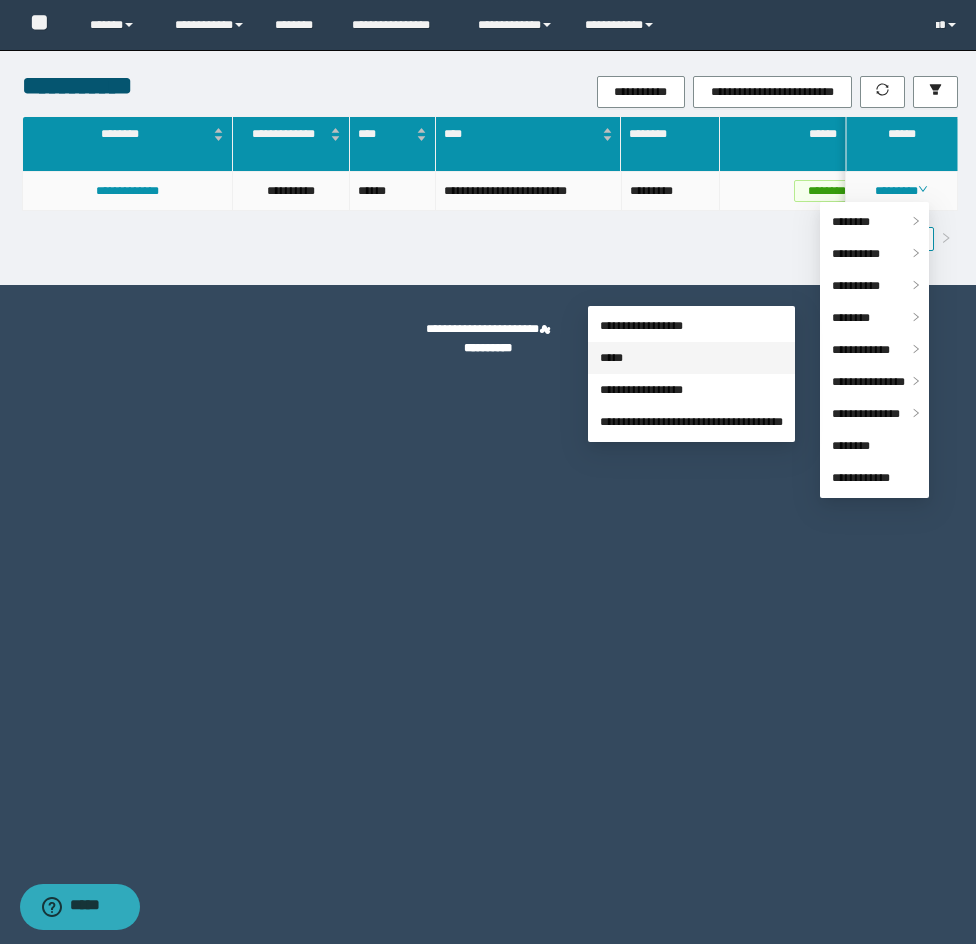 click on "*****" at bounding box center (611, 358) 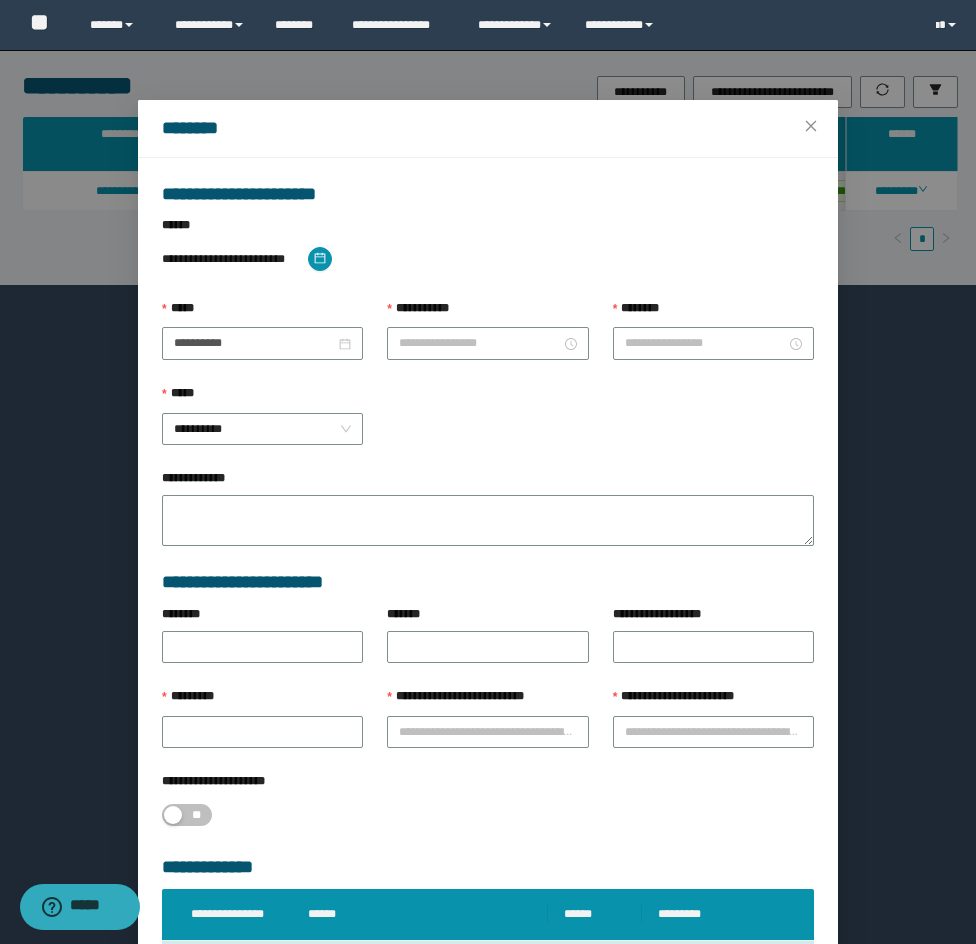 type on "**********" 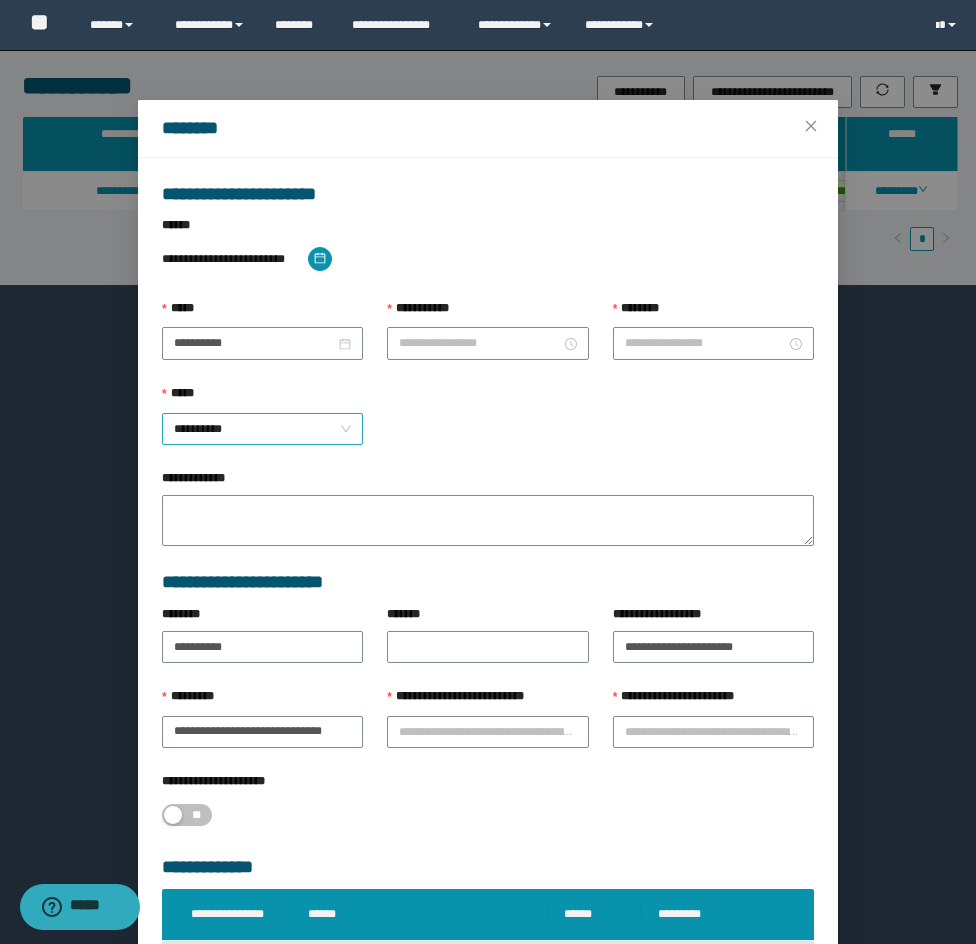 type on "*******" 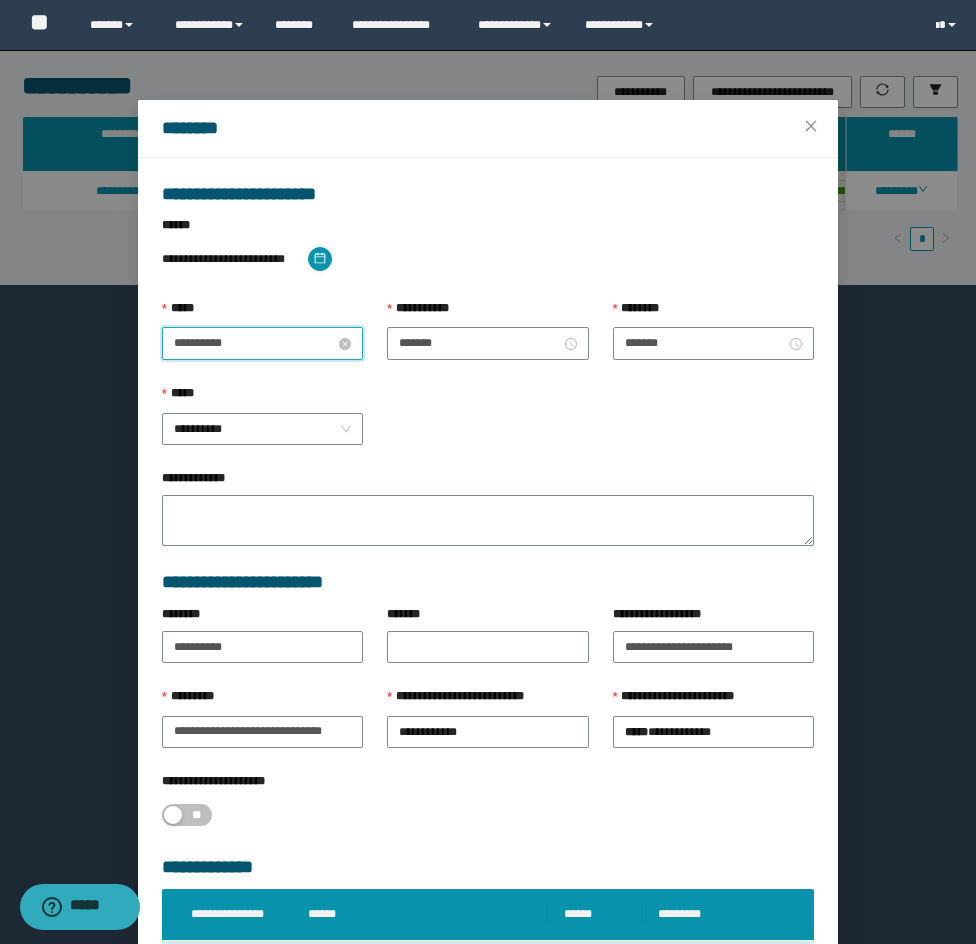 click on "**********" at bounding box center [254, 343] 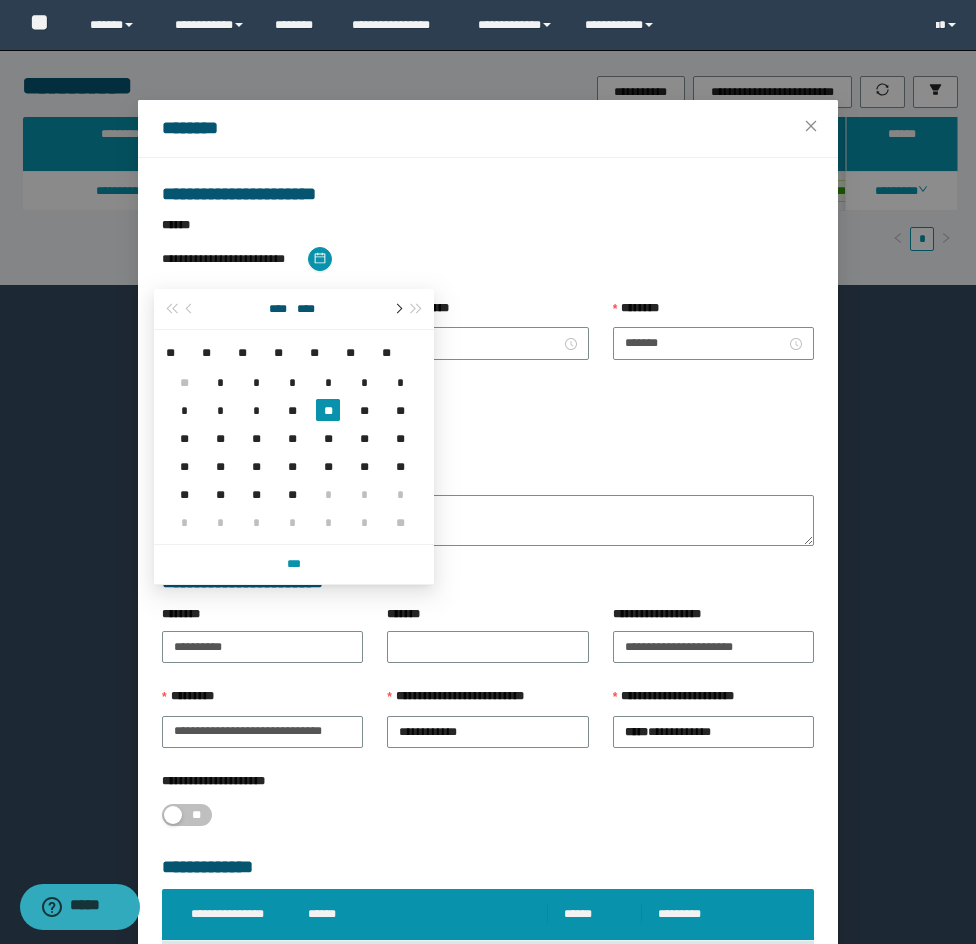 click at bounding box center [397, 309] 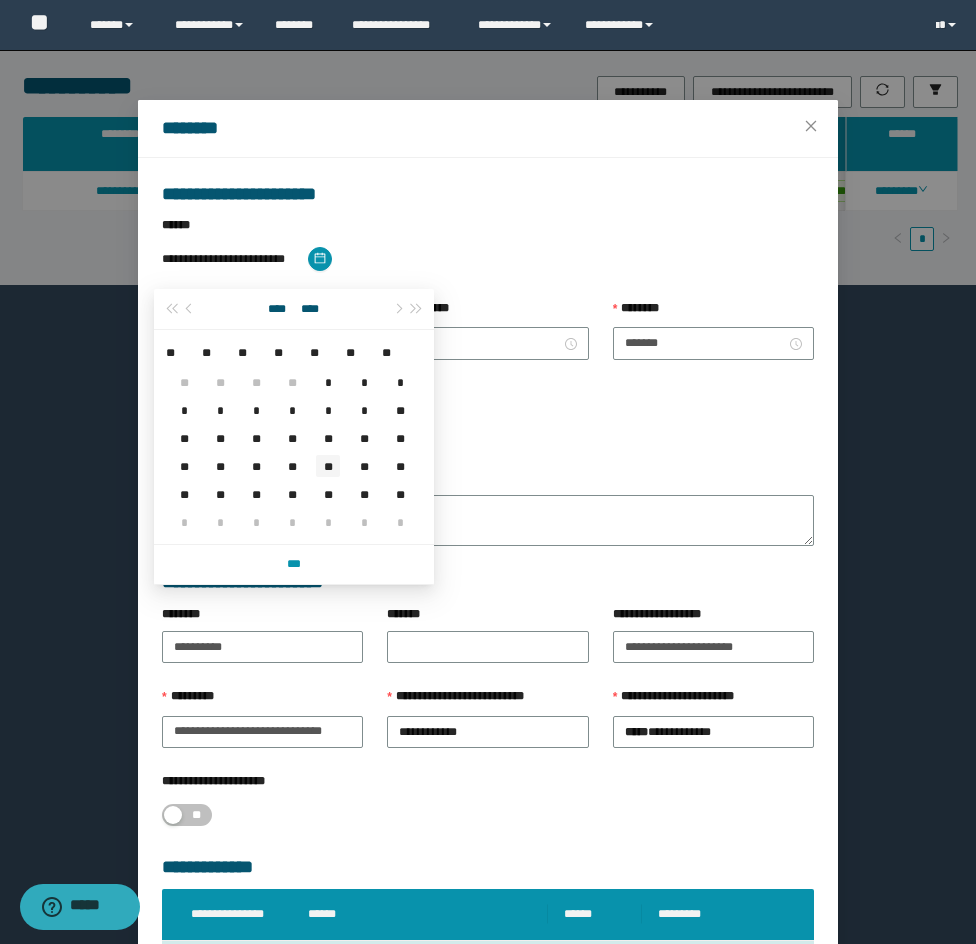 click on "**" at bounding box center [328, 466] 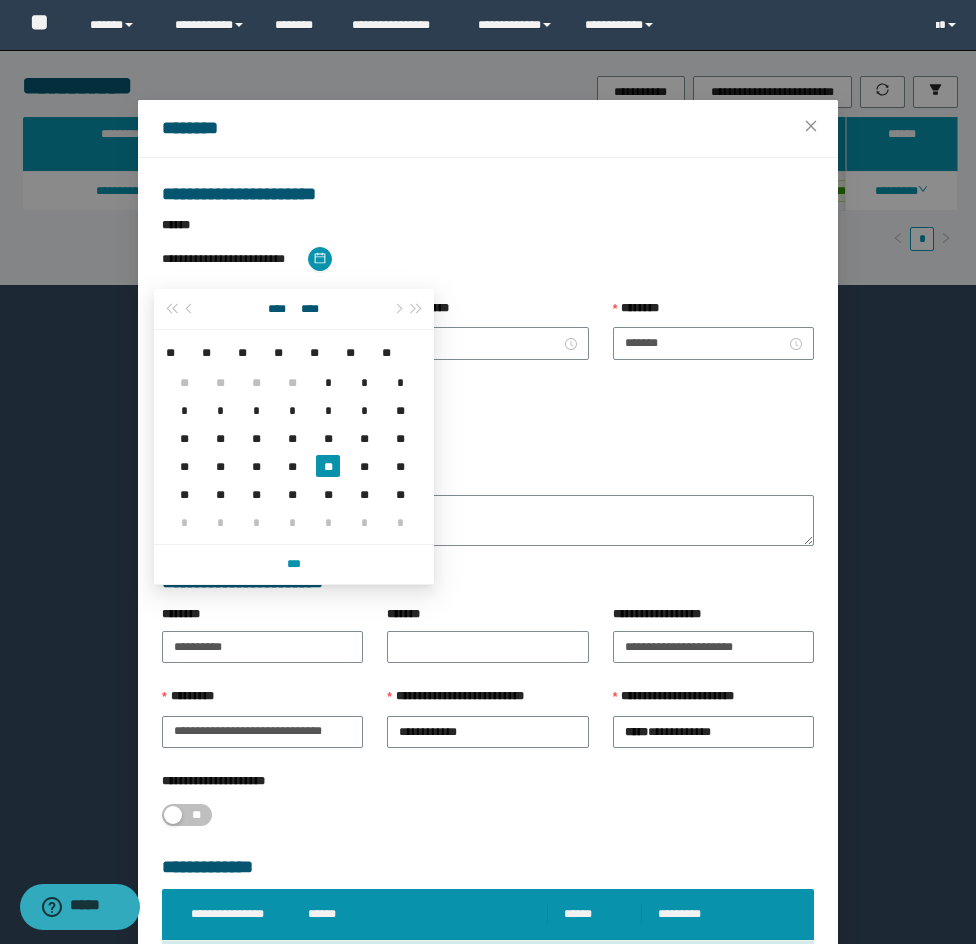 type on "**********" 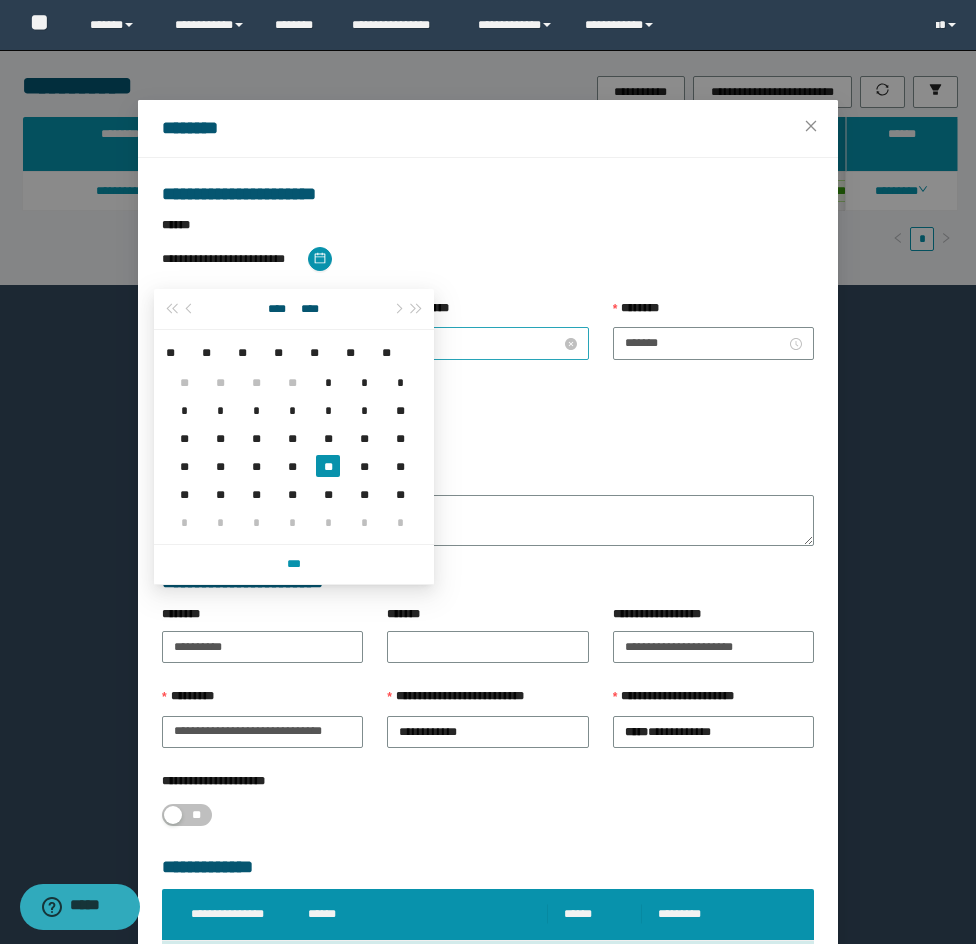 click on "*******" at bounding box center (479, 343) 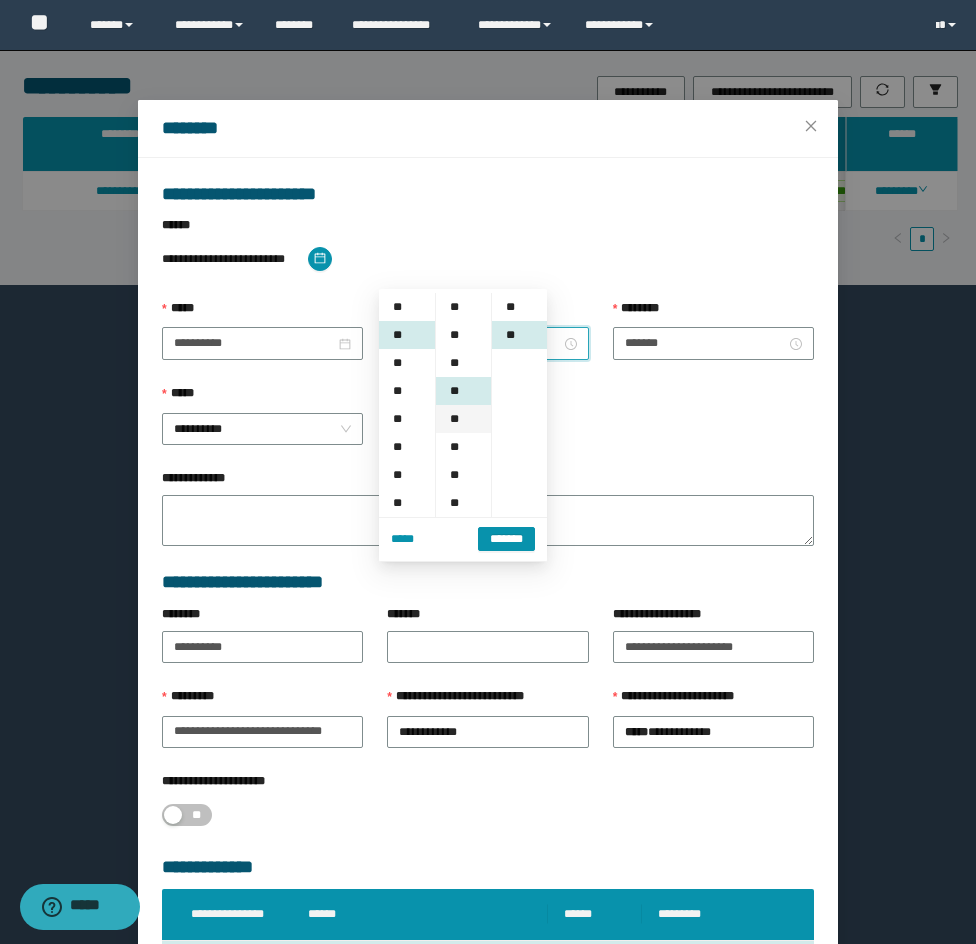 scroll, scrollTop: 28, scrollLeft: 0, axis: vertical 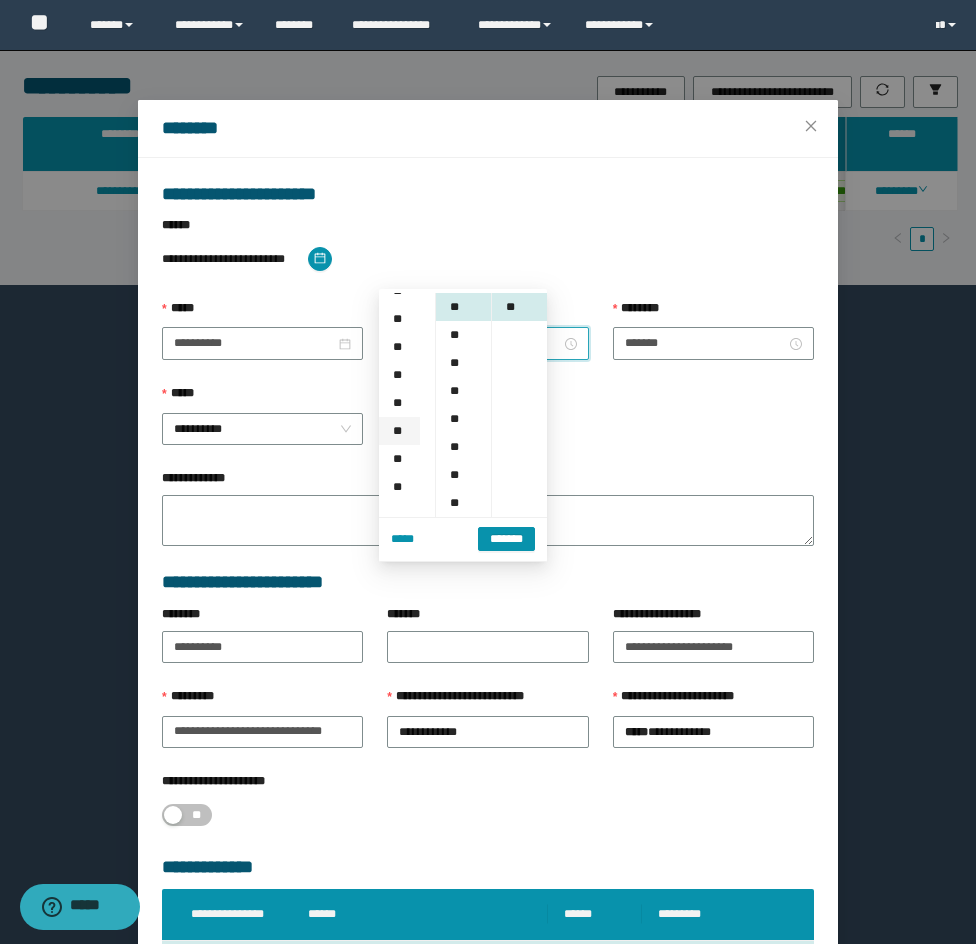 click on "**" at bounding box center [399, 431] 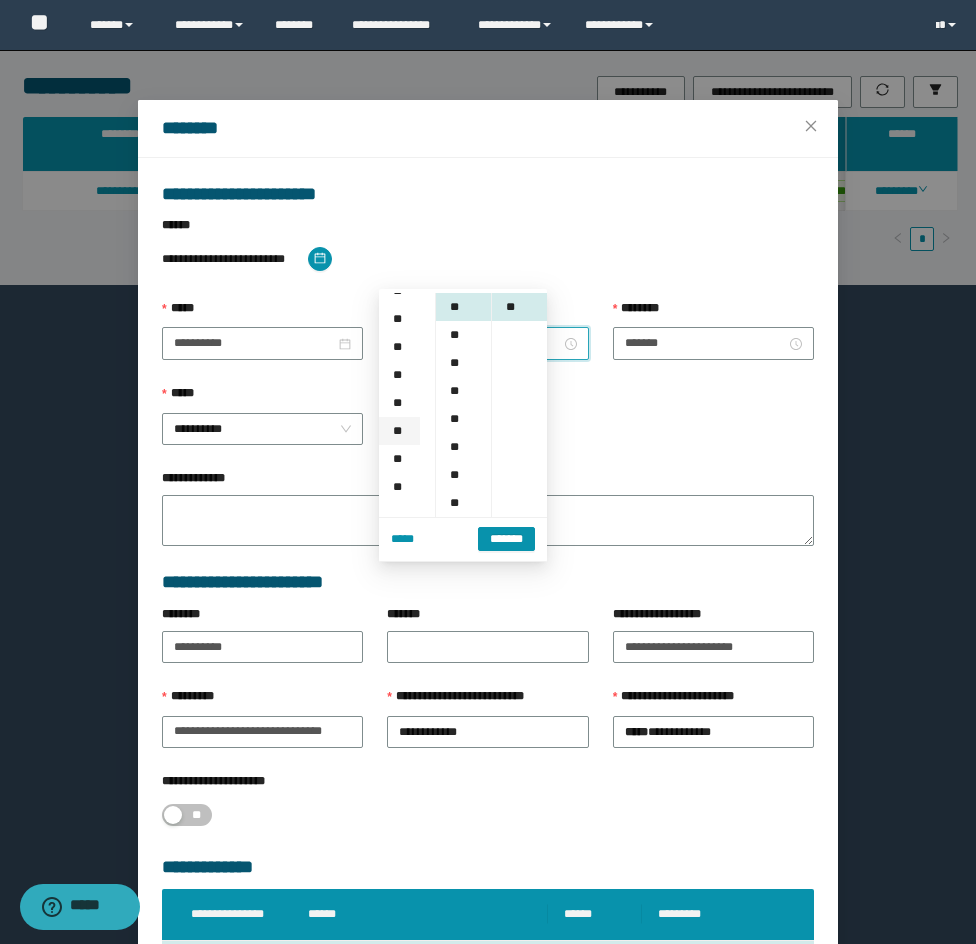 type on "*******" 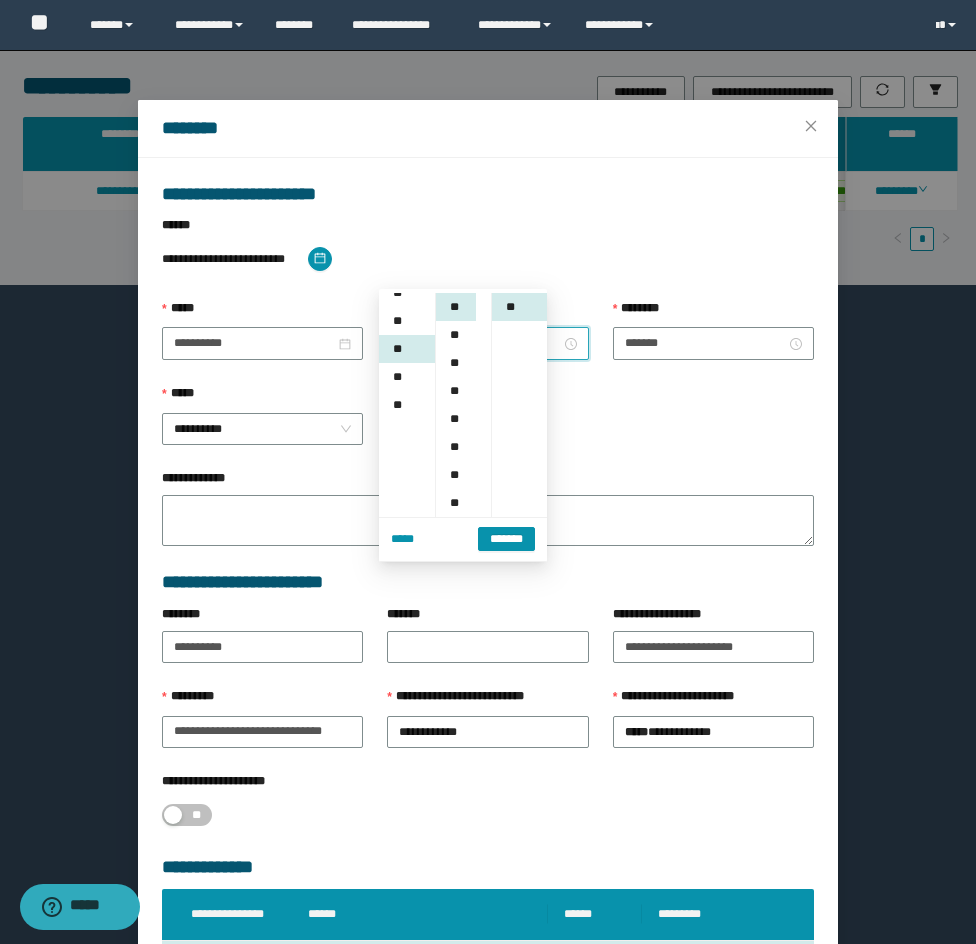 scroll, scrollTop: 252, scrollLeft: 0, axis: vertical 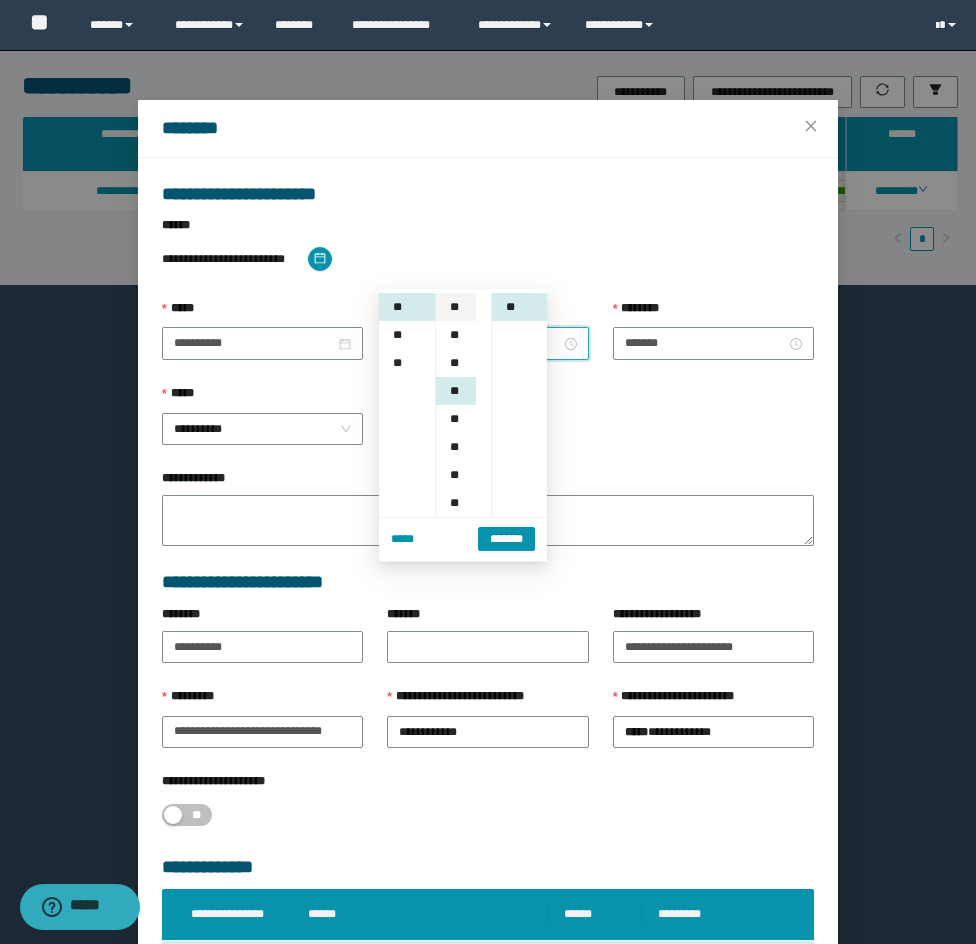 click on "**" at bounding box center (456, 307) 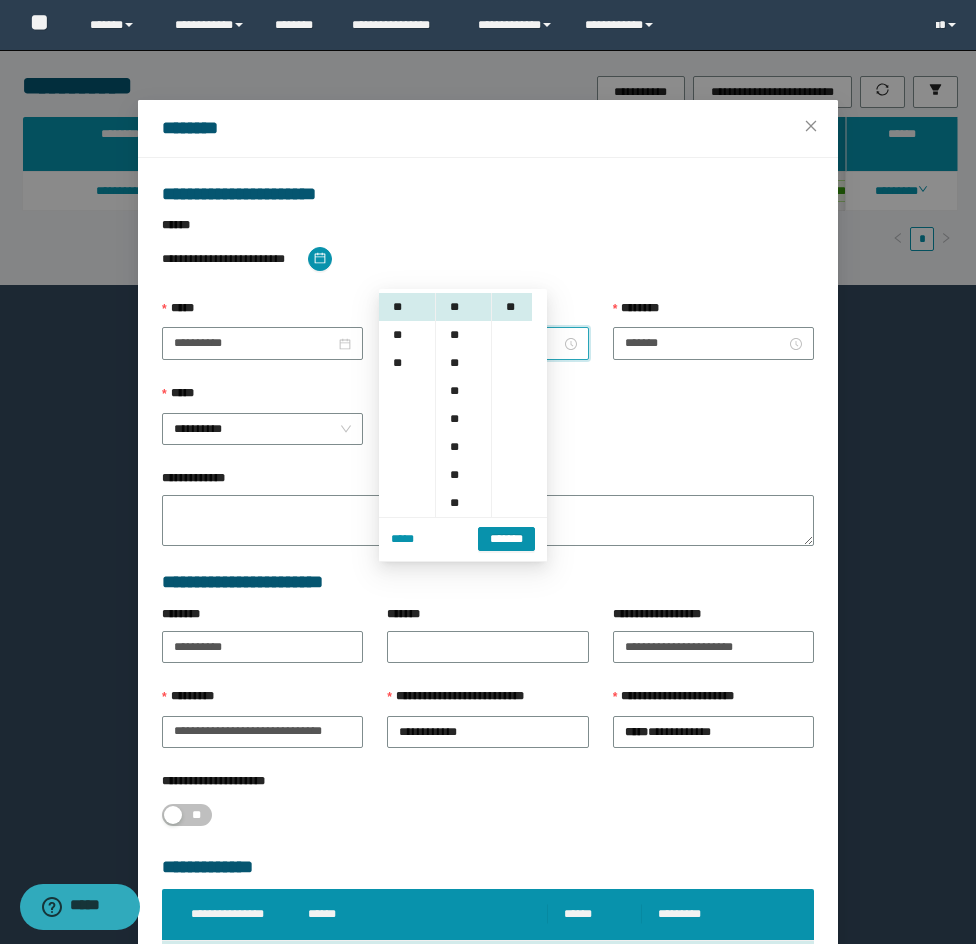 scroll, scrollTop: 0, scrollLeft: 0, axis: both 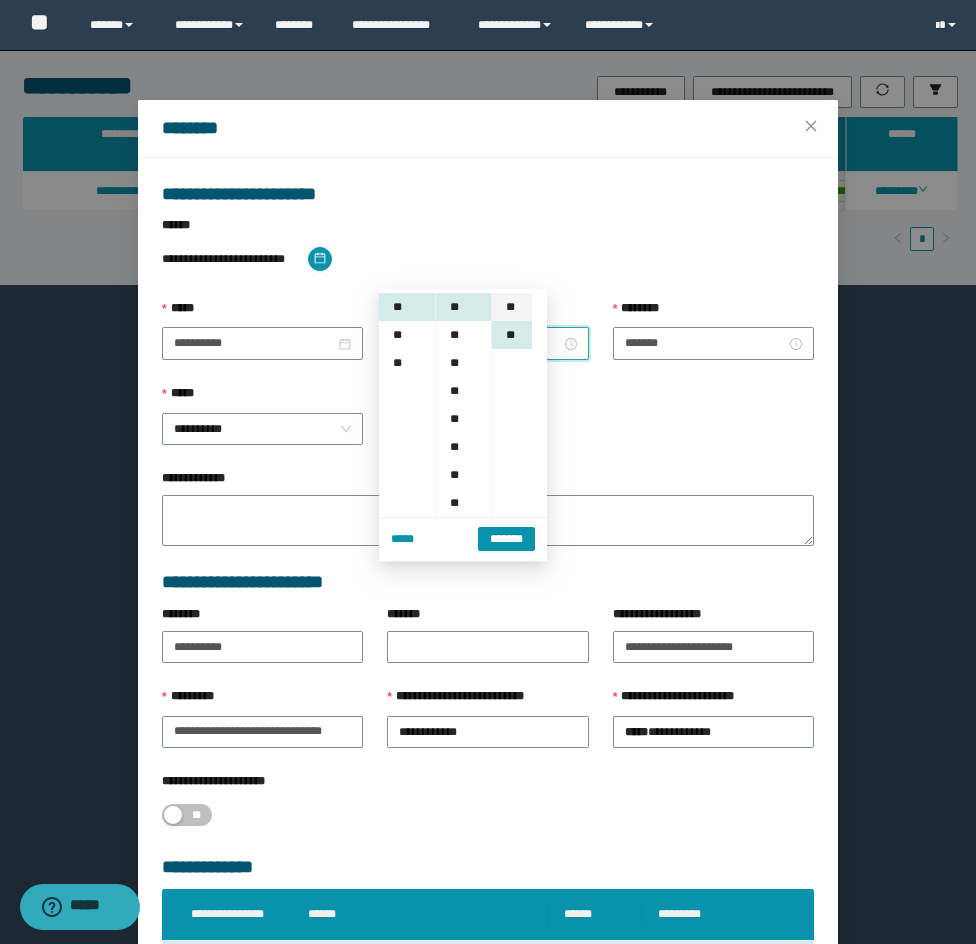 click on "**" at bounding box center (512, 307) 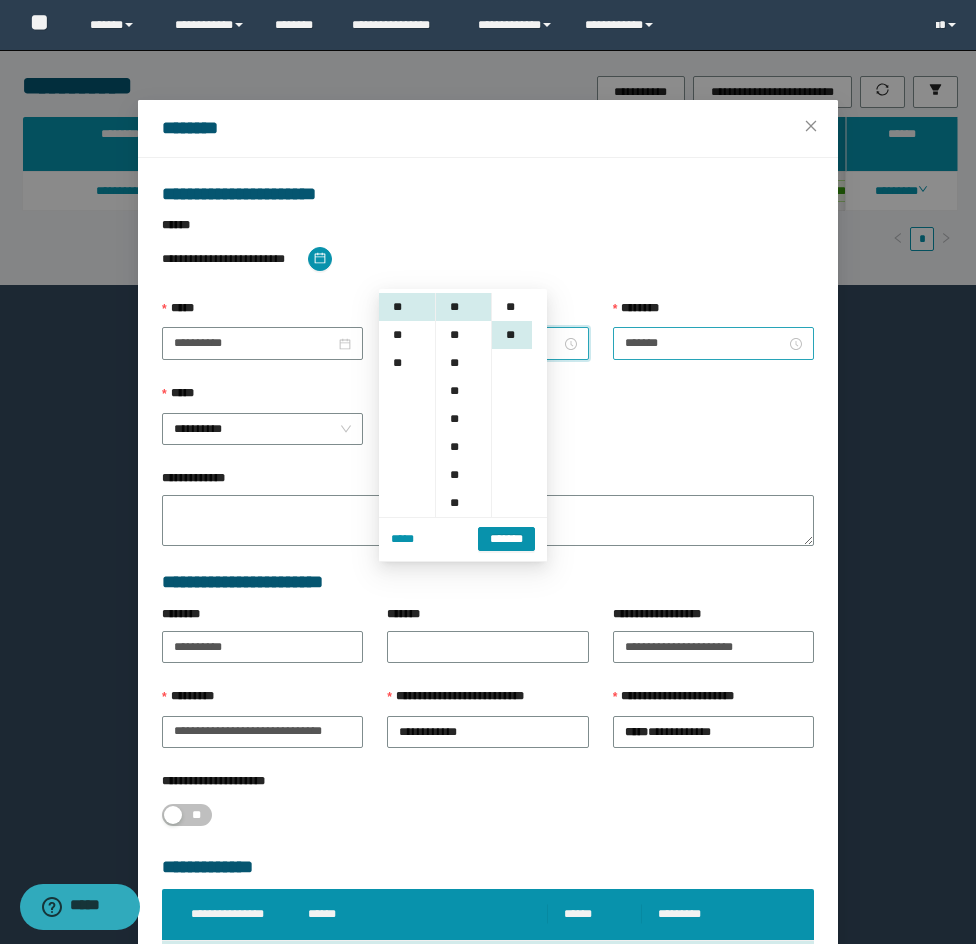 type on "*******" 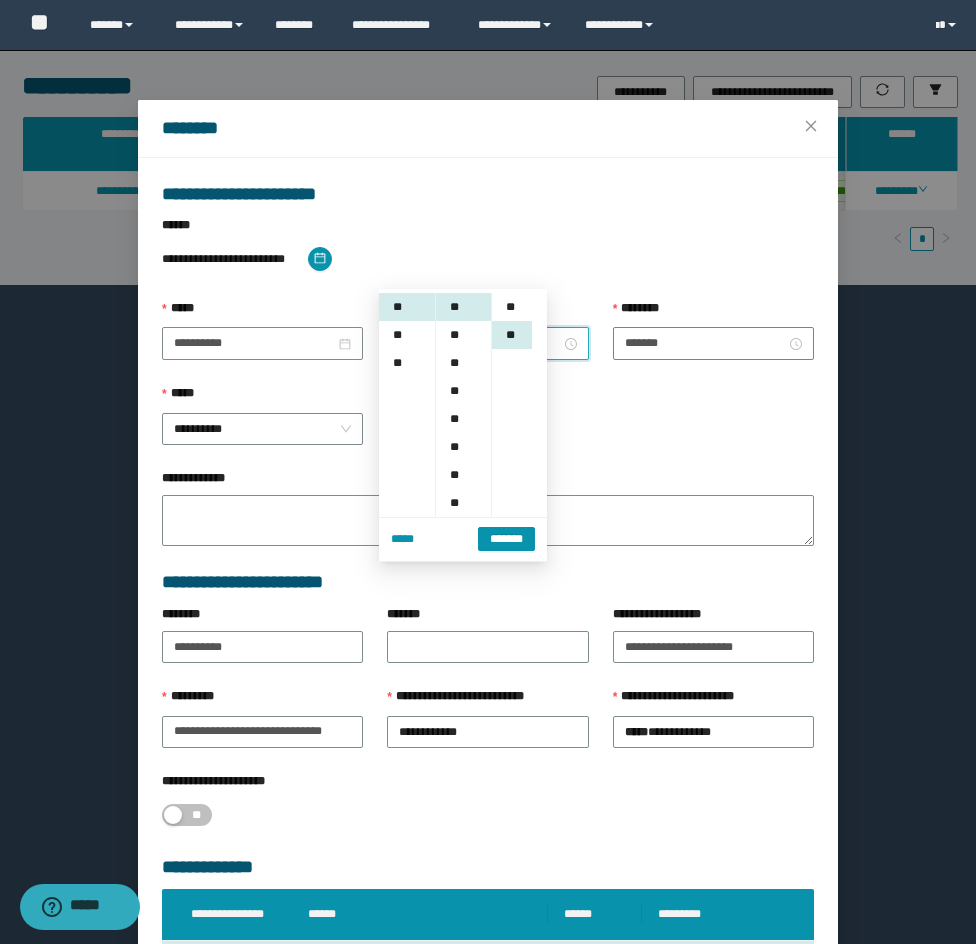 type on "*******" 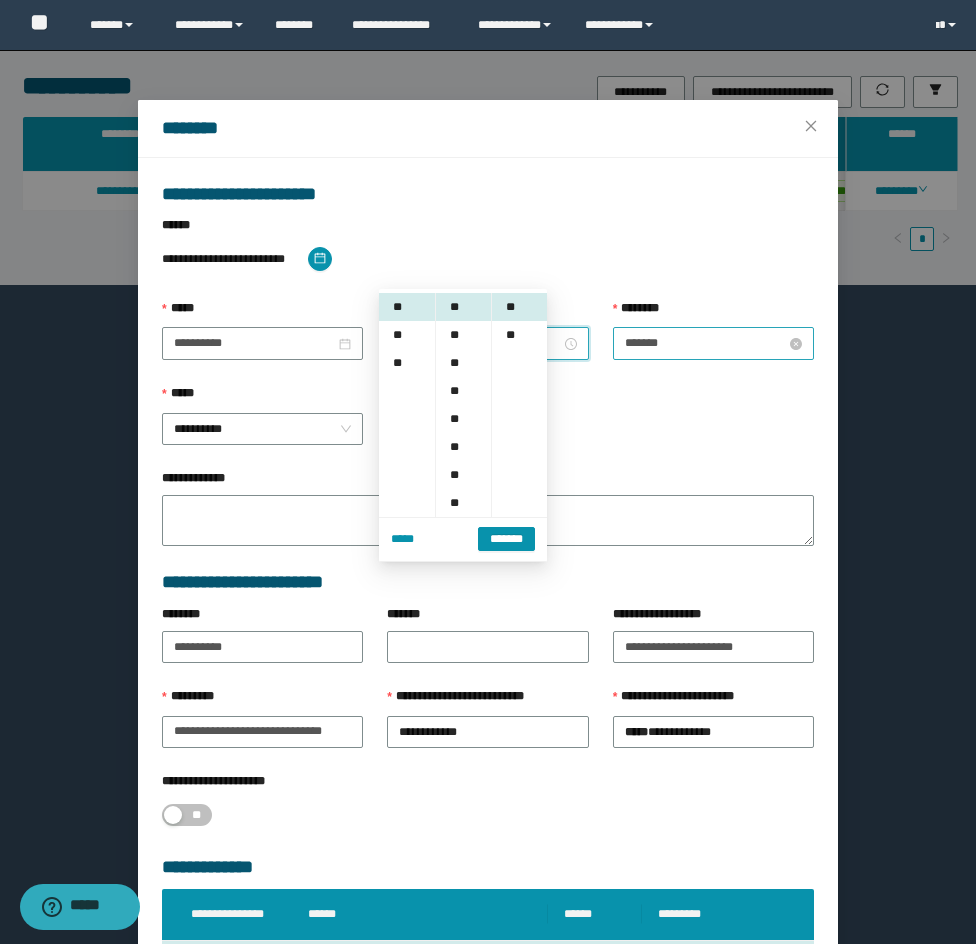 click on "*******" at bounding box center (705, 343) 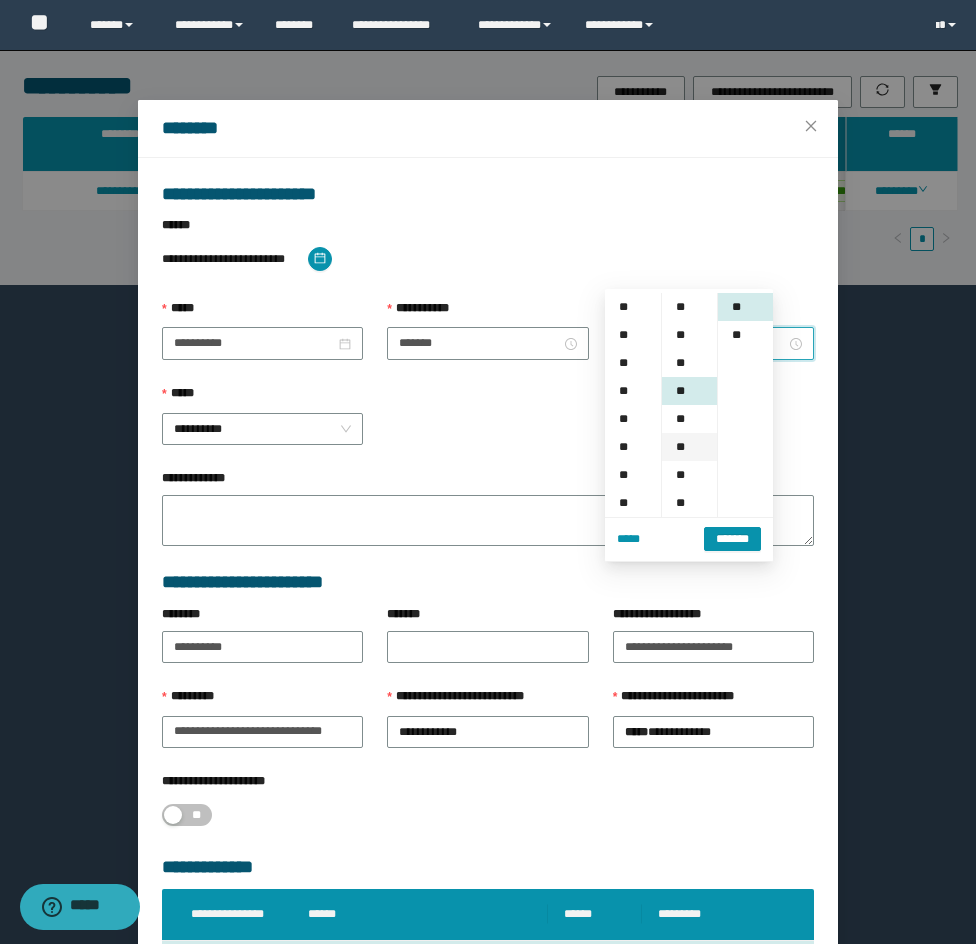 scroll, scrollTop: 252, scrollLeft: 0, axis: vertical 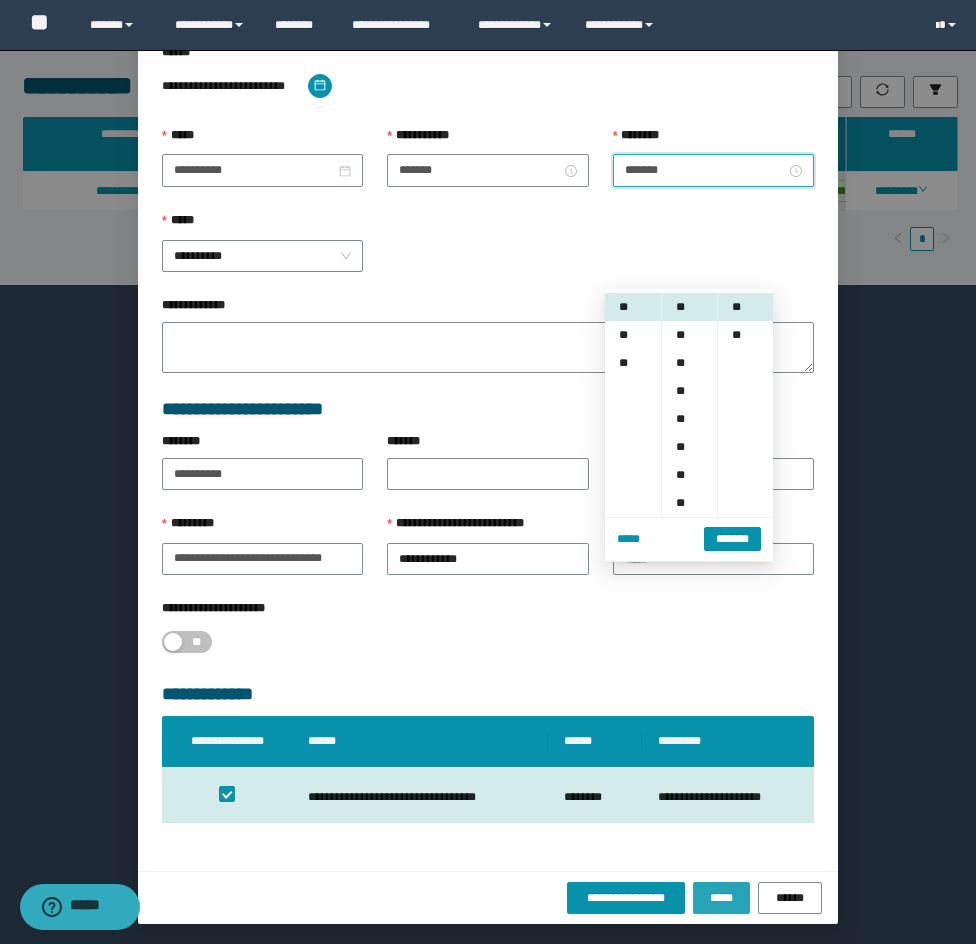 click on "*****" at bounding box center [721, 898] 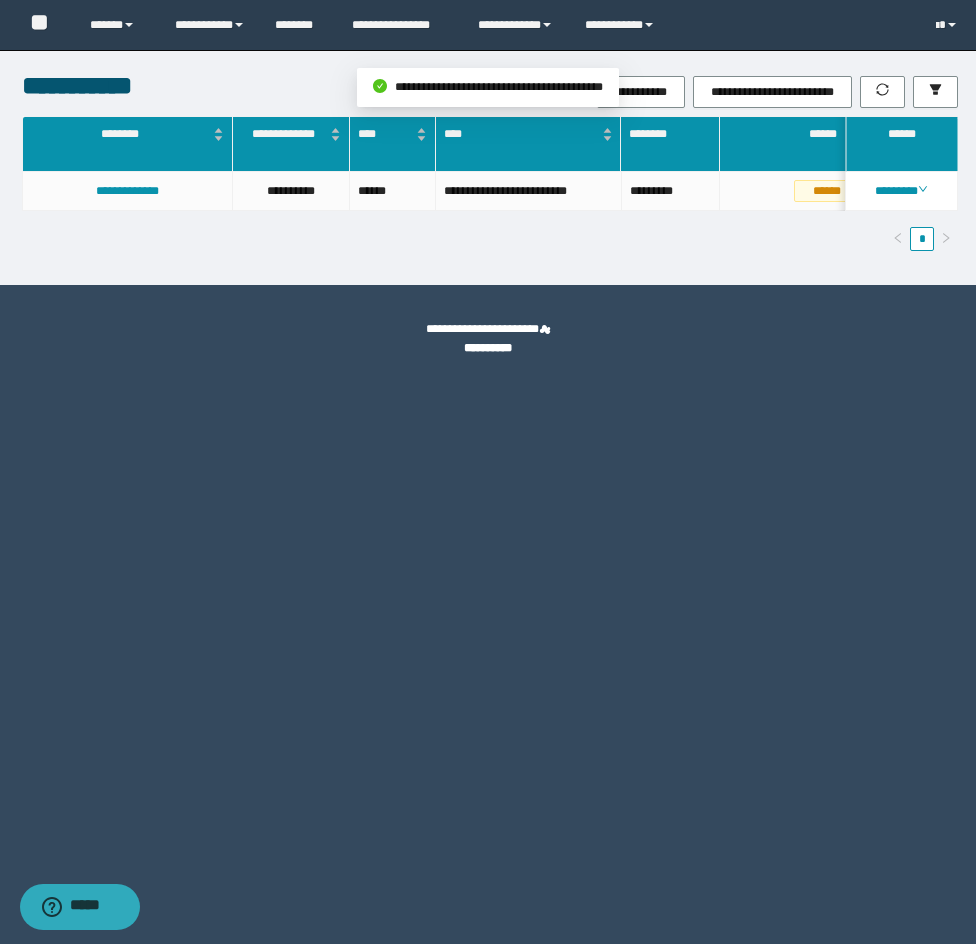scroll, scrollTop: 0, scrollLeft: 0, axis: both 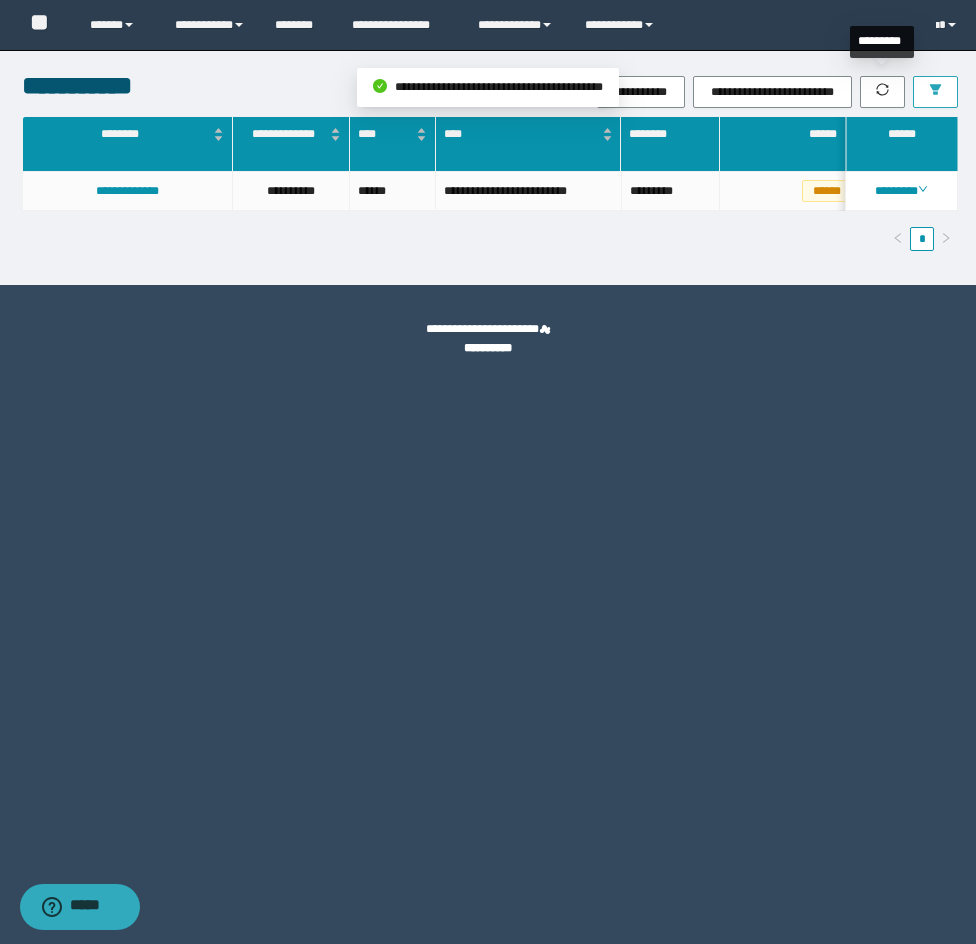click at bounding box center [935, 92] 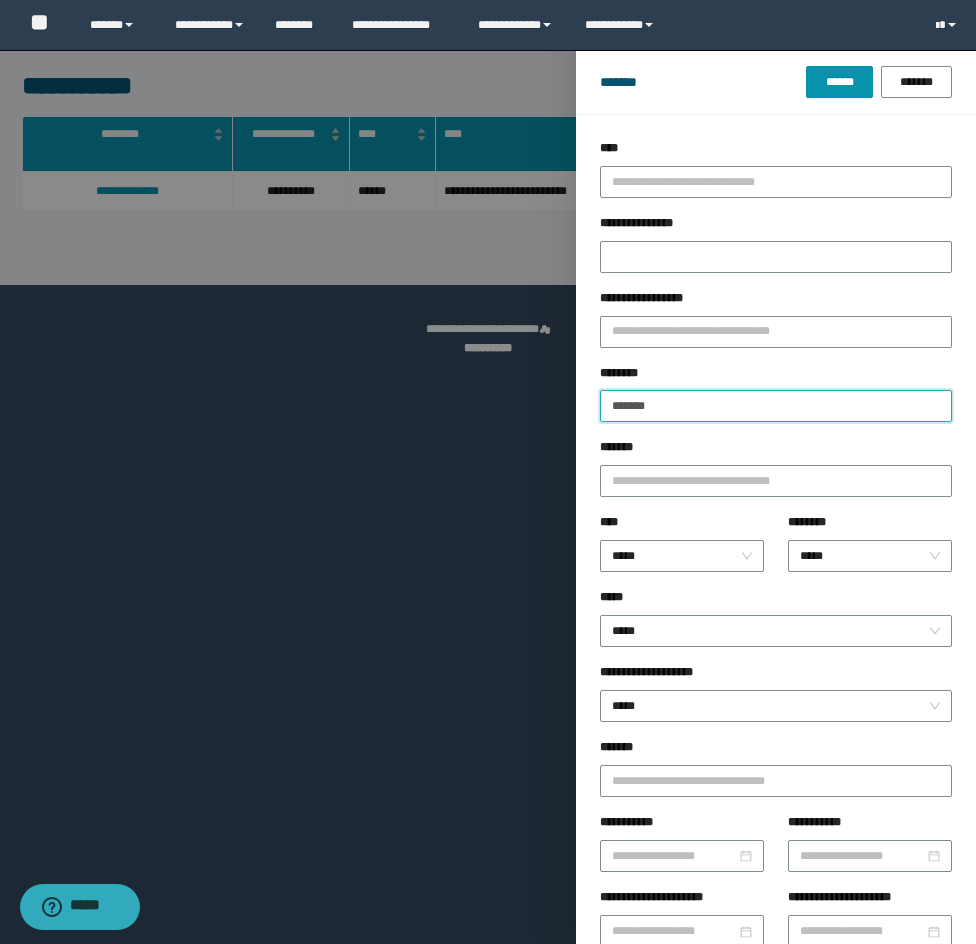 drag, startPoint x: 519, startPoint y: 354, endPoint x: 510, endPoint y: 347, distance: 11.401754 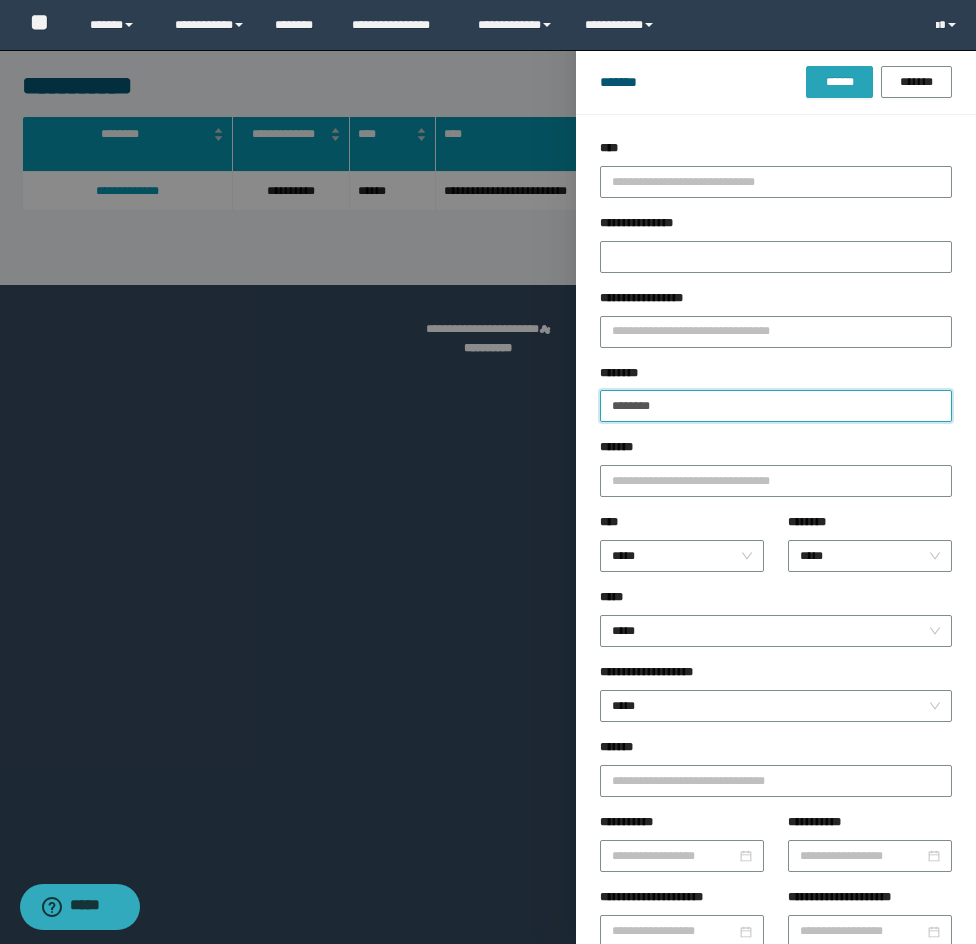 type on "********" 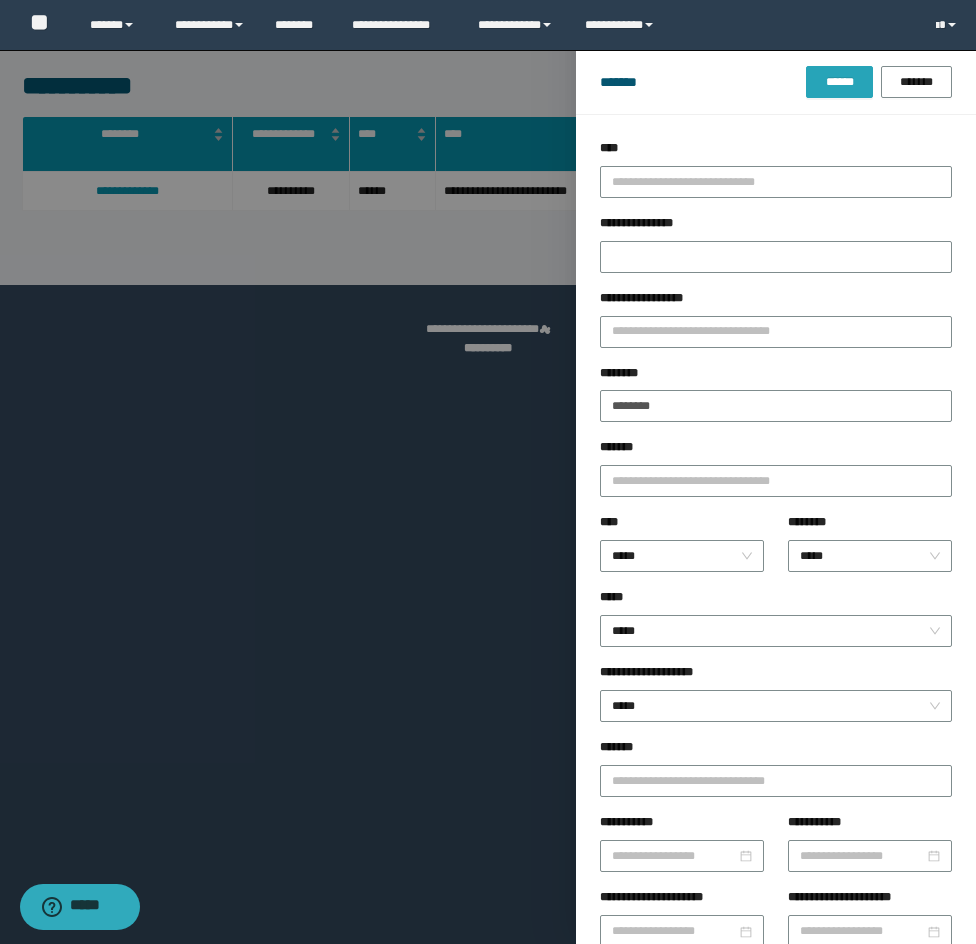 click on "******" at bounding box center (839, 82) 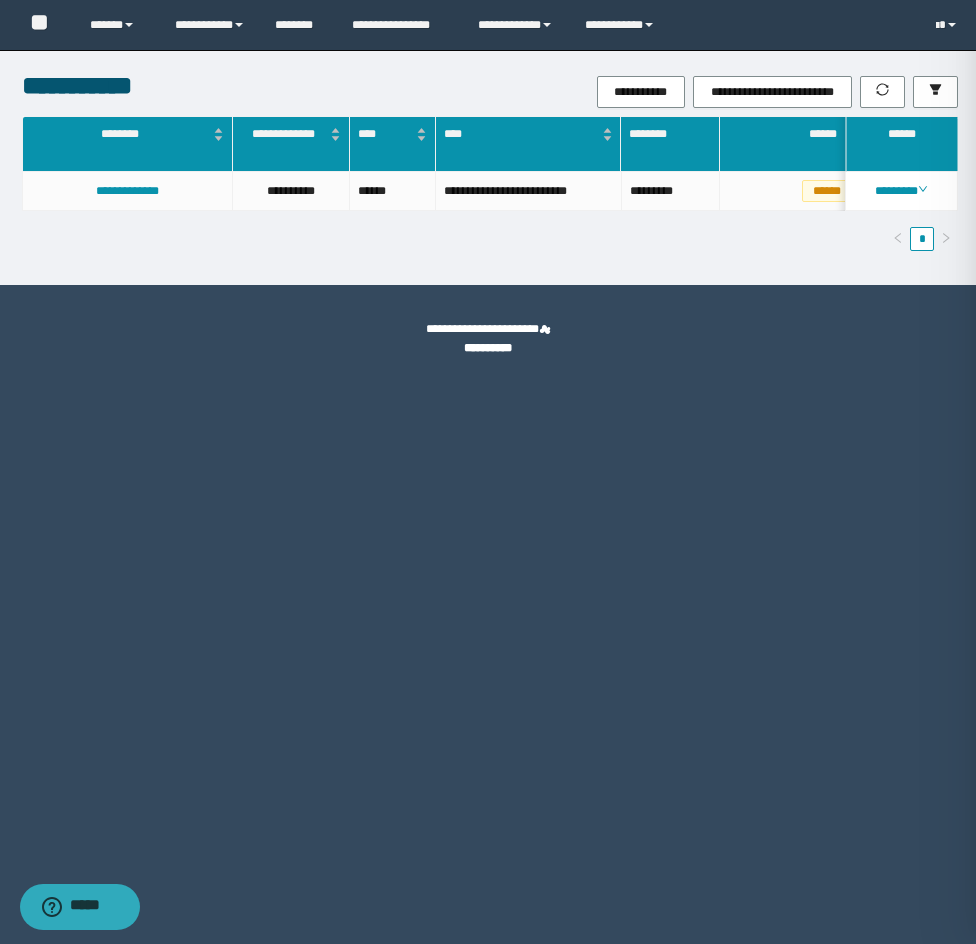 type 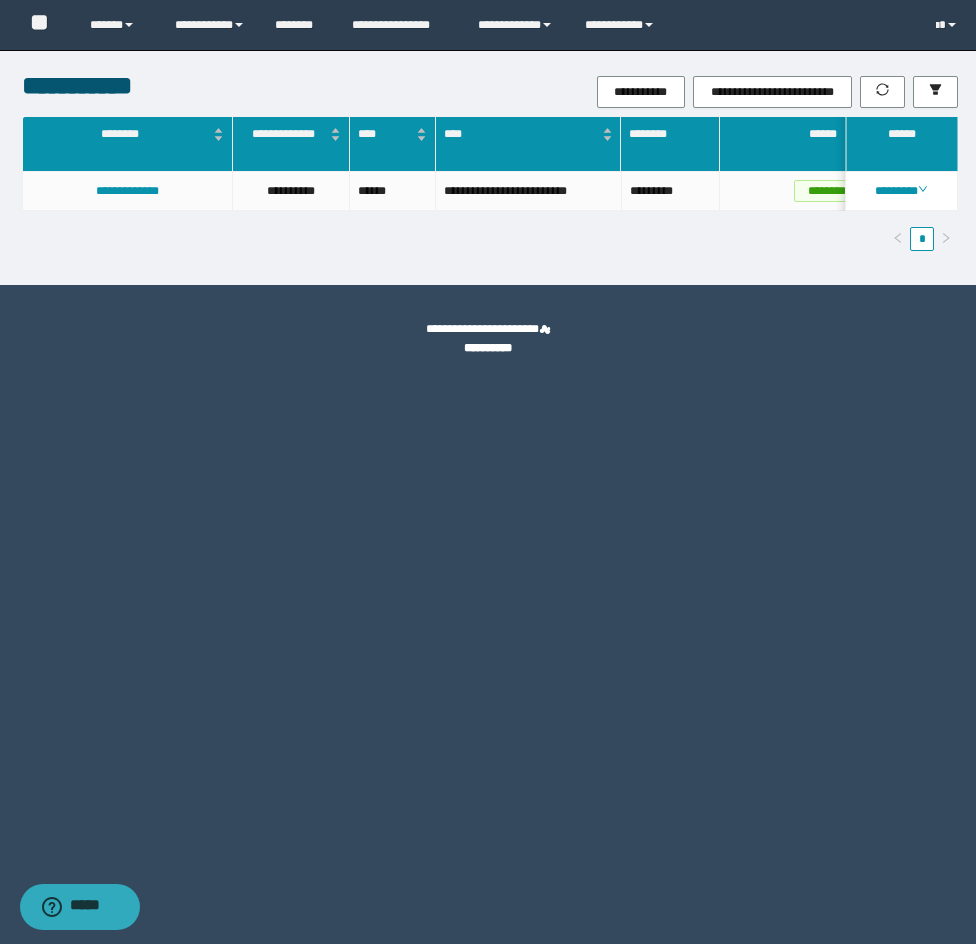click on "********" at bounding box center (901, 191) 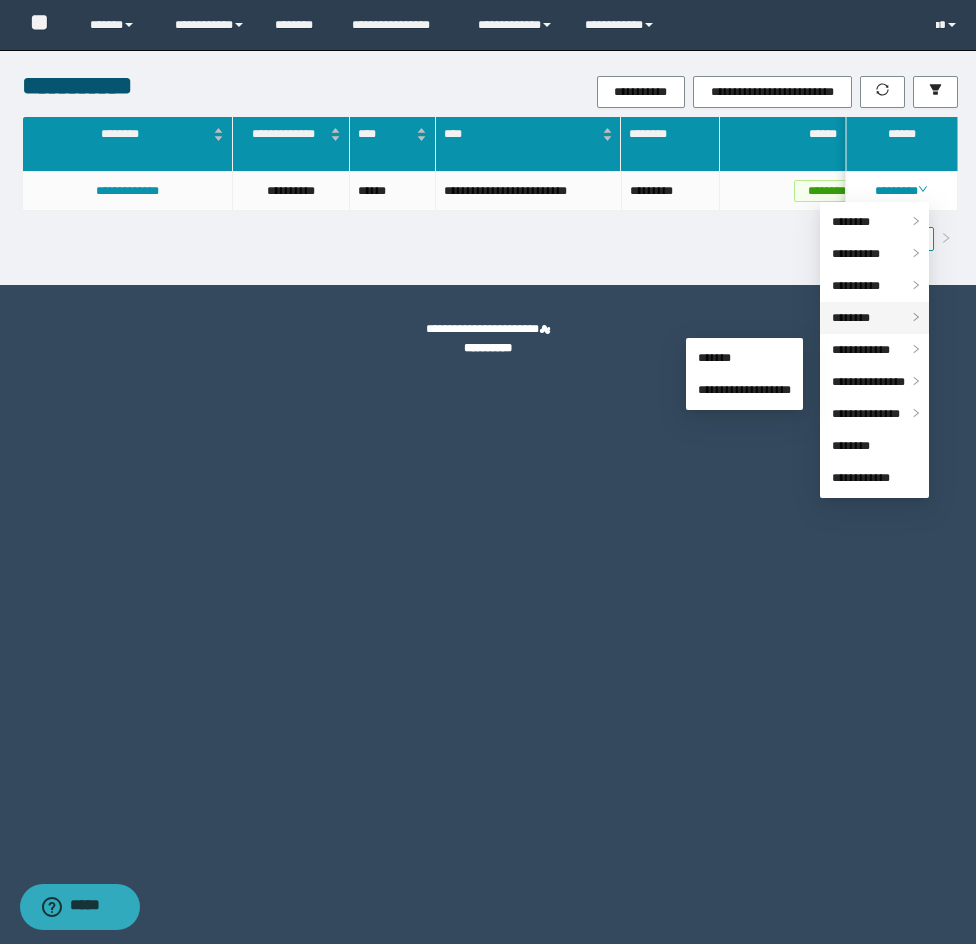 click on "********" at bounding box center (874, 318) 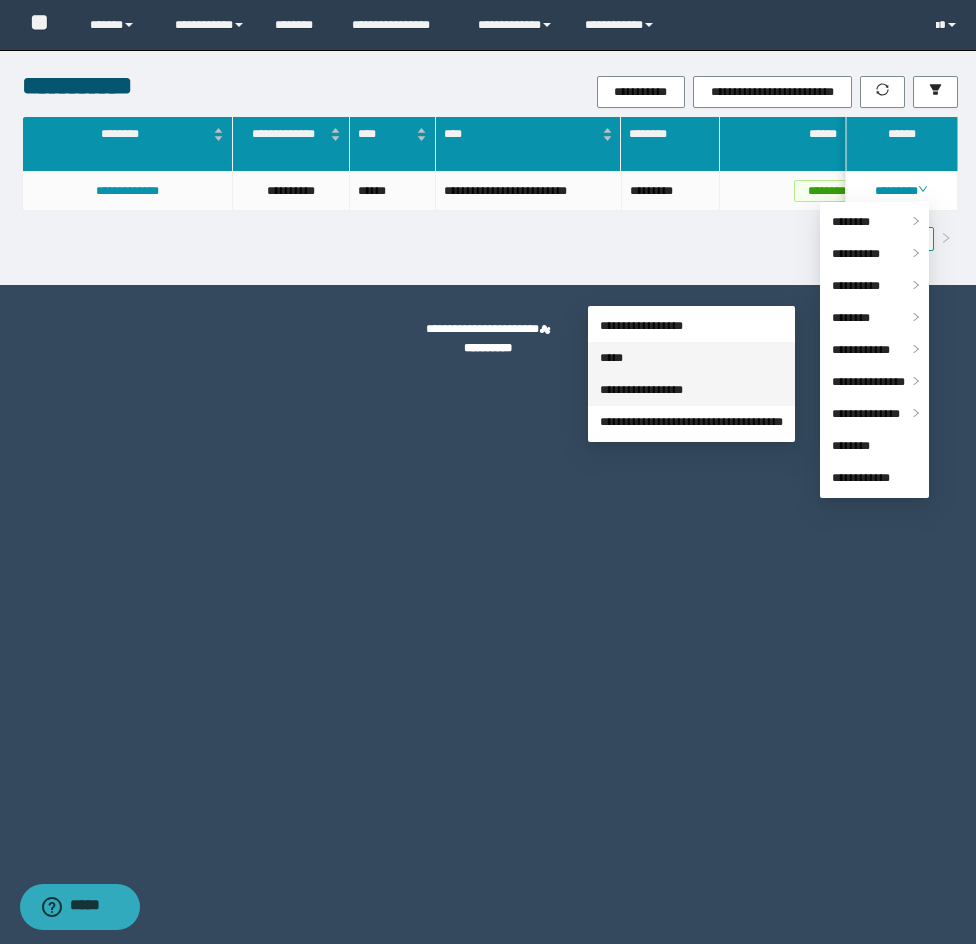 click on "*****" at bounding box center (611, 358) 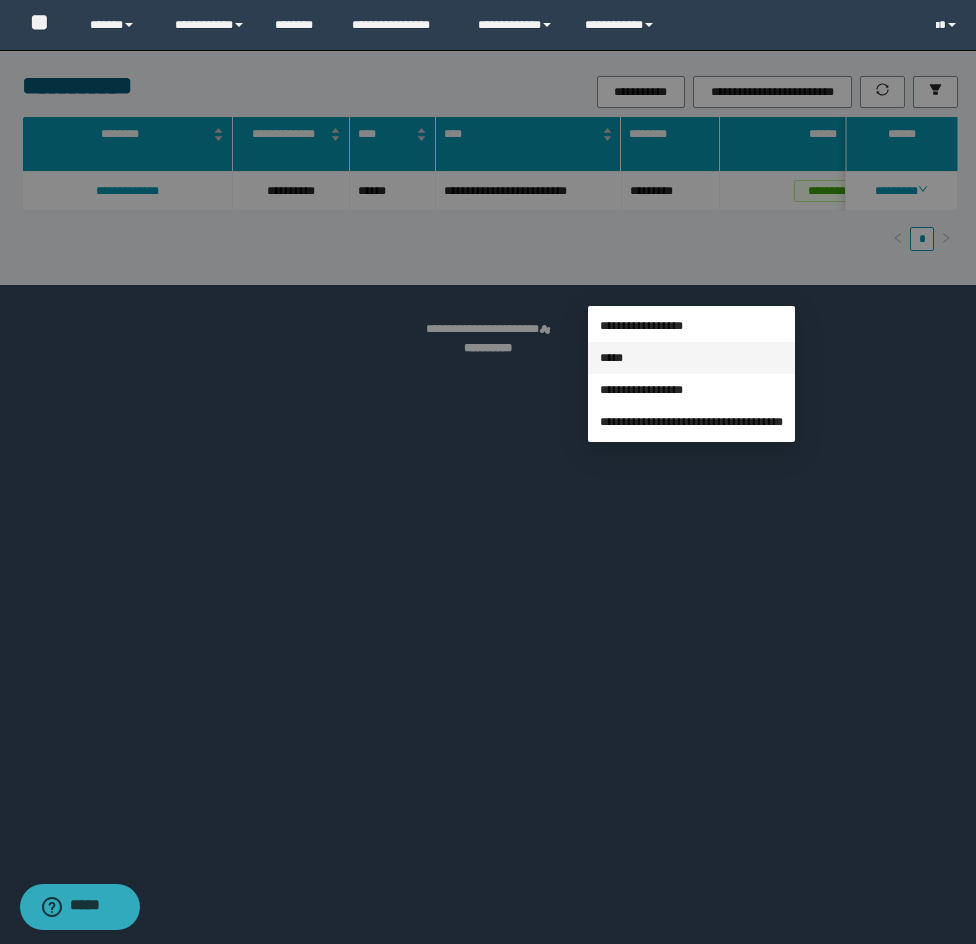 type on "**********" 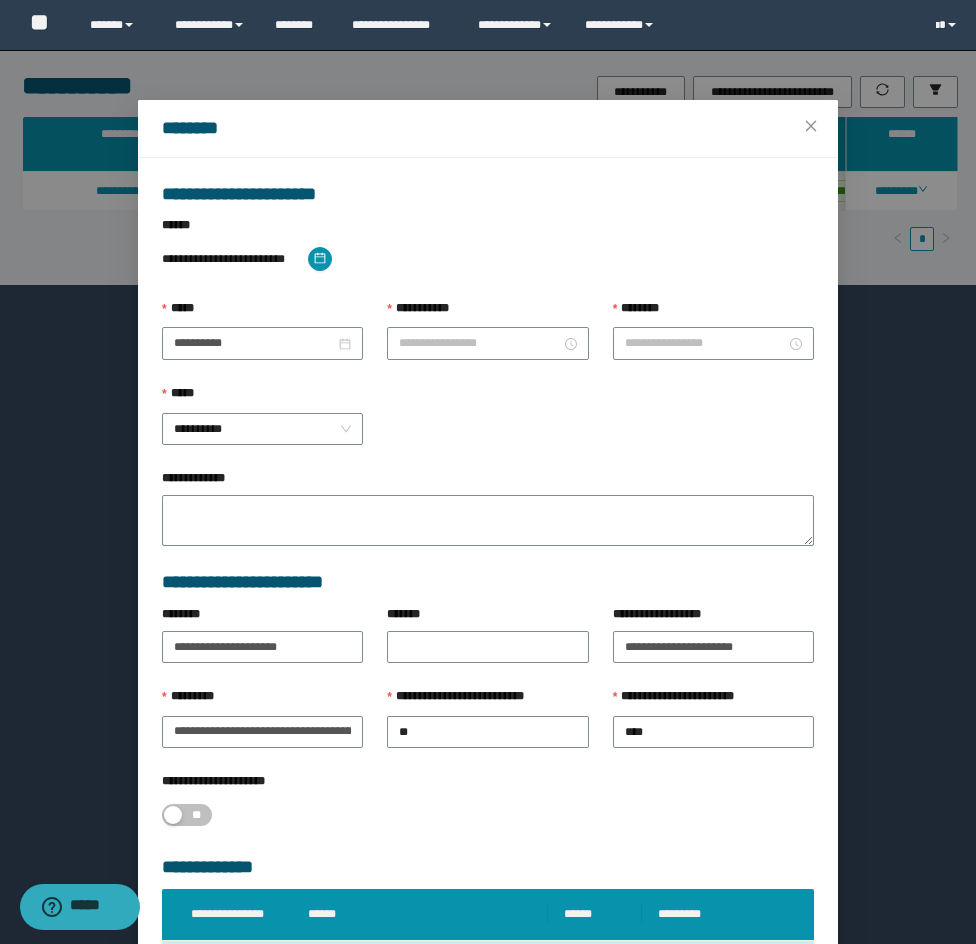 type on "*******" 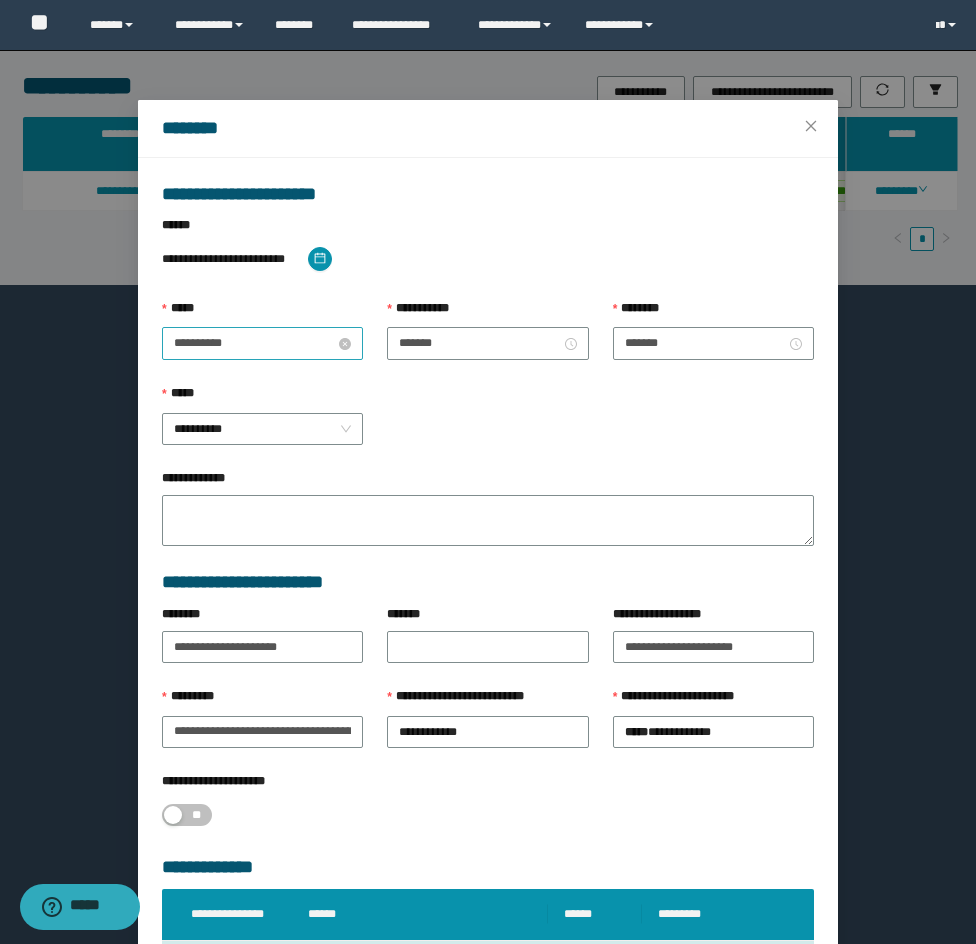 click on "**********" at bounding box center (254, 343) 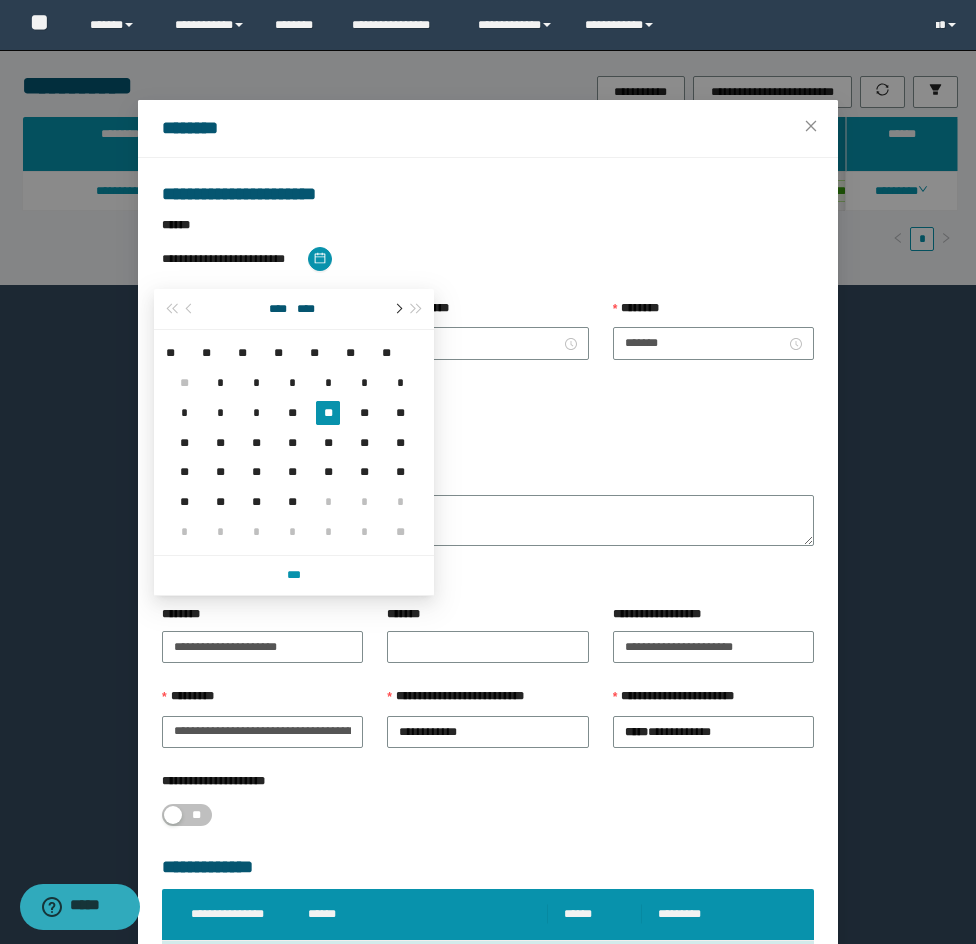 click at bounding box center (397, 309) 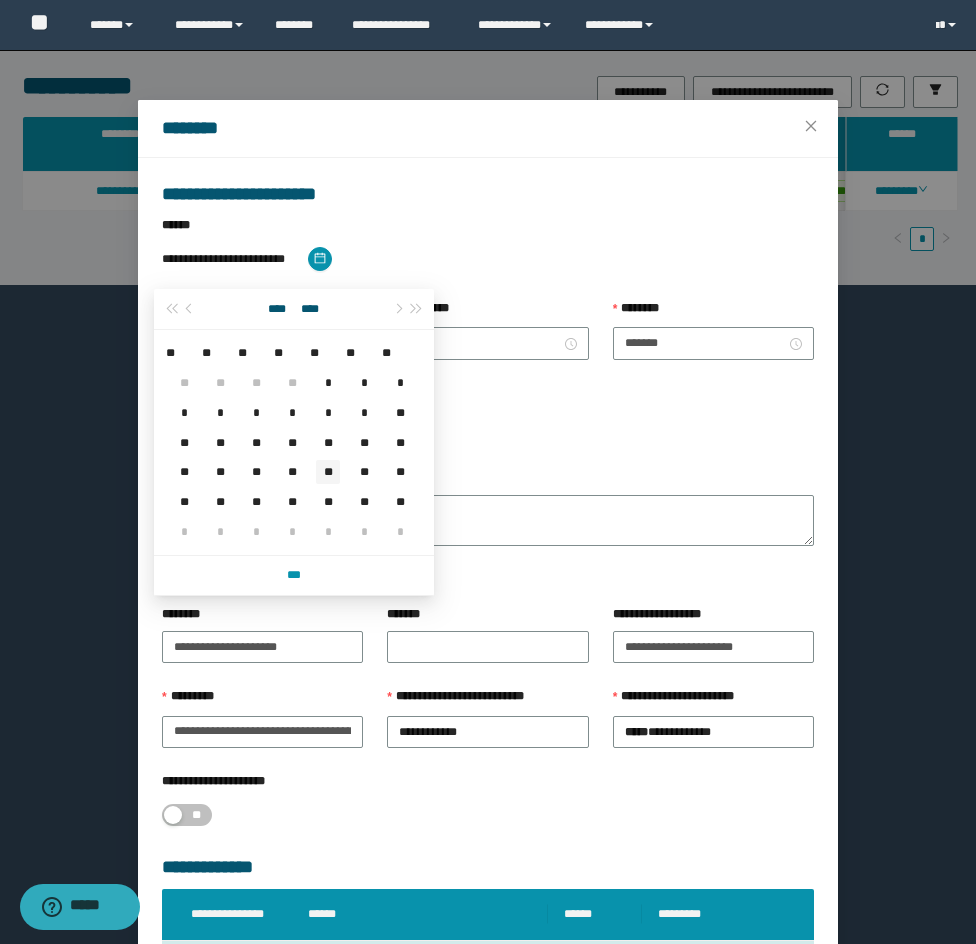 type on "**********" 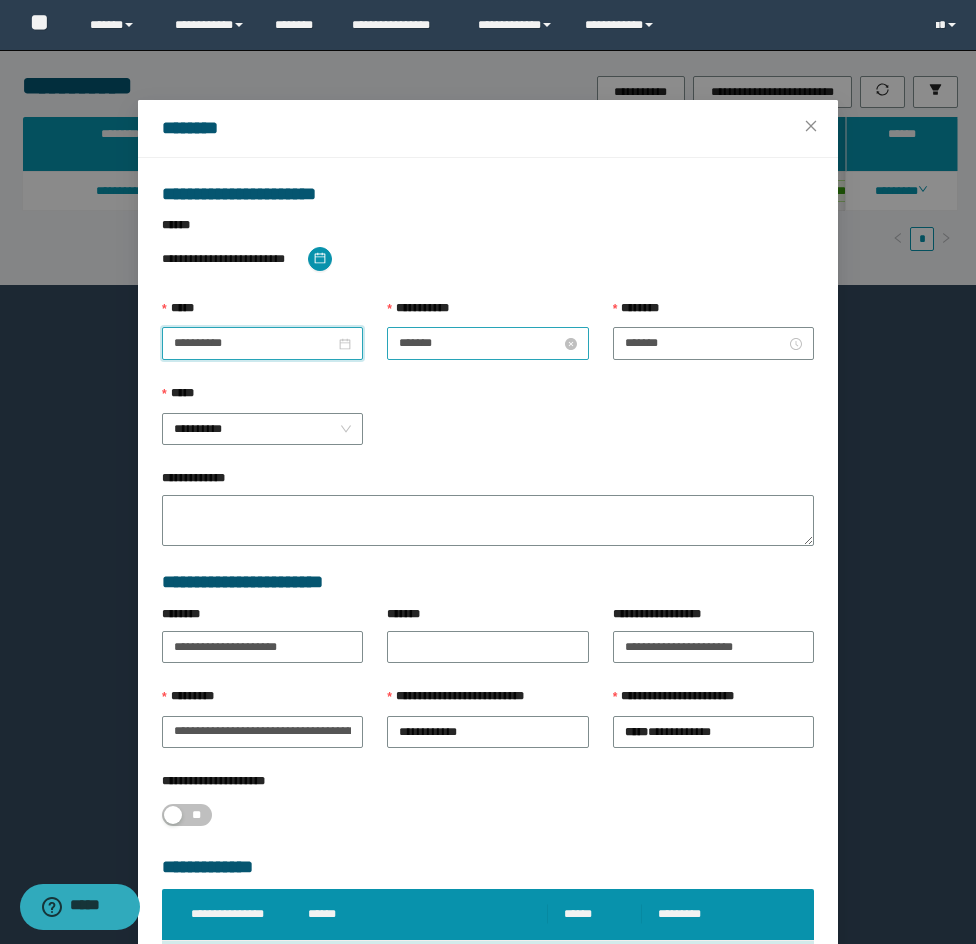 click on "*******" at bounding box center (479, 343) 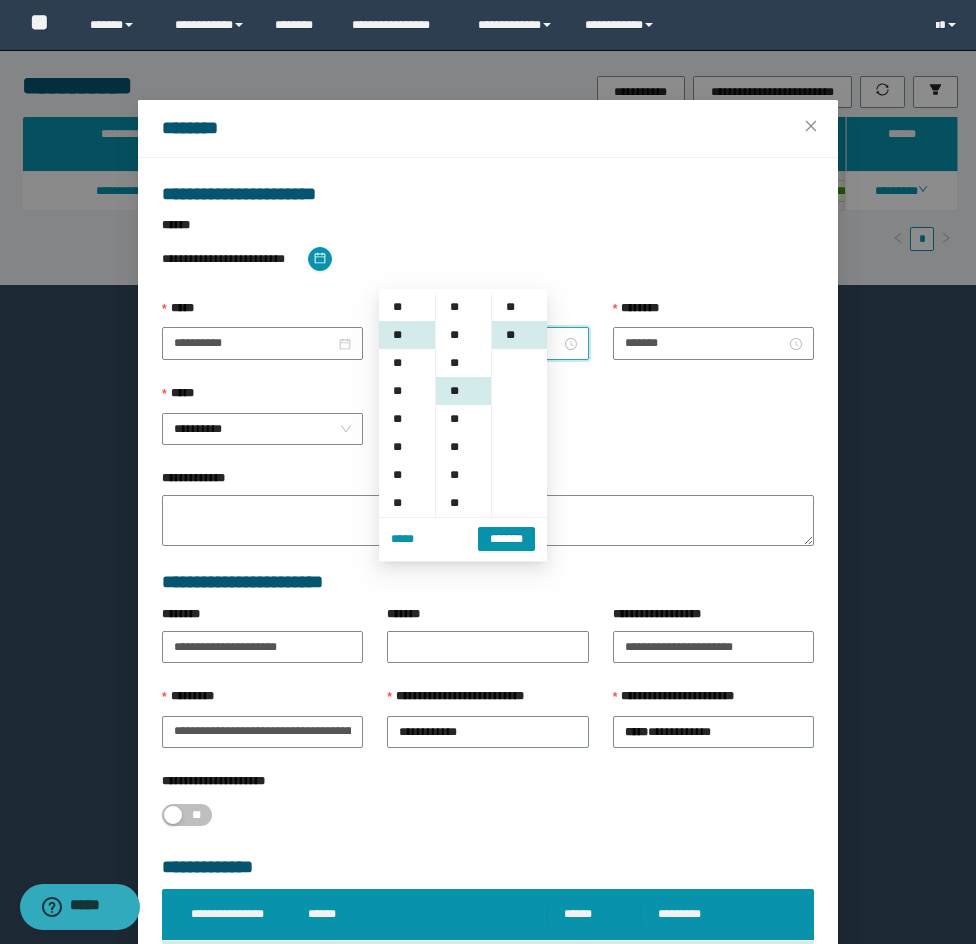 scroll, scrollTop: 28, scrollLeft: 0, axis: vertical 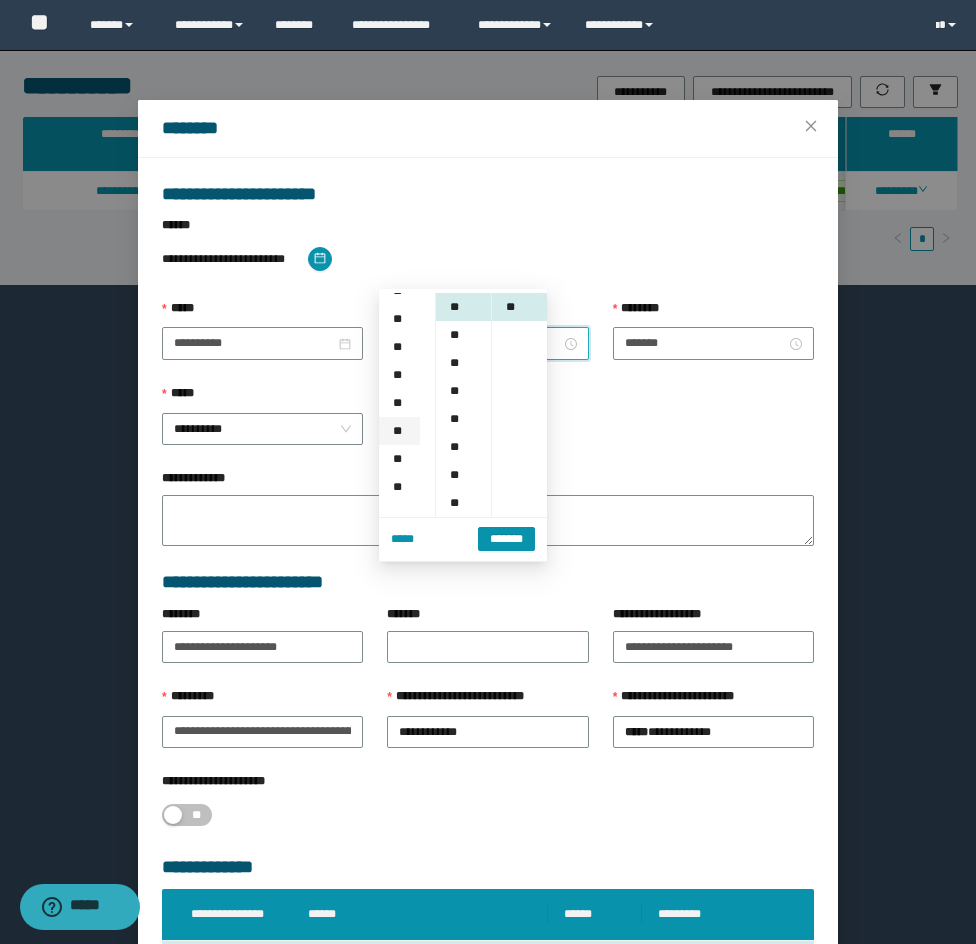click on "**" at bounding box center (399, 431) 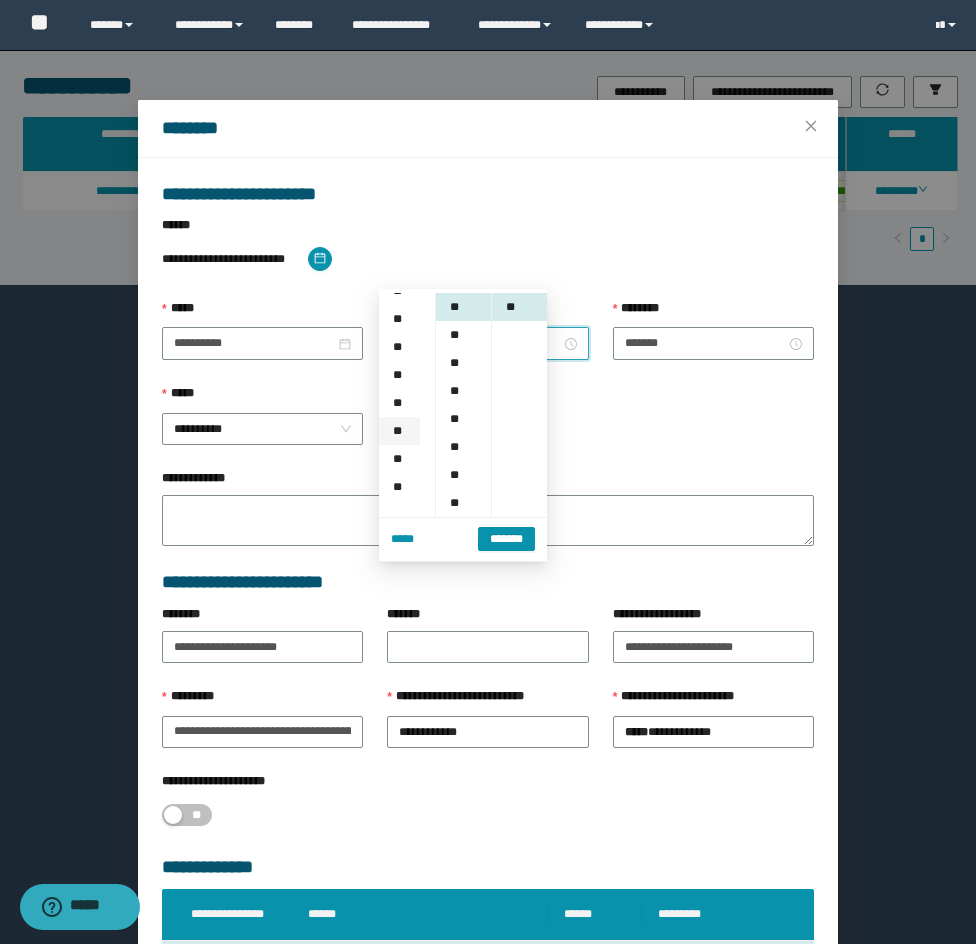 type on "*******" 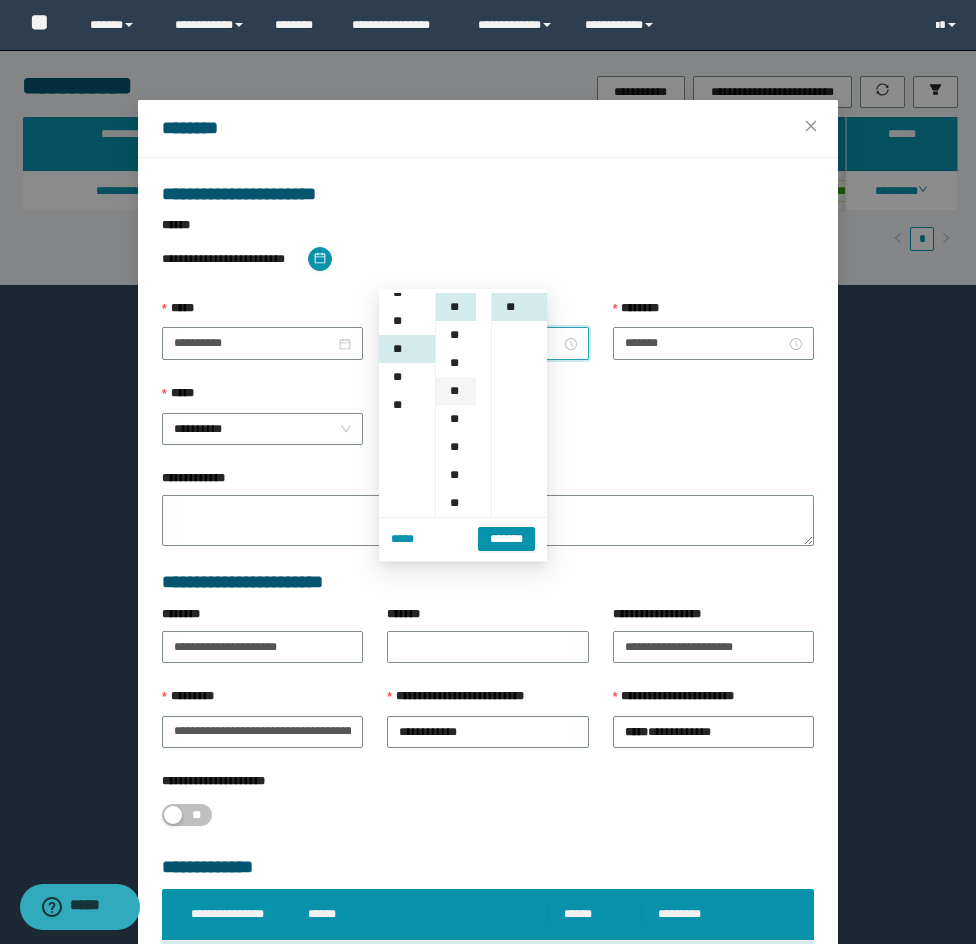 scroll, scrollTop: 252, scrollLeft: 0, axis: vertical 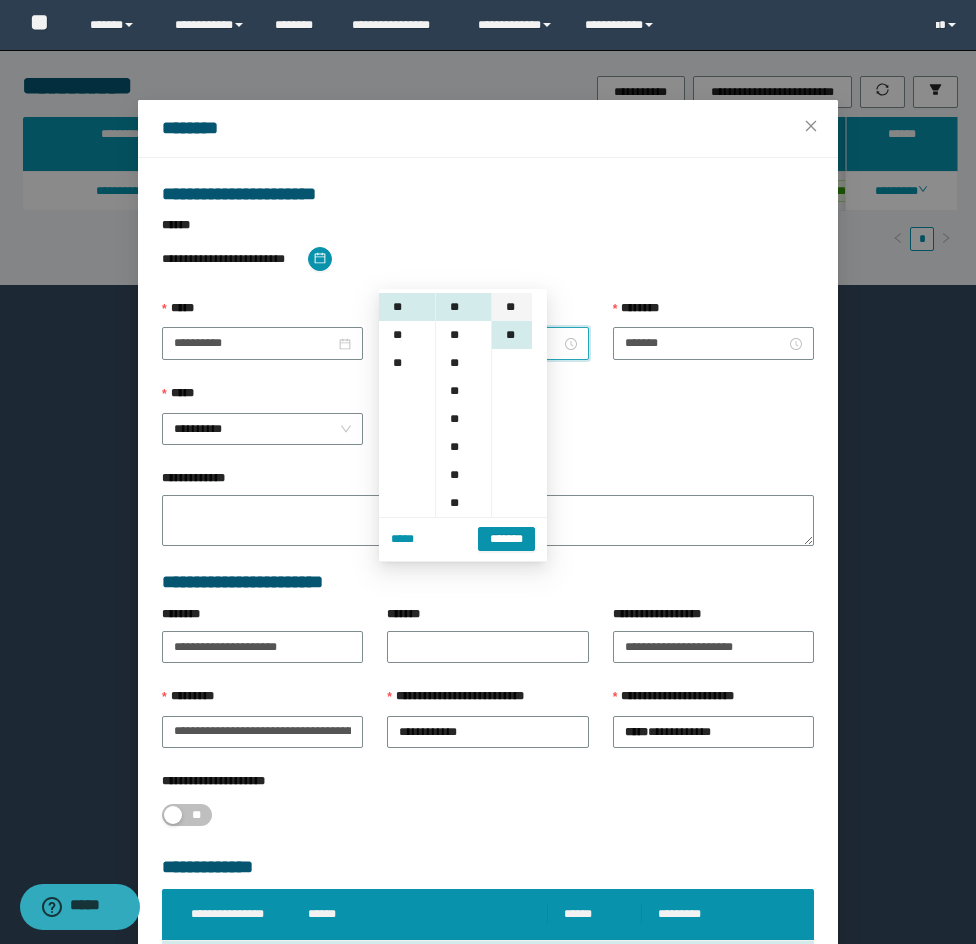 click on "**" at bounding box center (512, 307) 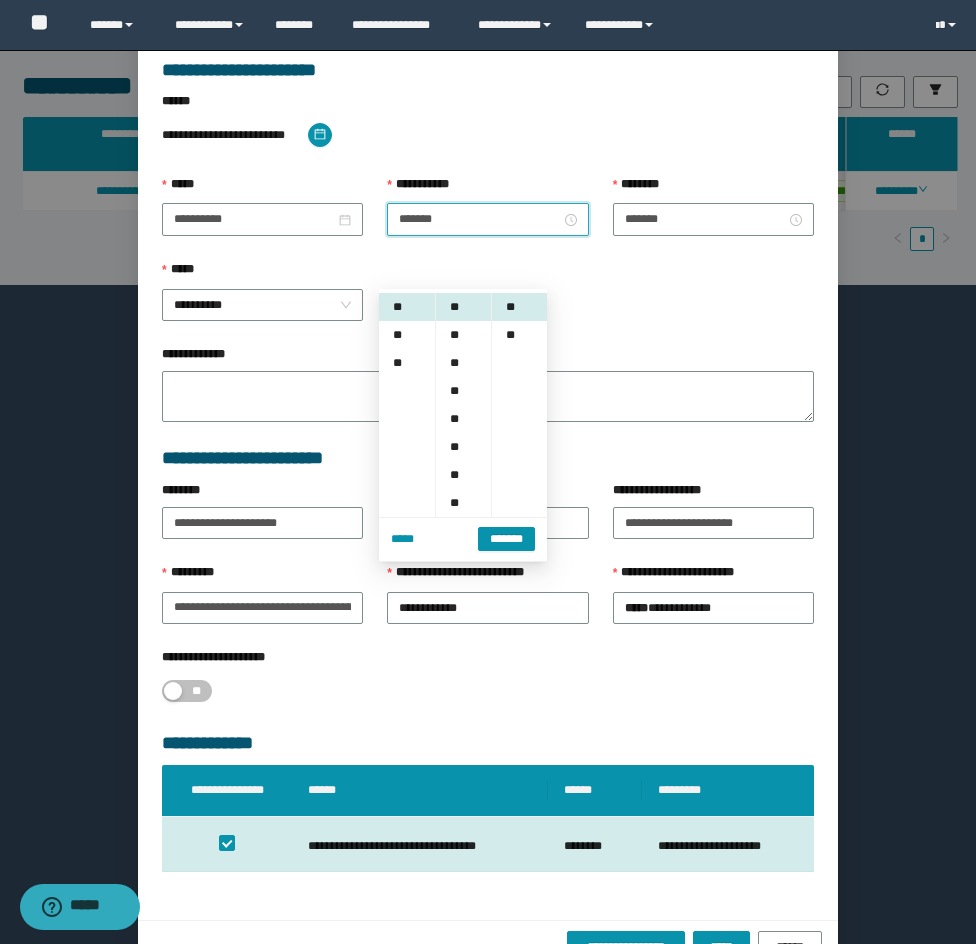 scroll, scrollTop: 173, scrollLeft: 0, axis: vertical 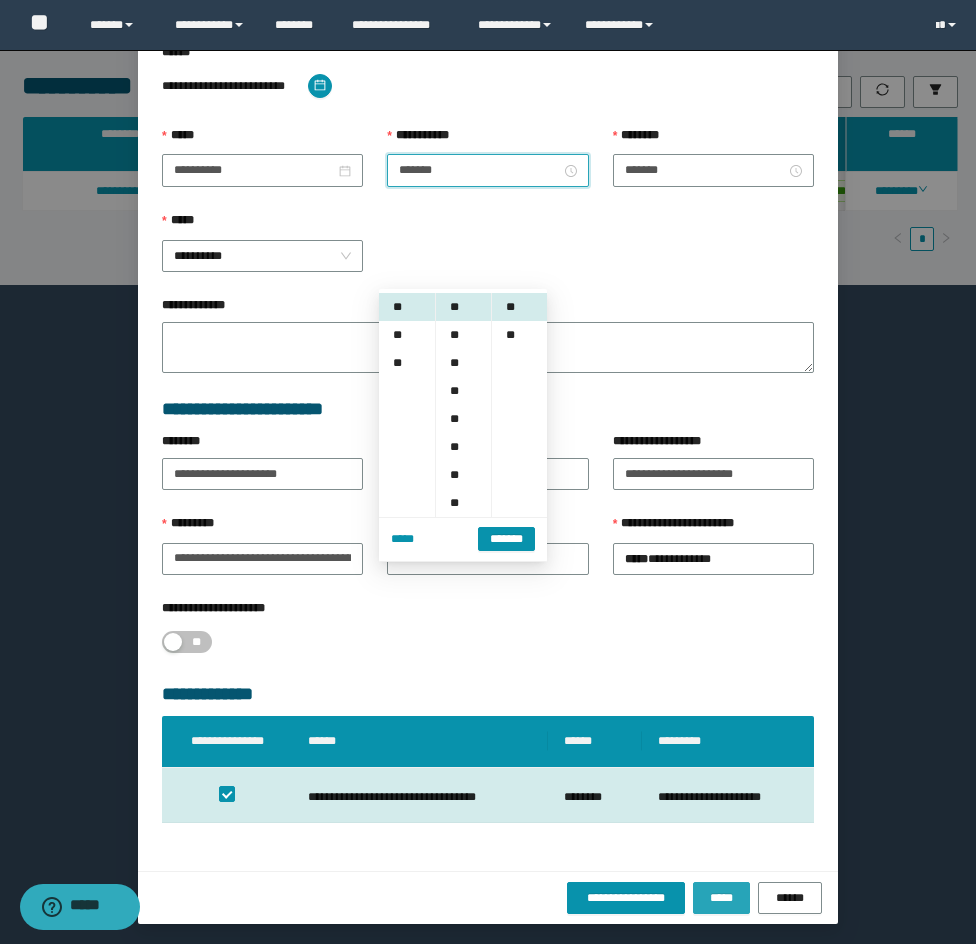 click on "*****" at bounding box center [721, 898] 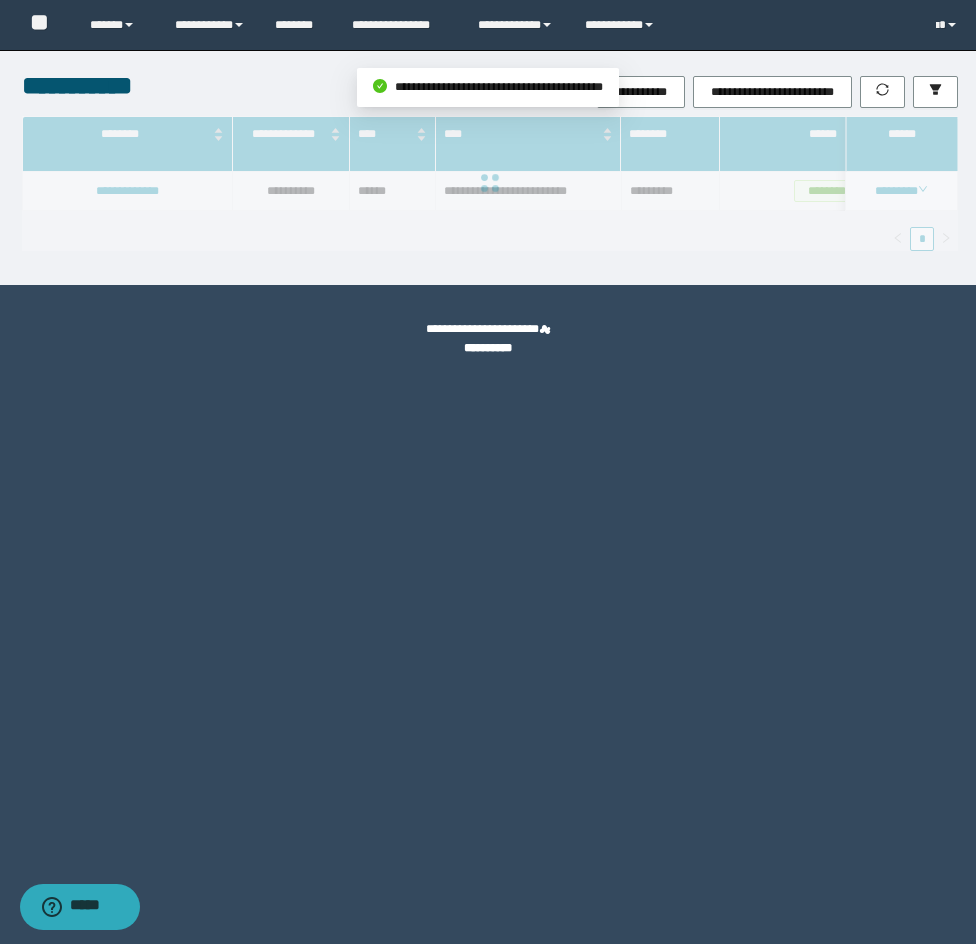 type 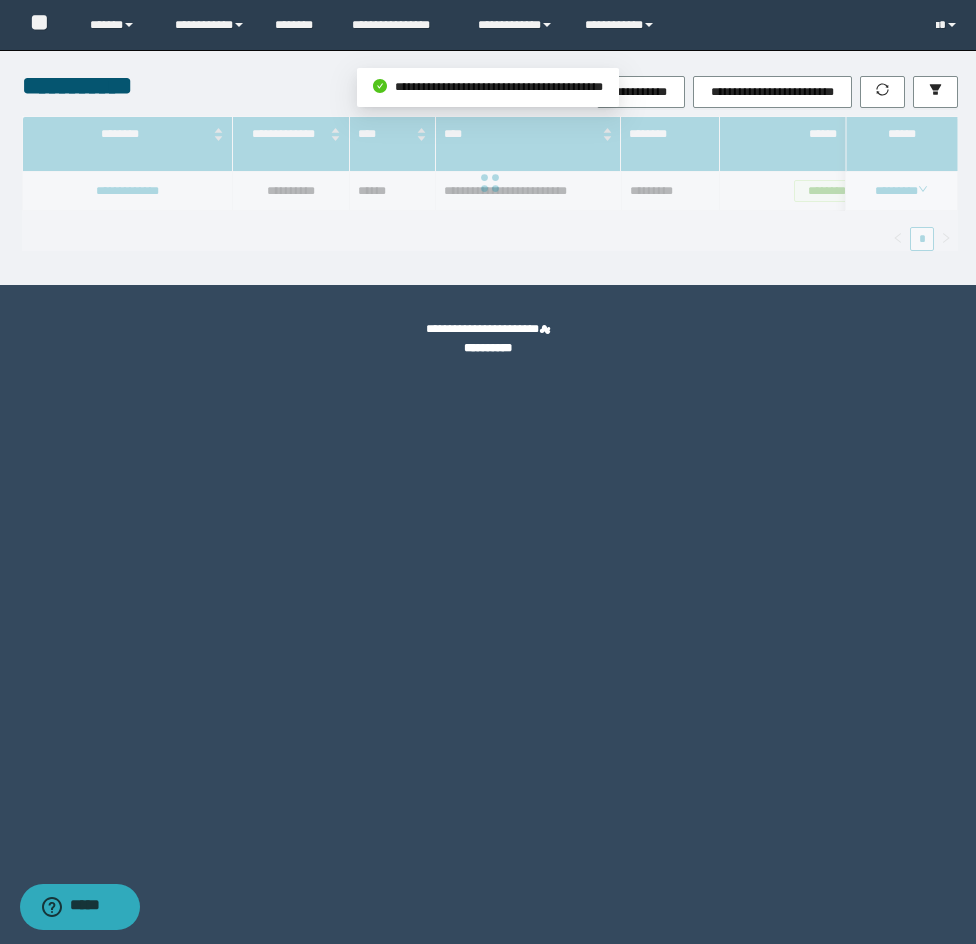 scroll, scrollTop: 73, scrollLeft: 0, axis: vertical 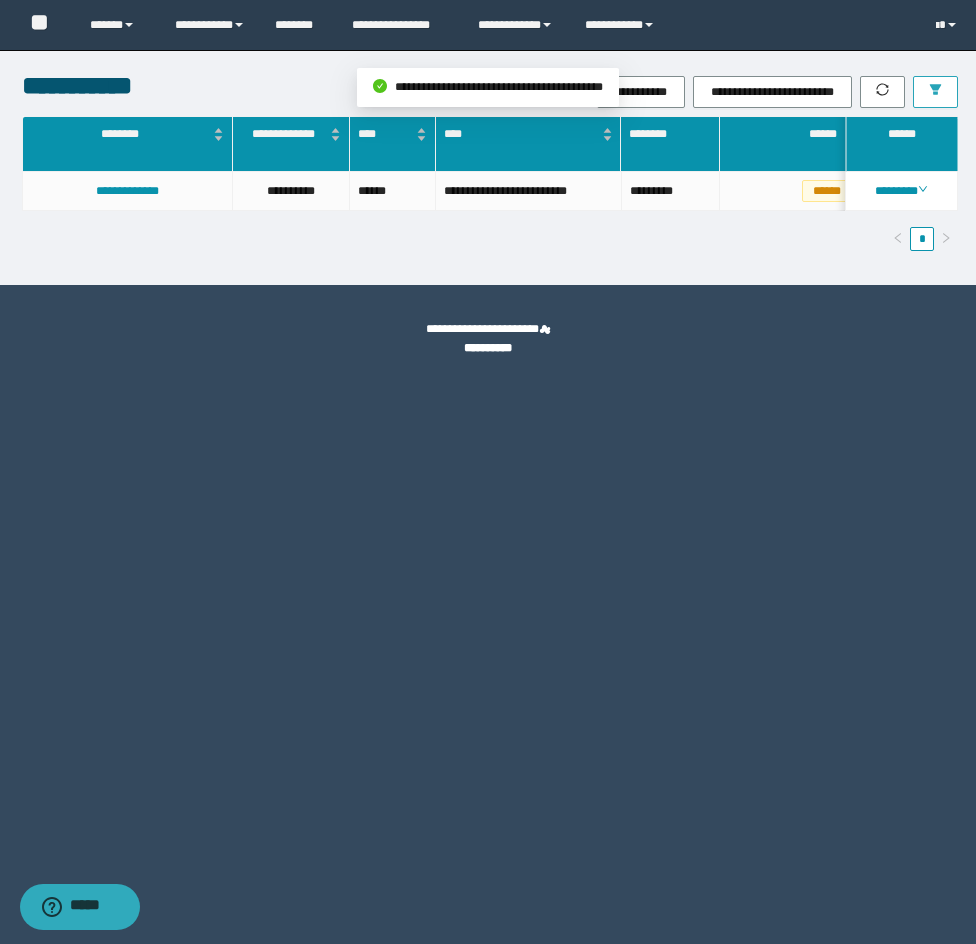 click at bounding box center (935, 92) 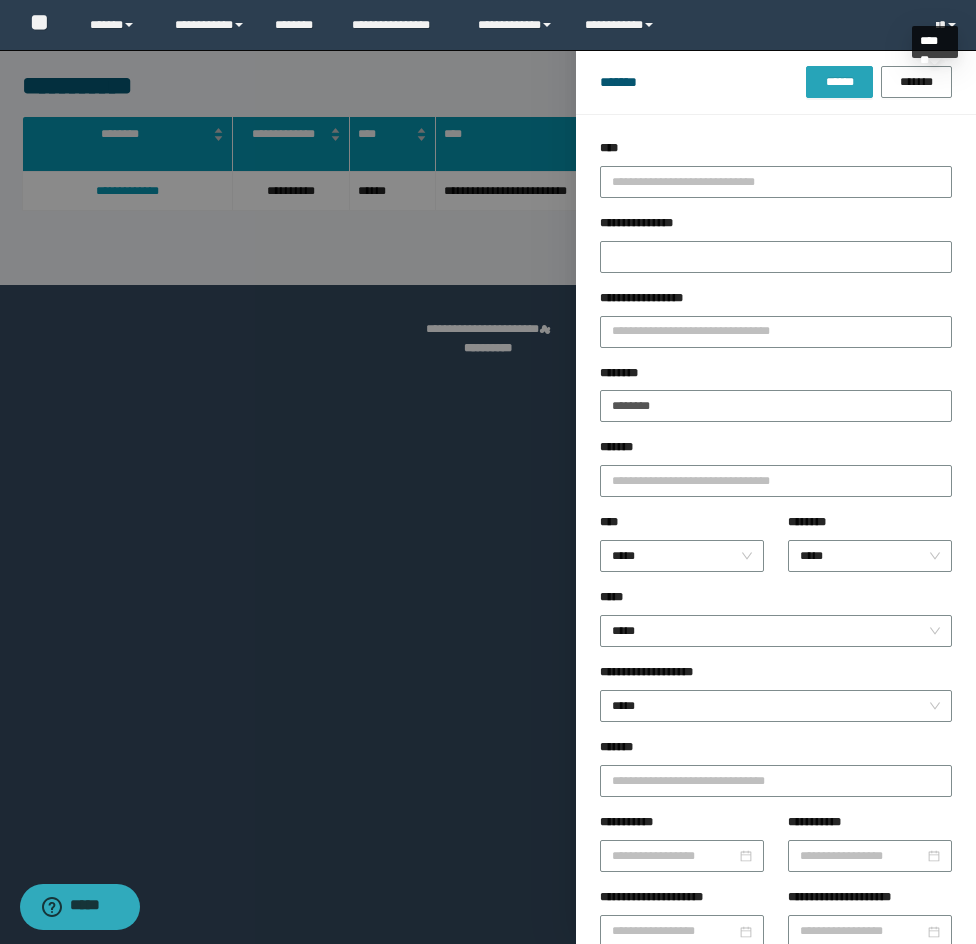 click on "****** *******" at bounding box center (879, 82) 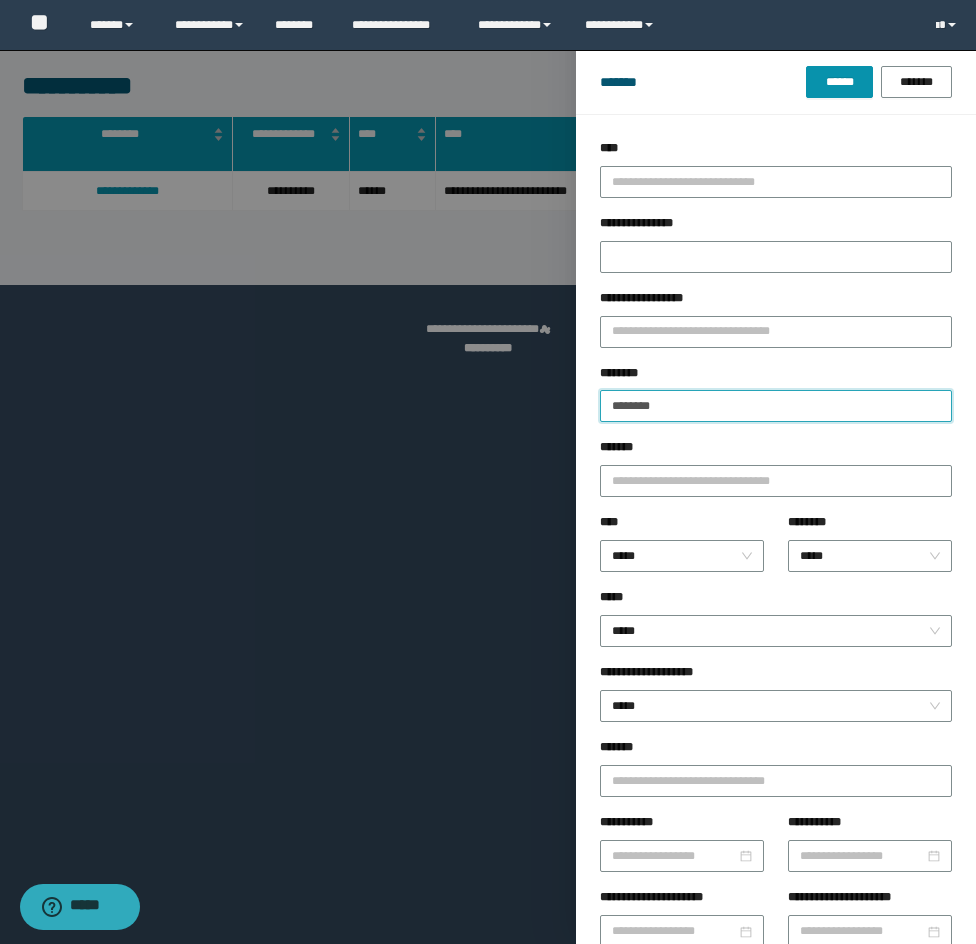 drag, startPoint x: 742, startPoint y: 393, endPoint x: 530, endPoint y: 366, distance: 213.71242 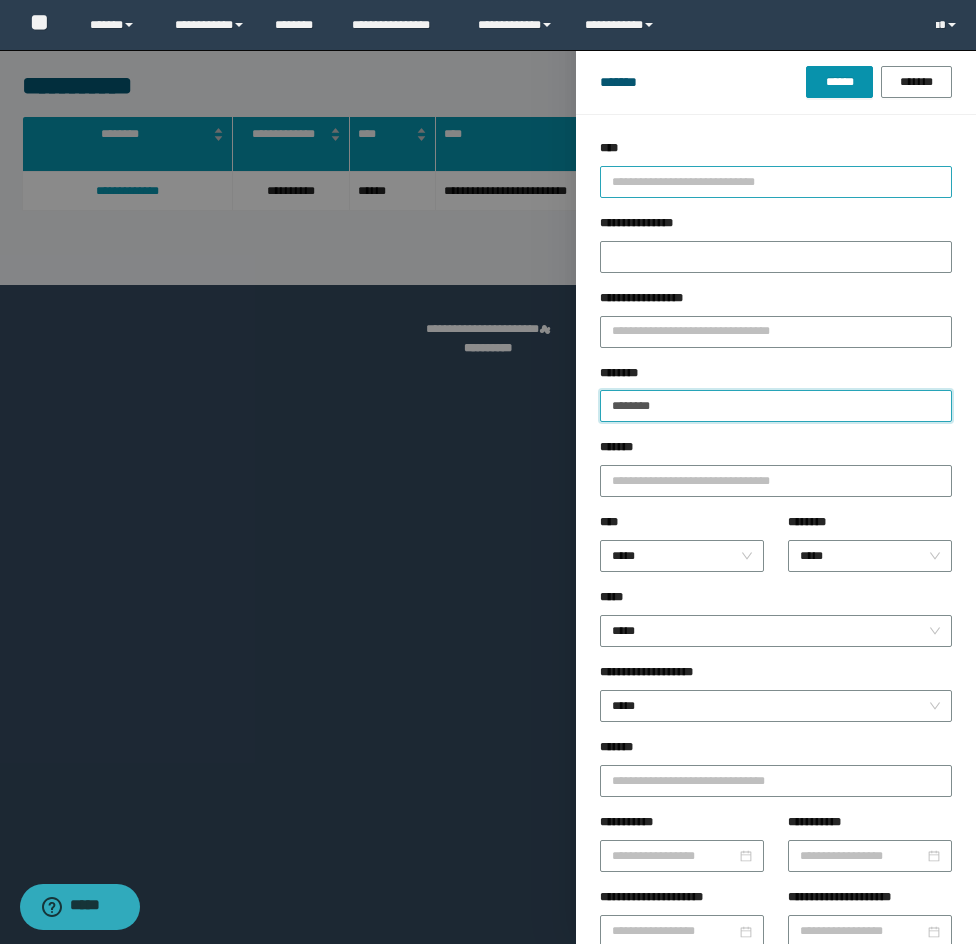 paste 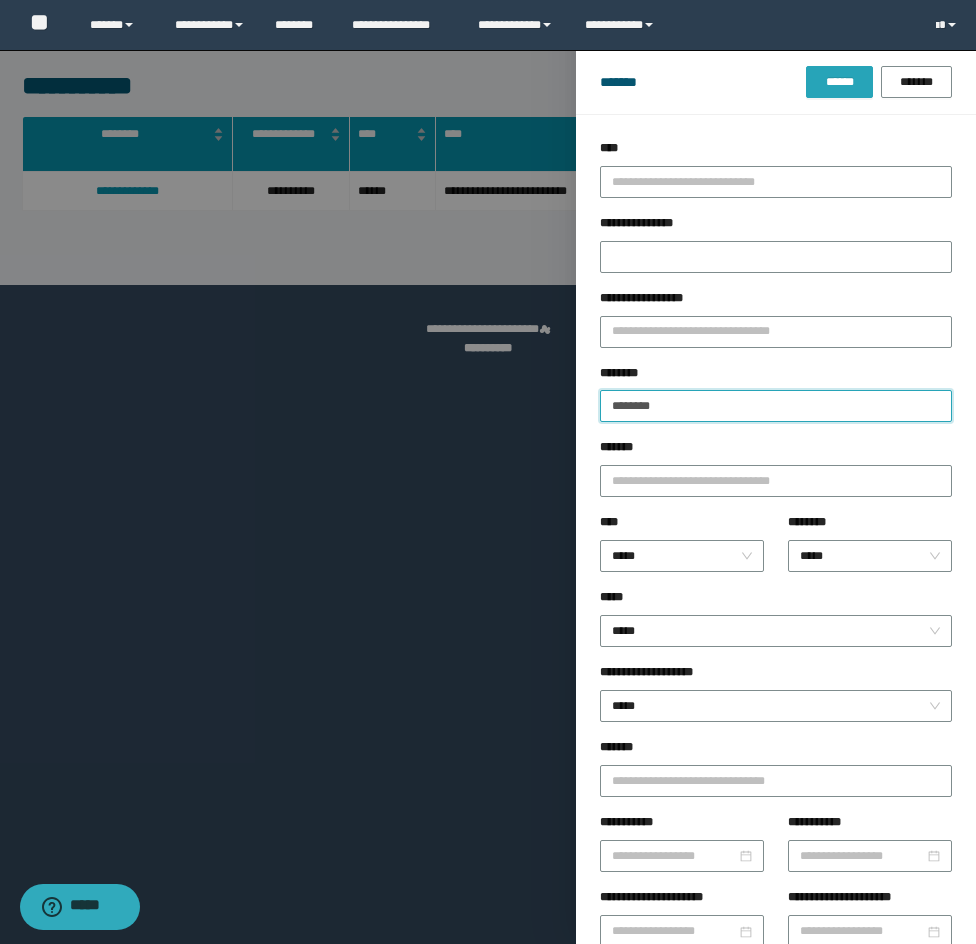 type on "********" 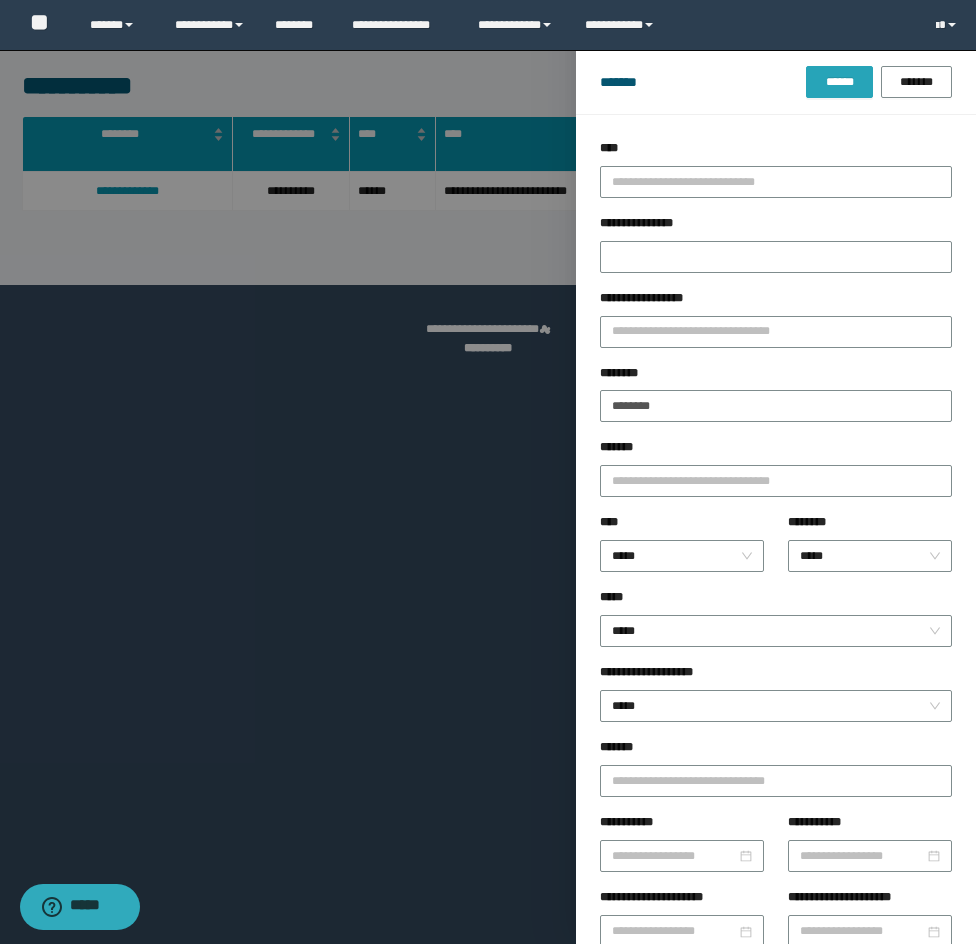 click on "******" at bounding box center [839, 82] 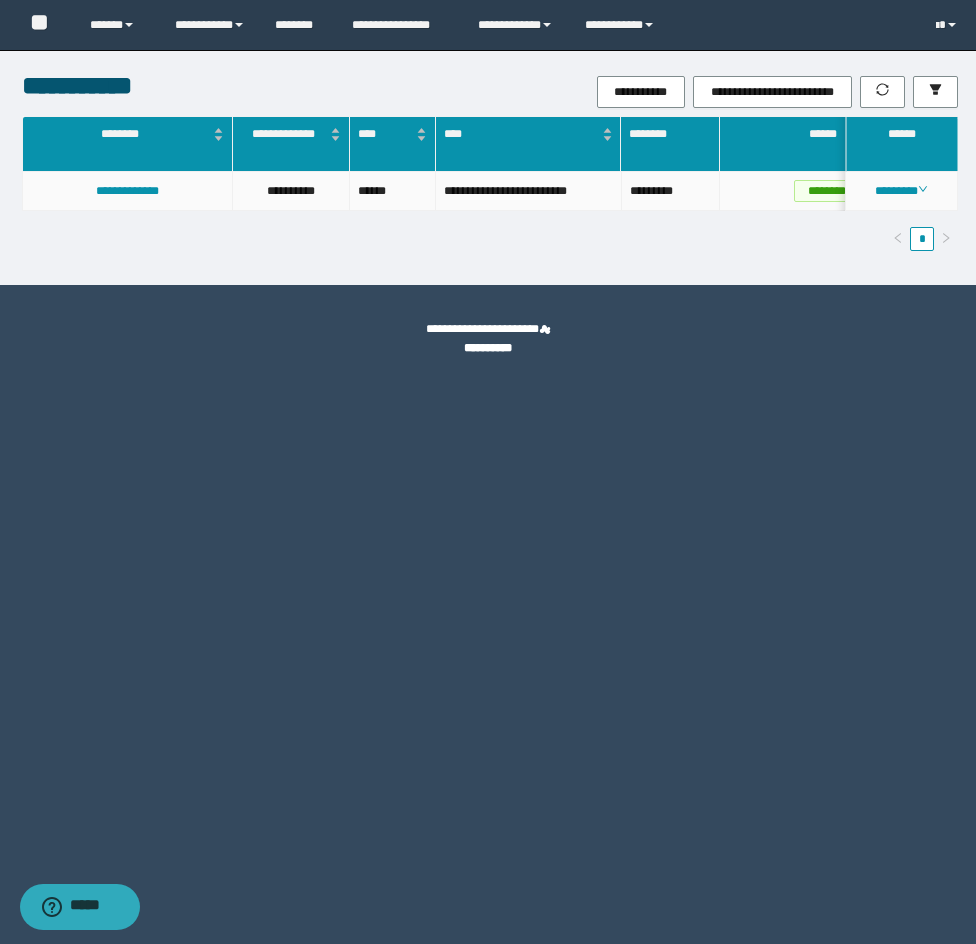 click on "********" at bounding box center [902, 191] 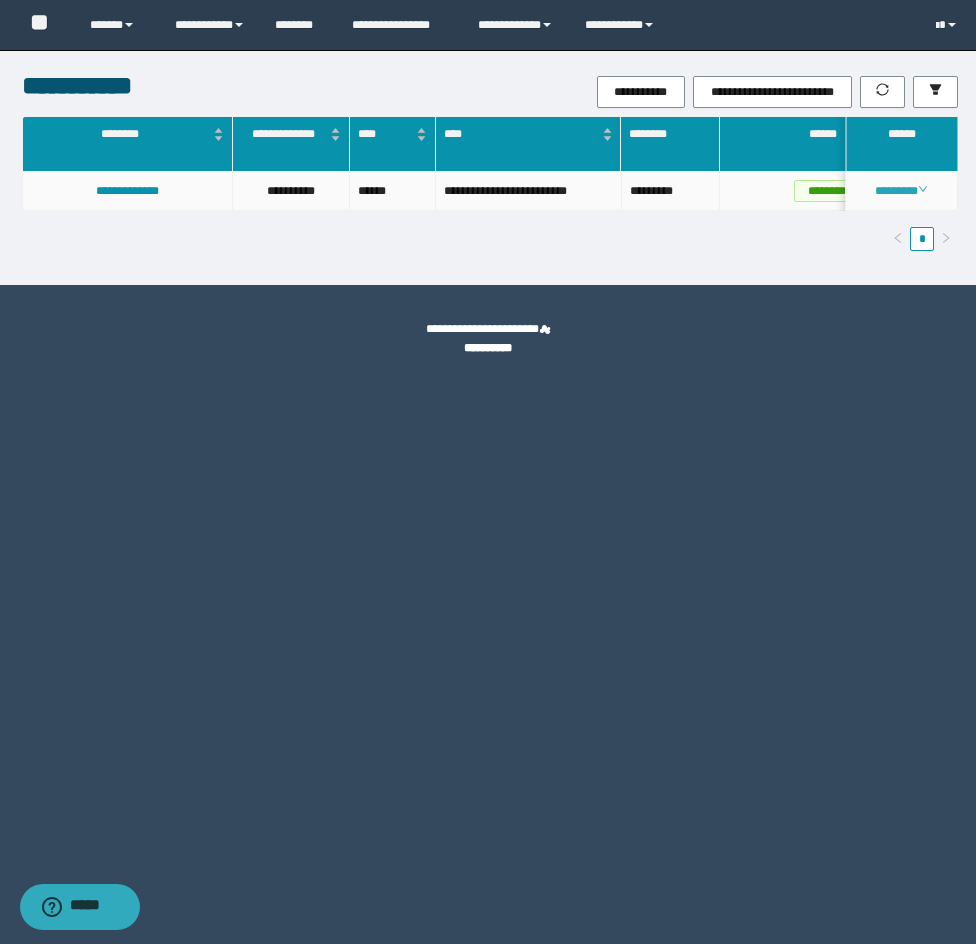 click on "********" at bounding box center (901, 191) 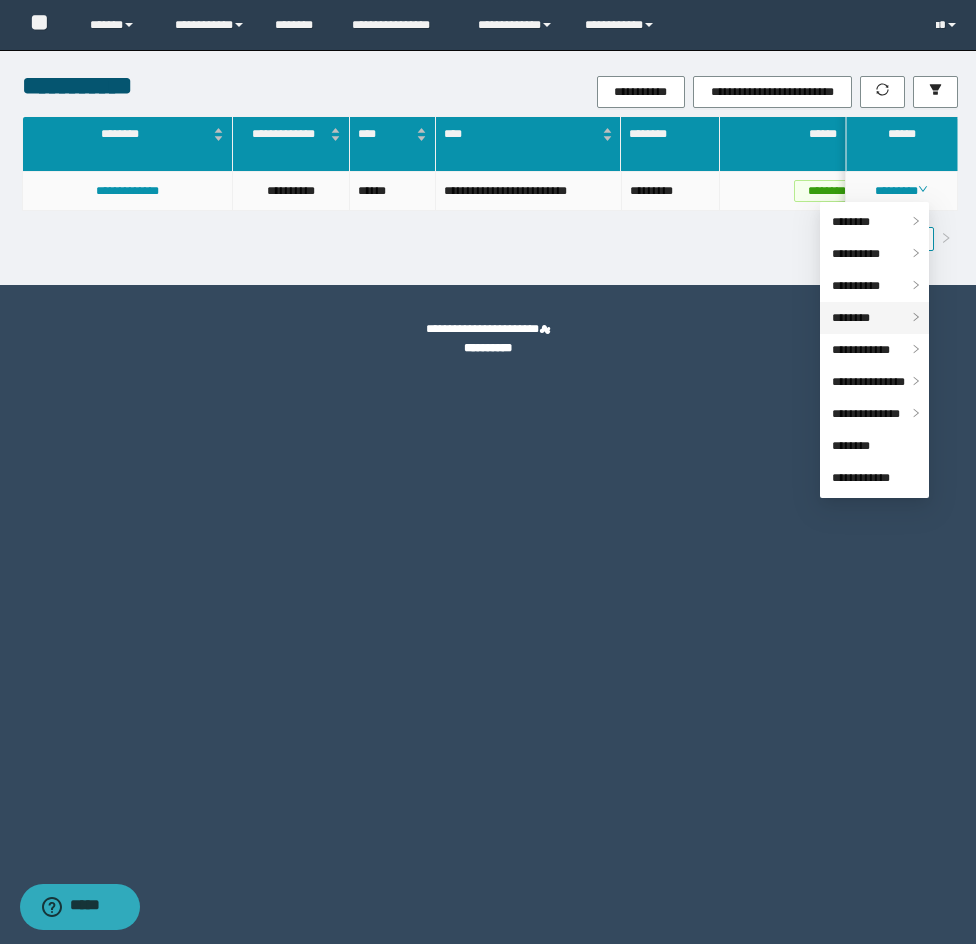 click on "********" at bounding box center (874, 318) 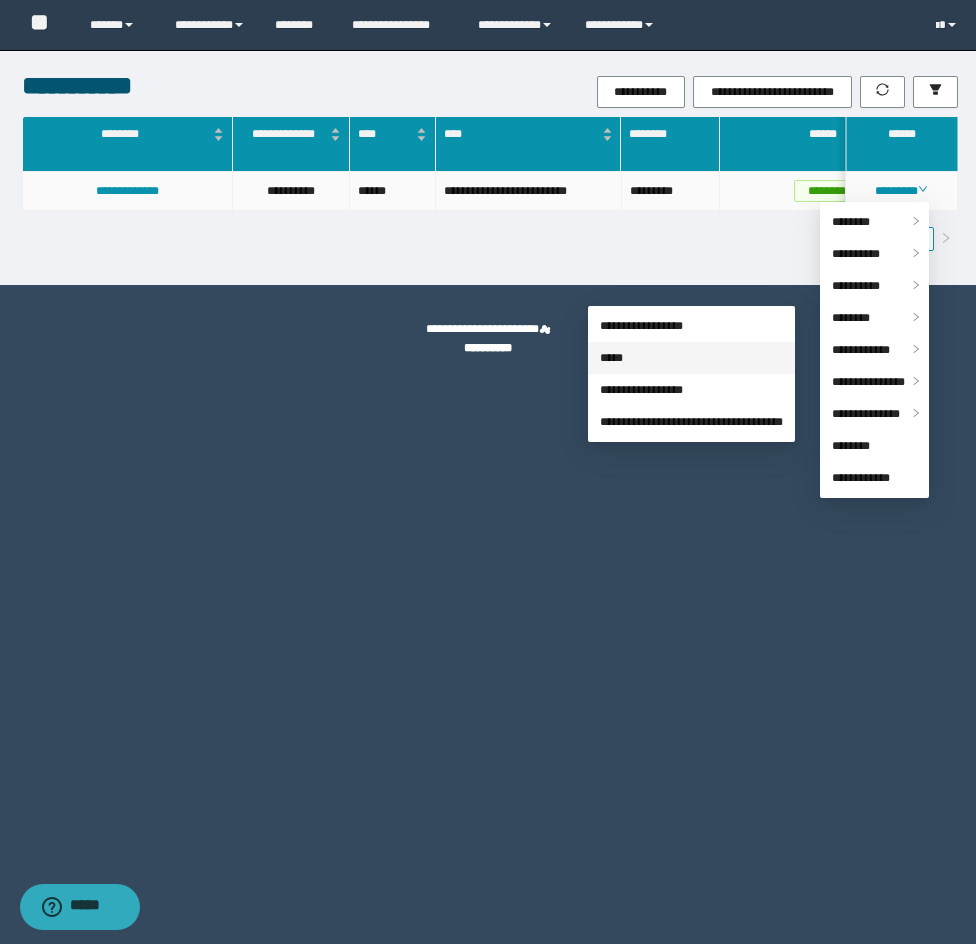 click on "*****" at bounding box center [611, 358] 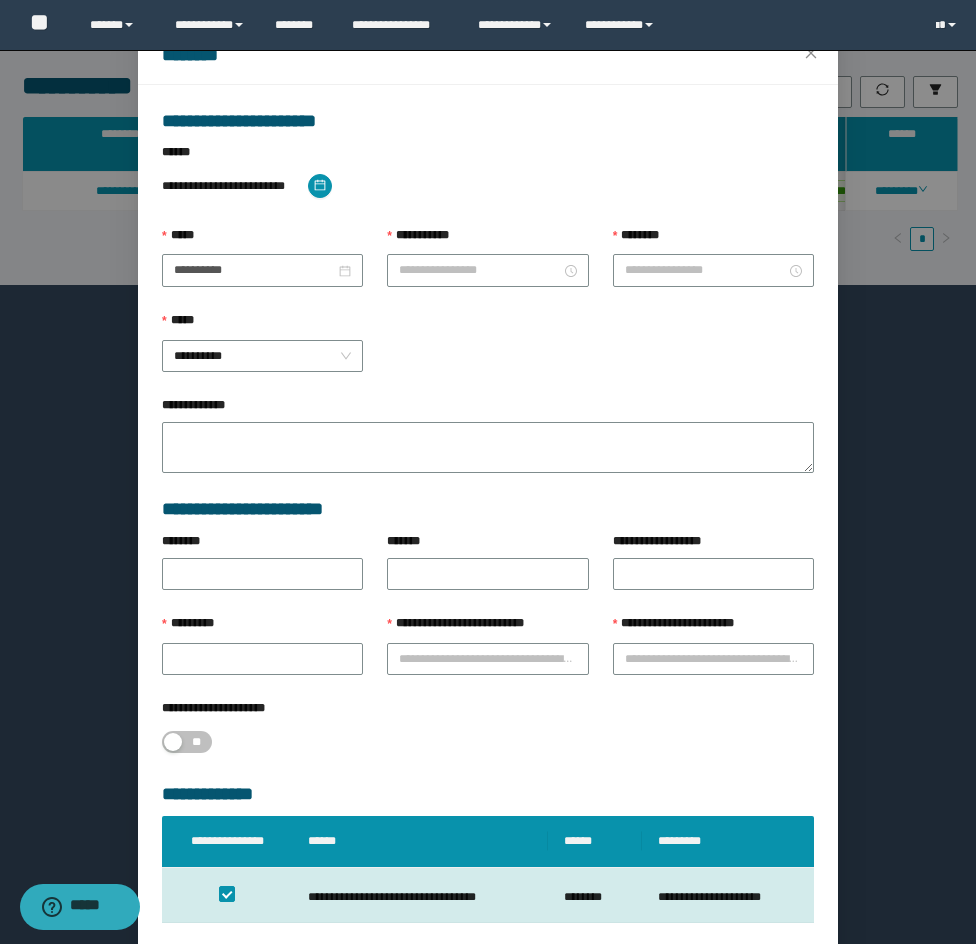 type on "**********" 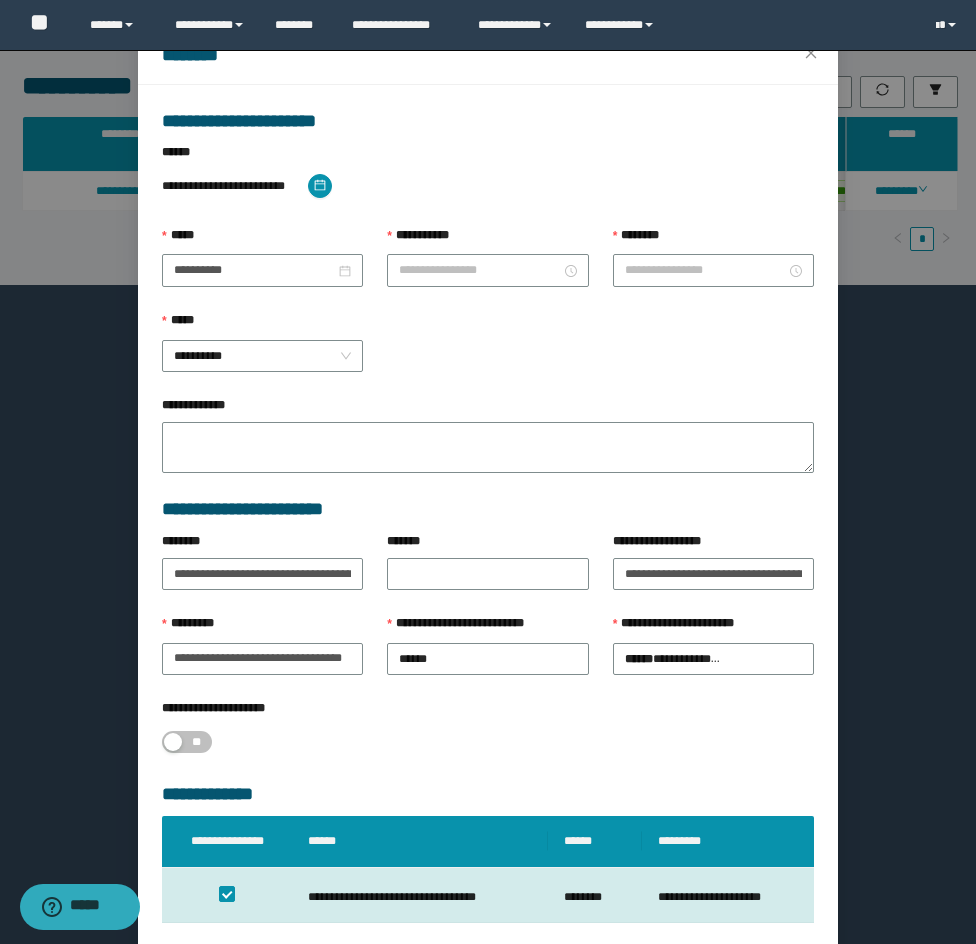 type on "*******" 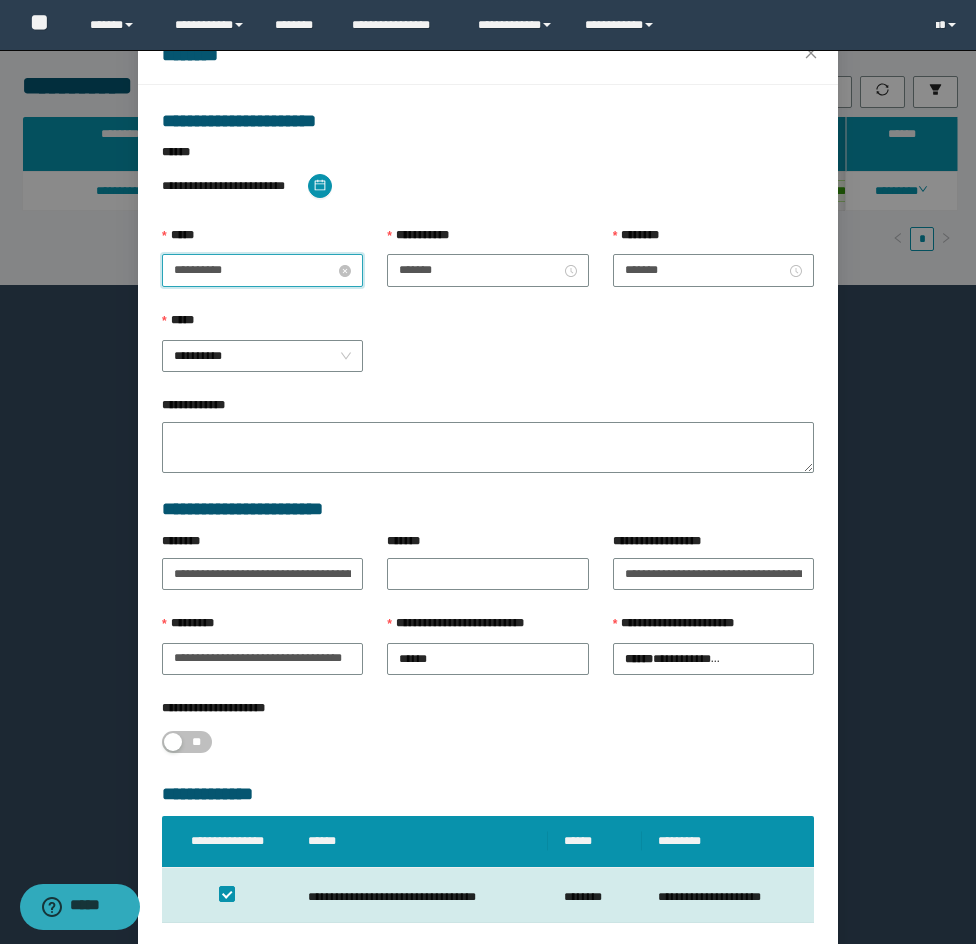 click on "**********" at bounding box center [254, 270] 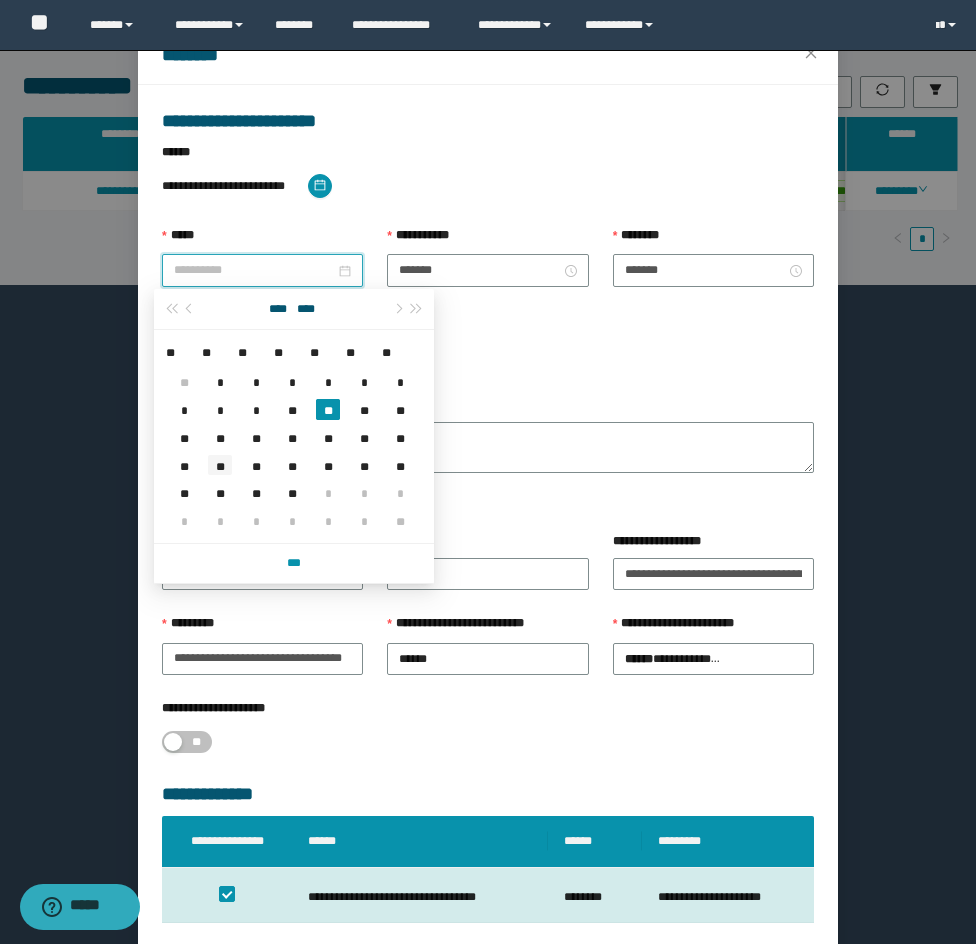 click on "**" at bounding box center [220, 465] 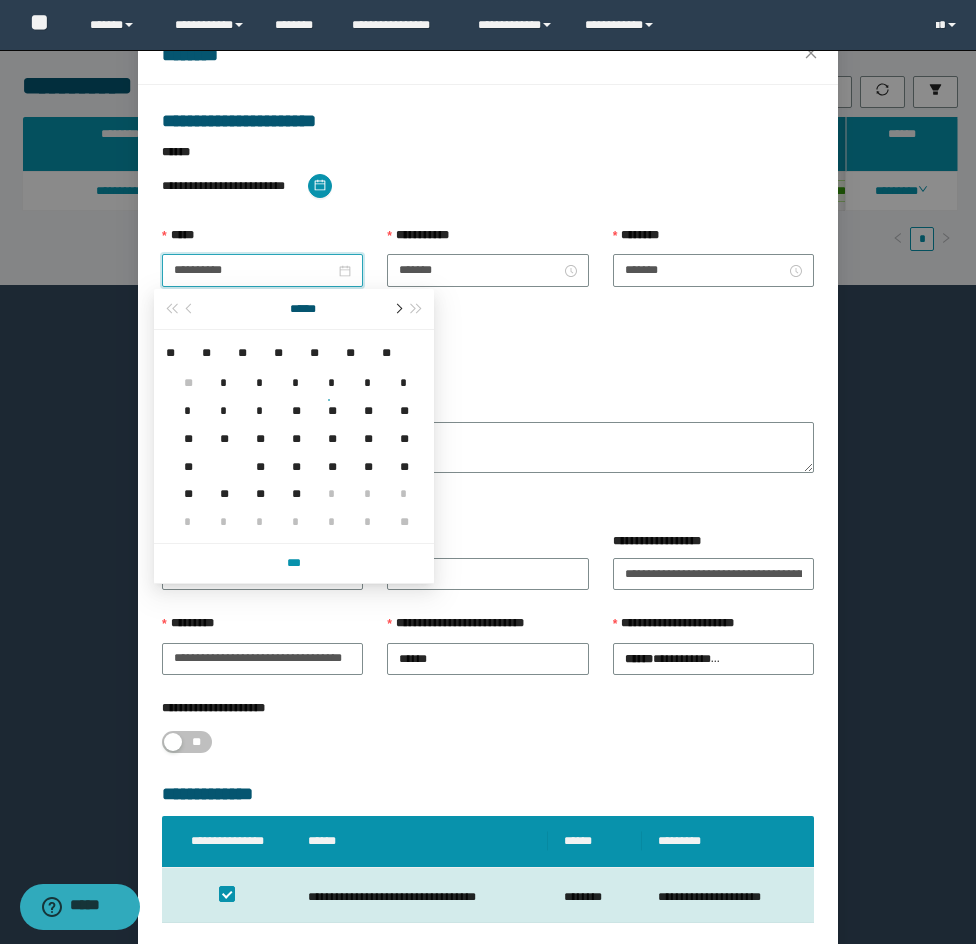 click at bounding box center [397, 309] 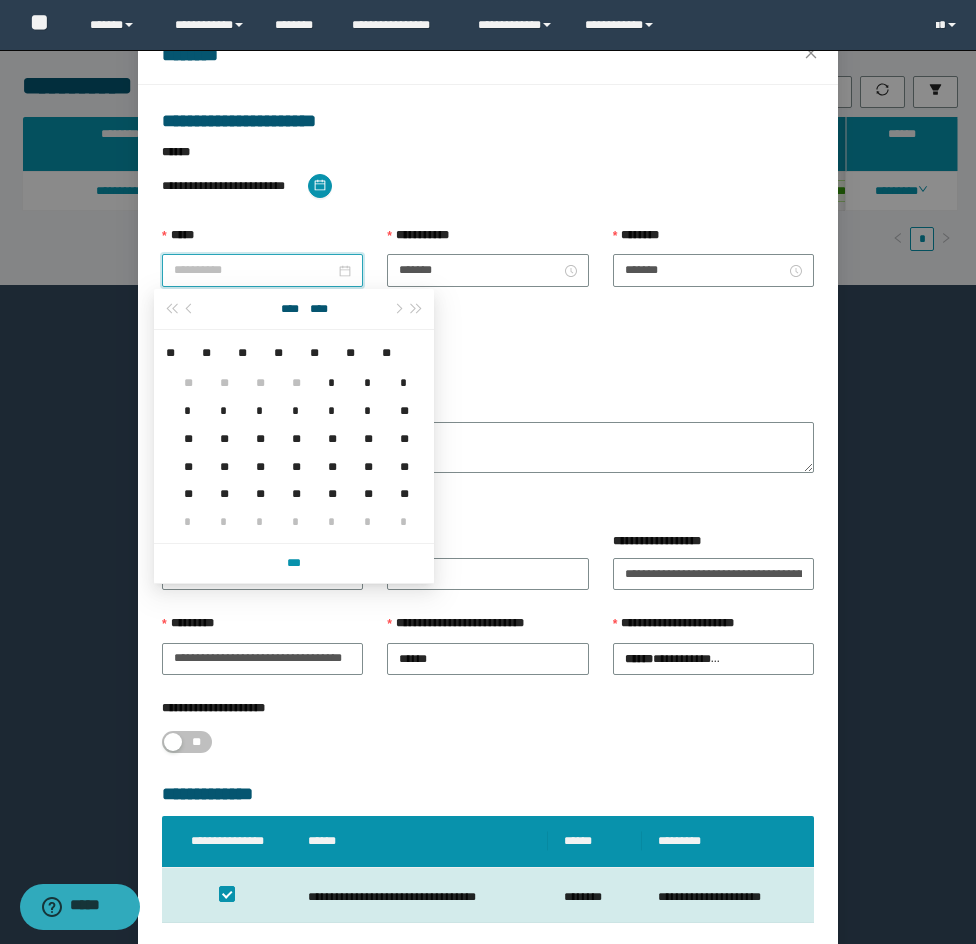 click on "**" at bounding box center [328, 455] 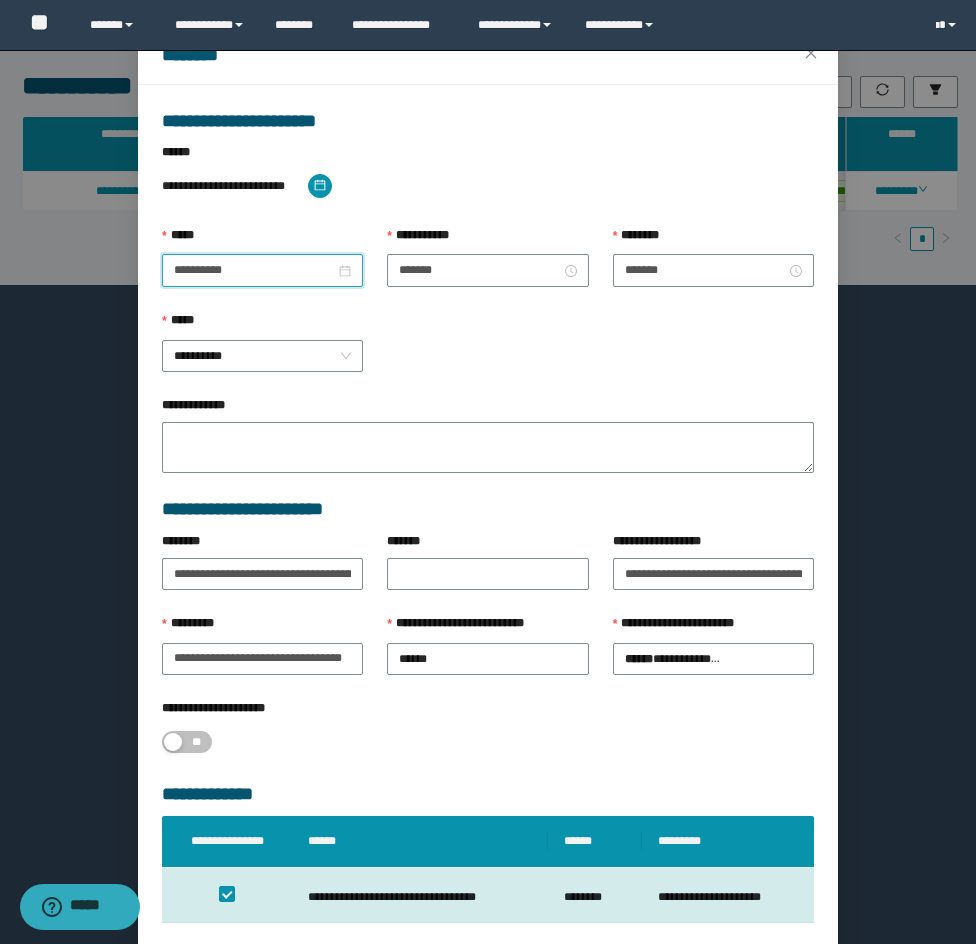 type on "**********" 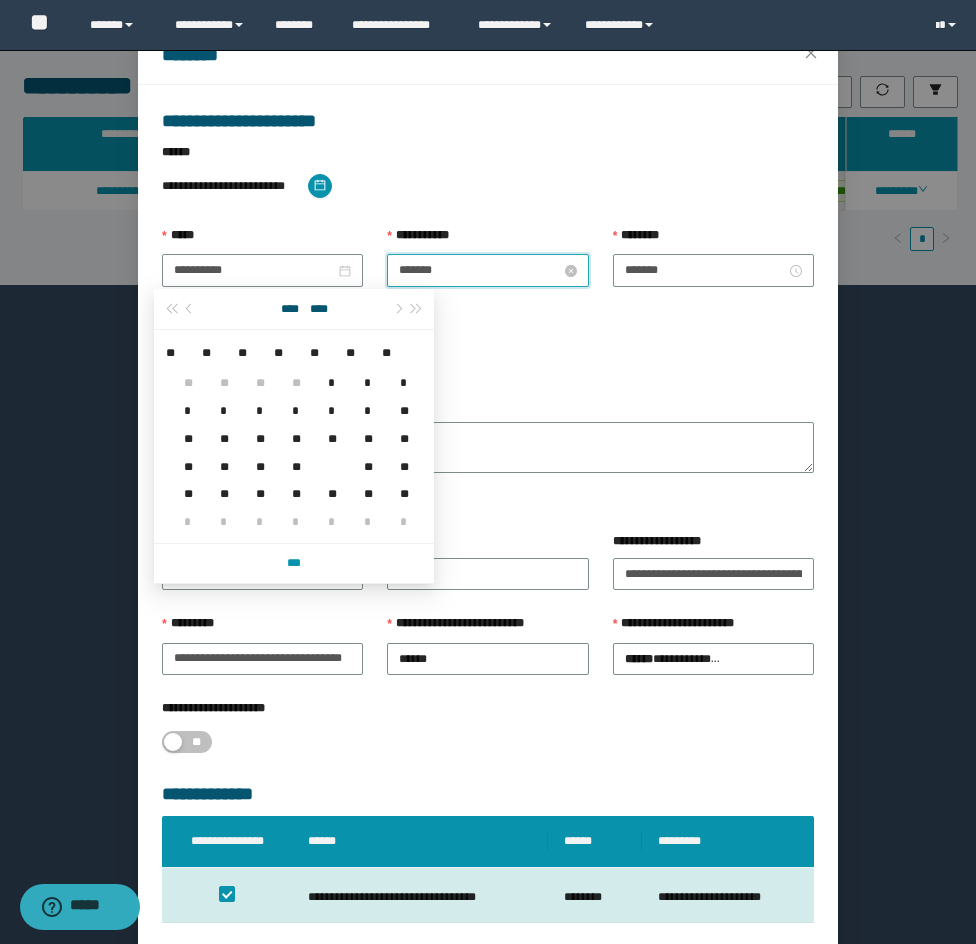 click on "*******" at bounding box center [479, 270] 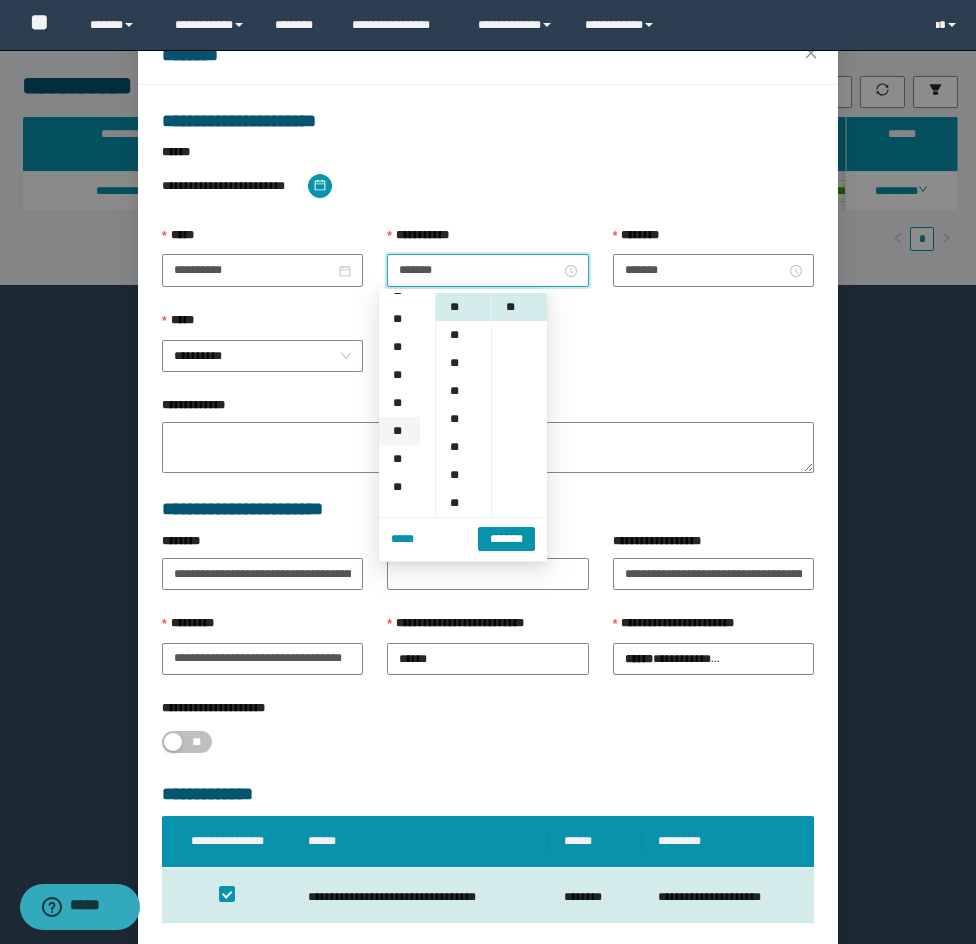 click on "**" at bounding box center [399, 431] 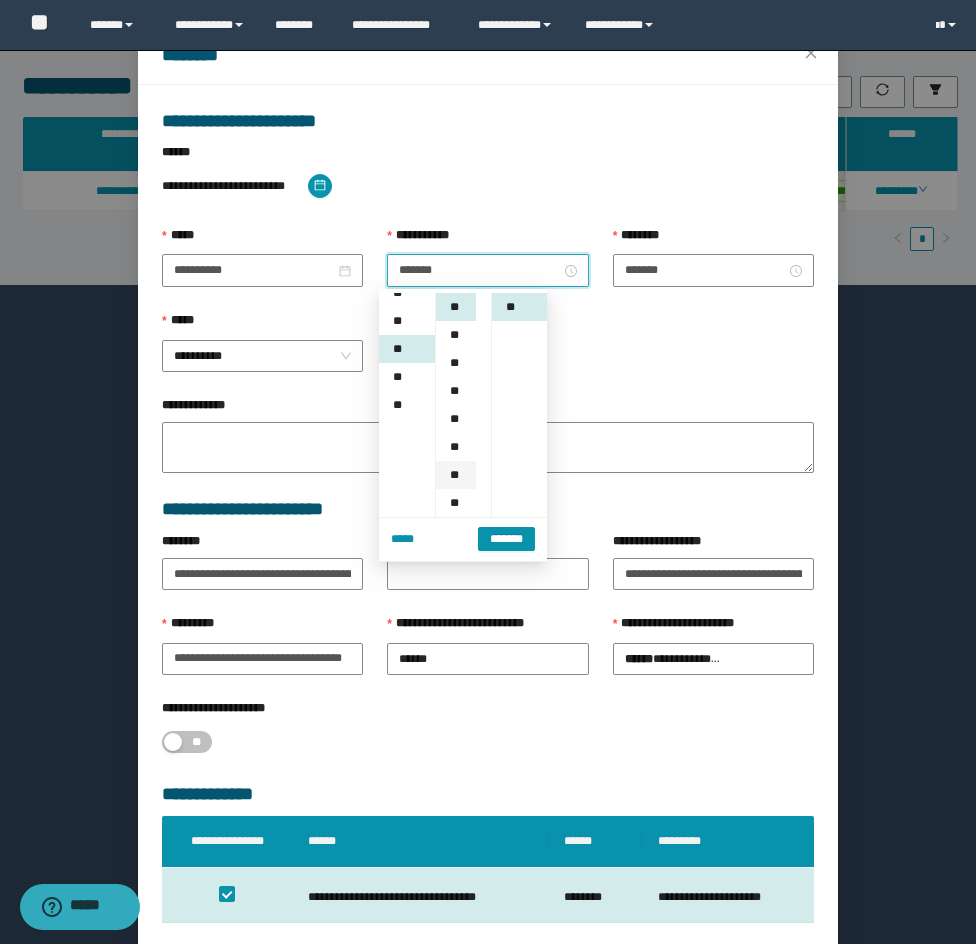 scroll, scrollTop: 252, scrollLeft: 0, axis: vertical 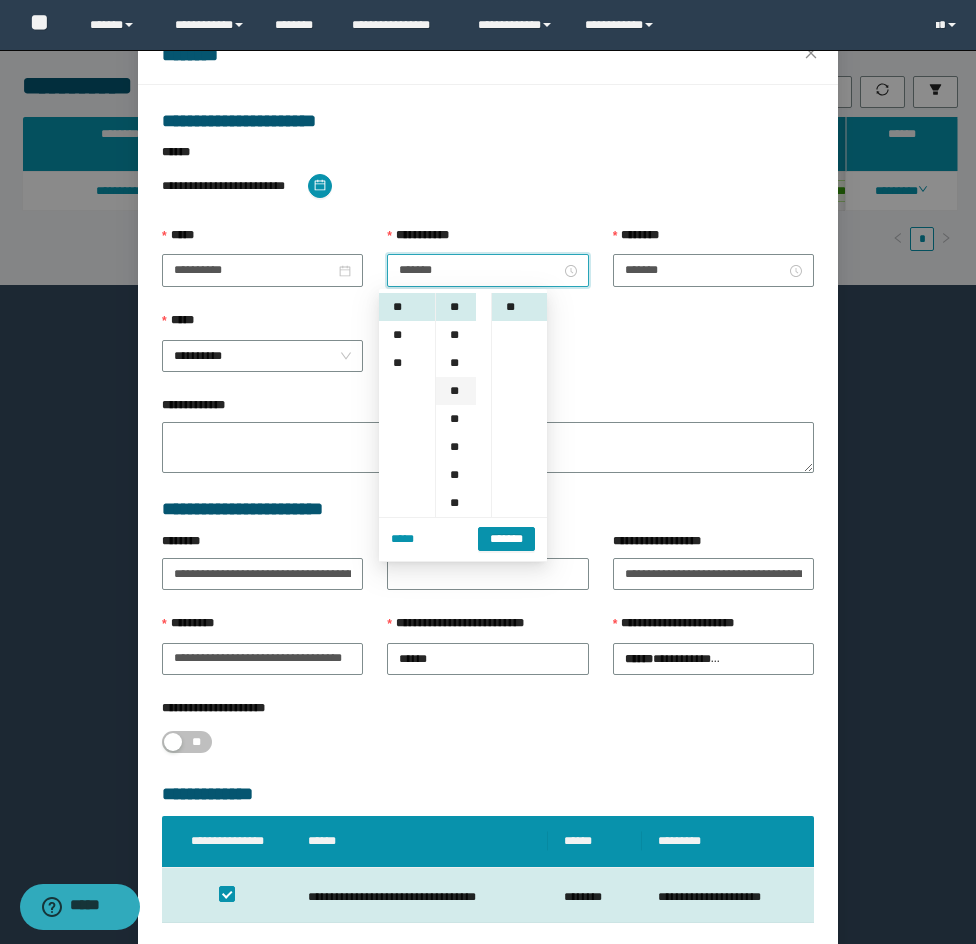 click on "**" at bounding box center (456, 391) 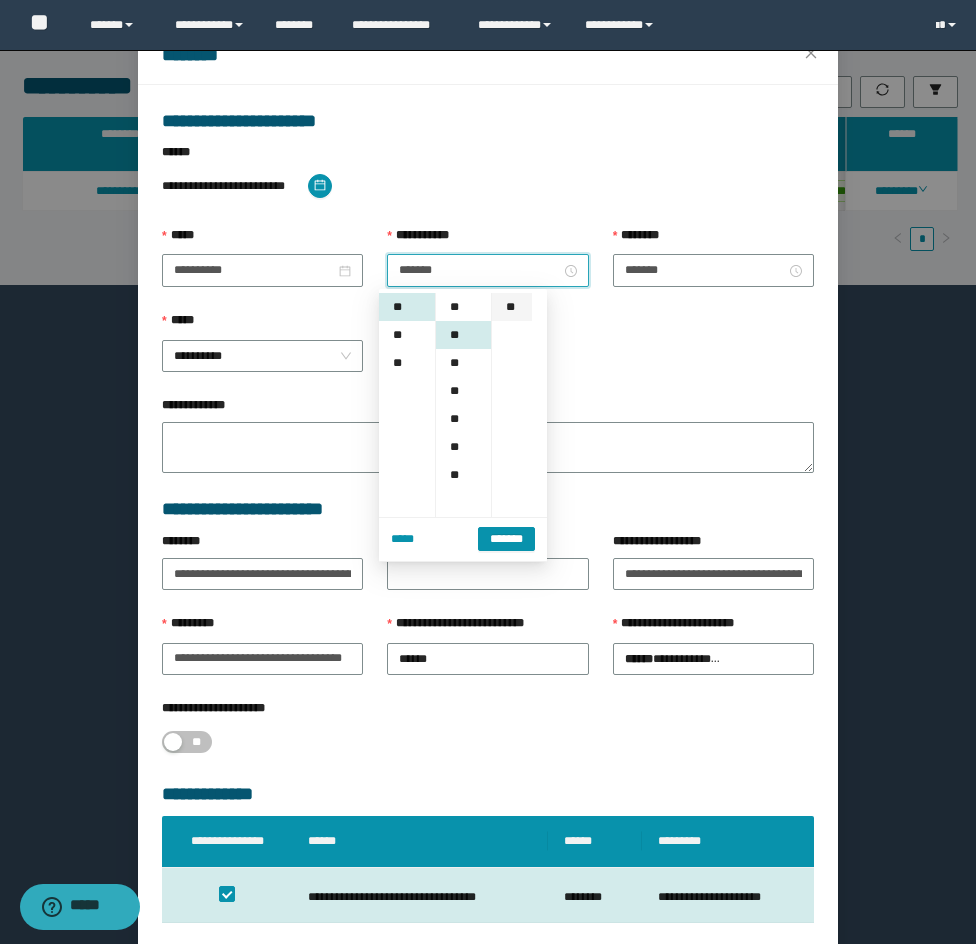 scroll, scrollTop: 168, scrollLeft: 0, axis: vertical 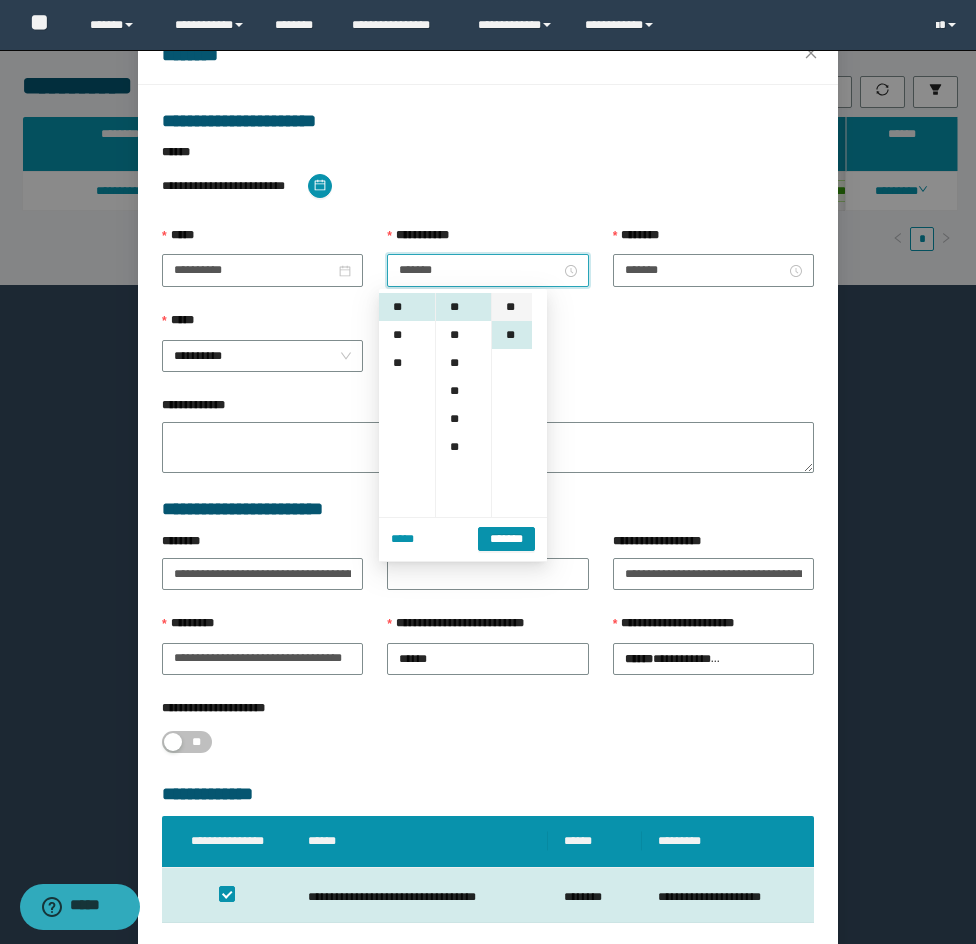 click on "**" at bounding box center [512, 307] 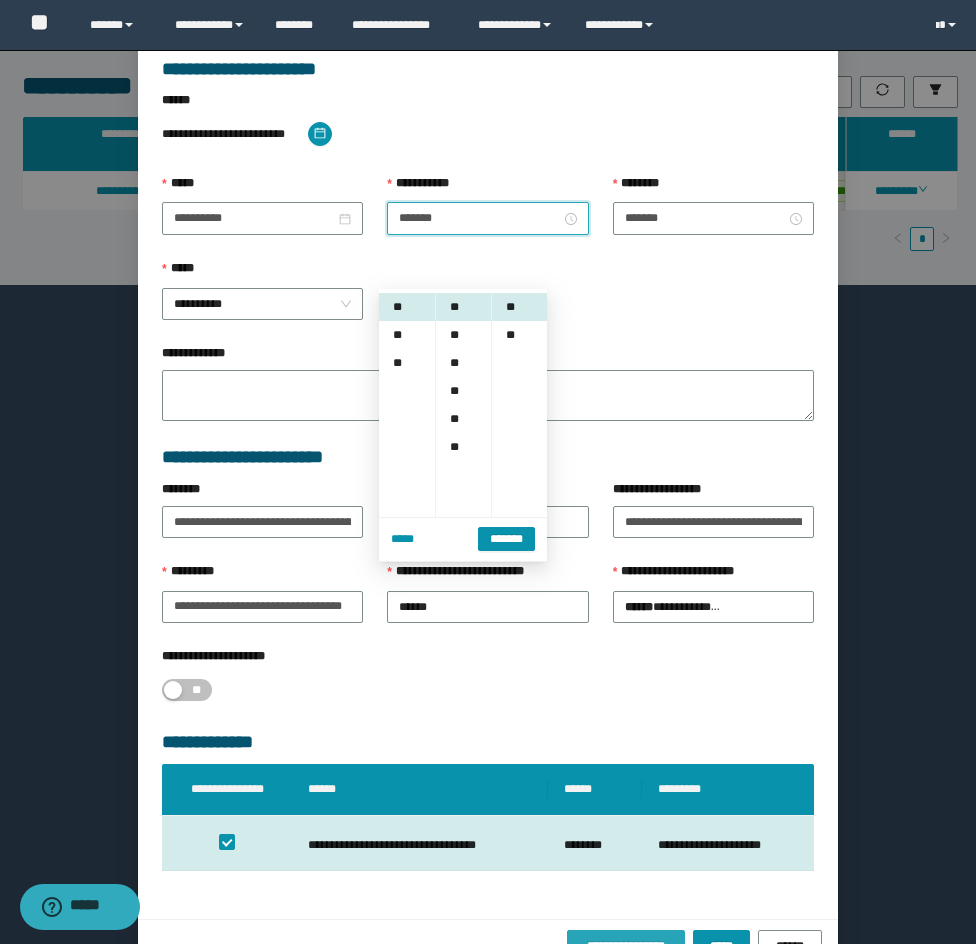 scroll, scrollTop: 173, scrollLeft: 0, axis: vertical 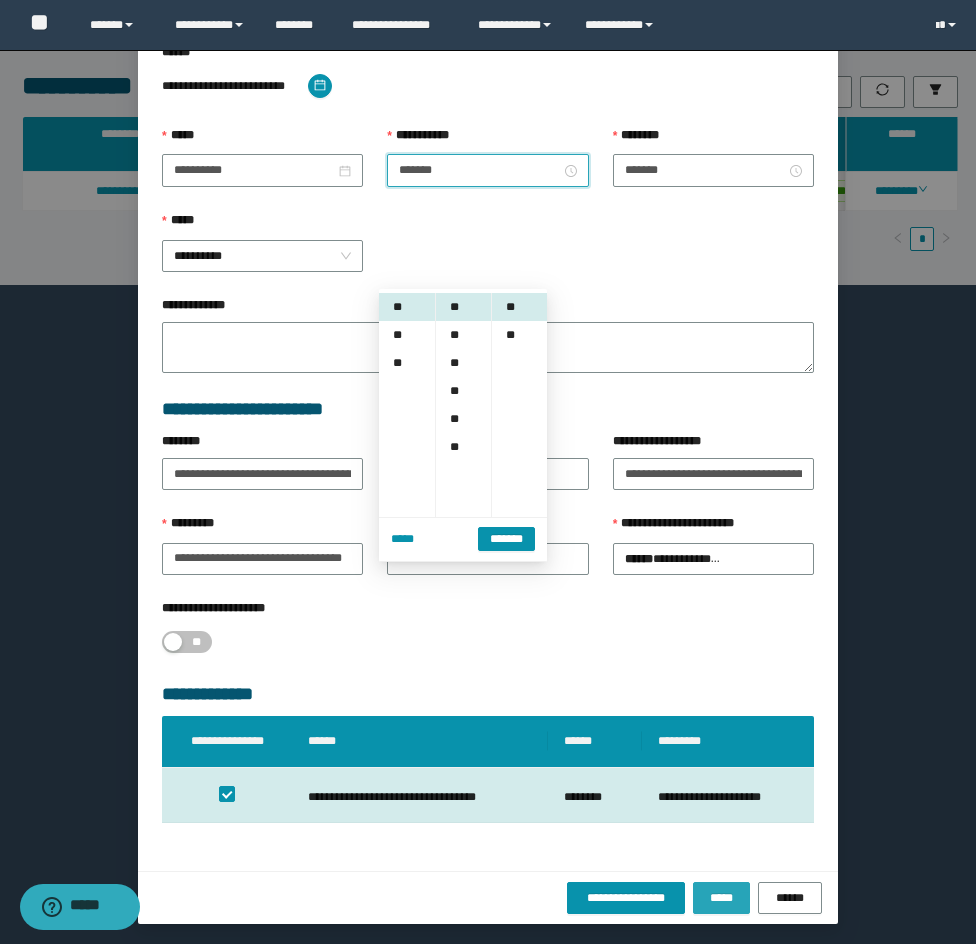 click on "*****" at bounding box center (721, 898) 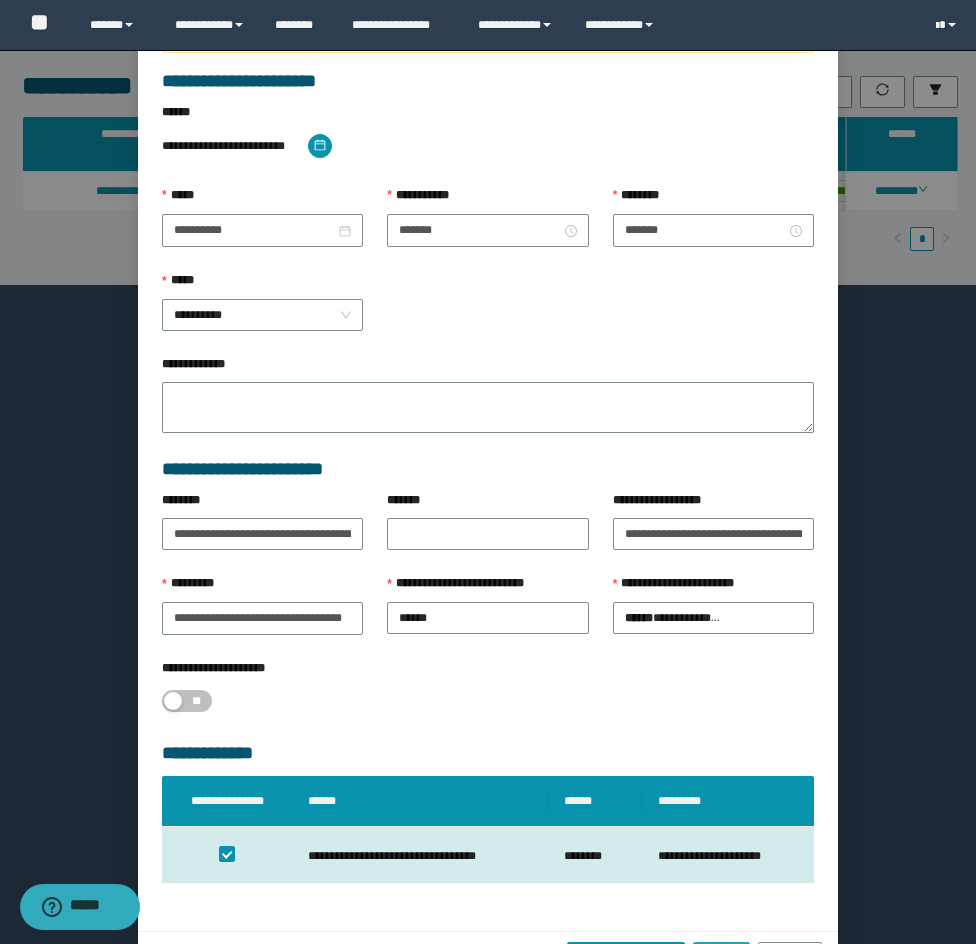 scroll, scrollTop: 26, scrollLeft: 0, axis: vertical 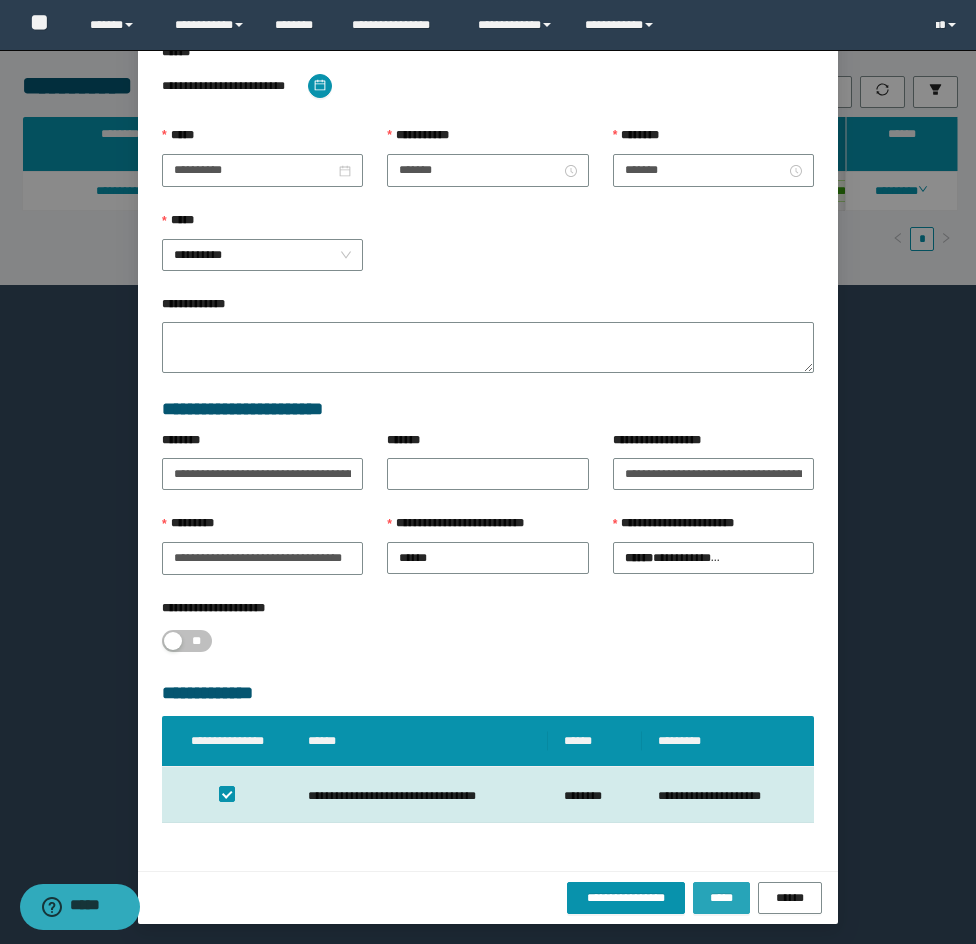 click on "*****" at bounding box center [721, 898] 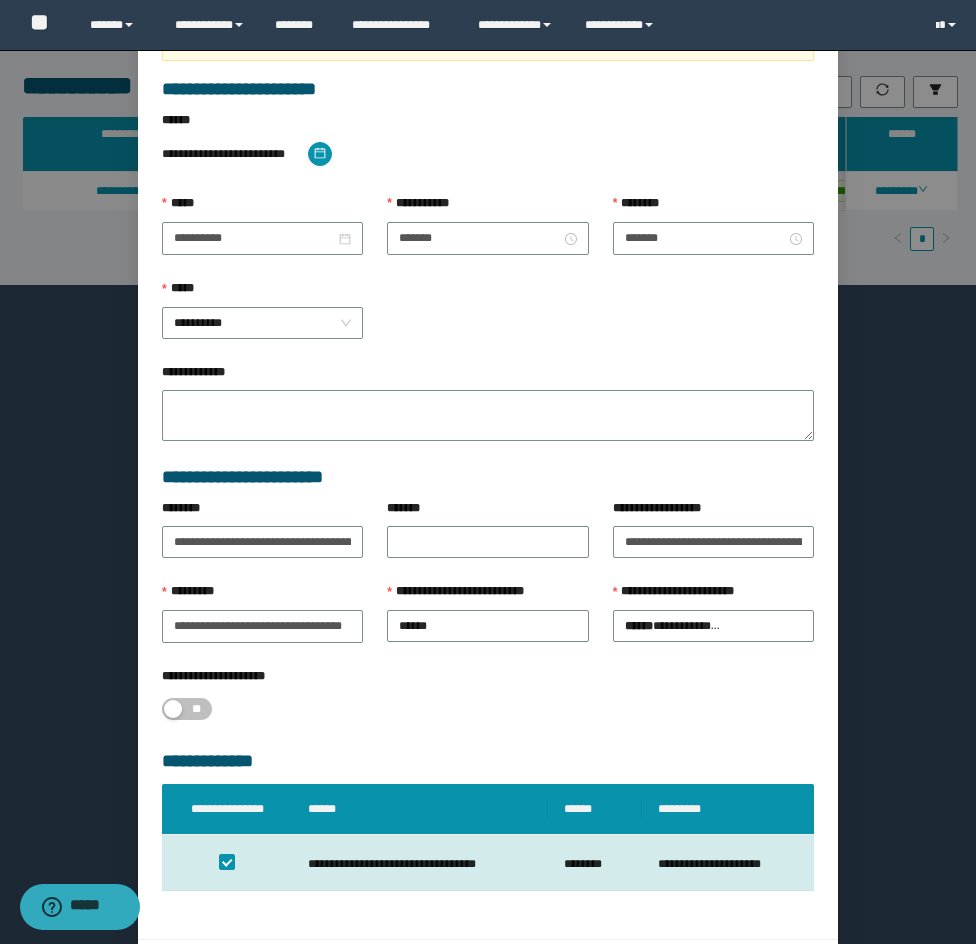scroll, scrollTop: 226, scrollLeft: 0, axis: vertical 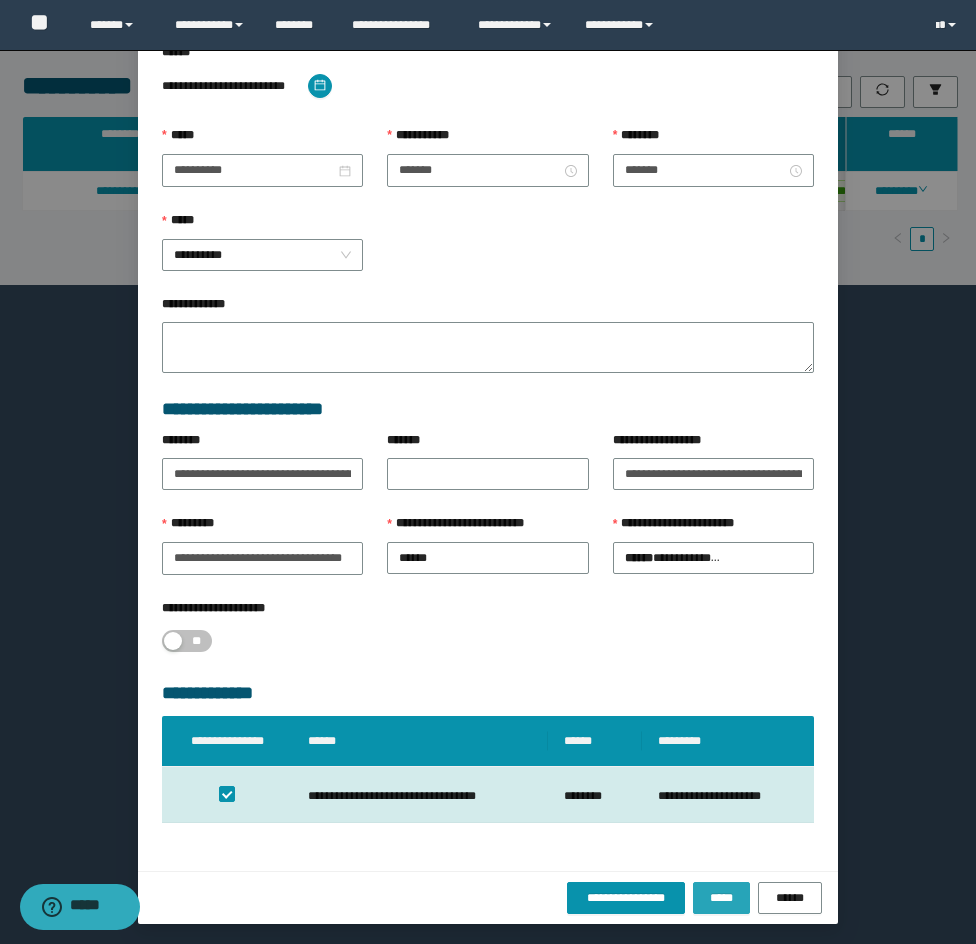 click on "*****" at bounding box center (721, 898) 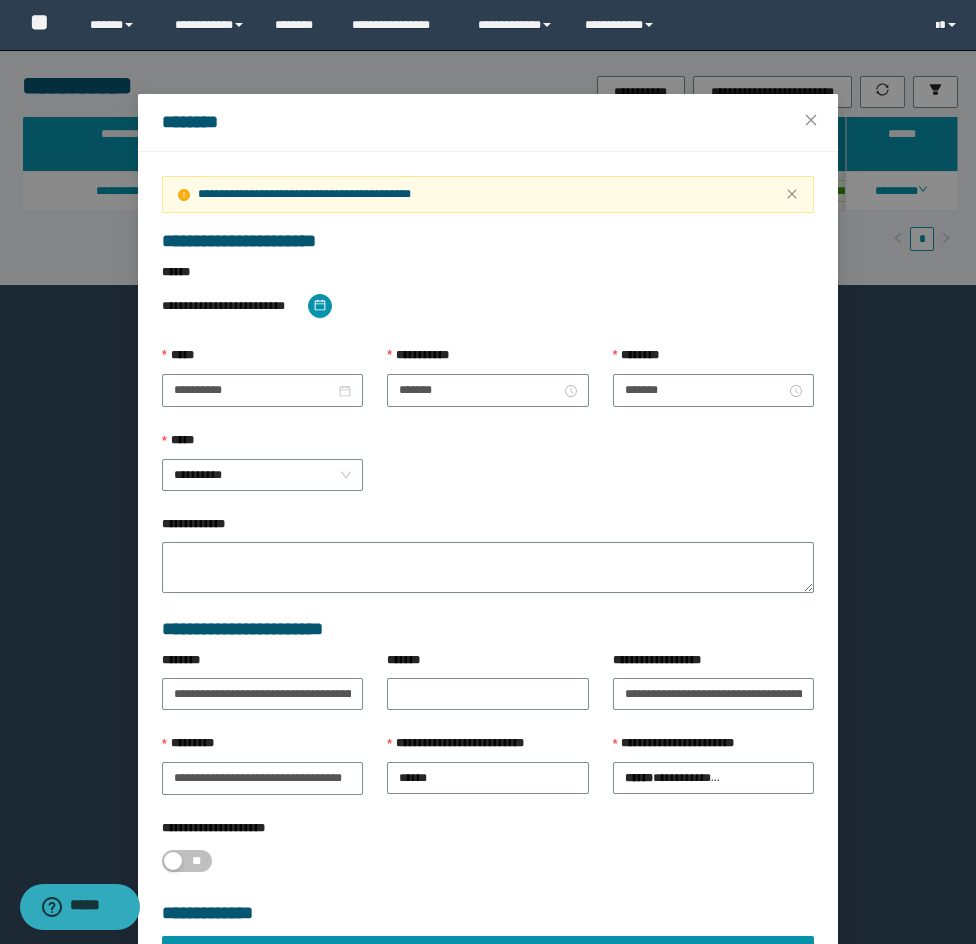 scroll, scrollTop: 0, scrollLeft: 0, axis: both 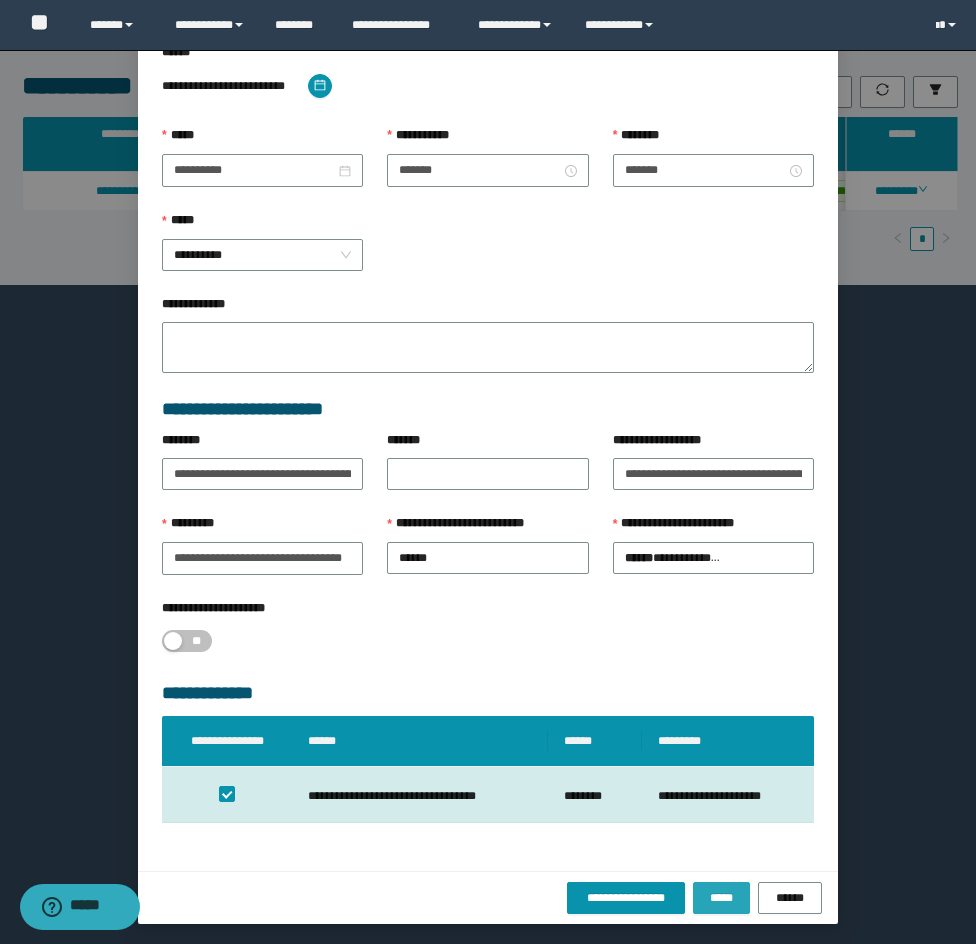 click on "*****" at bounding box center [721, 898] 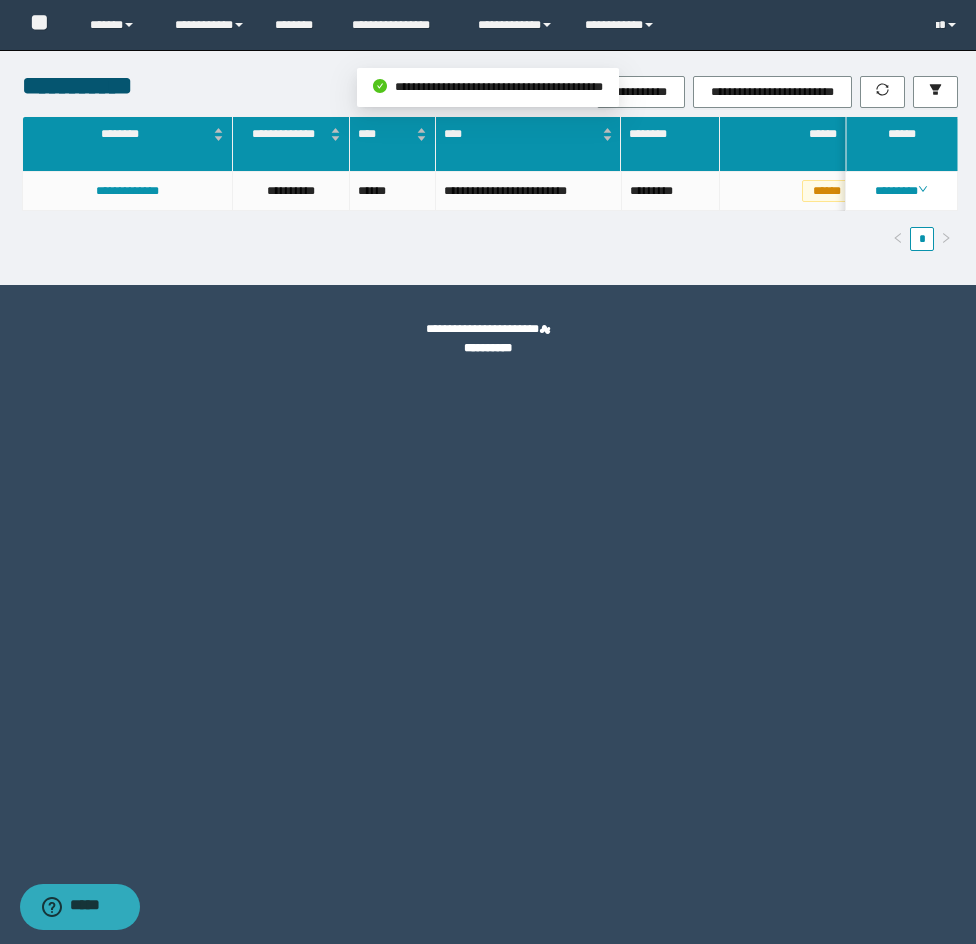 scroll, scrollTop: 126, scrollLeft: 0, axis: vertical 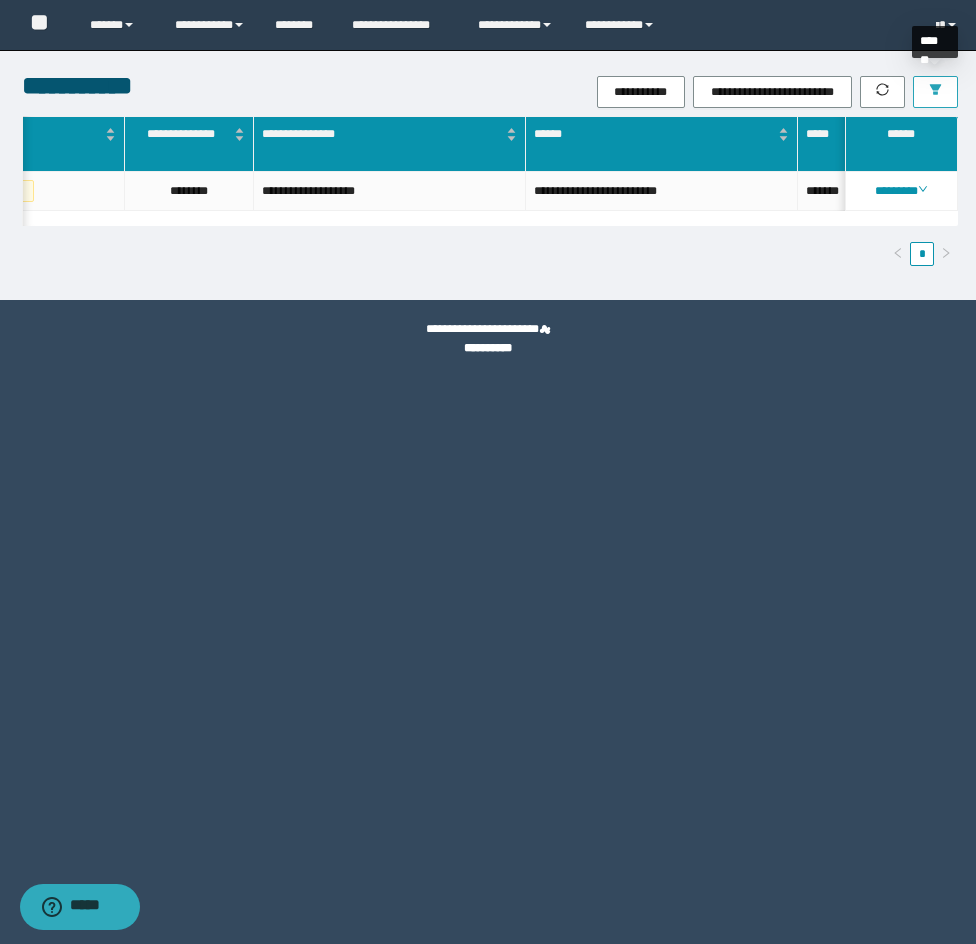 click at bounding box center [935, 92] 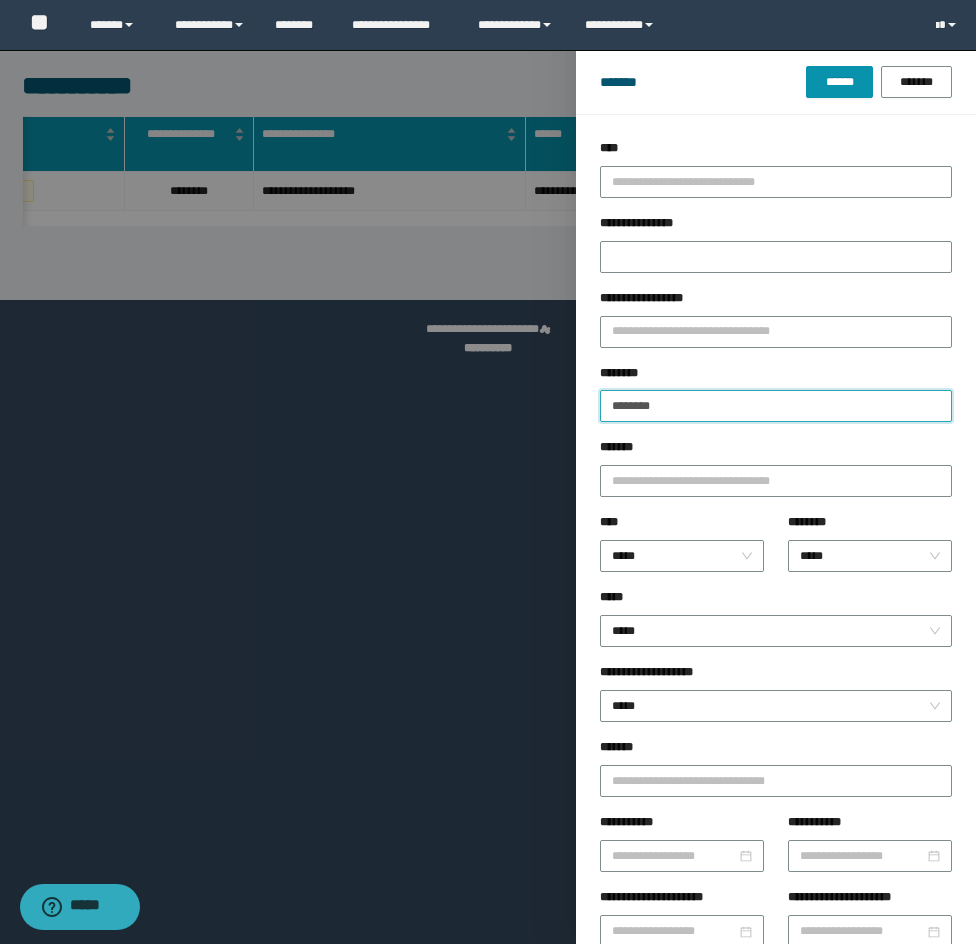 drag, startPoint x: 674, startPoint y: 407, endPoint x: 473, endPoint y: 369, distance: 204.5605 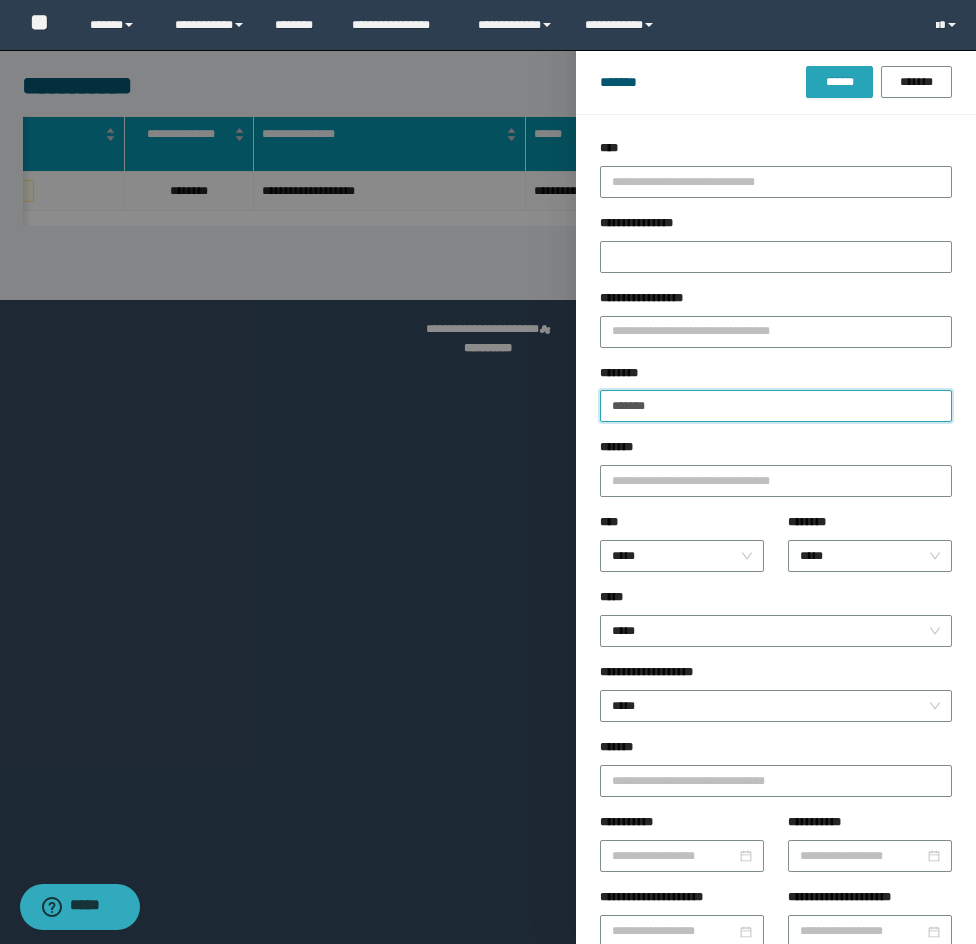 type on "*******" 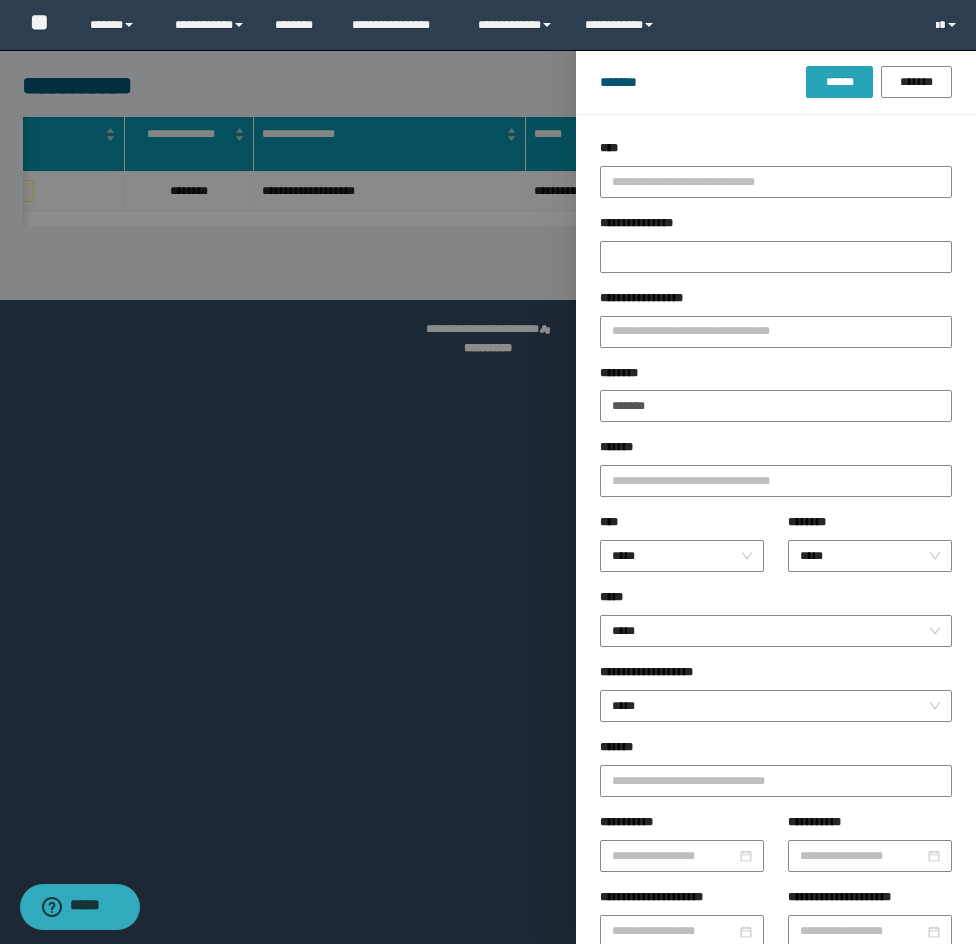 click on "******" at bounding box center [839, 82] 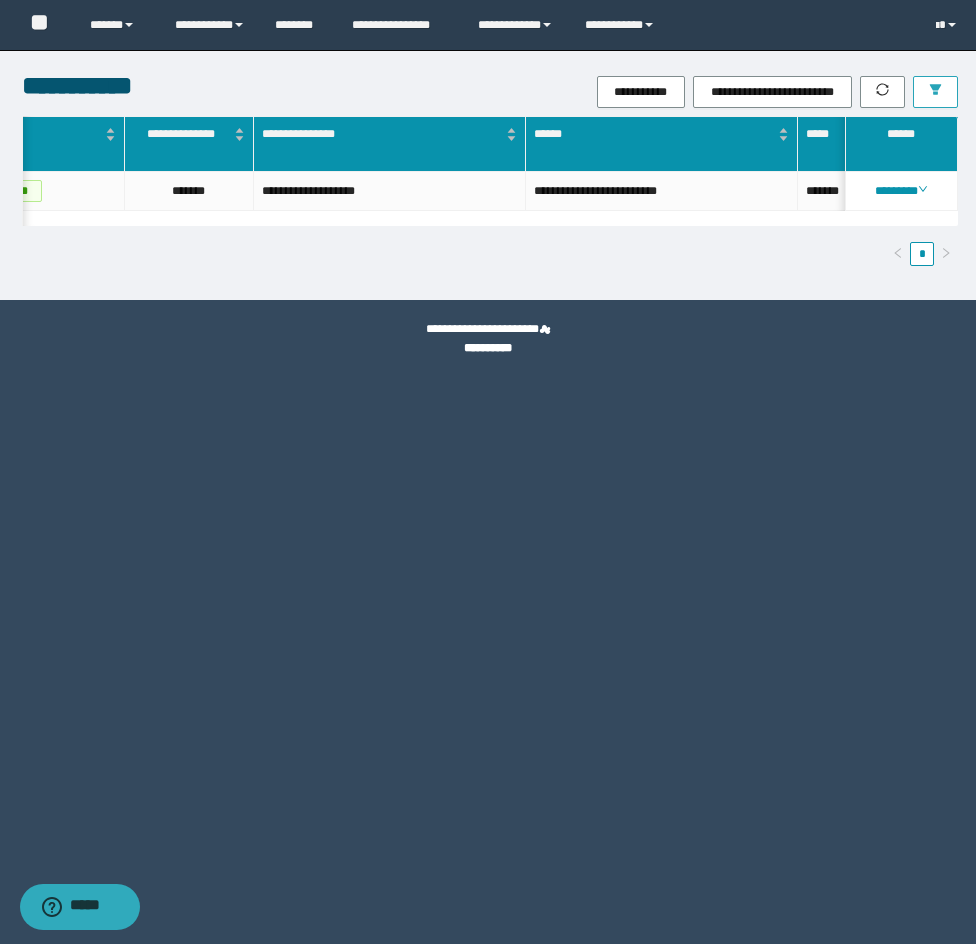 scroll, scrollTop: 0, scrollLeft: 462, axis: horizontal 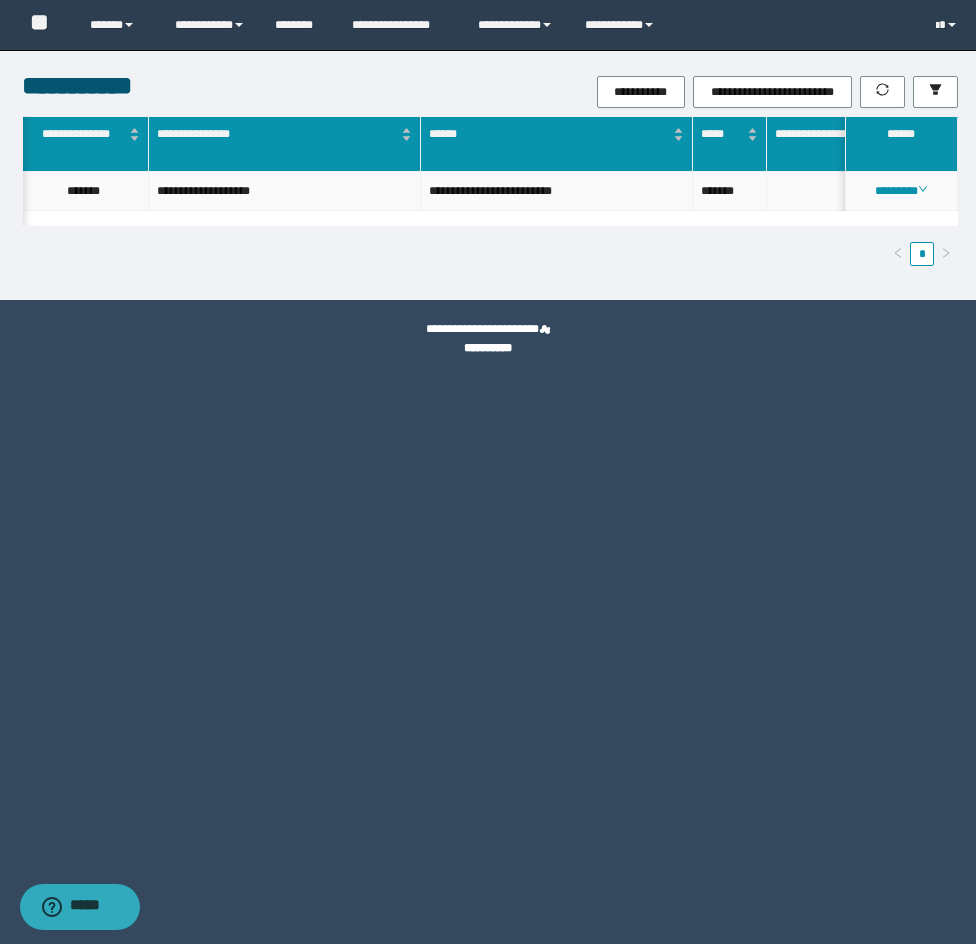 click on "**********" at bounding box center (285, 191) 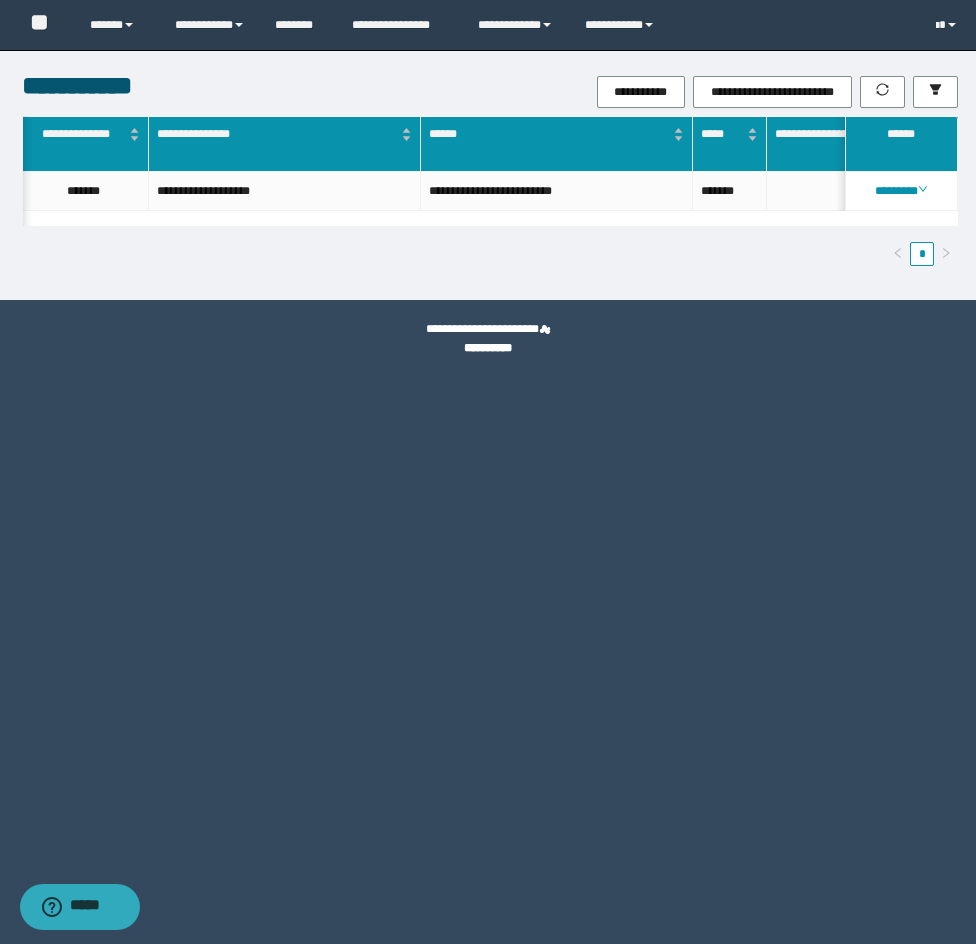scroll, scrollTop: 0, scrollLeft: 105, axis: horizontal 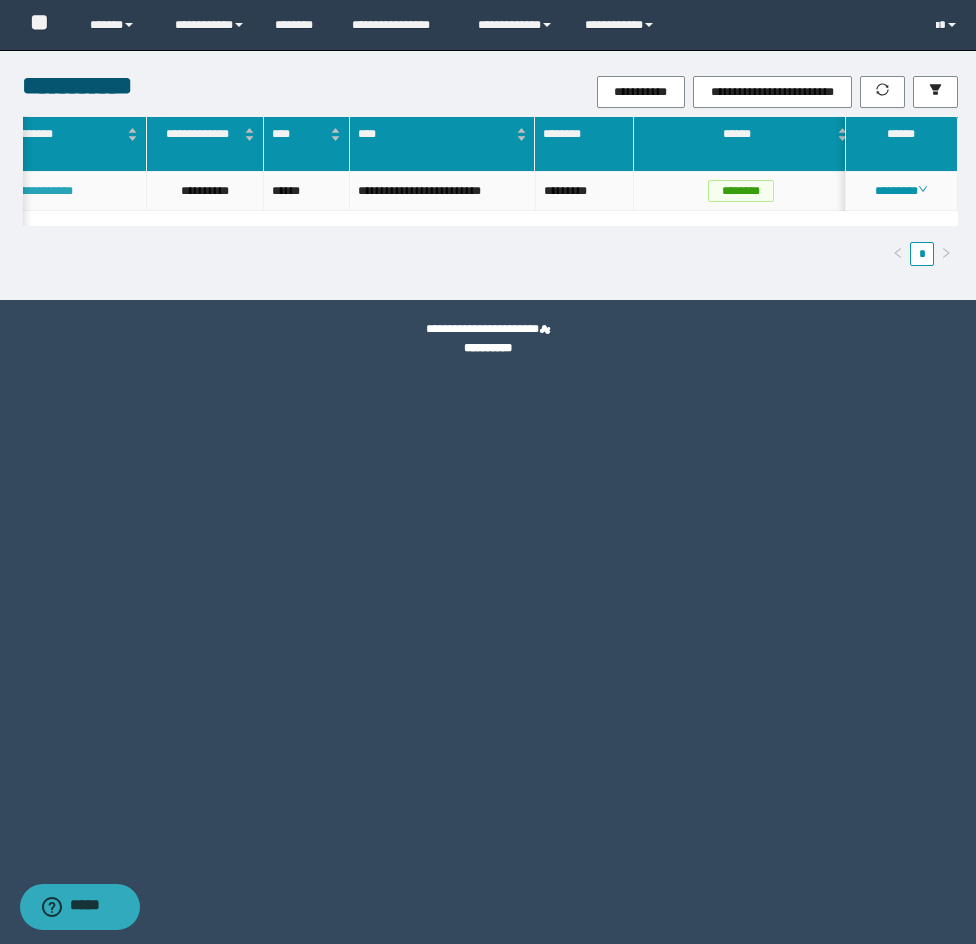 click on "**********" at bounding box center (41, 191) 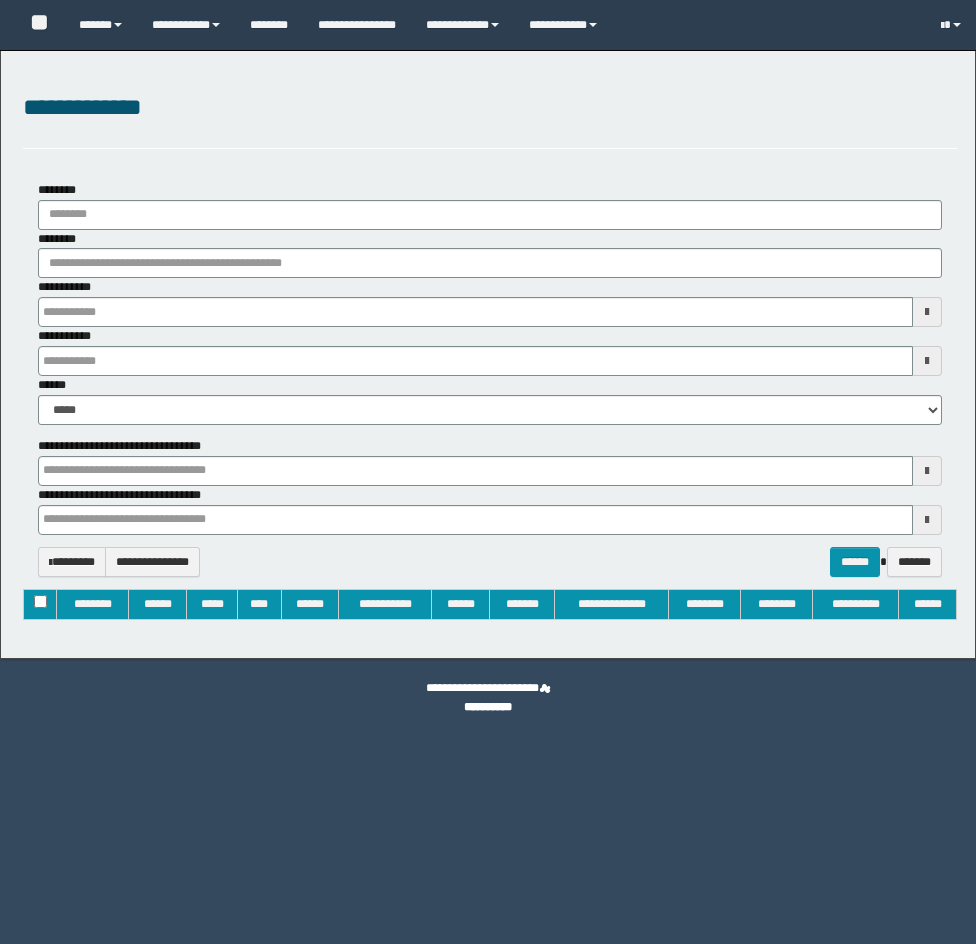 type on "**********" 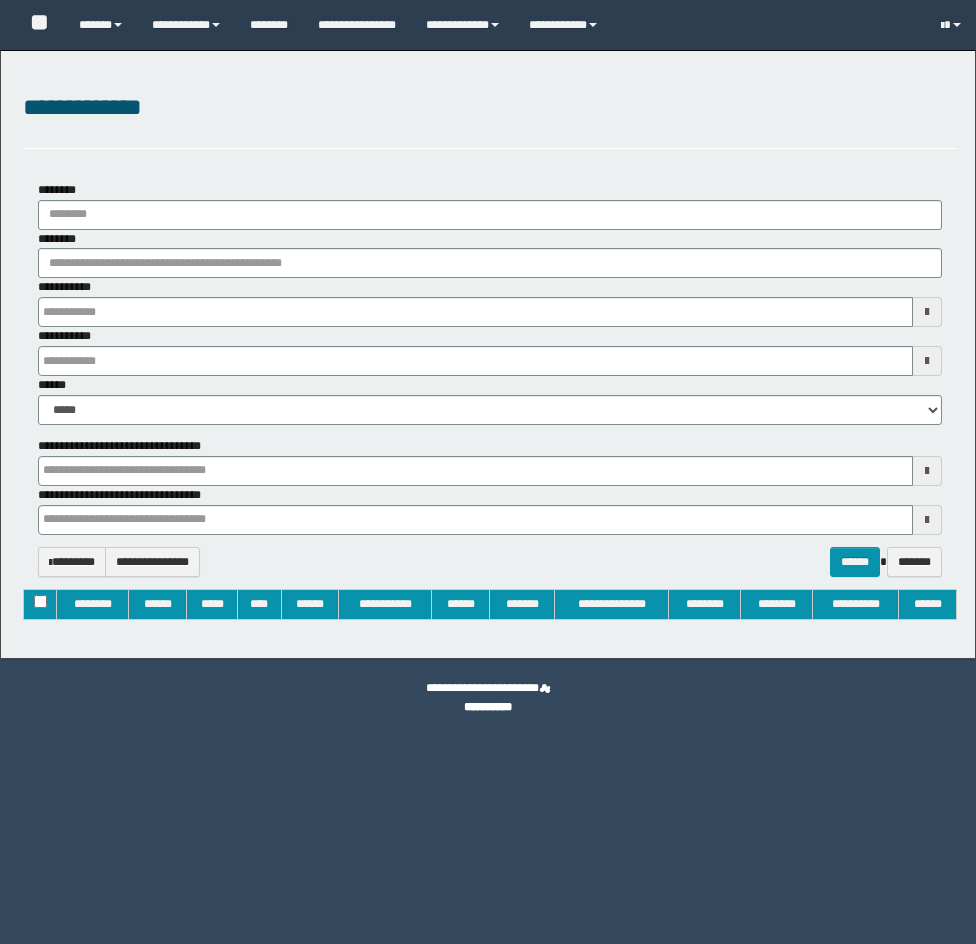 type on "**********" 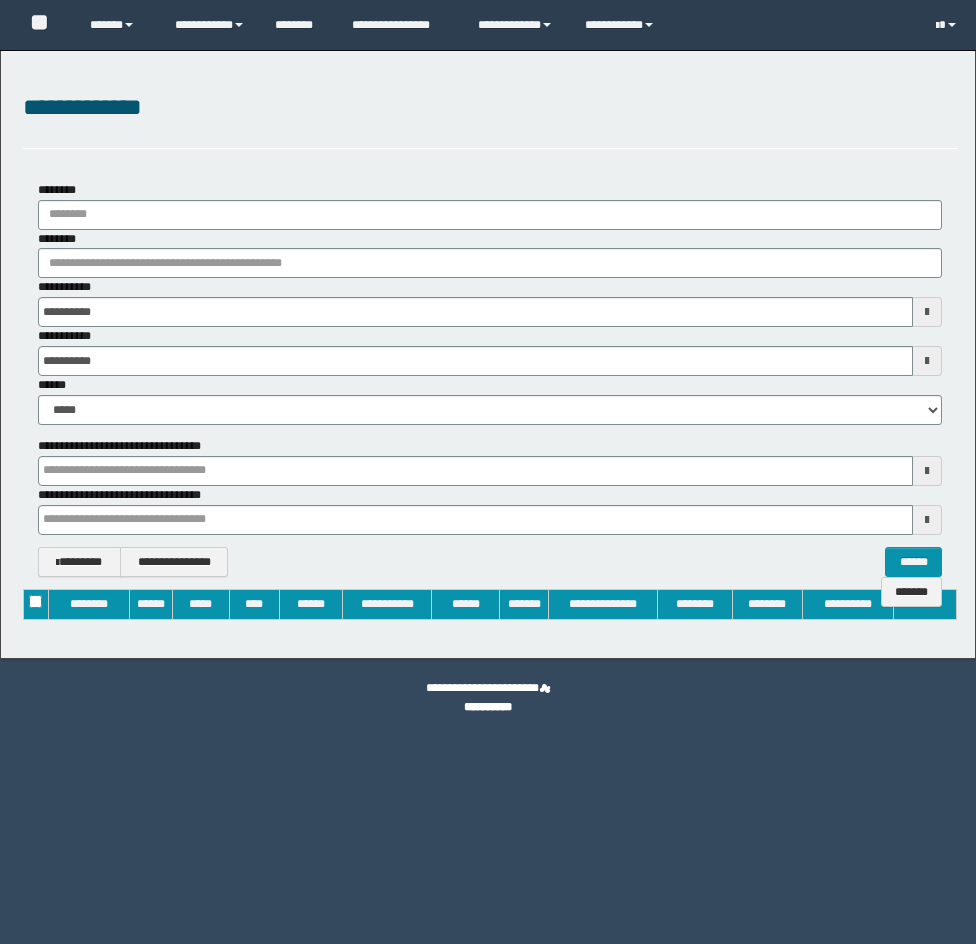 scroll, scrollTop: 0, scrollLeft: 0, axis: both 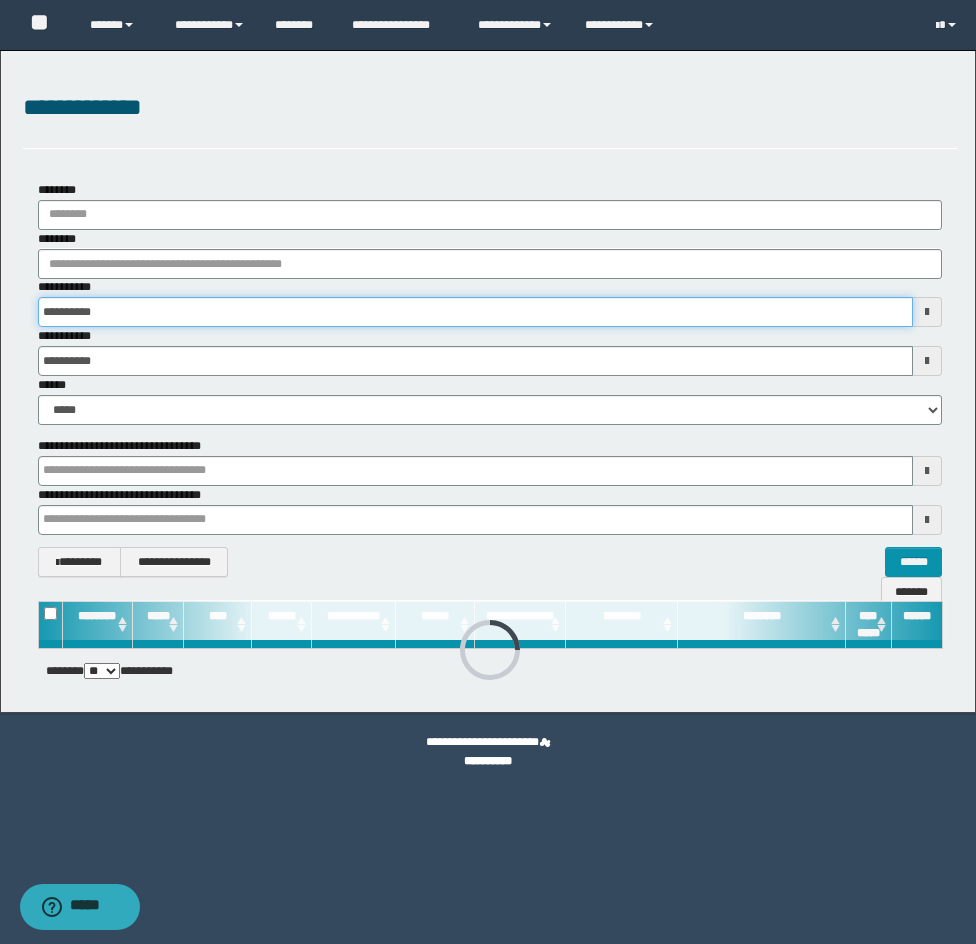 click on "**********" at bounding box center (475, 312) 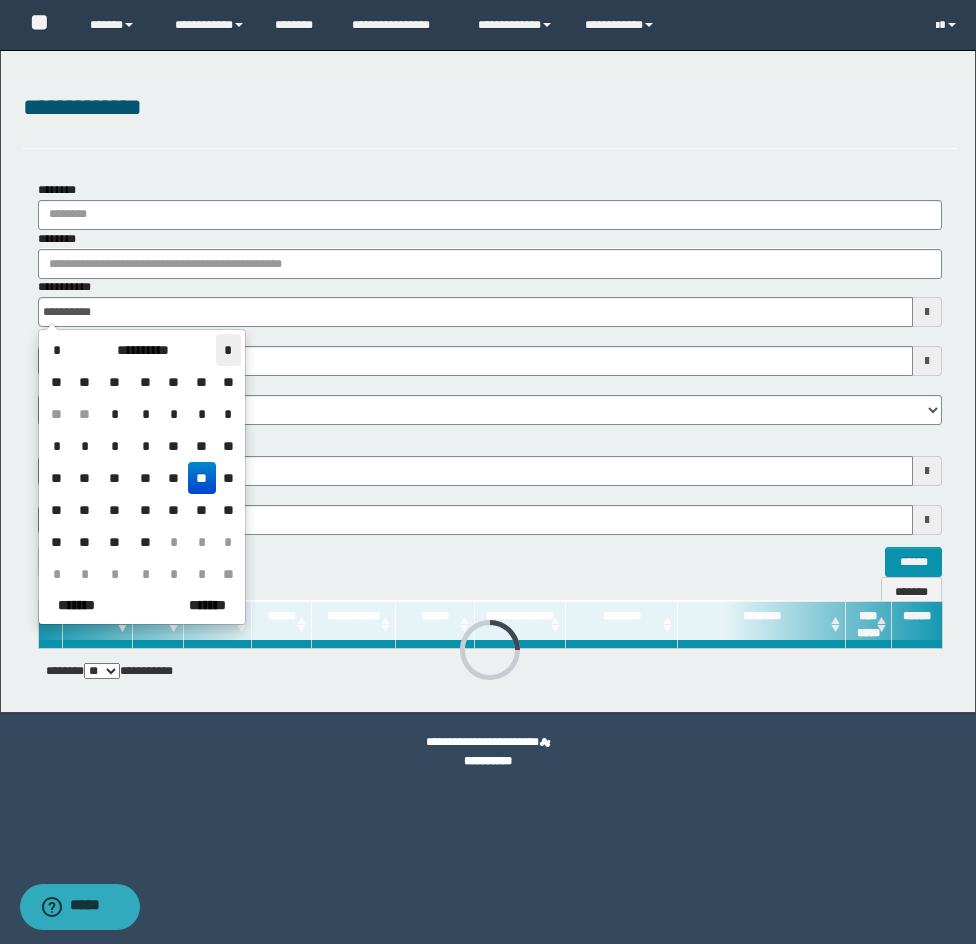 click on "*" at bounding box center (228, 350) 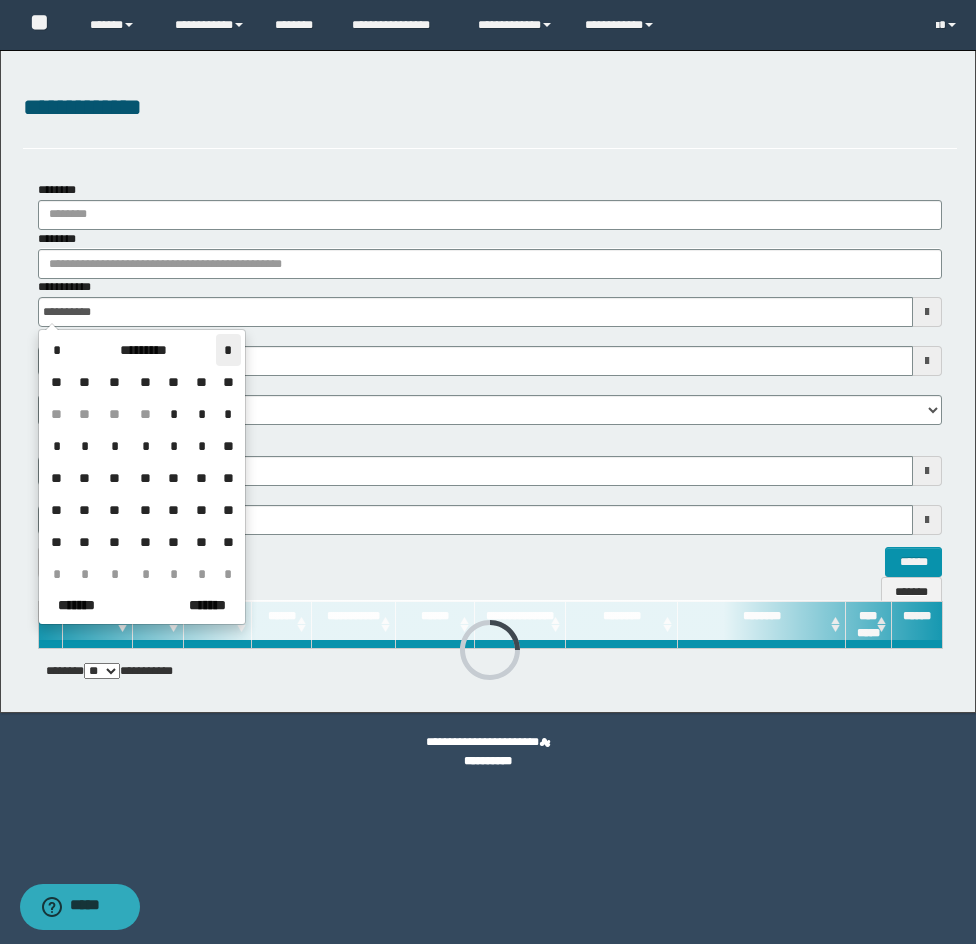 click on "*" at bounding box center (228, 350) 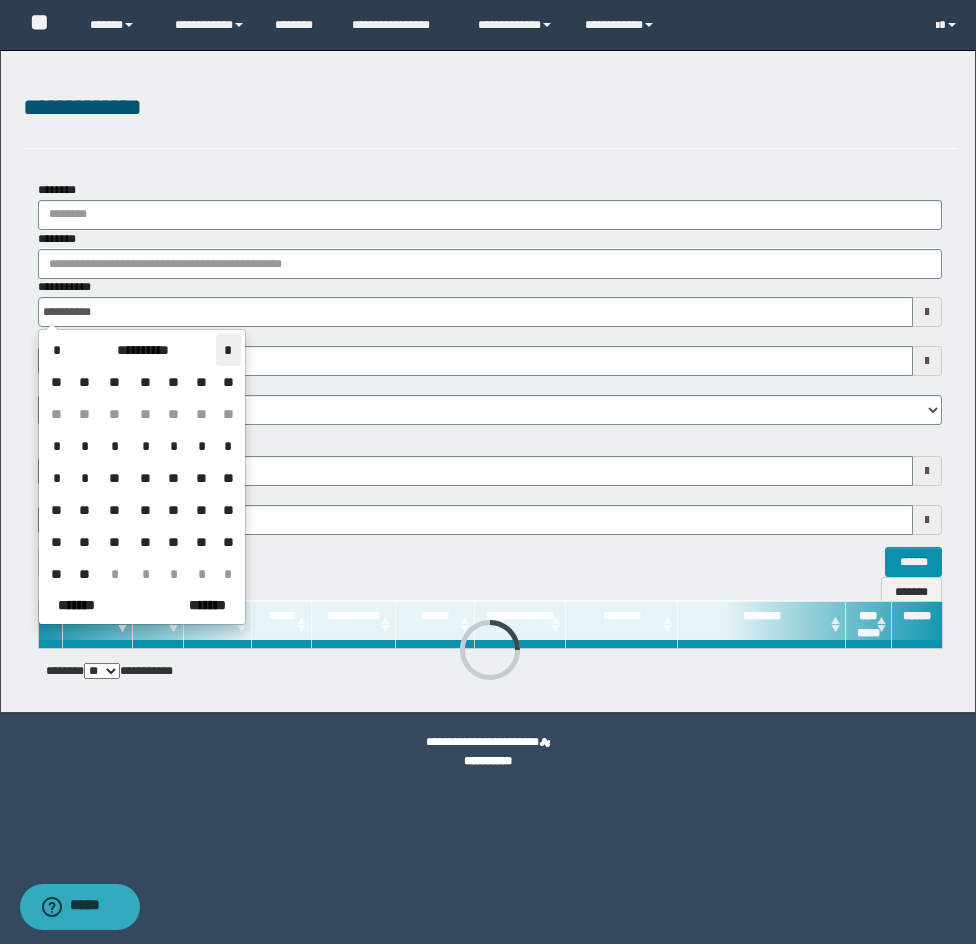 click on "*" at bounding box center [228, 350] 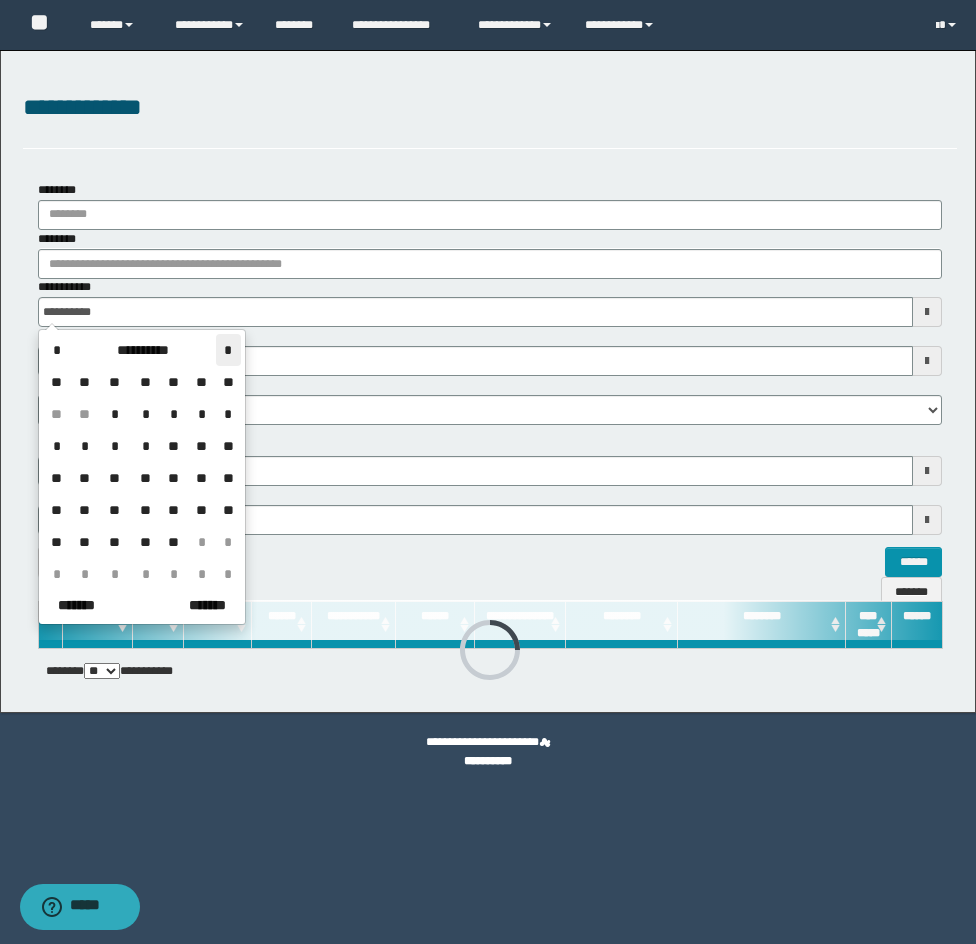 click on "*" at bounding box center [228, 350] 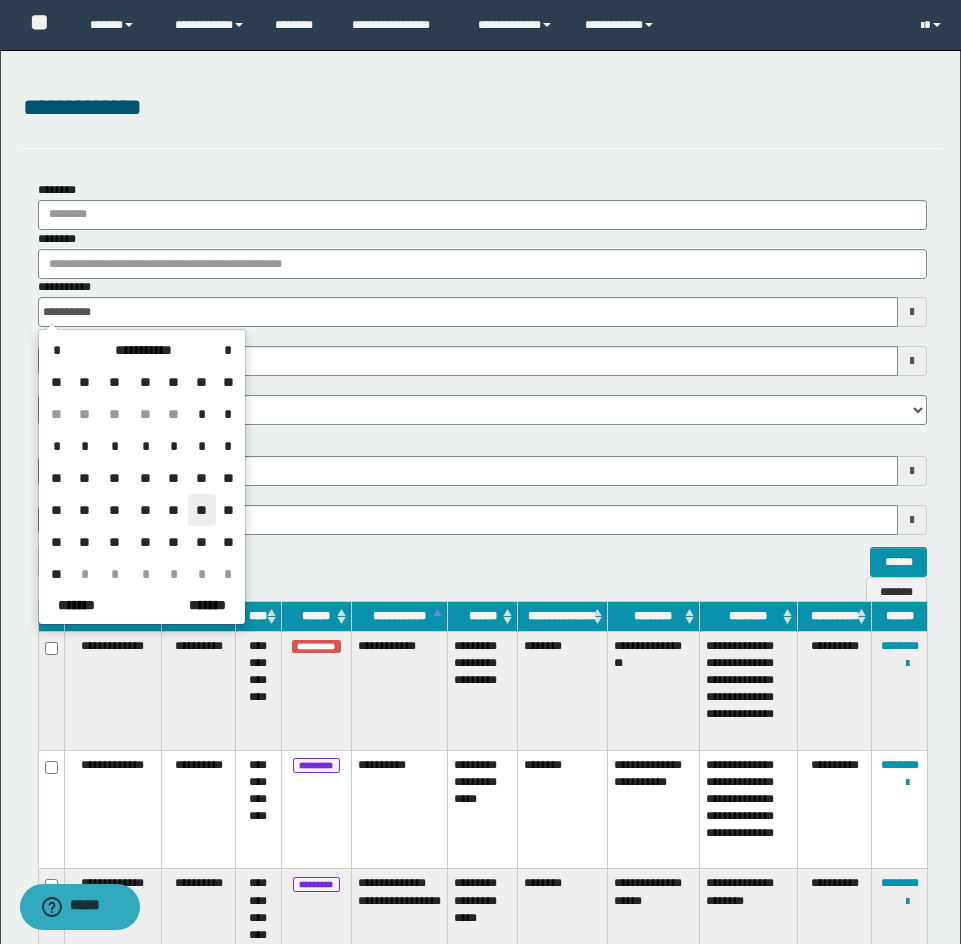 click on "**" at bounding box center [202, 510] 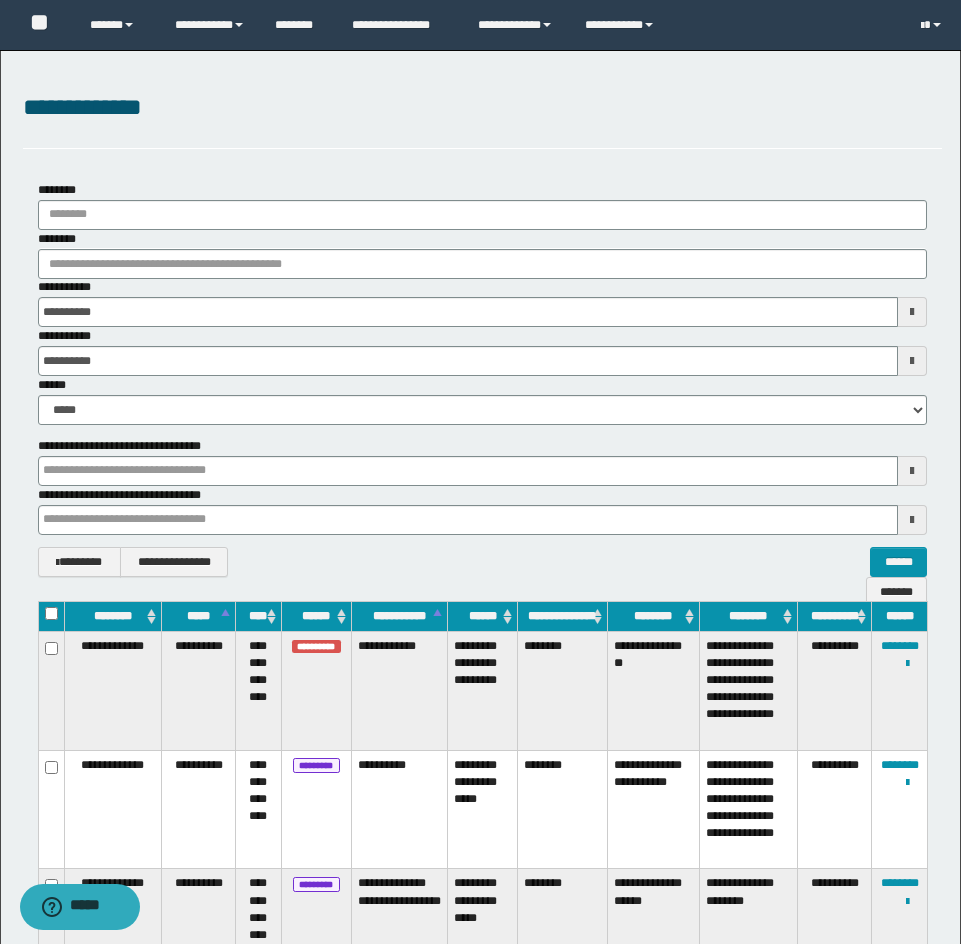 type 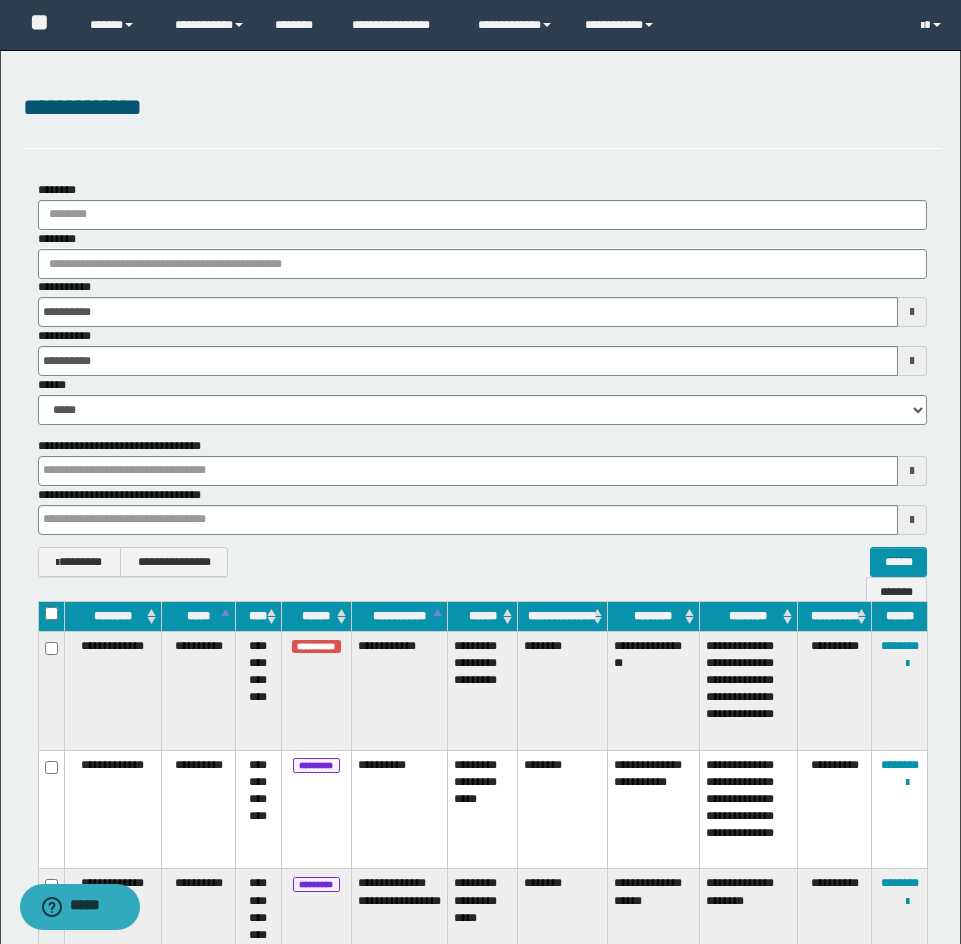 type 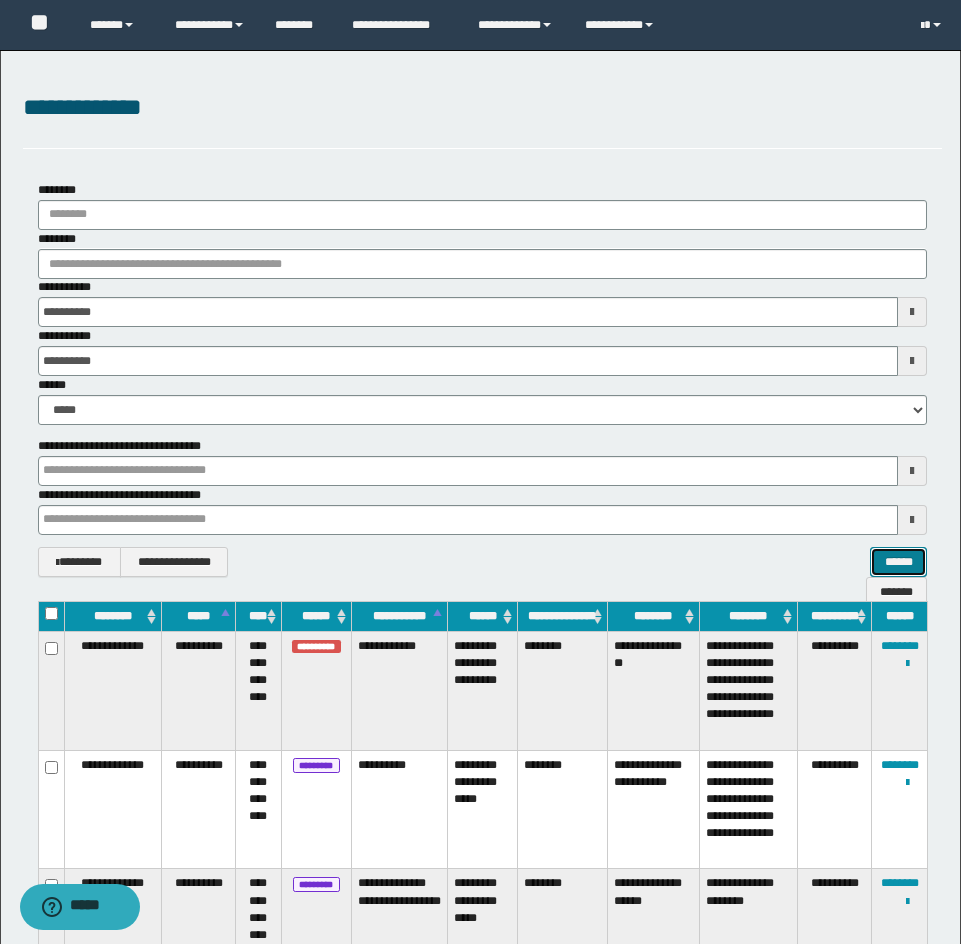 click on "******" at bounding box center [898, 562] 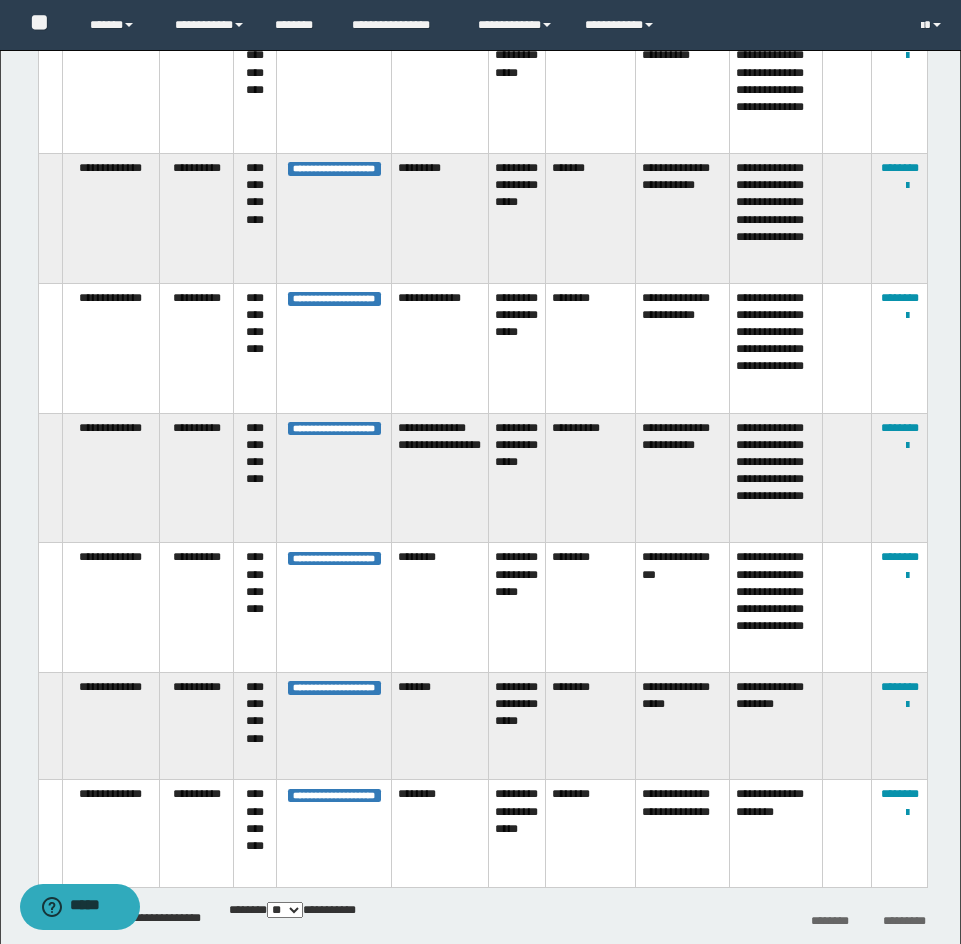 scroll, scrollTop: 2100, scrollLeft: 0, axis: vertical 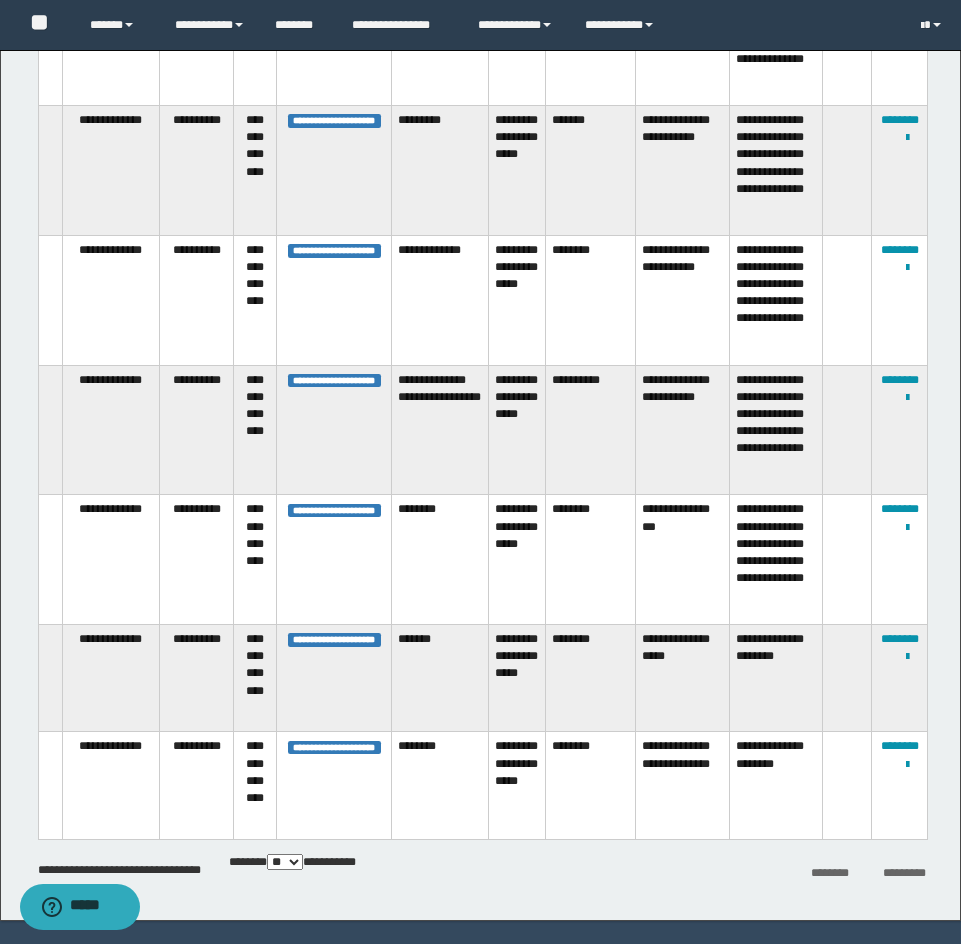 type 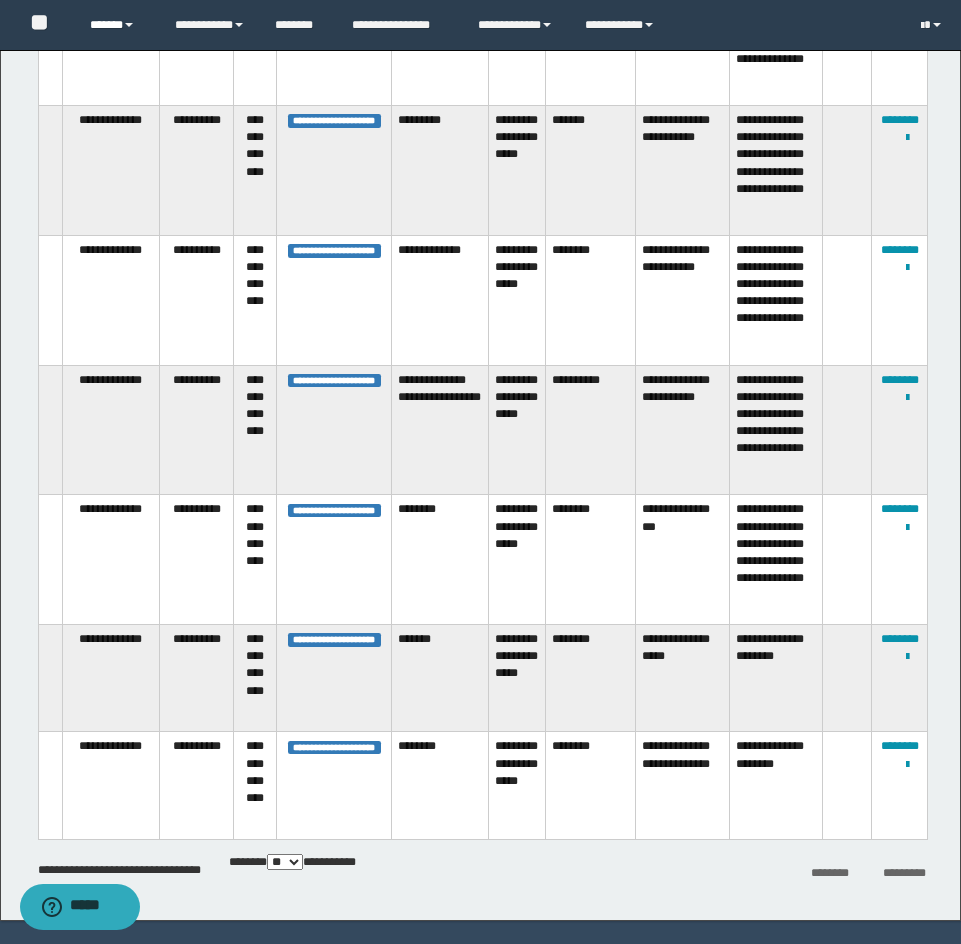 type 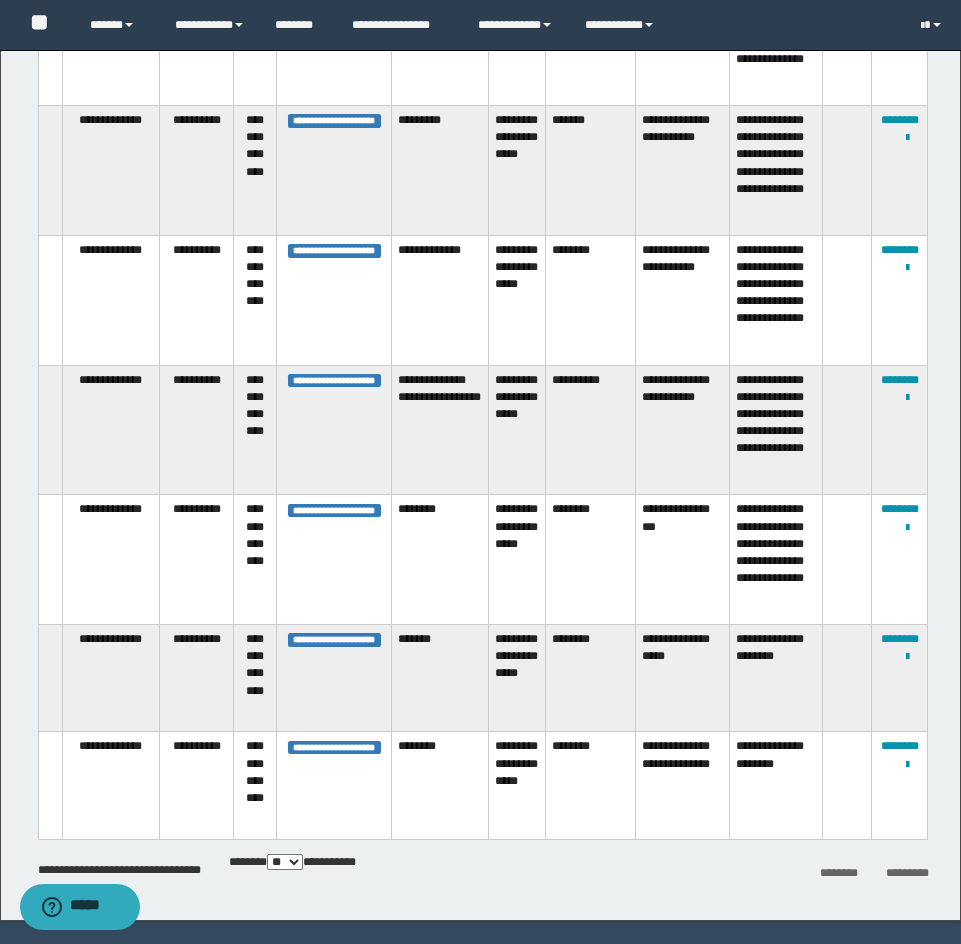 type 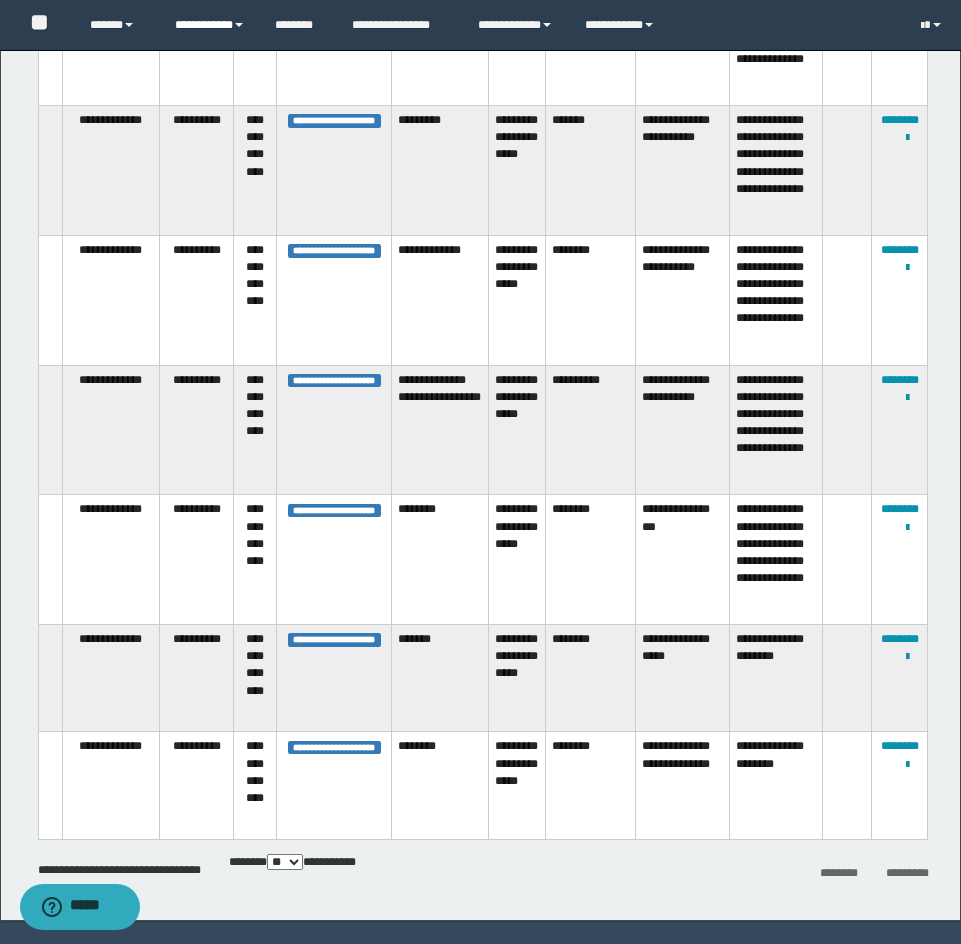 type 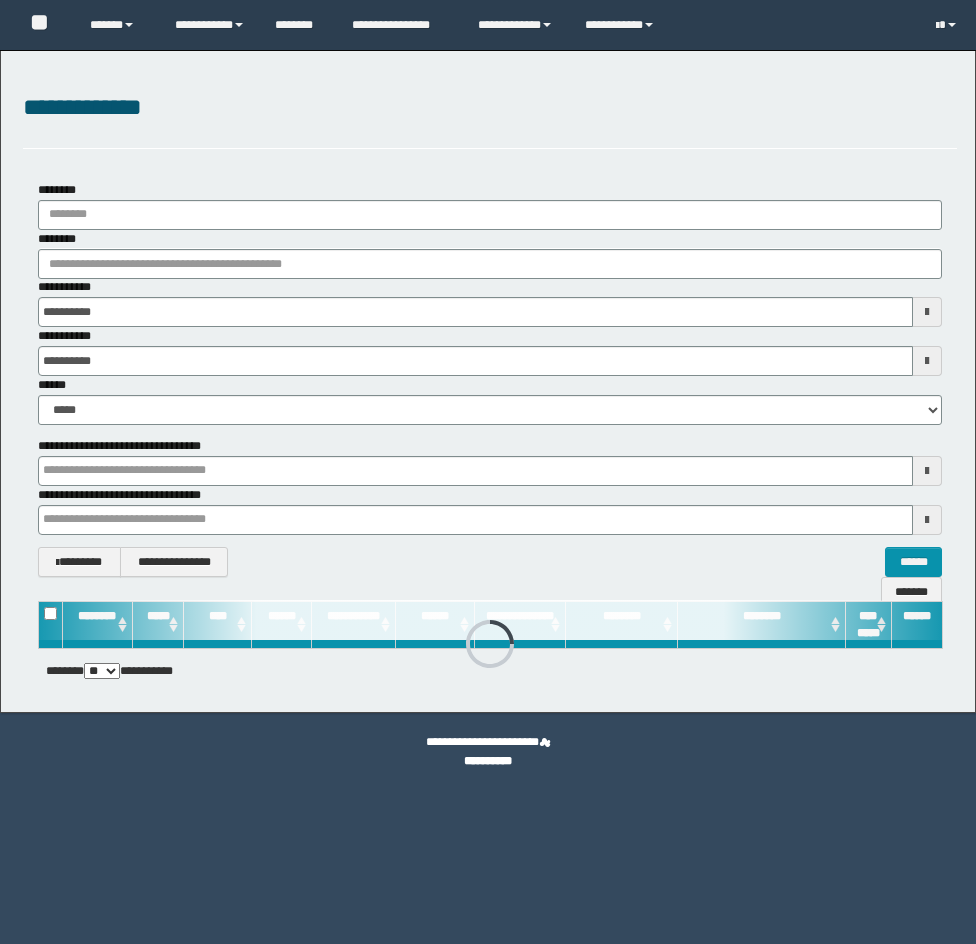 scroll, scrollTop: 0, scrollLeft: 0, axis: both 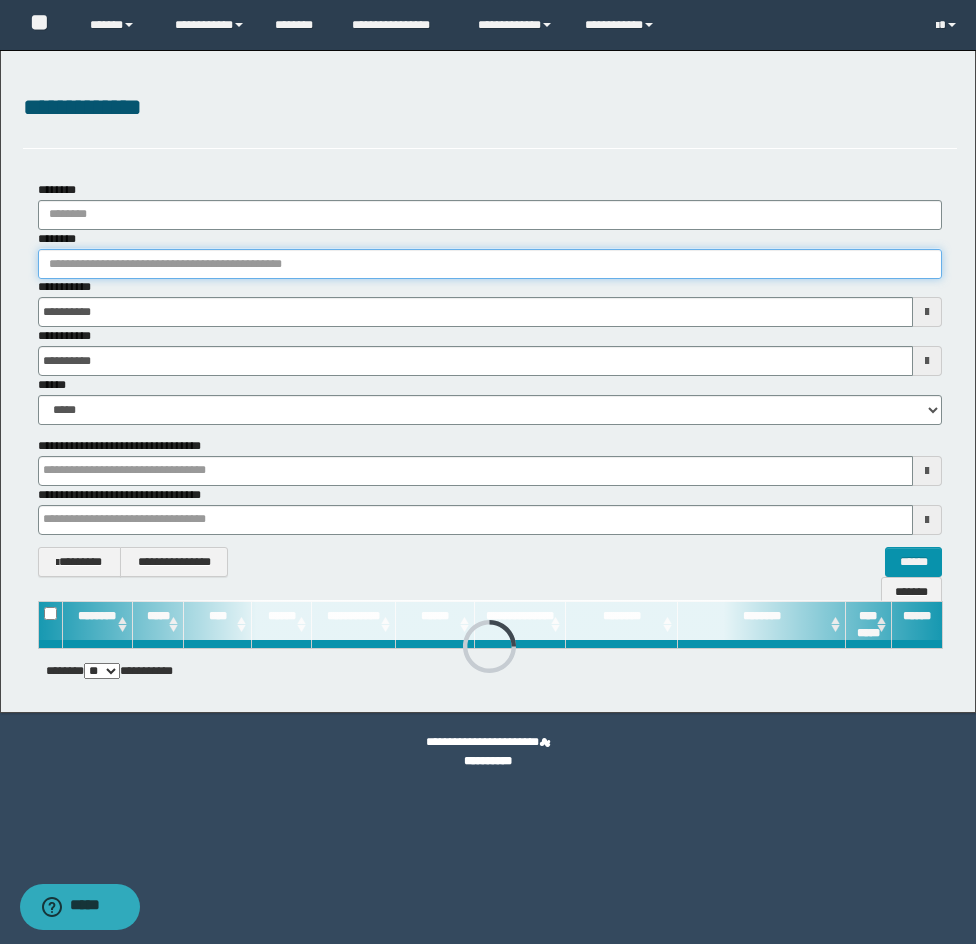 click on "********" at bounding box center (490, 264) 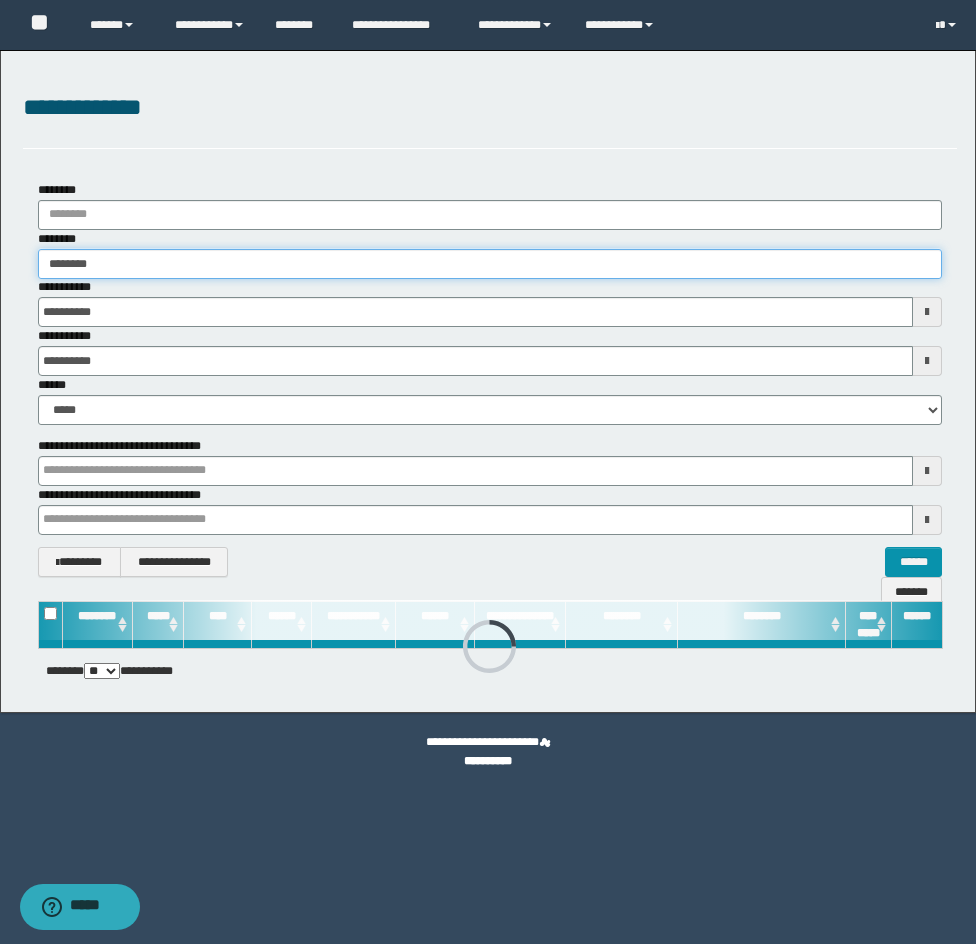 type on "********" 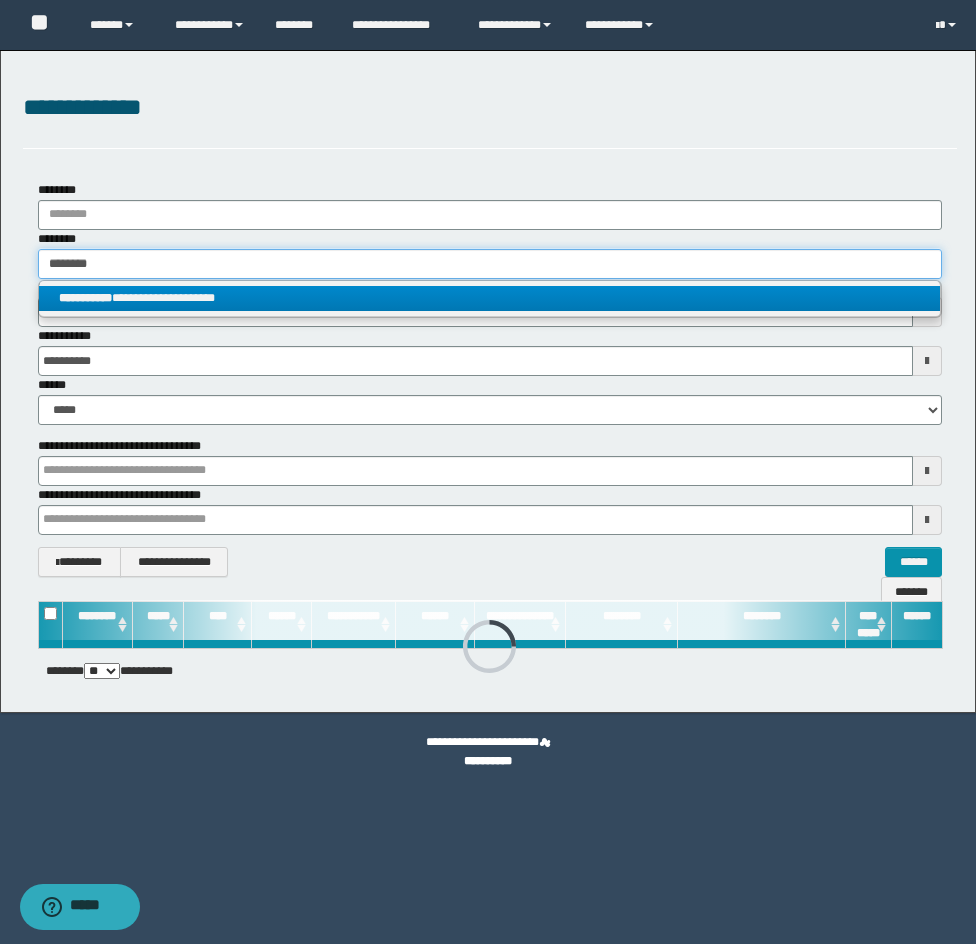 type on "********" 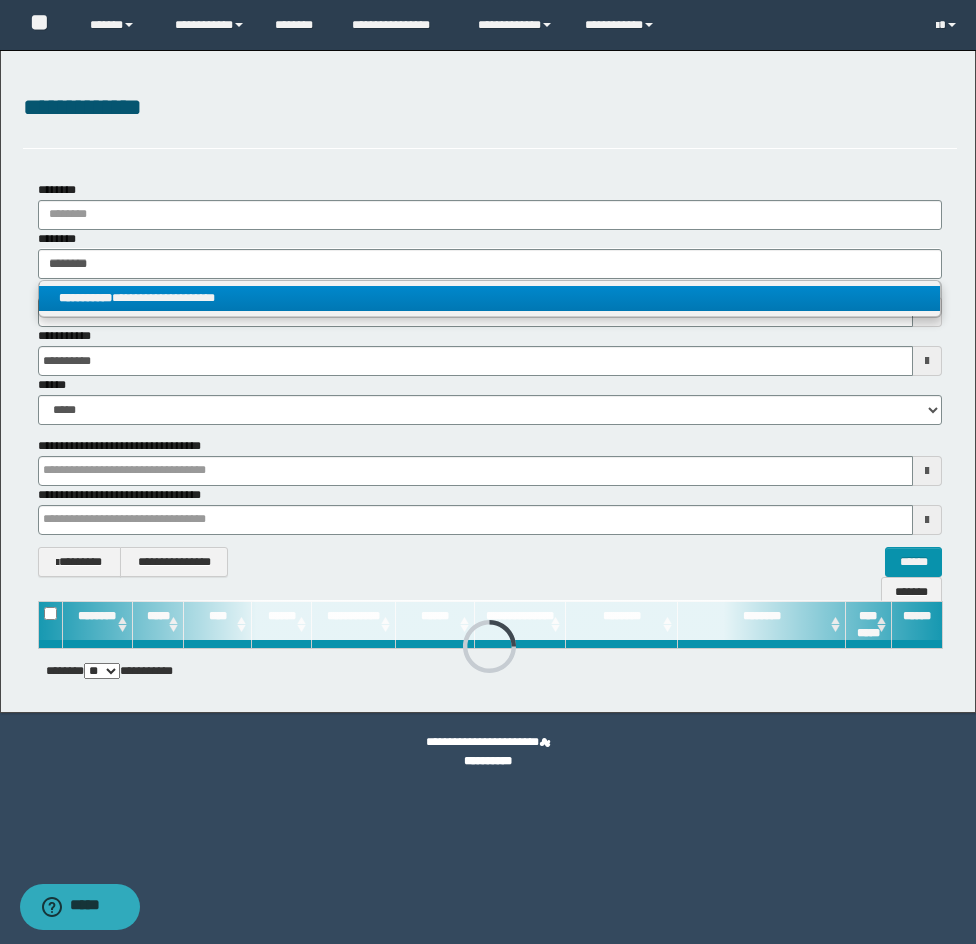 click on "**********" at bounding box center (489, 298) 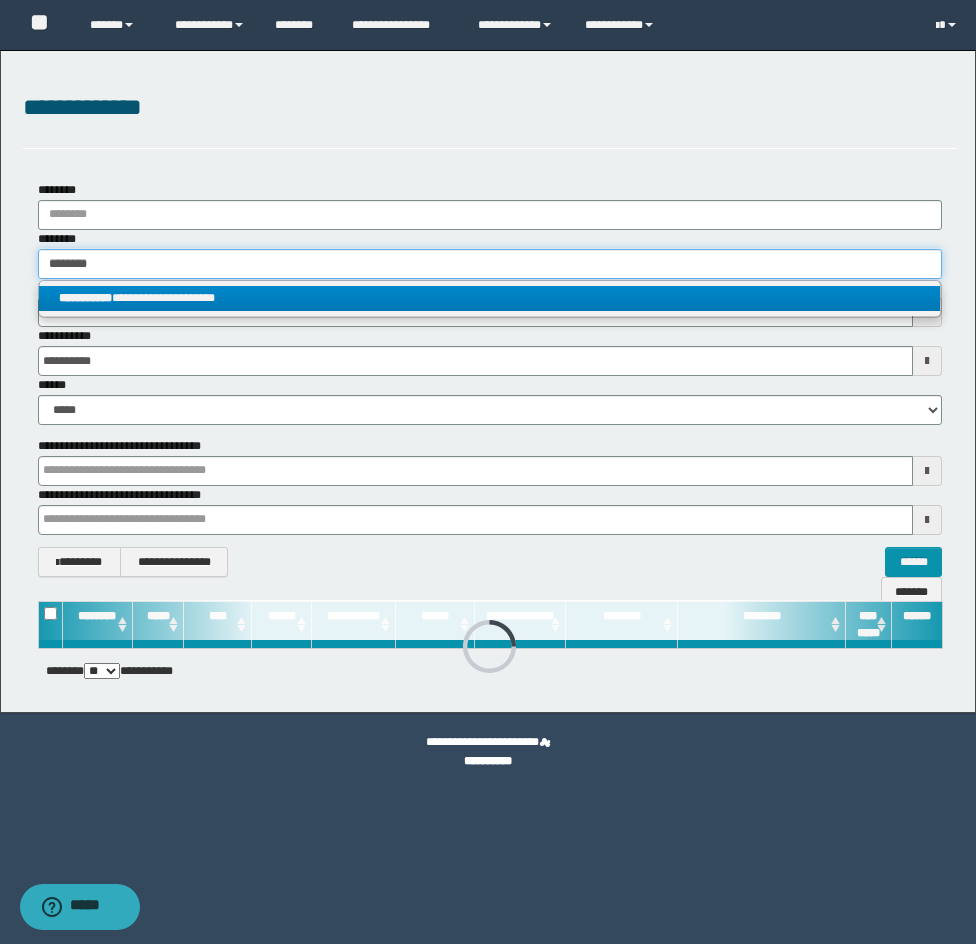type 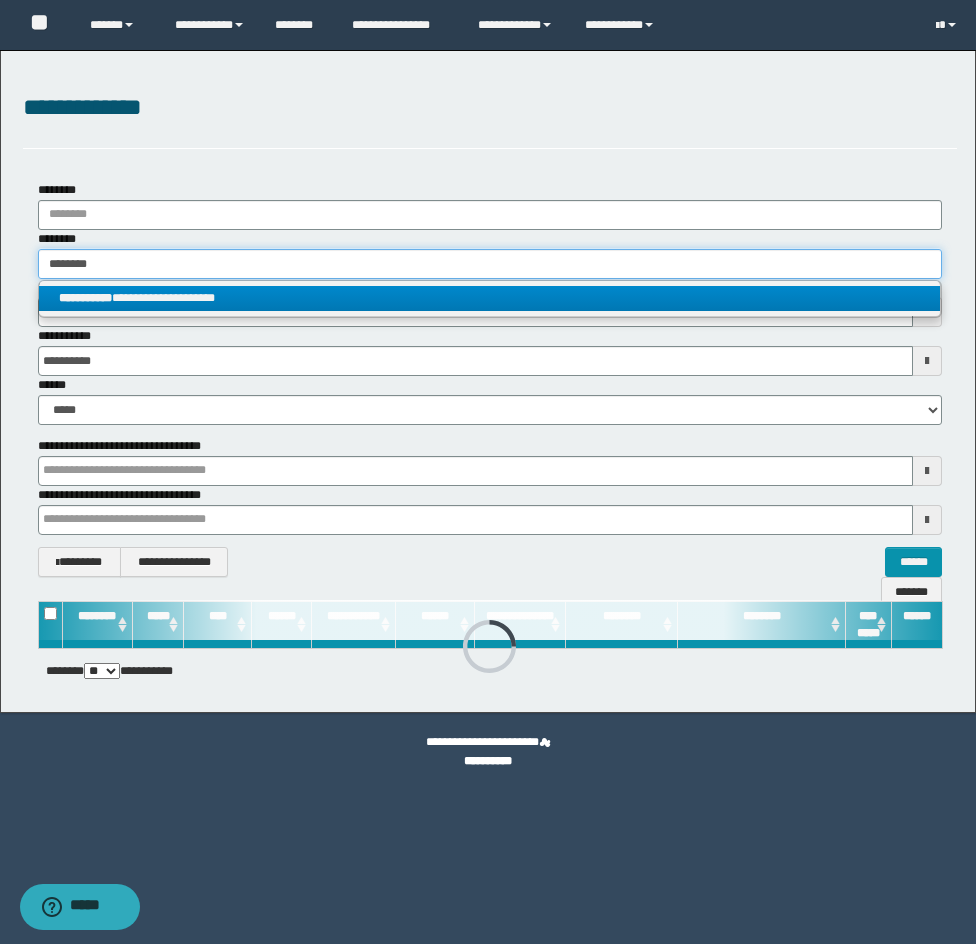 type on "**********" 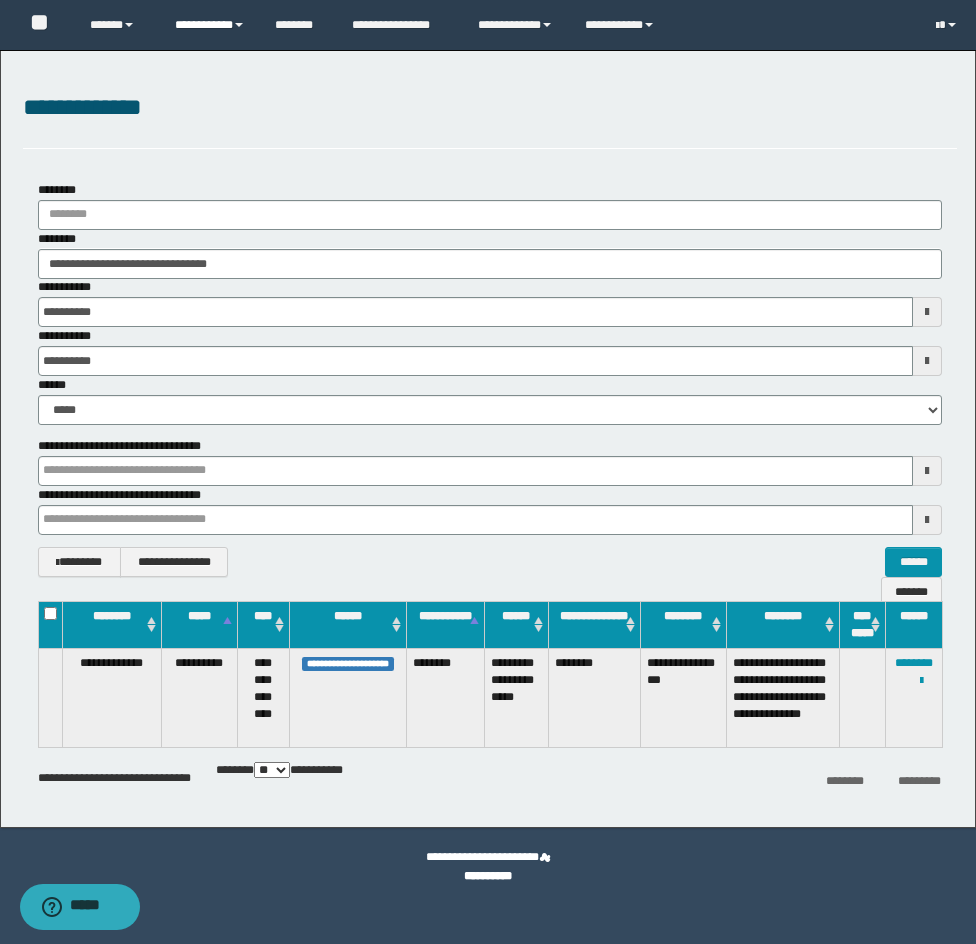 click on "**********" at bounding box center [210, 25] 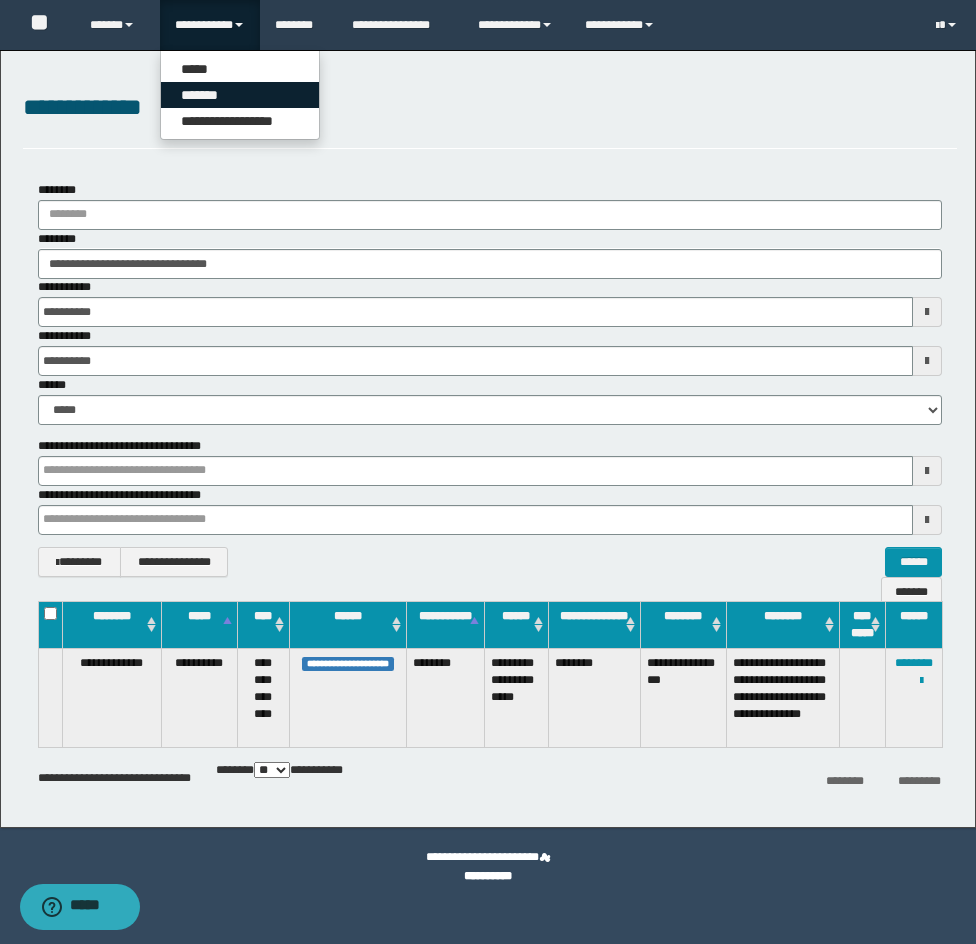 click on "*******" at bounding box center [240, 95] 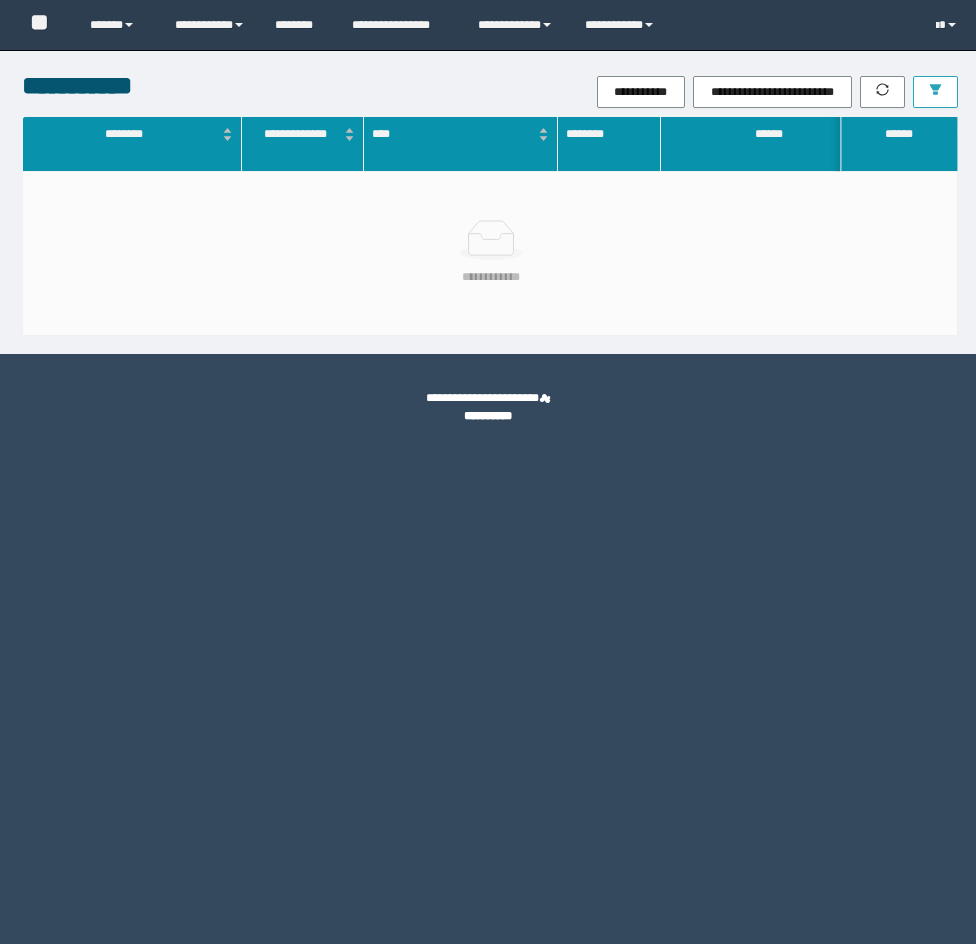 scroll, scrollTop: 0, scrollLeft: 0, axis: both 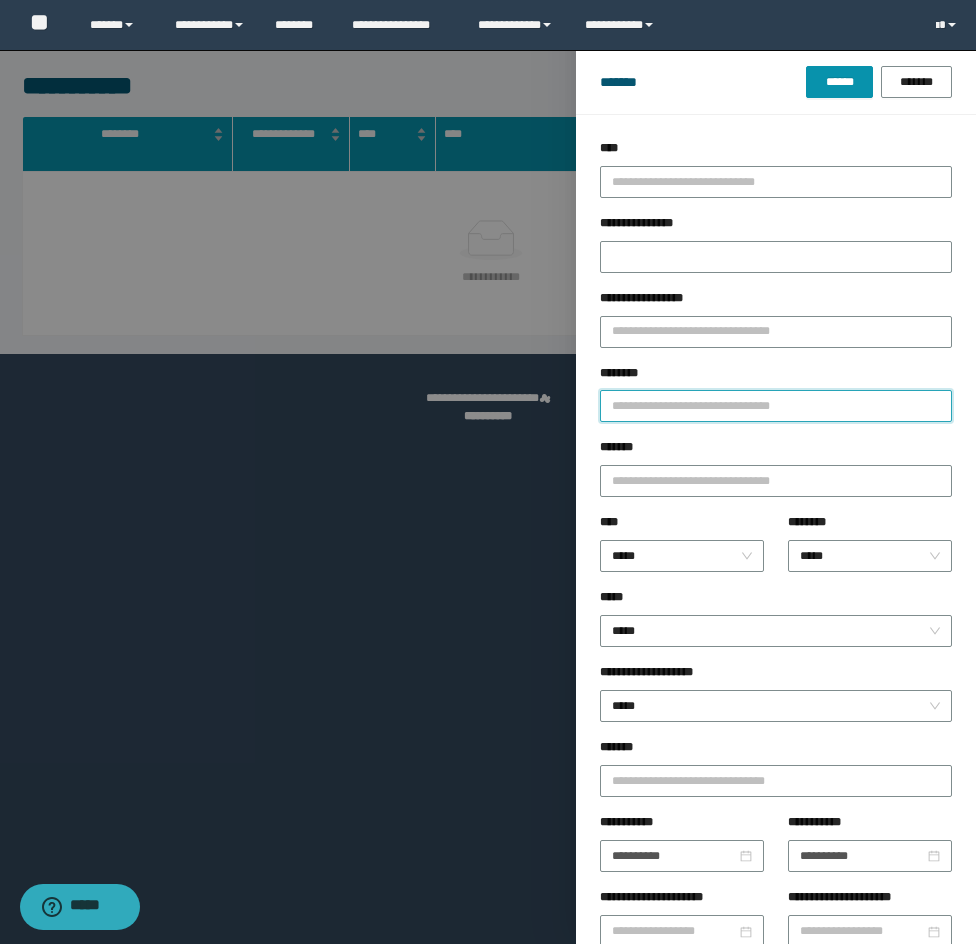 click on "********" at bounding box center (776, 406) 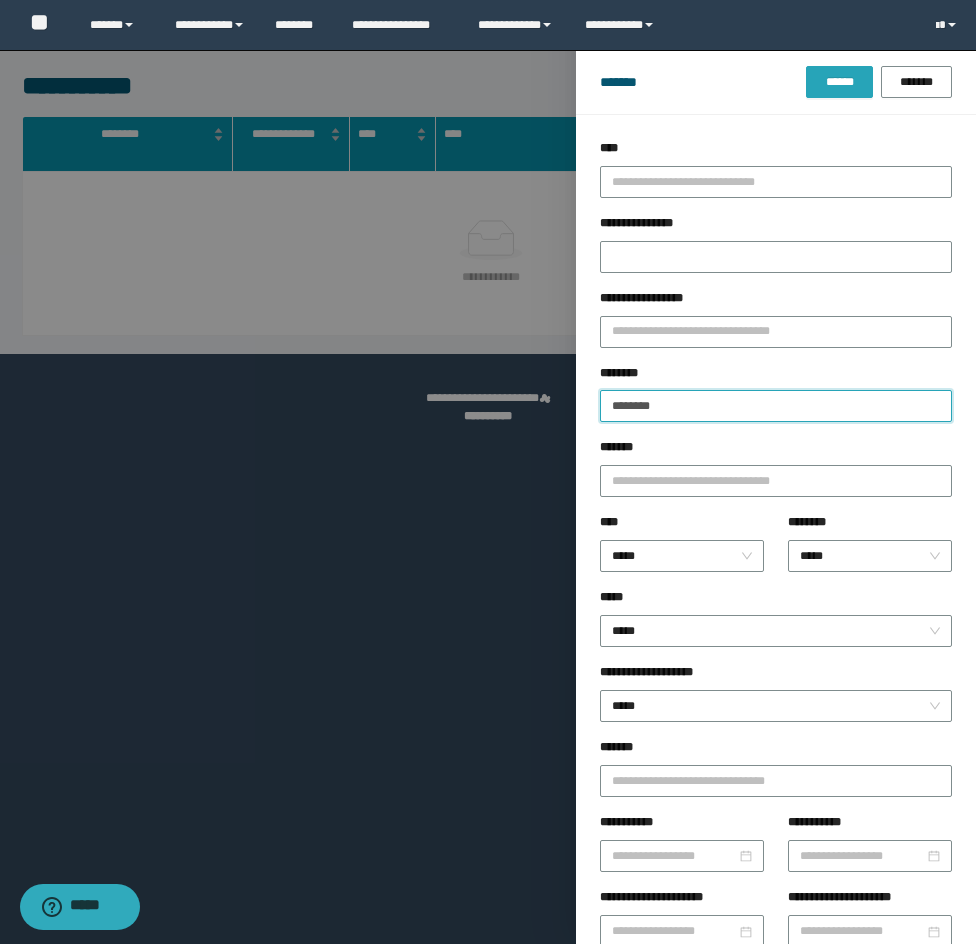 type on "********" 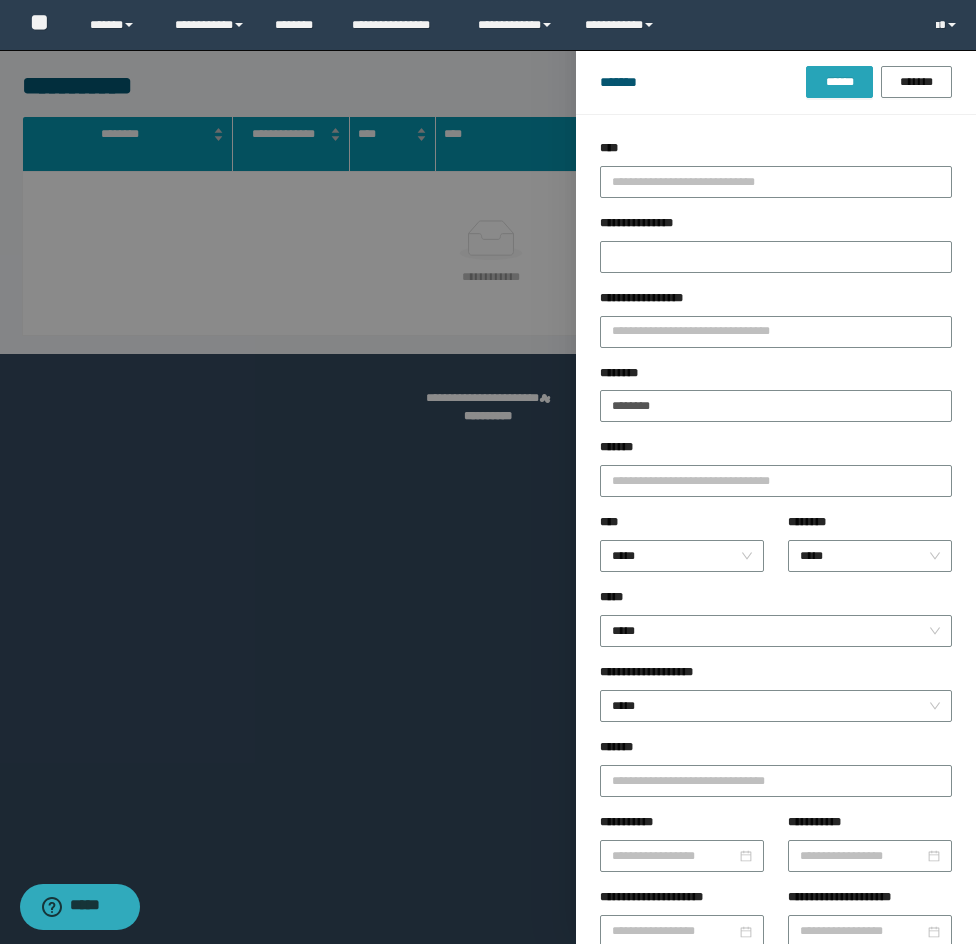 click on "******" at bounding box center (839, 82) 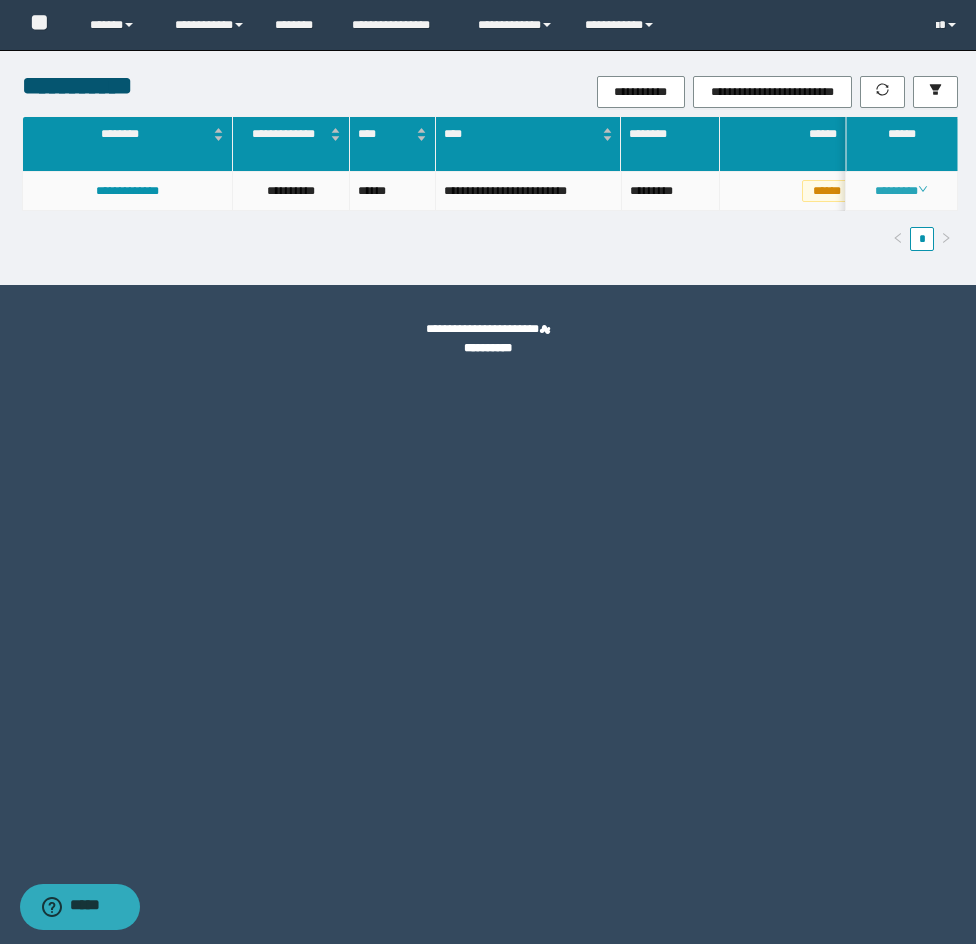 click on "********" at bounding box center (901, 191) 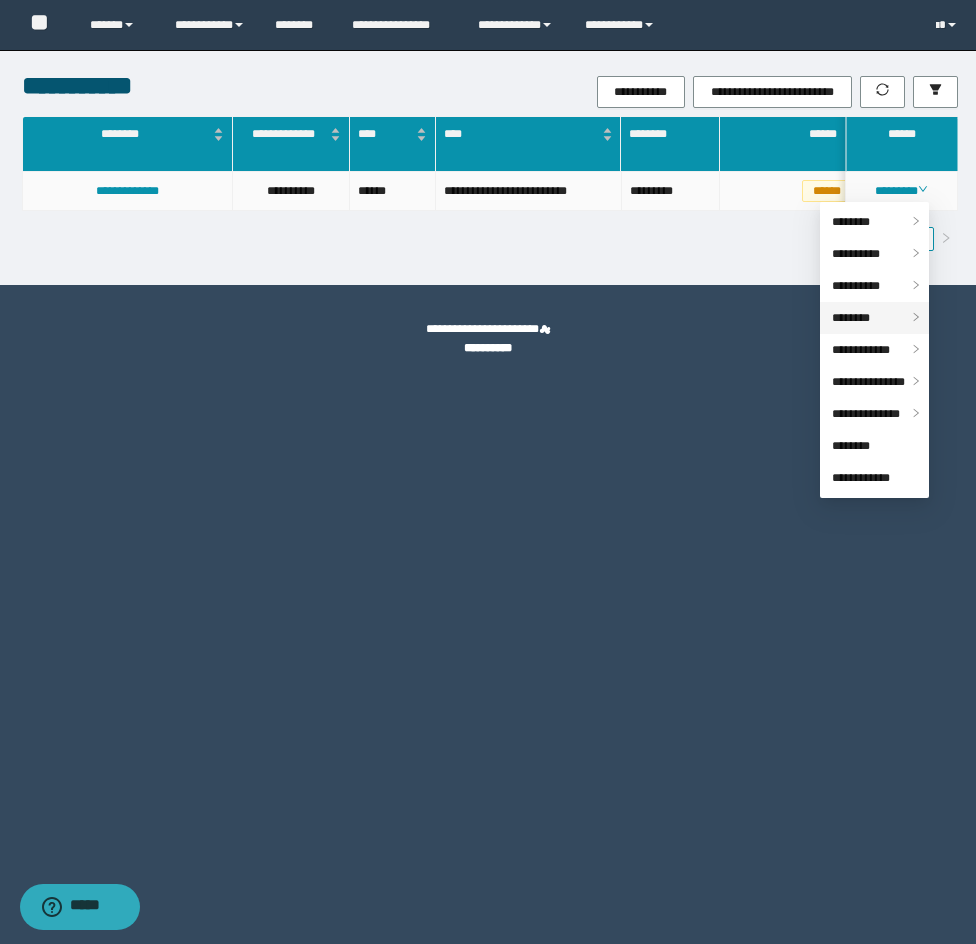 click on "********" at bounding box center (874, 318) 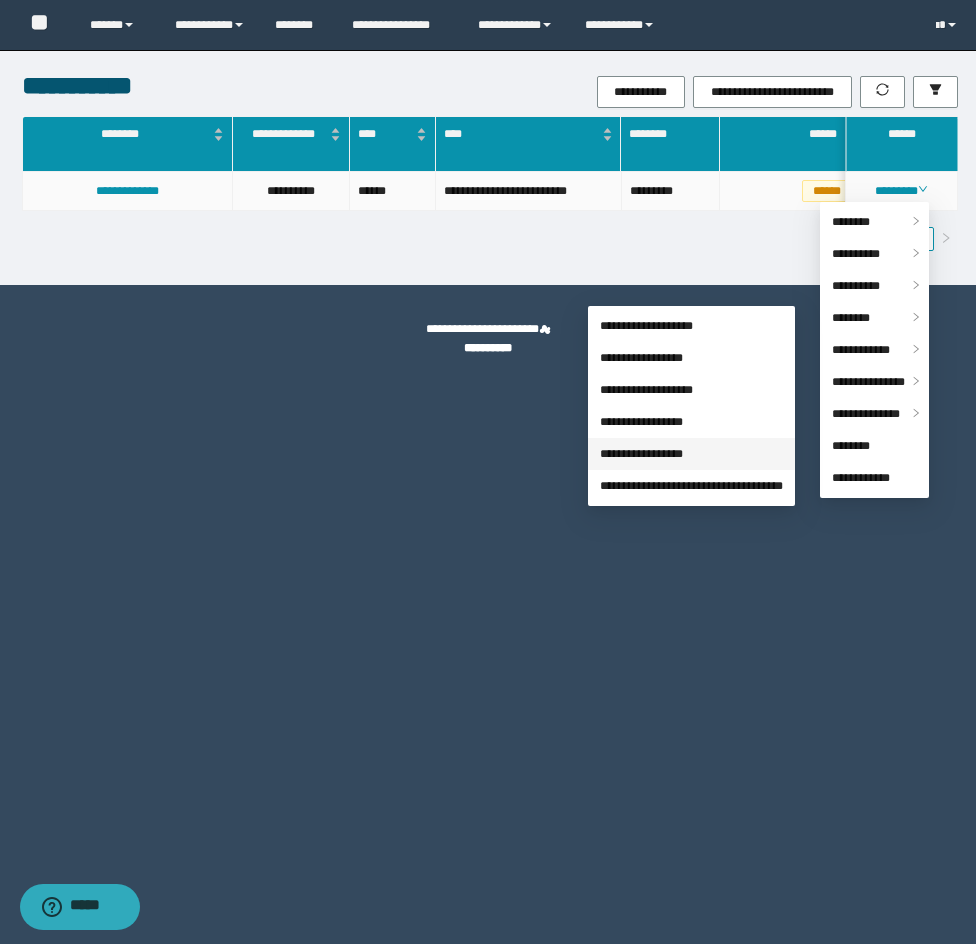 click on "**********" at bounding box center [641, 454] 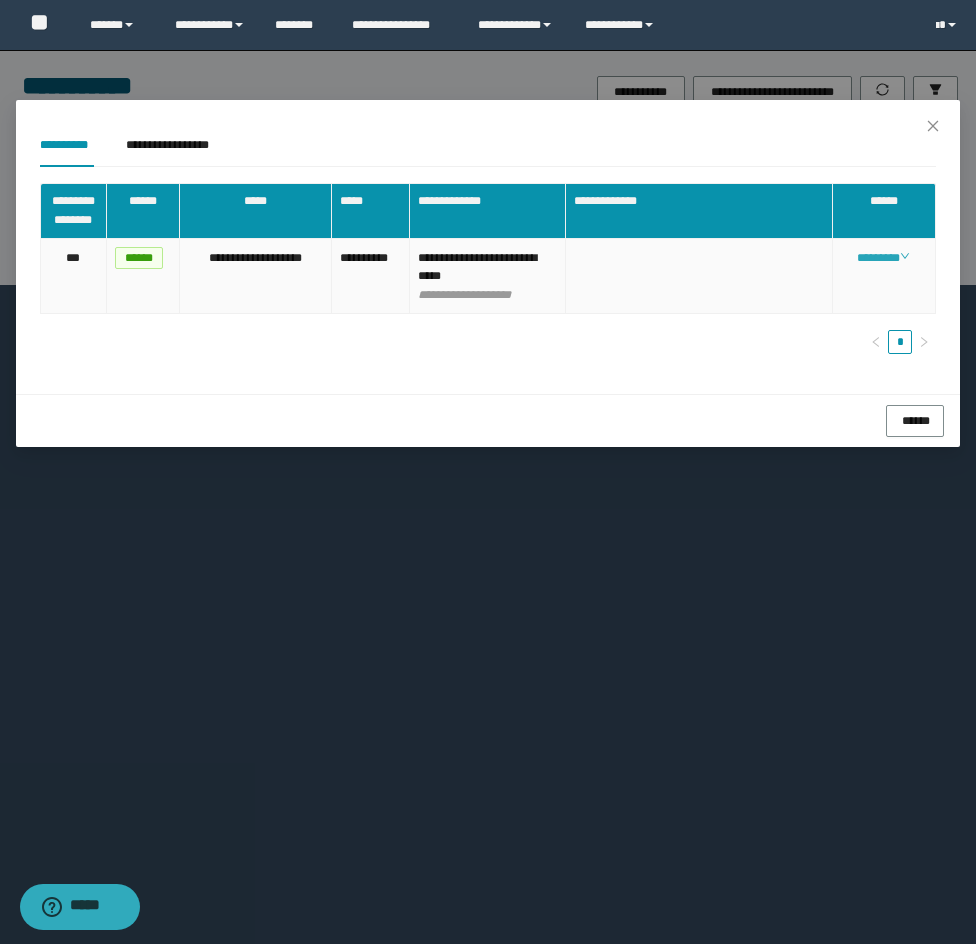 click on "********" at bounding box center [883, 258] 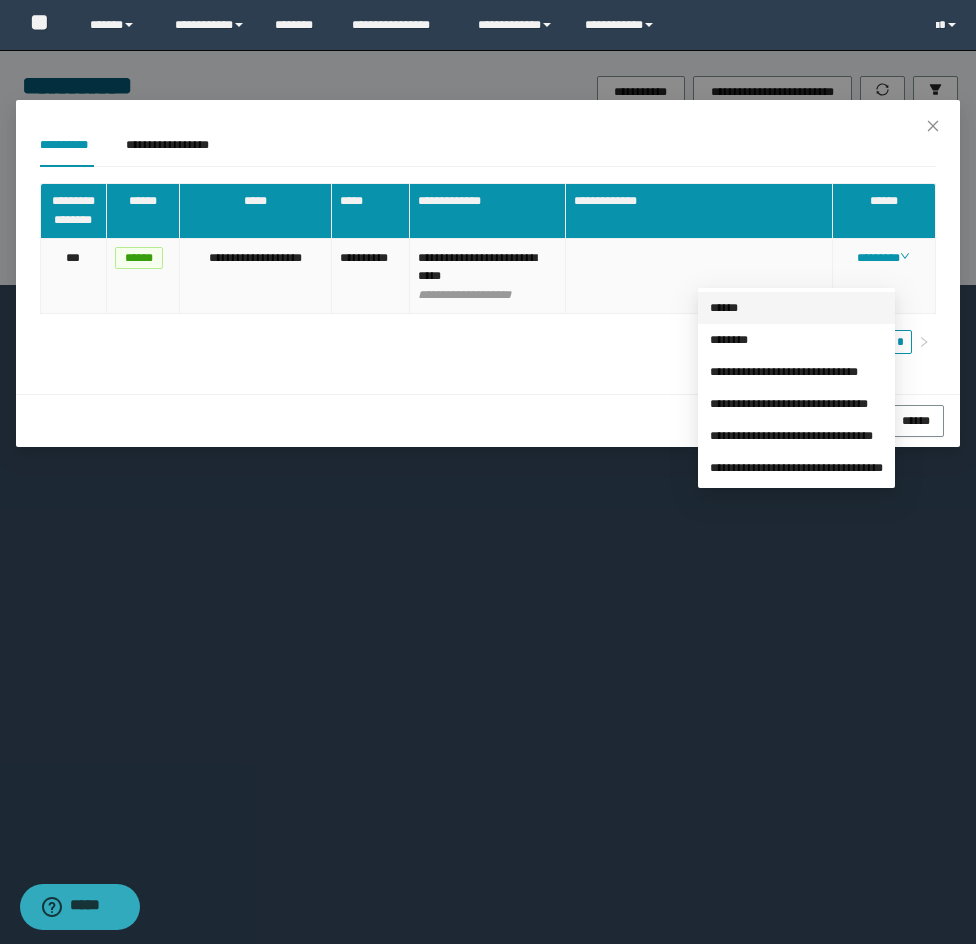 click on "******" at bounding box center (724, 308) 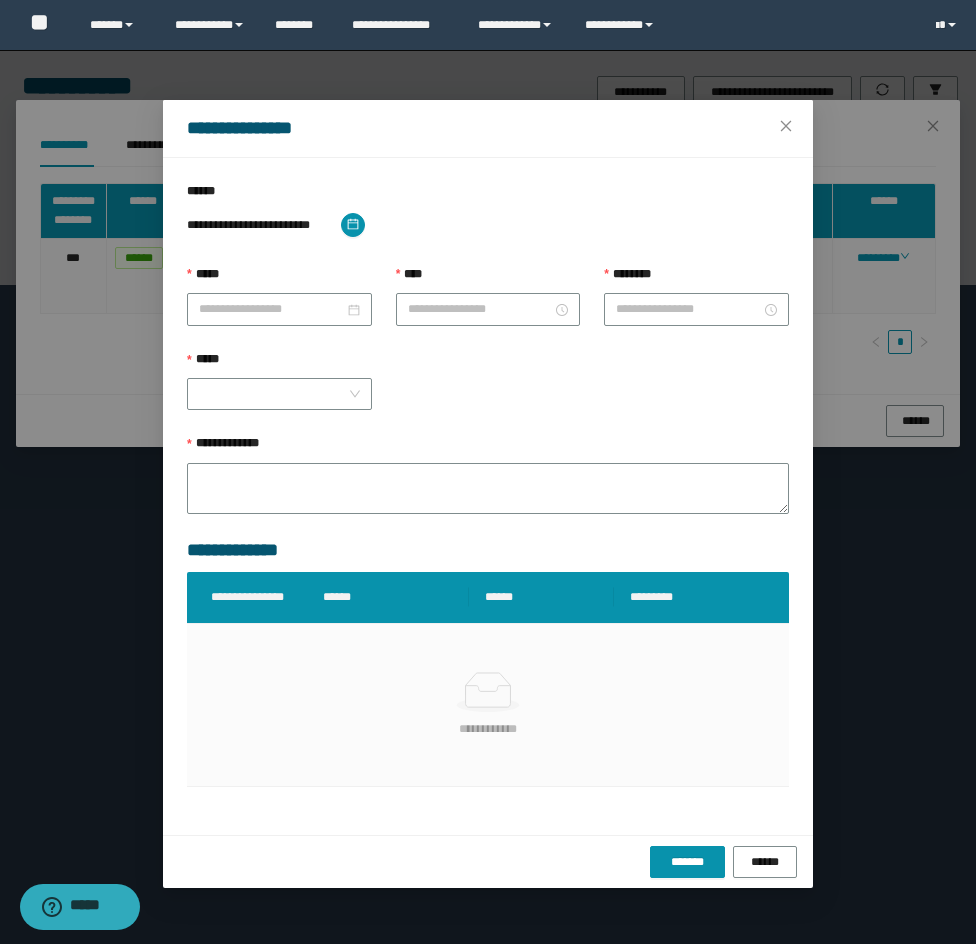 type on "**********" 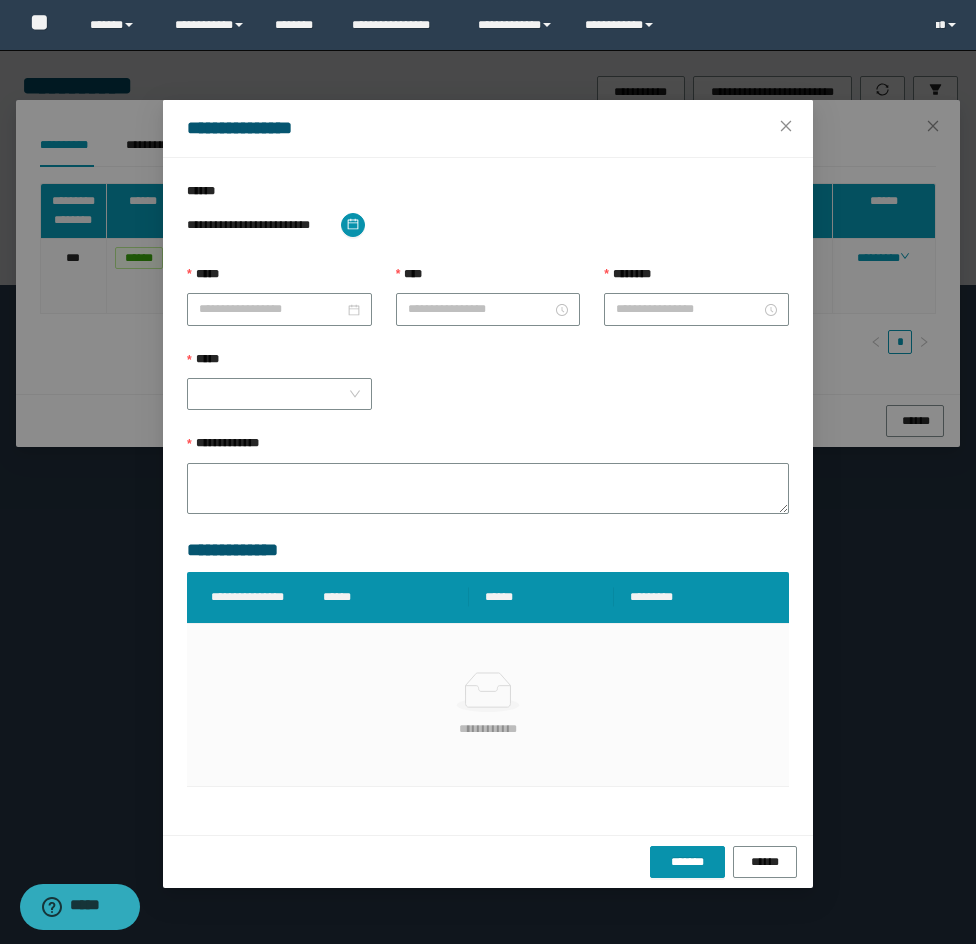 type on "*******" 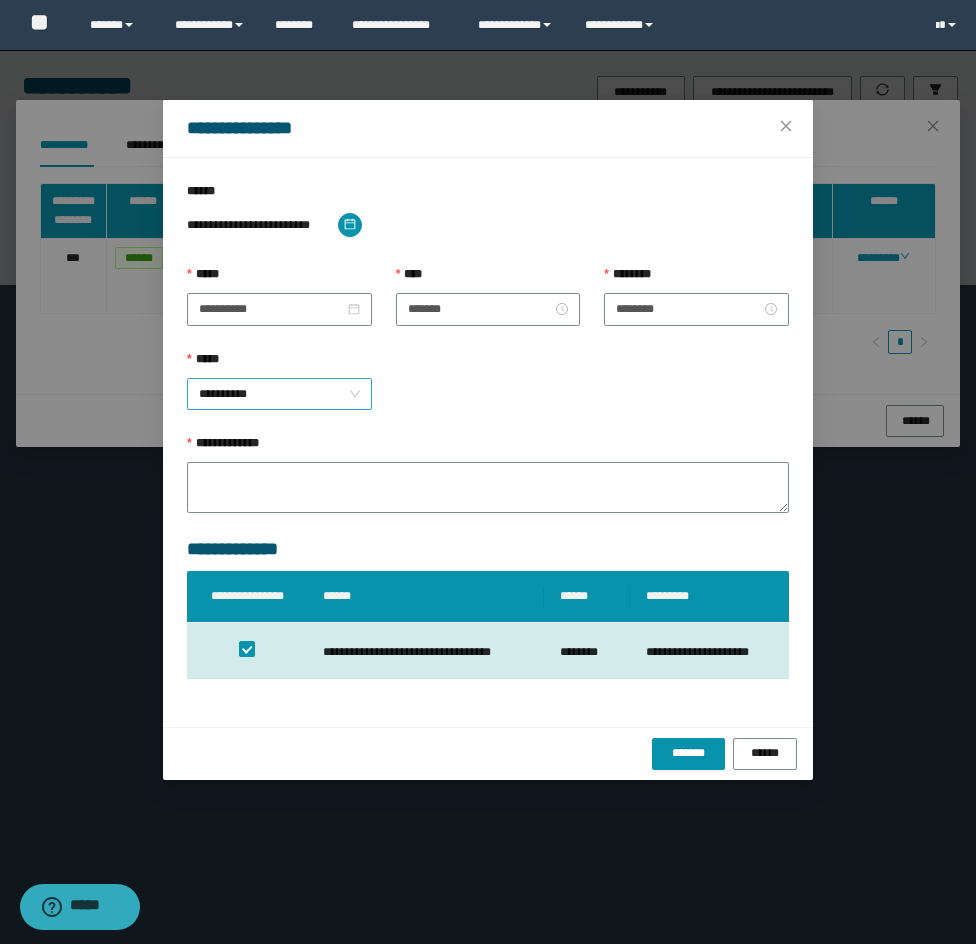 click on "**********" at bounding box center [279, 394] 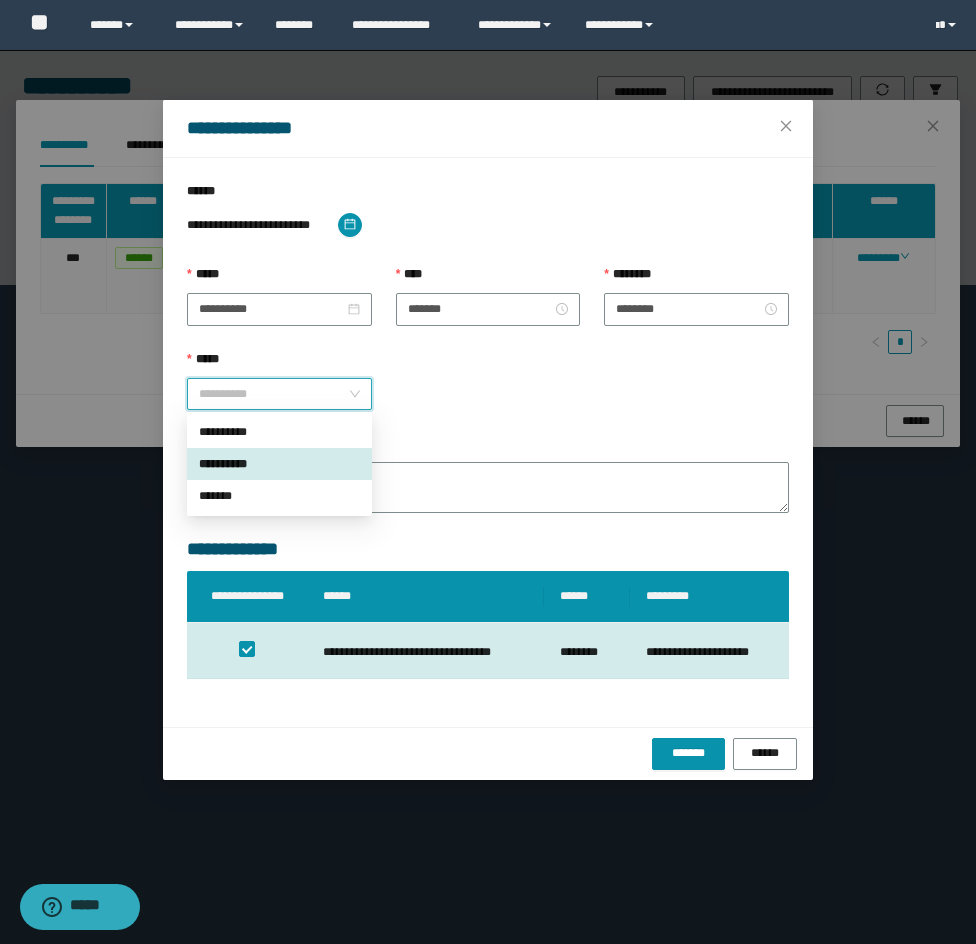 click on "**********" at bounding box center (488, 392) 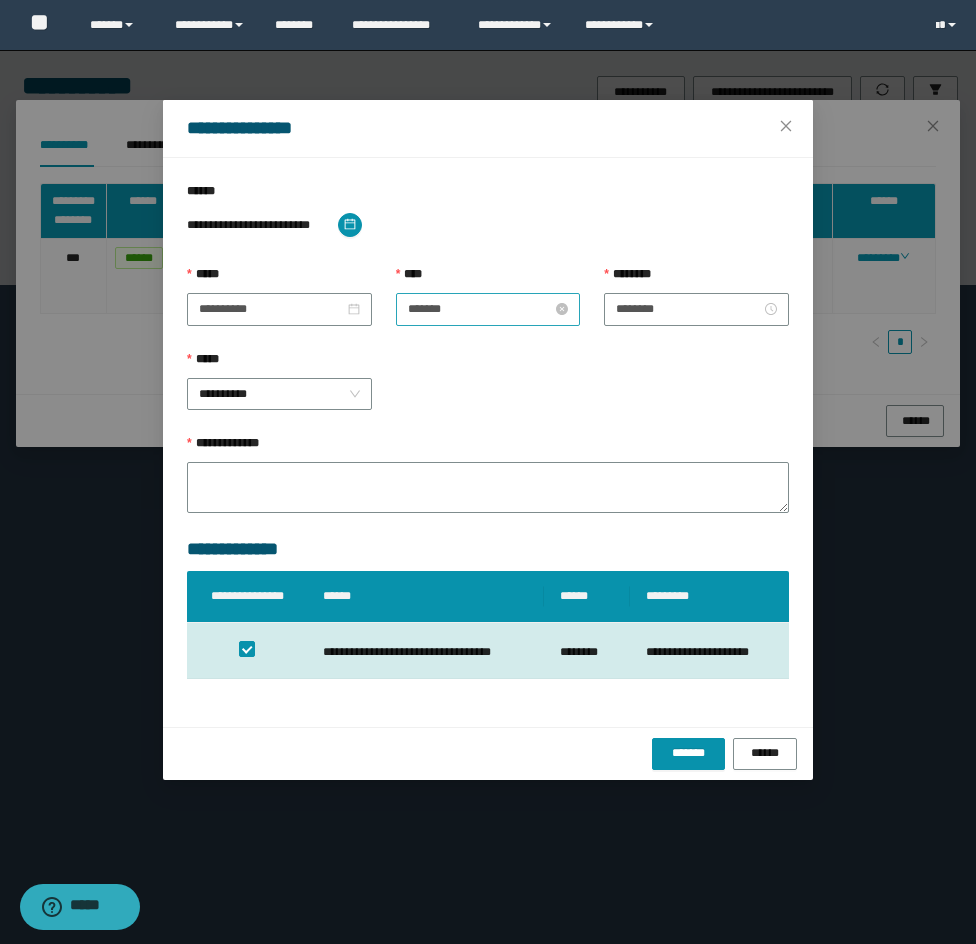 click on "*******" at bounding box center [480, 309] 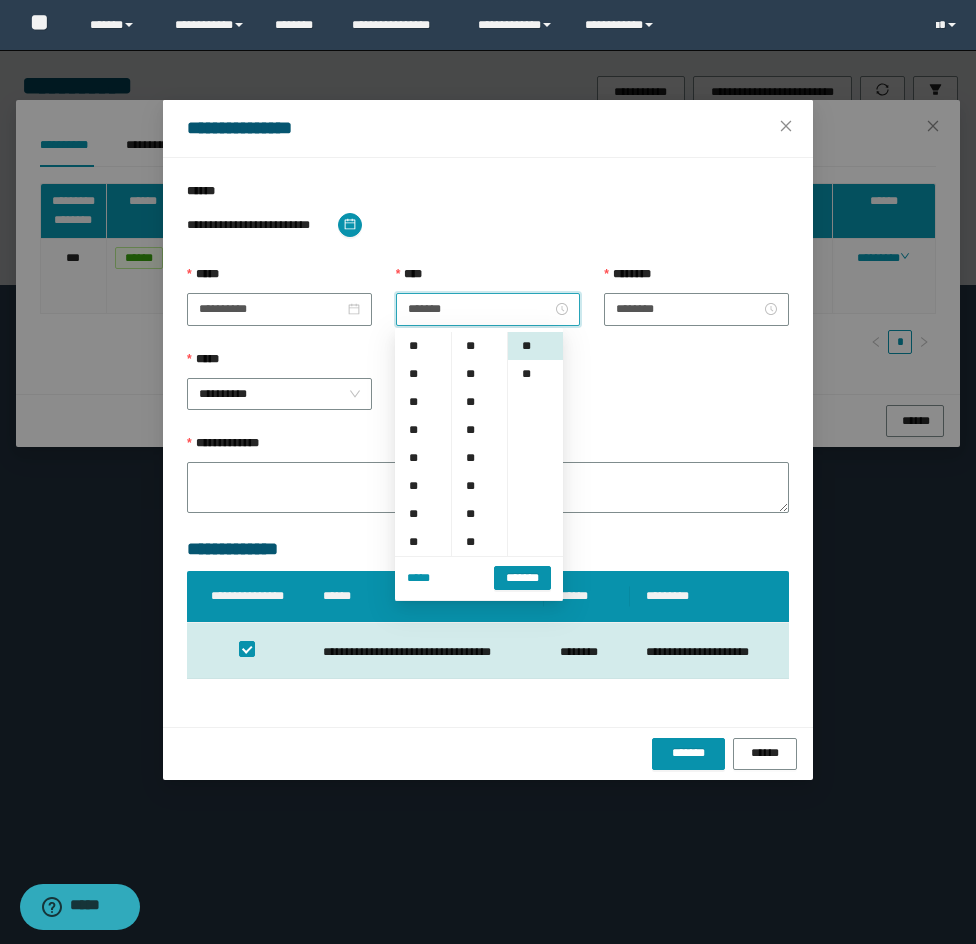 scroll, scrollTop: 252, scrollLeft: 0, axis: vertical 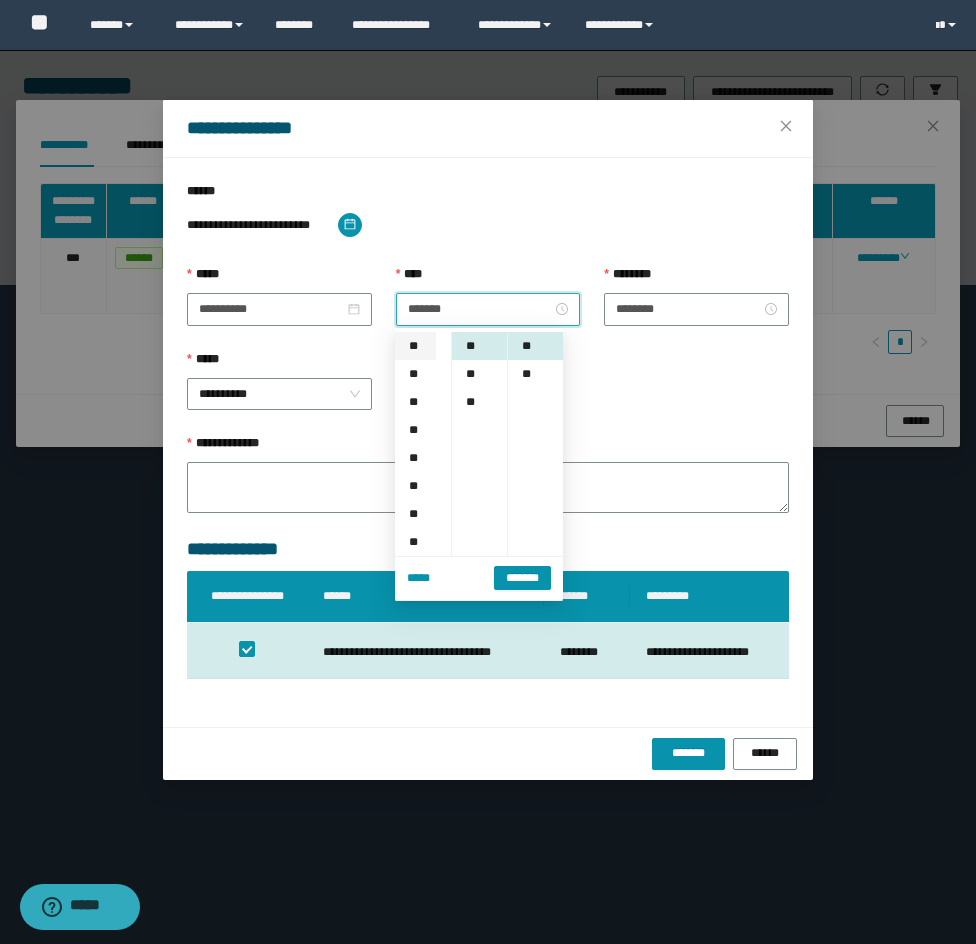 click on "**" at bounding box center [415, 346] 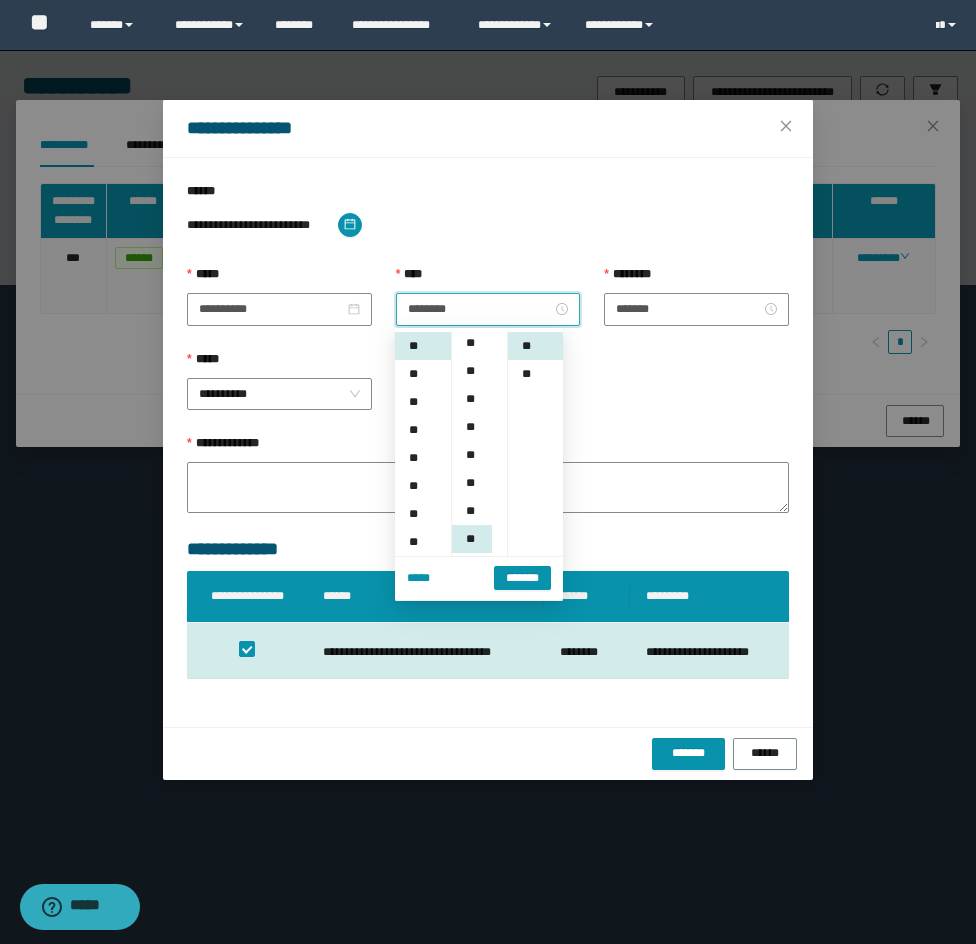 scroll, scrollTop: 52, scrollLeft: 0, axis: vertical 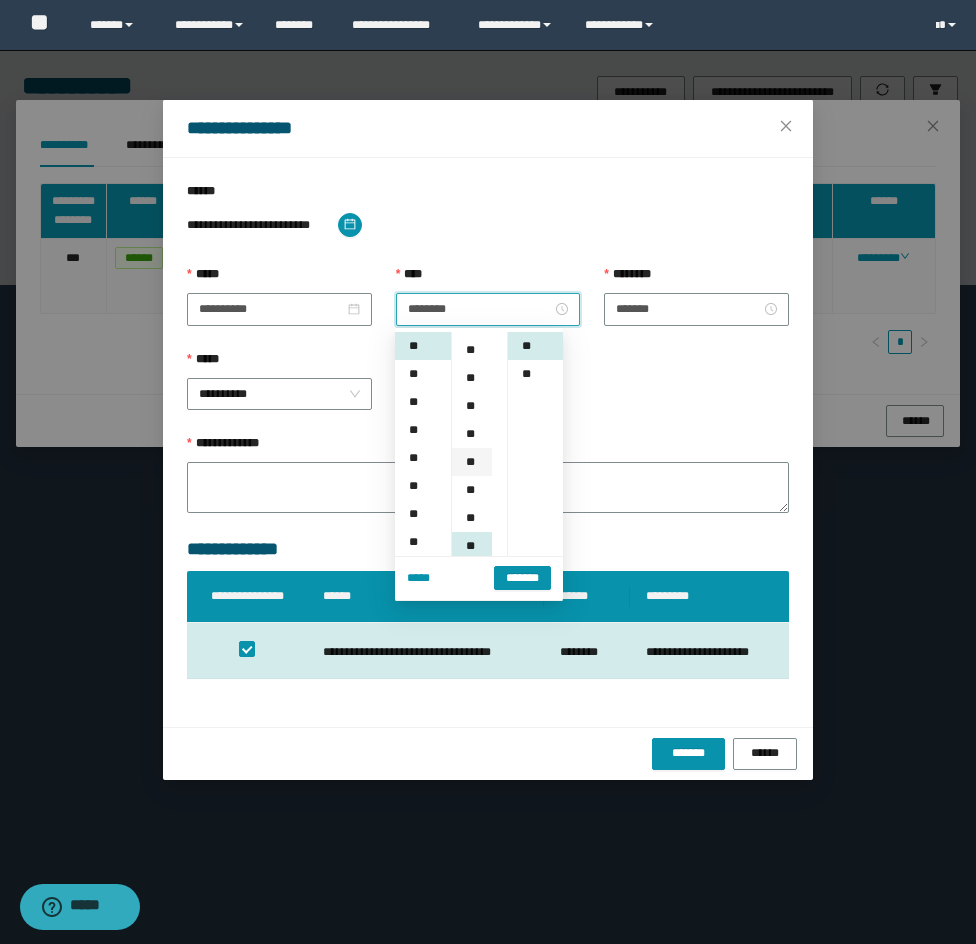 click on "**" at bounding box center [472, 462] 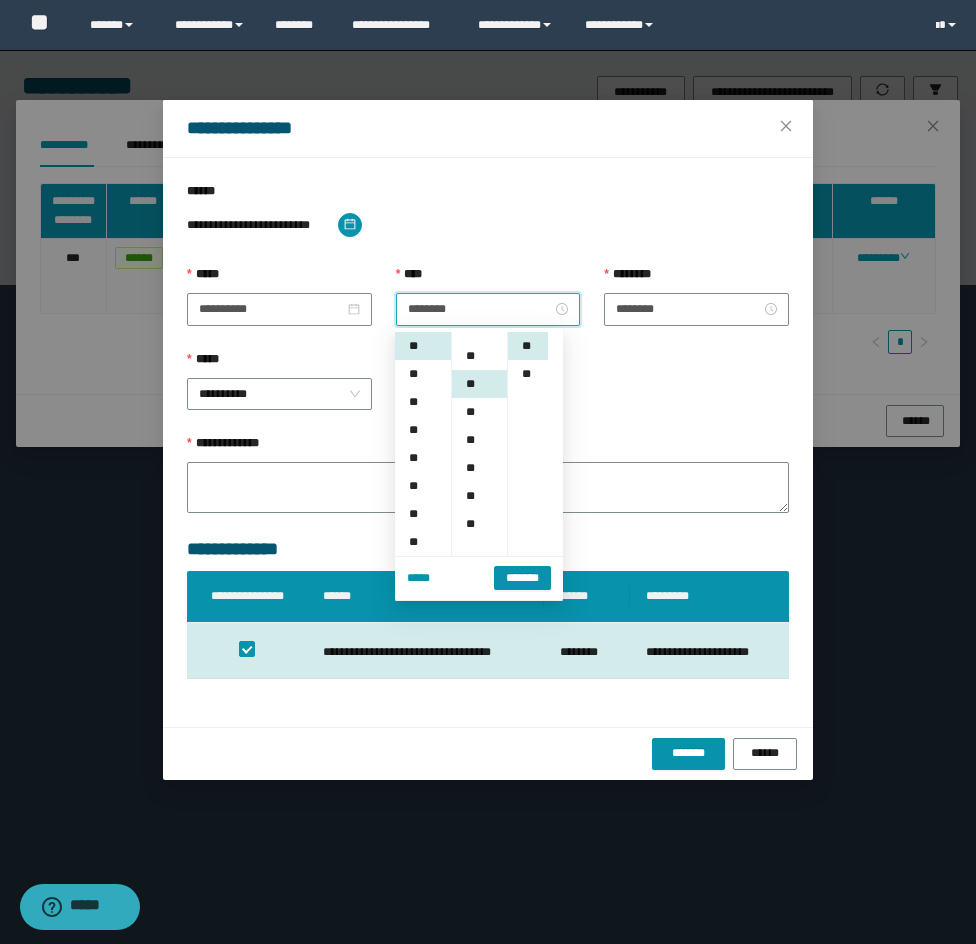 scroll, scrollTop: 168, scrollLeft: 0, axis: vertical 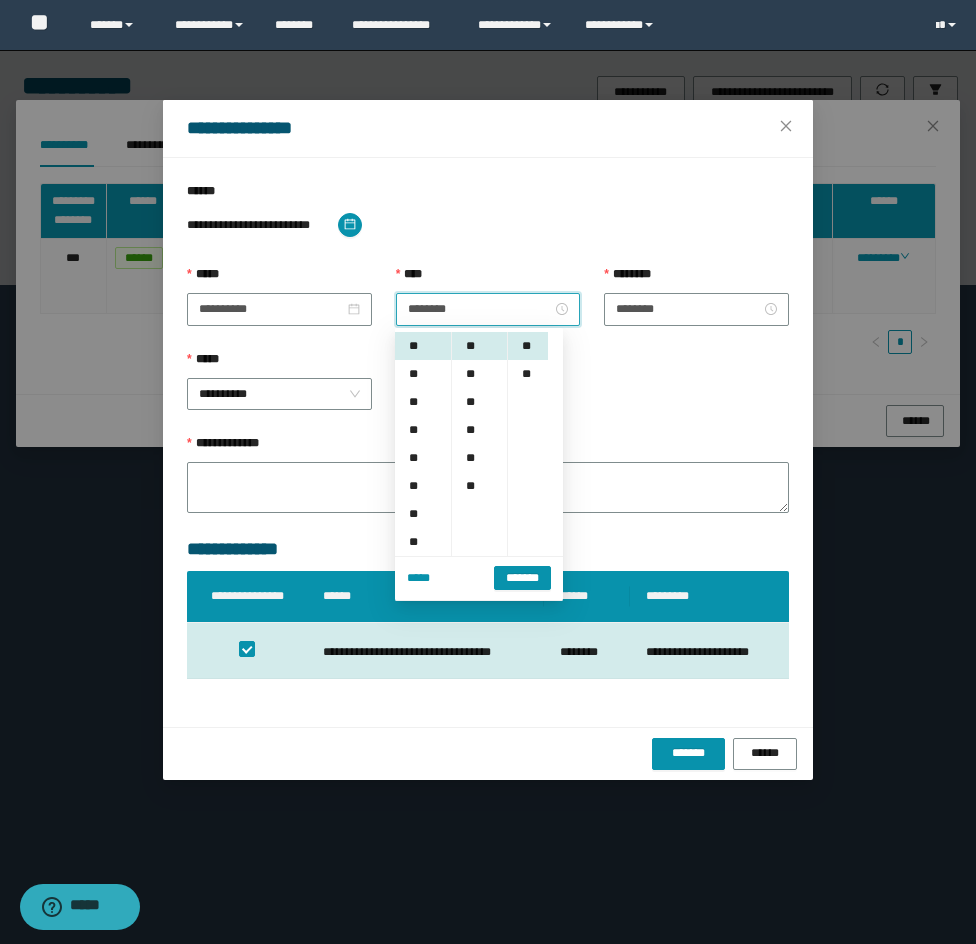 click on "** **" at bounding box center (535, 444) 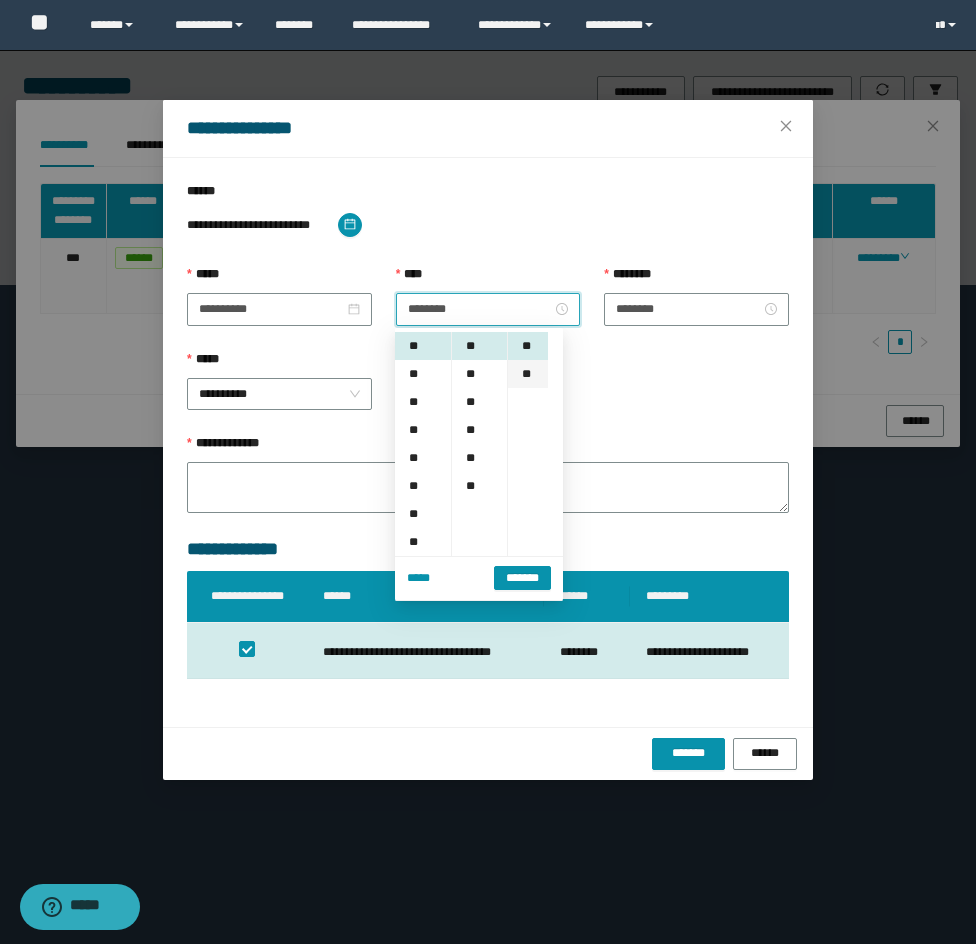 click on "**" at bounding box center (528, 374) 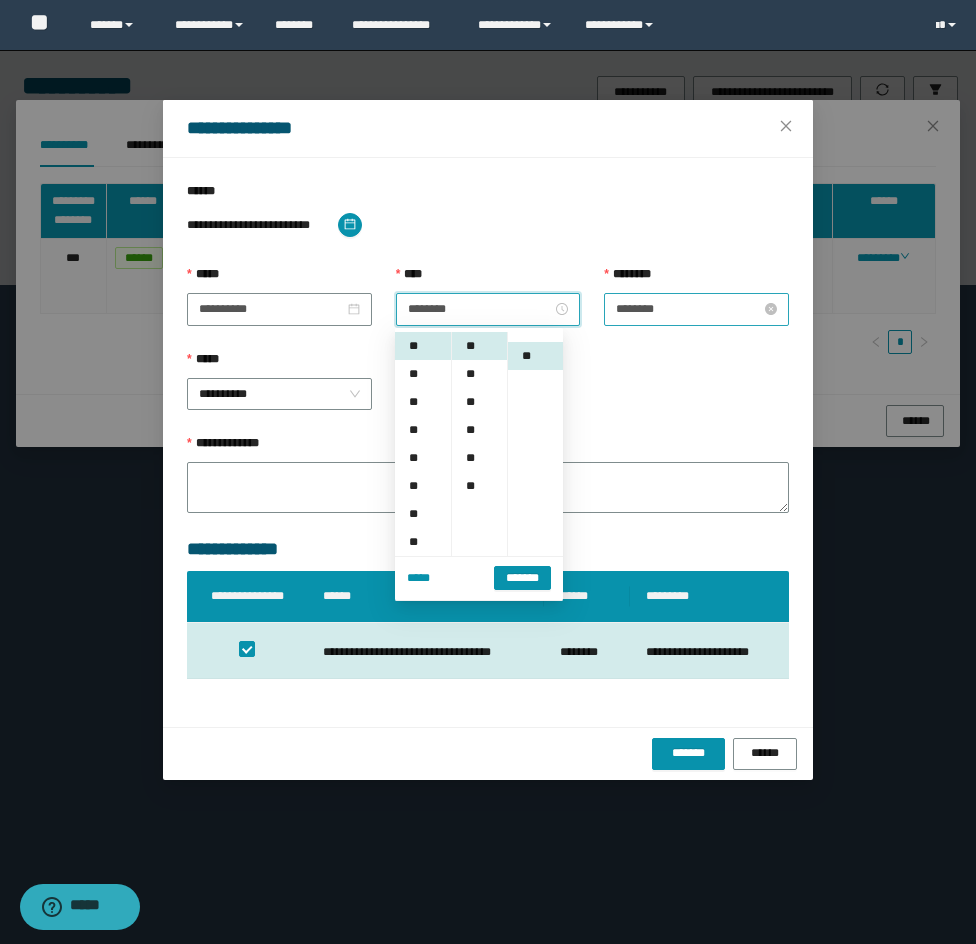 scroll, scrollTop: 28, scrollLeft: 0, axis: vertical 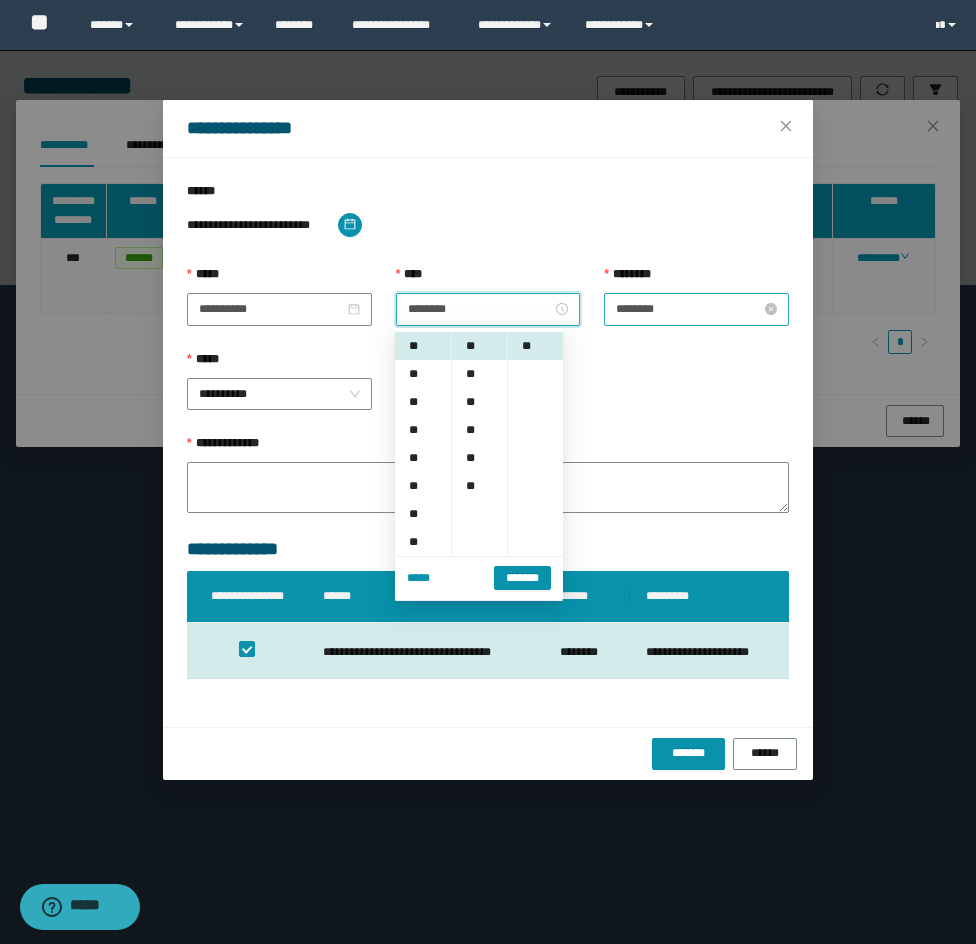 click on "********" at bounding box center [688, 309] 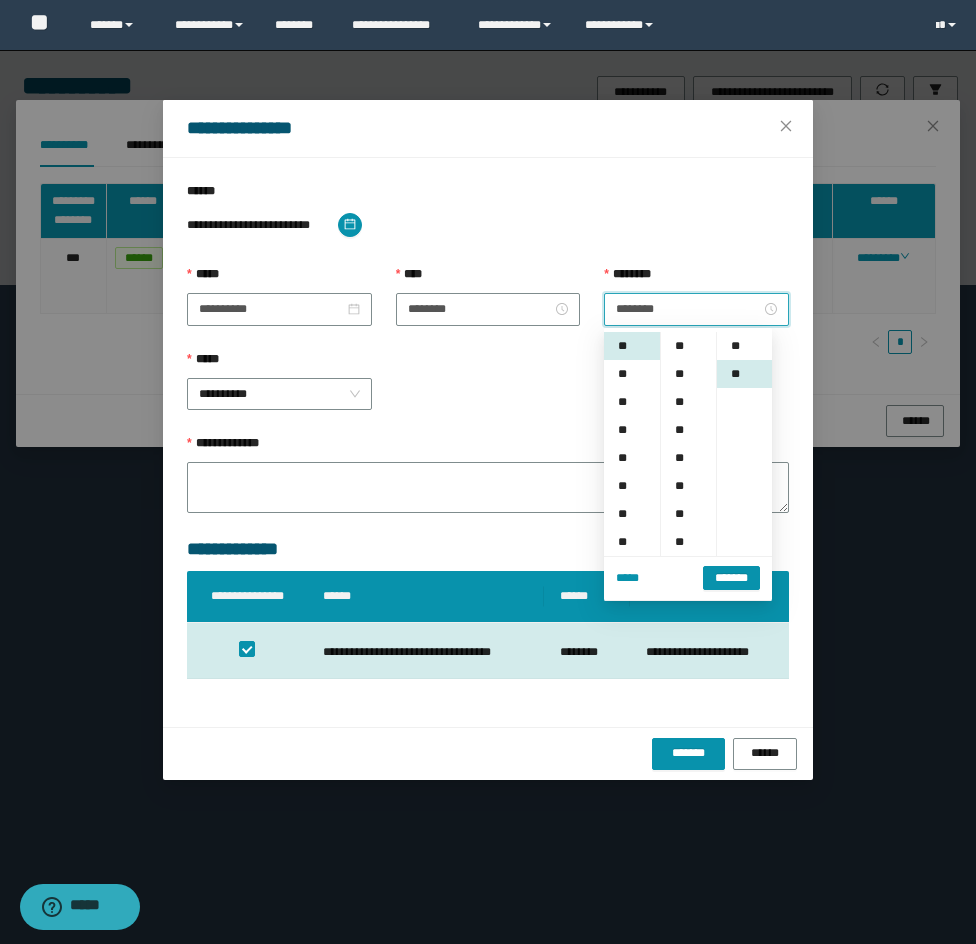 scroll, scrollTop: 252, scrollLeft: 0, axis: vertical 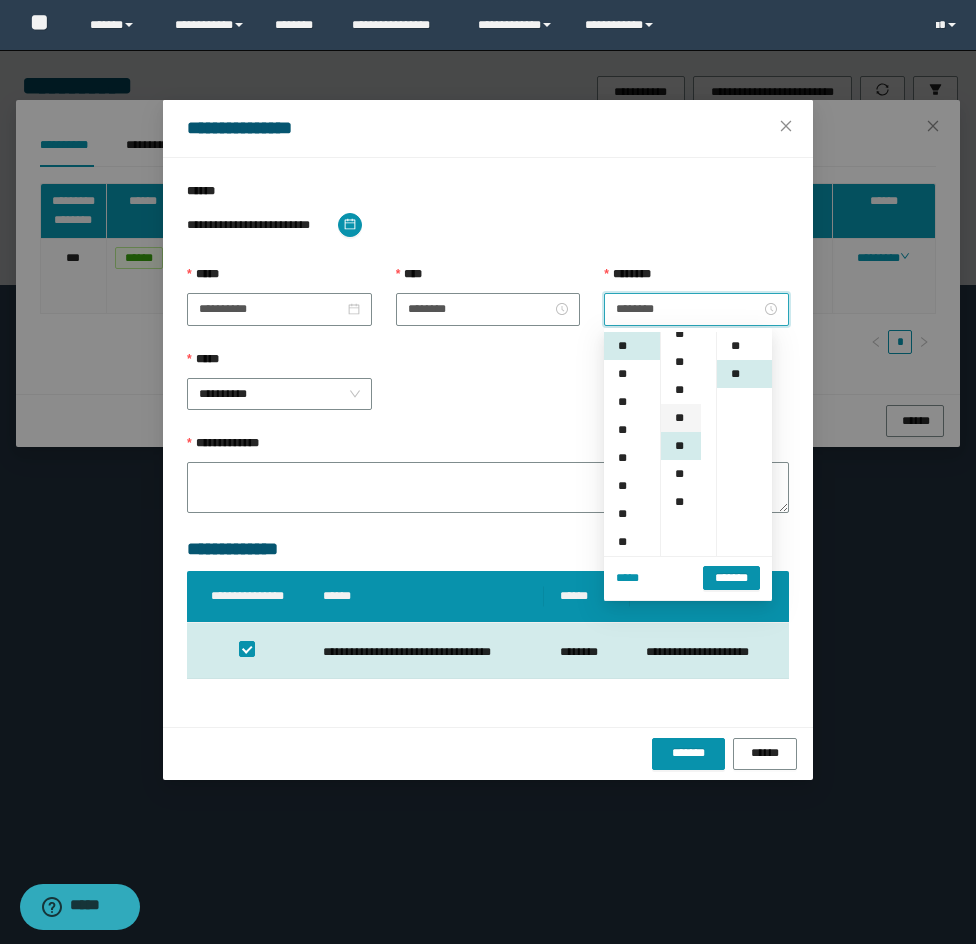 click on "**" at bounding box center [681, 418] 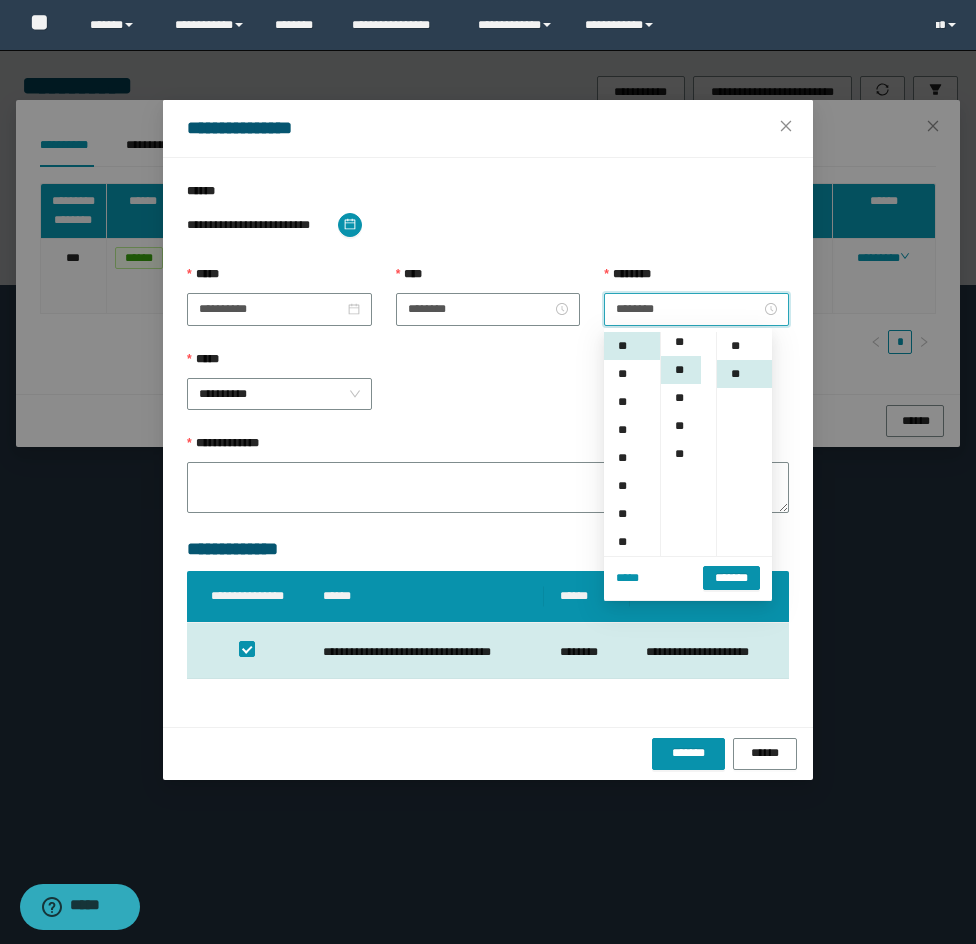 scroll, scrollTop: 224, scrollLeft: 0, axis: vertical 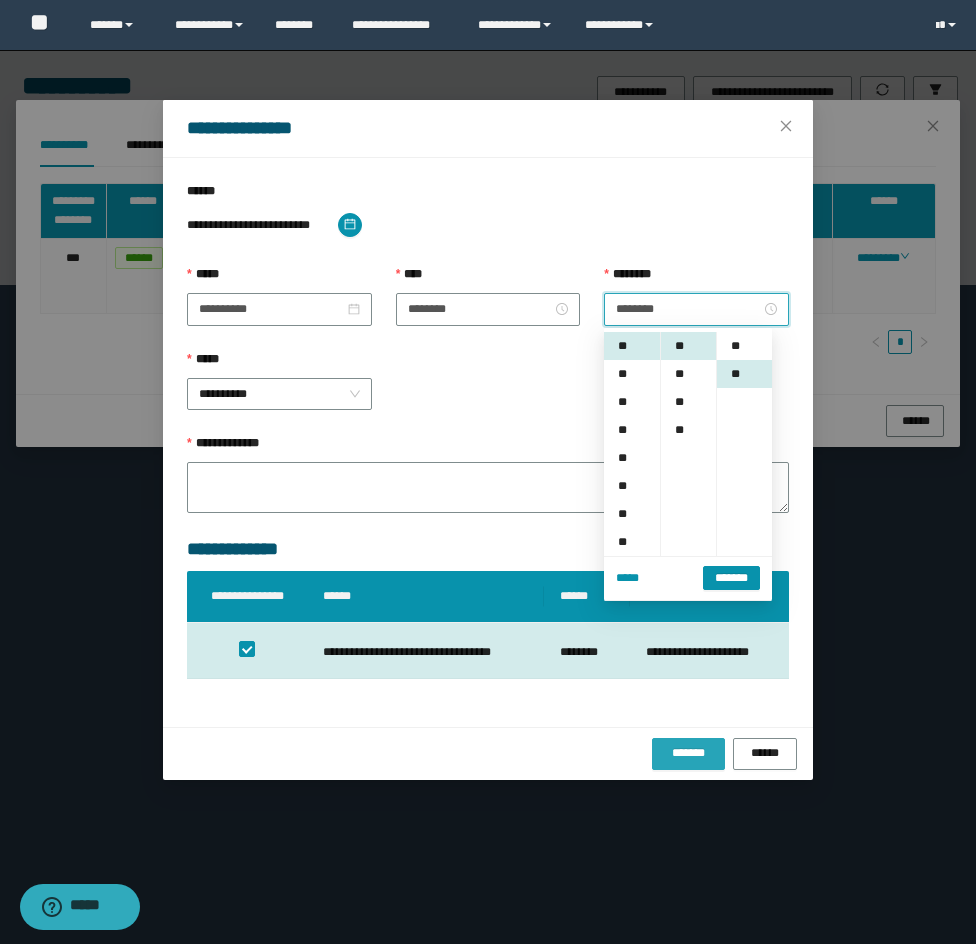 click on "*******" at bounding box center [689, 753] 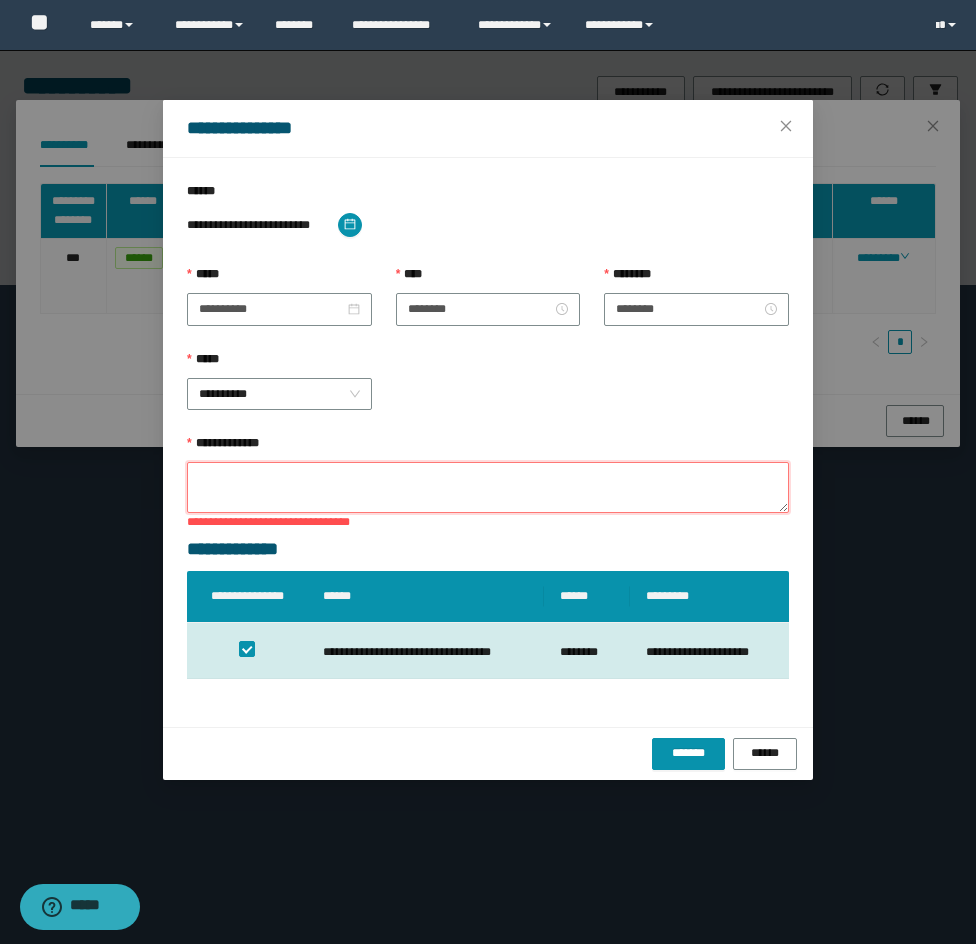 click on "**********" at bounding box center [488, 487] 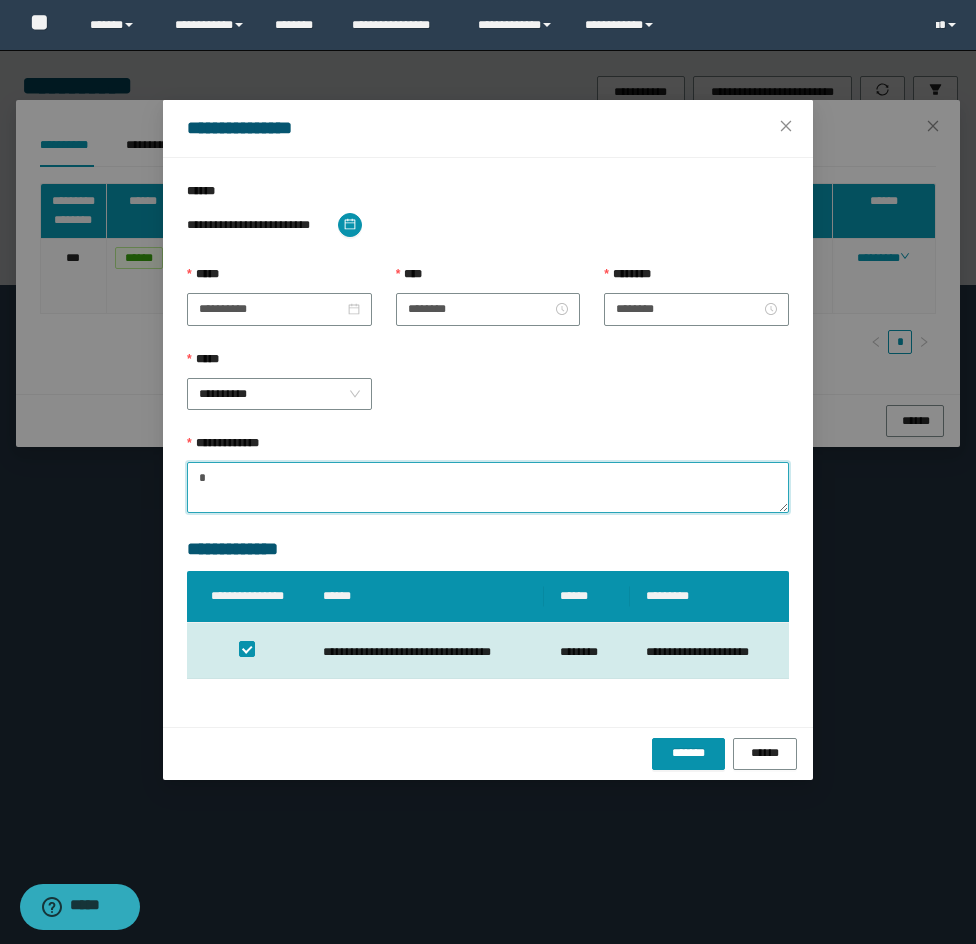 type on "*" 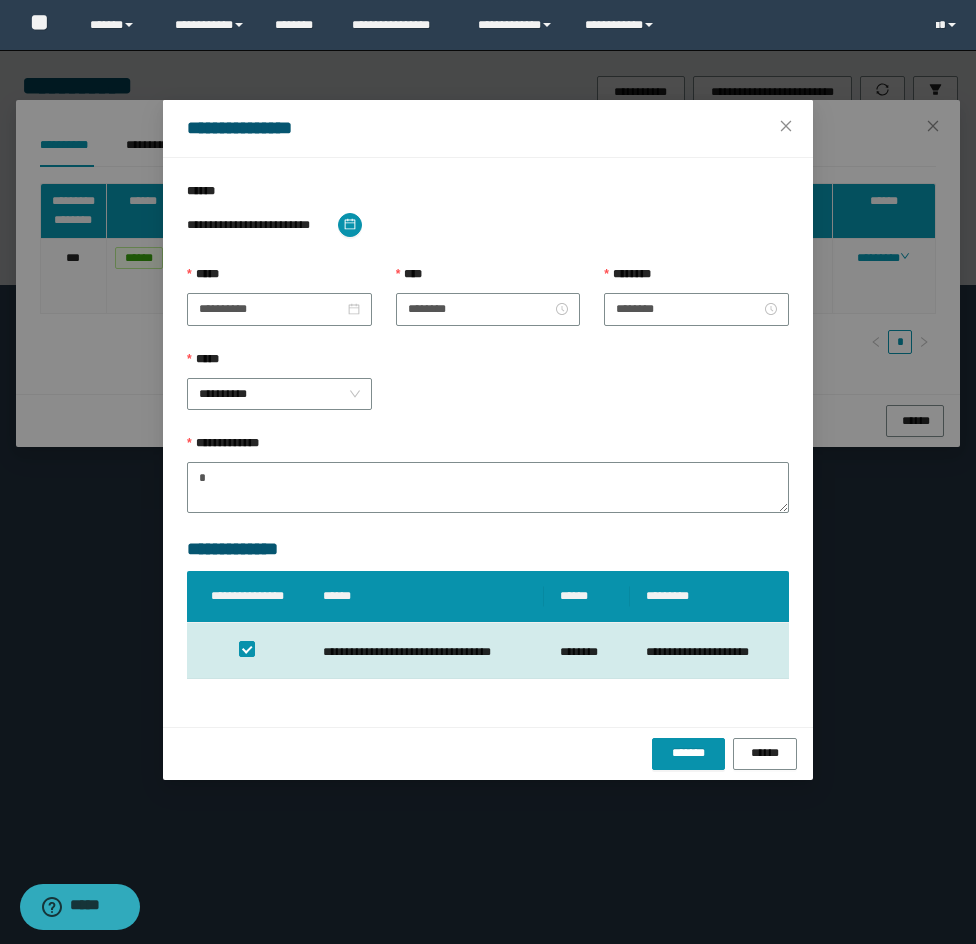 click on "******* ******" at bounding box center [488, 753] 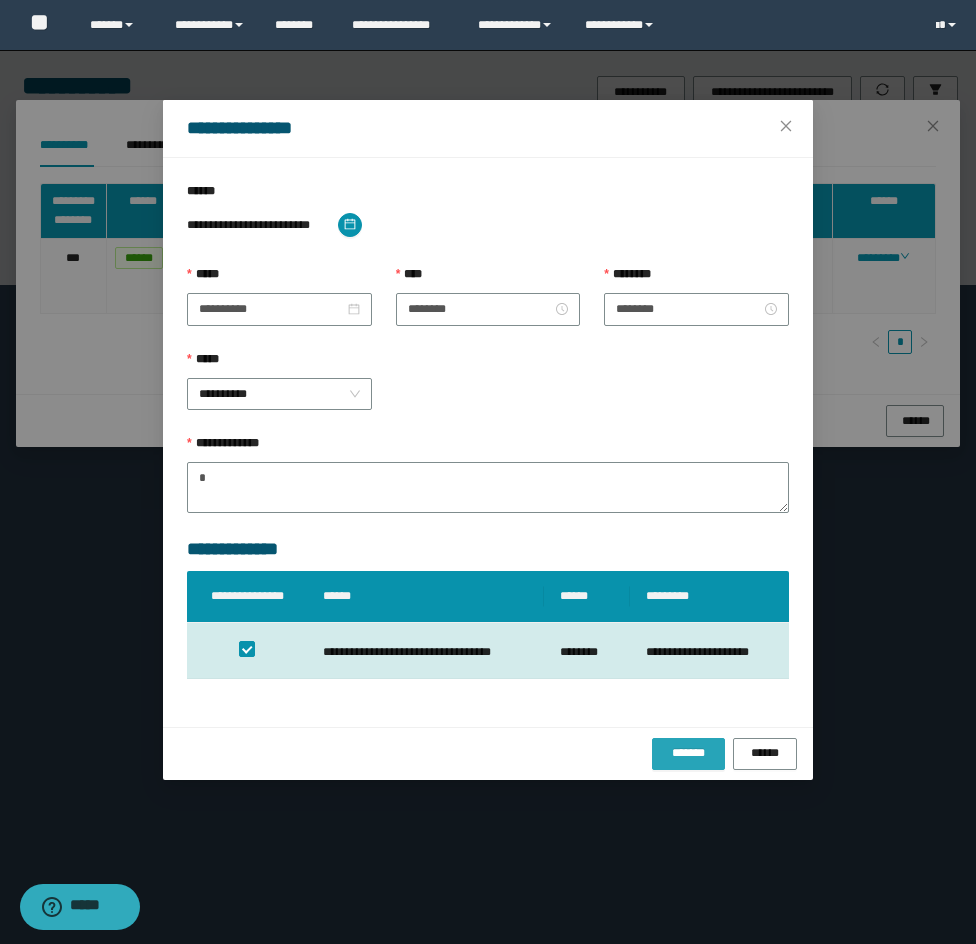 drag, startPoint x: 667, startPoint y: 740, endPoint x: 669, endPoint y: 701, distance: 39.051247 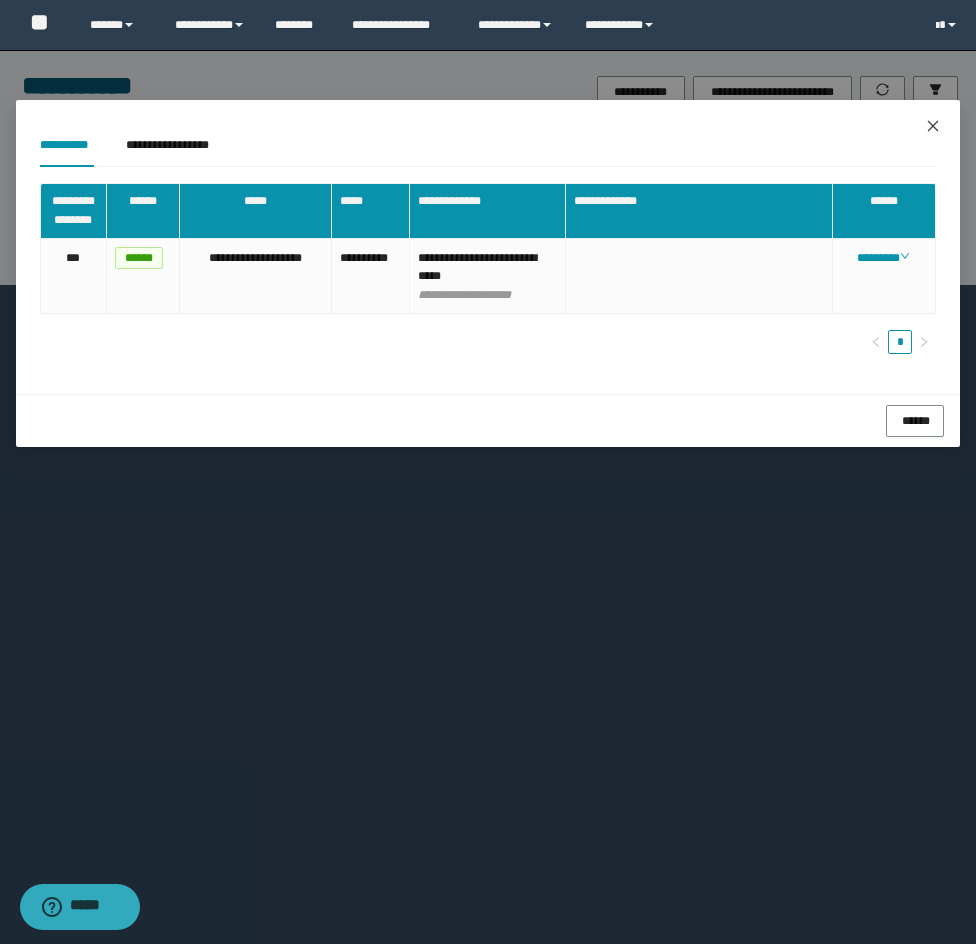 click 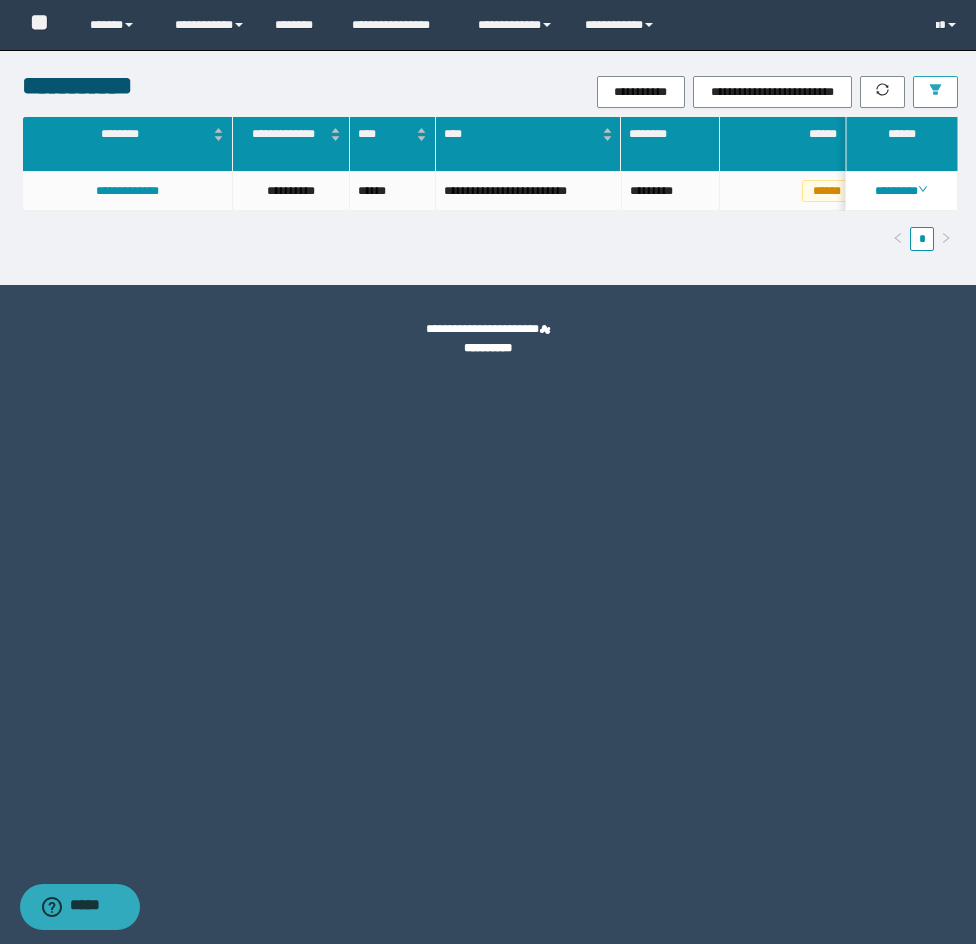 click 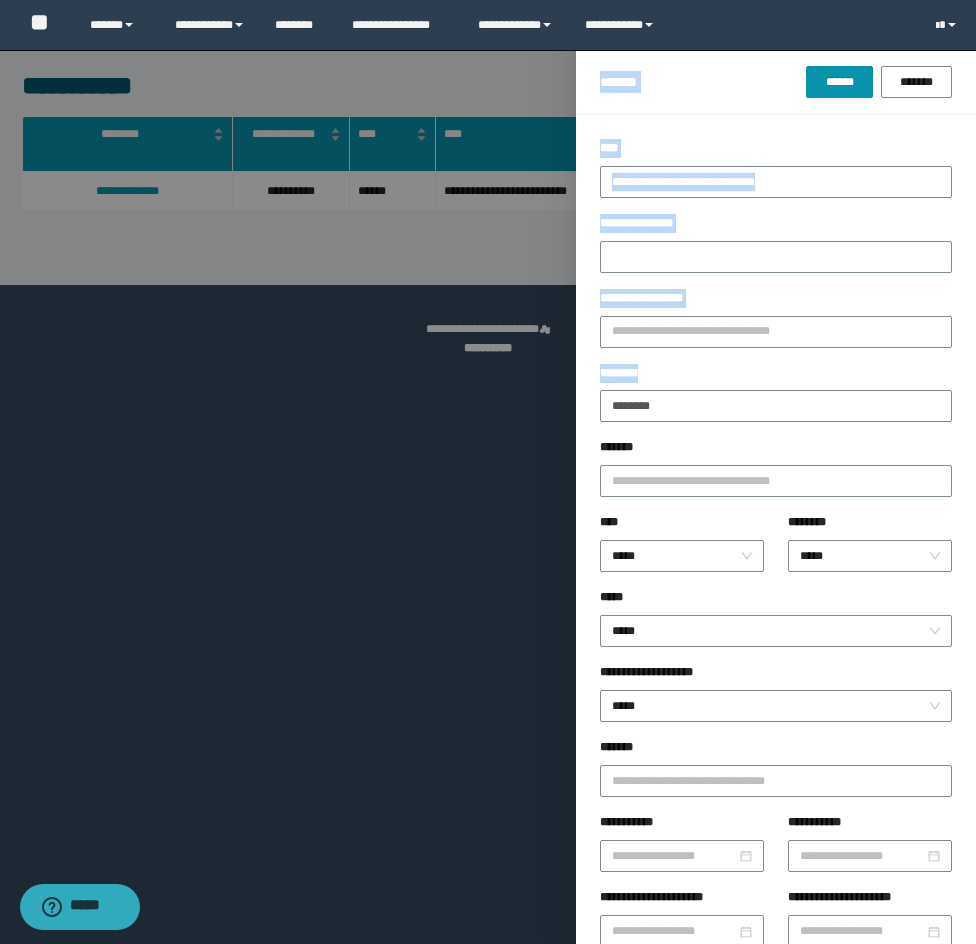 drag, startPoint x: 562, startPoint y: 393, endPoint x: 484, endPoint y: 382, distance: 78.77182 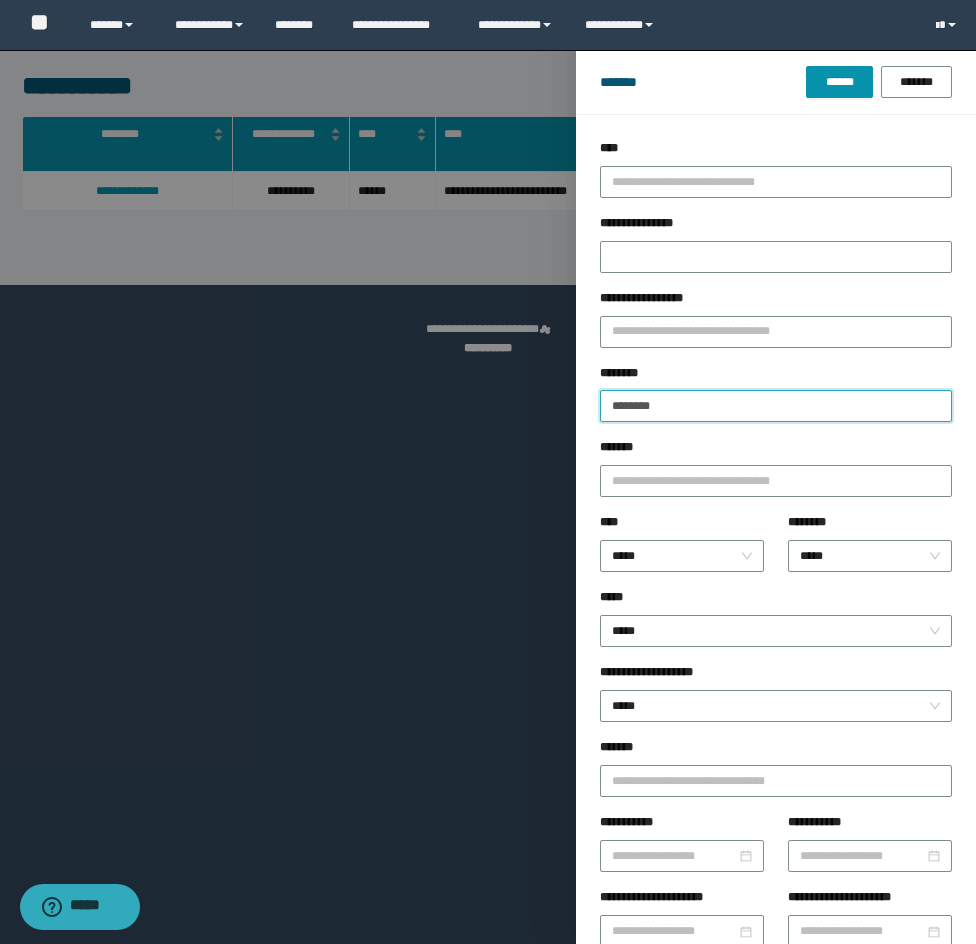 drag, startPoint x: 646, startPoint y: 384, endPoint x: 453, endPoint y: 355, distance: 195.1666 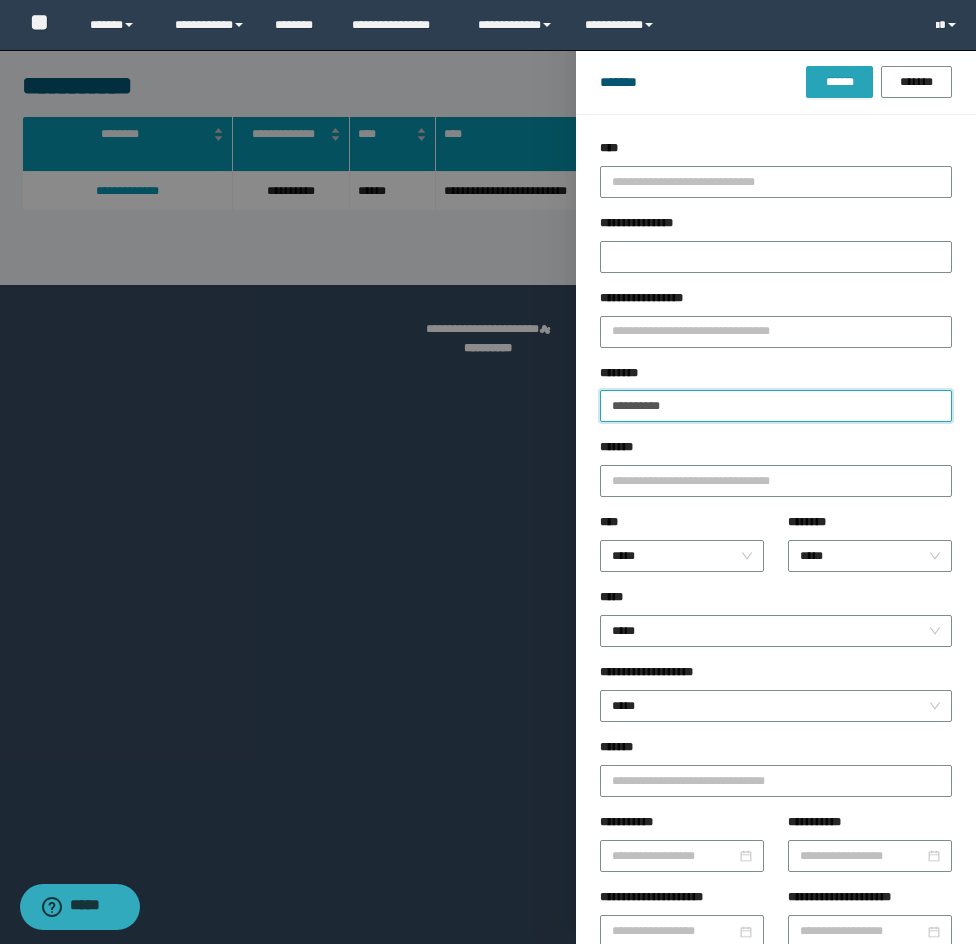 type on "**********" 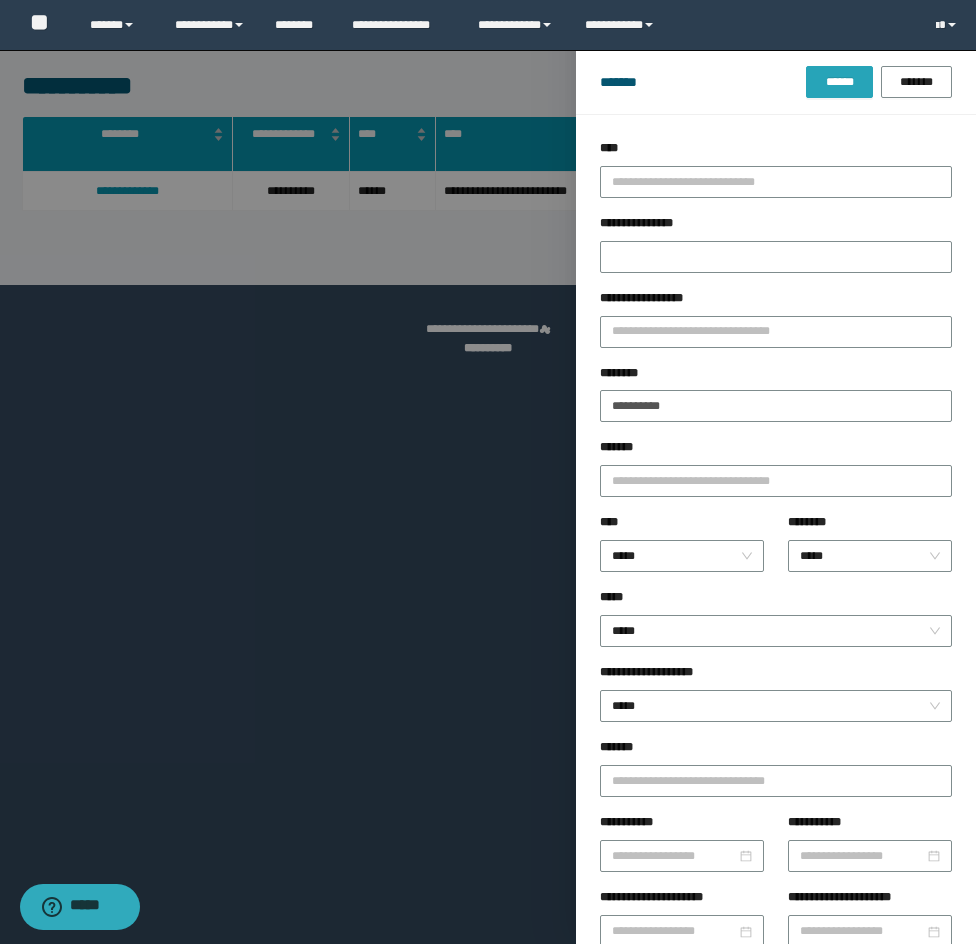 click on "******" at bounding box center [839, 82] 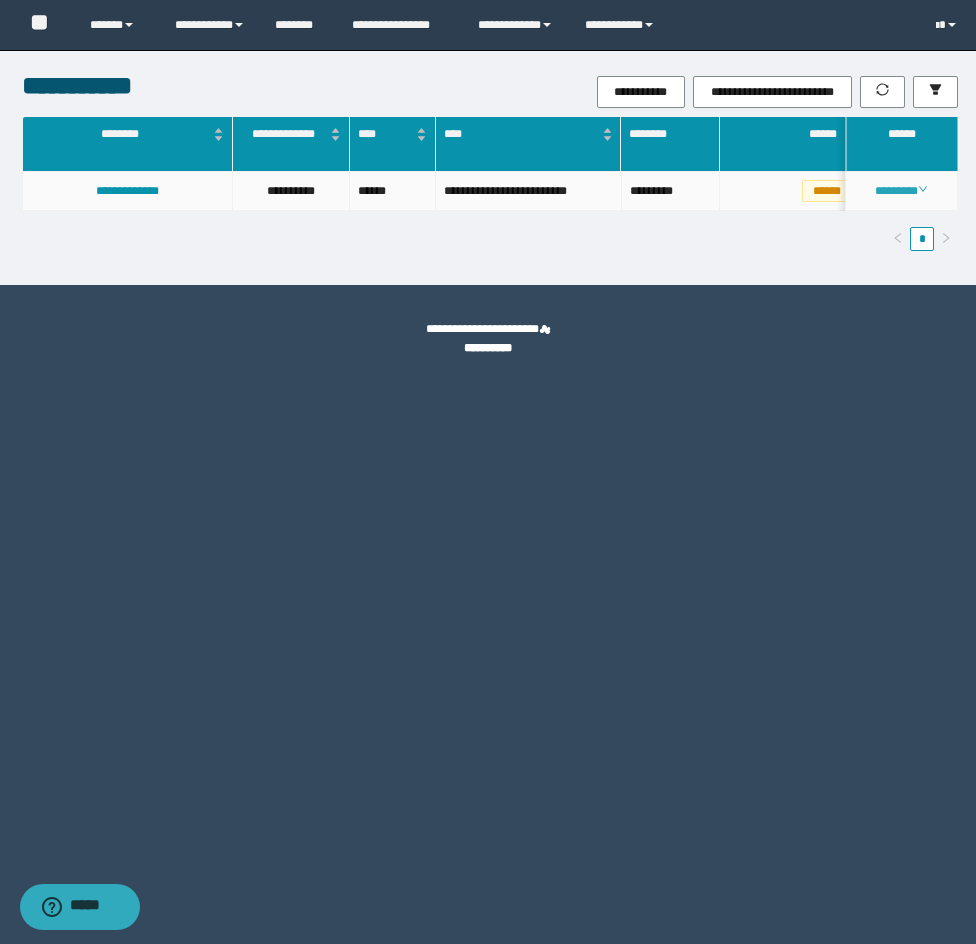 click on "********" at bounding box center (901, 191) 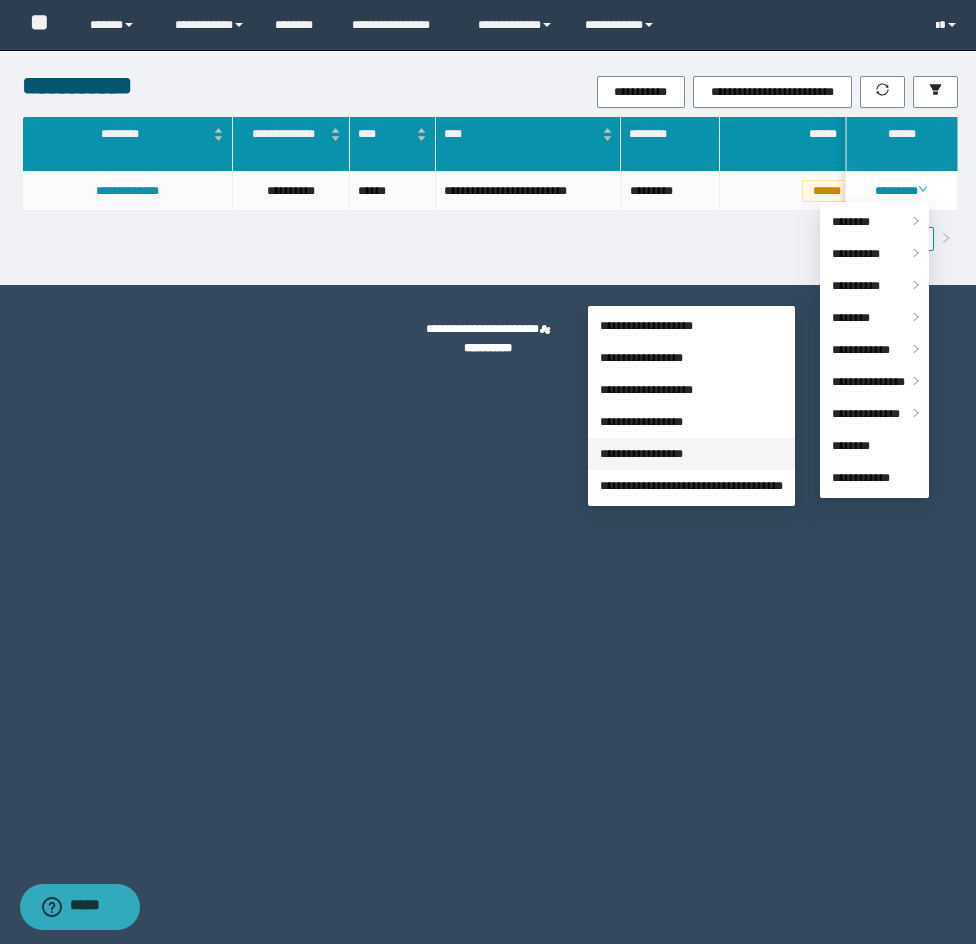 click on "**********" at bounding box center (641, 454) 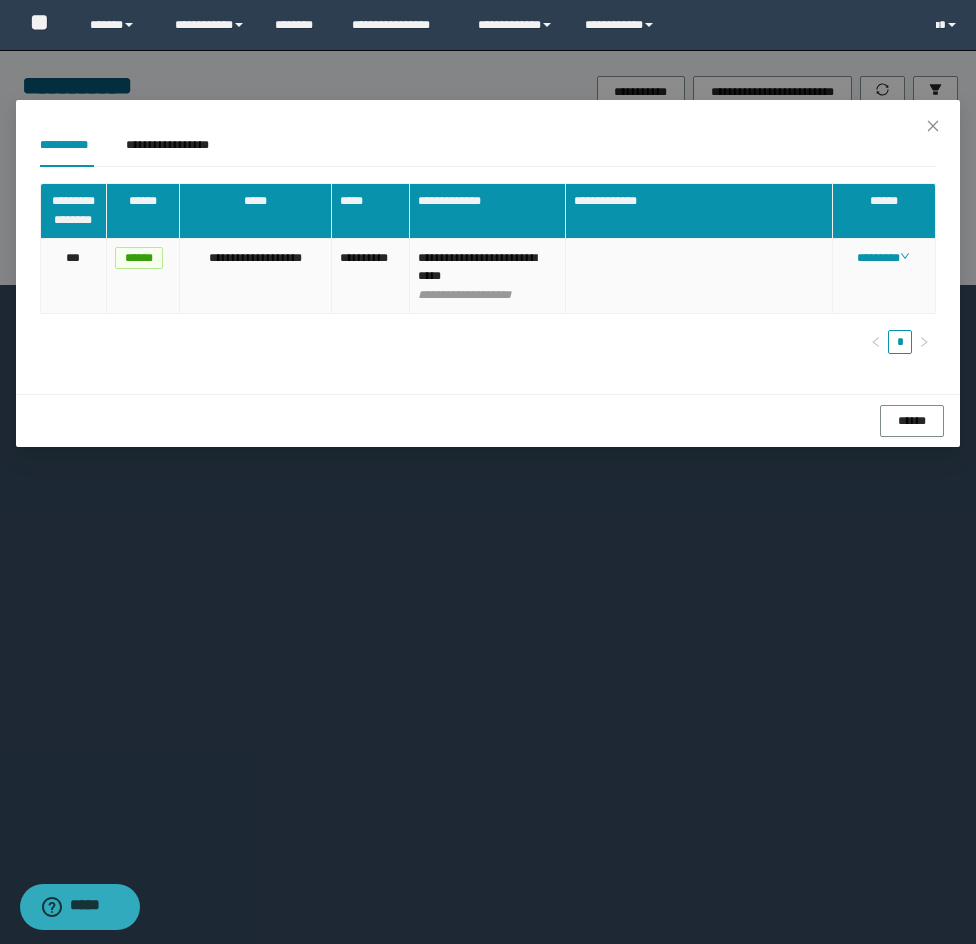 click on "********" at bounding box center [884, 277] 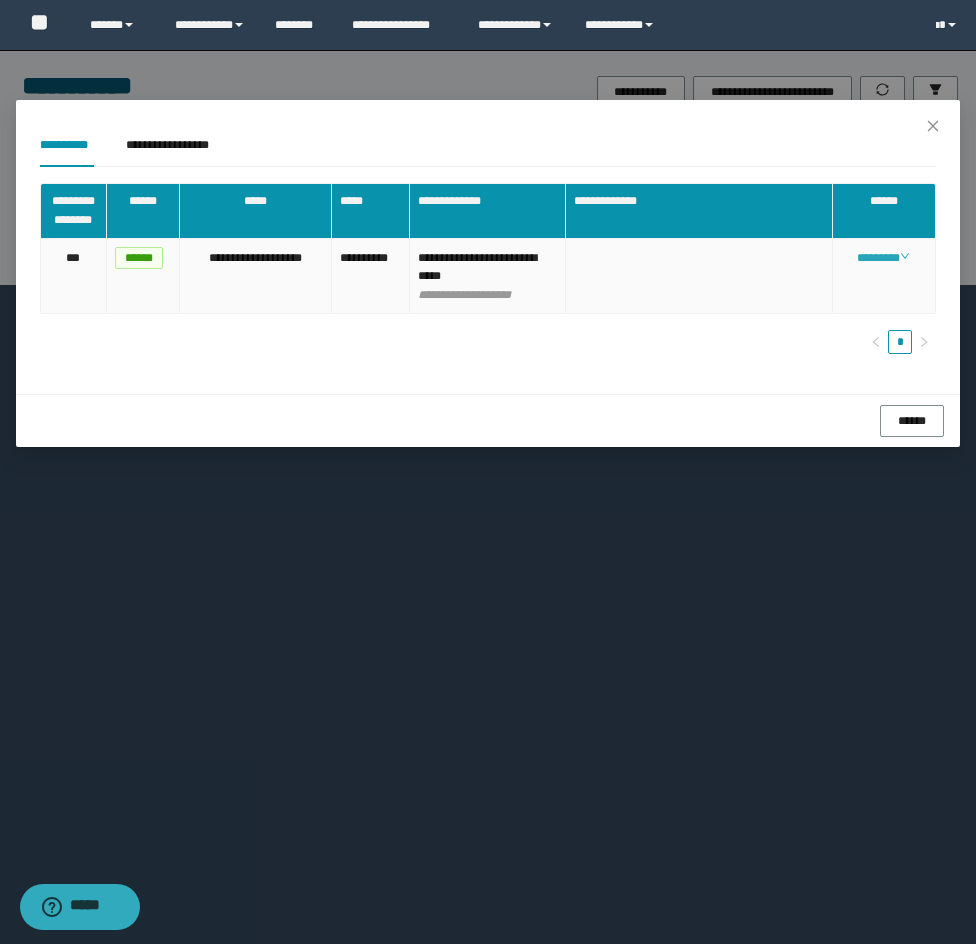 click on "********" at bounding box center (883, 258) 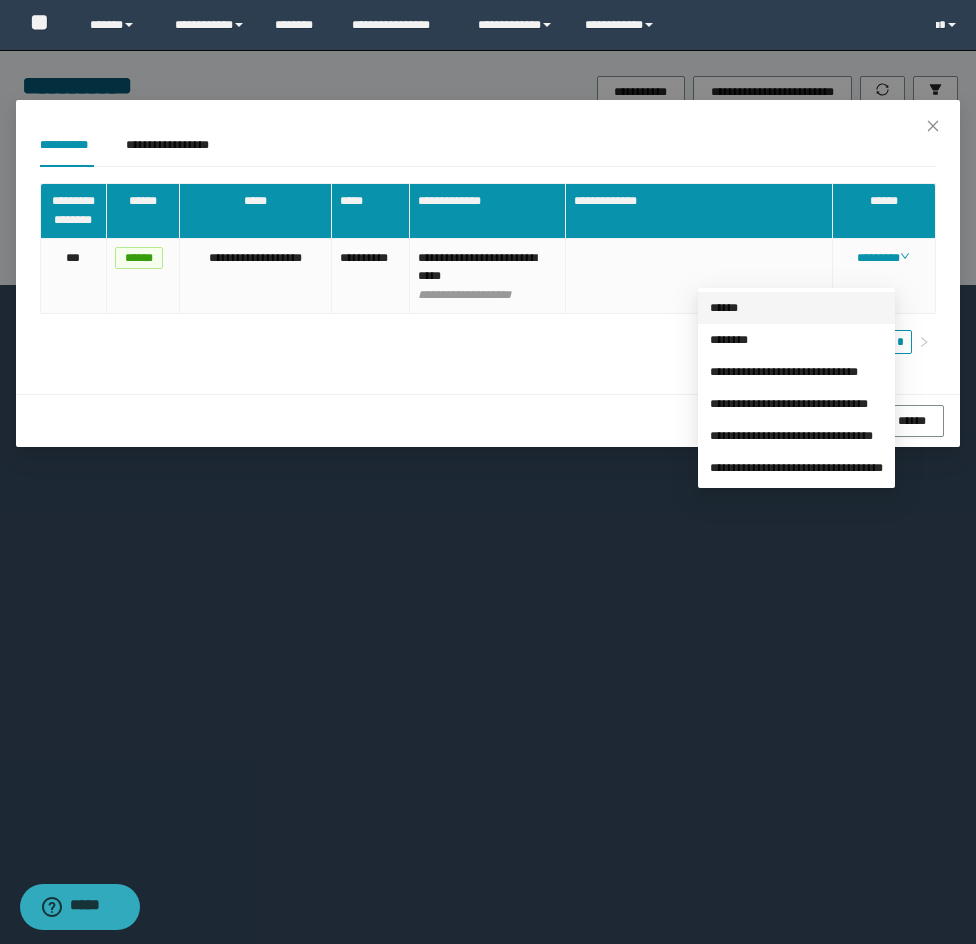 click on "******" at bounding box center [724, 308] 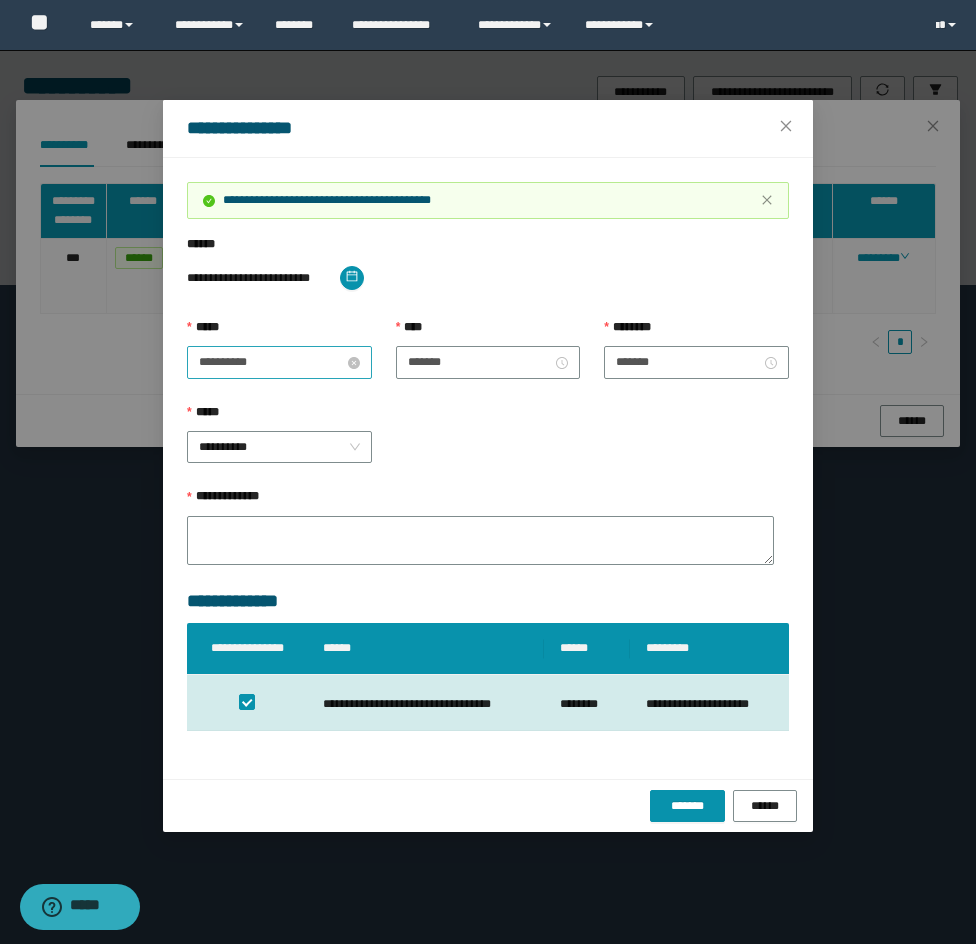 click on "**********" at bounding box center [271, 362] 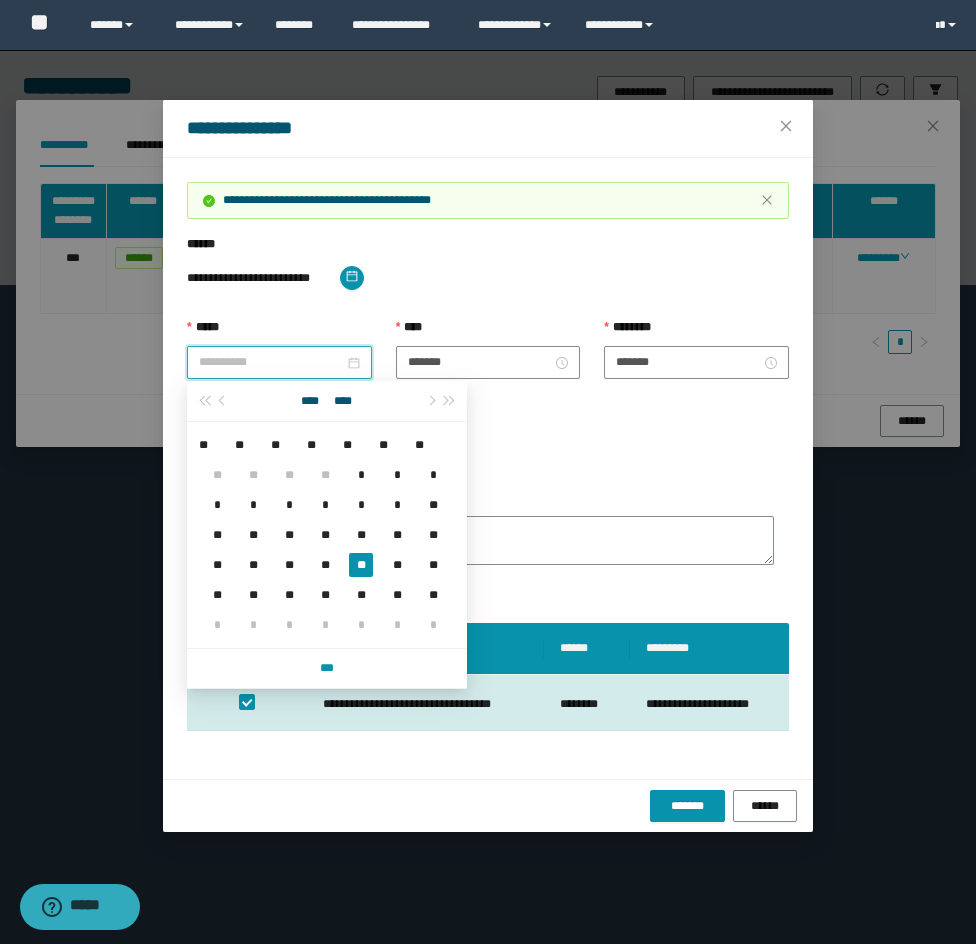type on "**********" 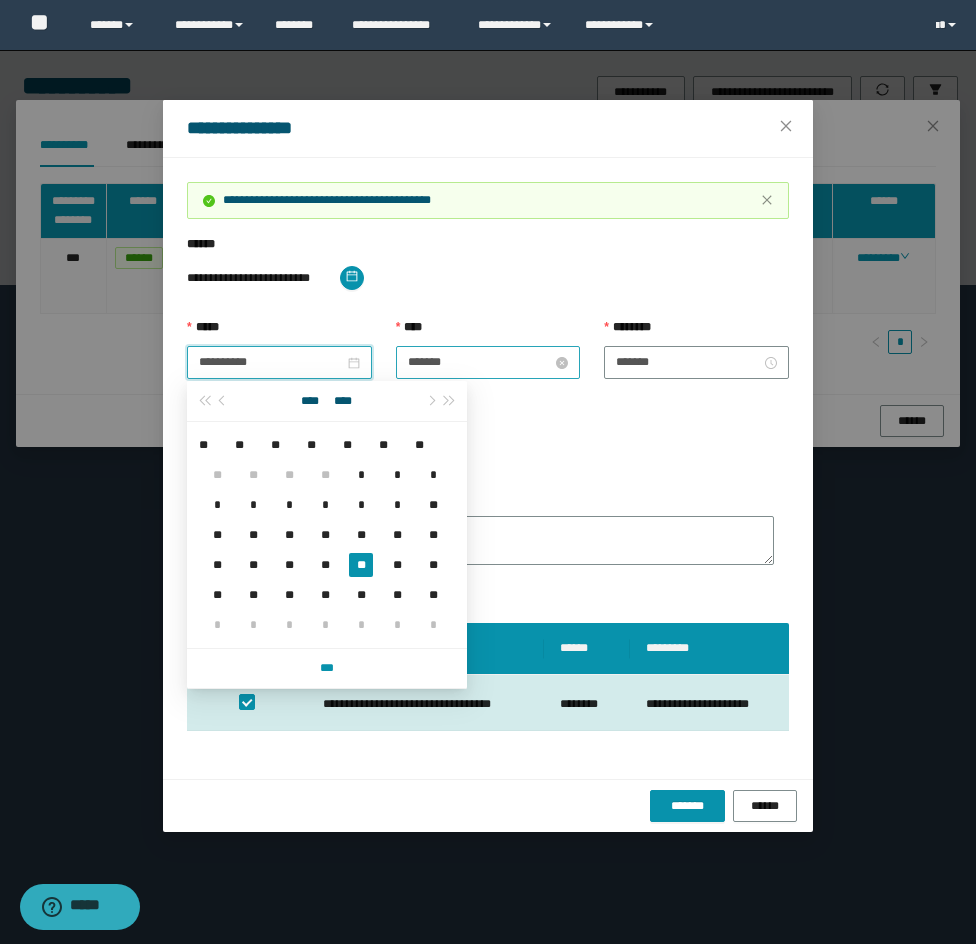 click on "*******" at bounding box center (480, 362) 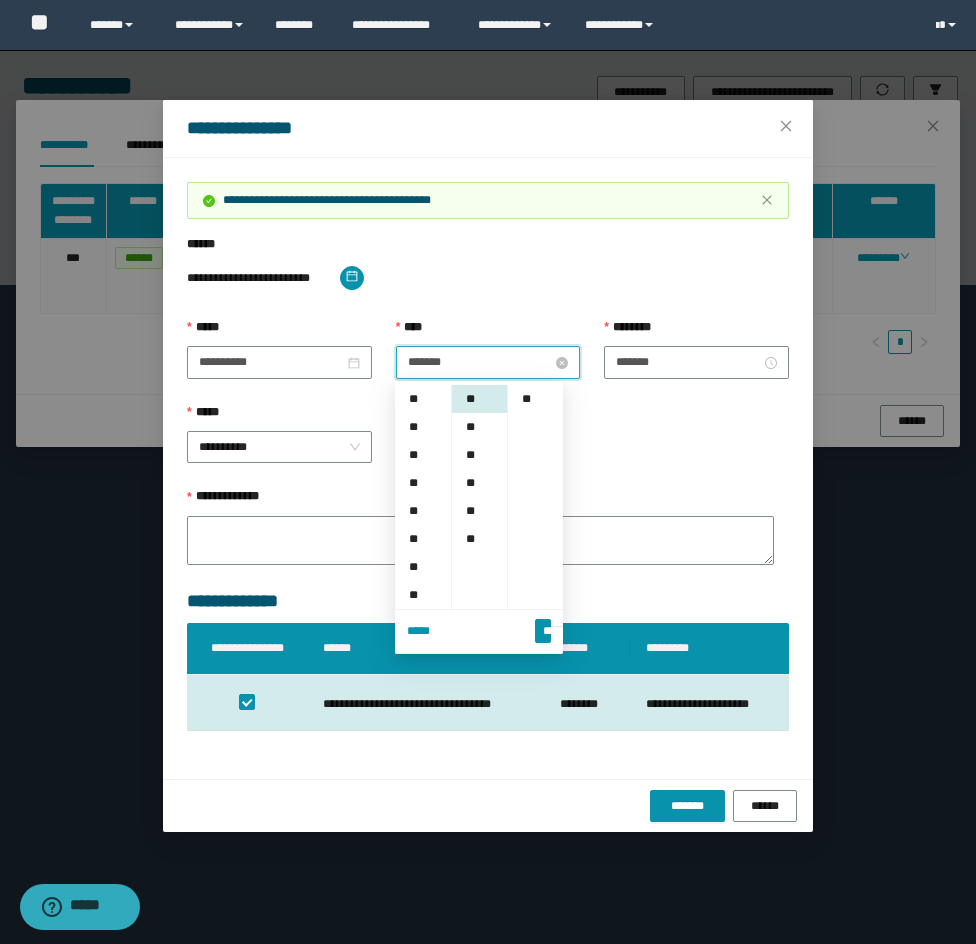scroll, scrollTop: 252, scrollLeft: 0, axis: vertical 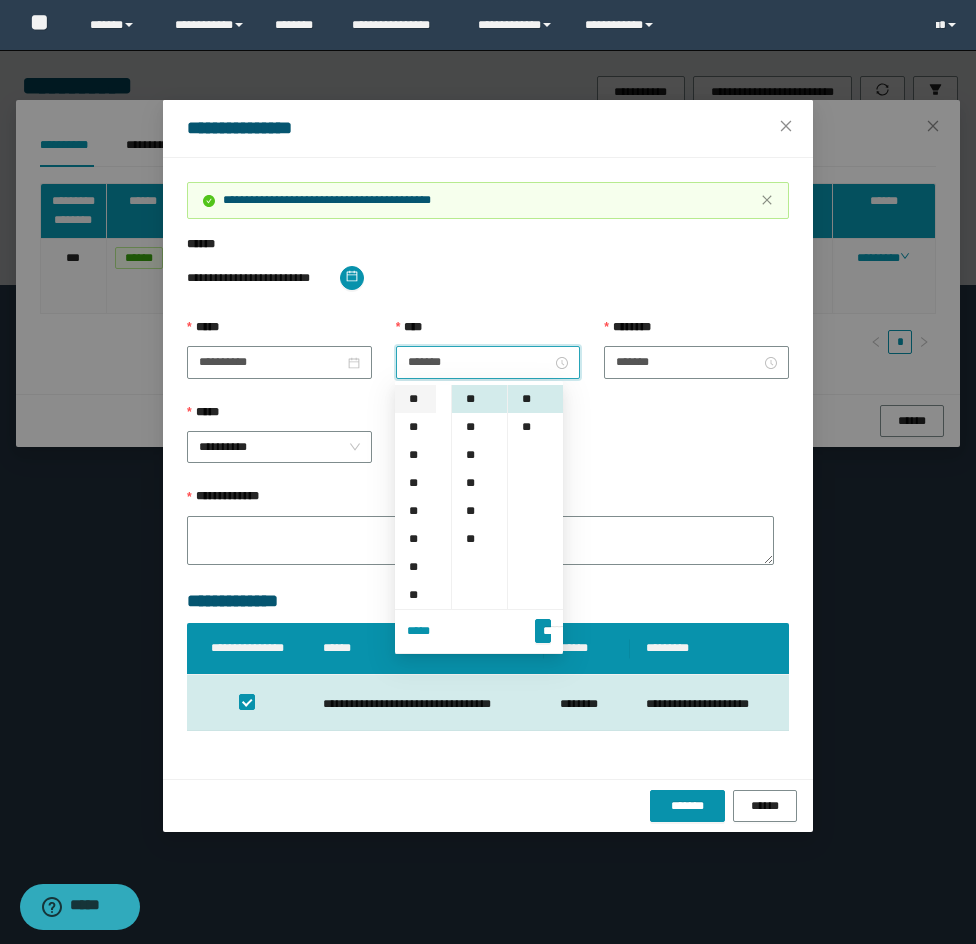 click on "**" at bounding box center (415, 399) 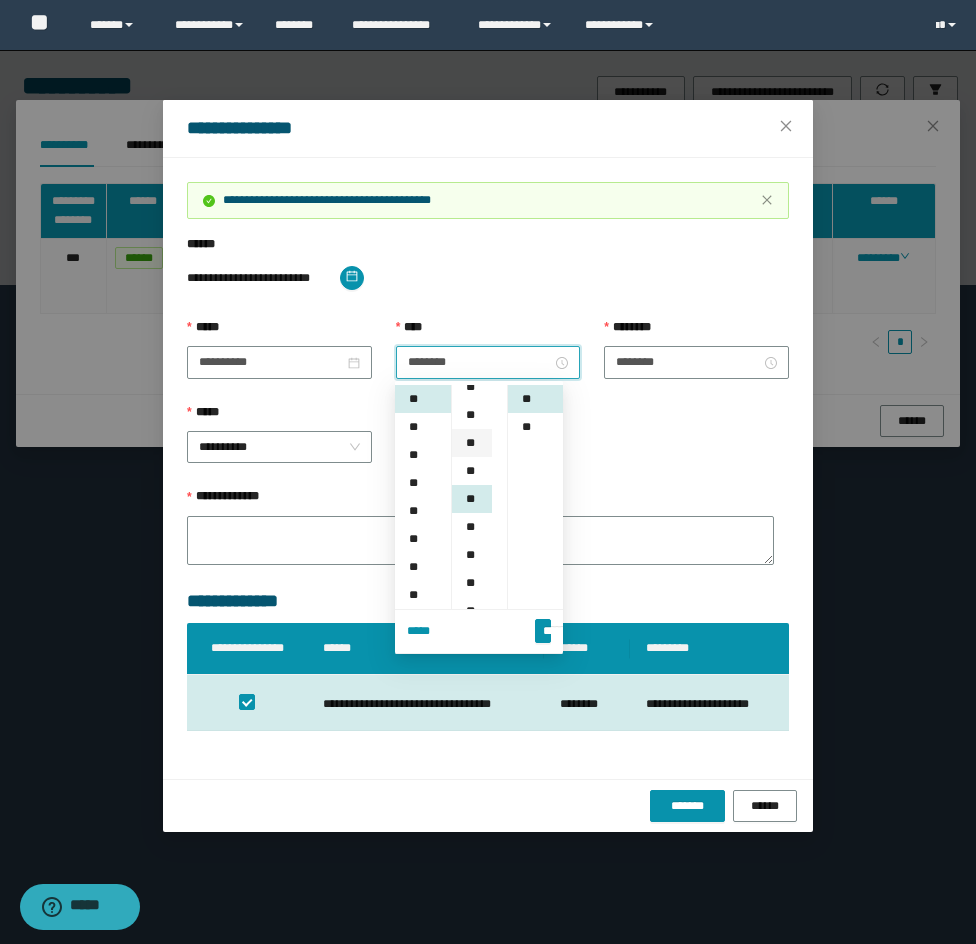 click on "**" at bounding box center (472, 443) 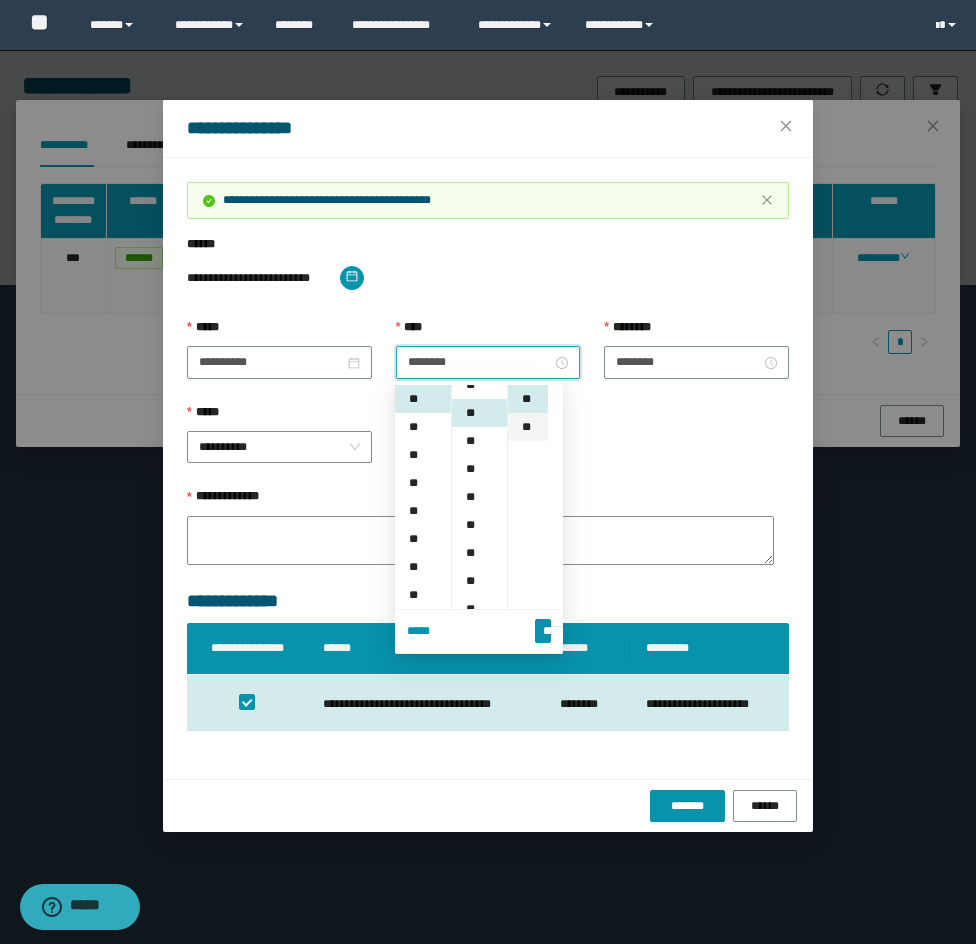 scroll, scrollTop: 112, scrollLeft: 0, axis: vertical 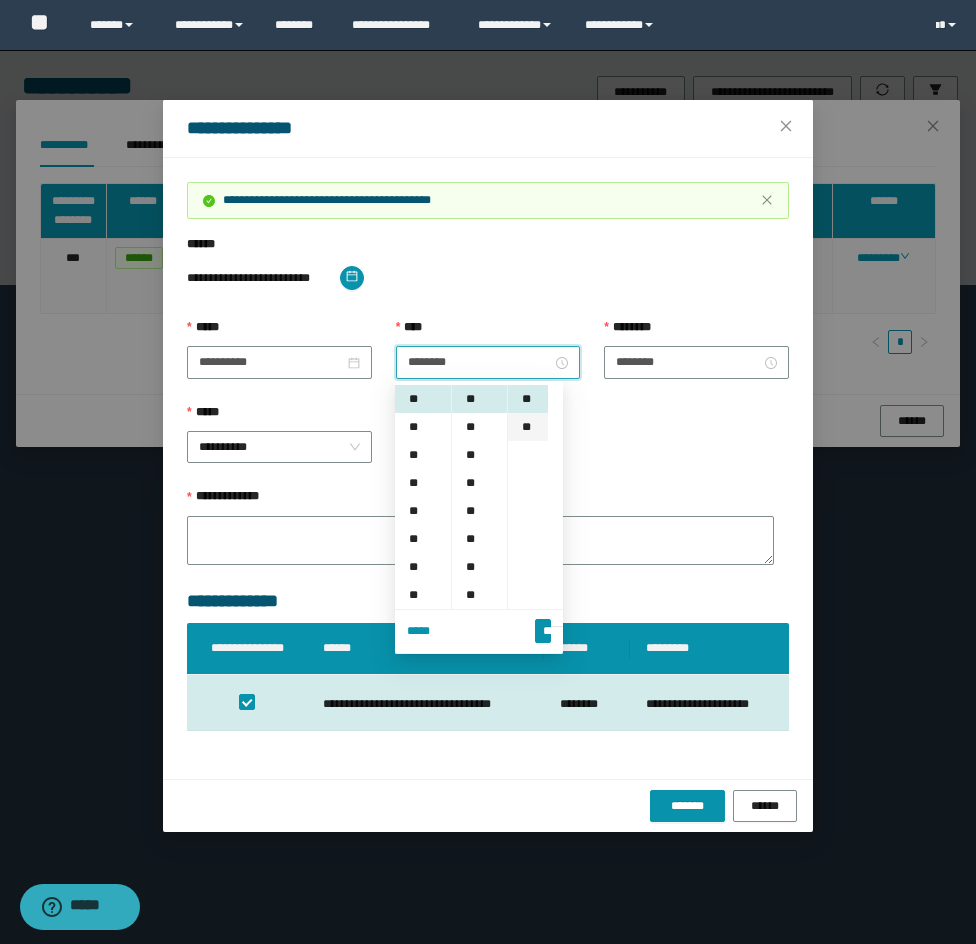 click on "**" at bounding box center [528, 427] 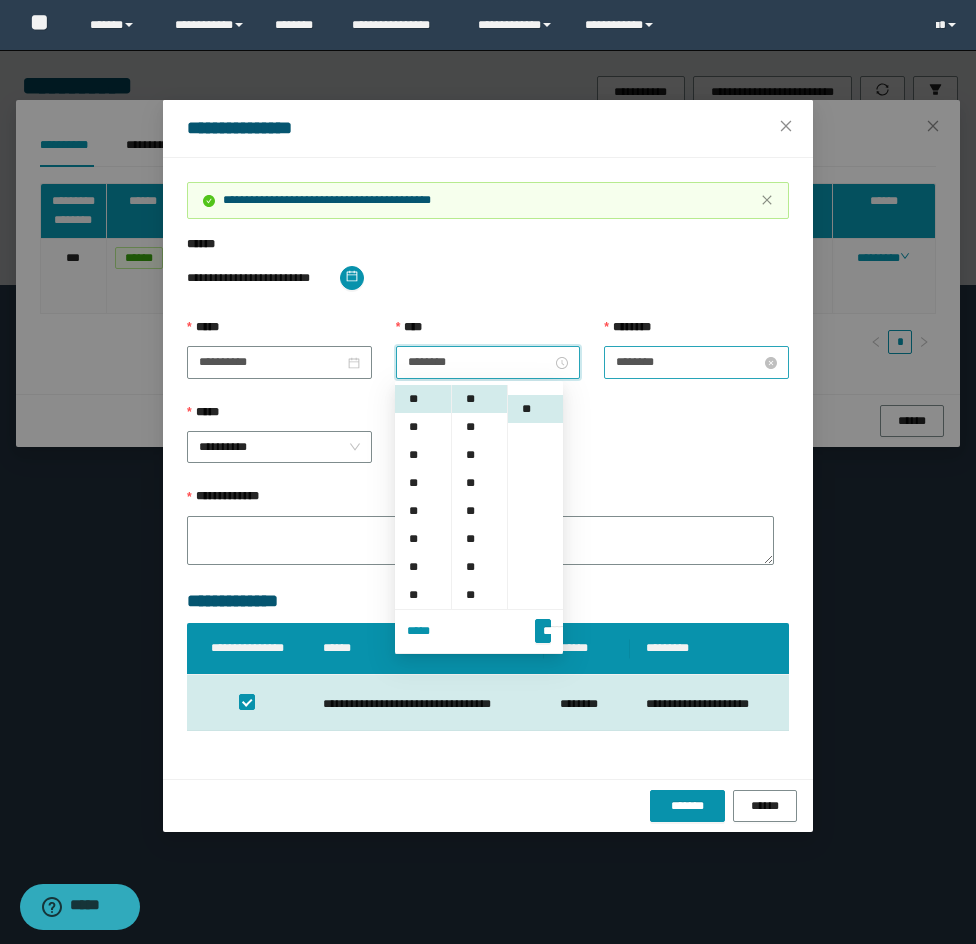 scroll, scrollTop: 28, scrollLeft: 0, axis: vertical 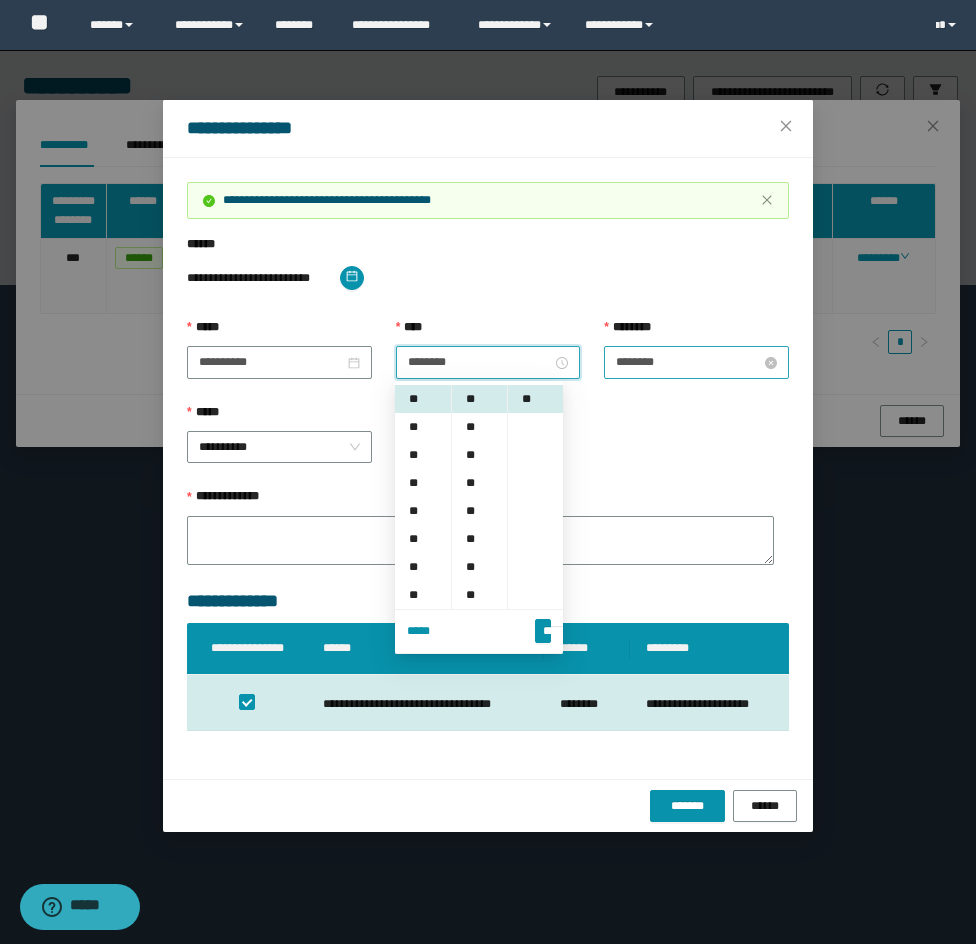 click on "********" at bounding box center (688, 362) 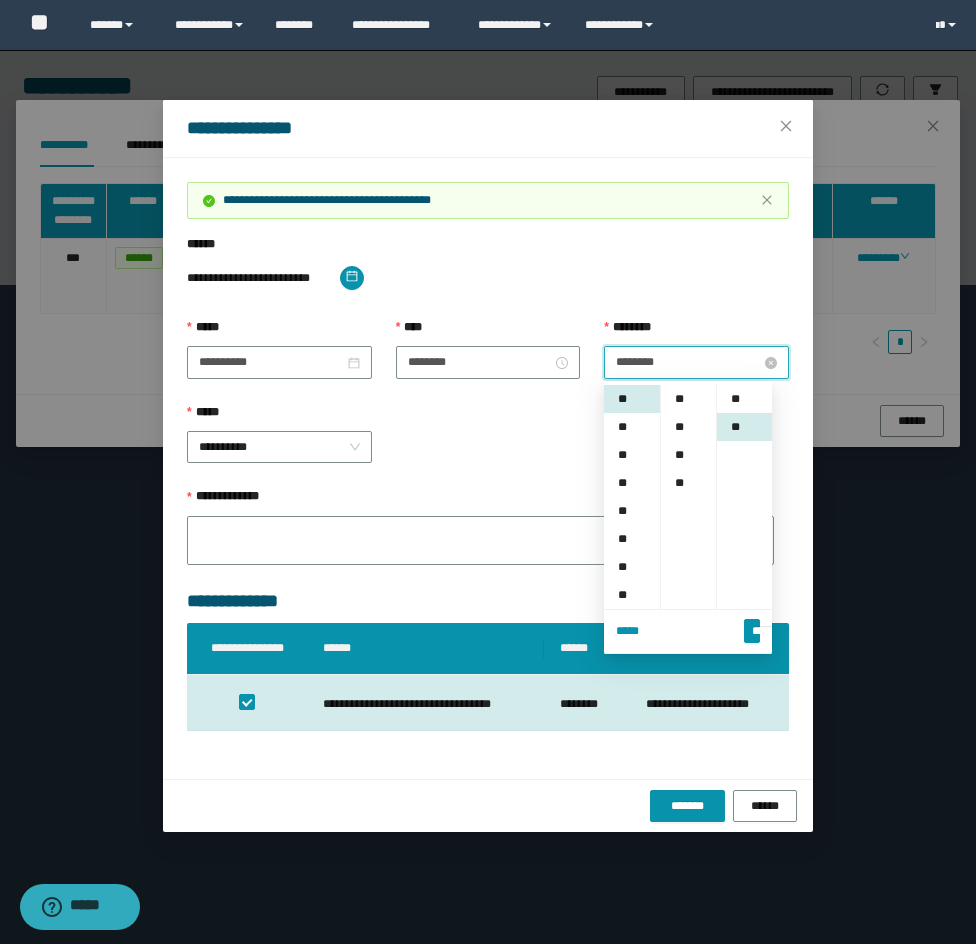 scroll, scrollTop: 196, scrollLeft: 0, axis: vertical 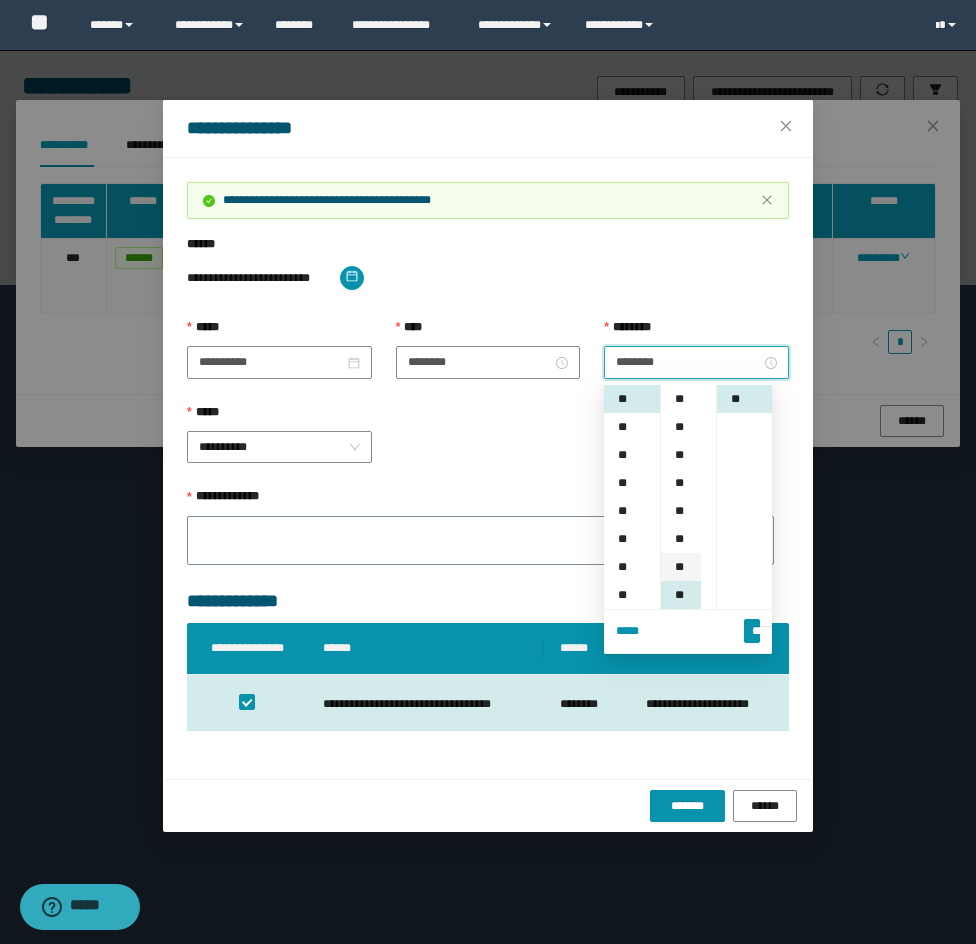 click on "**" at bounding box center [681, 567] 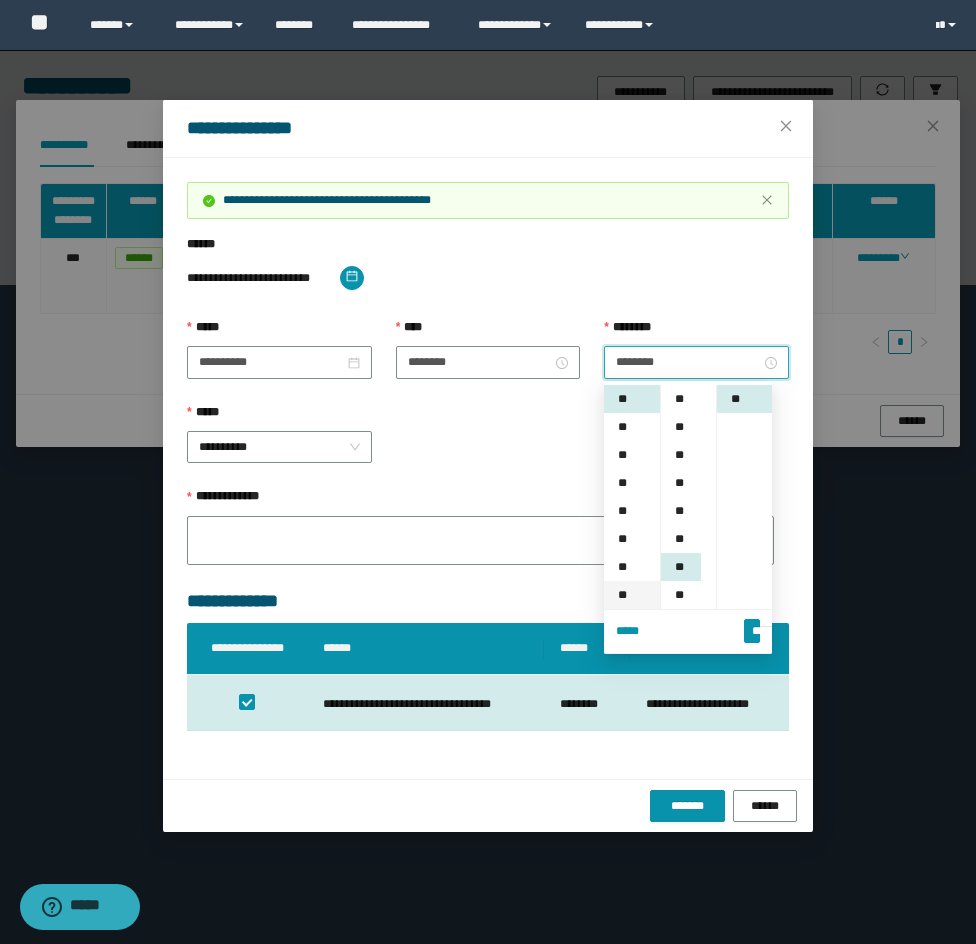 scroll, scrollTop: 168, scrollLeft: 0, axis: vertical 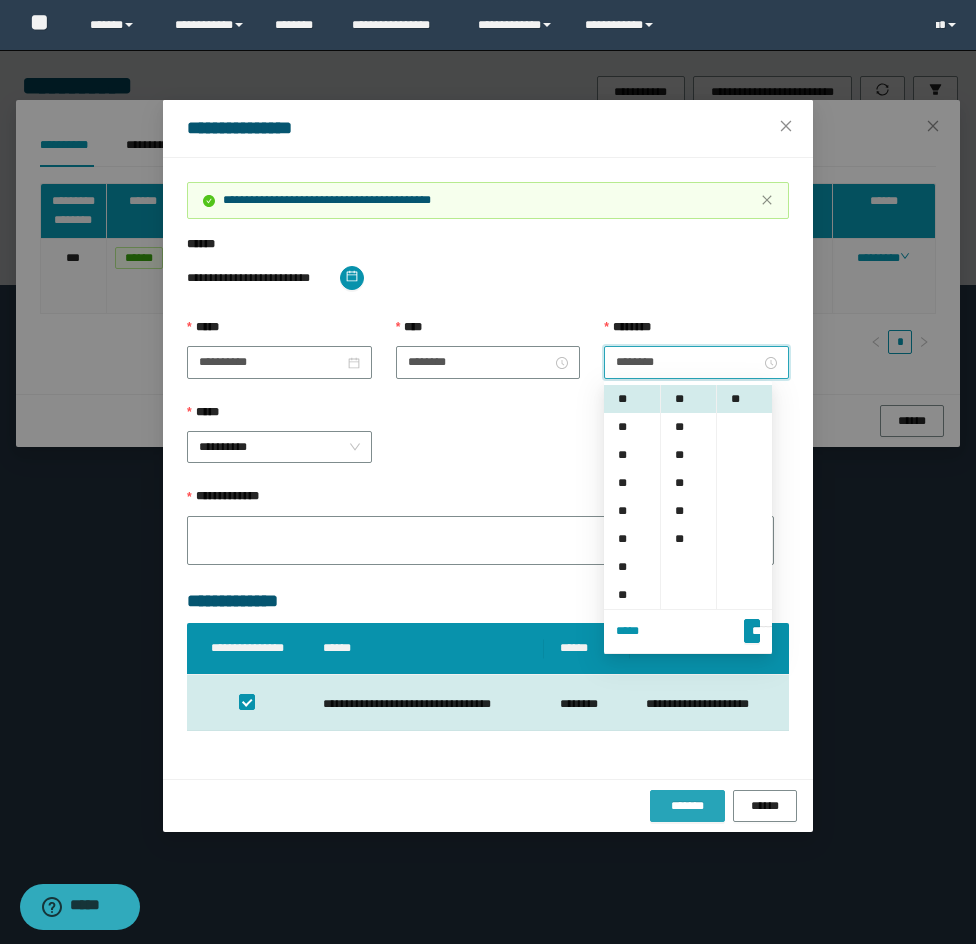click on "*******" at bounding box center (687, 806) 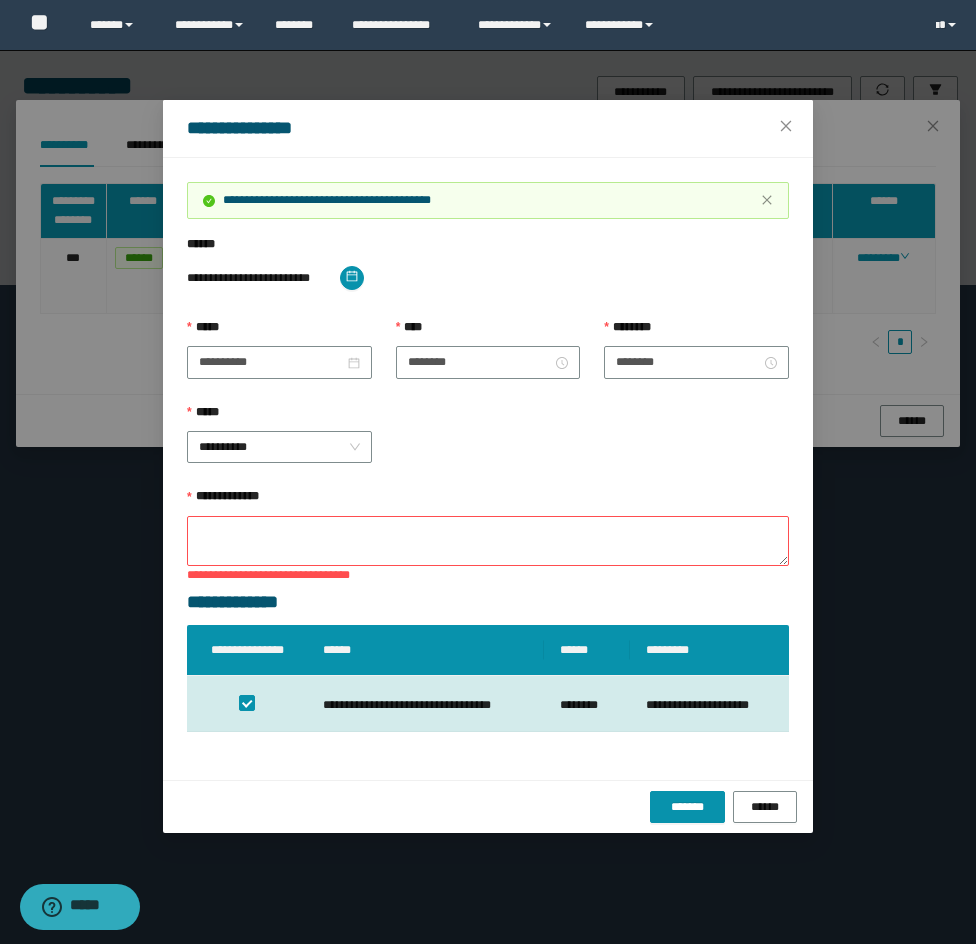 click on "**********" at bounding box center [488, 501] 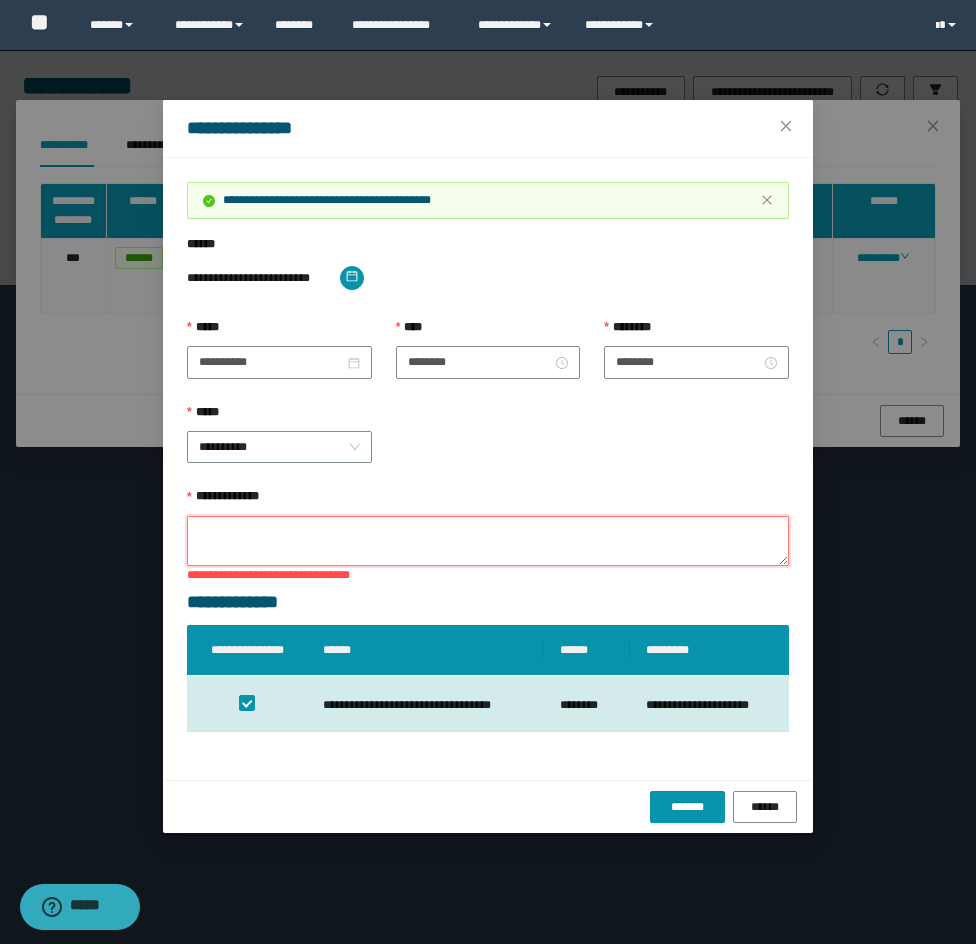 click on "**********" at bounding box center [488, 541] 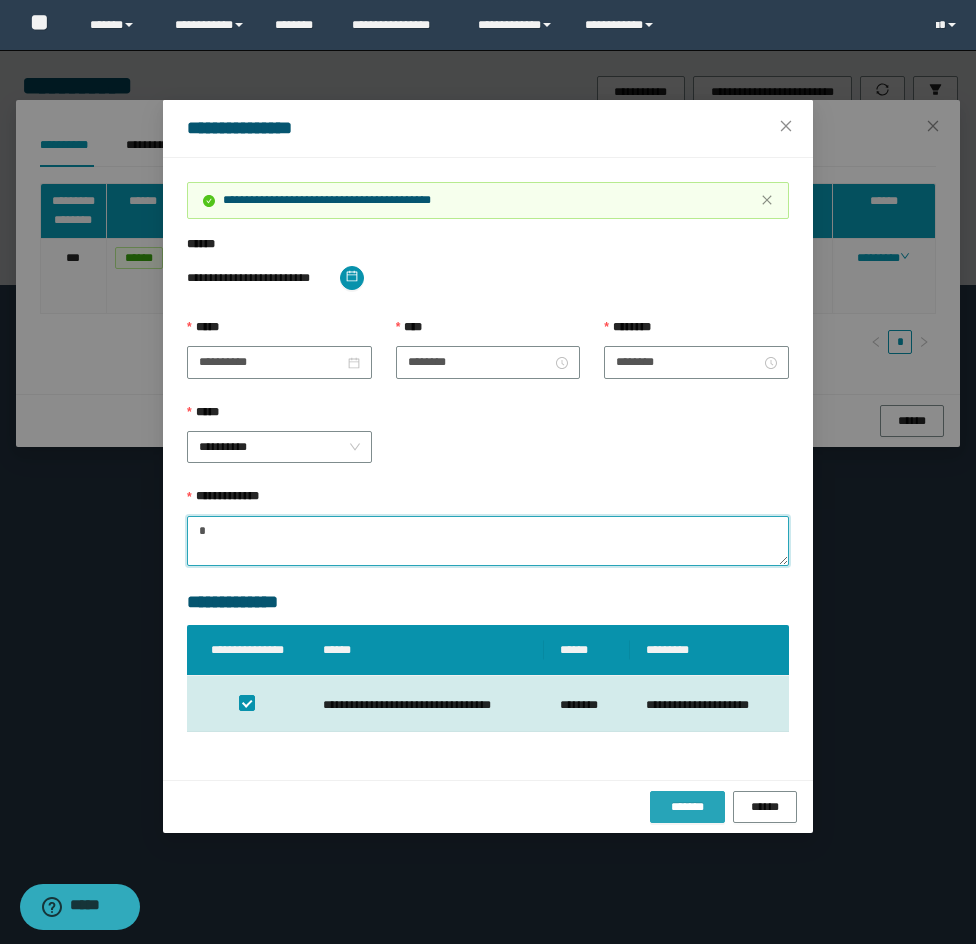 type on "*" 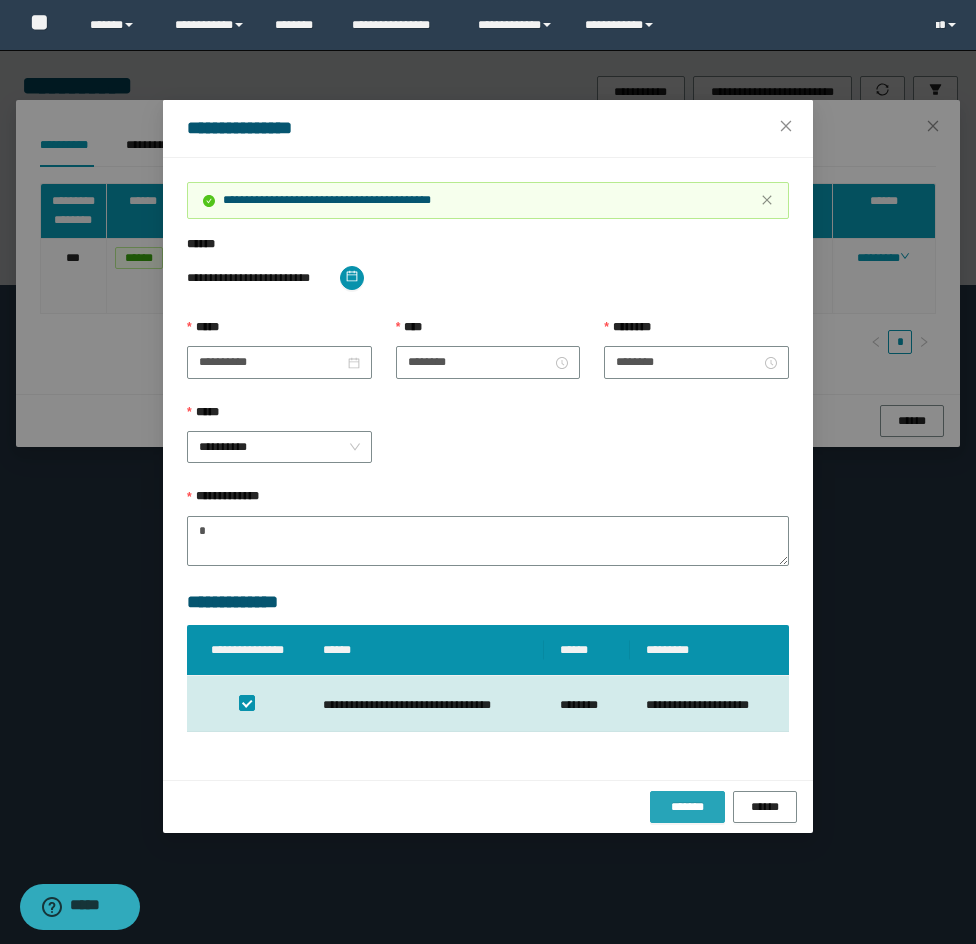 click on "*******" at bounding box center [687, 807] 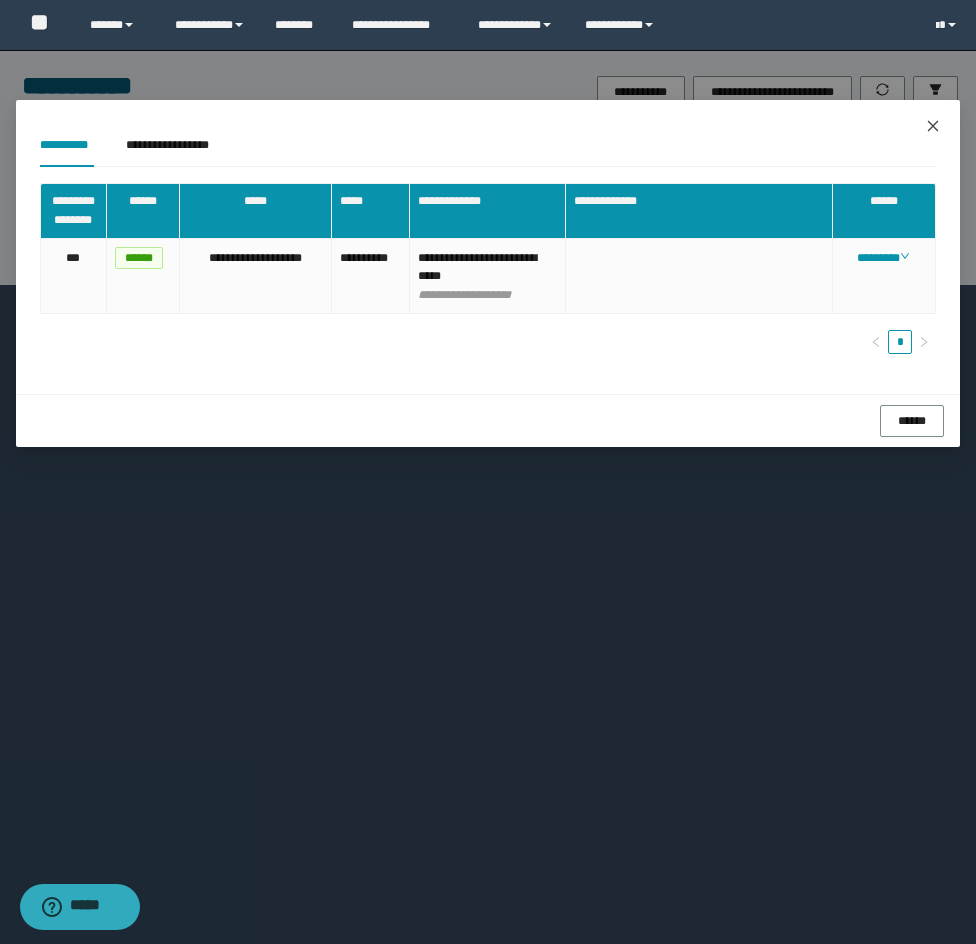 click 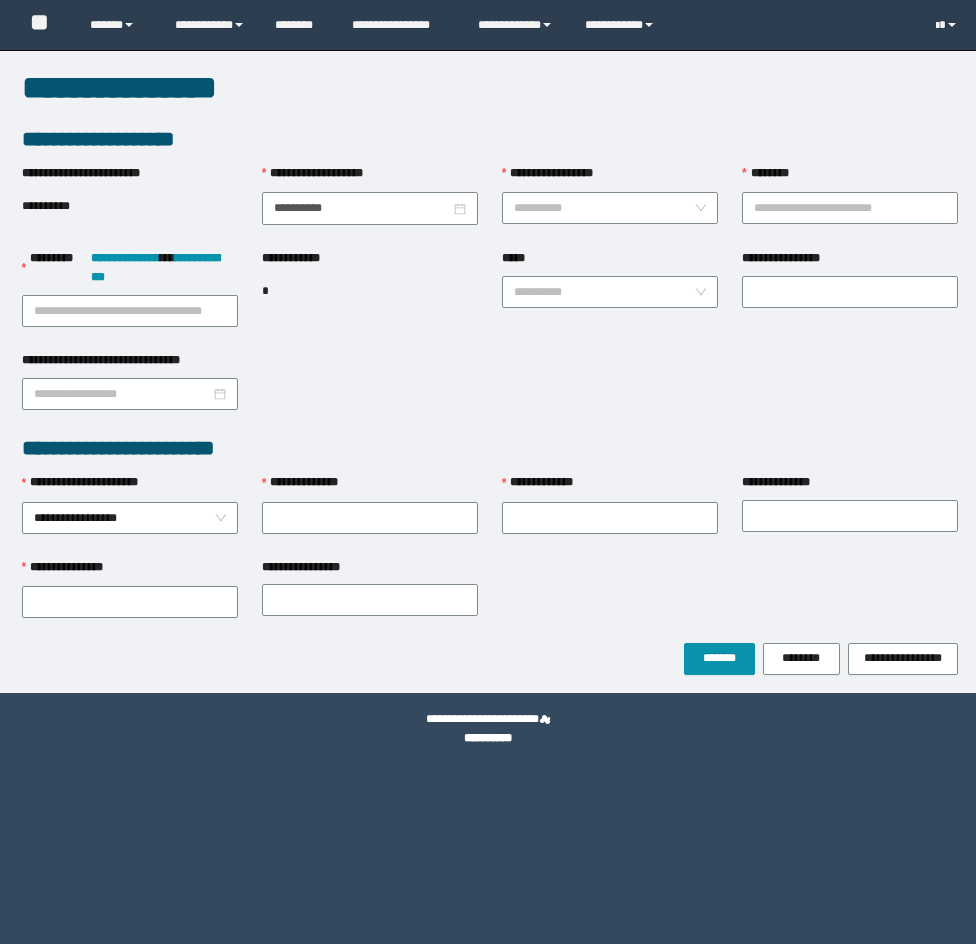 scroll, scrollTop: 0, scrollLeft: 0, axis: both 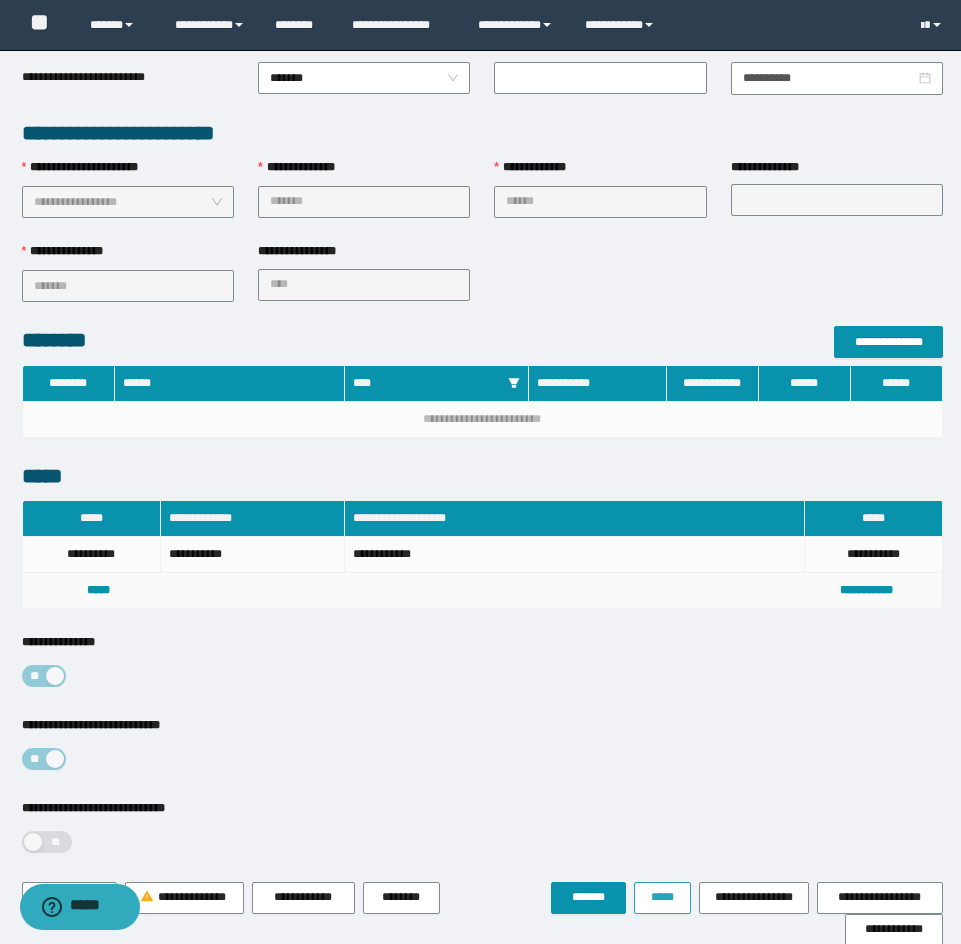 click on "*****" at bounding box center (662, 898) 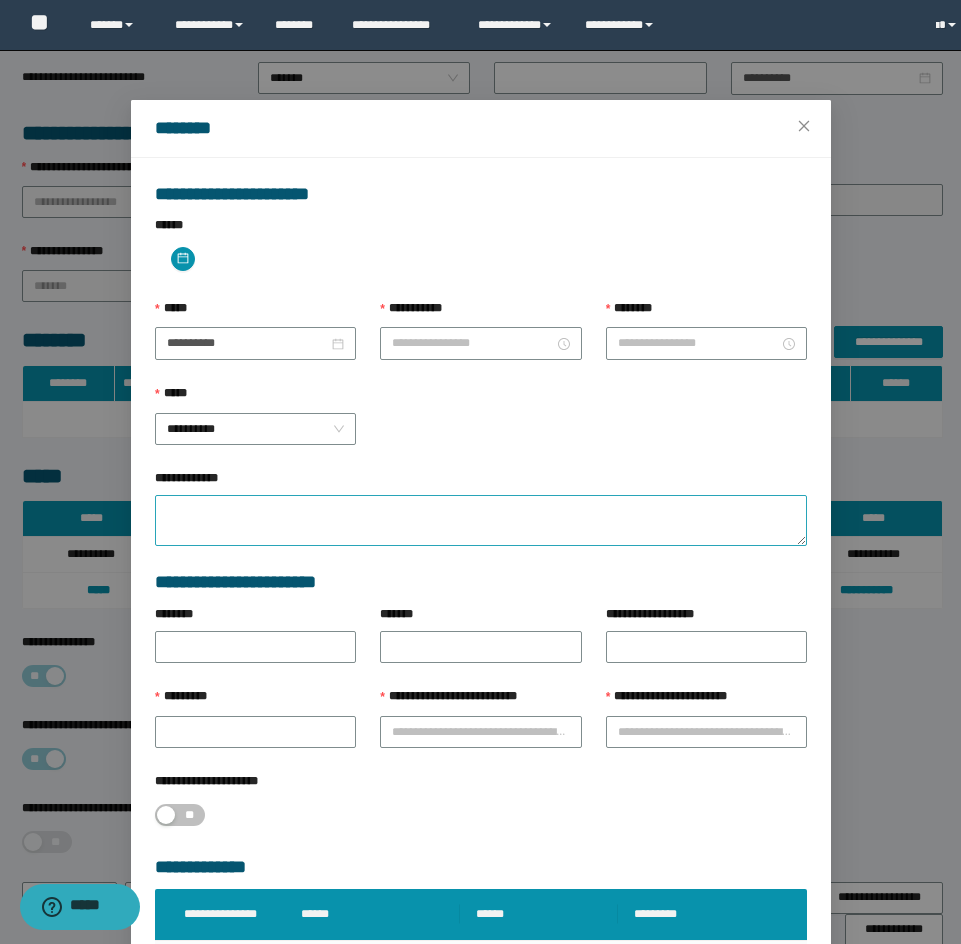 type on "**********" 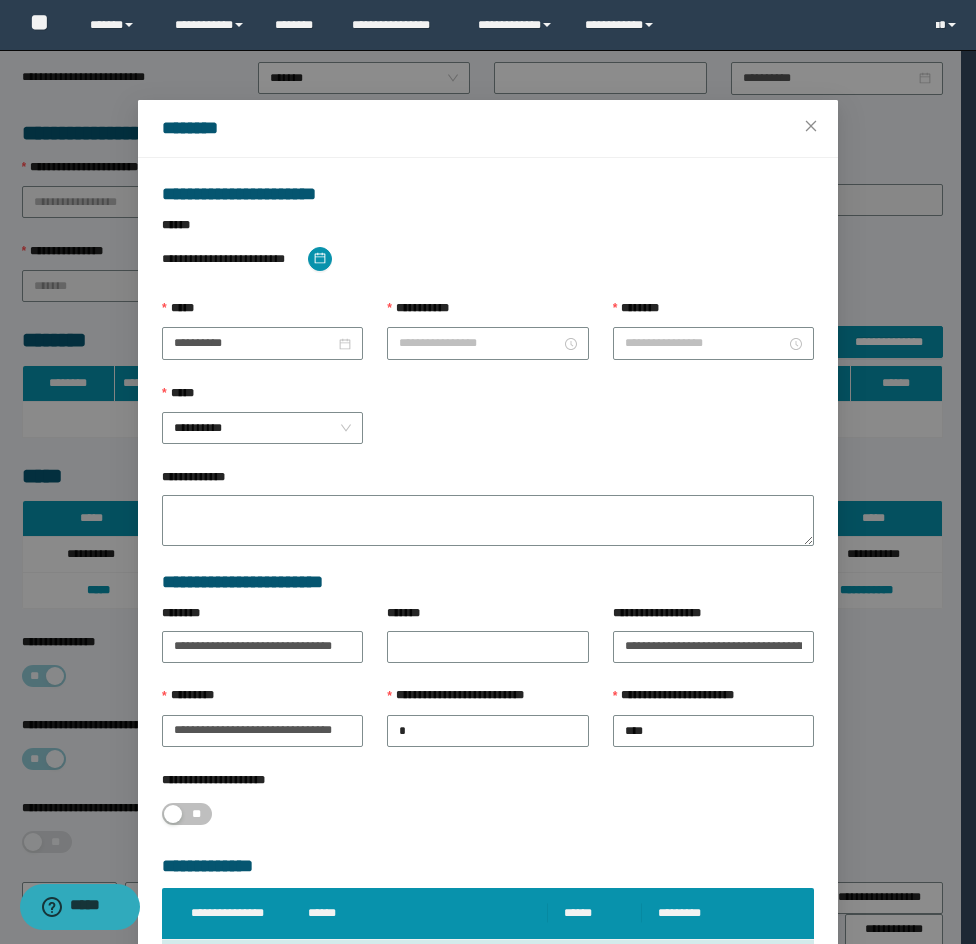 type on "*******" 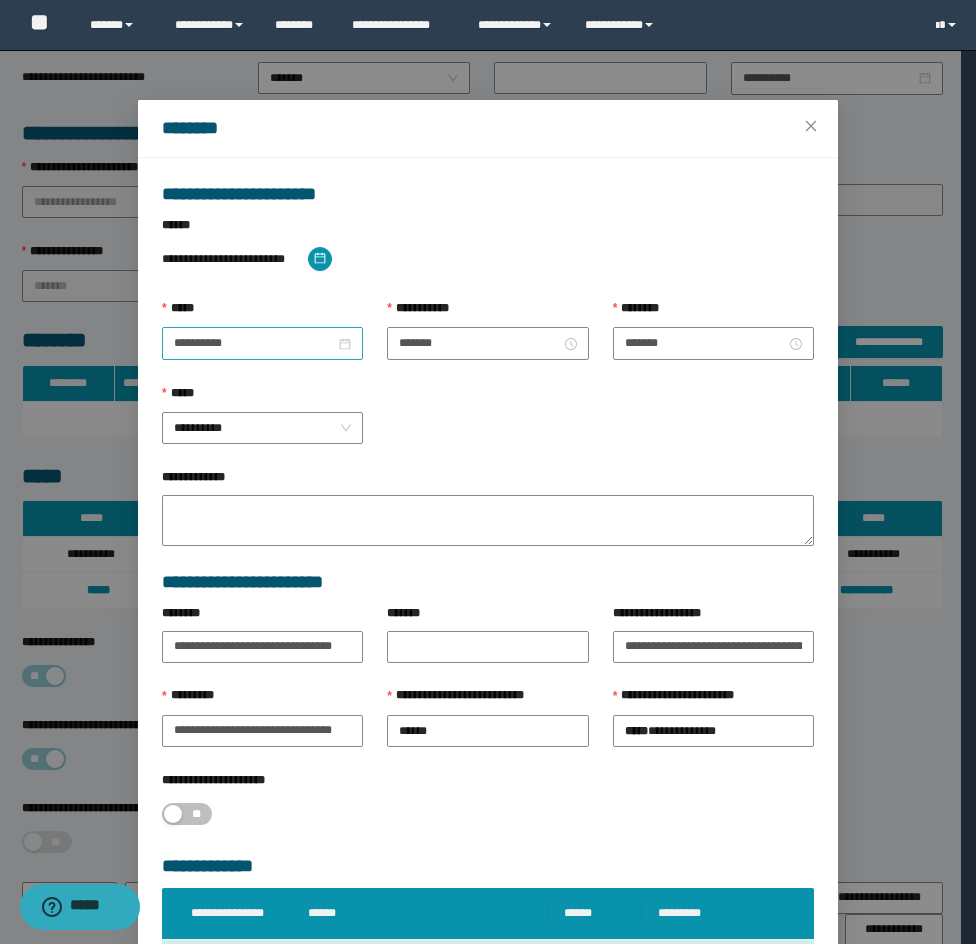 click on "**********" at bounding box center (262, 343) 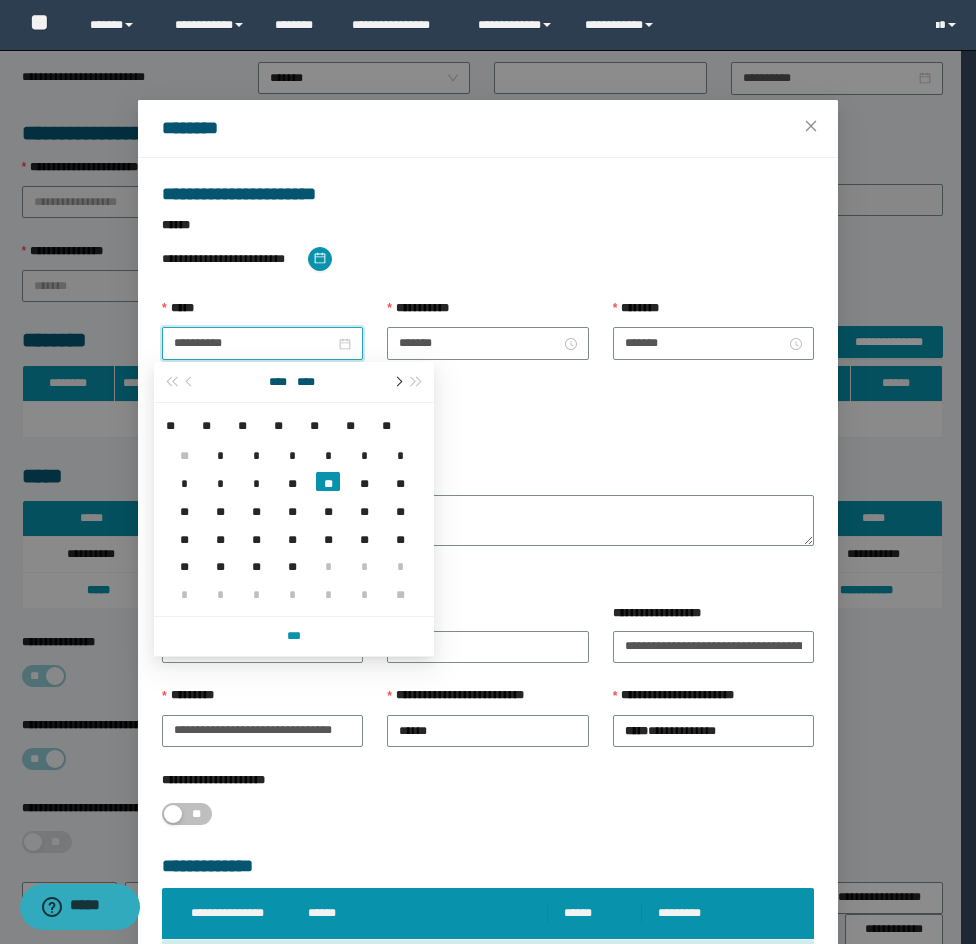 click at bounding box center [397, 382] 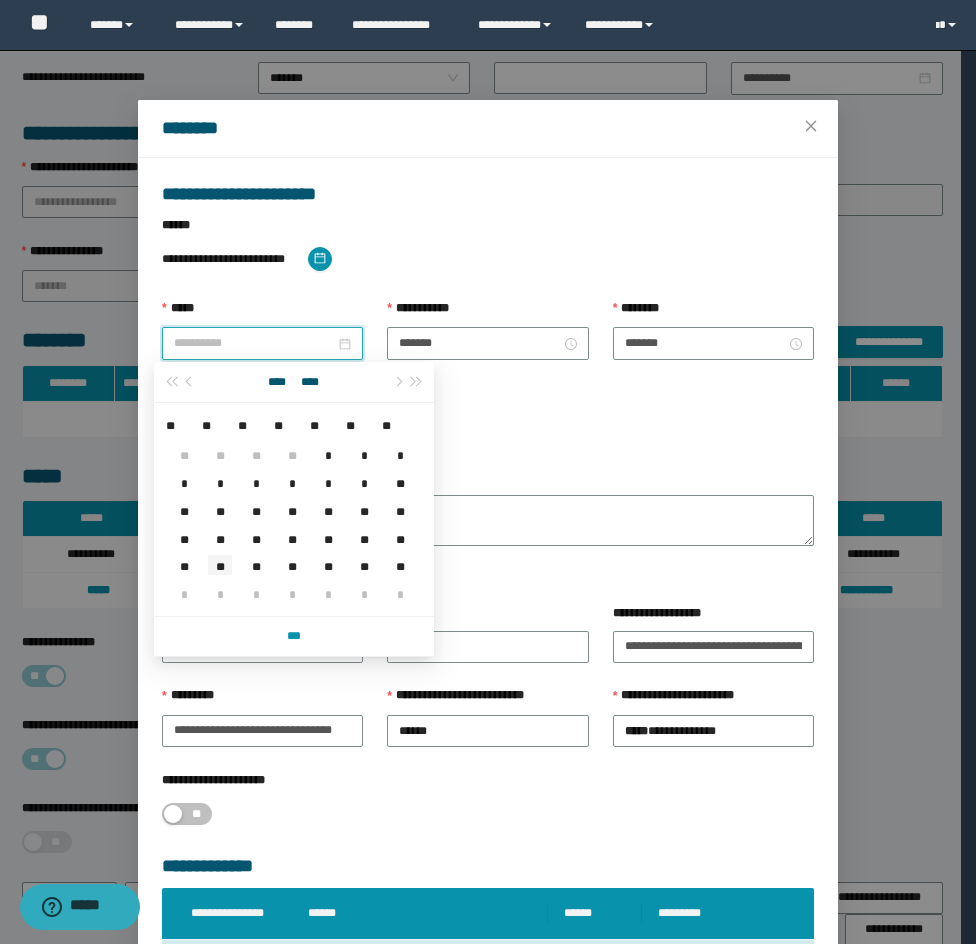 click on "**" at bounding box center (220, 566) 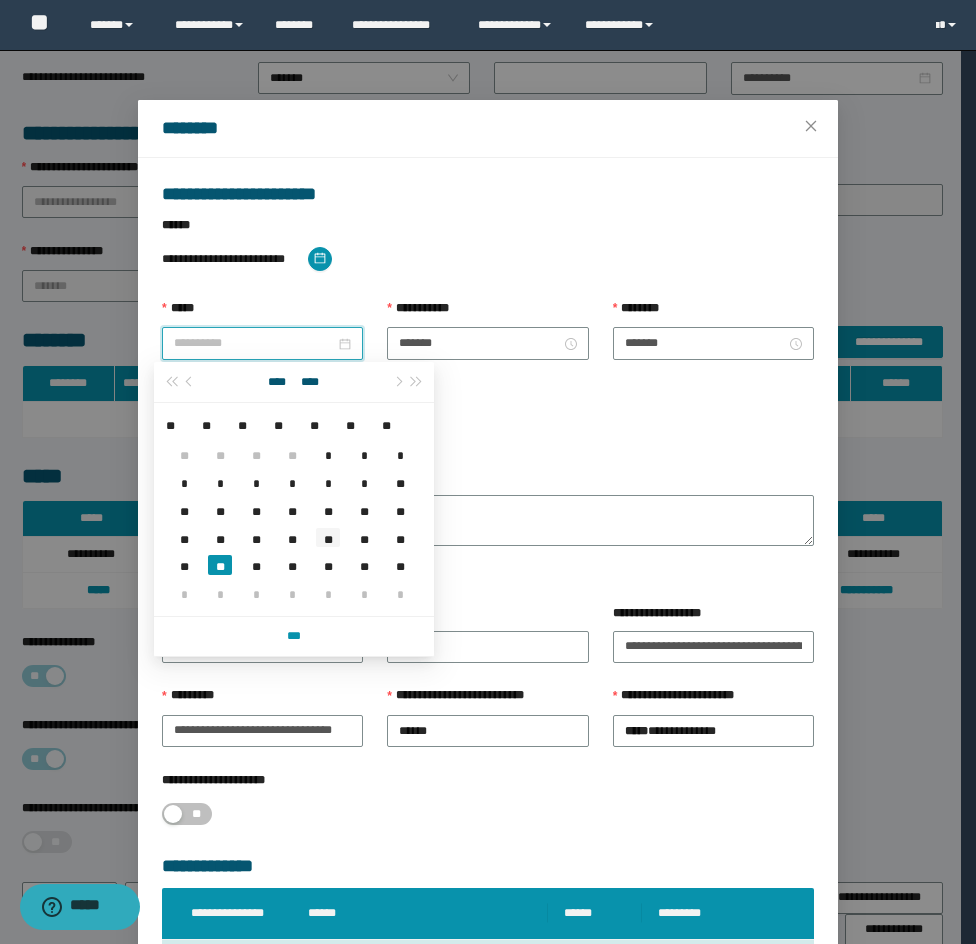 type on "**********" 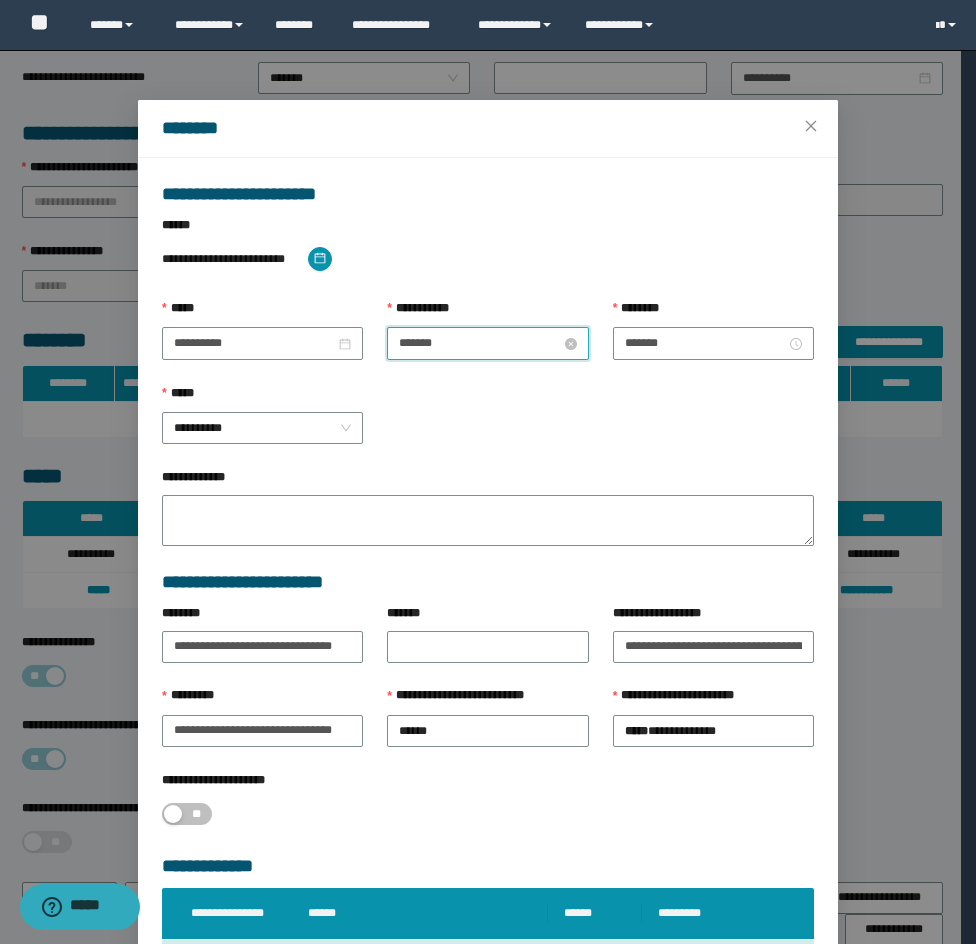 click on "*******" at bounding box center (479, 343) 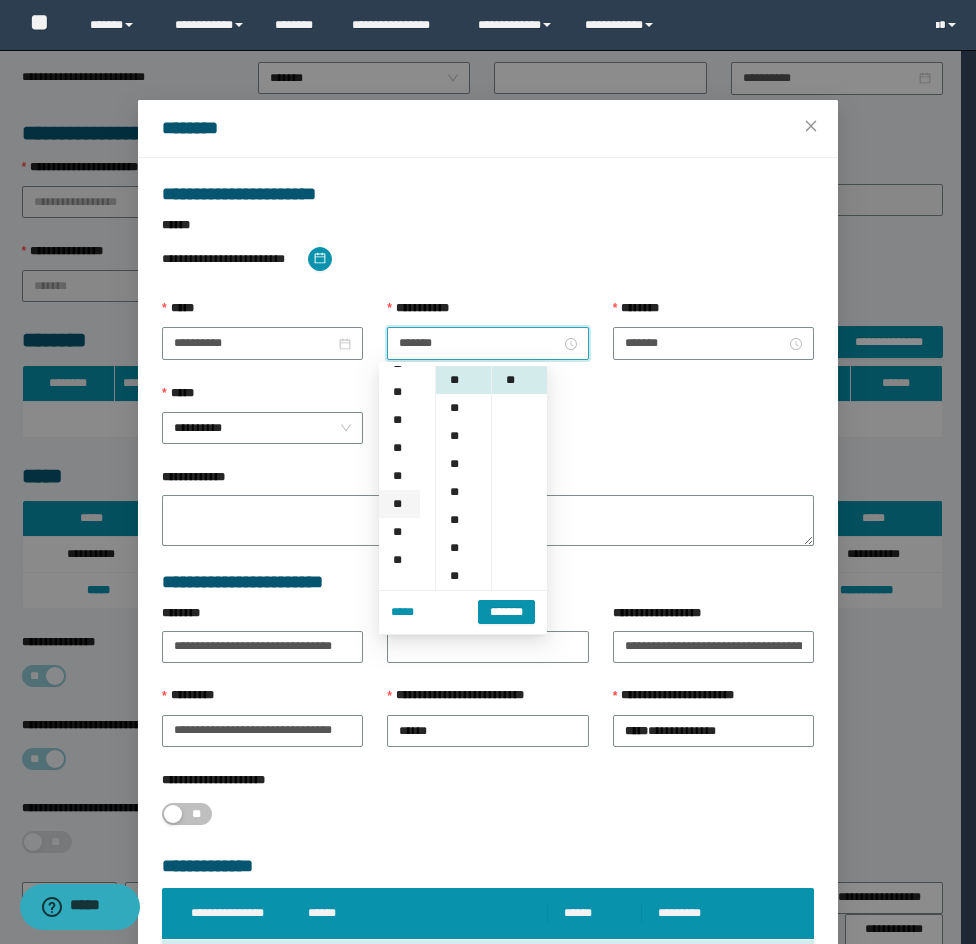 click on "**" at bounding box center [399, 504] 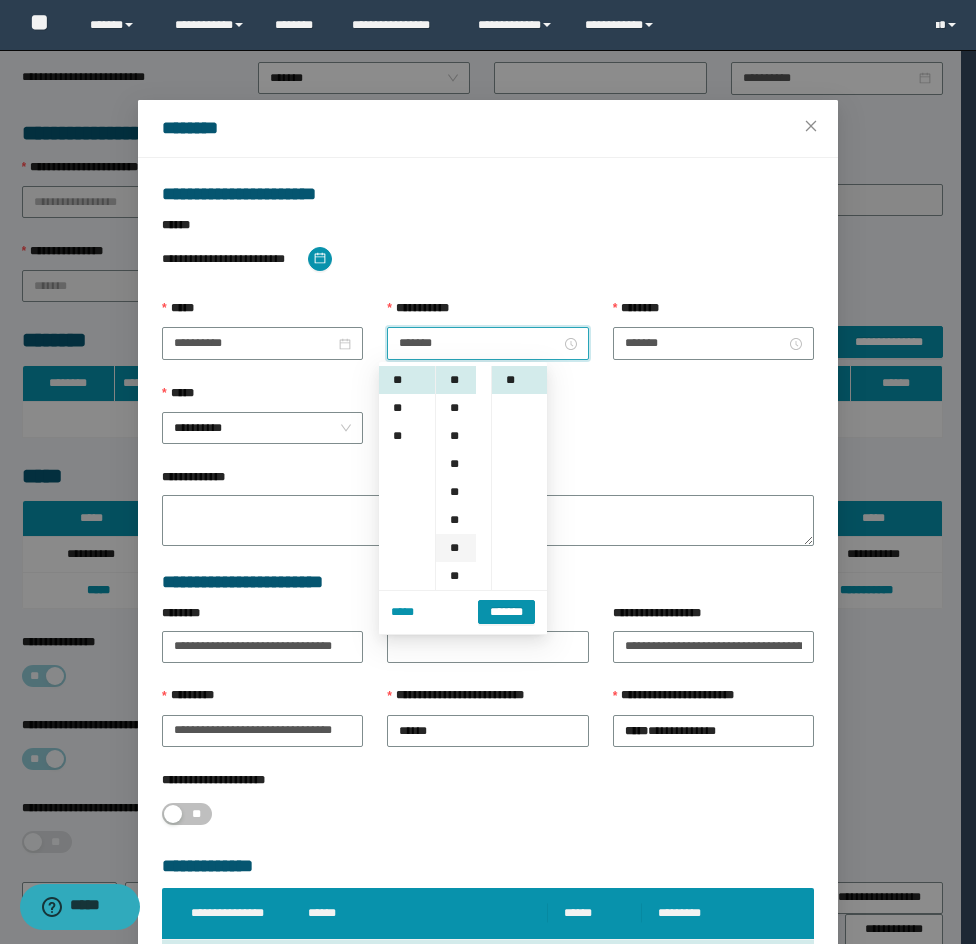 click on "**" at bounding box center [456, 548] 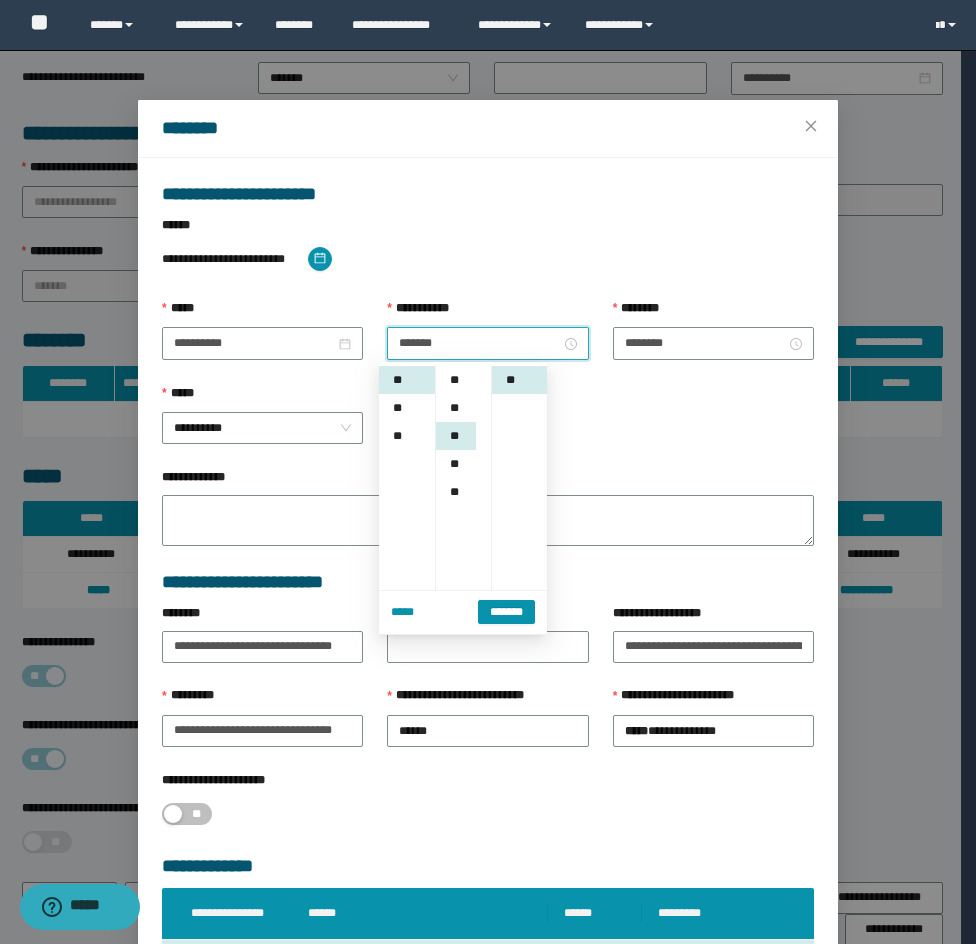 scroll, scrollTop: 252, scrollLeft: 0, axis: vertical 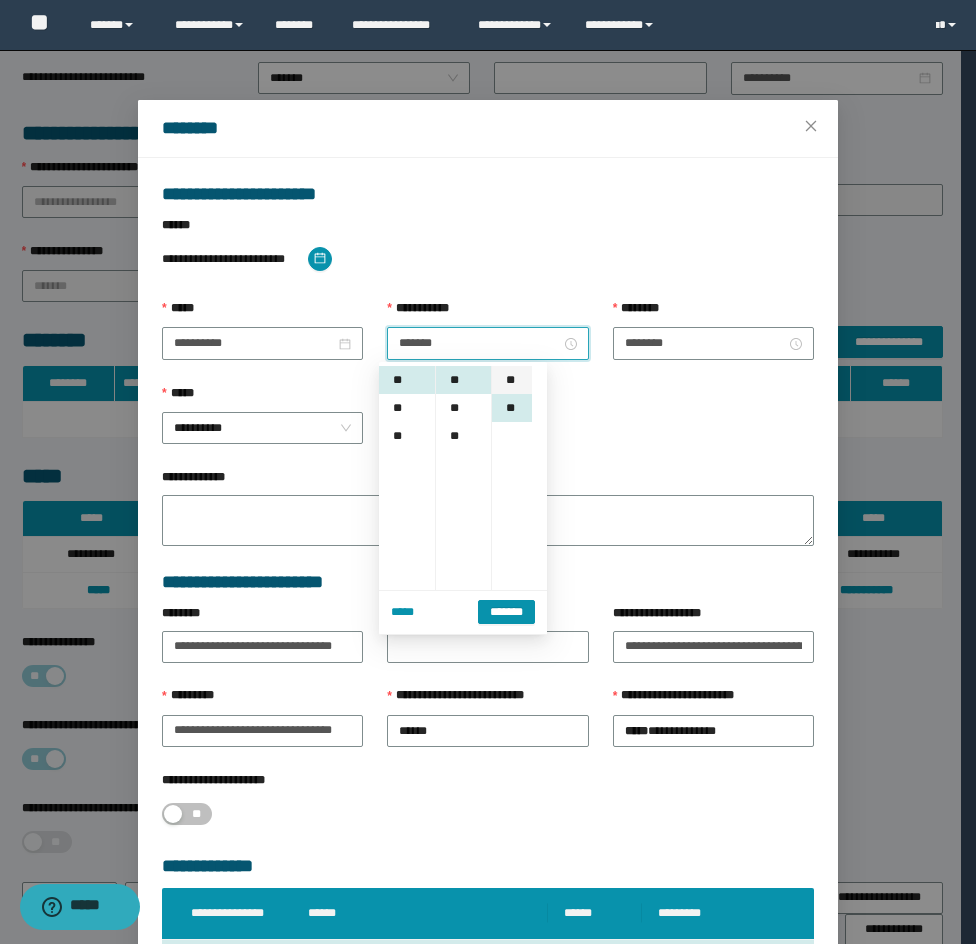 click on "**" at bounding box center [512, 380] 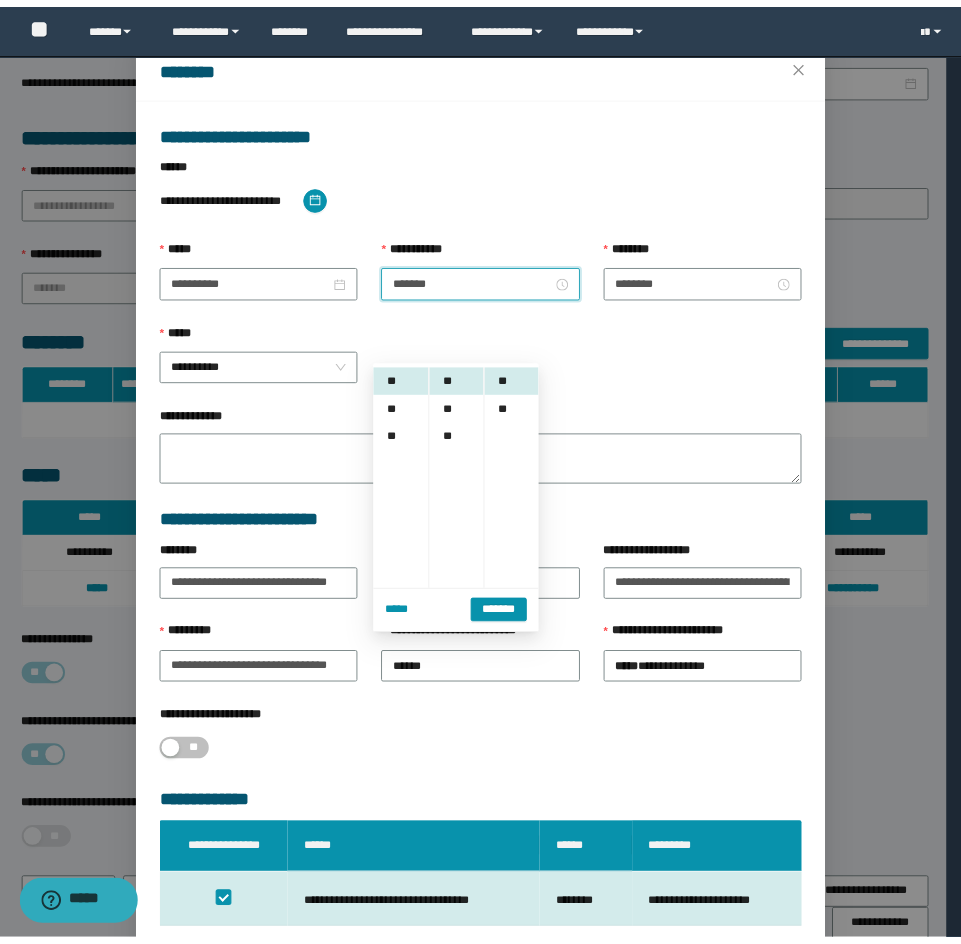 scroll, scrollTop: 173, scrollLeft: 0, axis: vertical 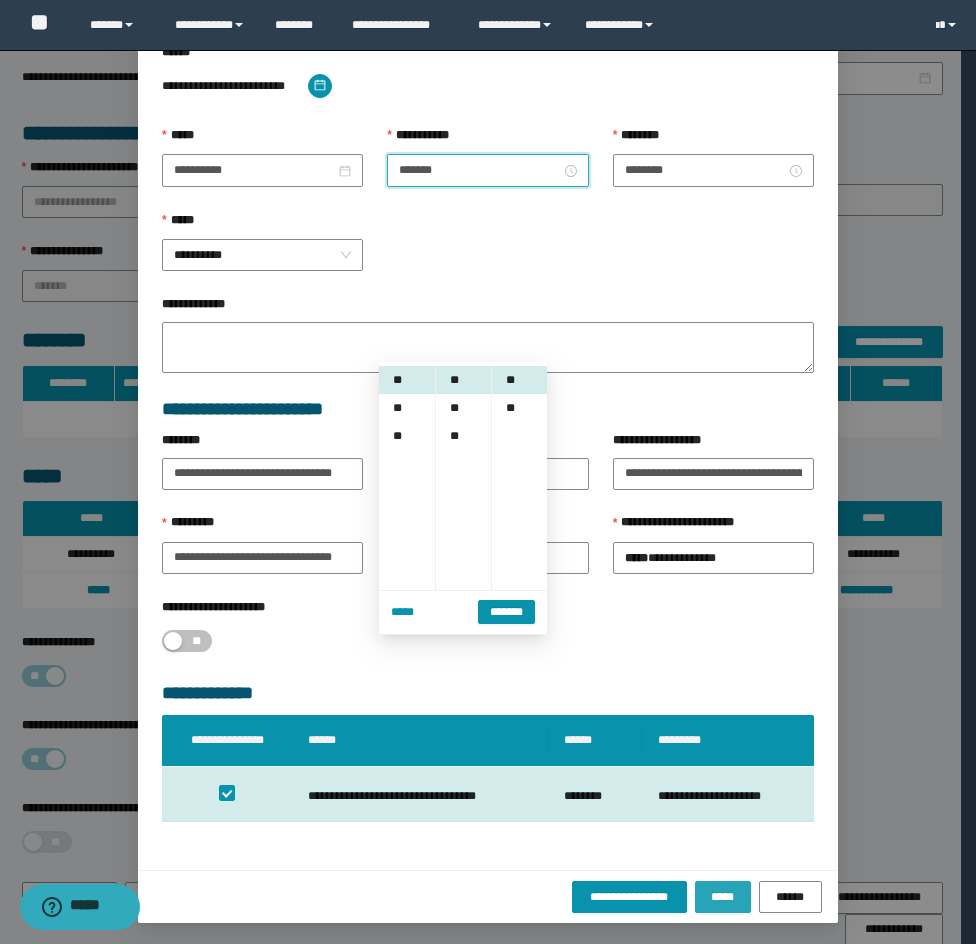 drag, startPoint x: 708, startPoint y: 899, endPoint x: 734, endPoint y: 889, distance: 27.856777 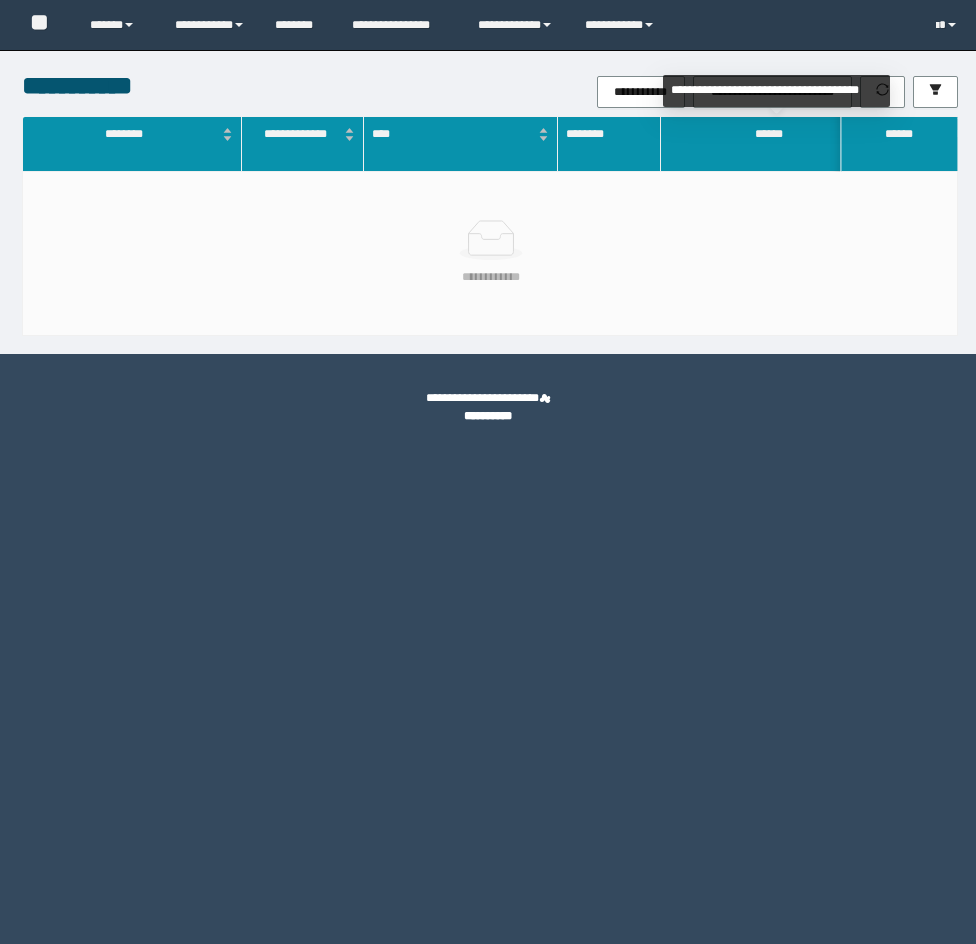 scroll, scrollTop: 0, scrollLeft: 0, axis: both 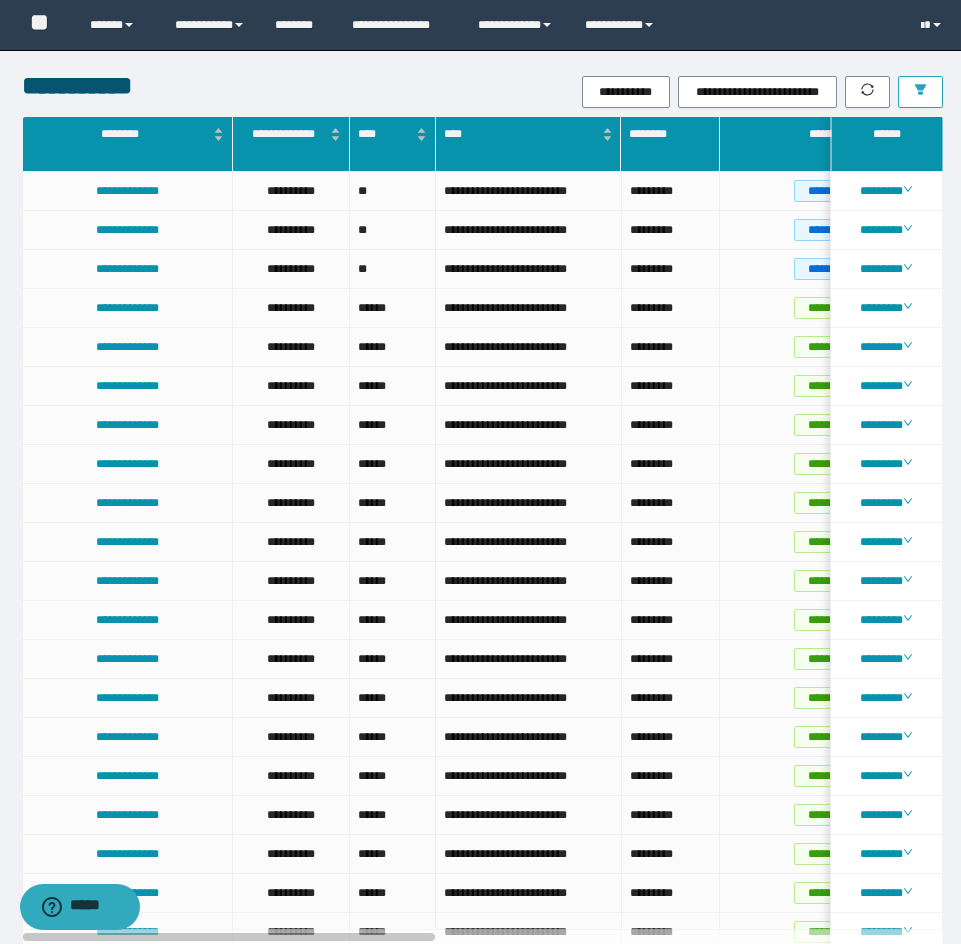 click 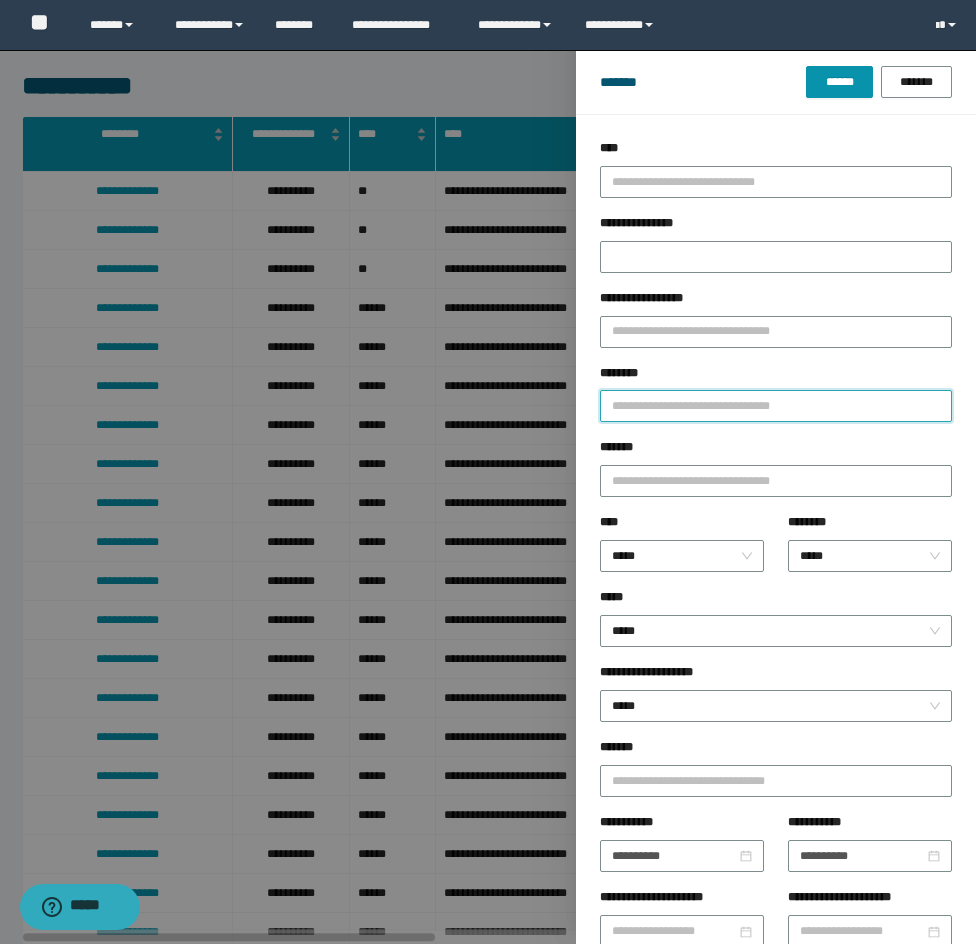 click on "********" at bounding box center [776, 406] 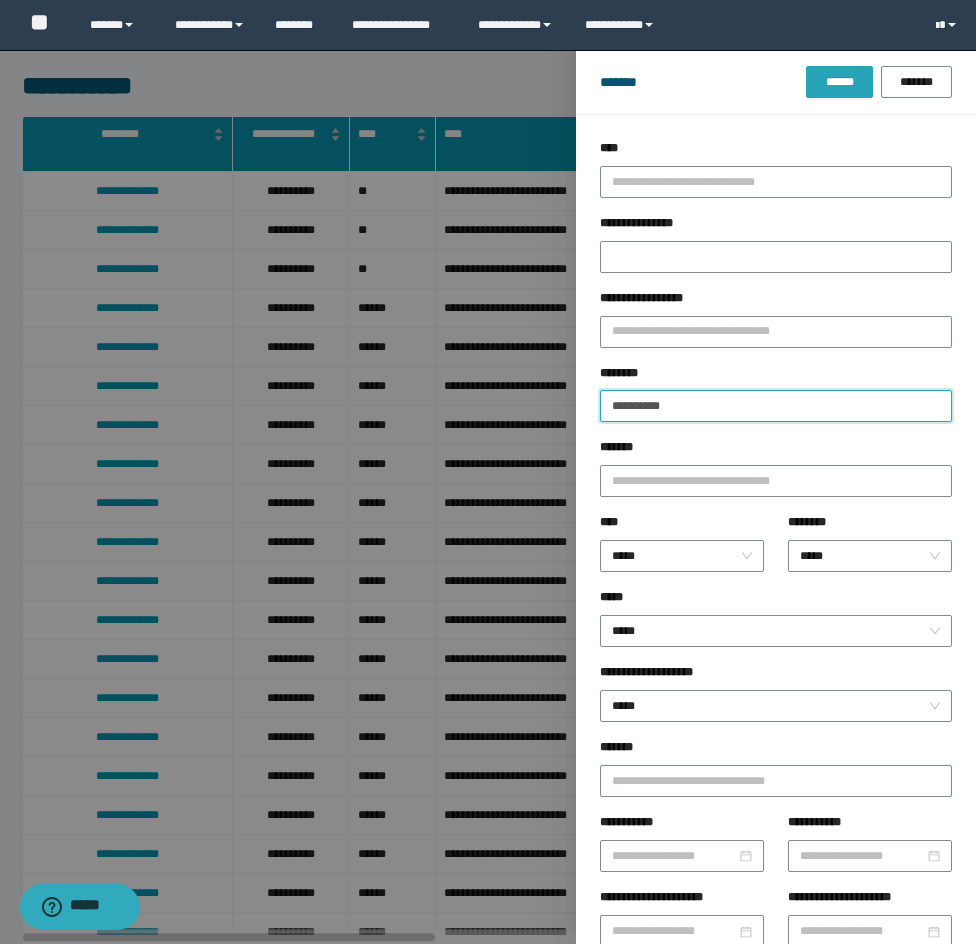 type on "**********" 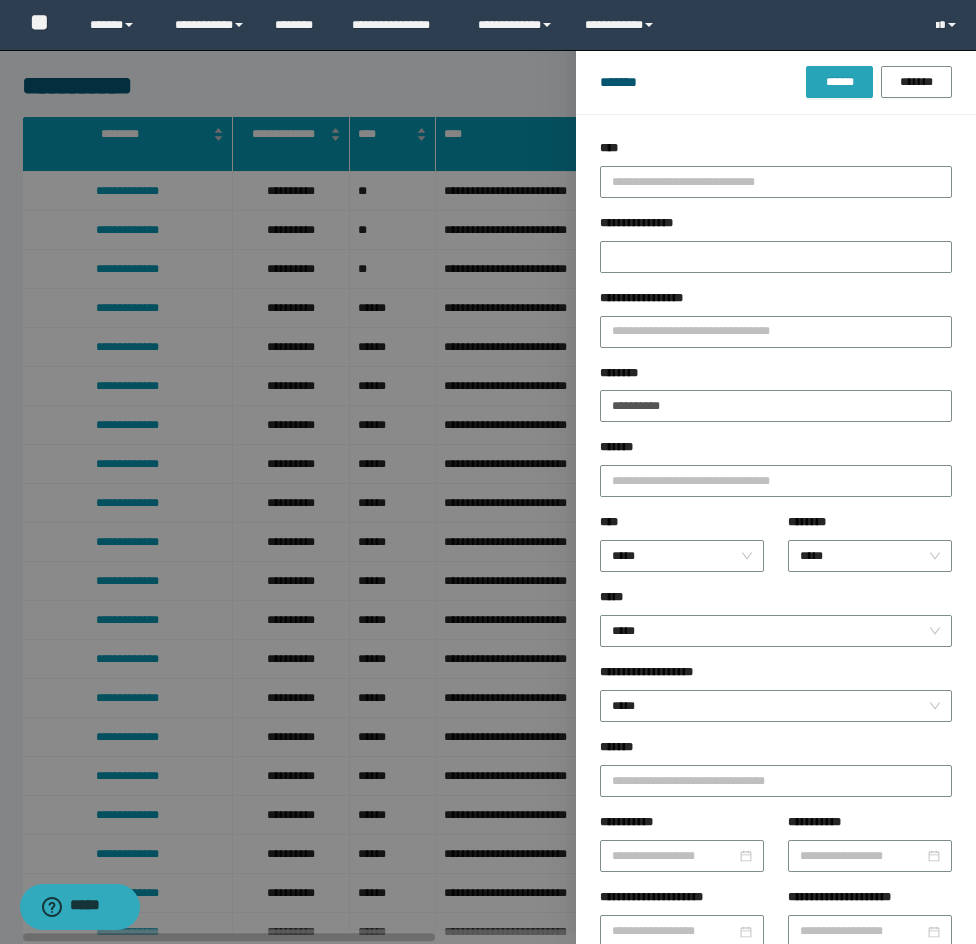 click on "******" at bounding box center (839, 82) 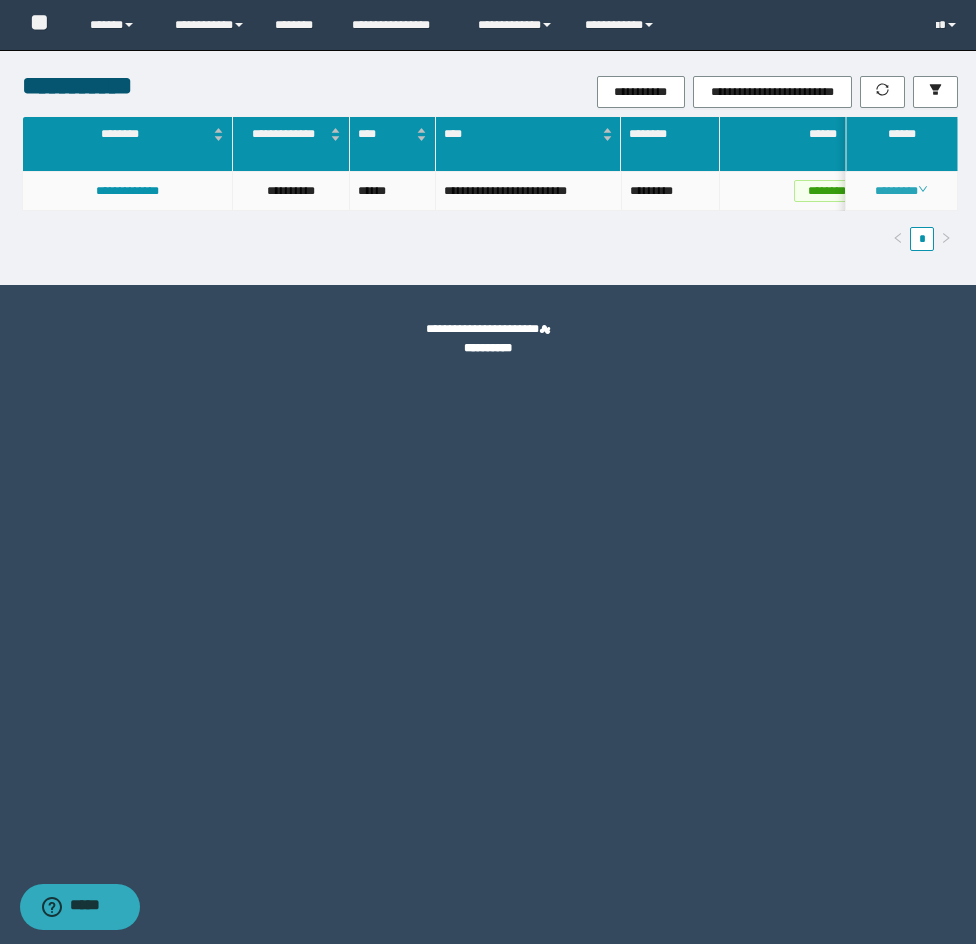 click on "********" at bounding box center (901, 191) 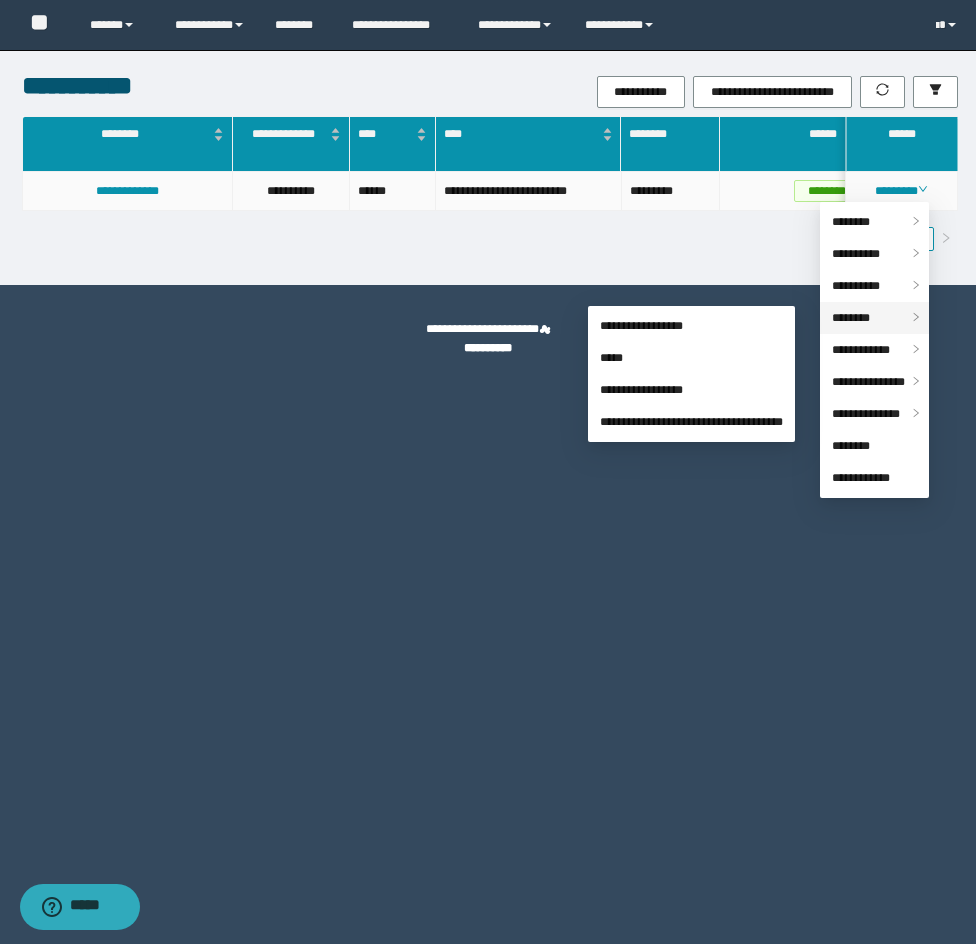 click on "********" at bounding box center [874, 318] 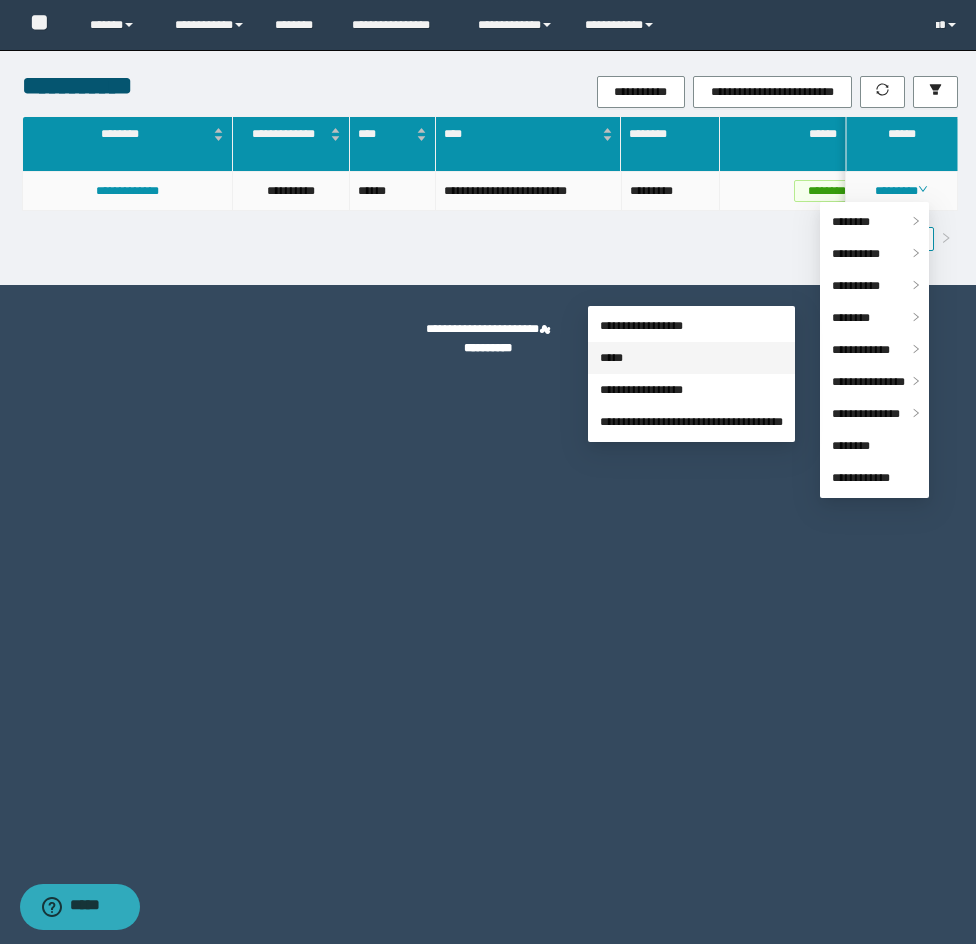 click on "*****" at bounding box center (611, 358) 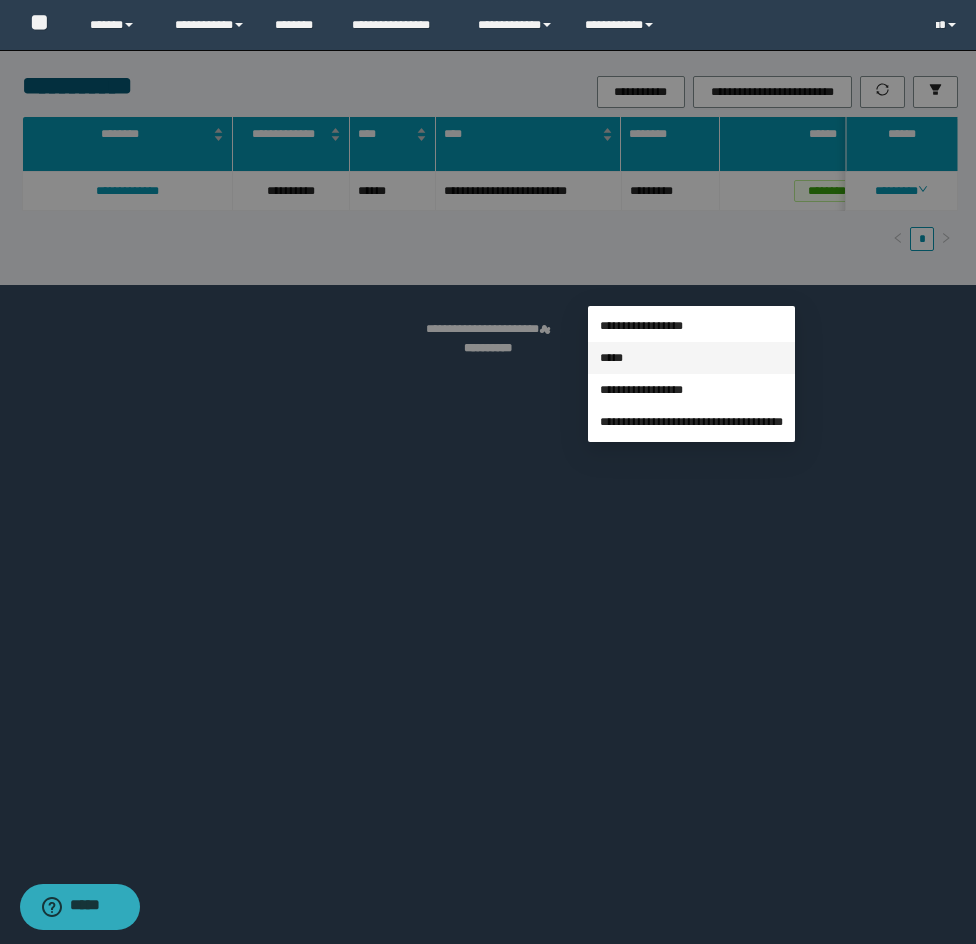 type on "**********" 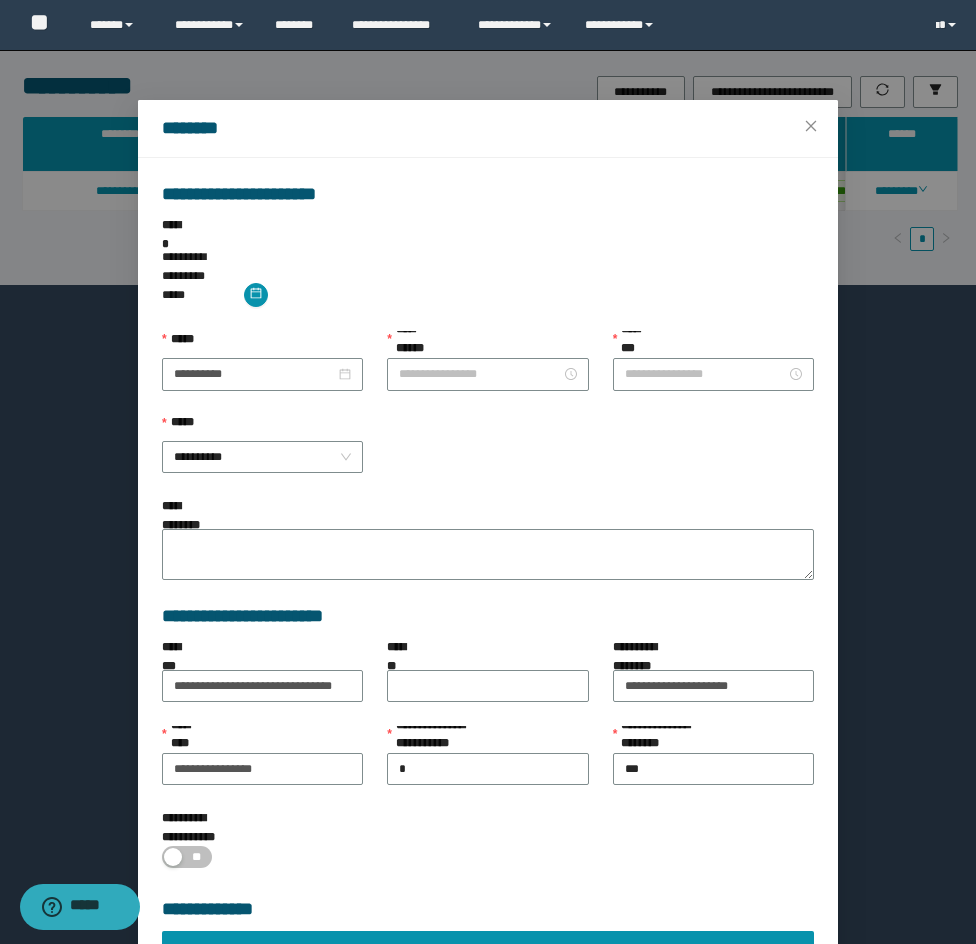 type on "*******" 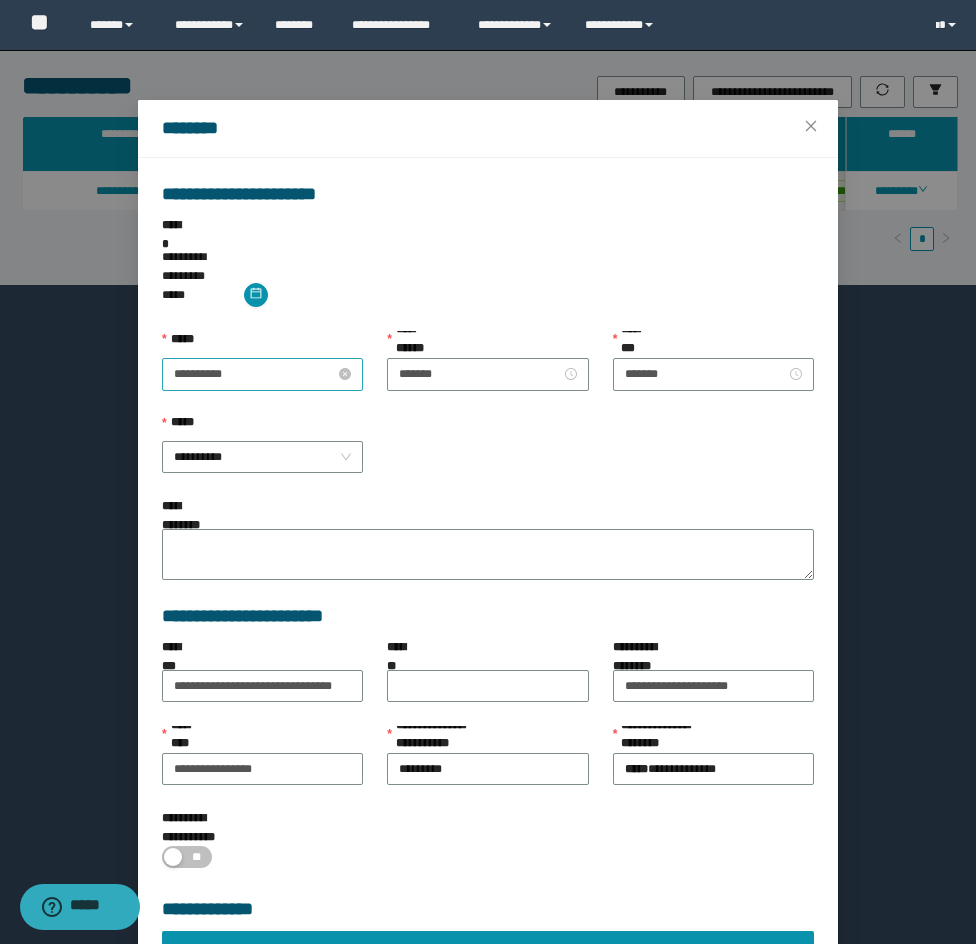 click on "**********" at bounding box center [254, 374] 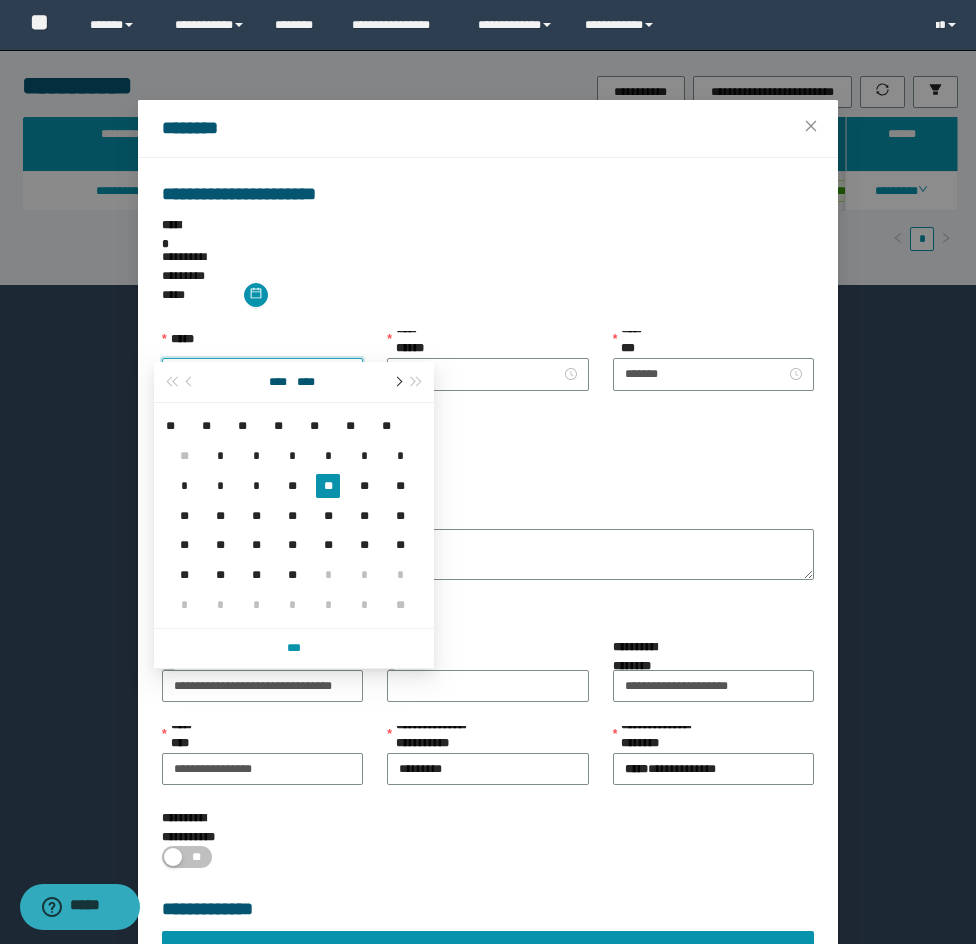 click at bounding box center (397, 382) 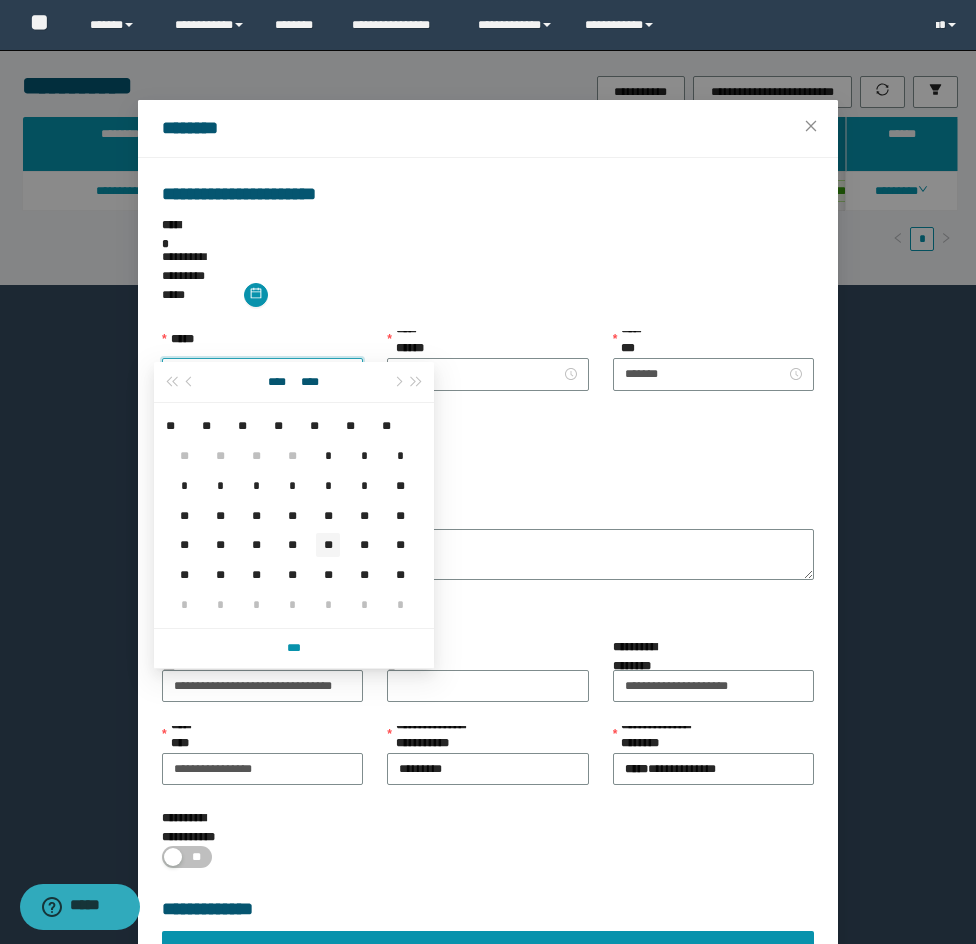 type on "**********" 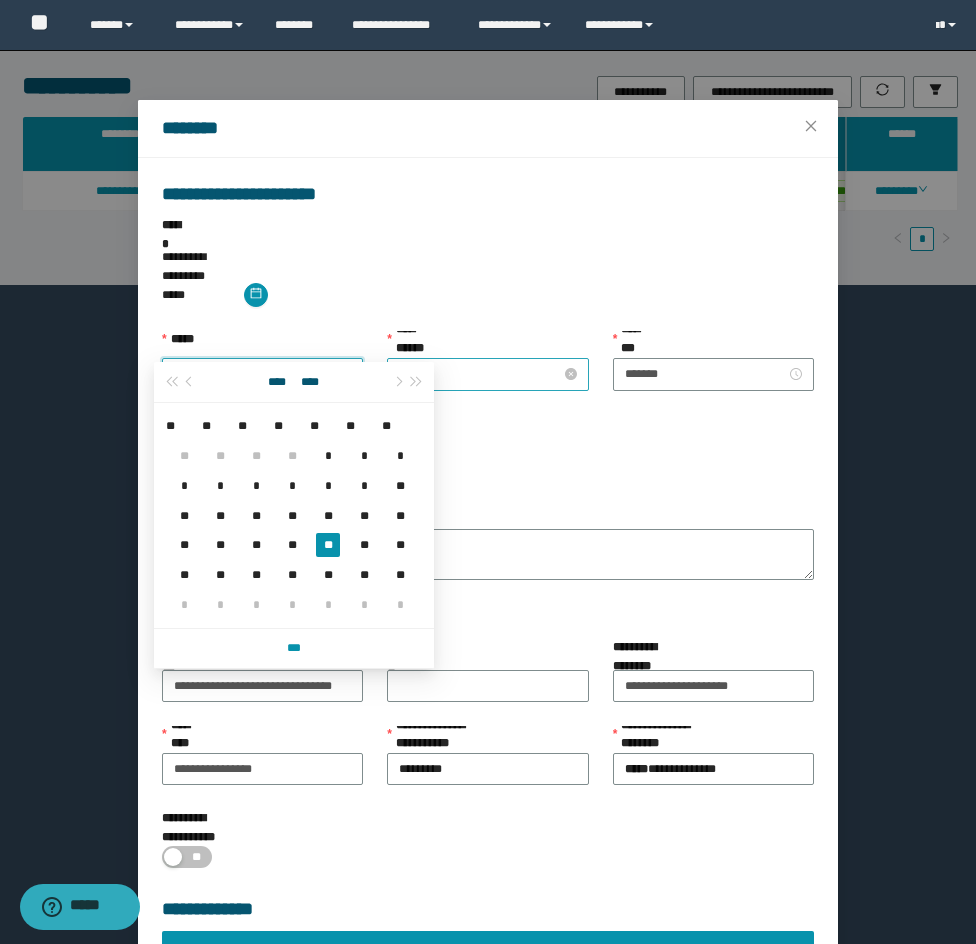 click on "*******" at bounding box center (479, 374) 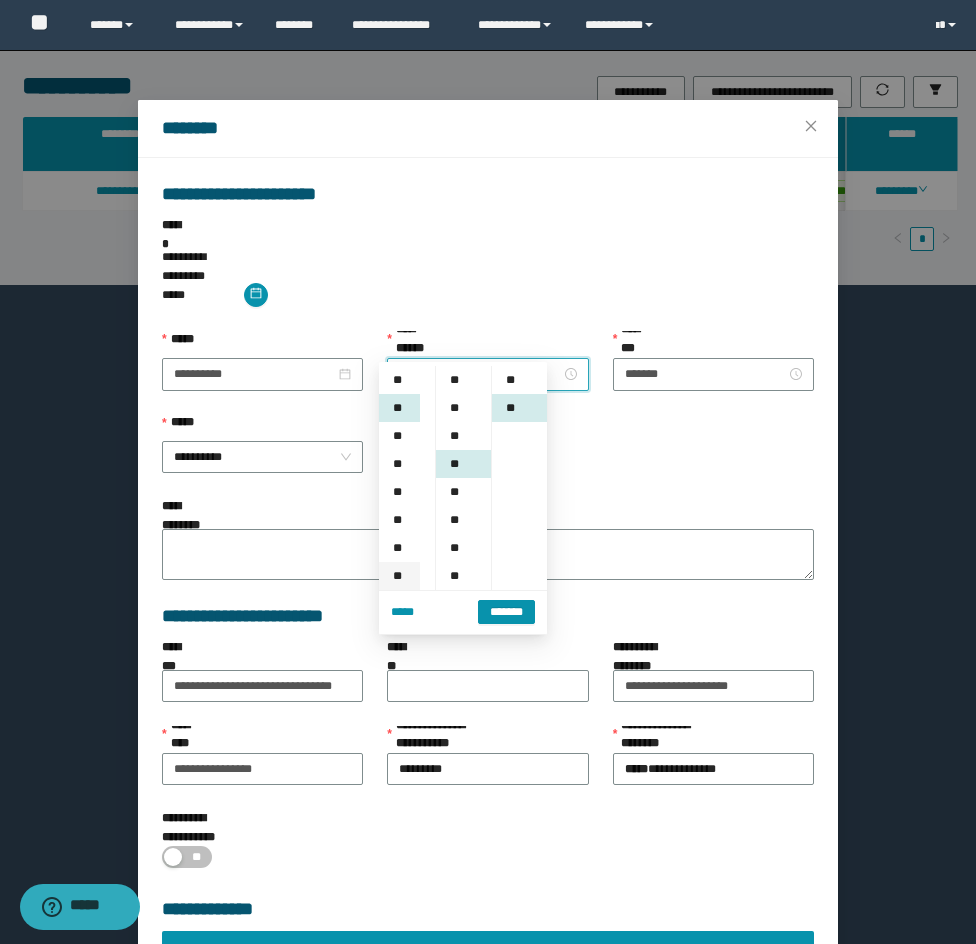 scroll, scrollTop: 28, scrollLeft: 0, axis: vertical 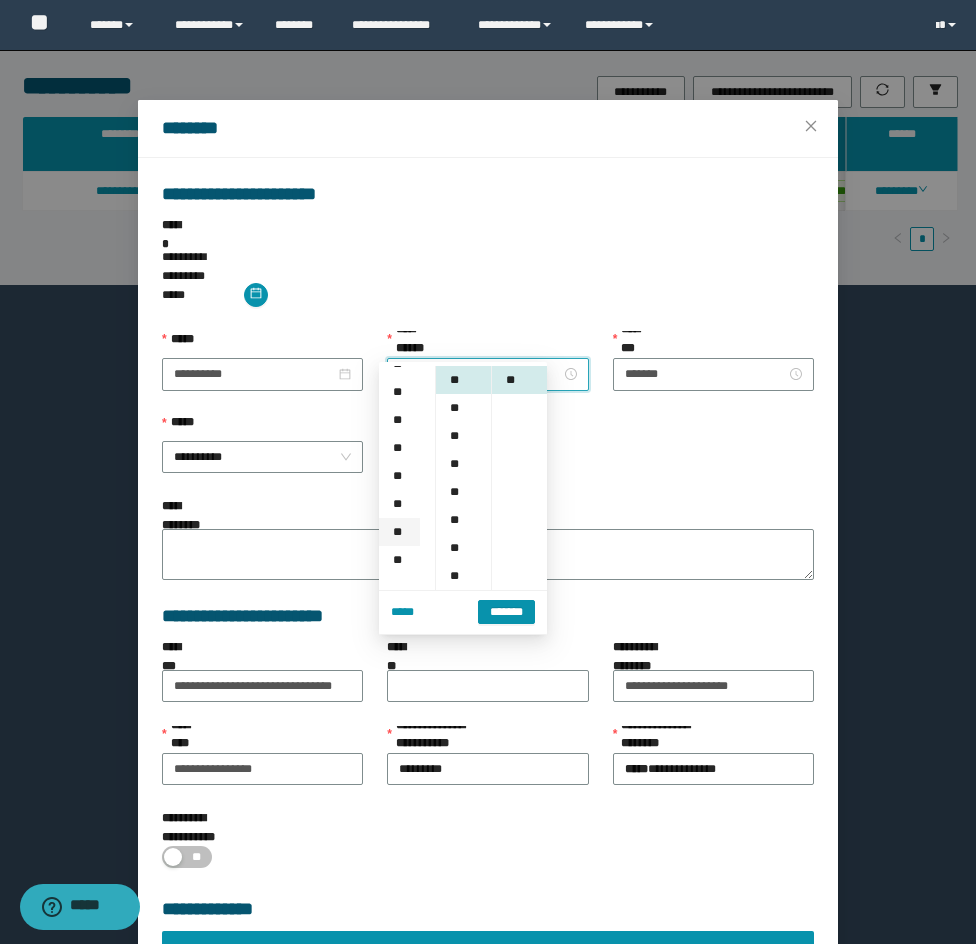 click on "**" at bounding box center (399, 532) 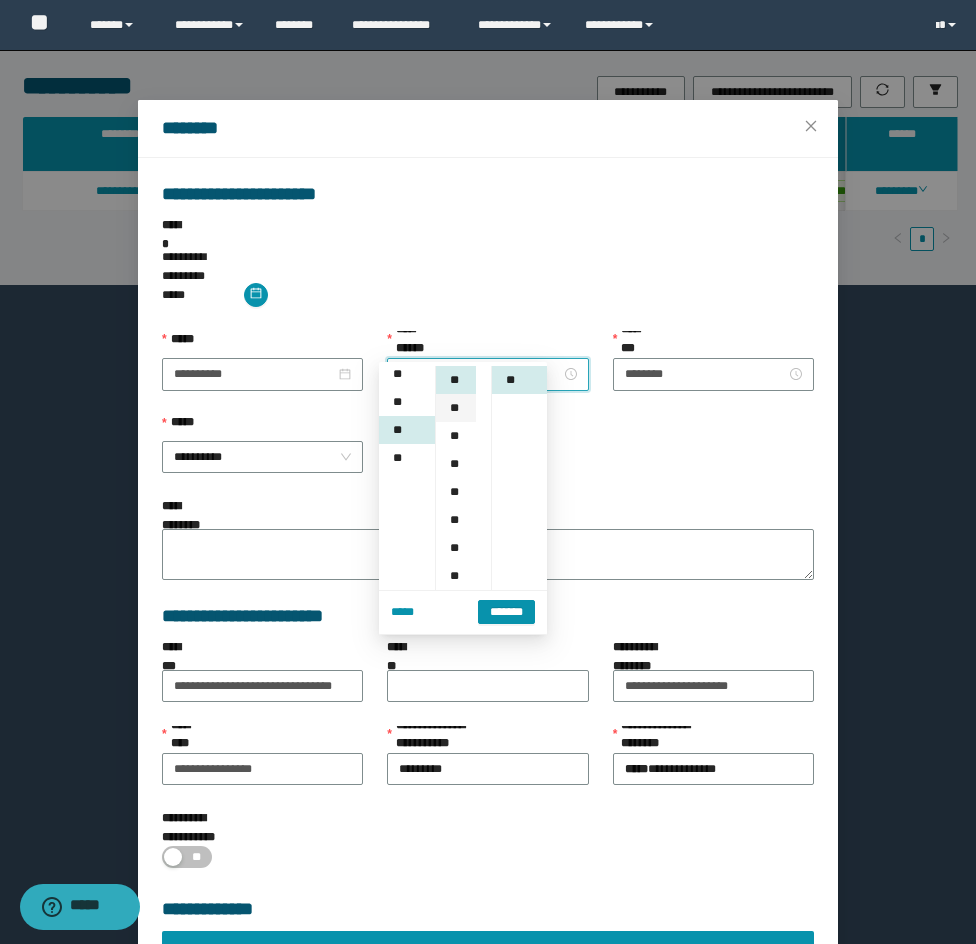 scroll, scrollTop: 280, scrollLeft: 0, axis: vertical 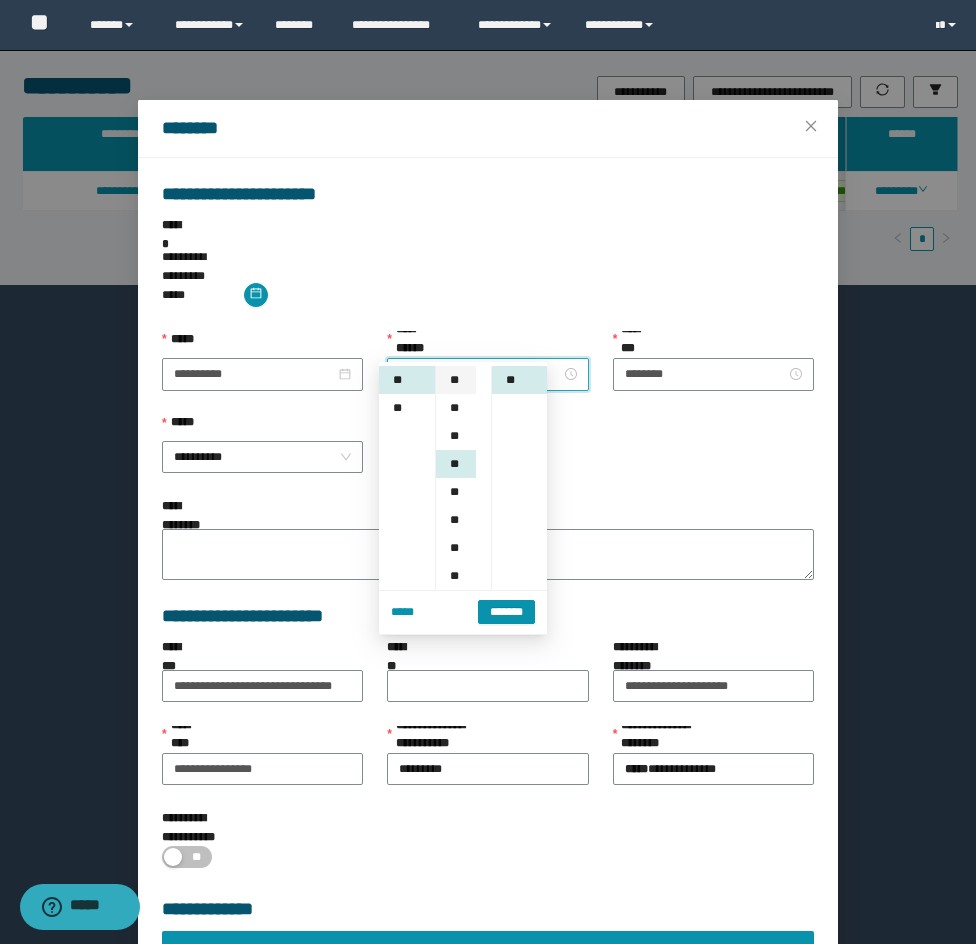 click on "**" at bounding box center (456, 380) 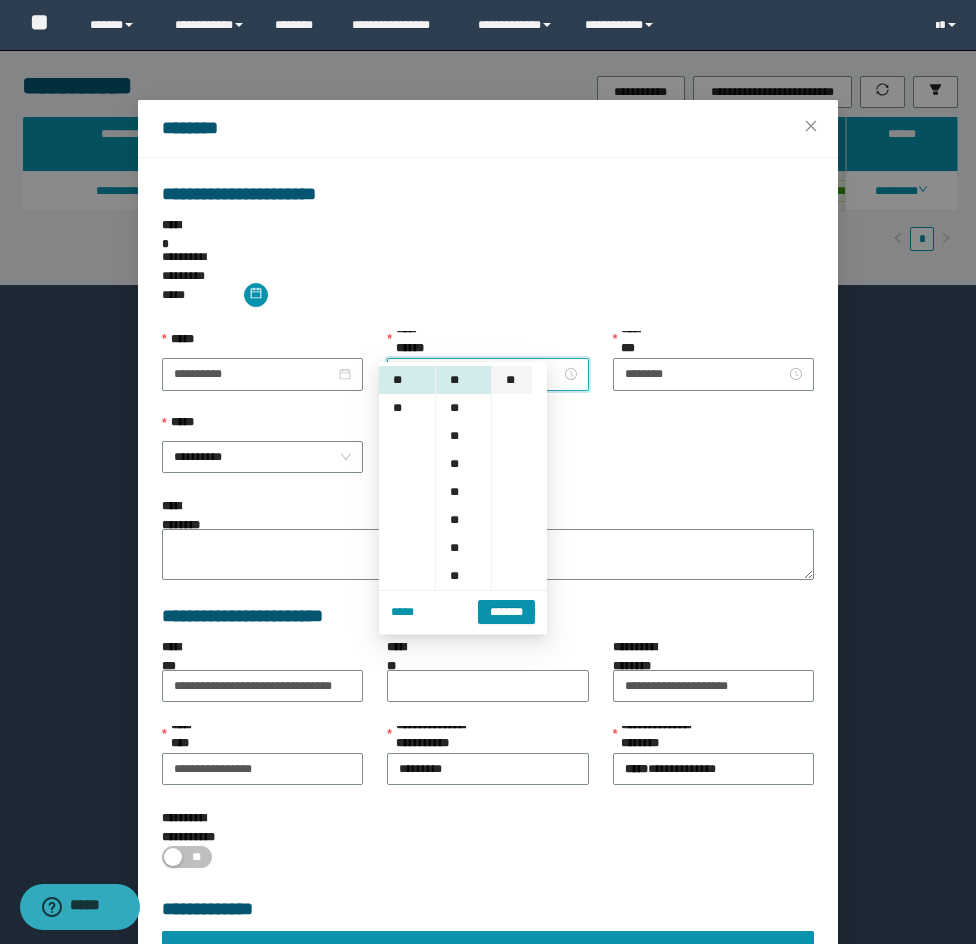 click on "**" at bounding box center [512, 380] 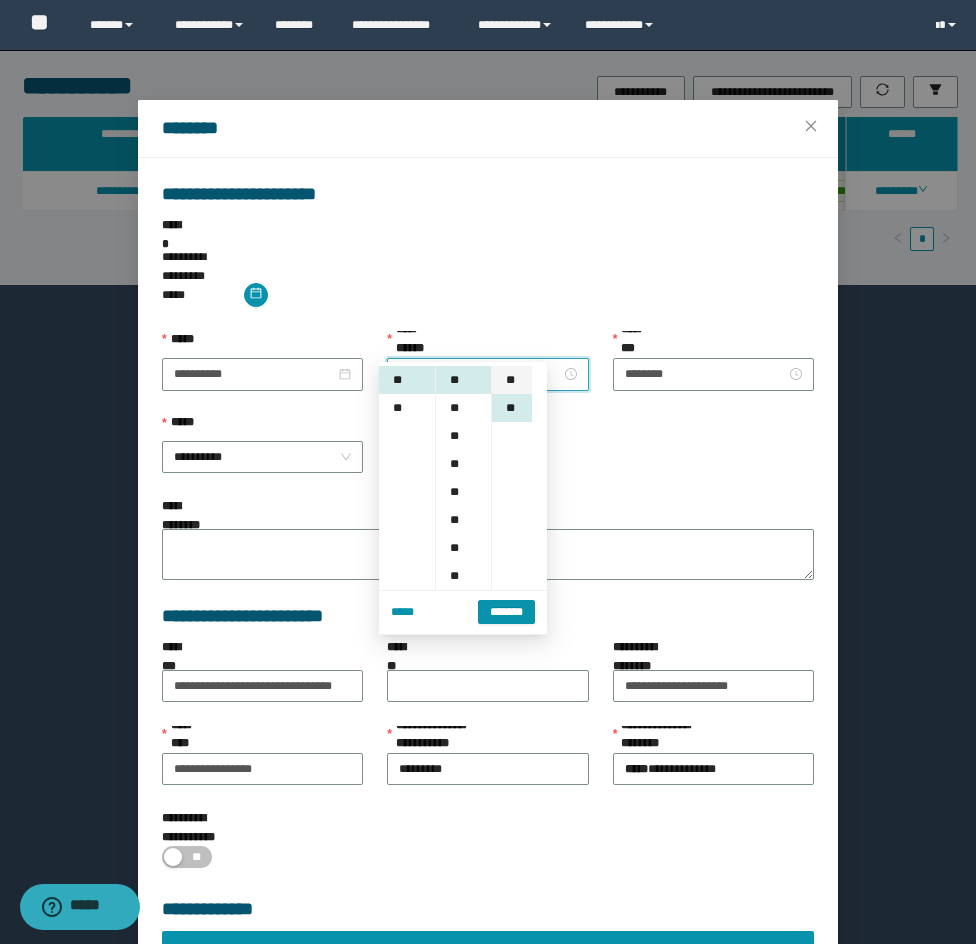 click on "**" at bounding box center [512, 380] 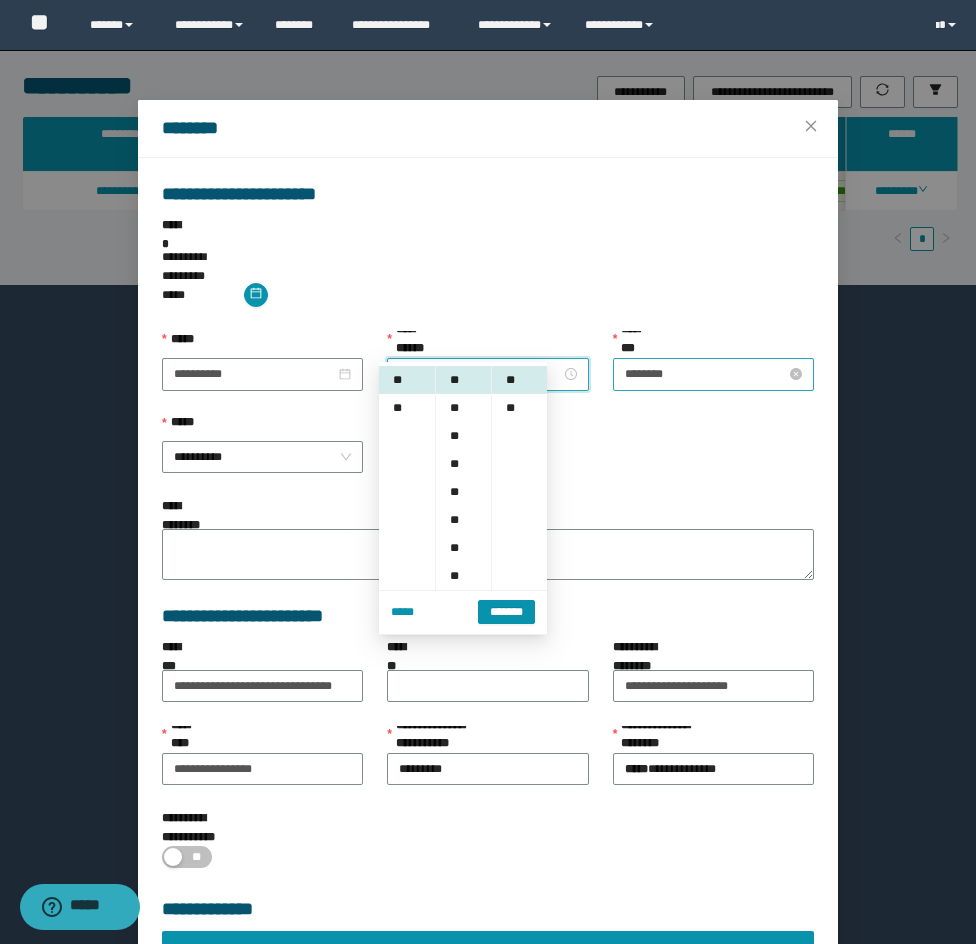 click on "********" at bounding box center [705, 374] 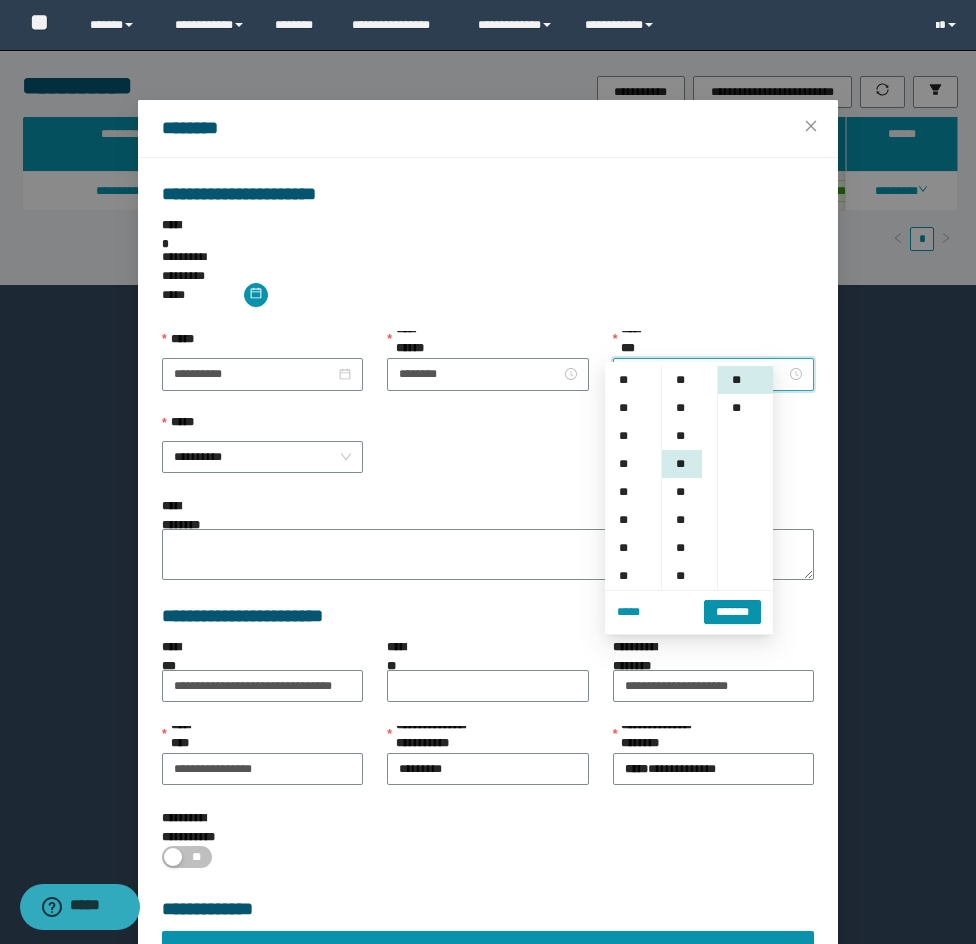scroll, scrollTop: 280, scrollLeft: 0, axis: vertical 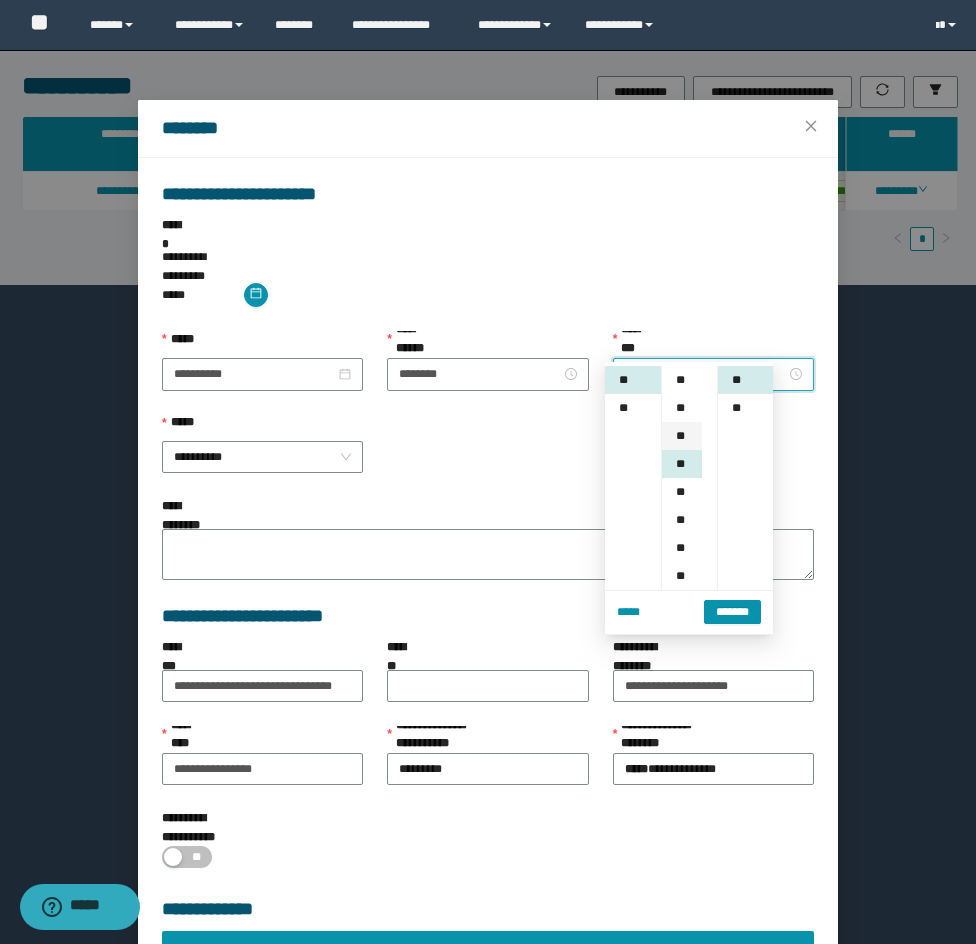 click on "**" at bounding box center [682, 436] 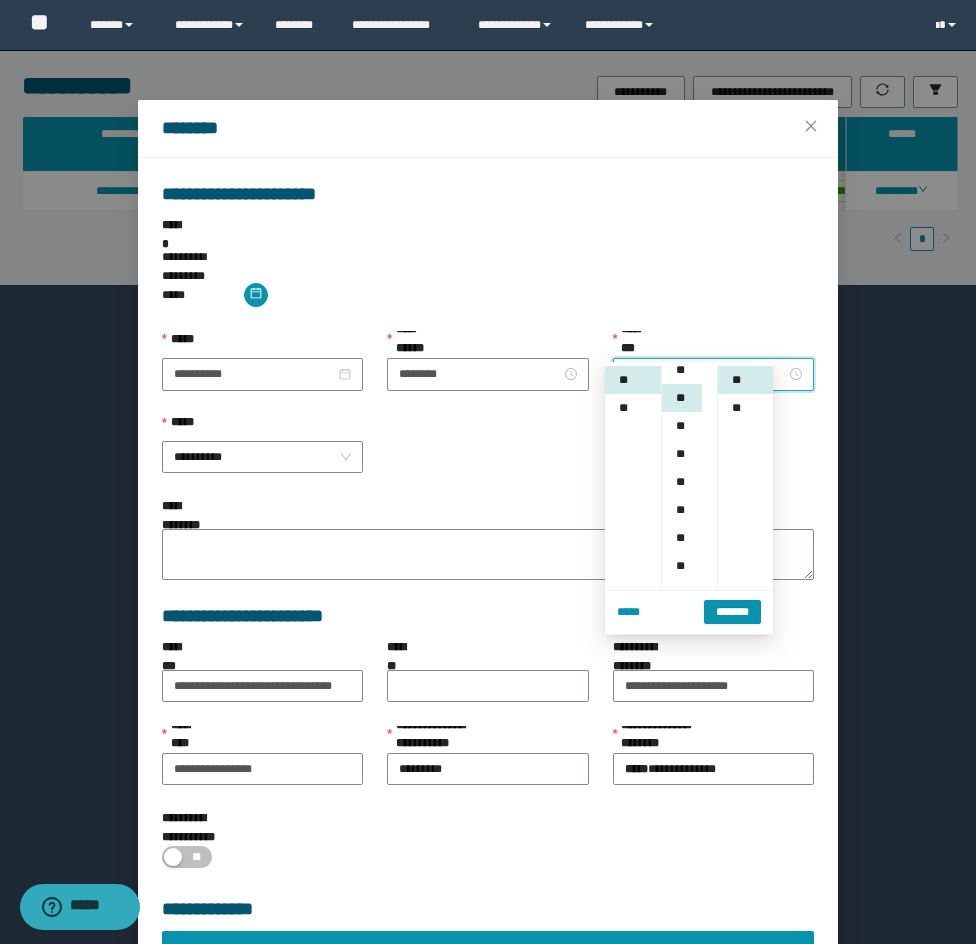 scroll, scrollTop: 56, scrollLeft: 0, axis: vertical 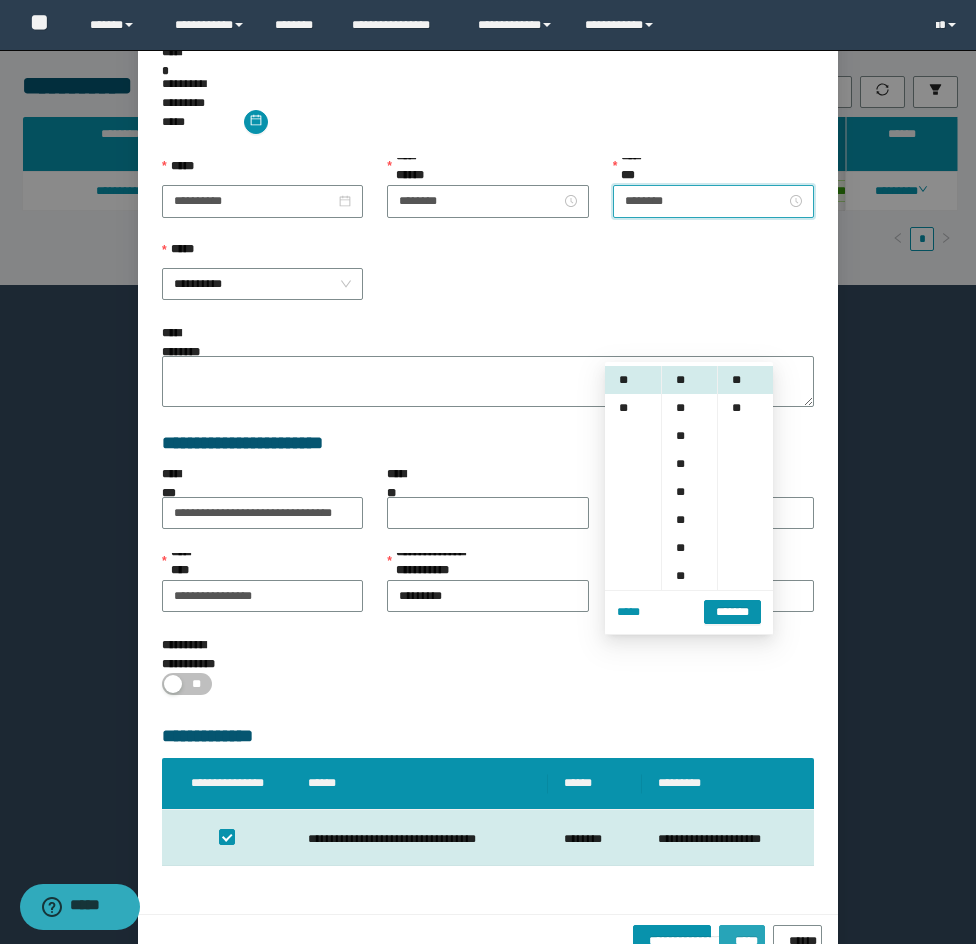click on "*****" at bounding box center (741, 937) 